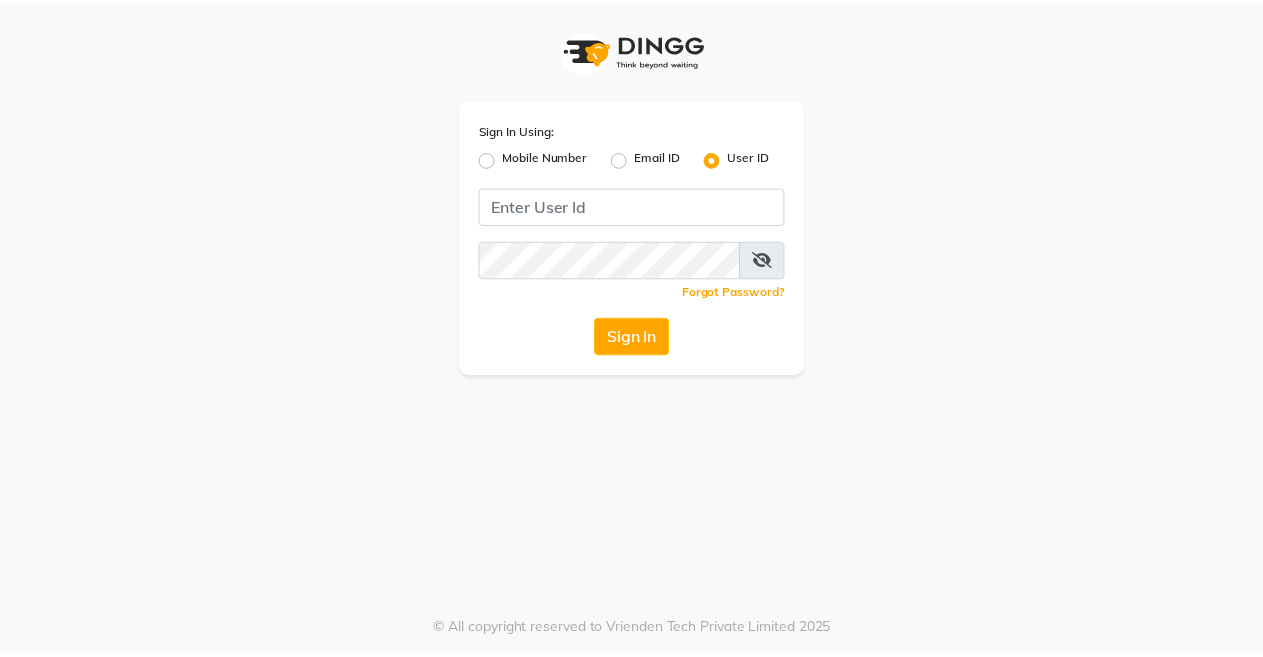 scroll, scrollTop: 0, scrollLeft: 0, axis: both 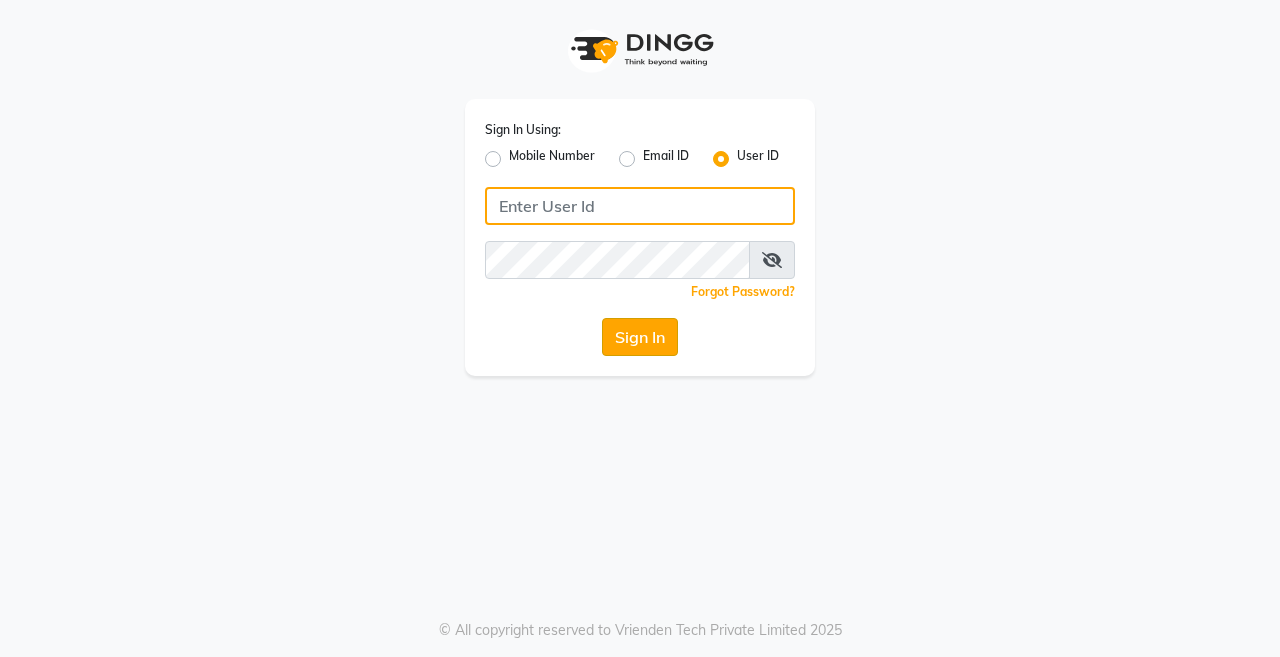 type on "burgundy" 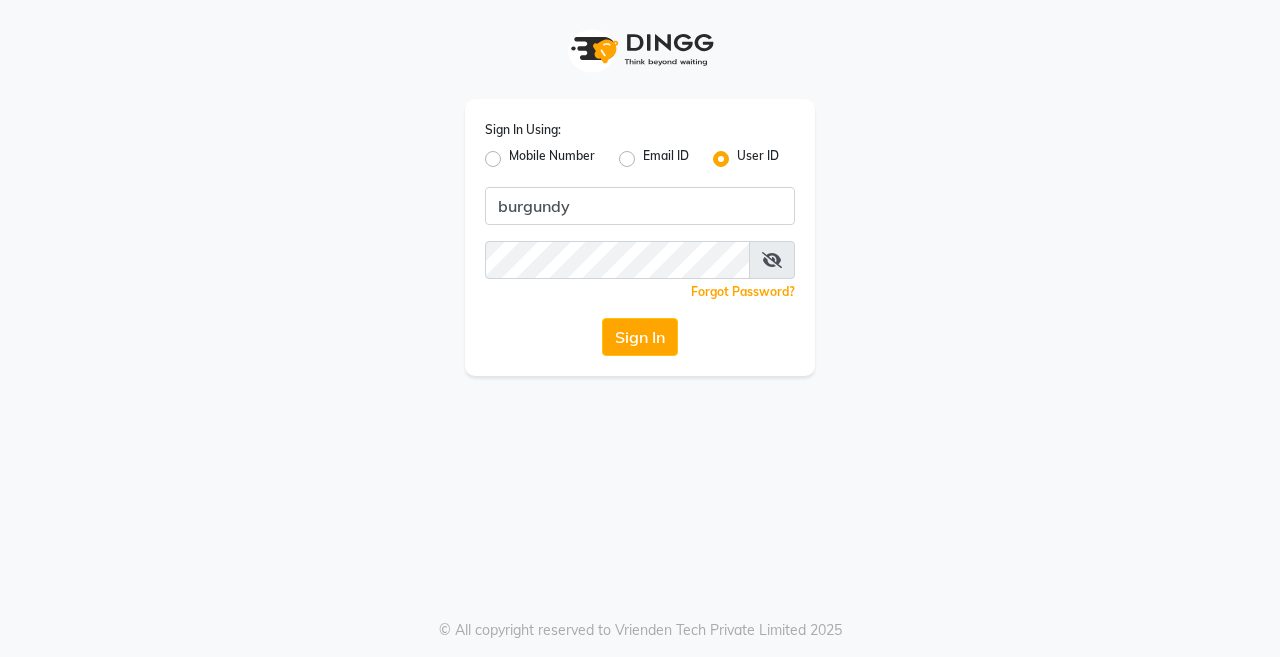 click on "Sign In" 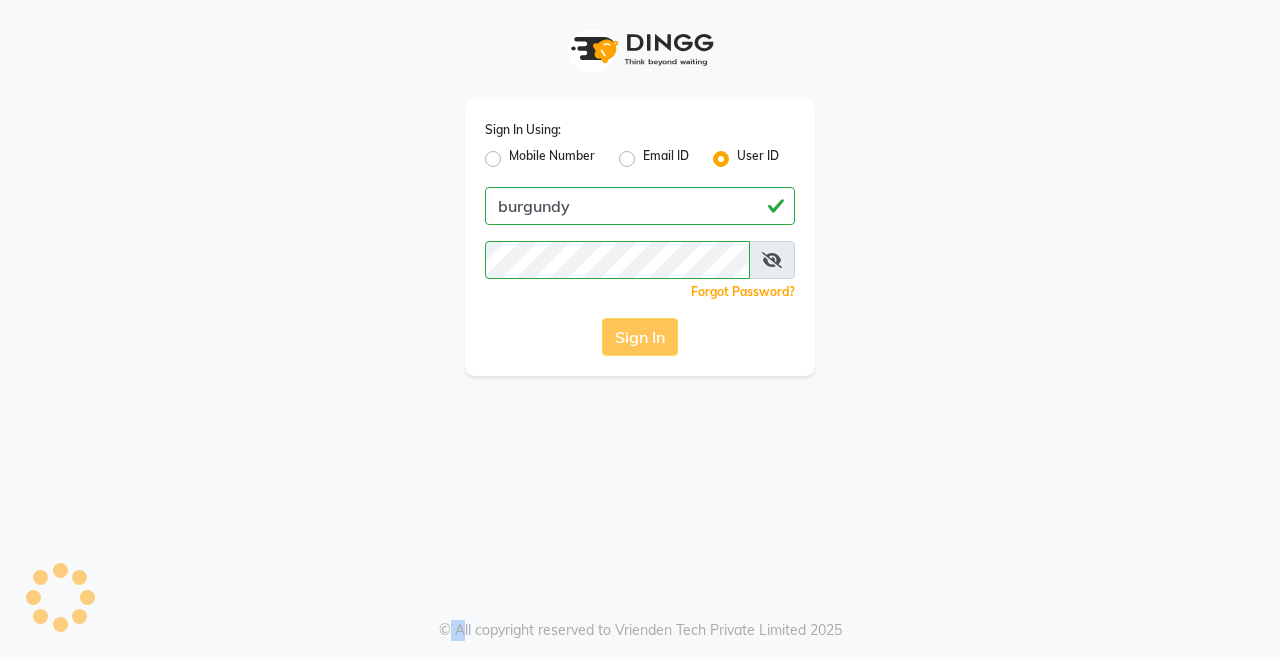 click on "Sign In" 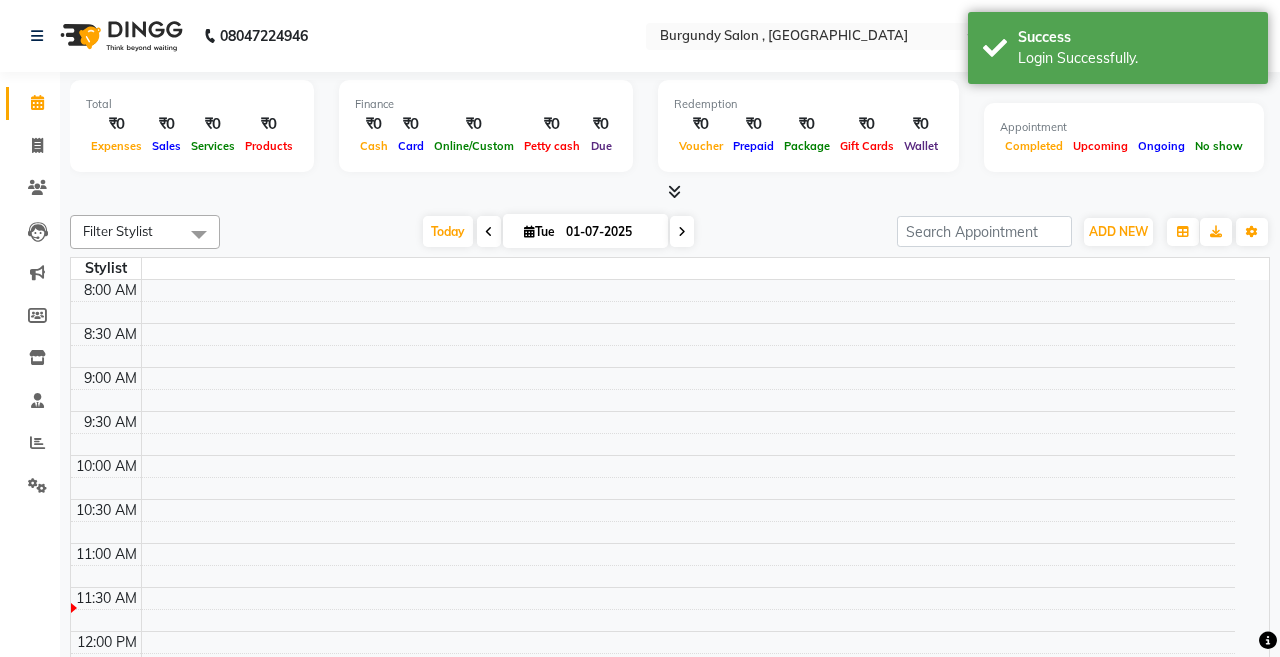 select on "en" 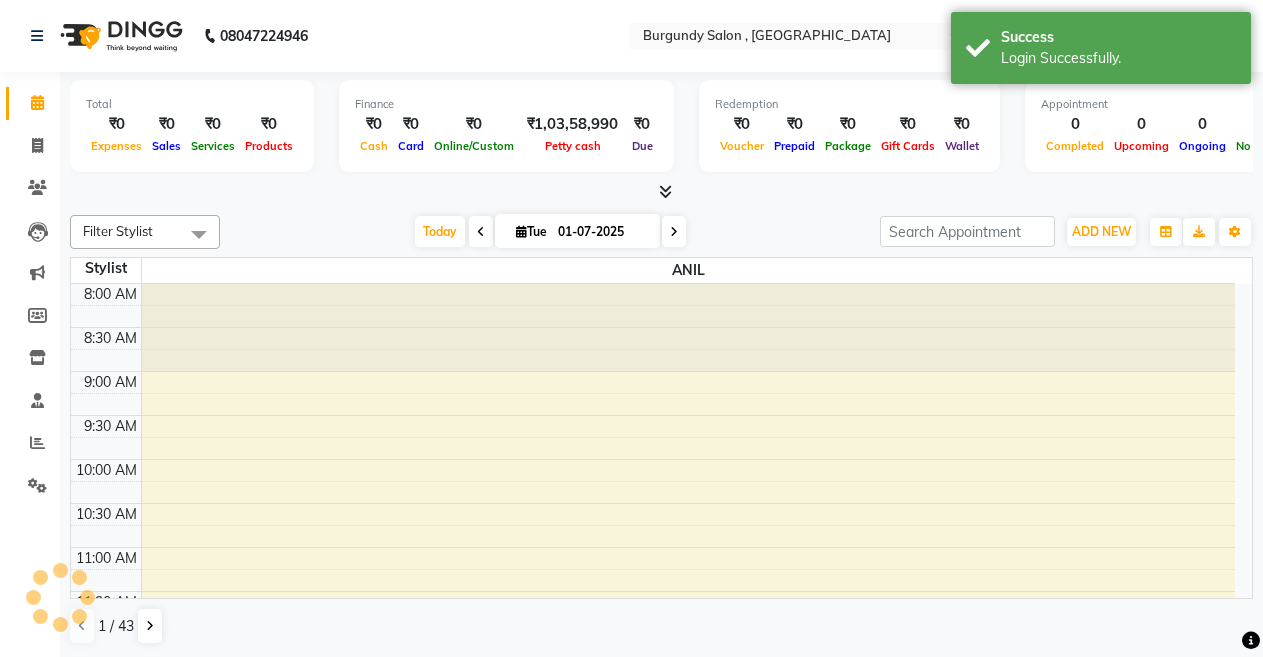 scroll, scrollTop: 265, scrollLeft: 0, axis: vertical 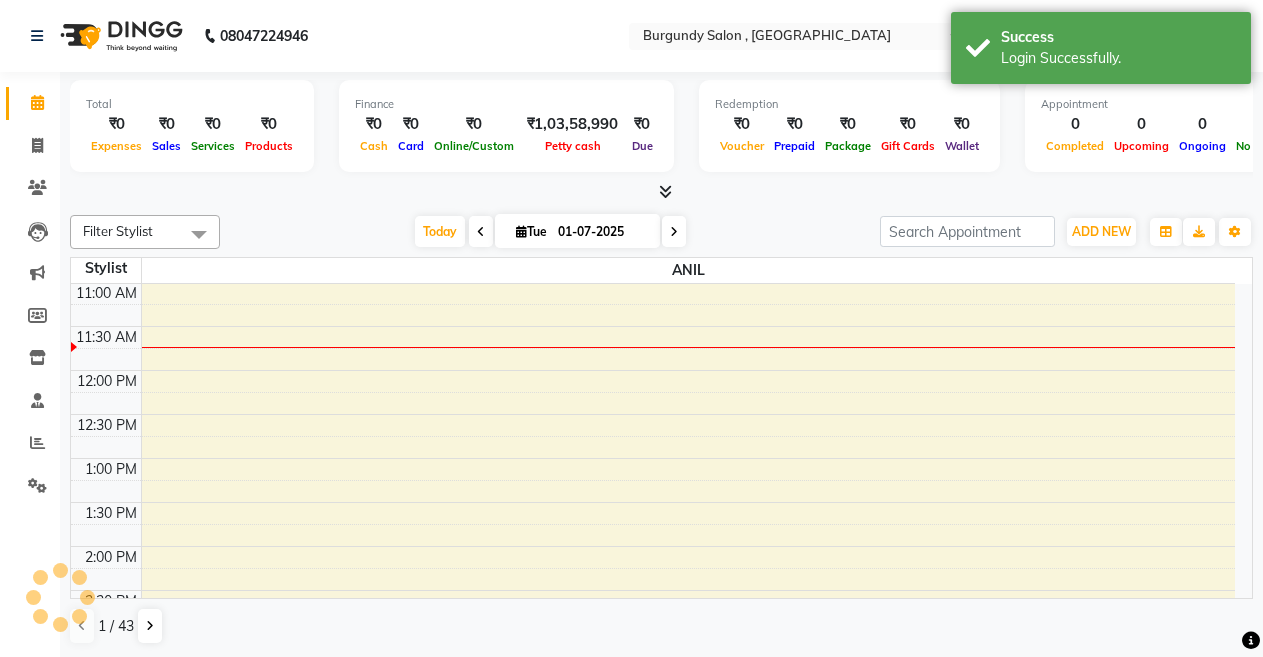 click on "[DATE]  [DATE]" at bounding box center (550, 232) 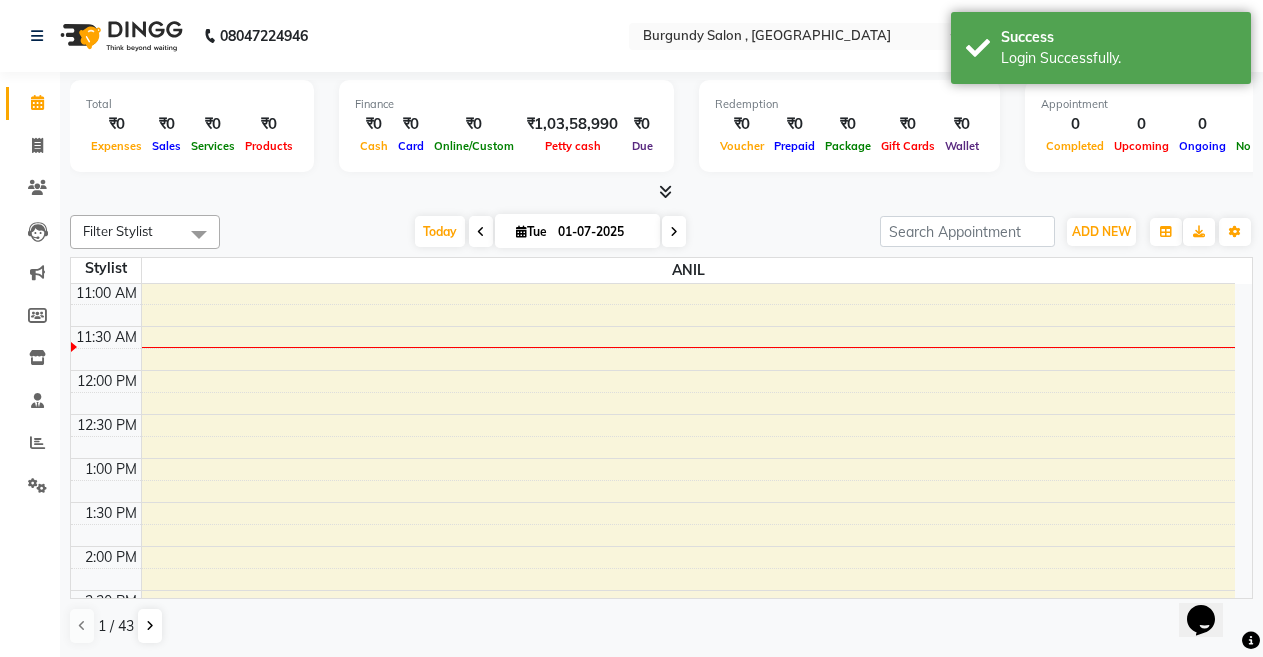 scroll, scrollTop: 0, scrollLeft: 0, axis: both 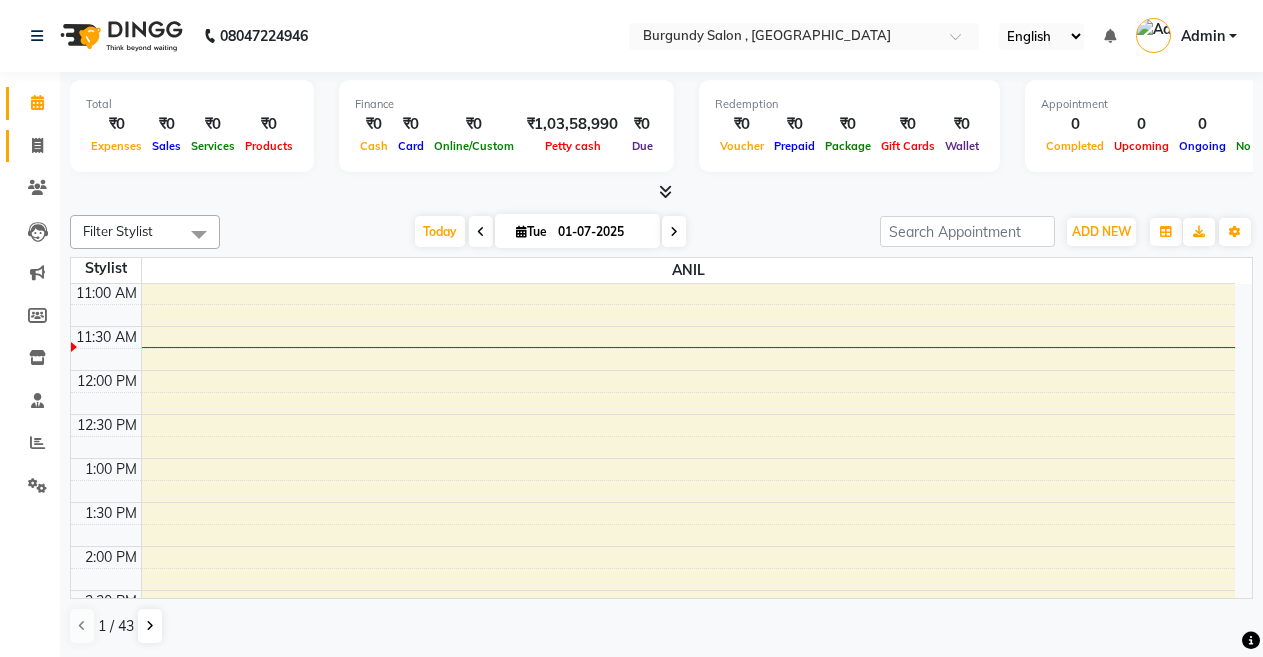 click 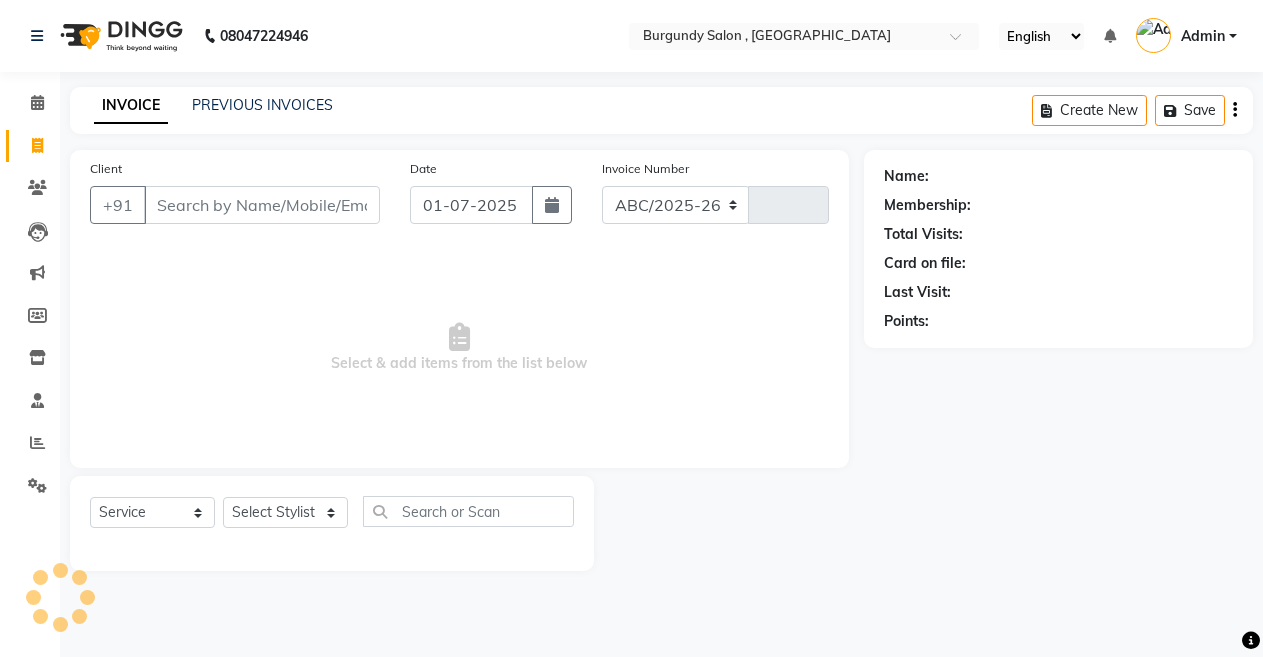select on "5345" 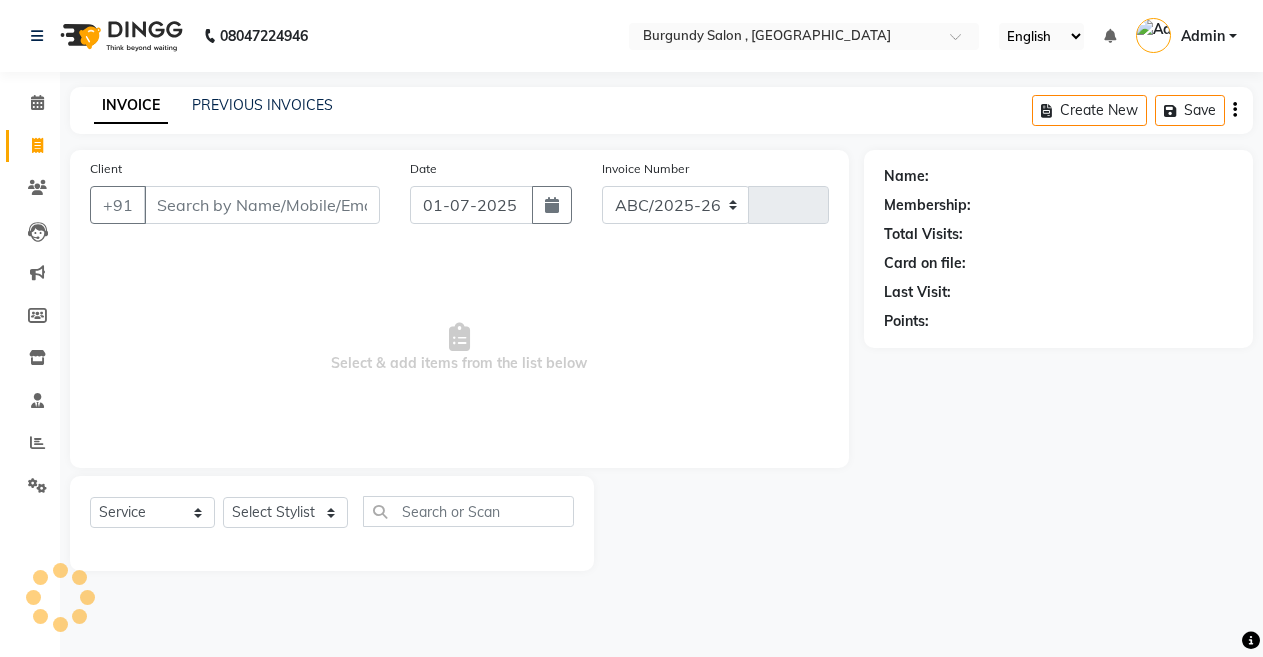 type on "1020" 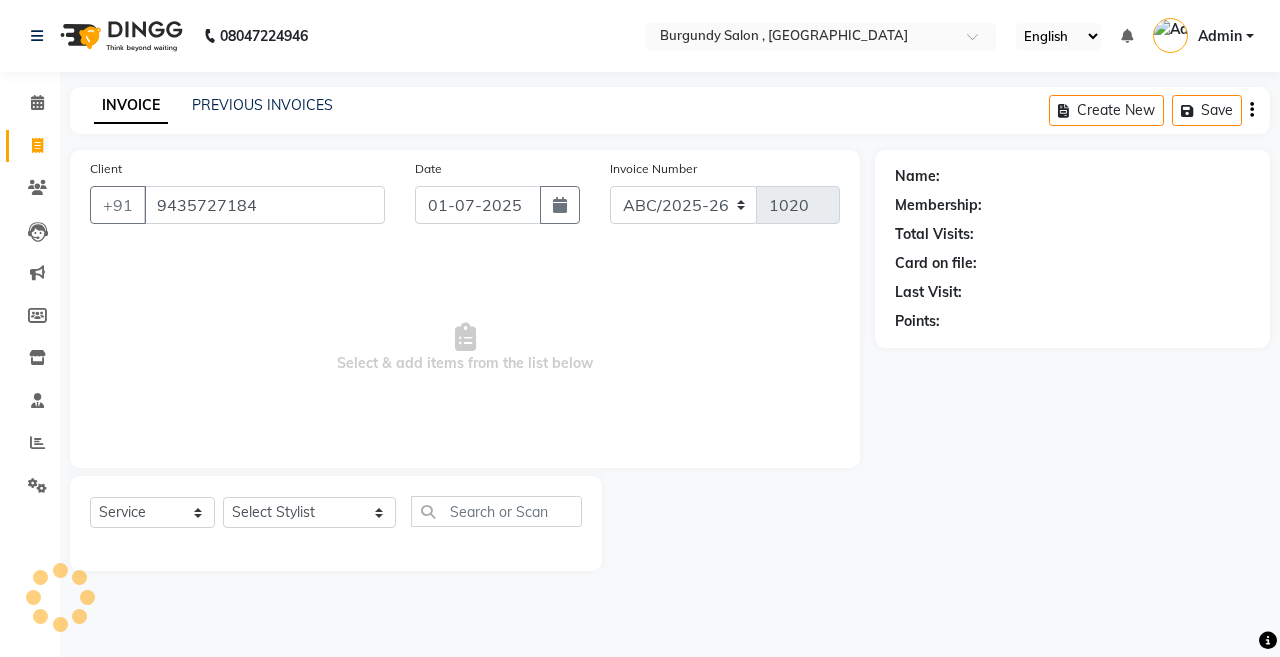 type on "9435727184" 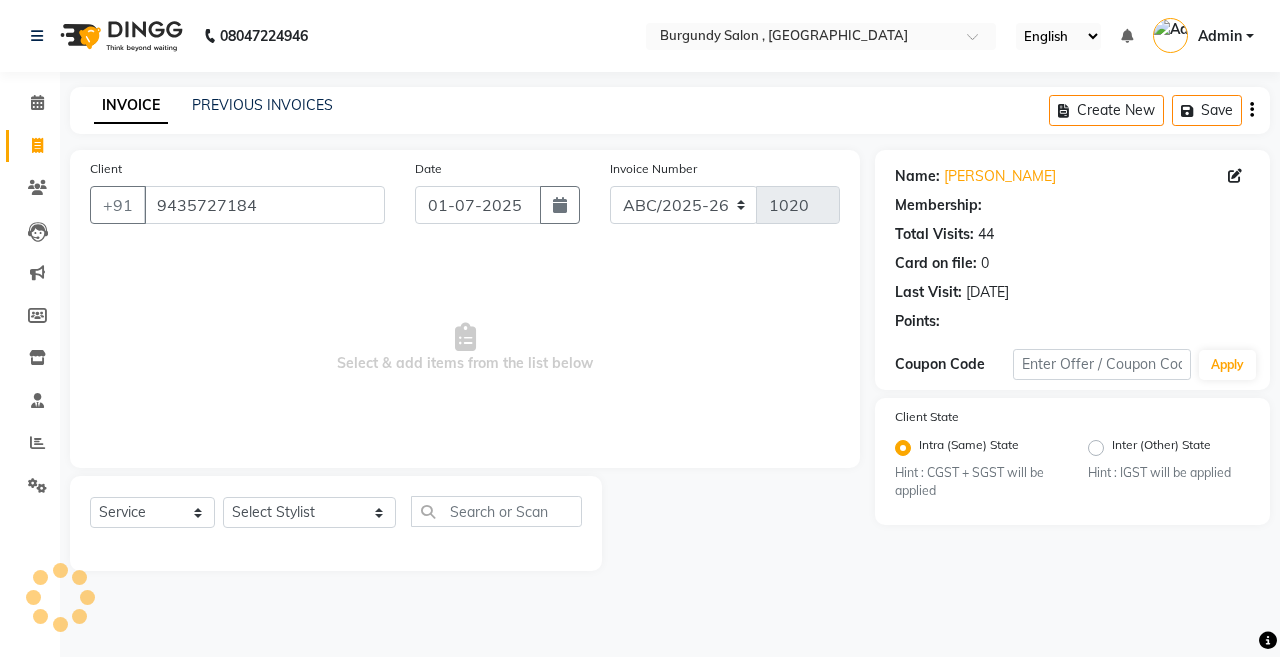select on "1: Object" 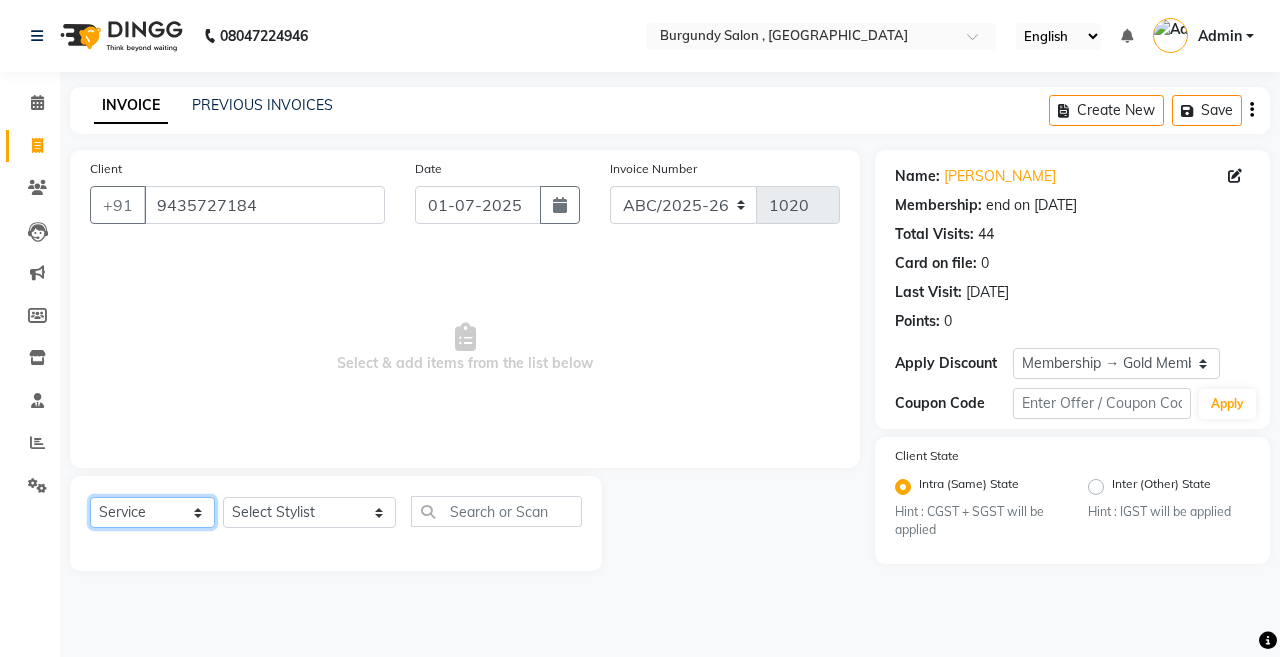 click on "Select  Service  Product  Membership  Package Voucher Prepaid Gift Card" 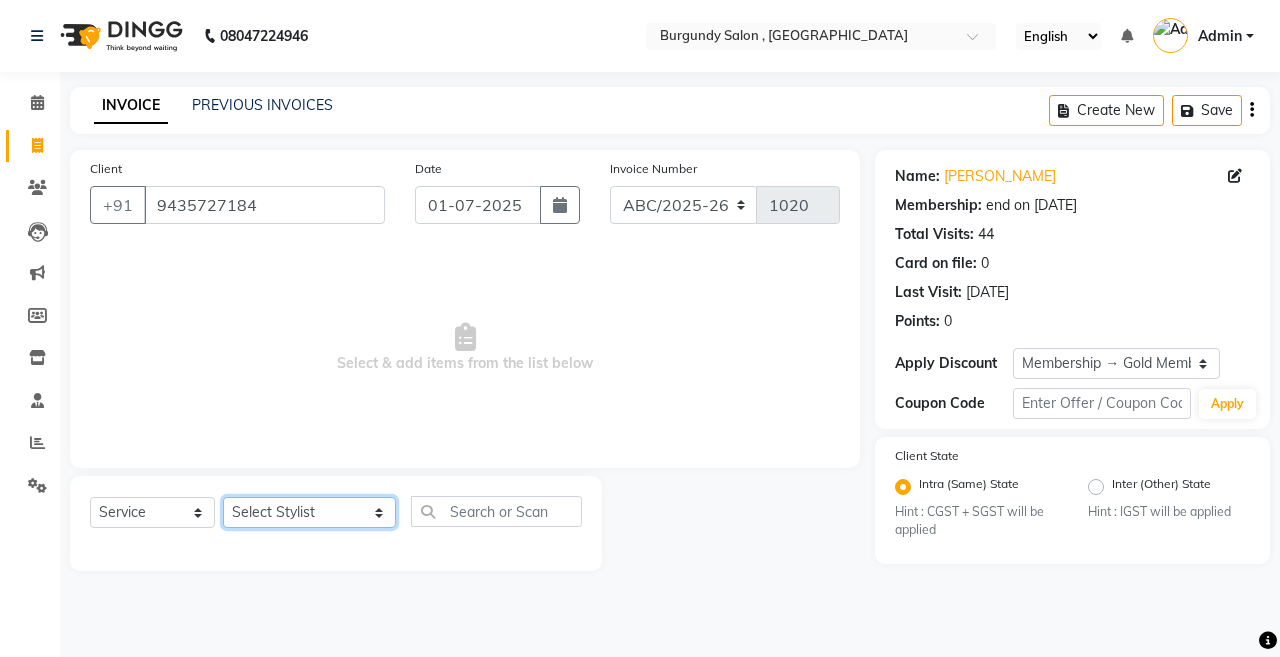 click on "Select Stylist ANIL  [PERSON_NAME] [PERSON_NAME]  DHON DAS DHON / [PERSON_NAME] [PERSON_NAME] [PERSON_NAME]/ [PERSON_NAME] [PERSON_NAME] LAXI / [PERSON_NAME] LITTLE MAAM MINTUL [PERSON_NAME] [PERSON_NAME] [PERSON_NAME] [PERSON_NAME]/POJA/ [PERSON_NAME] / [PERSON_NAME] [PERSON_NAME]/ [PERSON_NAME] POOJA  PRAKASH [PERSON_NAME] / [PERSON_NAME]  [PERSON_NAME] / [PERSON_NAME] [PERSON_NAME] / [PERSON_NAME] / [PERSON_NAME] [PERSON_NAME]/ [PERSON_NAME]/[PERSON_NAME]/[PERSON_NAME]/ [PERSON_NAME]/[PERSON_NAME]/ [PERSON_NAME] [PERSON_NAME]/ [PERSON_NAME] [PERSON_NAME] [PERSON_NAME] [PERSON_NAME] SOPEM staff 1 staff 1 TANU" 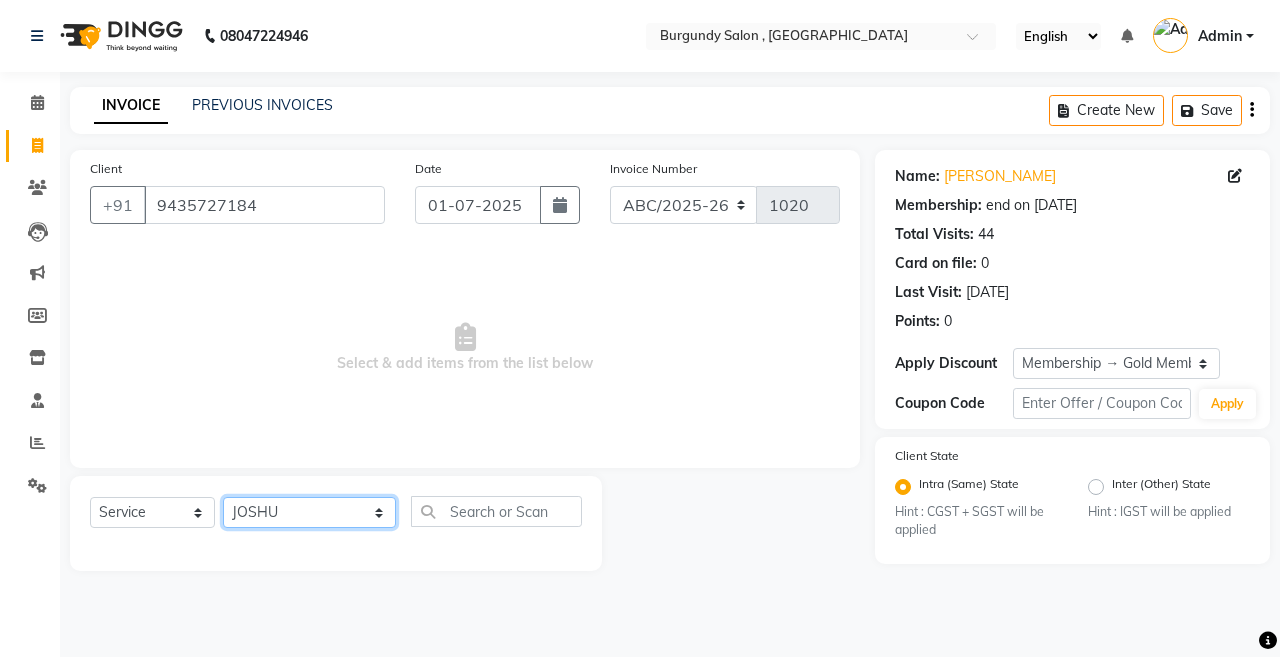 click on "Select Stylist ANIL  [PERSON_NAME] [PERSON_NAME]  DHON DAS DHON / [PERSON_NAME] [PERSON_NAME] [PERSON_NAME]/ [PERSON_NAME] [PERSON_NAME] LAXI / [PERSON_NAME] LITTLE MAAM MINTUL [PERSON_NAME] [PERSON_NAME] [PERSON_NAME] [PERSON_NAME]/POJA/ [PERSON_NAME] / [PERSON_NAME] [PERSON_NAME]/ [PERSON_NAME] POOJA  PRAKASH [PERSON_NAME] / [PERSON_NAME]  [PERSON_NAME] / [PERSON_NAME] [PERSON_NAME] / [PERSON_NAME] / [PERSON_NAME] [PERSON_NAME]/ [PERSON_NAME]/[PERSON_NAME]/[PERSON_NAME]/ [PERSON_NAME]/[PERSON_NAME]/ [PERSON_NAME] [PERSON_NAME]/ [PERSON_NAME] [PERSON_NAME] [PERSON_NAME] [PERSON_NAME] SOPEM staff 1 staff 1 TANU" 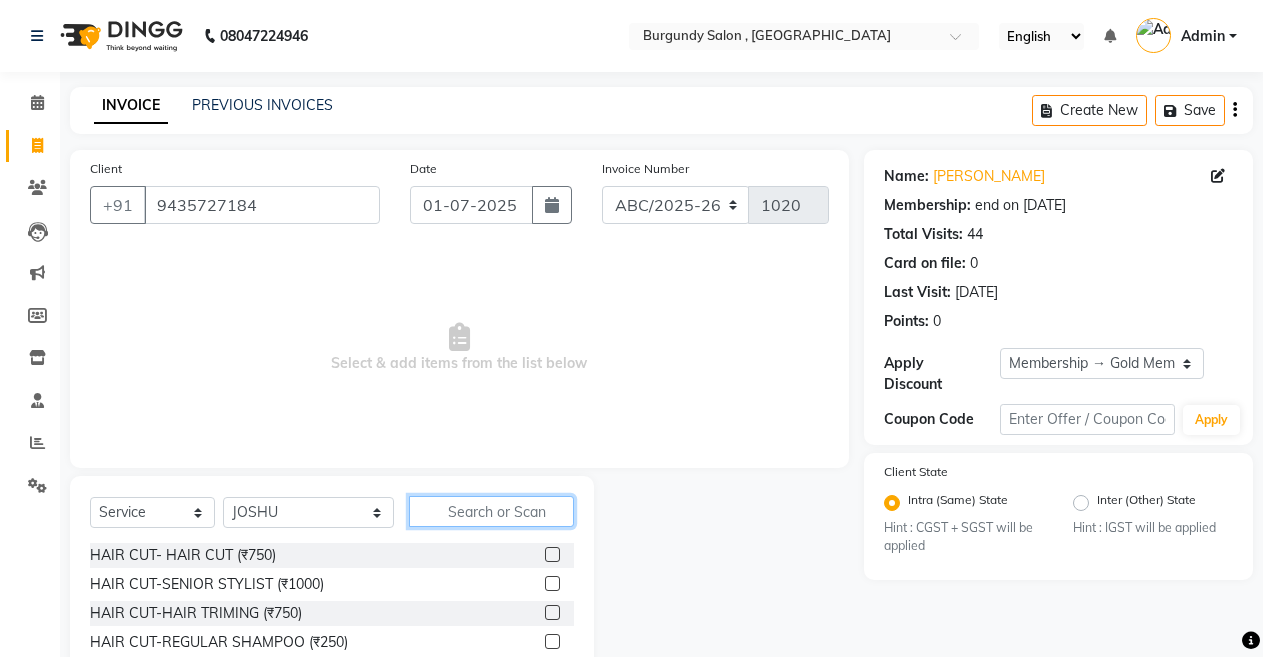 click 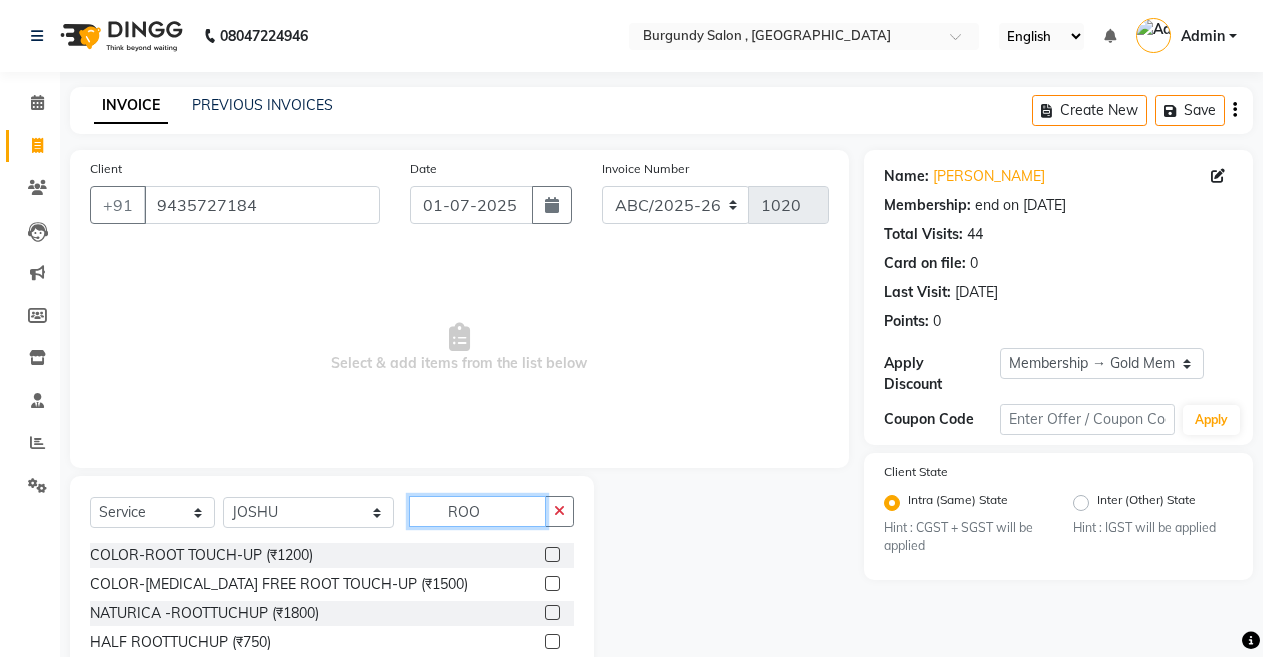 type on "ROO" 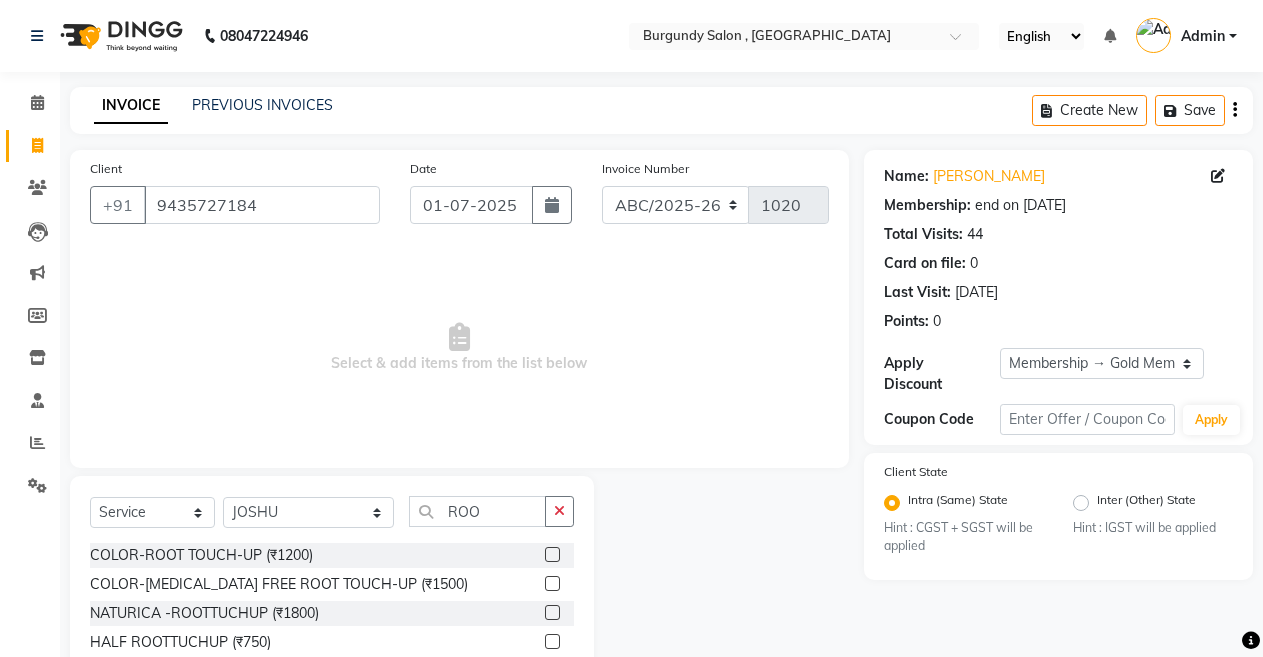 click 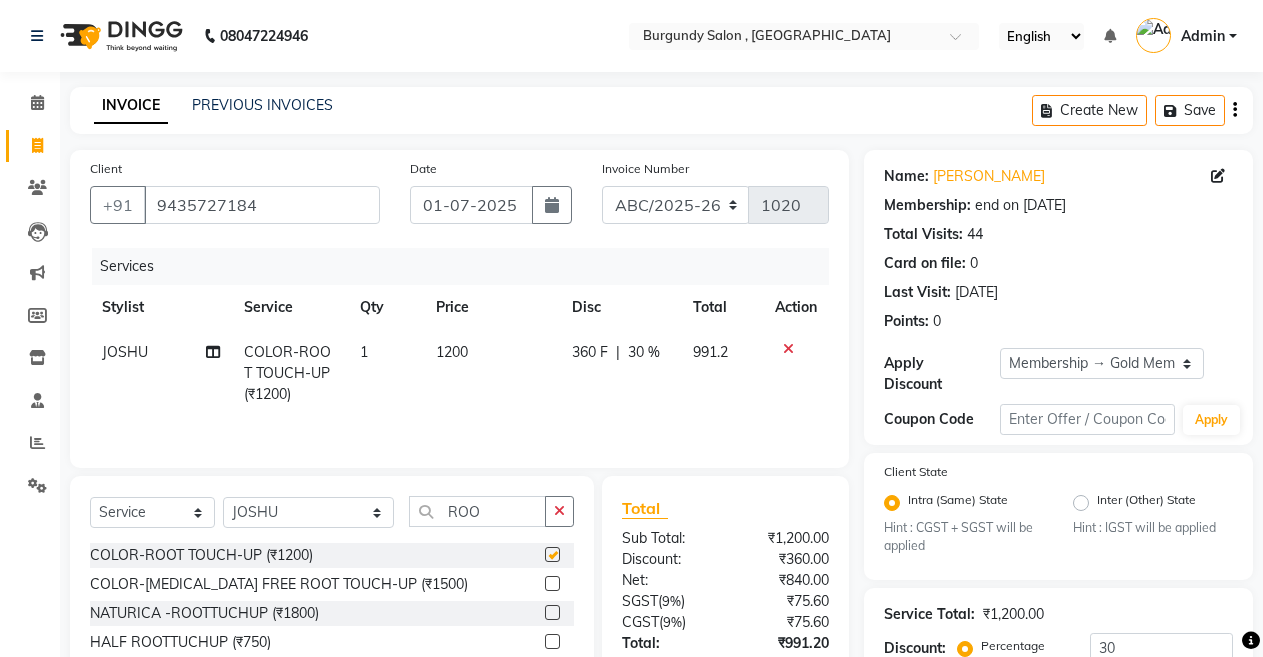 checkbox on "false" 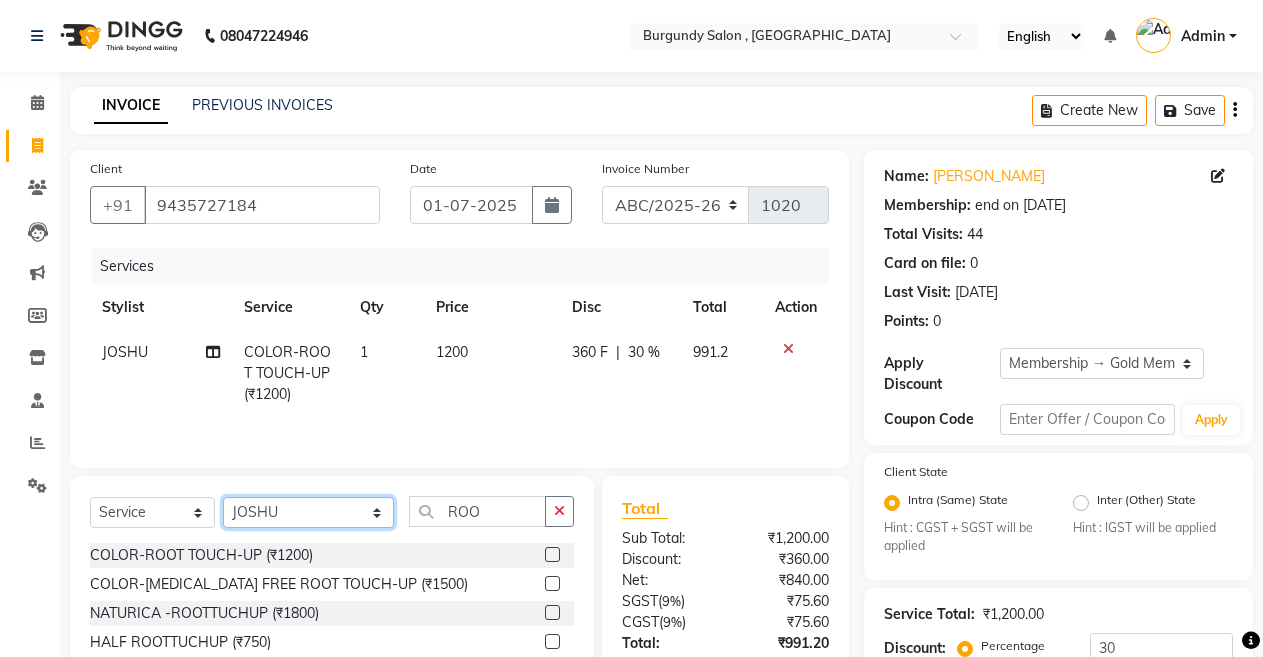 click on "Select Stylist ANIL  [PERSON_NAME] [PERSON_NAME]  DHON DAS DHON / [PERSON_NAME] [PERSON_NAME] [PERSON_NAME]/ [PERSON_NAME] [PERSON_NAME] LAXI / [PERSON_NAME] LITTLE MAAM MINTUL [PERSON_NAME] [PERSON_NAME] [PERSON_NAME] [PERSON_NAME]/POJA/ [PERSON_NAME] / [PERSON_NAME] [PERSON_NAME]/ [PERSON_NAME] POOJA  PRAKASH [PERSON_NAME] / [PERSON_NAME]  [PERSON_NAME] / [PERSON_NAME] [PERSON_NAME] / [PERSON_NAME] / [PERSON_NAME] [PERSON_NAME]/ [PERSON_NAME]/[PERSON_NAME]/[PERSON_NAME]/ [PERSON_NAME]/[PERSON_NAME]/ [PERSON_NAME] [PERSON_NAME]/ [PERSON_NAME] [PERSON_NAME] [PERSON_NAME] [PERSON_NAME] SOPEM staff 1 staff 1 TANU" 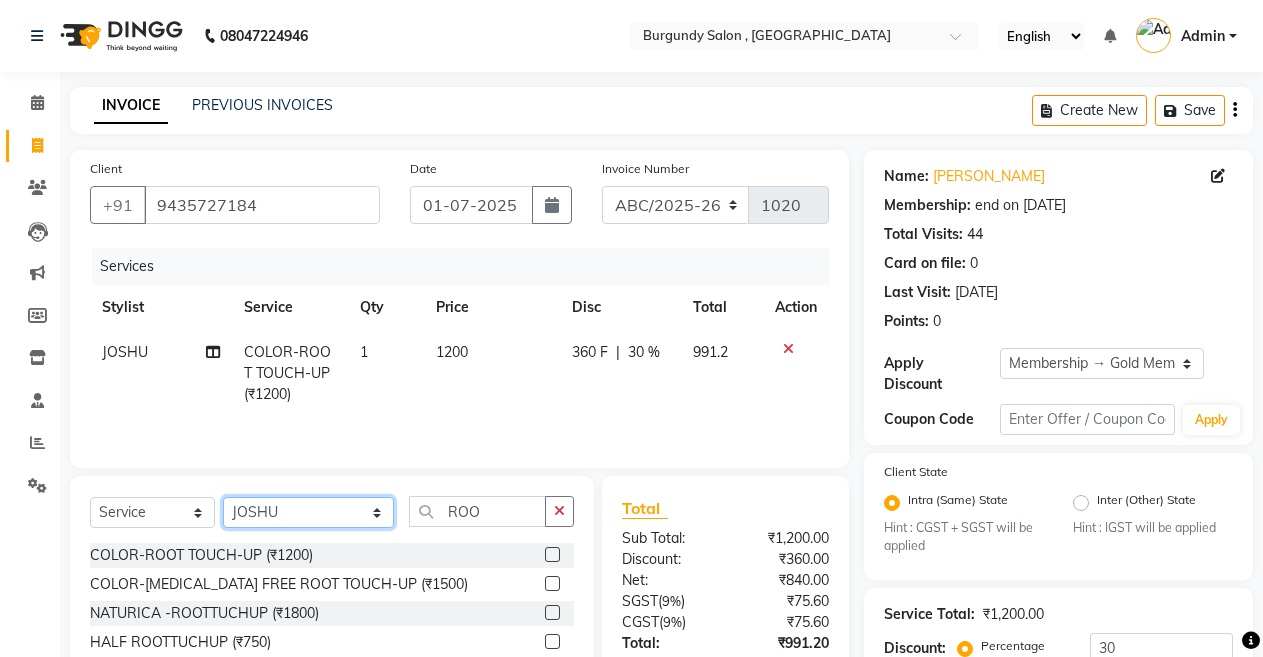 select on "47575" 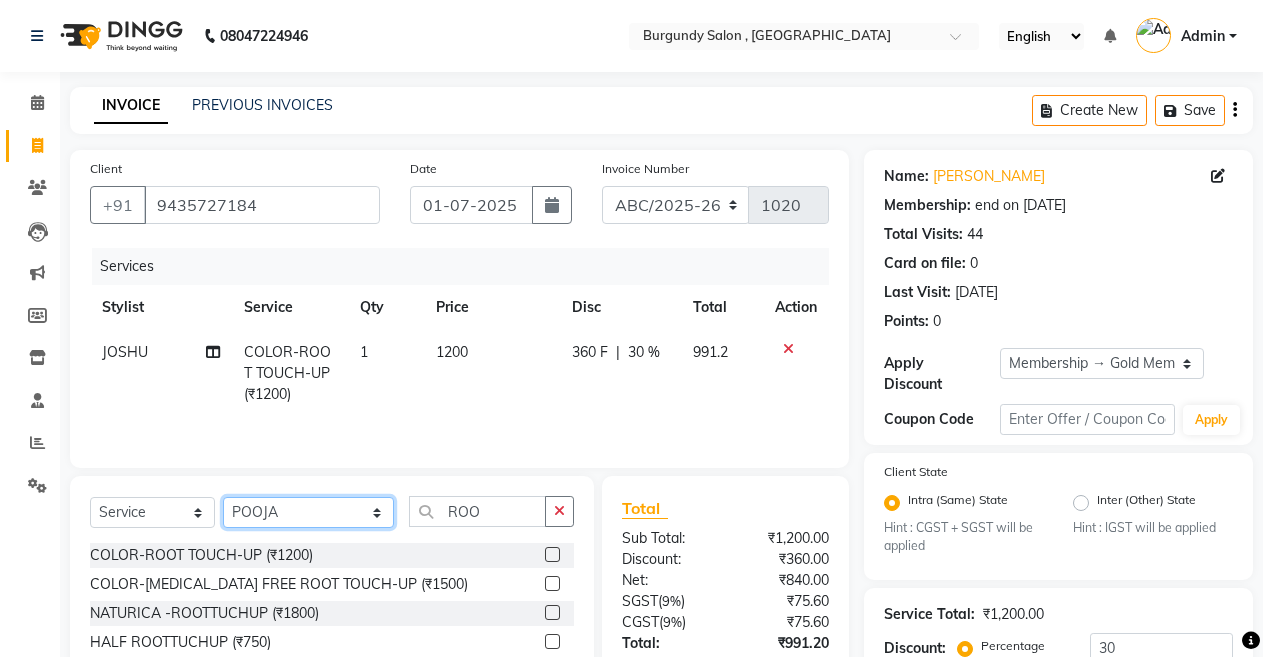 click on "Select Stylist ANIL  [PERSON_NAME] [PERSON_NAME]  DHON DAS DHON / [PERSON_NAME] [PERSON_NAME] [PERSON_NAME]/ [PERSON_NAME] [PERSON_NAME] LAXI / [PERSON_NAME] LITTLE MAAM MINTUL [PERSON_NAME] [PERSON_NAME] [PERSON_NAME] [PERSON_NAME]/POJA/ [PERSON_NAME] / [PERSON_NAME] [PERSON_NAME]/ [PERSON_NAME] POOJA  PRAKASH [PERSON_NAME] / [PERSON_NAME]  [PERSON_NAME] / [PERSON_NAME] [PERSON_NAME] / [PERSON_NAME] / [PERSON_NAME] [PERSON_NAME]/ [PERSON_NAME]/[PERSON_NAME]/[PERSON_NAME]/ [PERSON_NAME]/[PERSON_NAME]/ [PERSON_NAME] [PERSON_NAME]/ [PERSON_NAME] [PERSON_NAME] [PERSON_NAME] [PERSON_NAME] SOPEM staff 1 staff 1 TANU" 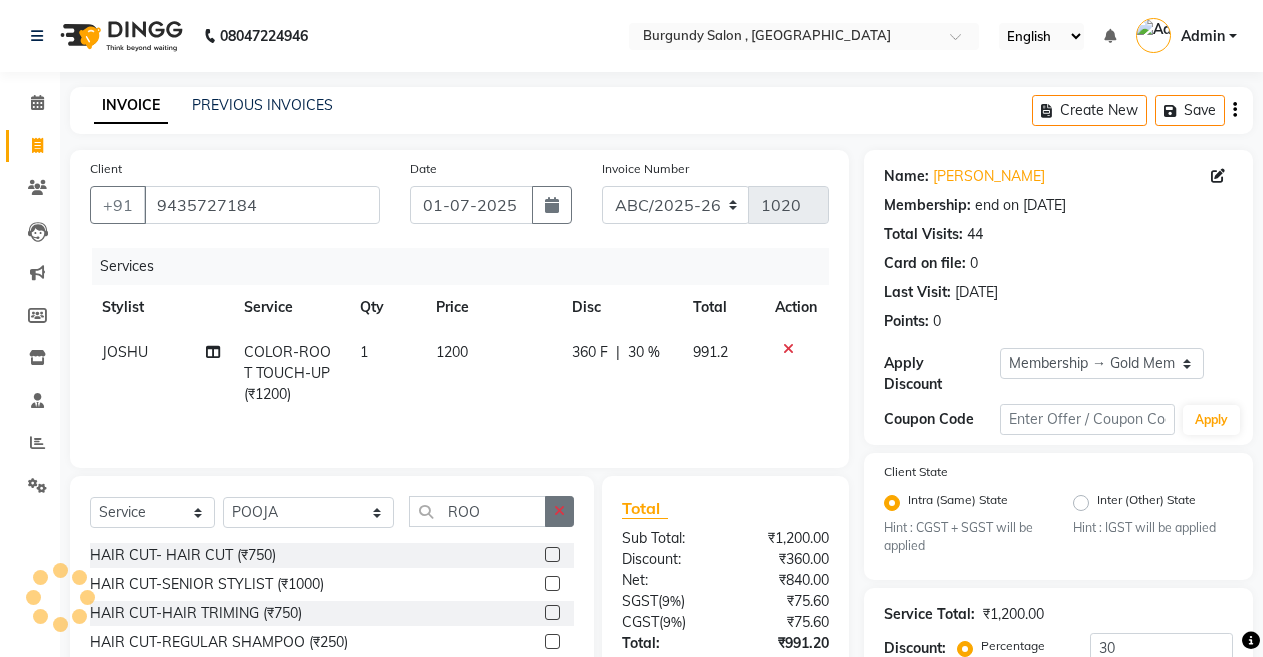 click 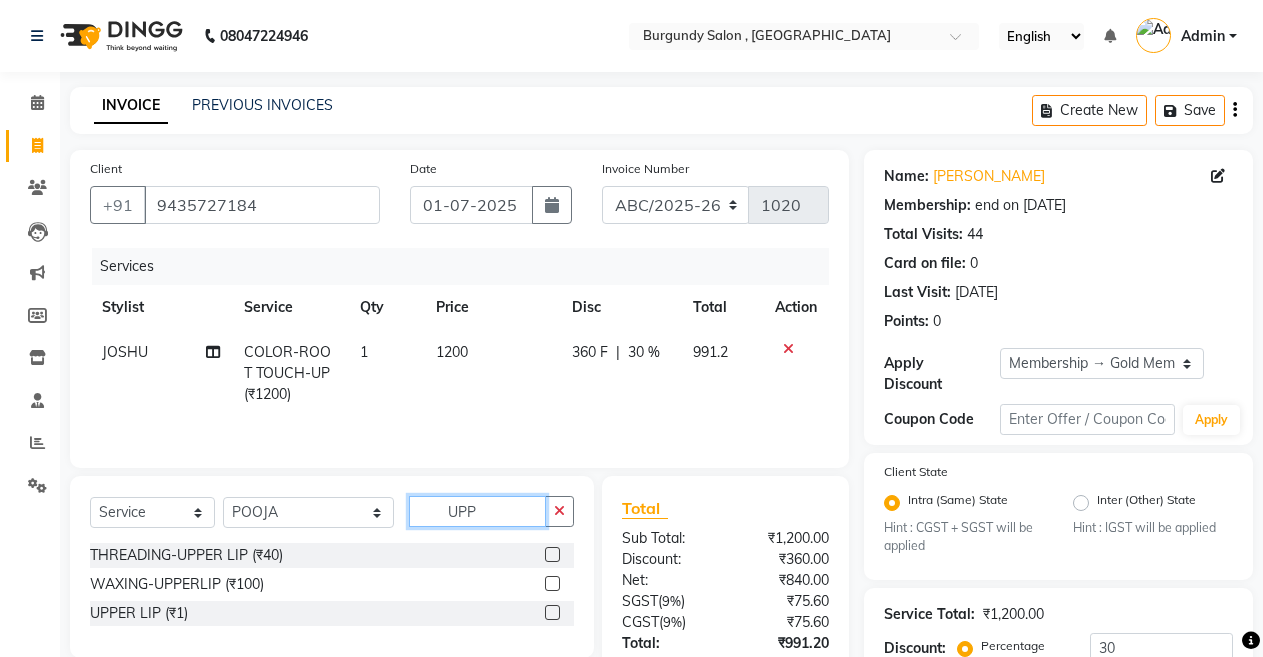 type on "UPP" 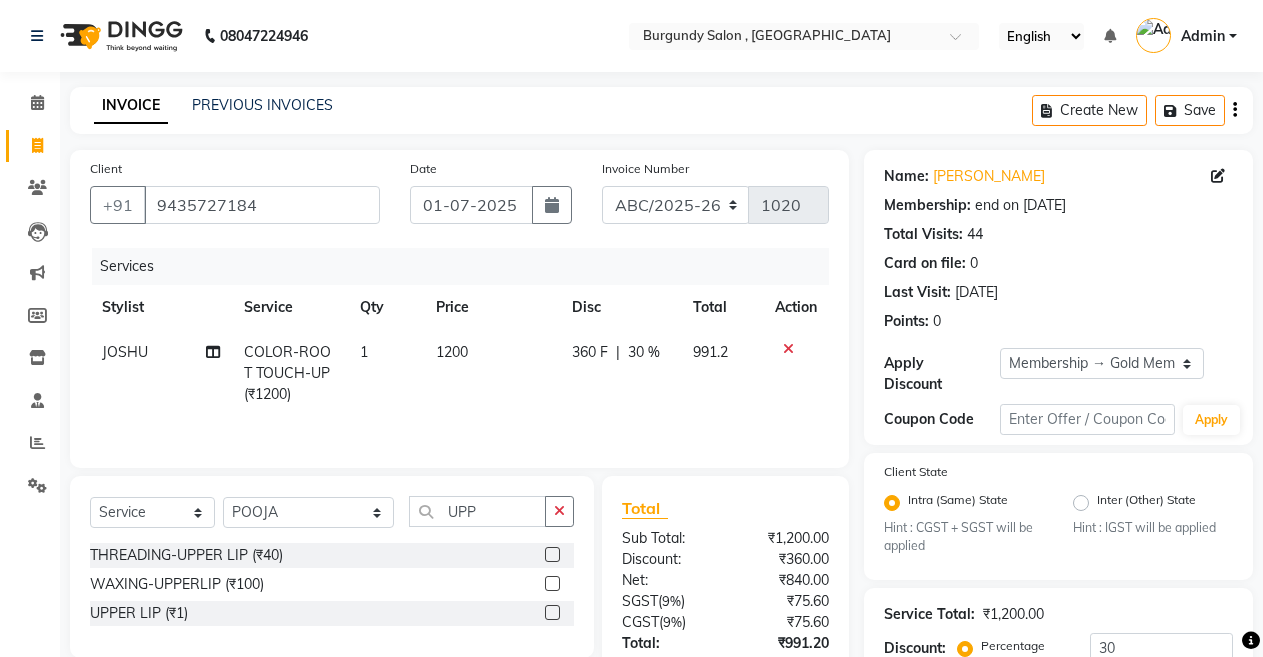 click 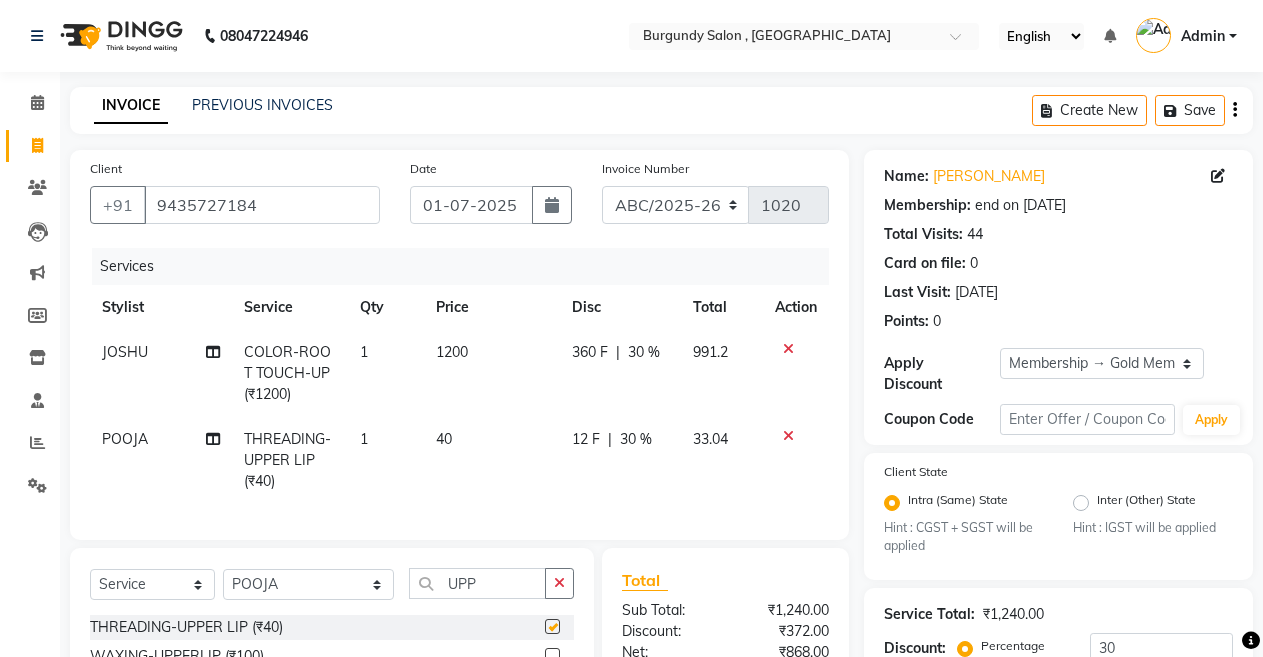 checkbox on "false" 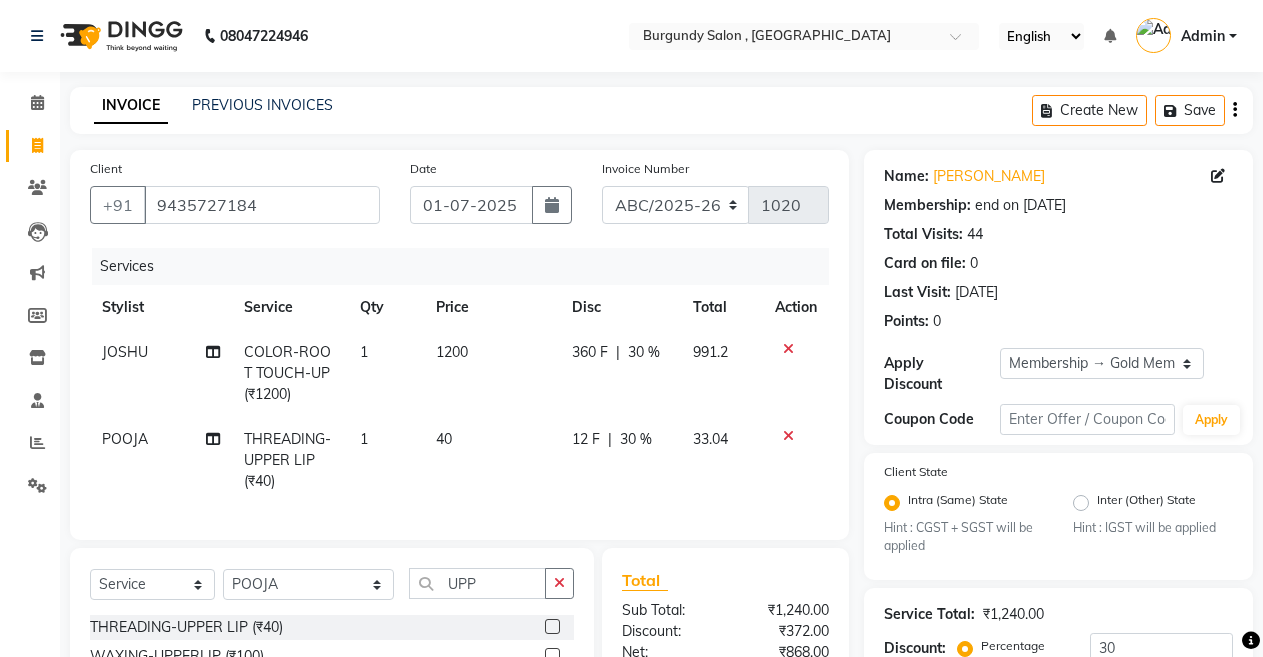 scroll, scrollTop: 232, scrollLeft: 0, axis: vertical 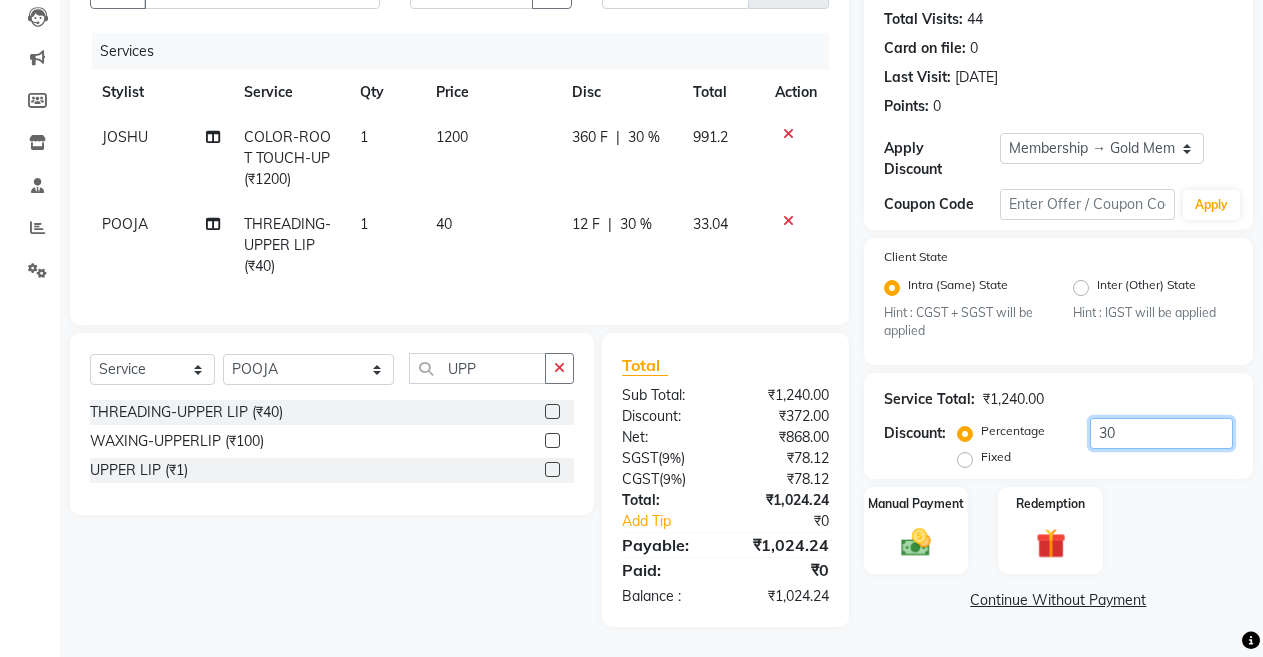 click on "30" 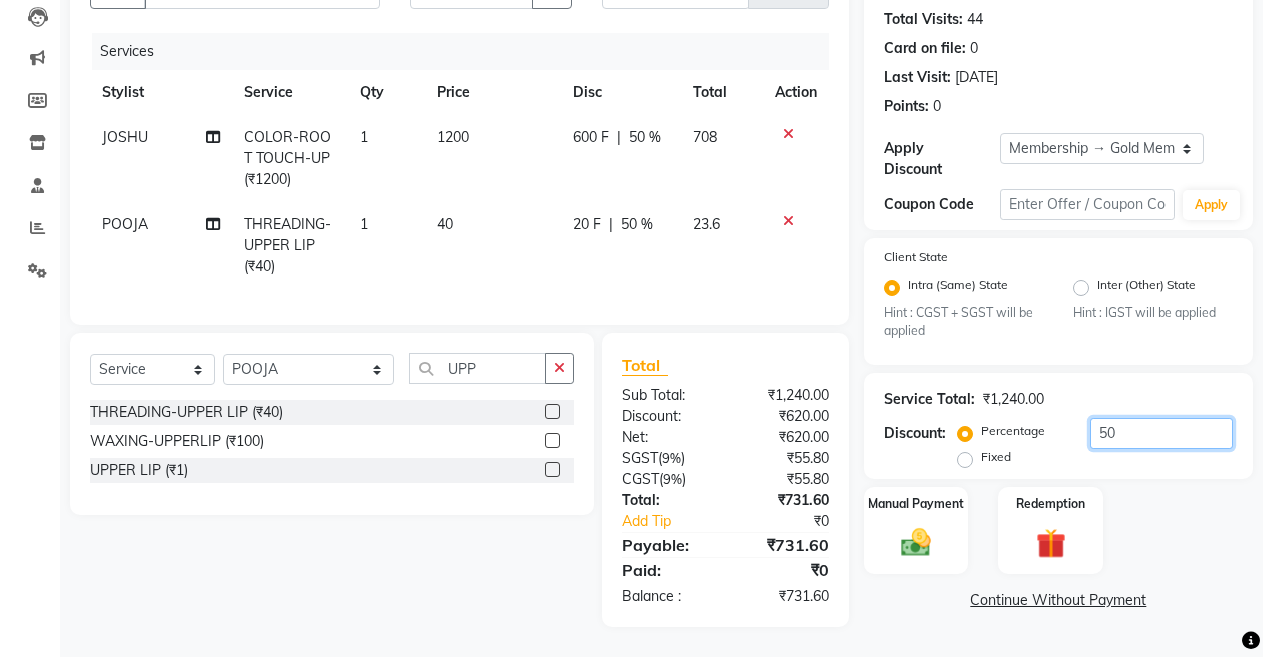 type on "50" 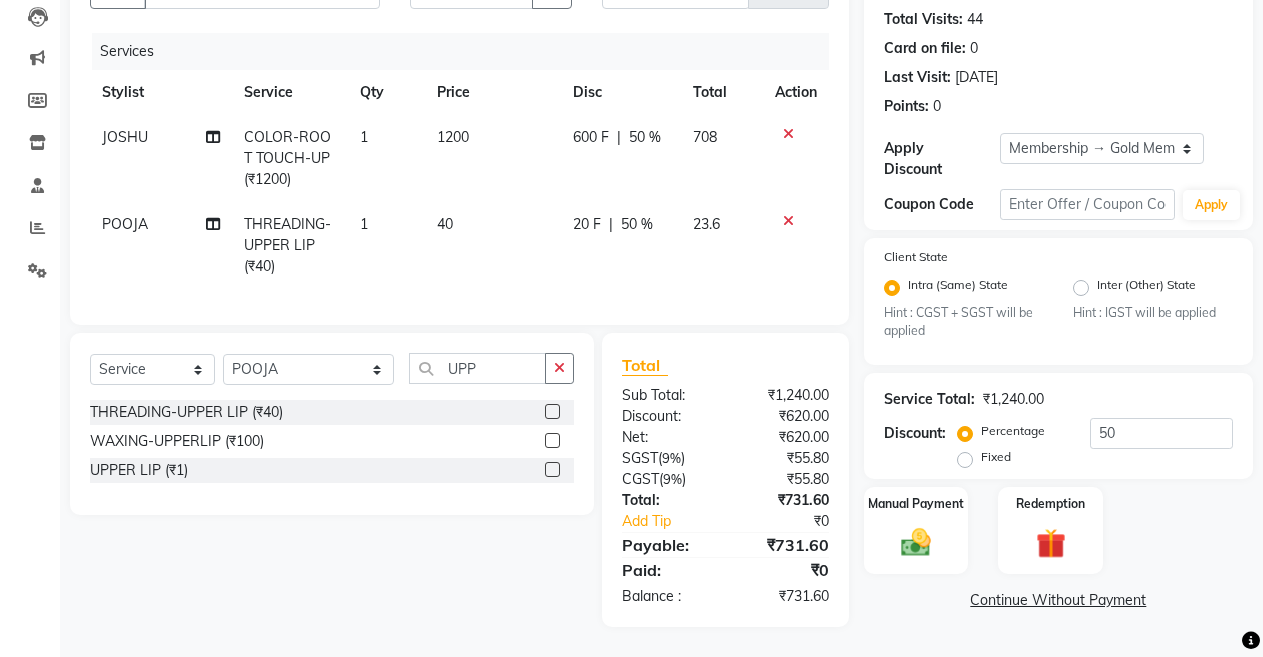 click on "20 F | 50 %" 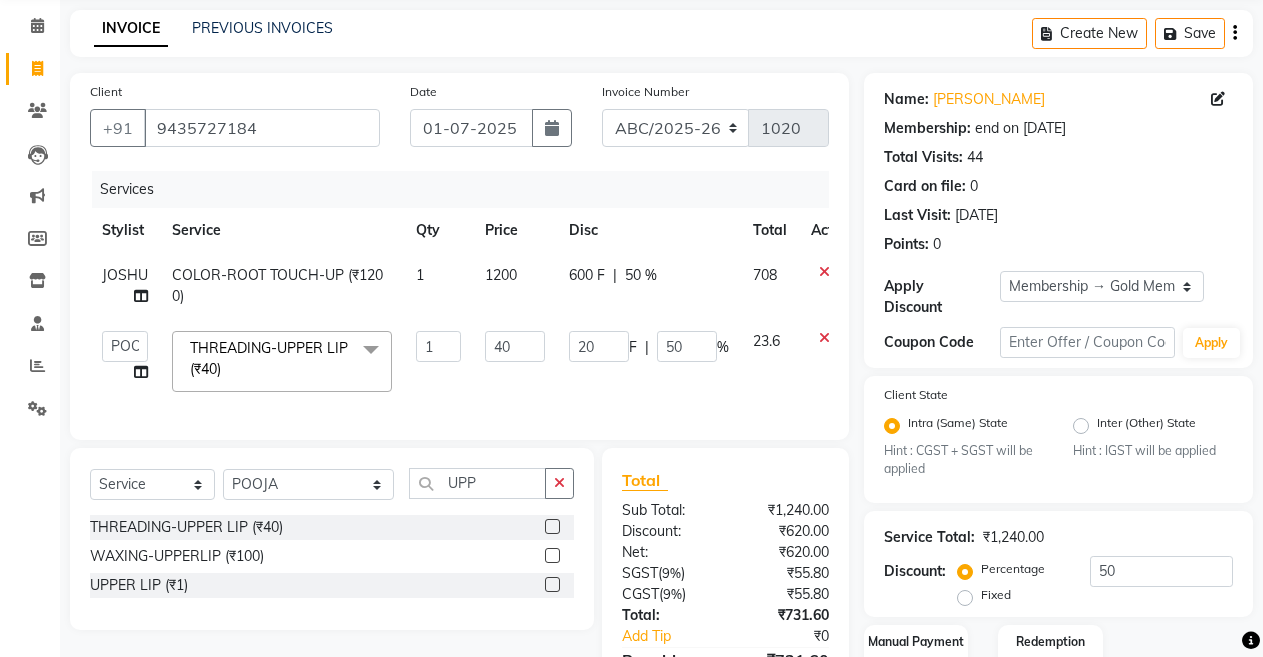 scroll, scrollTop: 209, scrollLeft: 0, axis: vertical 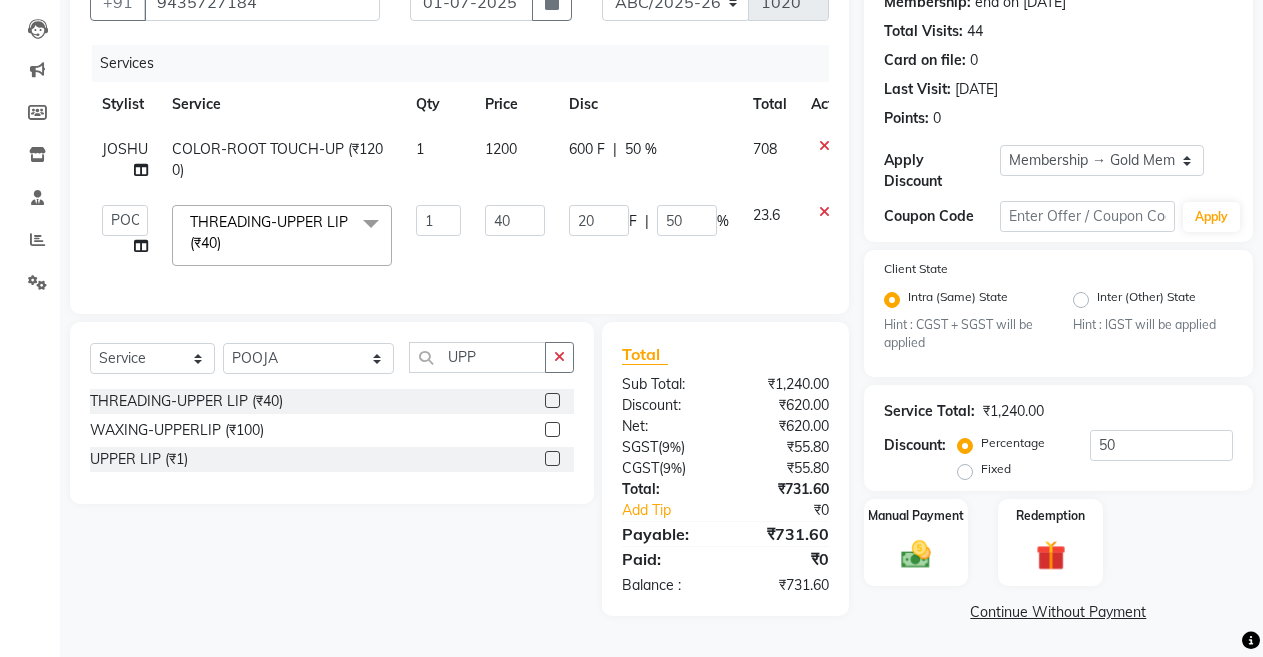 click on "20 F | 50 %" 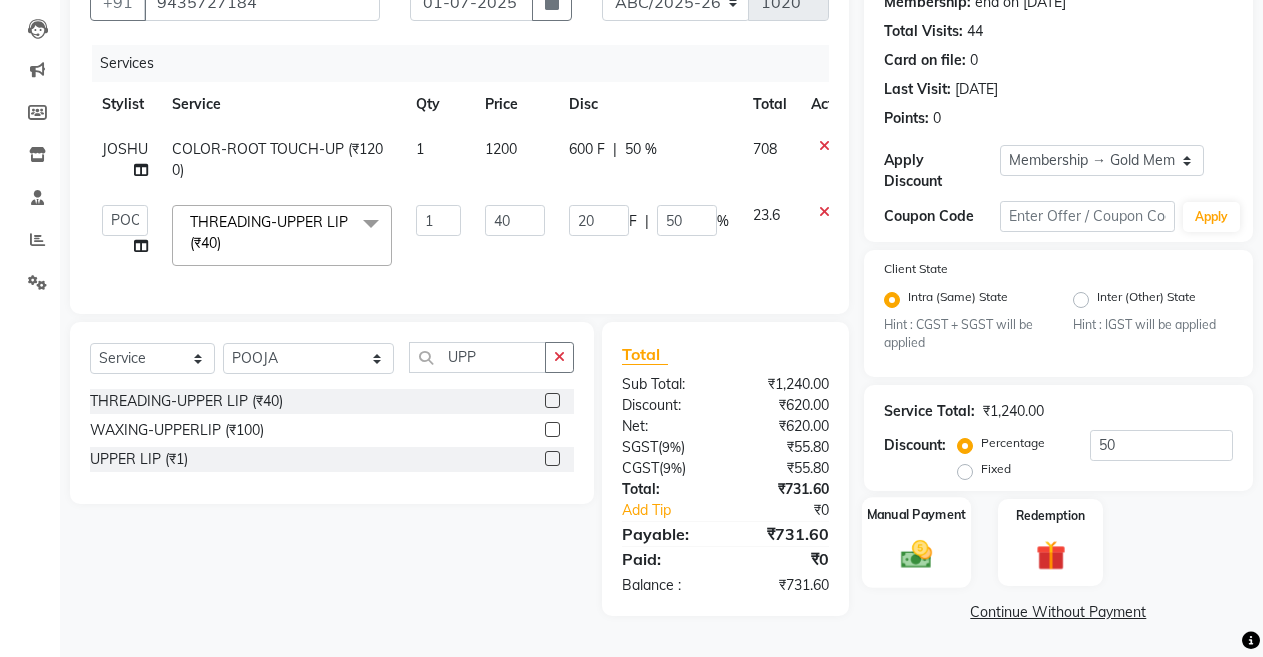 click 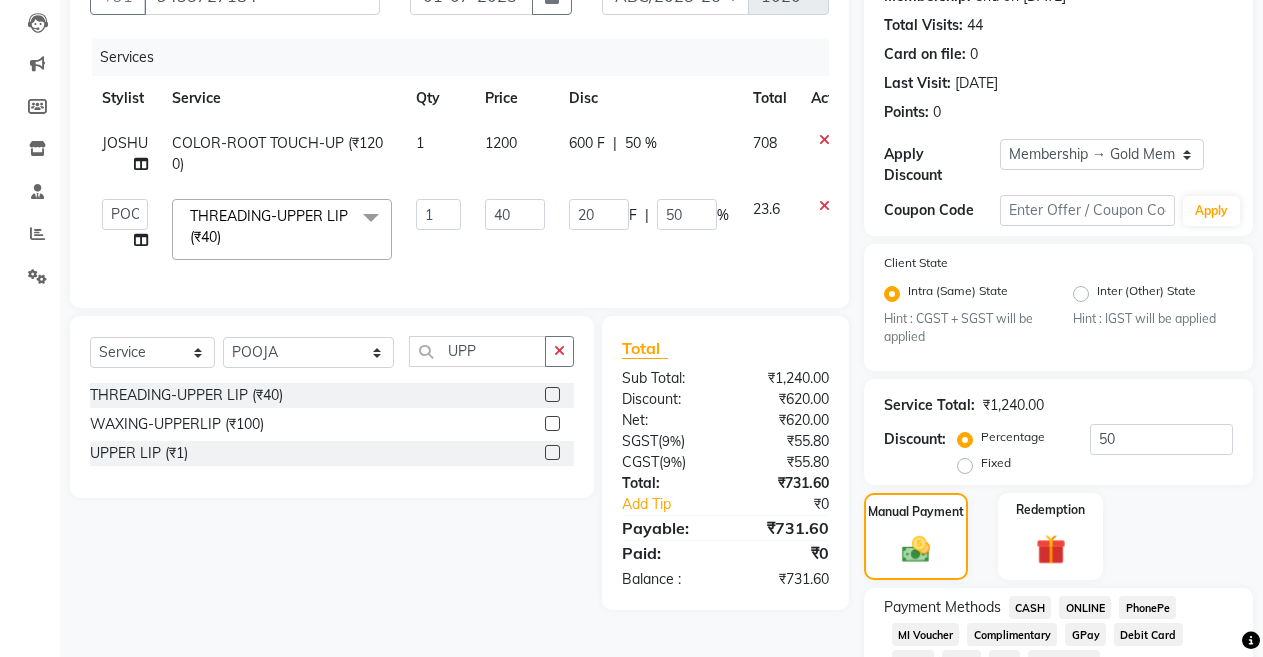 scroll, scrollTop: 331, scrollLeft: 0, axis: vertical 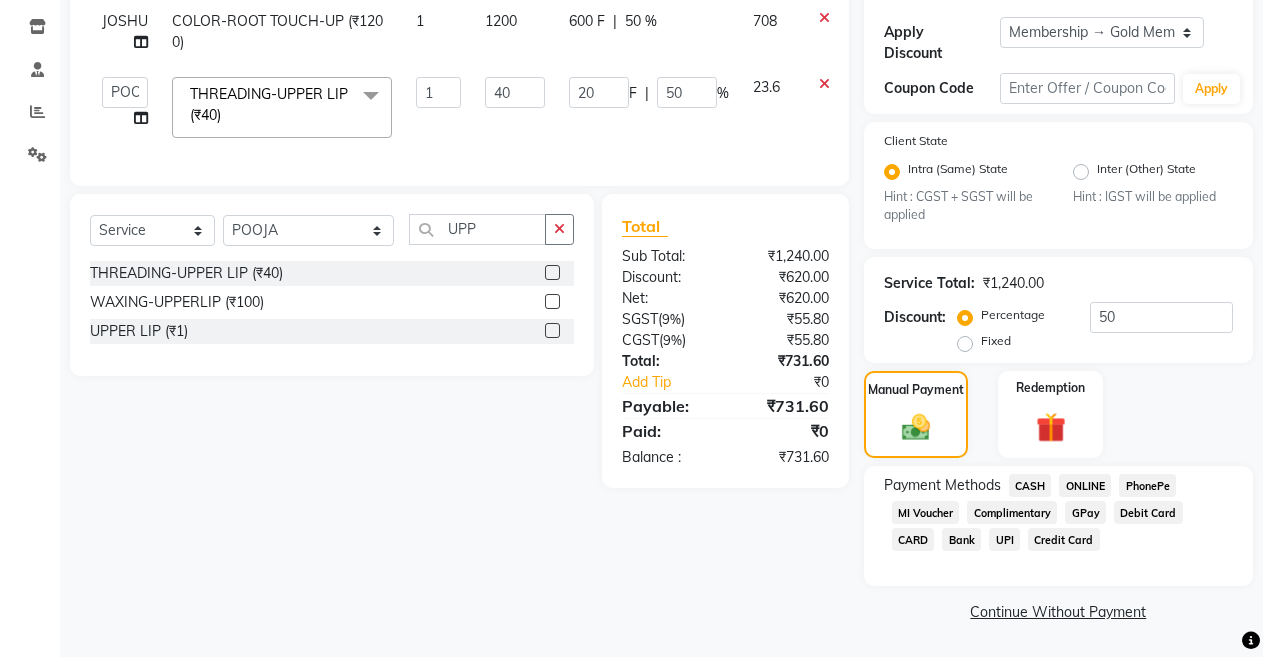 click on "CASH" 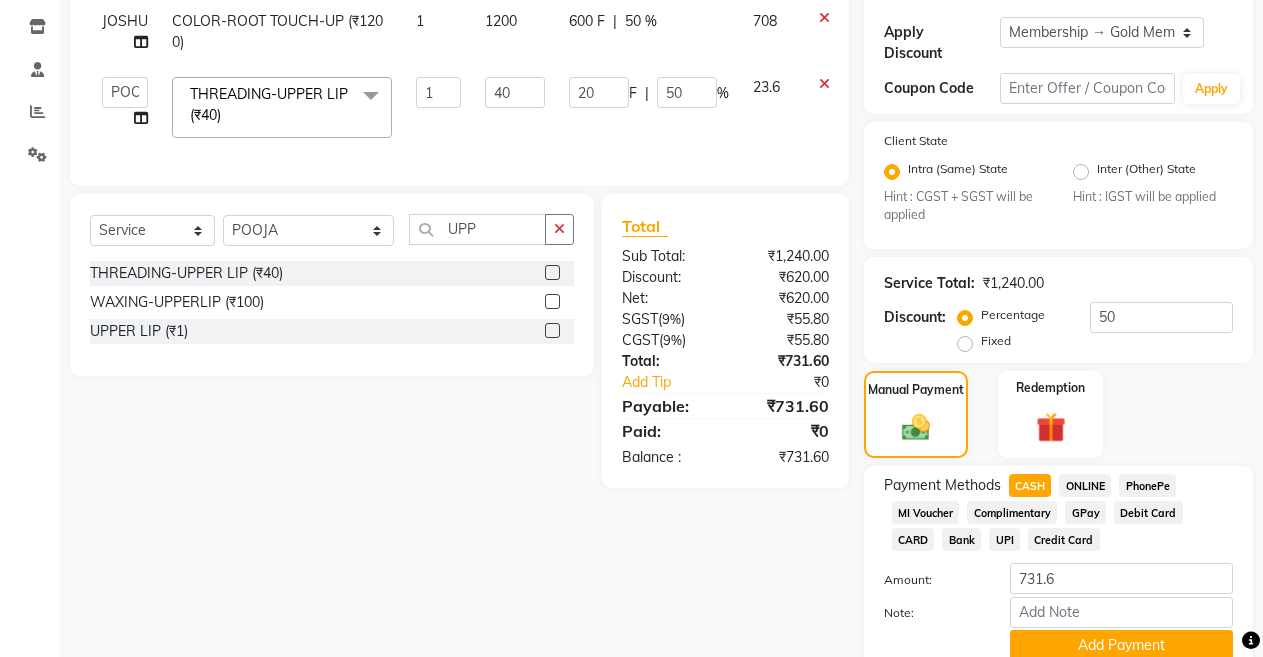 scroll, scrollTop: 414, scrollLeft: 0, axis: vertical 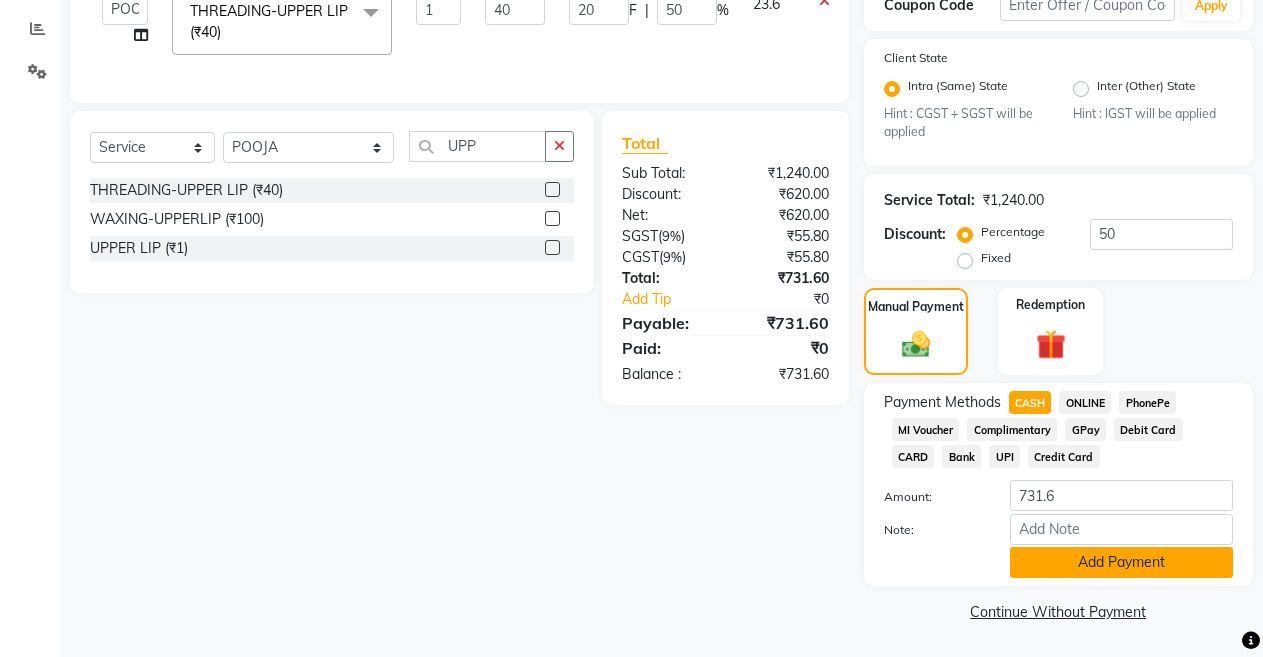 click on "Add Payment" 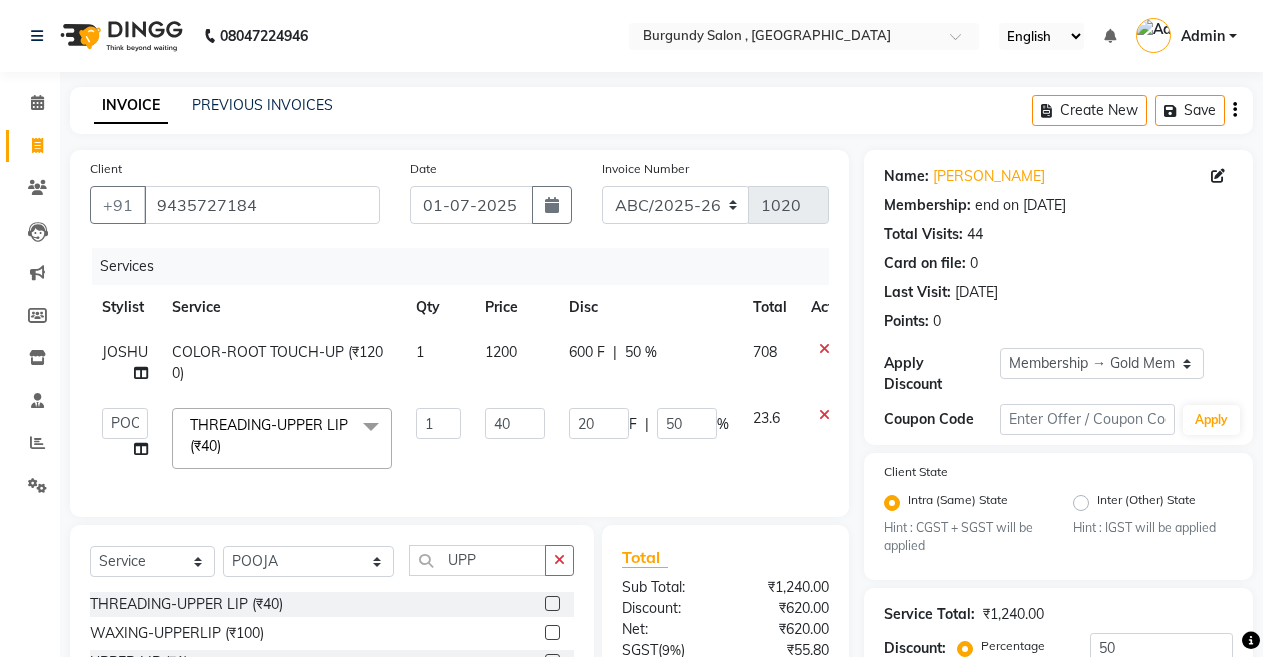 scroll, scrollTop: 444, scrollLeft: 0, axis: vertical 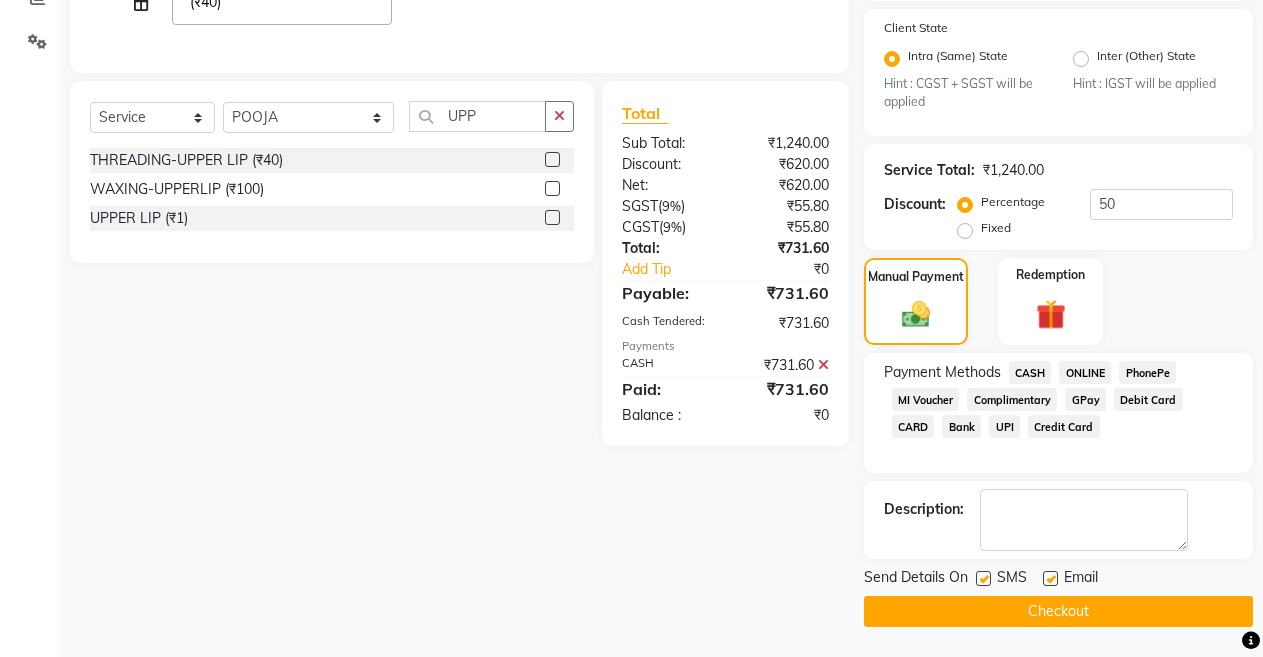 click on "Checkout" 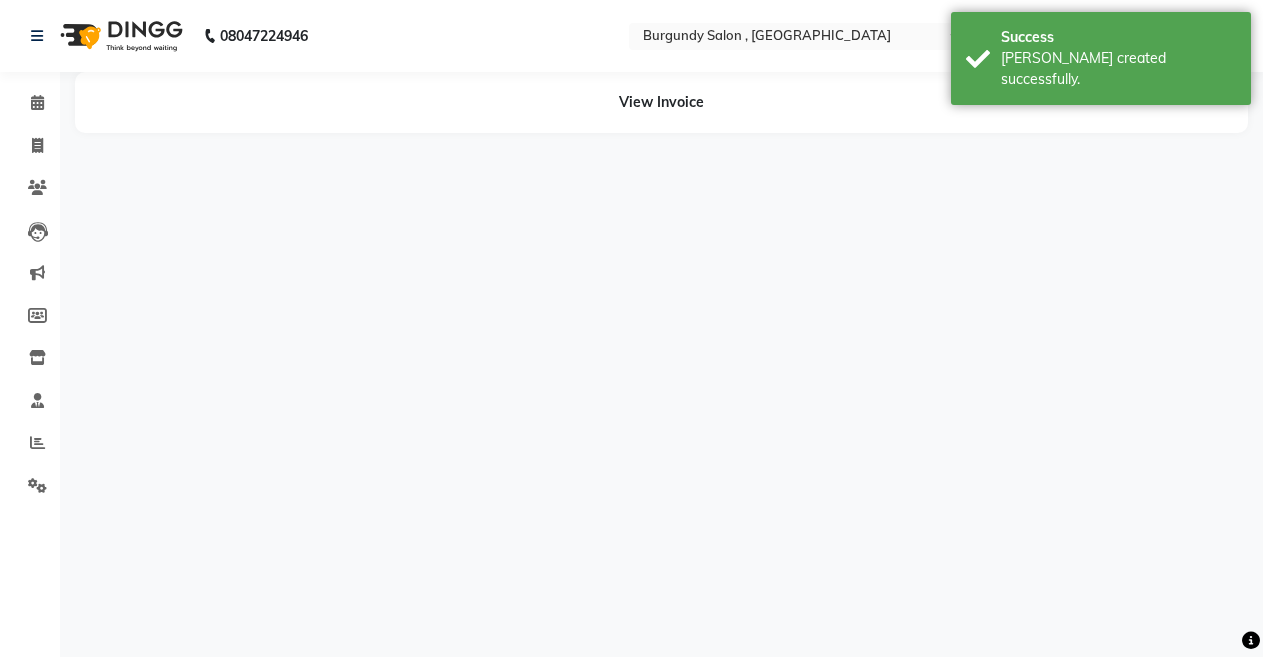 scroll, scrollTop: 0, scrollLeft: 0, axis: both 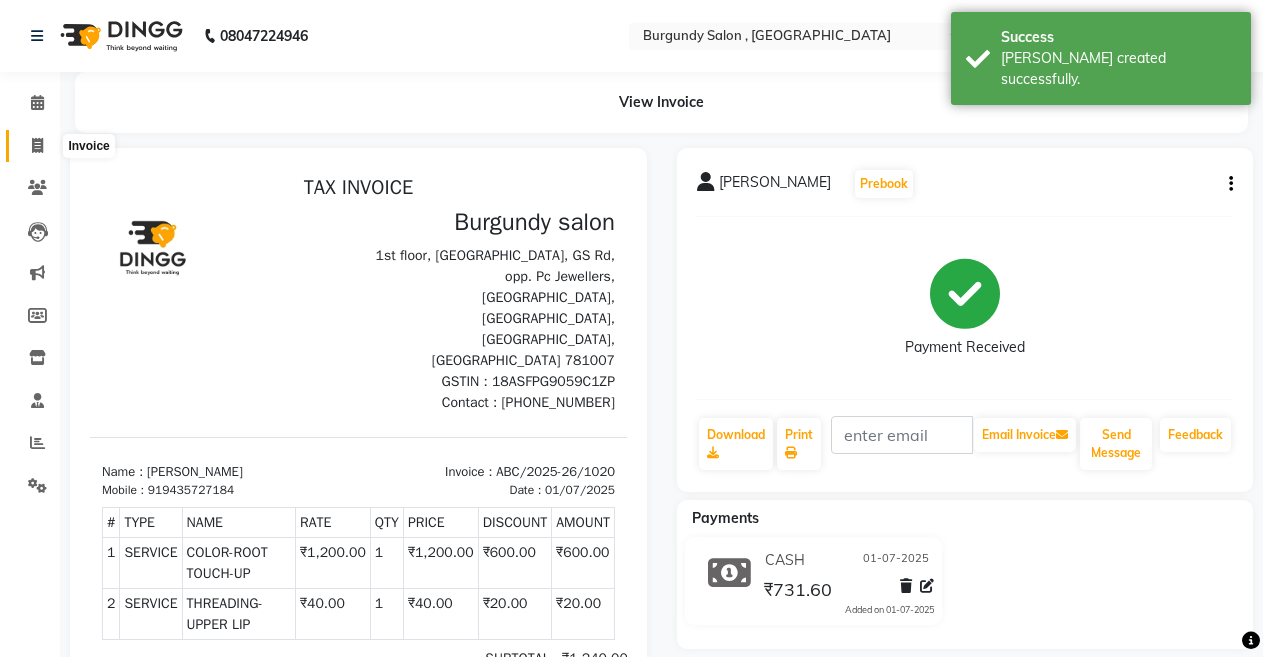 click 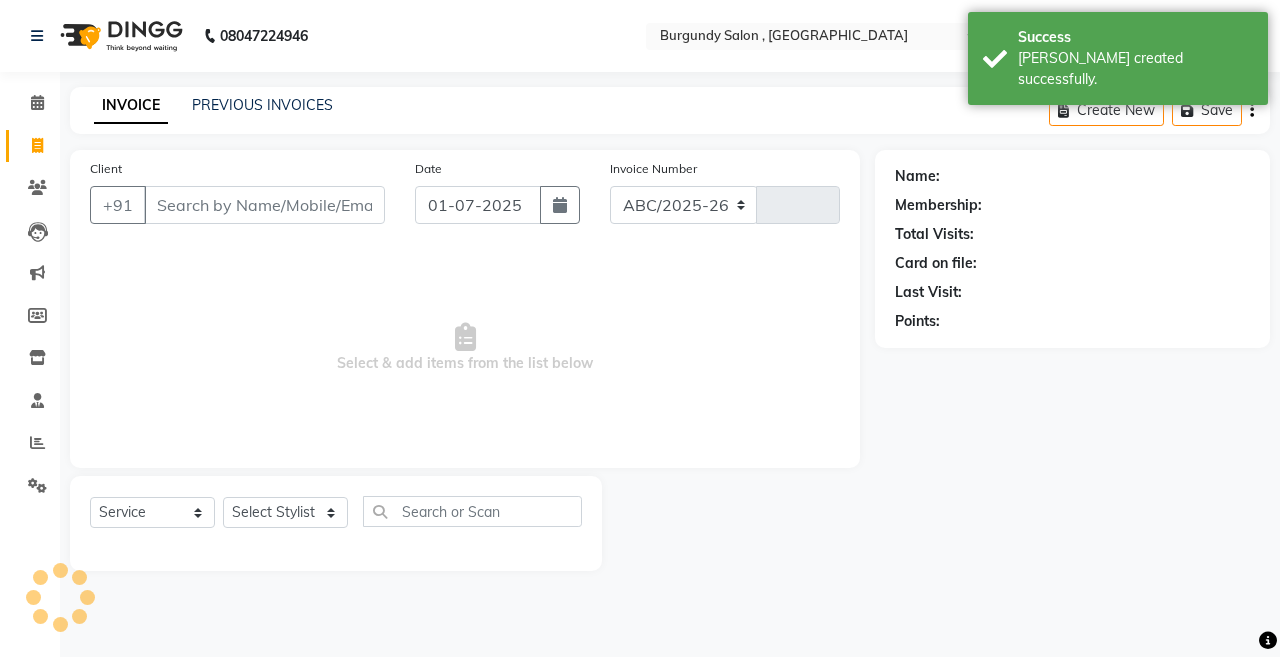 select on "5345" 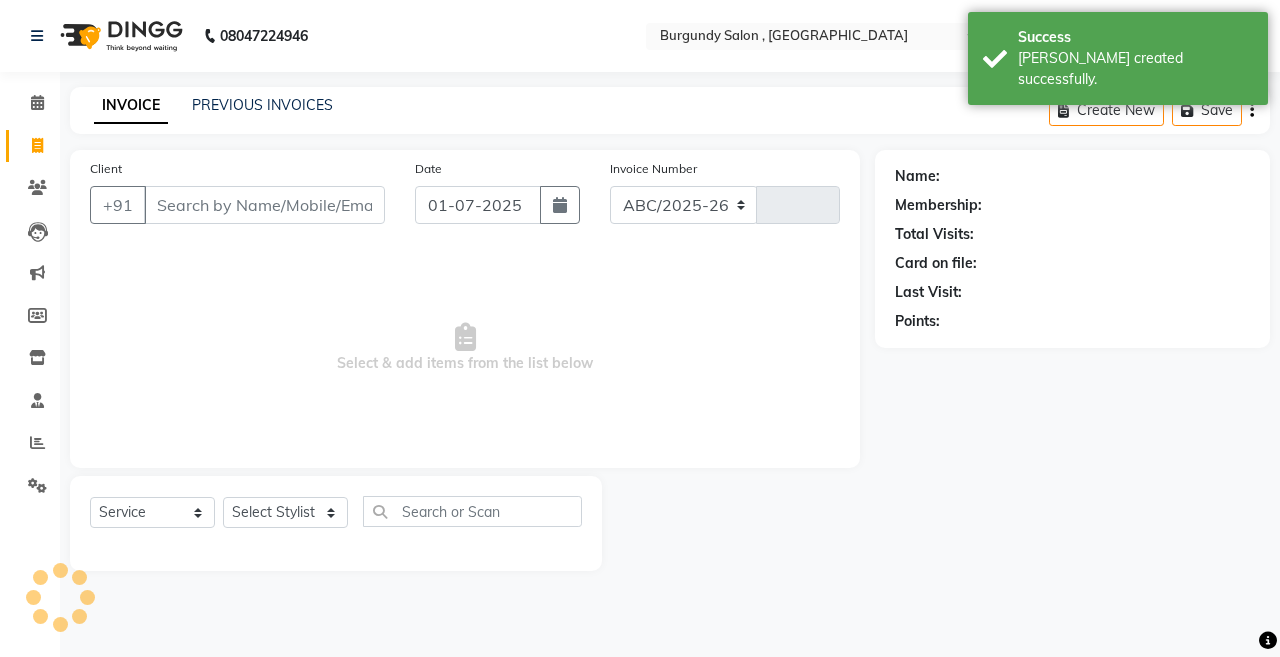 type on "1021" 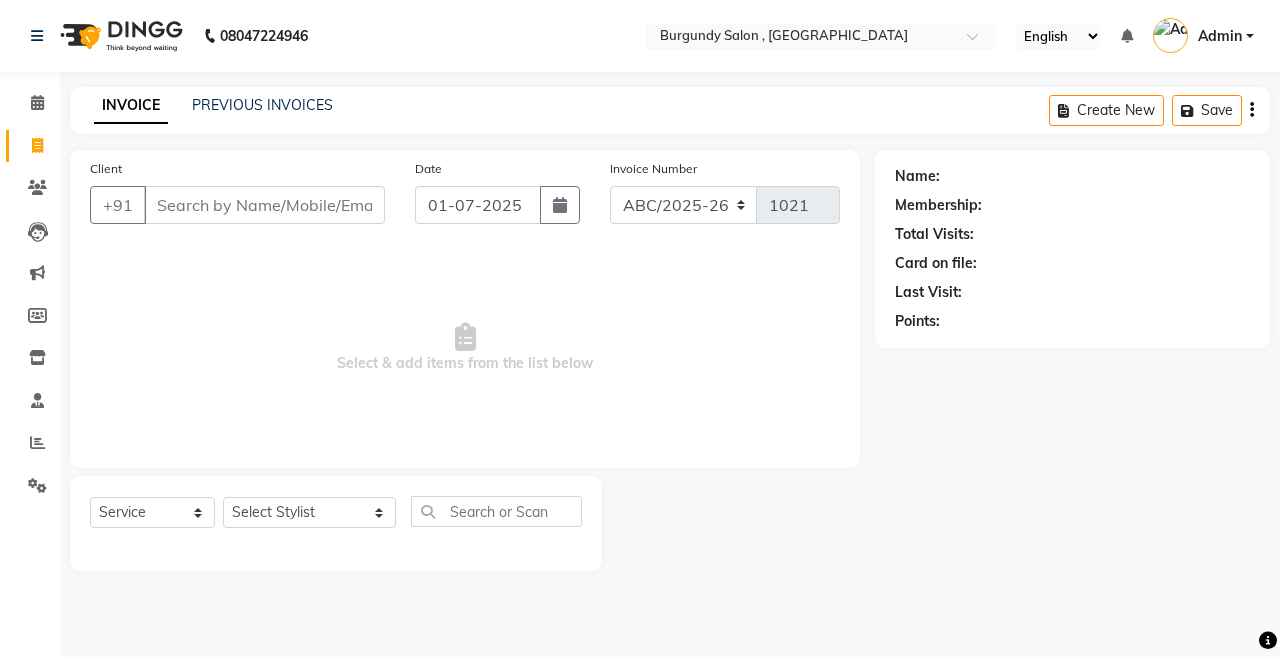 click on "Client" at bounding box center [264, 205] 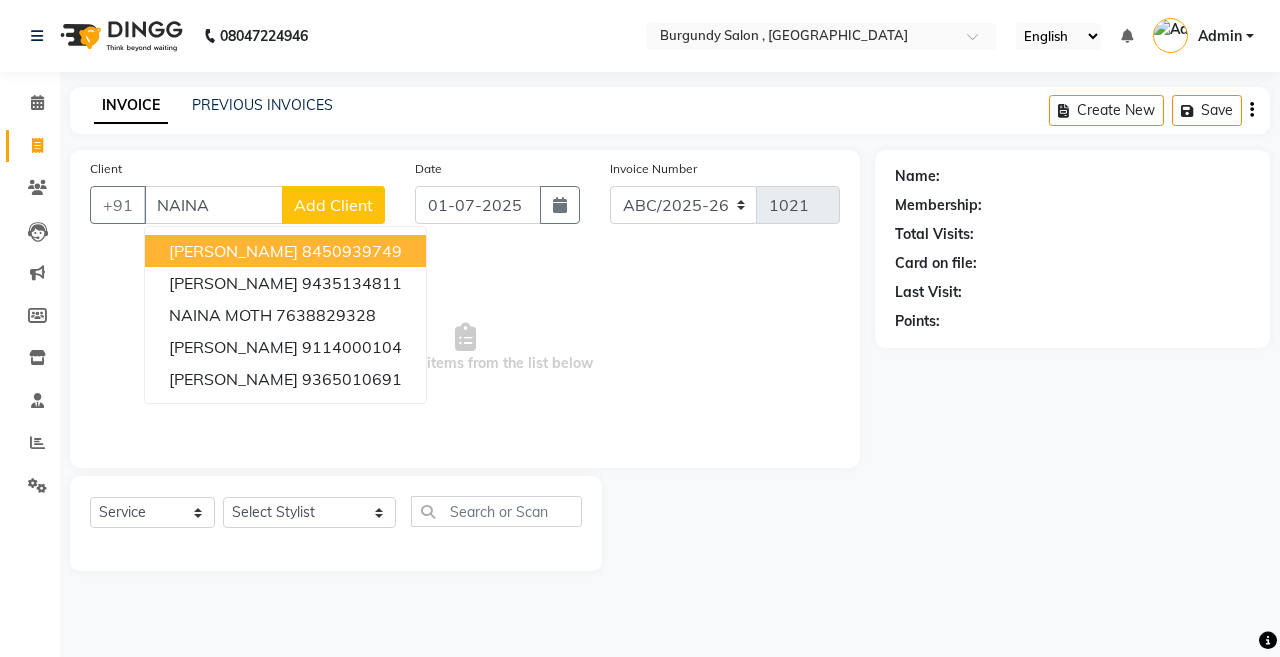 click on "[PERSON_NAME]" at bounding box center [233, 251] 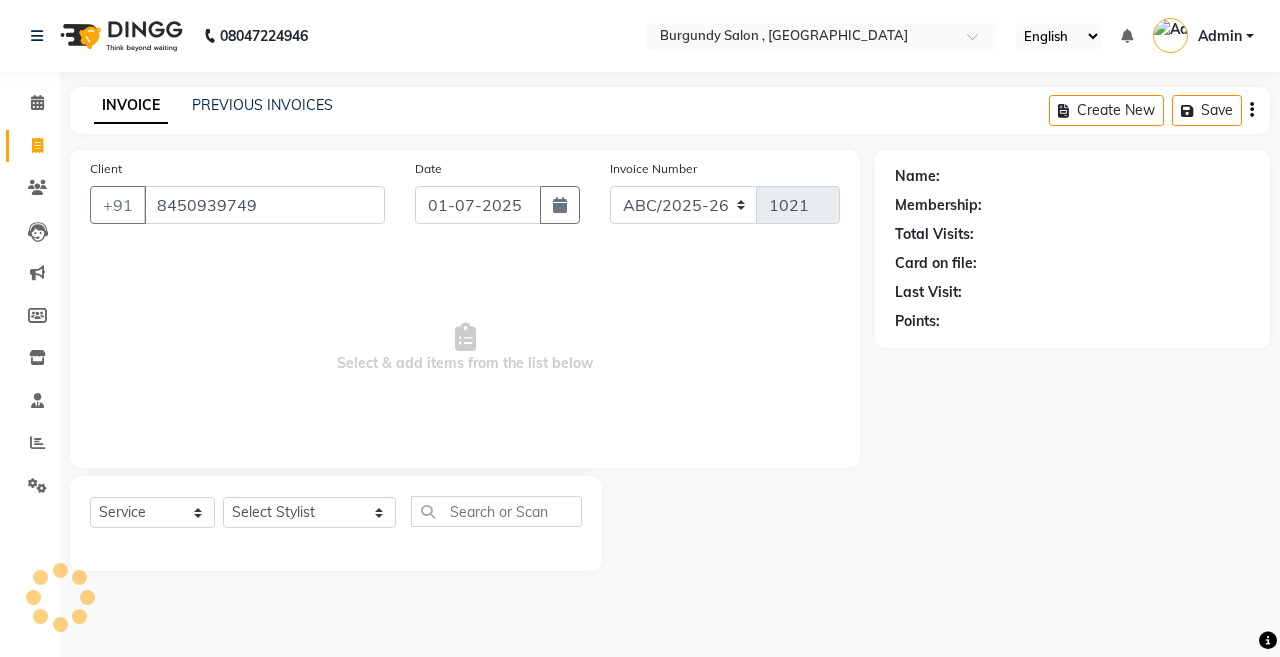 type on "8450939749" 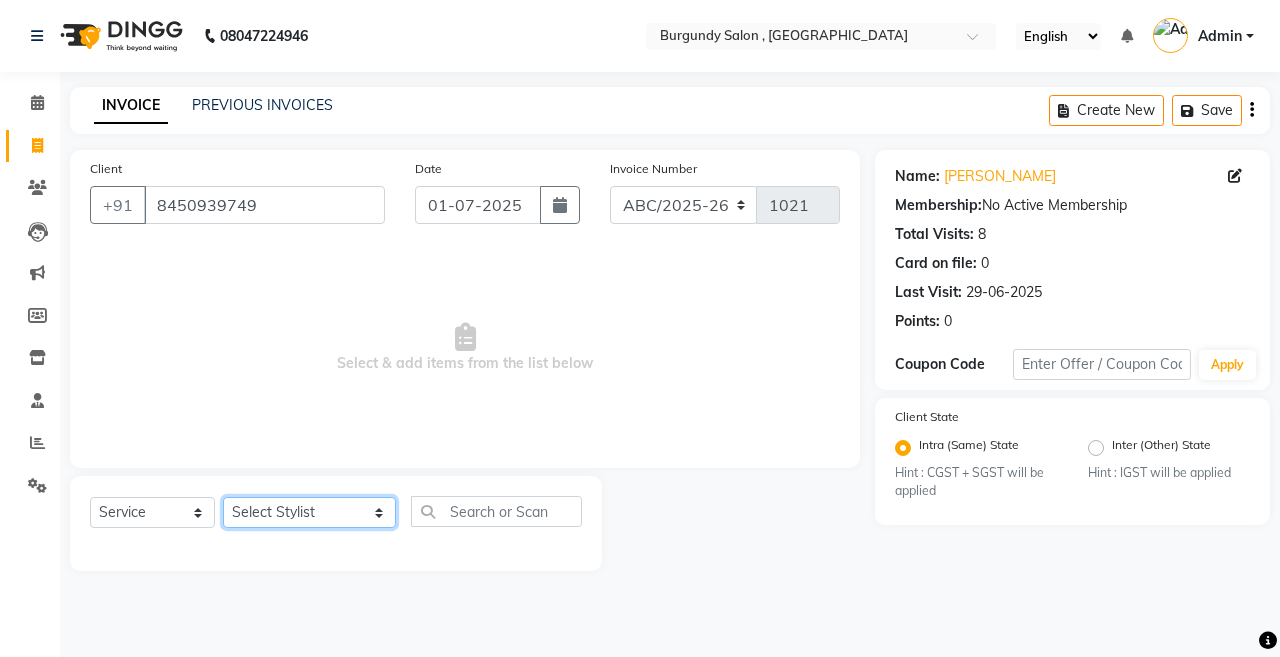 click on "Select Stylist ANIL  [PERSON_NAME] [PERSON_NAME]  DHON DAS DHON / [PERSON_NAME] [PERSON_NAME] [PERSON_NAME]/ [PERSON_NAME] [PERSON_NAME] LAXI / [PERSON_NAME] LITTLE MAAM MINTUL [PERSON_NAME] [PERSON_NAME] [PERSON_NAME] [PERSON_NAME]/POJA/ [PERSON_NAME] / [PERSON_NAME] [PERSON_NAME]/ [PERSON_NAME] POOJA  PRAKASH [PERSON_NAME] / [PERSON_NAME]  [PERSON_NAME] / [PERSON_NAME] [PERSON_NAME] / [PERSON_NAME] / [PERSON_NAME] [PERSON_NAME]/ [PERSON_NAME]/[PERSON_NAME]/[PERSON_NAME]/ [PERSON_NAME]/[PERSON_NAME]/ [PERSON_NAME] [PERSON_NAME]/ [PERSON_NAME] [PERSON_NAME] [PERSON_NAME] [PERSON_NAME] SOPEM staff 1 staff 1 TANU" 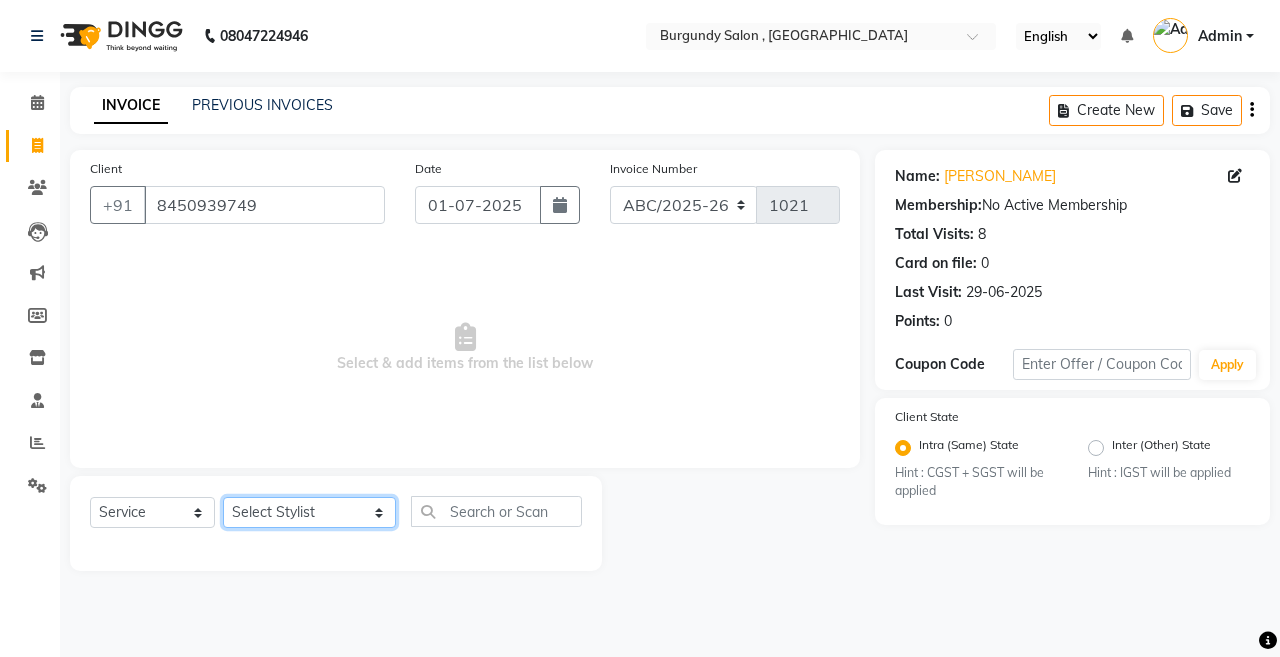 select on "32580" 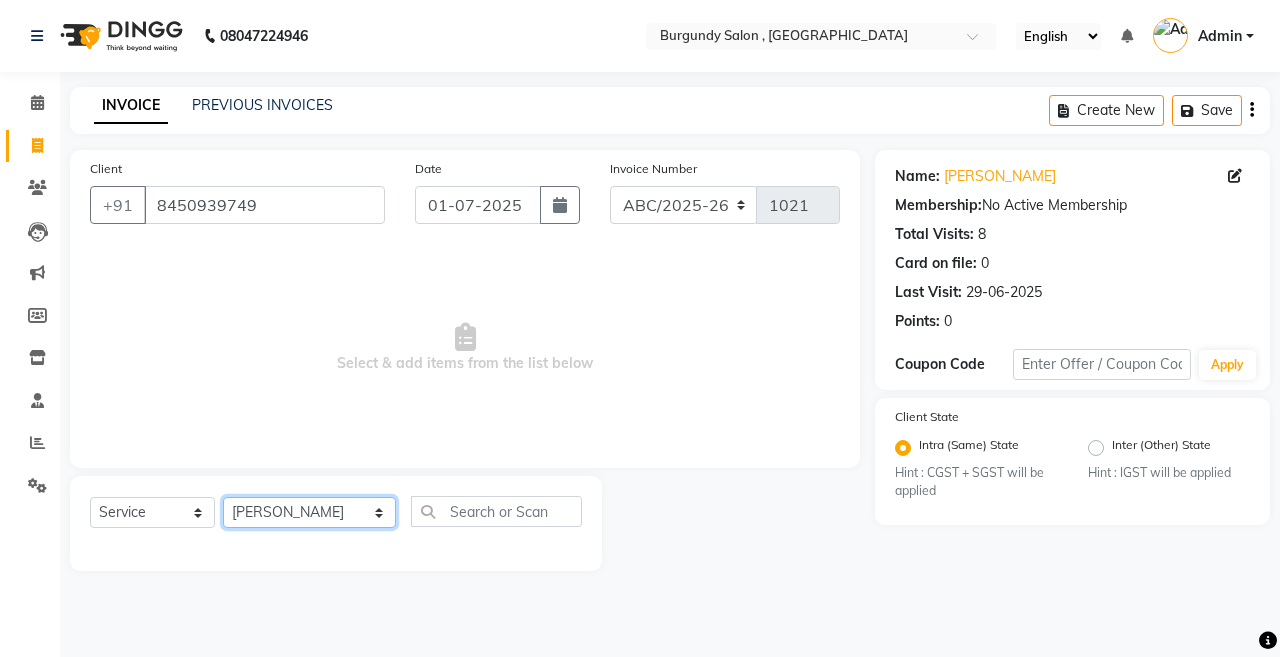 click on "Select Stylist ANIL  [PERSON_NAME] [PERSON_NAME]  DHON DAS DHON / [PERSON_NAME] [PERSON_NAME] [PERSON_NAME]/ [PERSON_NAME] [PERSON_NAME] LAXI / [PERSON_NAME] LITTLE MAAM MINTUL [PERSON_NAME] [PERSON_NAME] [PERSON_NAME] [PERSON_NAME]/POJA/ [PERSON_NAME] / [PERSON_NAME] [PERSON_NAME]/ [PERSON_NAME] POOJA  PRAKASH [PERSON_NAME] / [PERSON_NAME]  [PERSON_NAME] / [PERSON_NAME] [PERSON_NAME] / [PERSON_NAME] / [PERSON_NAME] [PERSON_NAME]/ [PERSON_NAME]/[PERSON_NAME]/[PERSON_NAME]/ [PERSON_NAME]/[PERSON_NAME]/ [PERSON_NAME] [PERSON_NAME]/ [PERSON_NAME] [PERSON_NAME] [PERSON_NAME] [PERSON_NAME] SOPEM staff 1 staff 1 TANU" 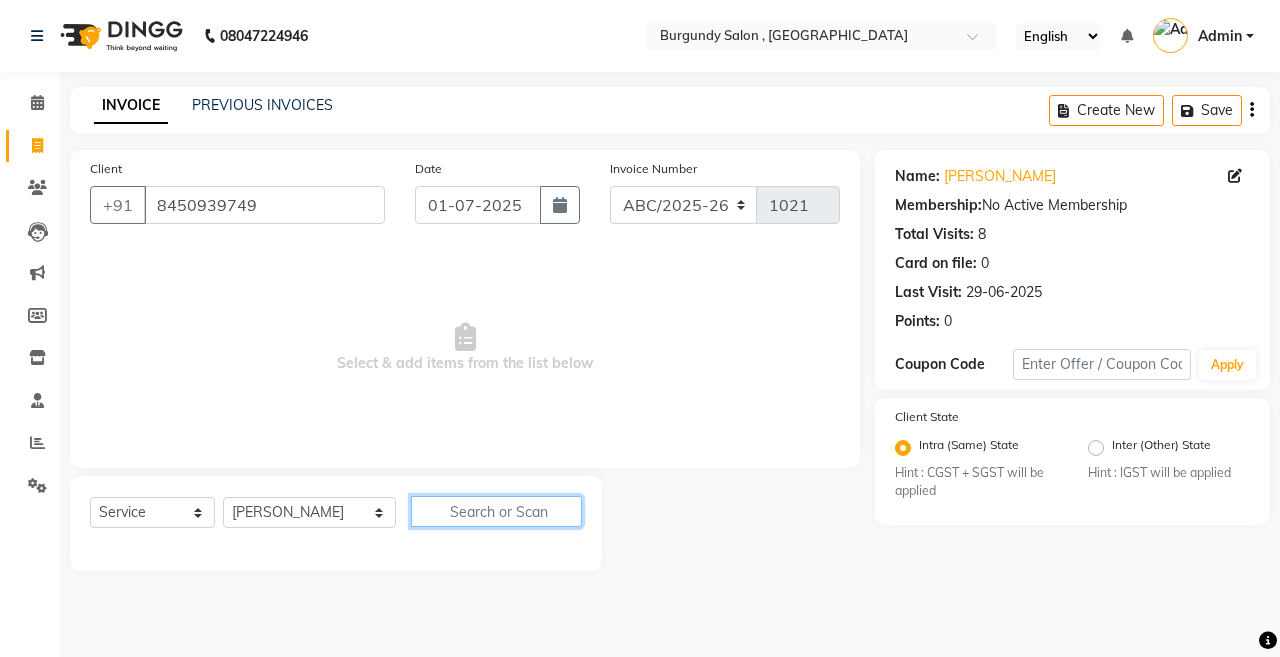 click 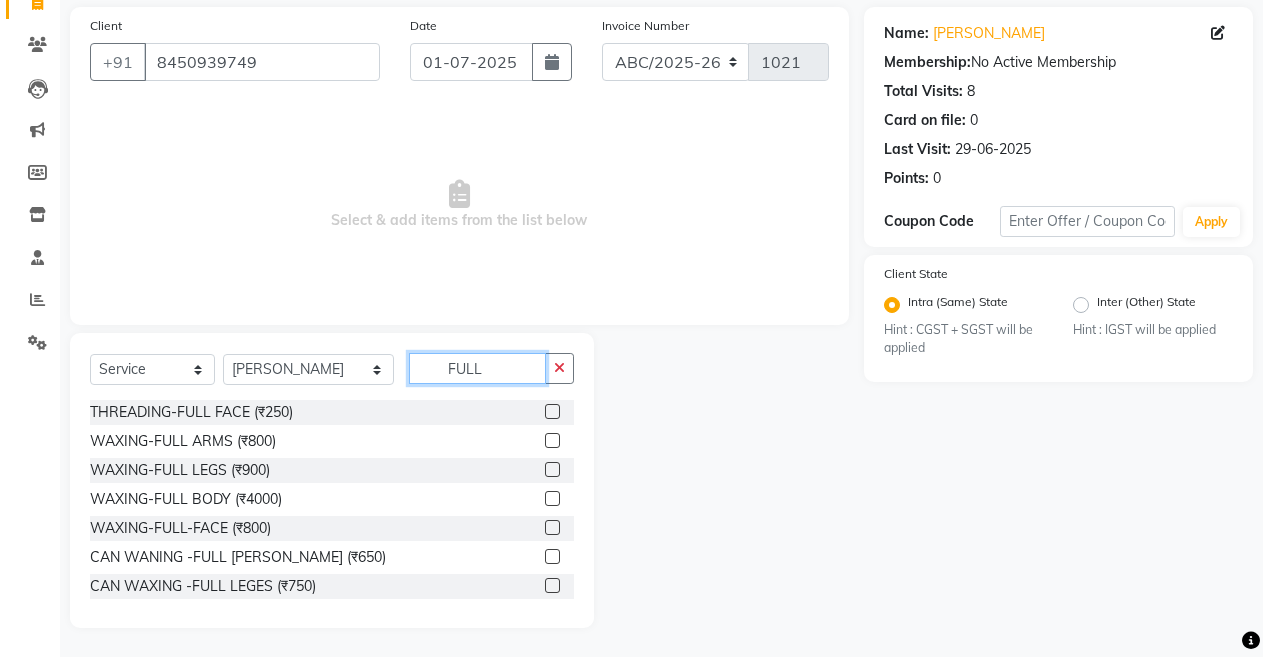 scroll, scrollTop: 144, scrollLeft: 0, axis: vertical 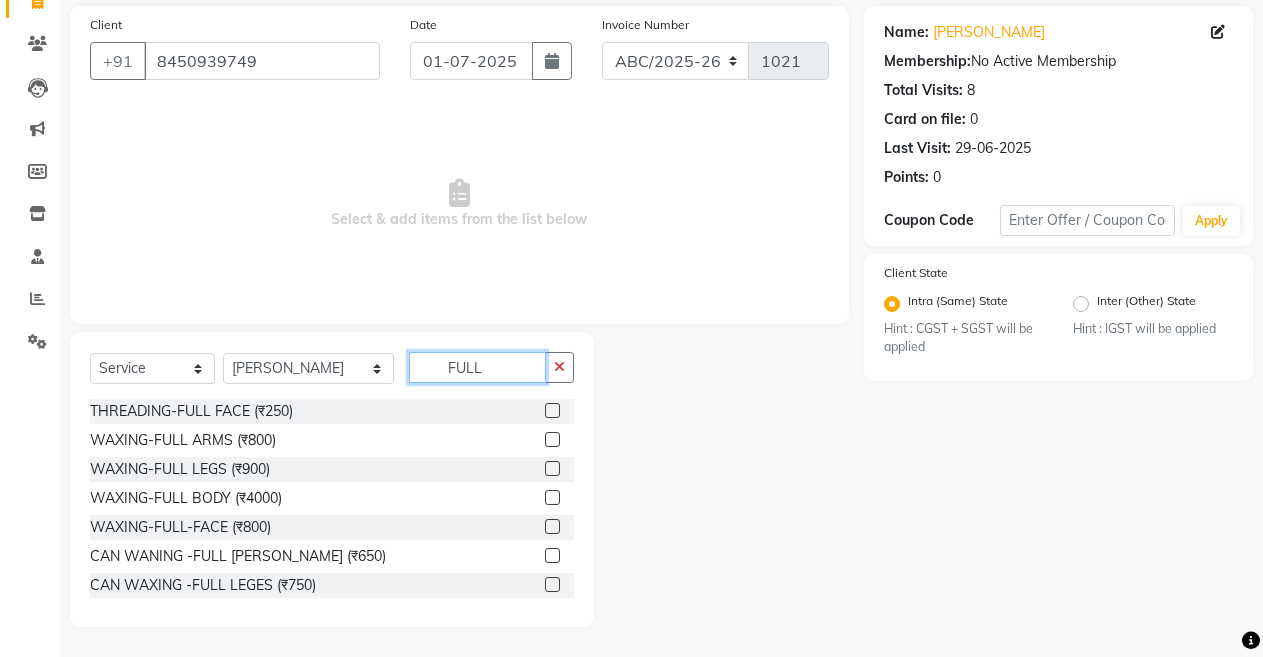 type on "FULL" 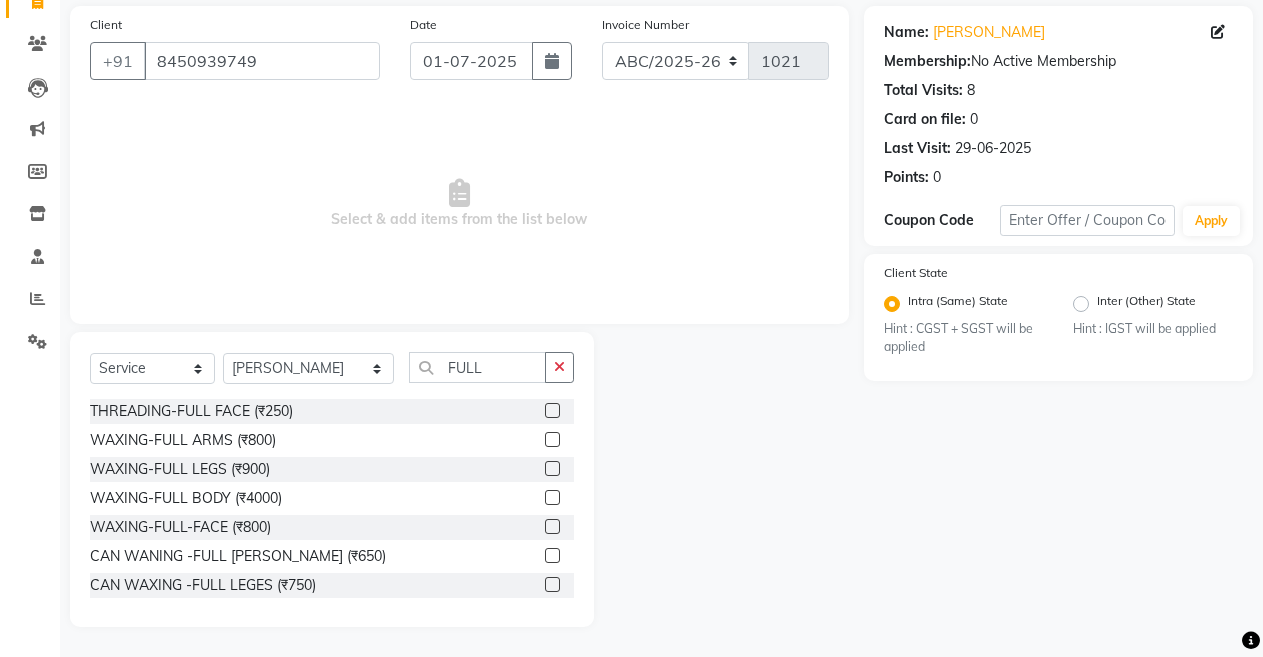 click 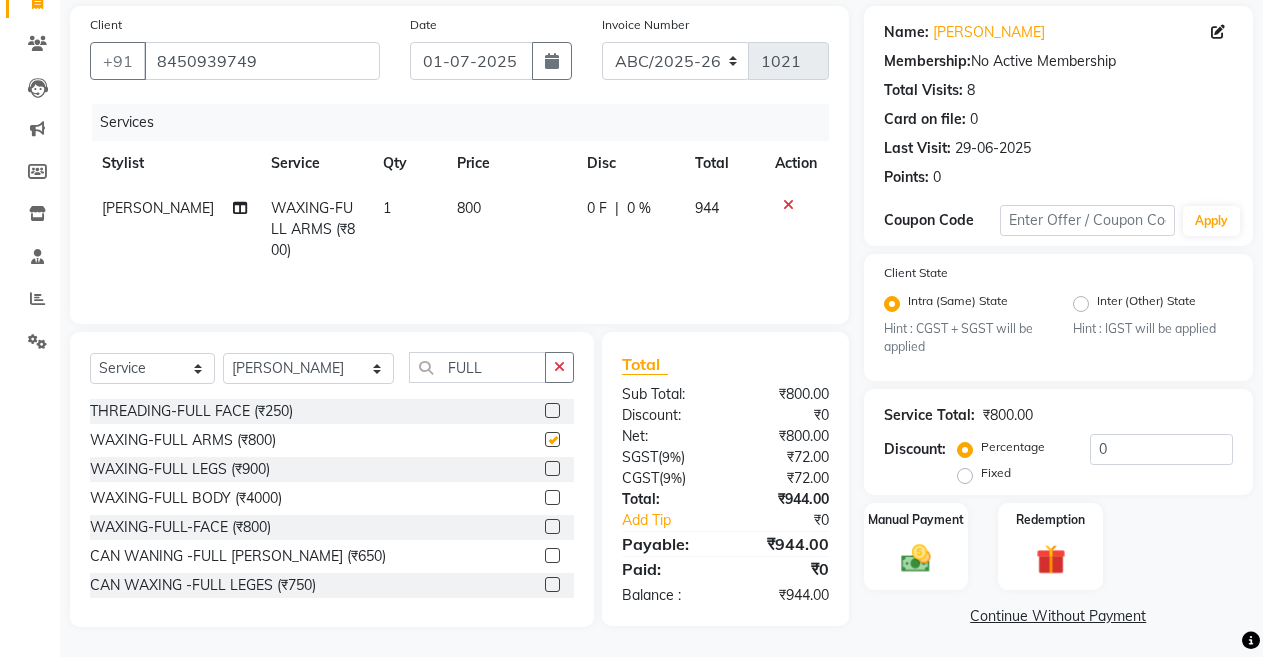 checkbox on "false" 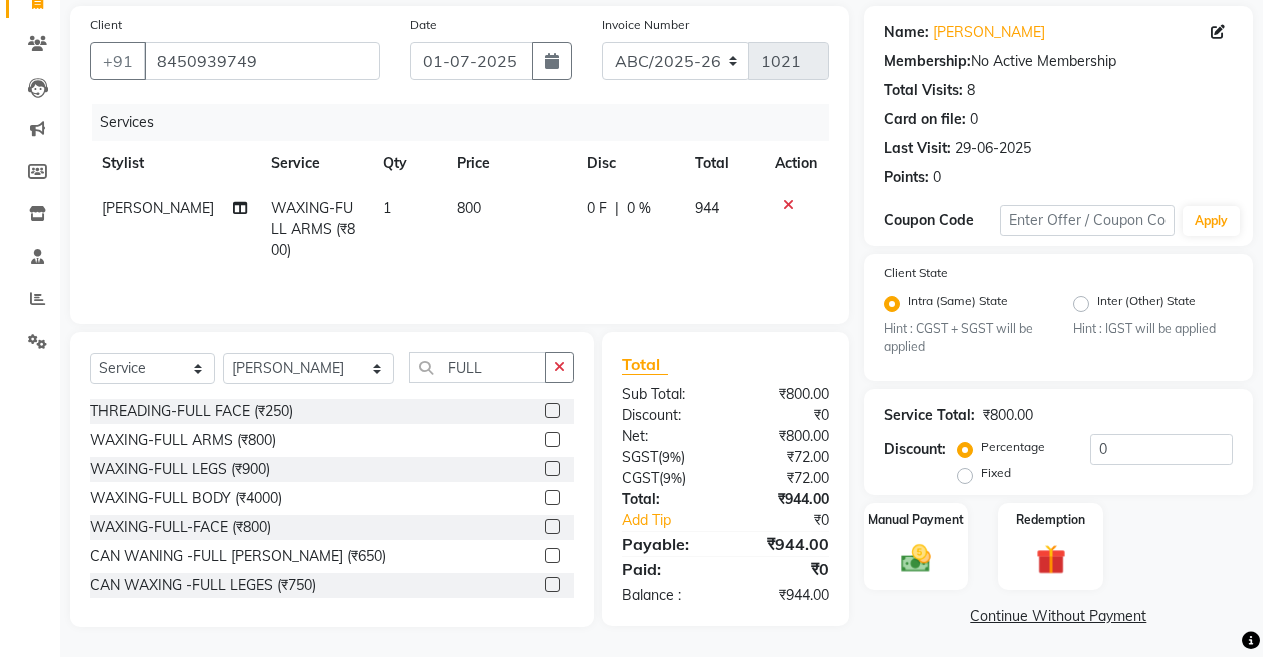 click 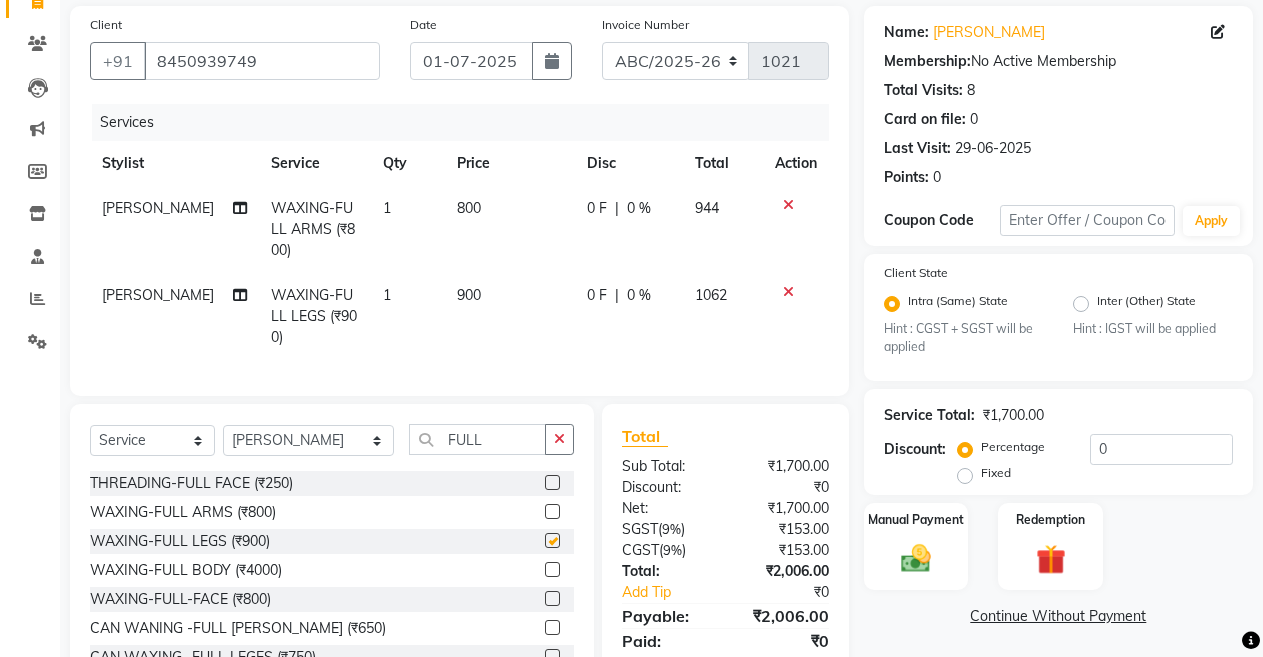 checkbox on "false" 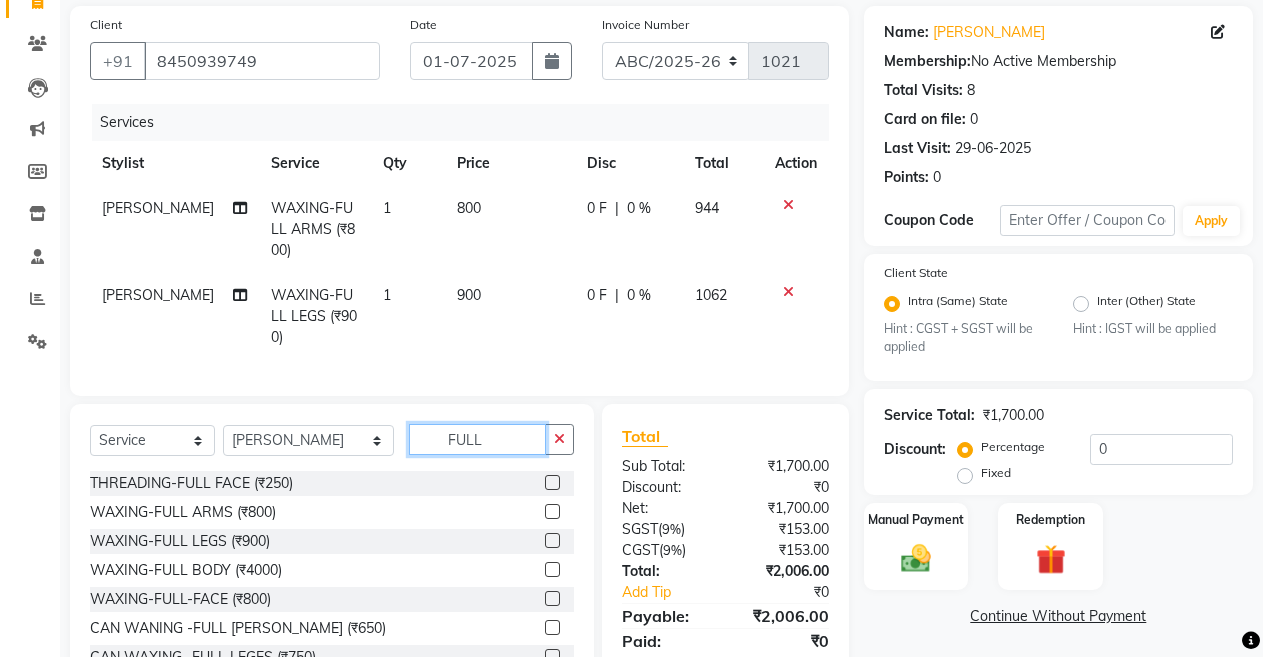 click on "FULL" 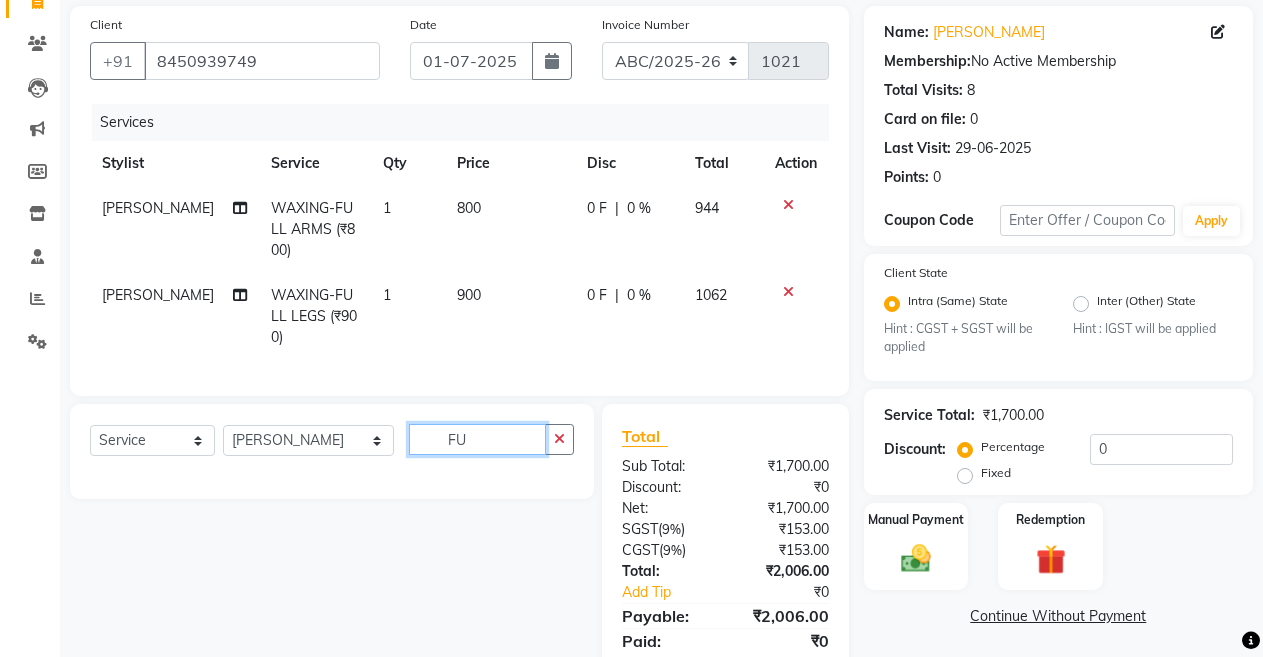 type on "F" 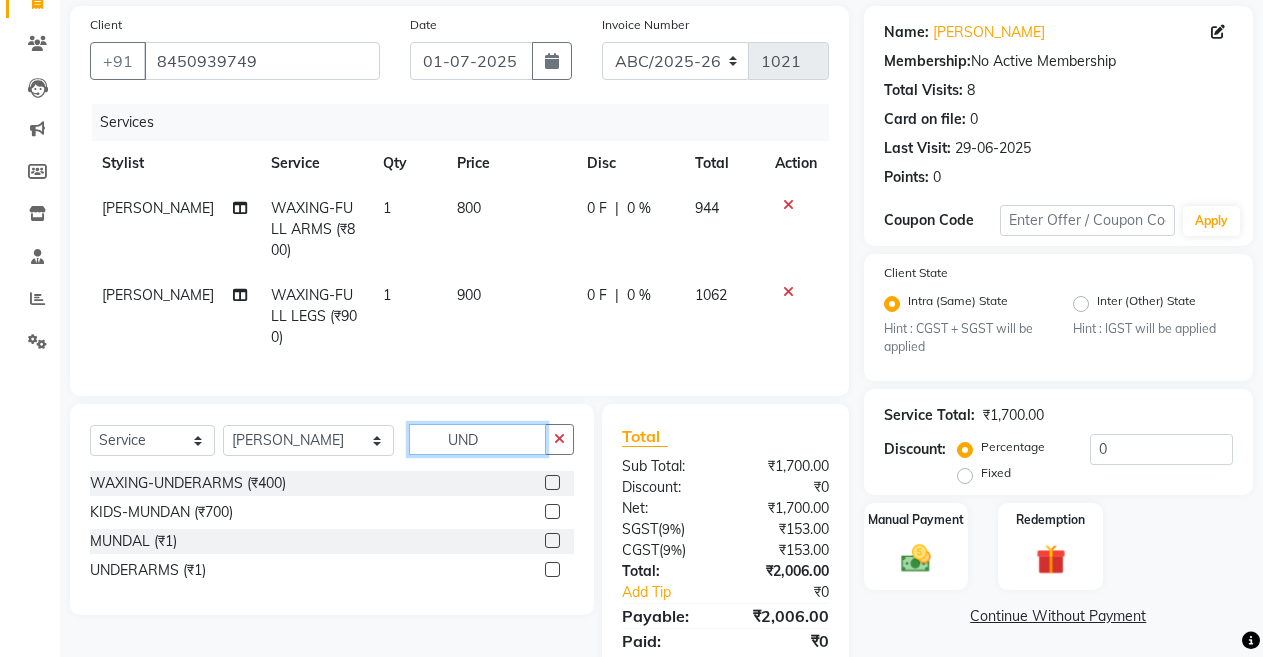 type on "UND" 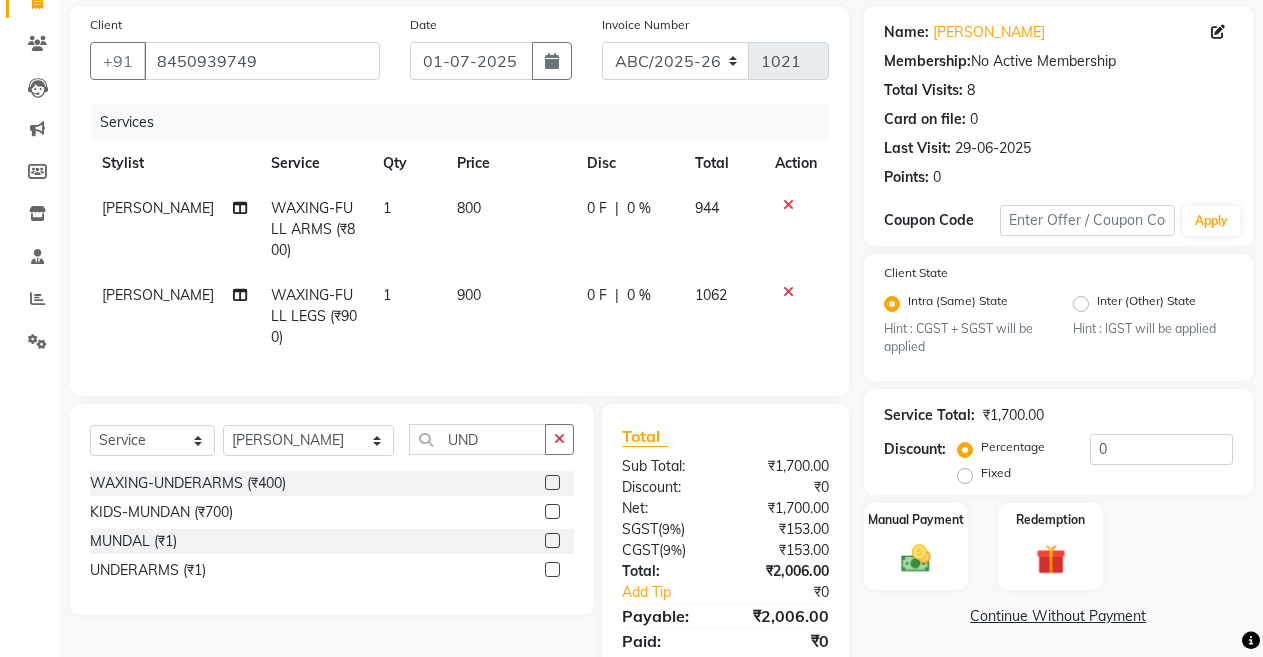 click 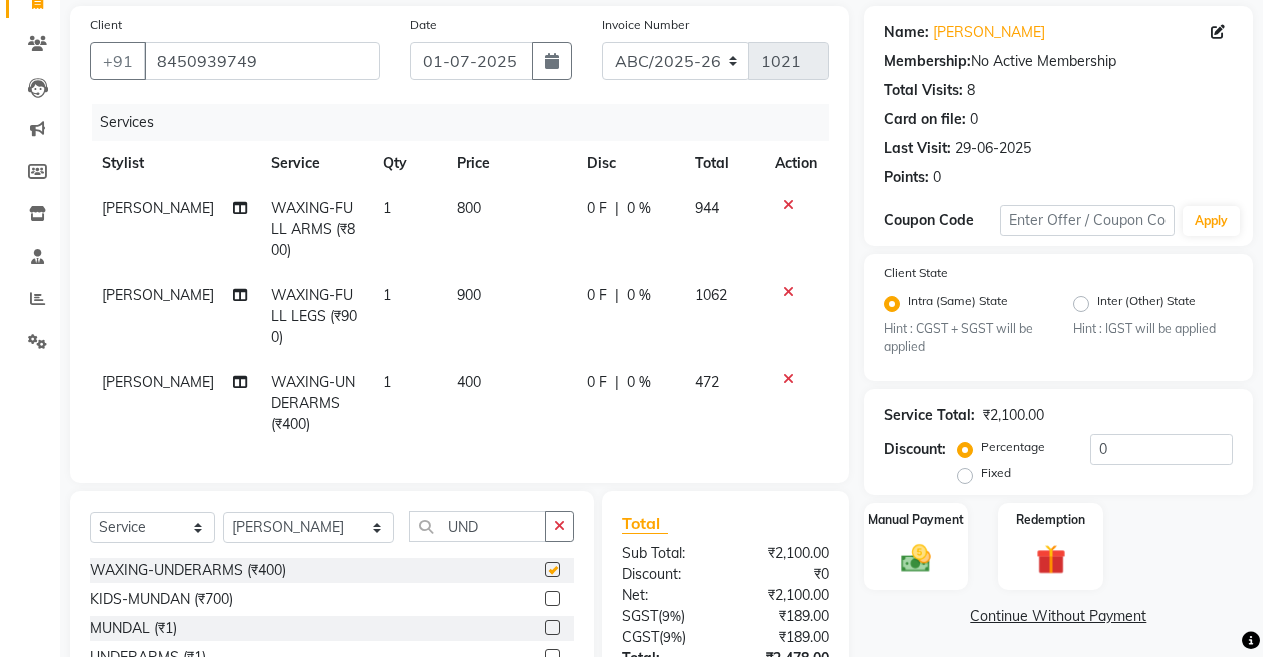 checkbox on "false" 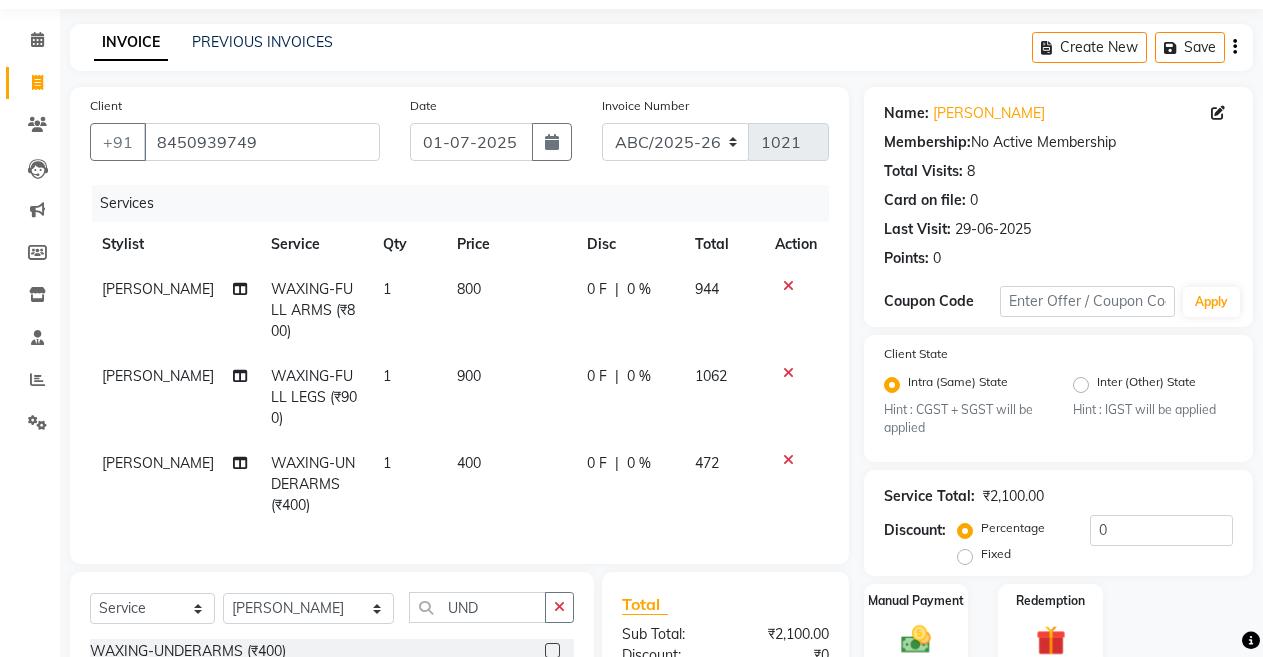 scroll, scrollTop: 24, scrollLeft: 0, axis: vertical 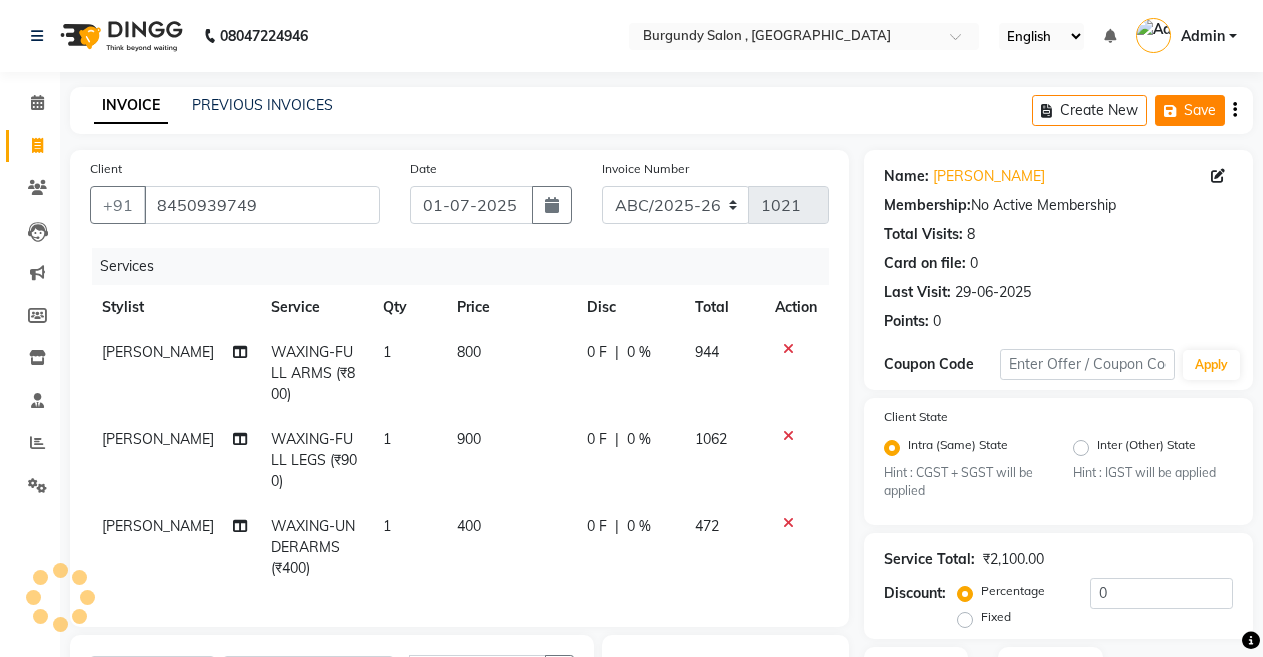 click on "Save" 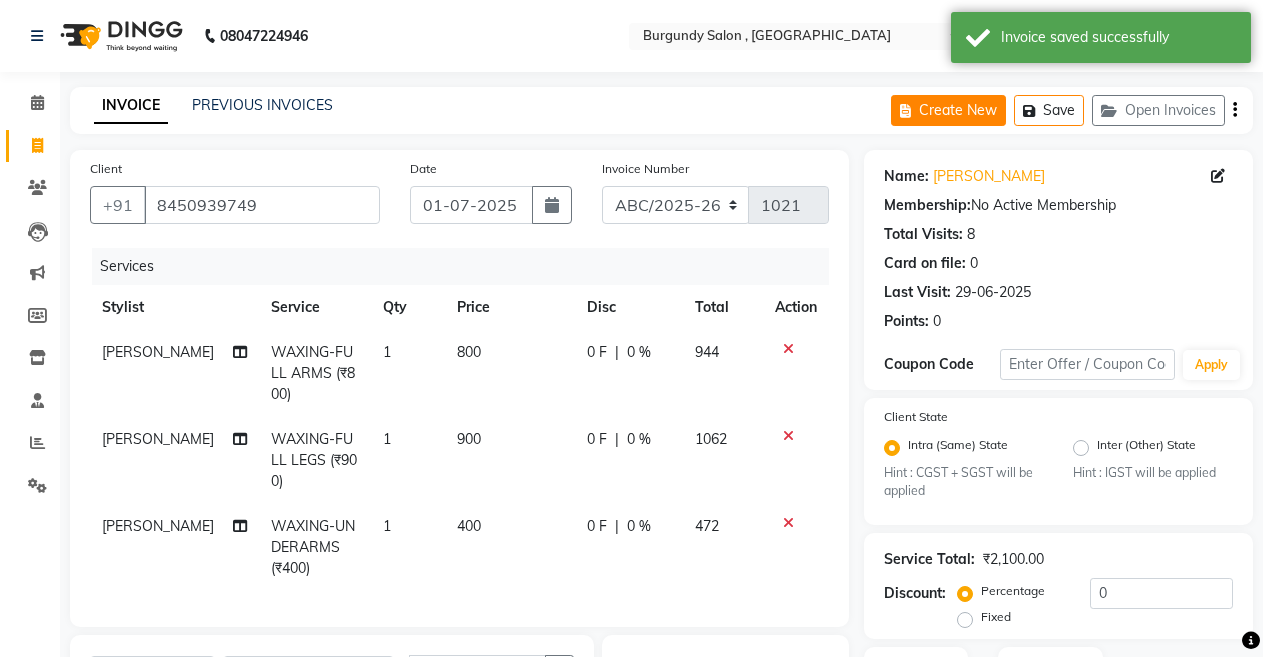 click on "Create New" 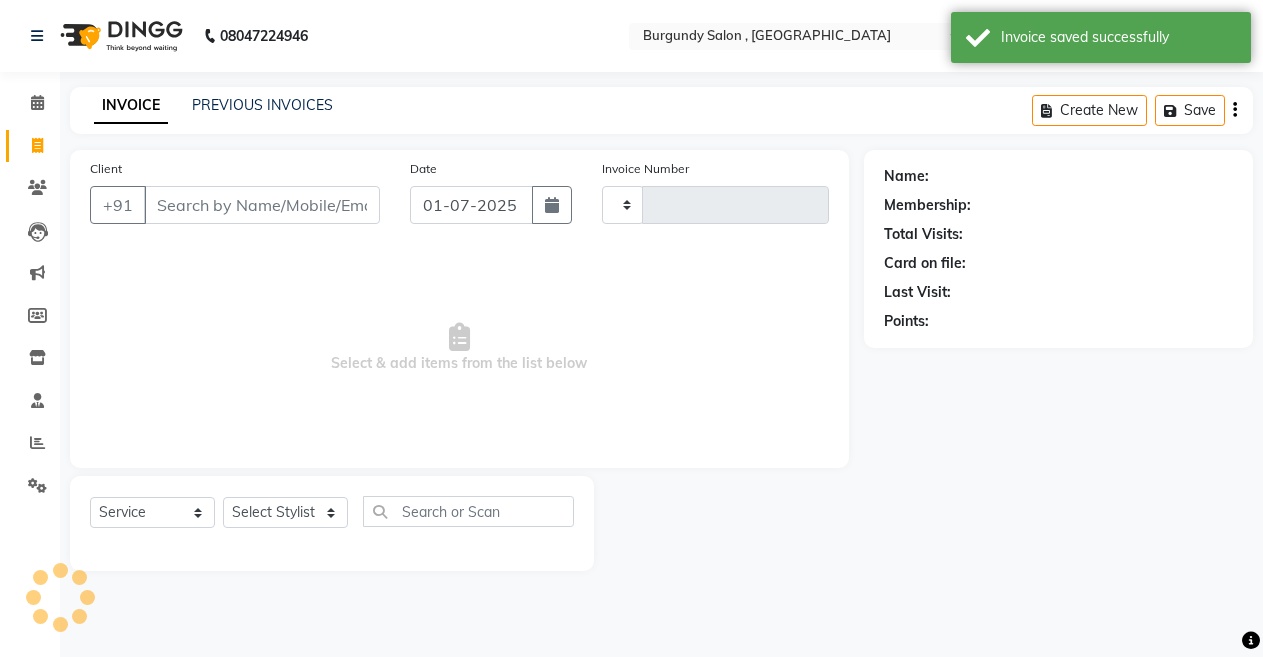 type on "1021" 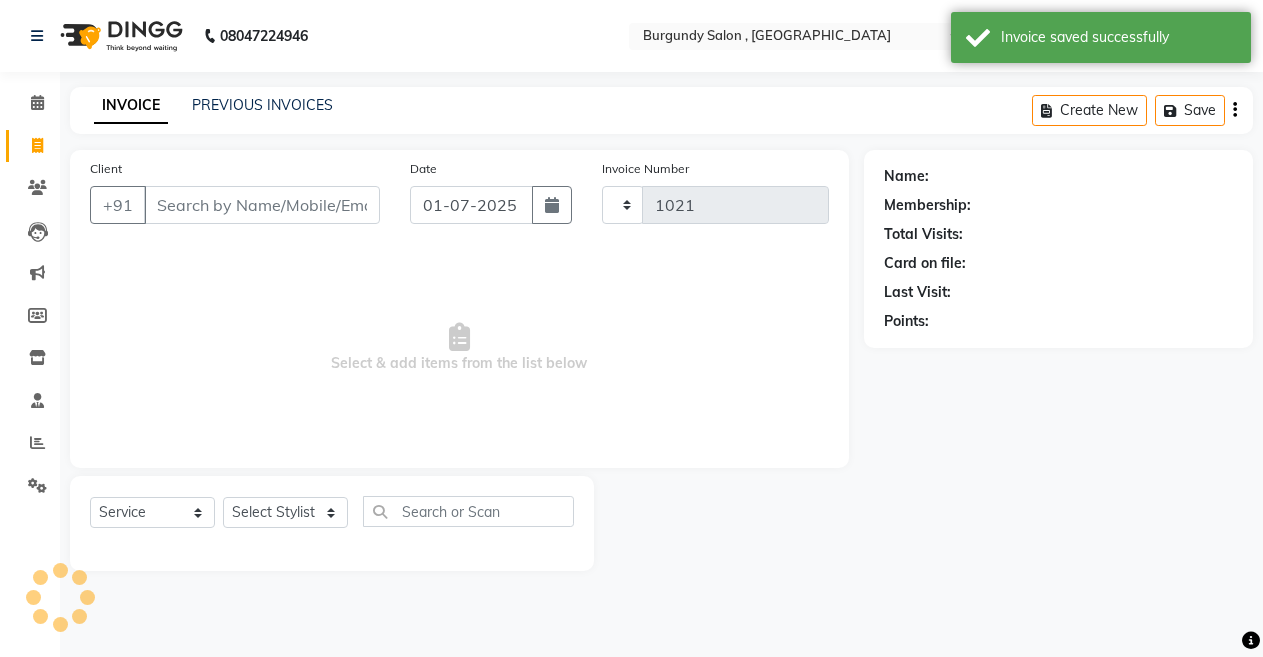 select on "5345" 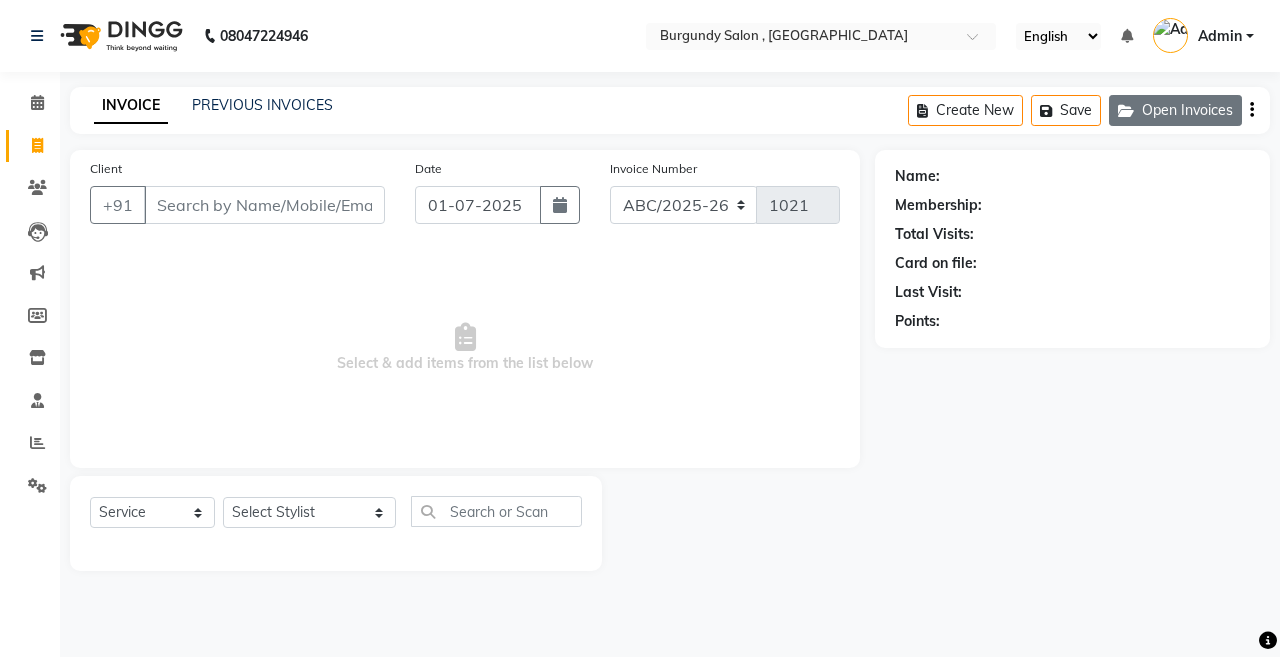 click on "Open Invoices" 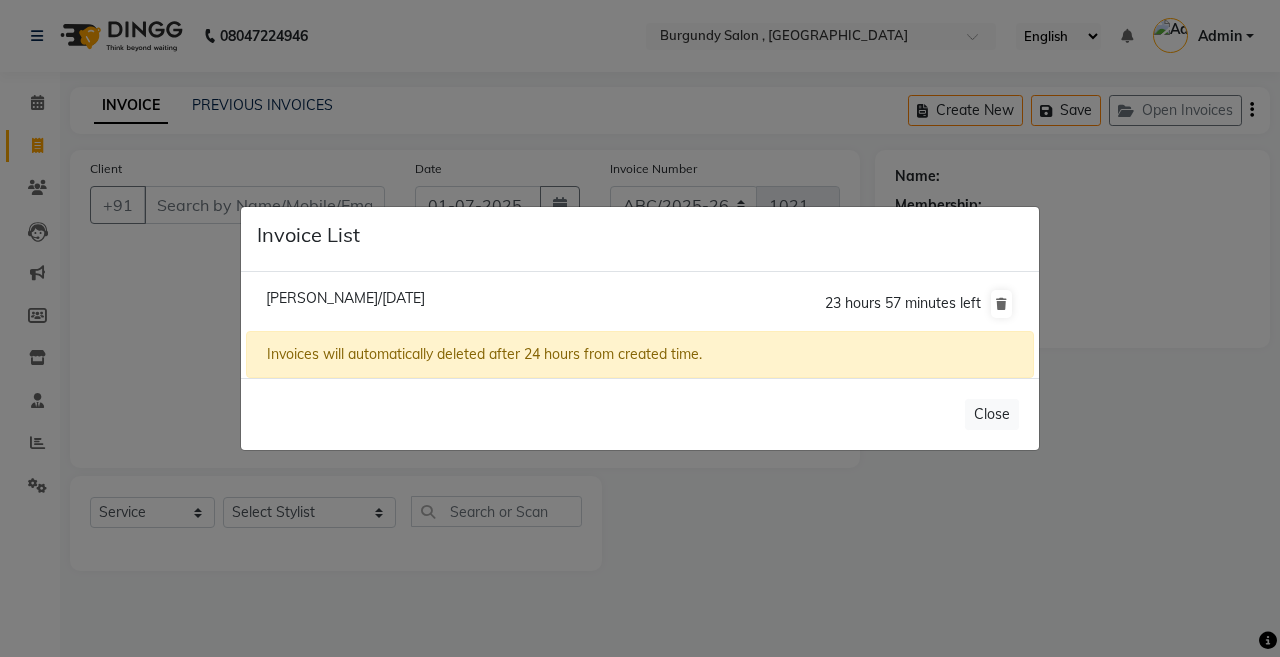 click on "[PERSON_NAME]/[DATE]" 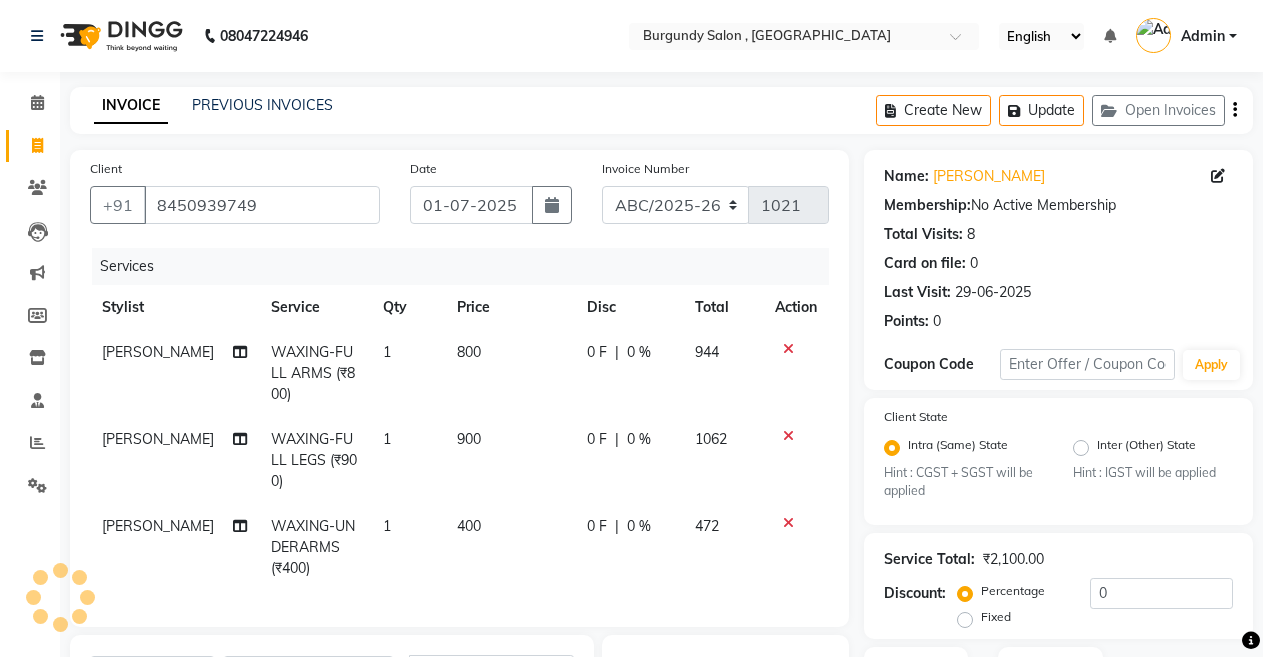 scroll, scrollTop: 298, scrollLeft: 0, axis: vertical 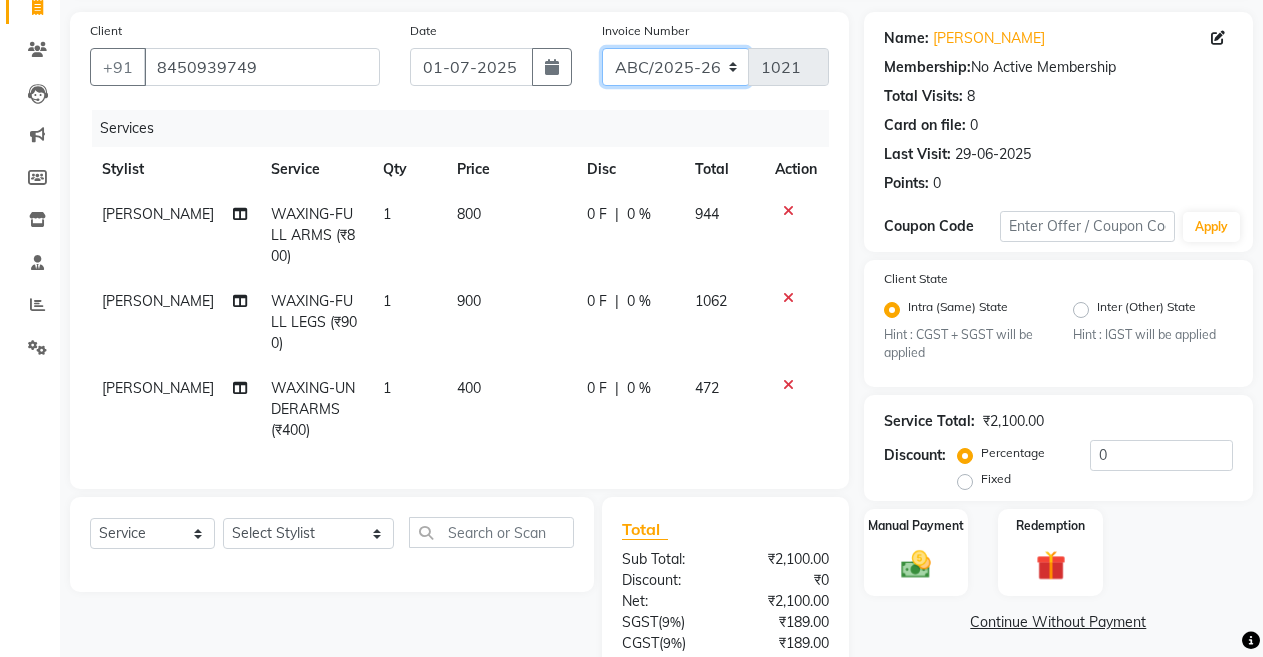 click on "ABC/2025-26 SER/24-25 V/2025-26" 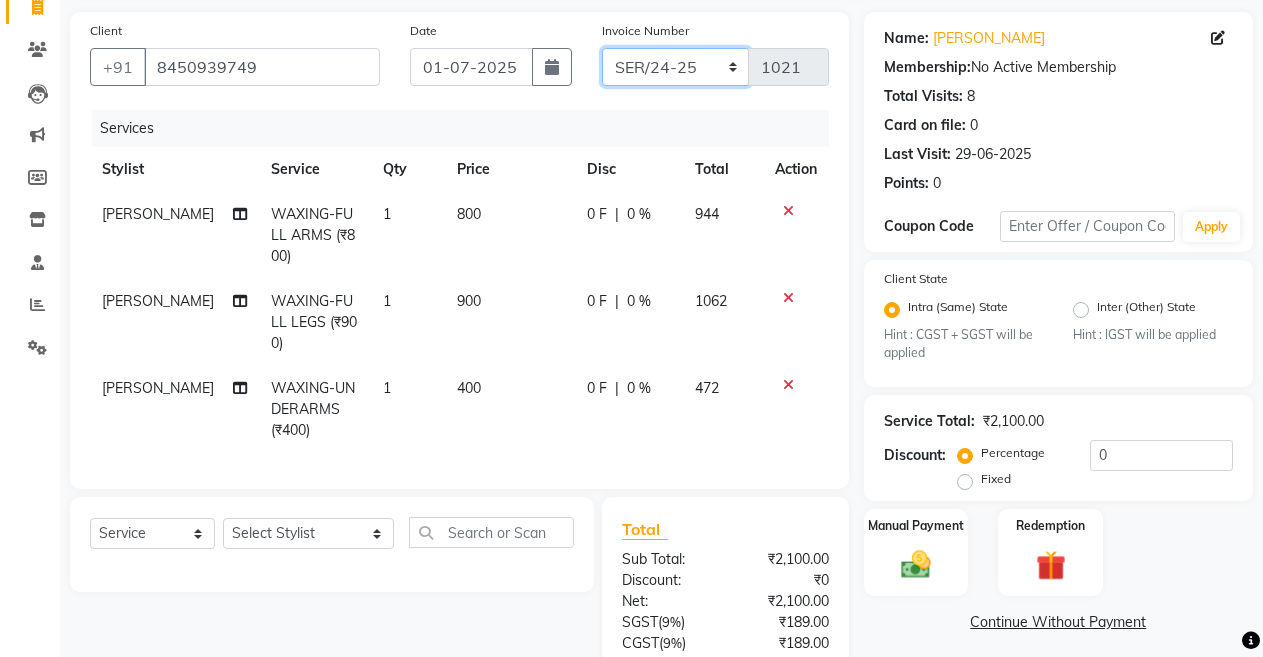 click on "ABC/2025-26 SER/24-25 V/2025-26" 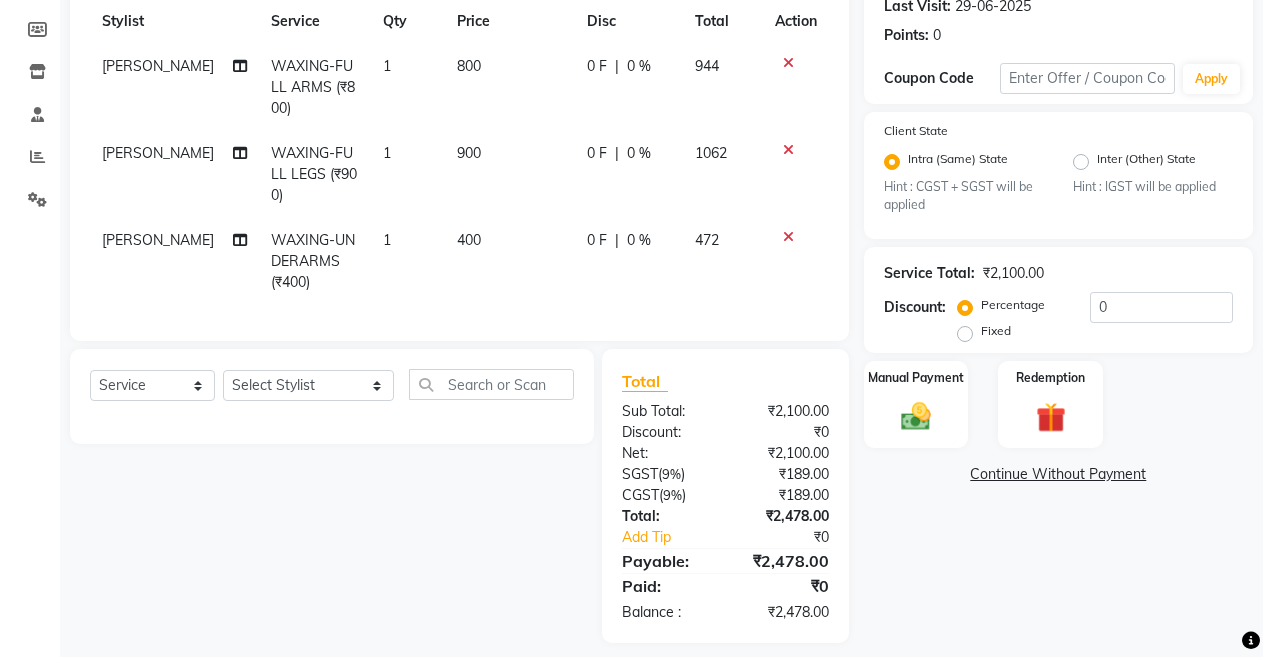 scroll, scrollTop: 298, scrollLeft: 0, axis: vertical 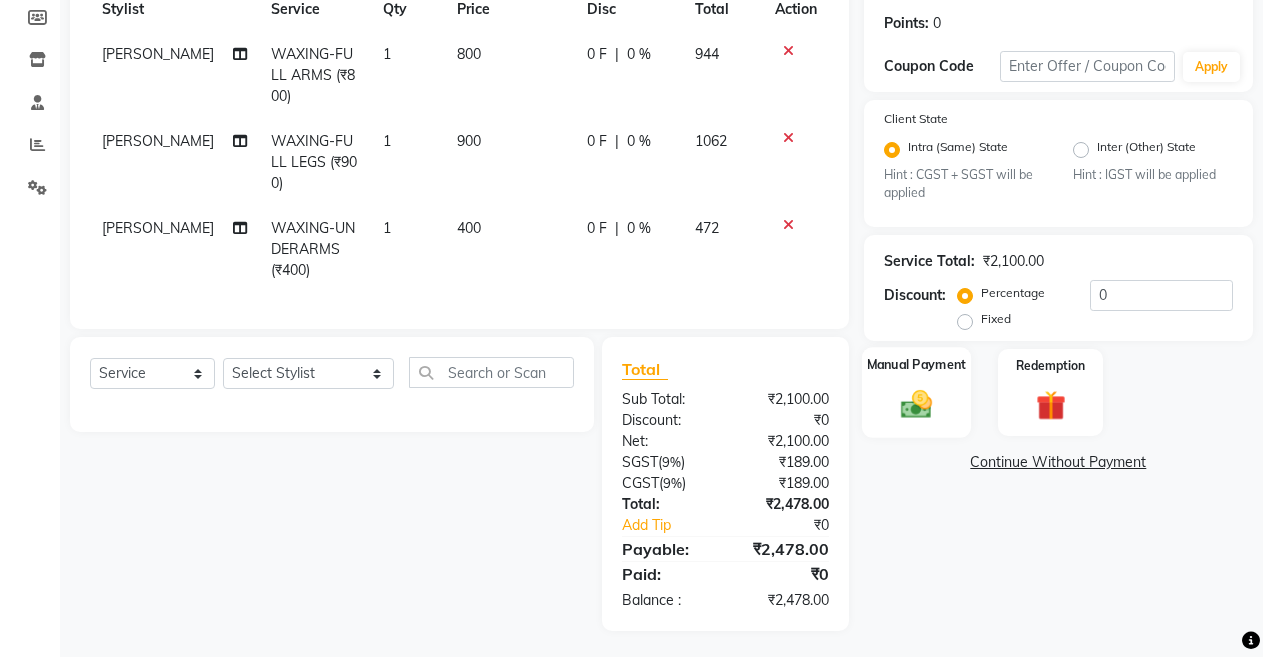 click on "Manual Payment" 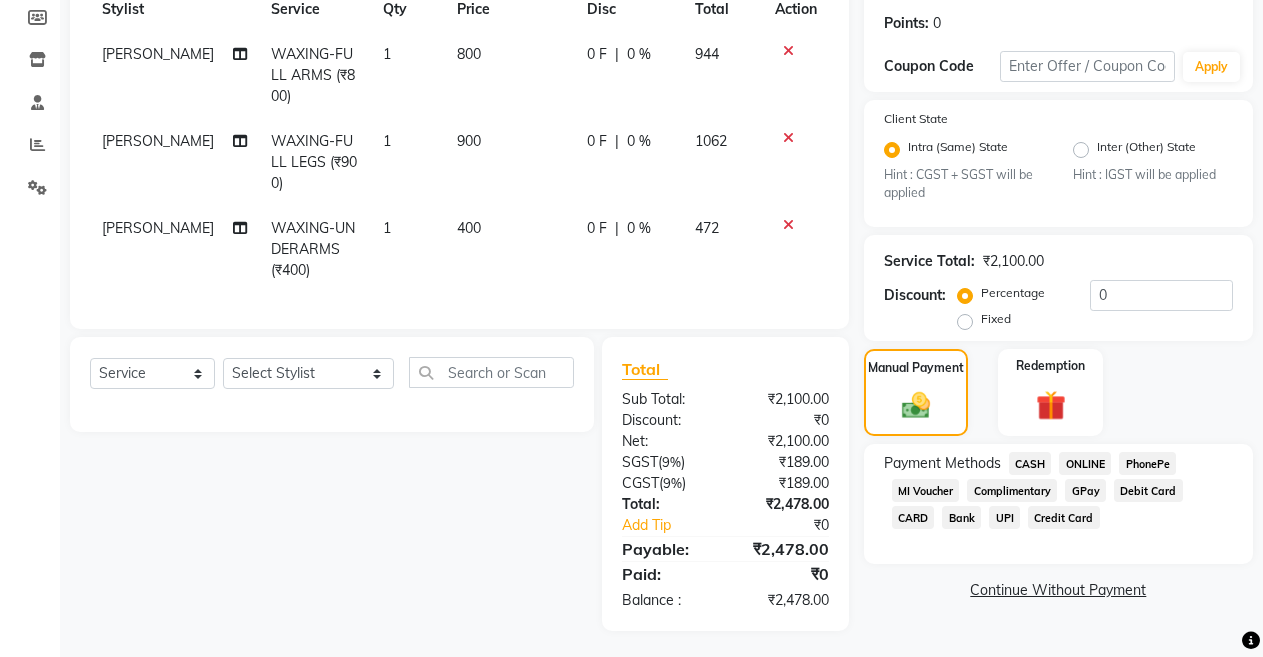 click on "ONLINE" 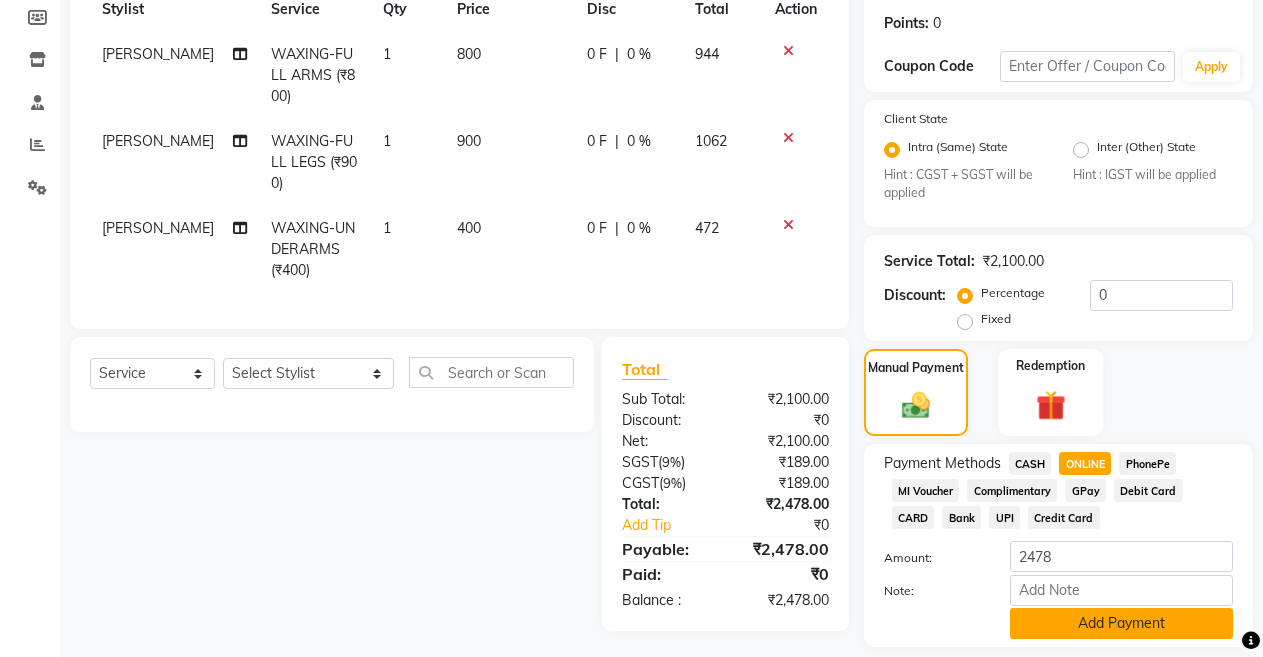 click on "Add Payment" 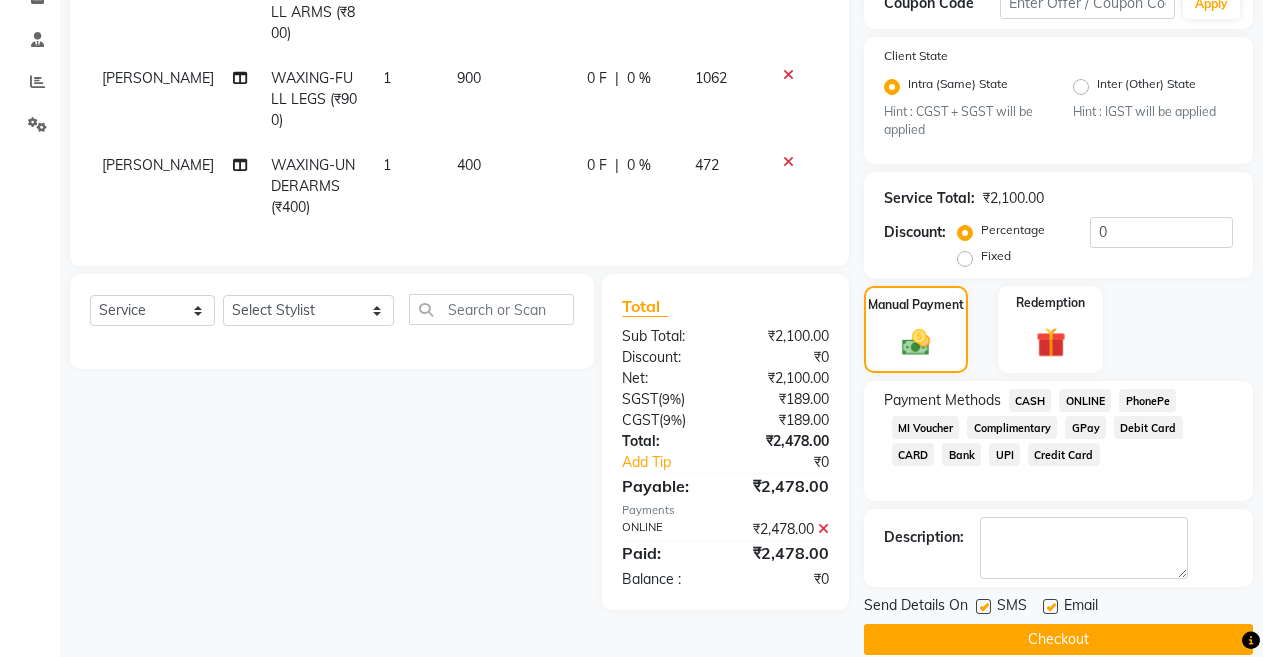 scroll, scrollTop: 389, scrollLeft: 0, axis: vertical 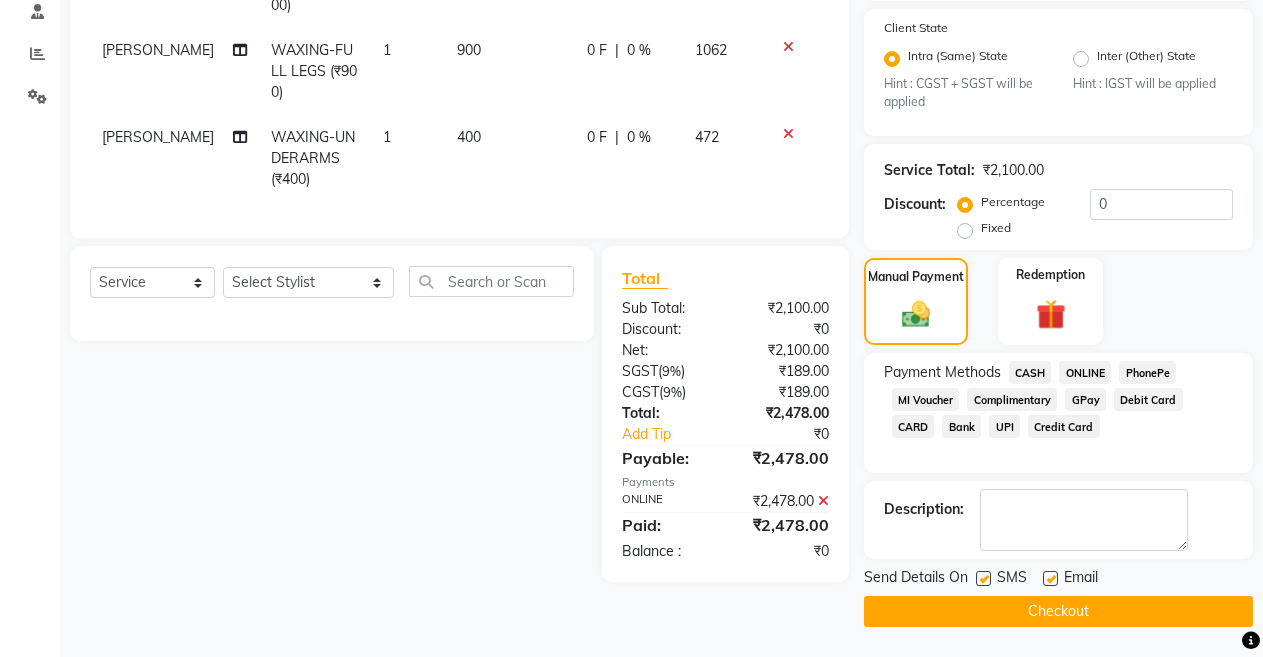 click on "Checkout" 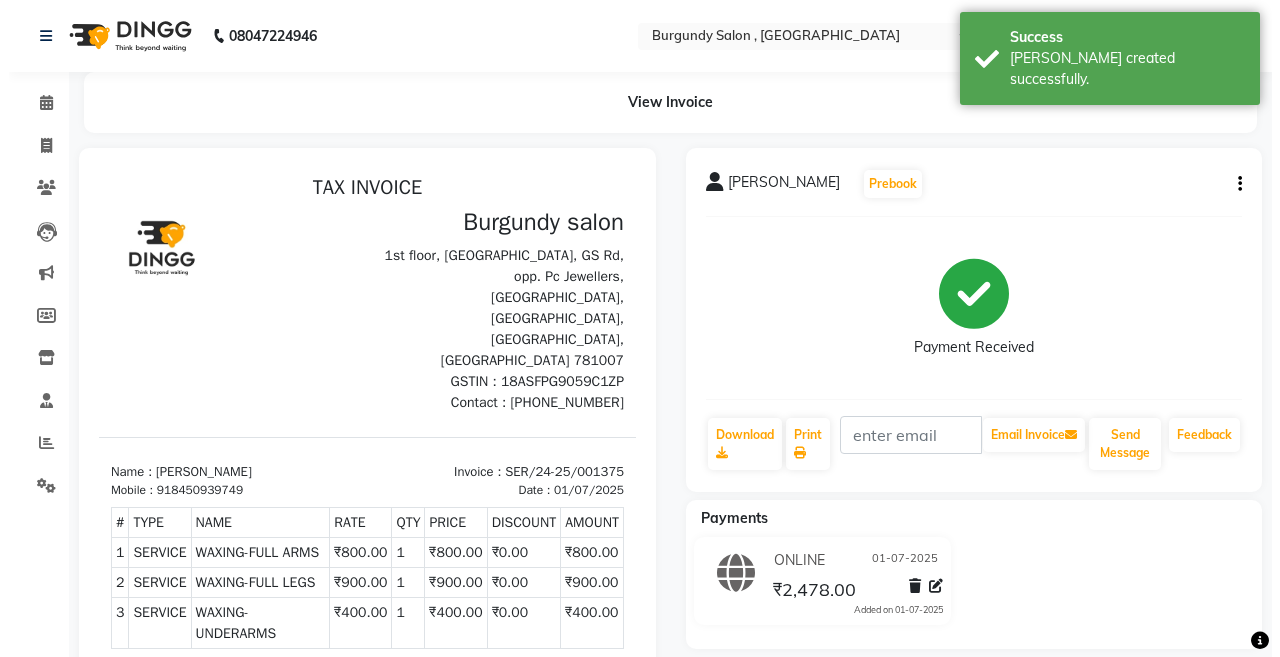 scroll, scrollTop: 0, scrollLeft: 0, axis: both 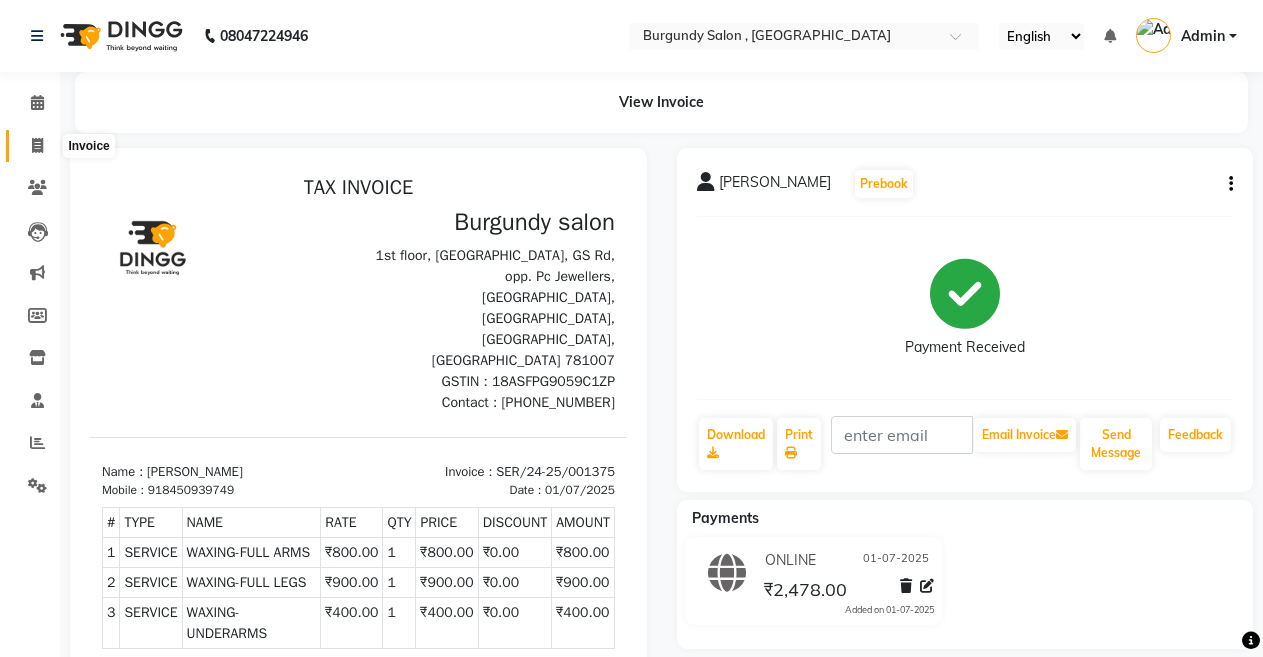 click 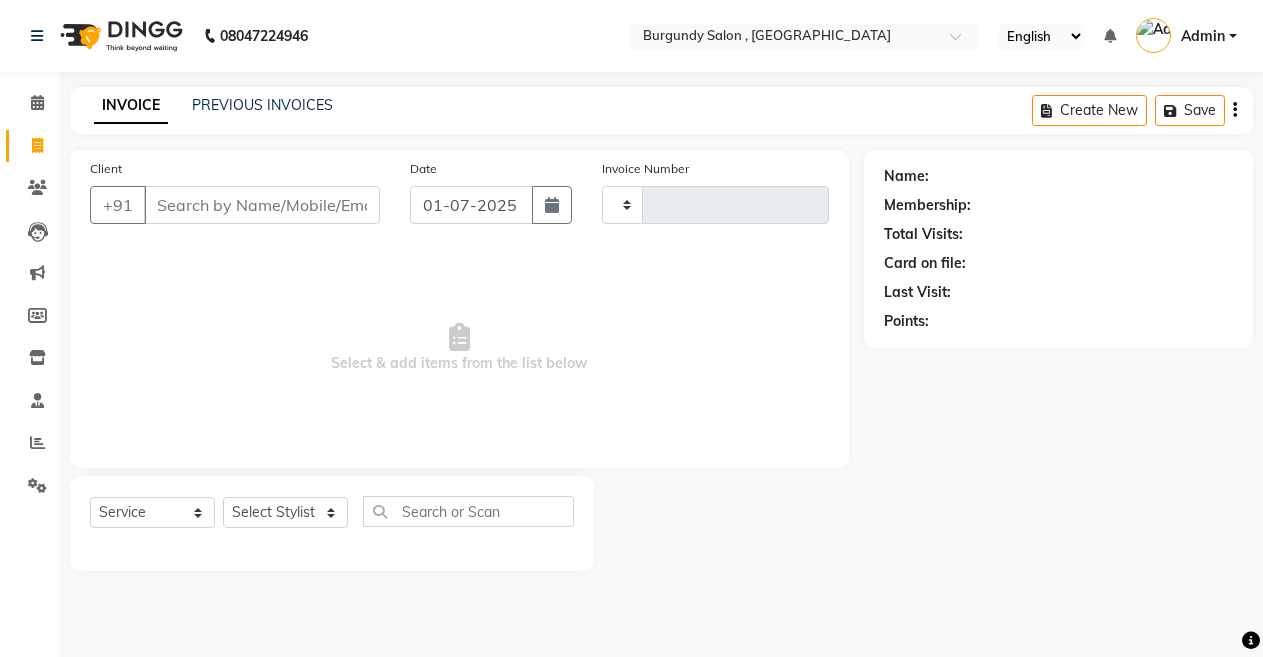 type on "1021" 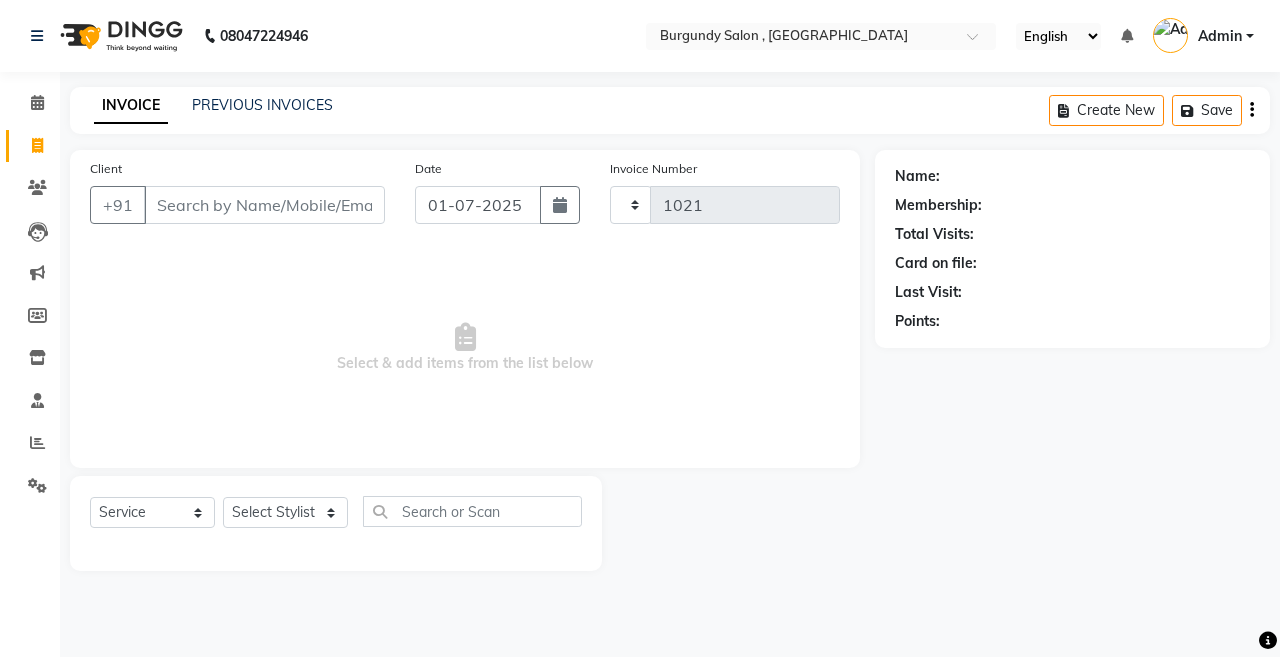 select on "5345" 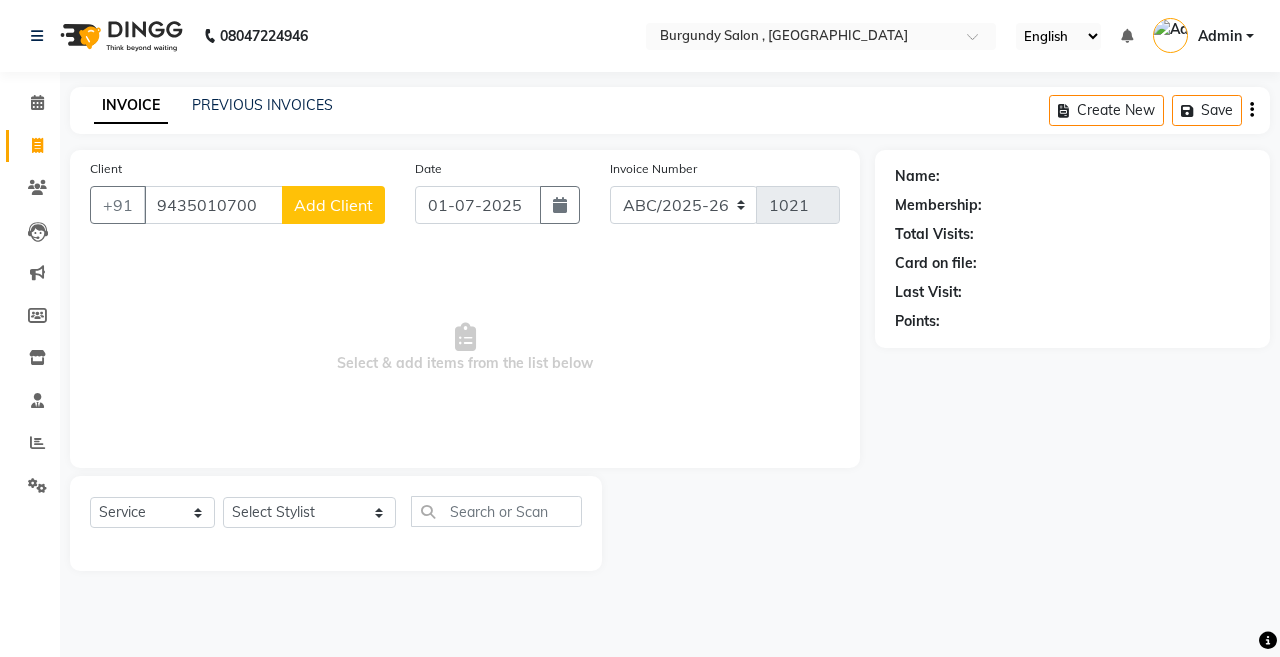 type on "9435010700" 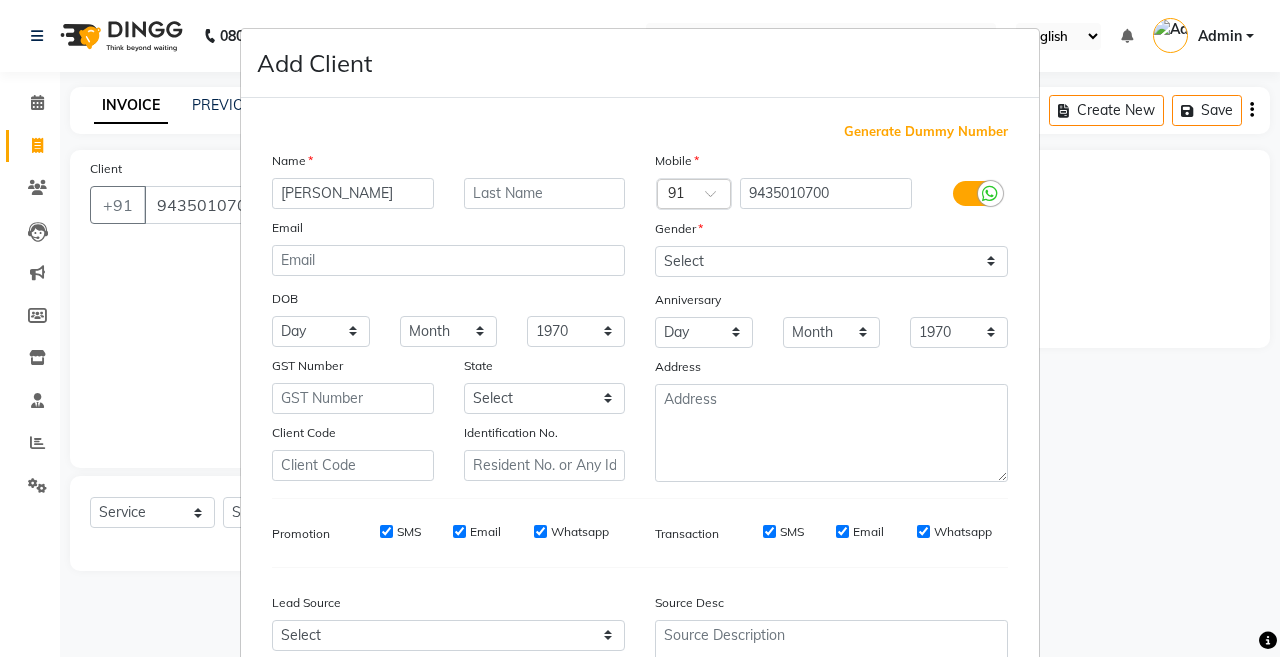 type on "[PERSON_NAME]" 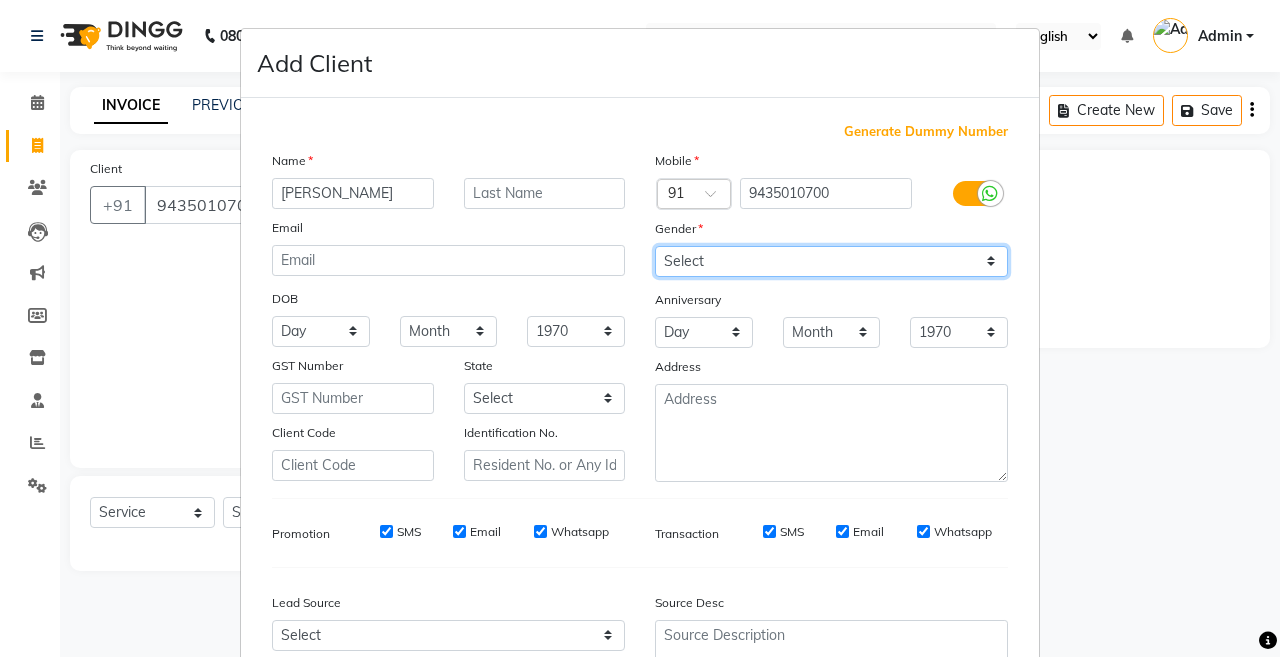click on "Select [DEMOGRAPHIC_DATA] [DEMOGRAPHIC_DATA] Other Prefer Not To Say" at bounding box center [831, 261] 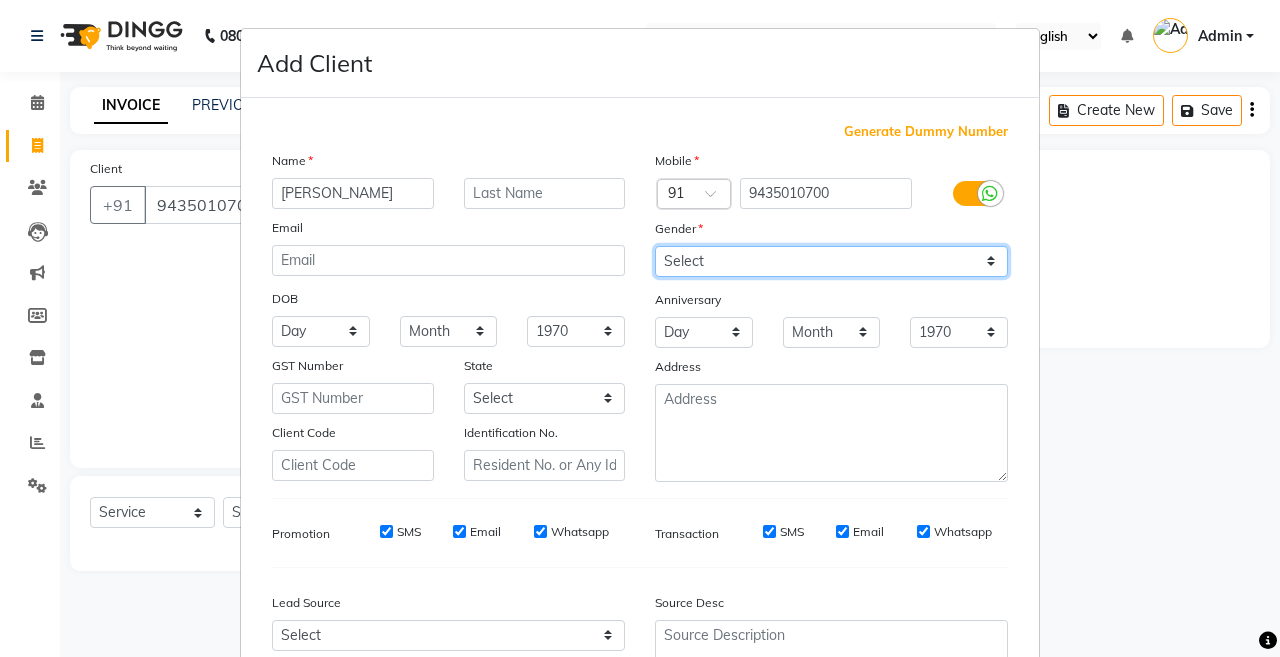 select on "[DEMOGRAPHIC_DATA]" 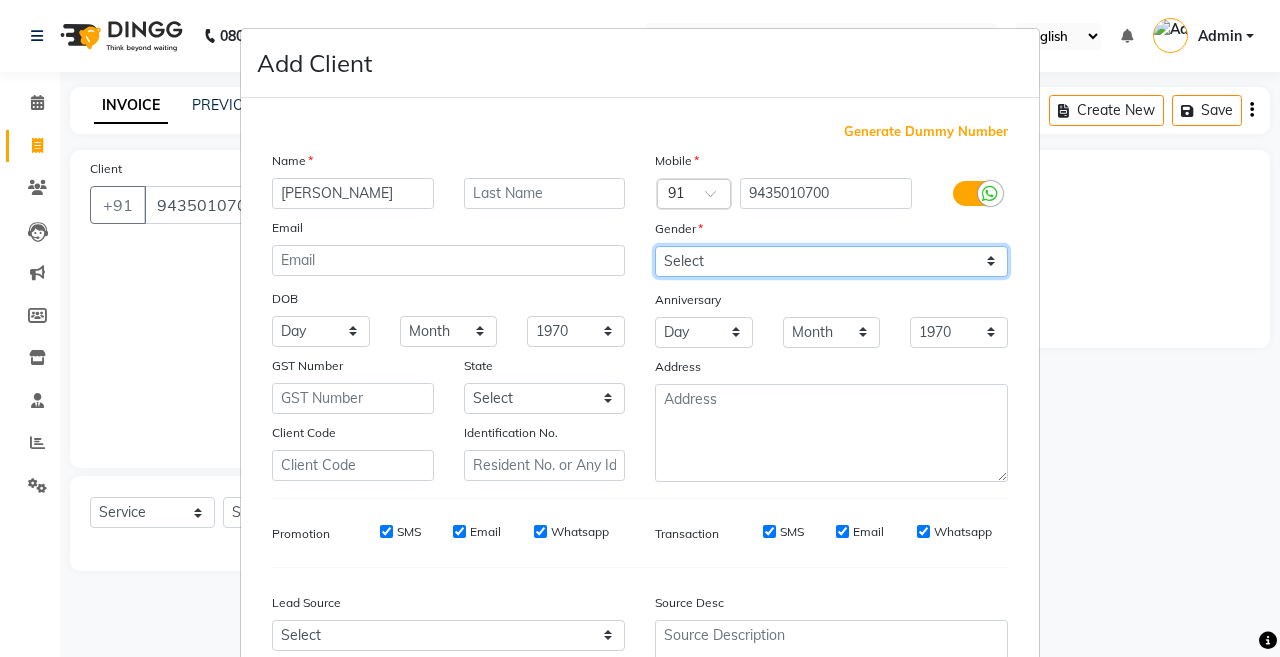 click on "Select [DEMOGRAPHIC_DATA] [DEMOGRAPHIC_DATA] Other Prefer Not To Say" at bounding box center (831, 261) 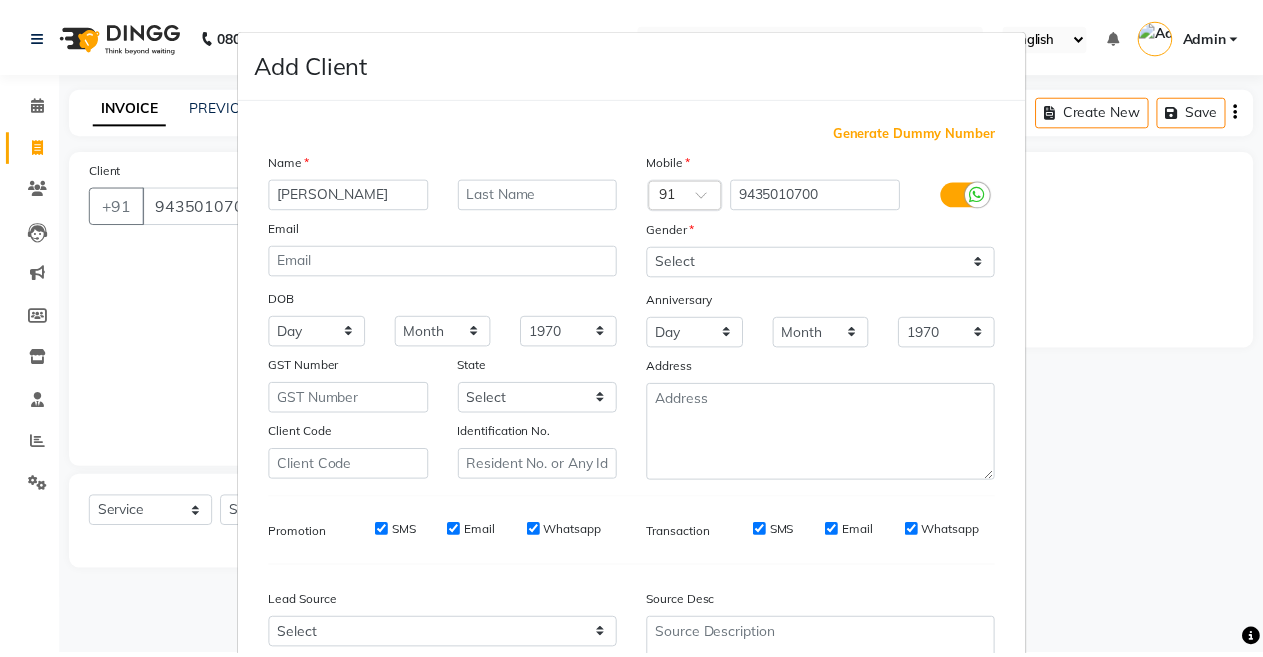 scroll, scrollTop: 192, scrollLeft: 0, axis: vertical 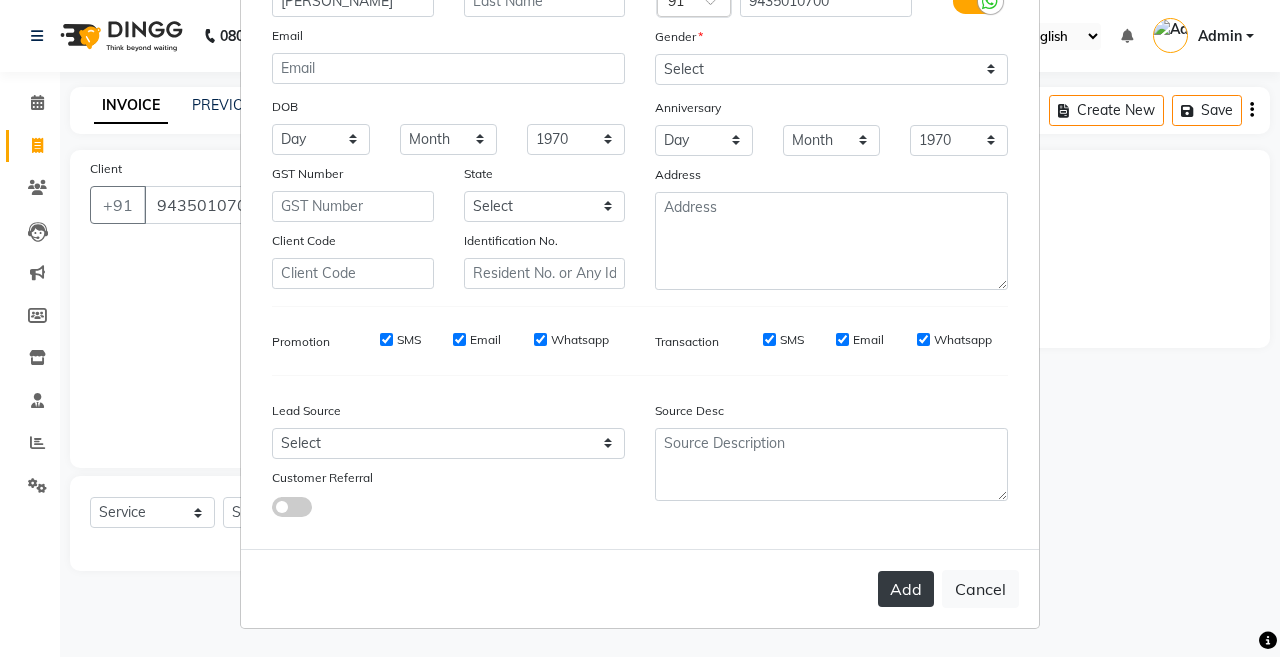 click on "Add" at bounding box center (906, 589) 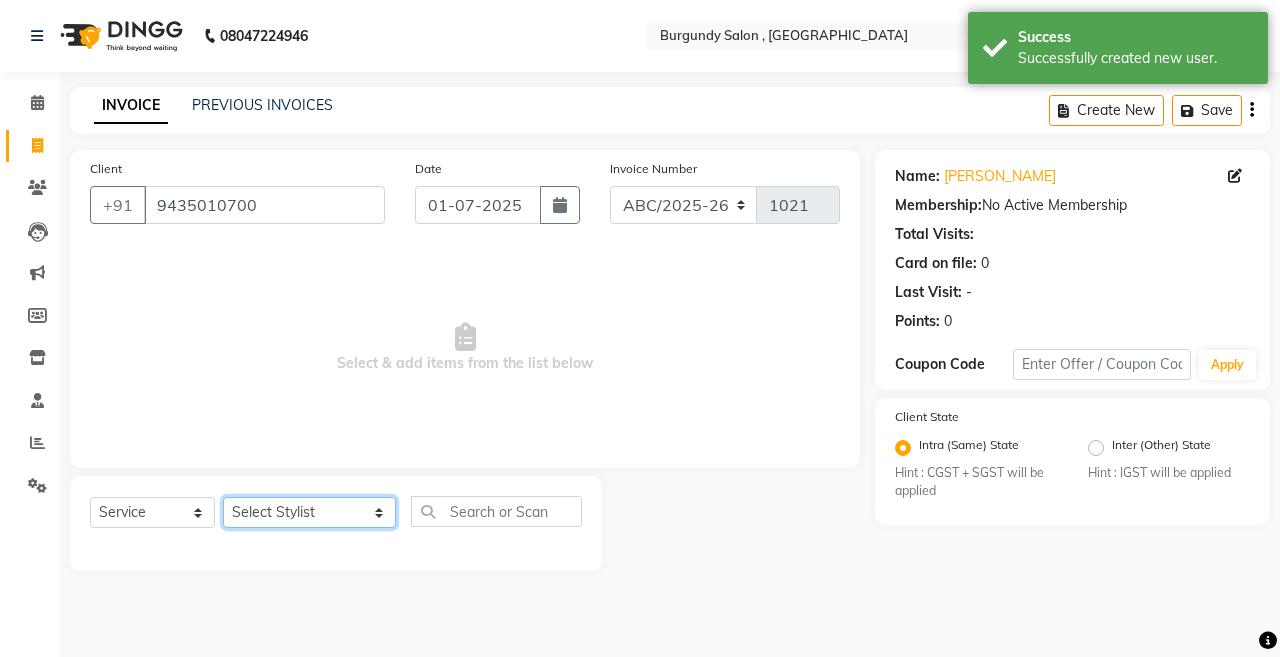 click on "Select Stylist ANIL  [PERSON_NAME] [PERSON_NAME]  DHON DAS DHON / [PERSON_NAME] [PERSON_NAME] [PERSON_NAME]/ [PERSON_NAME] [PERSON_NAME] LAXI / [PERSON_NAME] LITTLE MAAM MINTUL [PERSON_NAME] [PERSON_NAME] [PERSON_NAME] [PERSON_NAME]/POJA/ [PERSON_NAME] / [PERSON_NAME] [PERSON_NAME]/ [PERSON_NAME] POOJA  PRAKASH [PERSON_NAME] / [PERSON_NAME]  [PERSON_NAME] / [PERSON_NAME] [PERSON_NAME] / [PERSON_NAME] / [PERSON_NAME] [PERSON_NAME]/ [PERSON_NAME]/[PERSON_NAME]/[PERSON_NAME]/ [PERSON_NAME]/[PERSON_NAME]/ [PERSON_NAME] [PERSON_NAME]/ [PERSON_NAME] [PERSON_NAME] [PERSON_NAME] [PERSON_NAME] SOPEM staff 1 staff 1 TANU" 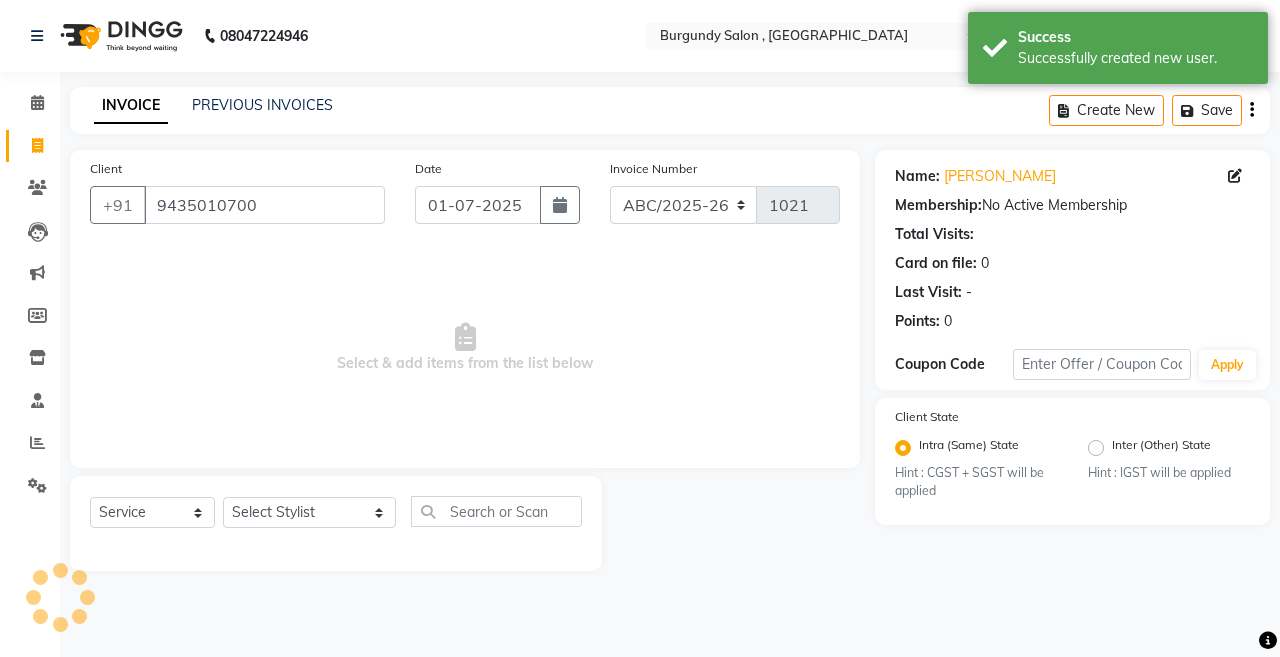 click on "Client [PHONE_NUMBER] Date [DATE] Invoice Number ABC/2025-26 SER/24-25 V/[PHONE_NUMBER]  Select & add items from the list below  Select  Service  Product  Membership  Package Voucher Prepaid Gift Card  Select Stylist ANIL  [PERSON_NAME] [PERSON_NAME]  DHON DAS DHON / [PERSON_NAME] [PERSON_NAME] [PERSON_NAME]/ [PERSON_NAME] [PERSON_NAME] LAXI / [PERSON_NAME] LITTLE MAAM MINTUL [PERSON_NAME] [PERSON_NAME] [PERSON_NAME] [PERSON_NAME]/POJA/ [PERSON_NAME] / [PERSON_NAME] [PERSON_NAME]/ [PERSON_NAME] POOJA  PRAKASH [PERSON_NAME] / [PERSON_NAME]  [PERSON_NAME] / [PERSON_NAME] [PERSON_NAME] / [PERSON_NAME] / [PERSON_NAME] [PERSON_NAME]/ [PERSON_NAME]/[PERSON_NAME]/PRAKASH/ [PERSON_NAME]/[PERSON_NAME]/ [PERSON_NAME] [PERSON_NAME]/ [PERSON_NAME] [PERSON_NAME] [PERSON_NAME] [PERSON_NAME] SOPEM staff 1 staff 1 TANU" 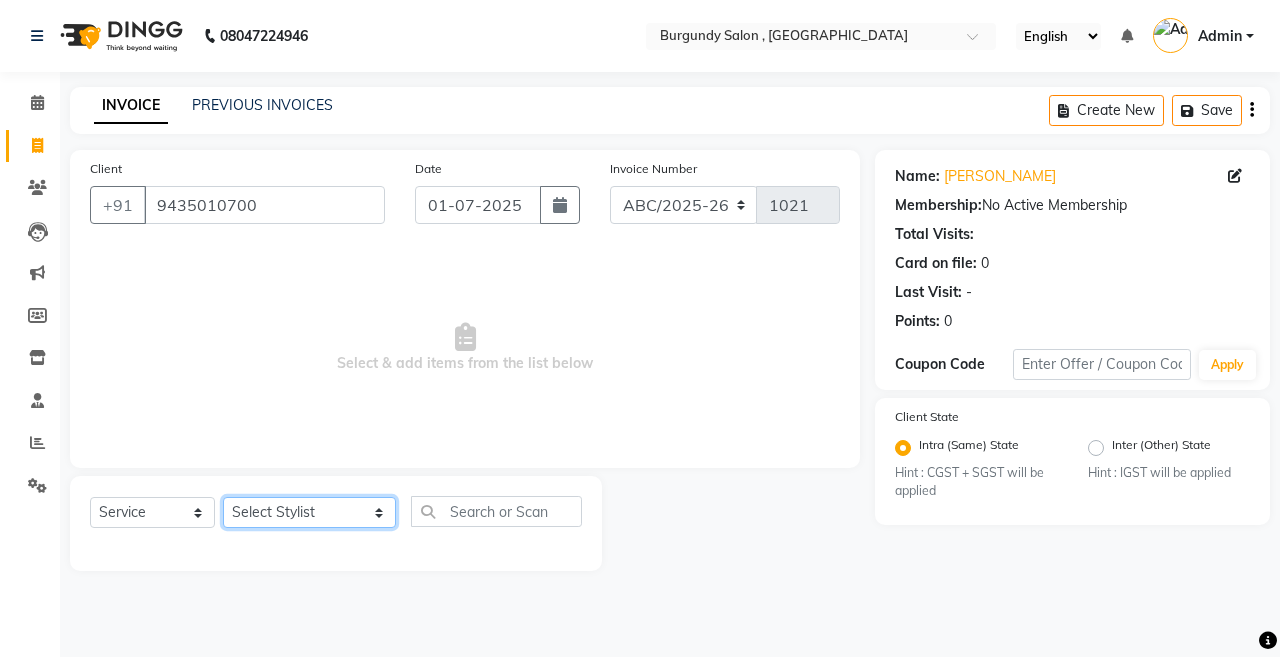 click on "Select Stylist ANIL  [PERSON_NAME] [PERSON_NAME]  DHON DAS DHON / [PERSON_NAME] [PERSON_NAME] [PERSON_NAME]/ [PERSON_NAME] [PERSON_NAME] LAXI / [PERSON_NAME] LITTLE MAAM MINTUL [PERSON_NAME] [PERSON_NAME] [PERSON_NAME] [PERSON_NAME]/POJA/ [PERSON_NAME] / [PERSON_NAME] [PERSON_NAME]/ [PERSON_NAME] POOJA  PRAKASH [PERSON_NAME] / [PERSON_NAME]  [PERSON_NAME] / [PERSON_NAME] [PERSON_NAME] / [PERSON_NAME] / [PERSON_NAME] [PERSON_NAME]/ [PERSON_NAME]/[PERSON_NAME]/[PERSON_NAME]/ [PERSON_NAME]/[PERSON_NAME]/ [PERSON_NAME] [PERSON_NAME]/ [PERSON_NAME] [PERSON_NAME] [PERSON_NAME] [PERSON_NAME] SOPEM staff 1 staff 1 TANU" 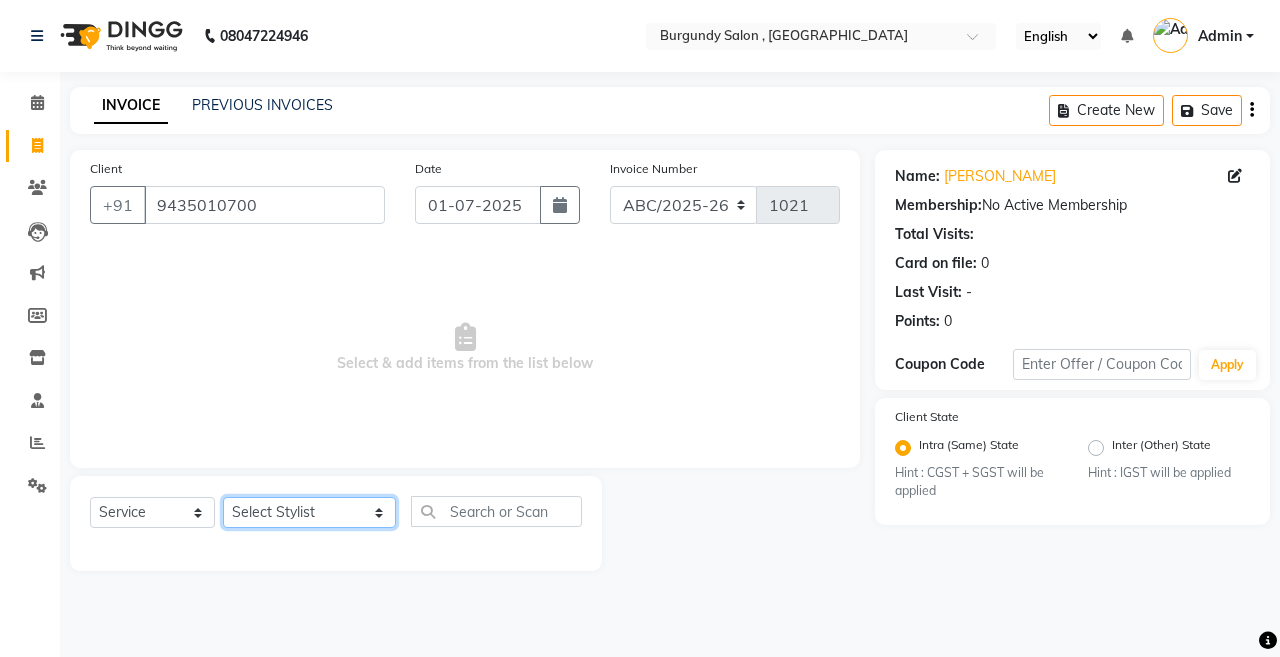 select on "32576" 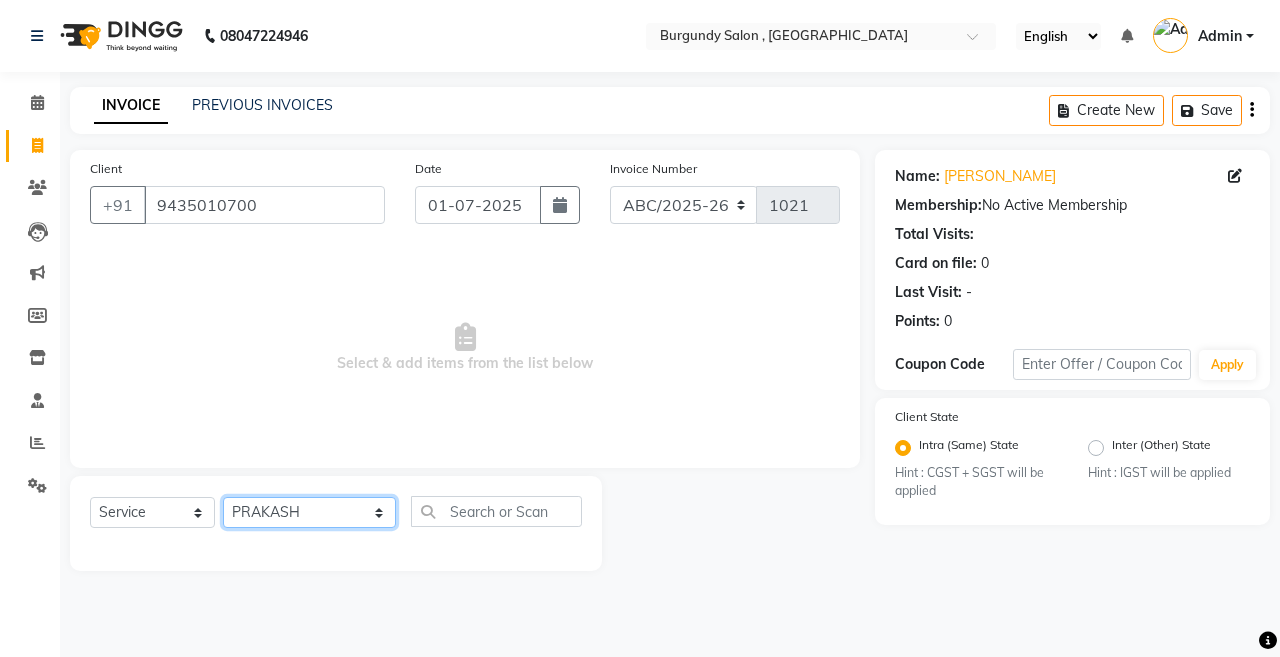 click on "Select Stylist ANIL  [PERSON_NAME] [PERSON_NAME]  DHON DAS DHON / [PERSON_NAME] [PERSON_NAME] [PERSON_NAME]/ [PERSON_NAME] [PERSON_NAME] LAXI / [PERSON_NAME] LITTLE MAAM MINTUL [PERSON_NAME] [PERSON_NAME] [PERSON_NAME] [PERSON_NAME]/POJA/ [PERSON_NAME] / [PERSON_NAME] [PERSON_NAME]/ [PERSON_NAME] POOJA  PRAKASH [PERSON_NAME] / [PERSON_NAME]  [PERSON_NAME] / [PERSON_NAME] [PERSON_NAME] / [PERSON_NAME] / [PERSON_NAME] [PERSON_NAME]/ [PERSON_NAME]/[PERSON_NAME]/[PERSON_NAME]/ [PERSON_NAME]/[PERSON_NAME]/ [PERSON_NAME] [PERSON_NAME]/ [PERSON_NAME] [PERSON_NAME] [PERSON_NAME] [PERSON_NAME] SOPEM staff 1 staff 1 TANU" 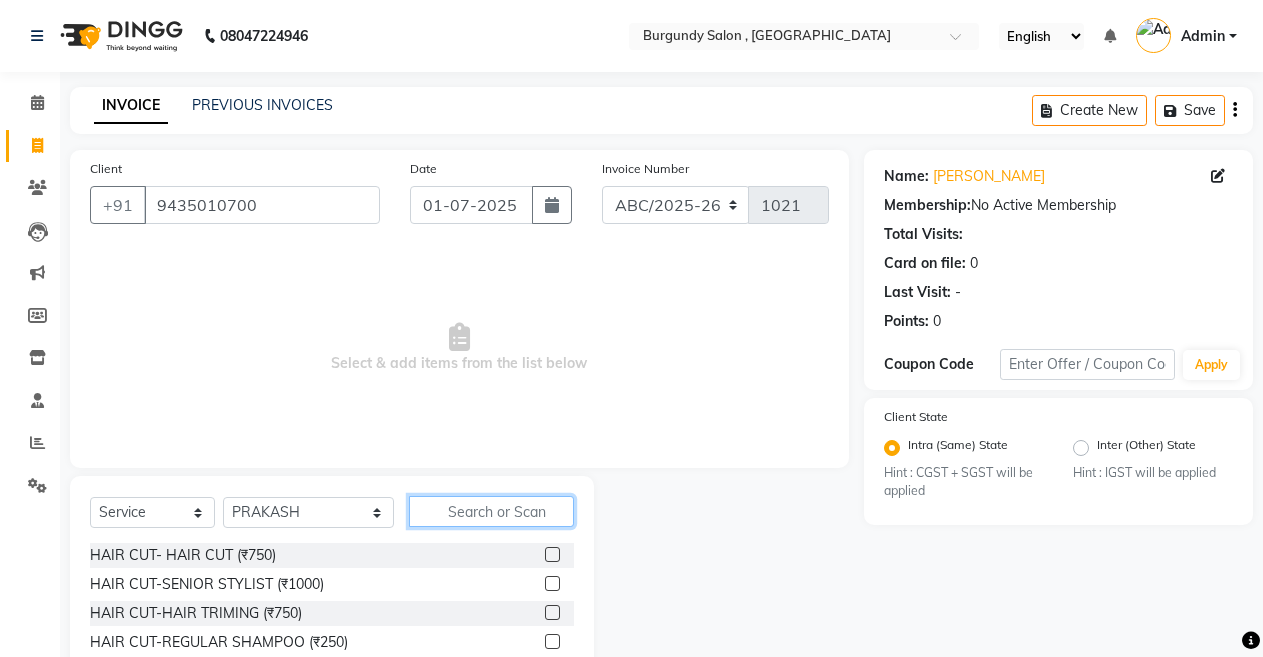 click 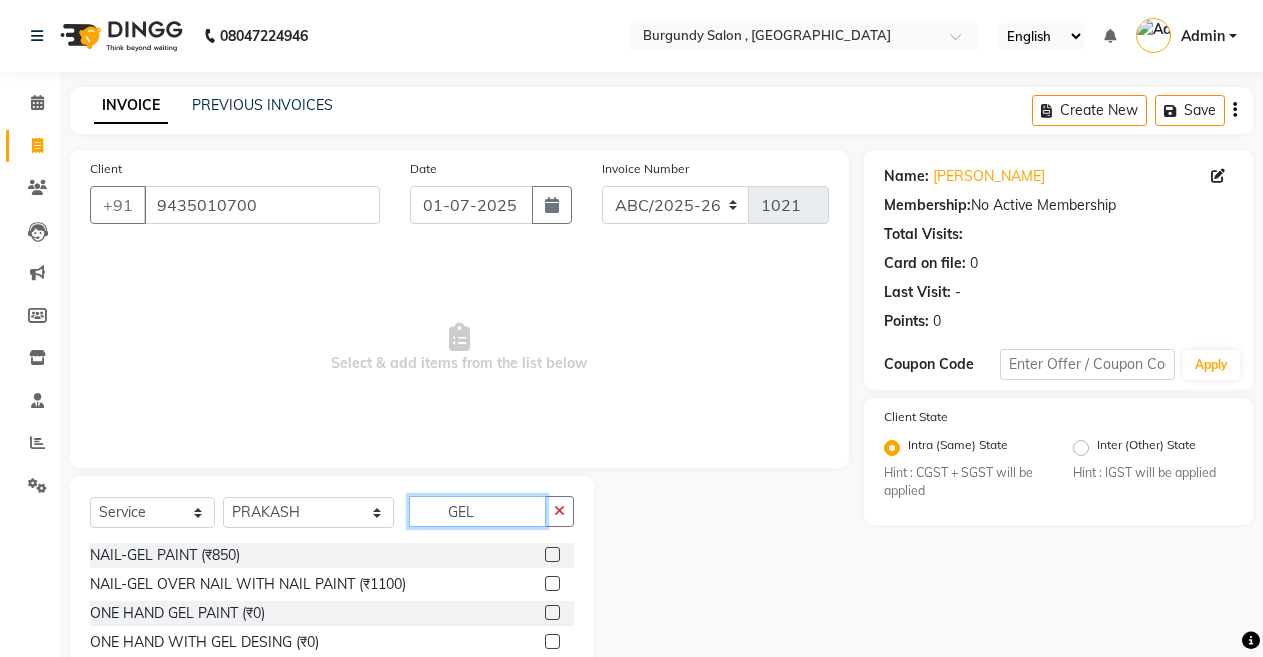 type on "GEL" 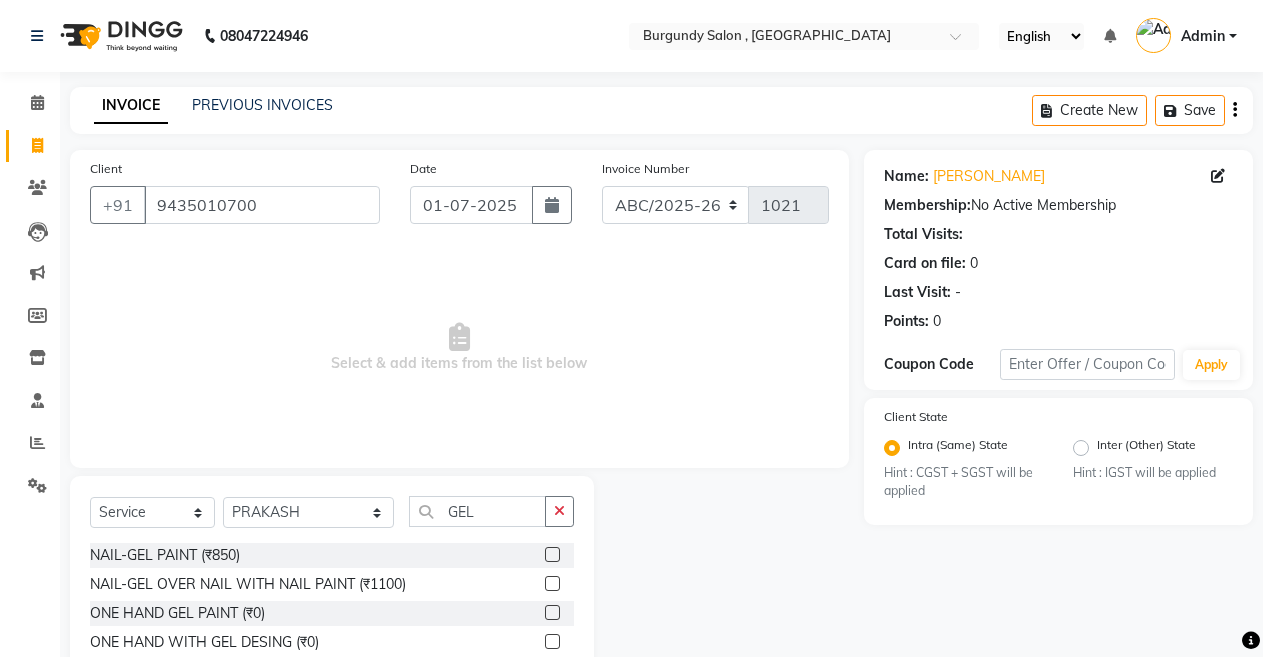 click 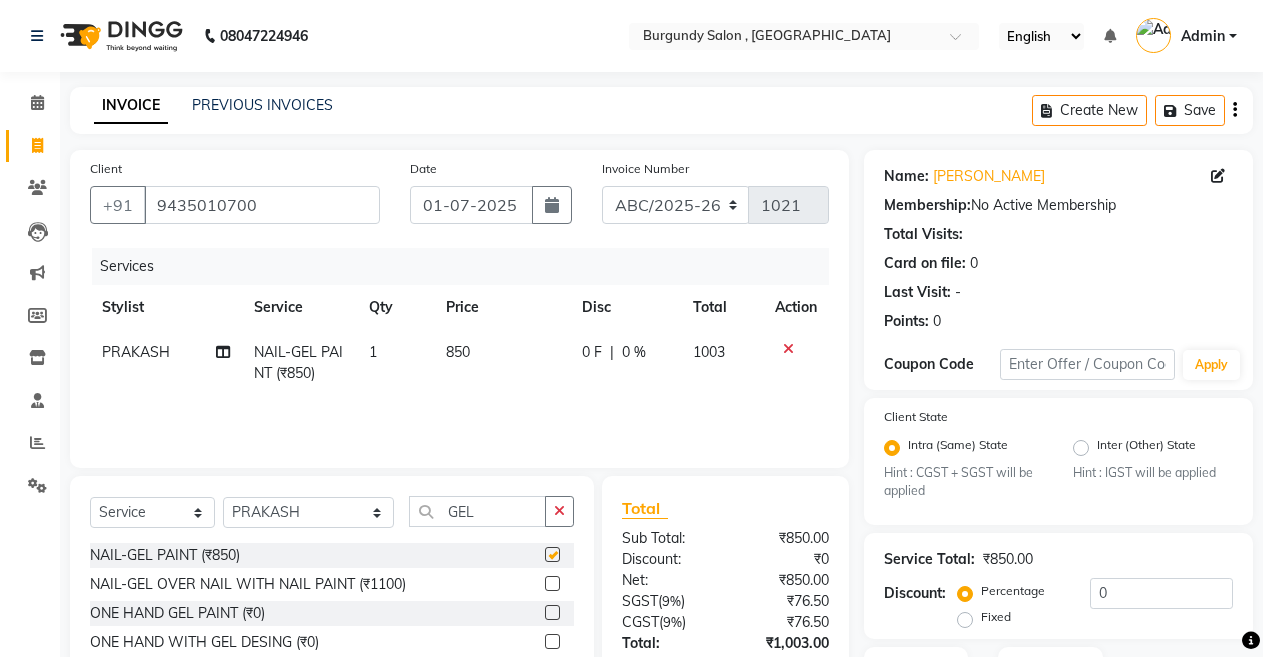 checkbox on "false" 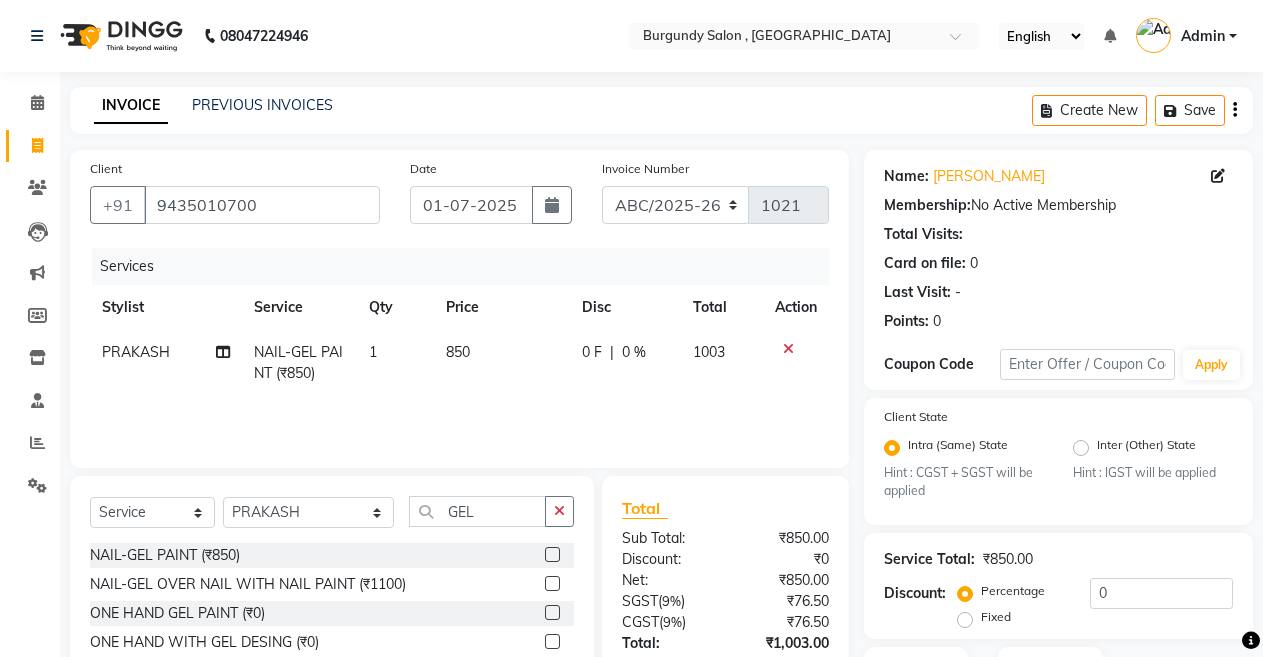 click on "1" 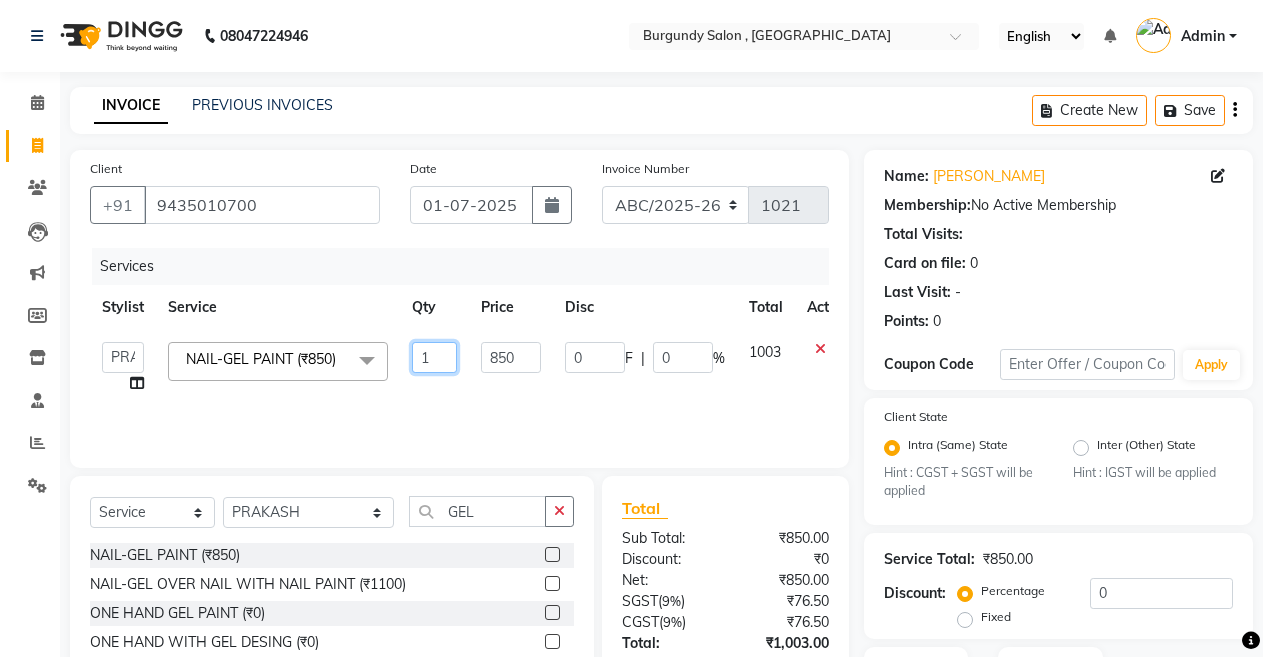 click on "1" 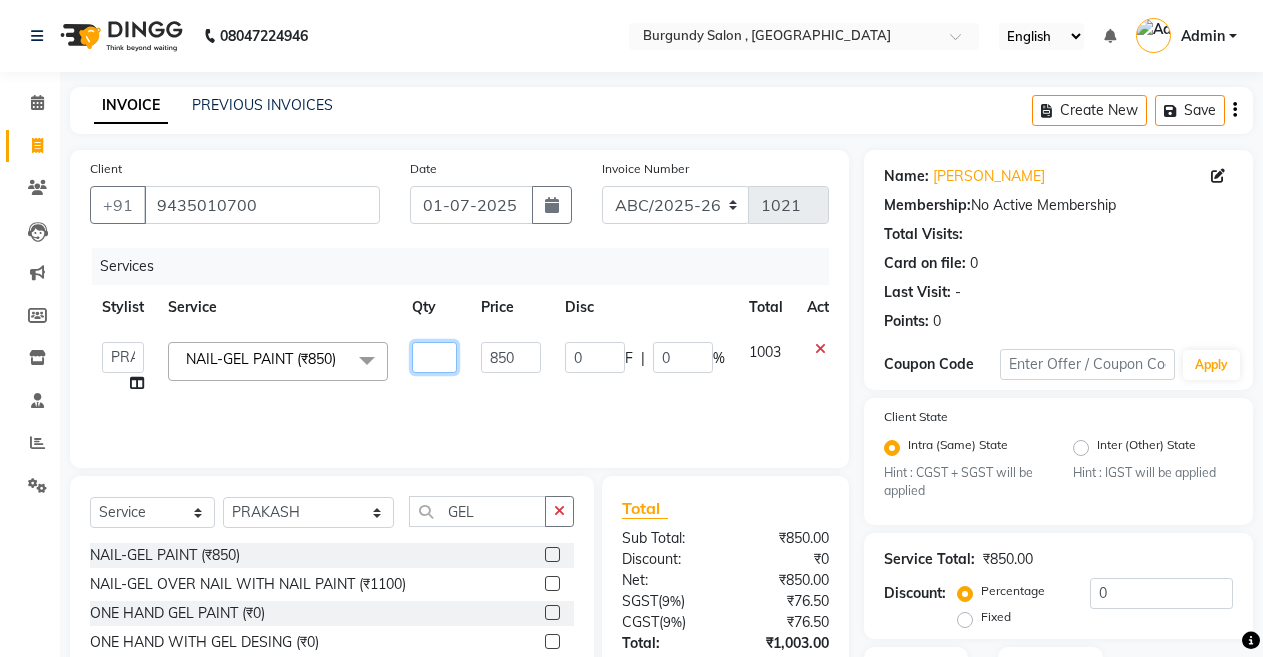 type on "2" 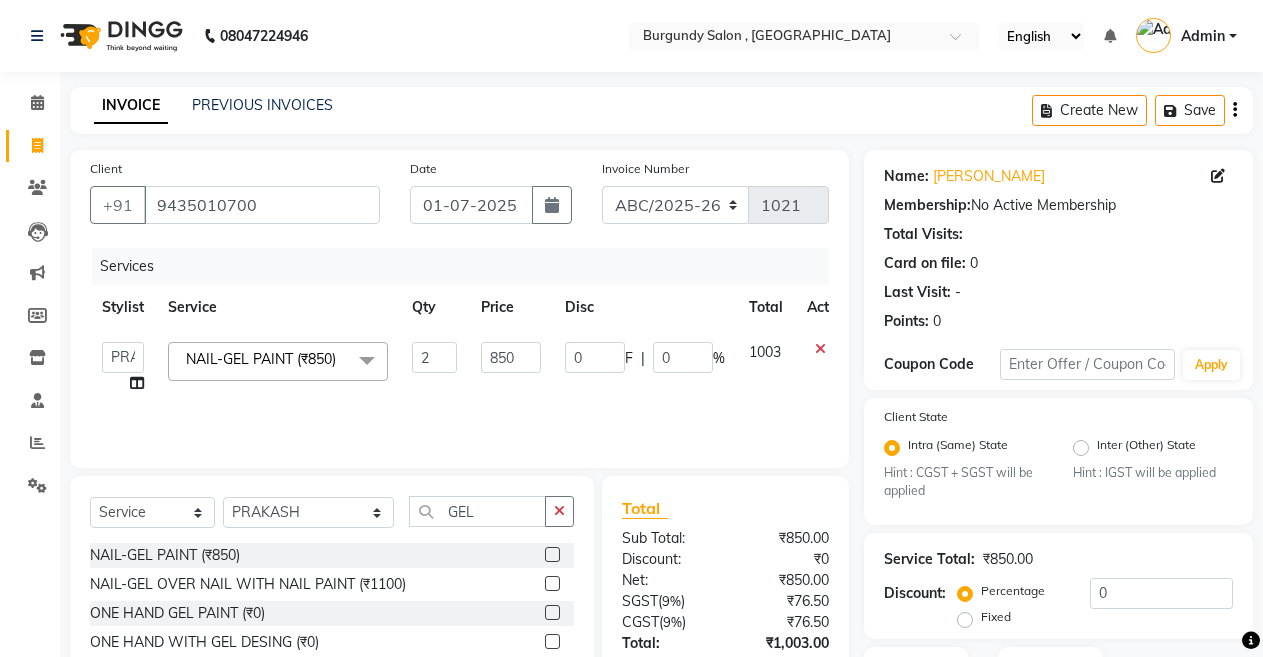click on "Services Stylist Service Qty Price Disc Total Action  ANIL    [PERSON_NAME]   [PERSON_NAME]    DHON DAS   DHON / [PERSON_NAME]   [PERSON_NAME]   [PERSON_NAME]/ [PERSON_NAME]   [PERSON_NAME]   LAXI / [PERSON_NAME]   LITTLE   MAAM   MINTUL   [PERSON_NAME]   [PERSON_NAME]   [PERSON_NAME]   [PERSON_NAME]/POJA/ [PERSON_NAME] / [PERSON_NAME]   [PERSON_NAME]/ [PERSON_NAME]   POOJA    PRAKASH   [PERSON_NAME] / [PERSON_NAME]    [PERSON_NAME] / [PERSON_NAME]   [PERSON_NAME] / [PERSON_NAME] / [PERSON_NAME]   [PERSON_NAME]/ [PERSON_NAME]/[PERSON_NAME]/PRAKASH/ [PERSON_NAME]/[PERSON_NAME]/ [PERSON_NAME]   [PERSON_NAME]/ [PERSON_NAME]   [PERSON_NAME]   [PERSON_NAME]   [PERSON_NAME]   SOPEM   staff 1   staff 1   TANU  NAIL-GEL PAINT (₹850)  x HAIR CUT- HAIR CUT (₹750) HAIR CUT-SENIOR STYLIST (₹1000) HAIR CUT-HAIR TRIMING (₹750) HAIR CUT-REGULAR SHAMPOO (₹250) WASH AND BLOW DRY (₹600) HAIR CUT-OIL MASSAGE (₹900) HAIR CUT-WASH WITH [MEDICAL_DATA] AMPULE (₹800) HAIR CUT-IRONING (₹1000) HAIR CUT-[PERSON_NAME] (₹1000) HAIR CUT-HAIR DO (₹1000) HAIR CUT-KERATIN SHAMPOO (₹750) HAIR CUT-BOTOPLEXX TREATMENT (₹7500) STENCIL (₹50)" 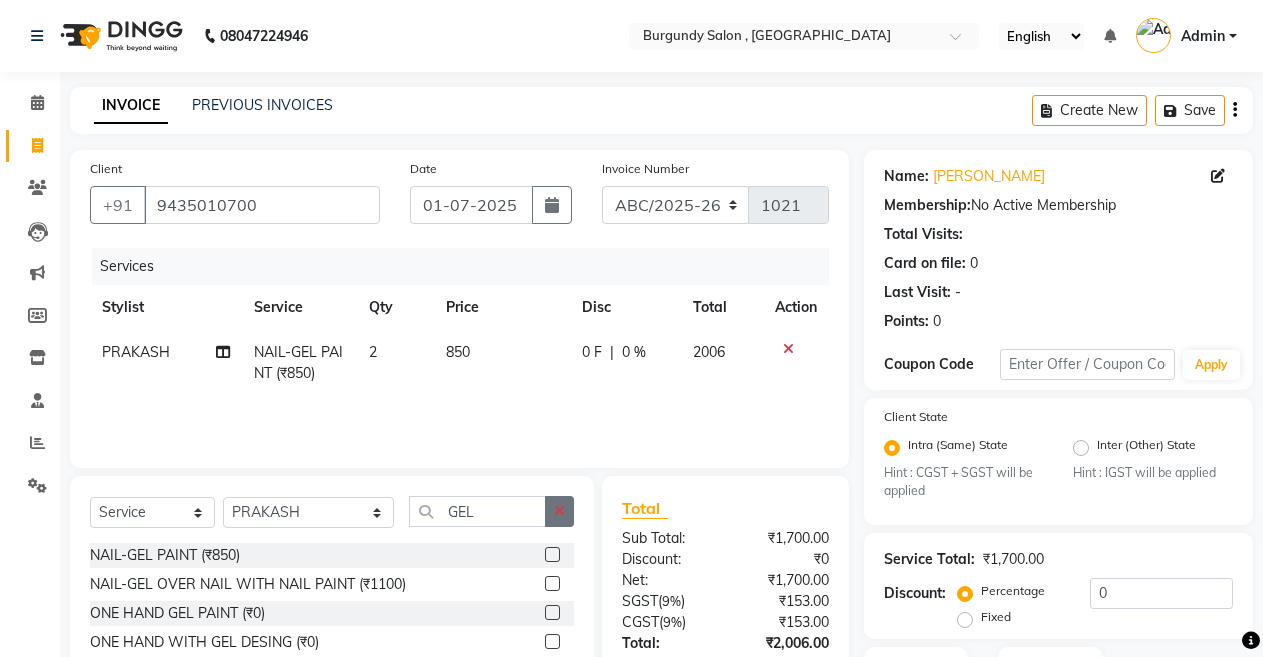 click 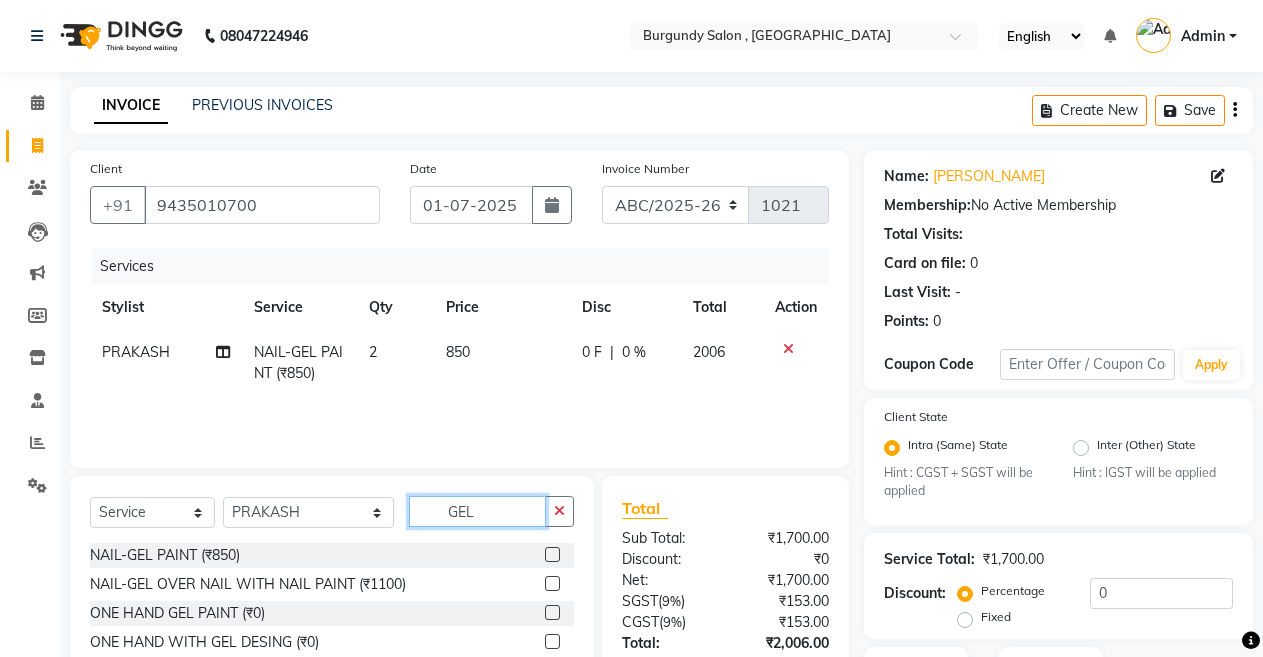type 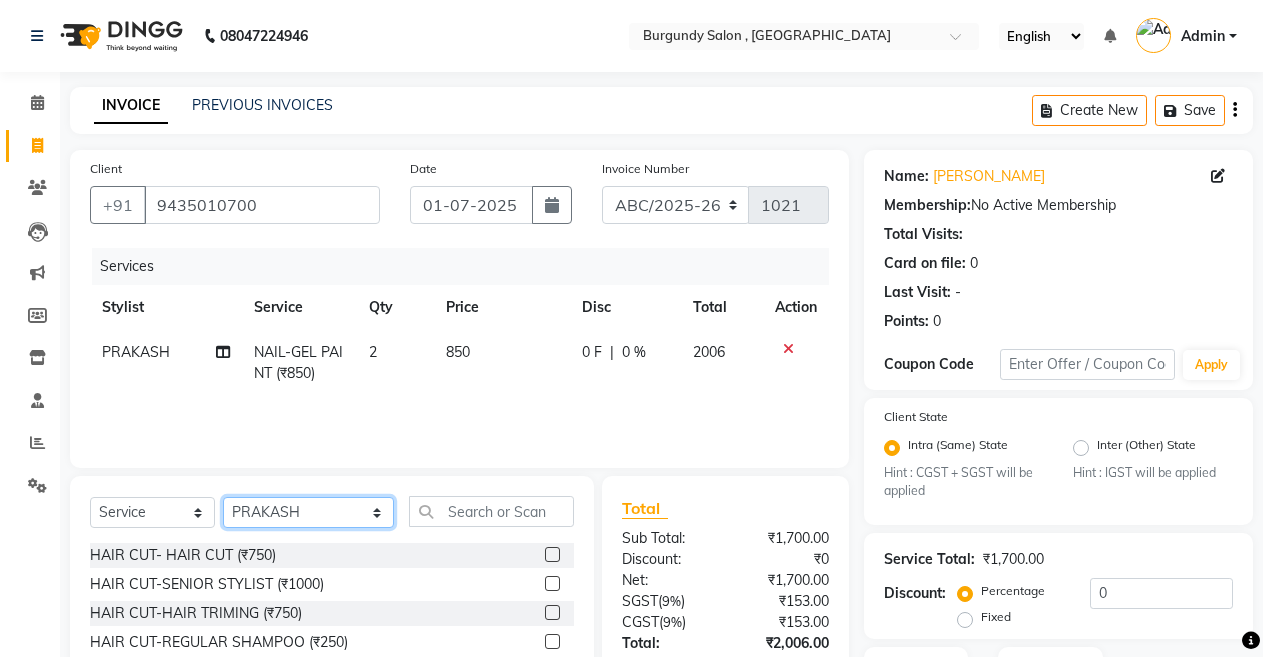 click on "Select Stylist ANIL  [PERSON_NAME] [PERSON_NAME]  DHON DAS DHON / [PERSON_NAME] [PERSON_NAME] [PERSON_NAME]/ [PERSON_NAME] [PERSON_NAME] LAXI / [PERSON_NAME] LITTLE MAAM MINTUL [PERSON_NAME] [PERSON_NAME] [PERSON_NAME] [PERSON_NAME]/POJA/ [PERSON_NAME] / [PERSON_NAME] [PERSON_NAME]/ [PERSON_NAME] POOJA  PRAKASH [PERSON_NAME] / [PERSON_NAME]  [PERSON_NAME] / [PERSON_NAME] [PERSON_NAME] / [PERSON_NAME] / [PERSON_NAME] [PERSON_NAME]/ [PERSON_NAME]/[PERSON_NAME]/[PERSON_NAME]/ [PERSON_NAME]/[PERSON_NAME]/ [PERSON_NAME] [PERSON_NAME]/ [PERSON_NAME] [PERSON_NAME] [PERSON_NAME] [PERSON_NAME] SOPEM staff 1 staff 1 TANU" 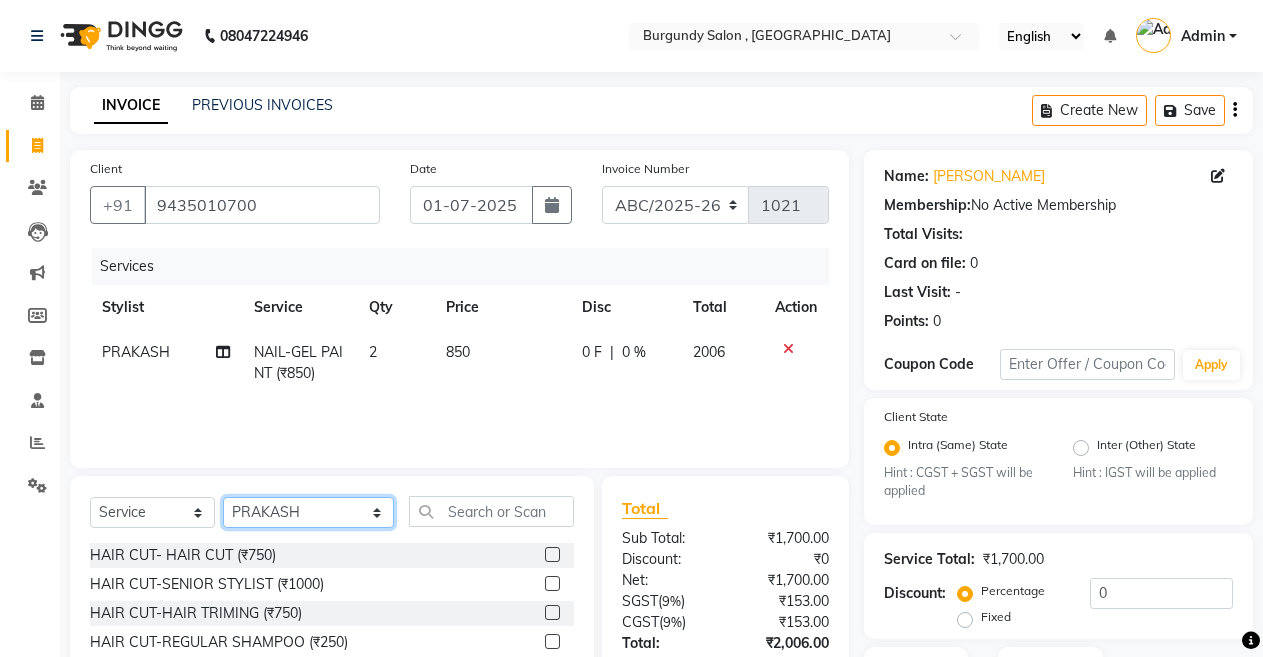 select on "32580" 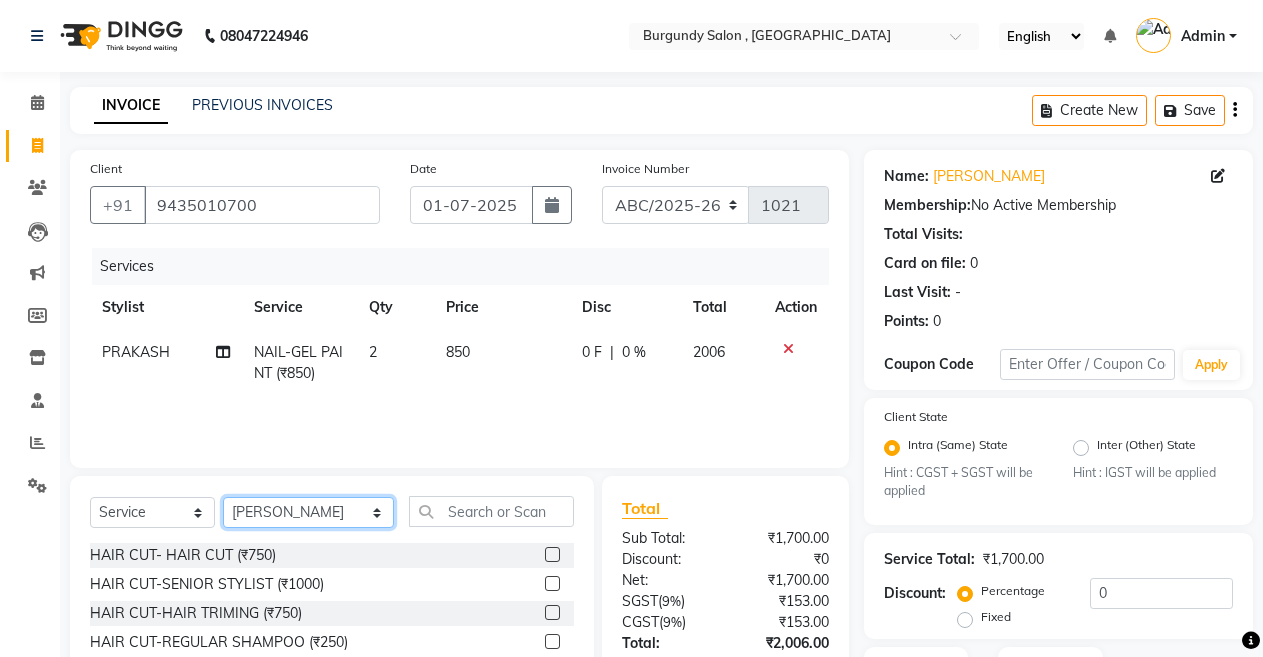 click on "Select Stylist ANIL  [PERSON_NAME] [PERSON_NAME]  DHON DAS DHON / [PERSON_NAME] [PERSON_NAME] [PERSON_NAME]/ [PERSON_NAME] [PERSON_NAME] LAXI / [PERSON_NAME] LITTLE MAAM MINTUL [PERSON_NAME] [PERSON_NAME] [PERSON_NAME] [PERSON_NAME]/POJA/ [PERSON_NAME] / [PERSON_NAME] [PERSON_NAME]/ [PERSON_NAME] POOJA  PRAKASH [PERSON_NAME] / [PERSON_NAME]  [PERSON_NAME] / [PERSON_NAME] [PERSON_NAME] / [PERSON_NAME] / [PERSON_NAME] [PERSON_NAME]/ [PERSON_NAME]/[PERSON_NAME]/[PERSON_NAME]/ [PERSON_NAME]/[PERSON_NAME]/ [PERSON_NAME] [PERSON_NAME]/ [PERSON_NAME] [PERSON_NAME] [PERSON_NAME] [PERSON_NAME] SOPEM staff 1 staff 1 TANU" 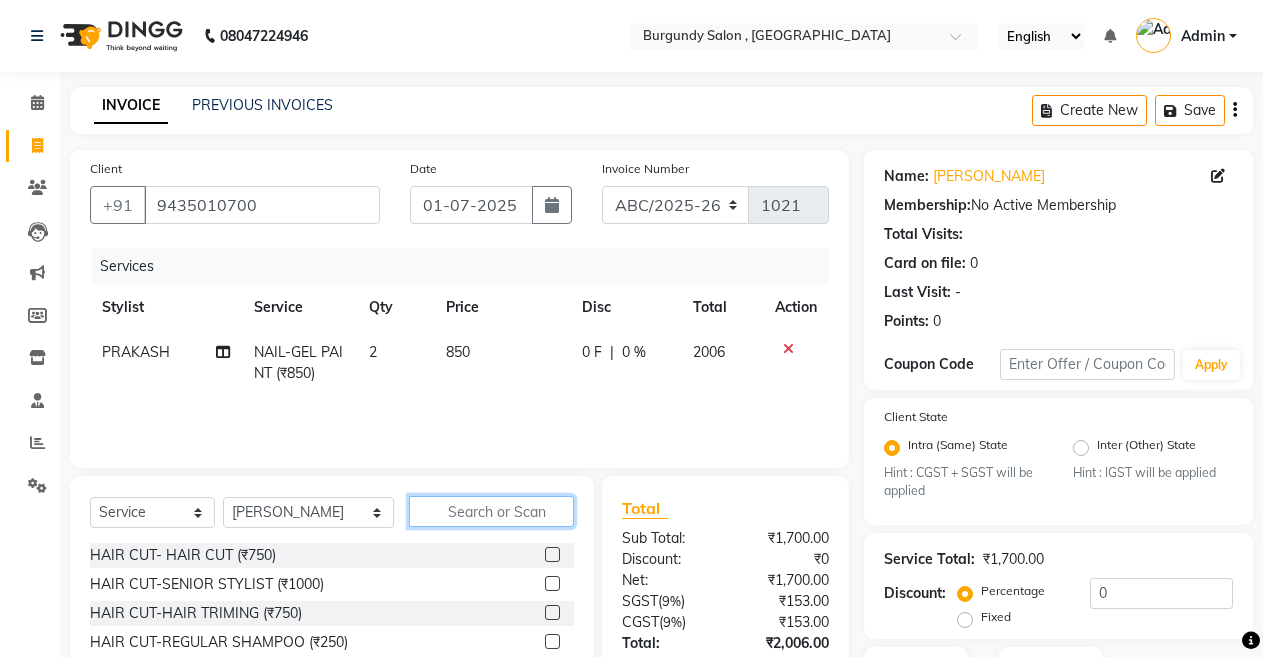 click 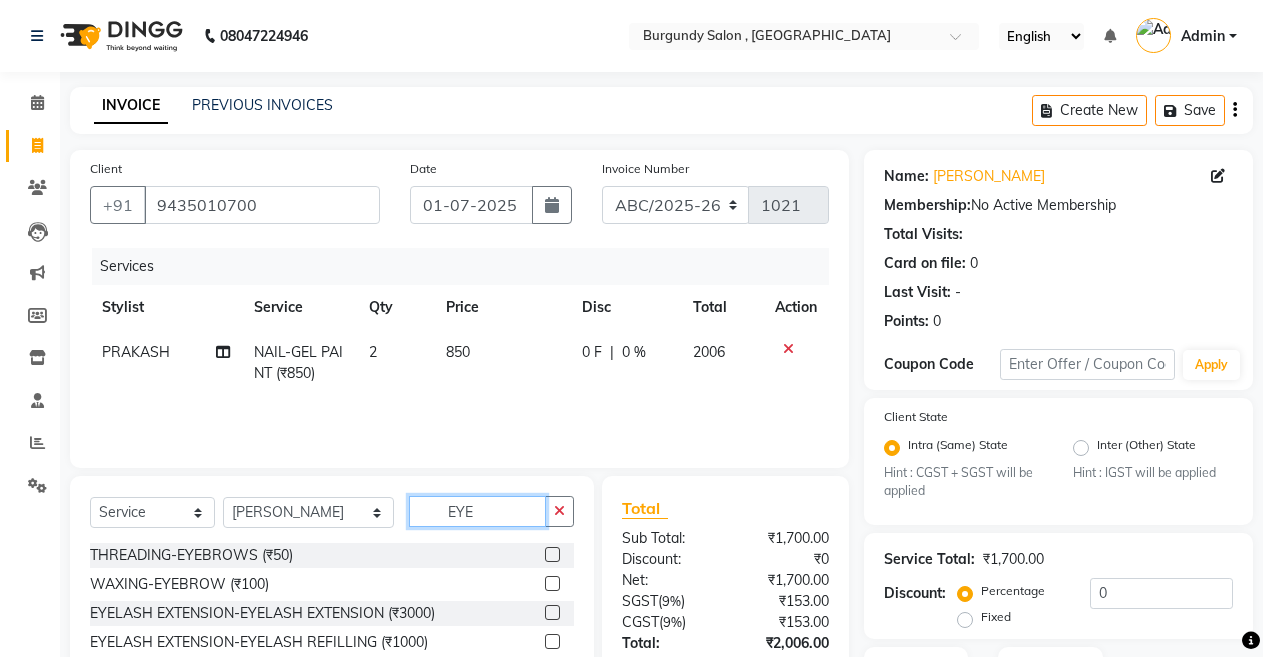 type on "EYE" 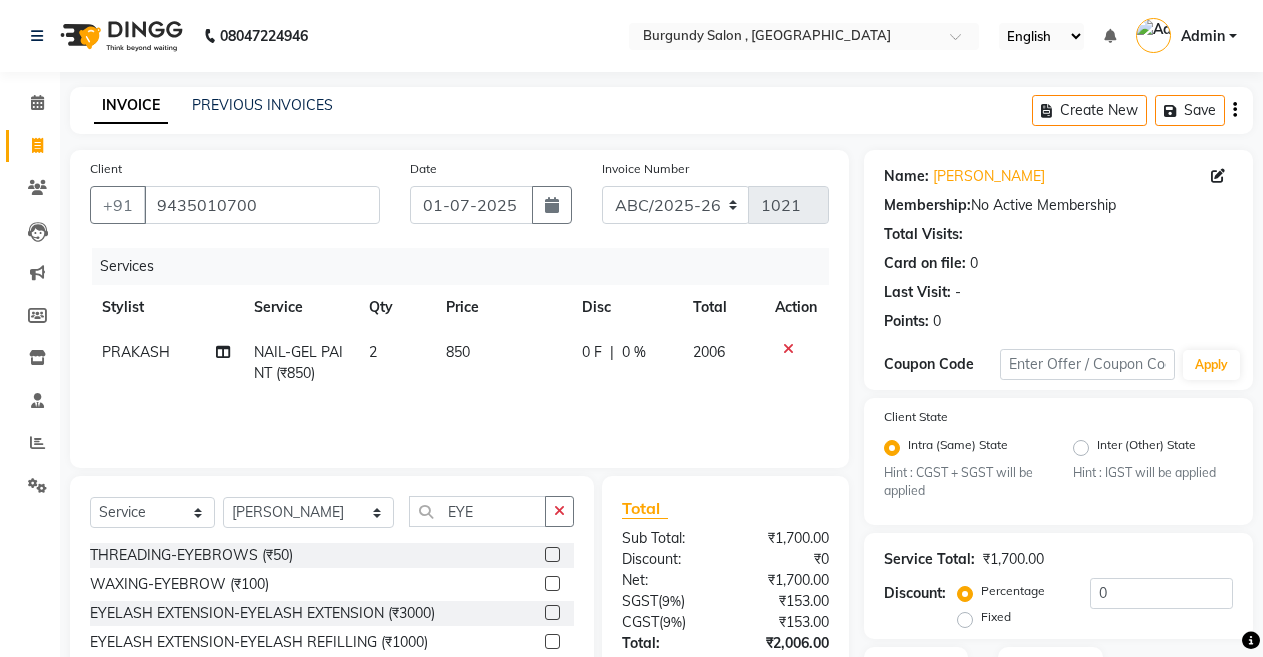 click 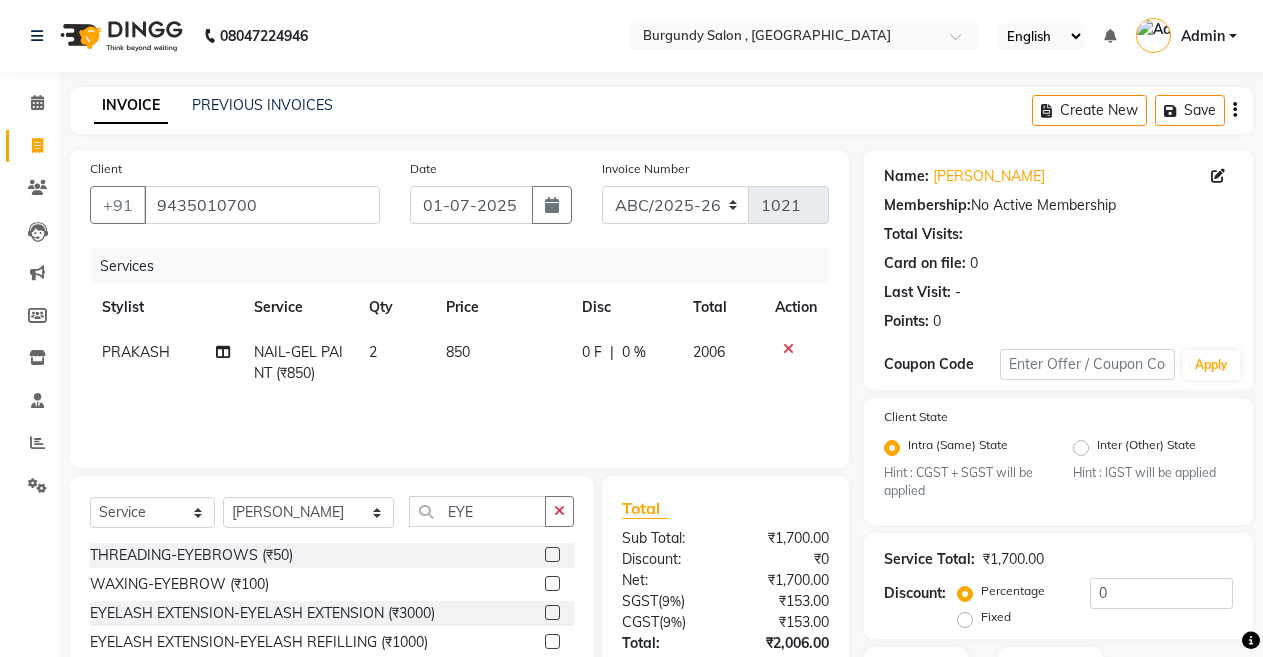 click 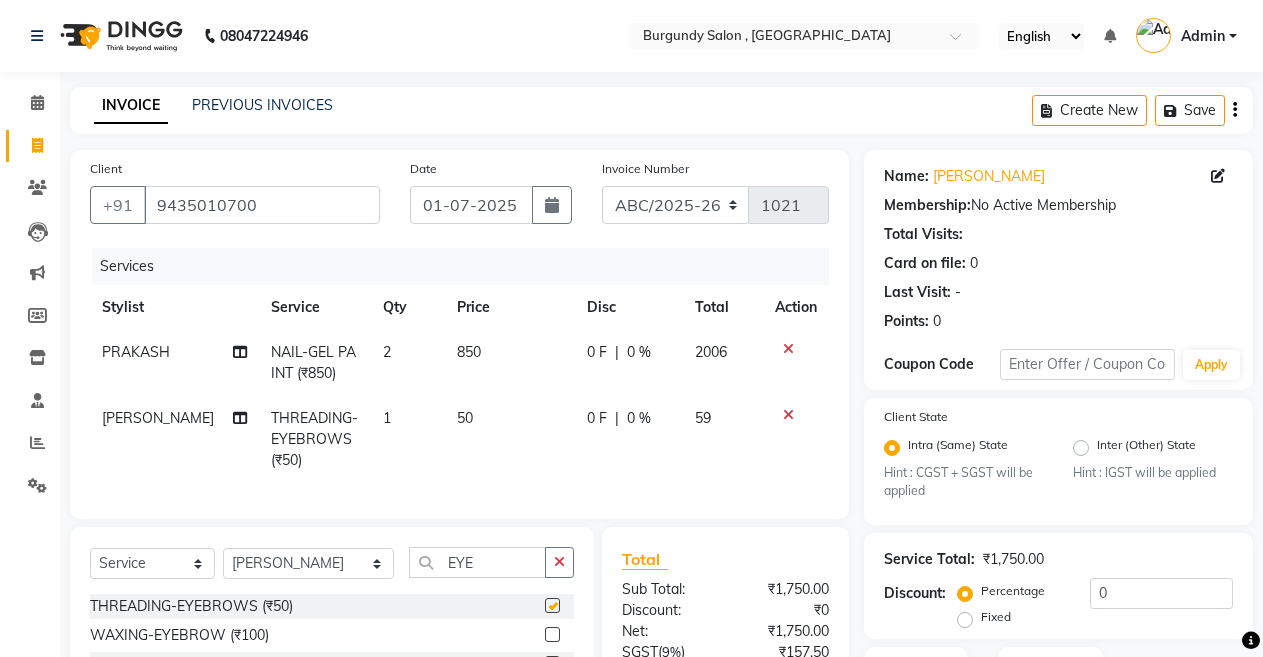 checkbox on "false" 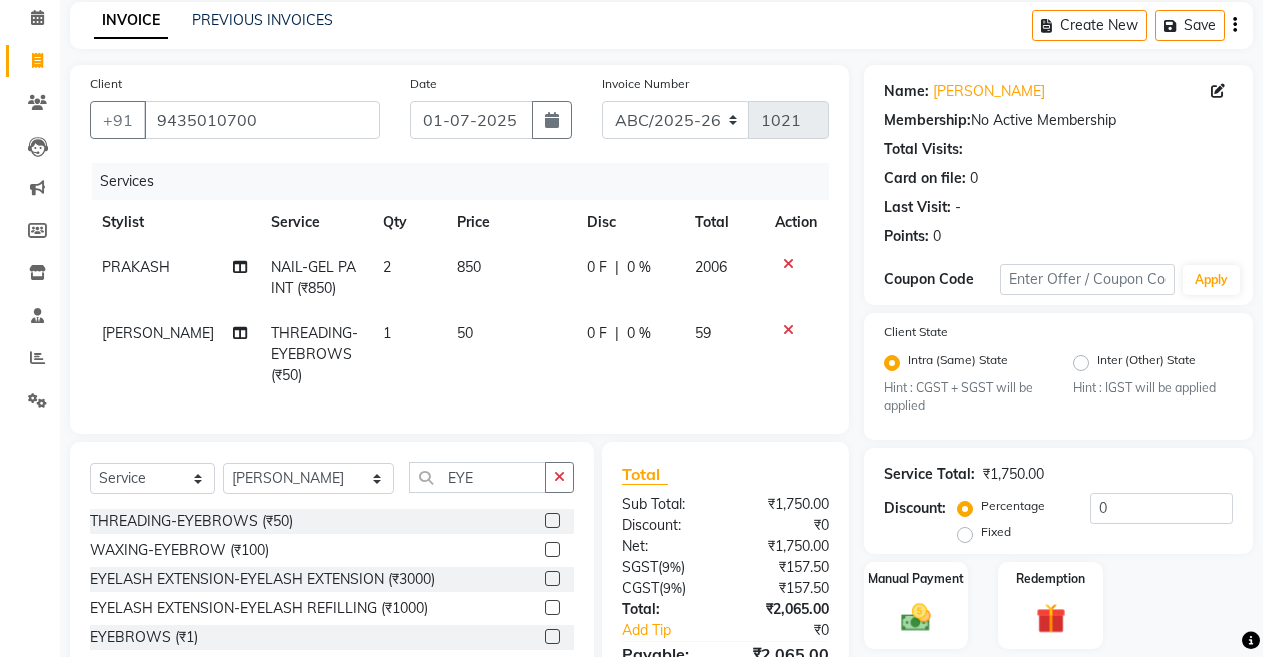 scroll, scrollTop: 95, scrollLeft: 0, axis: vertical 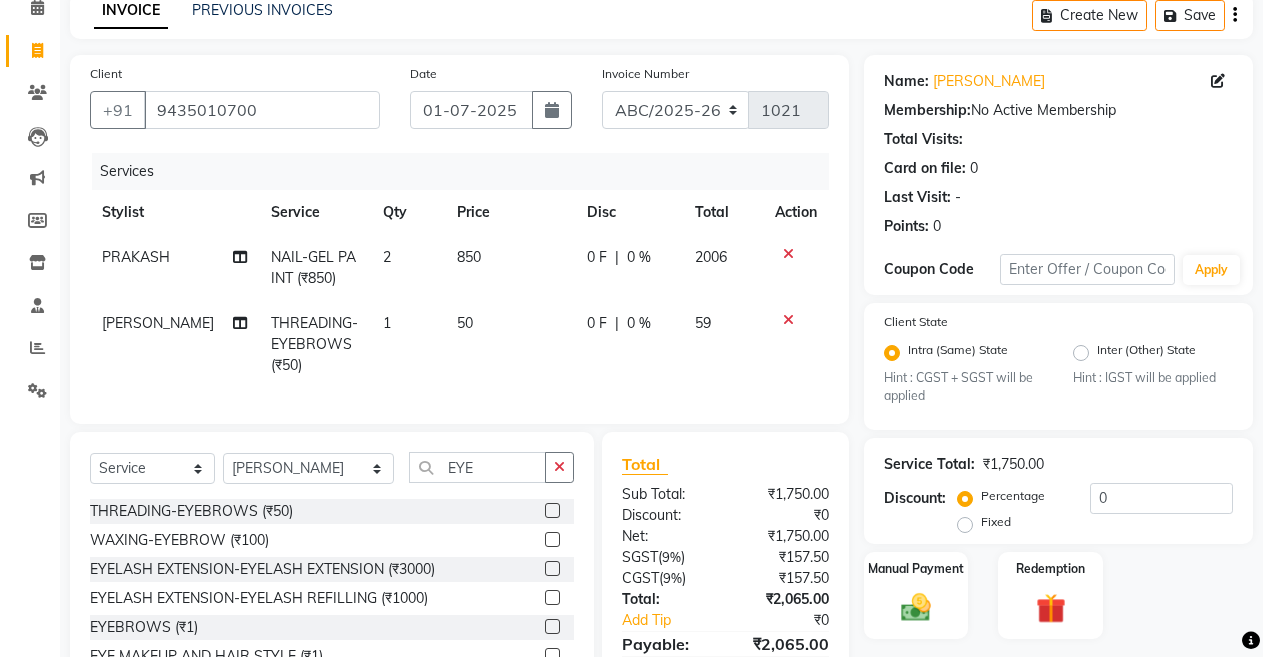 click on "0 F | 0 %" 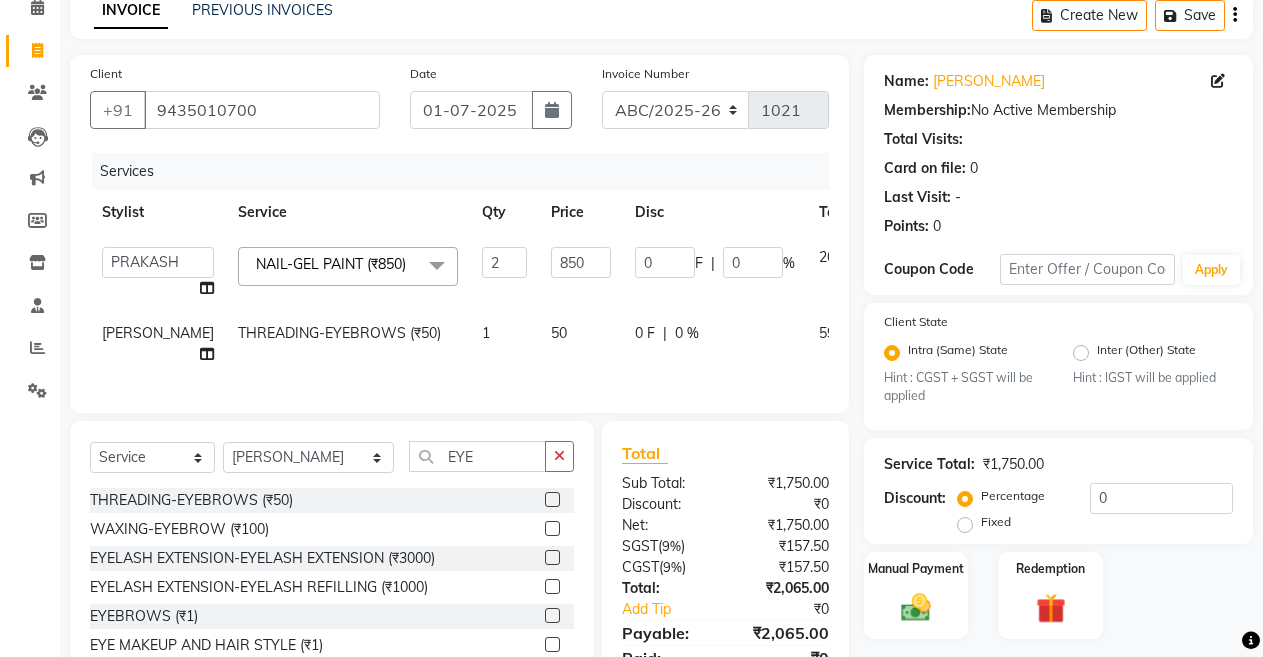 click on "0 F | 0 %" 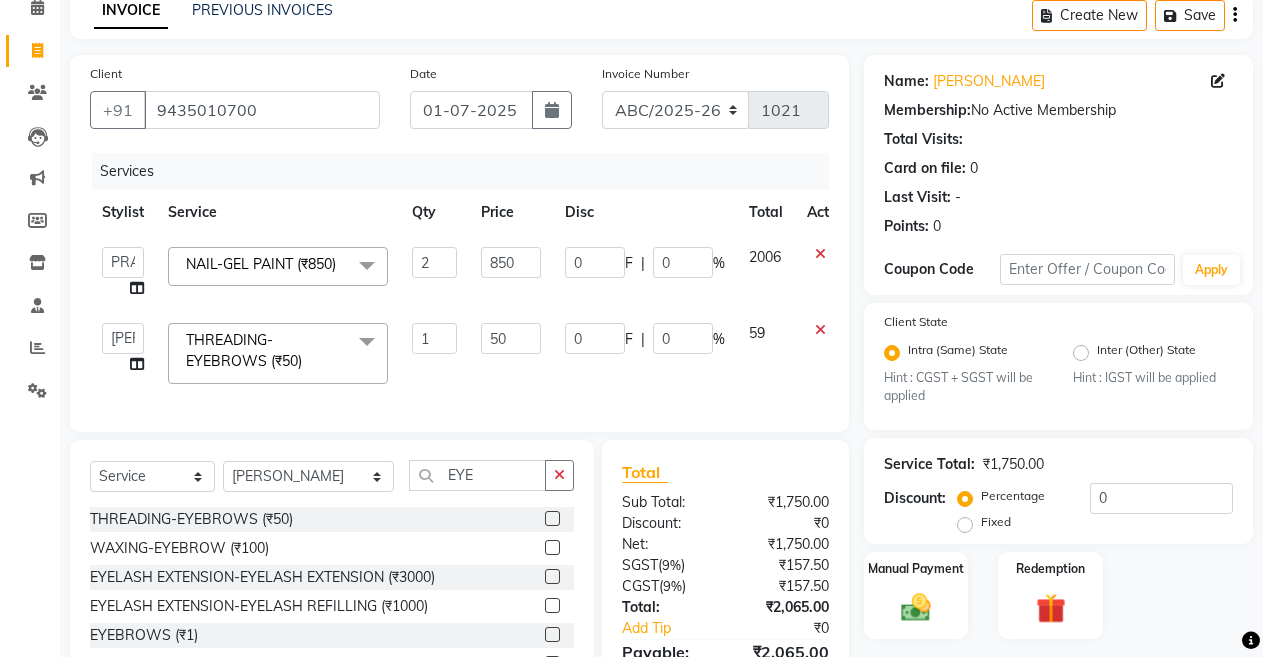 click on "0 F | 0 %" 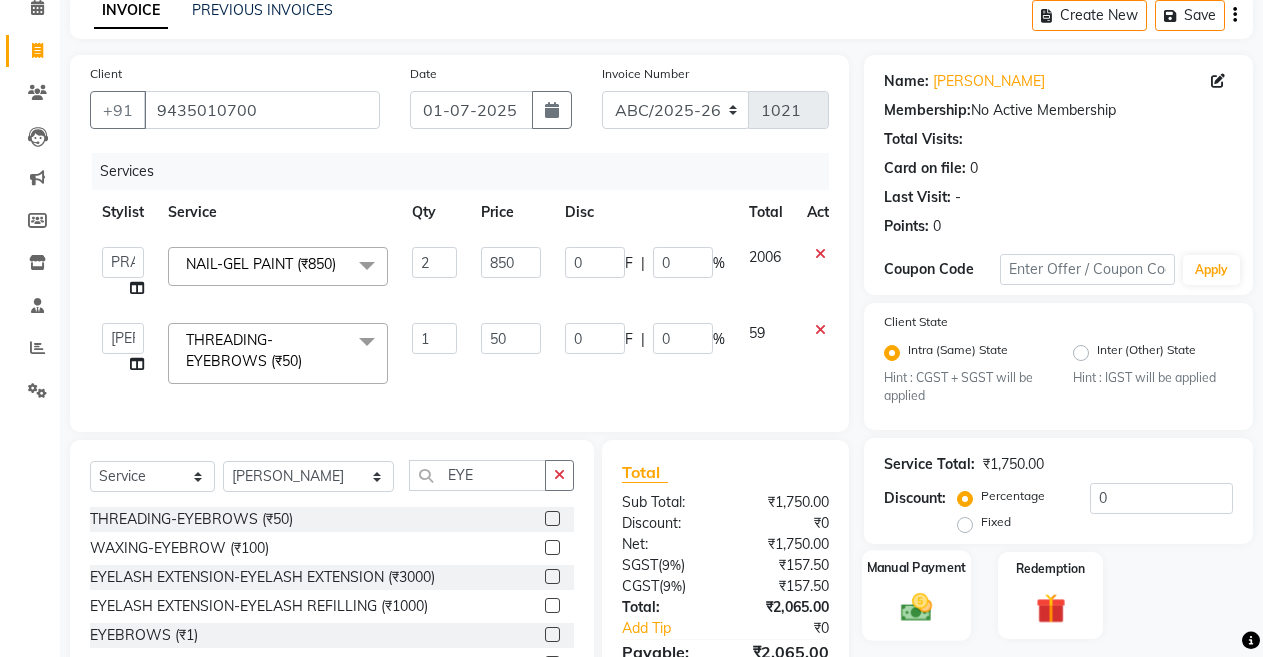 click 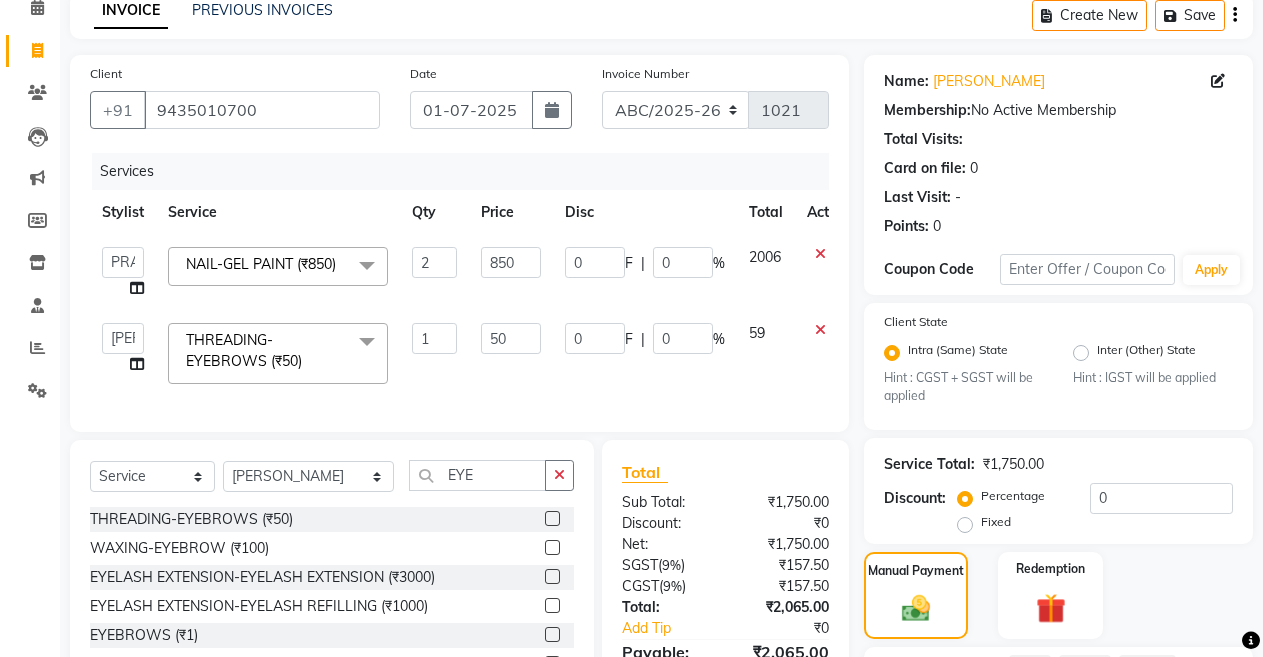 scroll, scrollTop: 276, scrollLeft: 0, axis: vertical 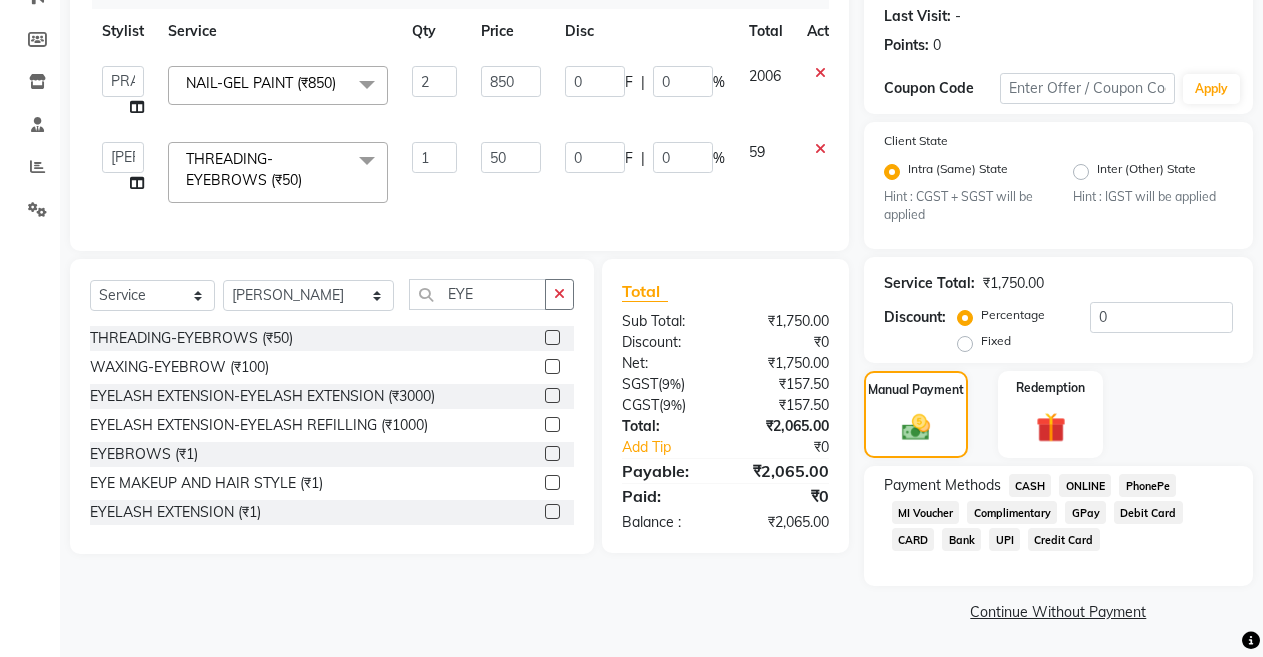 click on "CASH" 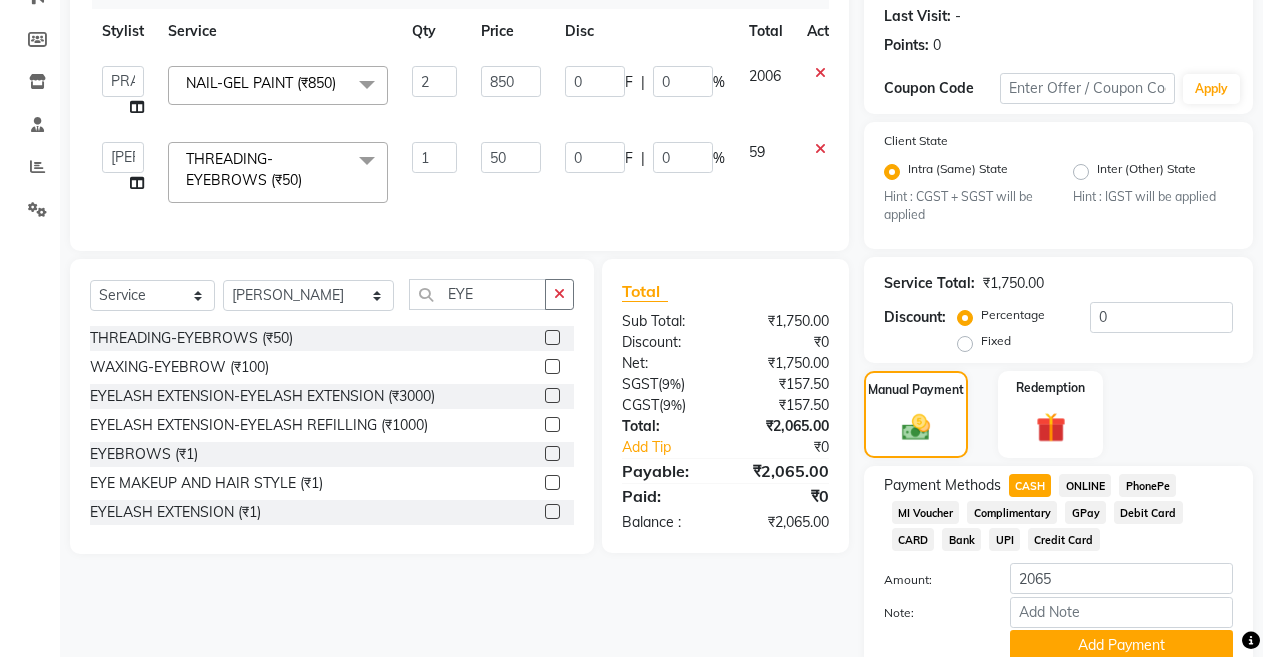 scroll, scrollTop: 359, scrollLeft: 0, axis: vertical 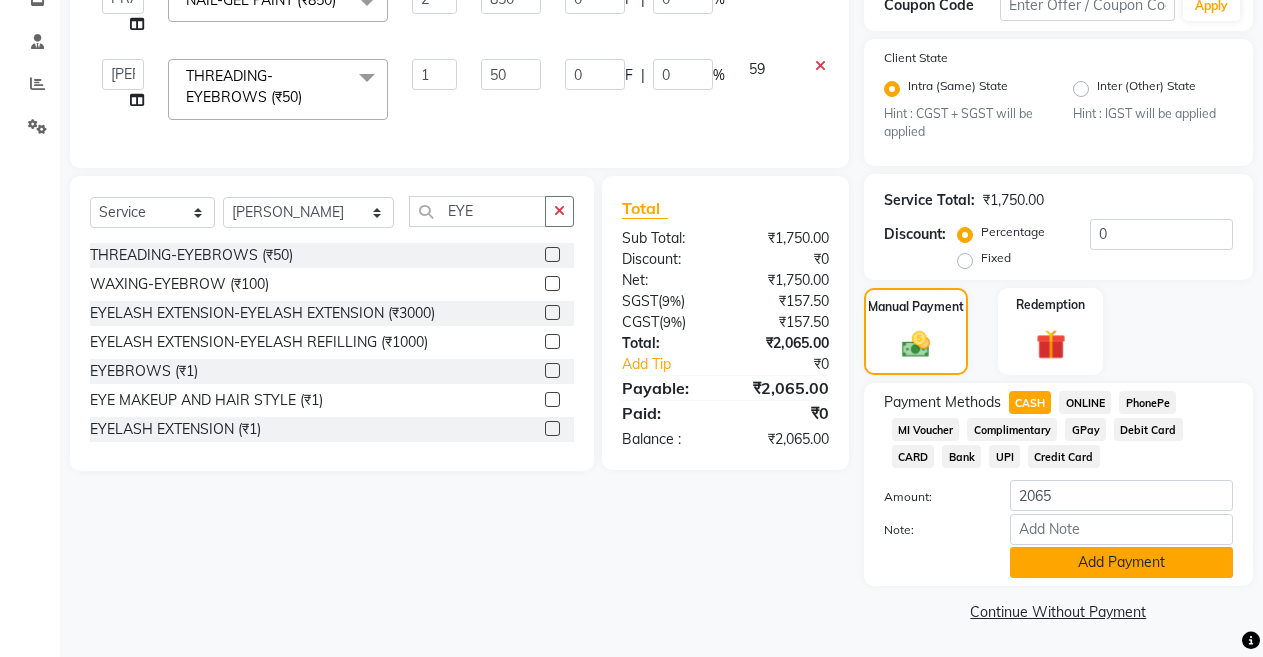 click on "Add Payment" 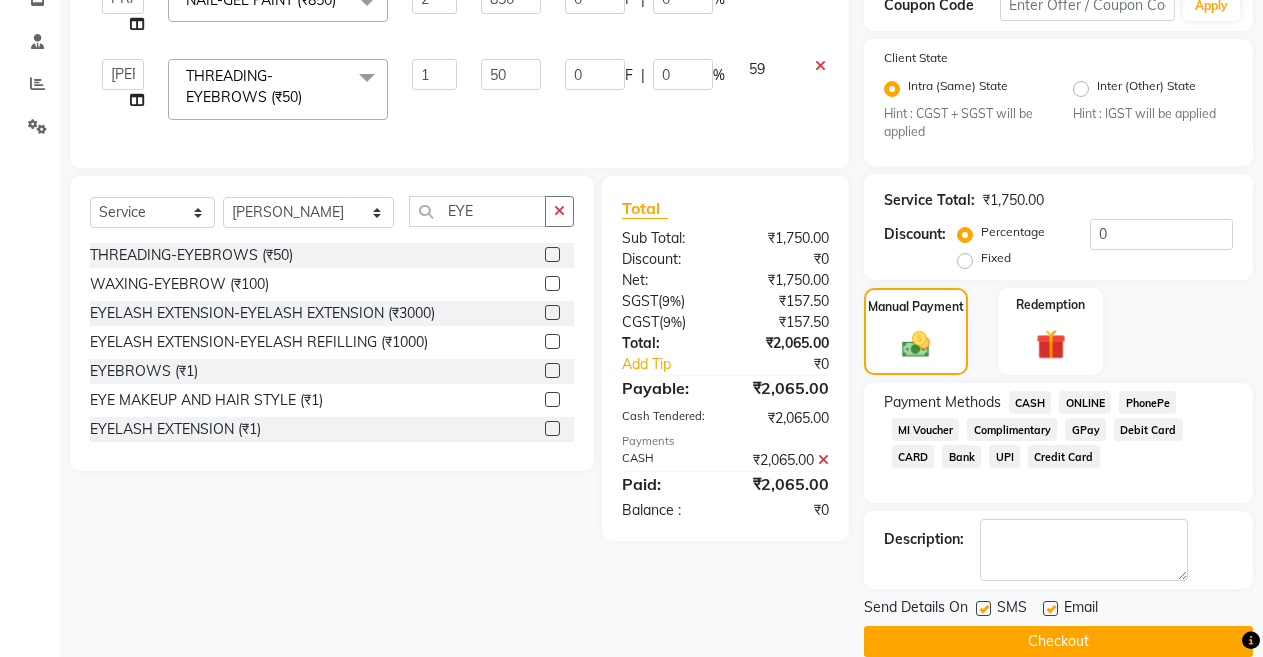 scroll, scrollTop: 389, scrollLeft: 0, axis: vertical 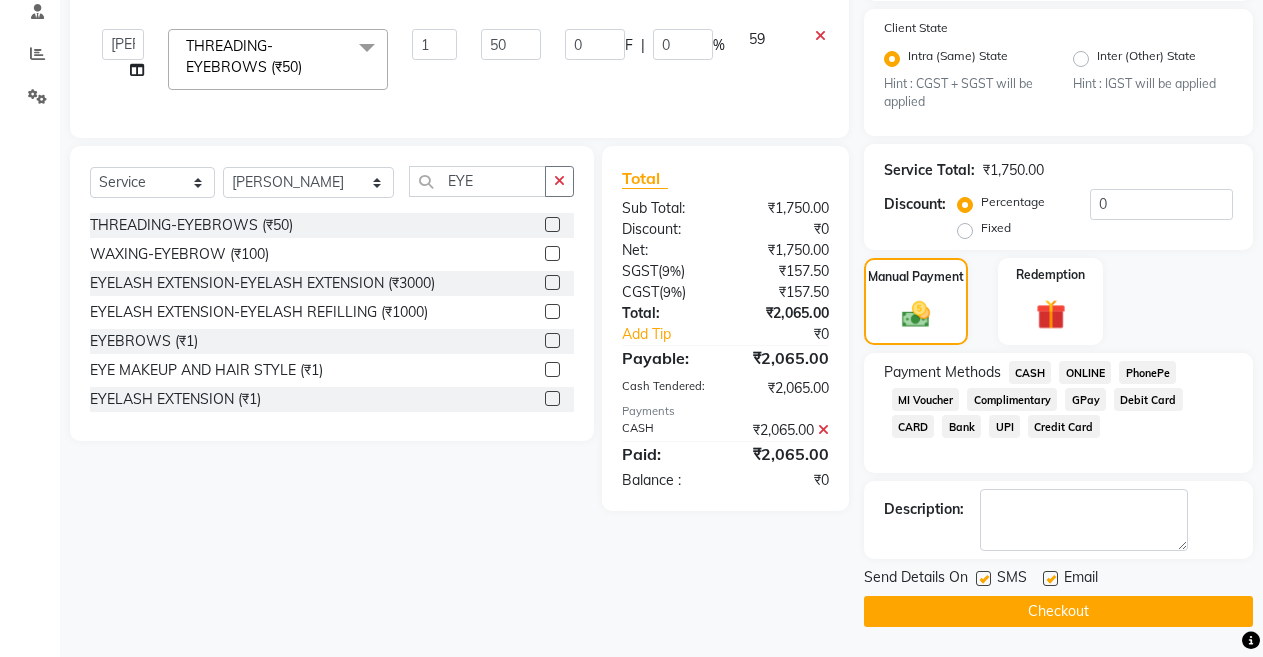 click 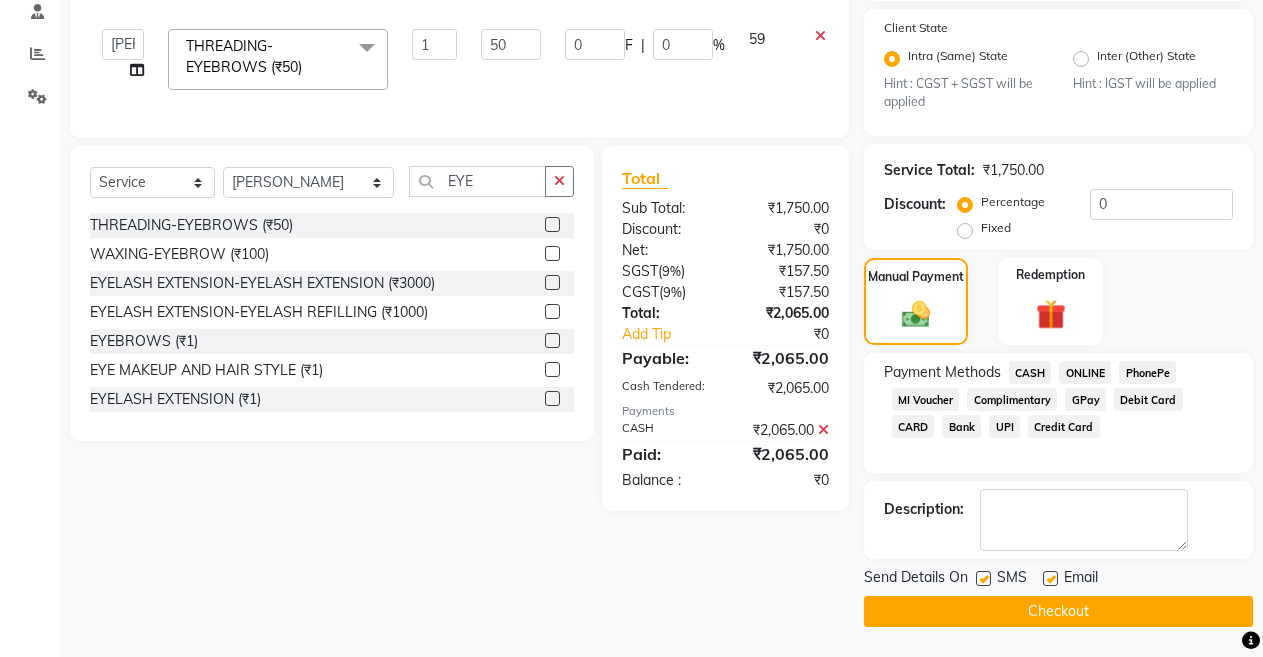 click at bounding box center (982, 579) 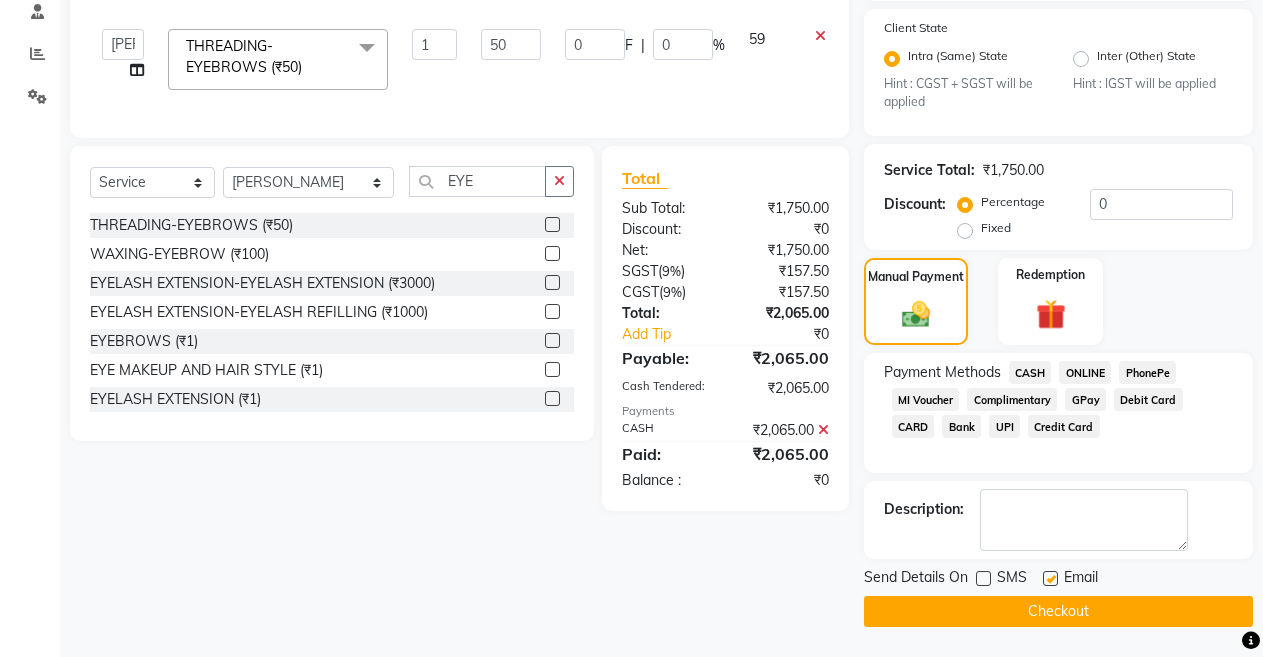 click 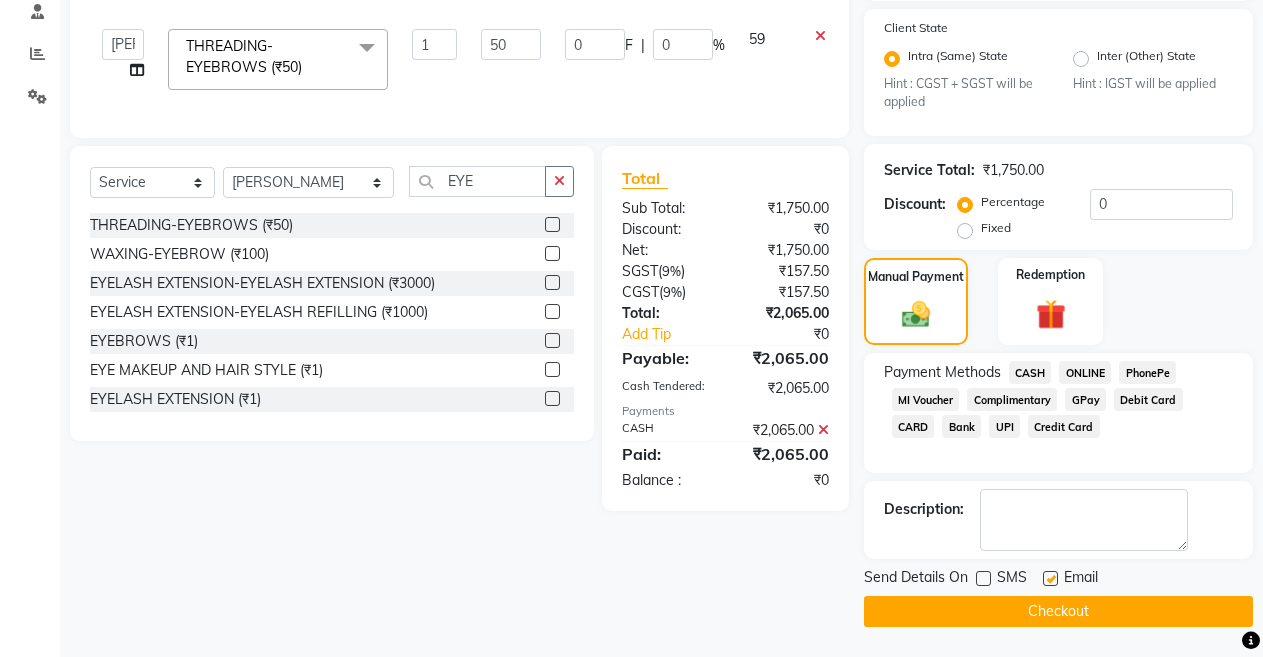 click at bounding box center [1049, 579] 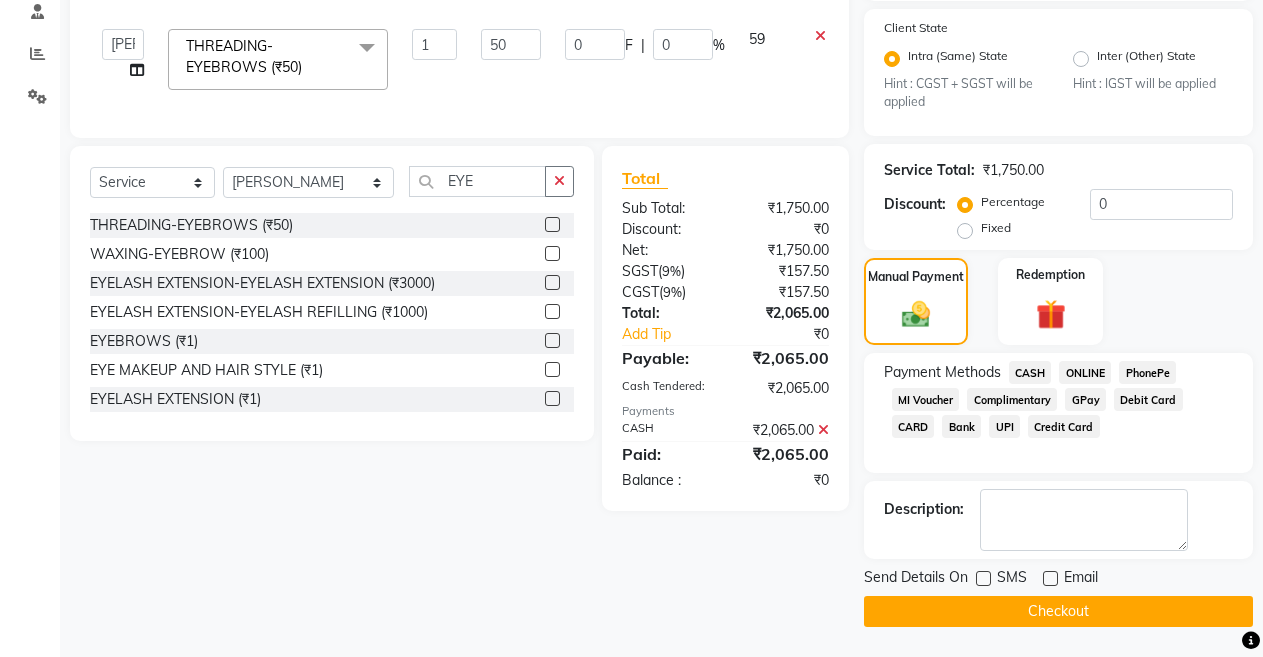 click on "Checkout" 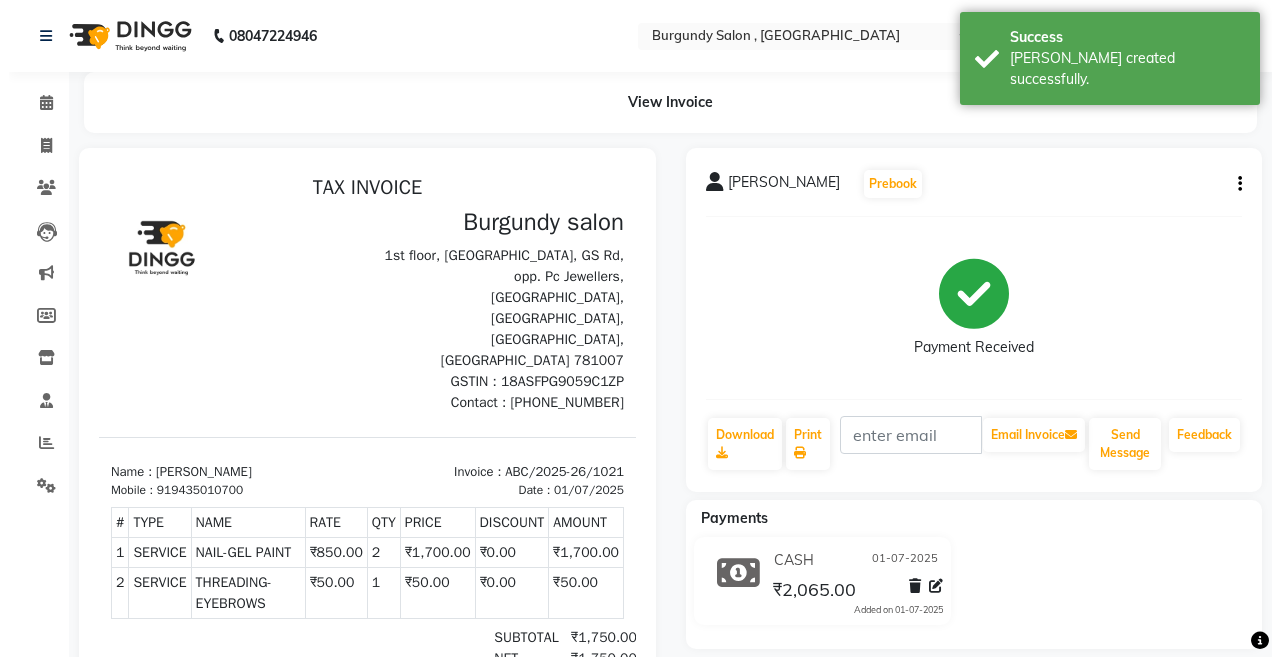 scroll, scrollTop: 0, scrollLeft: 0, axis: both 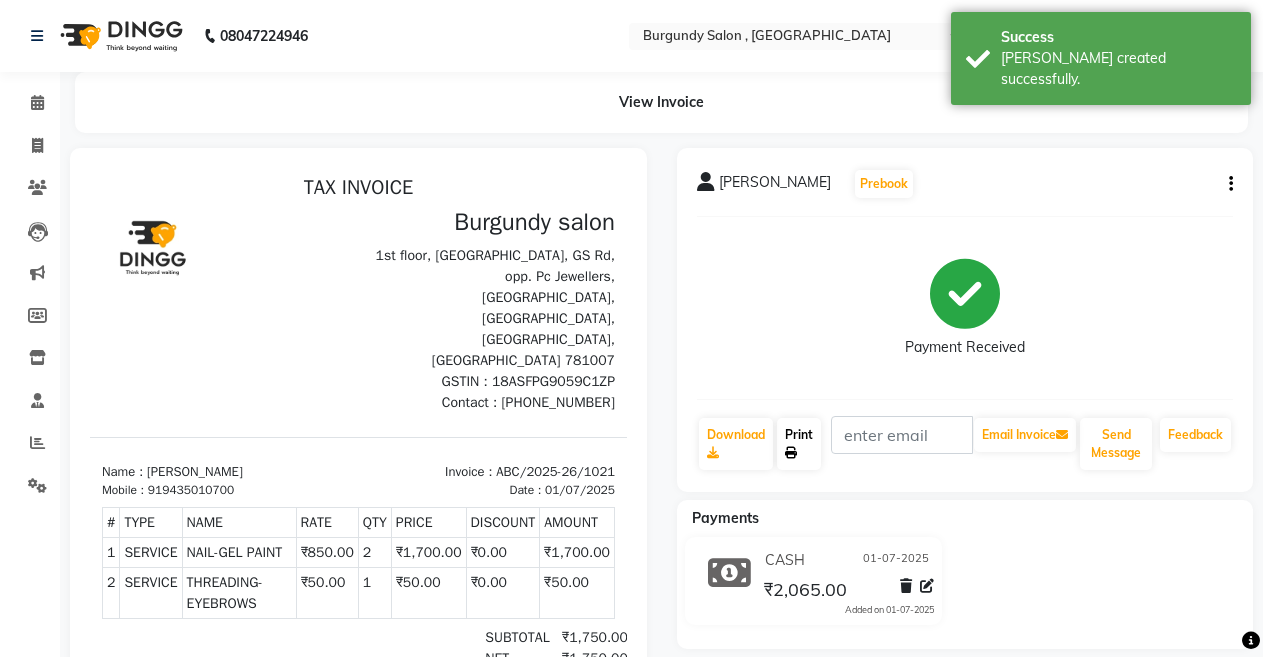 click on "Print" 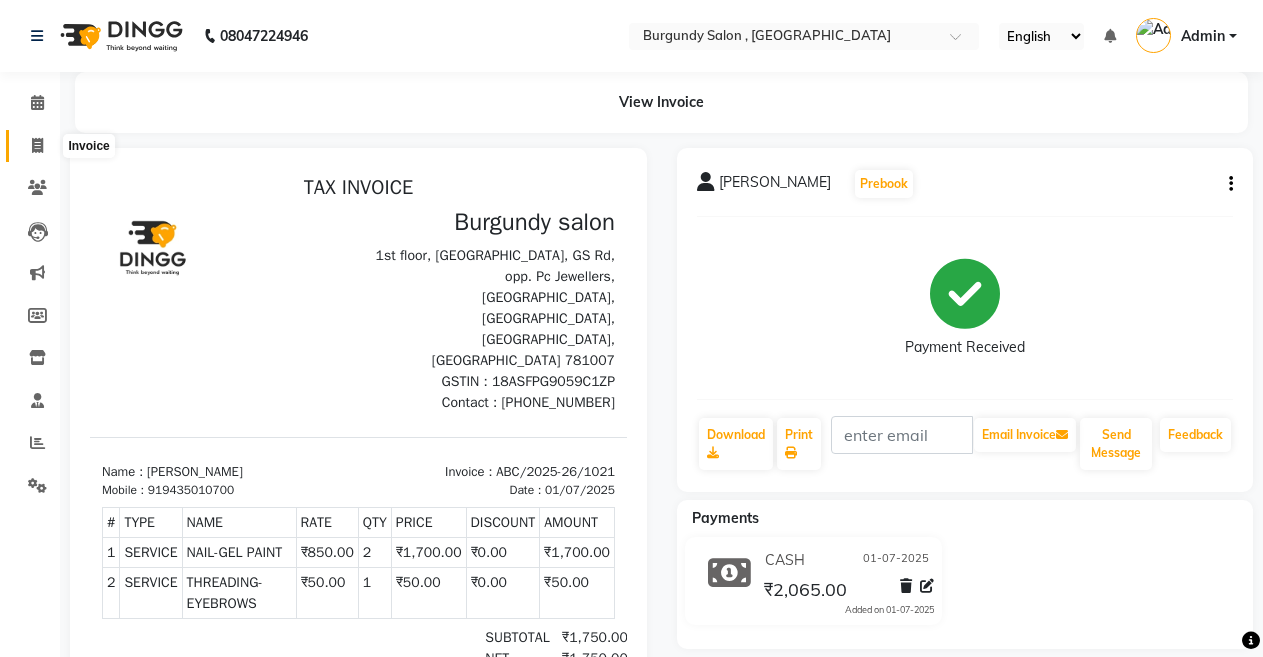click 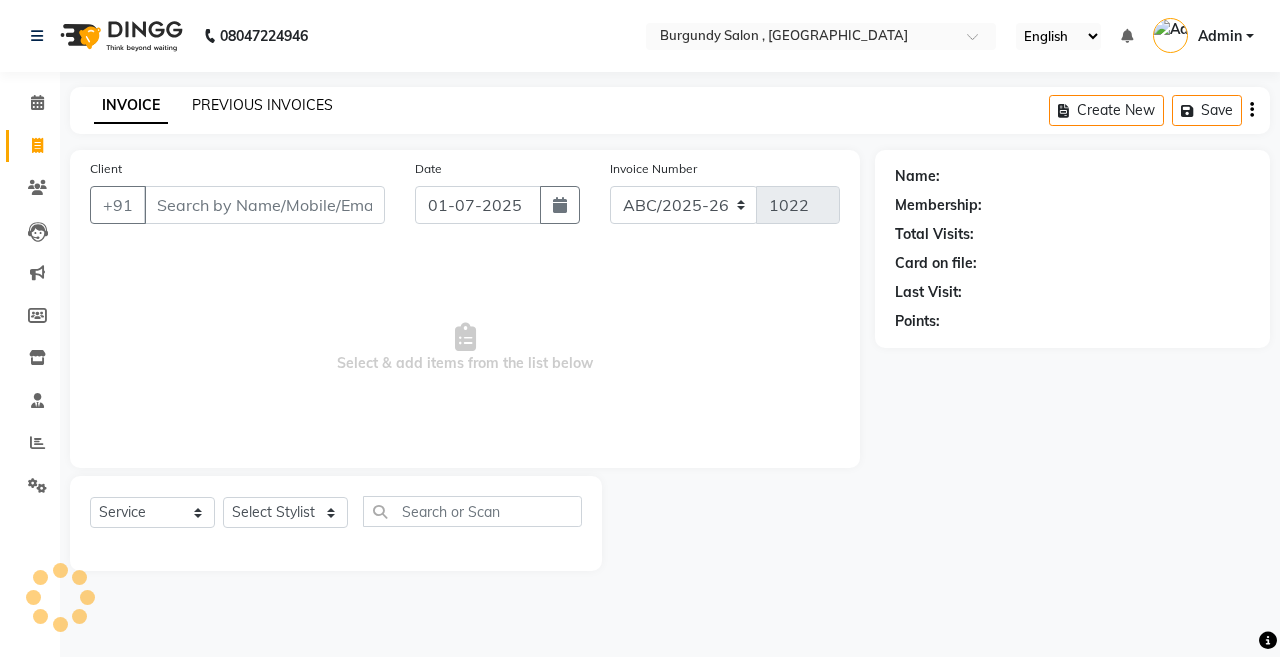 click on "PREVIOUS INVOICES" 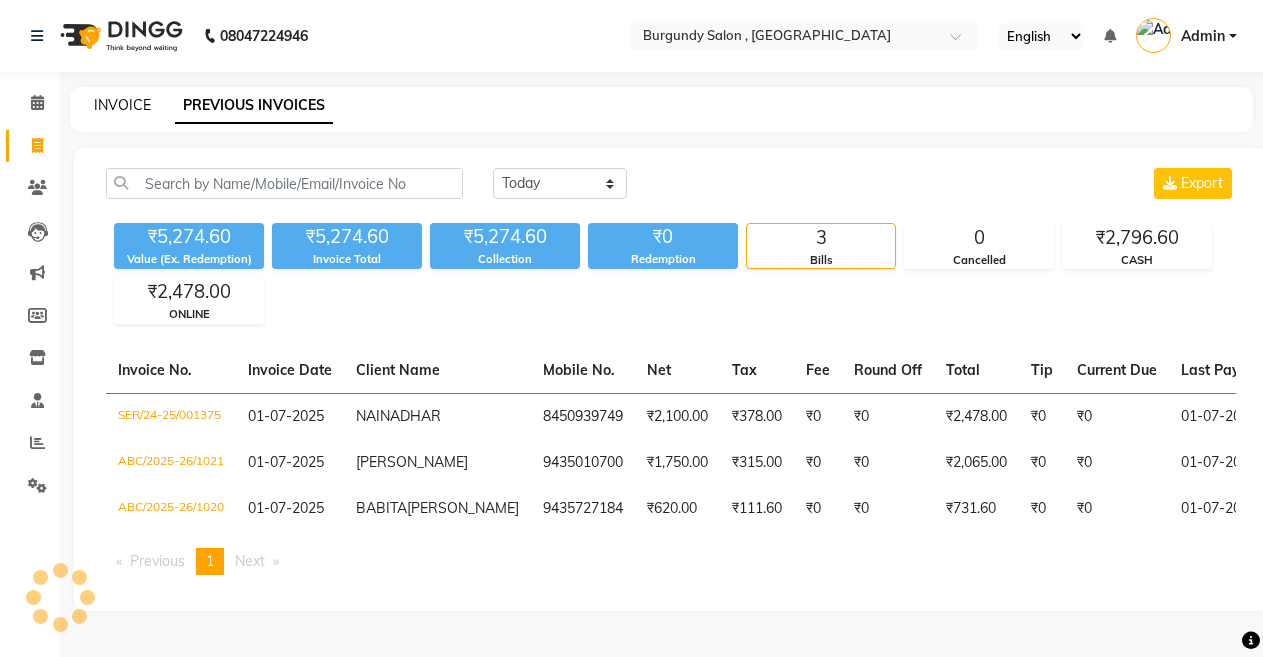 click on "INVOICE" 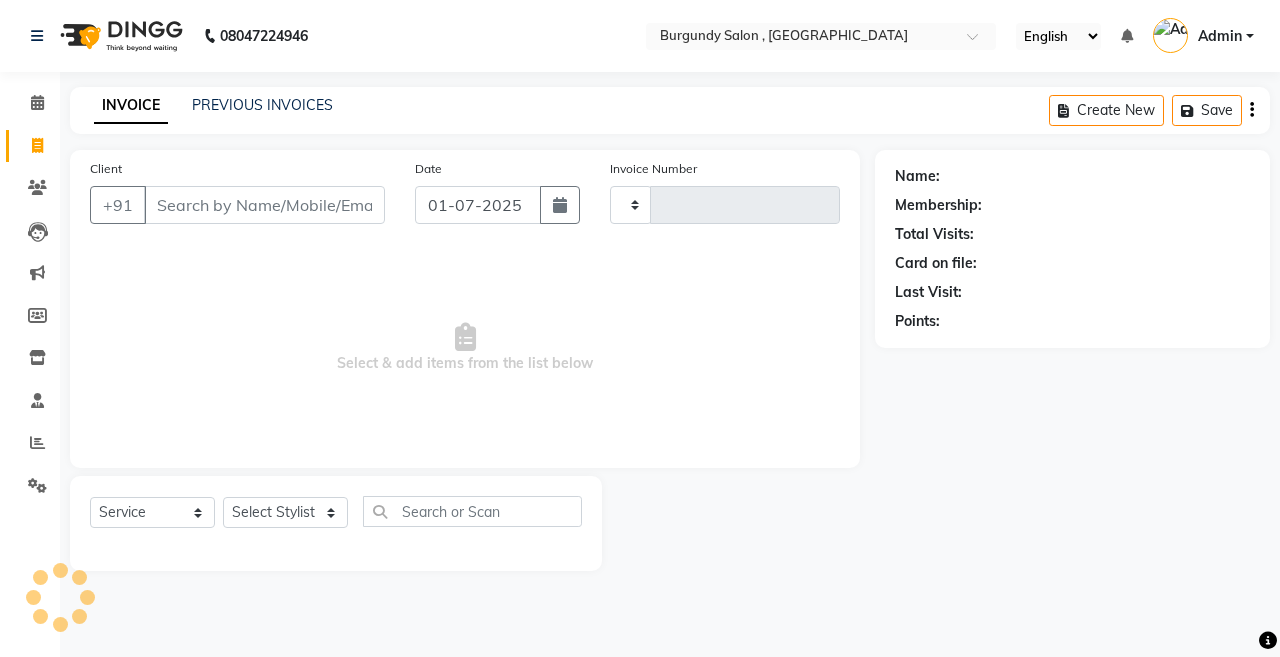type on "1022" 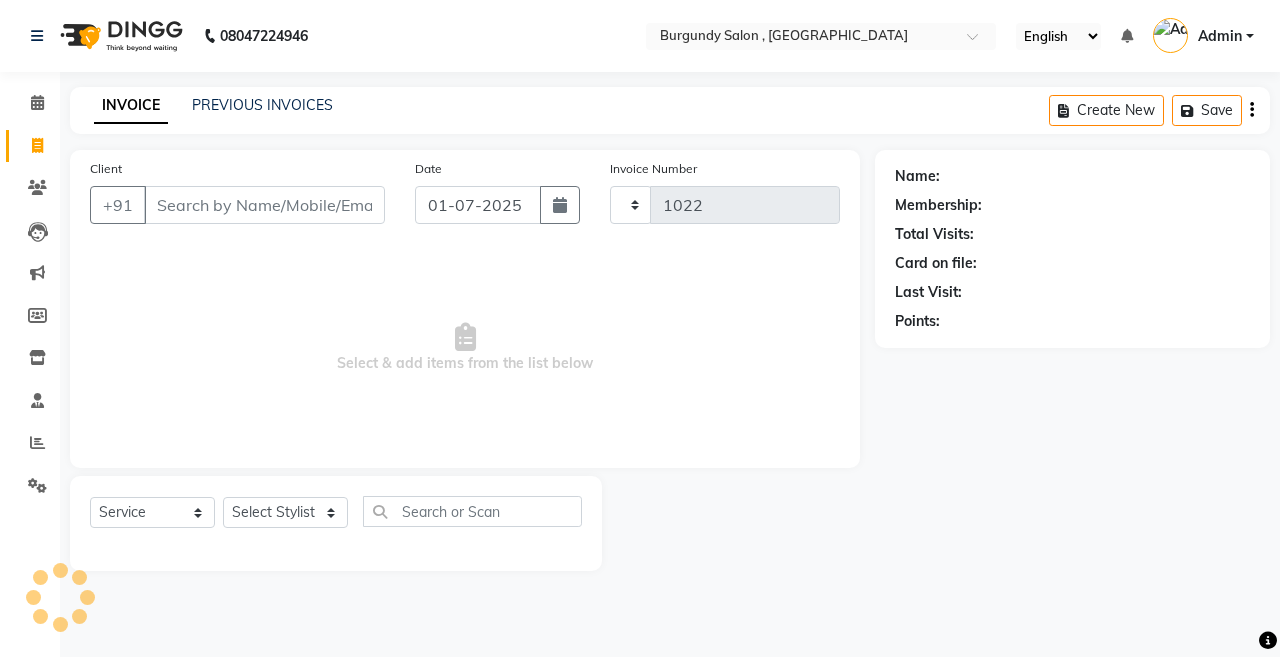 select on "5345" 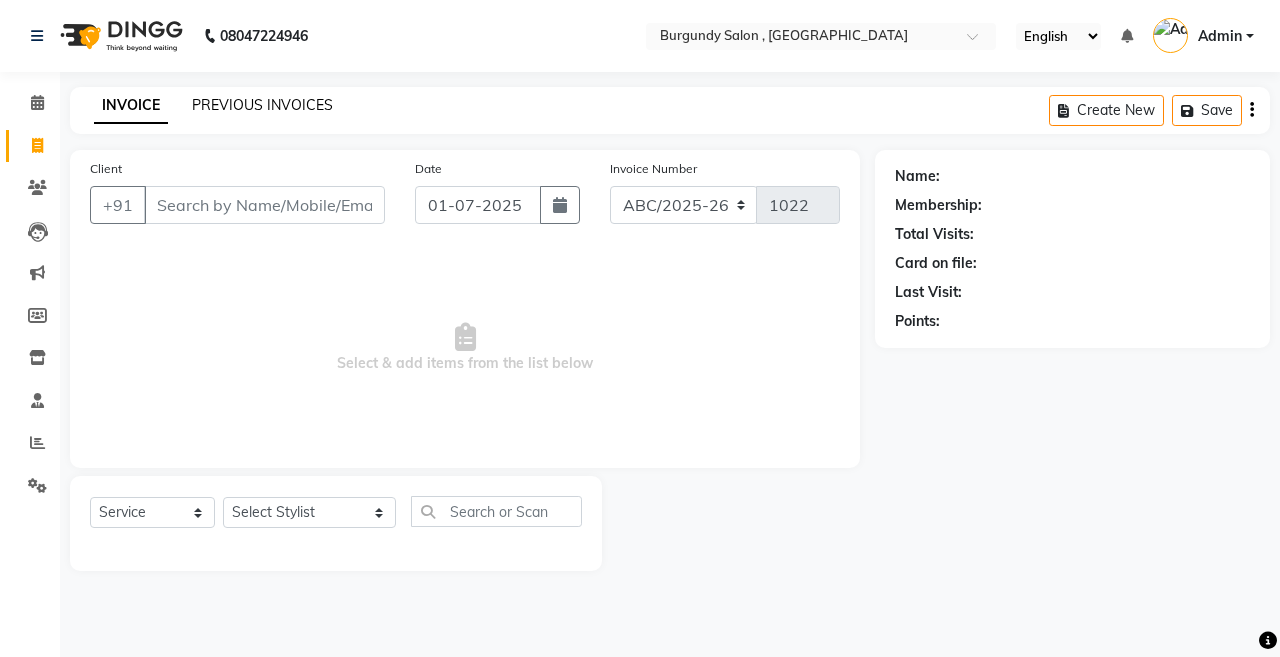 click on "PREVIOUS INVOICES" 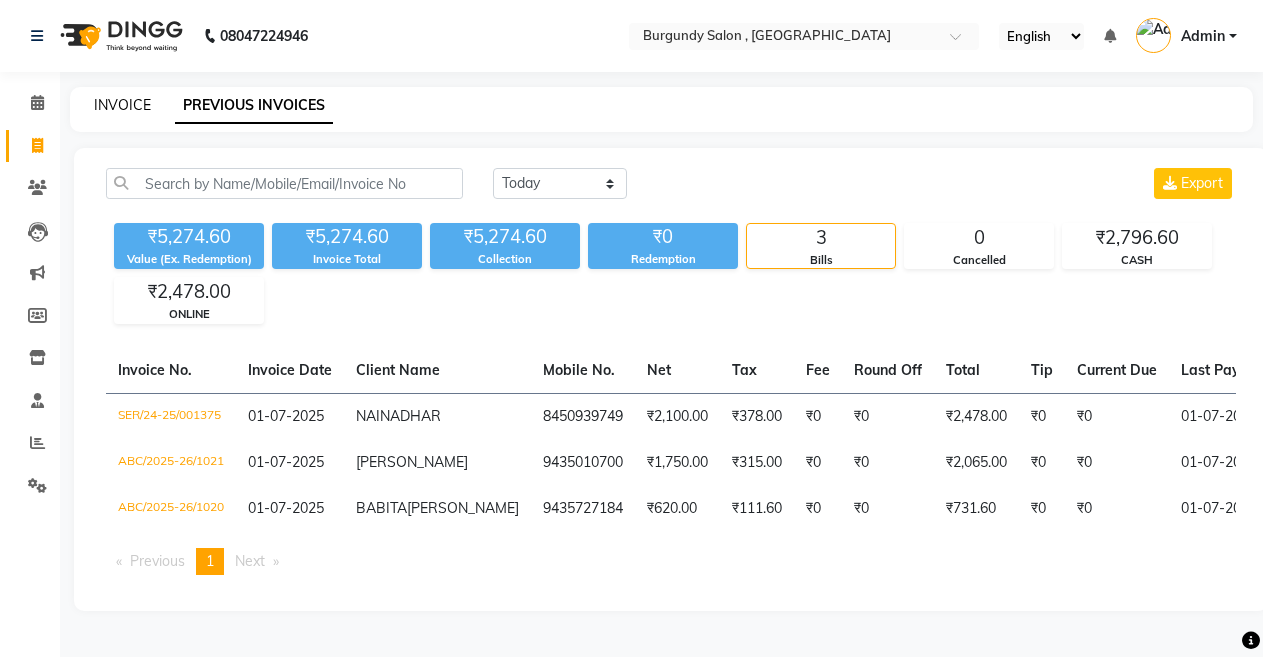 drag, startPoint x: 246, startPoint y: 96, endPoint x: 134, endPoint y: 104, distance: 112.28535 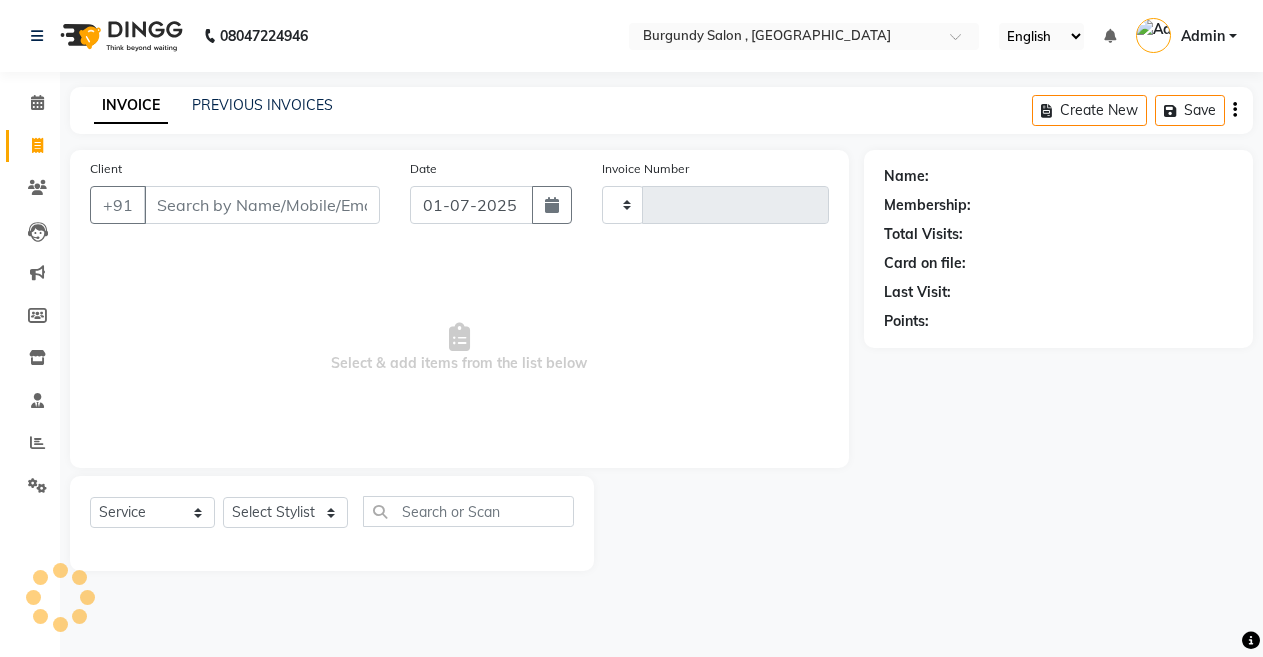 type on "1022" 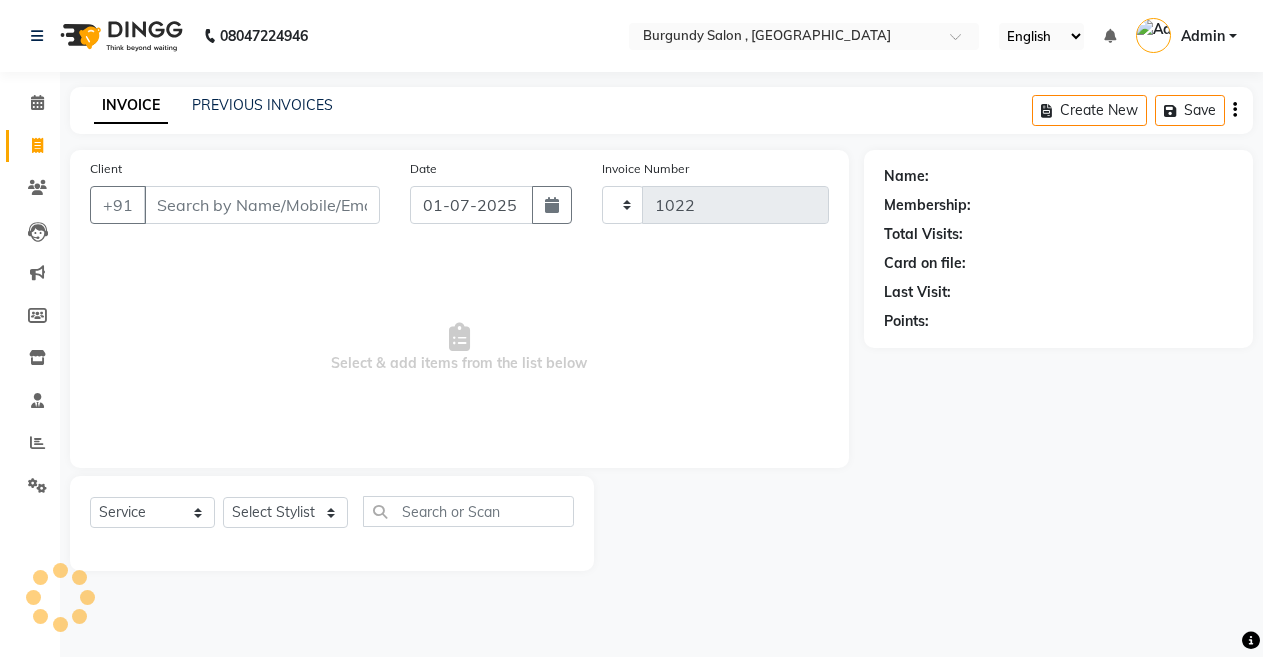 select on "5345" 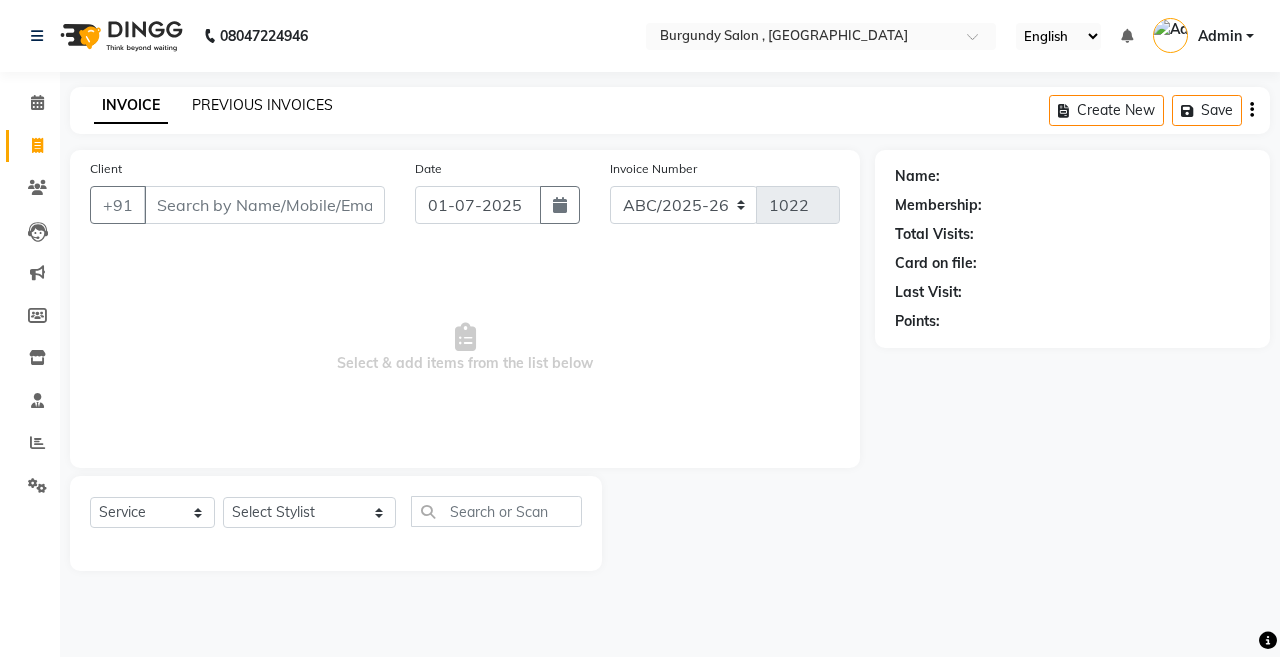 click on "PREVIOUS INVOICES" 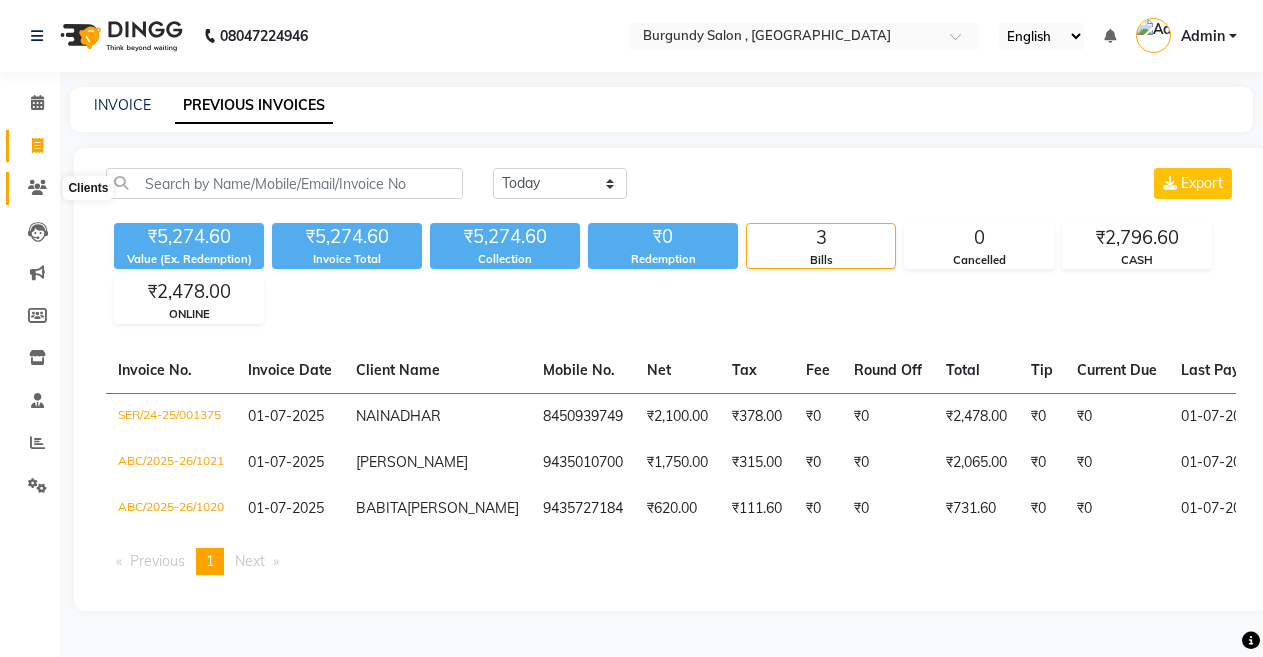 click 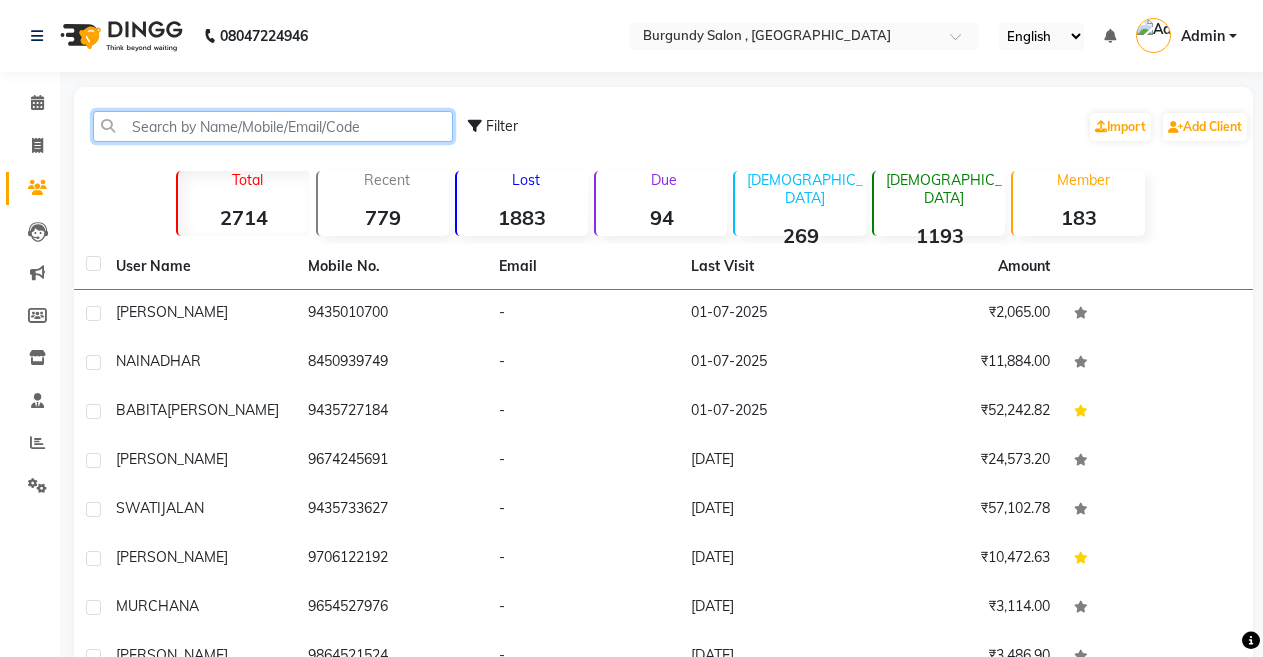 click 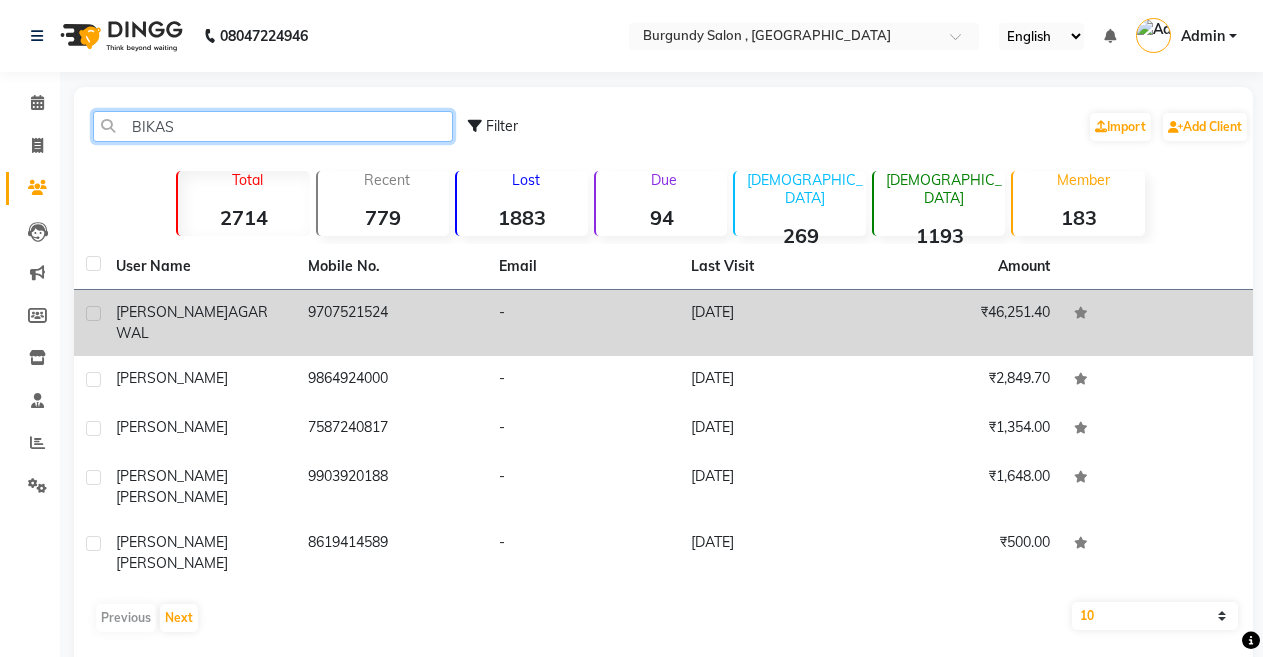 type on "BIKAS" 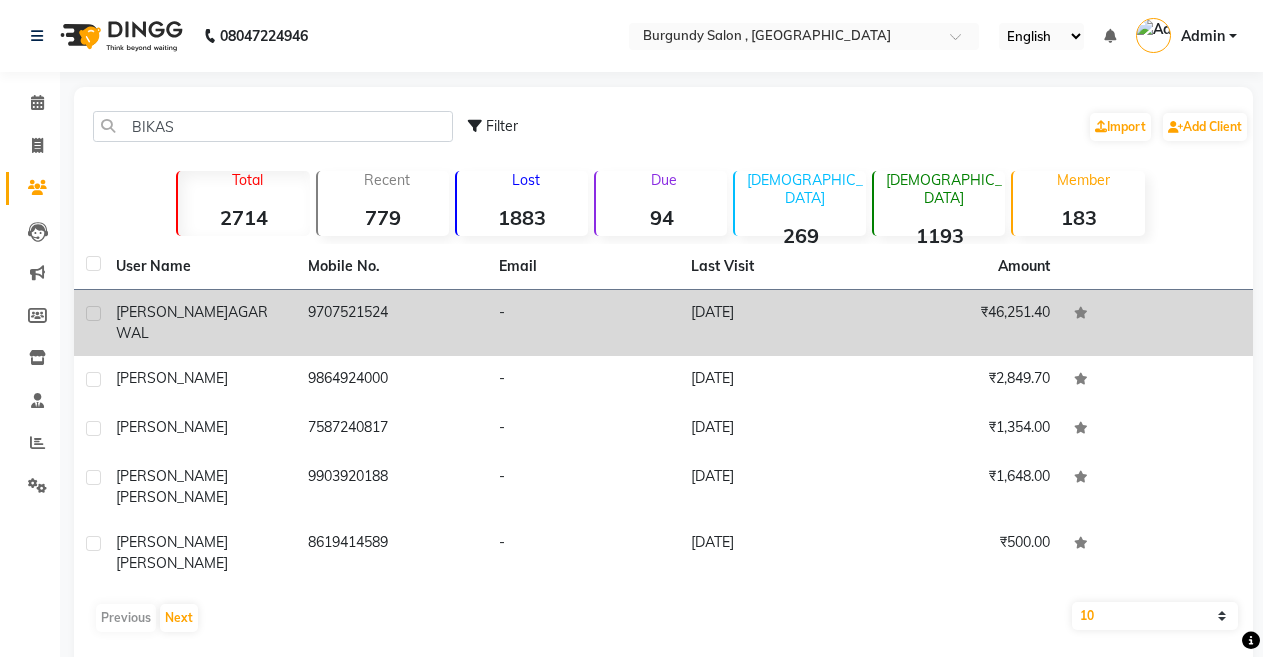 click on "[PERSON_NAME]" 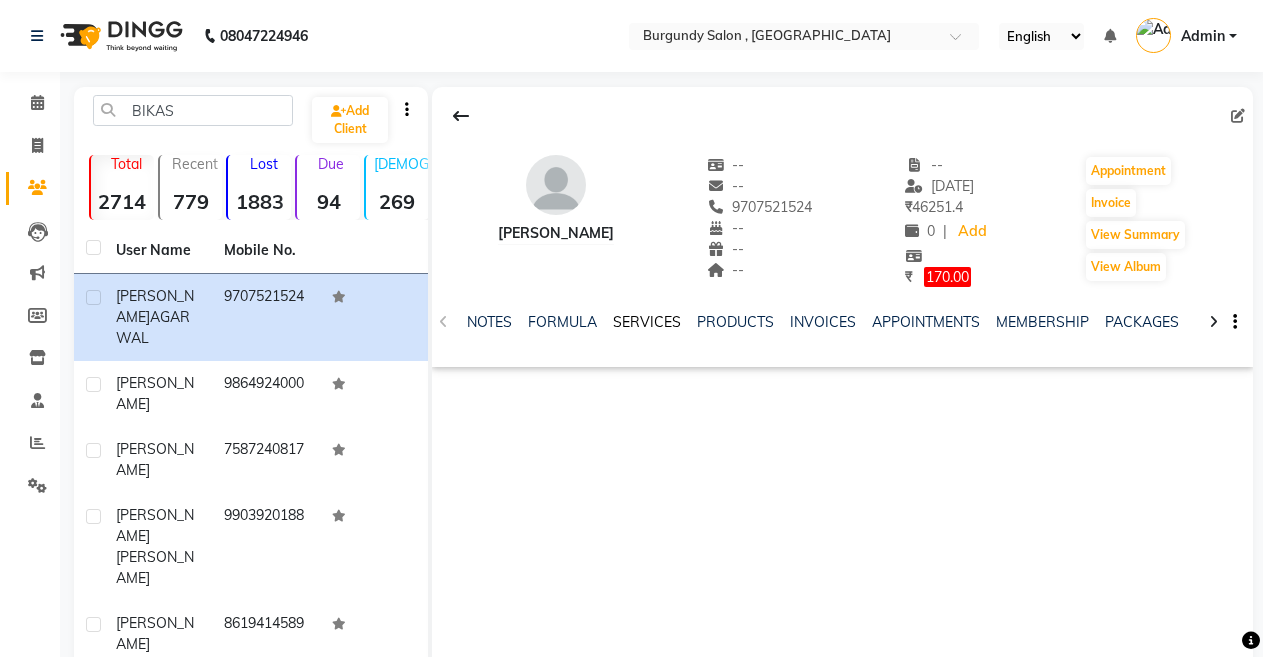 click on "SERVICES" 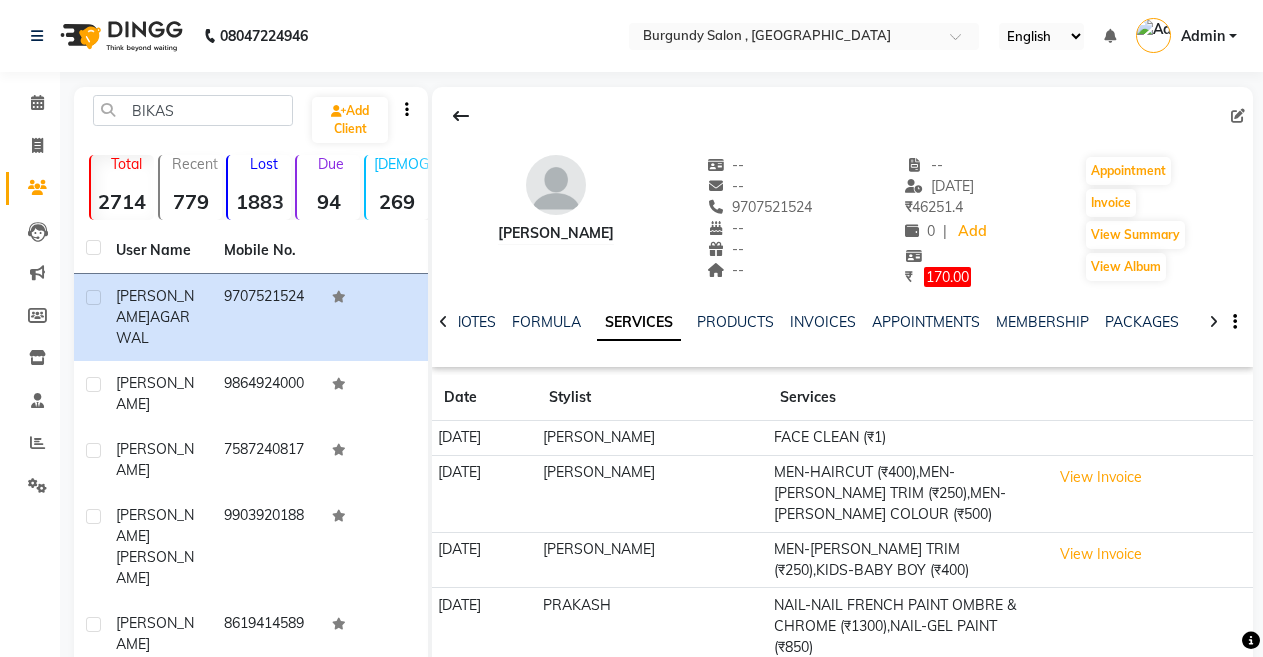click on "[DATE]" 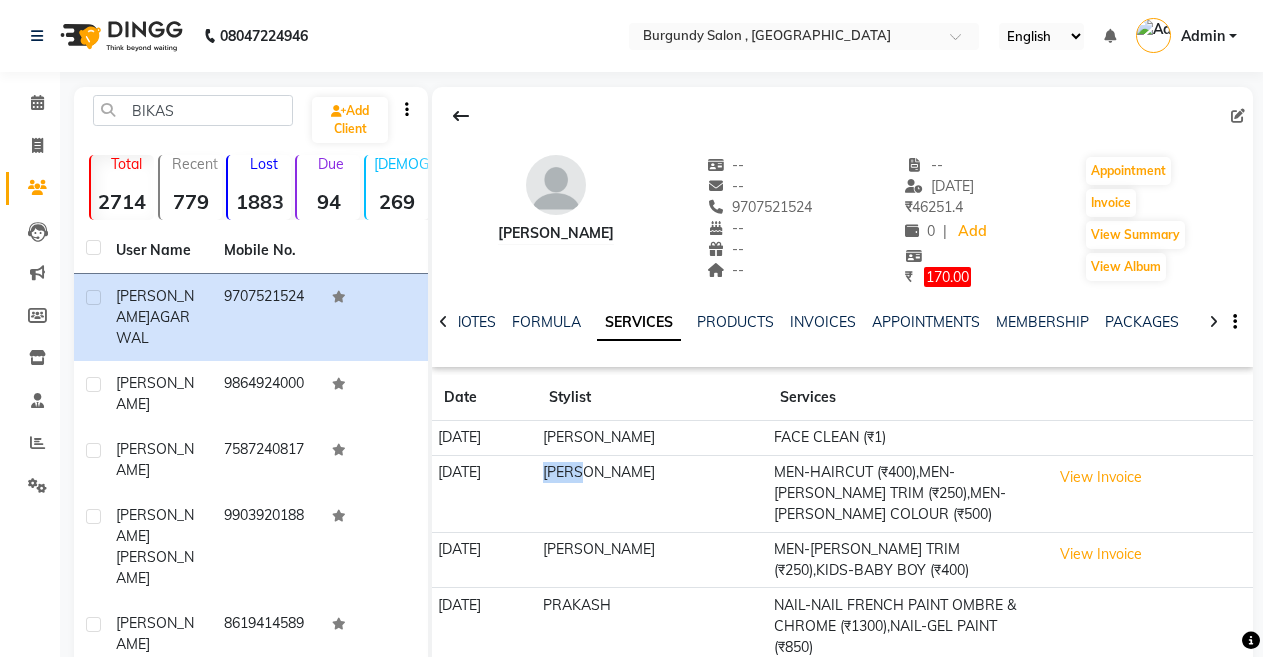 click on "[PERSON_NAME]" 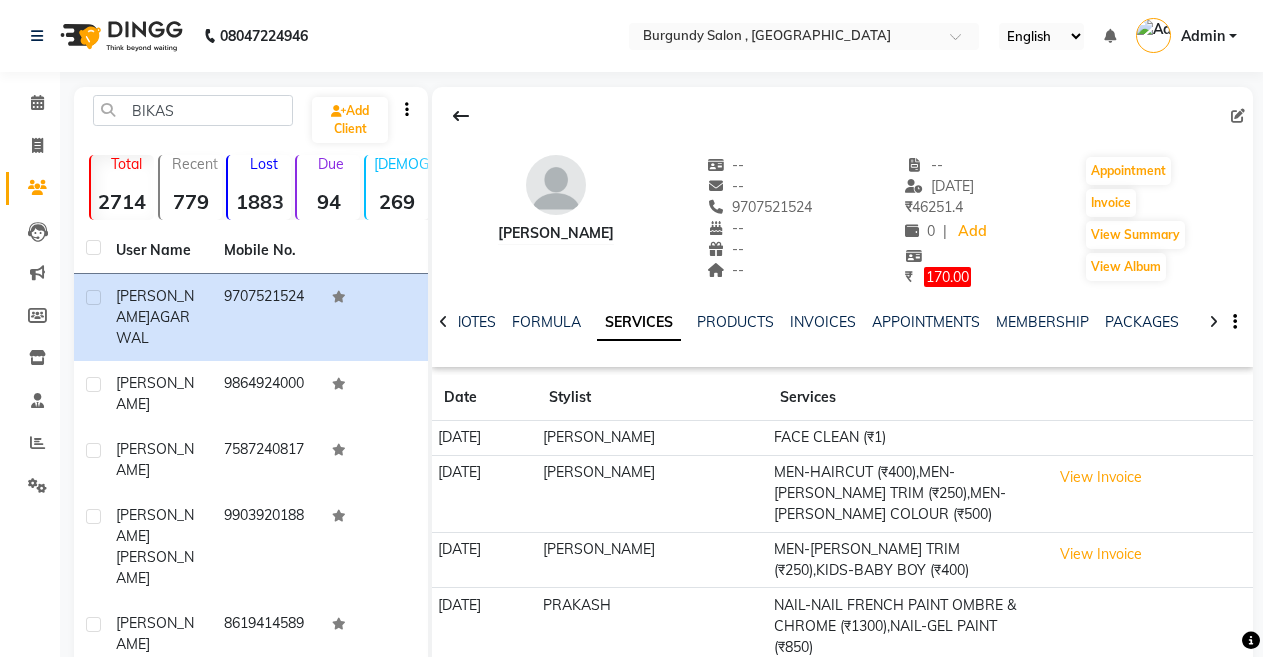 click on "[PERSON_NAME]" 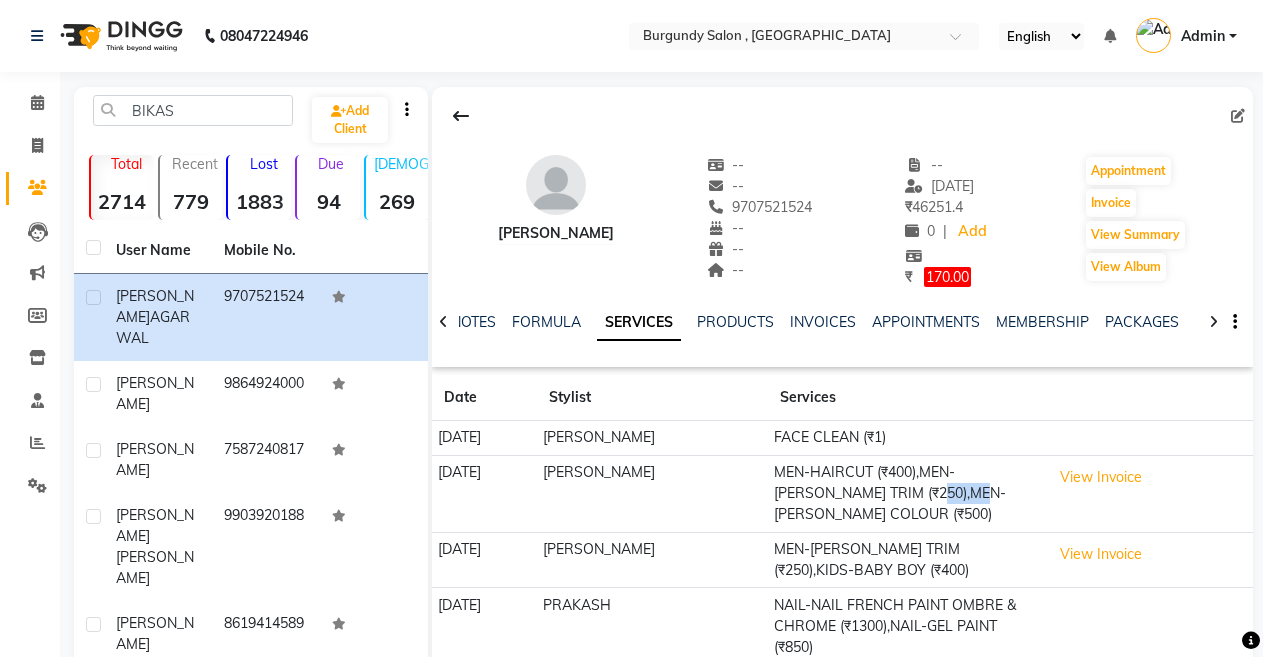 click on "MEN-HAIRCUT (₹400),MEN-[PERSON_NAME] TRIM (₹250),MEN-[PERSON_NAME] COLOUR (₹500)" 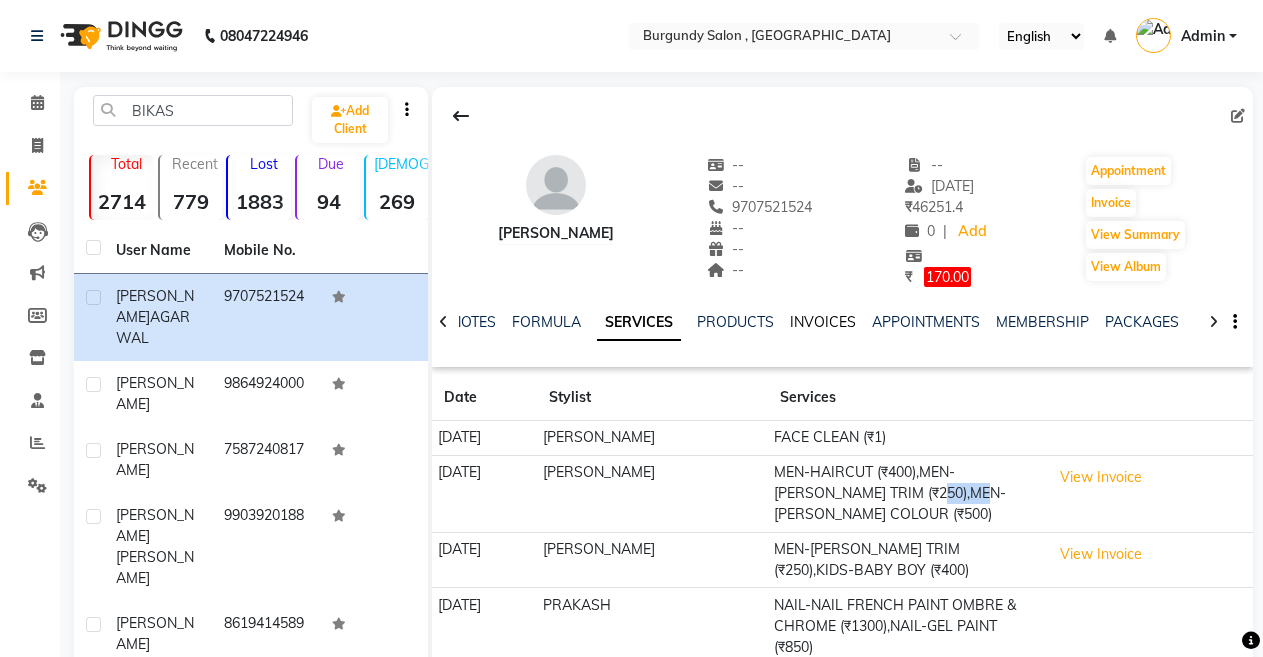 click on "INVOICES" 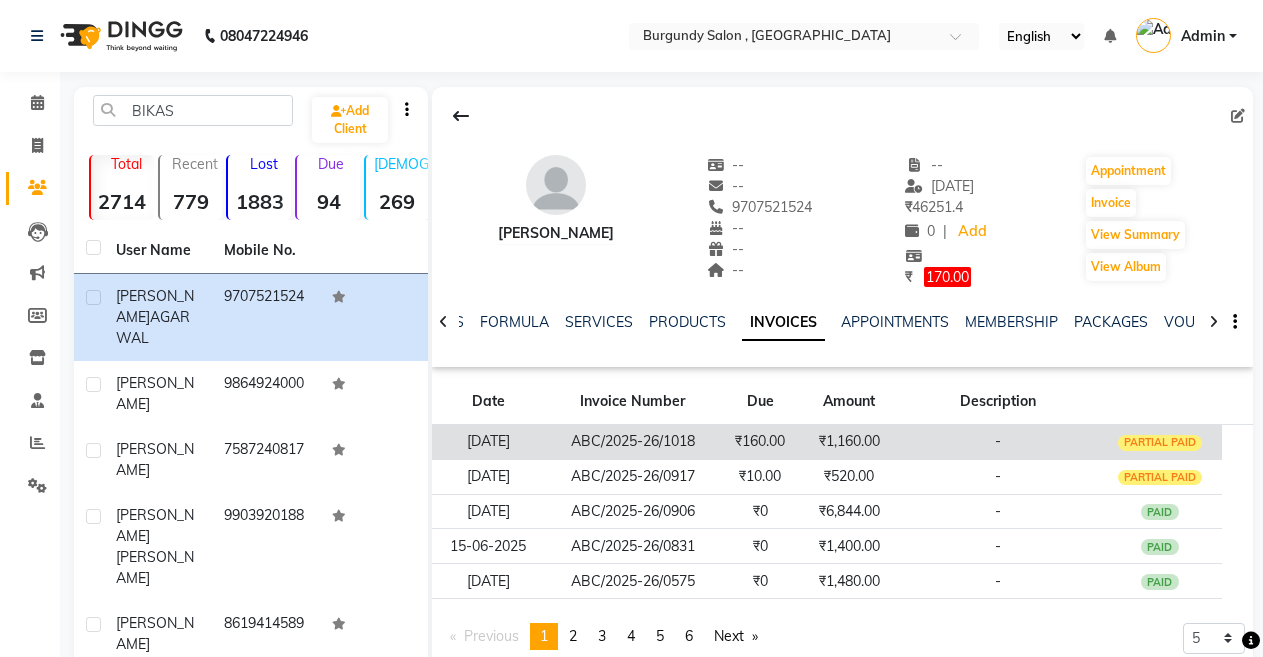 click on "[DATE]" 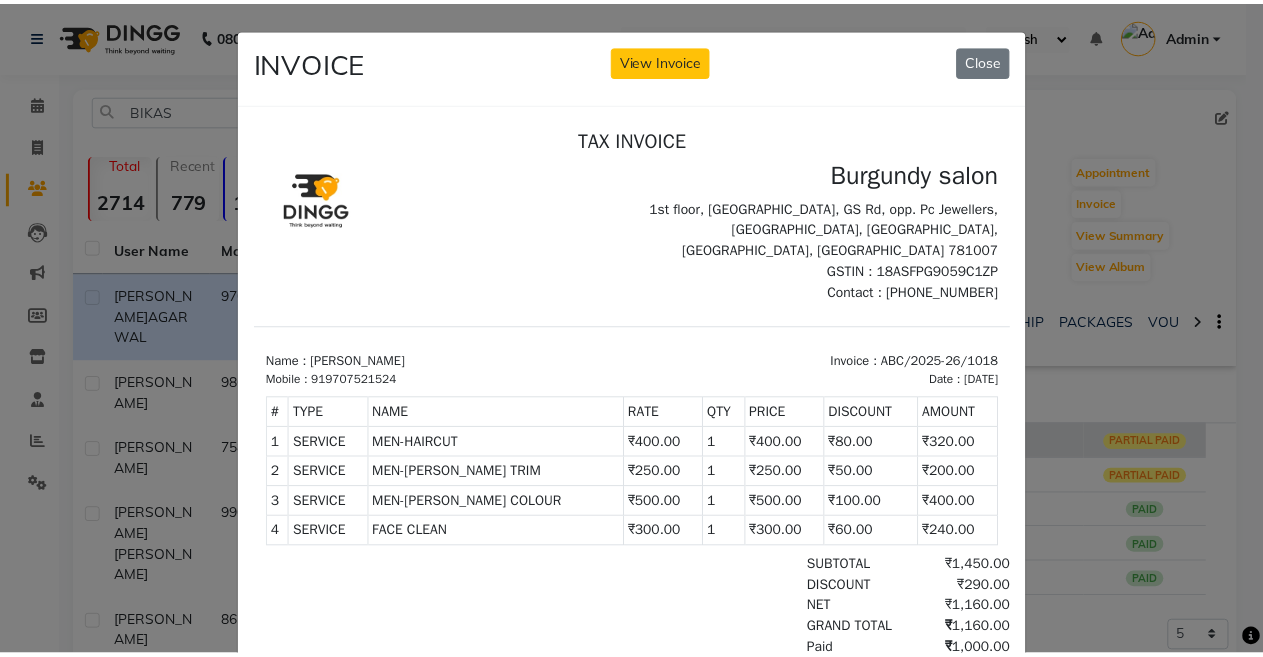 scroll, scrollTop: 0, scrollLeft: 0, axis: both 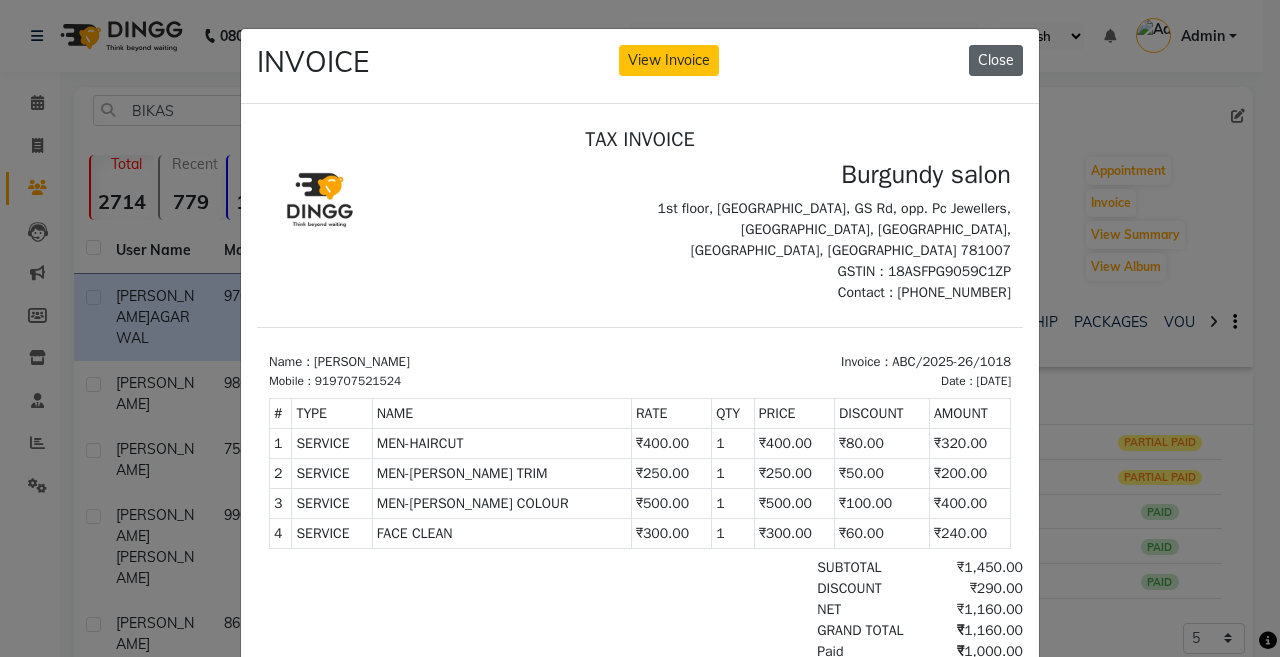 click on "Close" 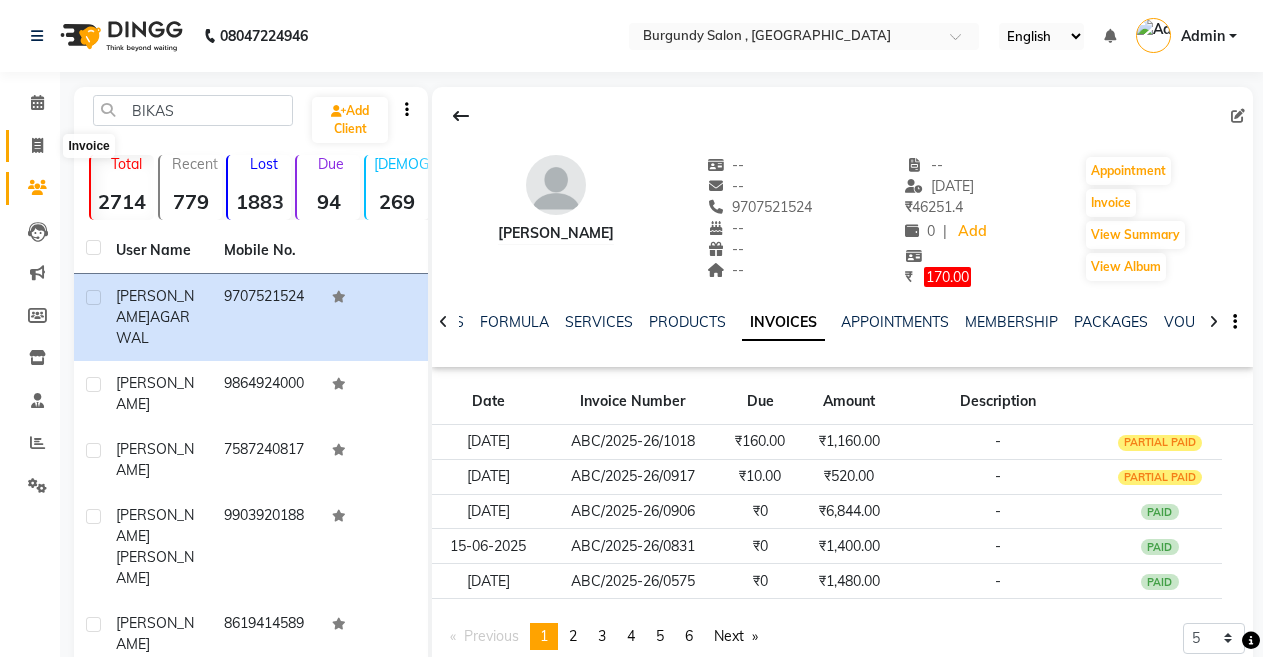 click 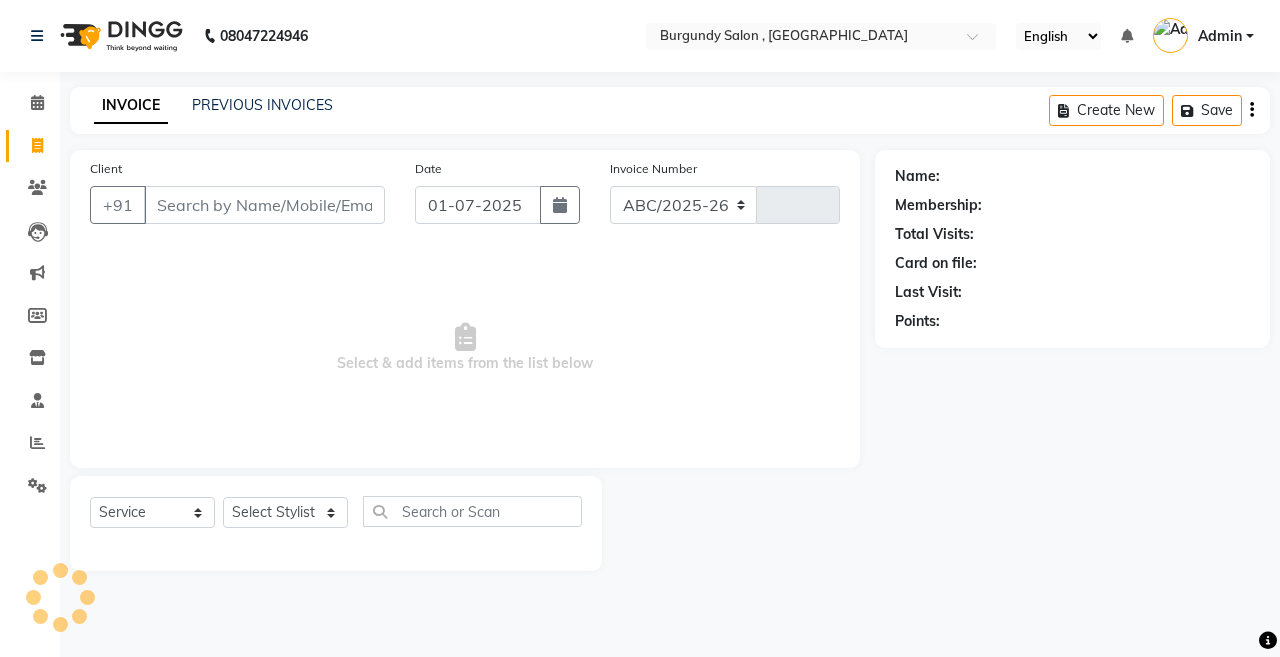 select on "5345" 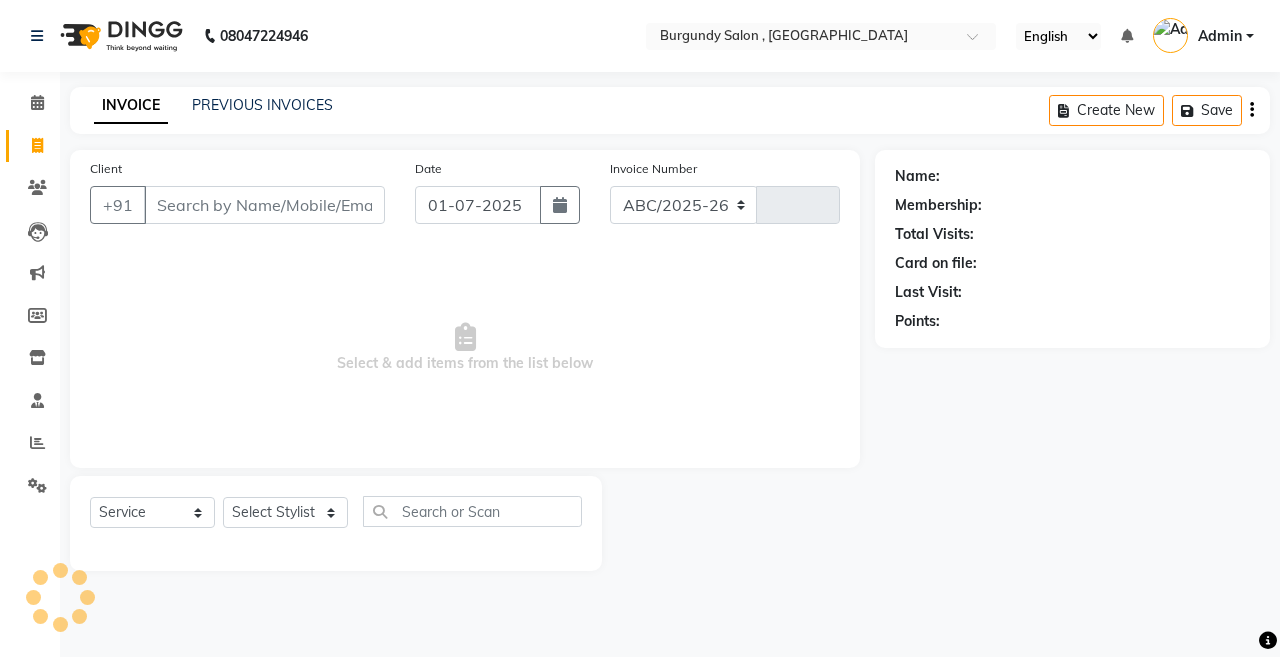 type on "1022" 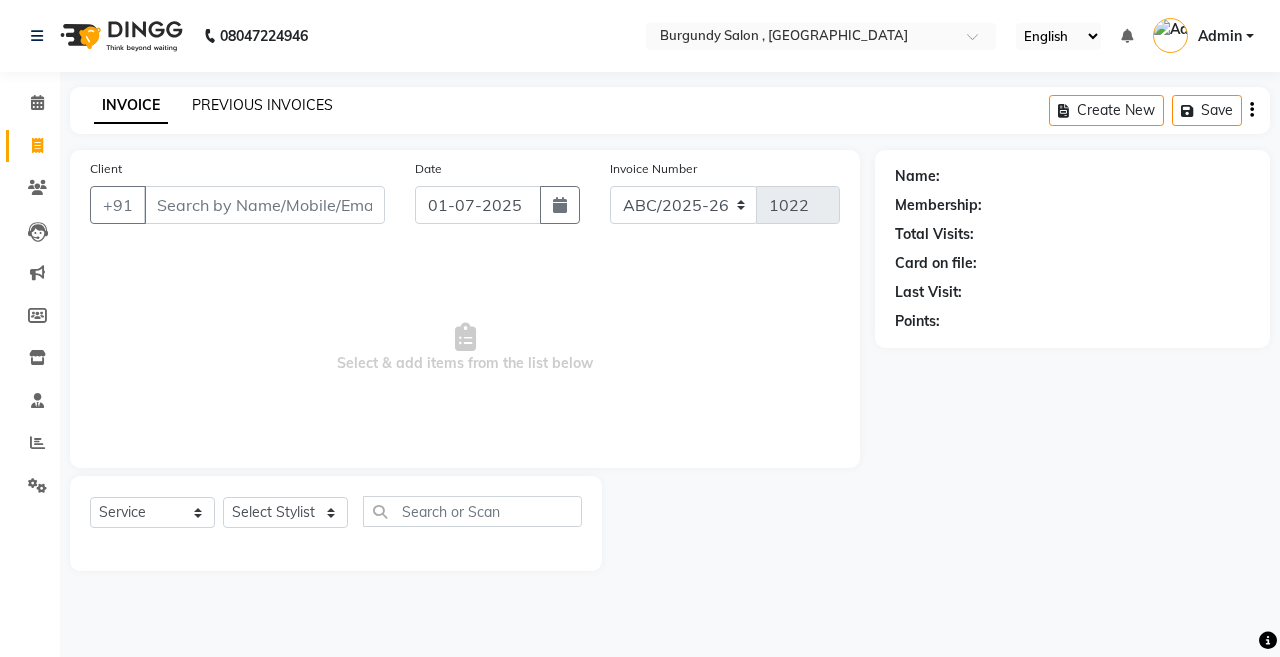 click on "PREVIOUS INVOICES" 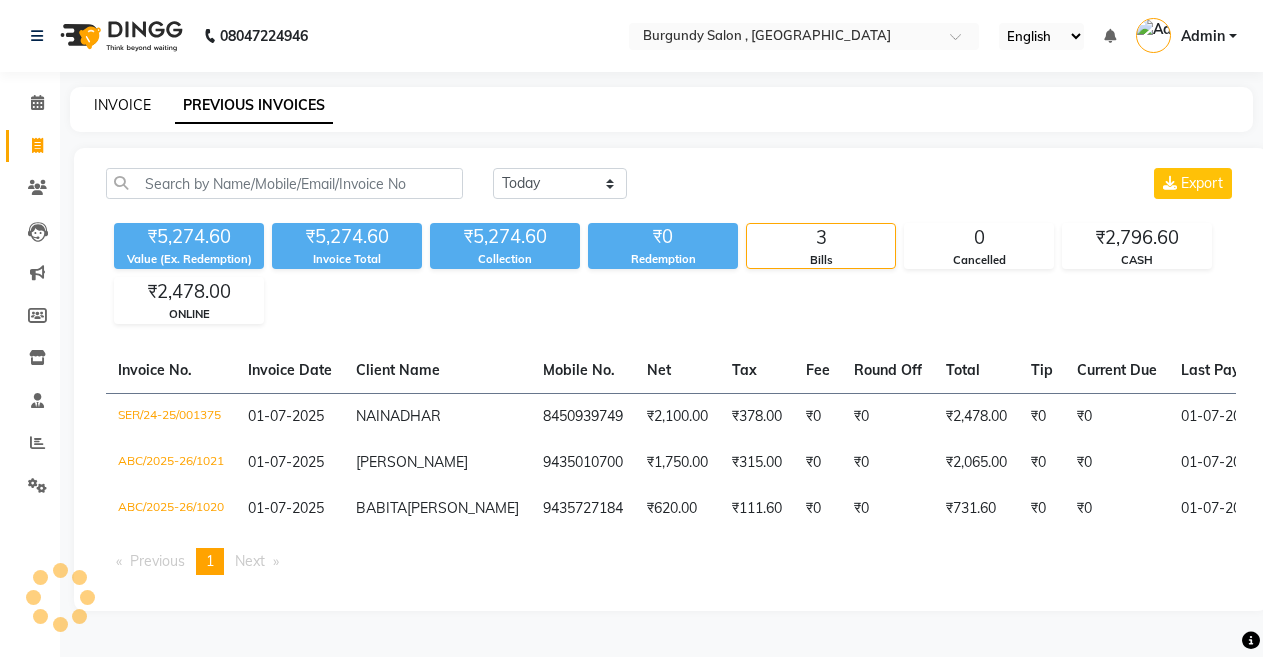 click on "INVOICE" 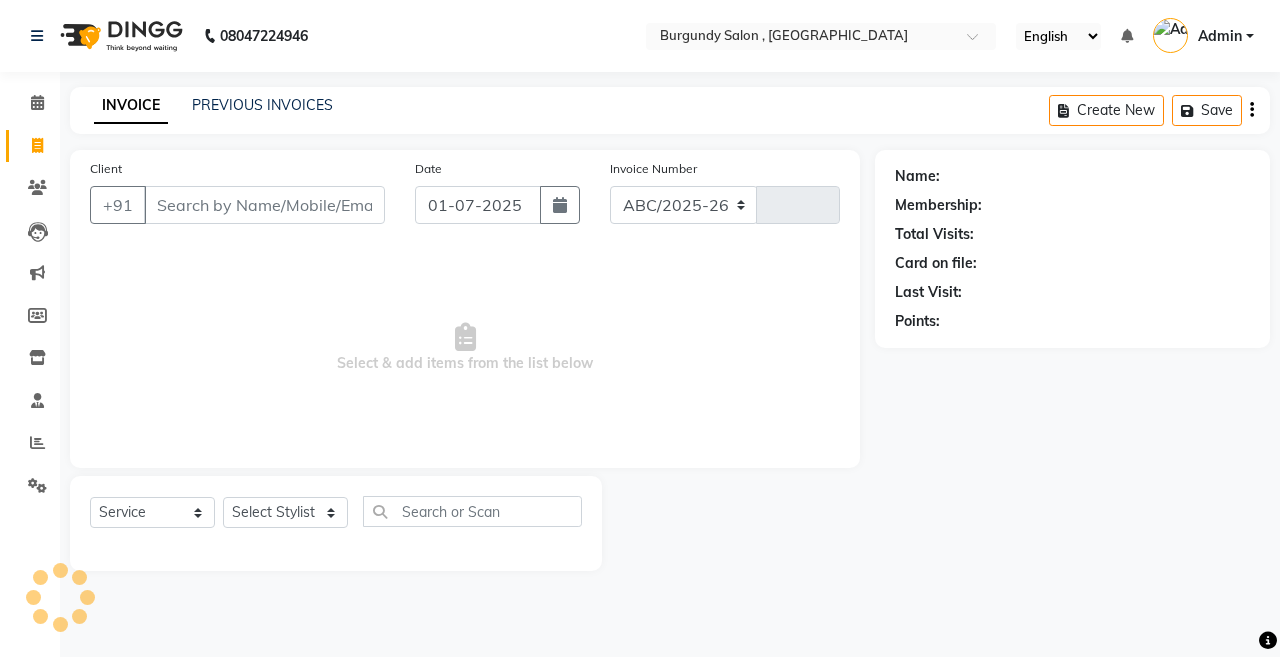 select on "5345" 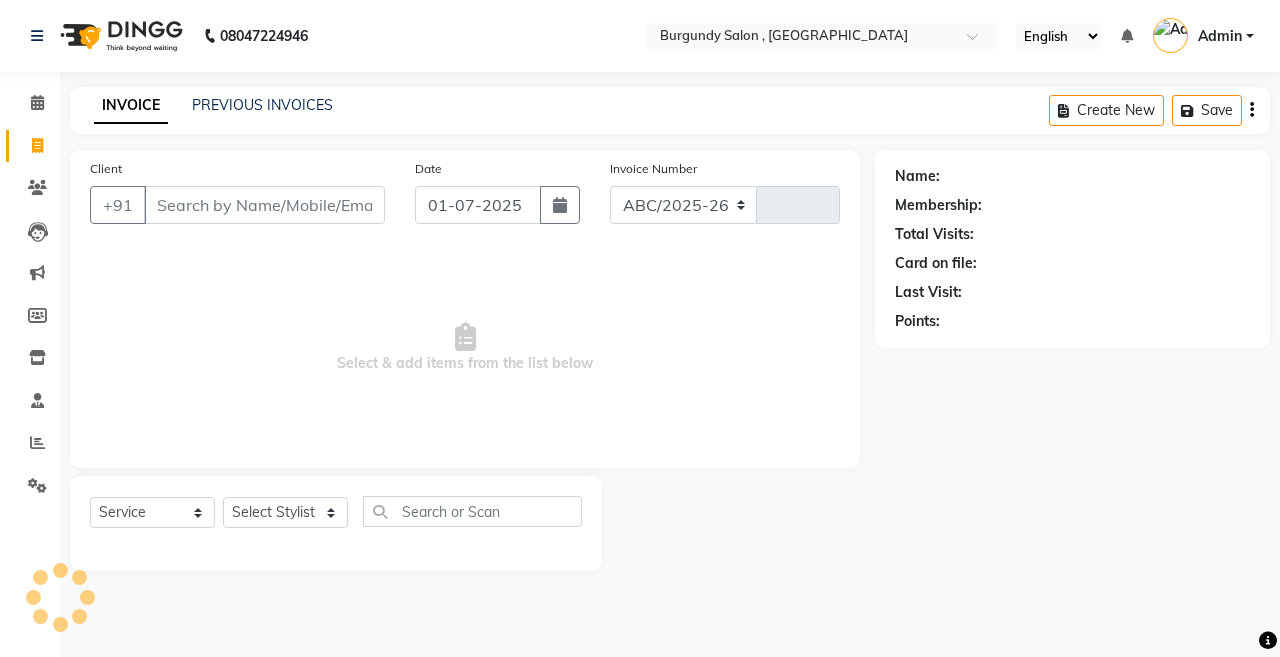type on "1022" 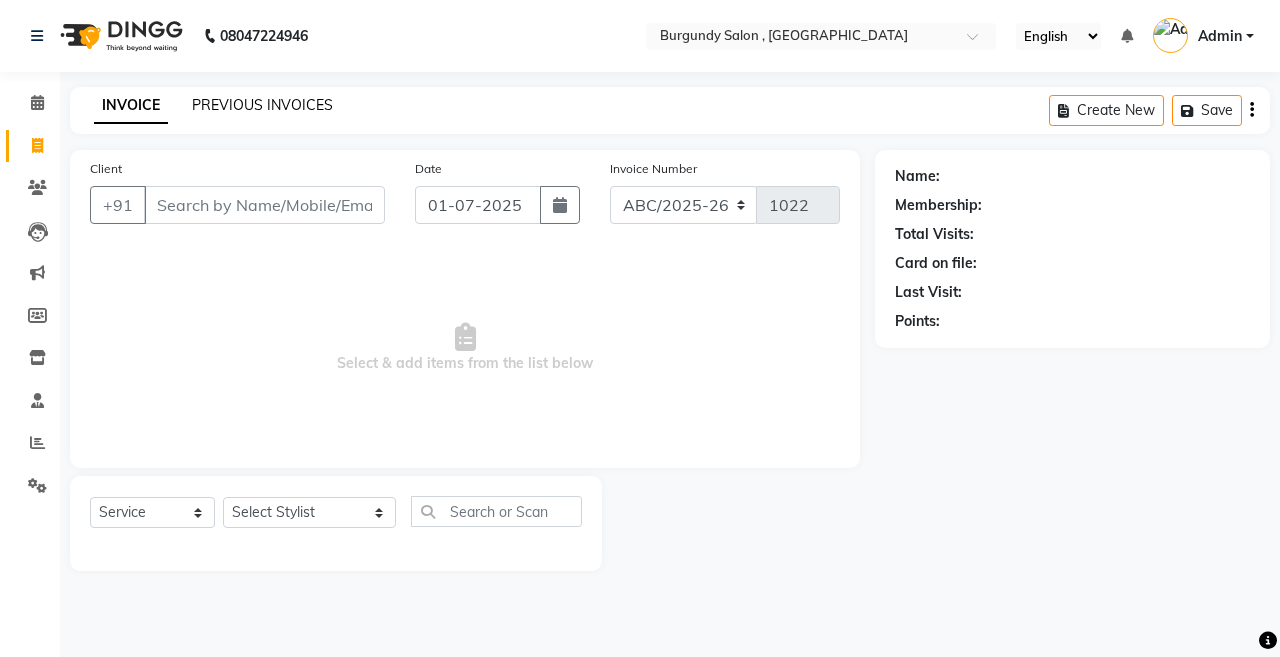 drag, startPoint x: 114, startPoint y: 143, endPoint x: 212, endPoint y: 97, distance: 108.25895 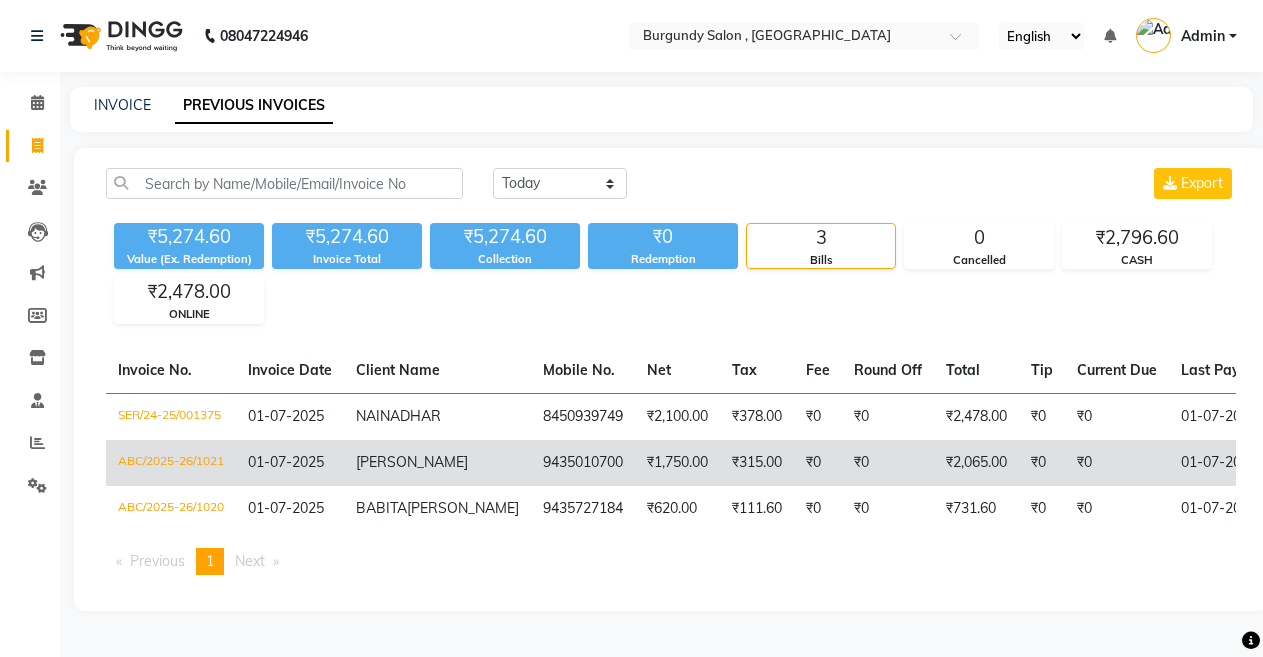 click on "₹1,750.00" 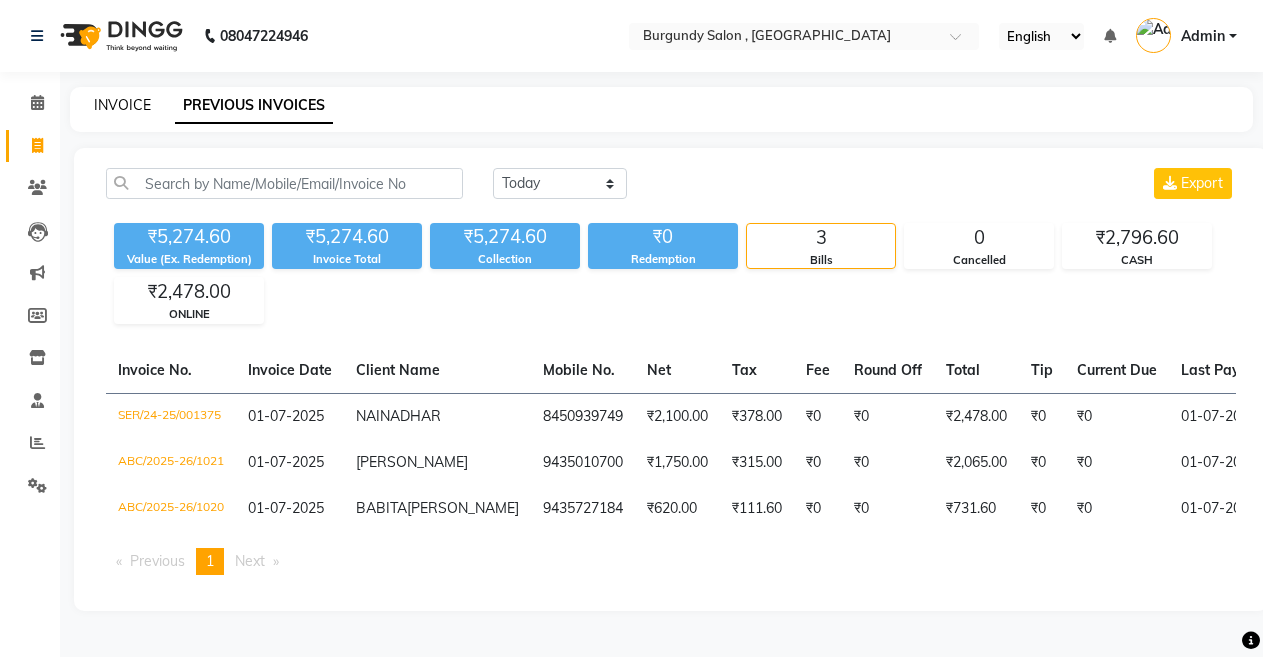 click on "INVOICE" 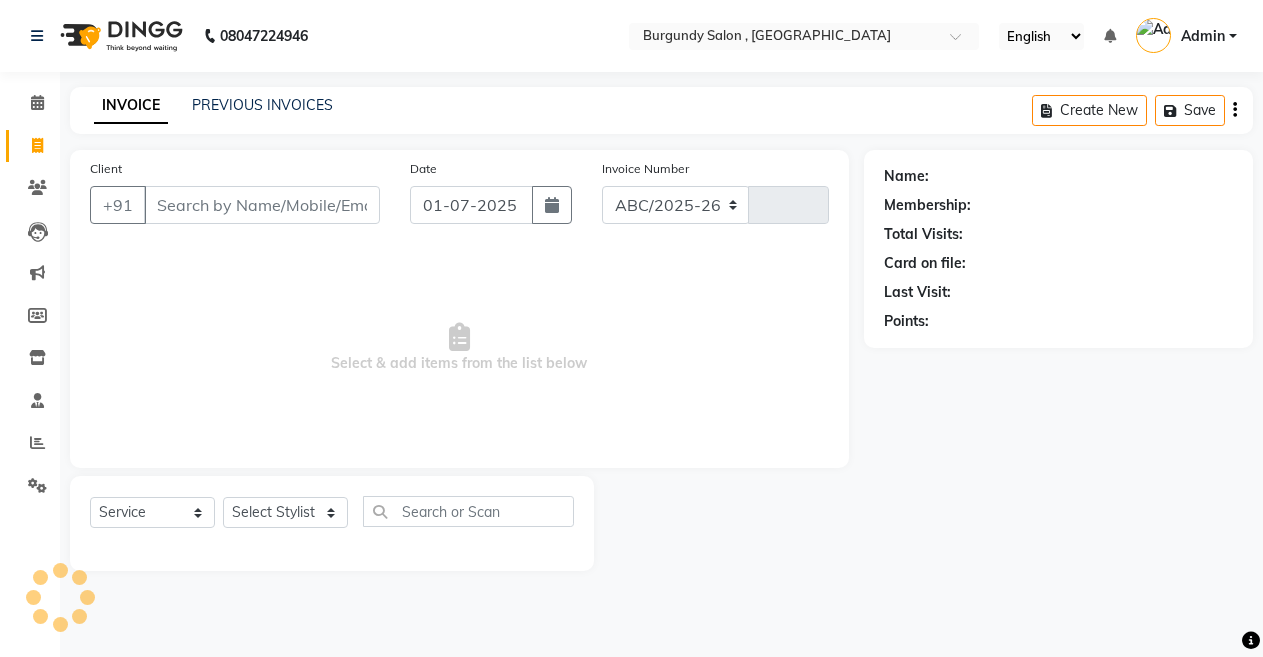 select on "5345" 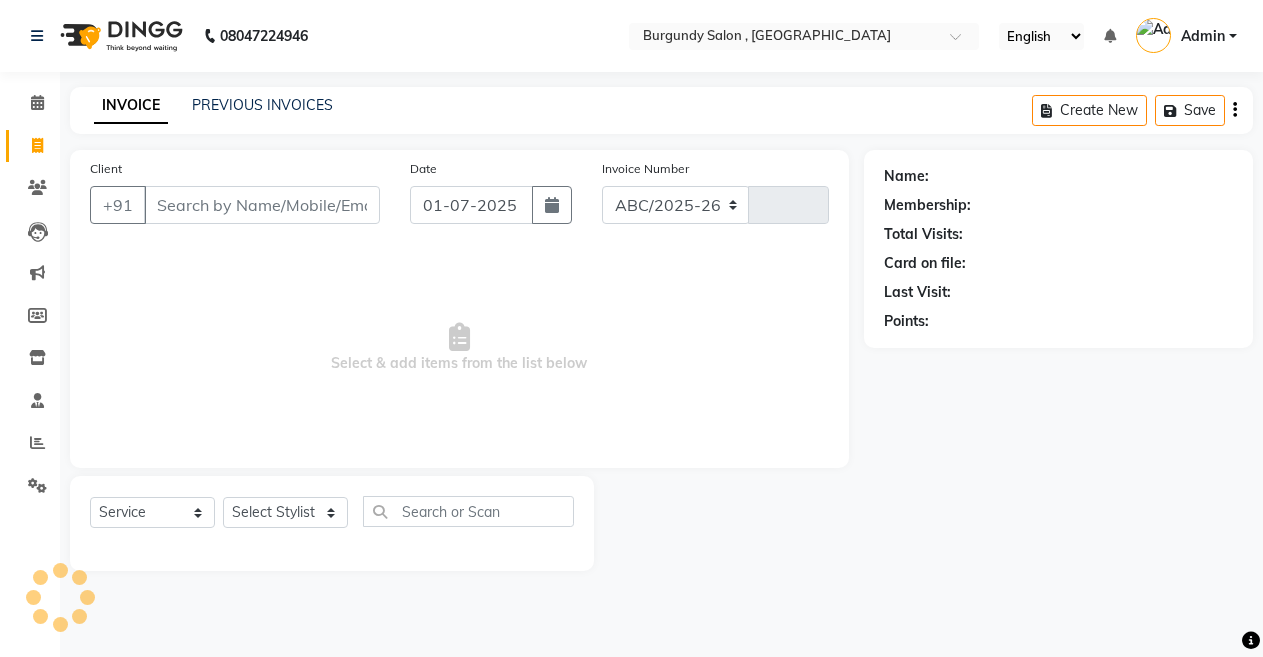 type on "1022" 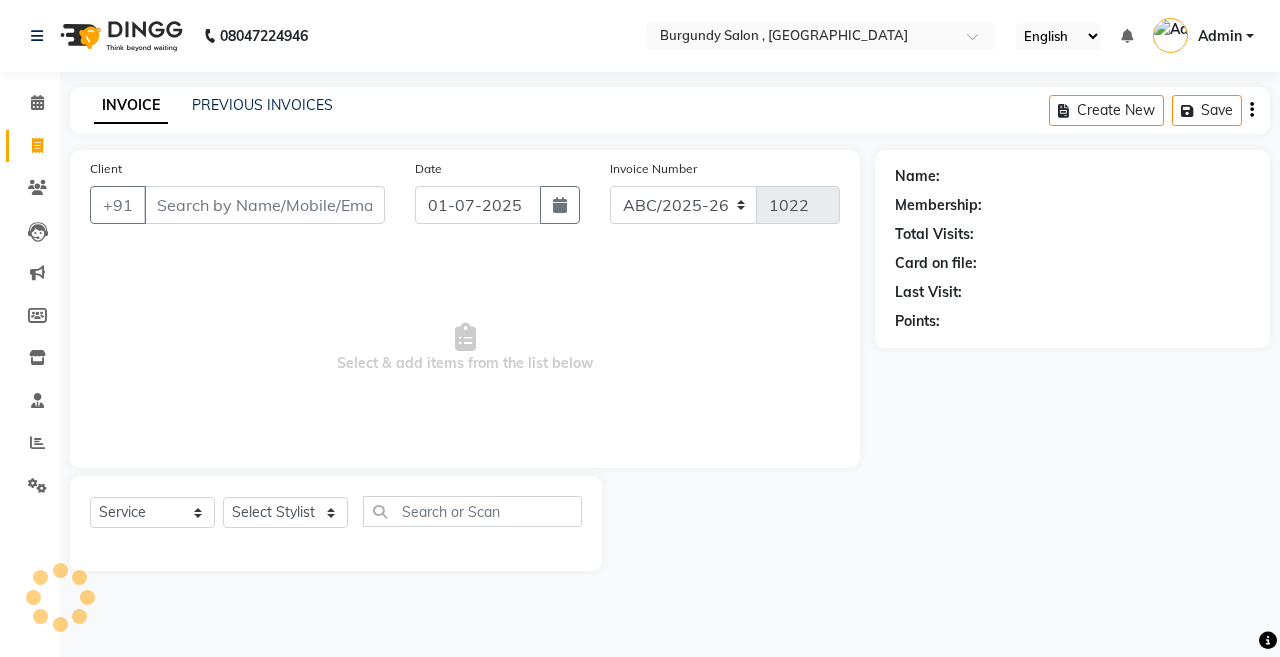 click on "Client" at bounding box center (264, 205) 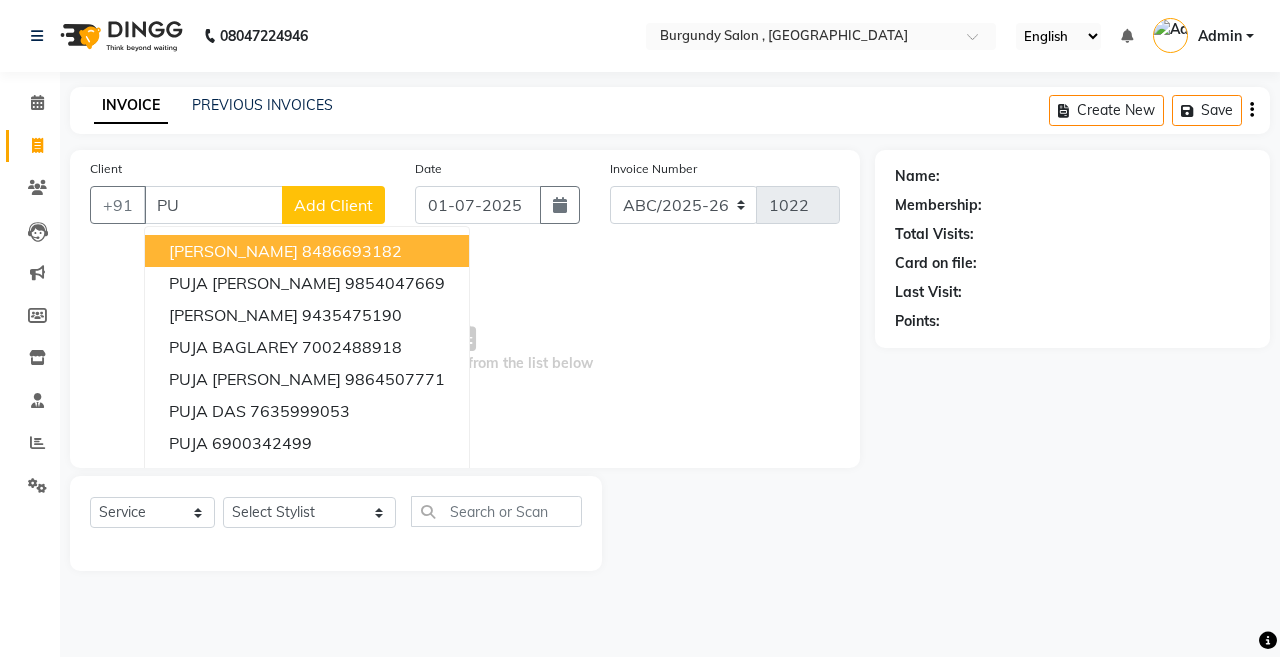 type on "P" 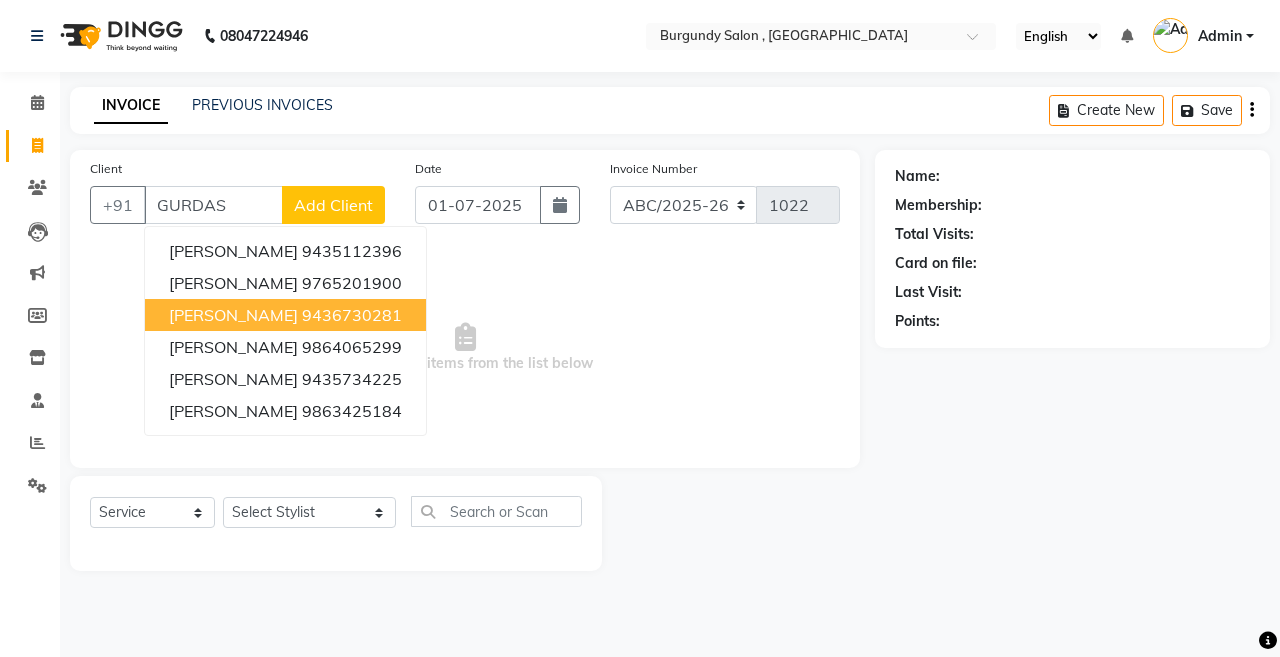 click on "[PERSON_NAME]" at bounding box center [233, 315] 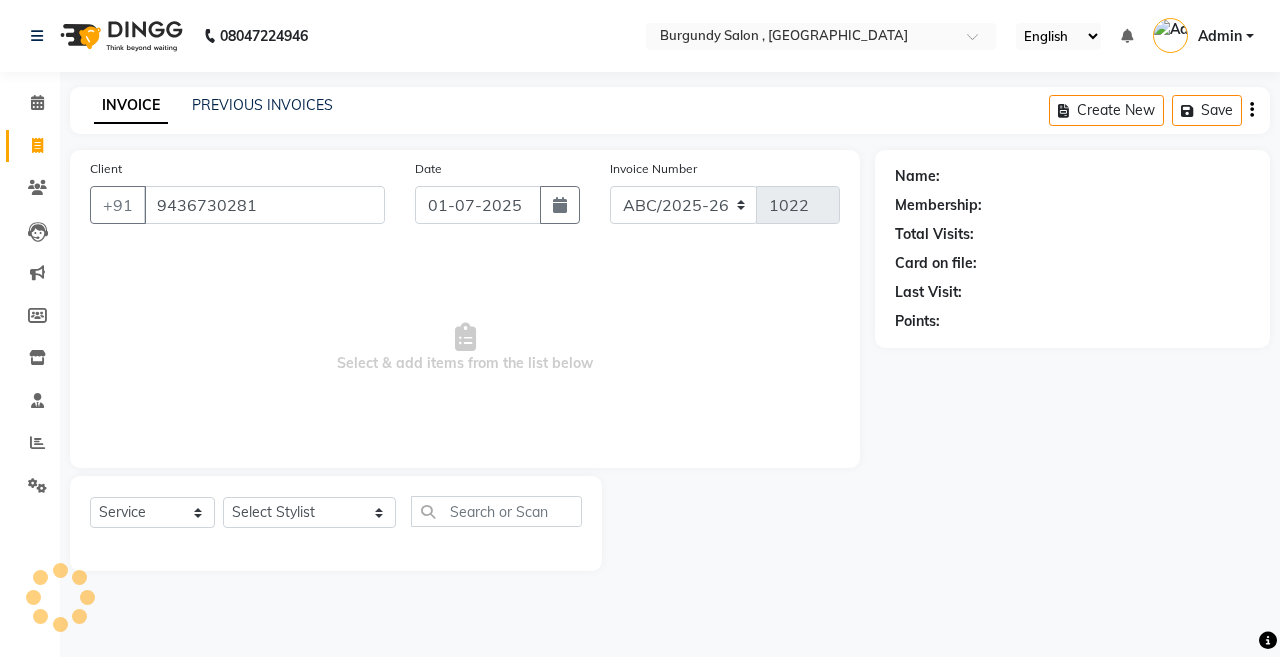 type on "9436730281" 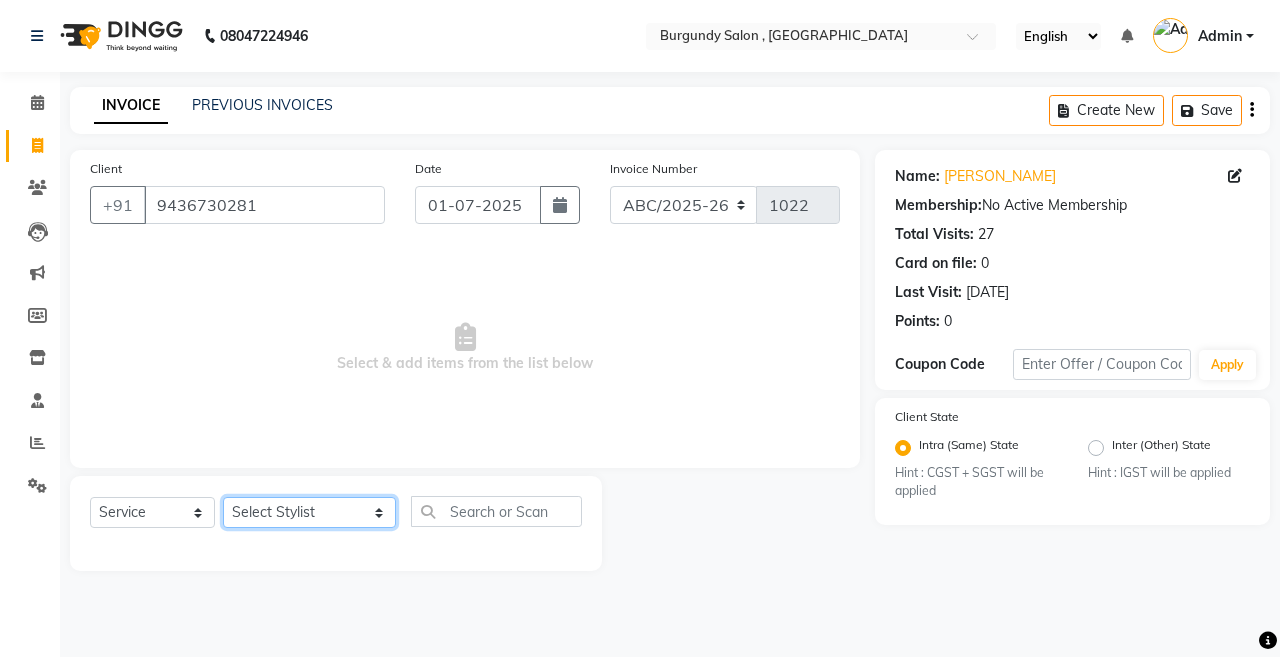 click on "Select Stylist ANIL  [PERSON_NAME] [PERSON_NAME]  DHON DAS DHON / [PERSON_NAME] [PERSON_NAME] [PERSON_NAME]/ [PERSON_NAME] [PERSON_NAME] LAXI / [PERSON_NAME] LITTLE MAAM MINTUL [PERSON_NAME] [PERSON_NAME] [PERSON_NAME] [PERSON_NAME]/POJA/ [PERSON_NAME] / [PERSON_NAME] [PERSON_NAME]/ [PERSON_NAME] POOJA  PRAKASH [PERSON_NAME] / [PERSON_NAME]  [PERSON_NAME] / [PERSON_NAME] [PERSON_NAME] / [PERSON_NAME] / [PERSON_NAME] [PERSON_NAME]/ [PERSON_NAME]/[PERSON_NAME]/[PERSON_NAME]/ [PERSON_NAME]/[PERSON_NAME]/ [PERSON_NAME] [PERSON_NAME]/ [PERSON_NAME] [PERSON_NAME] [PERSON_NAME] [PERSON_NAME] SOPEM staff 1 staff 1 TANU" 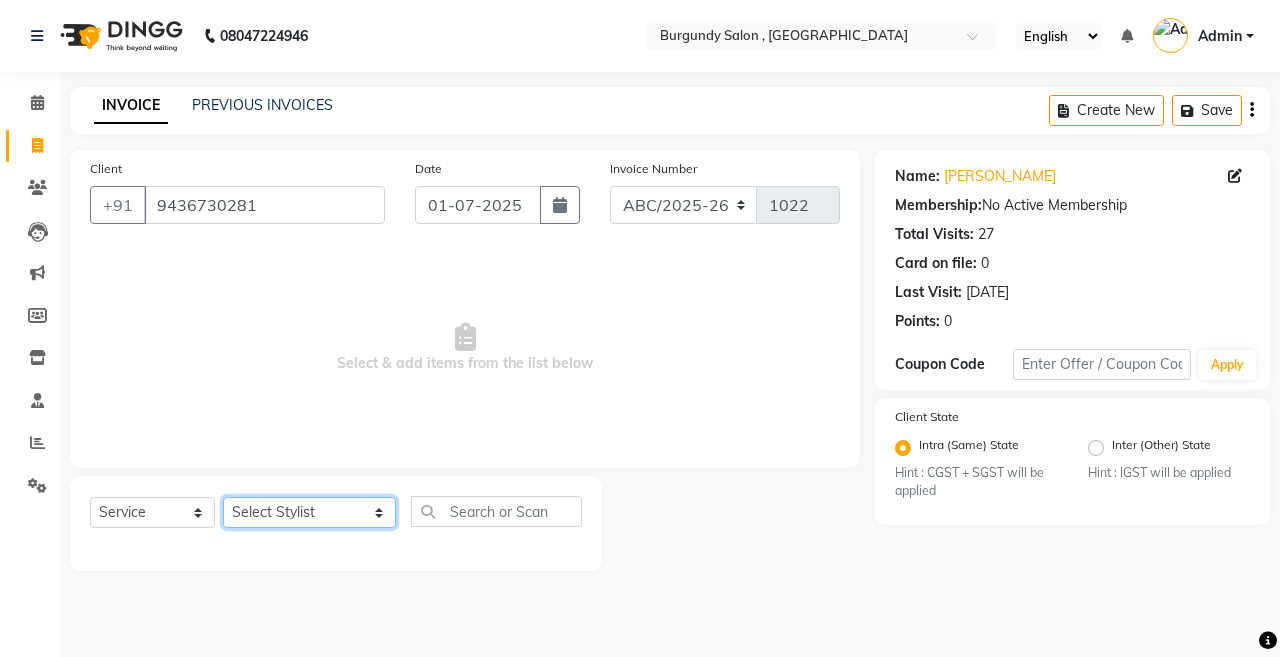 select on "32592" 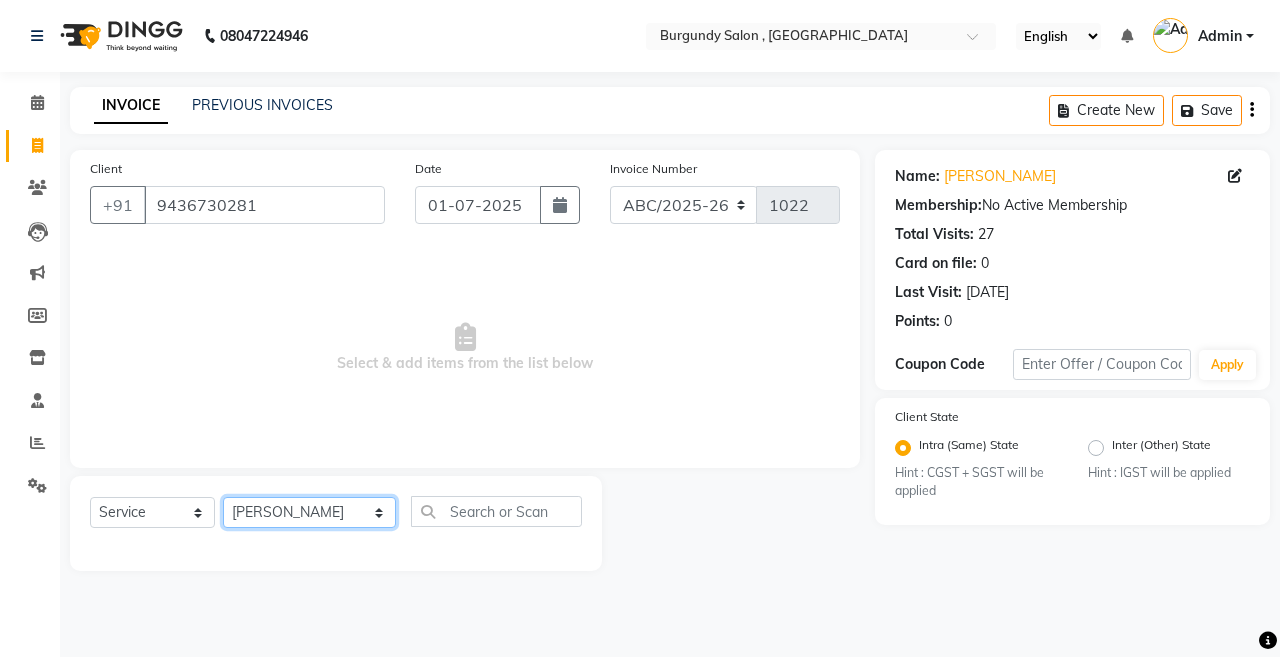 click on "Select Stylist ANIL  [PERSON_NAME] [PERSON_NAME]  DHON DAS DHON / [PERSON_NAME] [PERSON_NAME] [PERSON_NAME]/ [PERSON_NAME] [PERSON_NAME] LAXI / [PERSON_NAME] LITTLE MAAM MINTUL [PERSON_NAME] [PERSON_NAME] [PERSON_NAME] [PERSON_NAME]/POJA/ [PERSON_NAME] / [PERSON_NAME] [PERSON_NAME]/ [PERSON_NAME] POOJA  PRAKASH [PERSON_NAME] / [PERSON_NAME]  [PERSON_NAME] / [PERSON_NAME] [PERSON_NAME] / [PERSON_NAME] / [PERSON_NAME] [PERSON_NAME]/ [PERSON_NAME]/[PERSON_NAME]/[PERSON_NAME]/ [PERSON_NAME]/[PERSON_NAME]/ [PERSON_NAME] [PERSON_NAME]/ [PERSON_NAME] [PERSON_NAME] [PERSON_NAME] [PERSON_NAME] SOPEM staff 1 staff 1 TANU" 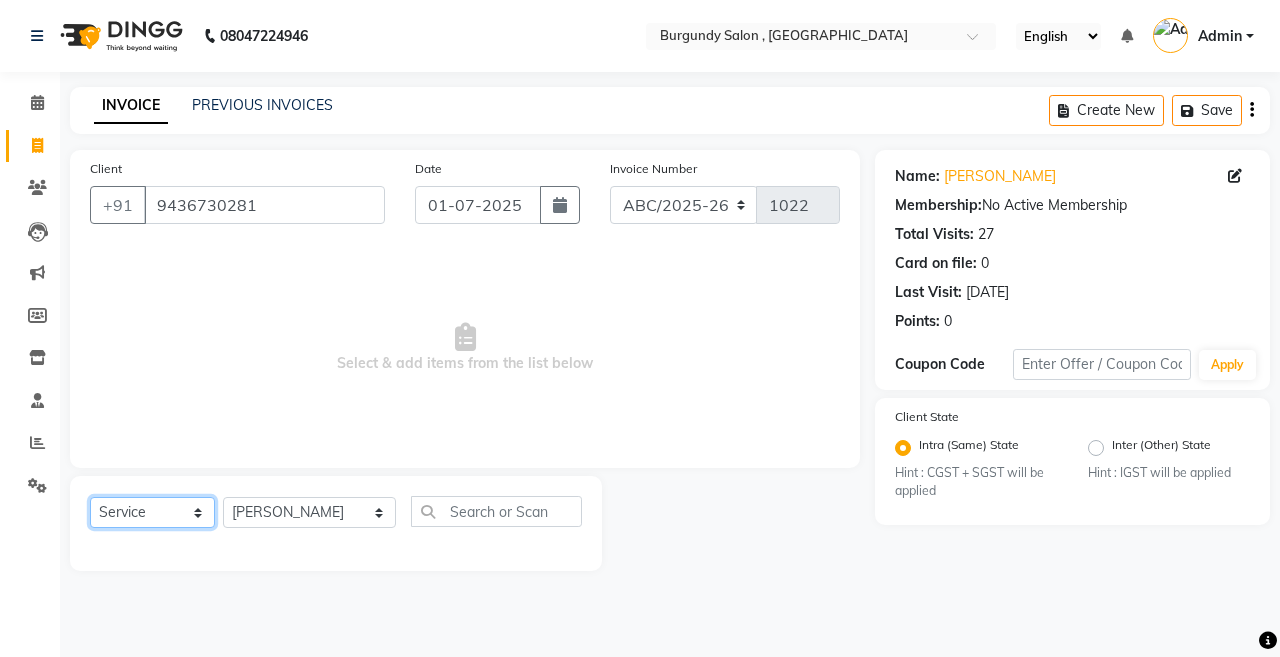 click on "Select  Service  Product  Membership  Package Voucher Prepaid Gift Card" 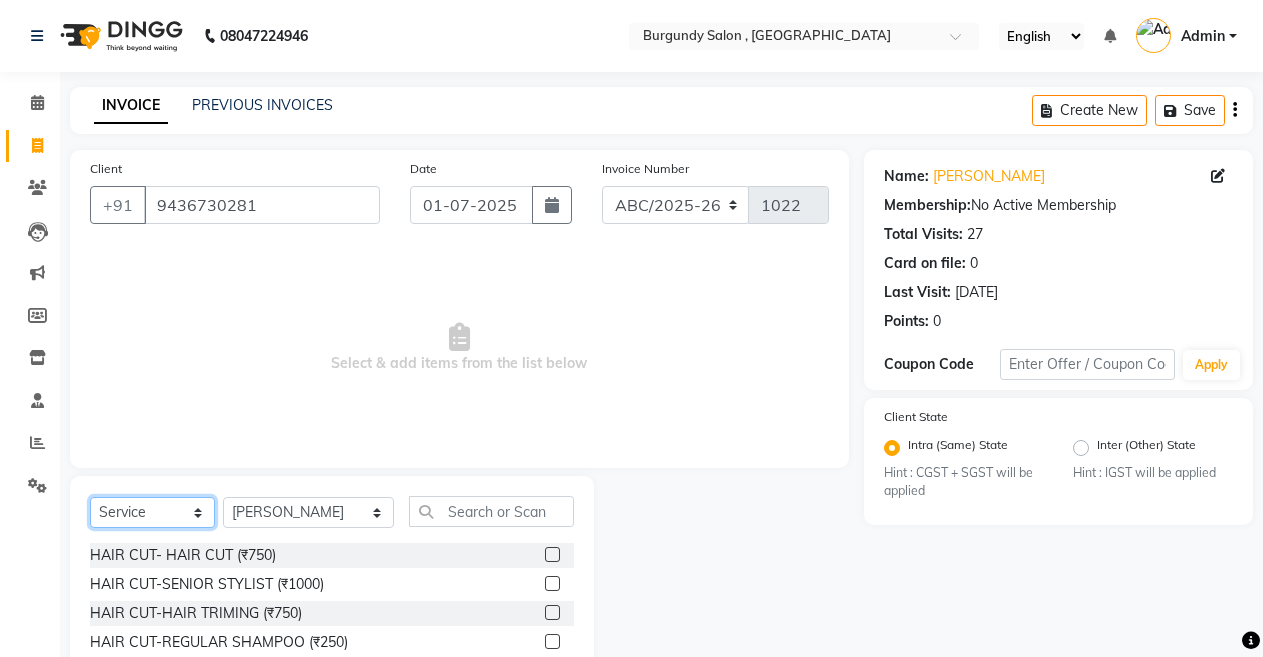 select on "product" 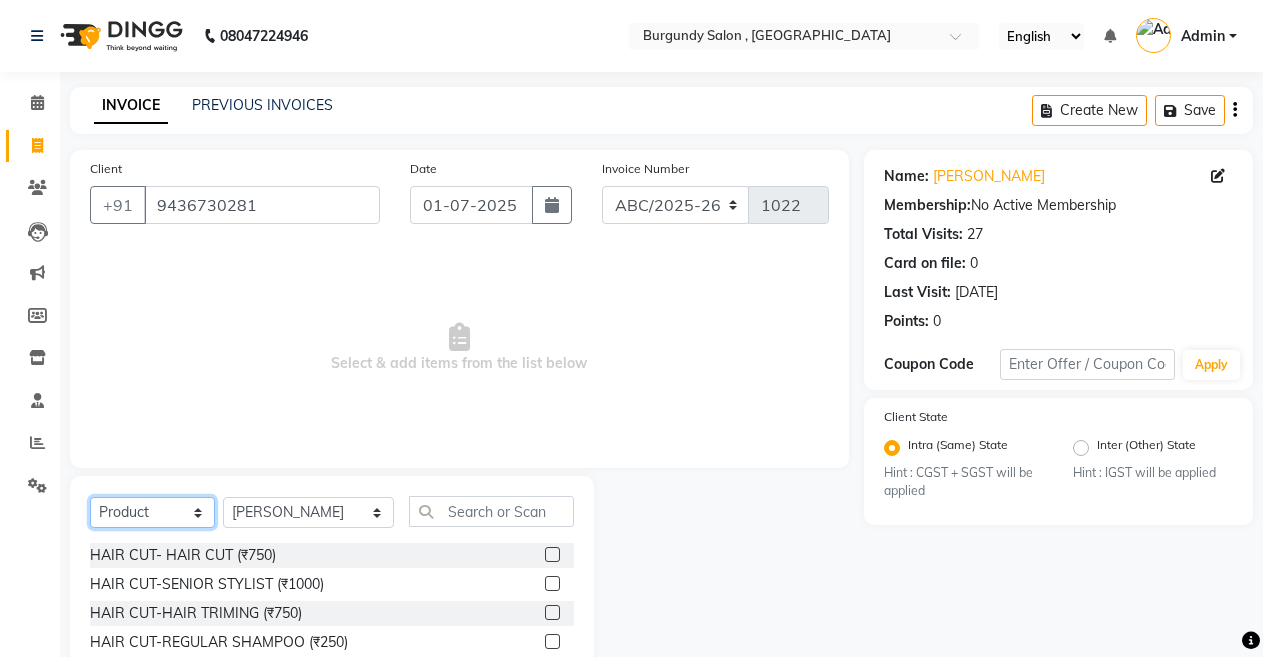 click on "Select  Service  Product  Membership  Package Voucher Prepaid Gift Card" 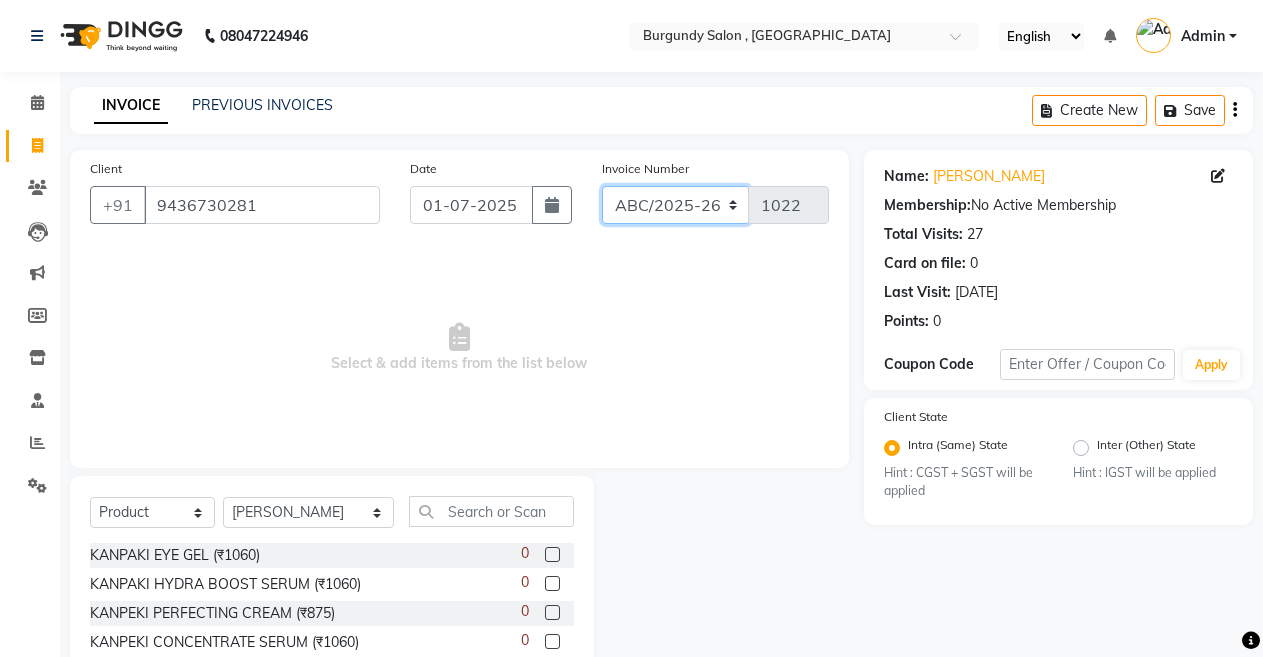 click on "ABC/2025-26 SER/24-25 V/2025-26" 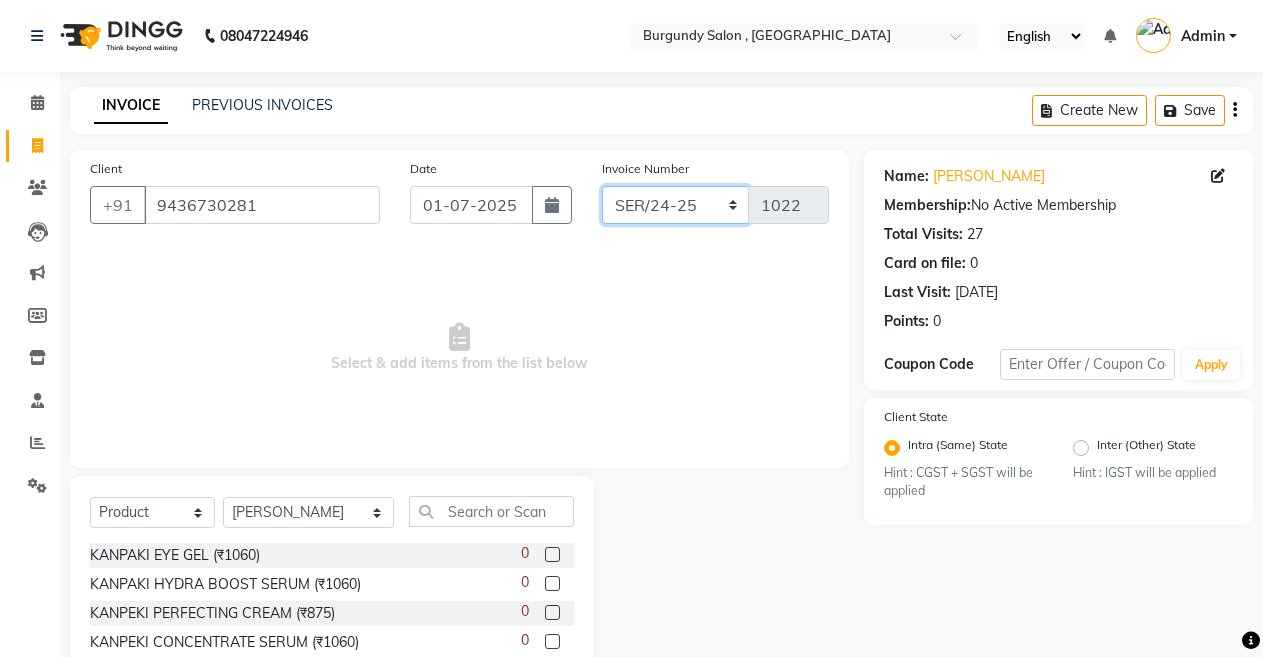 click on "ABC/2025-26 SER/24-25 V/2025-26" 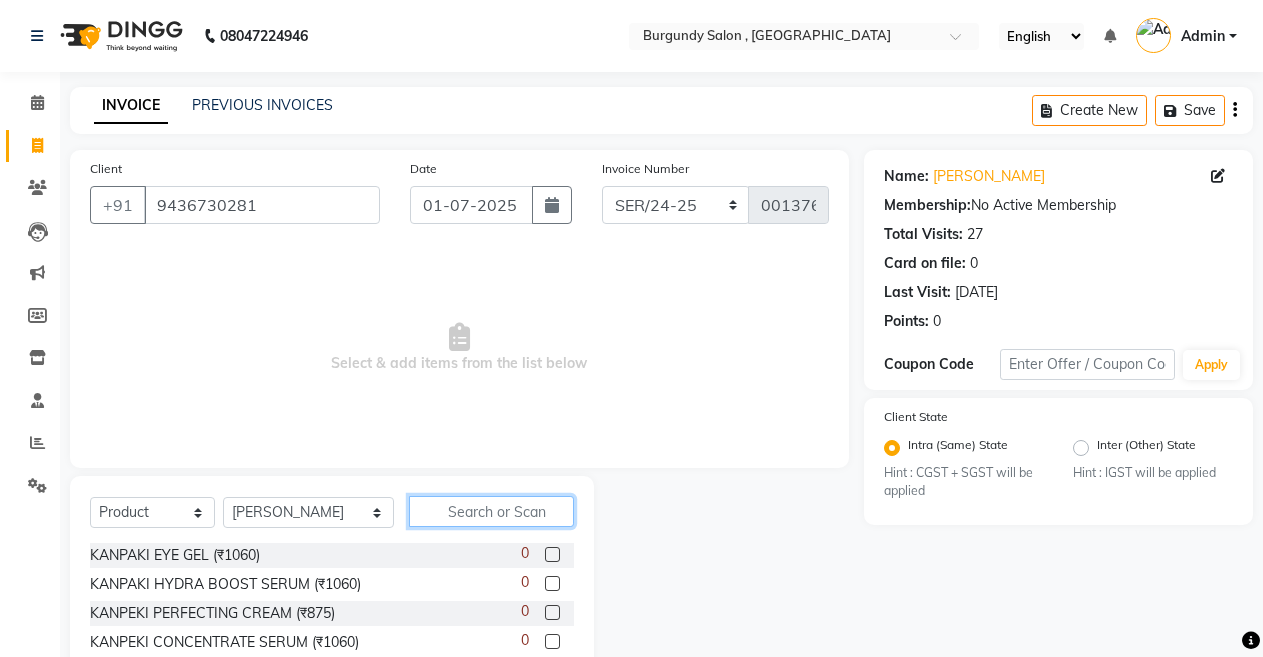 click 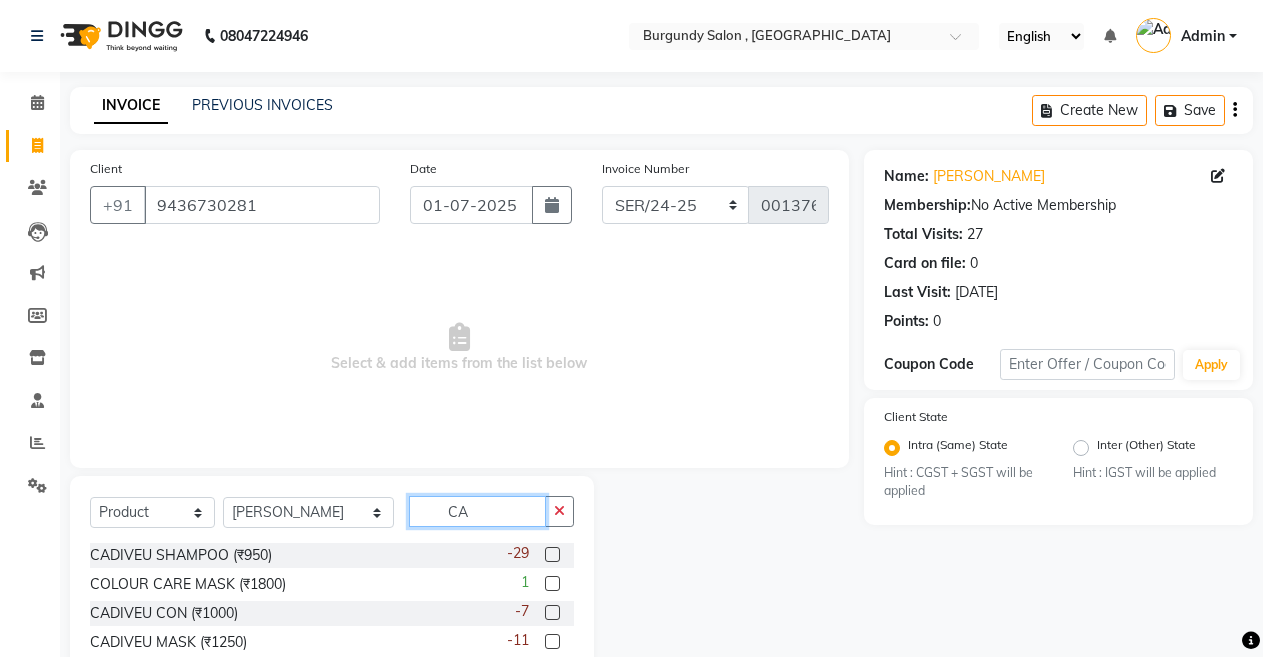 type on "CA" 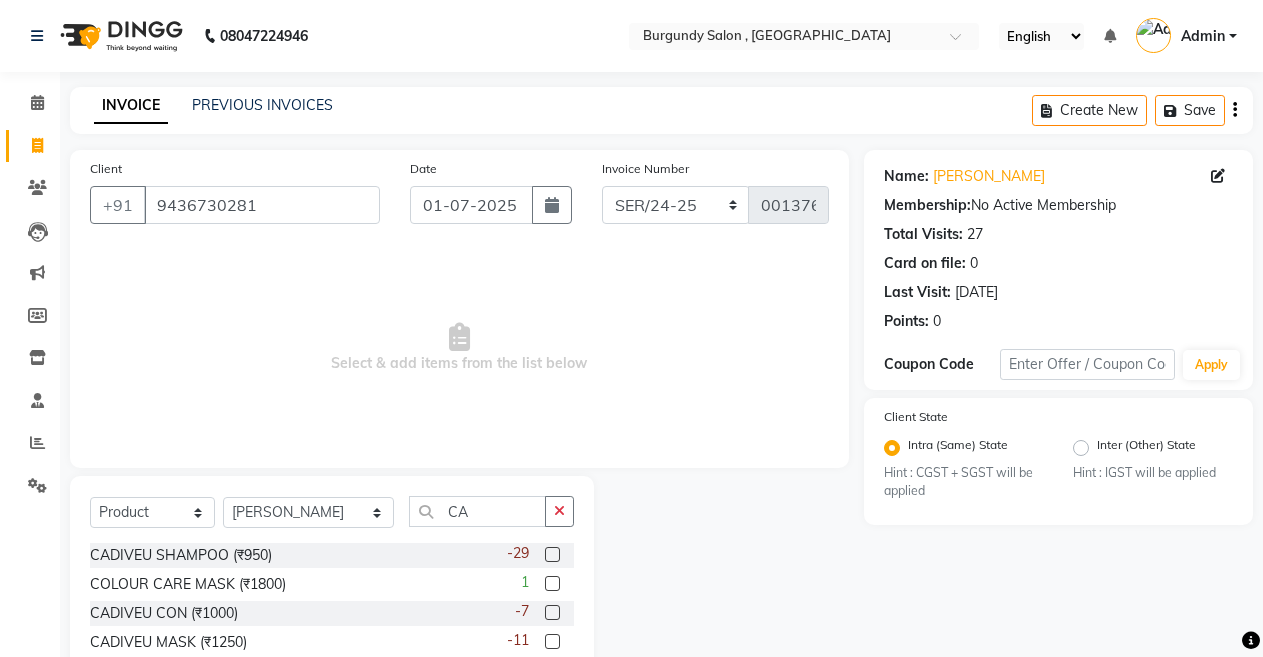 click 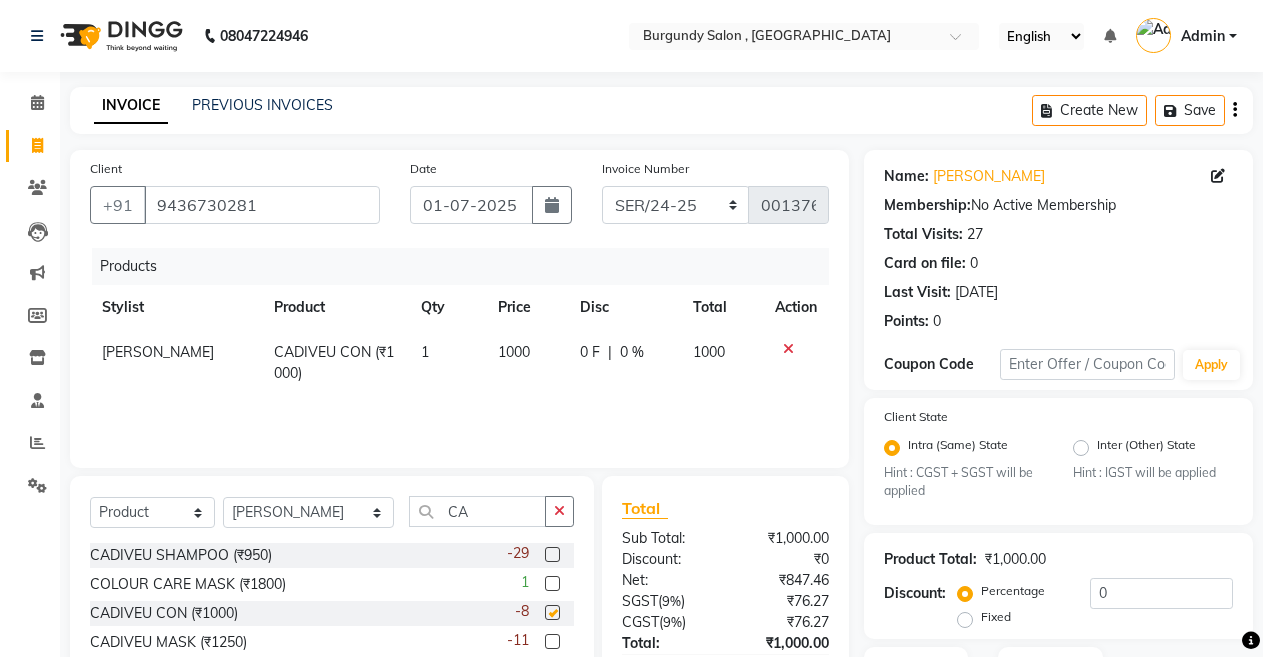 checkbox on "false" 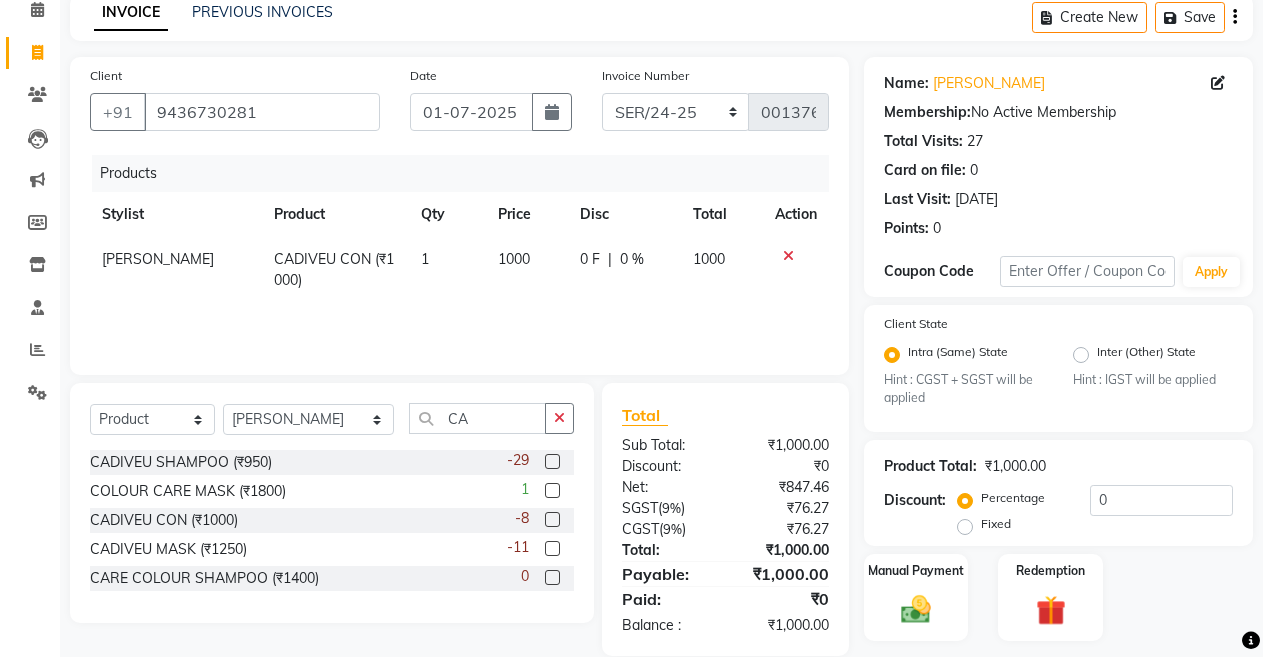 scroll, scrollTop: 148, scrollLeft: 0, axis: vertical 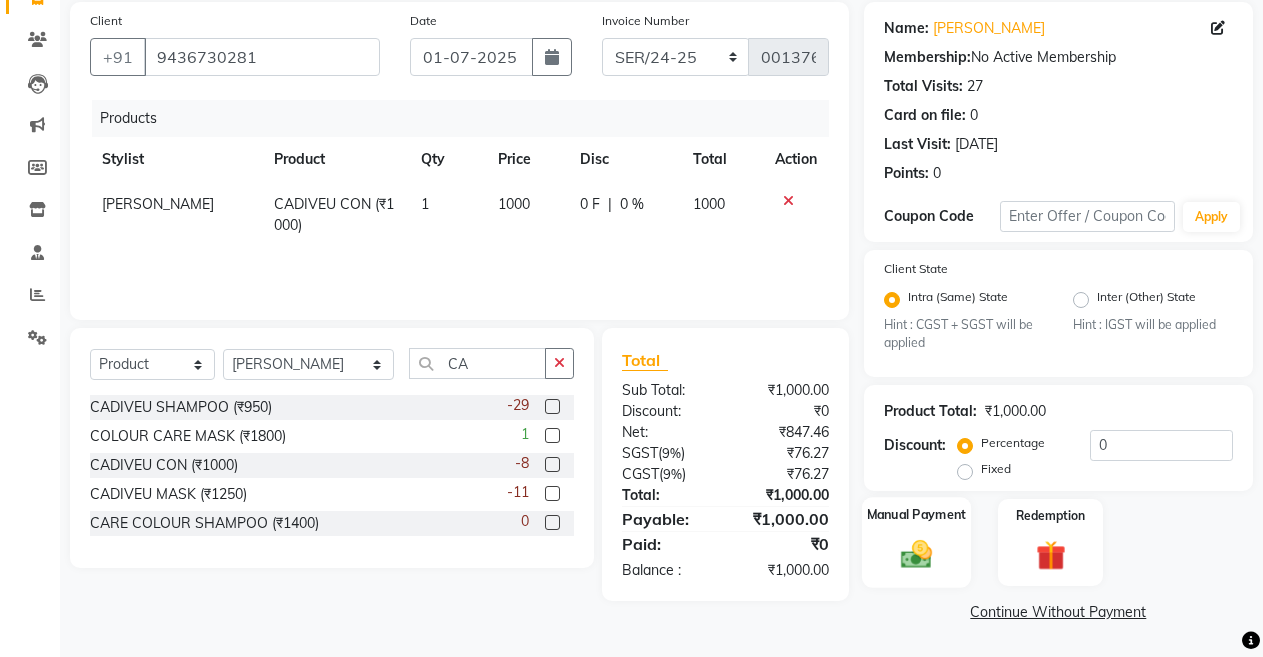 click 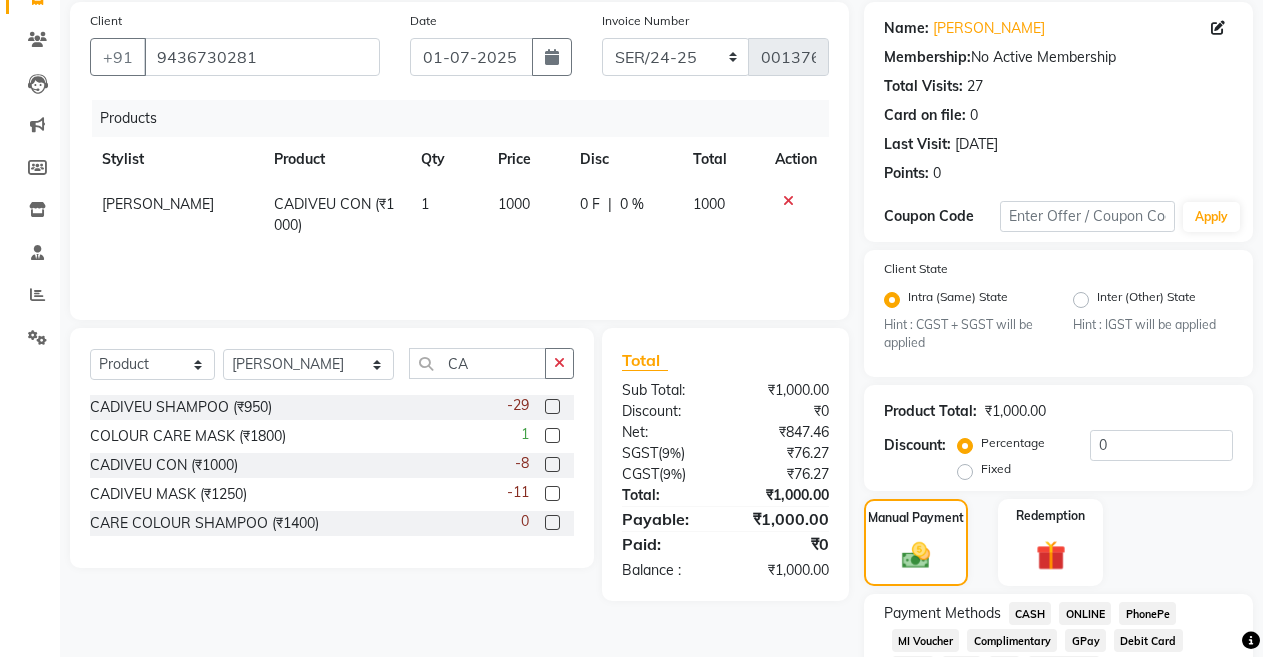 click on "CASH" 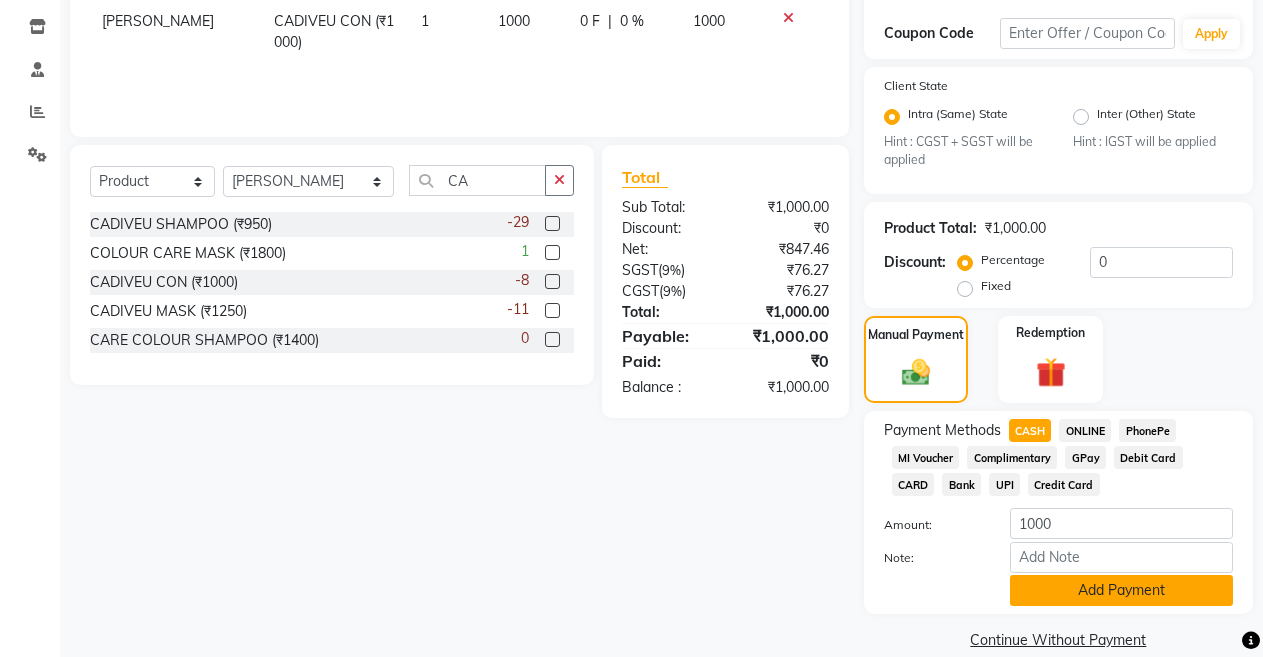 scroll, scrollTop: 330, scrollLeft: 0, axis: vertical 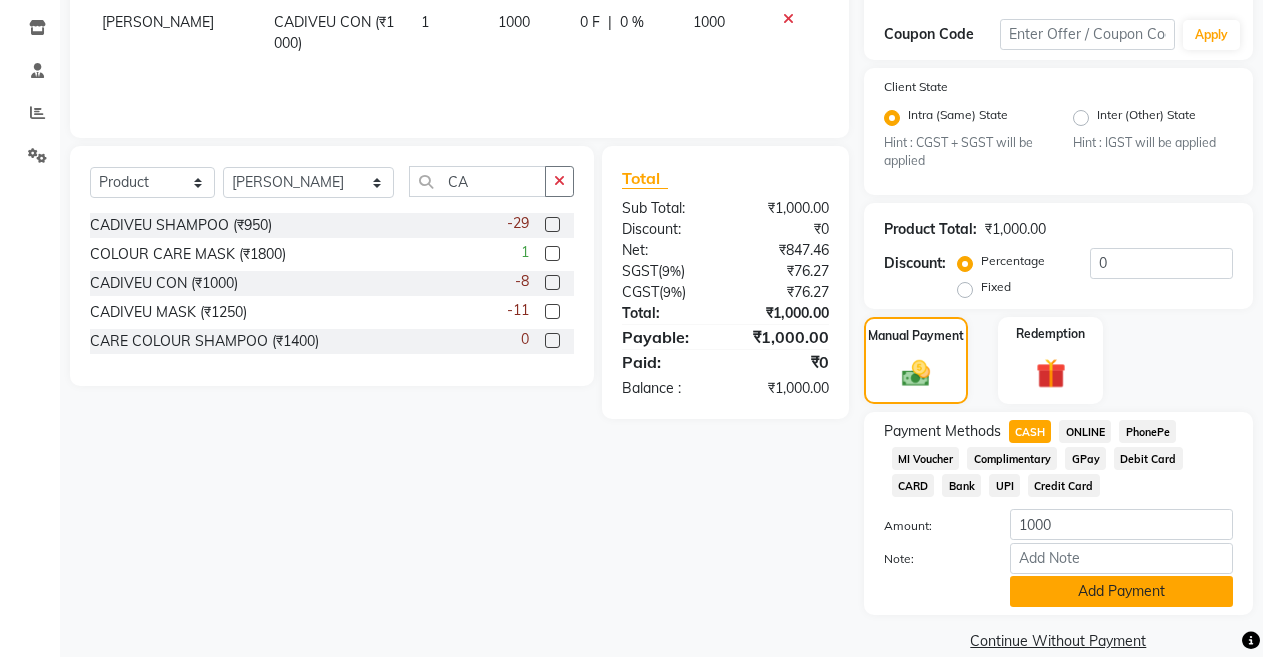 click on "Add Payment" 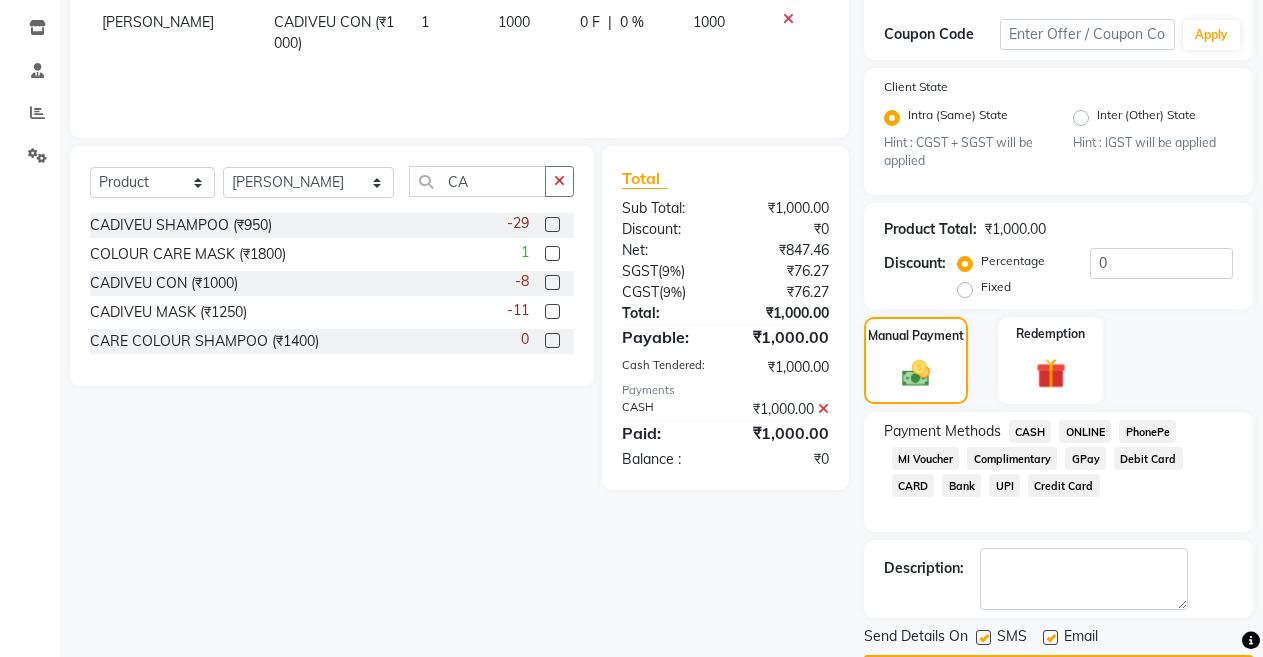 click 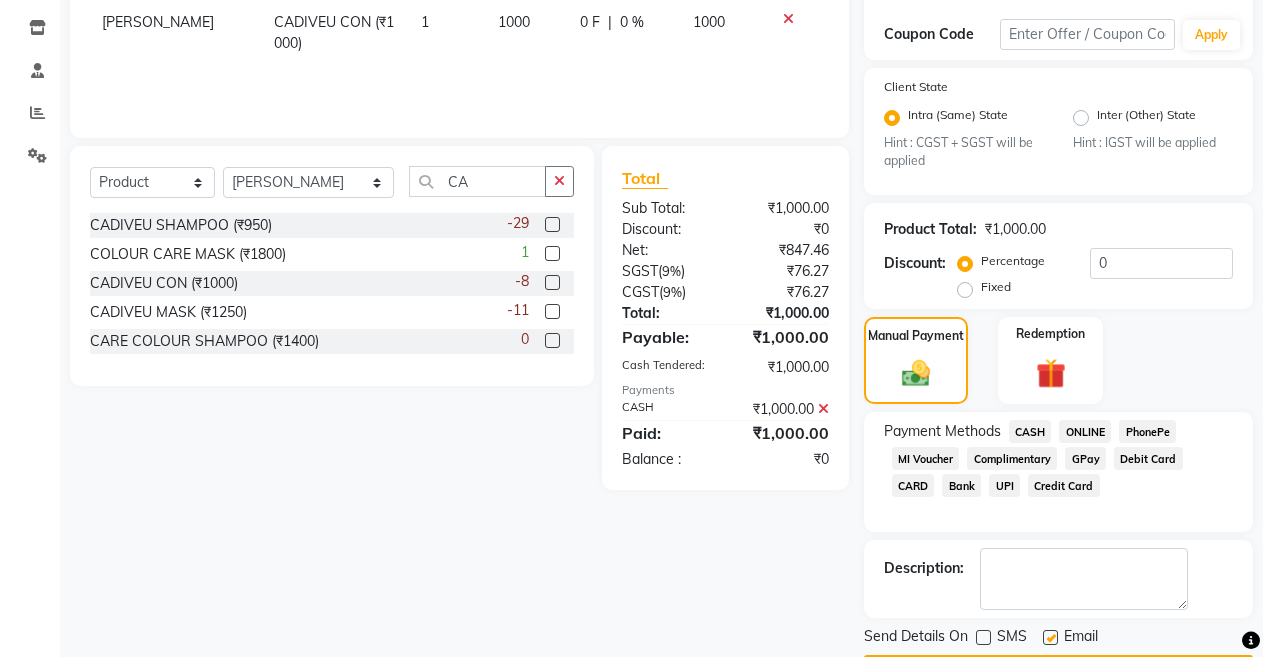 click 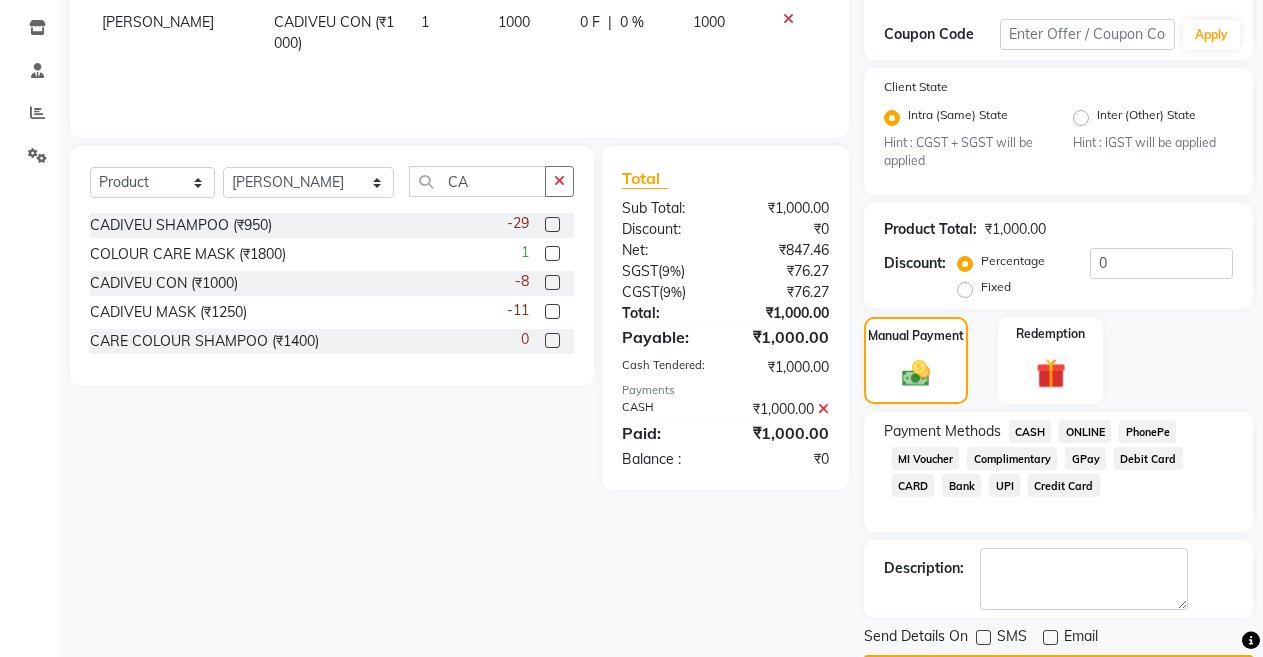 scroll, scrollTop: 386, scrollLeft: 0, axis: vertical 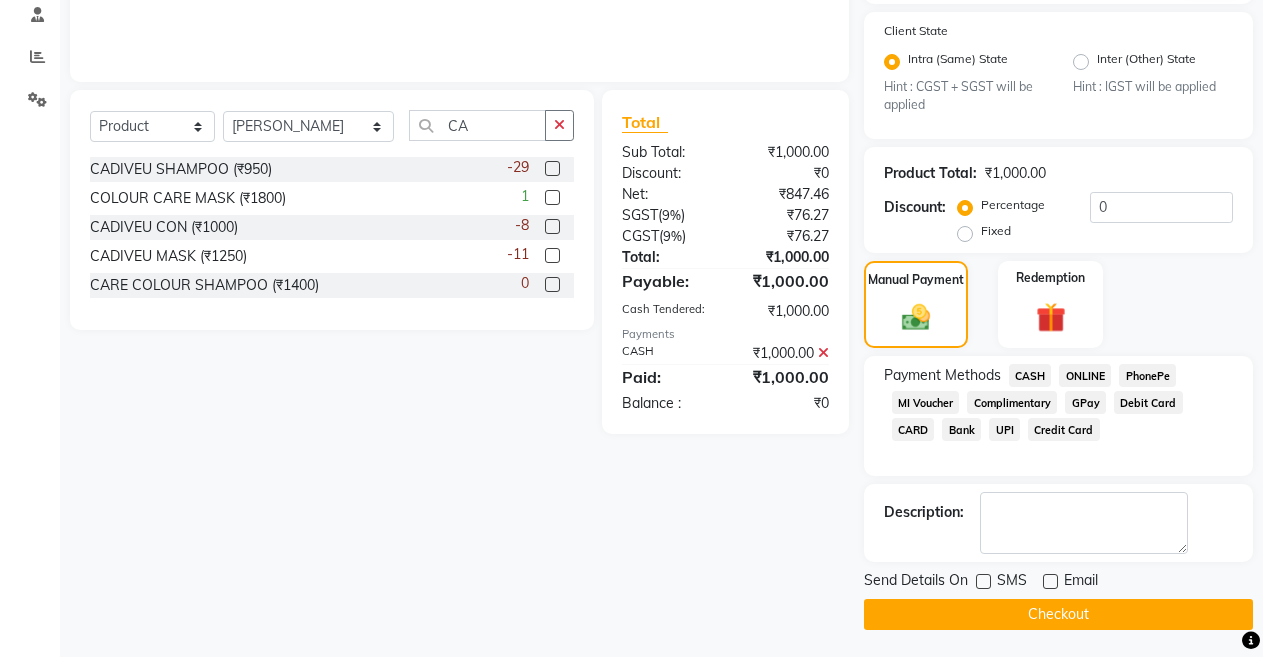 click on "Checkout" 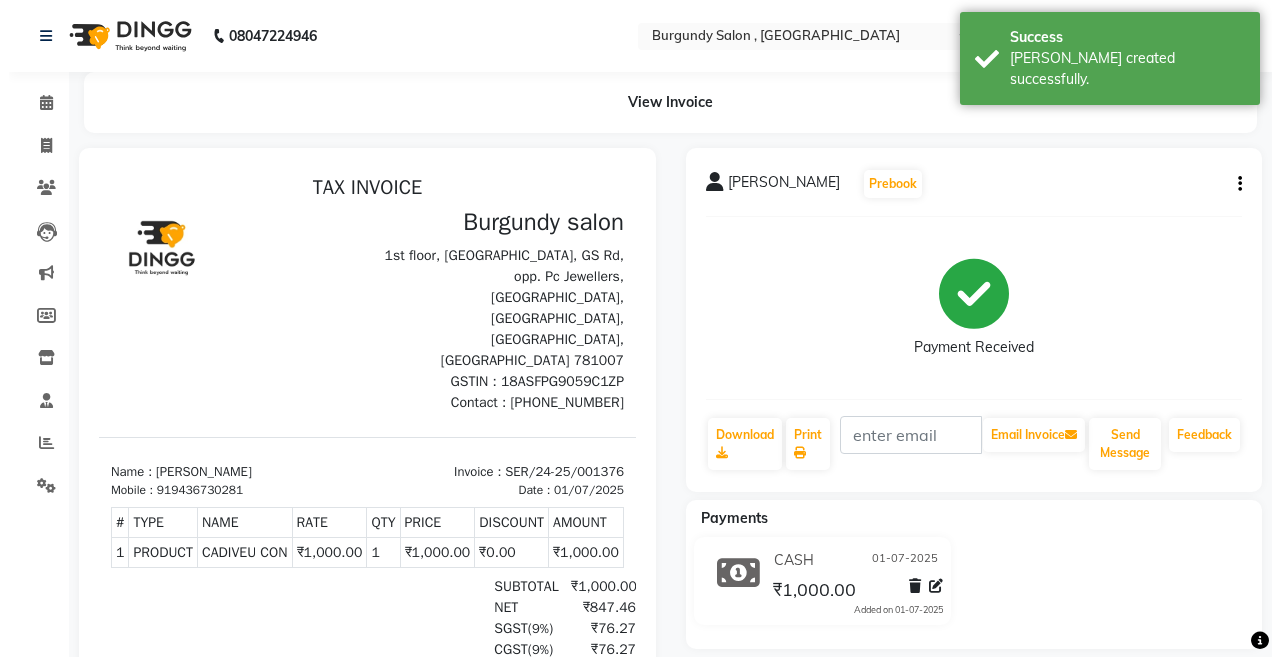 scroll, scrollTop: 0, scrollLeft: 0, axis: both 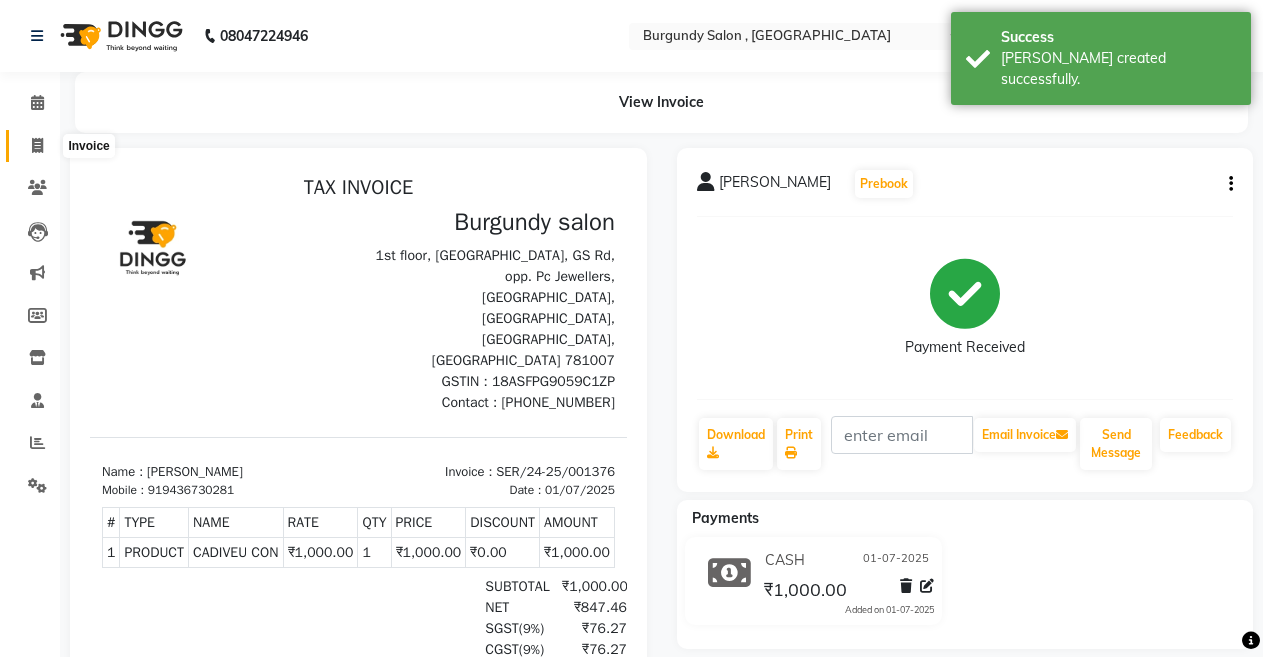 click 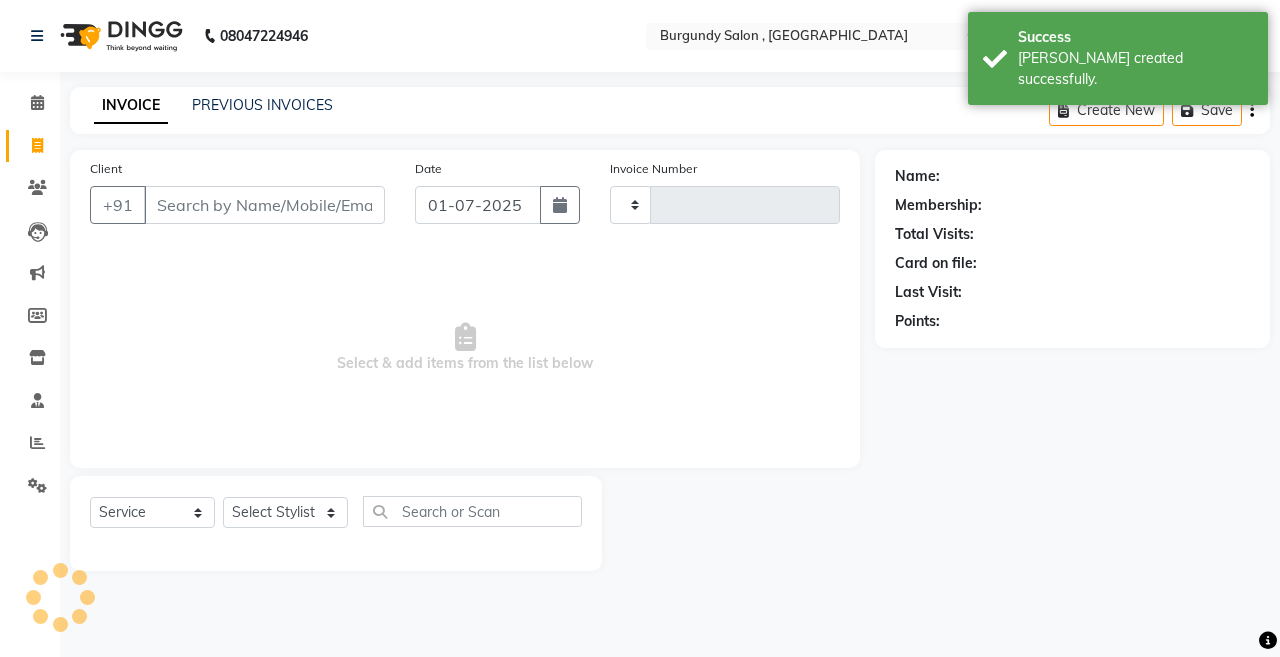 type on "1022" 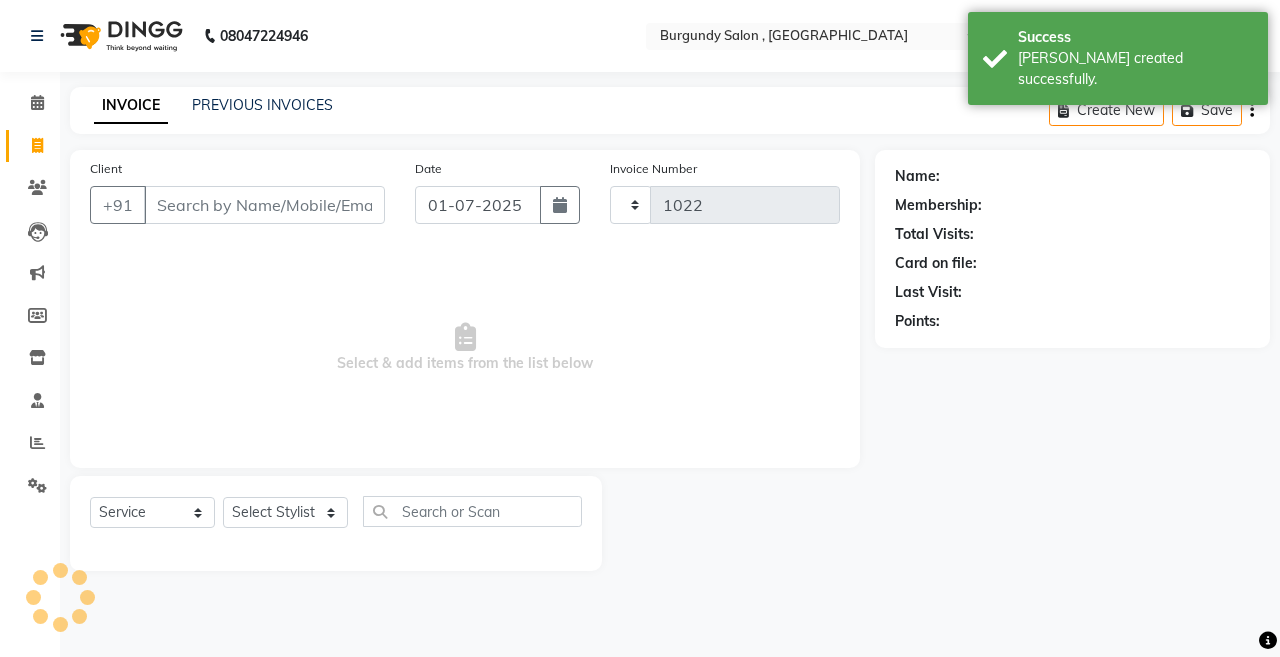 select on "5345" 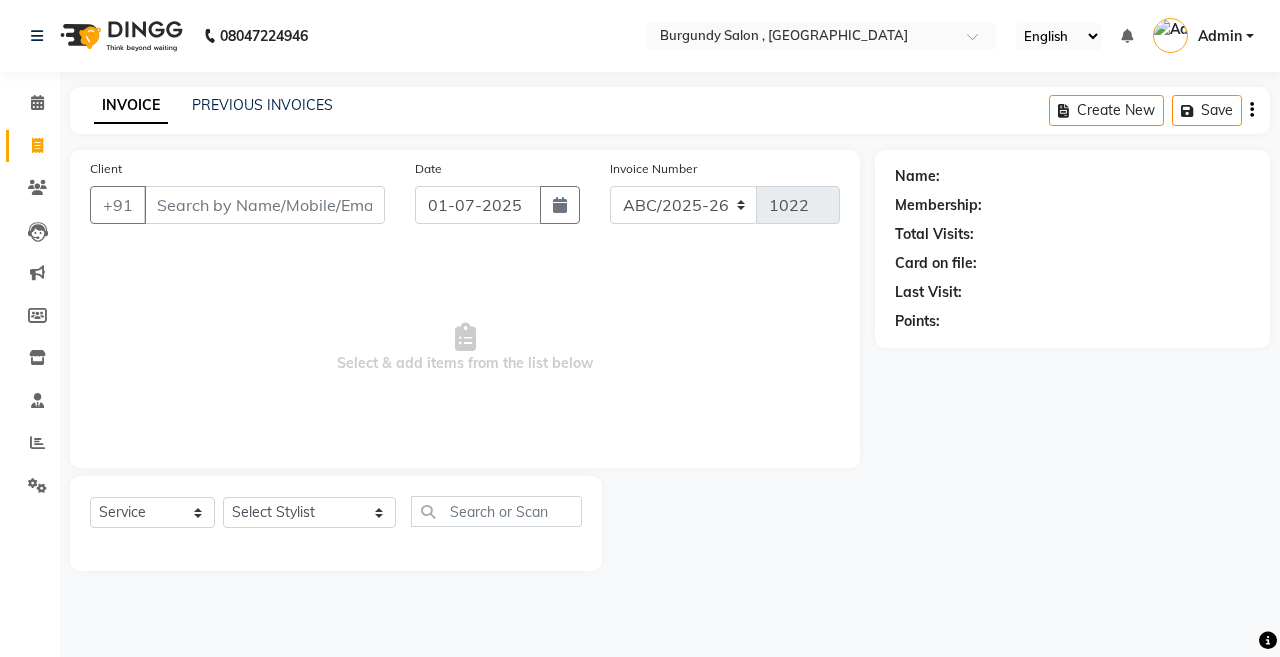 click on "INVOICE PREVIOUS INVOICES Create New   Save" 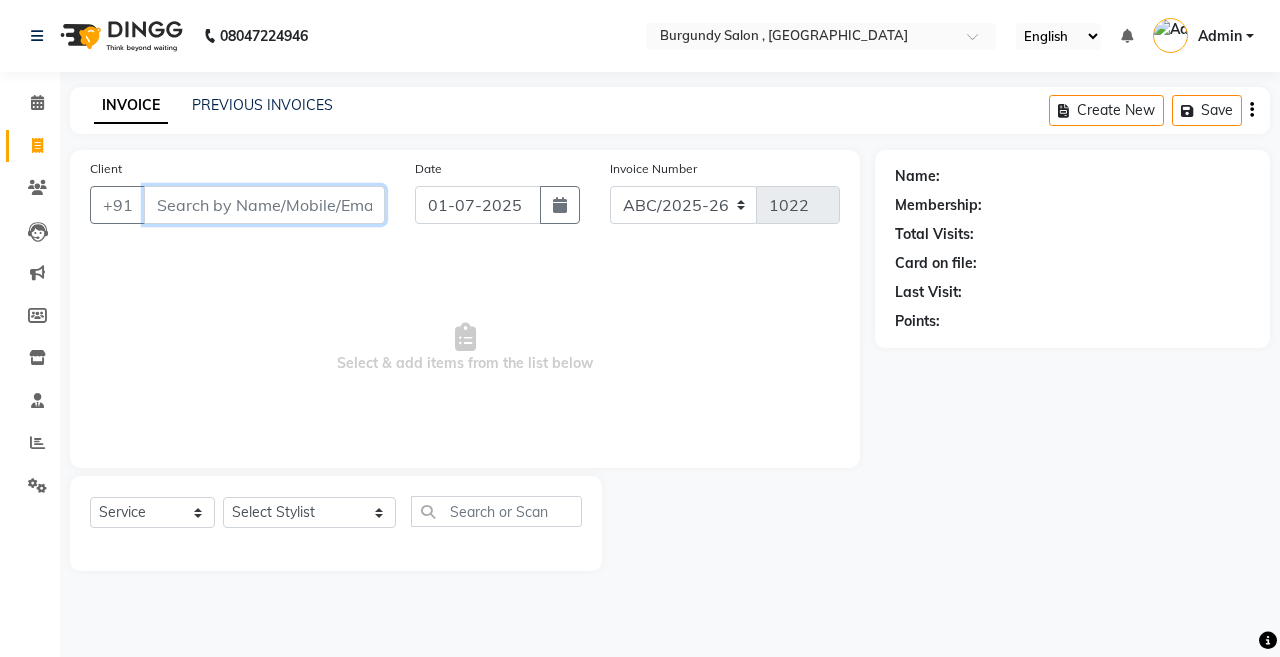 click on "Client" at bounding box center (264, 205) 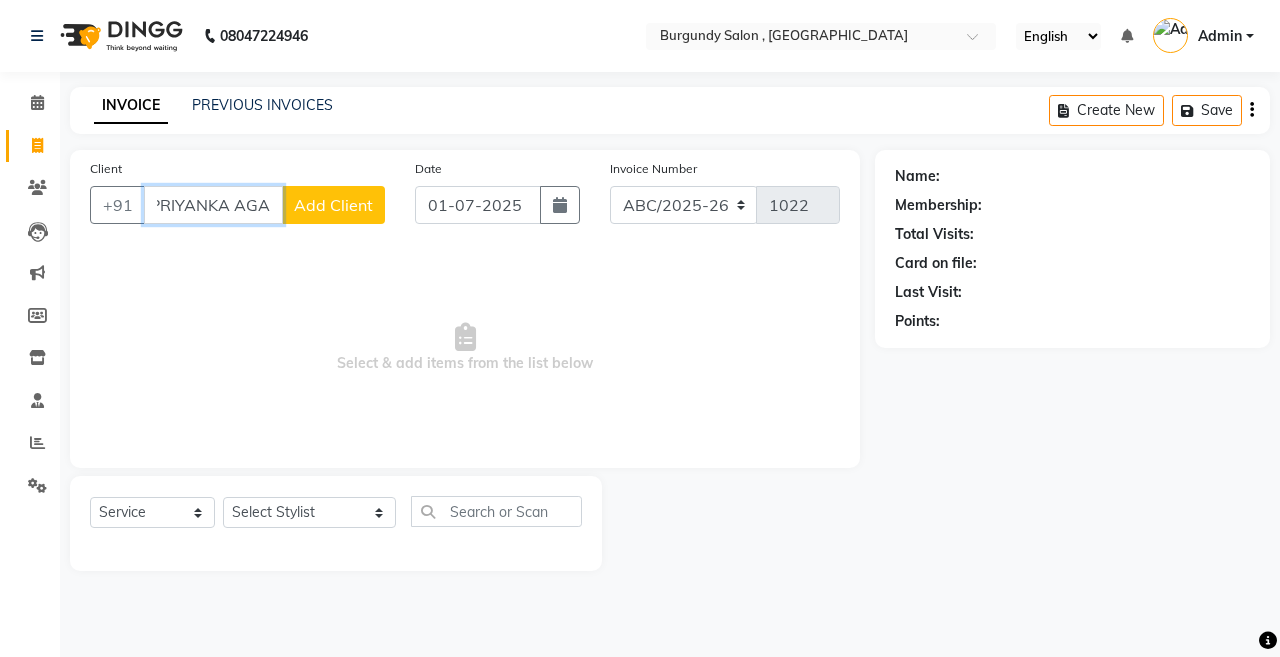 scroll, scrollTop: 0, scrollLeft: 6, axis: horizontal 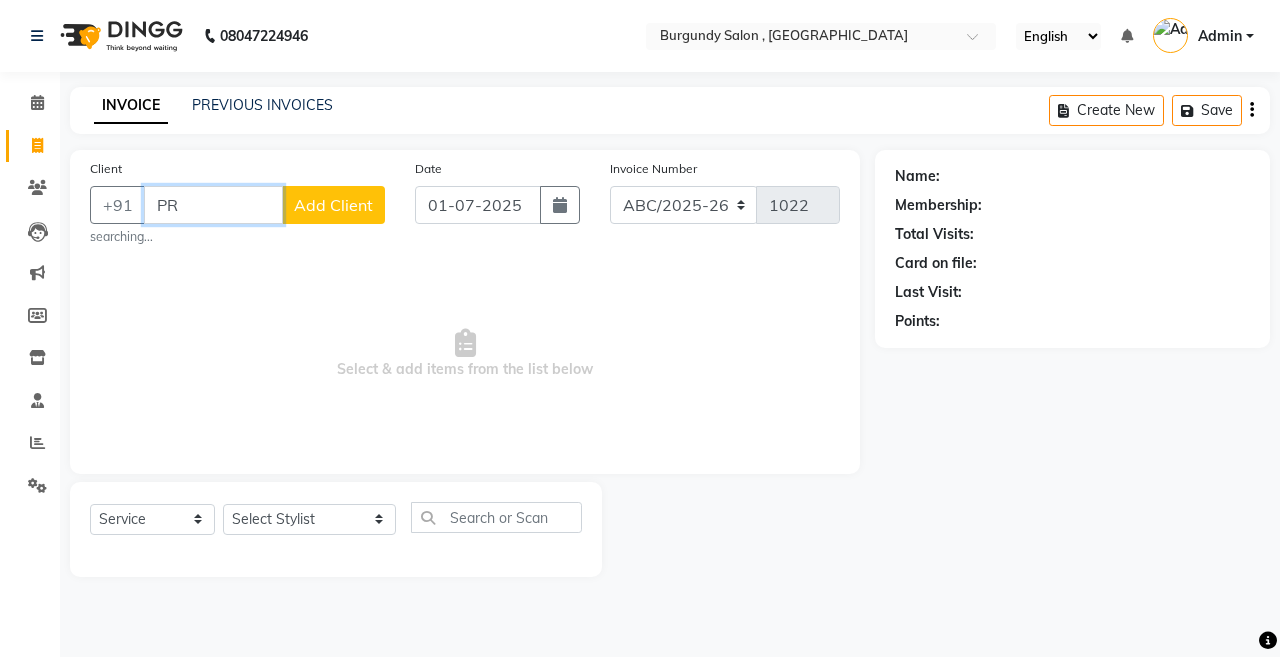 type on "P" 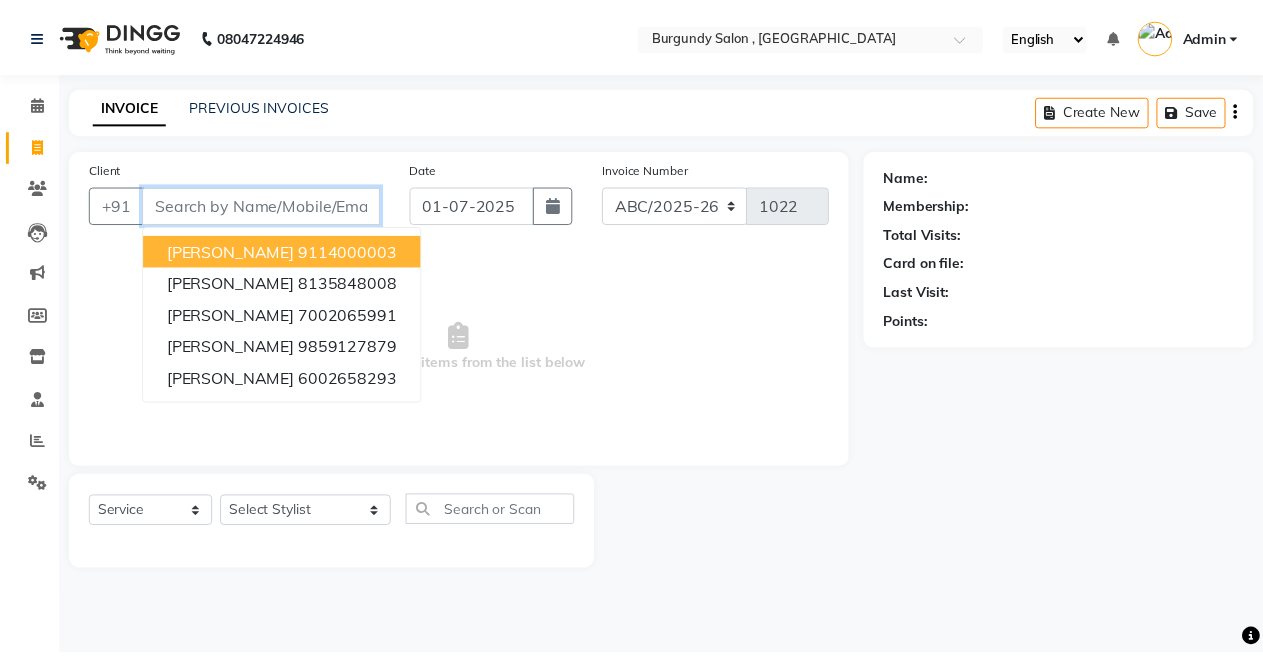 scroll, scrollTop: 0, scrollLeft: 0, axis: both 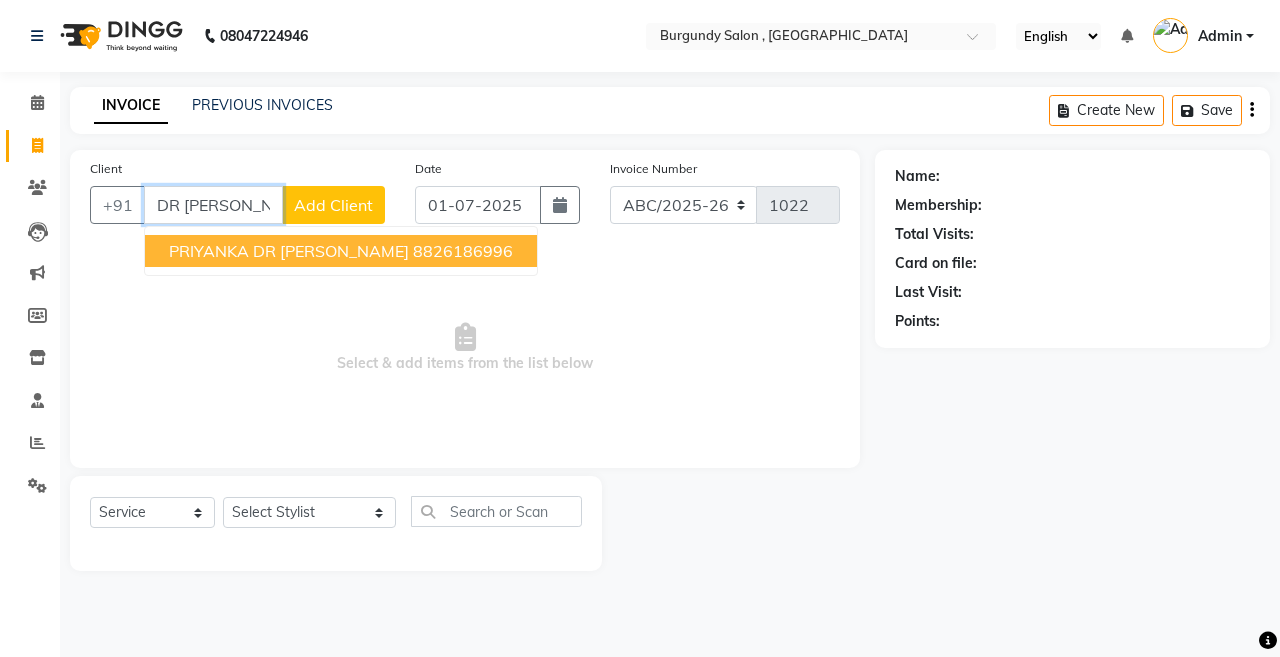 click on "PRIYANKA DR [PERSON_NAME]" at bounding box center (289, 251) 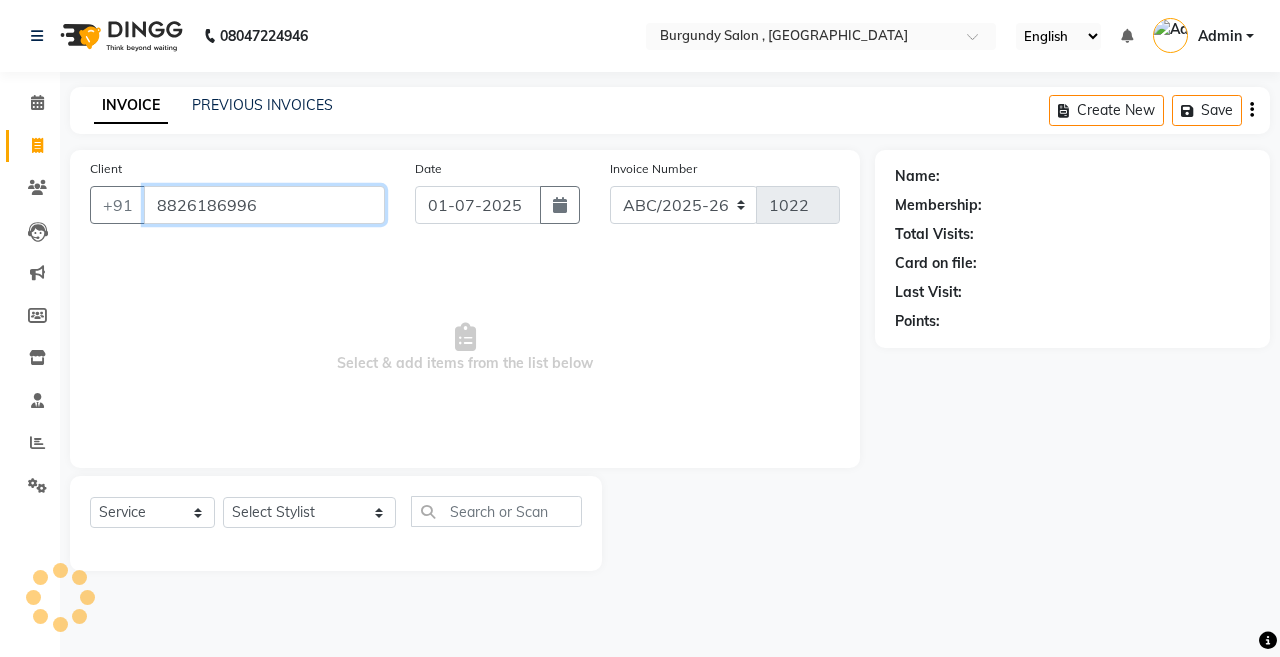 type on "8826186996" 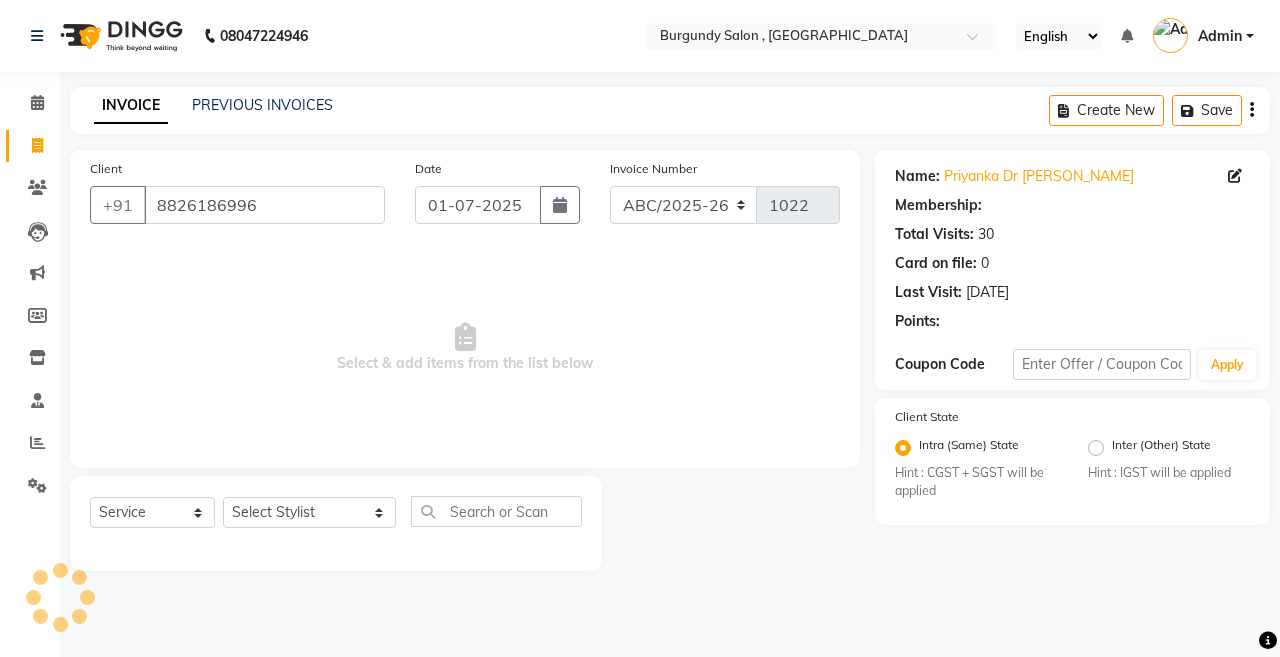 select on "1: Object" 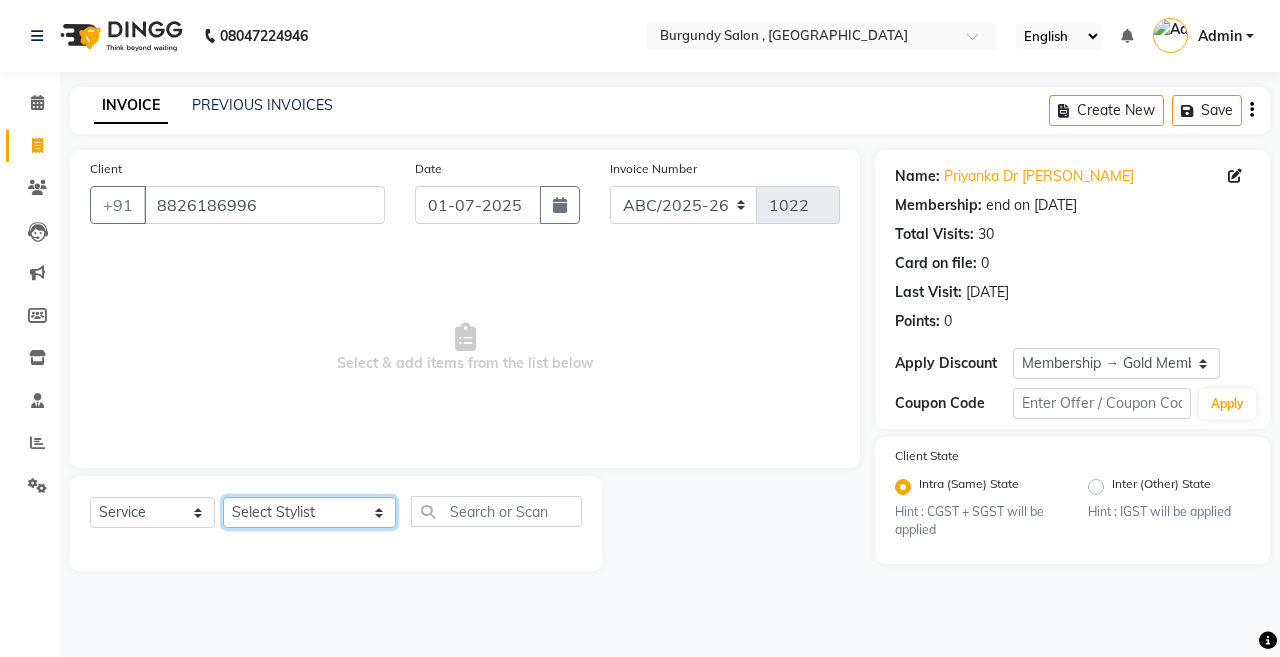 click on "Select Stylist ANIL  [PERSON_NAME] [PERSON_NAME]  DHON DAS DHON / [PERSON_NAME] [PERSON_NAME] [PERSON_NAME]/ [PERSON_NAME] [PERSON_NAME] LAXI / [PERSON_NAME] LITTLE MAAM MINTUL [PERSON_NAME] [PERSON_NAME] [PERSON_NAME] [PERSON_NAME]/POJA/ [PERSON_NAME] / [PERSON_NAME] [PERSON_NAME]/ [PERSON_NAME] POOJA  PRAKASH [PERSON_NAME] / [PERSON_NAME]  [PERSON_NAME] / [PERSON_NAME] [PERSON_NAME] / [PERSON_NAME] / [PERSON_NAME] [PERSON_NAME]/ [PERSON_NAME]/[PERSON_NAME]/[PERSON_NAME]/ [PERSON_NAME]/[PERSON_NAME]/ [PERSON_NAME] [PERSON_NAME]/ [PERSON_NAME] [PERSON_NAME] [PERSON_NAME] [PERSON_NAME] SOPEM staff 1 staff 1 TANU" 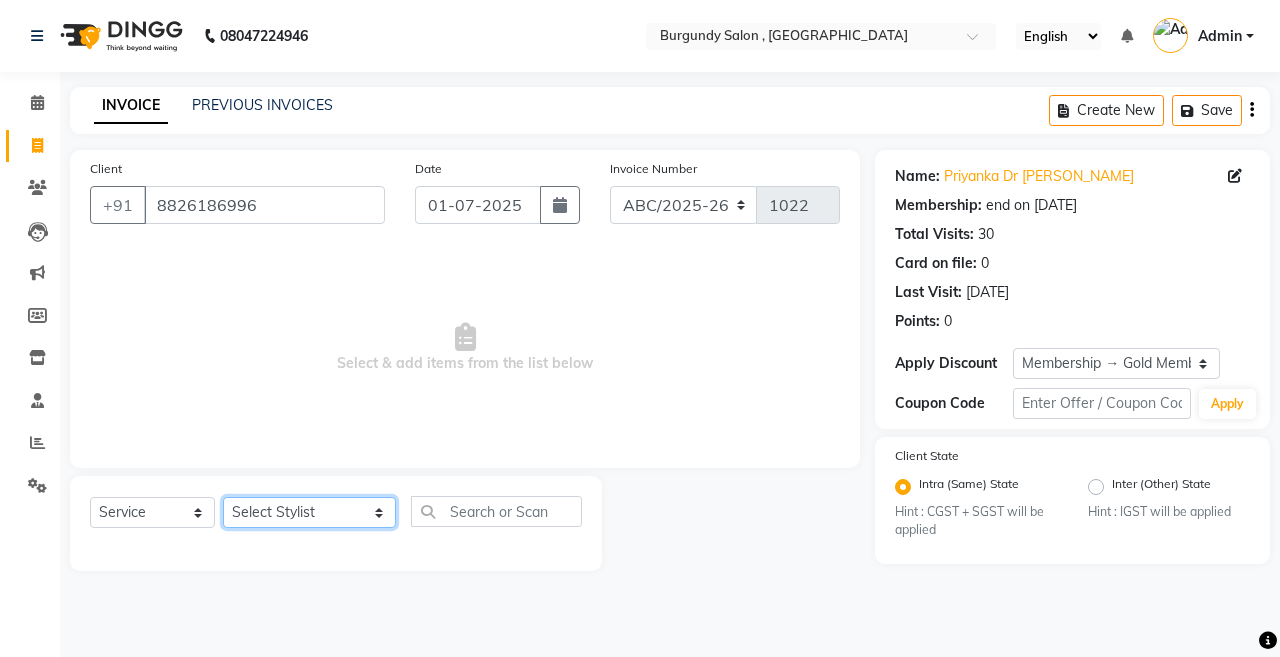 select on "71248" 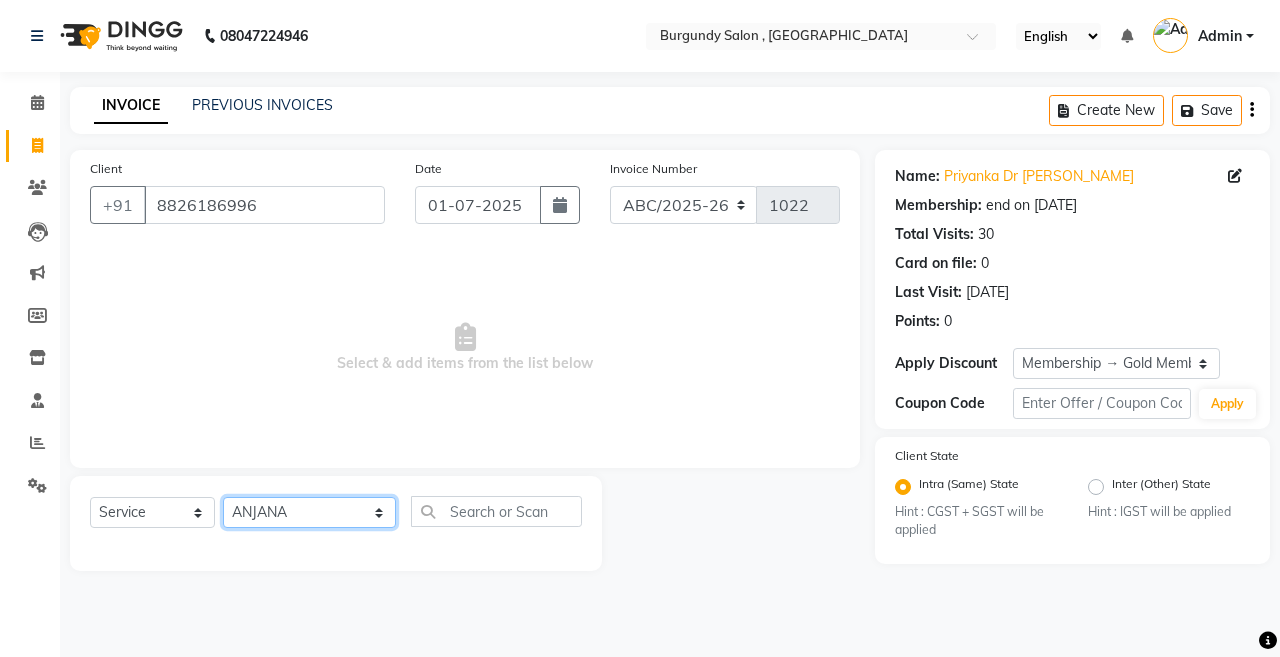 click on "Select Stylist ANIL  [PERSON_NAME] [PERSON_NAME]  DHON DAS DHON / [PERSON_NAME] [PERSON_NAME] [PERSON_NAME]/ [PERSON_NAME] [PERSON_NAME] LAXI / [PERSON_NAME] LITTLE MAAM MINTUL [PERSON_NAME] [PERSON_NAME] [PERSON_NAME] [PERSON_NAME]/POJA/ [PERSON_NAME] / [PERSON_NAME] [PERSON_NAME]/ [PERSON_NAME] POOJA  PRAKASH [PERSON_NAME] / [PERSON_NAME]  [PERSON_NAME] / [PERSON_NAME] [PERSON_NAME] / [PERSON_NAME] / [PERSON_NAME] [PERSON_NAME]/ [PERSON_NAME]/[PERSON_NAME]/[PERSON_NAME]/ [PERSON_NAME]/[PERSON_NAME]/ [PERSON_NAME] [PERSON_NAME]/ [PERSON_NAME] [PERSON_NAME] [PERSON_NAME] [PERSON_NAME] SOPEM staff 1 staff 1 TANU" 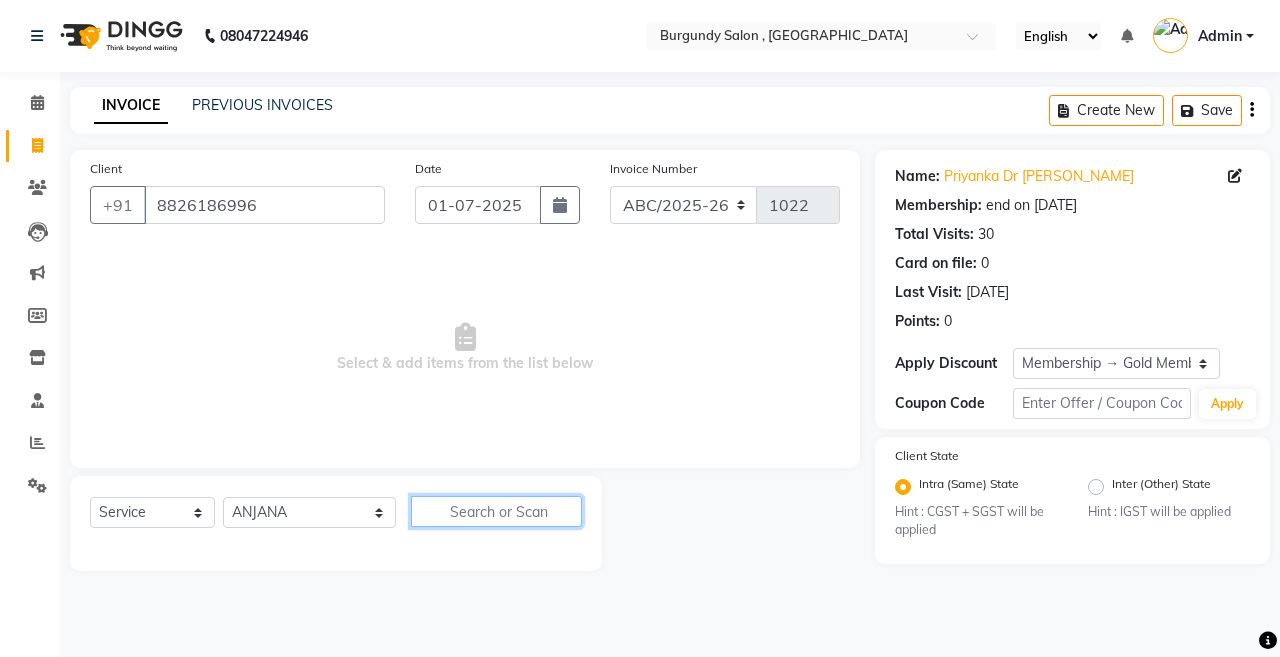 click 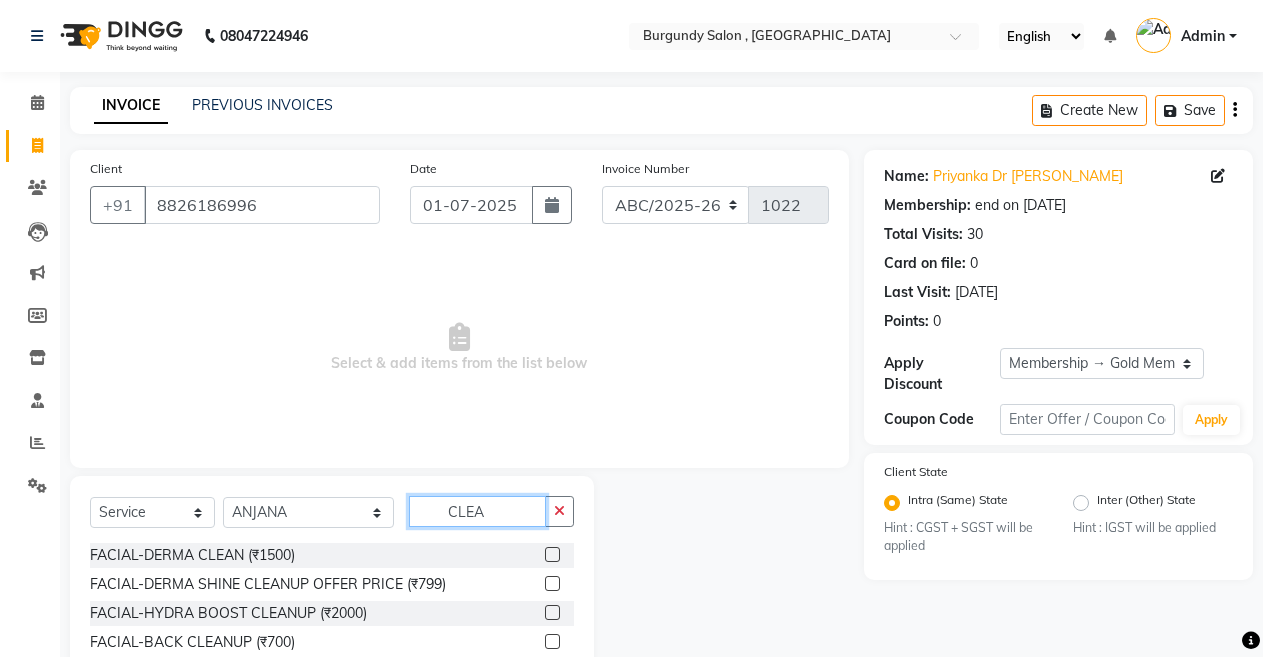 type on "CLEA" 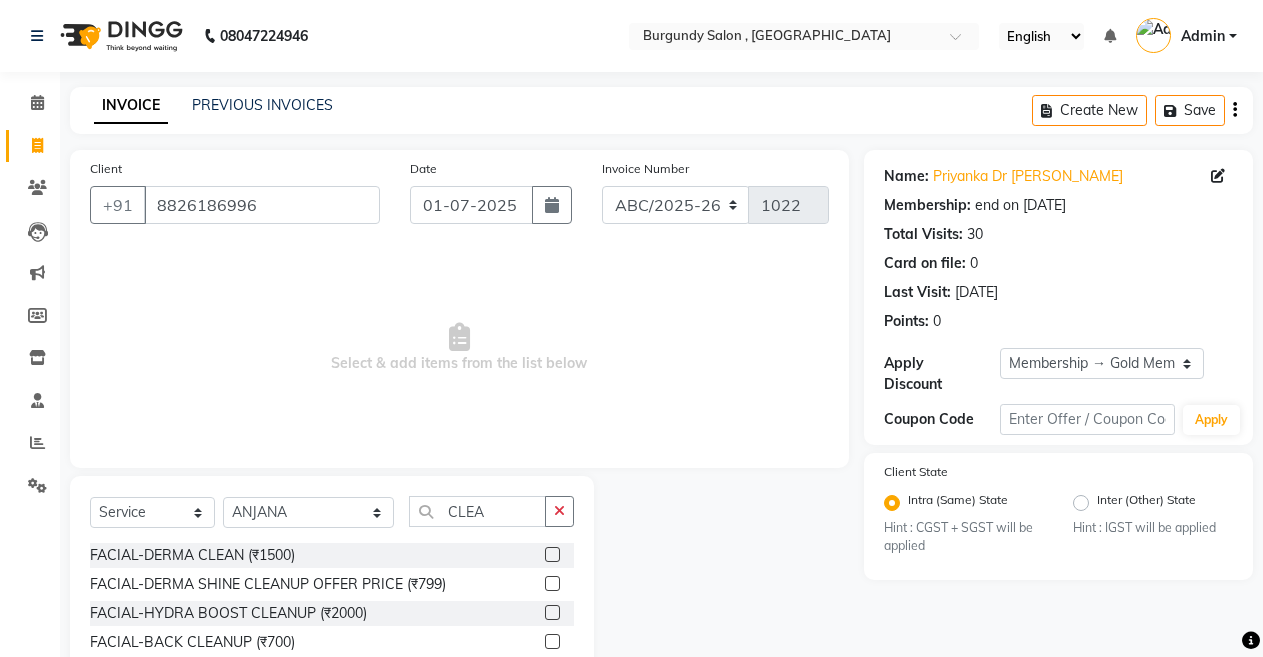 click 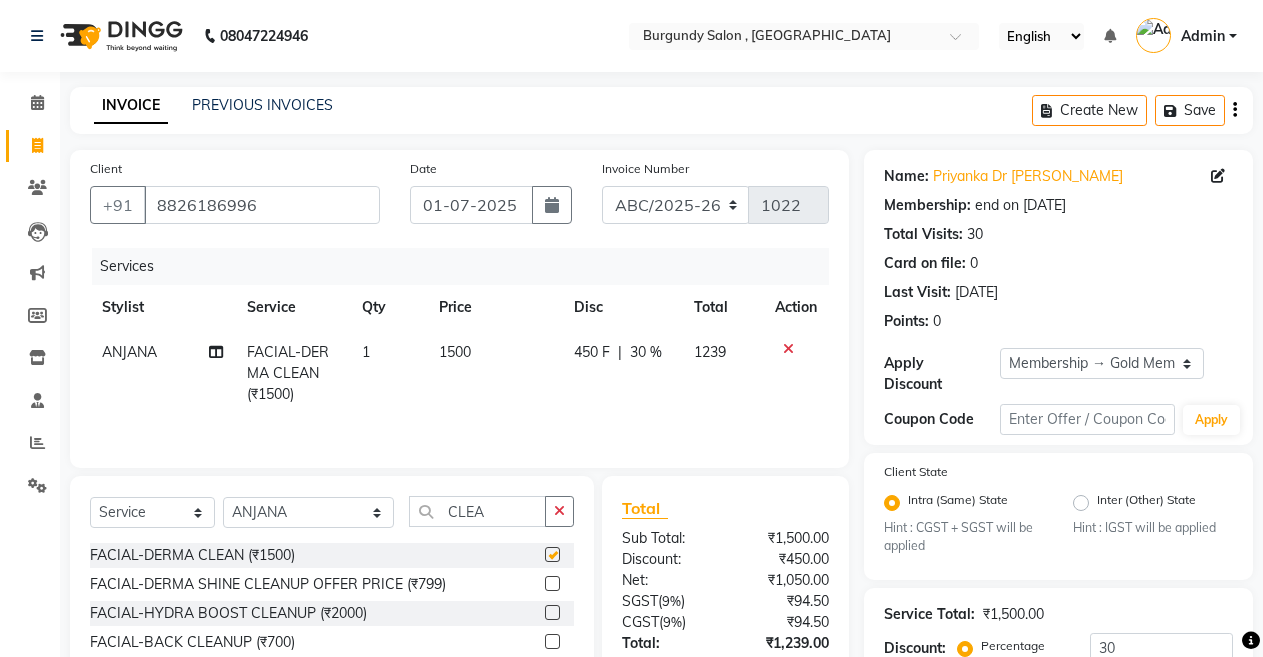 checkbox on "false" 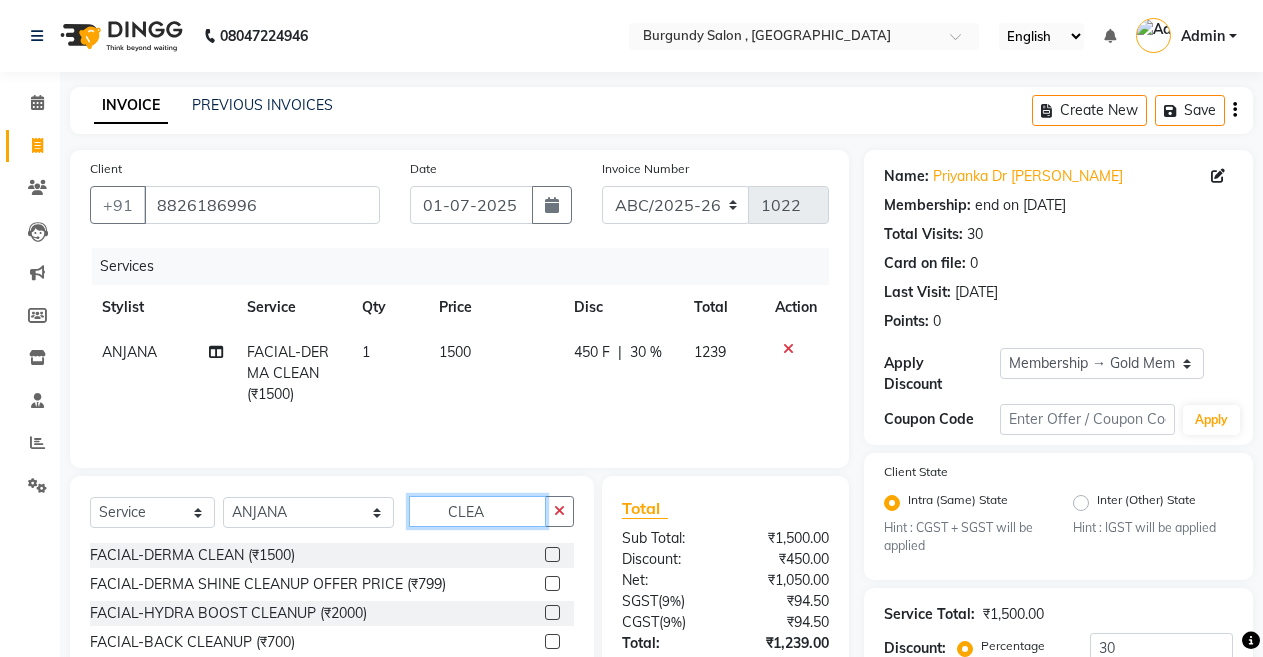 click on "CLEA" 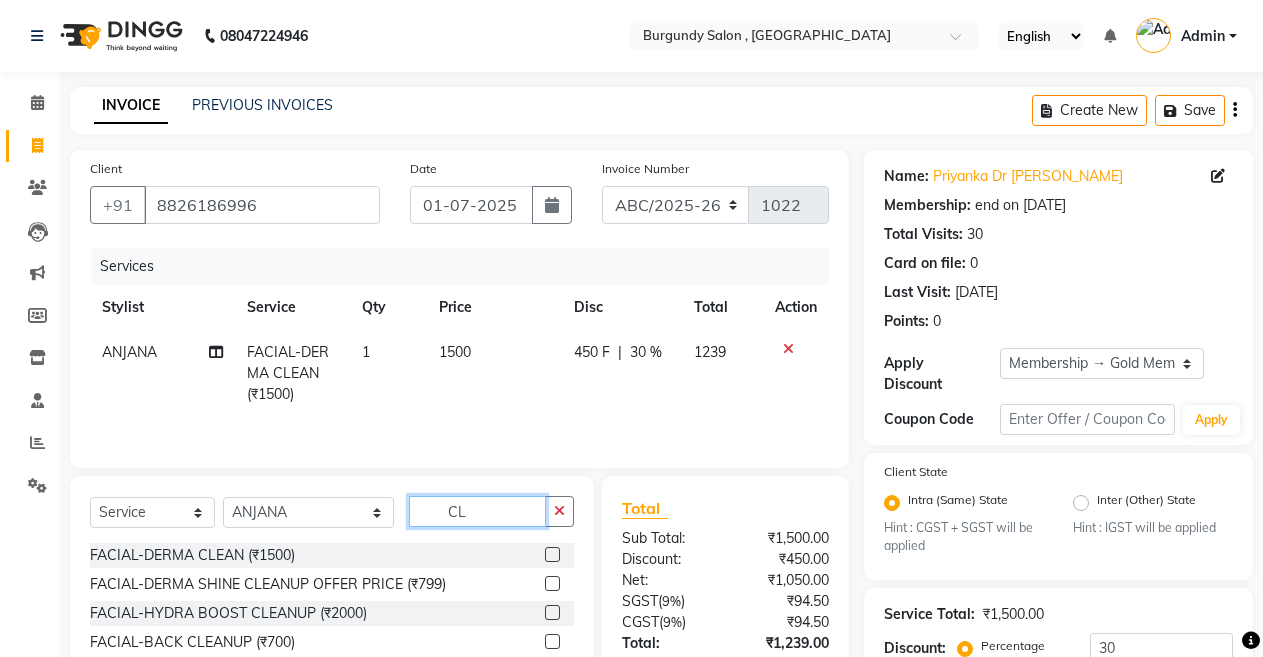 type on "C" 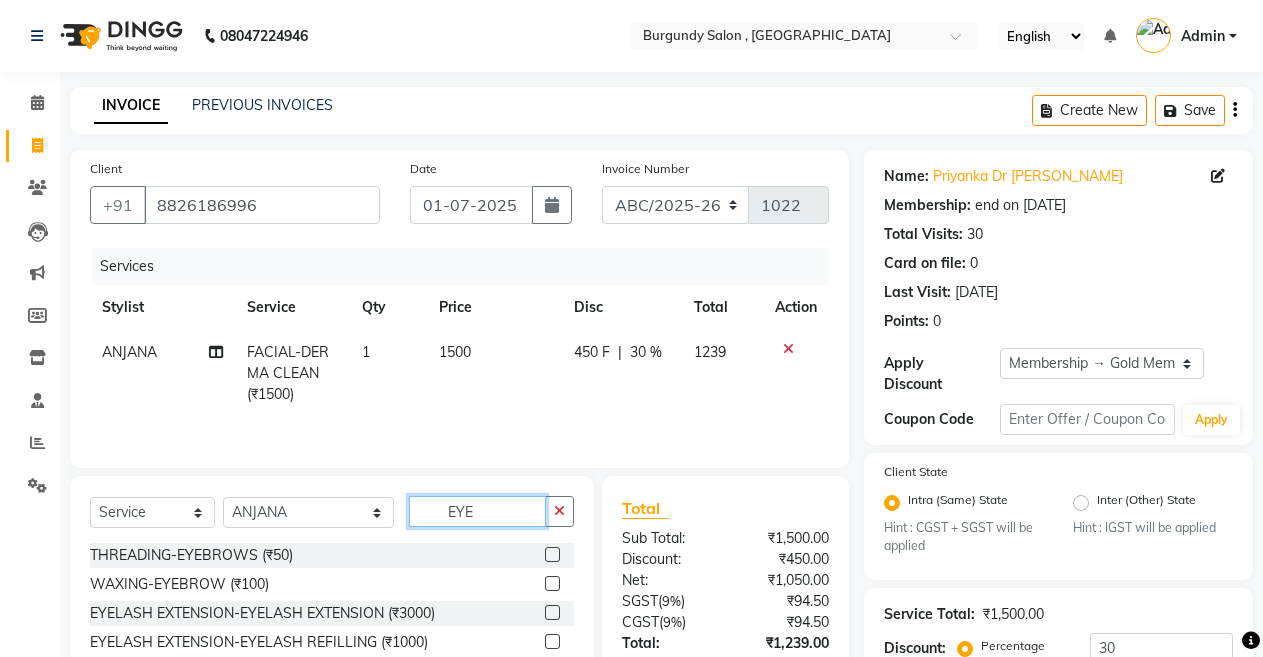 type on "EYE" 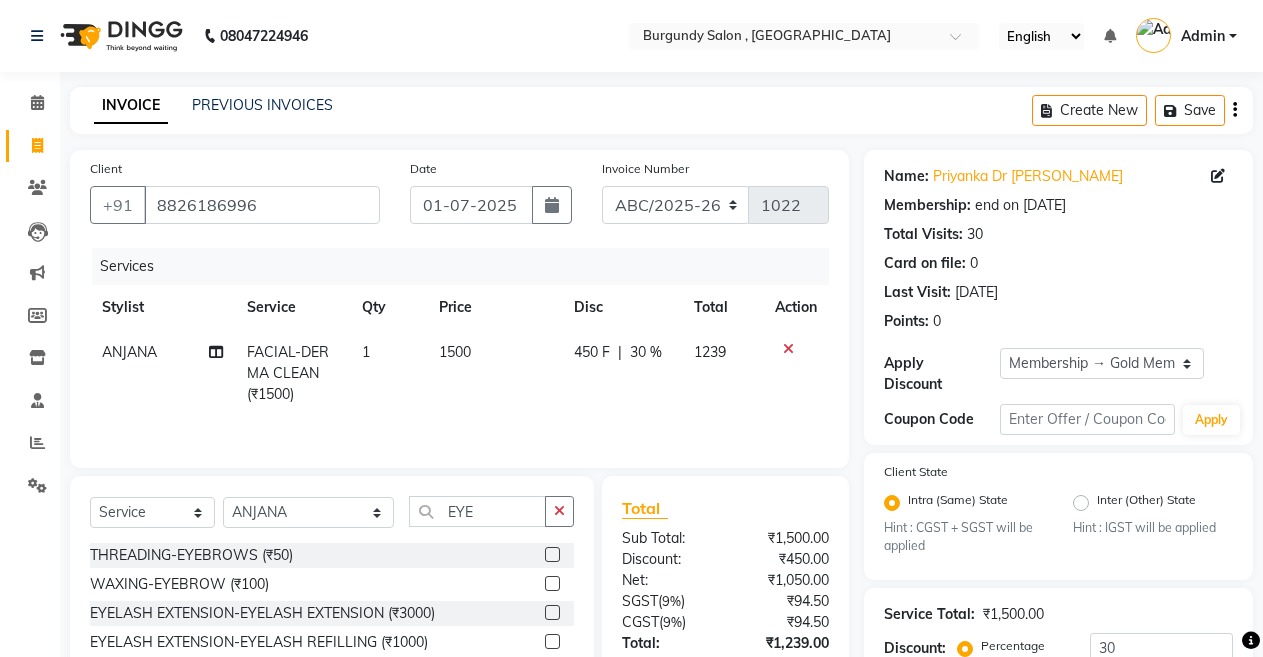 click 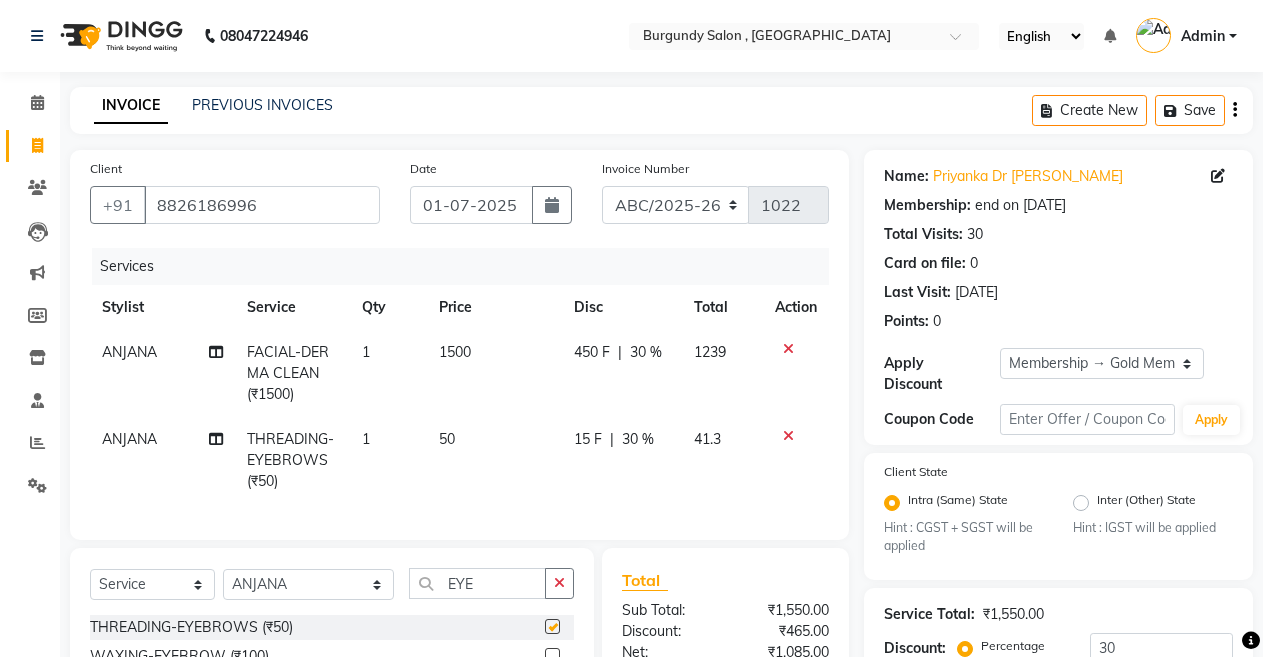 checkbox on "false" 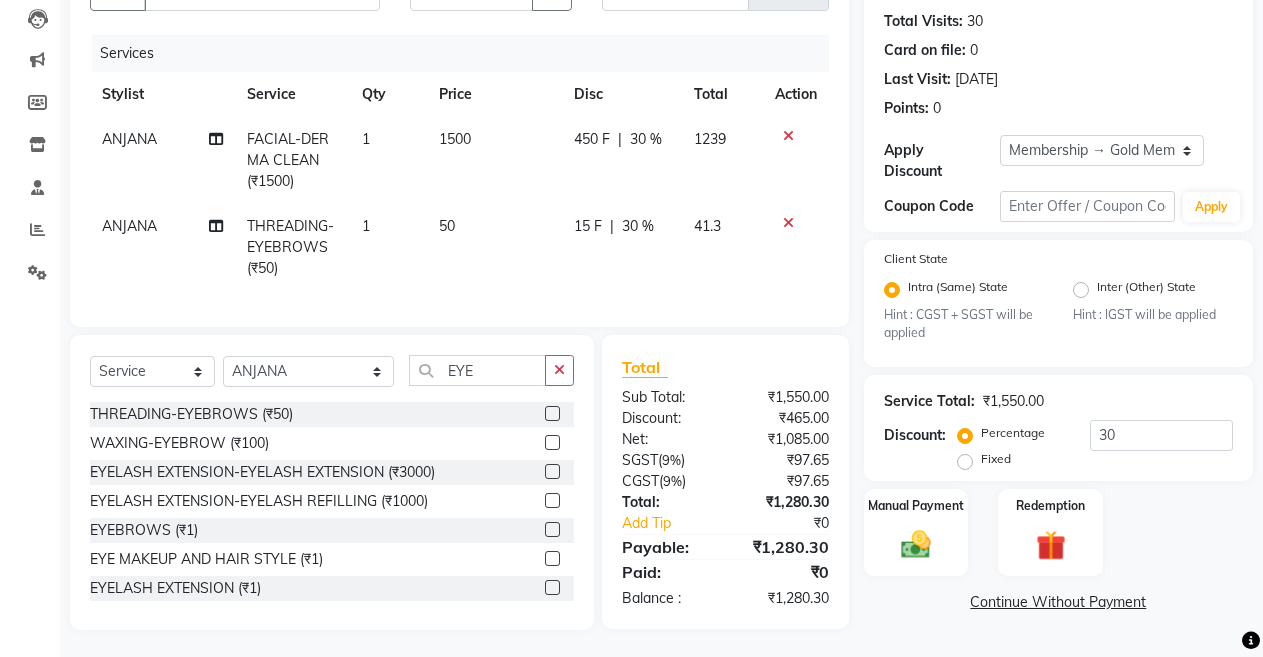 scroll, scrollTop: 233, scrollLeft: 0, axis: vertical 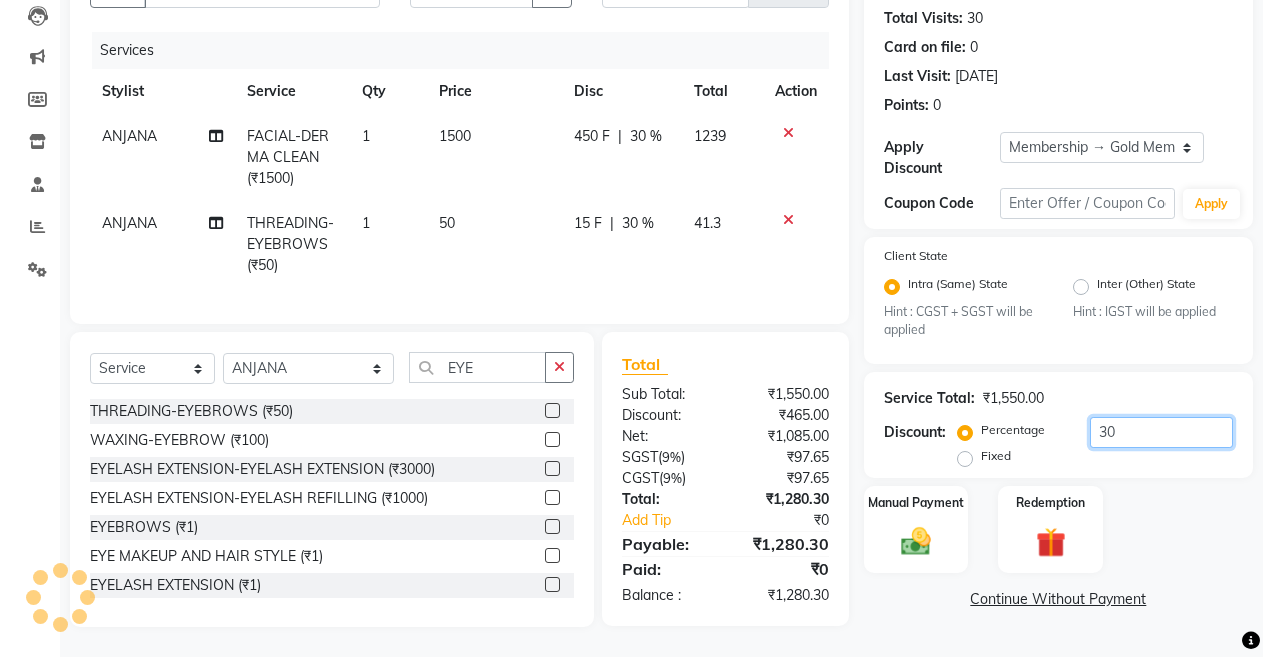 click on "30" 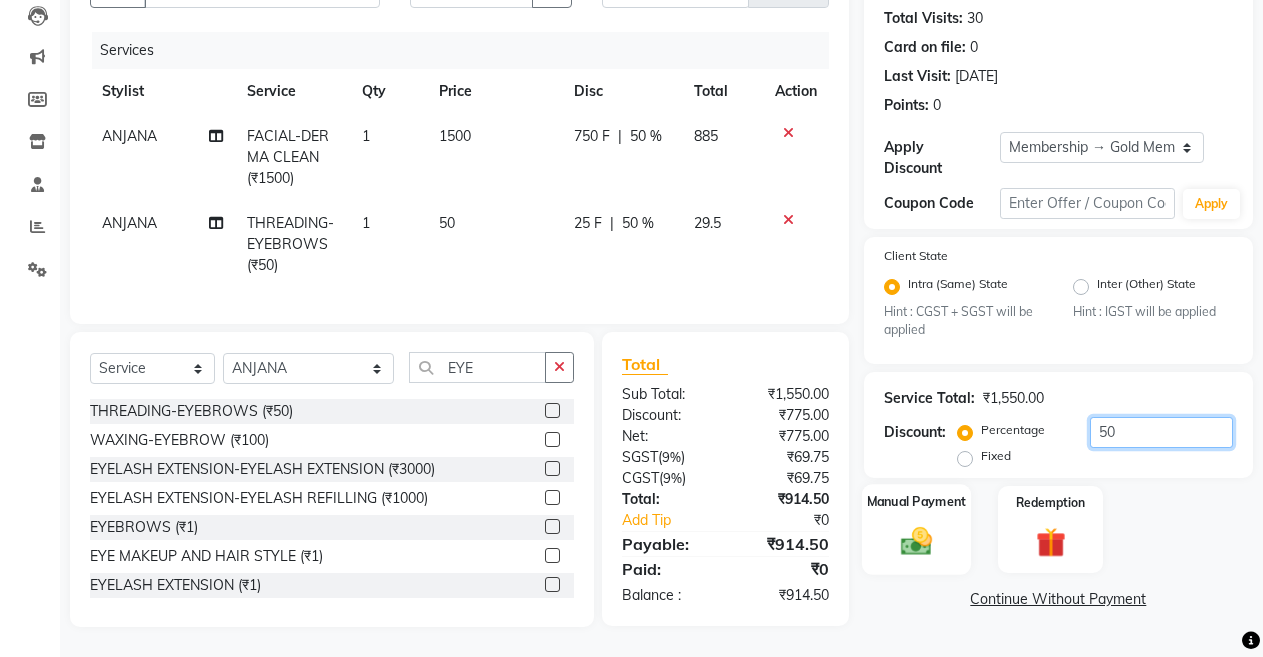 type on "50" 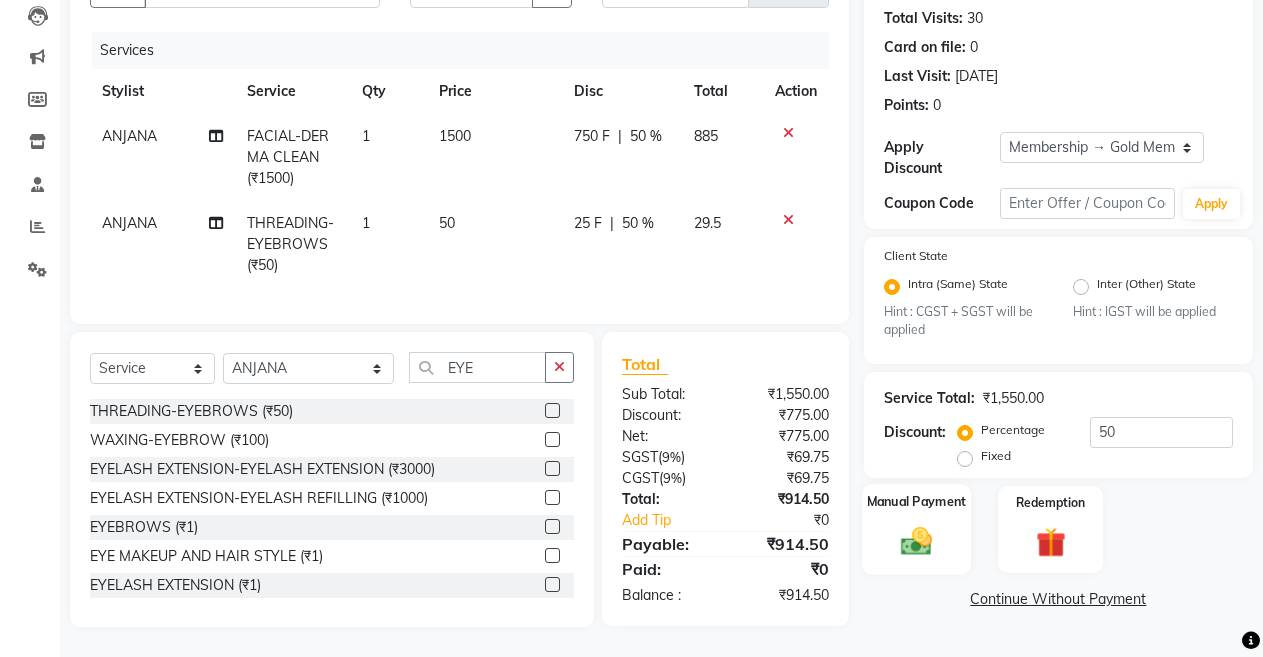 click 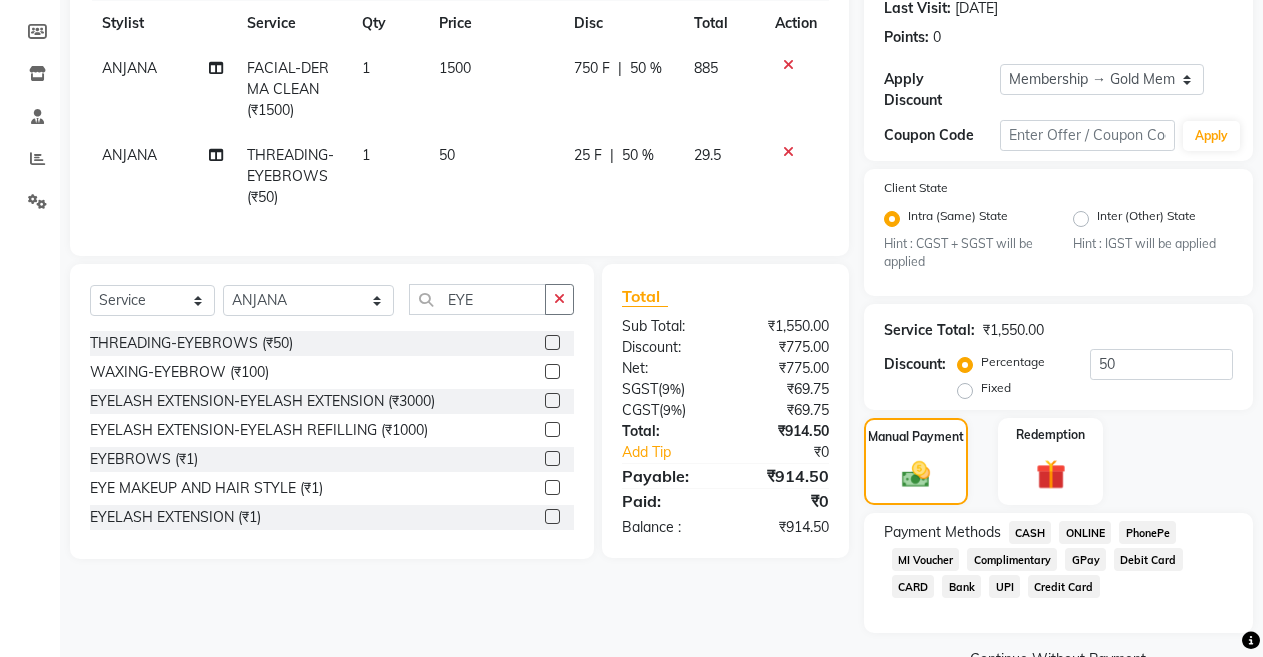 scroll, scrollTop: 331, scrollLeft: 0, axis: vertical 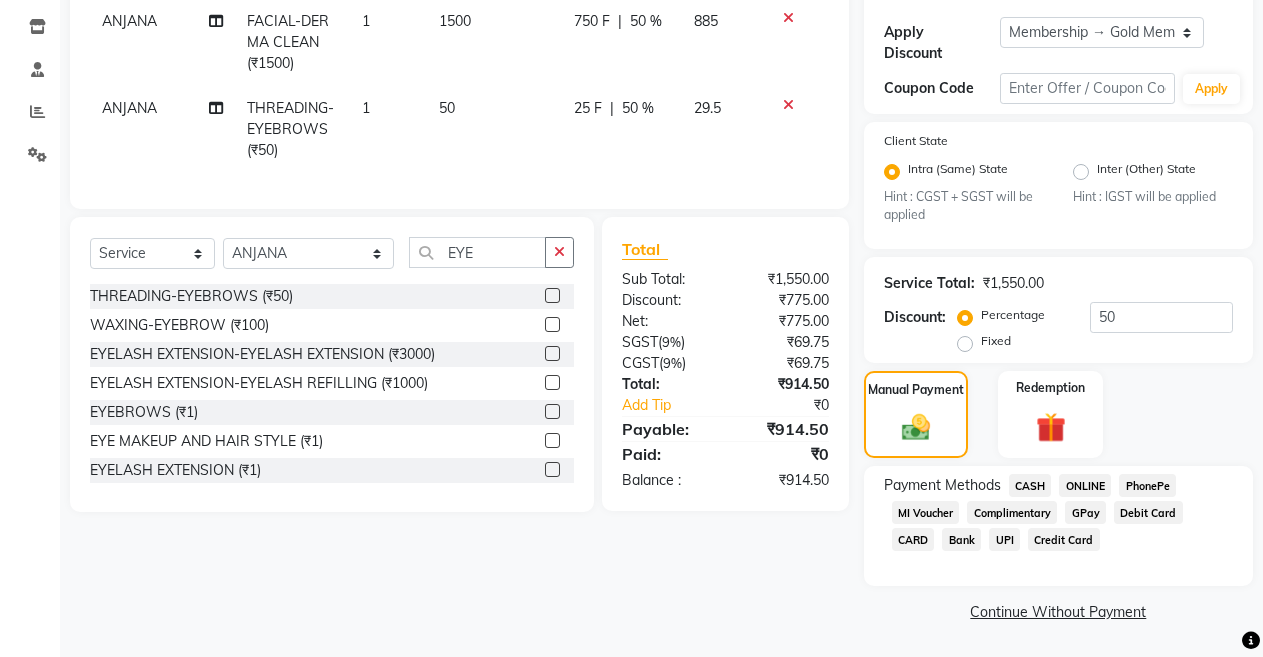 click on "CASH" 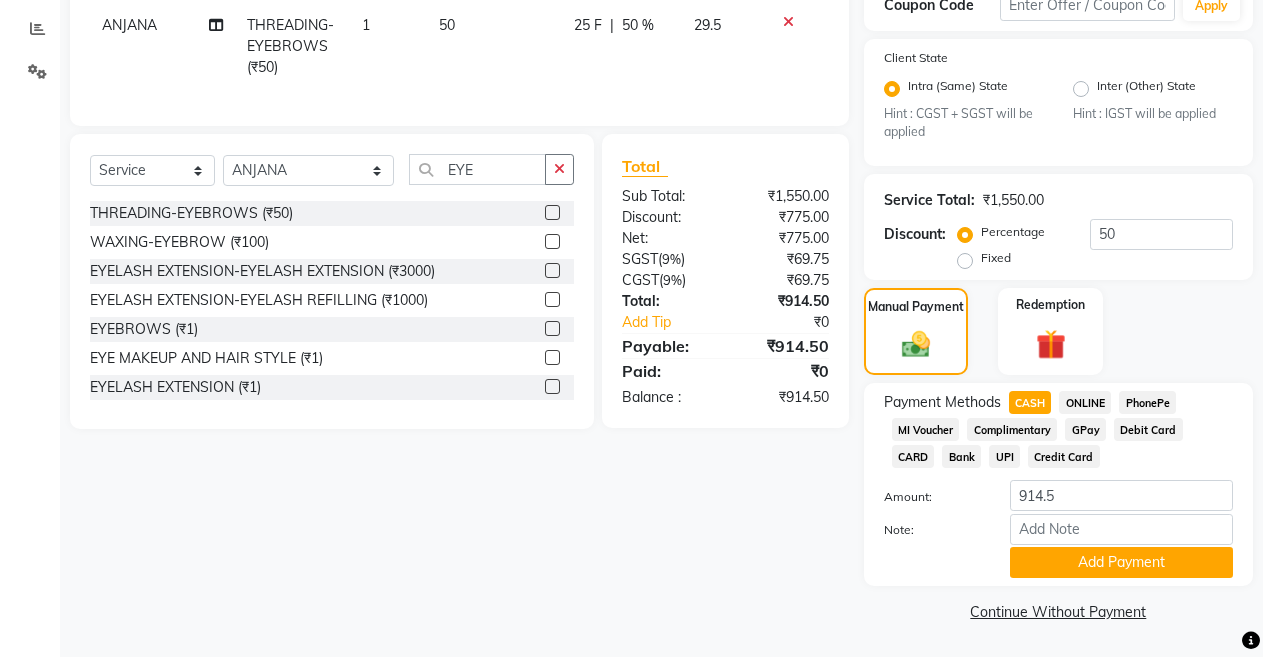 scroll, scrollTop: 0, scrollLeft: 0, axis: both 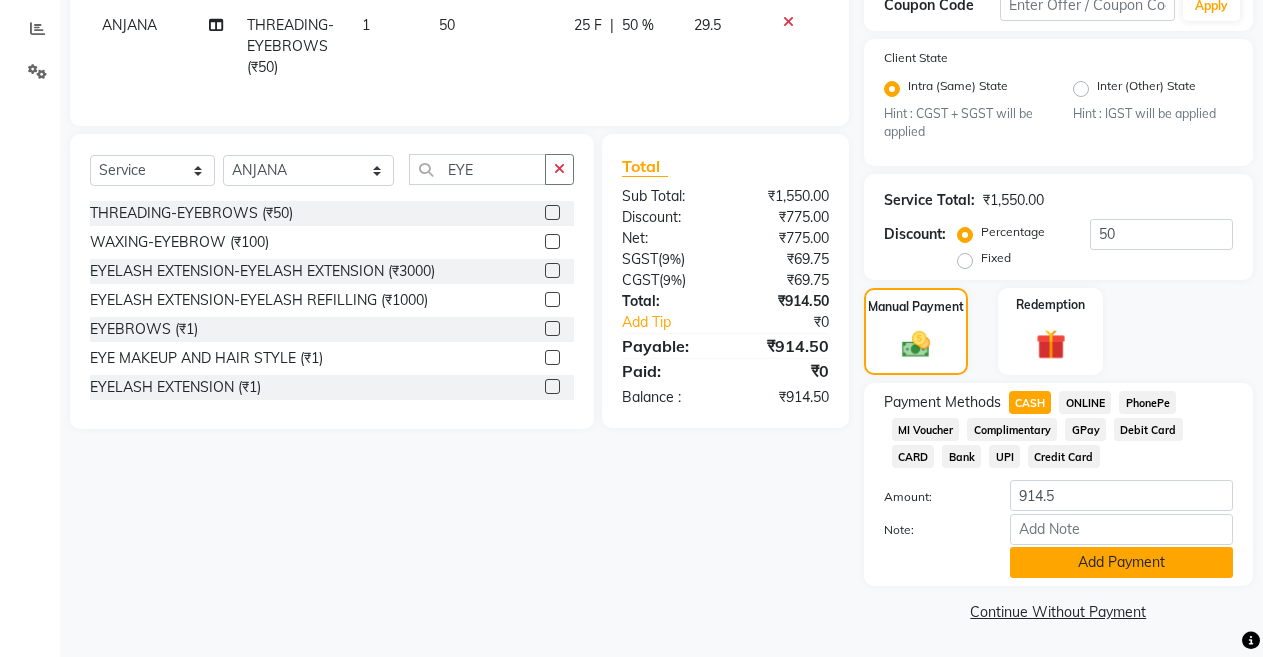 click on "Add Payment" 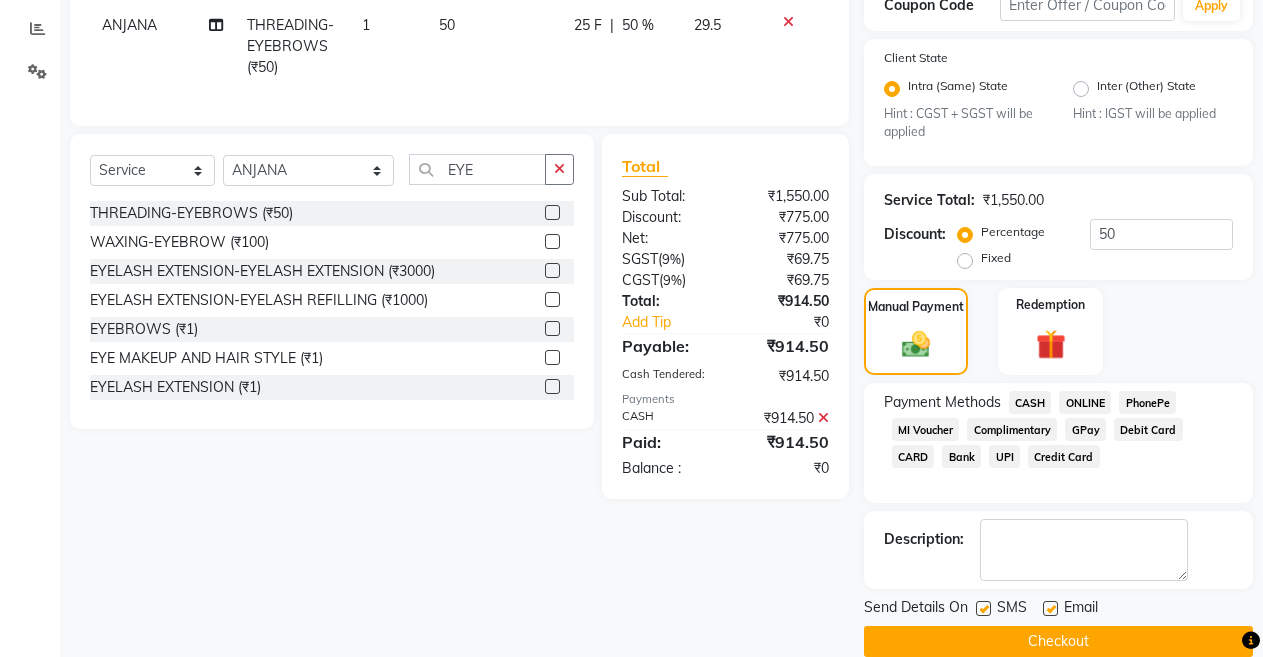 click on "08047224946 Select Location × Burgundy Salon , Ulubari English ENGLISH Español العربية मराठी हिंदी ગુજરાતી தமிழ் 中文 Notifications nothing to show Admin Manage Profile Change Password Sign out  Version:3.14.0  ☀ Burgundy salon , Ulubari  Calendar  Invoice  Clients  Leads   Marketing  Members  Inventory  Staff  Reports  Settings Completed InProgress Upcoming Dropped Tentative Check-In Confirm Bookings Generate Report Segments Page Builder INVOICE PREVIOUS INVOICES Create New   Save  Client [PHONE_NUMBER] Date [DATE] Invoice Number ABC/2025-26 SER/24-25 V/[PHONE_NUMBER] Services Stylist Service Qty Price Disc Total Action [PERSON_NAME] FACIAL-DERMA CLEAN (₹1500) 1 1500 750 F | 50 % 885 [PERSON_NAME] THREADING-EYEBROWS (₹50) 1 50 25 F | 50 % 29.5 Select  Service  Product  Membership  Package Voucher Prepaid Gift Card  Select Stylist ANIL  [PERSON_NAME] [PERSON_NAME]  DHON DAS DHON / [PERSON_NAME] [PERSON_NAME] [PERSON_NAME]/ [PERSON_NAME] [PERSON_NAME] LAXI / [PERSON_NAME] )" at bounding box center (631, -86) 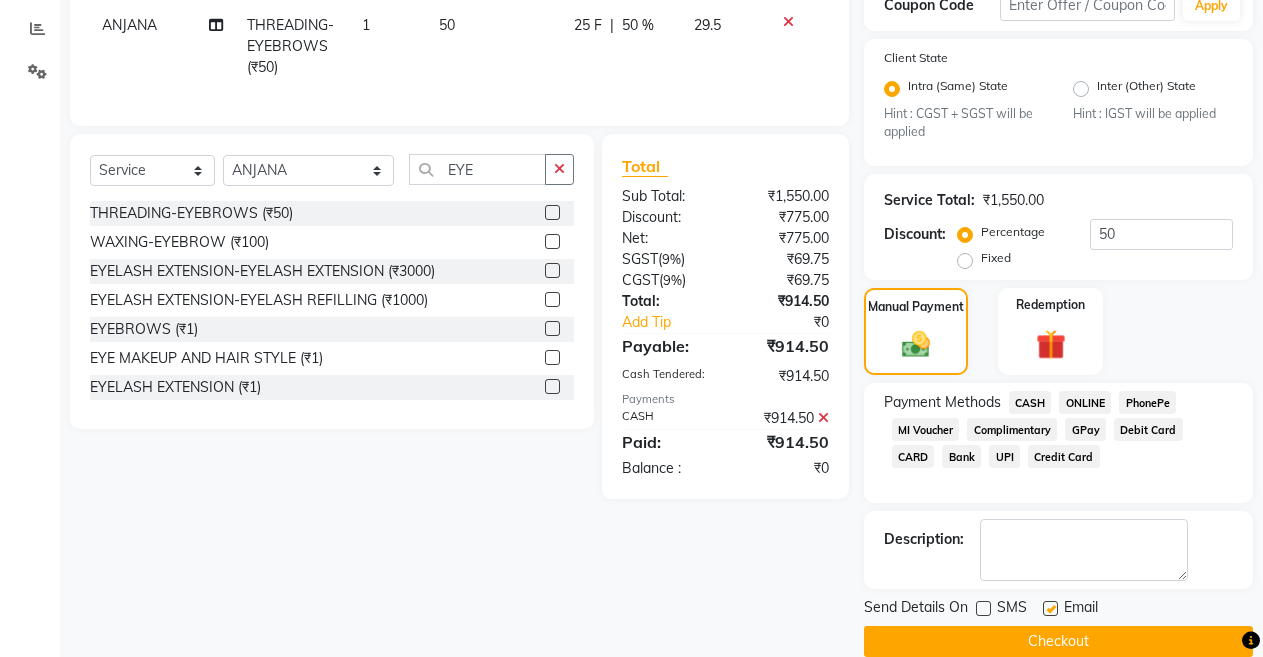 click 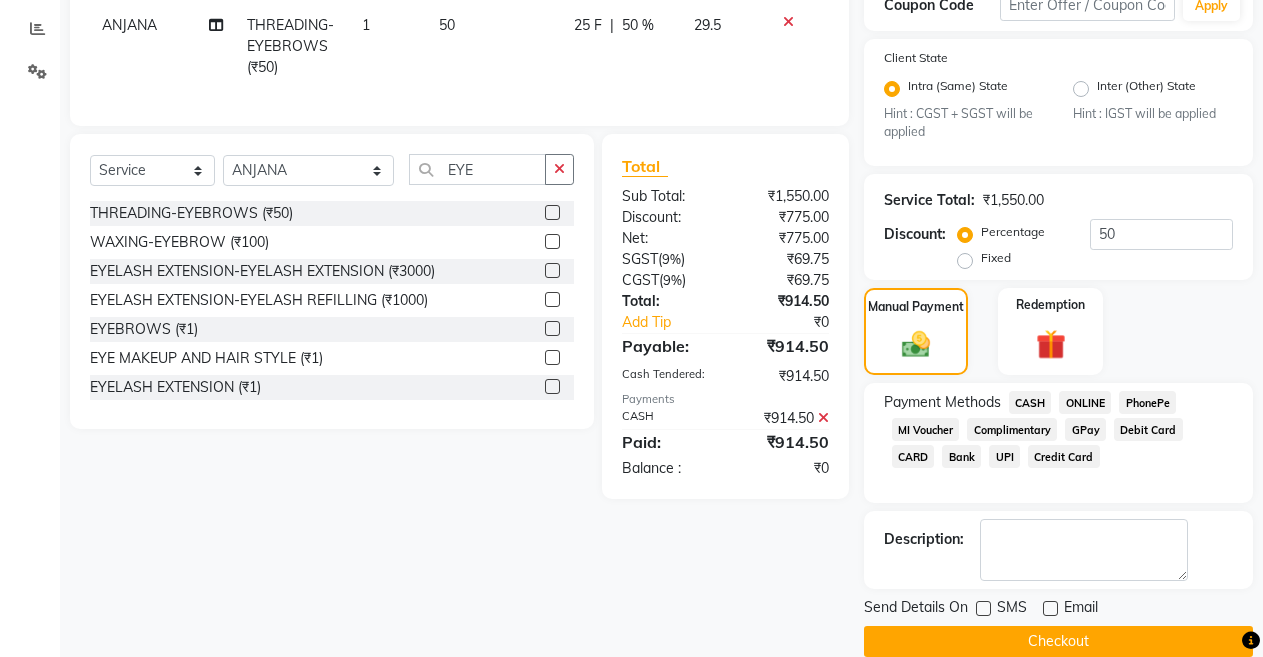 click on "Checkout" 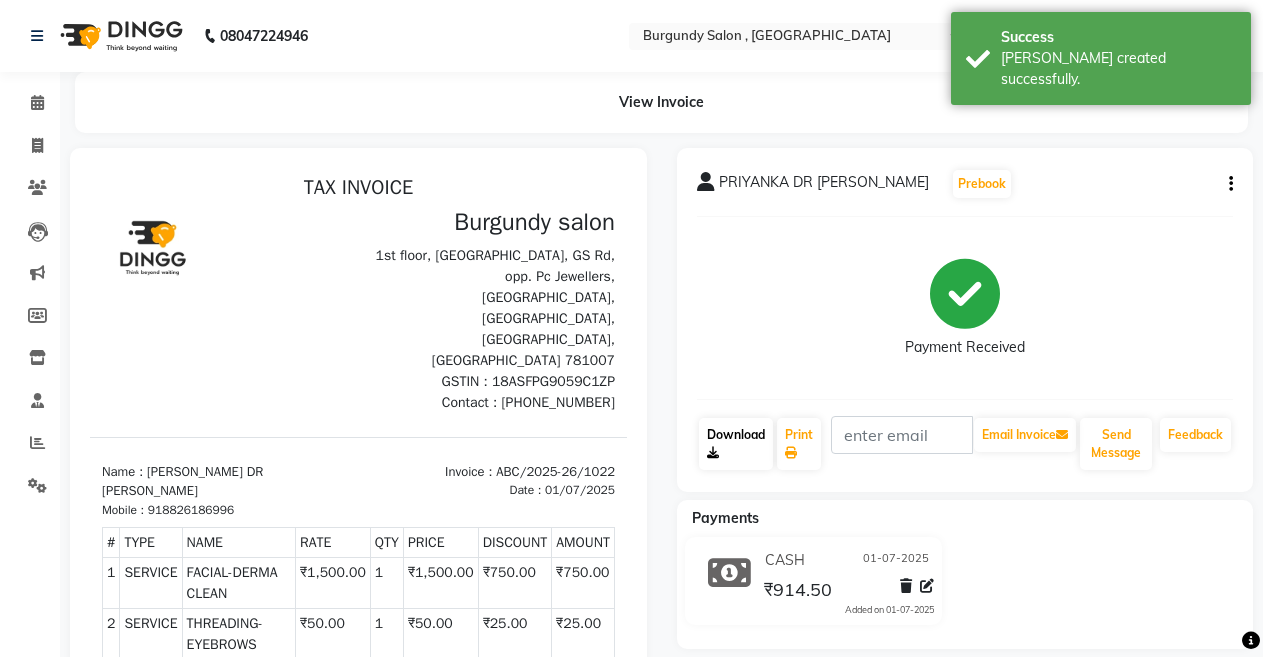 scroll, scrollTop: 0, scrollLeft: 0, axis: both 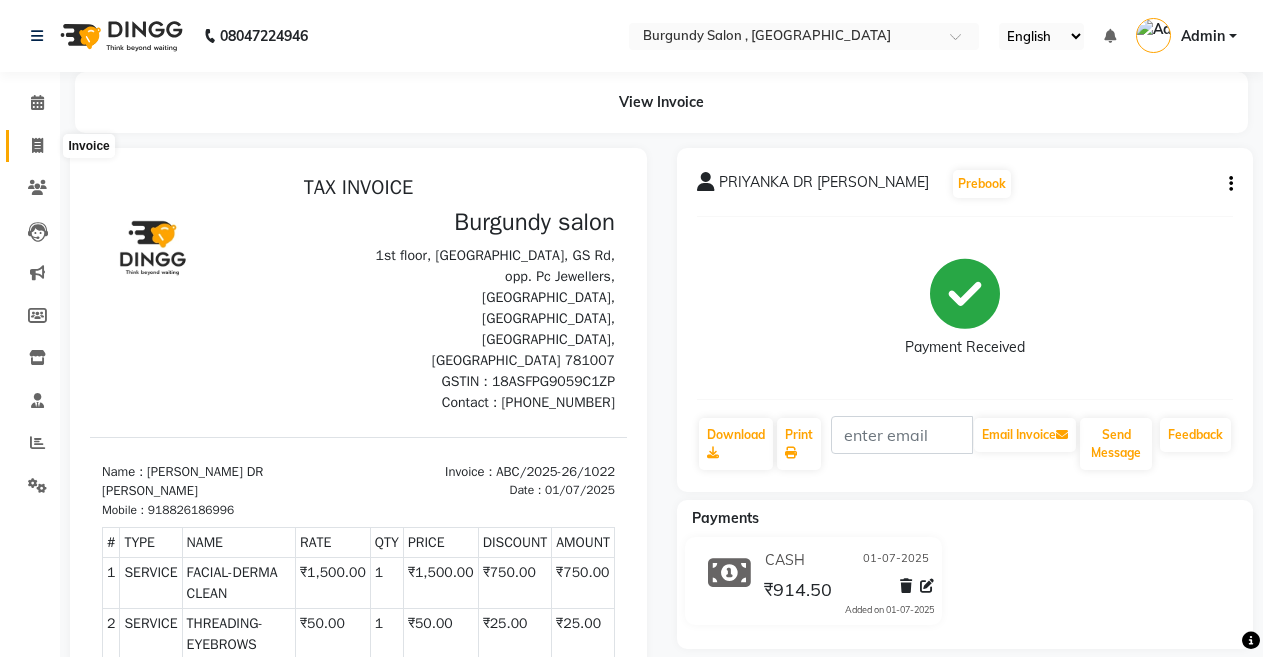 click 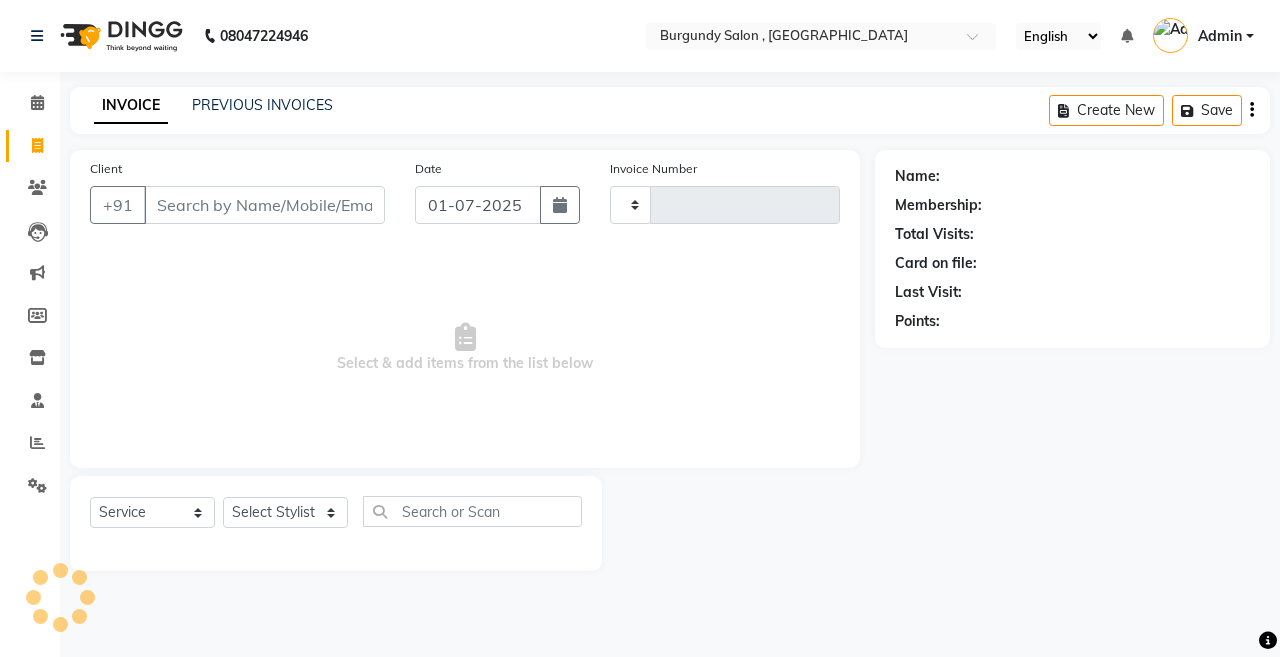 type on "1023" 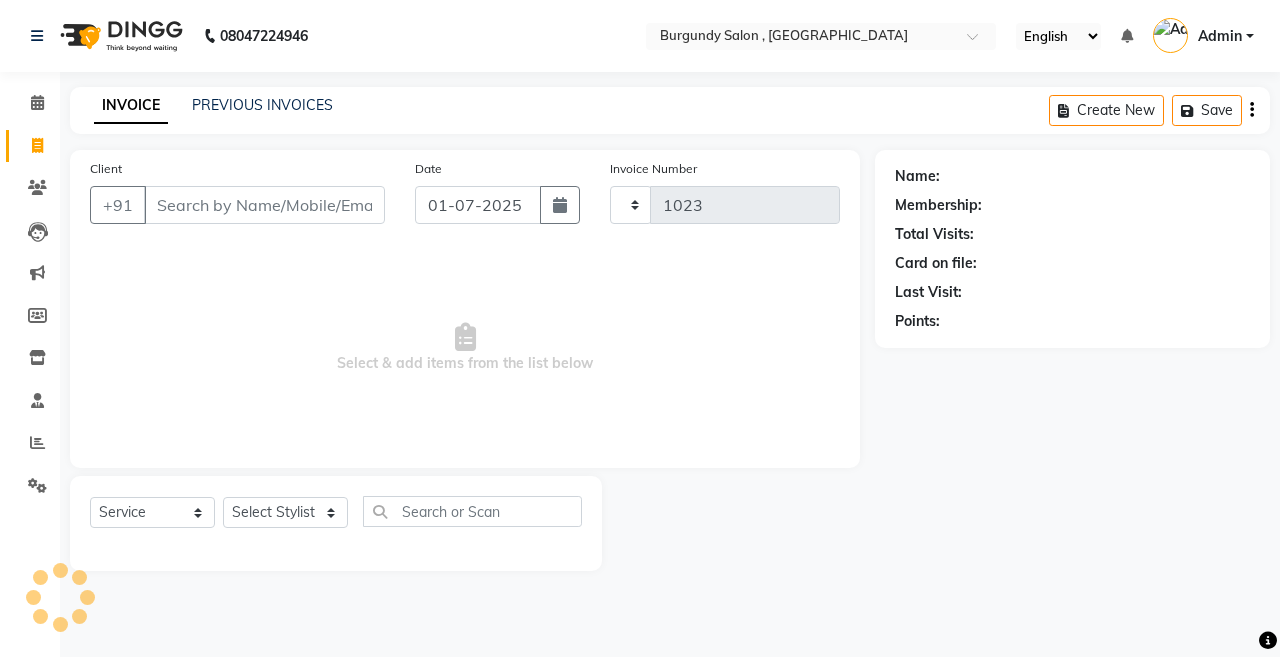 select on "5345" 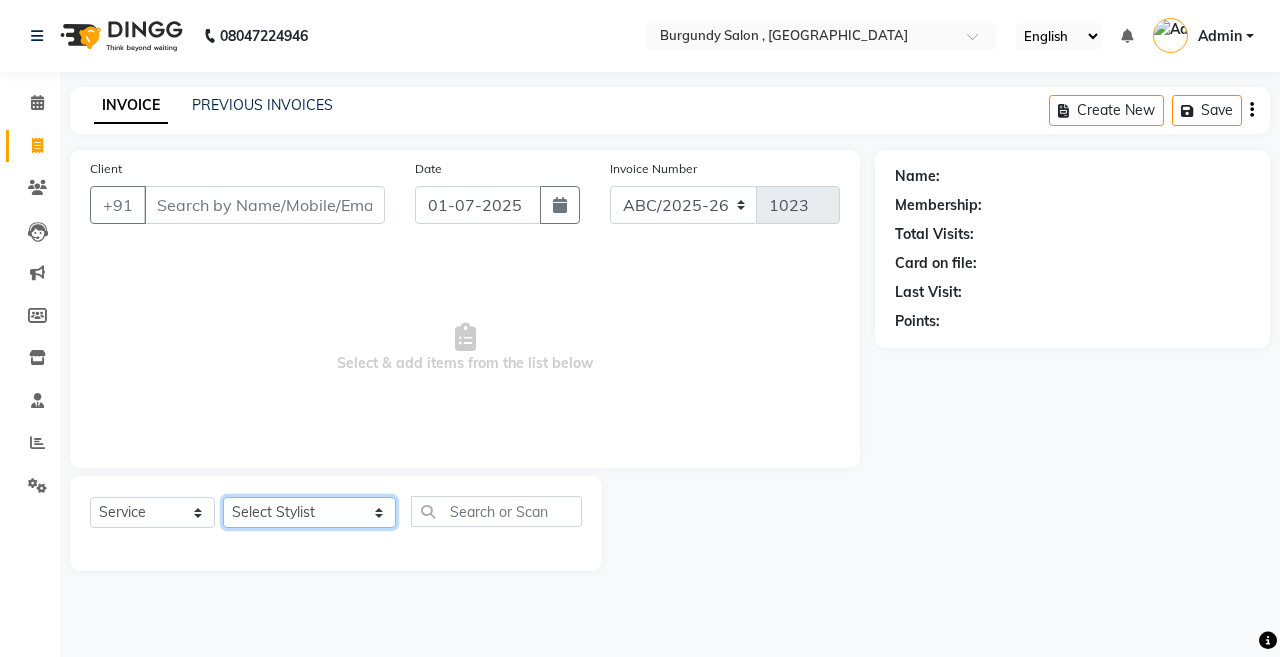 click on "Select Stylist ANIL  [PERSON_NAME] [PERSON_NAME]  DHON DAS DHON / [PERSON_NAME] [PERSON_NAME] [PERSON_NAME]/ [PERSON_NAME] [PERSON_NAME] LAXI / [PERSON_NAME] LITTLE MAAM MINTUL [PERSON_NAME] [PERSON_NAME] [PERSON_NAME] [PERSON_NAME]/POJA/ [PERSON_NAME] / [PERSON_NAME] [PERSON_NAME]/ [PERSON_NAME] POOJA  PRAKASH [PERSON_NAME] / [PERSON_NAME]  [PERSON_NAME] / [PERSON_NAME] [PERSON_NAME] / [PERSON_NAME] / [PERSON_NAME] [PERSON_NAME]/ [PERSON_NAME]/[PERSON_NAME]/[PERSON_NAME]/ [PERSON_NAME]/[PERSON_NAME]/ [PERSON_NAME] [PERSON_NAME]/ [PERSON_NAME] [PERSON_NAME] [PERSON_NAME] [PERSON_NAME] SOPEM staff 1 staff 1 TANU" 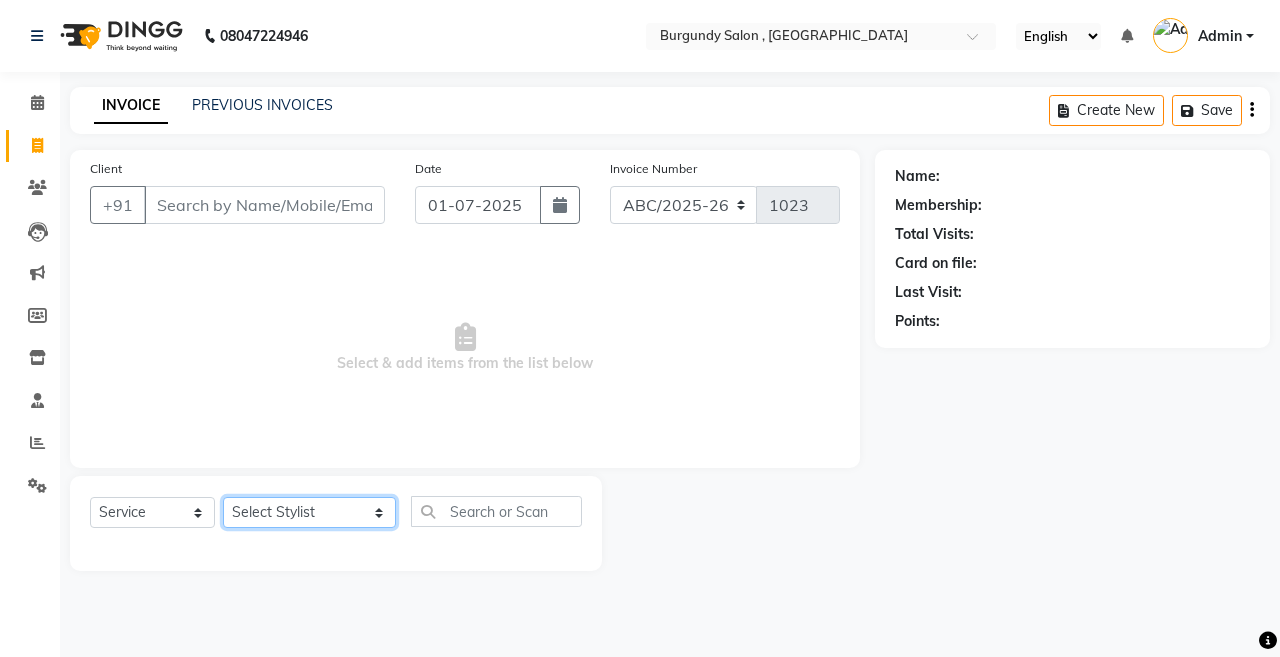 select on "47575" 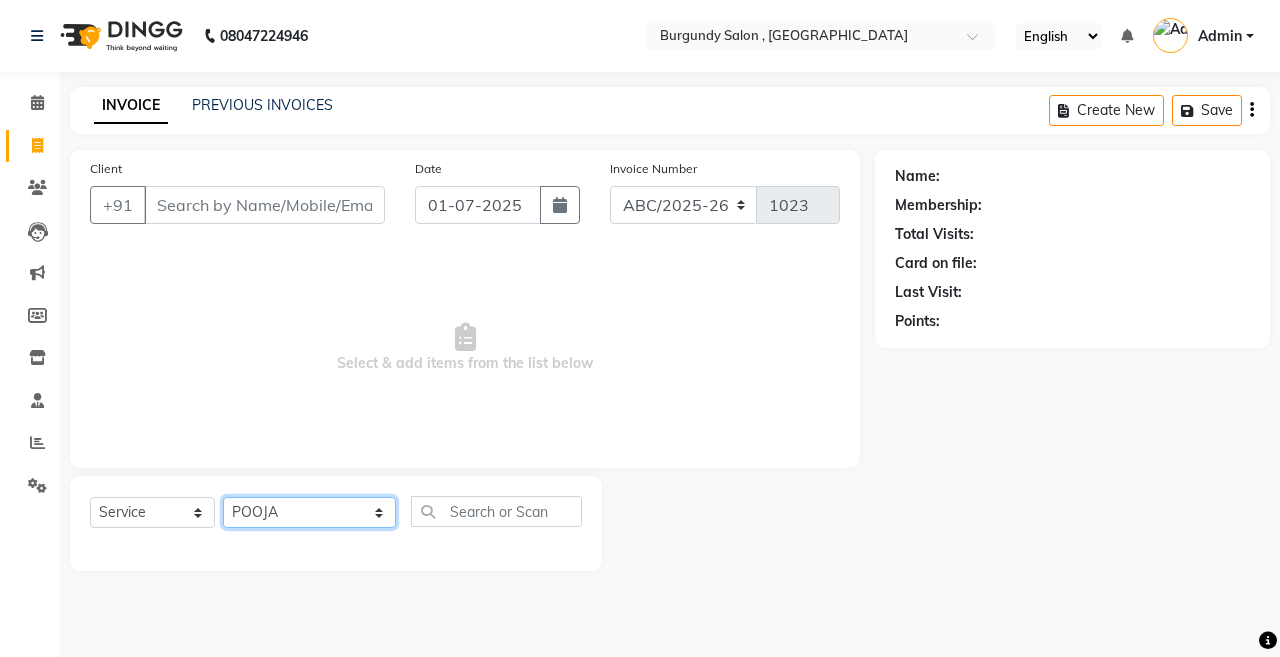 click on "Select Stylist ANIL  [PERSON_NAME] [PERSON_NAME]  DHON DAS DHON / [PERSON_NAME] [PERSON_NAME] [PERSON_NAME]/ [PERSON_NAME] [PERSON_NAME] LAXI / [PERSON_NAME] LITTLE MAAM MINTUL [PERSON_NAME] [PERSON_NAME] [PERSON_NAME] [PERSON_NAME]/POJA/ [PERSON_NAME] / [PERSON_NAME] [PERSON_NAME]/ [PERSON_NAME] POOJA  PRAKASH [PERSON_NAME] / [PERSON_NAME]  [PERSON_NAME] / [PERSON_NAME] [PERSON_NAME] / [PERSON_NAME] / [PERSON_NAME] [PERSON_NAME]/ [PERSON_NAME]/[PERSON_NAME]/[PERSON_NAME]/ [PERSON_NAME]/[PERSON_NAME]/ [PERSON_NAME] [PERSON_NAME]/ [PERSON_NAME] [PERSON_NAME] [PERSON_NAME] [PERSON_NAME] SOPEM staff 1 staff 1 TANU" 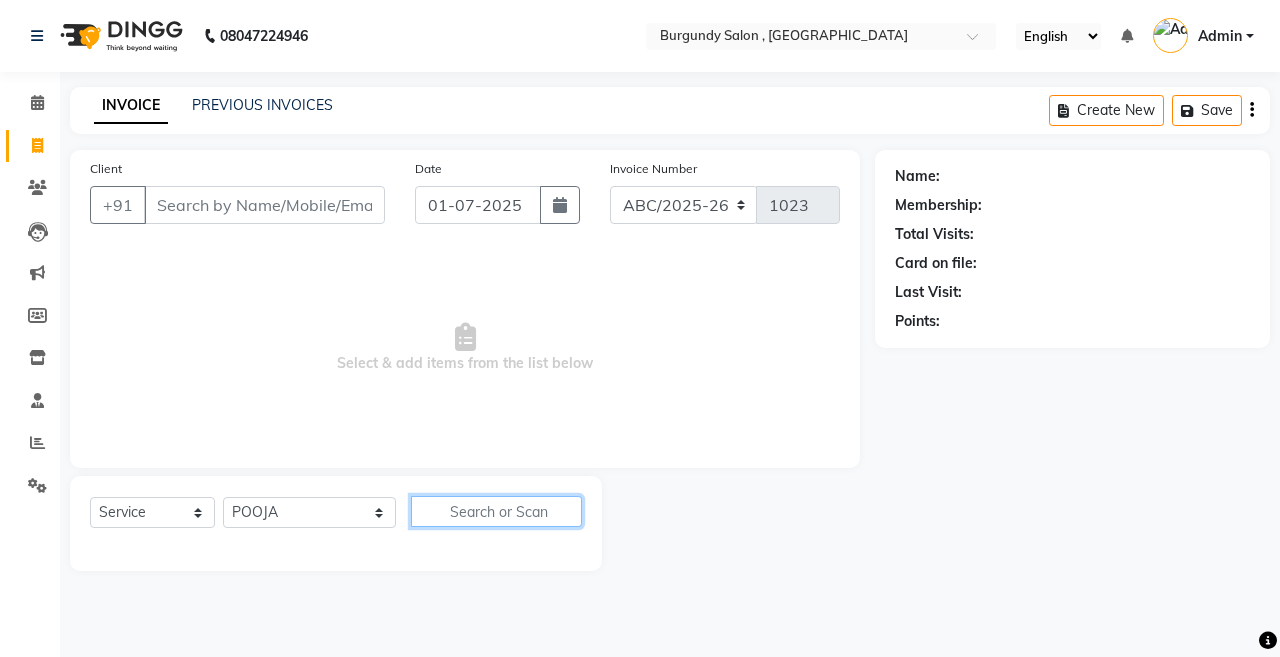 click 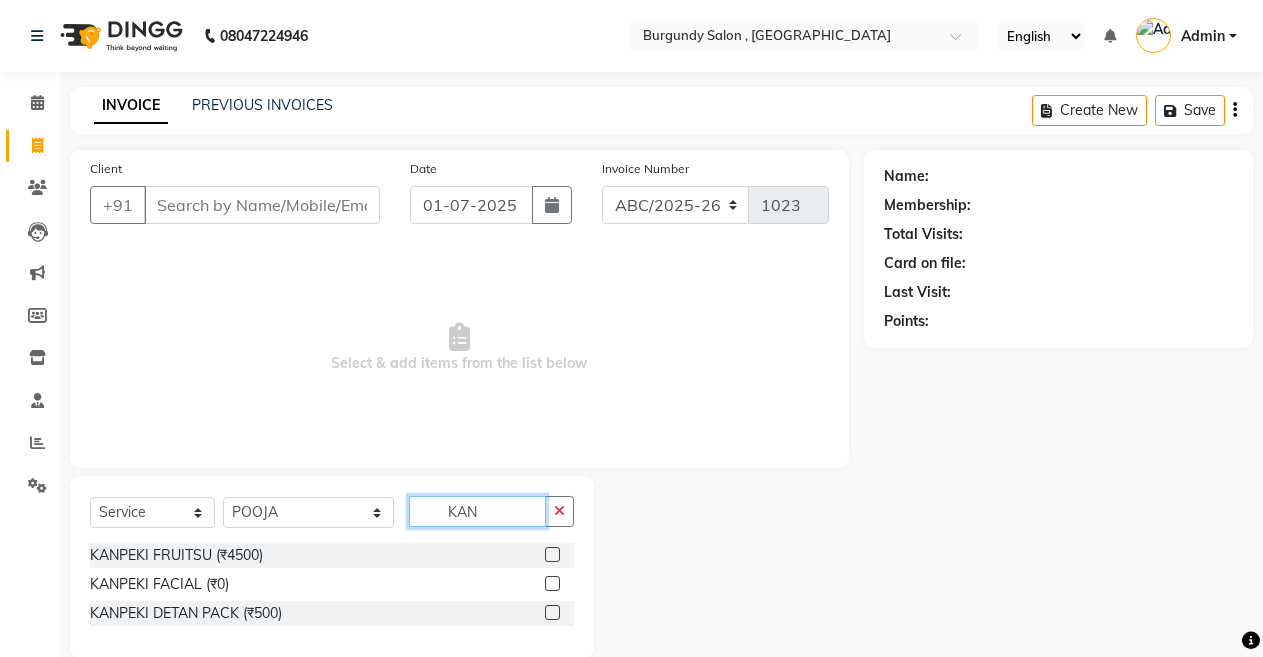 type on "KAN" 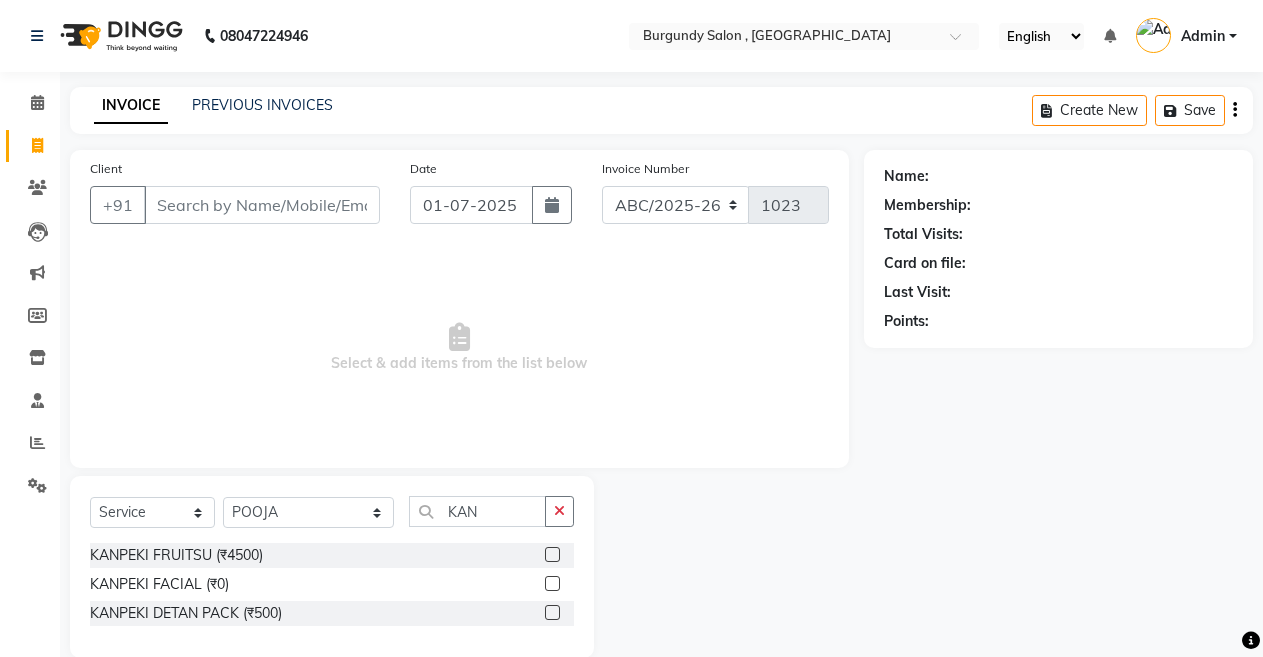 click 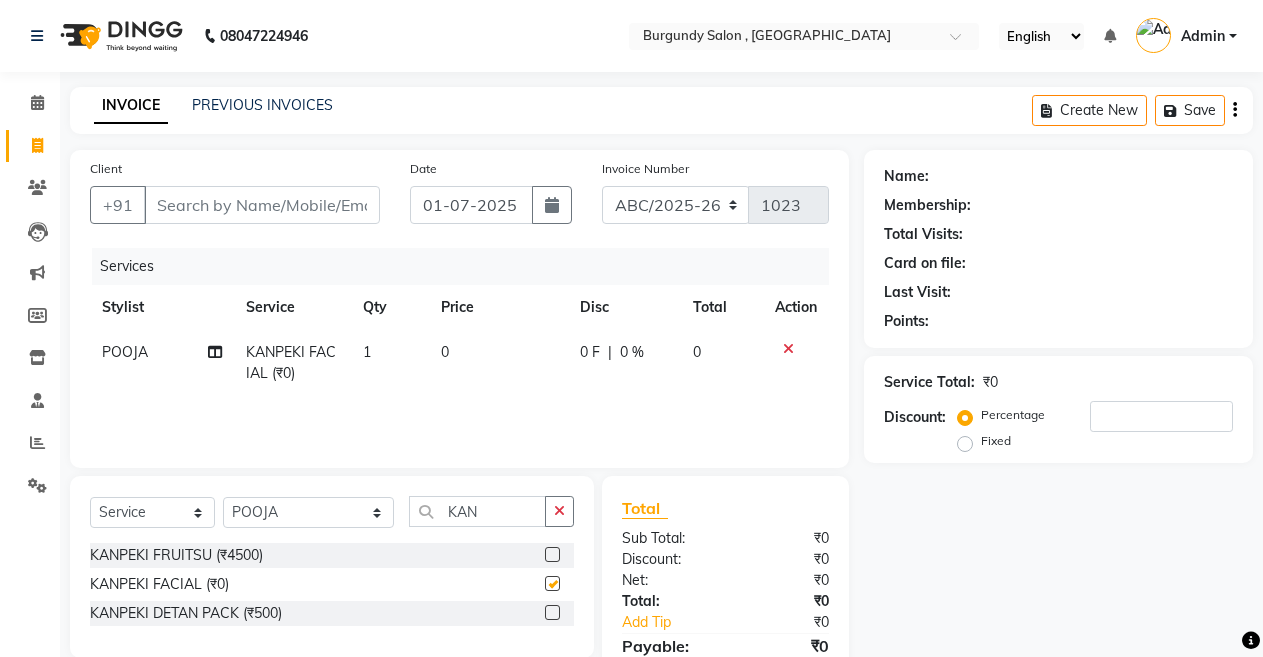 checkbox on "false" 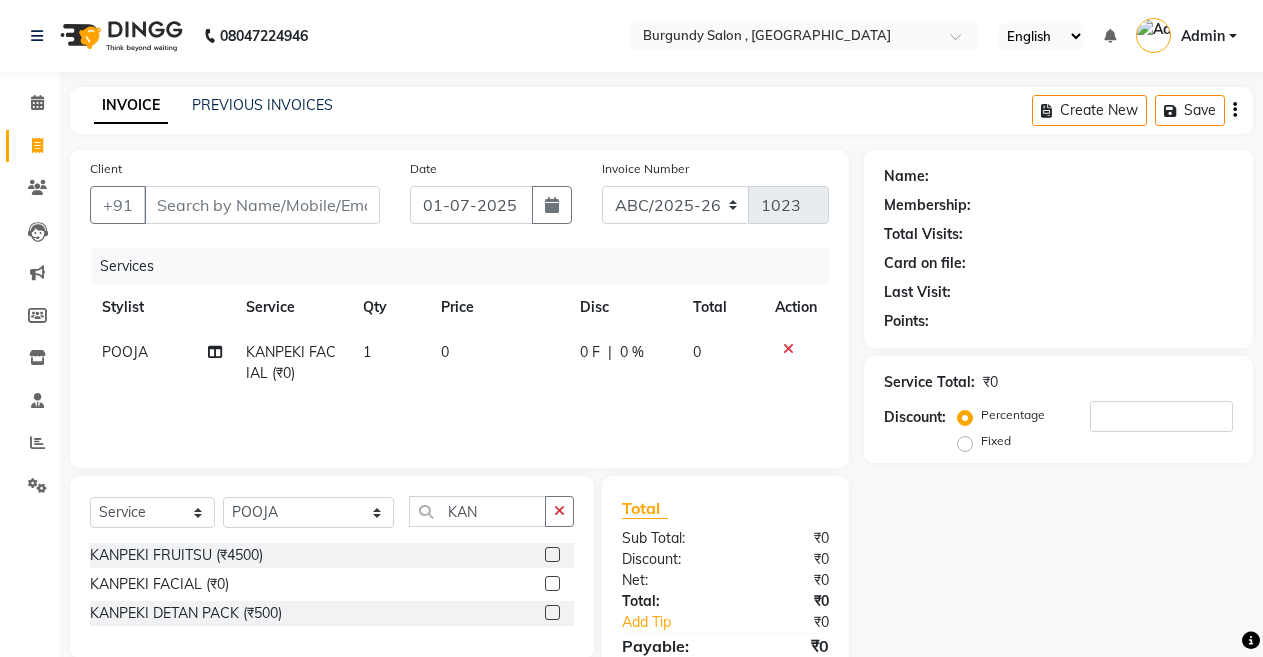 click on "0" 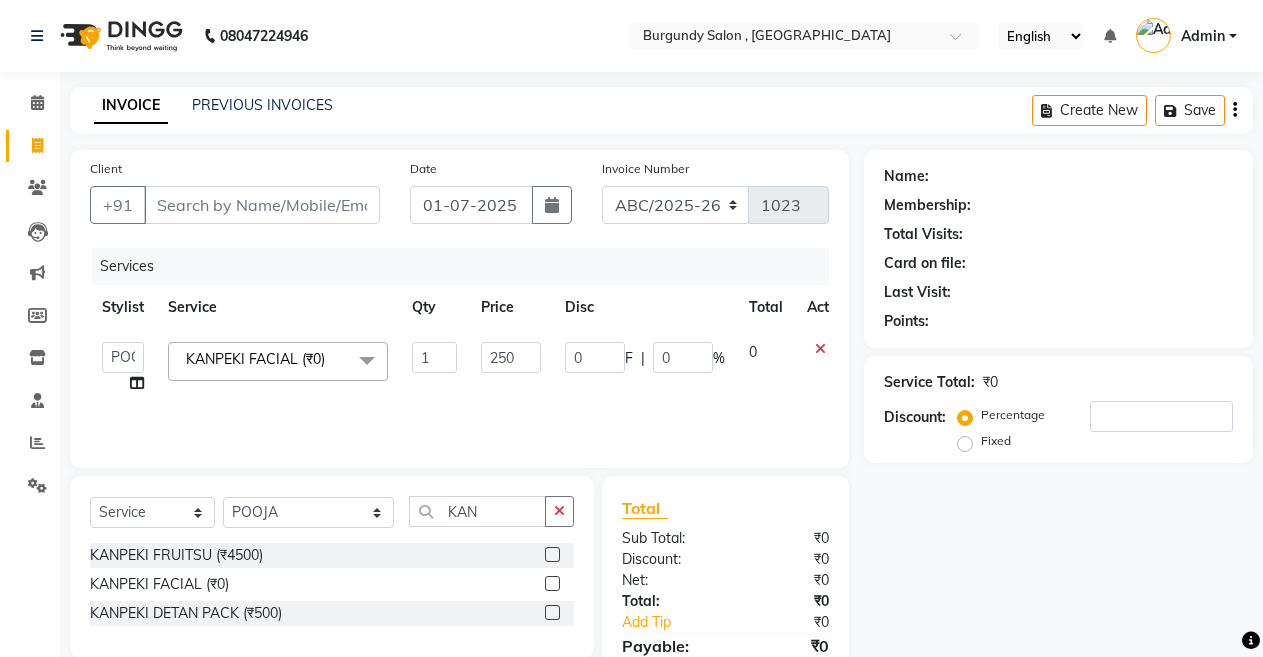 type on "2500" 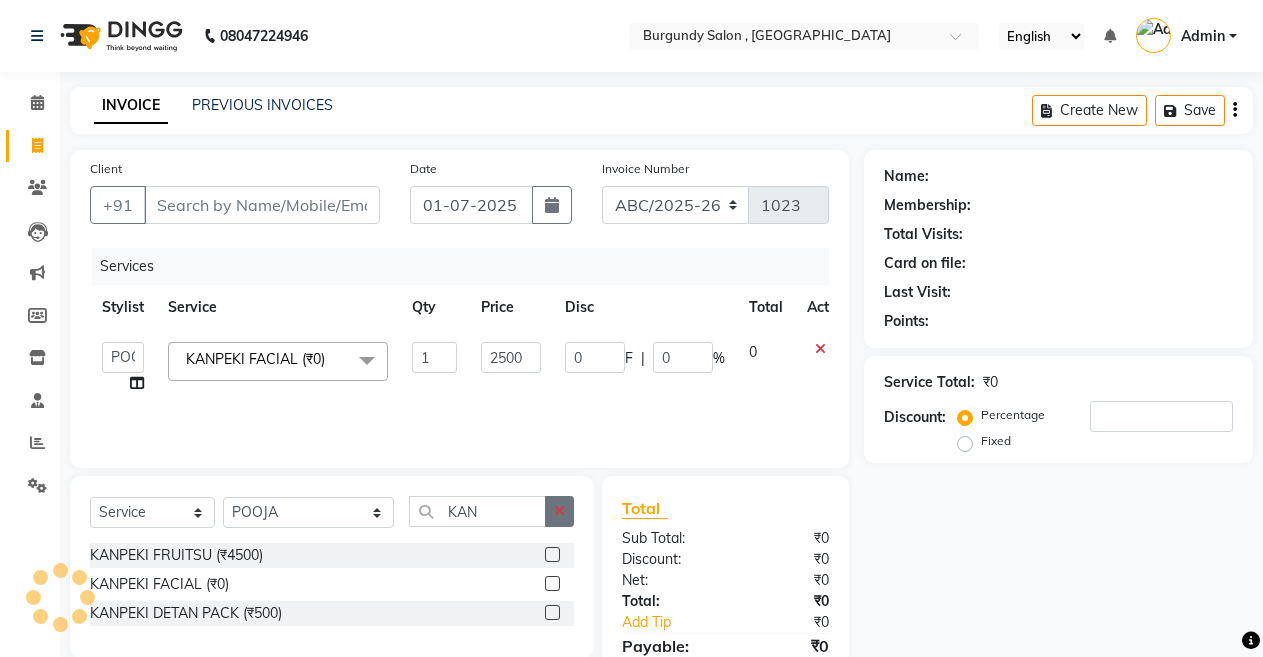 click 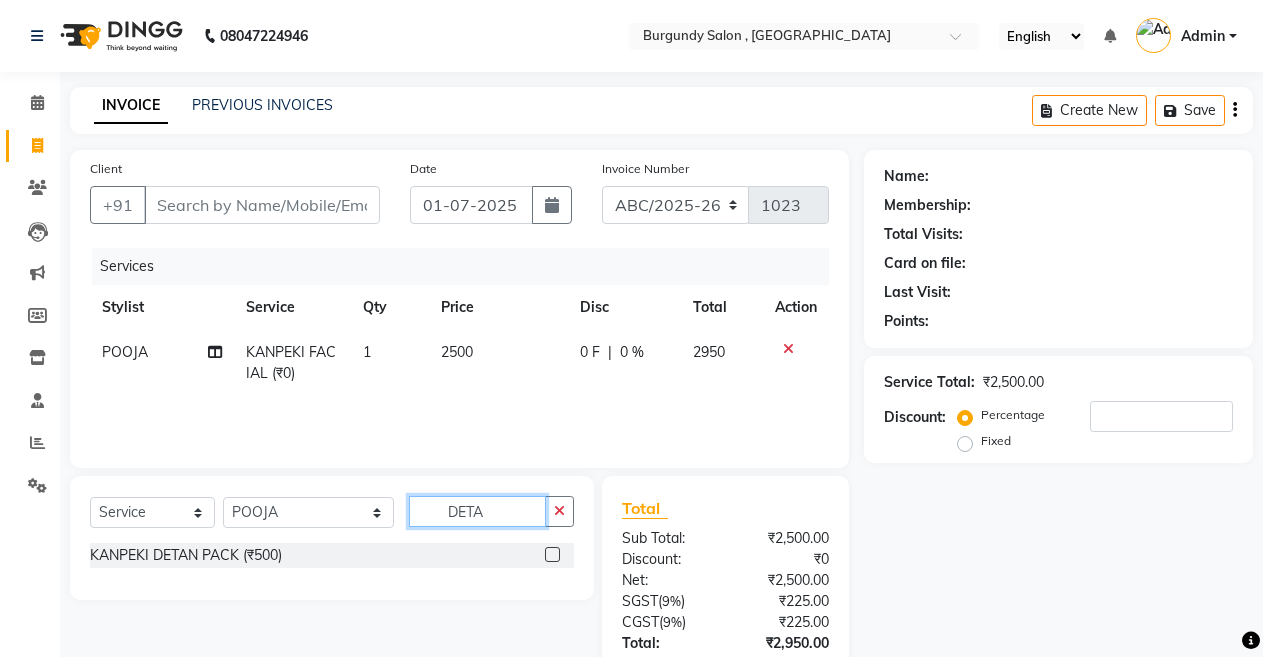 type on "DETA" 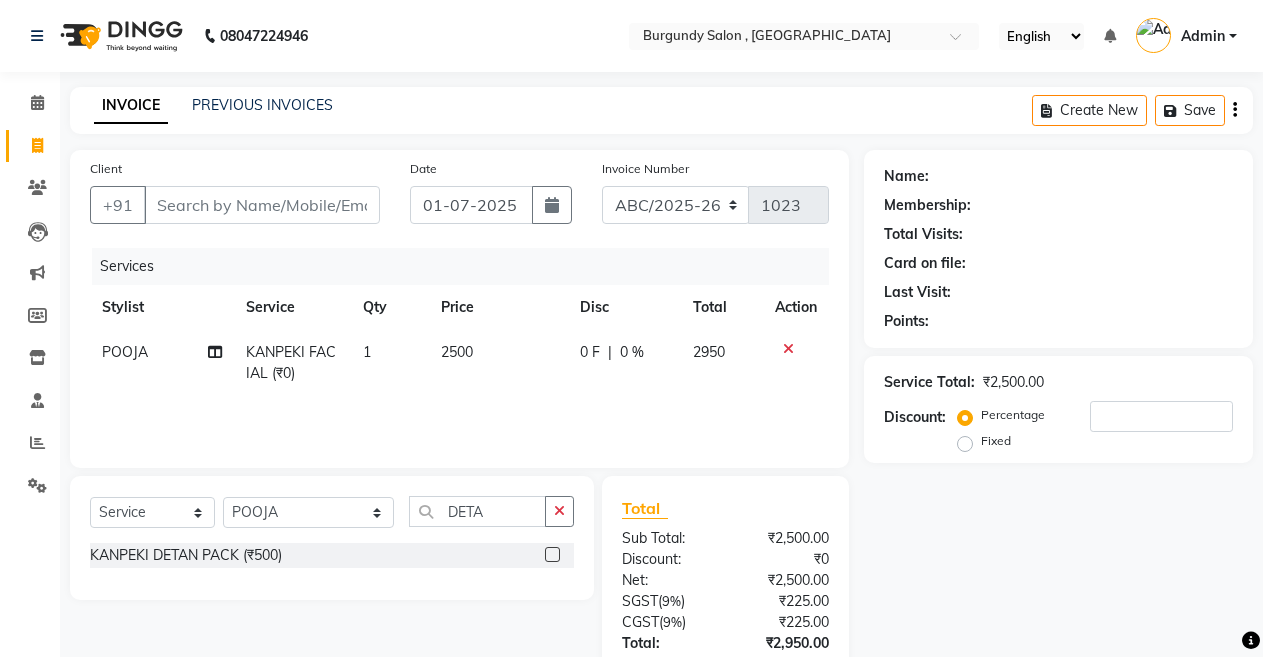 click 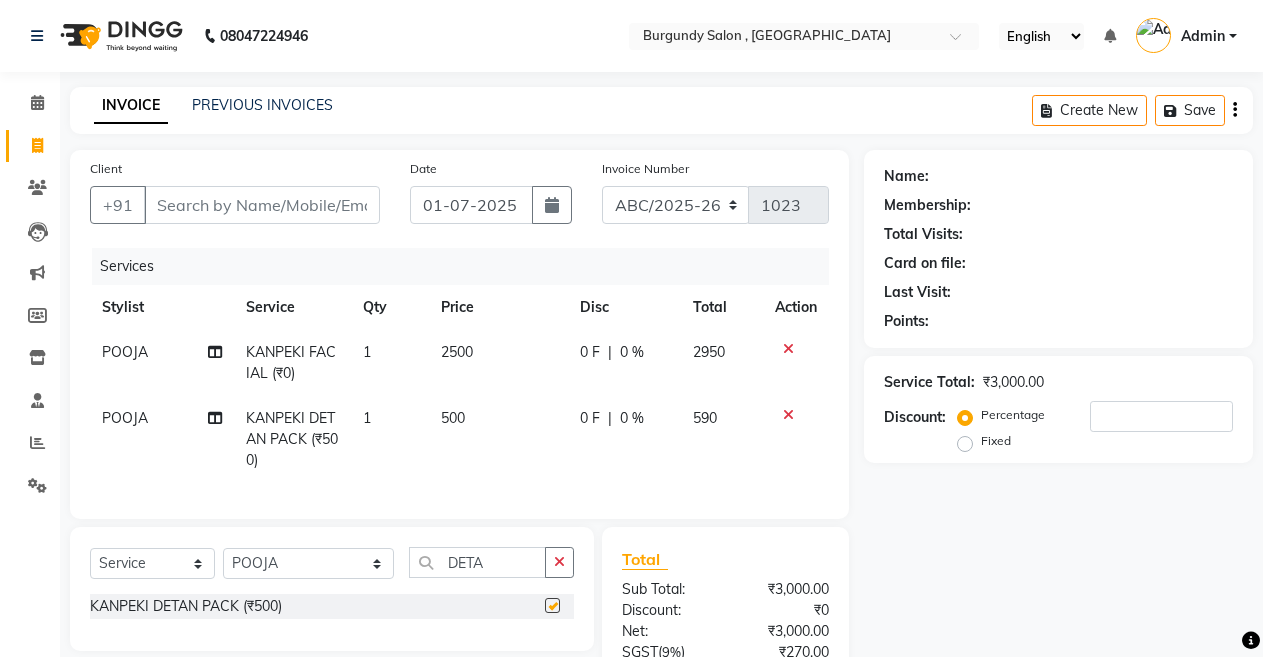 checkbox on "false" 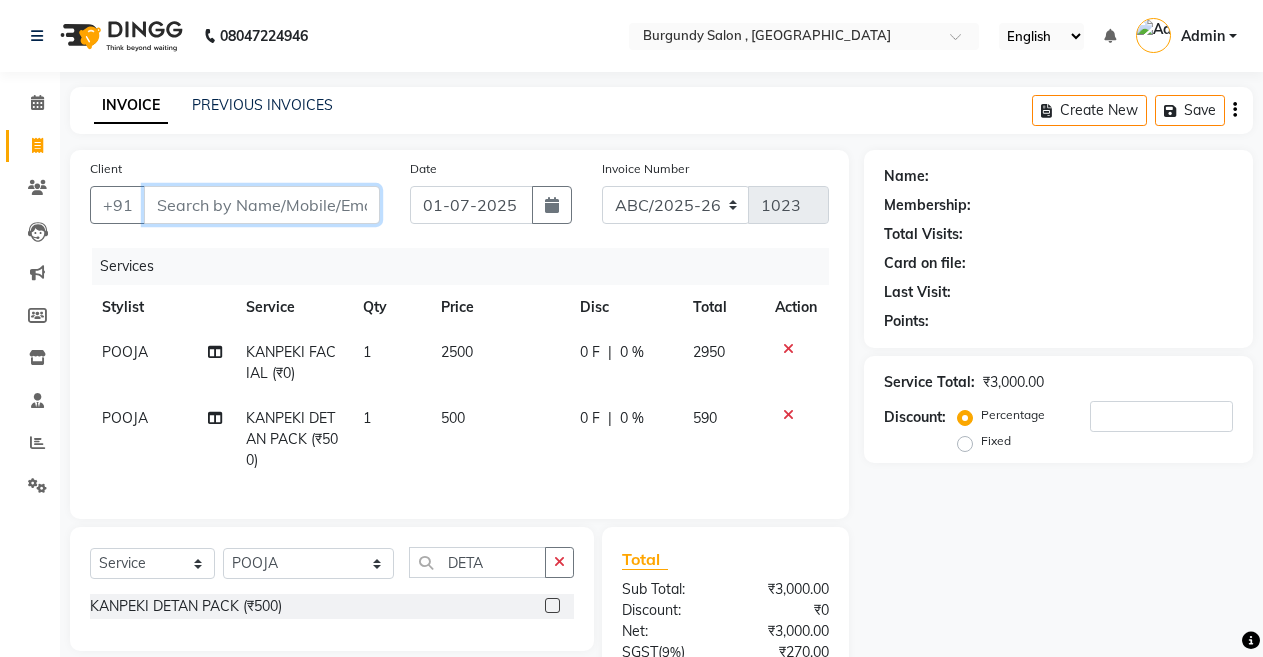 click on "Client" at bounding box center [262, 205] 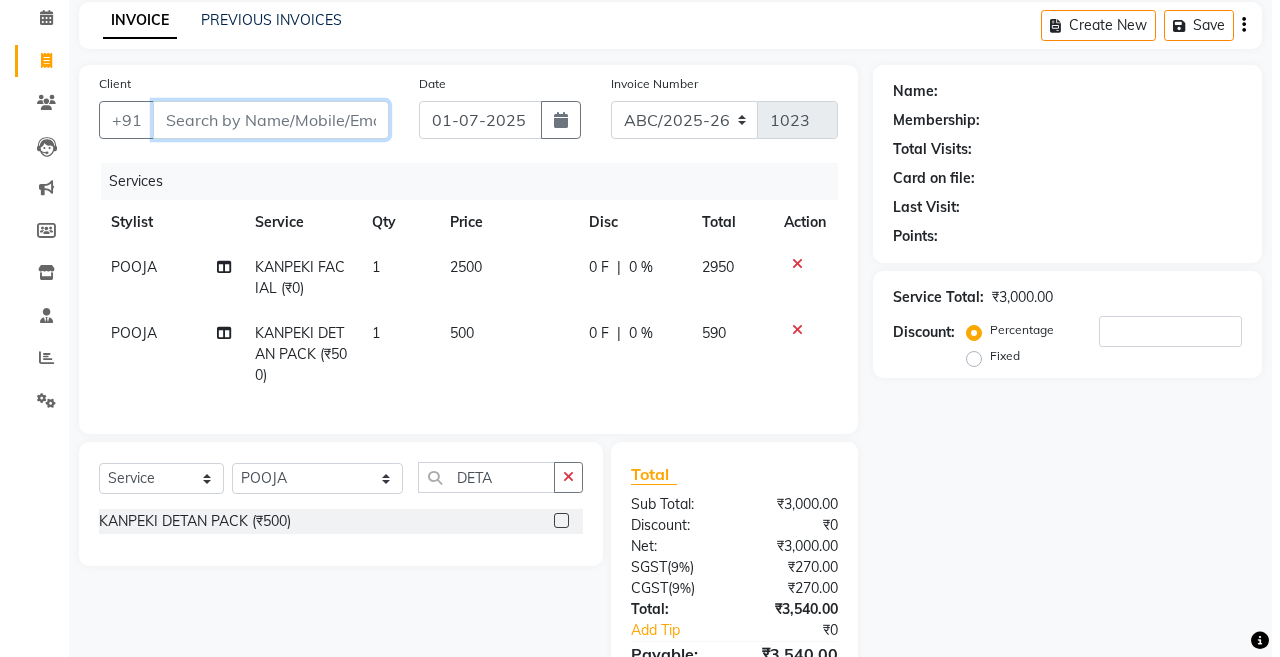 scroll, scrollTop: 87, scrollLeft: 0, axis: vertical 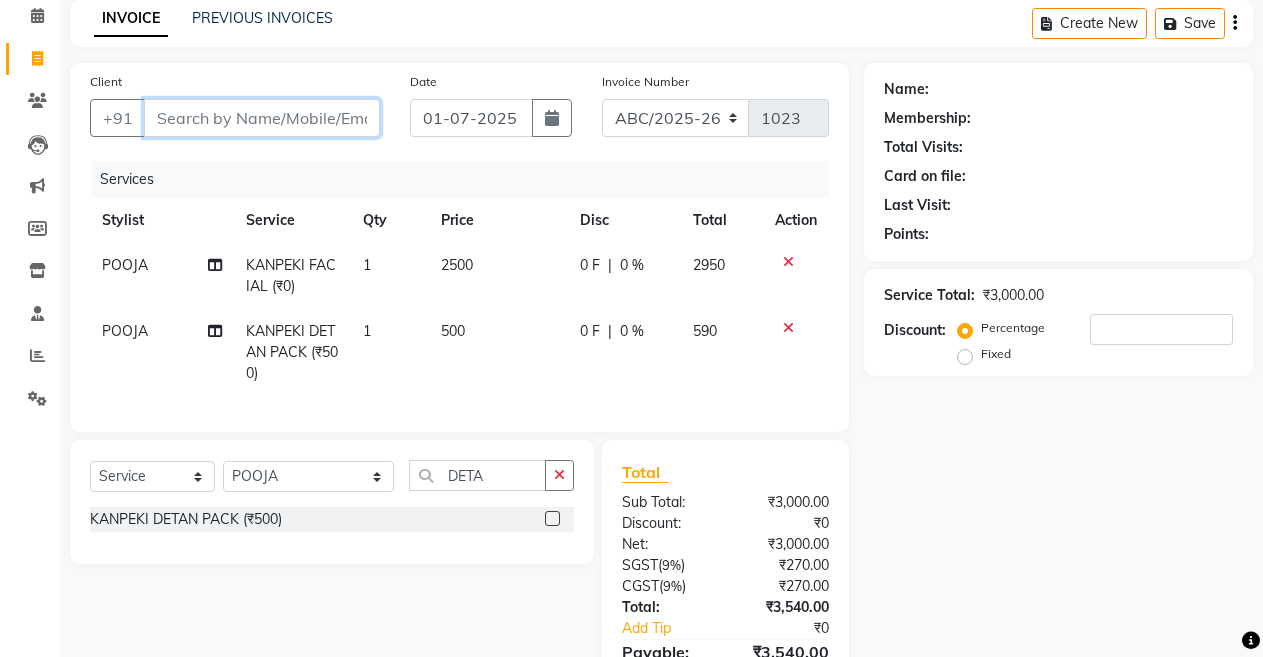 click on "Client" at bounding box center [262, 118] 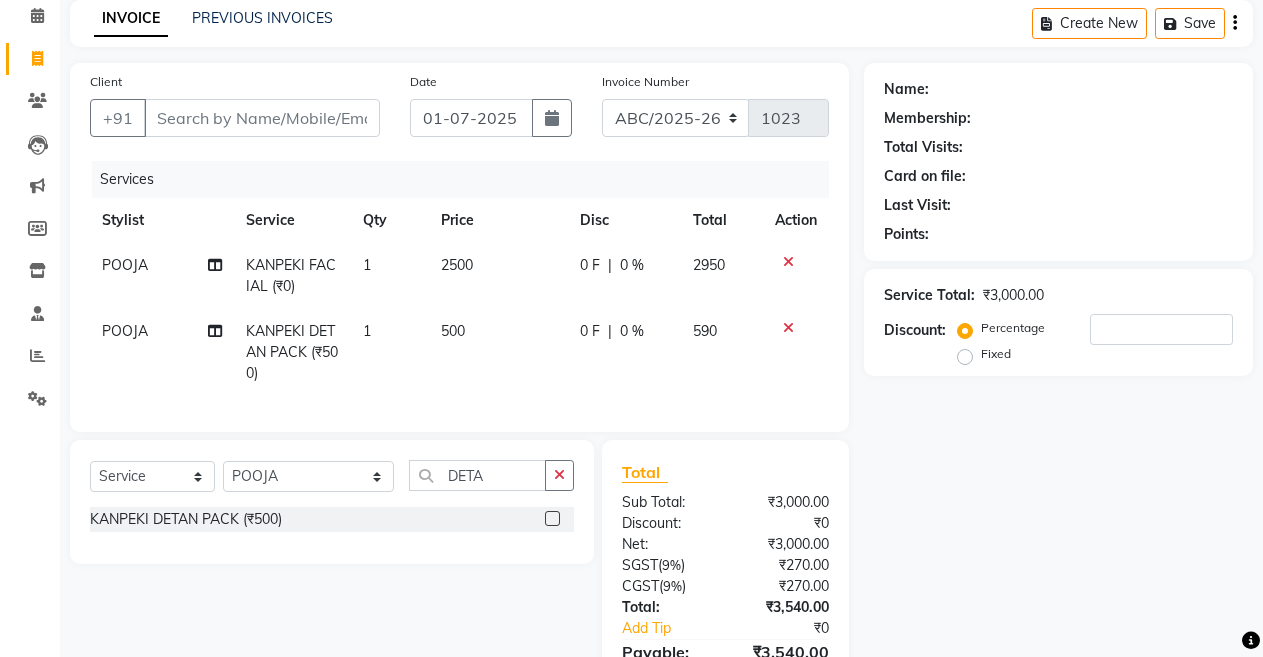 click on "590" 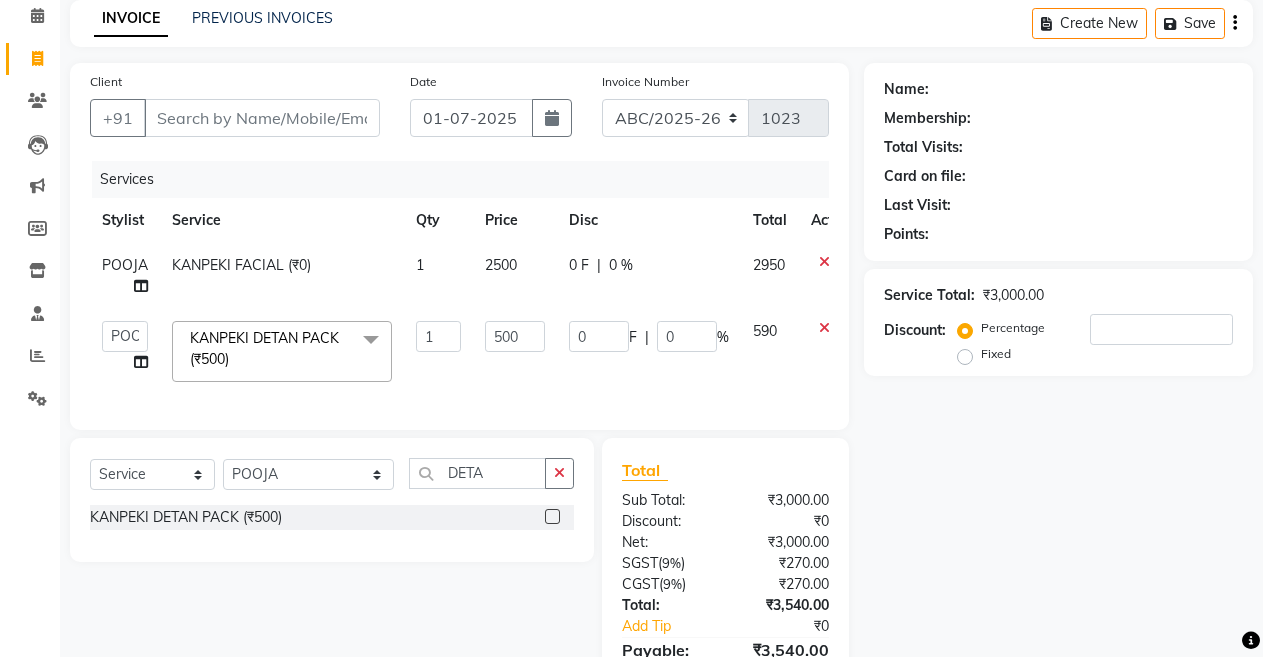 click on "0" 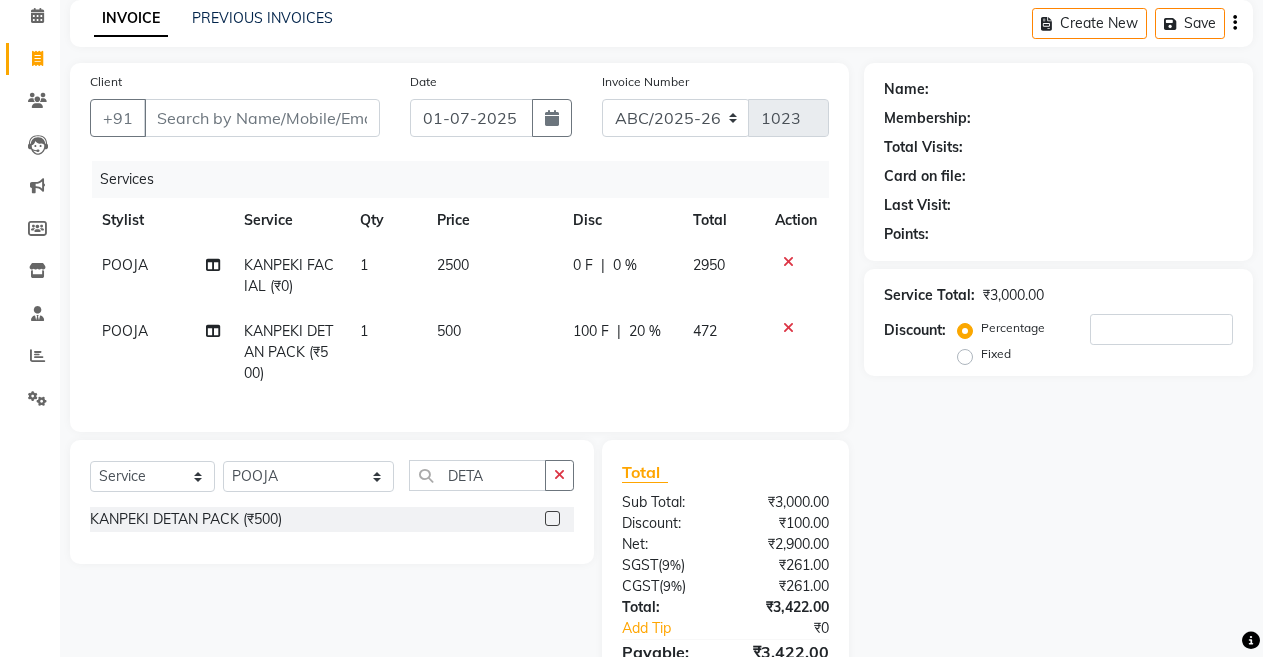 click on "0 F | 0 %" 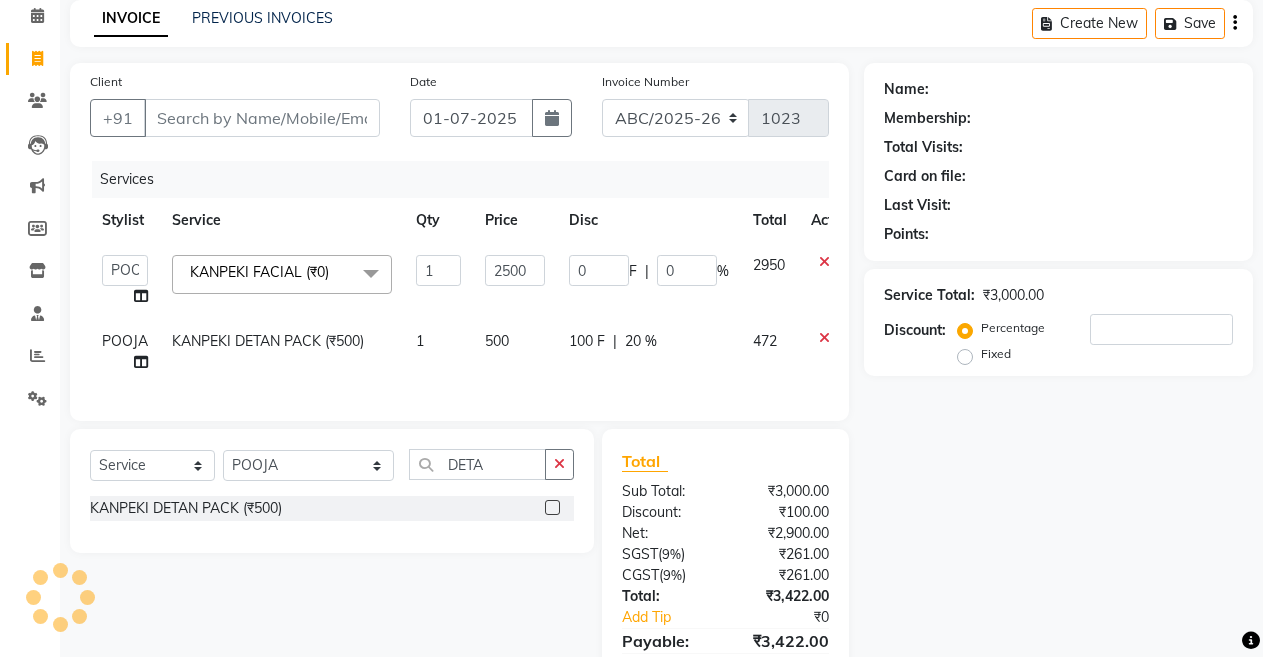click on "0" 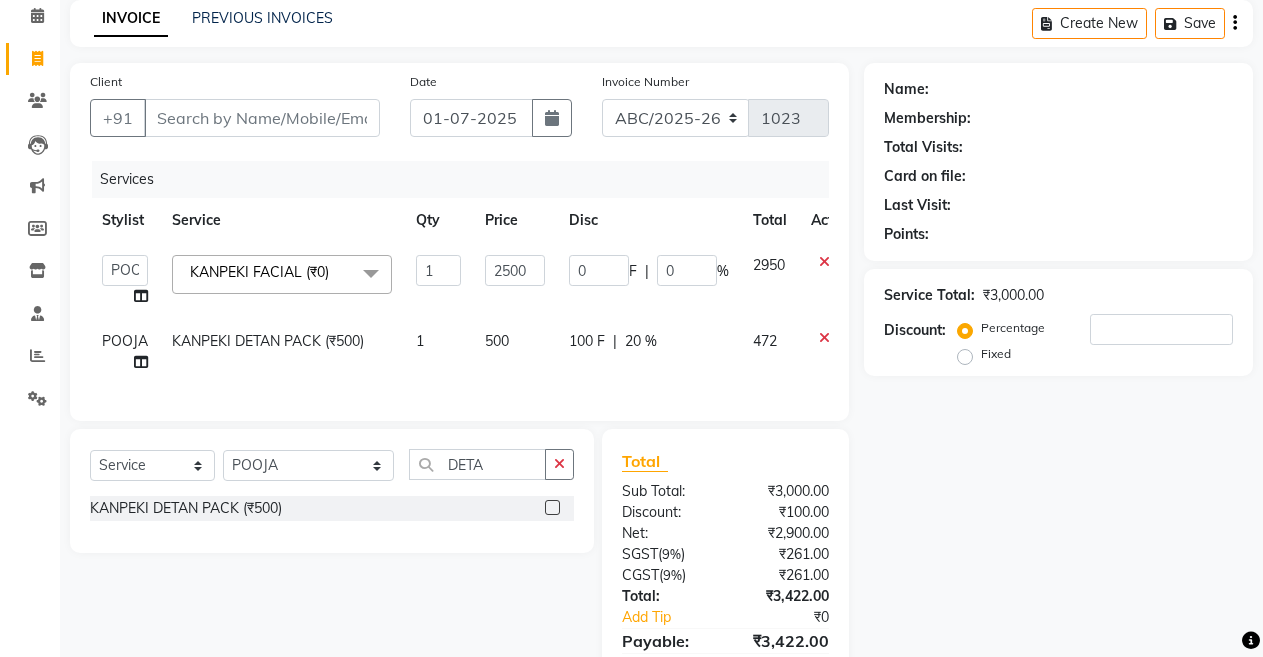 type on "20" 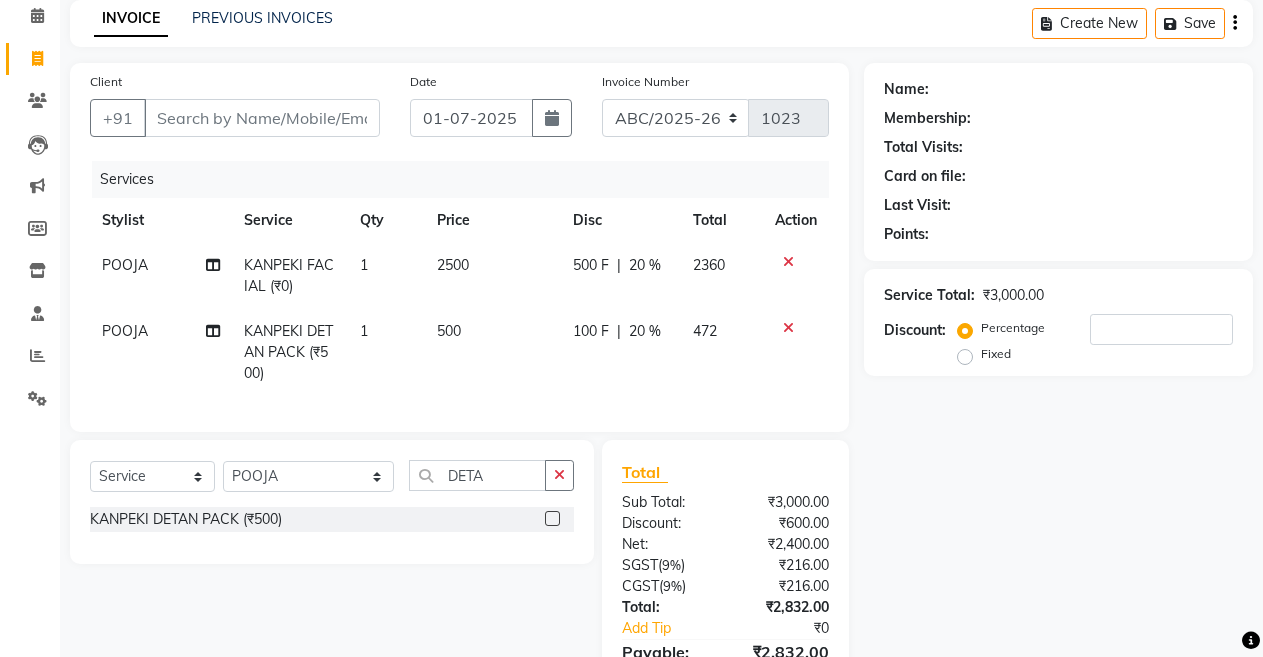 click on "POOJA  KANPEKI DETAN PACK (₹500) 1 500 100 F | 20 % 472" 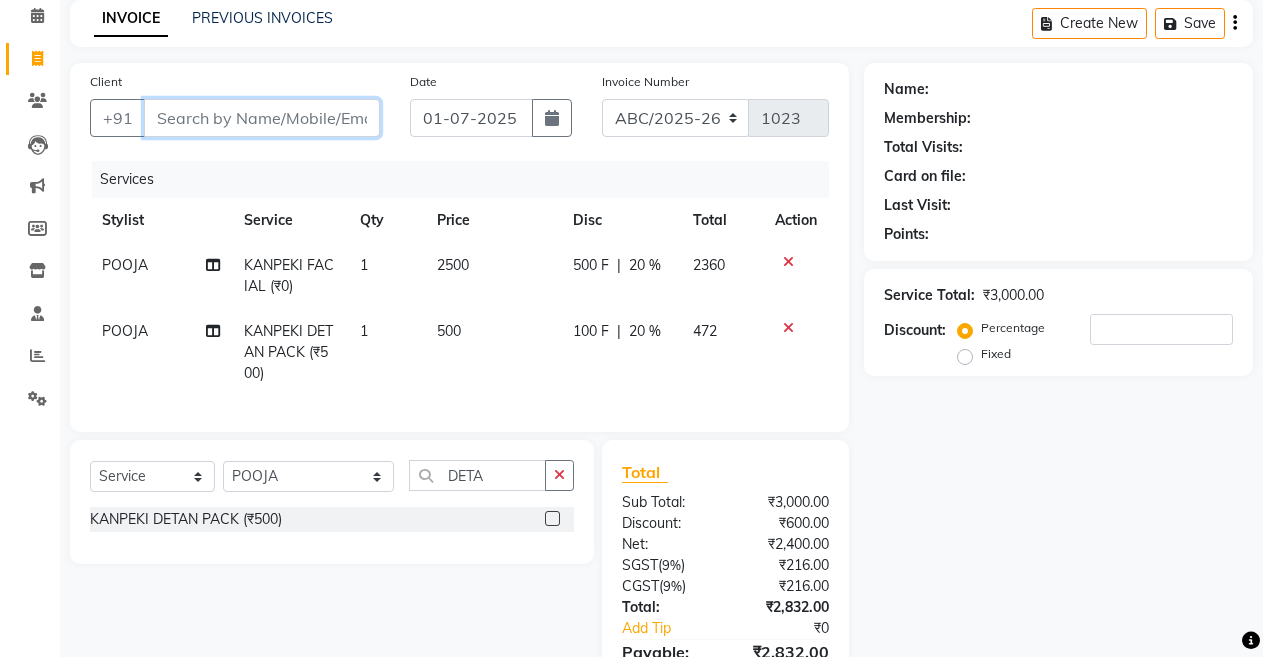 click on "Client" at bounding box center [262, 118] 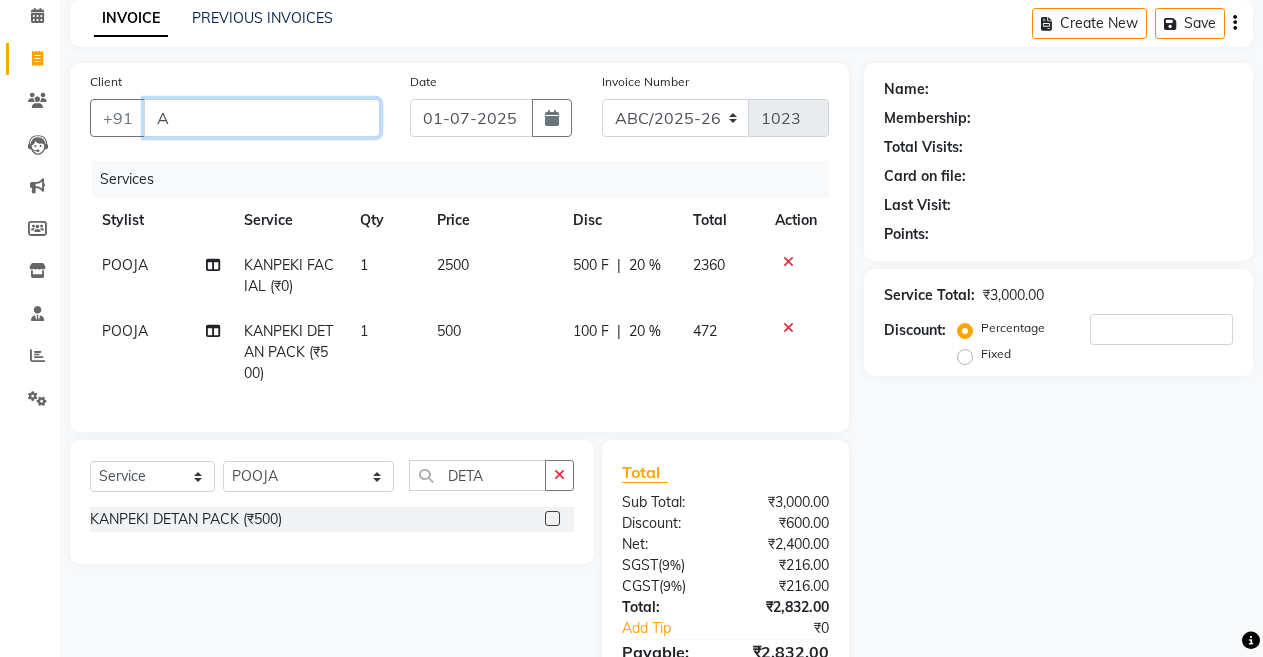 type on "AA" 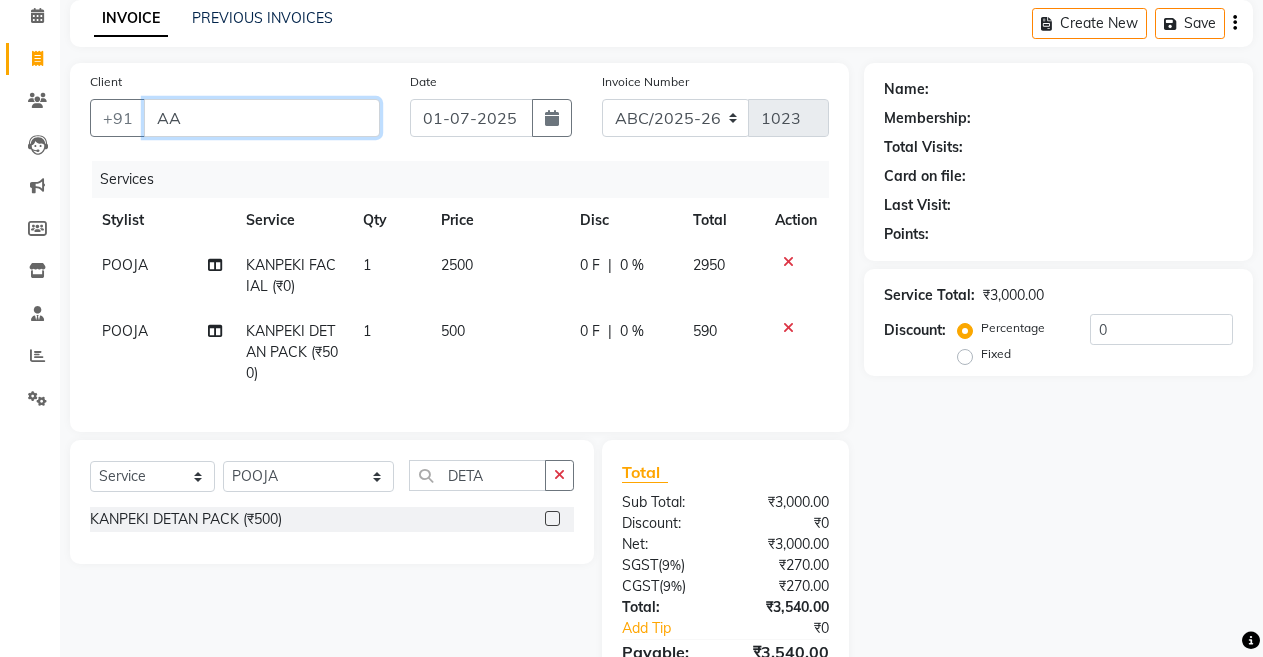 type on "A" 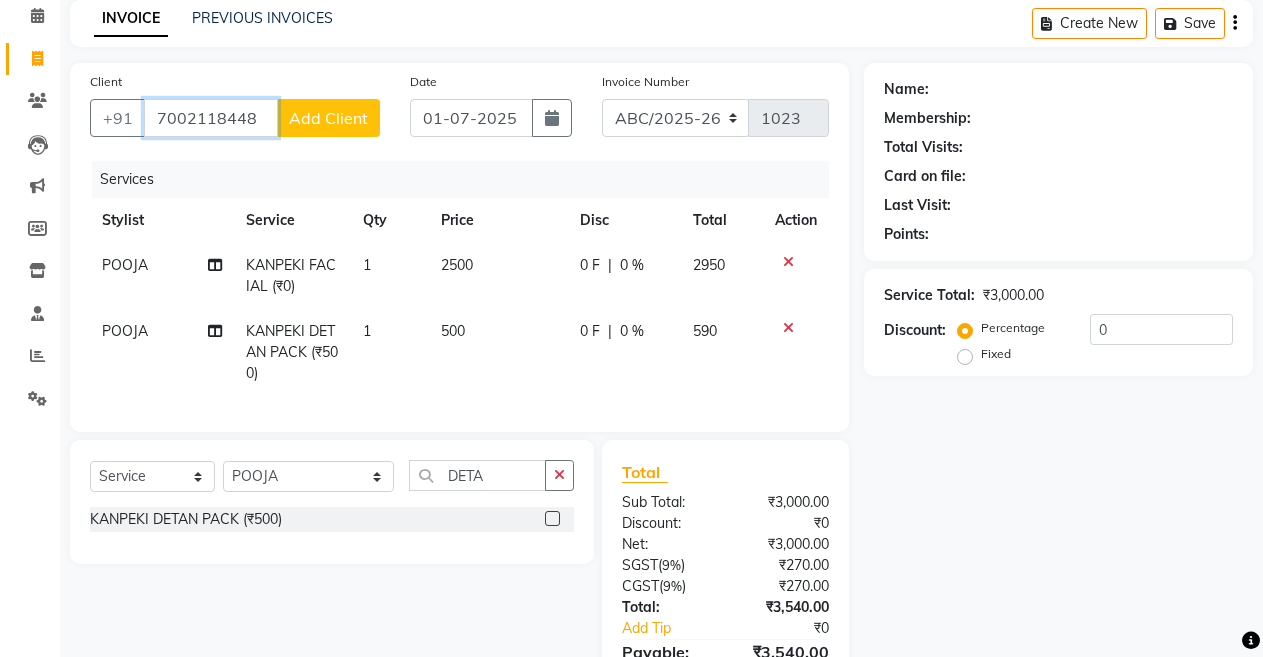 type on "7002118448" 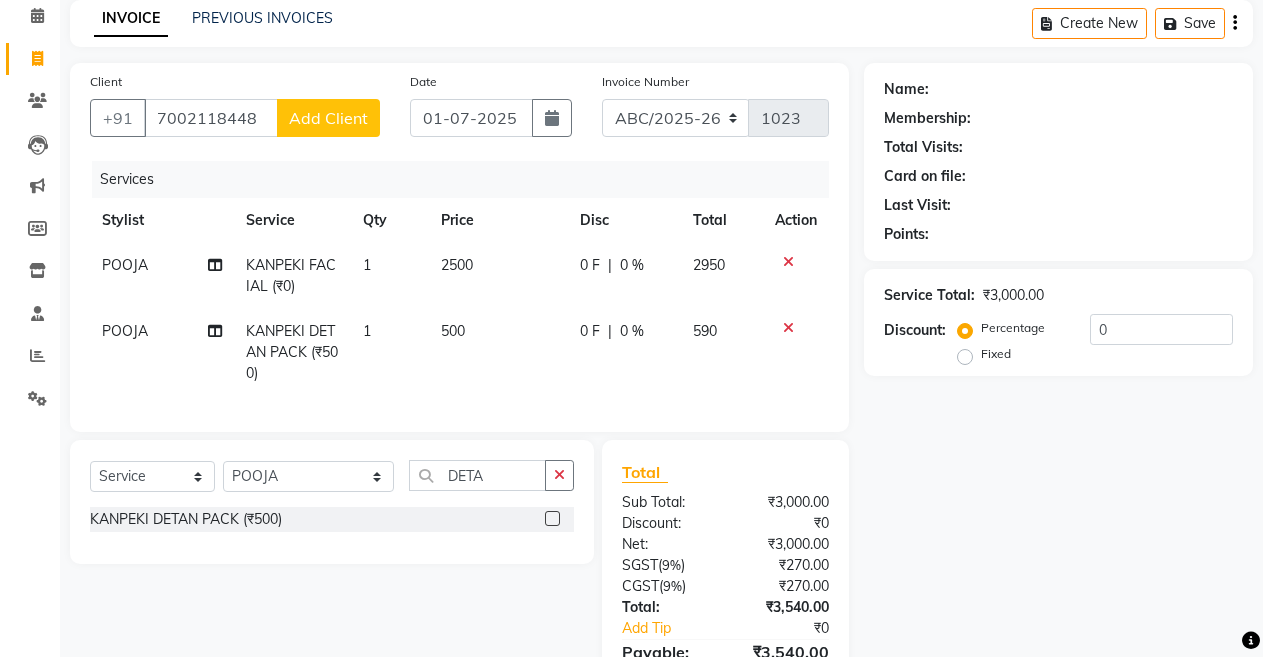 click on "Add Client" 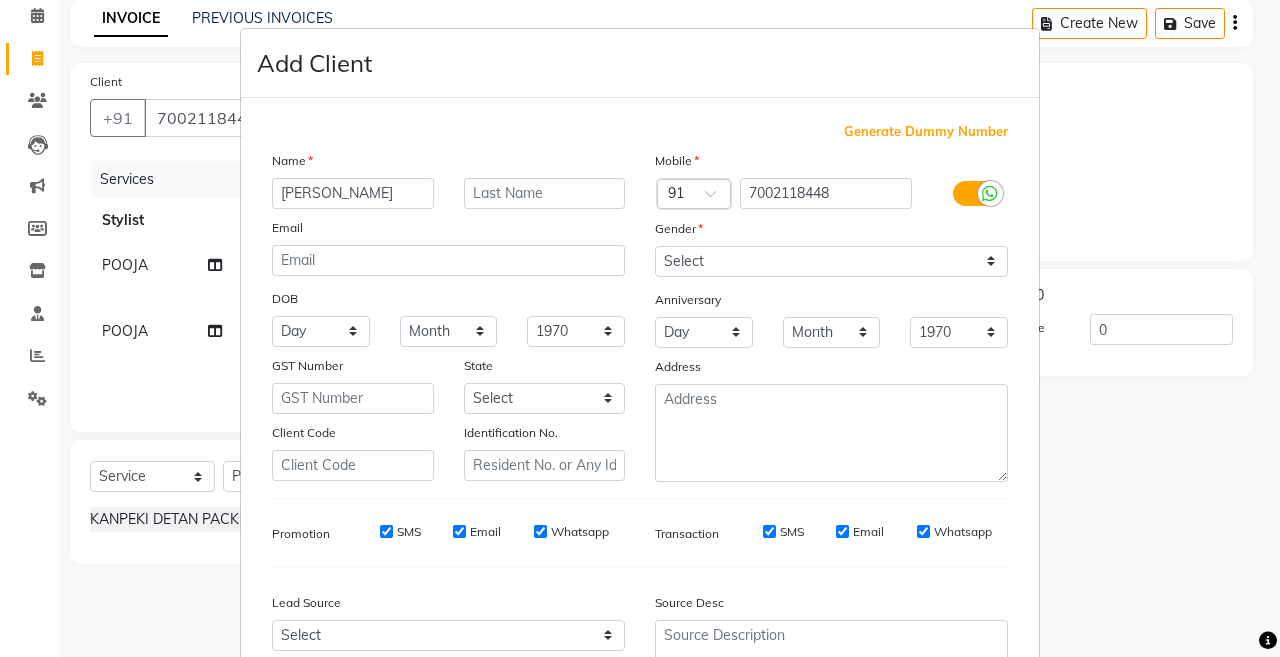 type on "[PERSON_NAME]" 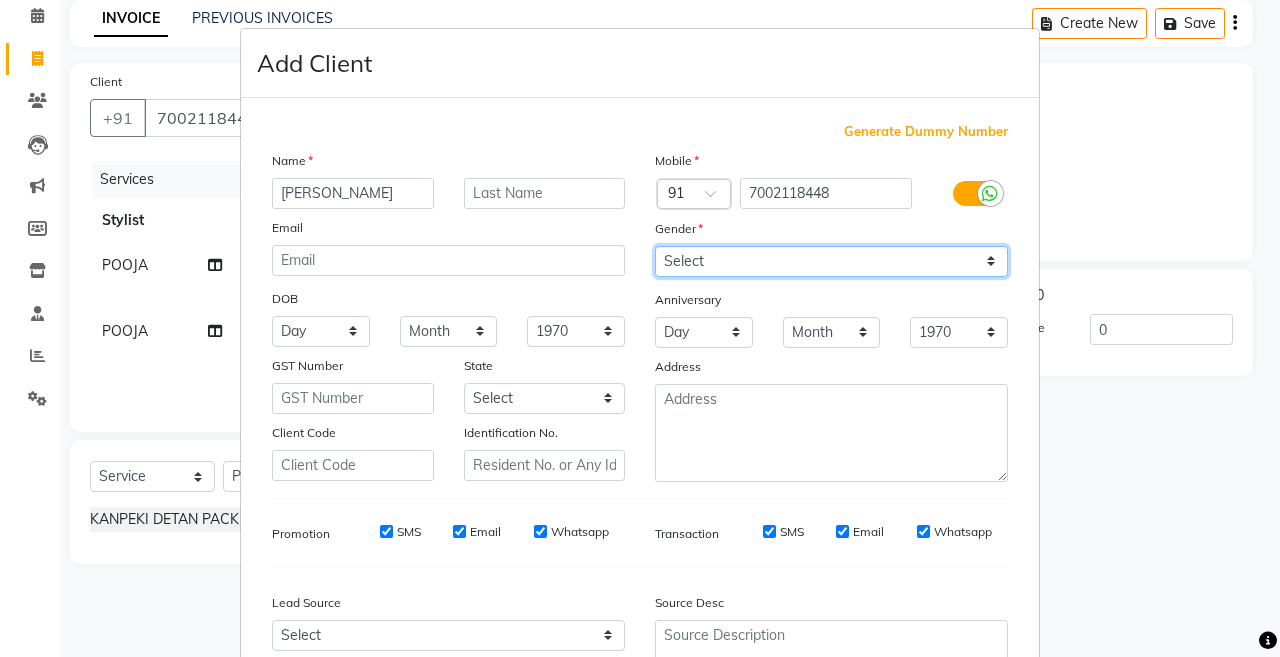 click on "Select [DEMOGRAPHIC_DATA] [DEMOGRAPHIC_DATA] Other Prefer Not To Say" at bounding box center [831, 261] 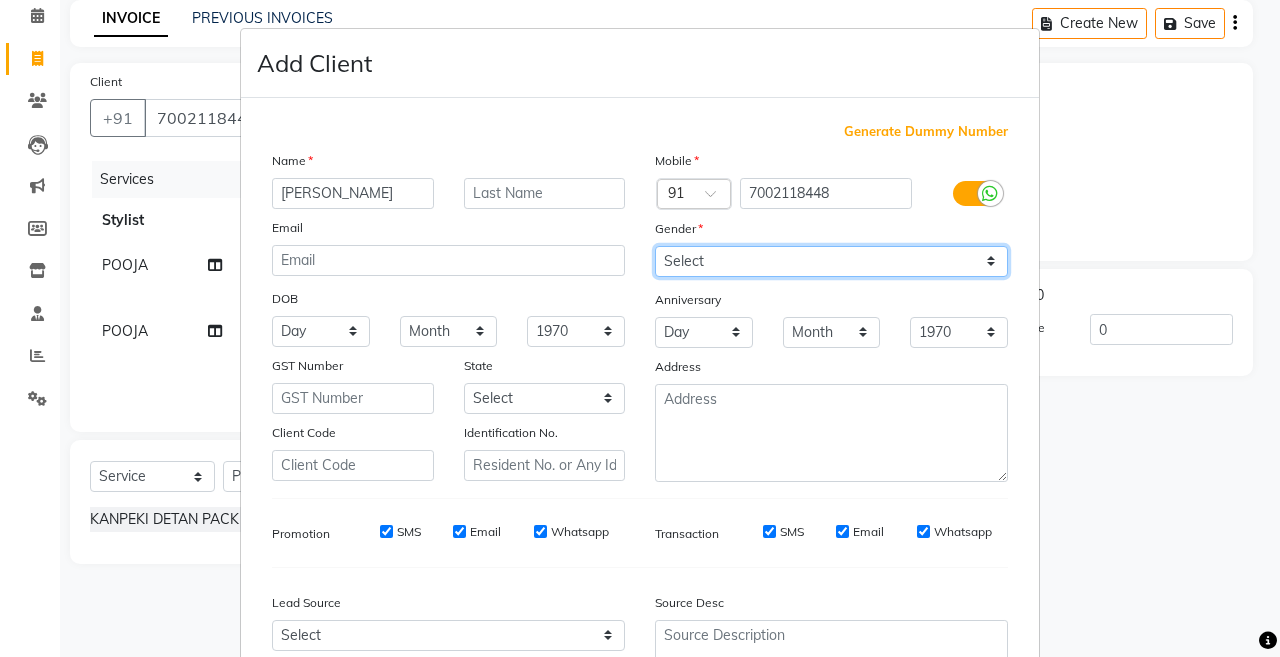 select on "[DEMOGRAPHIC_DATA]" 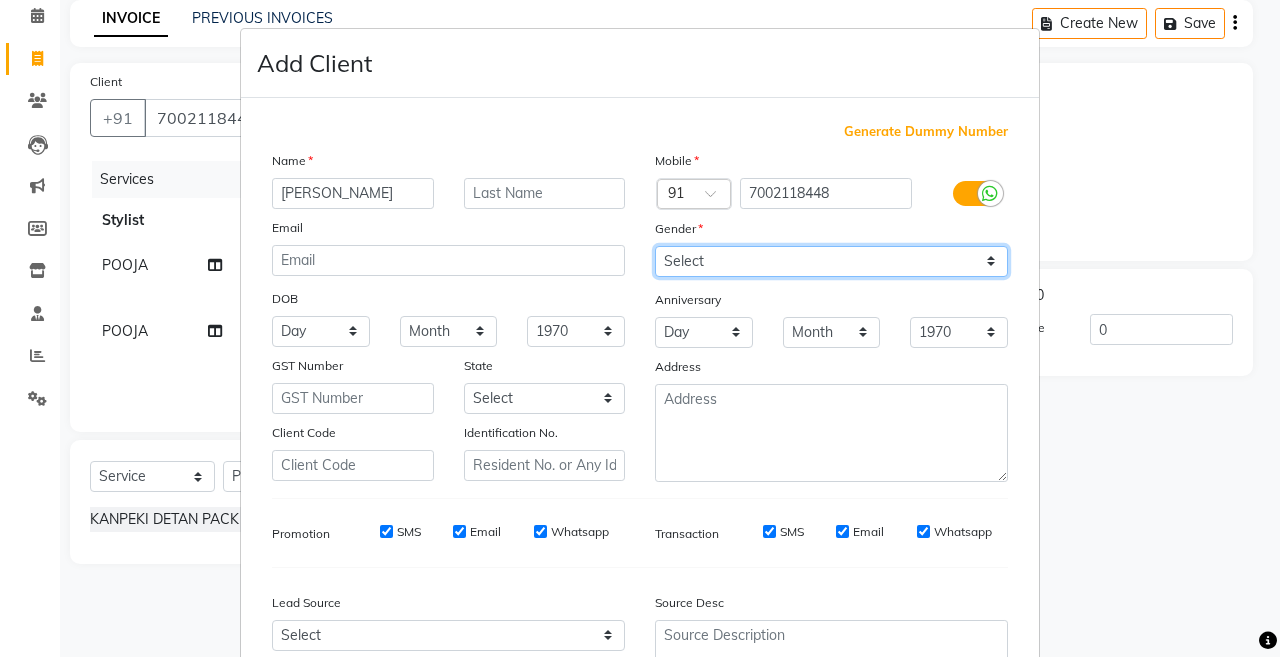 click on "Select [DEMOGRAPHIC_DATA] [DEMOGRAPHIC_DATA] Other Prefer Not To Say" at bounding box center (831, 261) 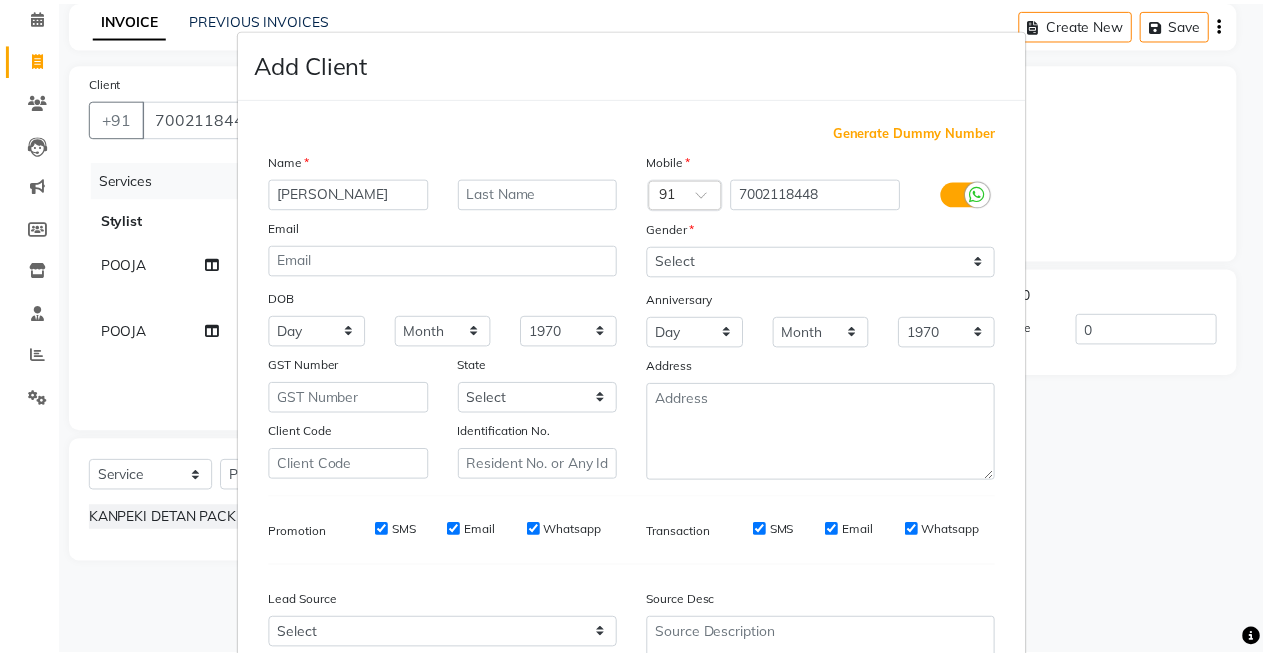 scroll, scrollTop: 192, scrollLeft: 0, axis: vertical 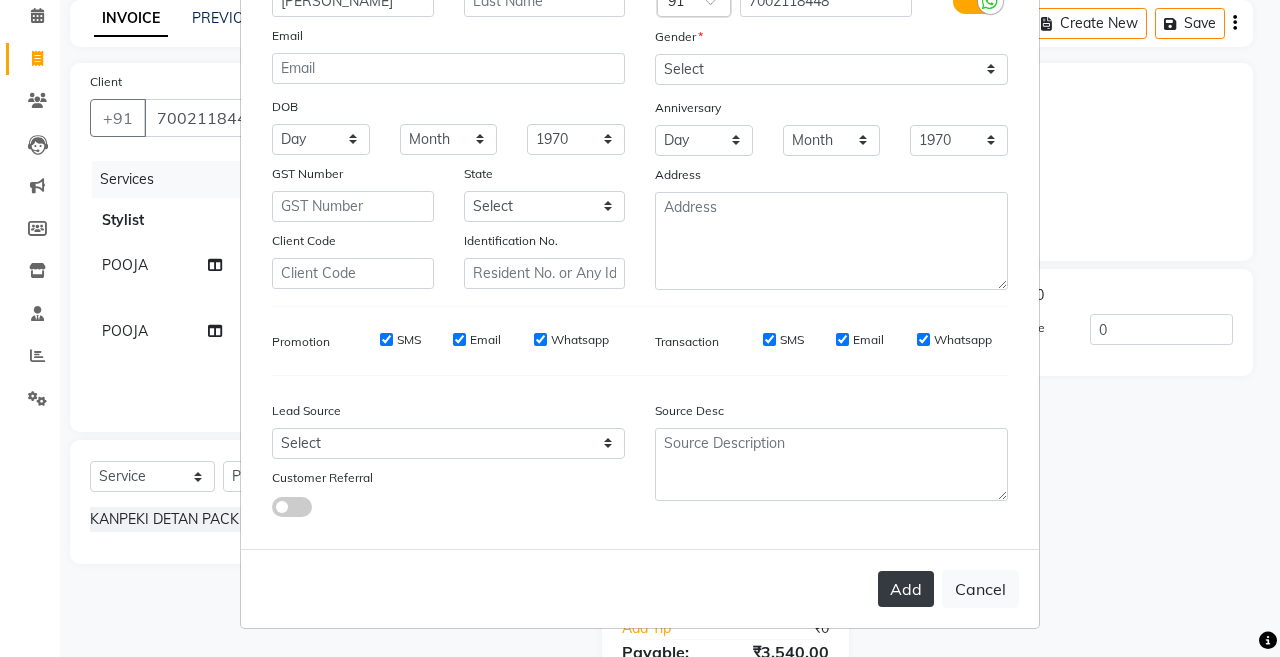 click on "Add" at bounding box center (906, 589) 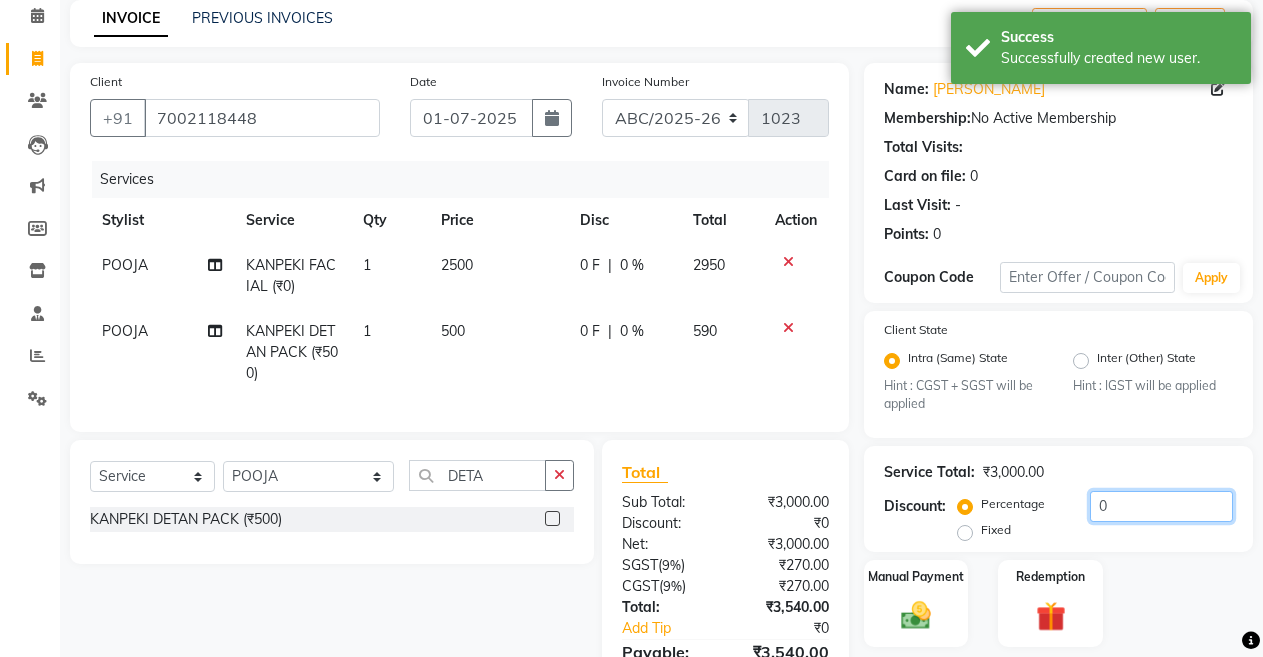 click on "0" 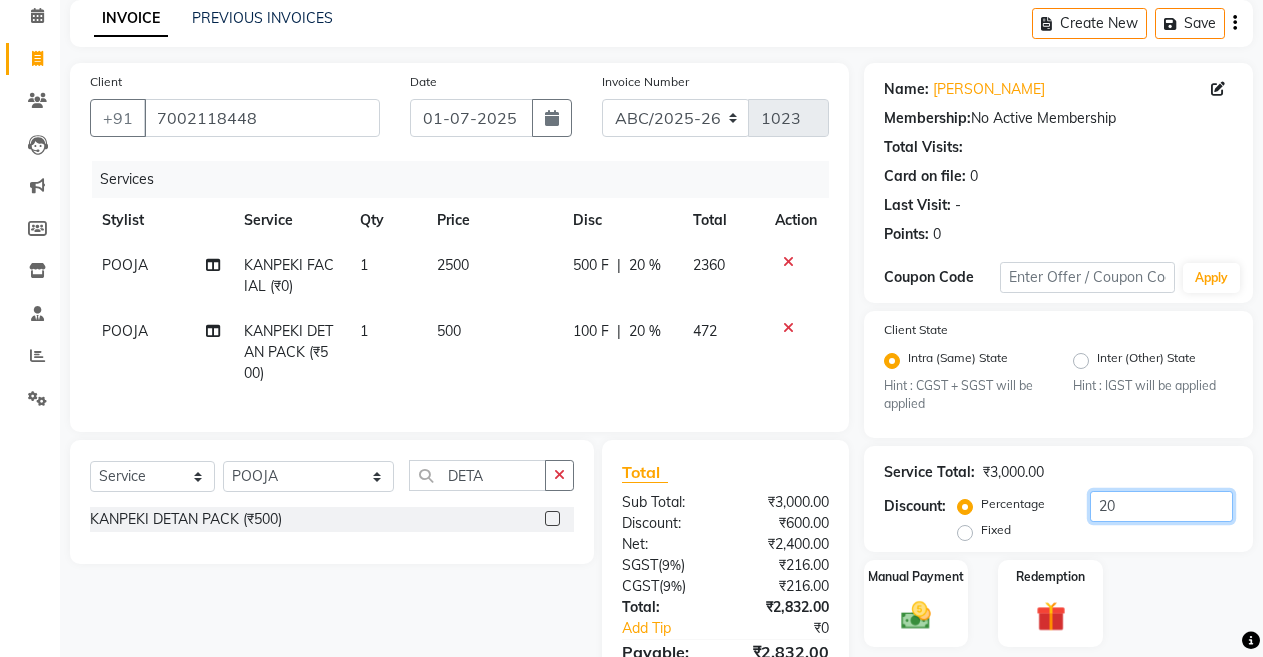 type on "20" 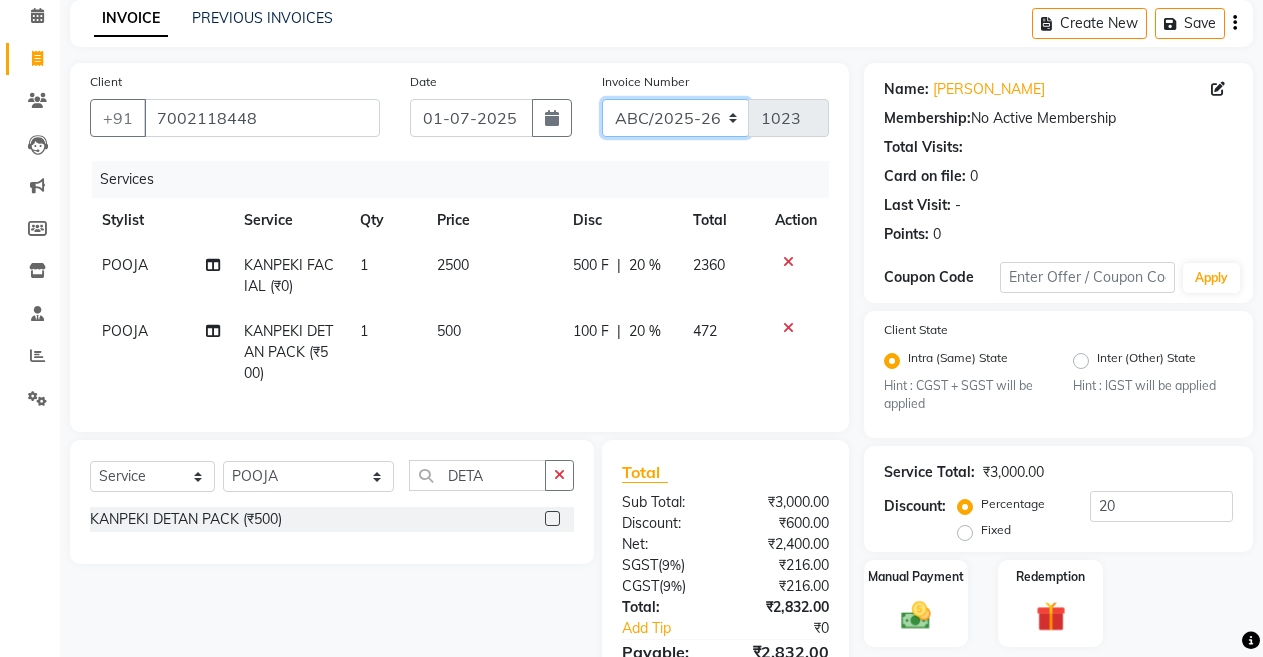 click on "ABC/2025-26 SER/24-25 V/2025-26" 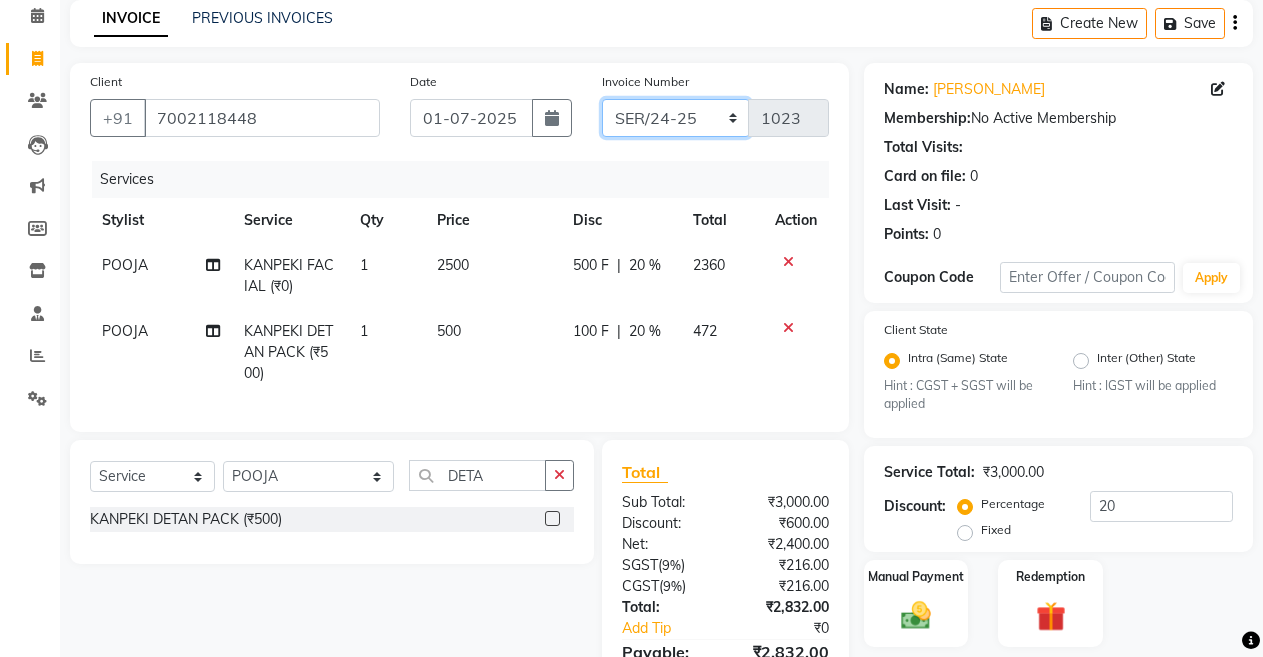 click on "ABC/2025-26 SER/24-25 V/2025-26" 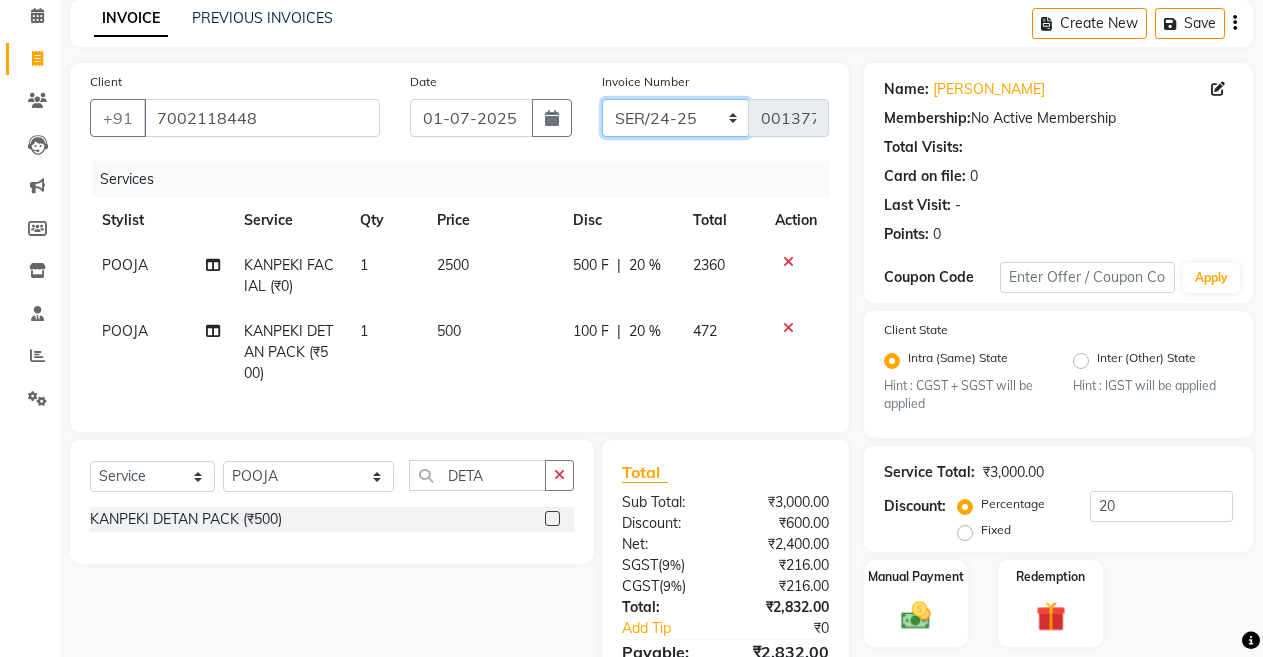 scroll, scrollTop: 211, scrollLeft: 0, axis: vertical 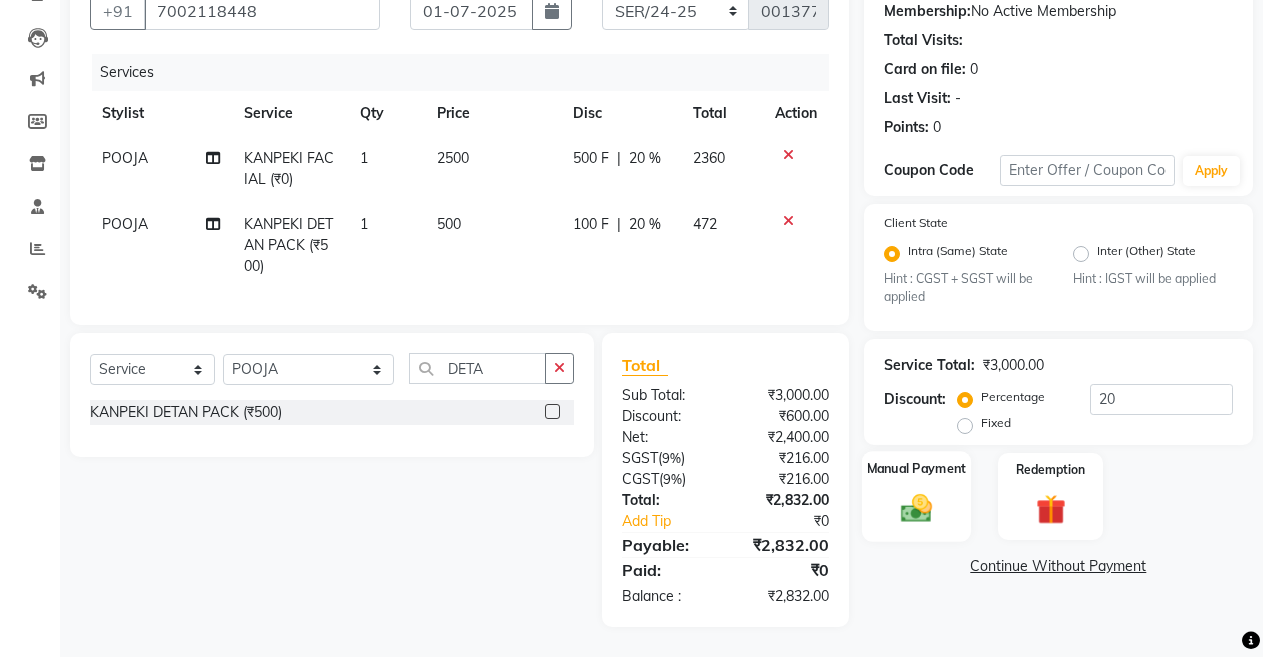 click 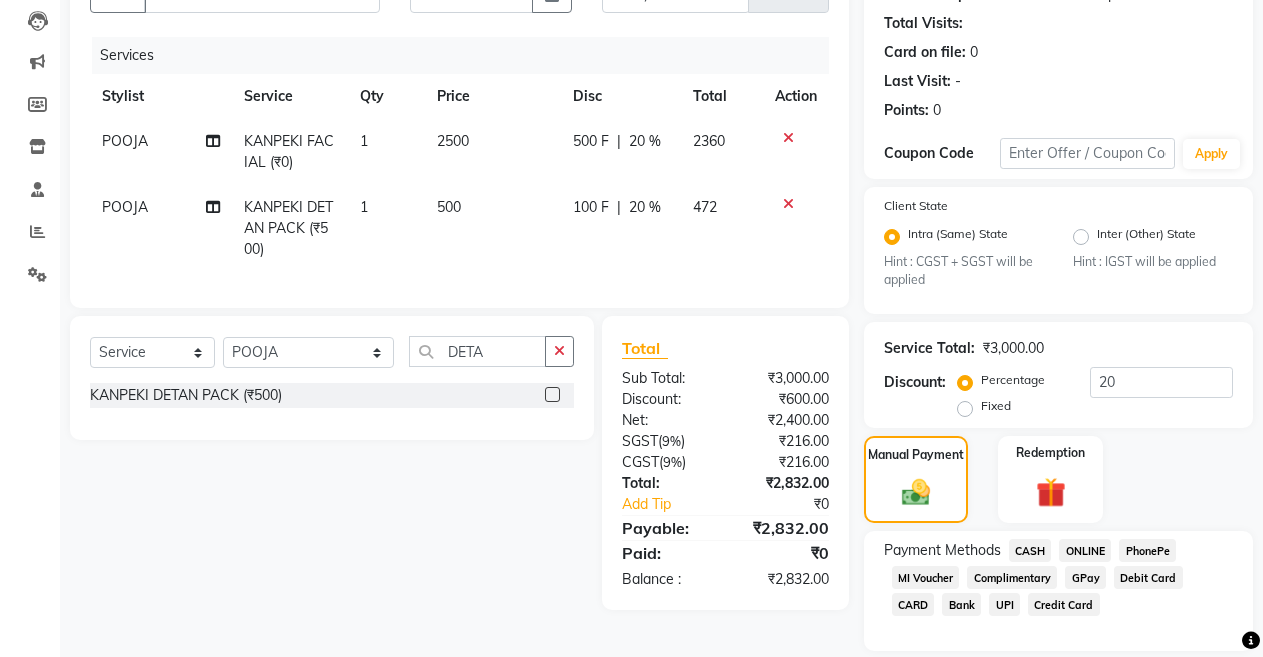 scroll, scrollTop: 276, scrollLeft: 0, axis: vertical 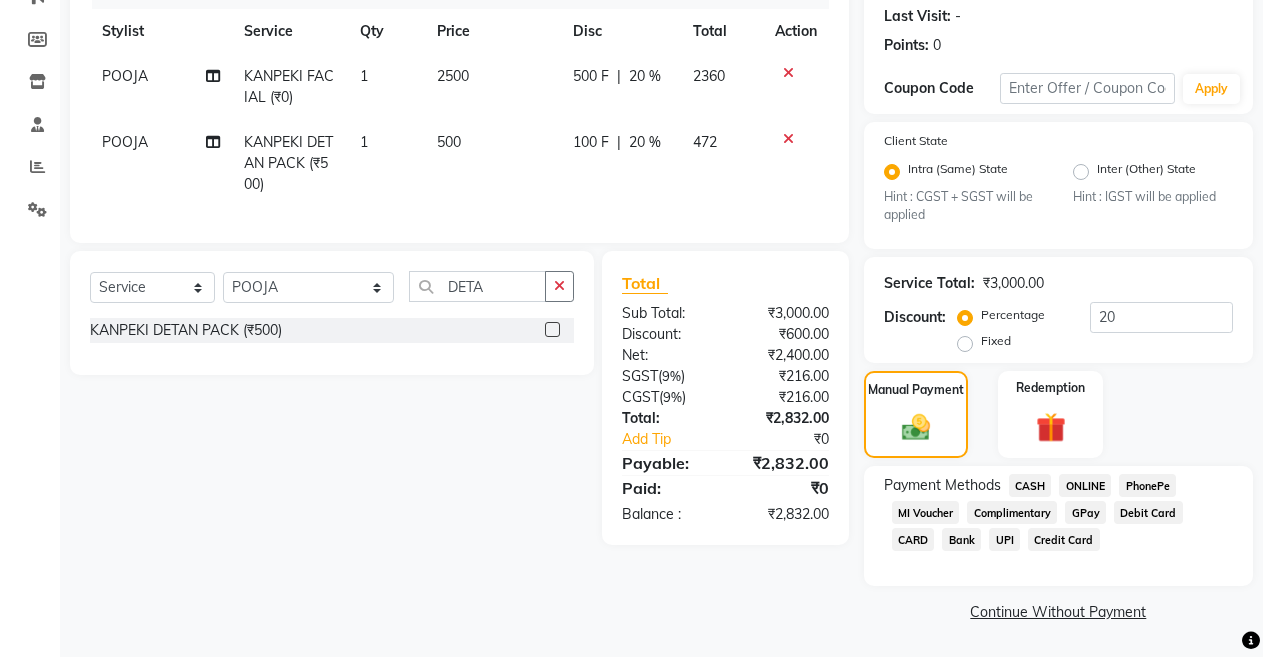 click on "ONLINE" 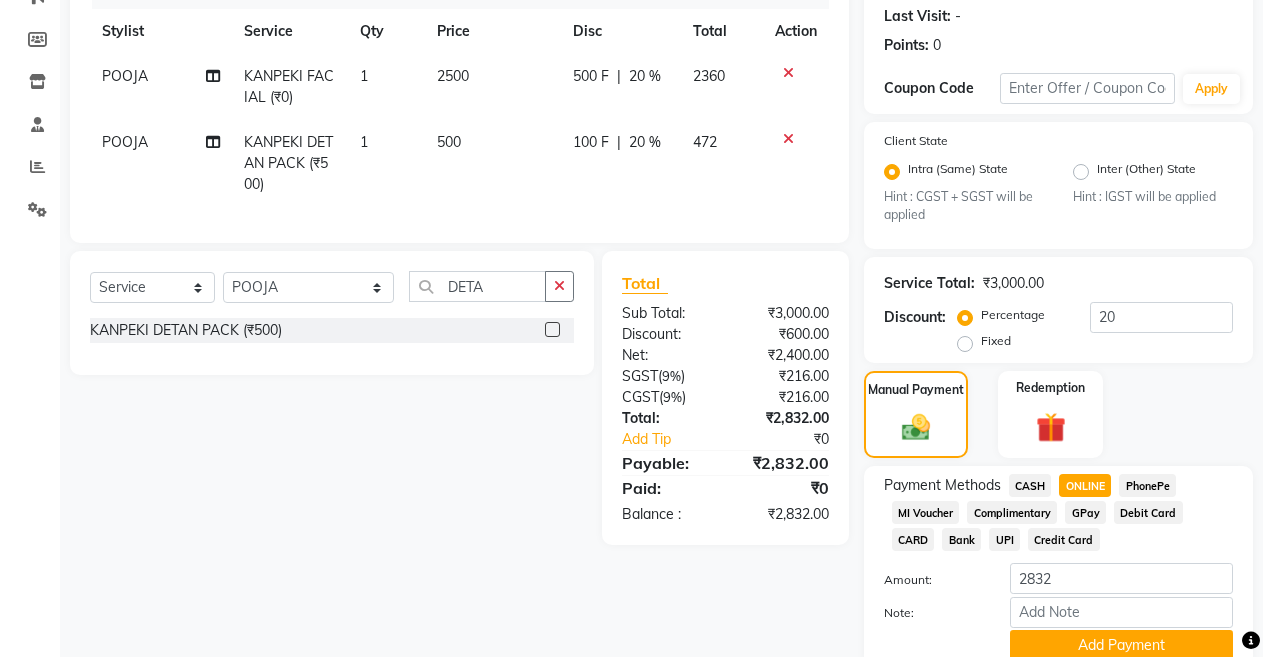 scroll, scrollTop: 359, scrollLeft: 0, axis: vertical 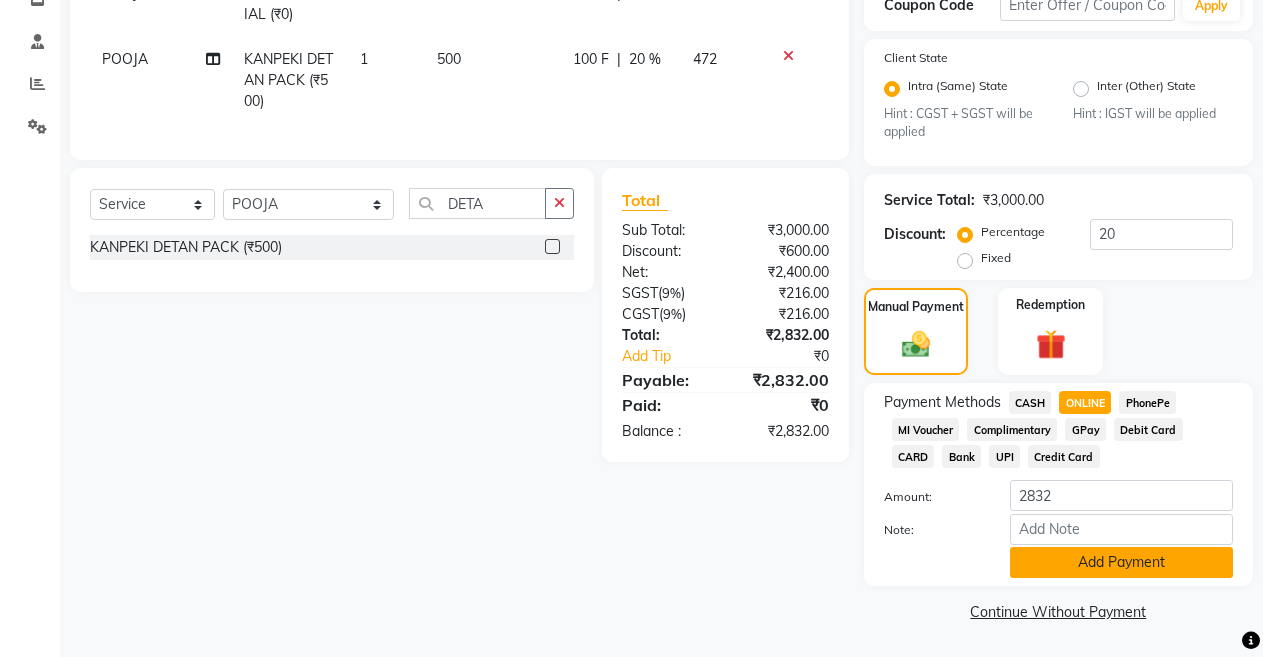 click on "Add Payment" 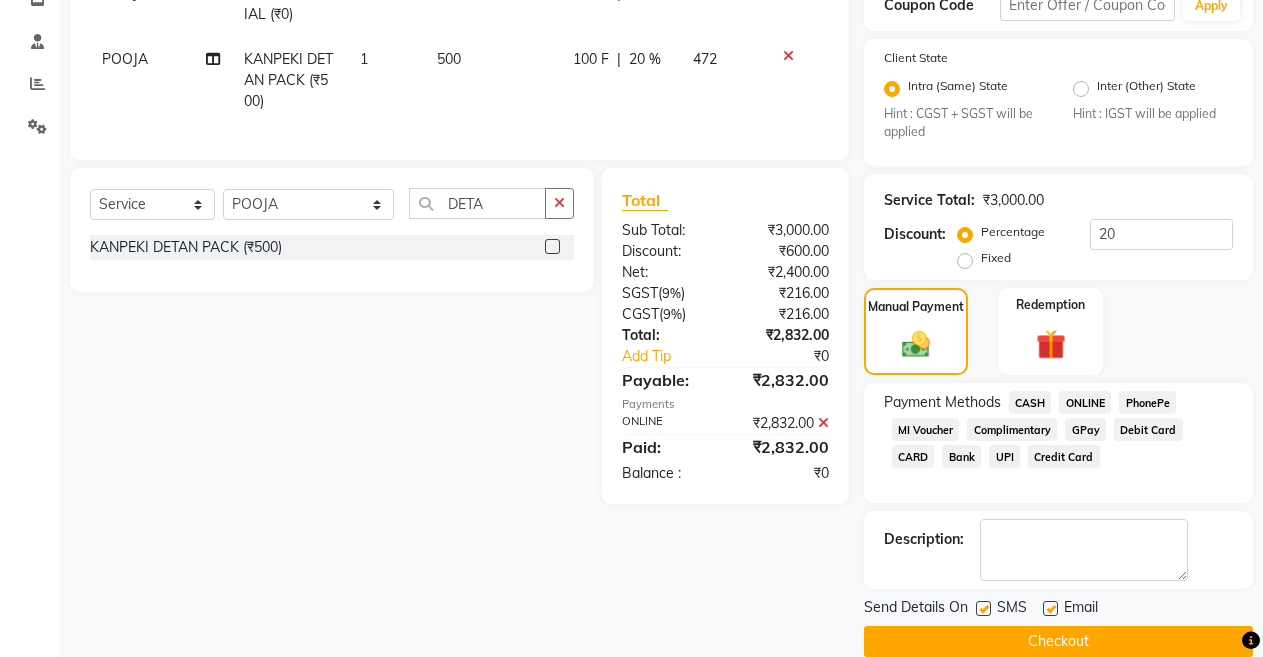 click on "Checkout" 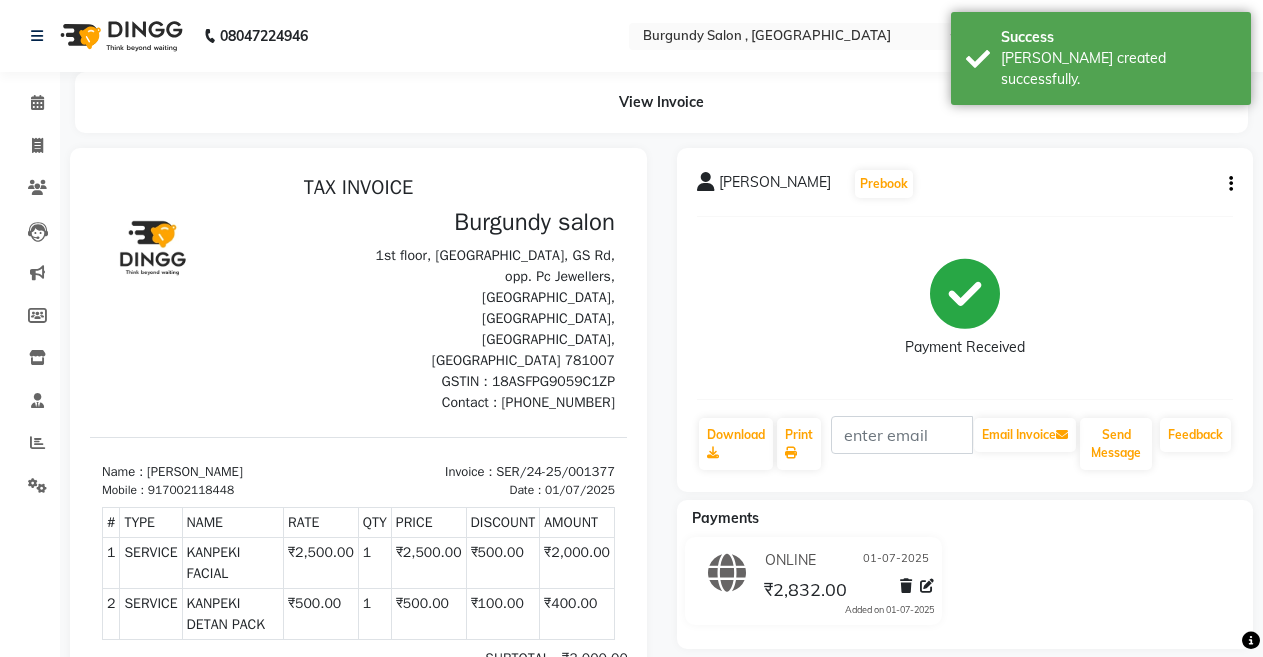 scroll, scrollTop: 0, scrollLeft: 0, axis: both 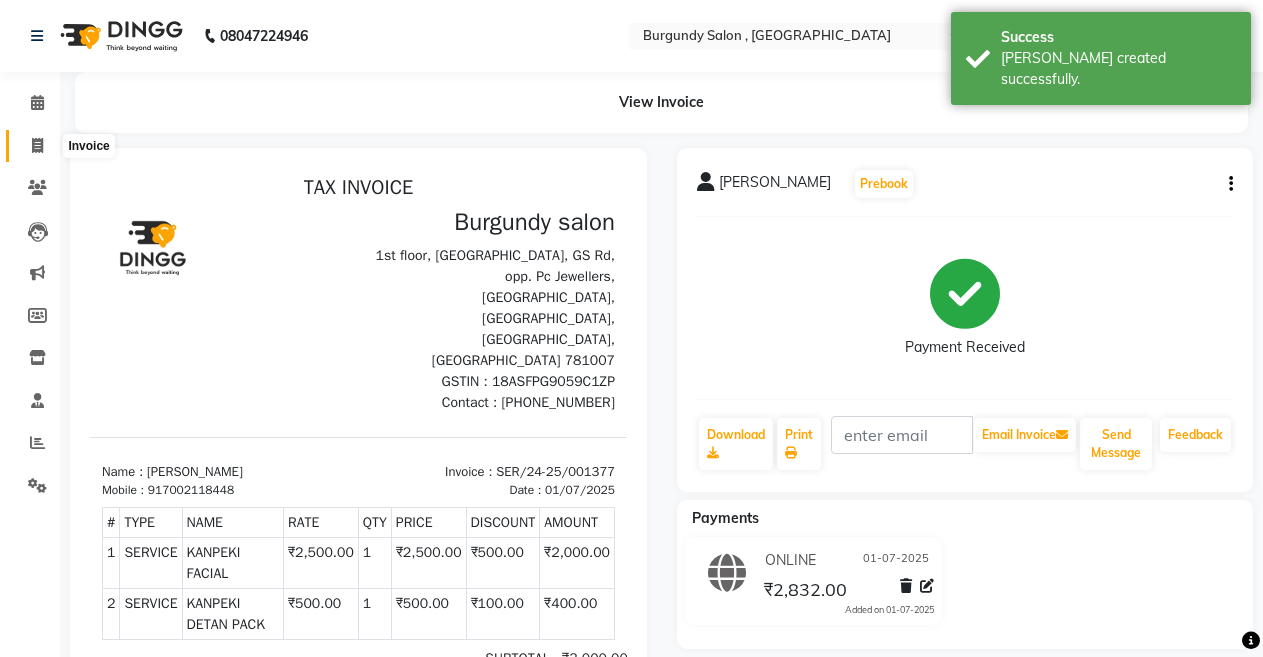 click 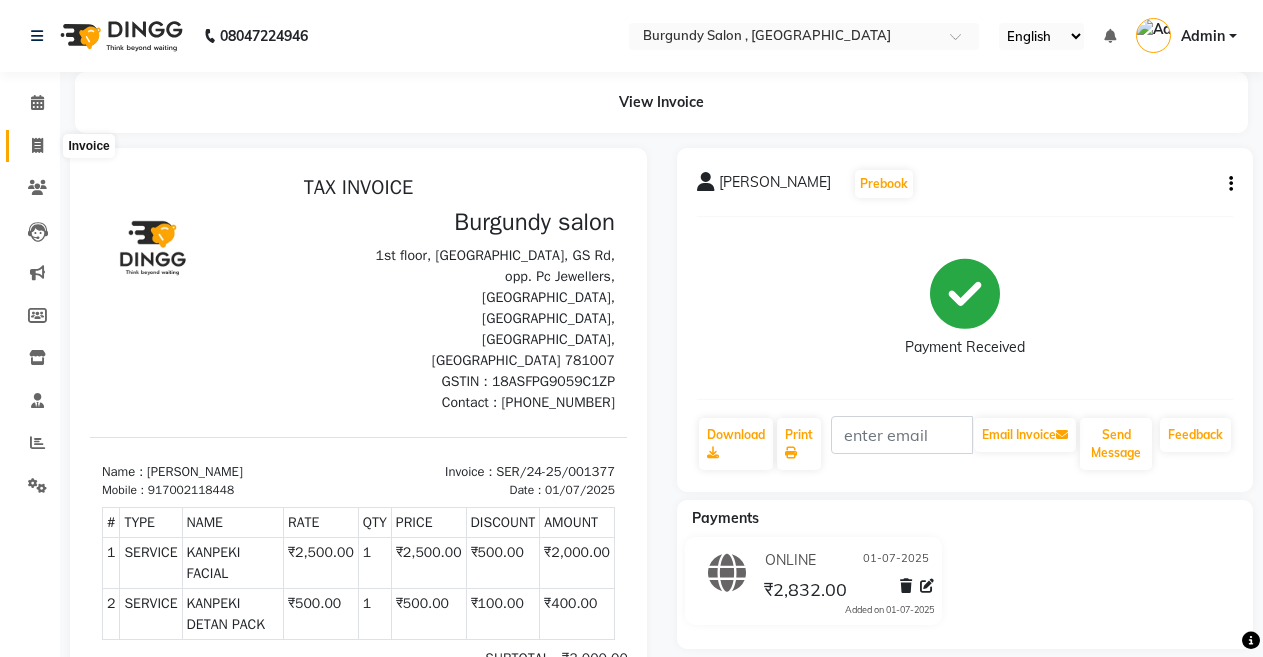 select on "service" 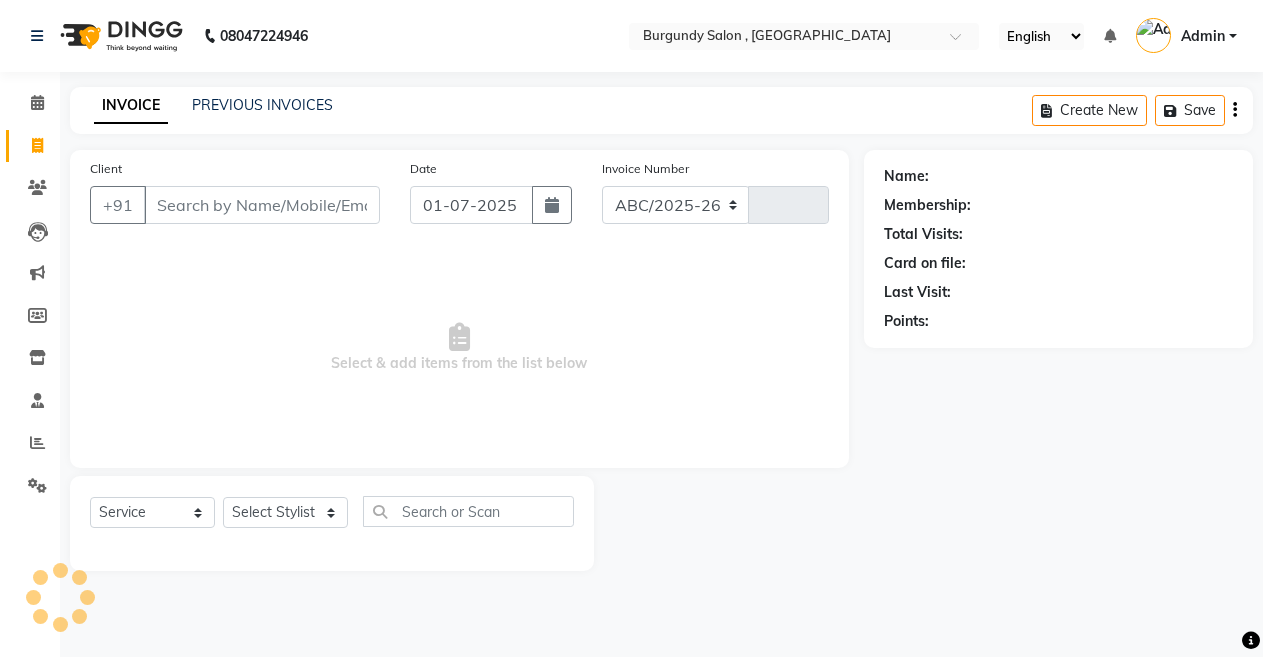 select on "5345" 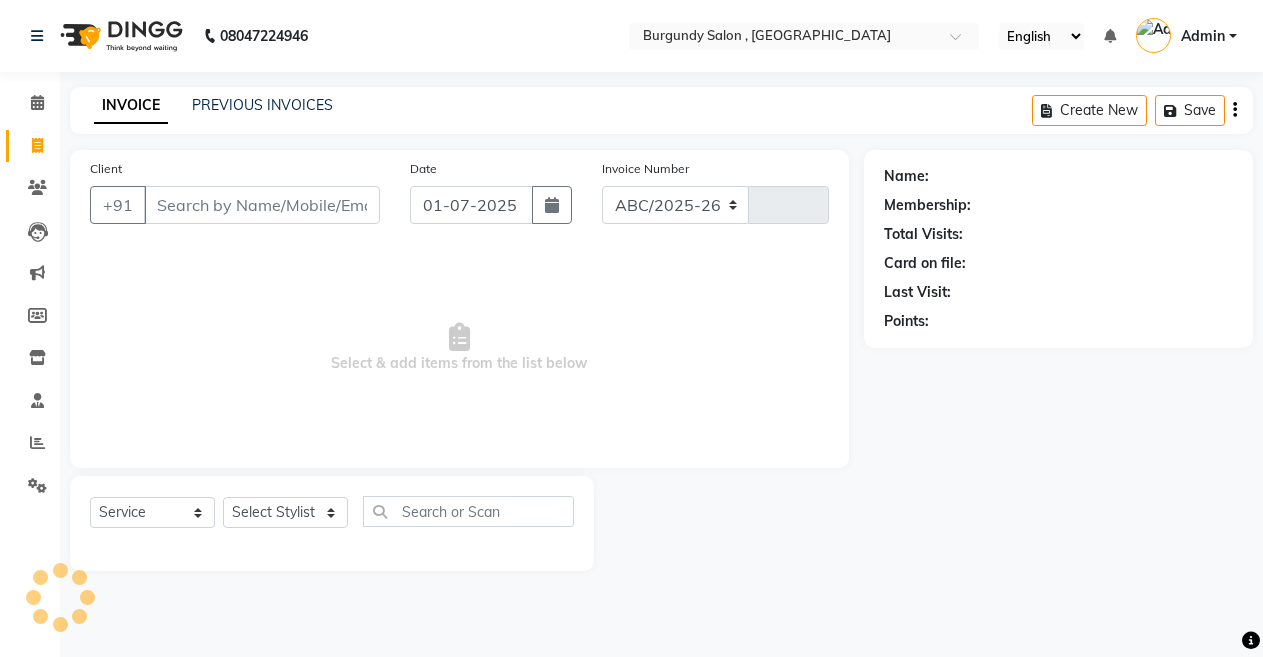 type on "1023" 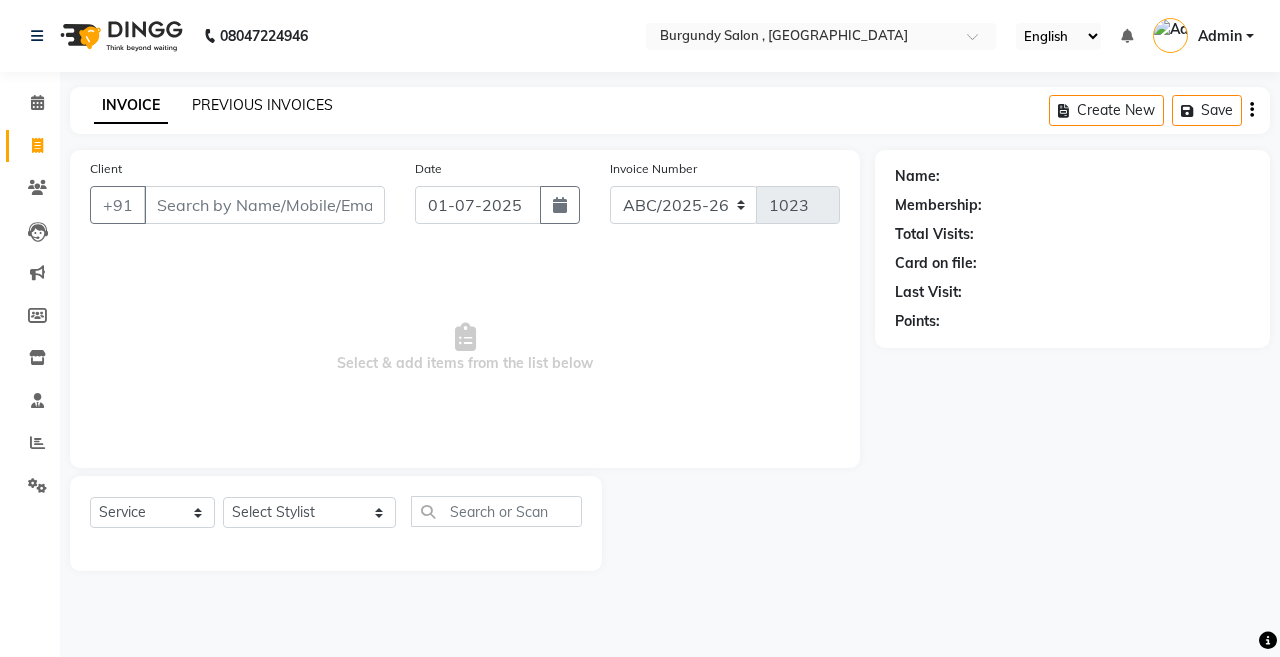 click on "PREVIOUS INVOICES" 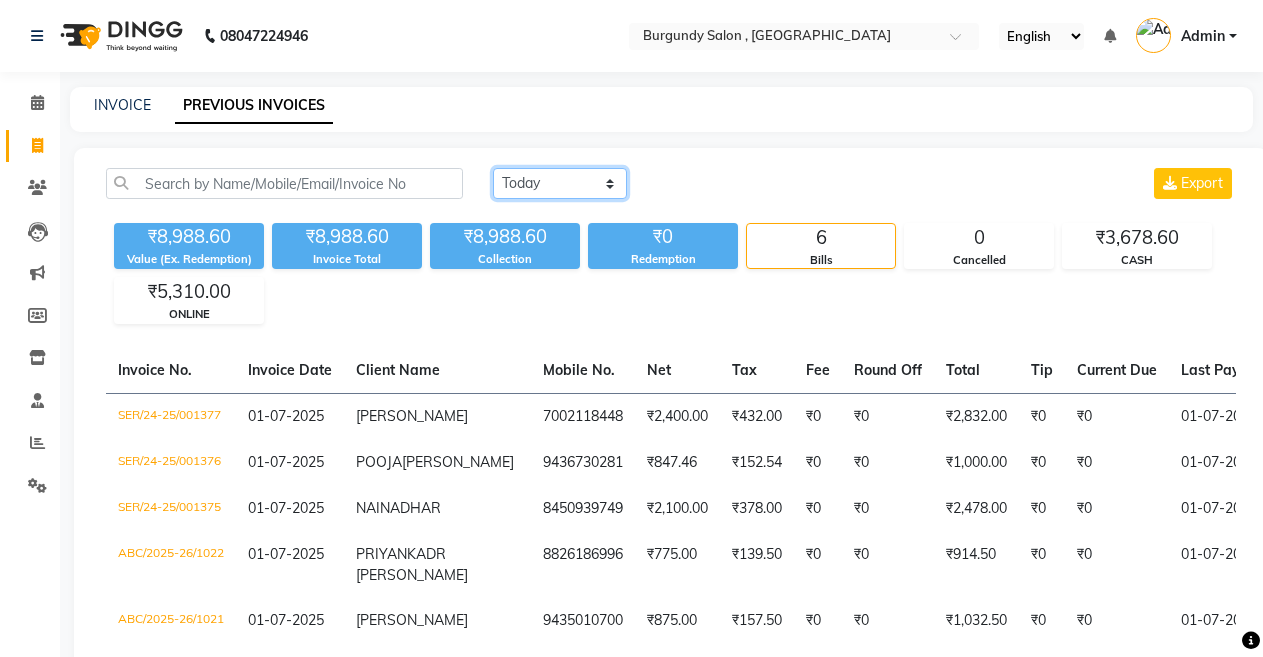 click on "[DATE] [DATE] Custom Range" 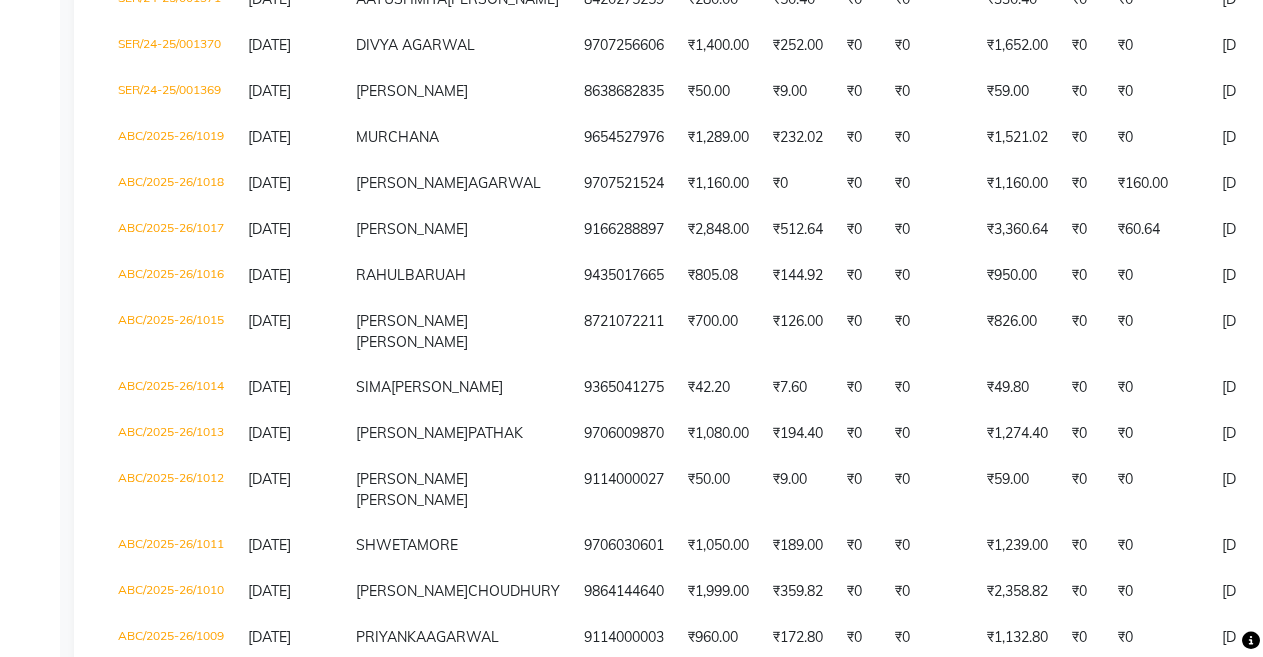 scroll, scrollTop: 578, scrollLeft: 0, axis: vertical 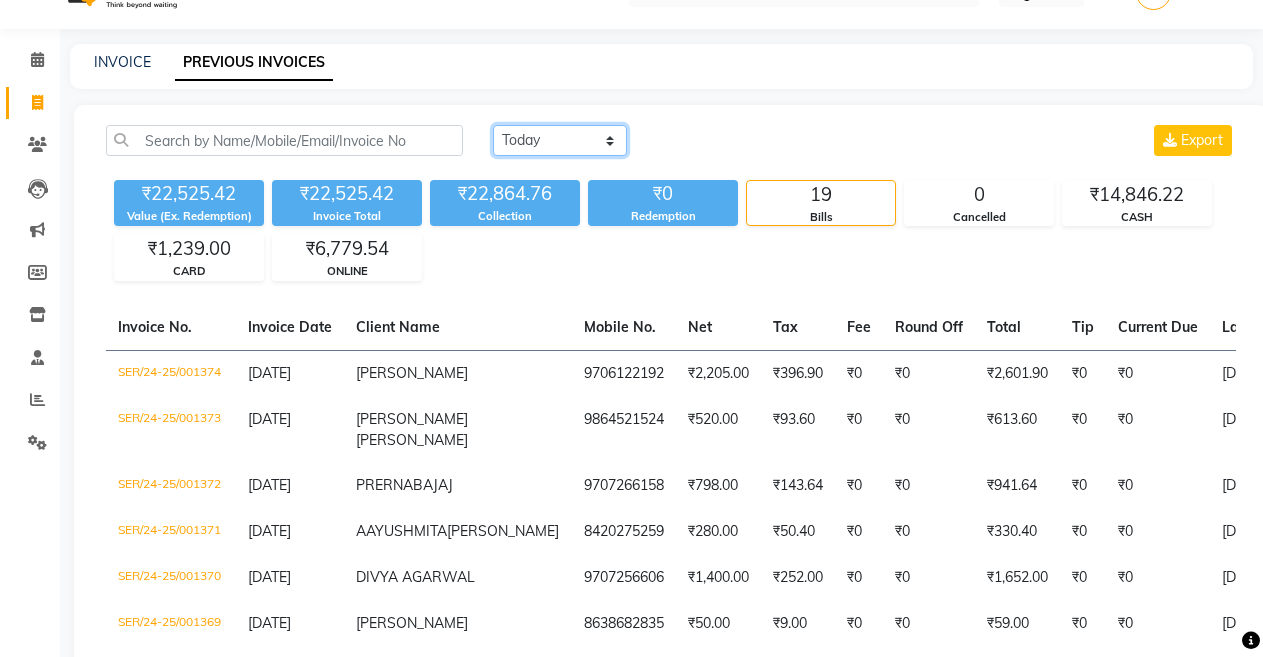 click on "[DATE] [DATE] Custom Range" 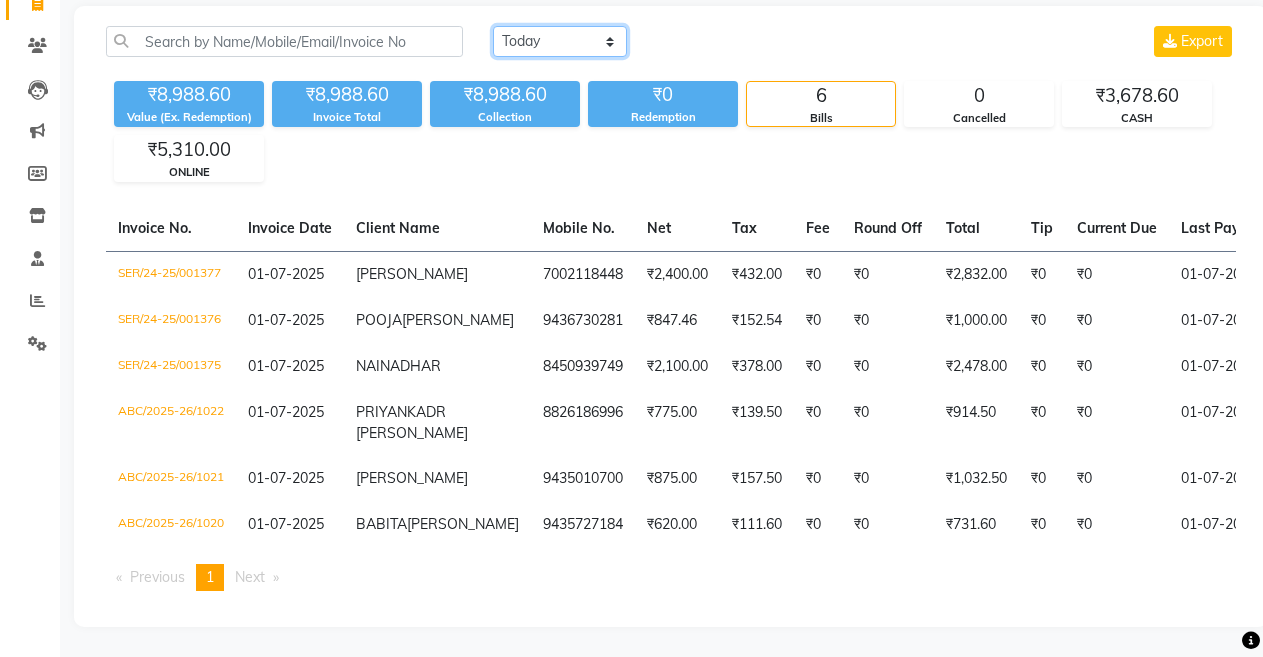 scroll, scrollTop: 167, scrollLeft: 0, axis: vertical 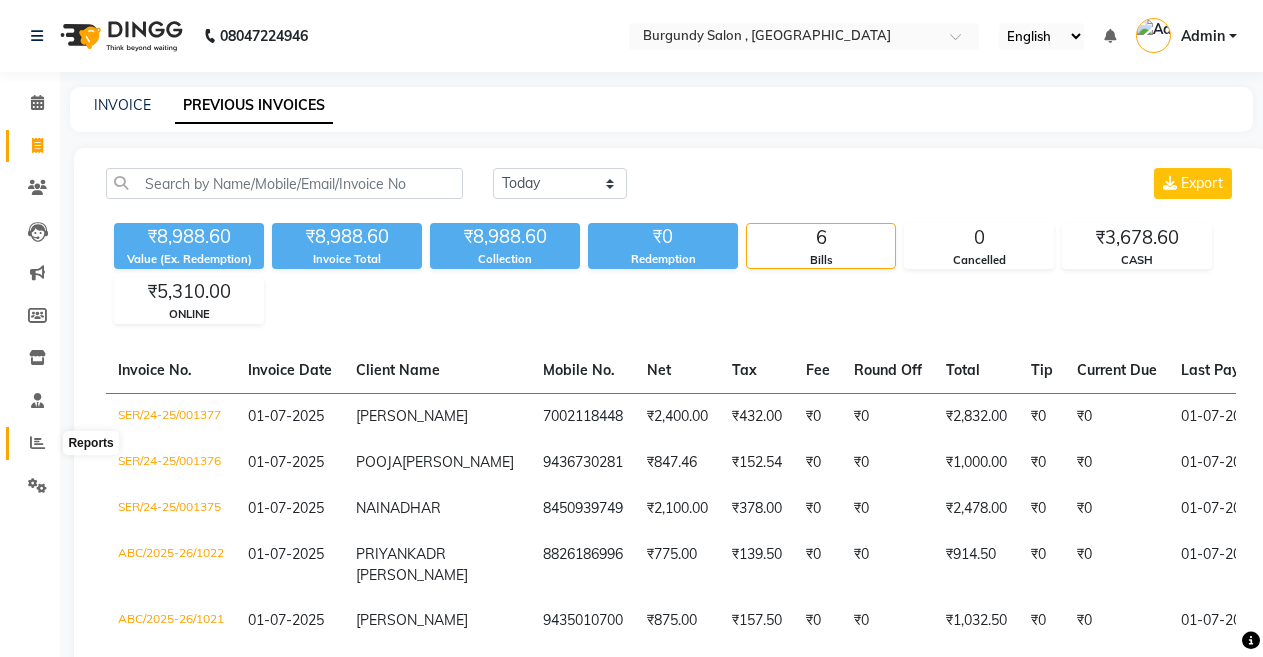 click 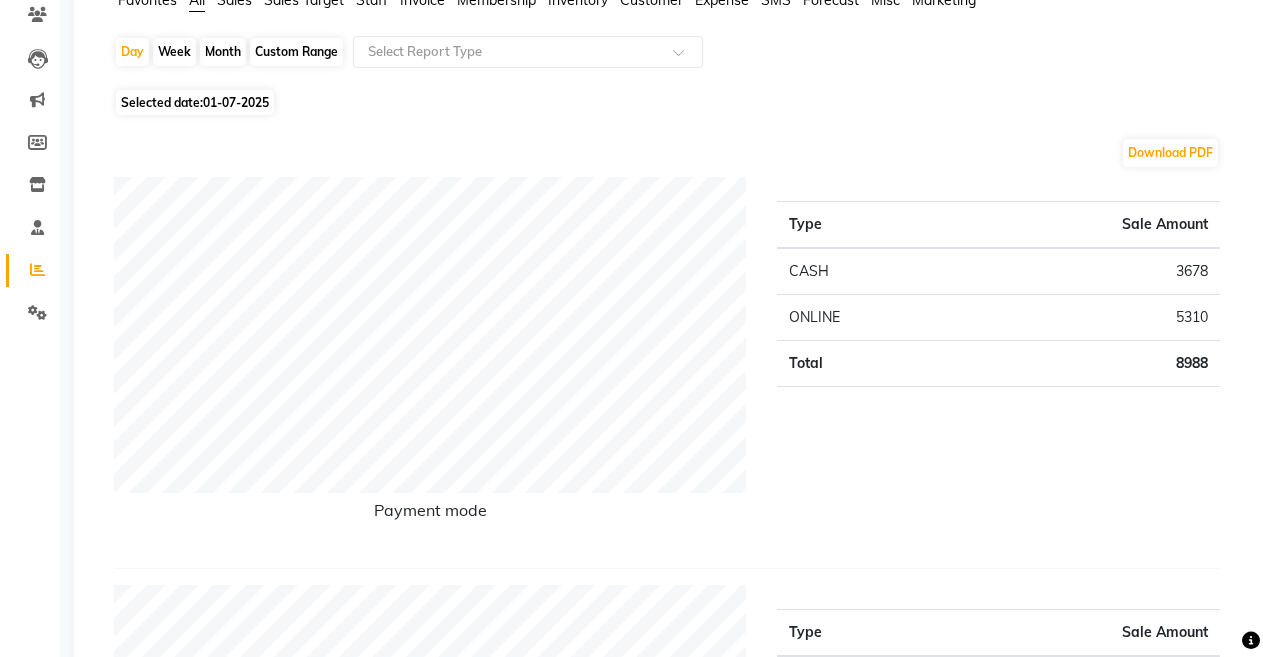 scroll, scrollTop: 0, scrollLeft: 0, axis: both 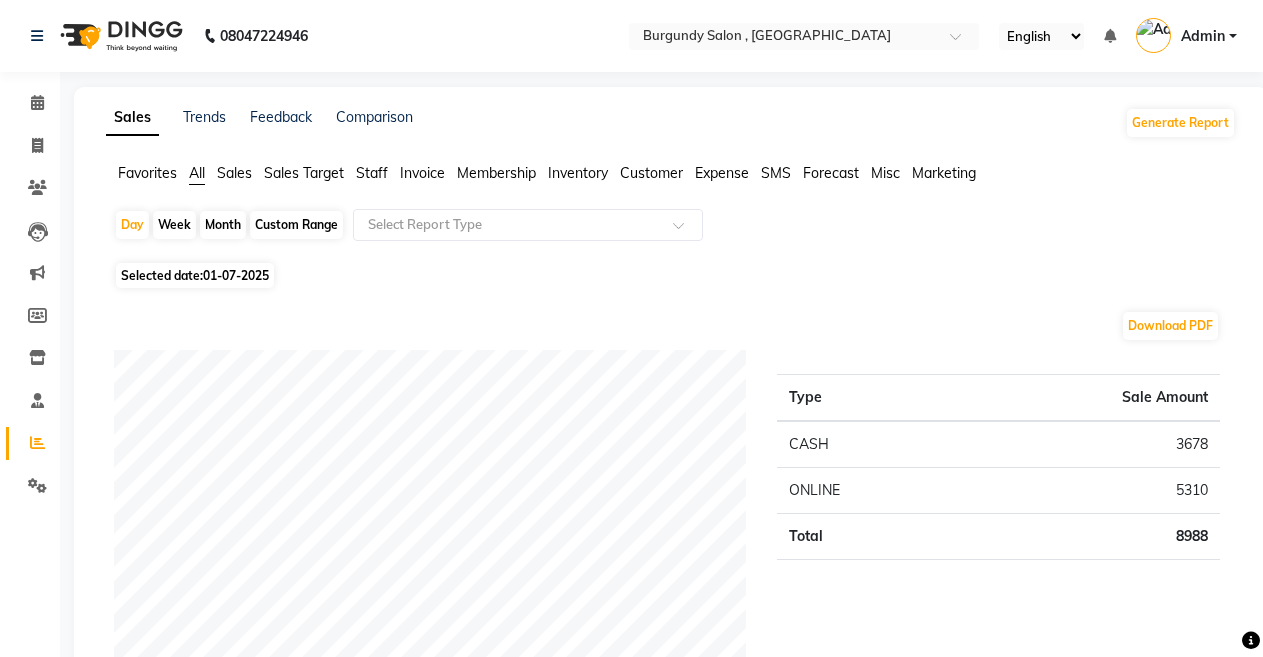 click on "Staff" 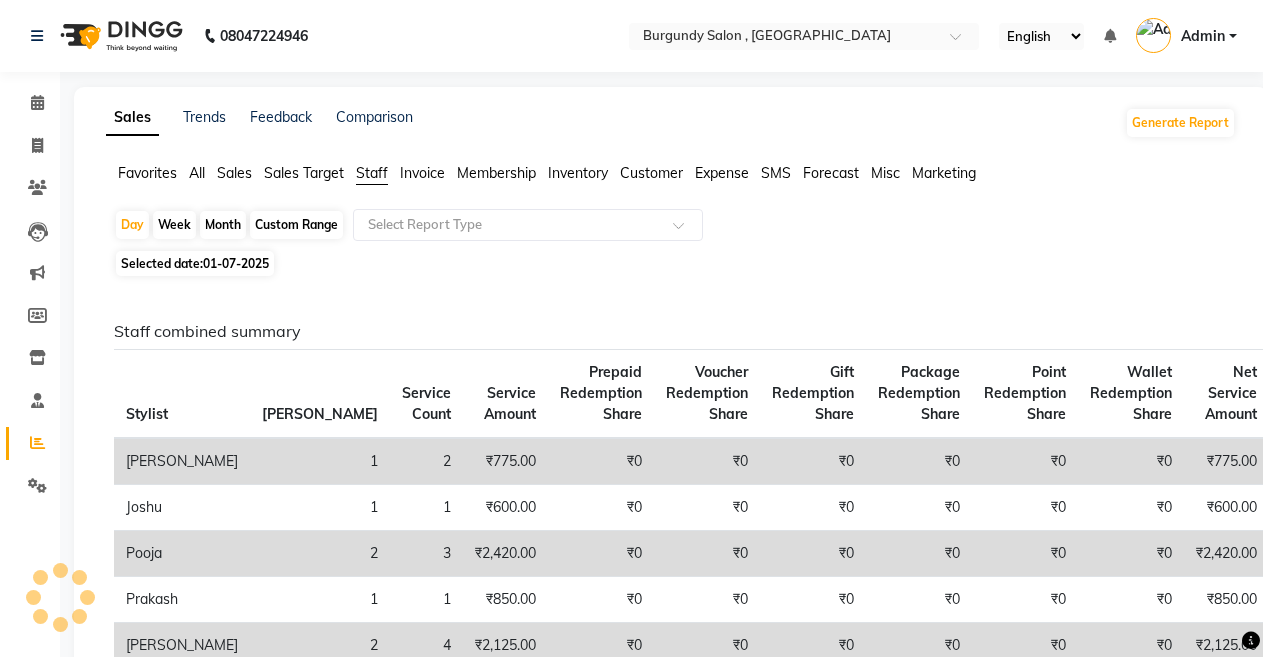 click on "Custom Range" 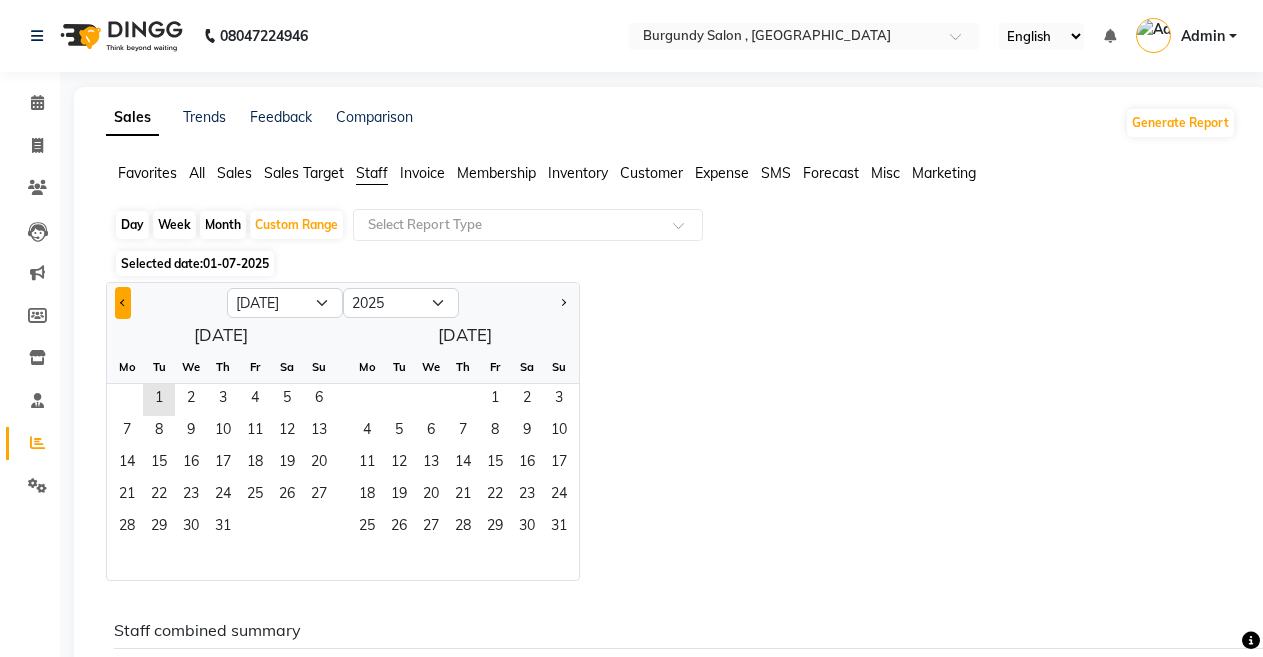click 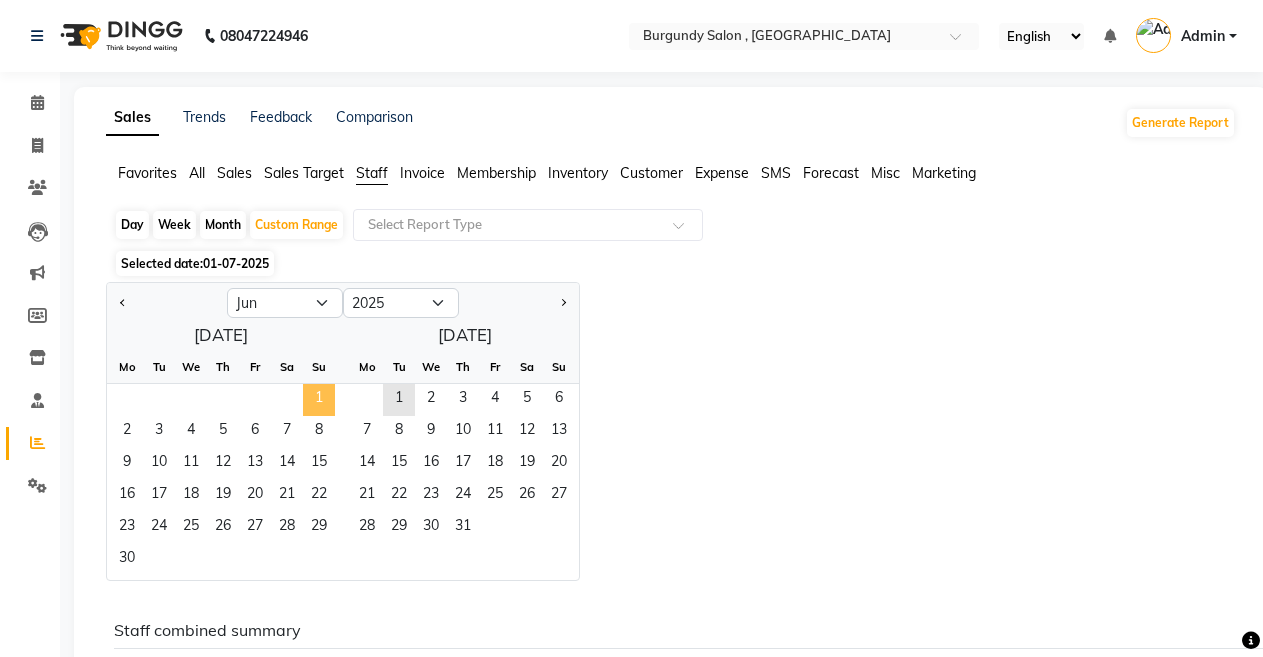 click on "1" 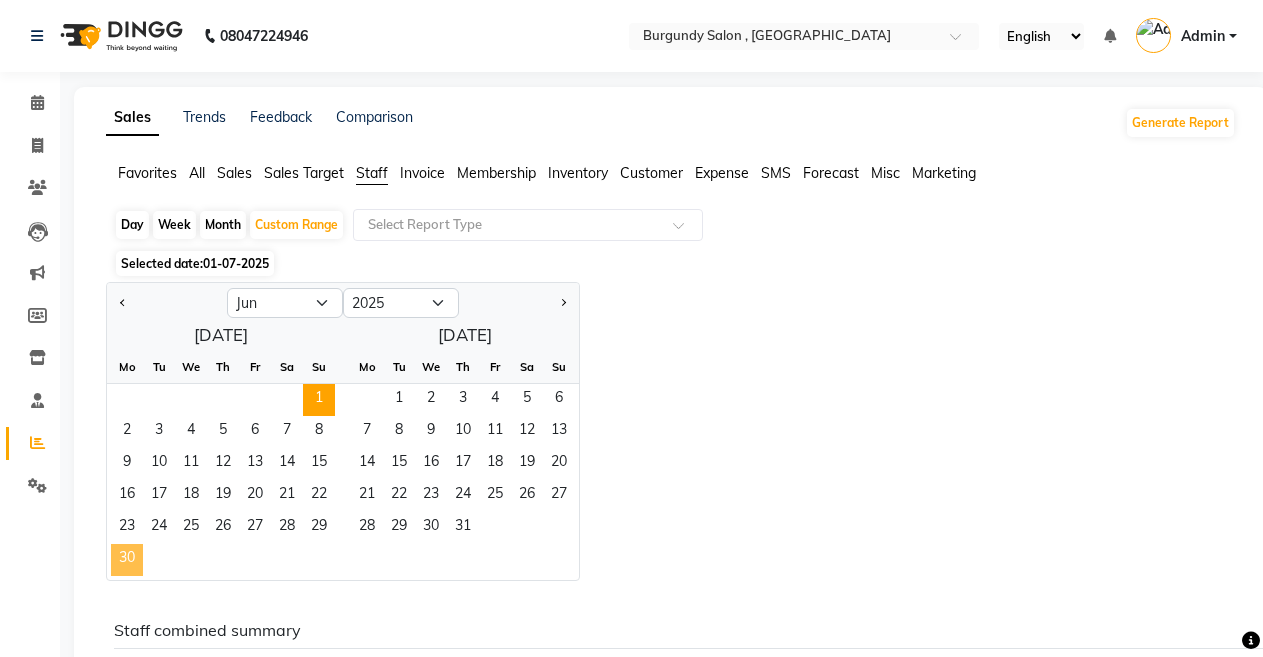 click on "30" 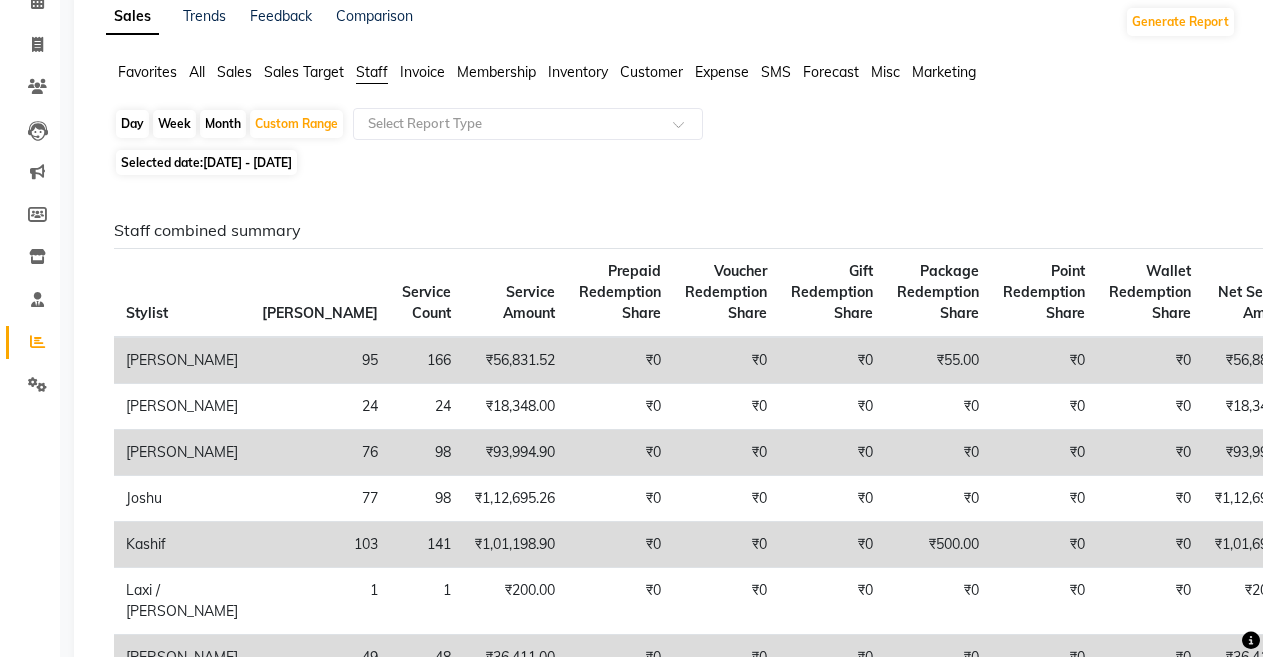 scroll, scrollTop: 0, scrollLeft: 0, axis: both 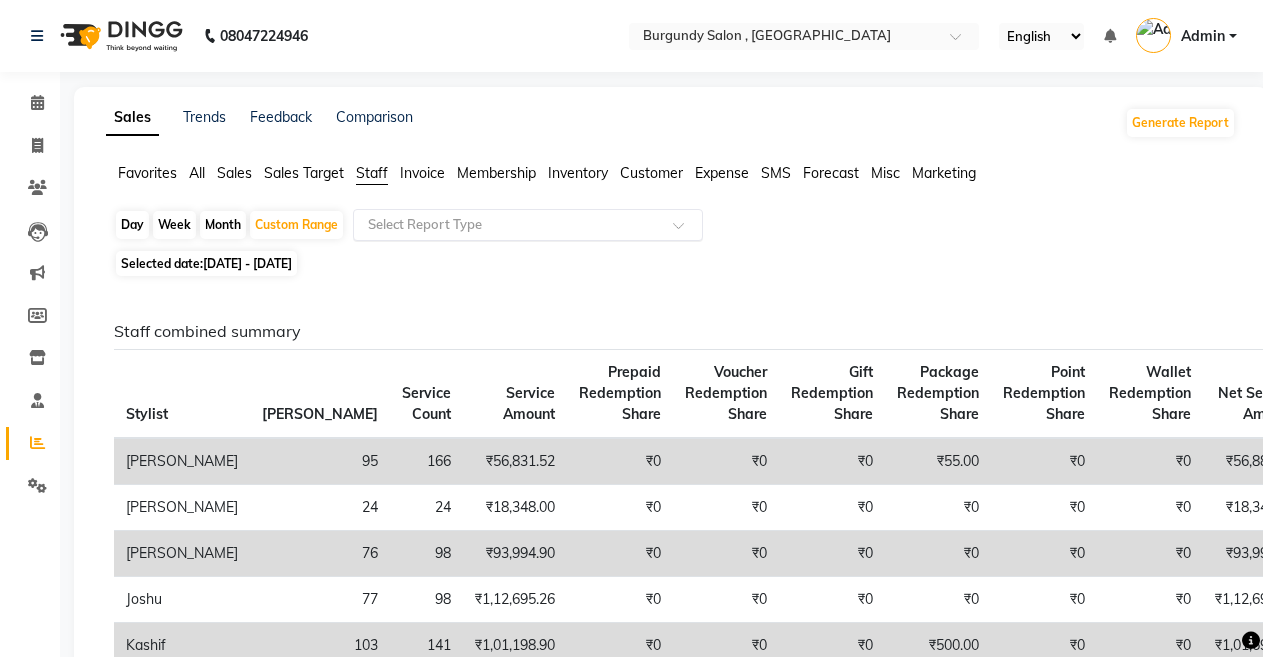 click 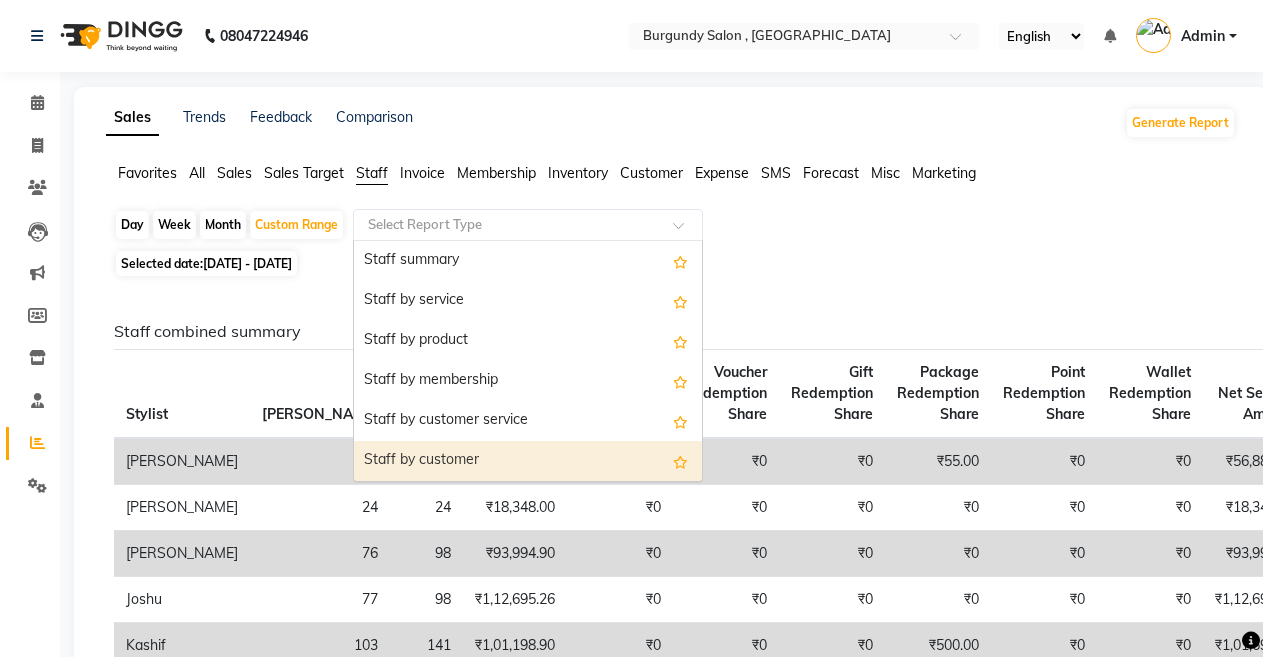 click on "Staff by customer" at bounding box center [528, 461] 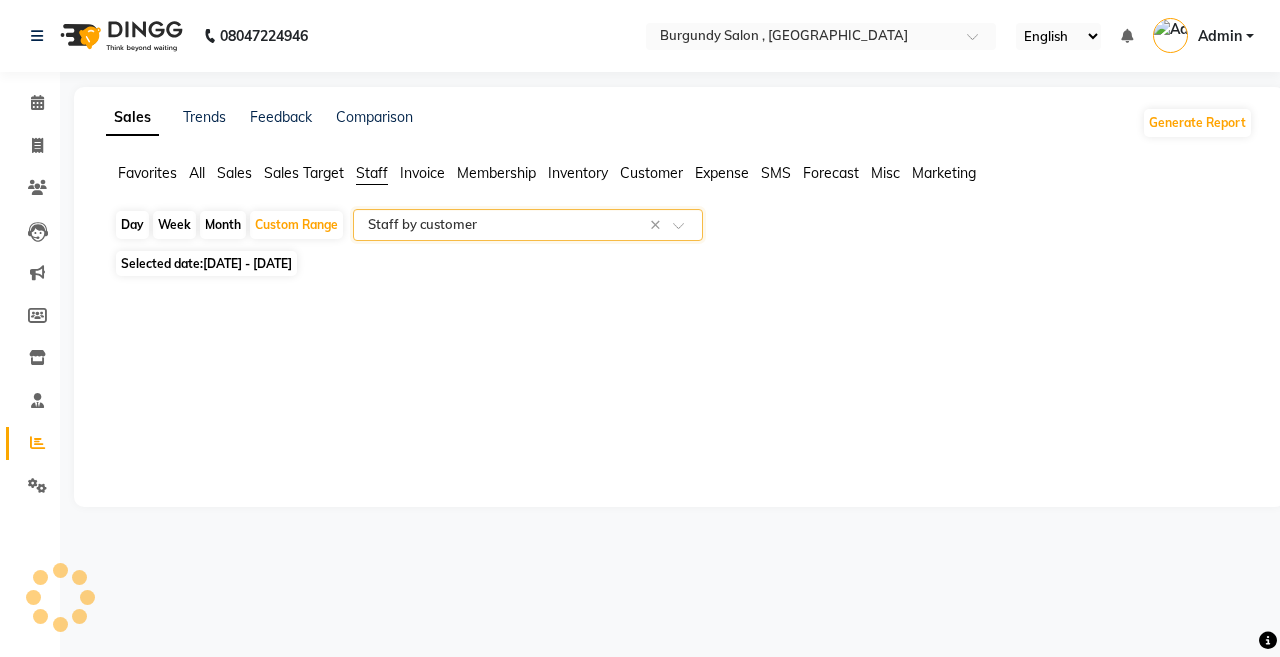 select on "full_report" 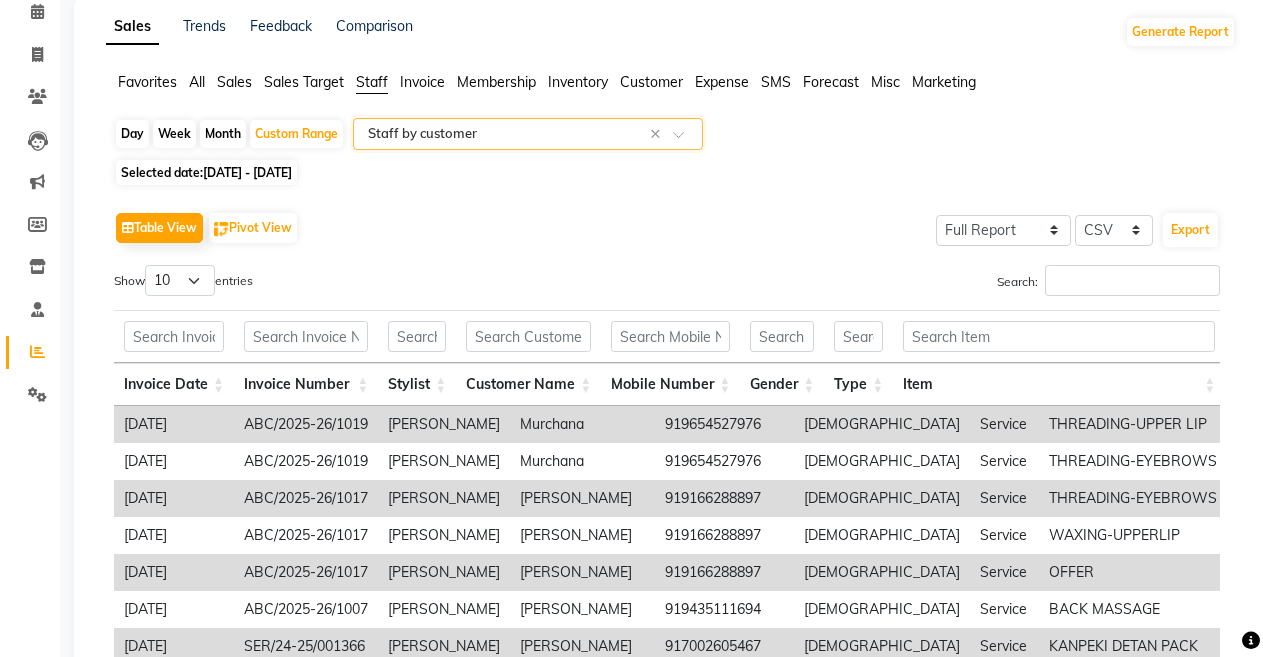 scroll, scrollTop: 89, scrollLeft: 0, axis: vertical 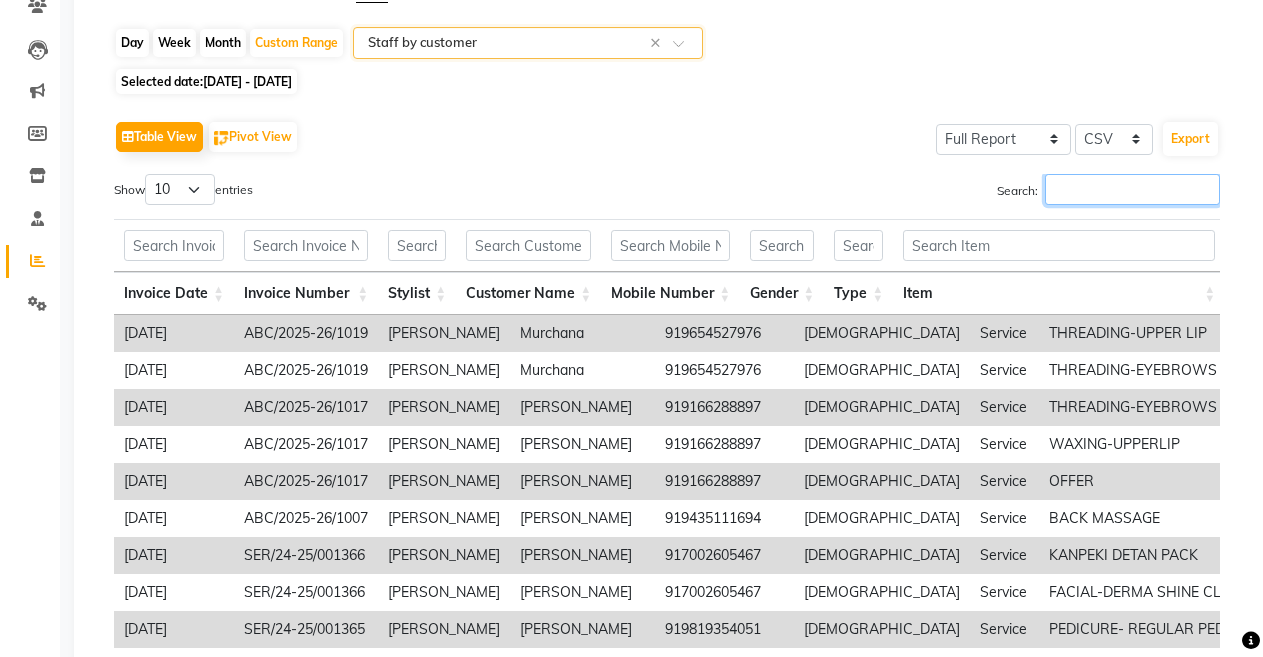 click on "Search:" at bounding box center (1132, 189) 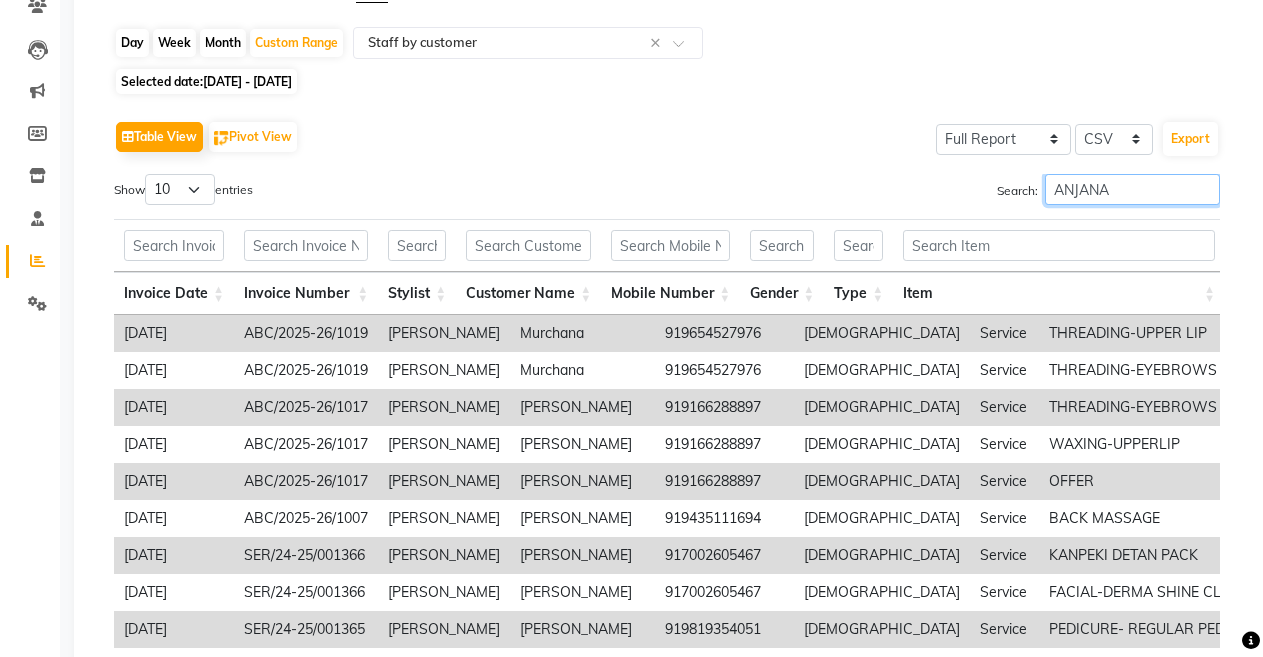 type on "ANJANA" 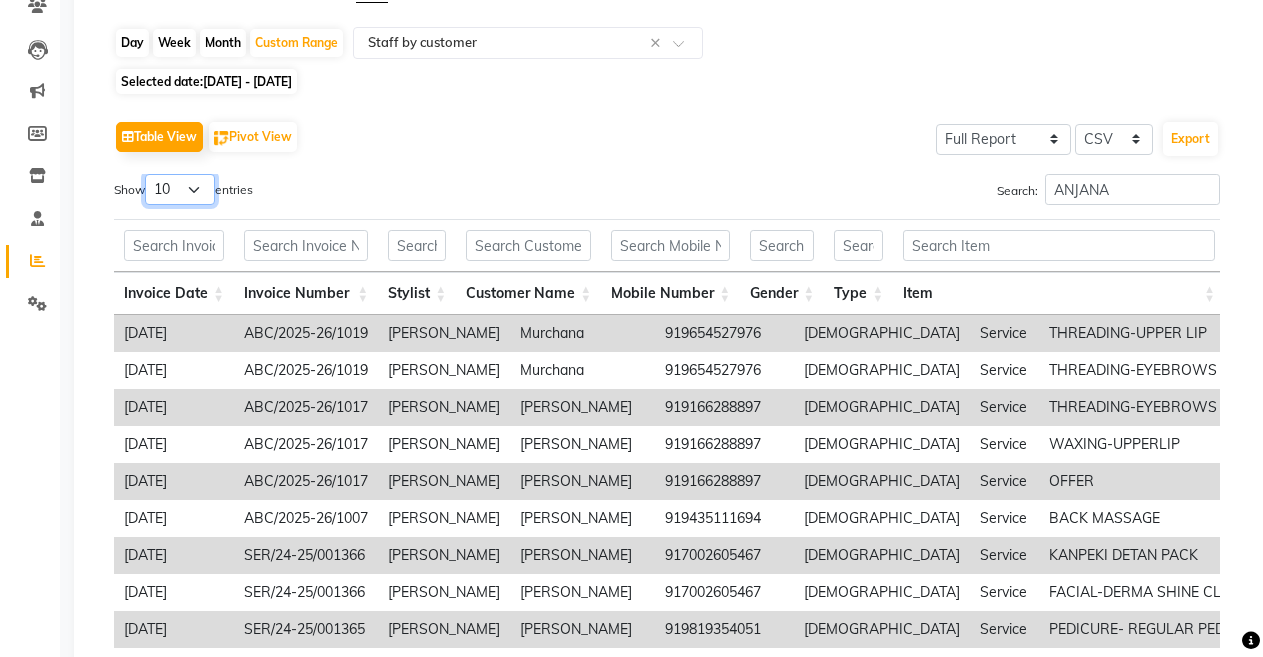 click on "10 25 50 100" at bounding box center [180, 189] 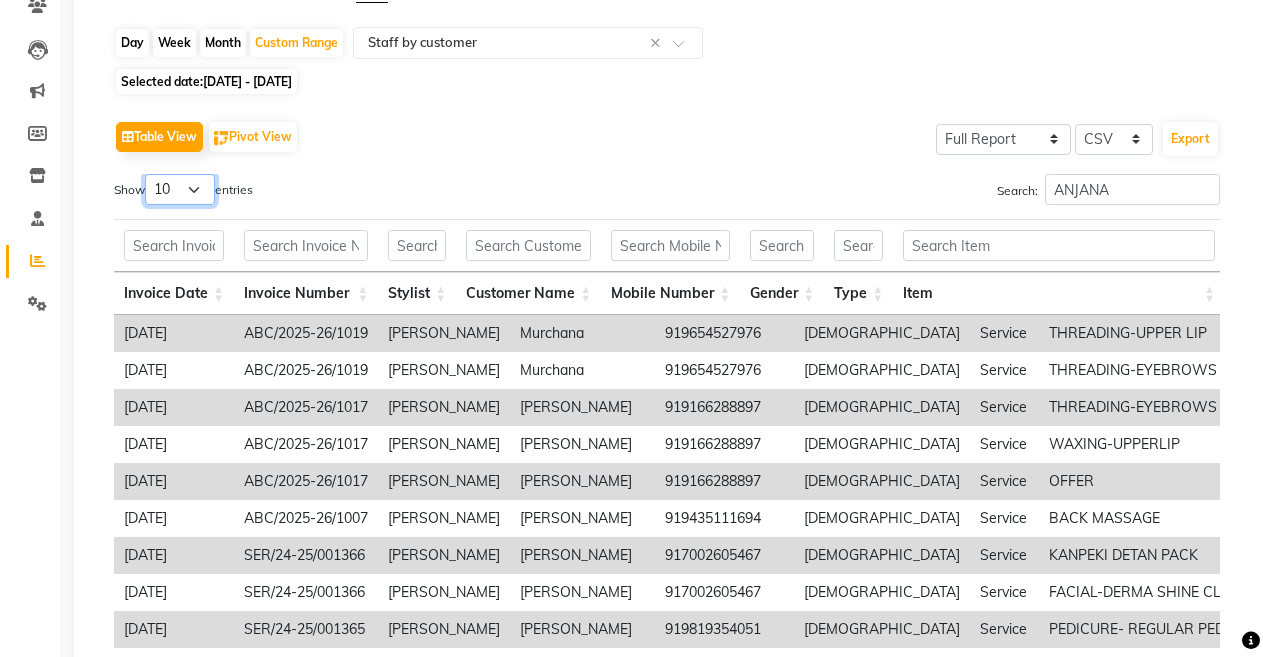 select on "100" 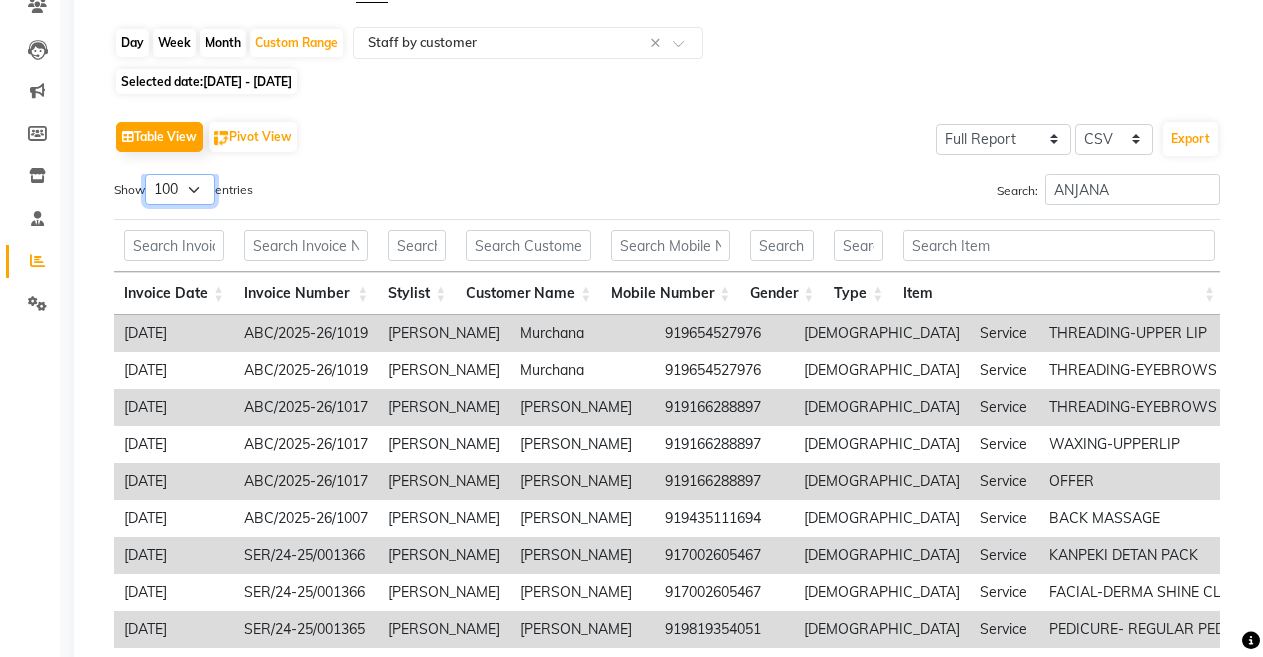 click on "10 25 50 100" at bounding box center [180, 189] 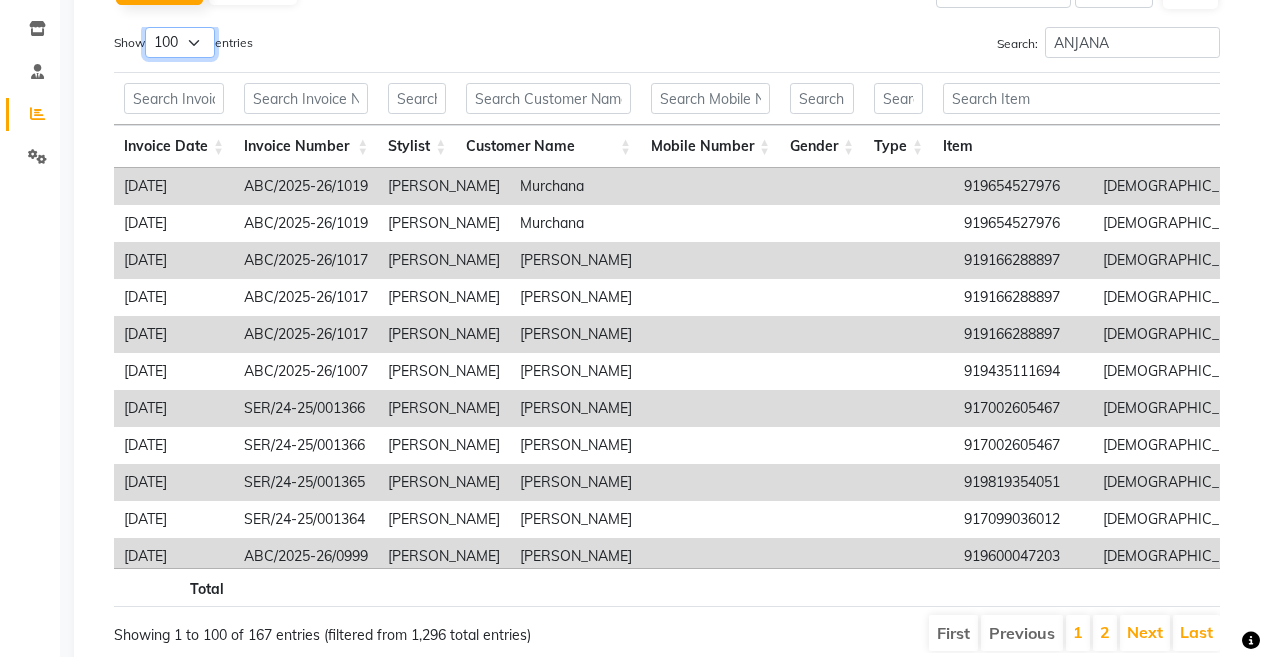 scroll, scrollTop: 408, scrollLeft: 0, axis: vertical 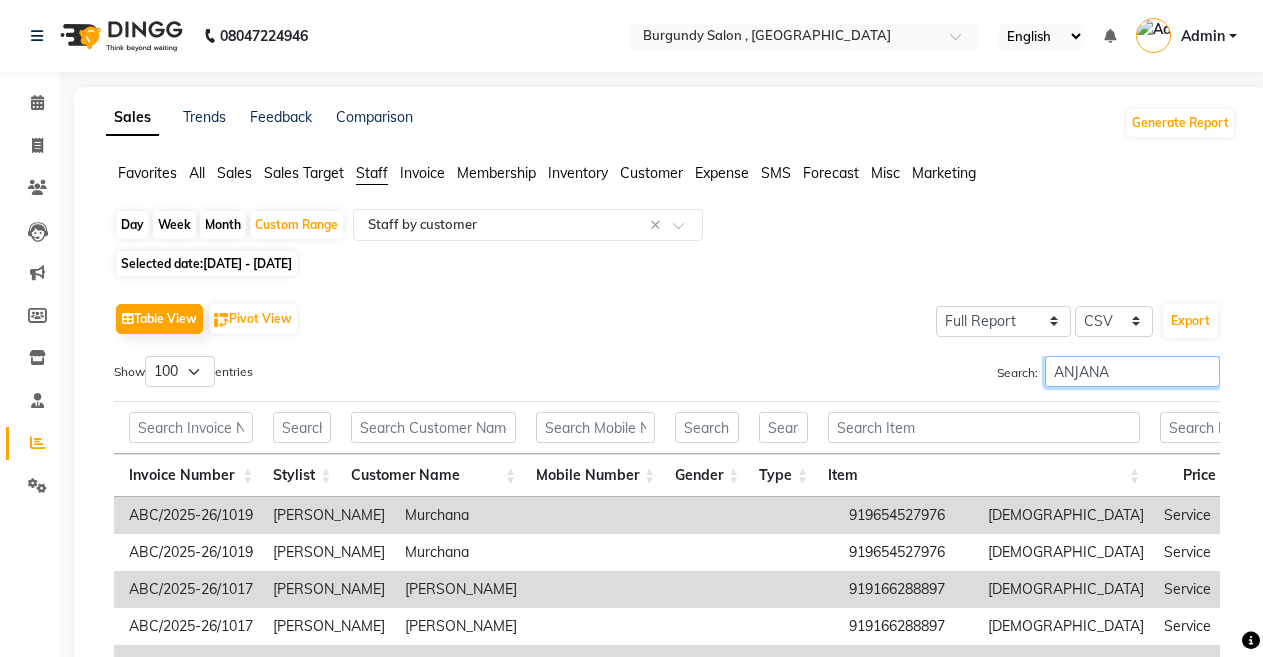 click on "ANJANA" at bounding box center [1132, 371] 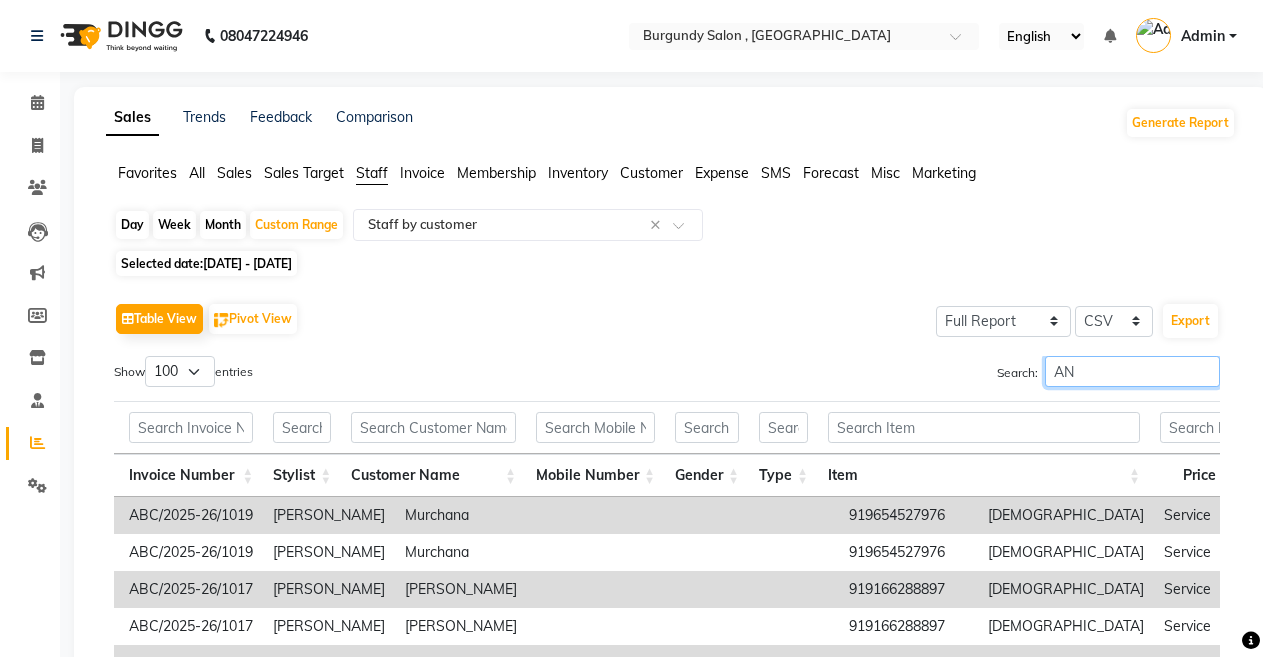 type on "A" 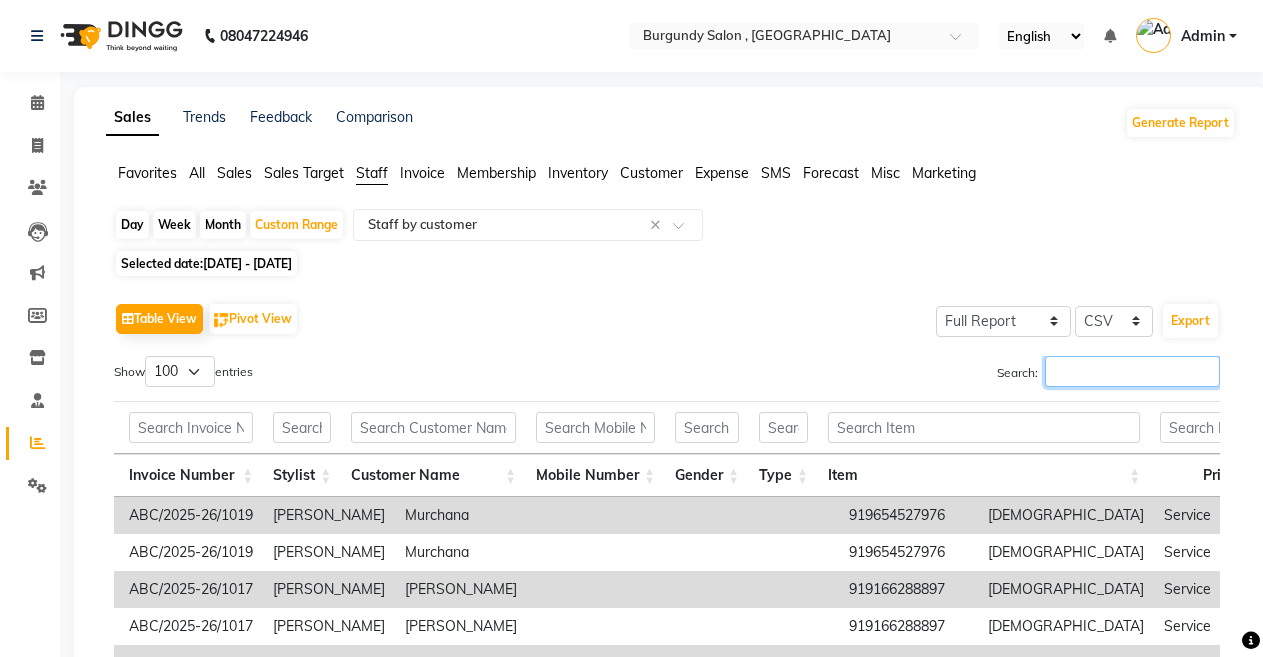 click on "Search:" at bounding box center [1132, 371] 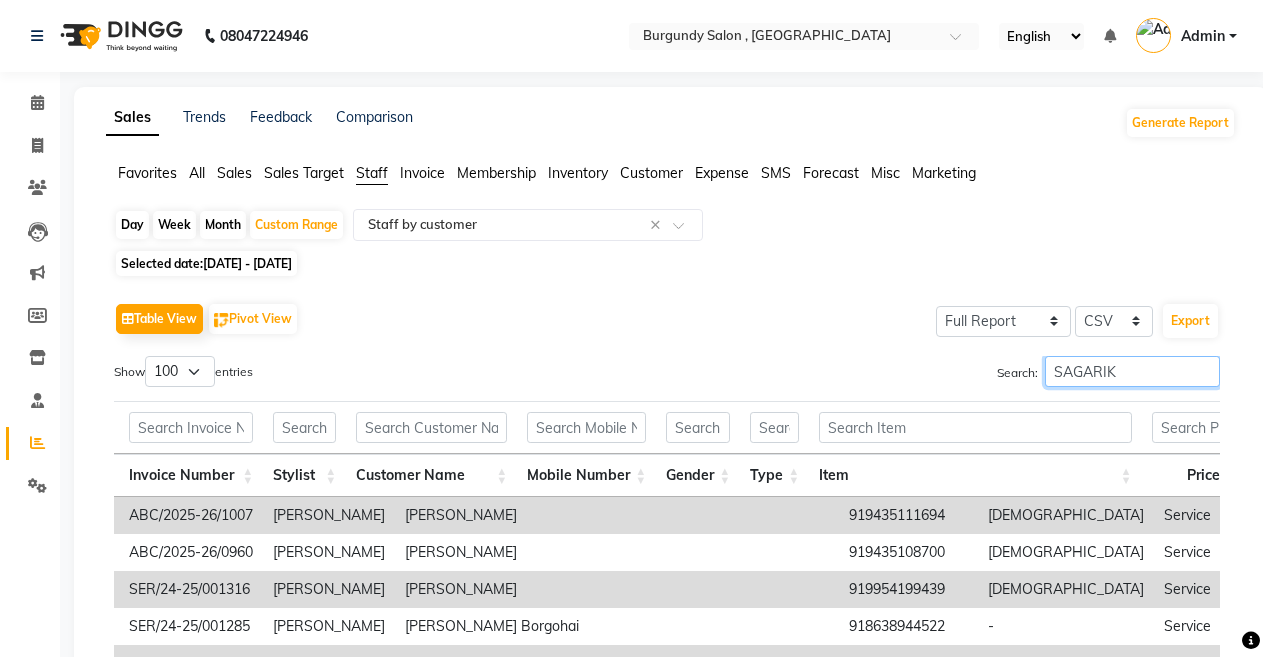 type on "[PERSON_NAME]" 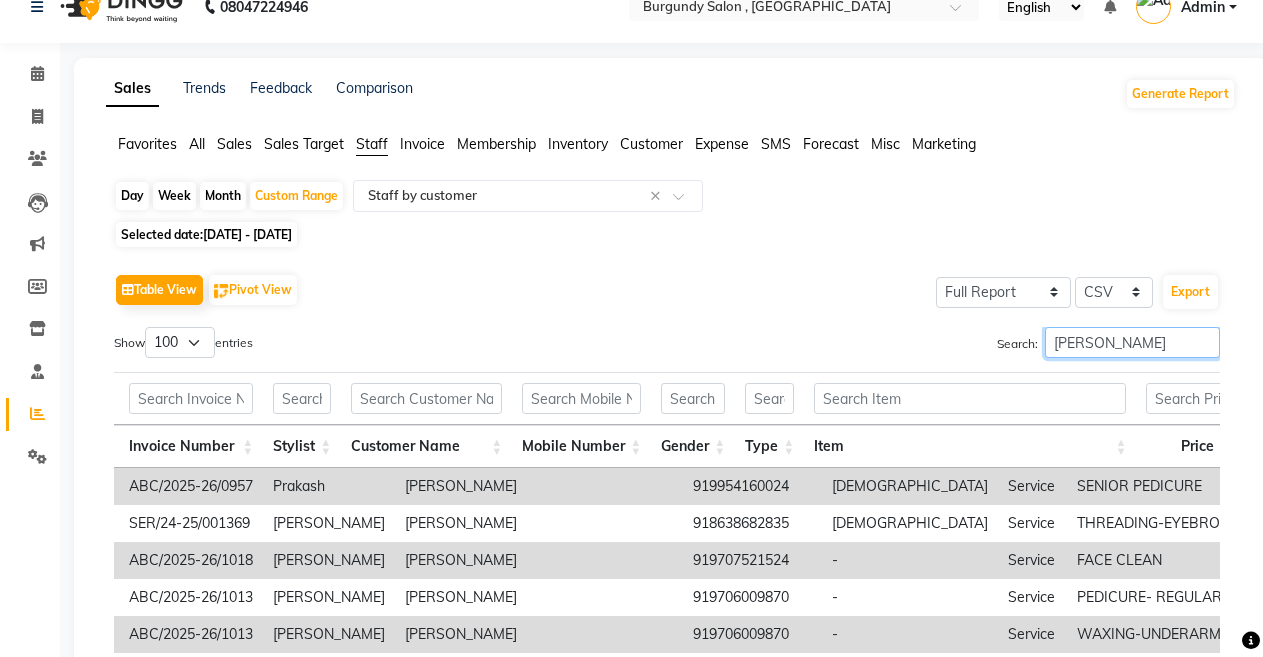 scroll, scrollTop: 34, scrollLeft: 0, axis: vertical 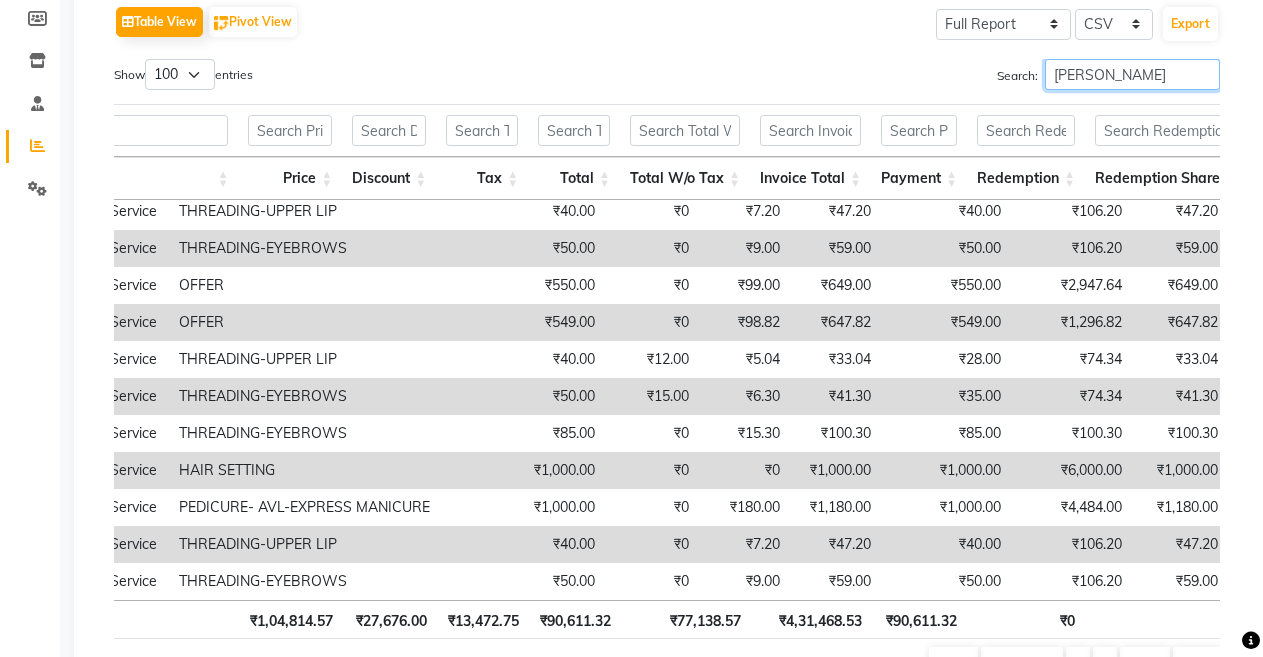 click on "[PERSON_NAME]" at bounding box center (1132, 74) 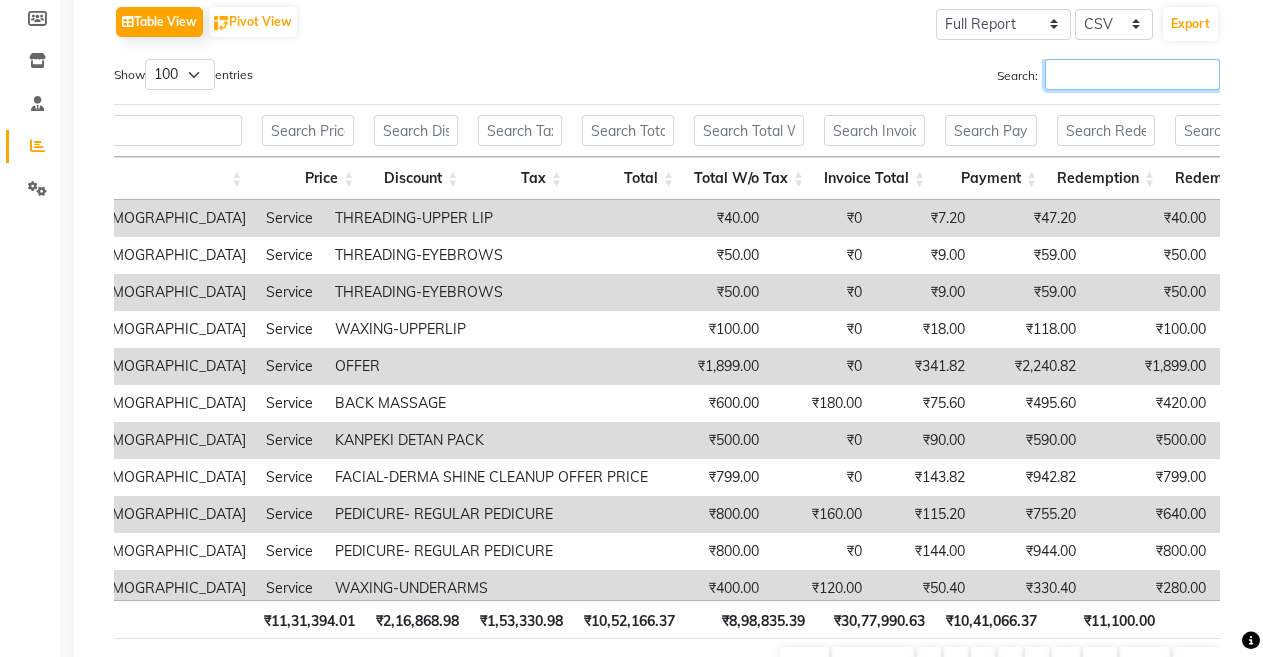 click on "Search:" at bounding box center [1132, 74] 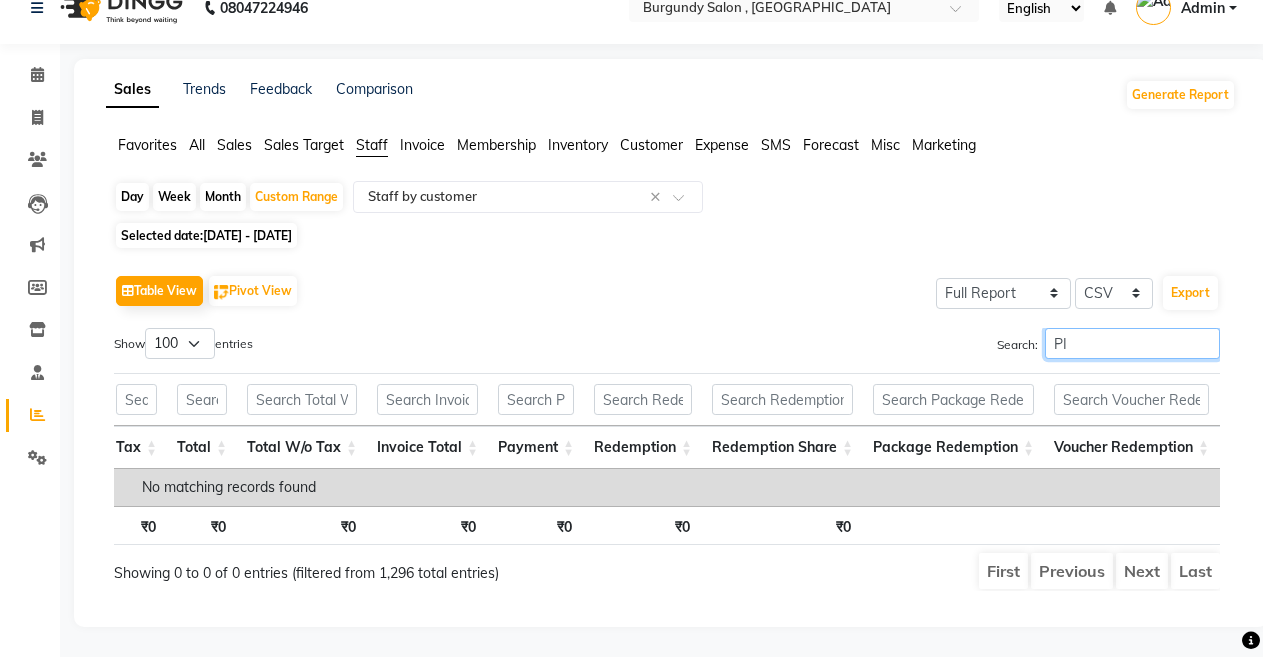 type on "P" 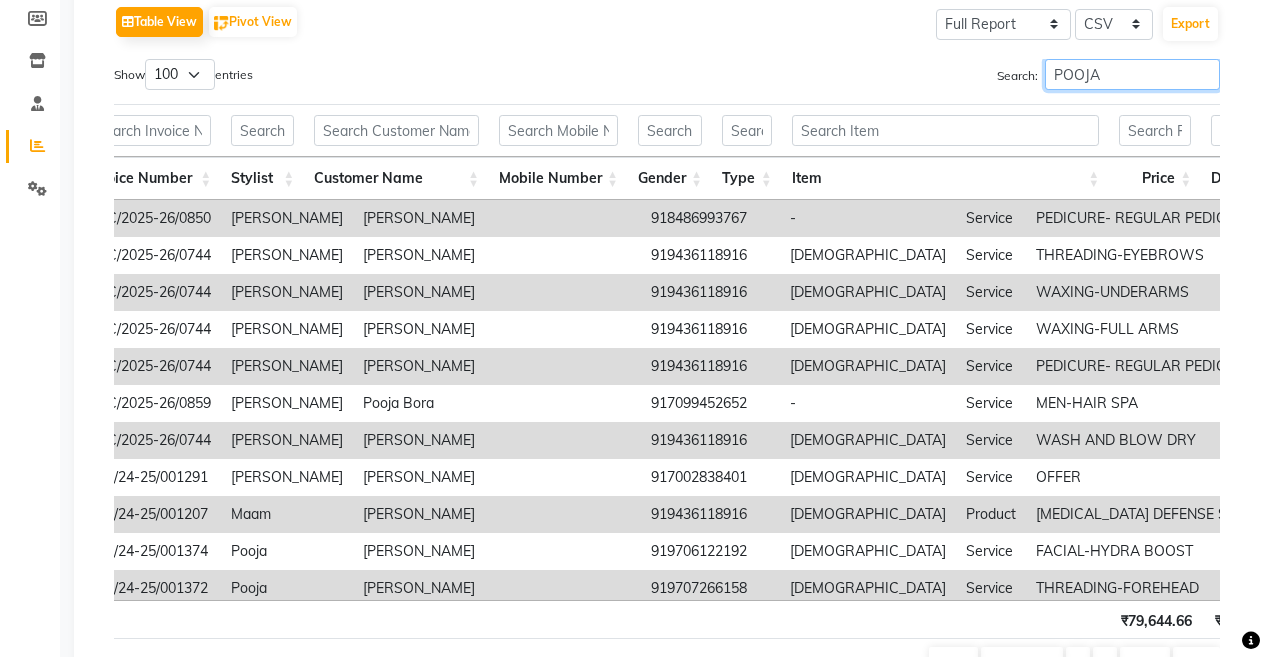 click on "POOJA" at bounding box center (1132, 74) 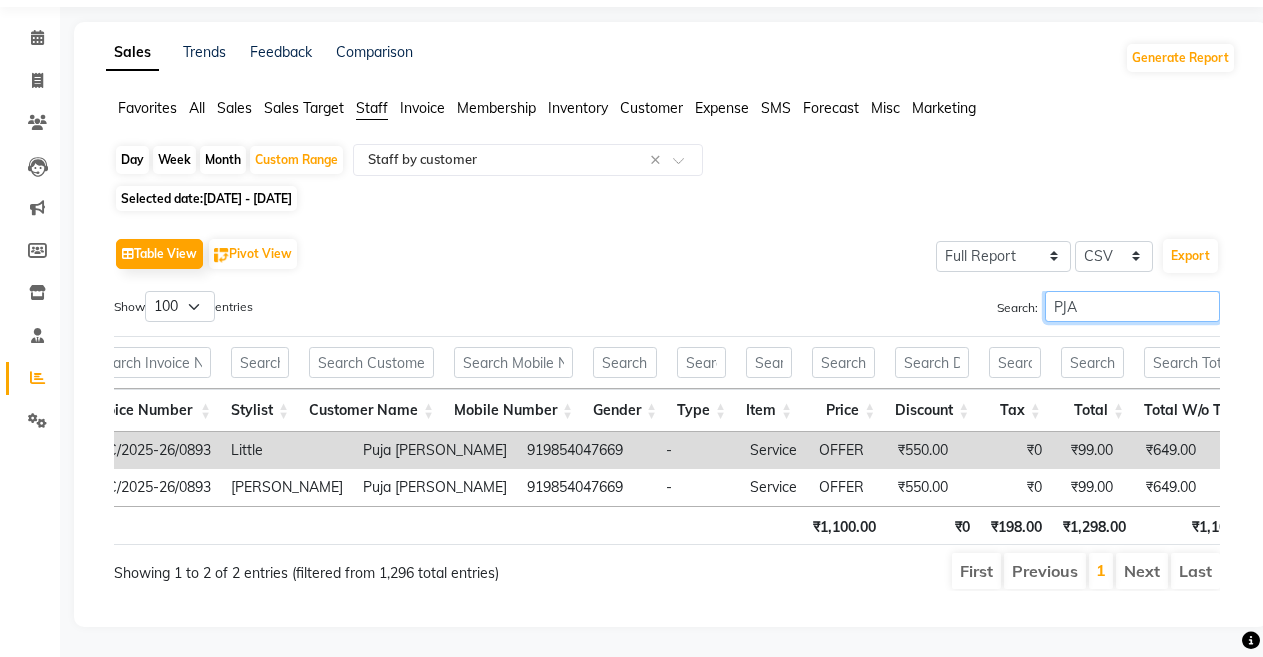scroll, scrollTop: 62, scrollLeft: 0, axis: vertical 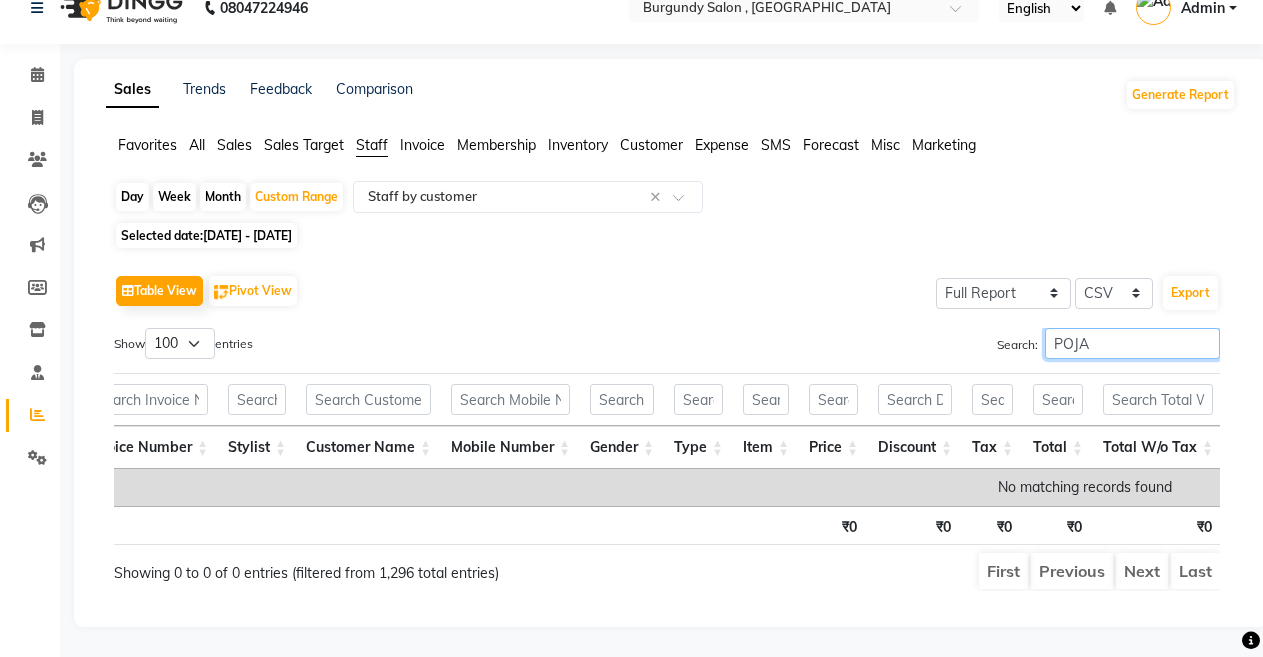 click on "POJA" at bounding box center (1132, 343) 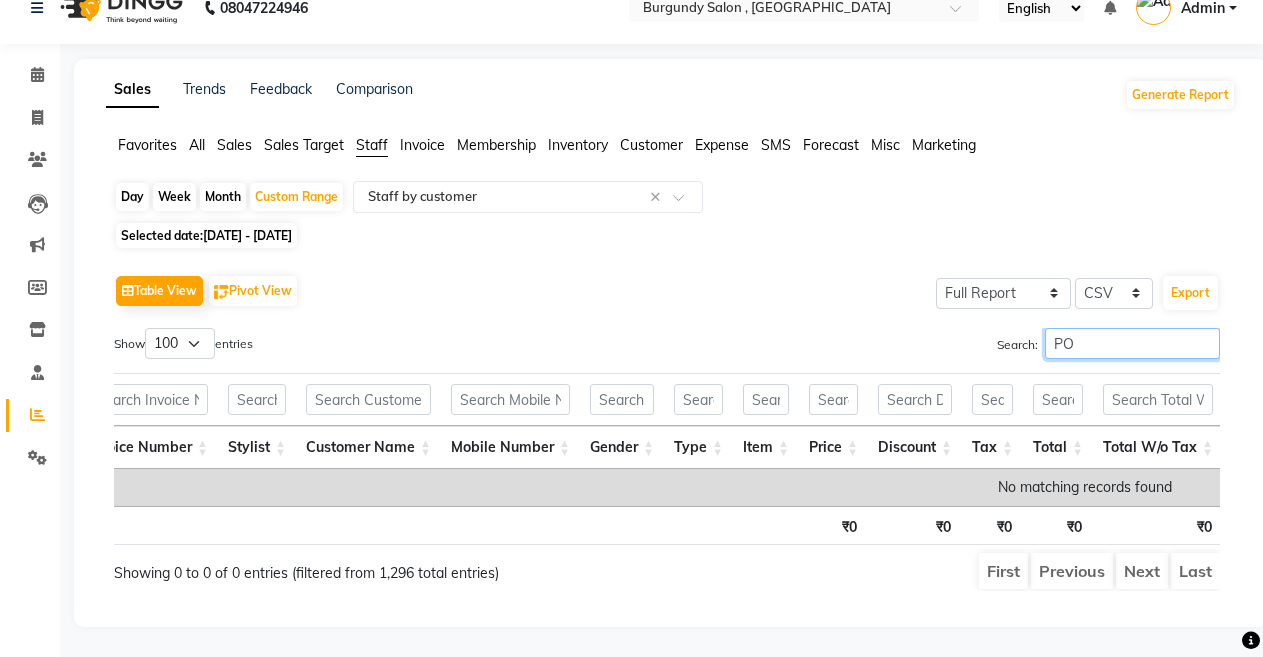 type on "P" 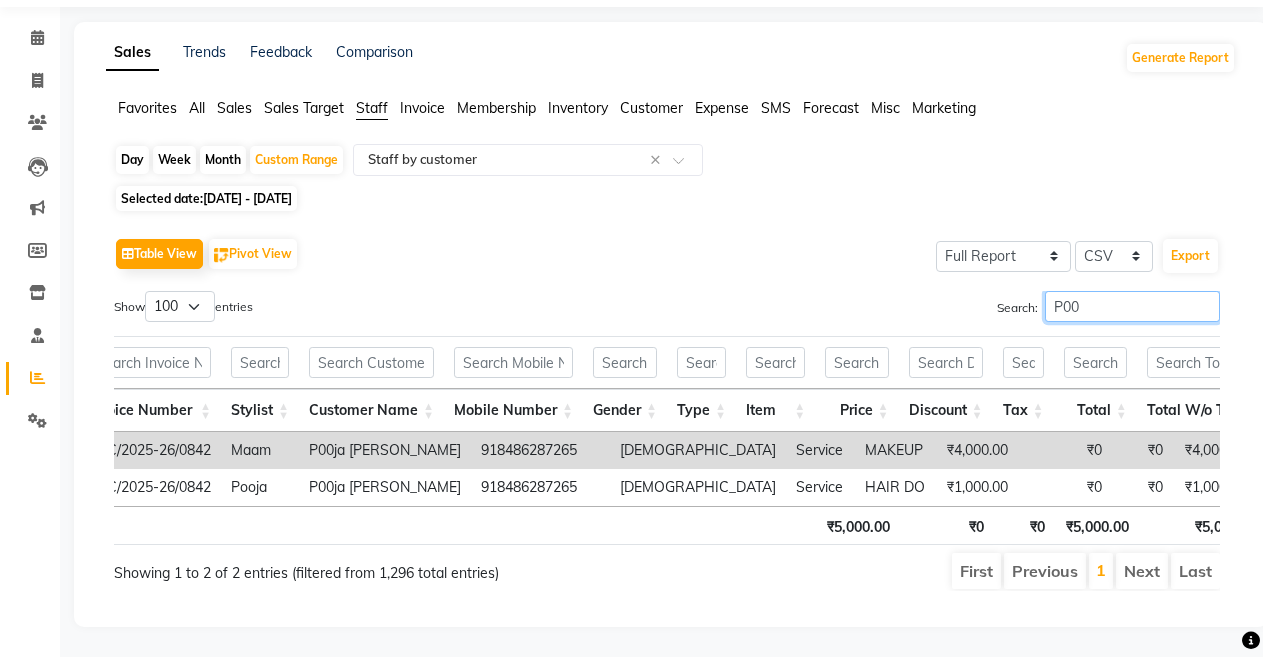 scroll, scrollTop: 99, scrollLeft: 0, axis: vertical 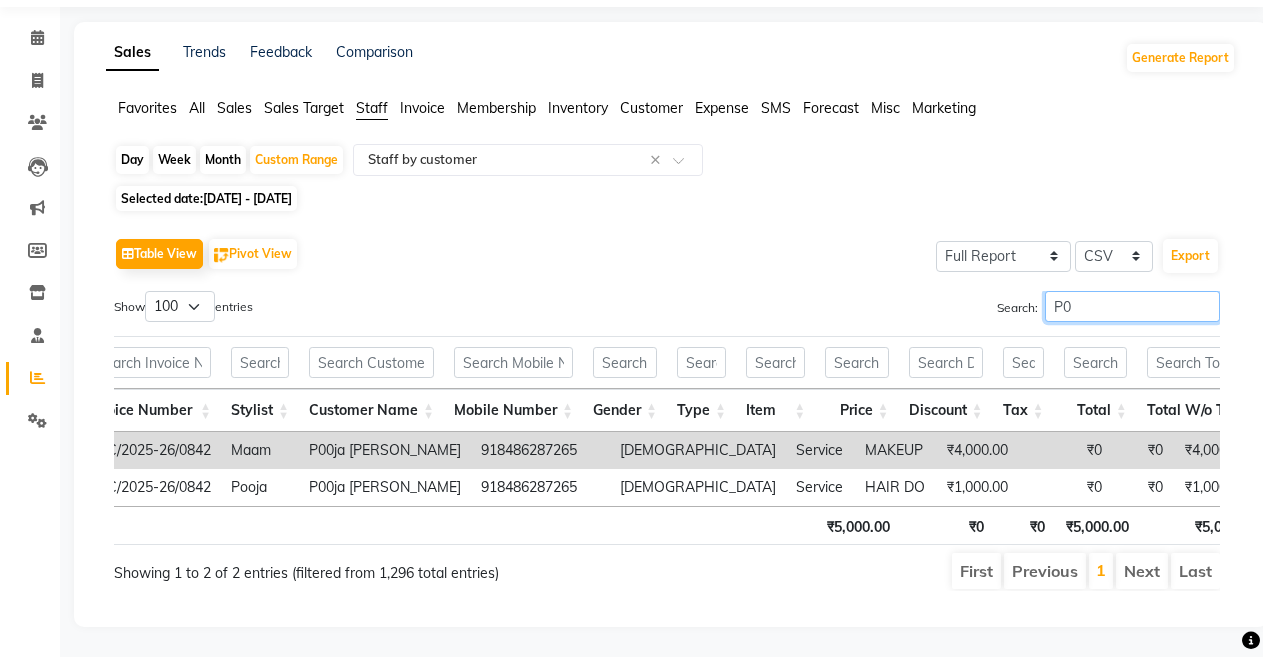 type on "P" 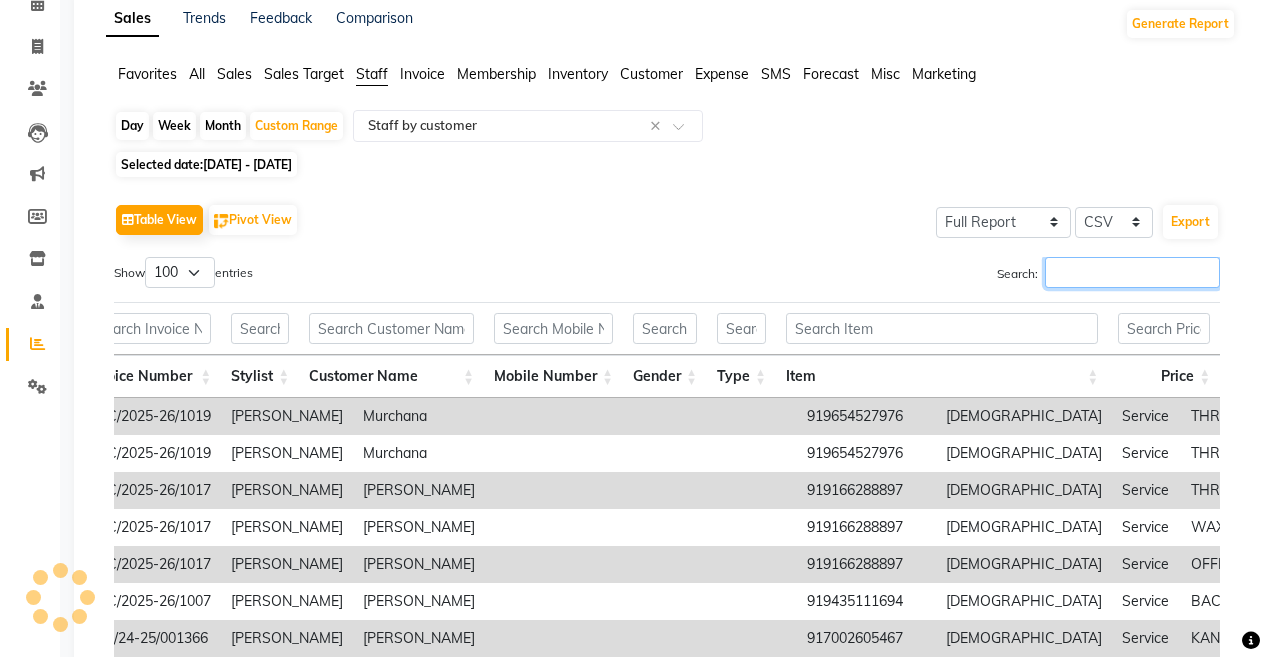 scroll, scrollTop: 297, scrollLeft: 0, axis: vertical 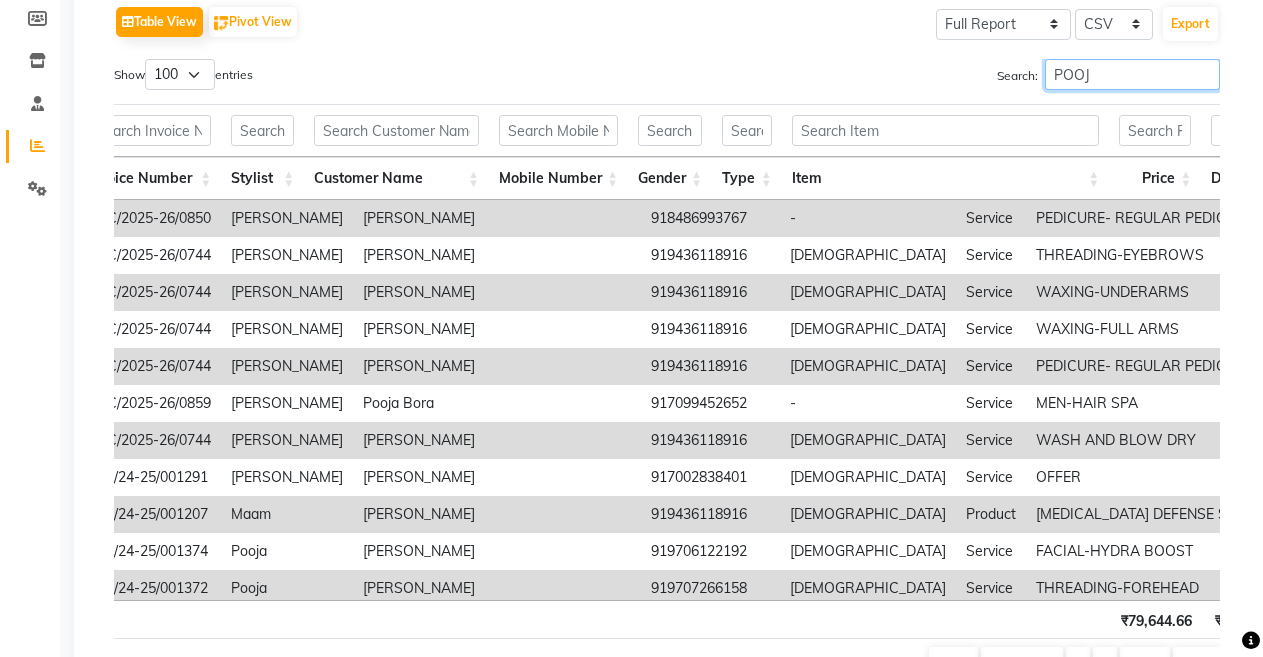 type on "POOJA" 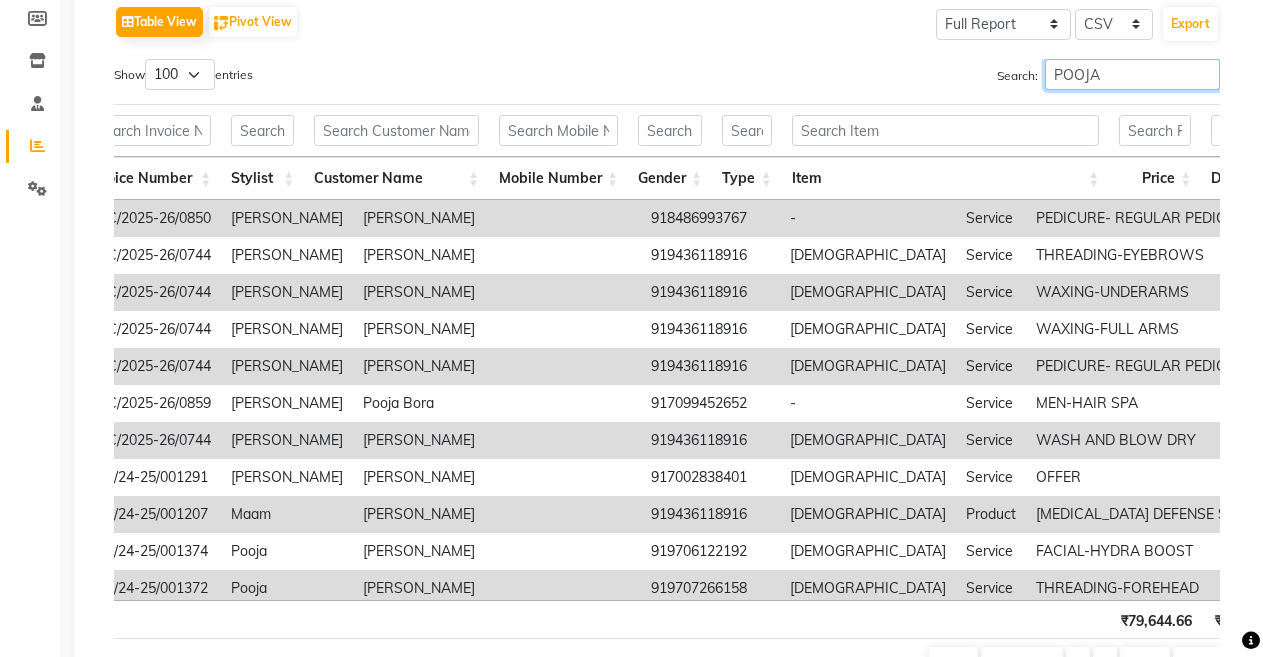scroll, scrollTop: 0, scrollLeft: 94, axis: horizontal 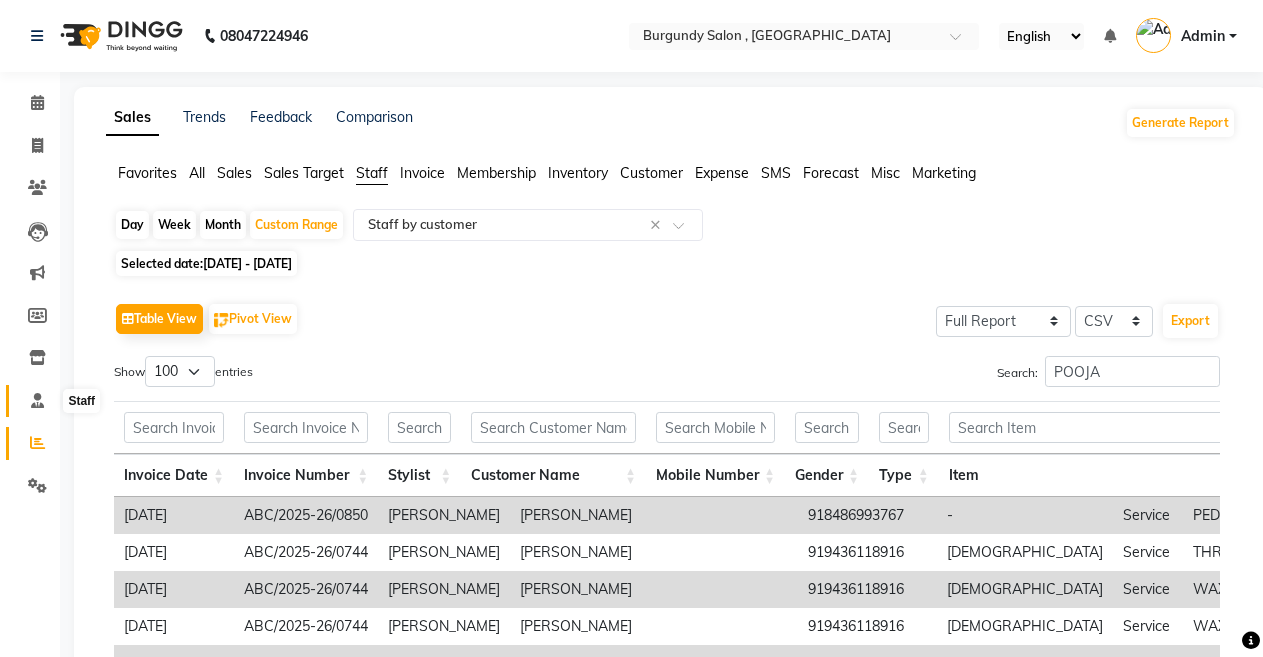click 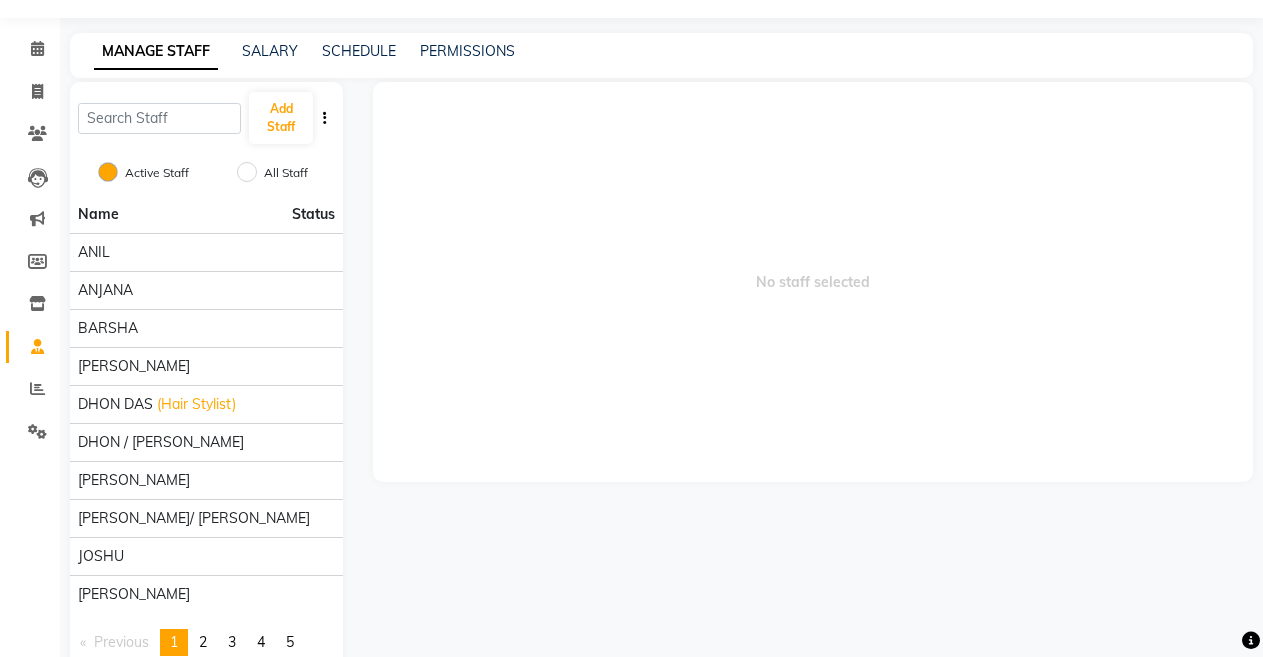 scroll, scrollTop: 67, scrollLeft: 0, axis: vertical 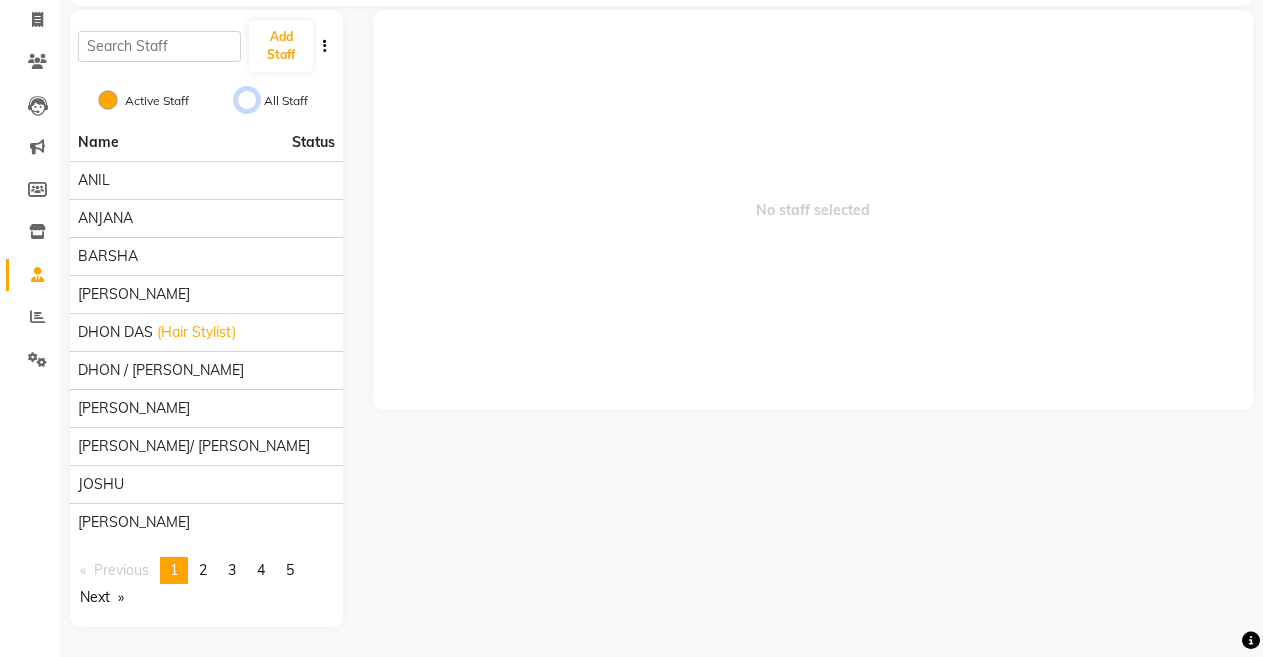 click on "All Staff" at bounding box center [247, 100] 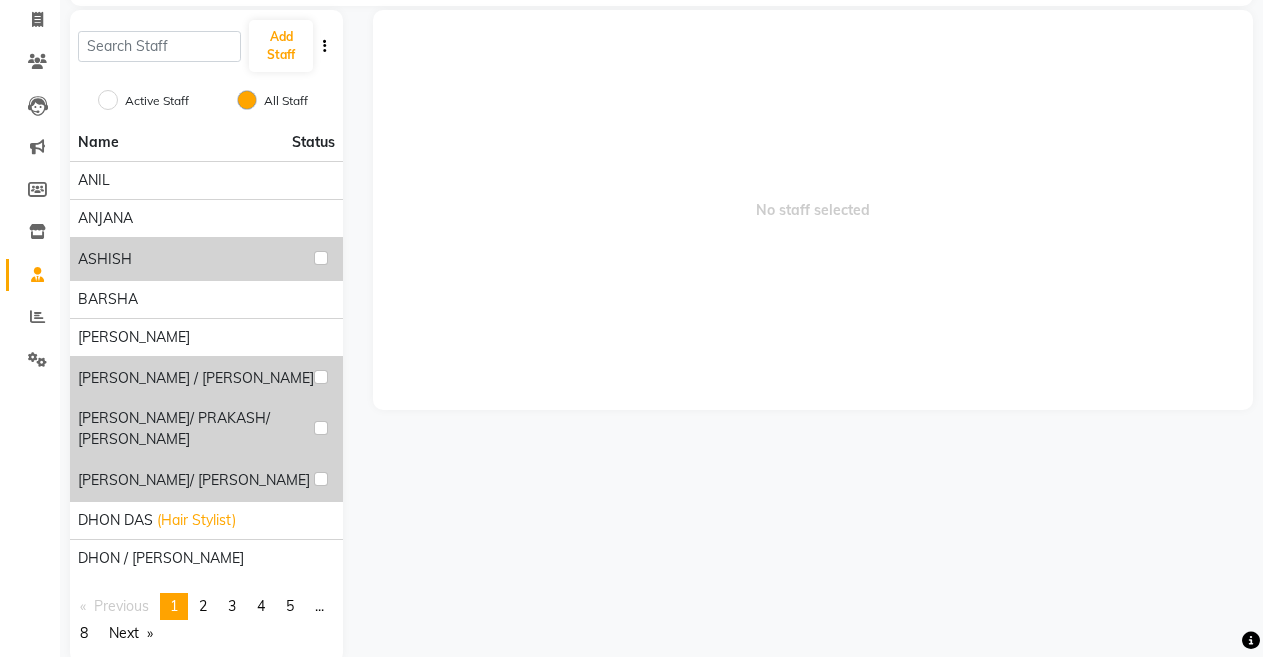 click on "Active Staff" 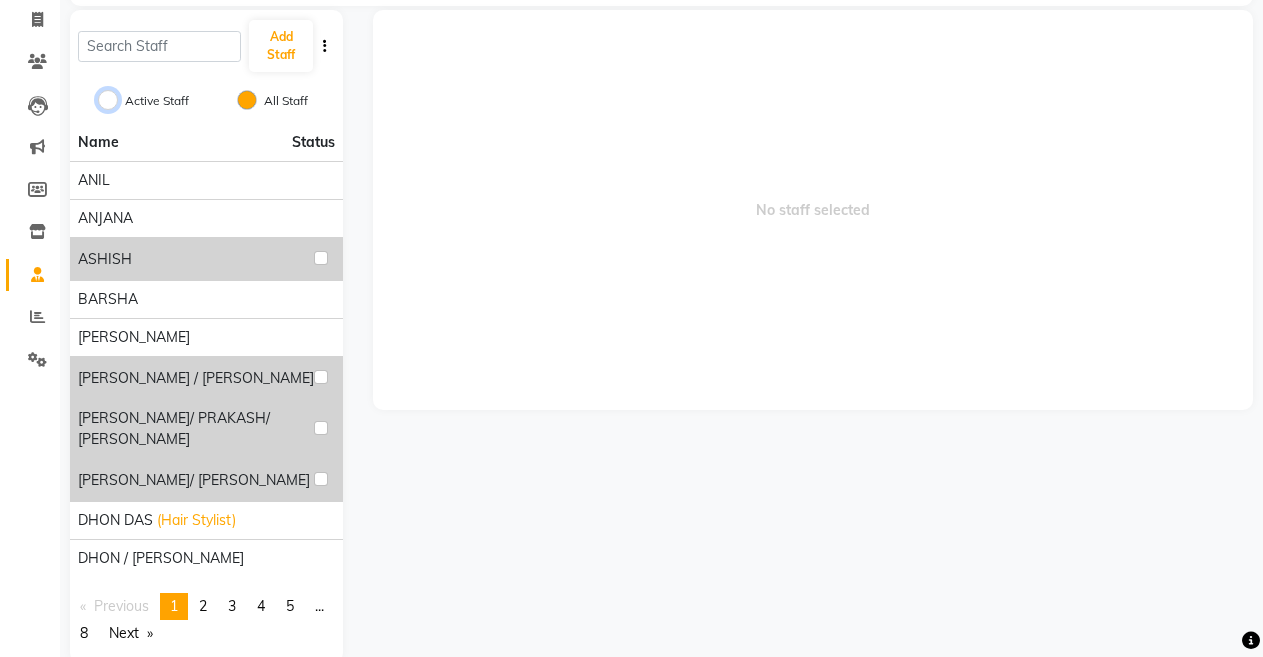 click on "Active Staff" at bounding box center [108, 100] 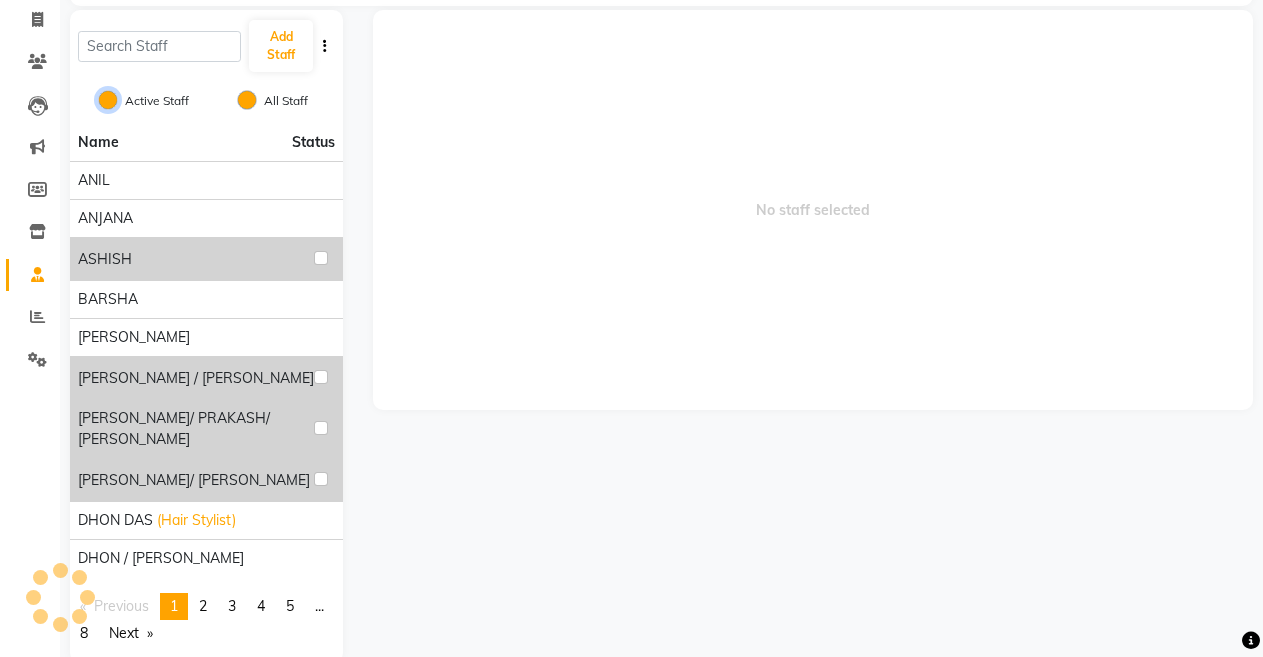 radio on "false" 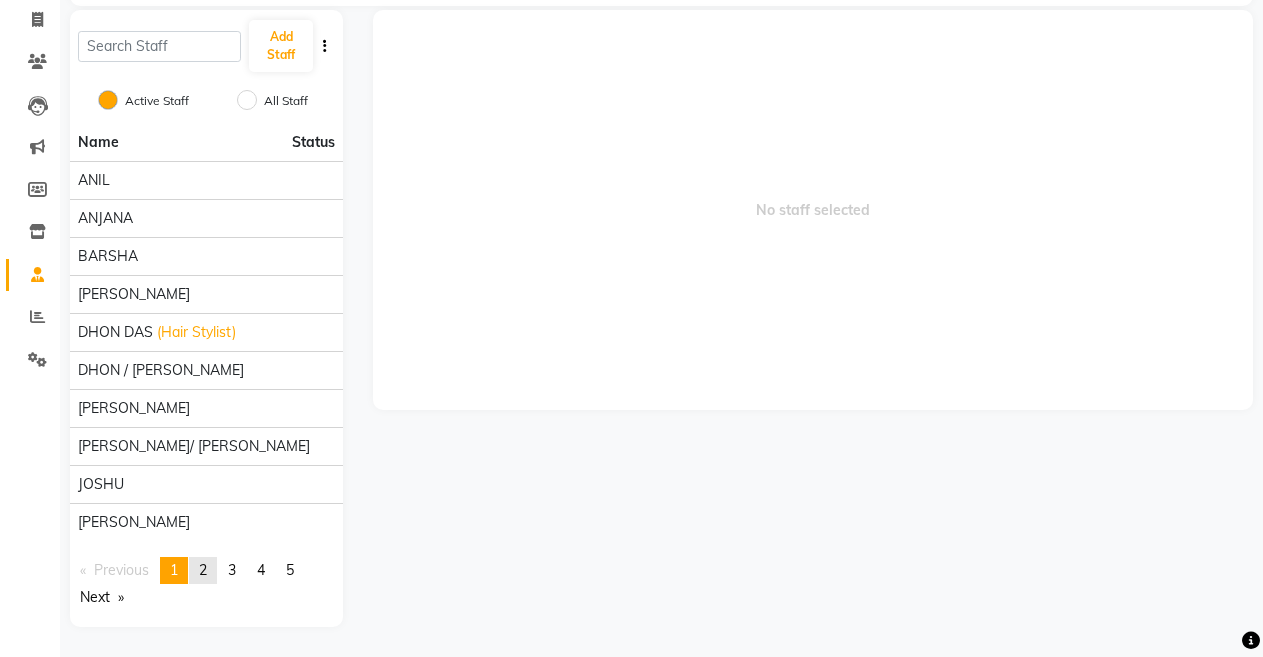 click on "2" at bounding box center (203, 570) 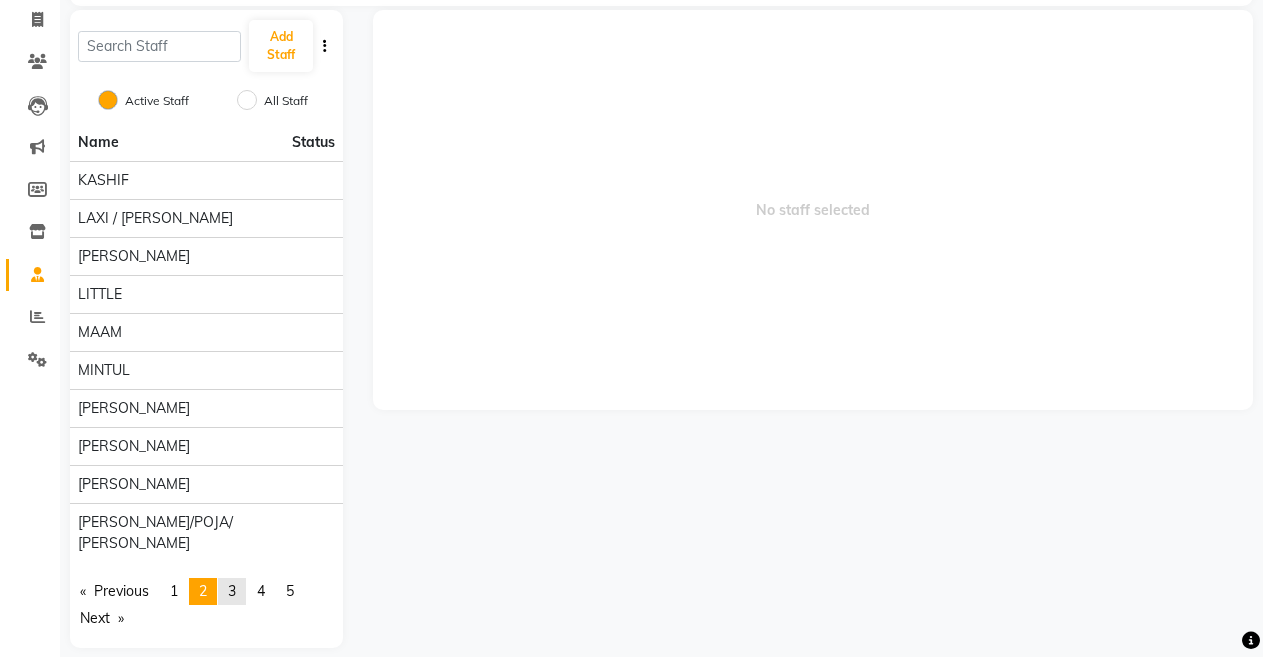 click on "3" at bounding box center [232, 591] 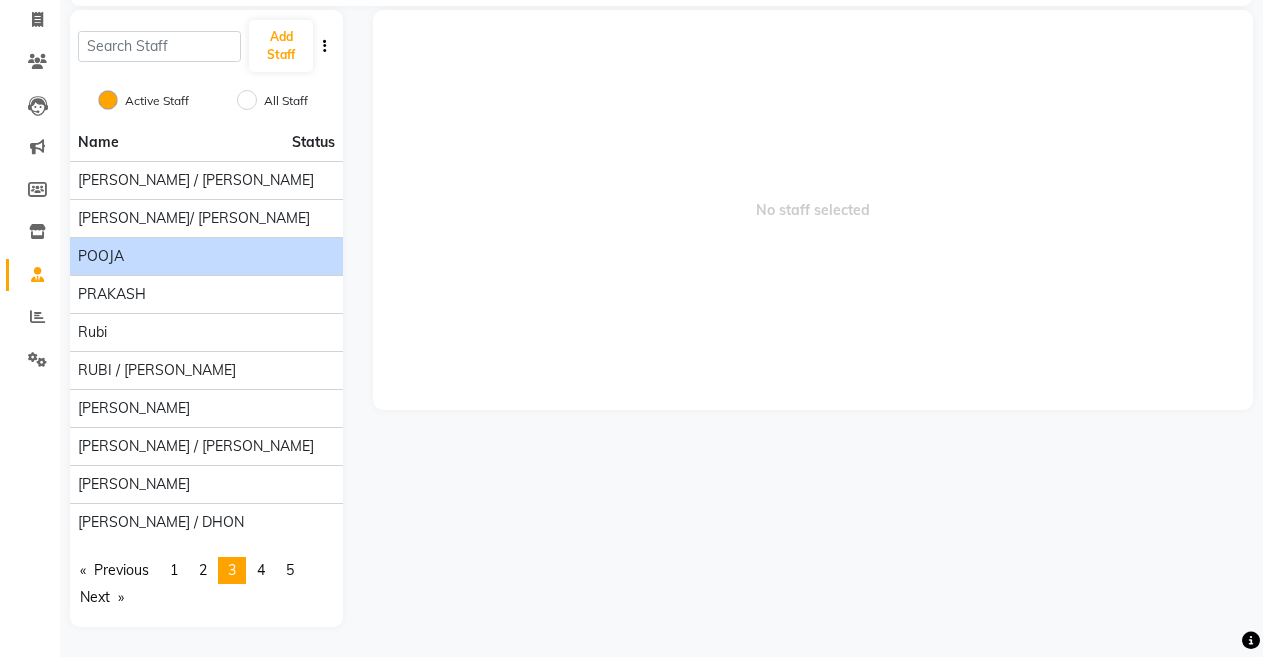 click on "POOJA" 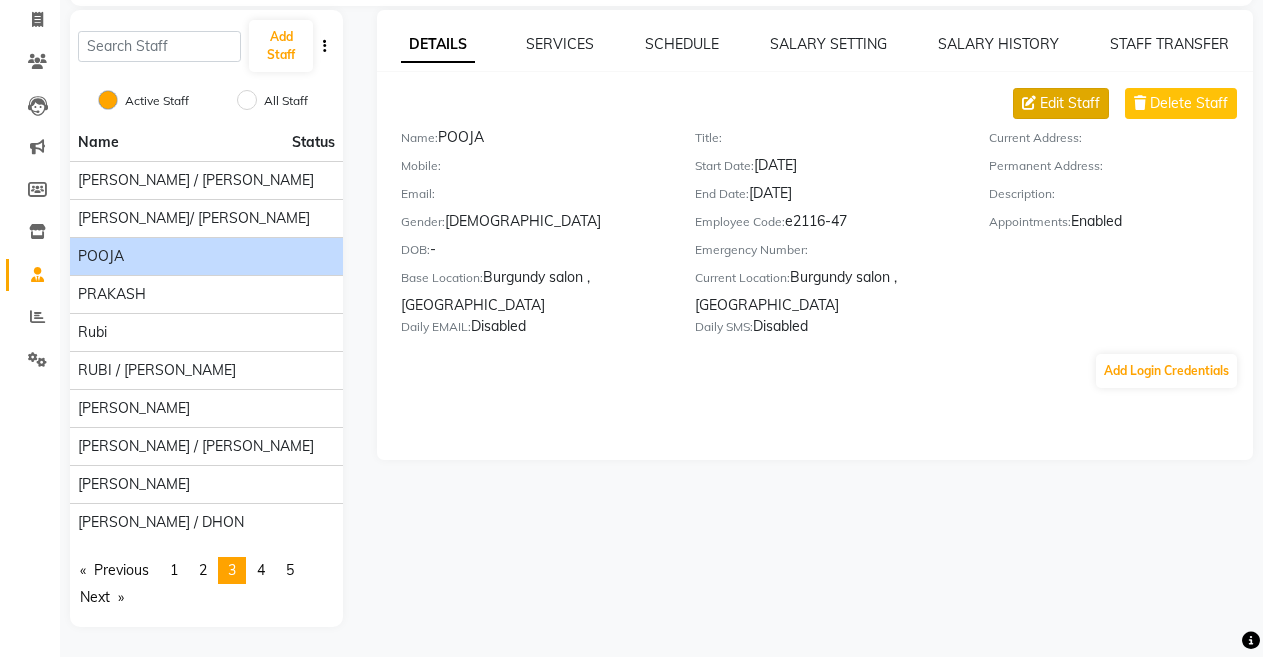 click on "Edit Staff" 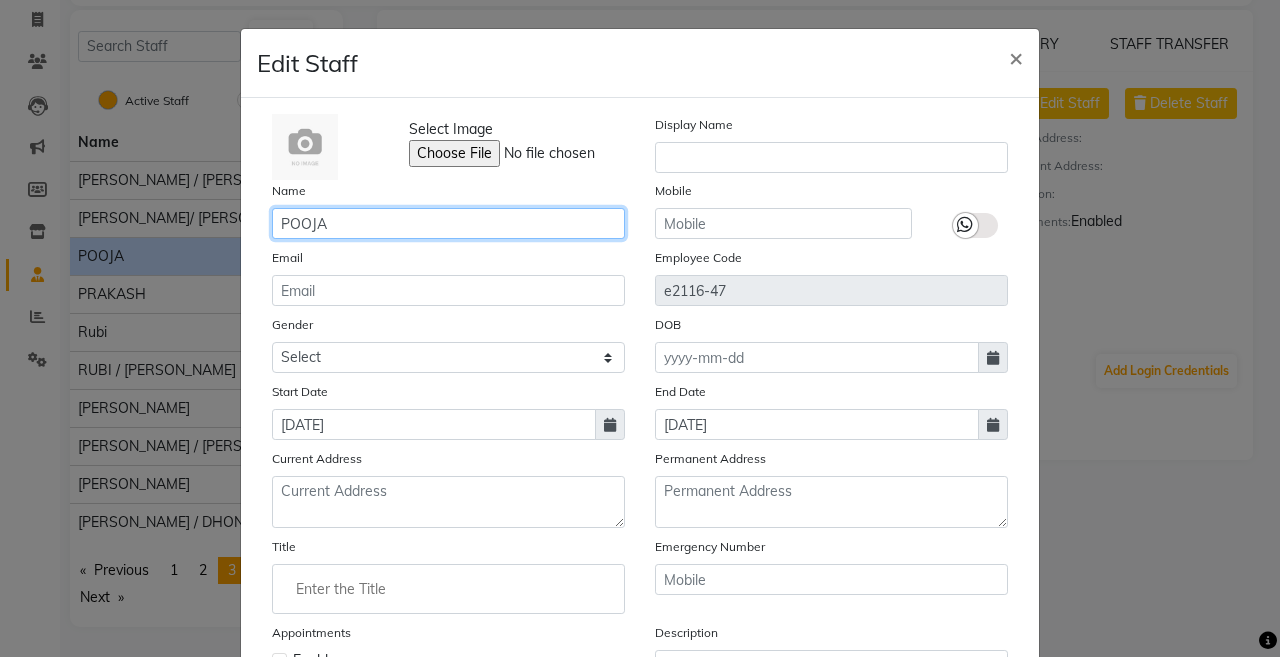 click on "POOJA" 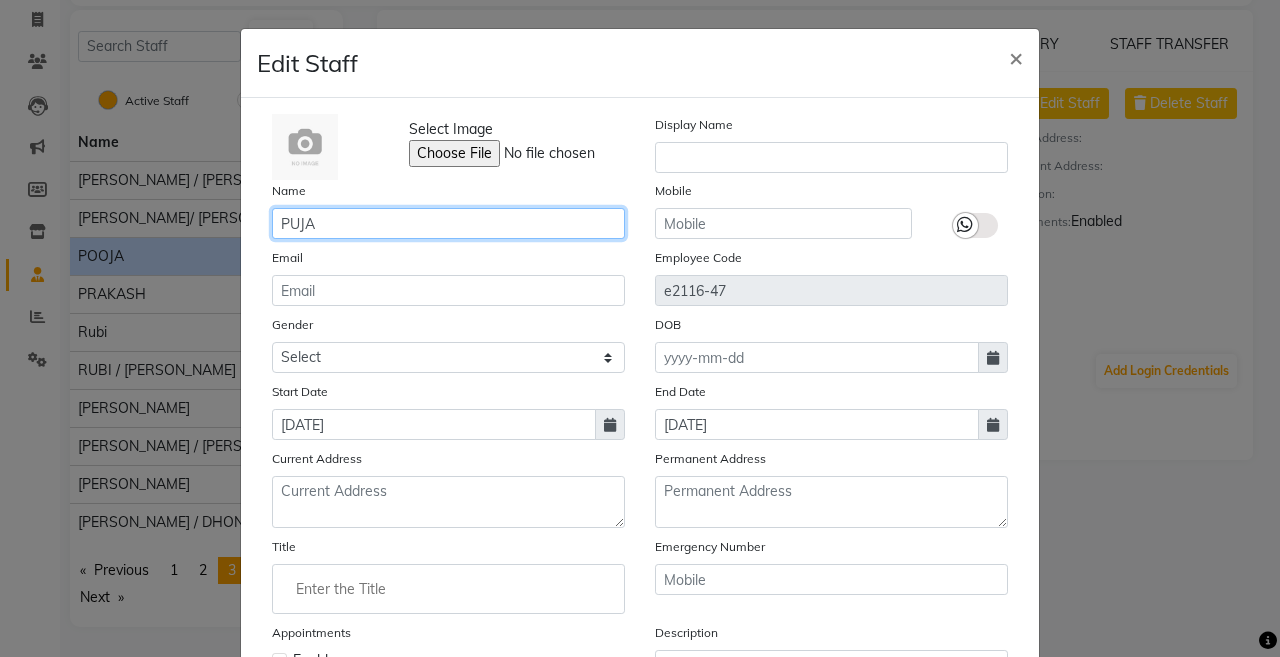 click on "PUJA" 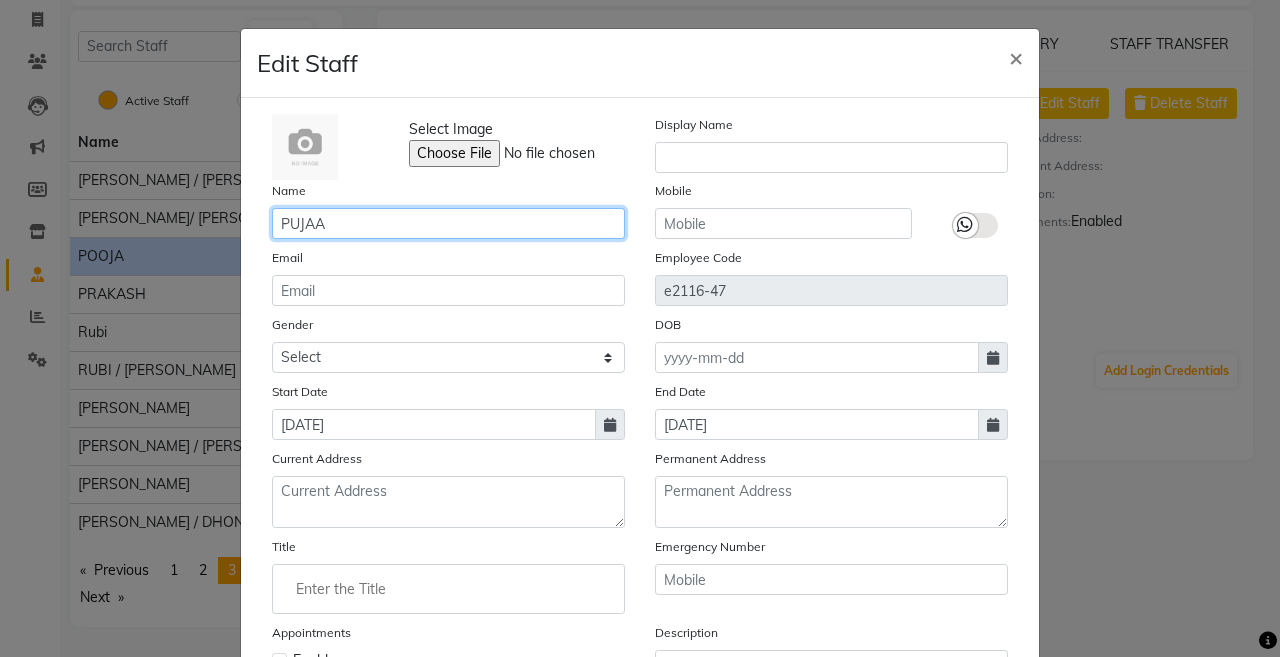 type on "PUJAA" 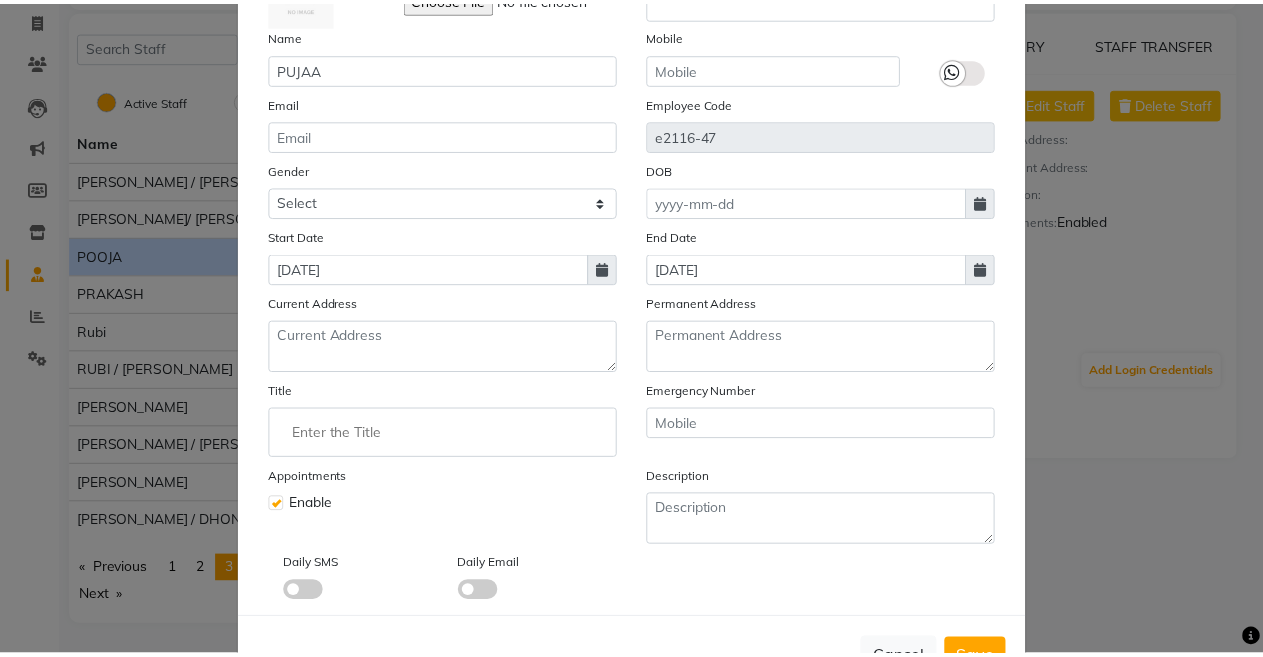 scroll, scrollTop: 225, scrollLeft: 0, axis: vertical 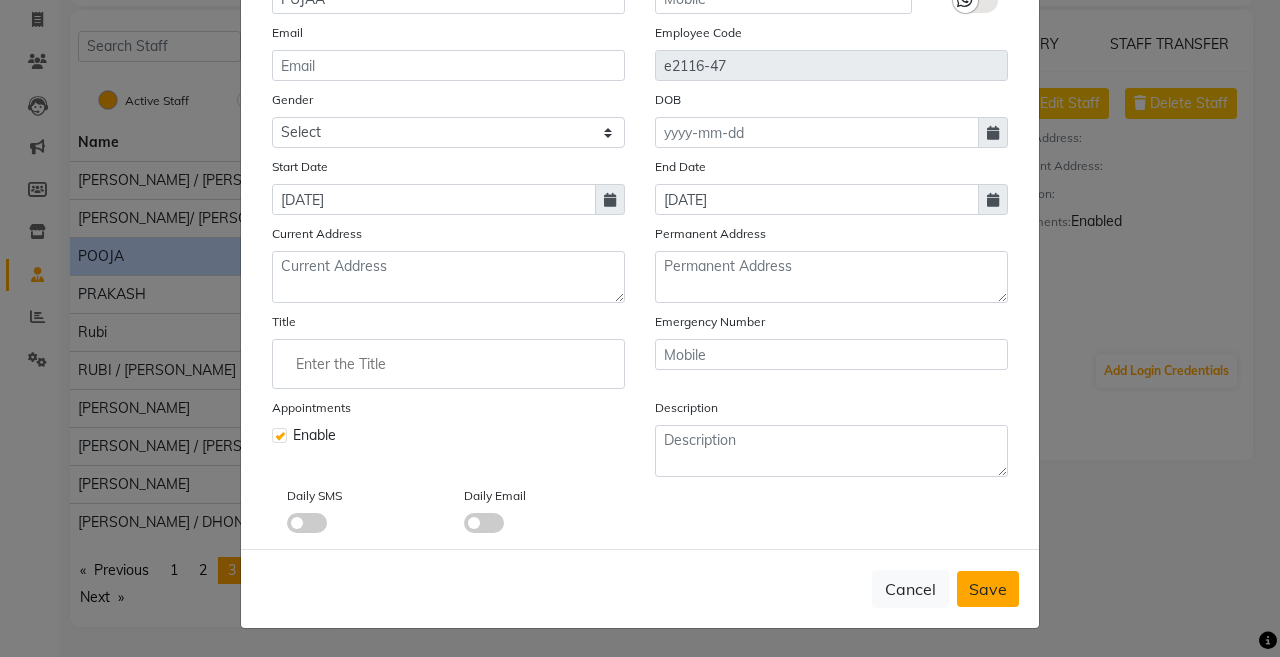 click on "Save" at bounding box center [988, 589] 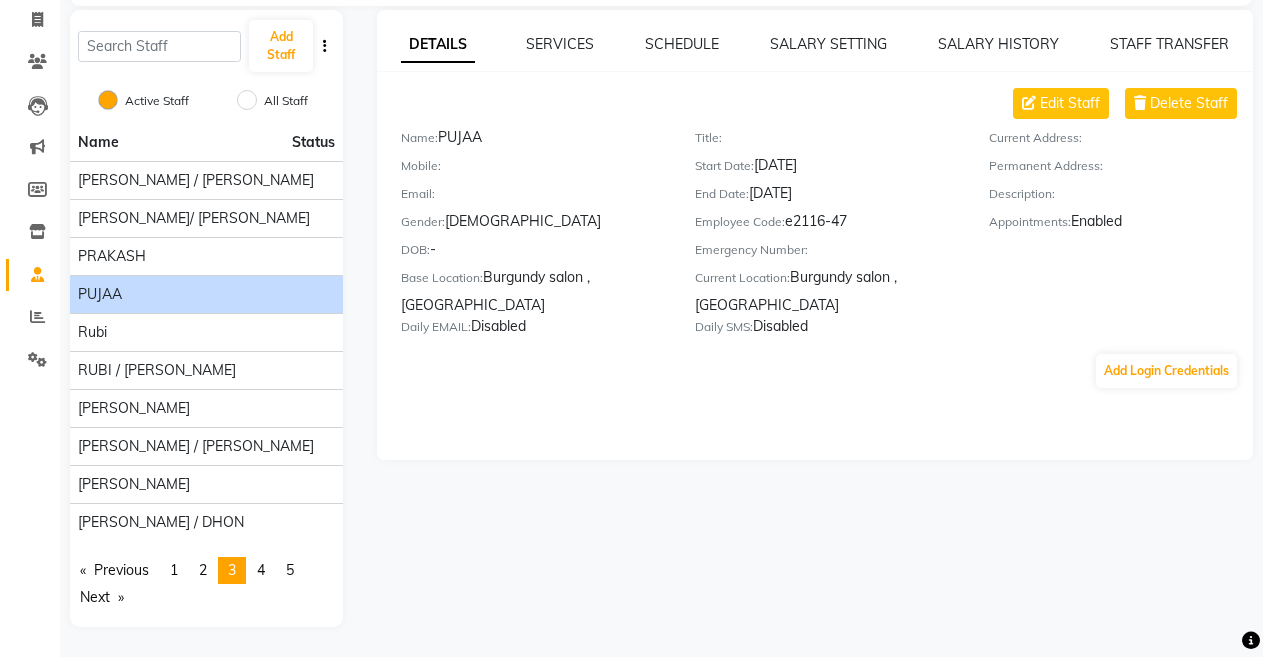 scroll, scrollTop: 34, scrollLeft: 0, axis: vertical 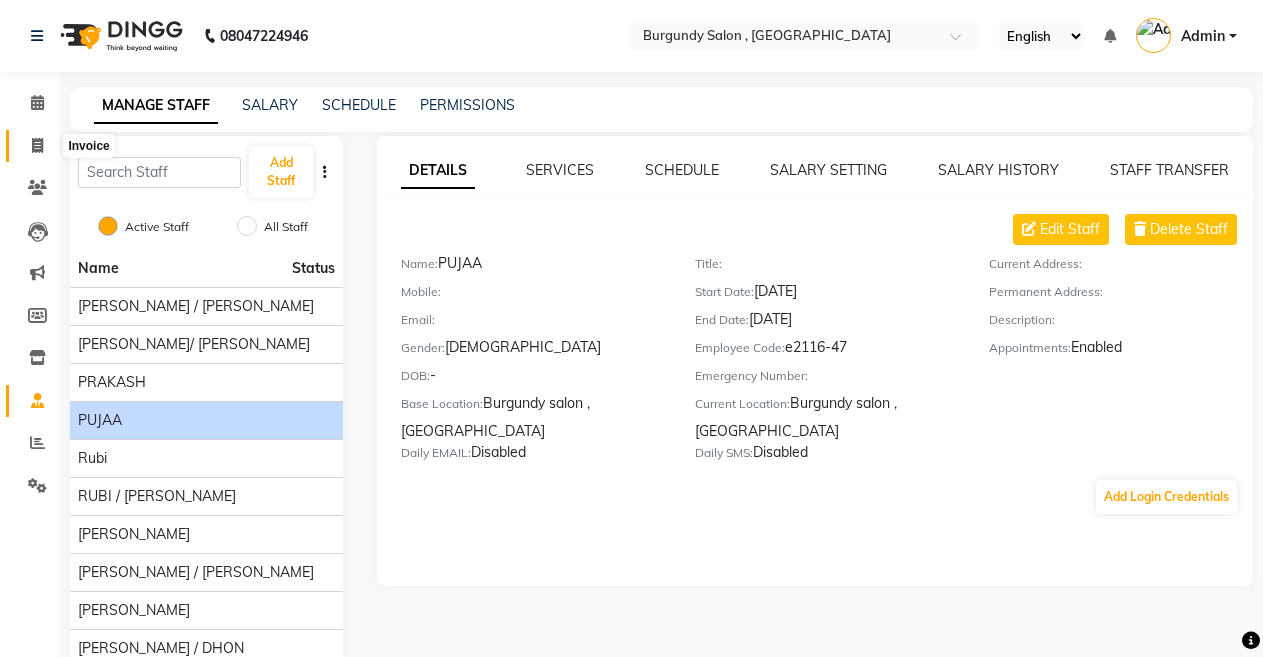 click 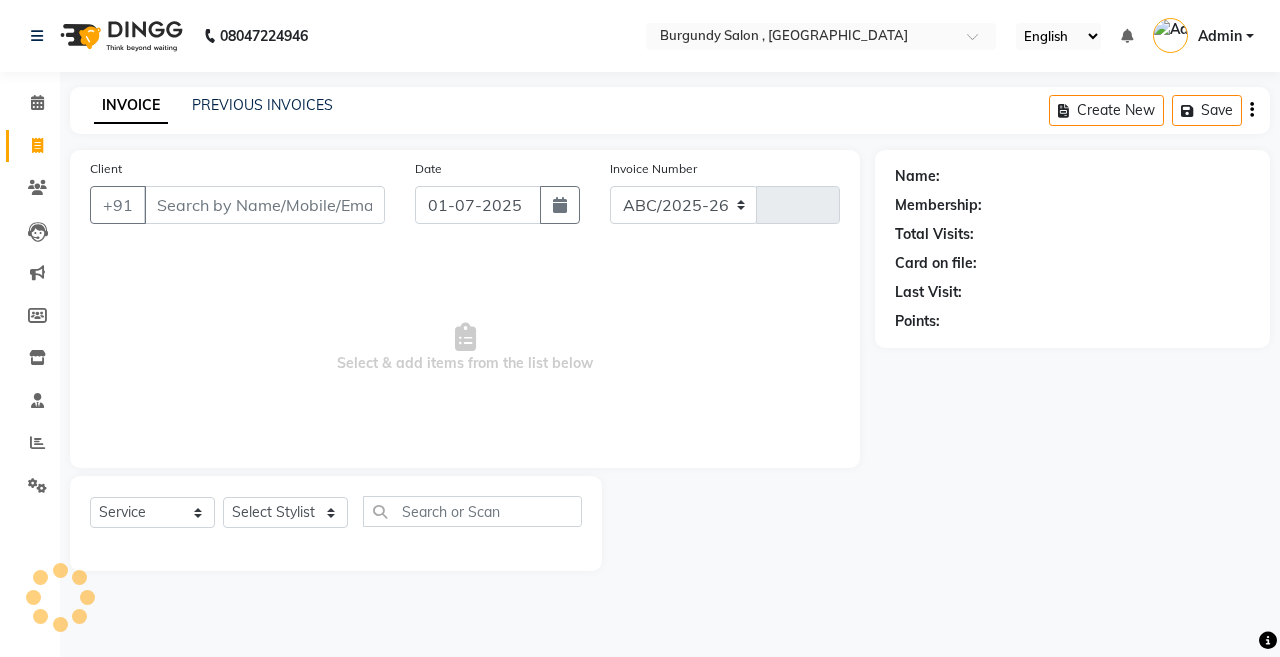 select on "5345" 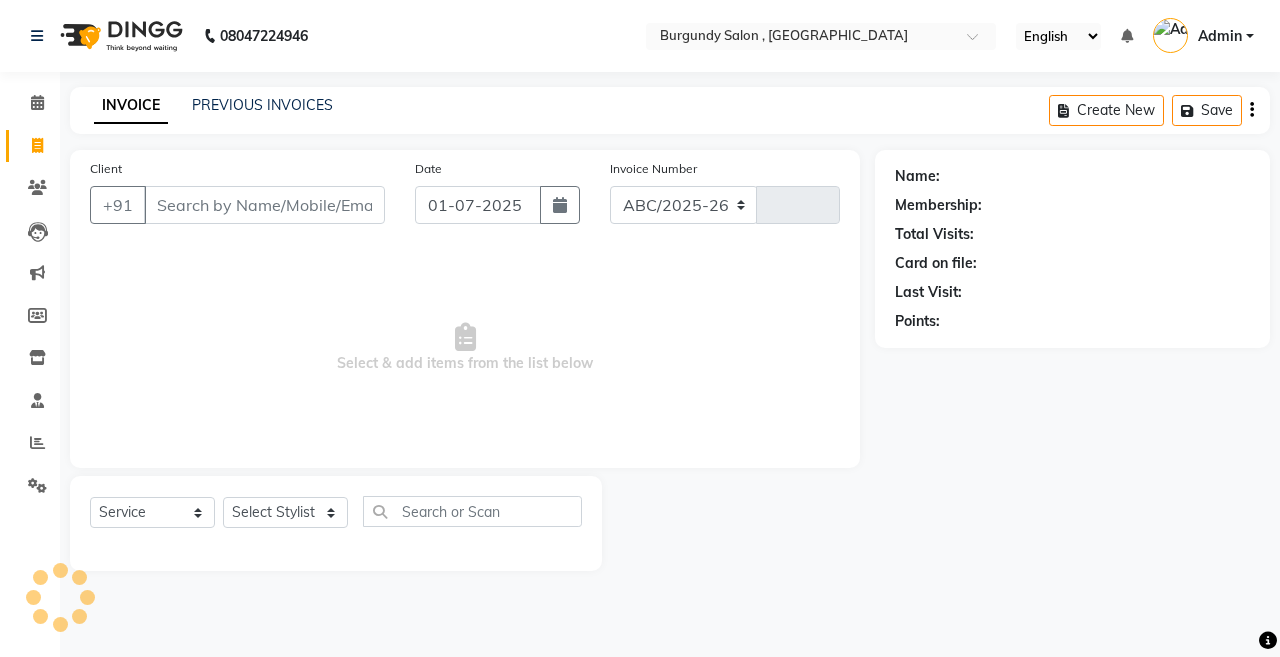 type on "1023" 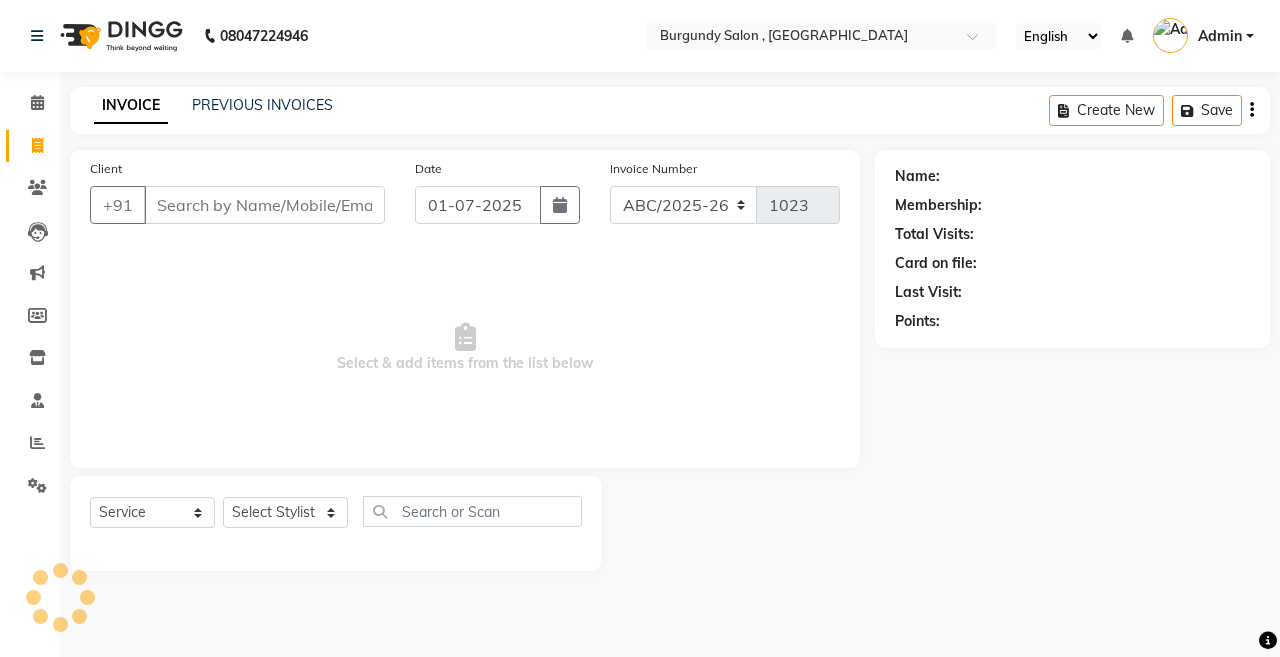 click on "Client" at bounding box center [264, 205] 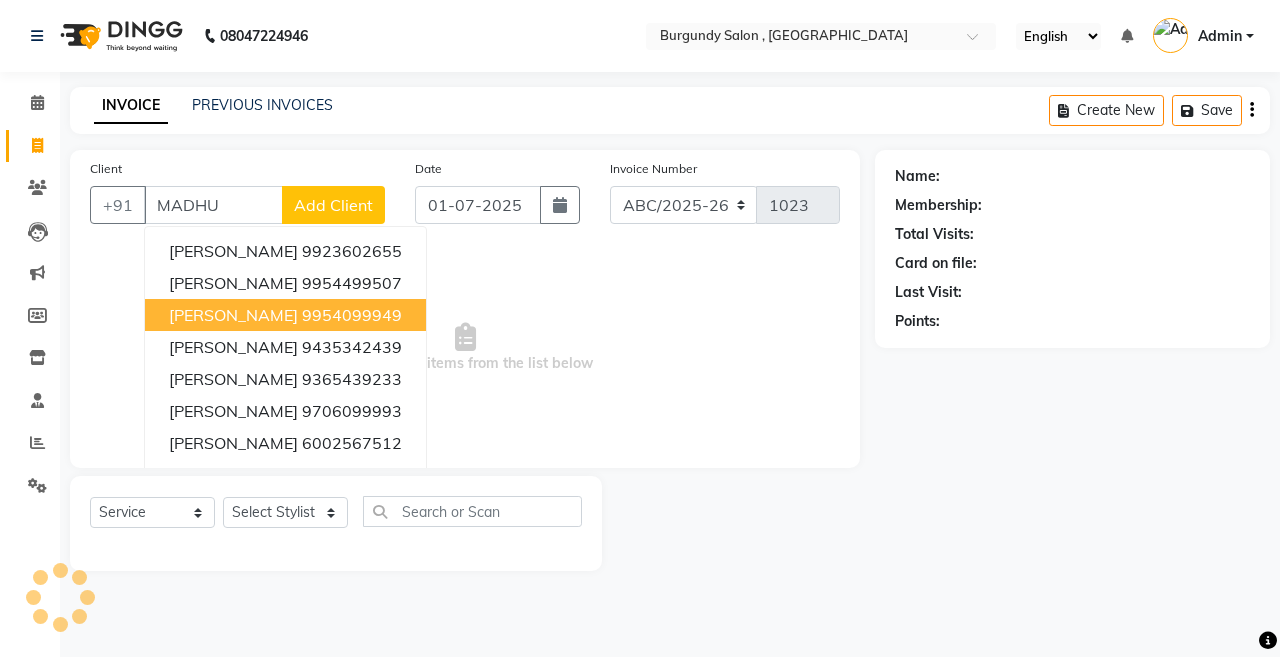 click on "[PERSON_NAME]" at bounding box center (233, 315) 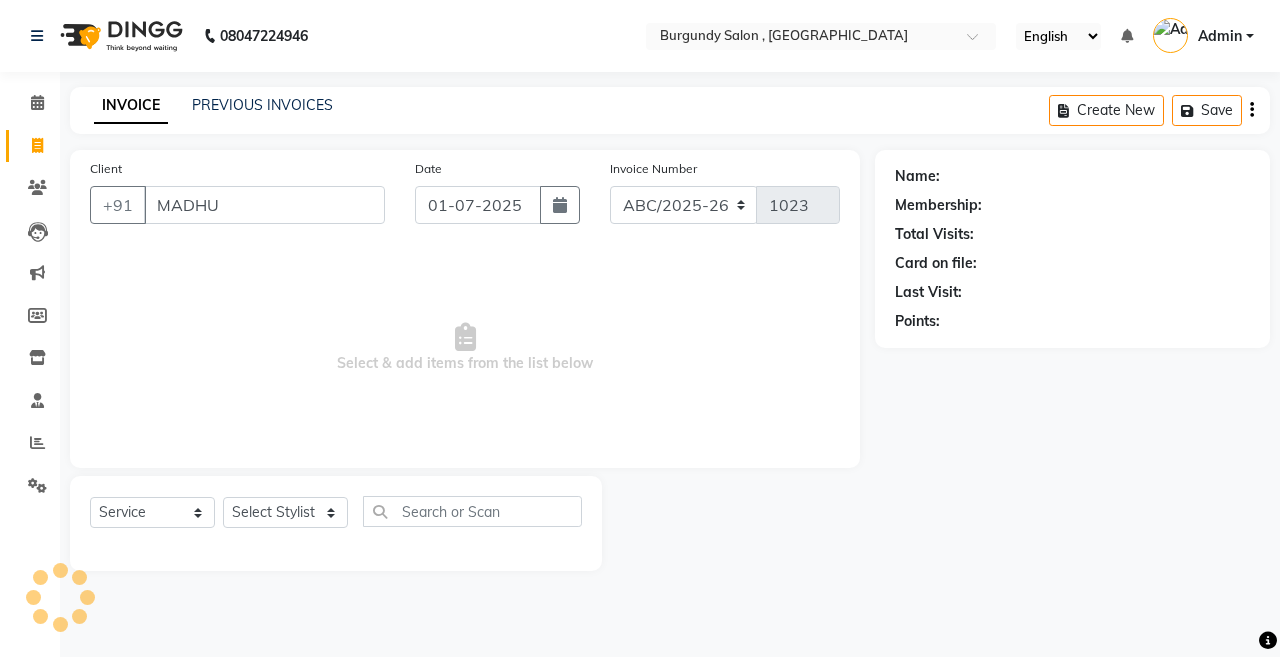 type on "9954099949" 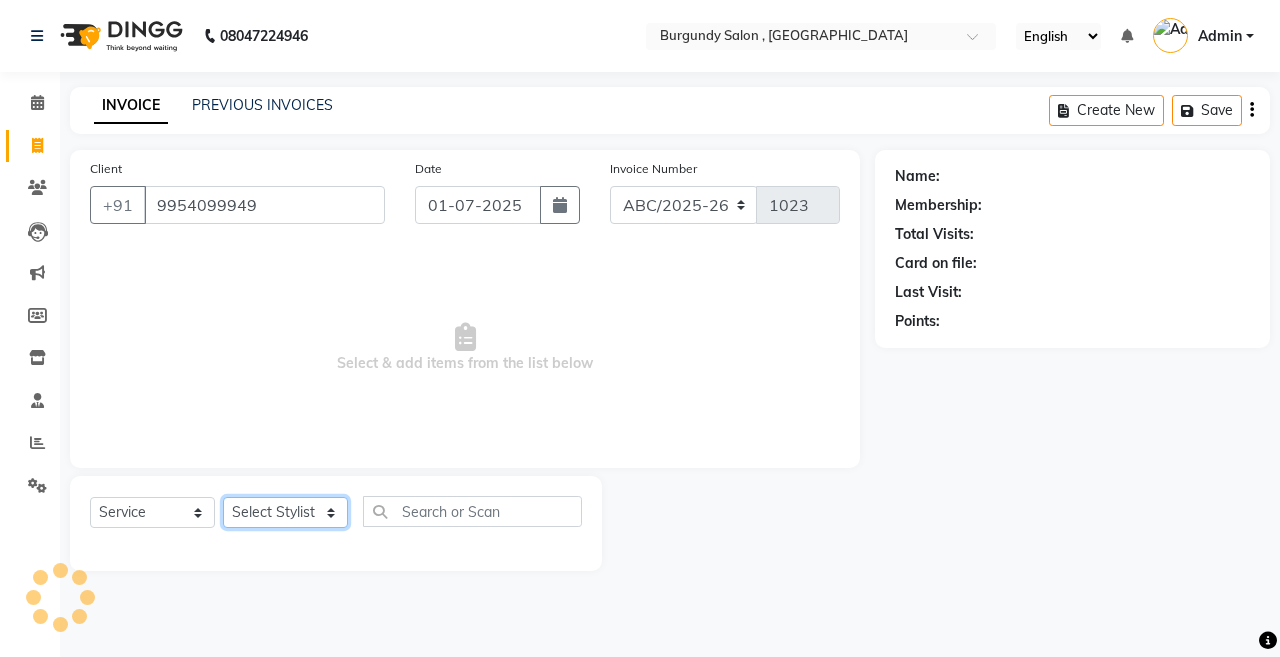 click on "Select Stylist" 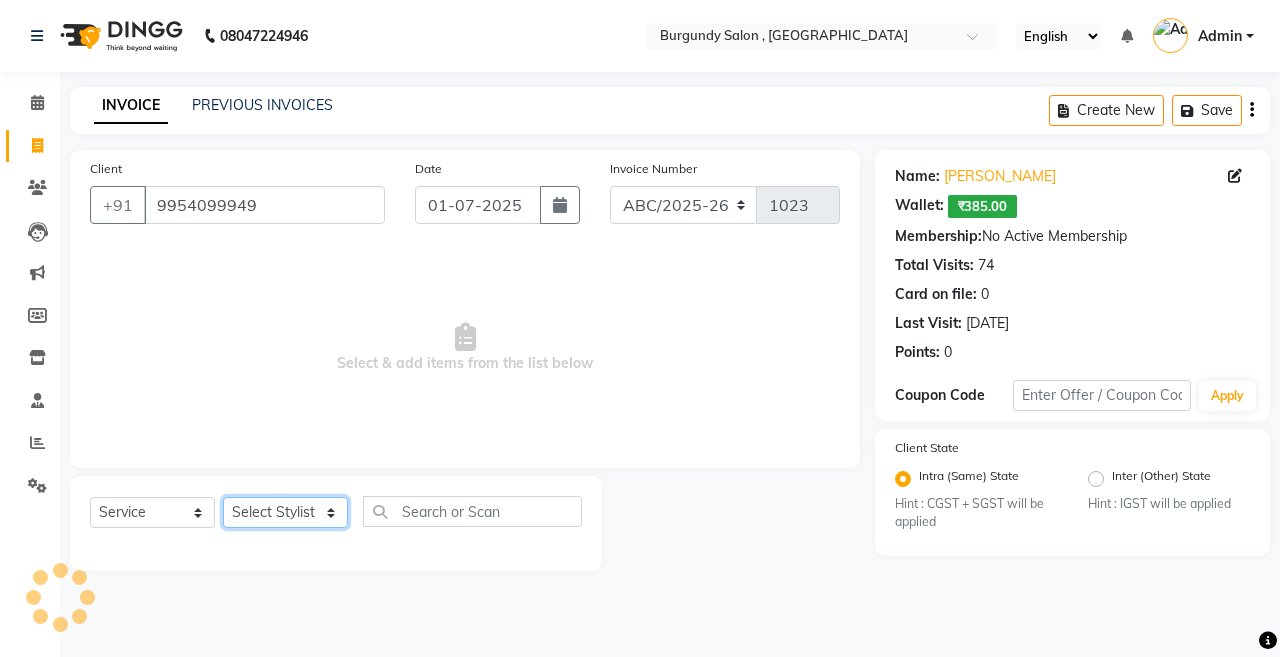 click on "Select Stylist" 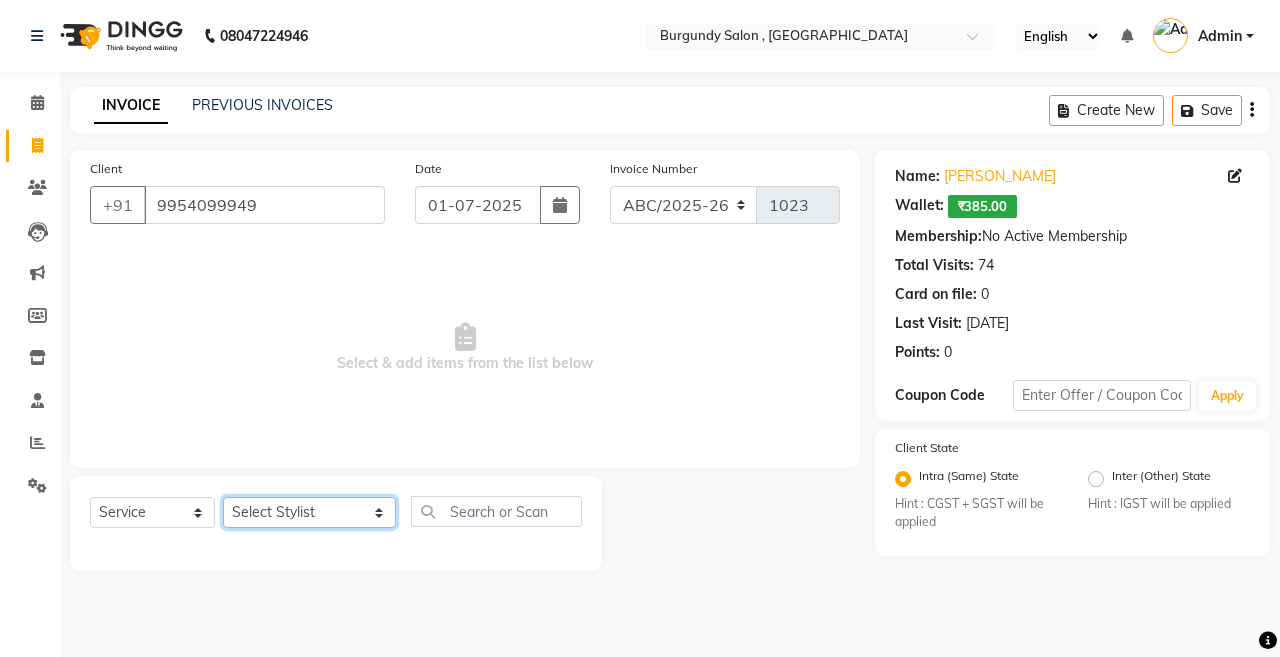 select on "32592" 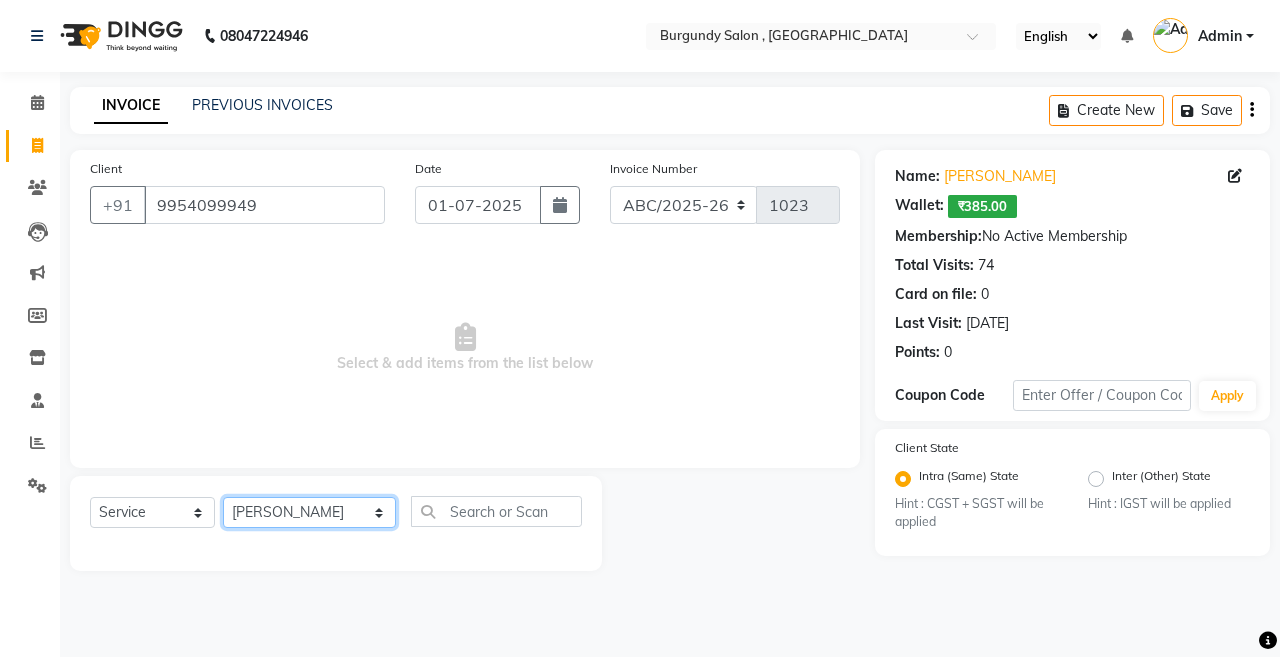 click on "Select Stylist ANIL  [PERSON_NAME] [PERSON_NAME]  DHON DAS DHON / [PERSON_NAME] [PERSON_NAME] [PERSON_NAME]/ [PERSON_NAME] [PERSON_NAME] LAXI / [PERSON_NAME] LITTLE MAAM MINTUL [PERSON_NAME] [PERSON_NAME] [PERSON_NAME] [PERSON_NAME]/POJA/ [PERSON_NAME] / [PERSON_NAME] [PERSON_NAME]/ [PERSON_NAME] PUJAA [PERSON_NAME] / [PERSON_NAME]  [PERSON_NAME] / [PERSON_NAME] [PERSON_NAME] / [PERSON_NAME] / [PERSON_NAME] [PERSON_NAME]/ [PERSON_NAME]/[PERSON_NAME]/[PERSON_NAME]/ [PERSON_NAME]/[PERSON_NAME]/ [PERSON_NAME] [PERSON_NAME]/ [PERSON_NAME] [PERSON_NAME] [PERSON_NAME] [PERSON_NAME] SOPEM staff 1 staff 1 TANU" 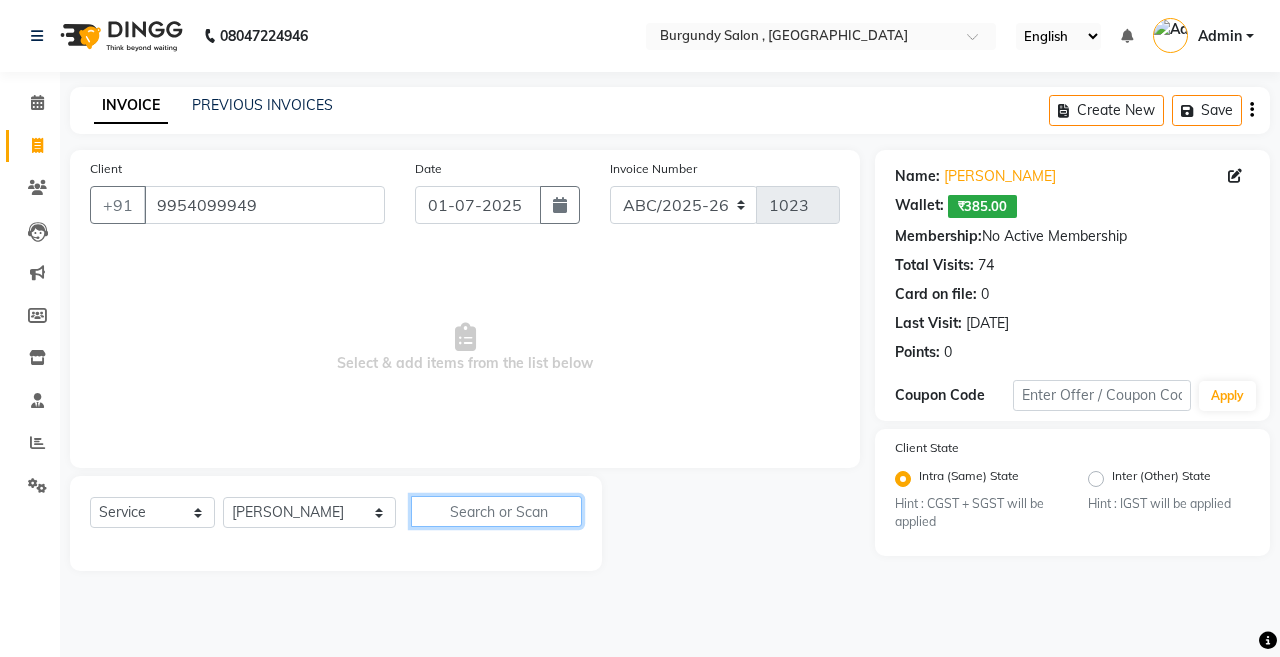 click 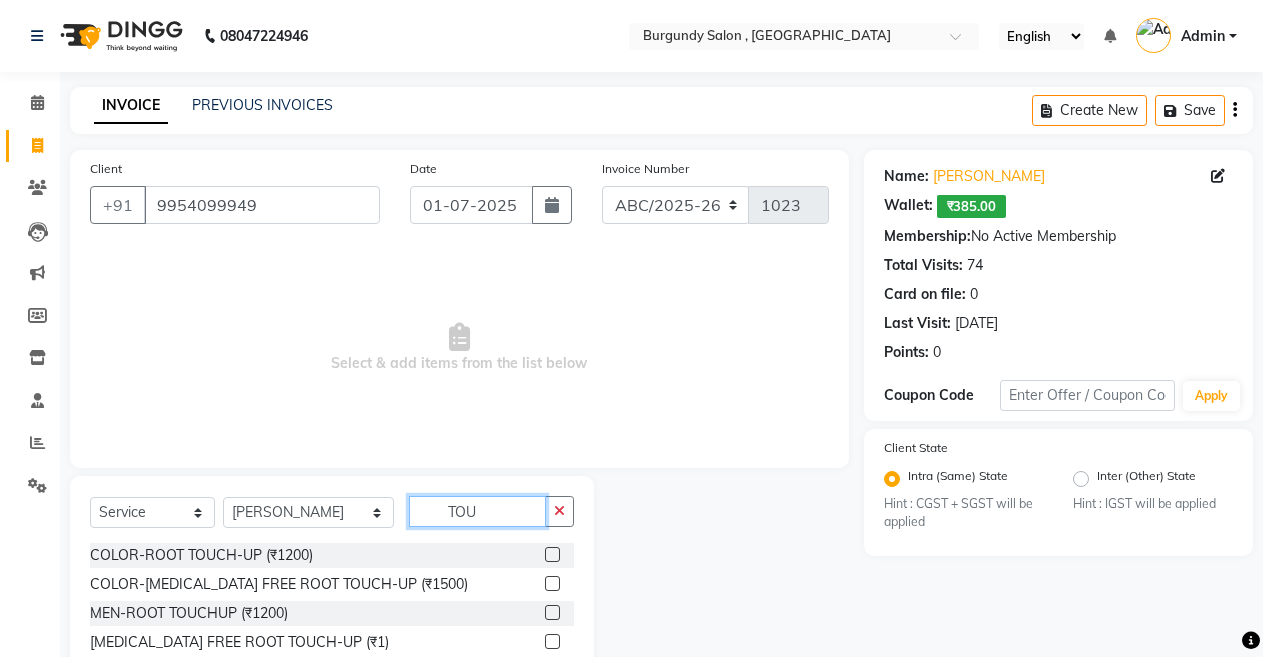 type on "TOU" 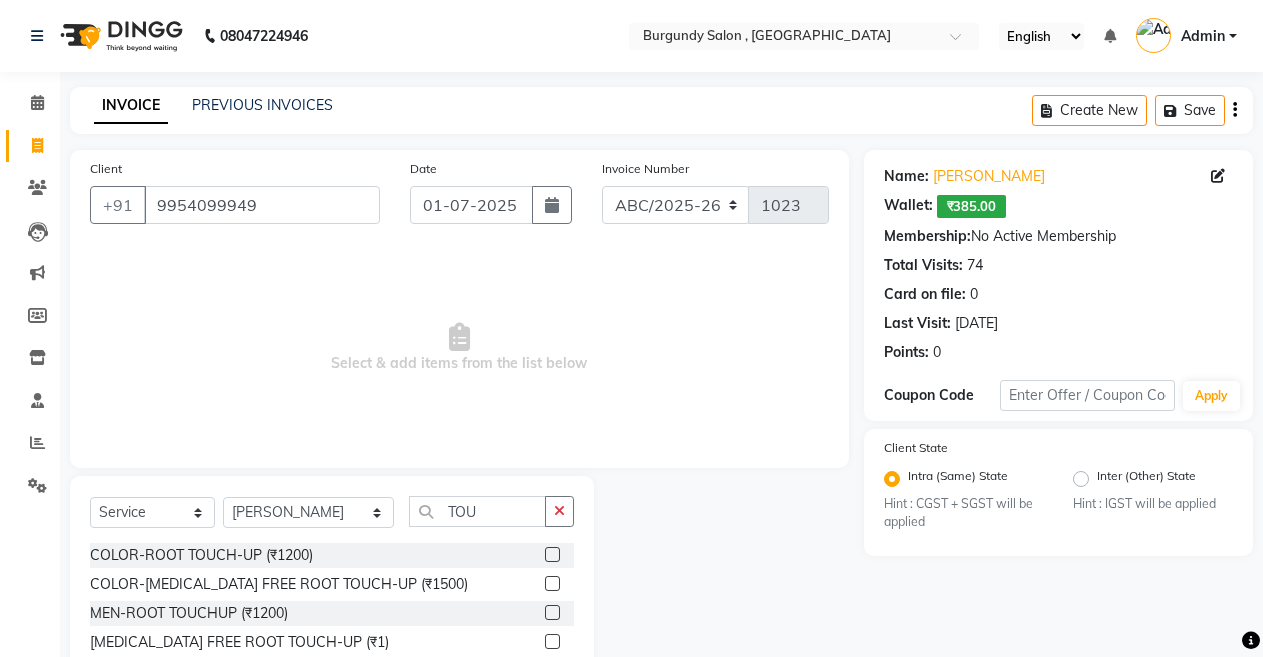click 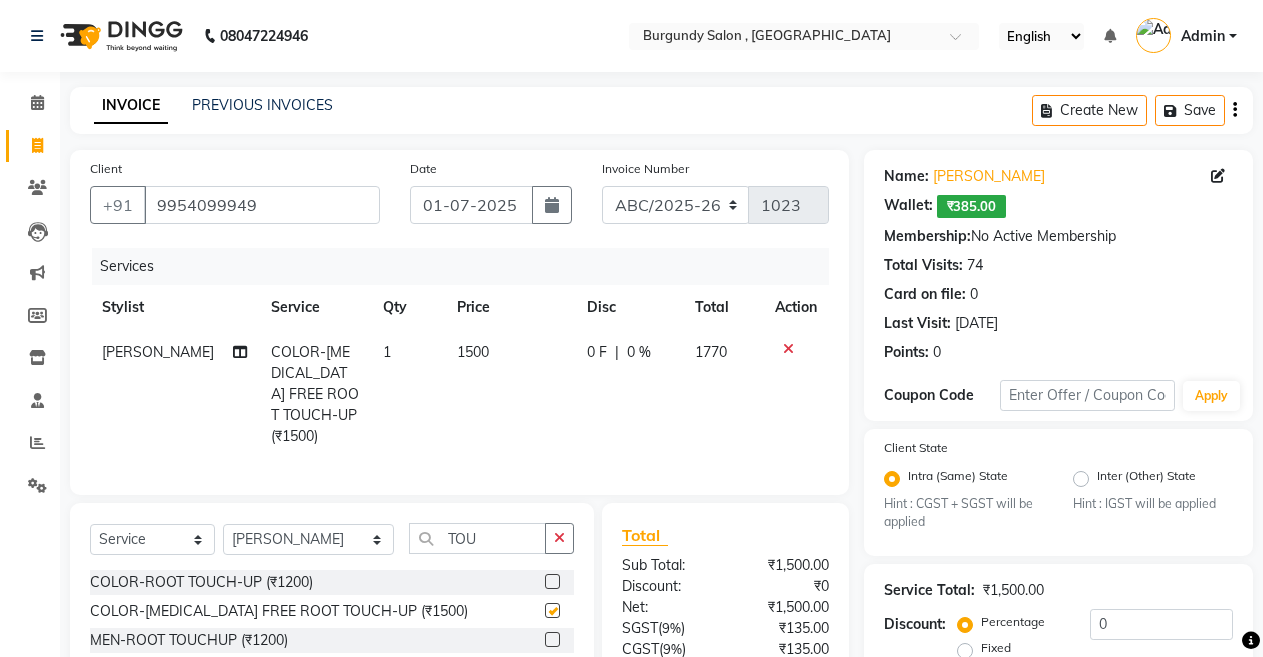 checkbox on "false" 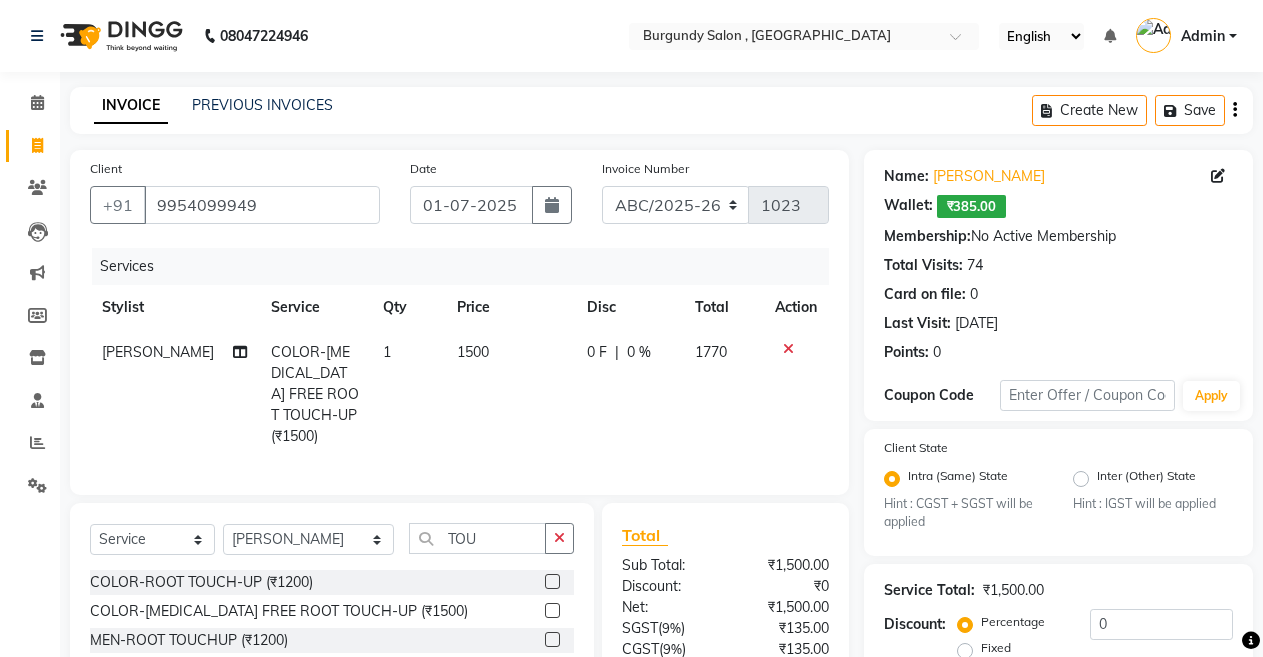 click on "1500" 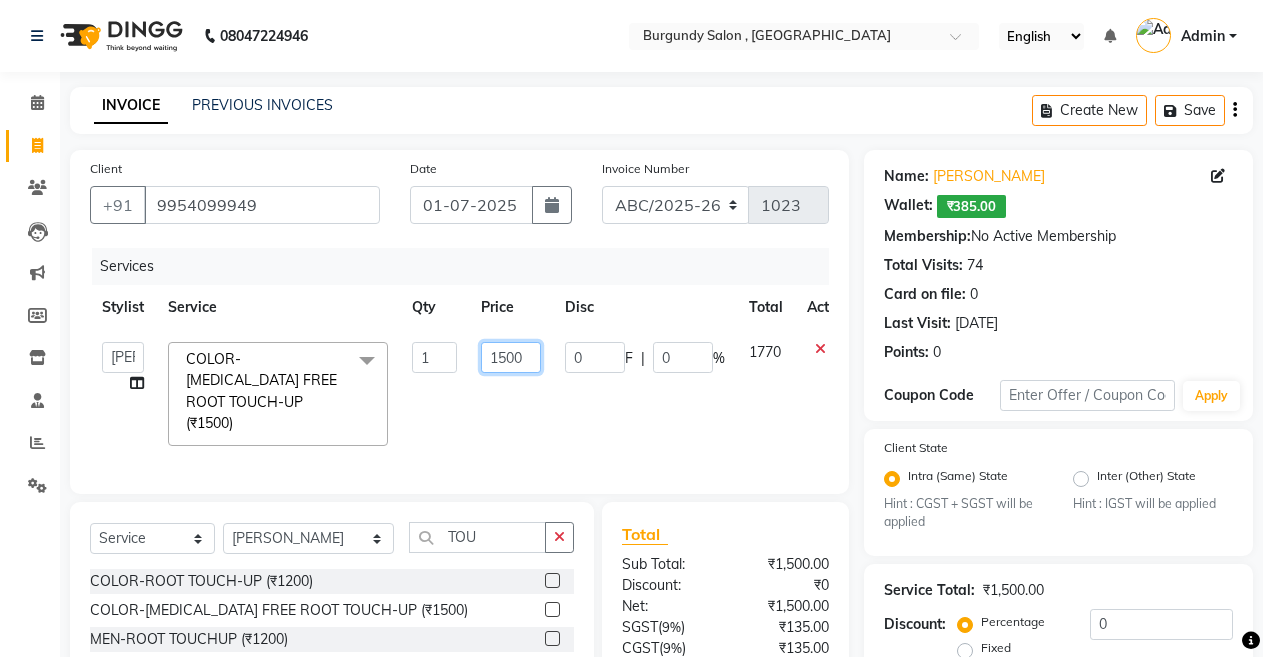 click on "1500" 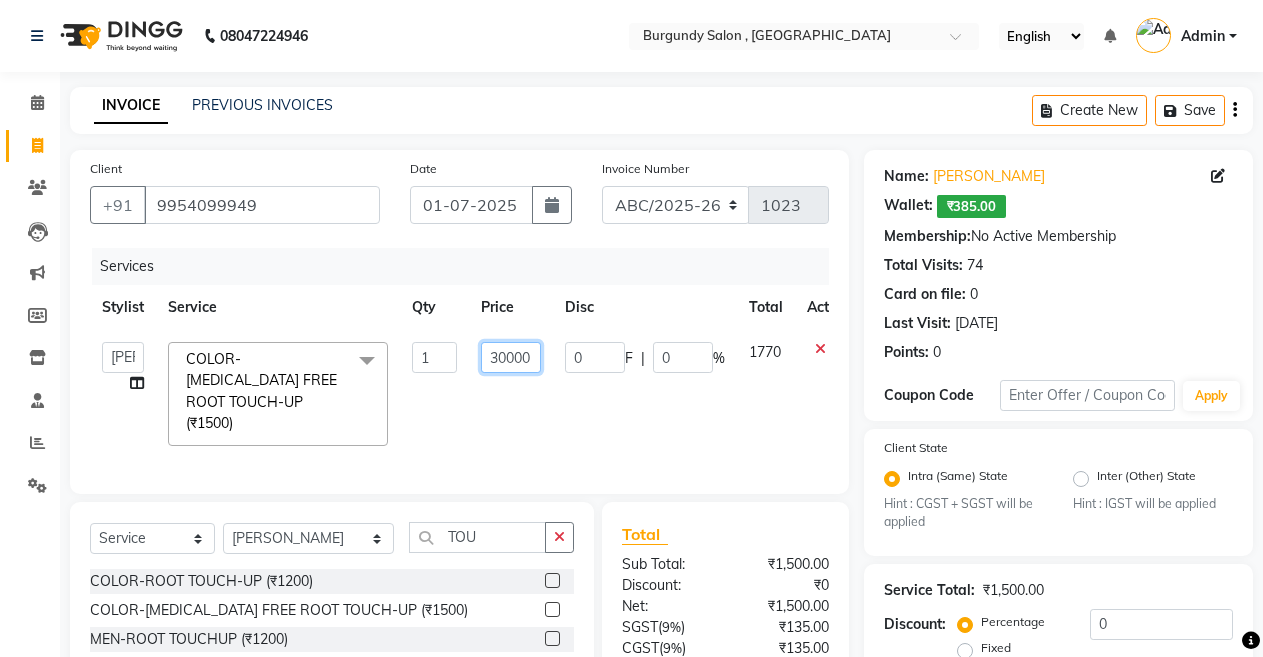 type on "3000" 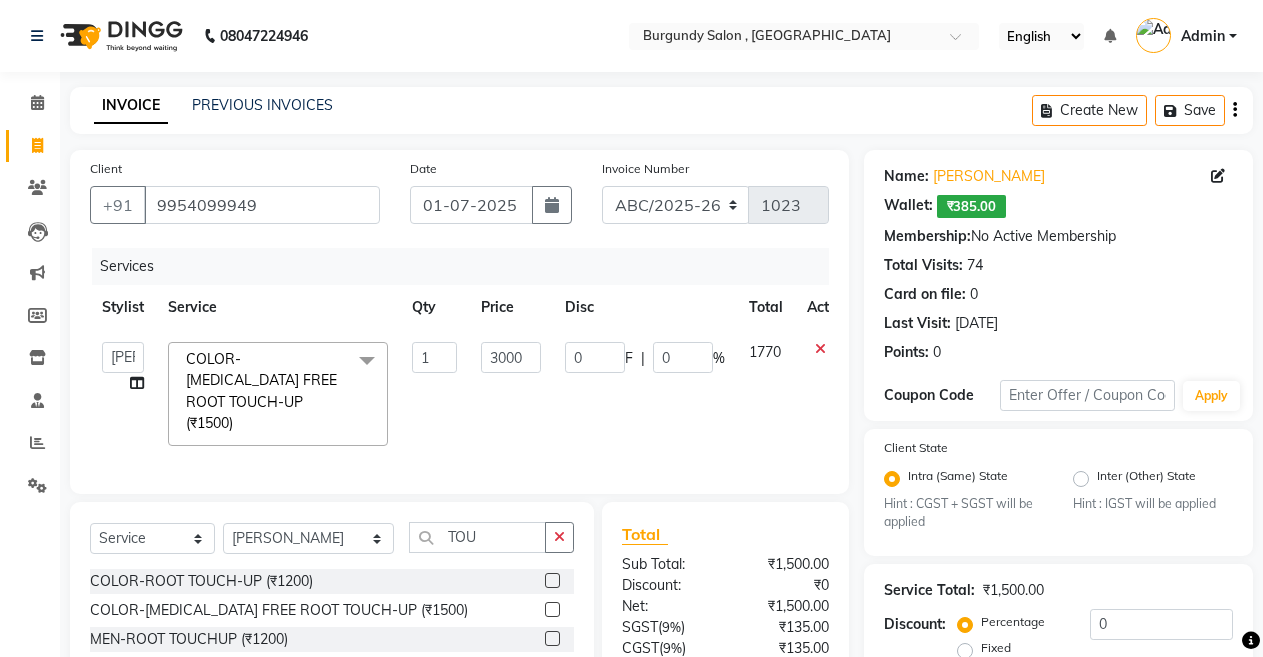 click on "3000" 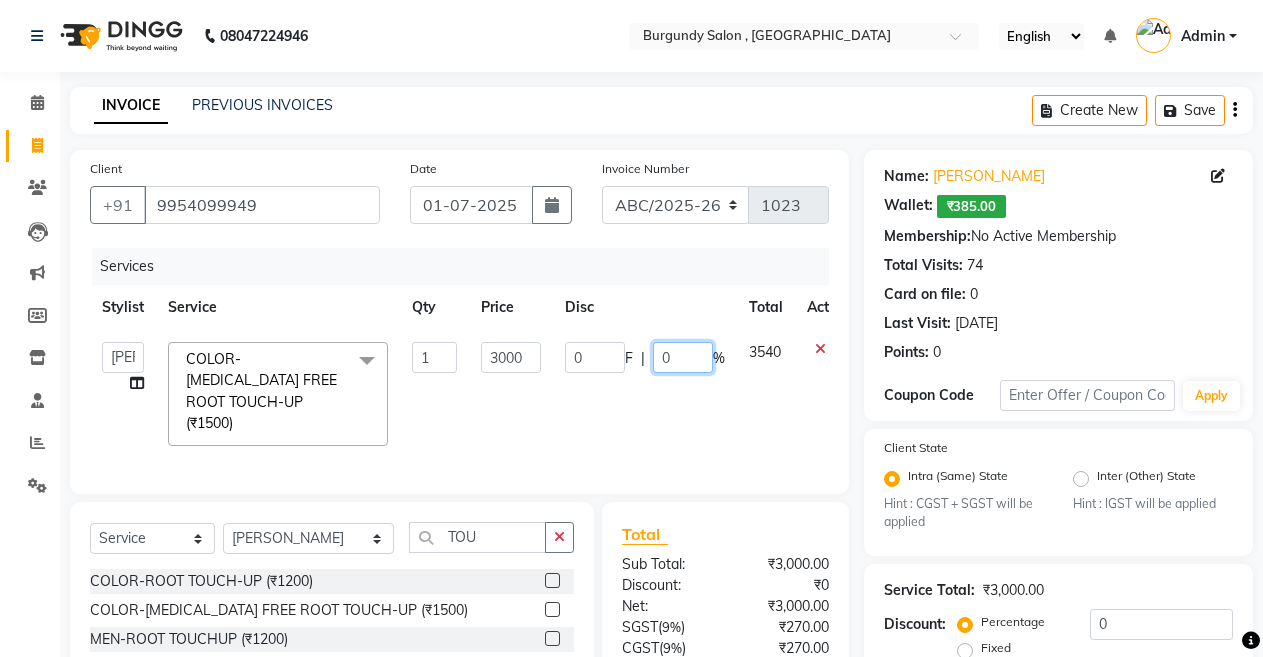click on "0" 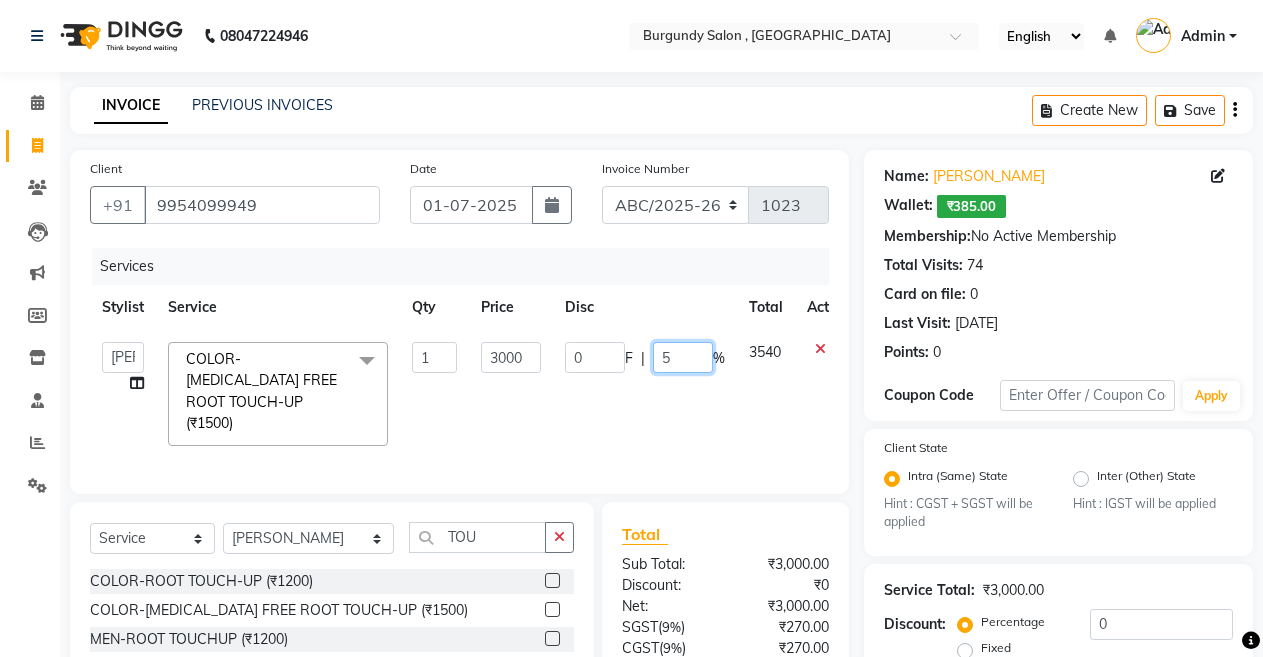 type on "50" 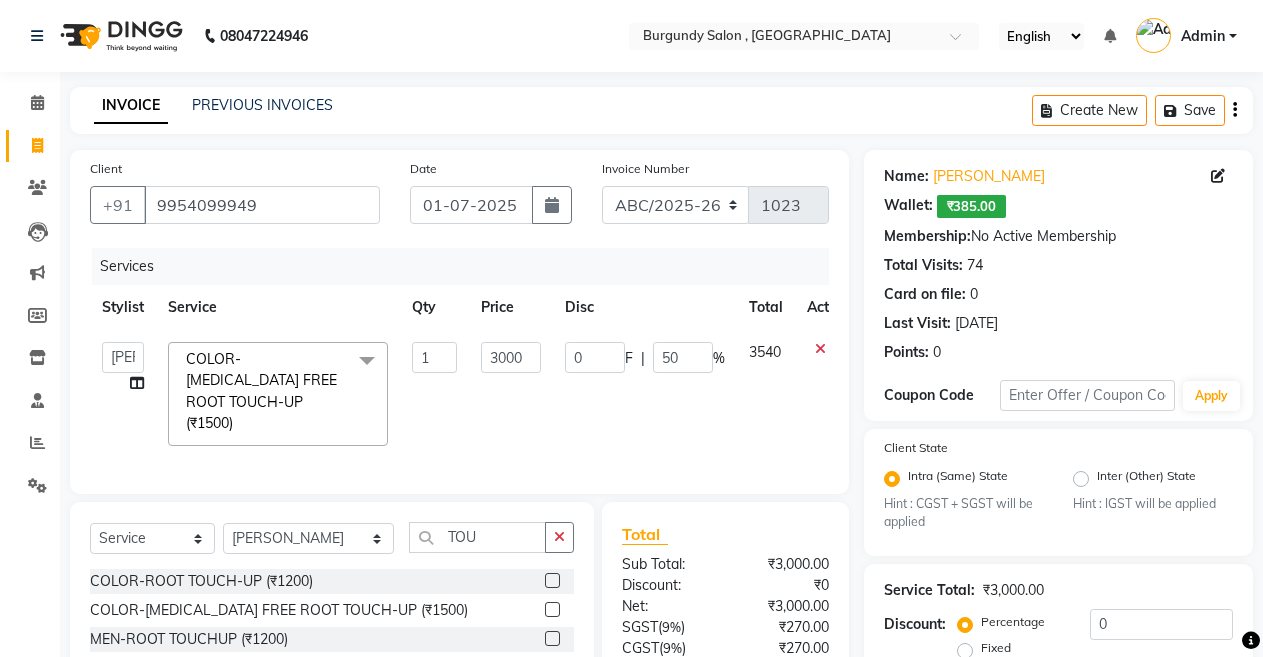 click on "0 F | 50 %" 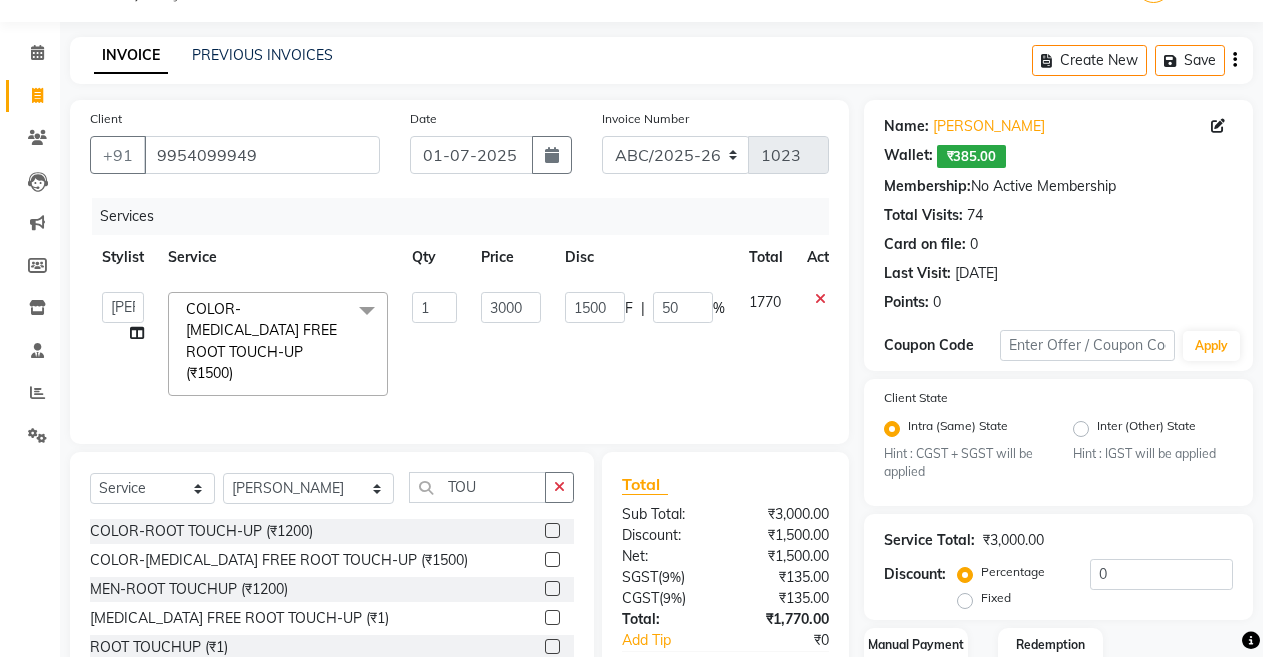 scroll, scrollTop: 179, scrollLeft: 0, axis: vertical 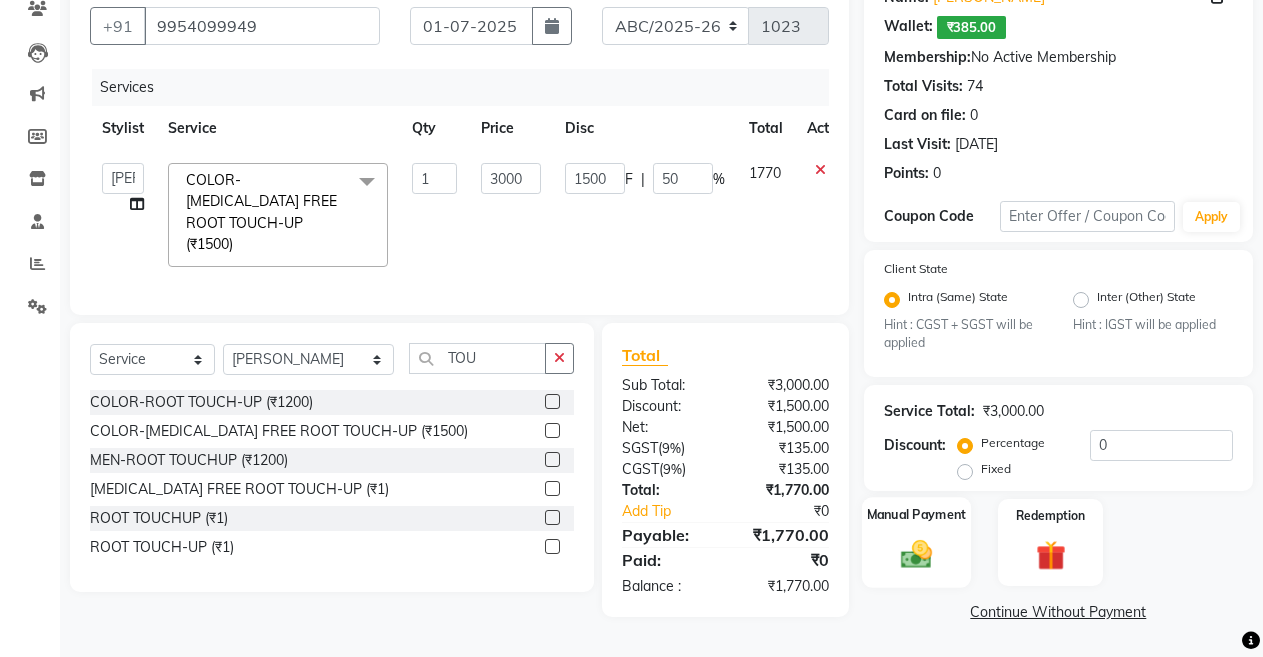 click 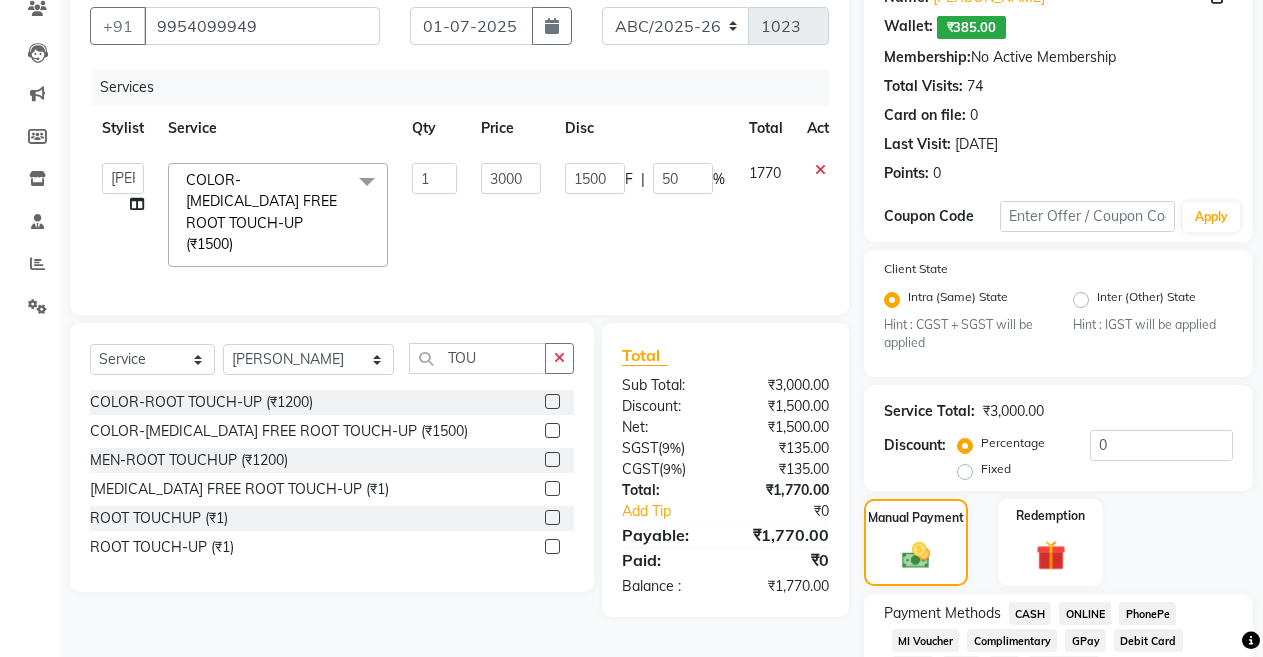 click on "CASH" 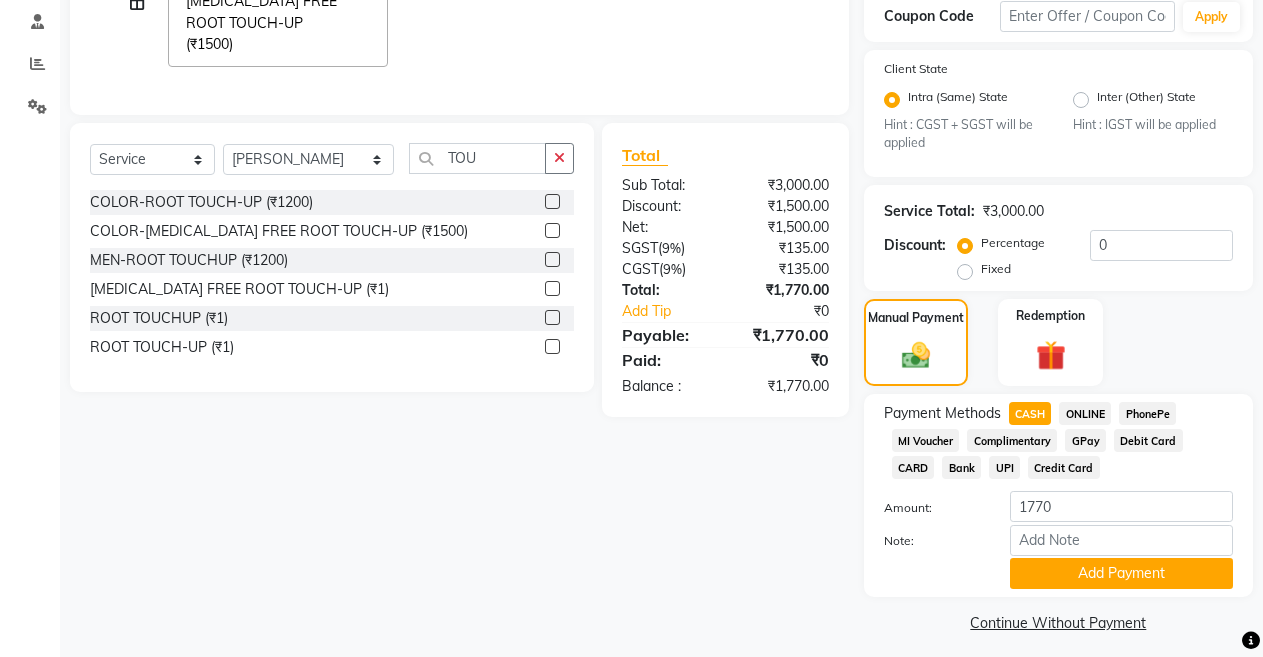 scroll, scrollTop: 373, scrollLeft: 0, axis: vertical 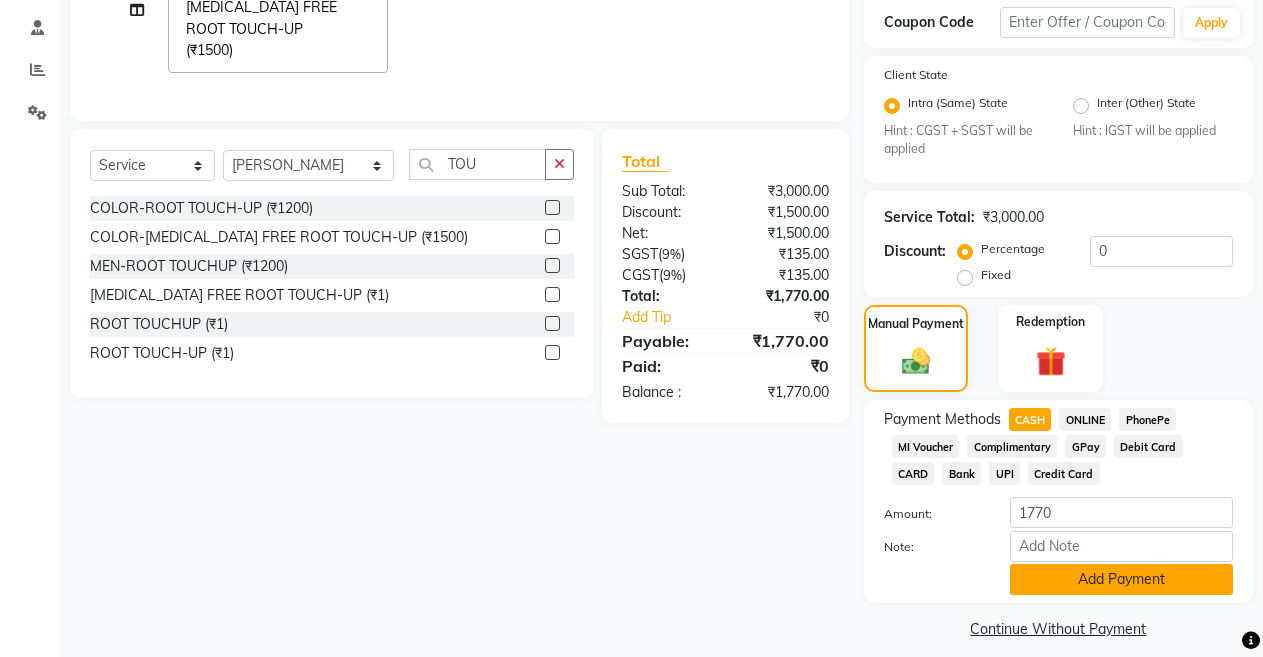 click on "Add Payment" 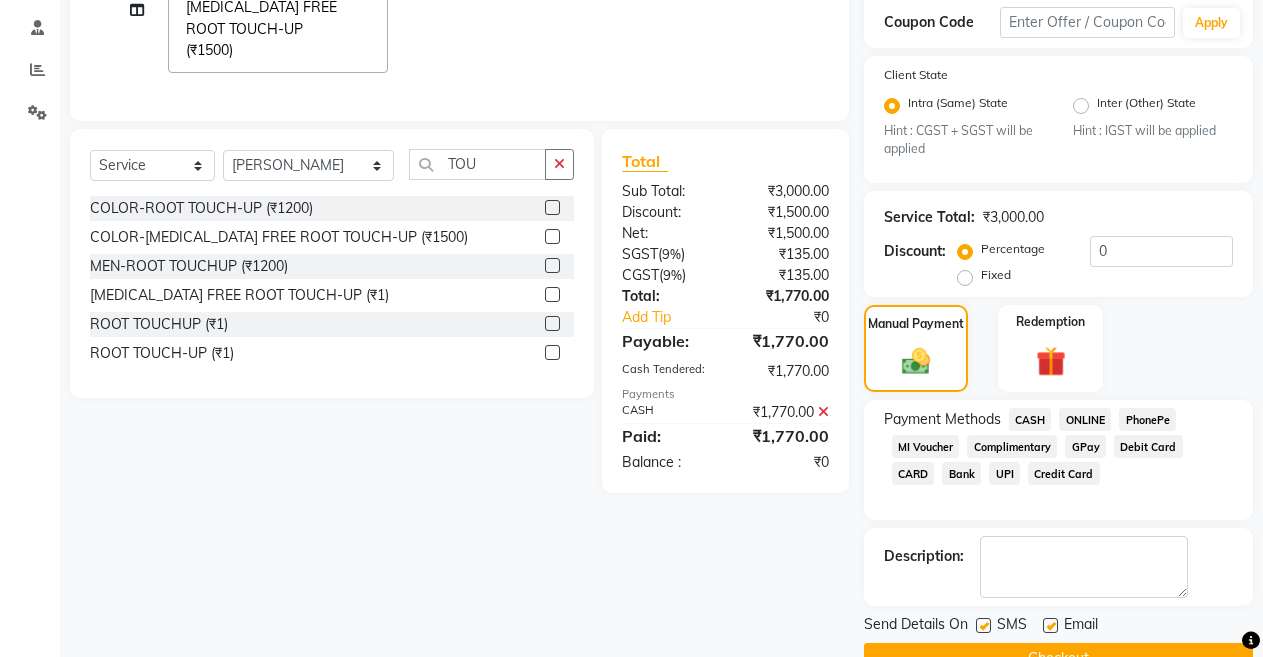 click 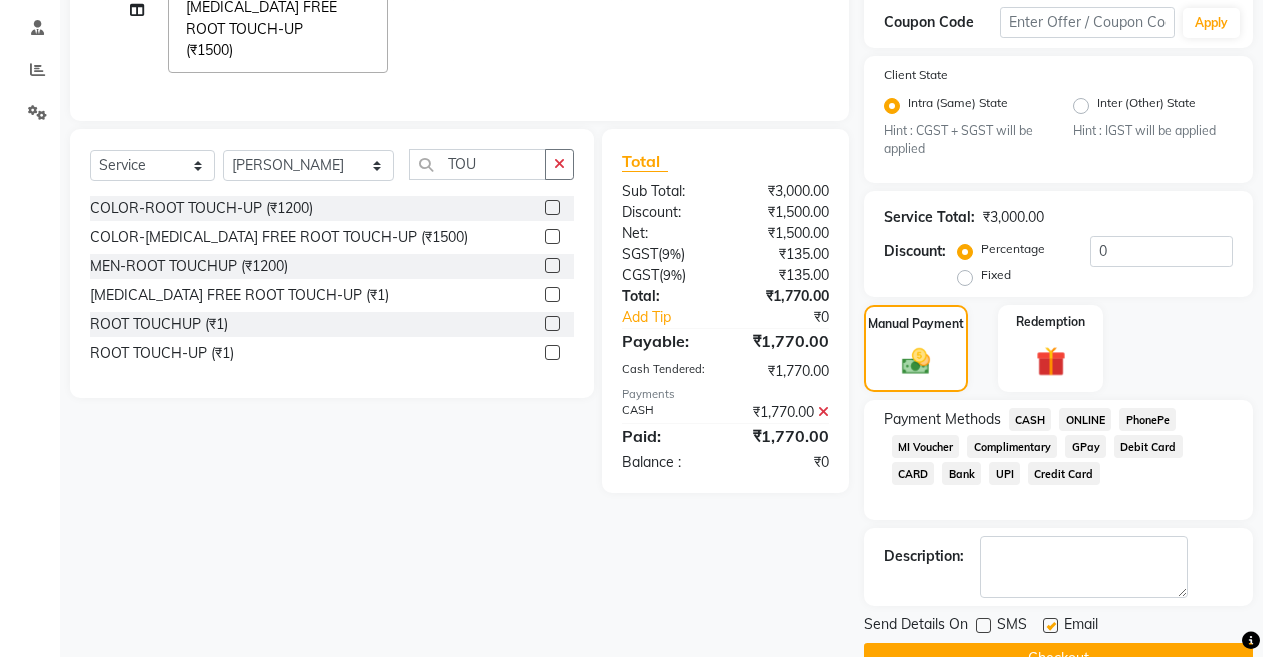 click 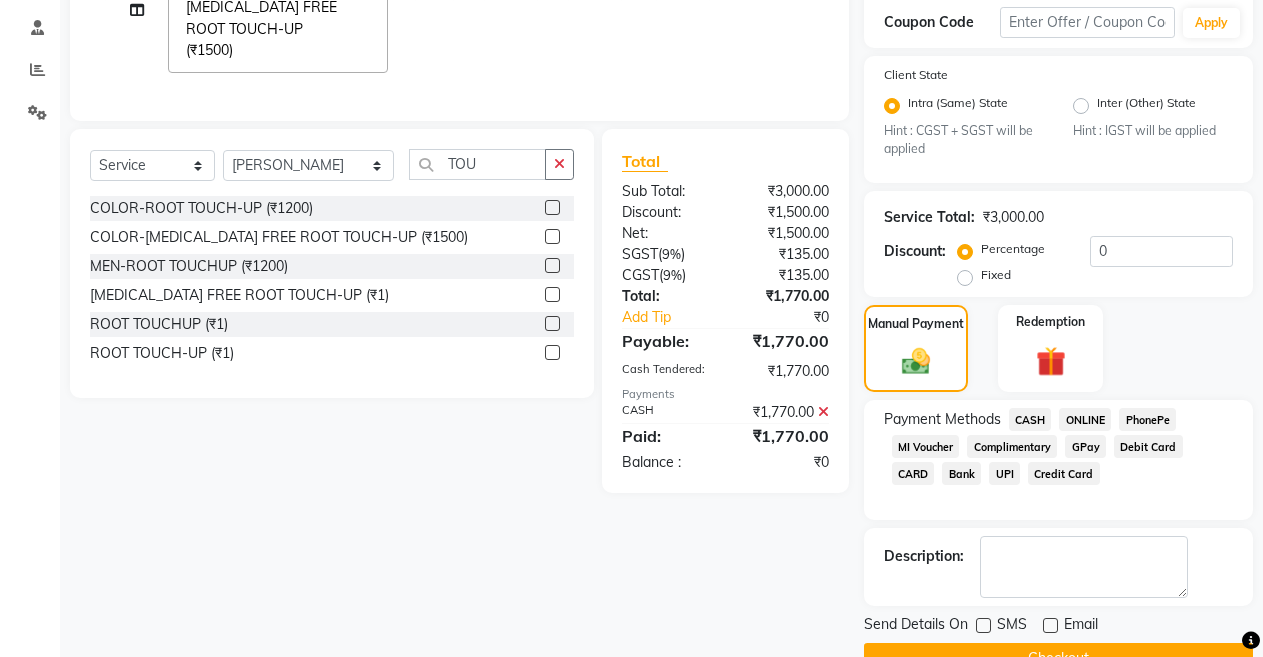 scroll, scrollTop: 414, scrollLeft: 0, axis: vertical 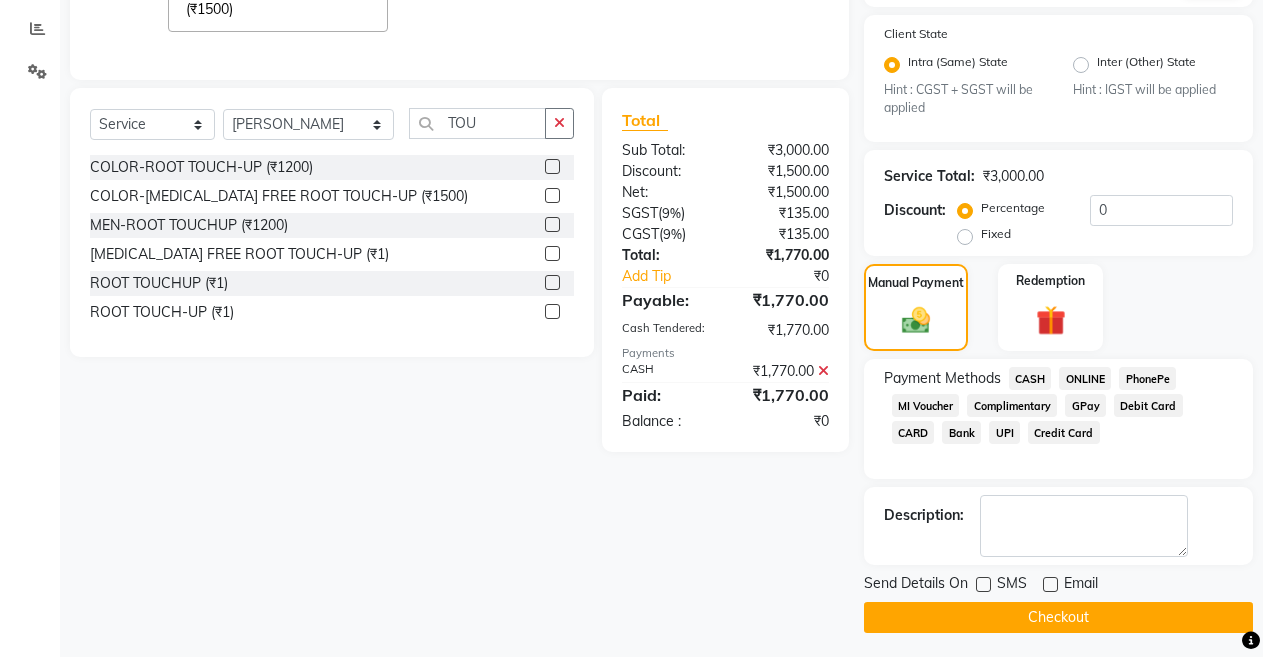 click on "Checkout" 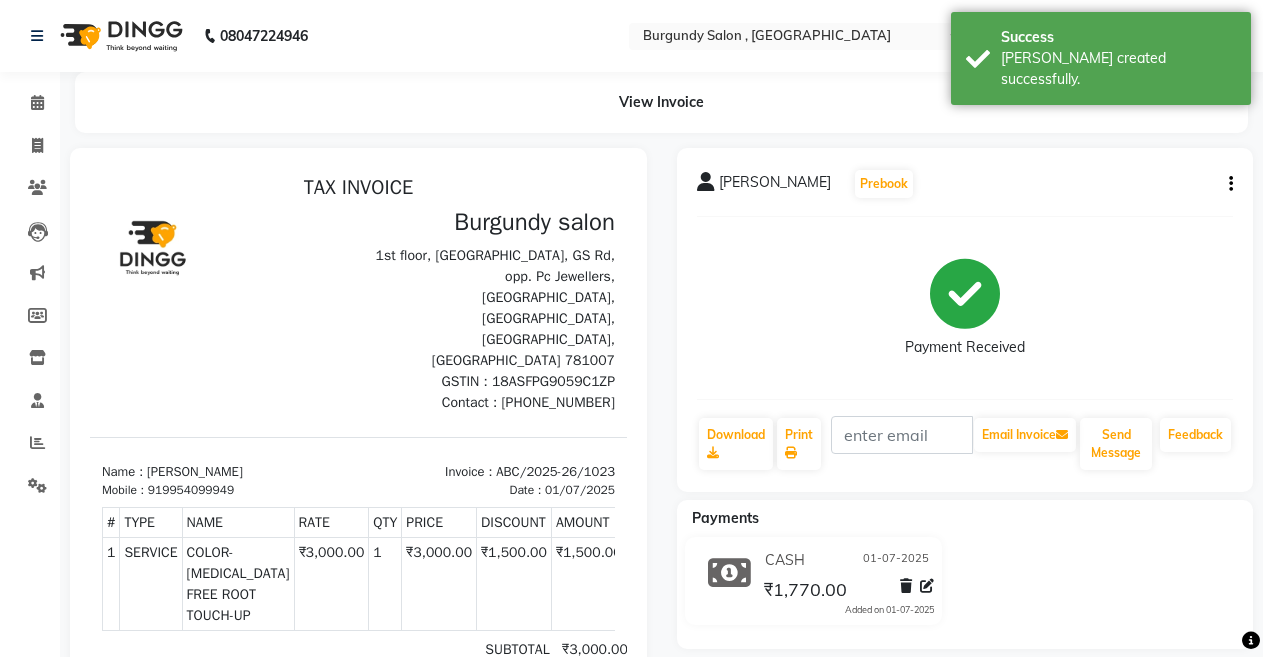 scroll, scrollTop: 0, scrollLeft: 0, axis: both 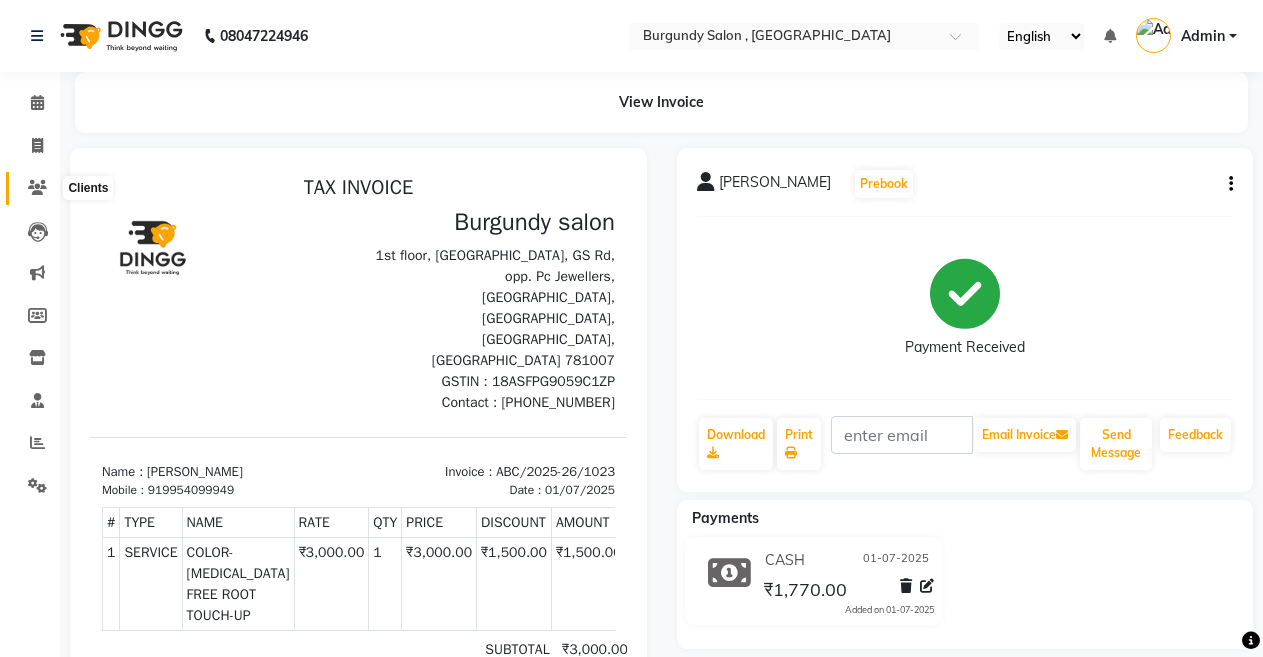 click 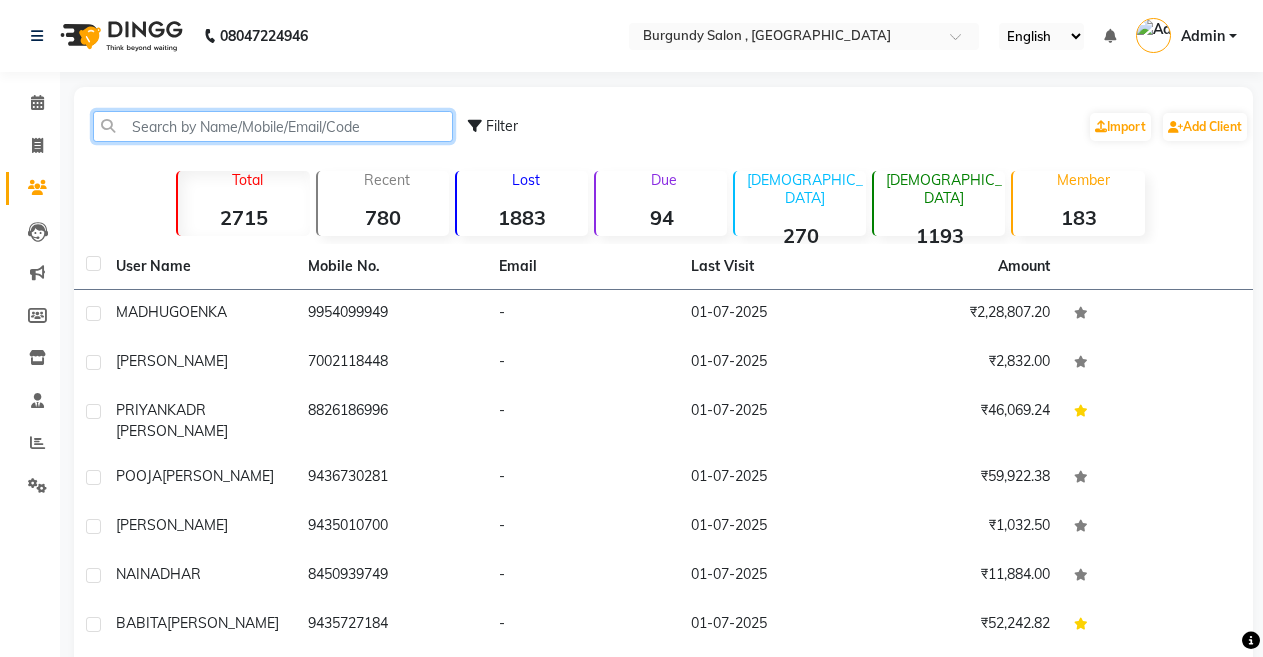 click 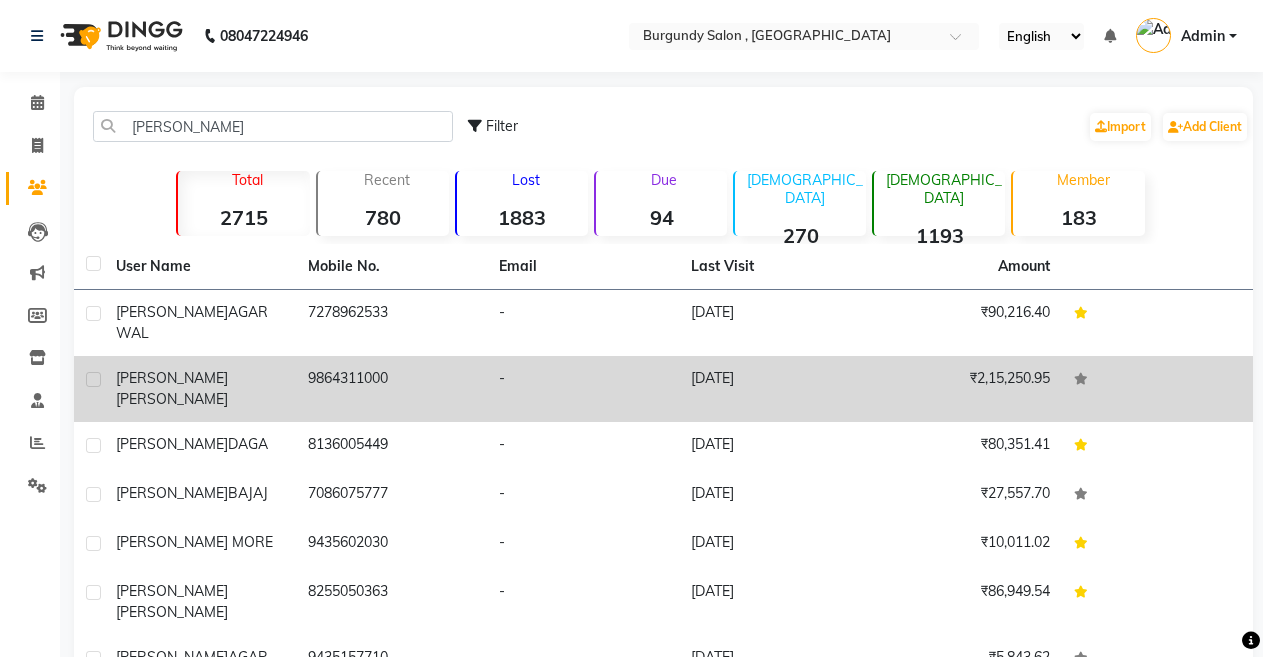 click on "9864311000" 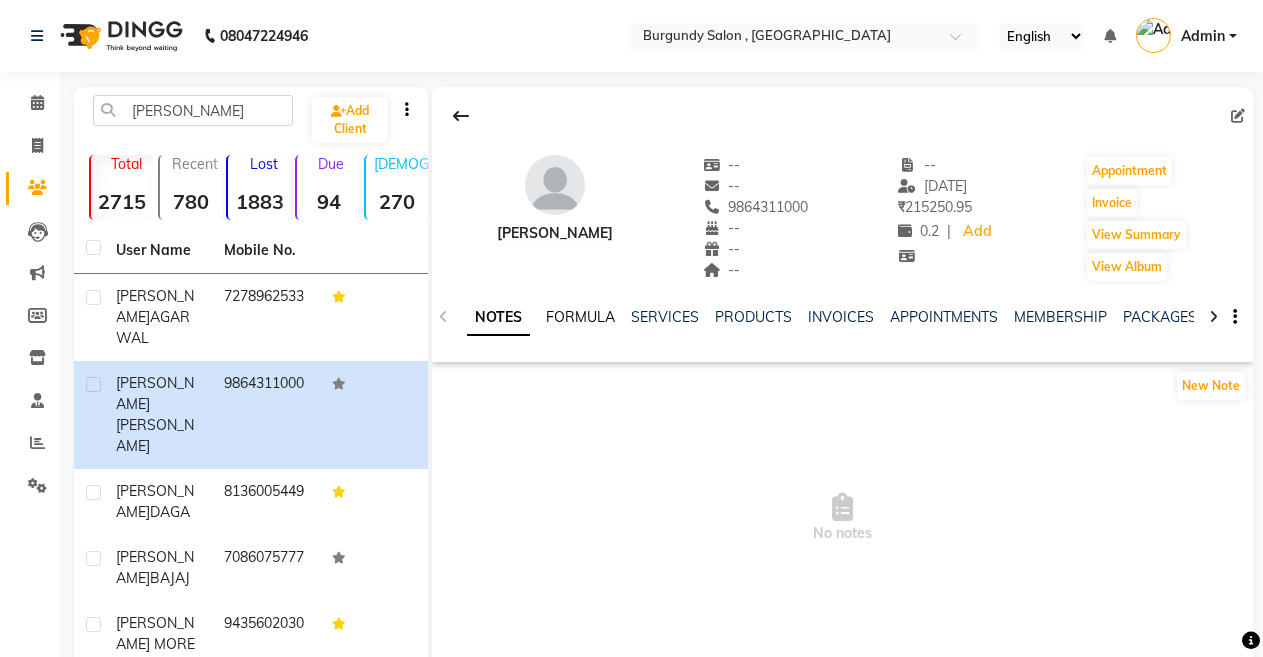 click on "FORMULA" 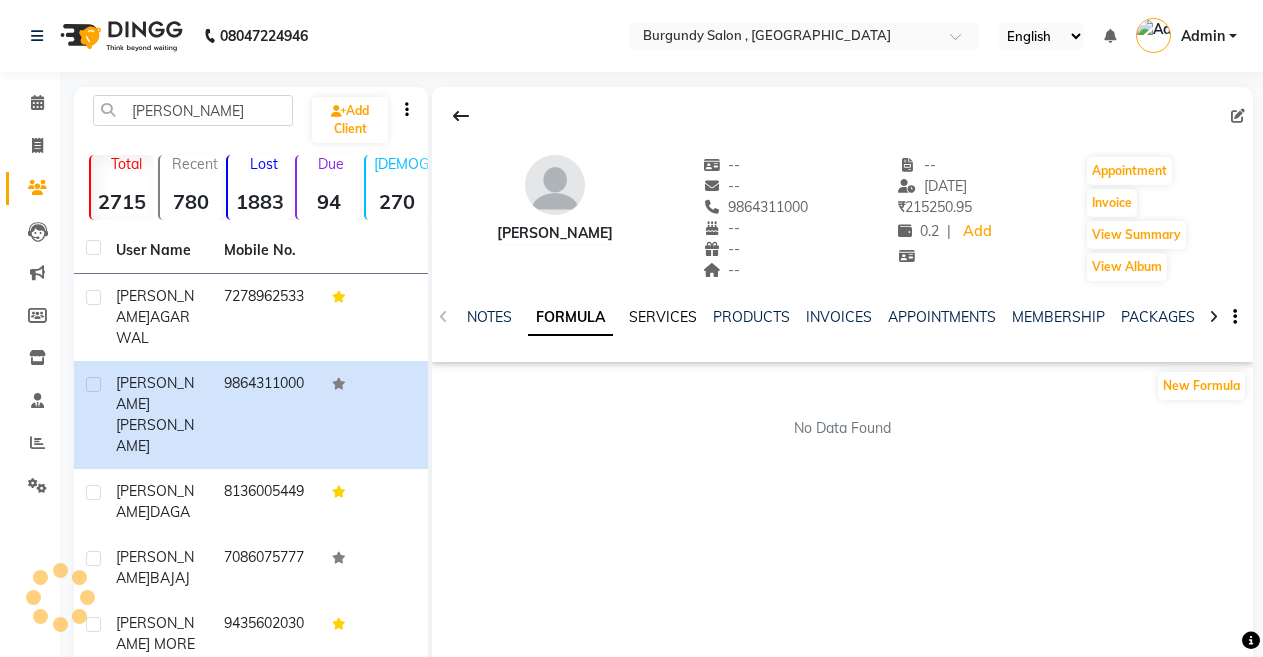 click on "SERVICES" 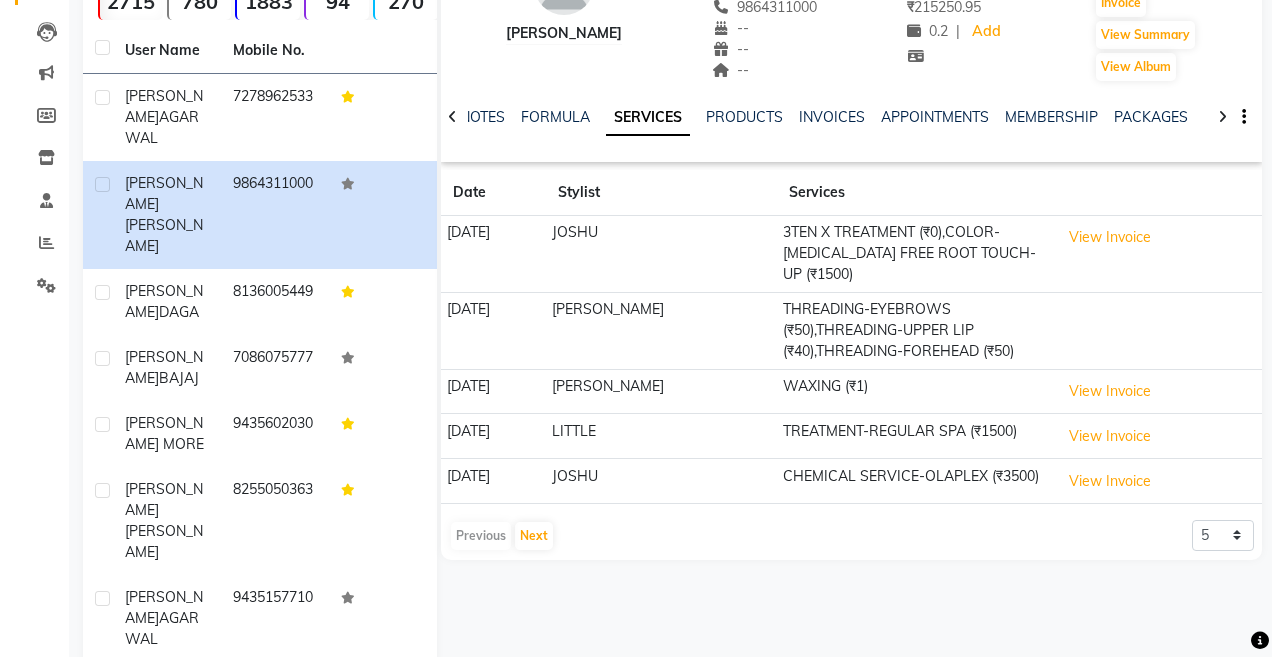 scroll, scrollTop: 202, scrollLeft: 0, axis: vertical 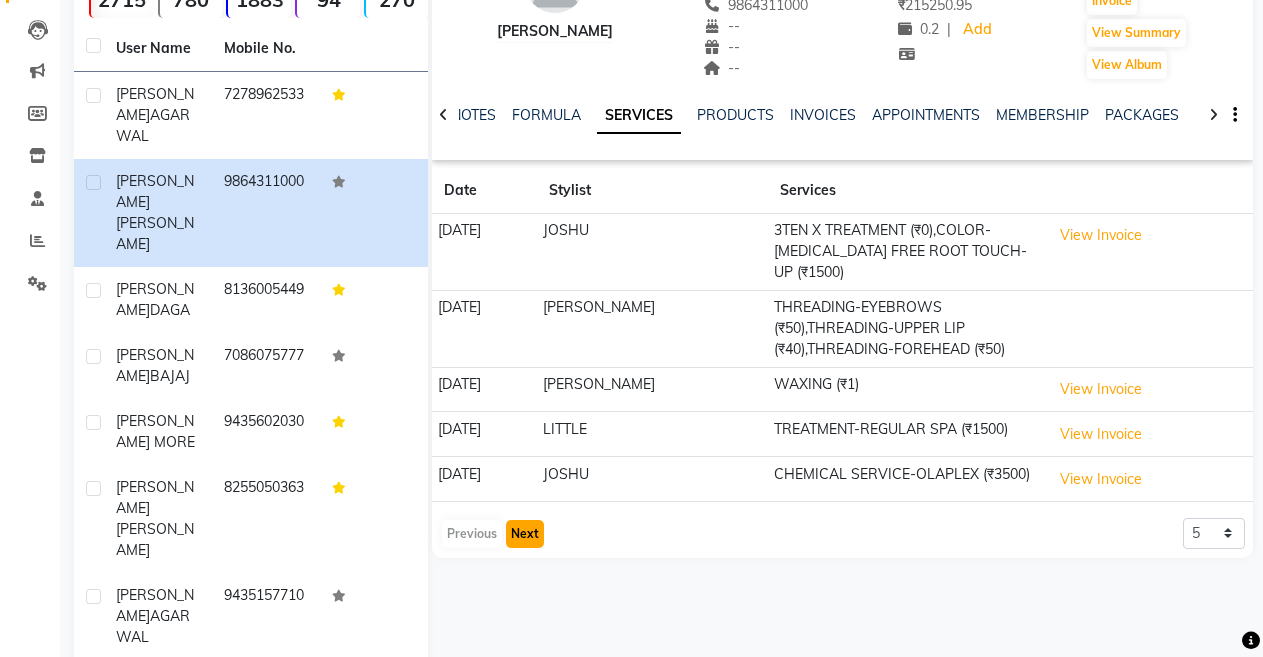 click on "Next" 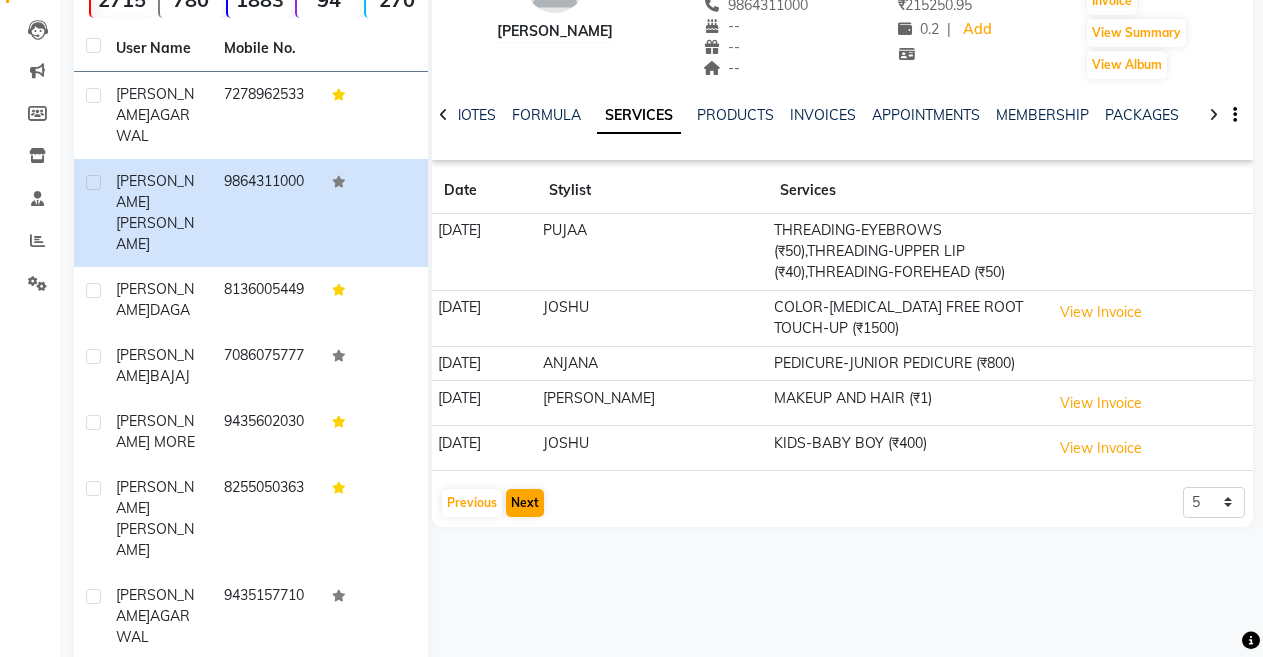 click on "[PERSON_NAME]   --   --   9864311000  --  --  --  -- [DATE] ₹    215250.95 0.2 |  Add   Appointment   Invoice  View Summary  View Album  NOTES FORMULA SERVICES PRODUCTS INVOICES APPOINTMENTS MEMBERSHIP PACKAGES VOUCHERS GIFTCARDS POINTS FORMS FAMILY CARDS WALLET Date Stylist Services [DATE] PUJAA THREADING-EYEBROWS (₹50),THREADING-UPPER LIP (₹40),THREADING-FOREHEAD (₹50) [DATE] JOSHU COLOR-[MEDICAL_DATA] FREE ROOT TOUCH-UP (₹1500)  View Invoice  [DATE] [PERSON_NAME] PEDICURE-JUNIOR PEDICURE (₹800) [DATE] [PERSON_NAME]  MAKEUP AND HAIR (₹1)  View Invoice  [DATE] JOSHU KIDS-BABY BOY (₹400)  View Invoice   Previous   Next  5 10 50 100 500" 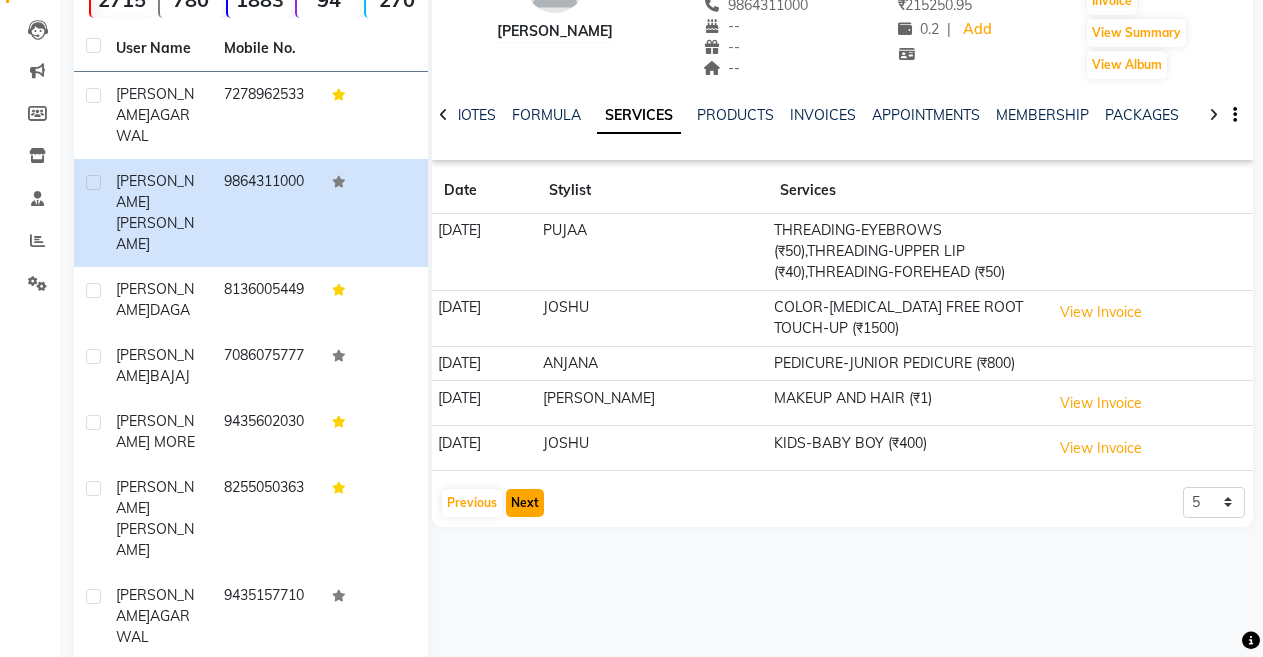 click on "Next" 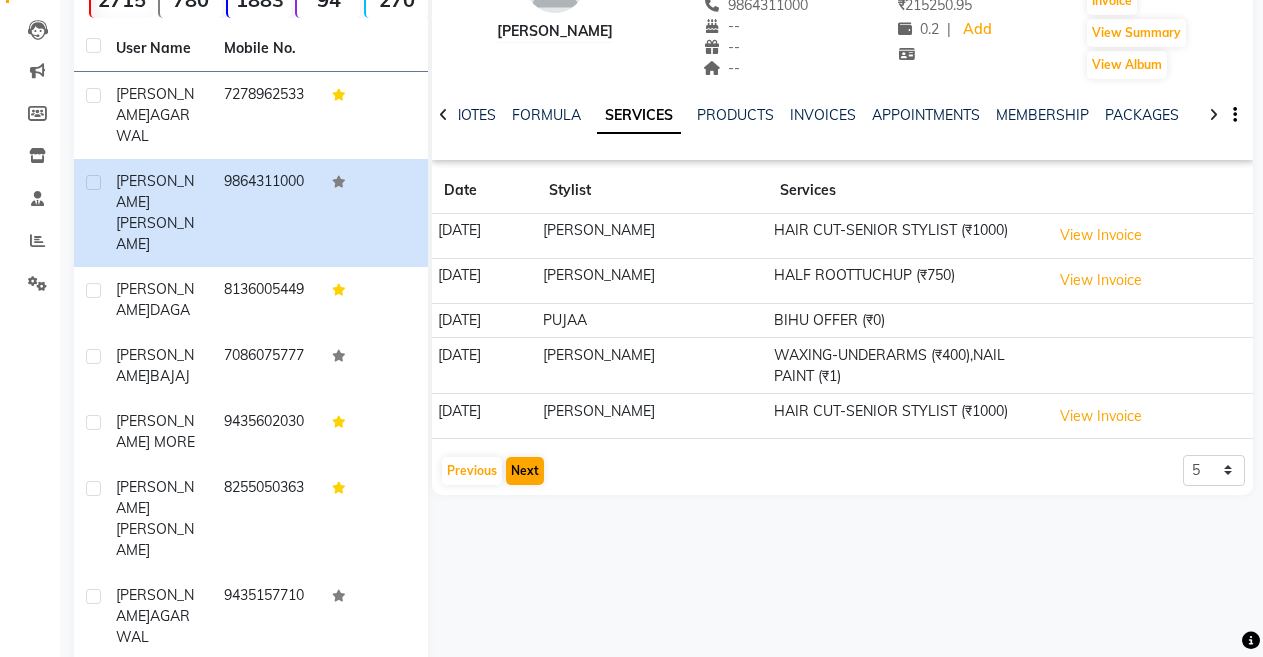 click on "[PERSON_NAME]   --   --   9864311000  --  --  --  -- [DATE] ₹    215250.95 0.2 |  Add   Appointment   Invoice  View Summary  View Album  NOTES FORMULA SERVICES PRODUCTS INVOICES APPOINTMENTS MEMBERSHIP PACKAGES VOUCHERS GIFTCARDS POINTS FORMS FAMILY CARDS WALLET Date Stylist Services [DATE] [PERSON_NAME] HAIR CUT-SENIOR STYLIST (₹1000)  View Invoice  [DATE] [PERSON_NAME] HALF ROOTTUCHUP (₹750)  View Invoice  [DATE] PUJAA BIHU OFFER (₹0) [DATE] [PERSON_NAME]  WAXING-UNDERARMS (₹400),NAIL PAINT (₹1) [DATE] [PERSON_NAME] HAIR CUT-SENIOR STYLIST (₹1000)  View Invoice   Previous   Next  5 10 50 100 500" 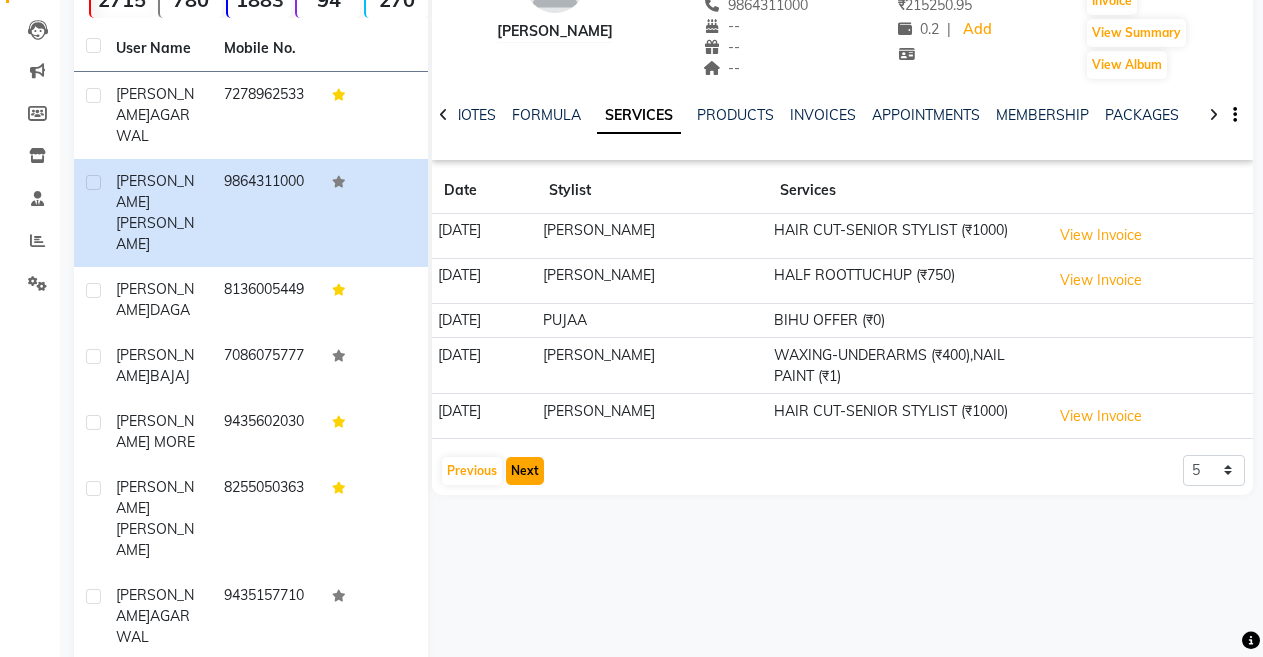 click on "Next" 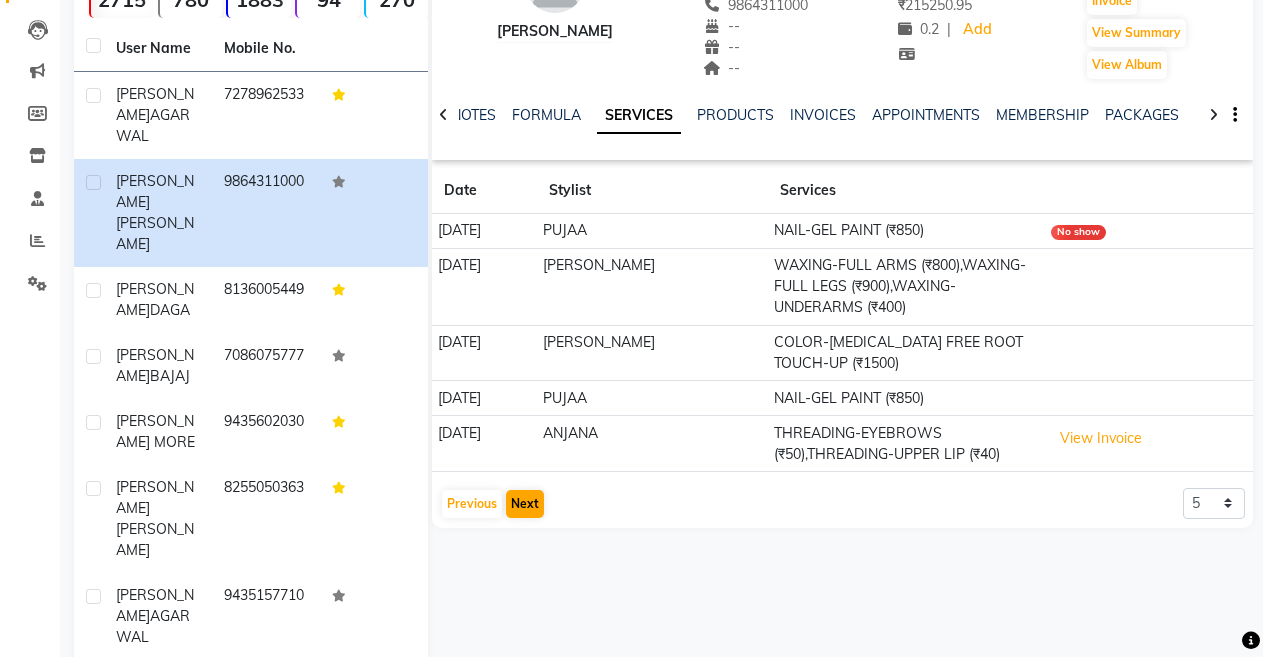 click on "[DATE]" 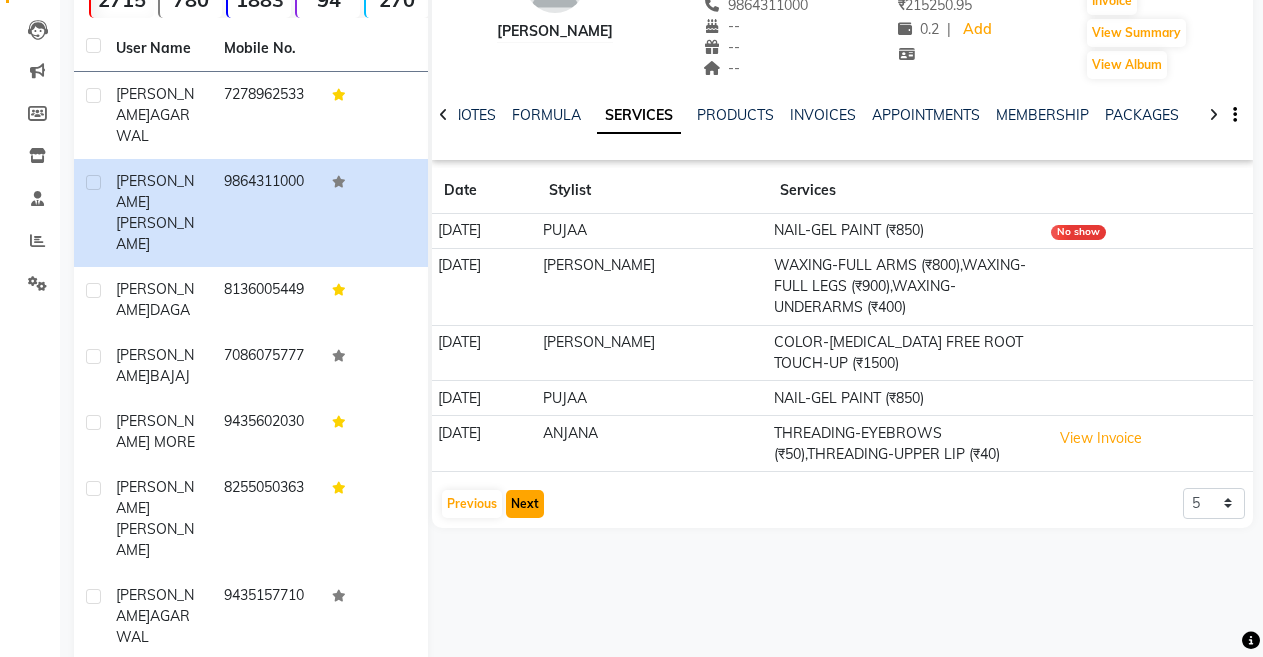 click on "Next" 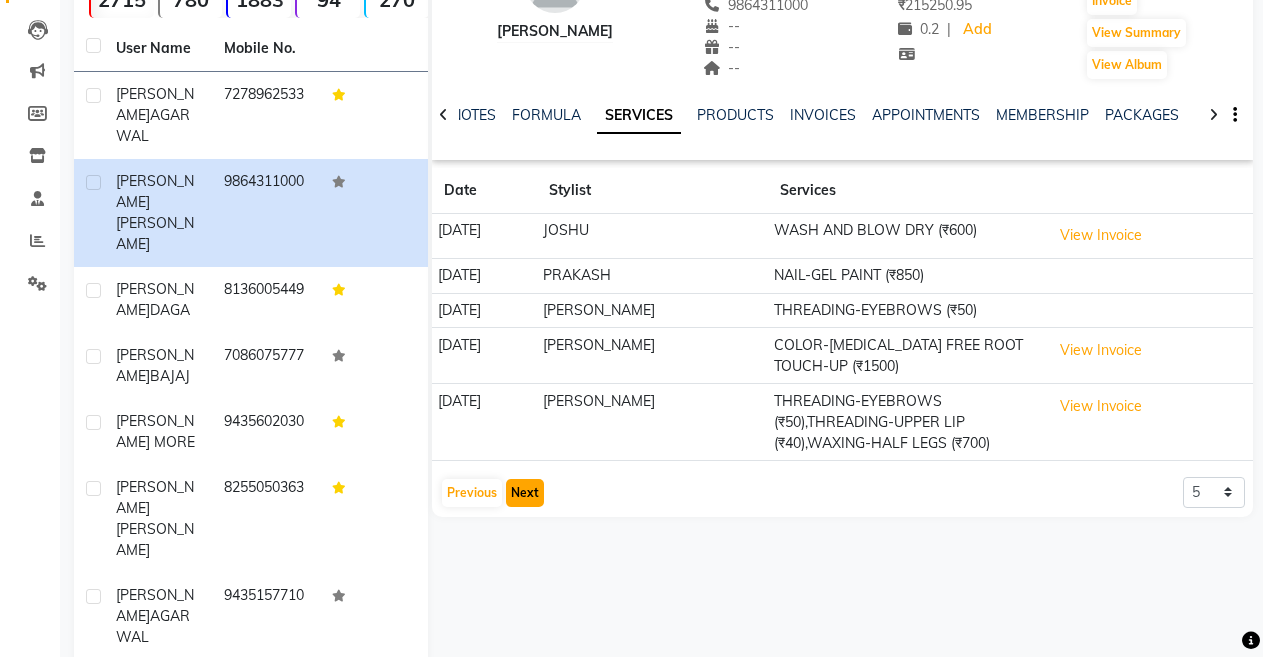 click on "Next" 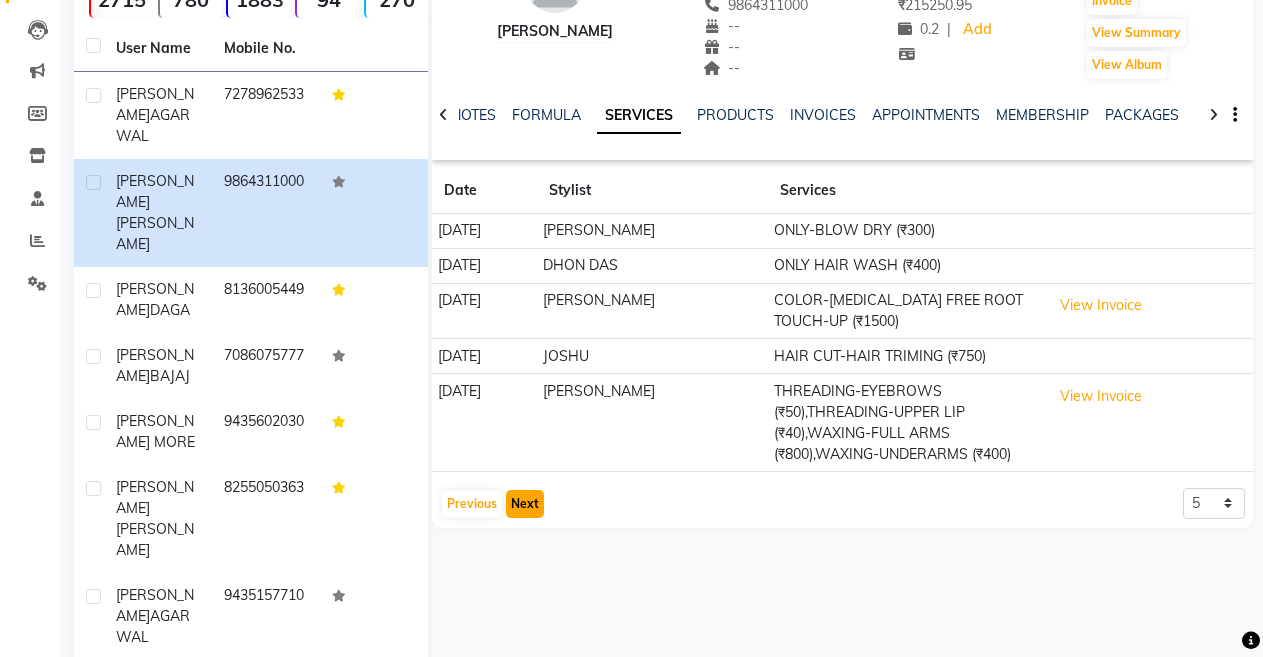 click on "Next" 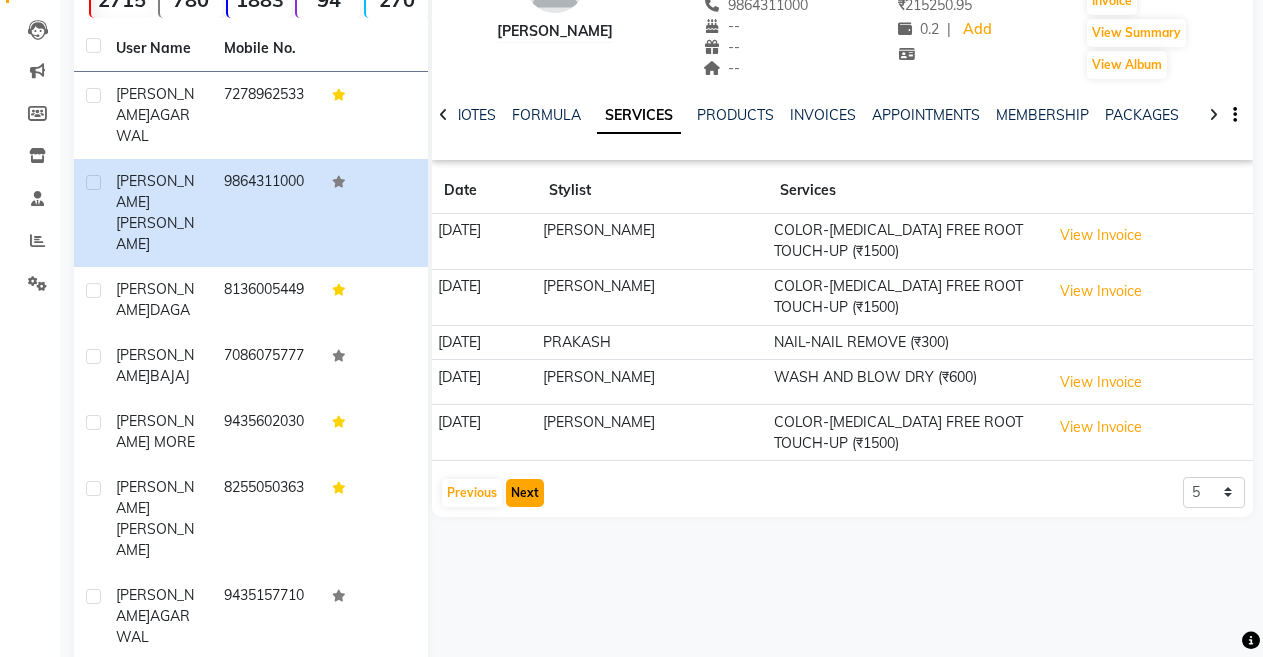click on "Next" 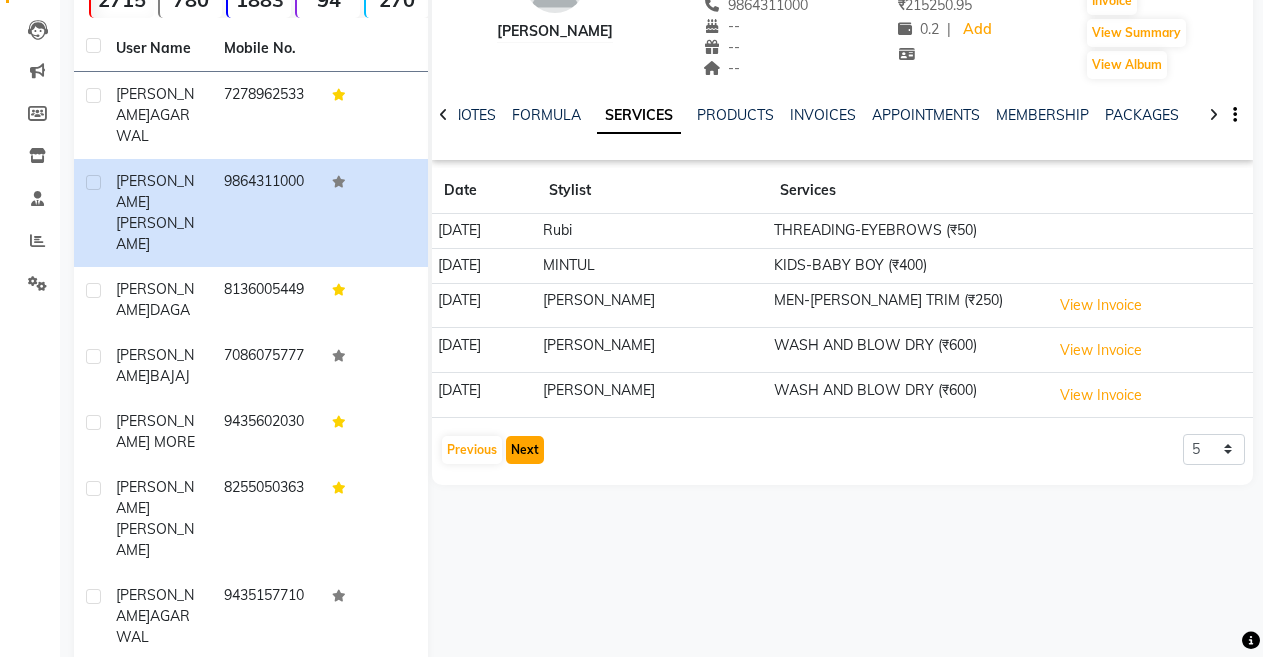 click on "Next" 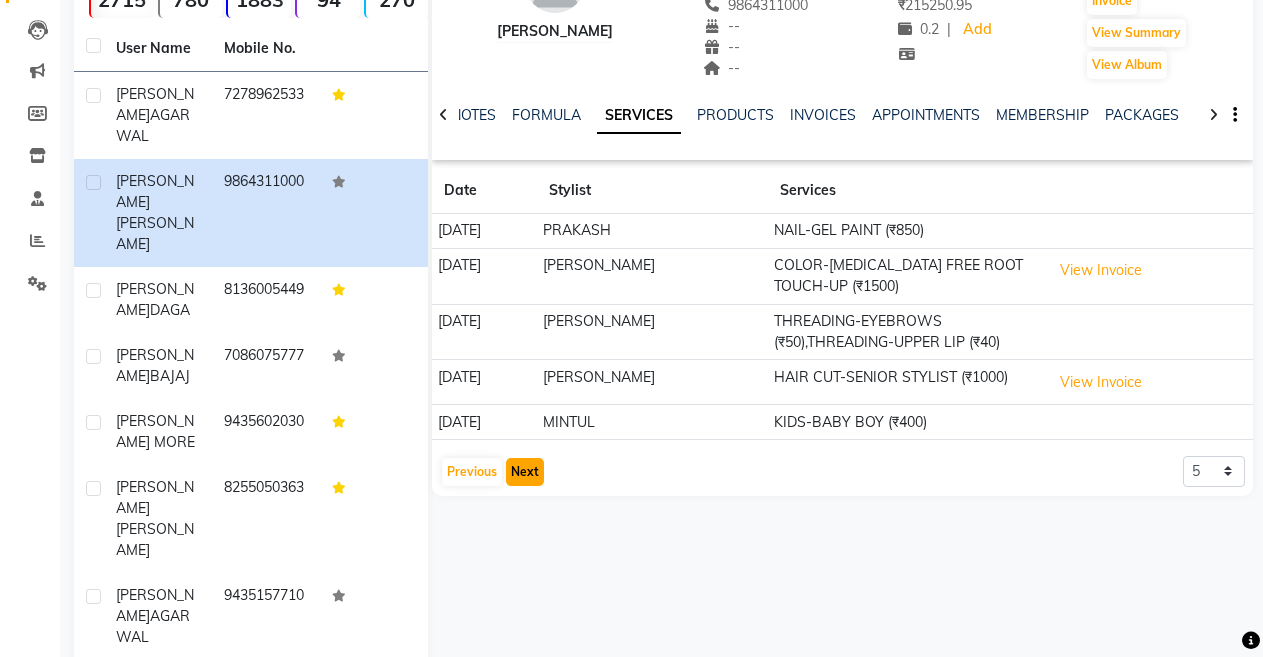 click on "Next" 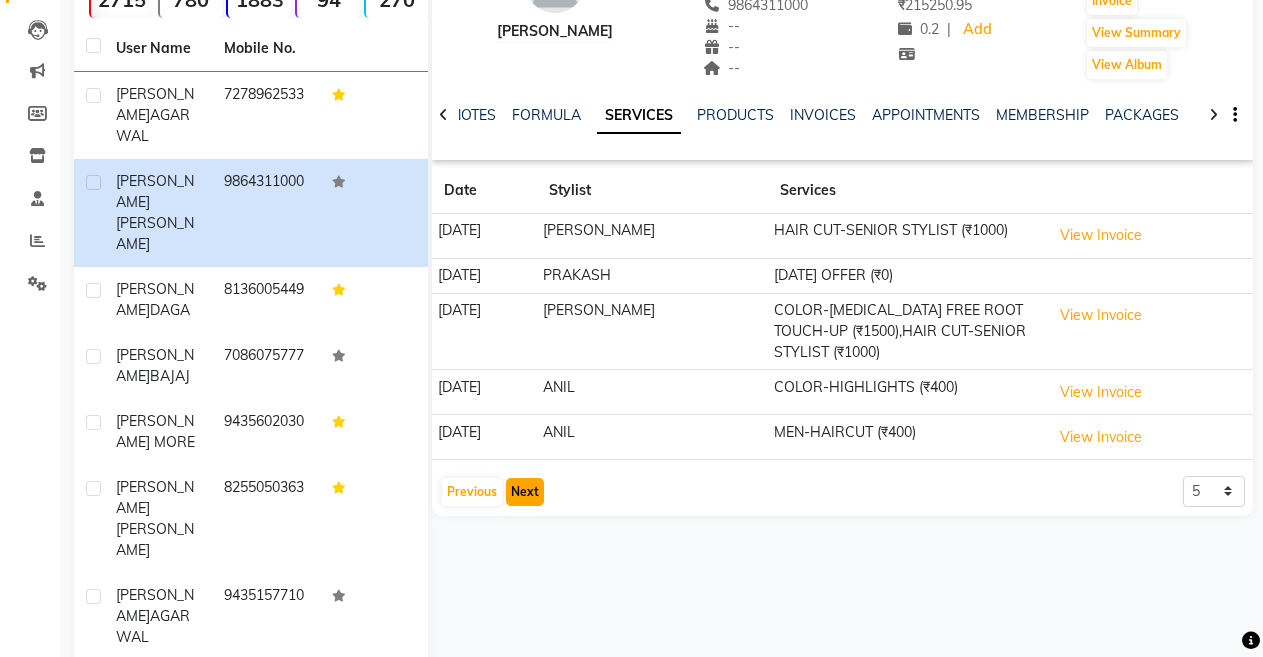 click on "Next" 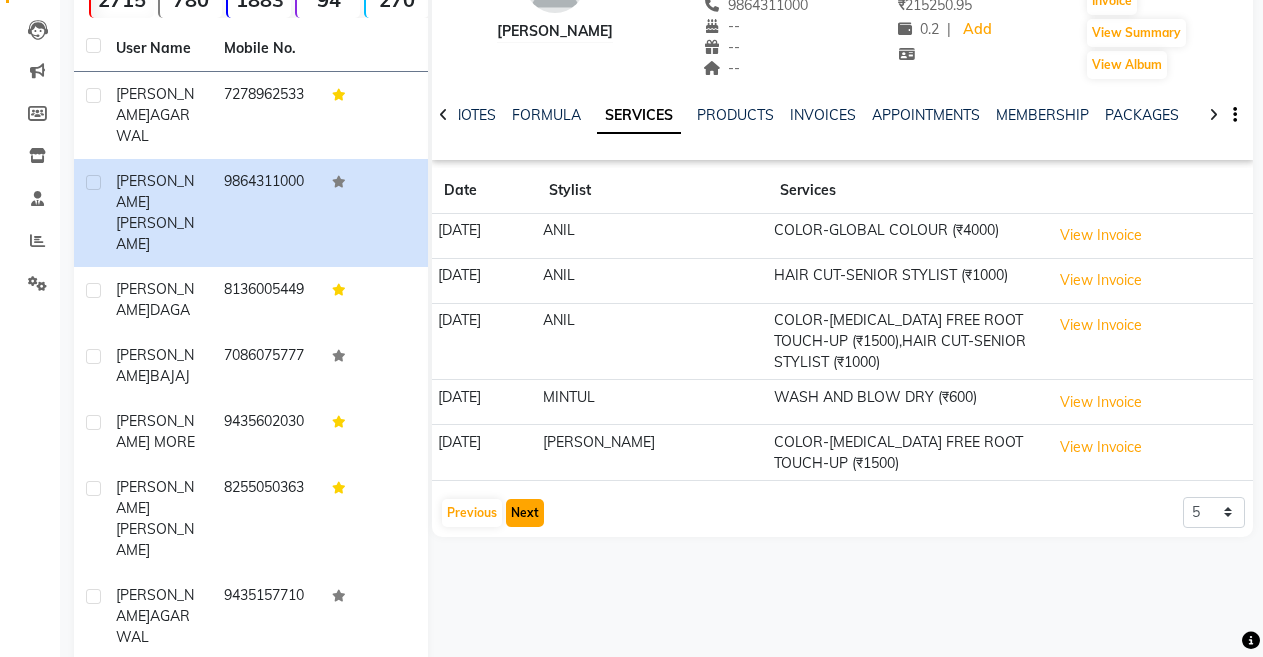 click on "Next" 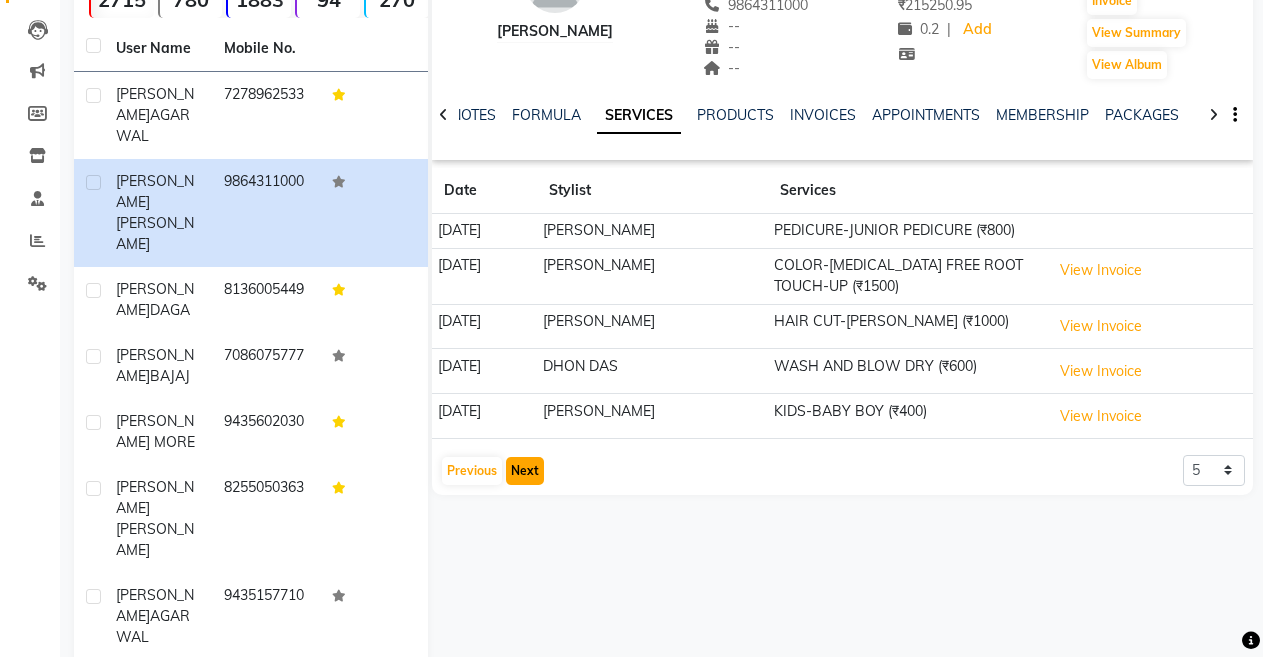 click on "Next" 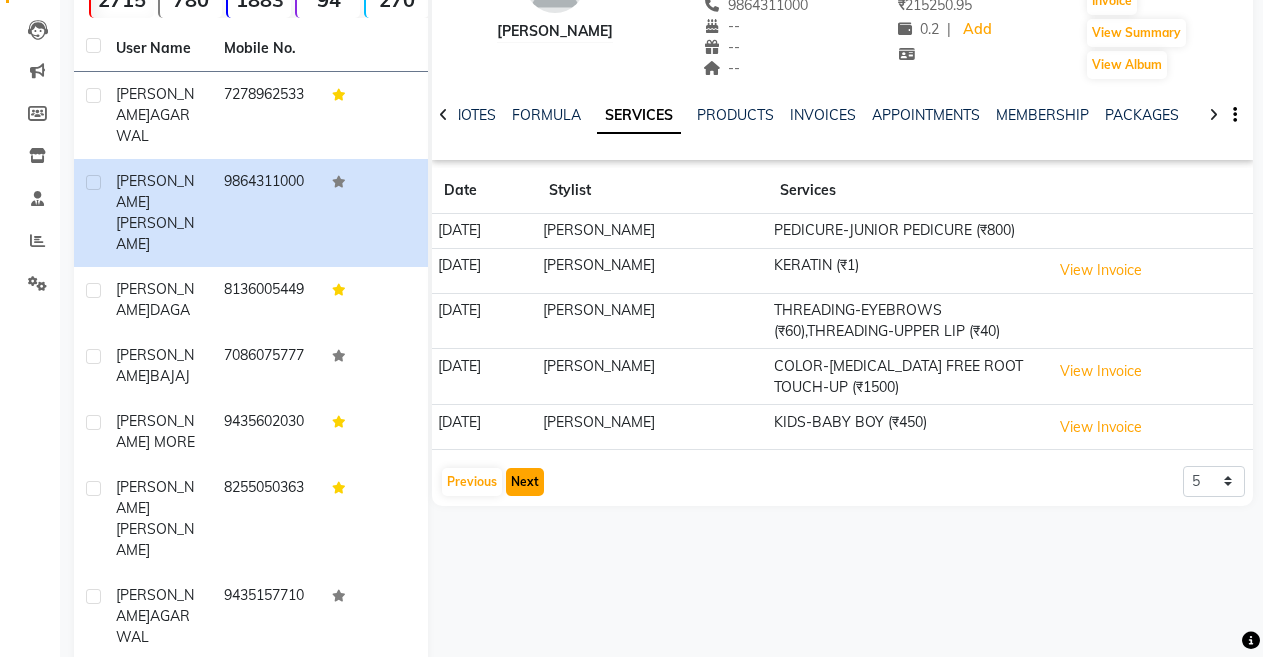 click on "Next" 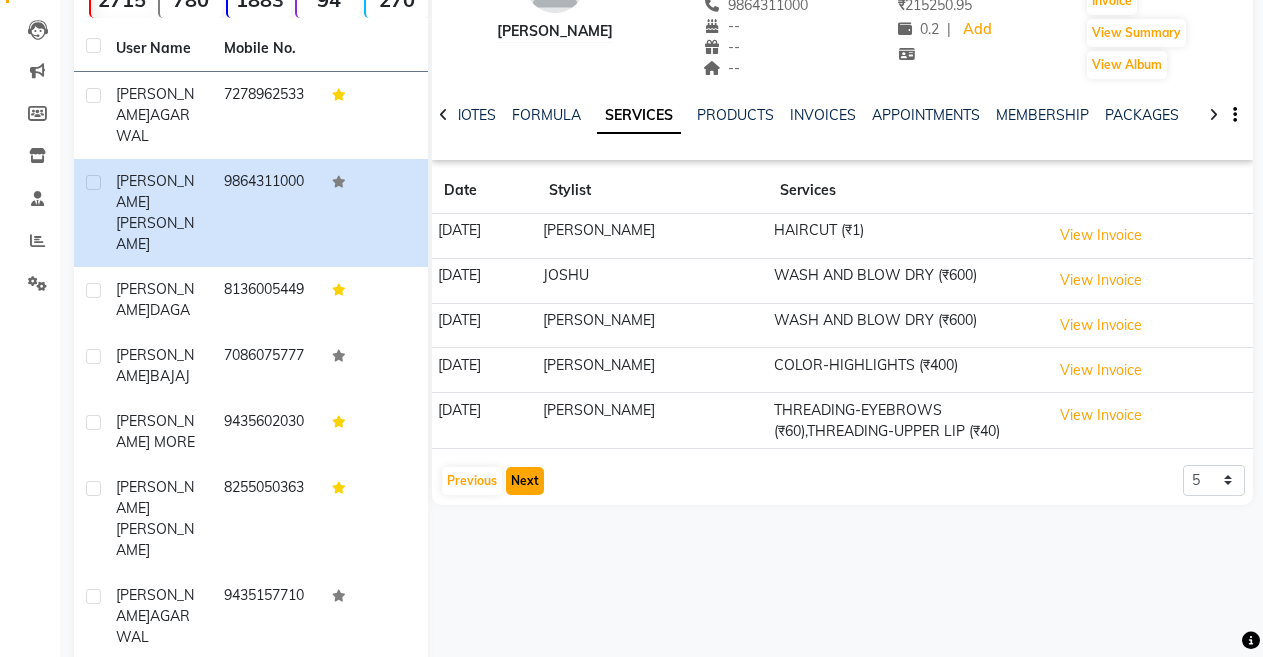 click on "Next" 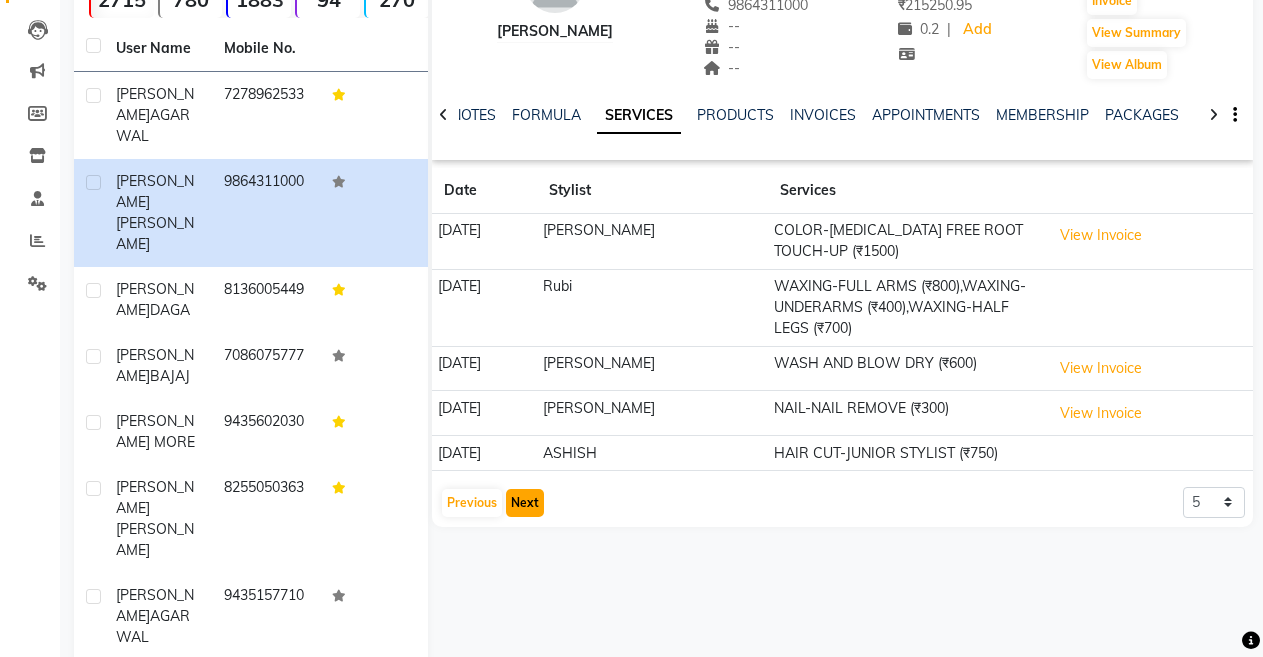 click on "Next" 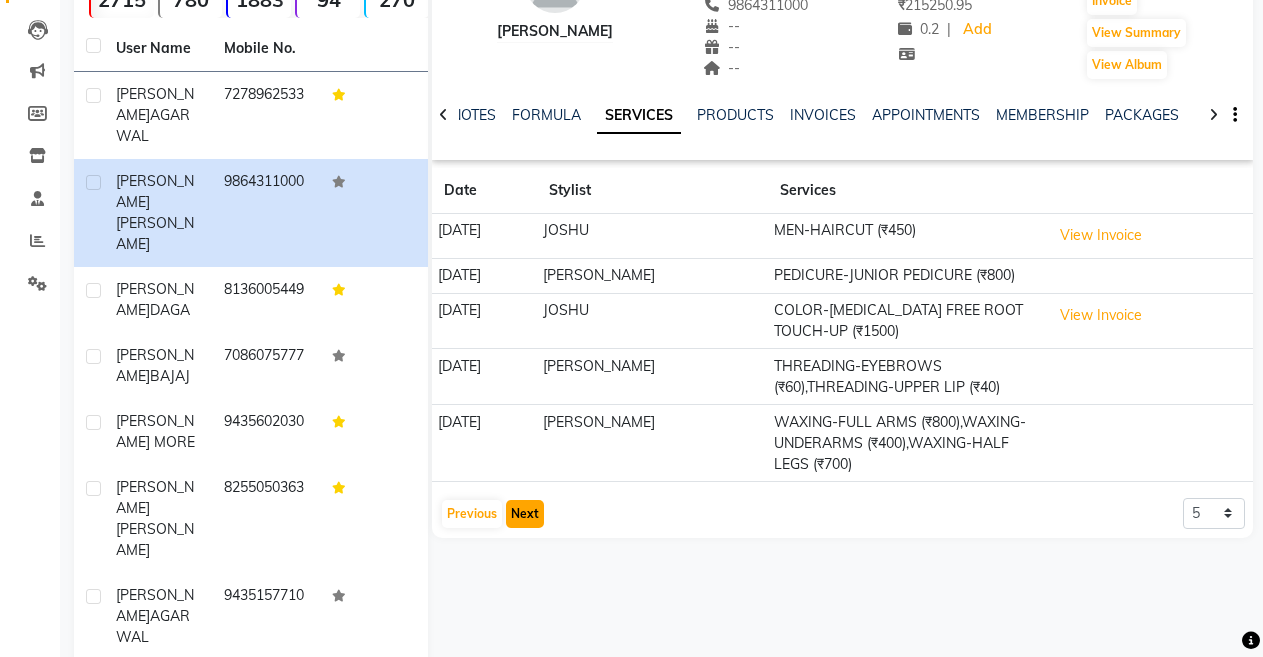click on "Next" 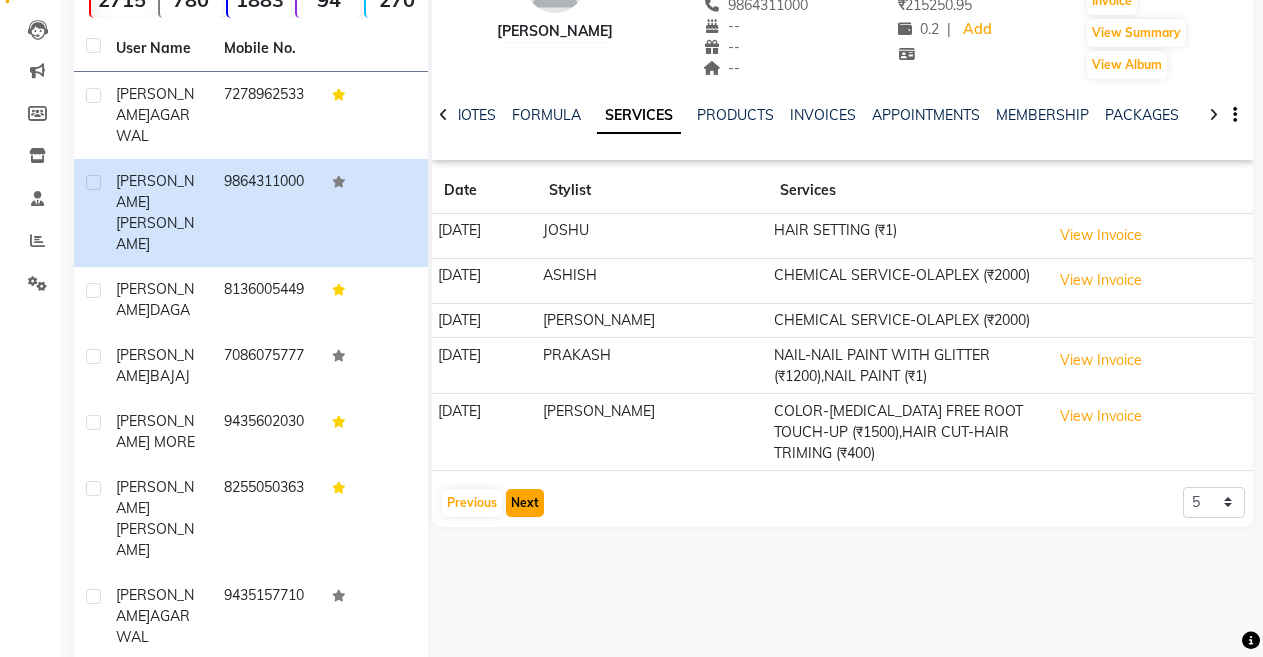 click on "Next" 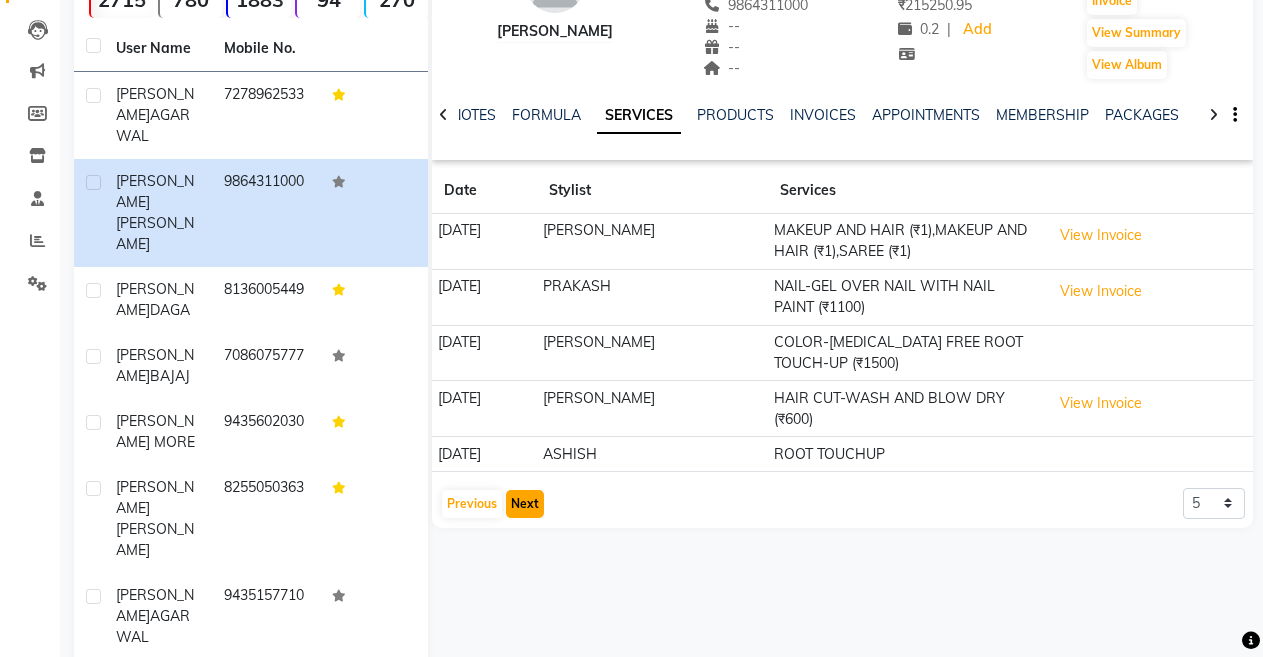 click on "Next" 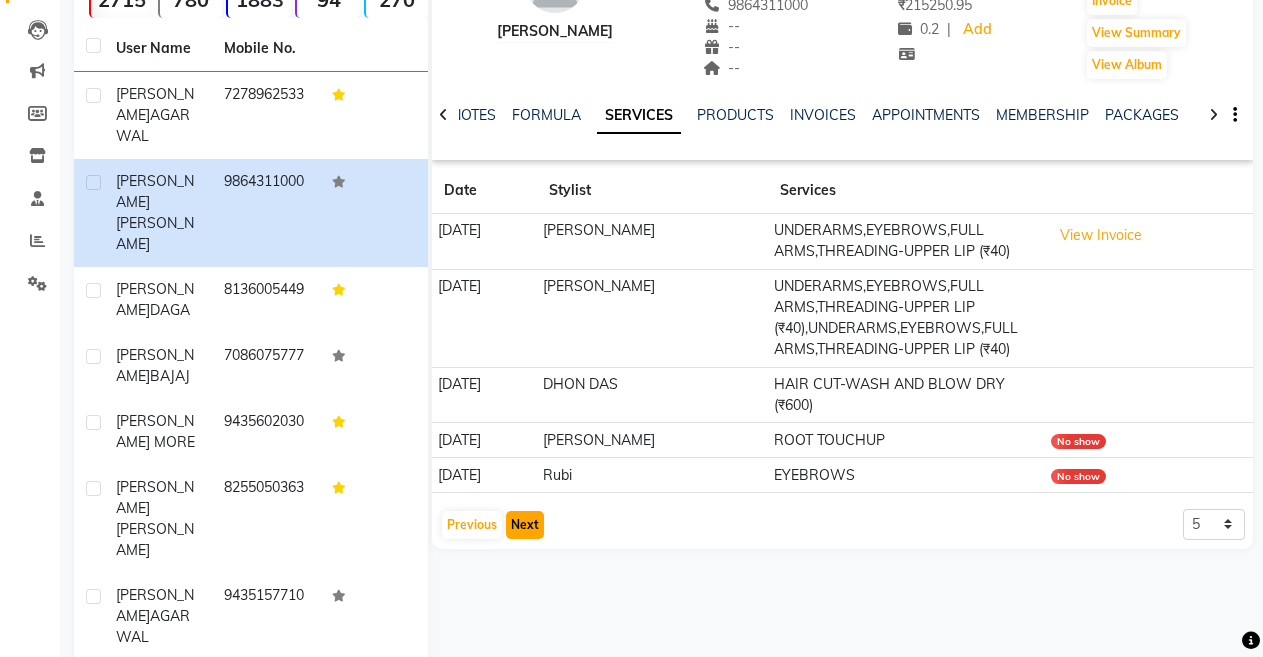 click on "Next" 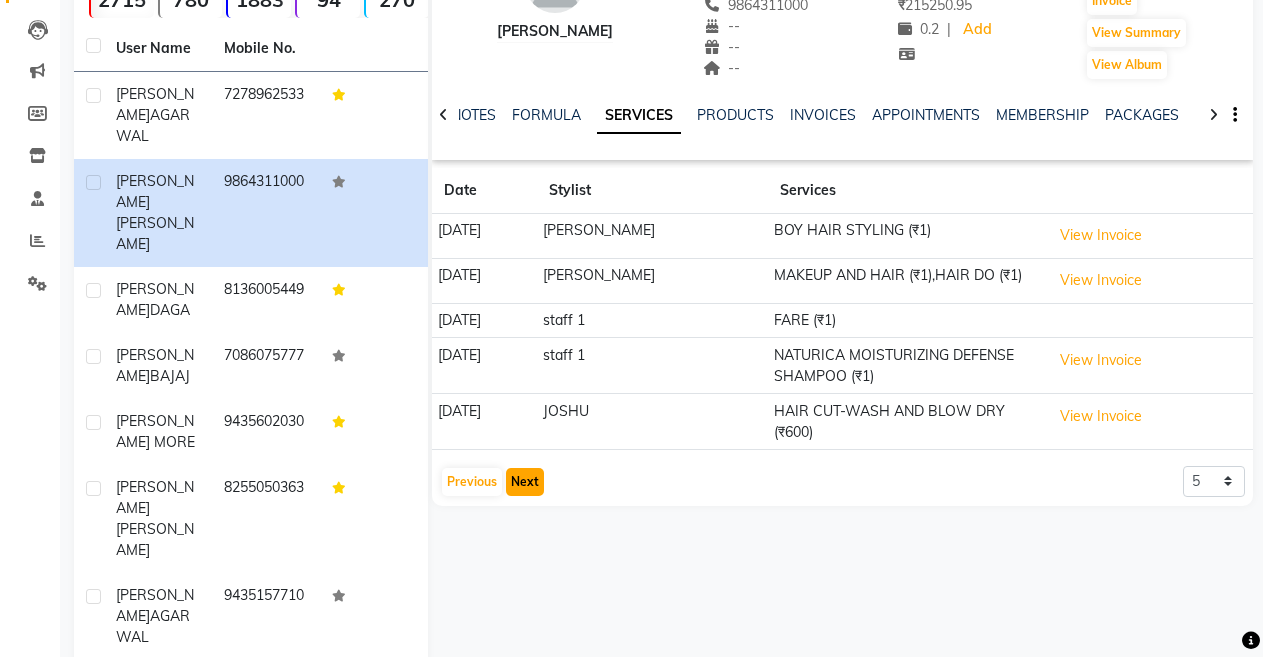 click on "Next" 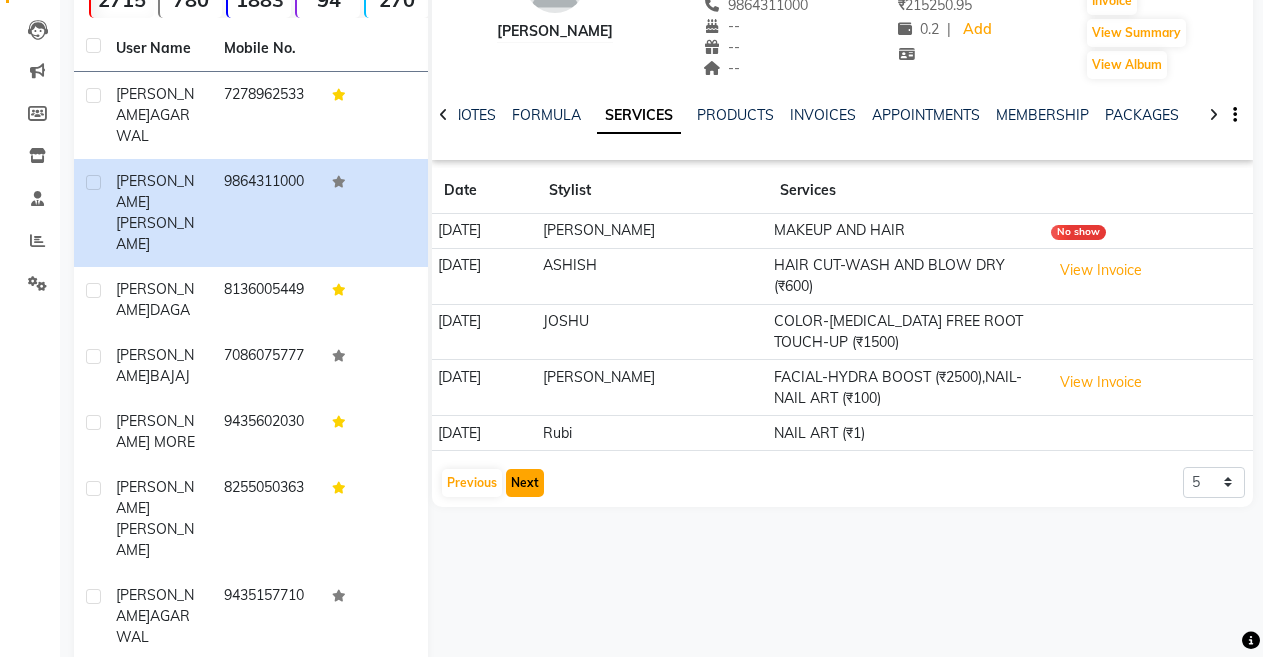 click on "Next" 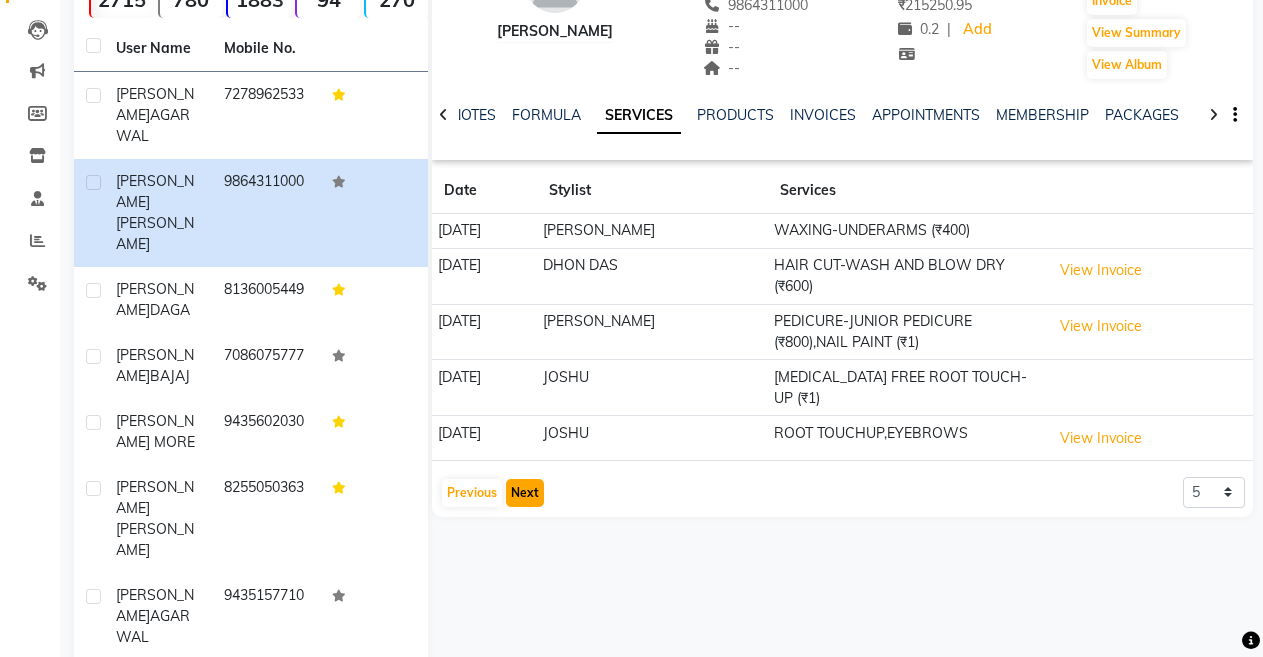 click on "Next" 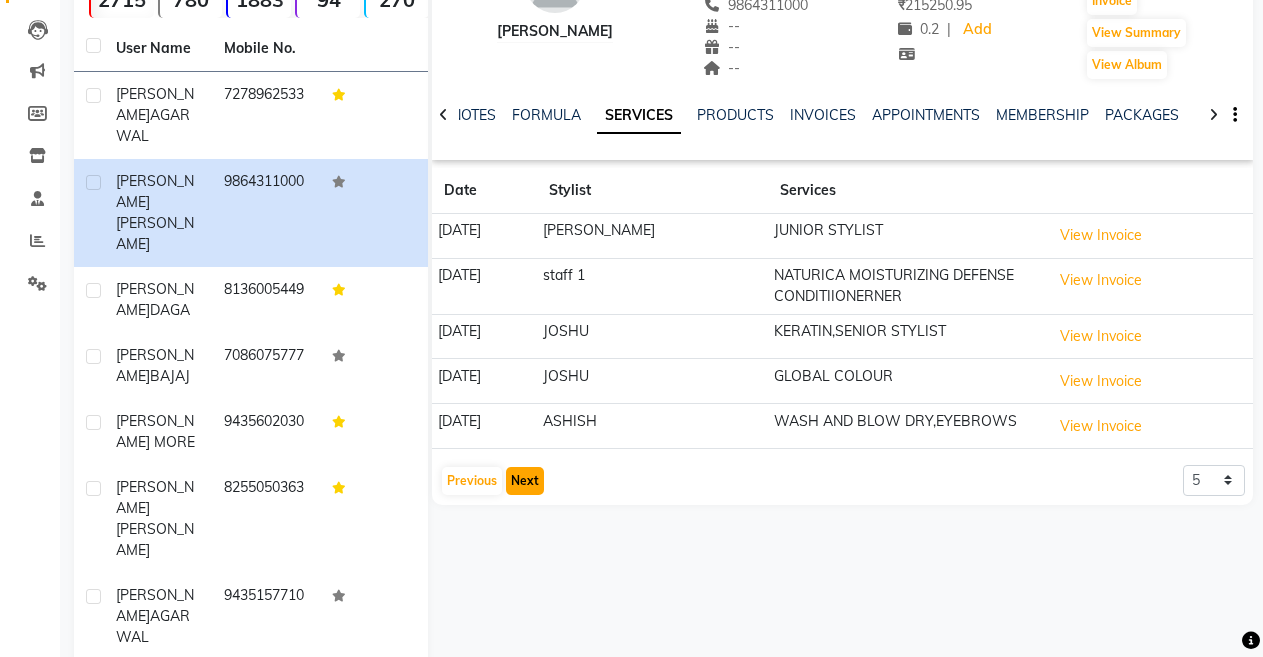 click on "Next" 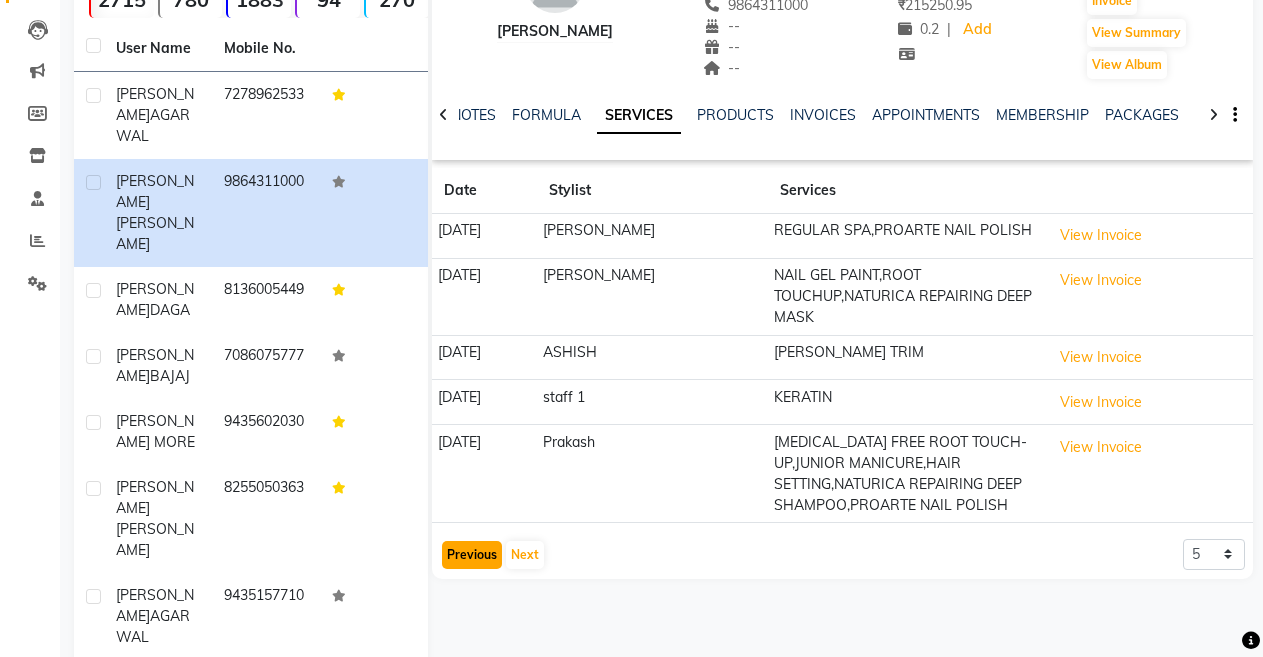 click on "Previous" 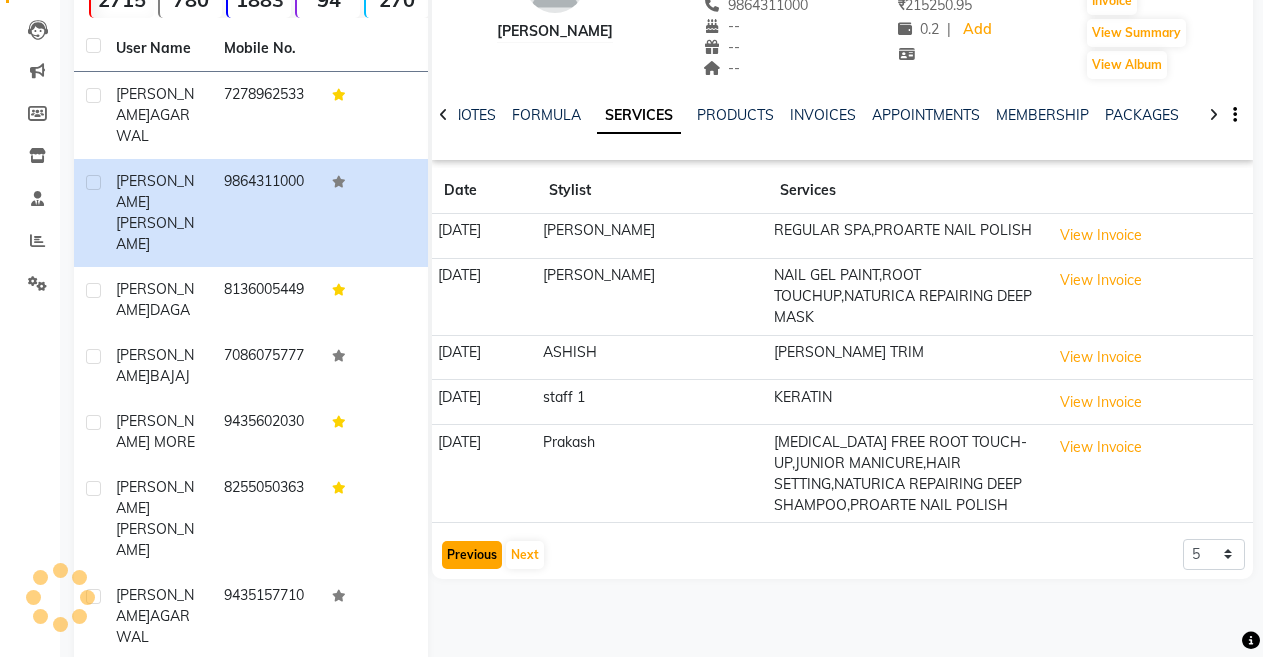click on "Previous" 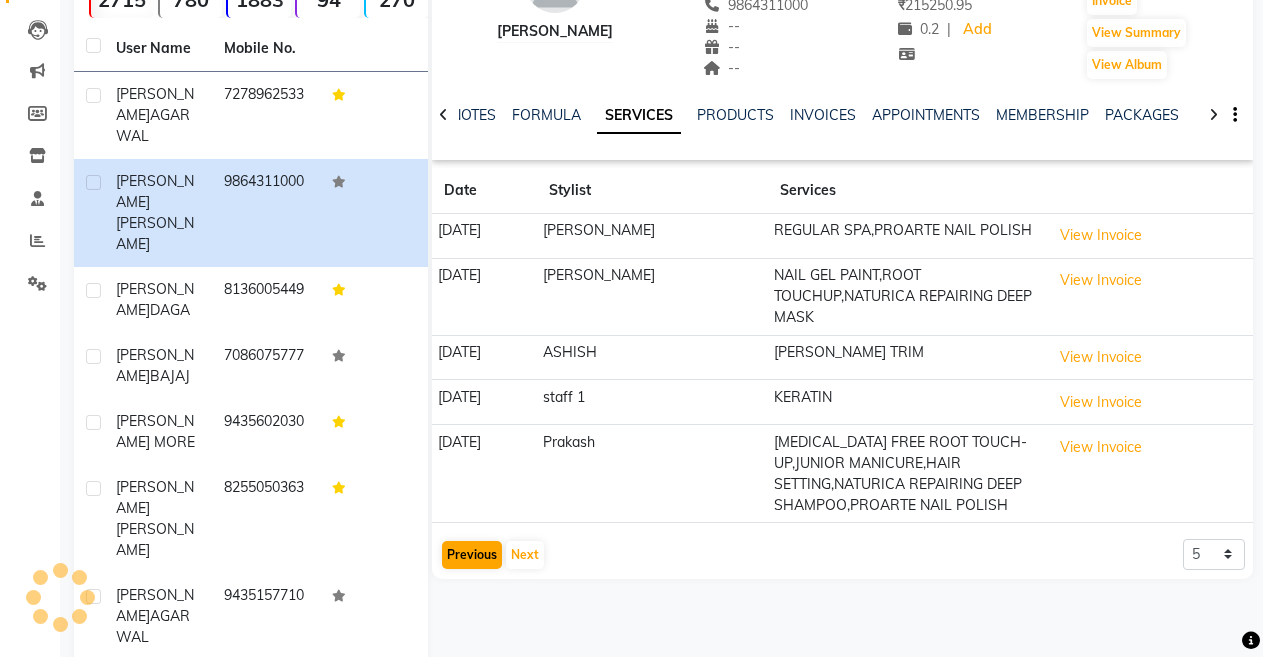 click on "[PERSON_NAME]   --   --   9864311000  --  --  --  -- [DATE] ₹    215250.95 0.2 |  Add   Appointment   Invoice  View Summary  View Album  NOTES FORMULA SERVICES PRODUCTS INVOICES APPOINTMENTS MEMBERSHIP PACKAGES VOUCHERS GIFTCARDS POINTS FORMS FAMILY CARDS WALLET Date Stylist Services [DATE] [PERSON_NAME] REGULAR SPA,PROARTE NAIL POLISH  View Invoice  [DATE] [PERSON_NAME] NAIL GEL PAINT,ROOT TOUCHUP,NATURICA REPAIRING DEEP MASK  View Invoice  [DATE] [PERSON_NAME] TRIM  View Invoice  [DATE] staff 1 KERATIN  View Invoice  [DATE] Prakash [MEDICAL_DATA] FREE ROOT TOUCH-UP,JUNIOR MANICURE,HAIR SETTING,NATURICA REPAIRING DEEP SHAMPOO,PROARTE NAIL POLISH  View Invoice   Previous   Next  5 10 50 100 500" 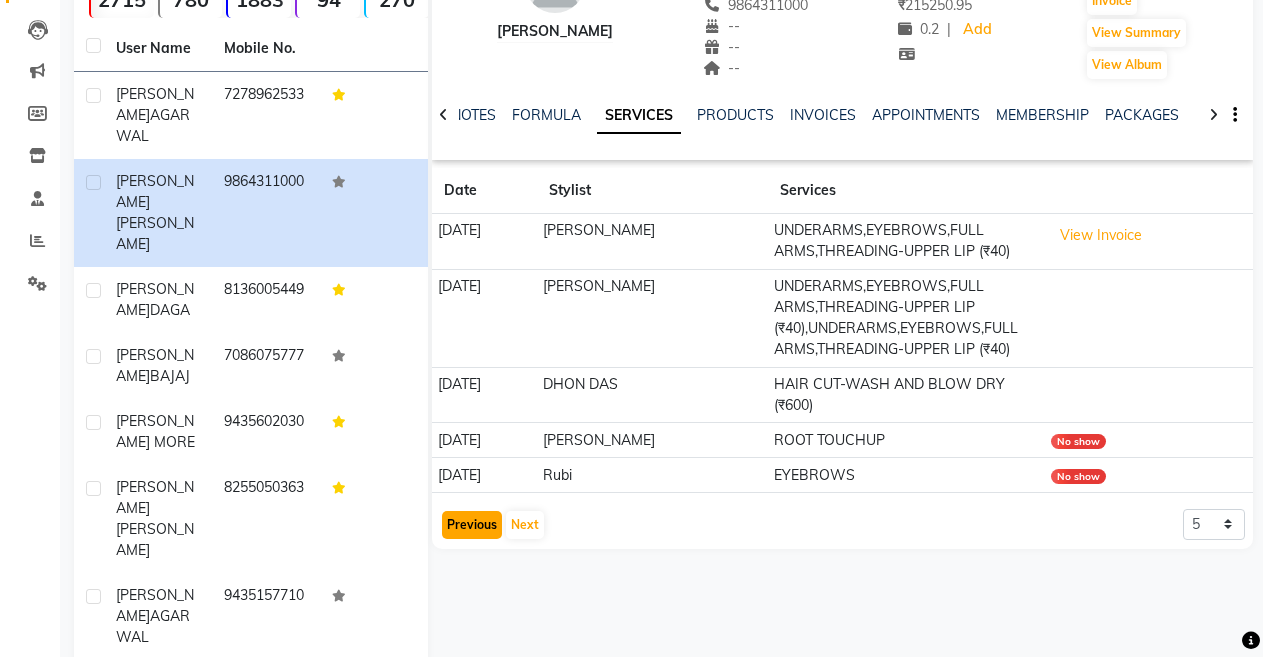 click on "Previous" 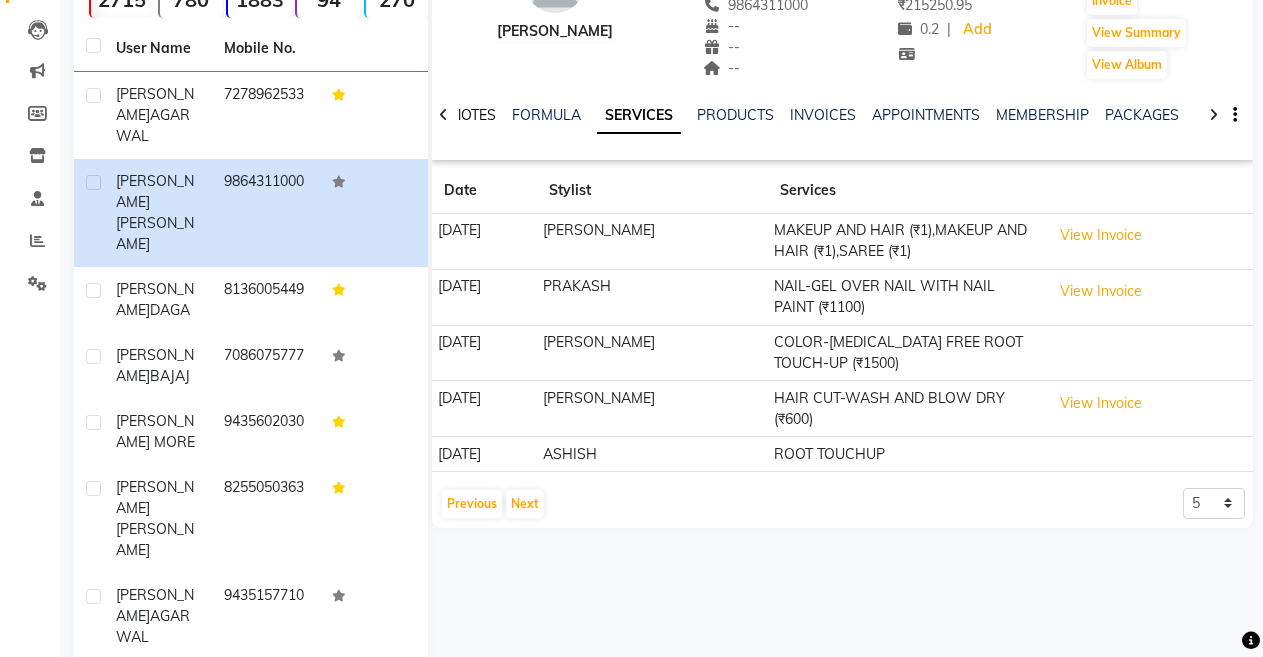 click on "NOTES" 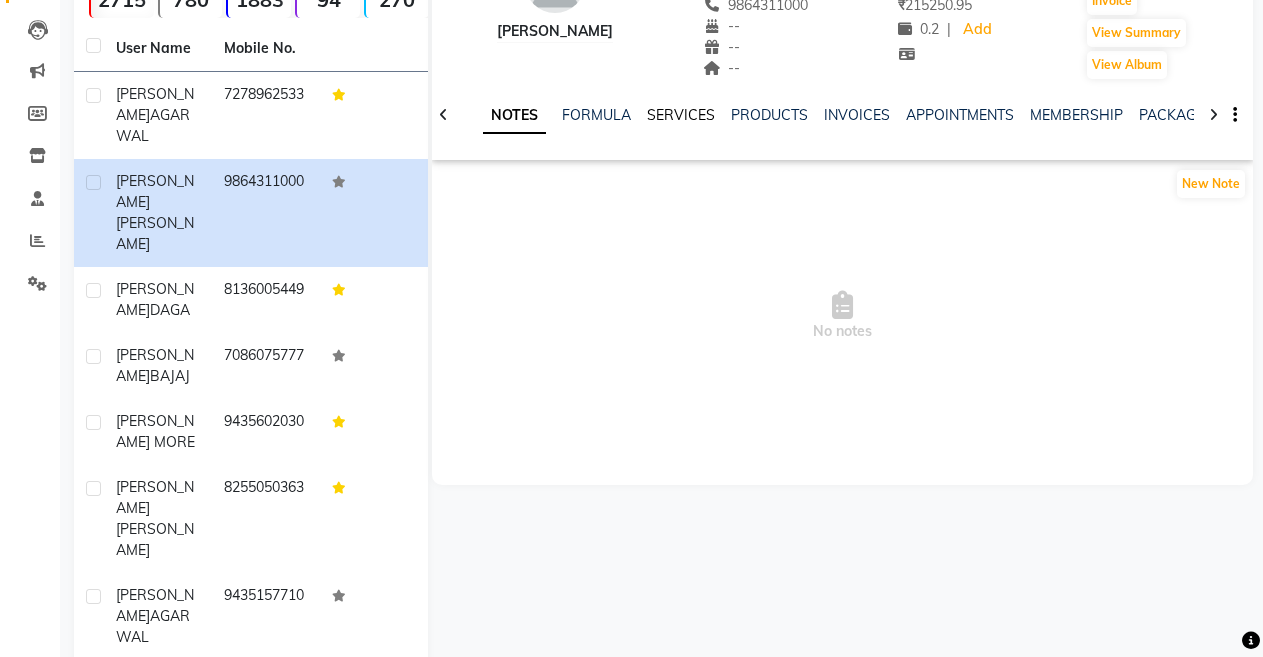 click on "SERVICES" 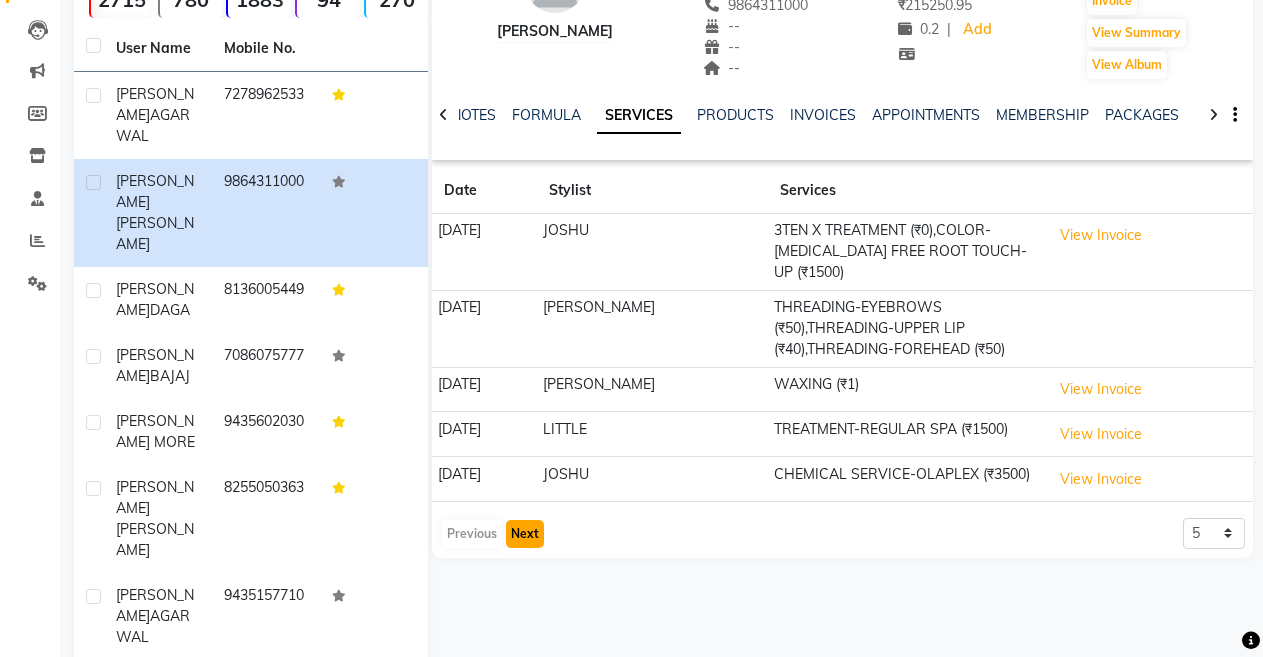 click on "Next" 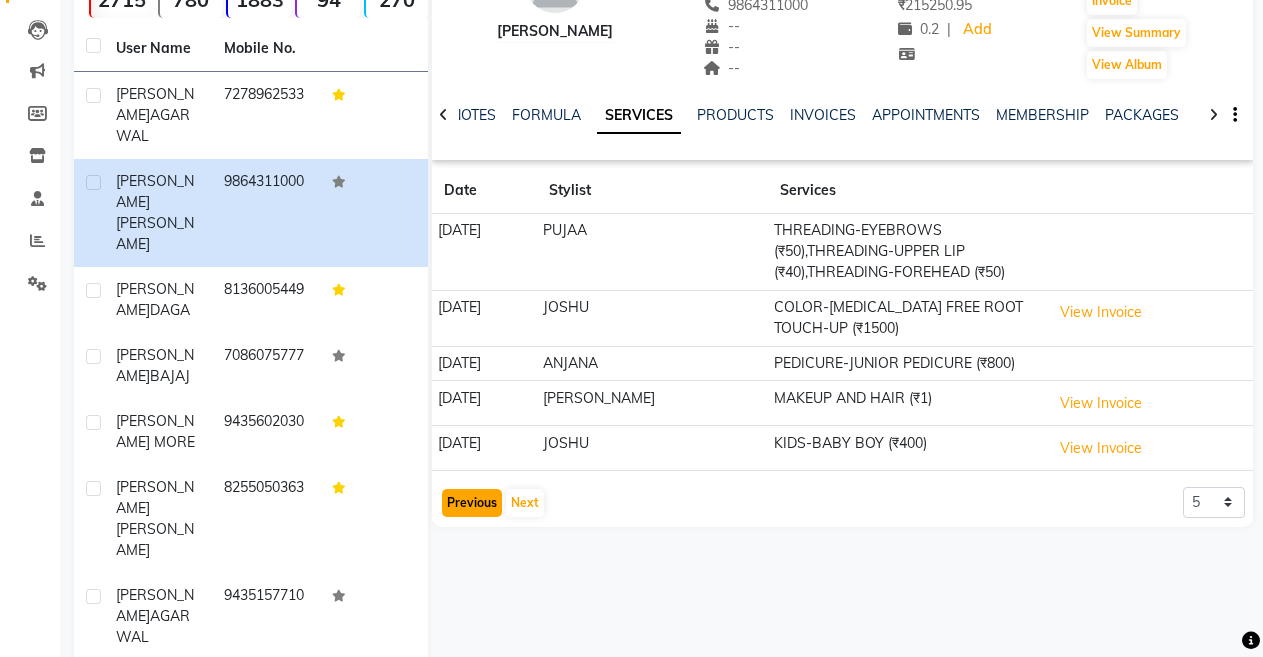 click on "Previous" 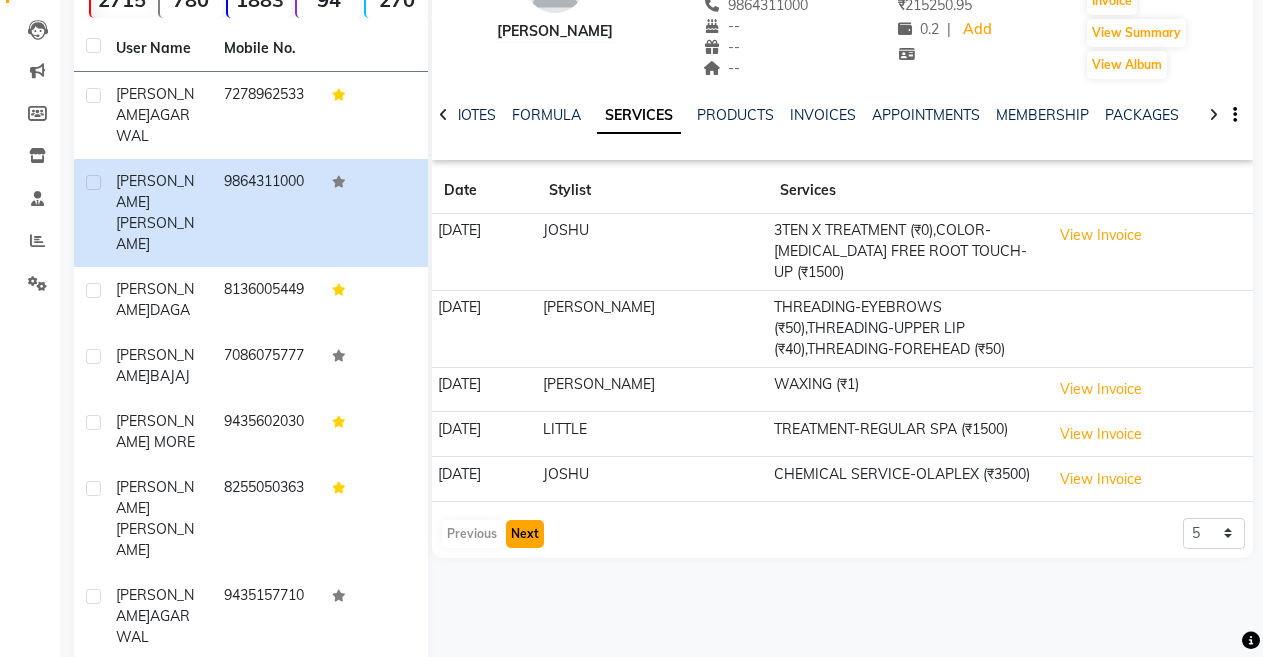 click on "Next" 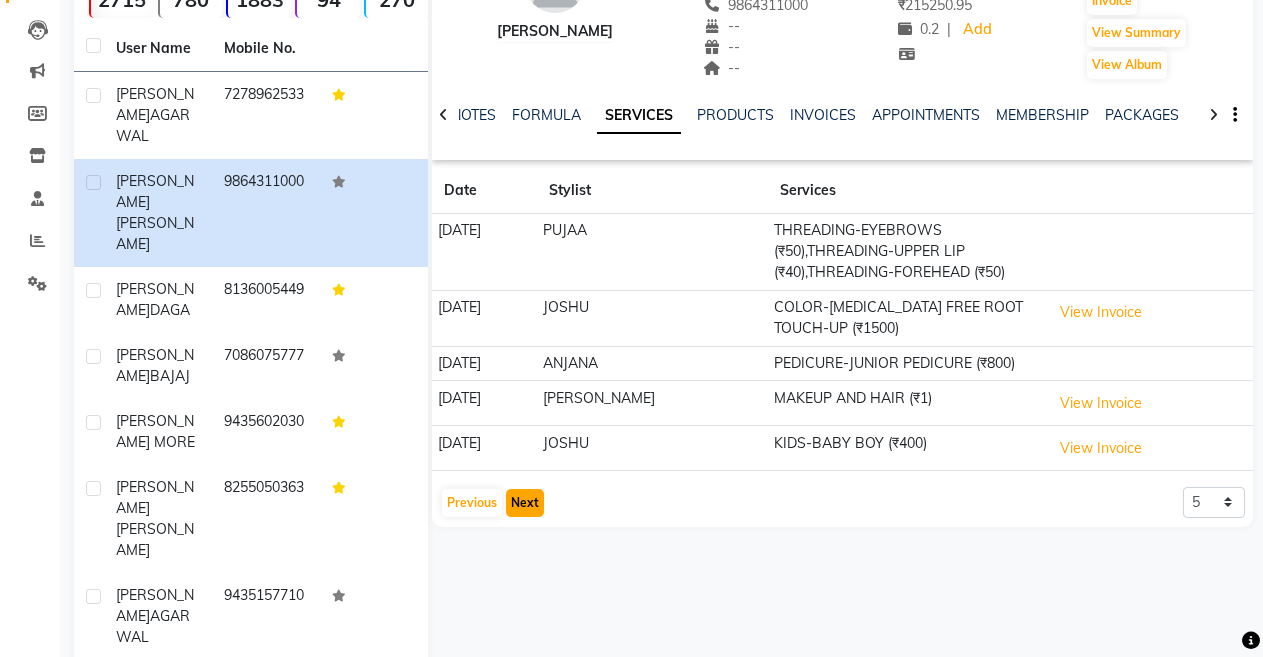 click on "Next" 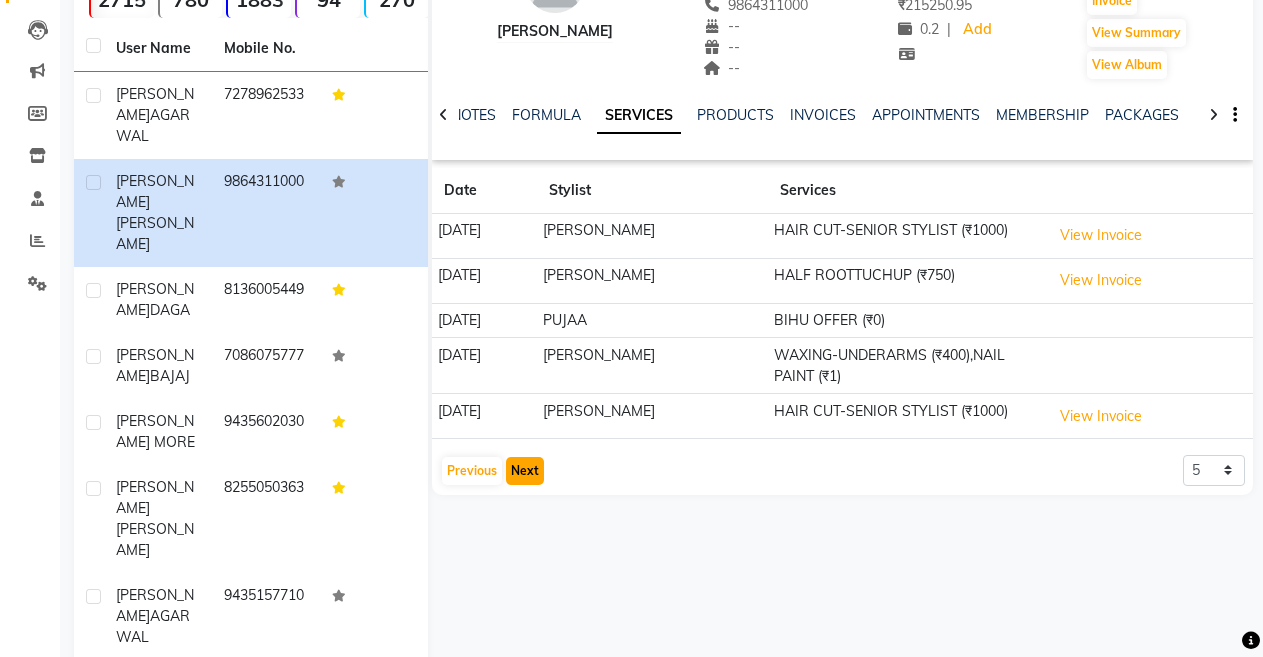click on "Next" 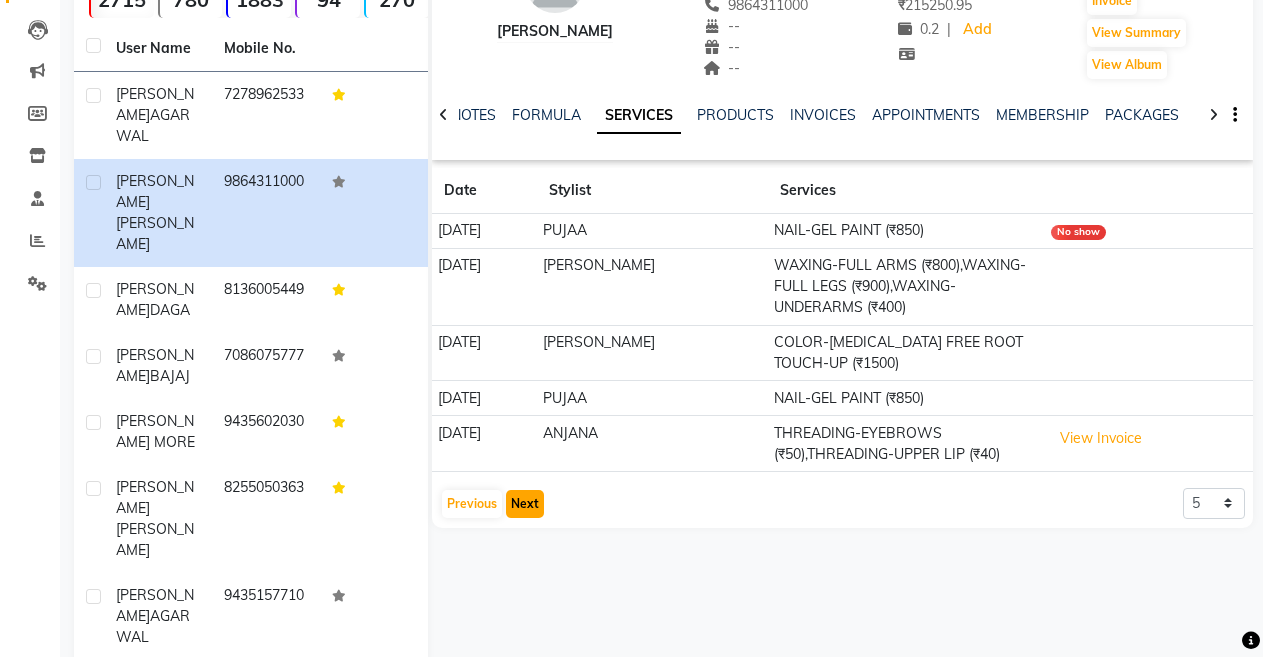 click on "Next" 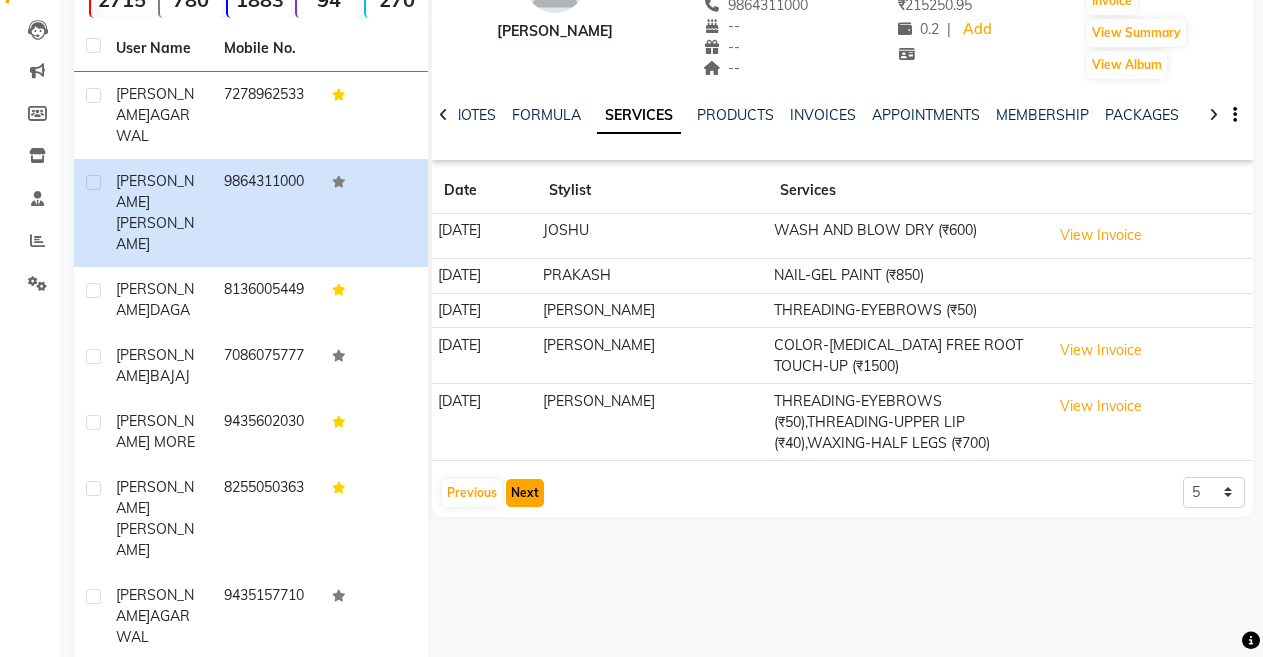 click on "Next" 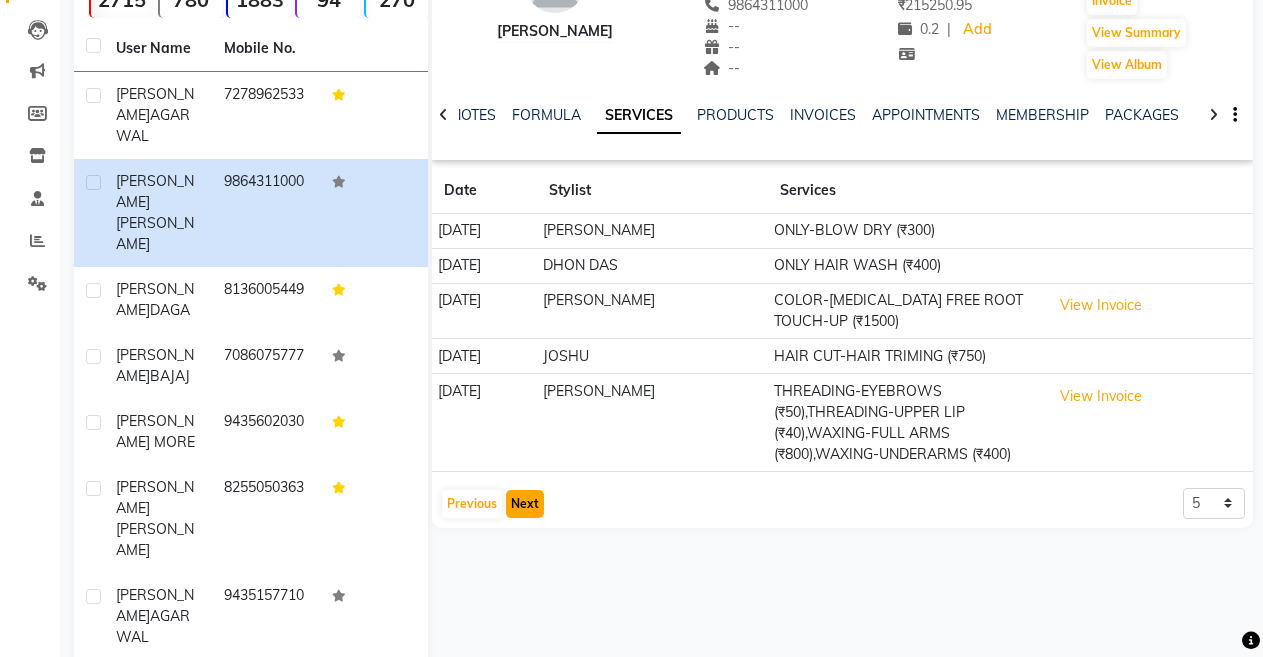 click on "Next" 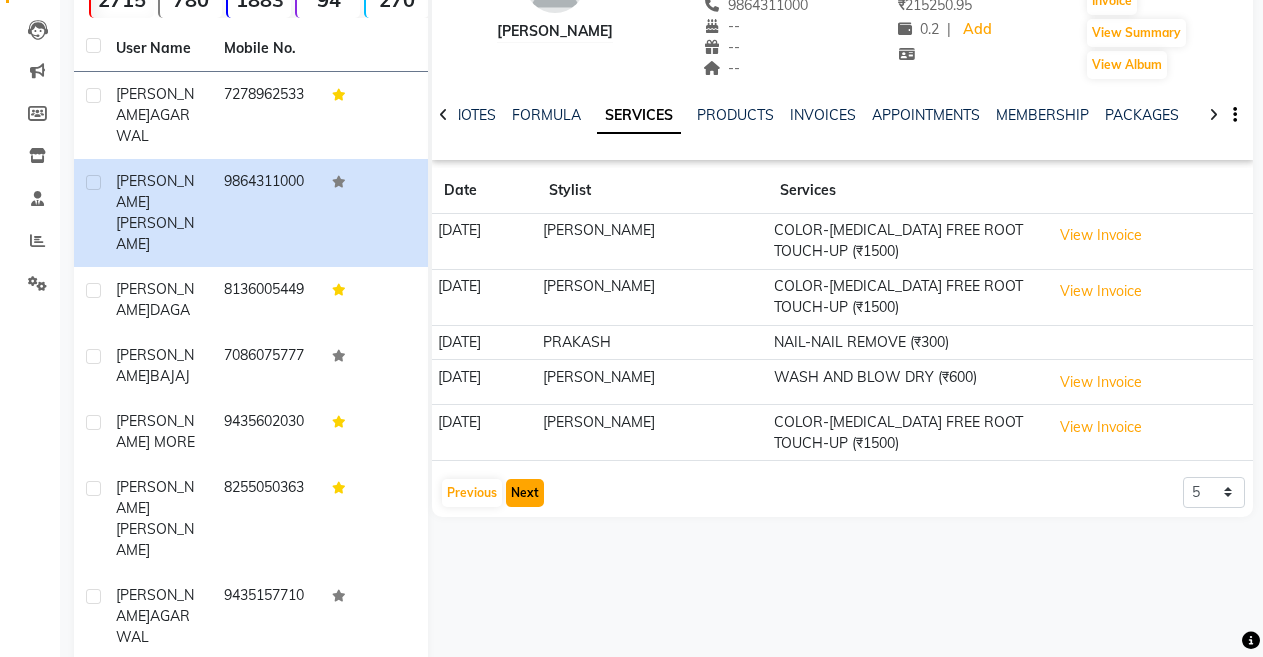 click on "Next" 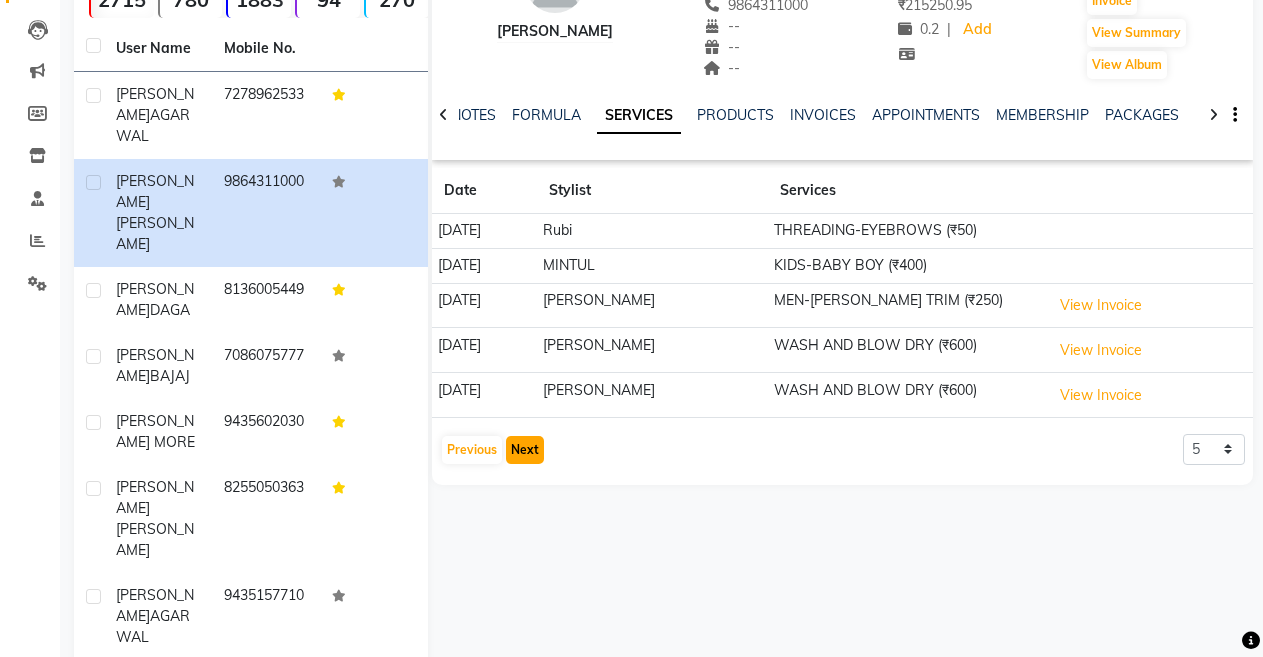 click on "Next" 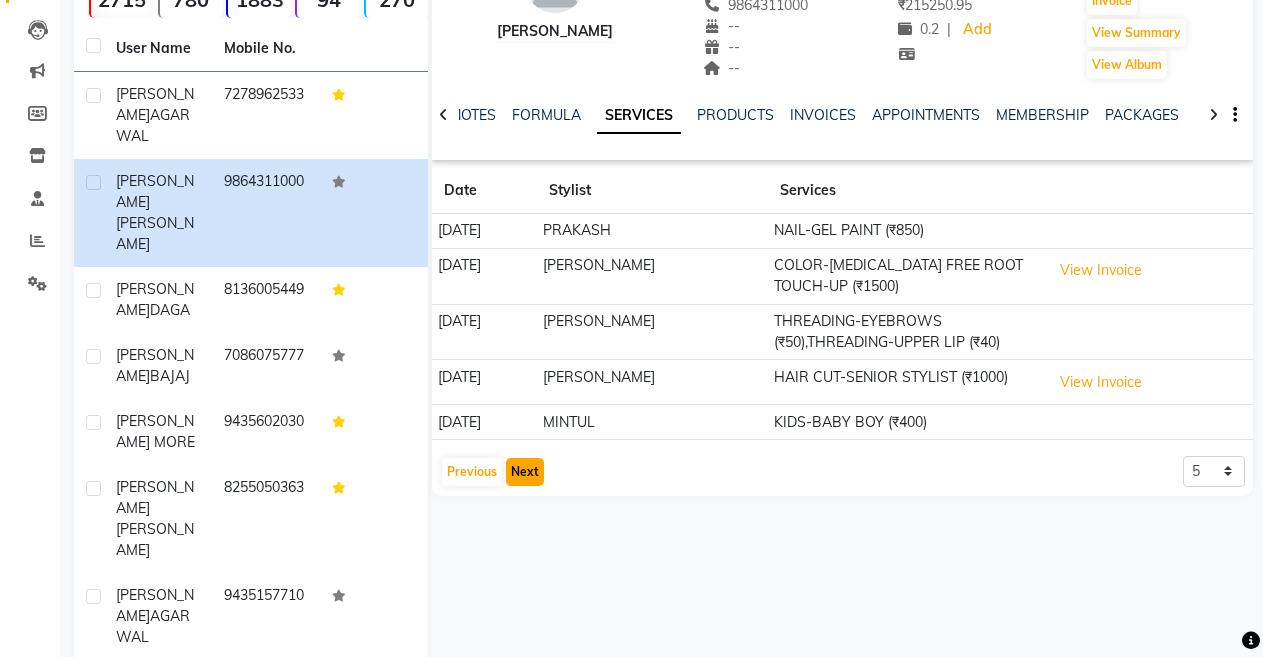 click on "Next" 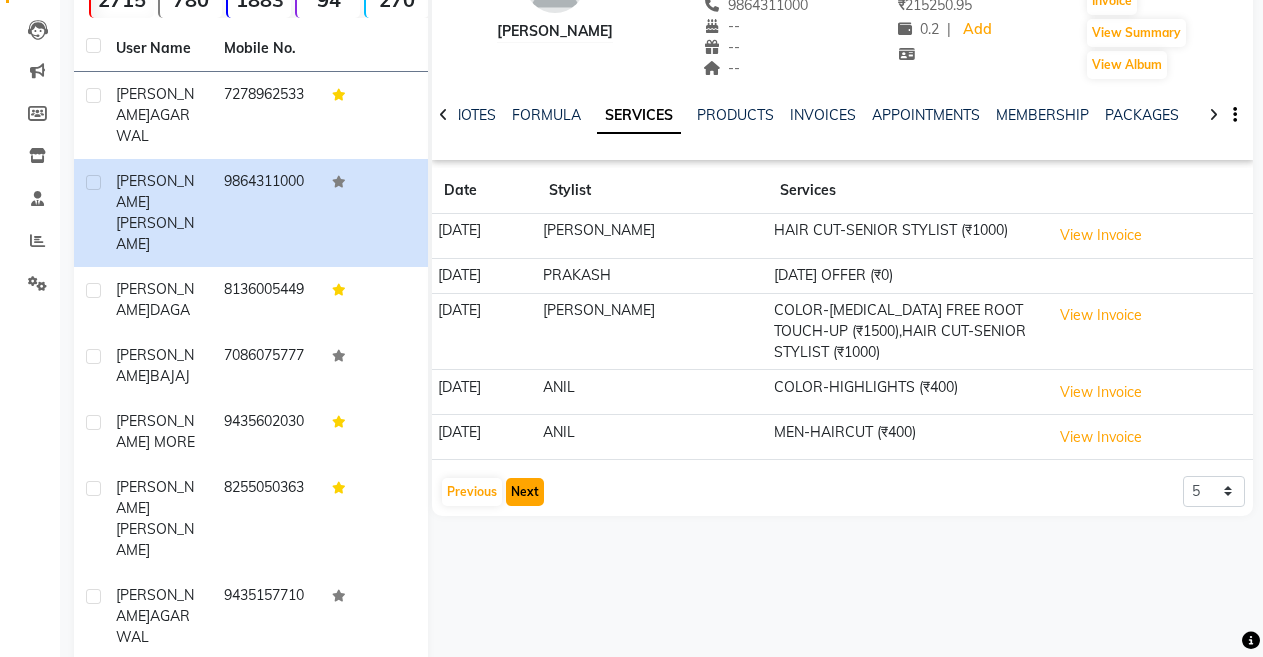 click on "Next" 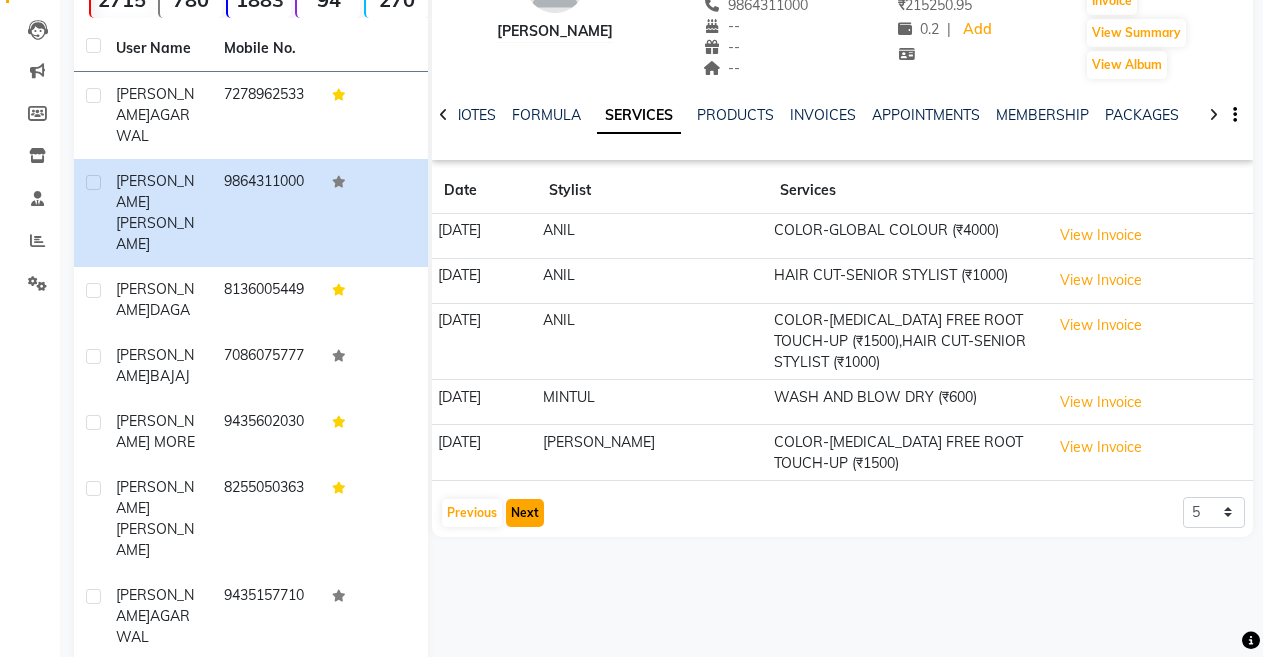 click on "Next" 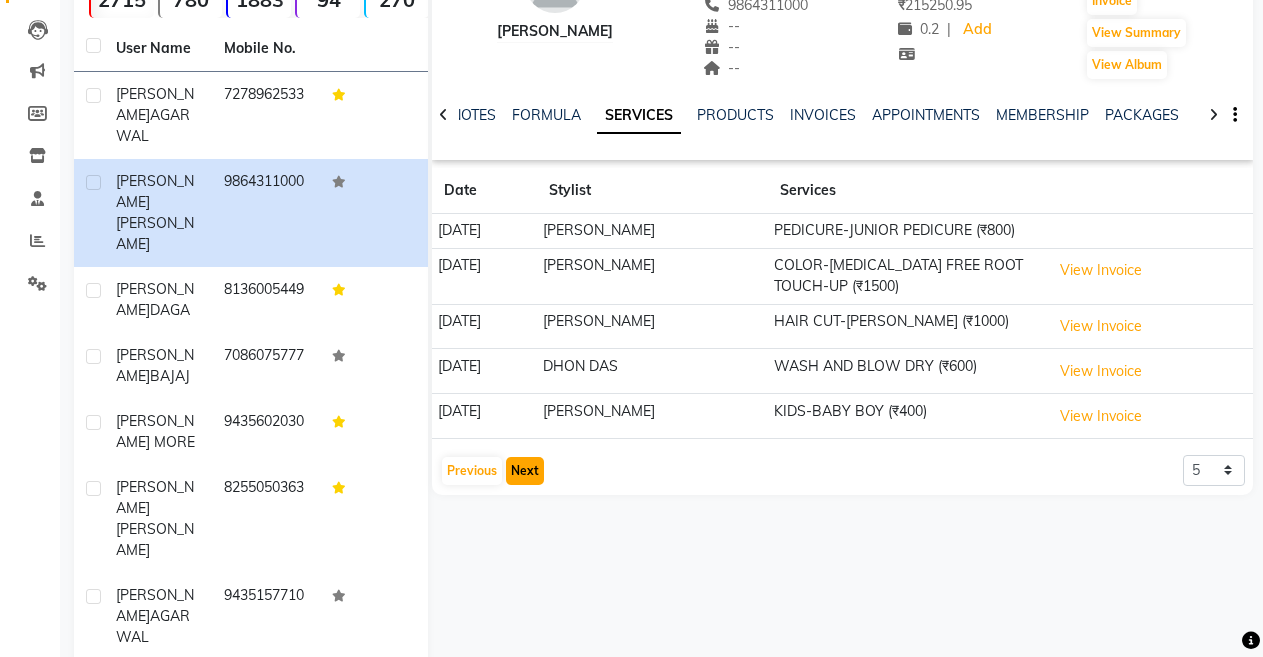 click on "Next" 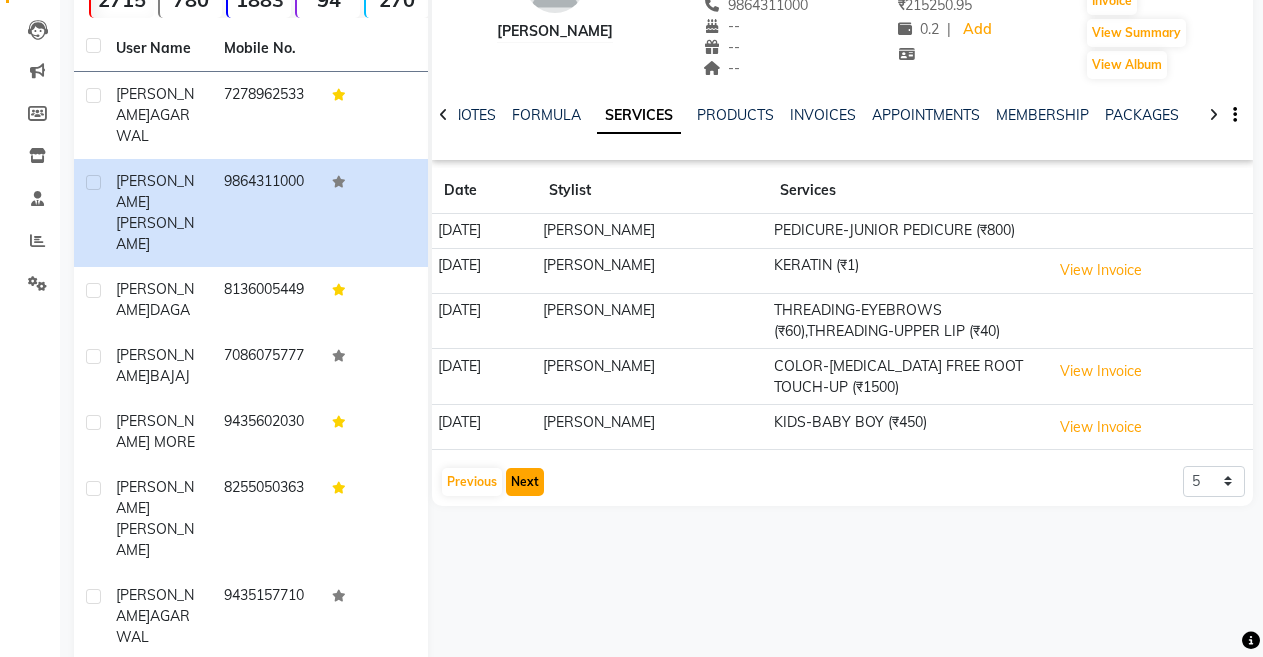 click on "Next" 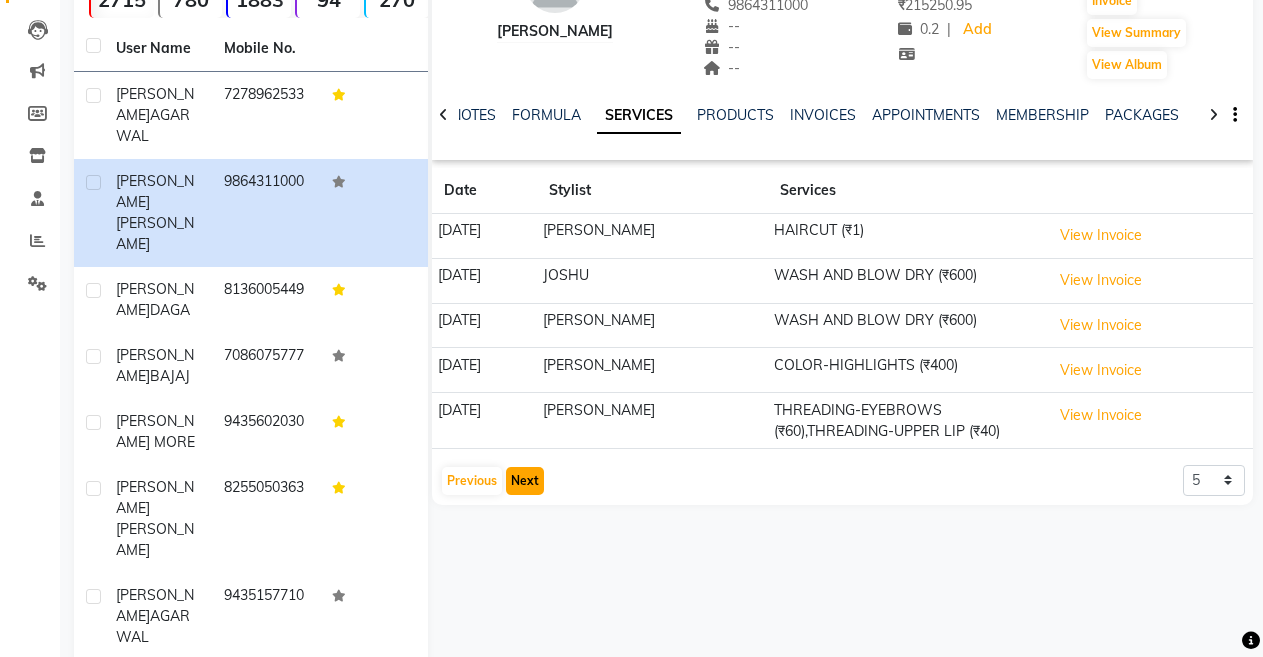 click on "Next" 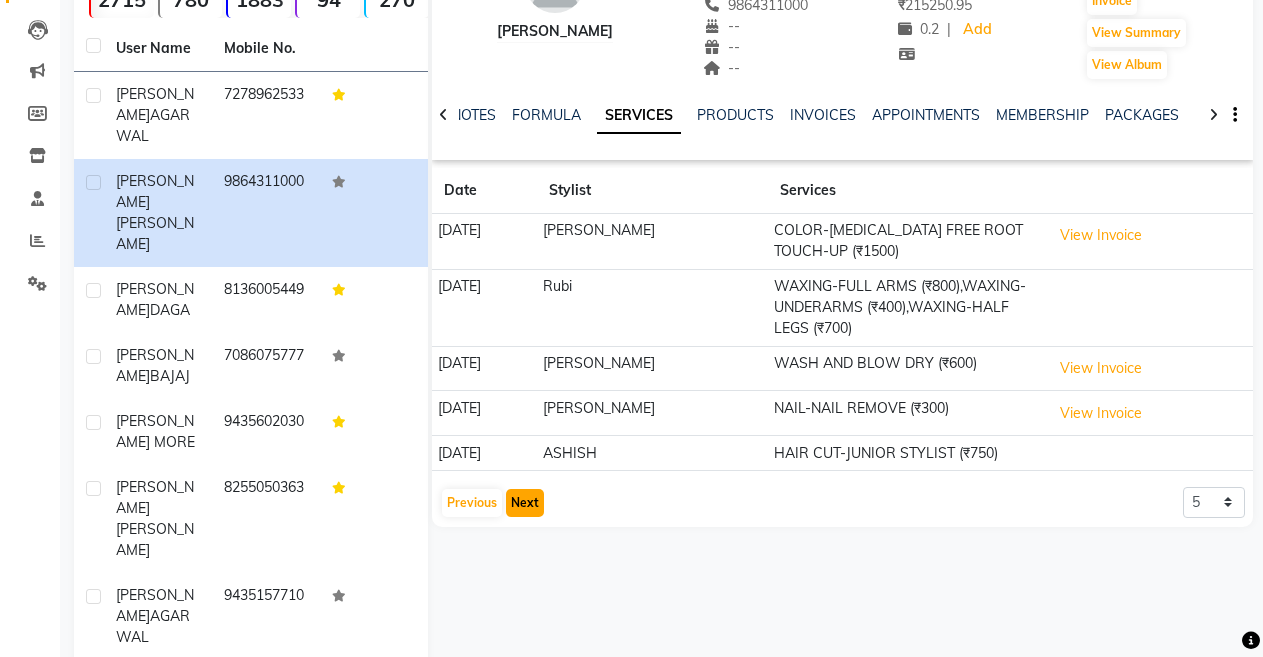 click on "Next" 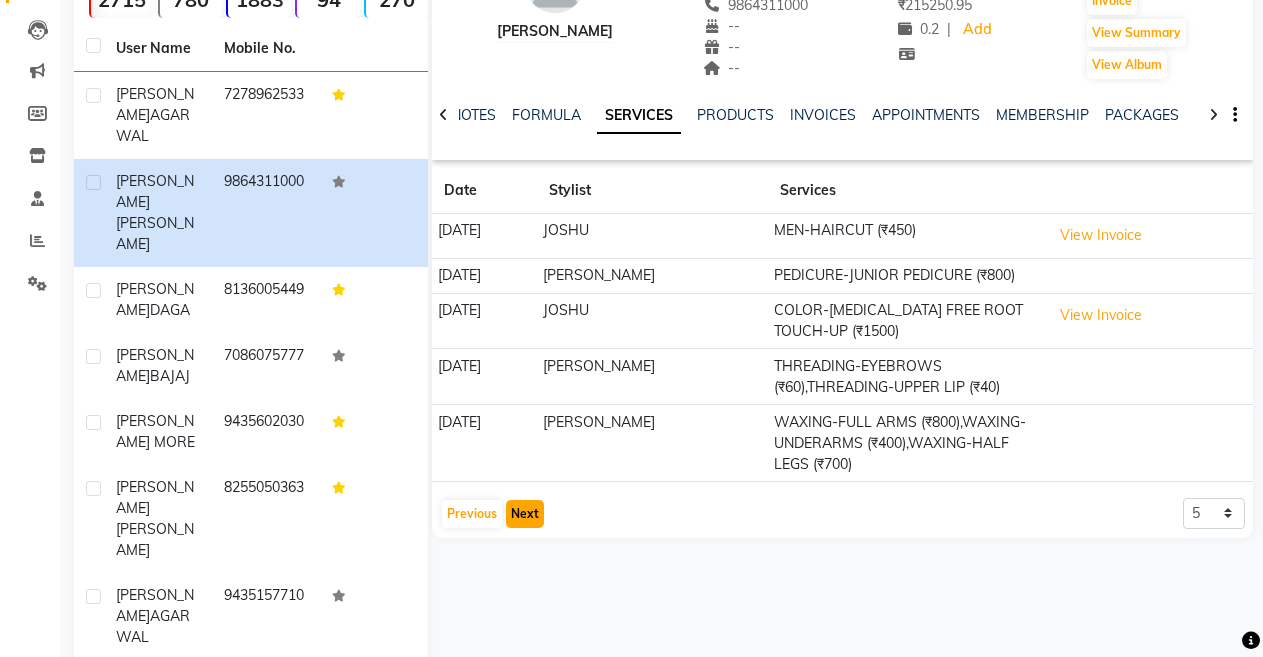 click on "Next" 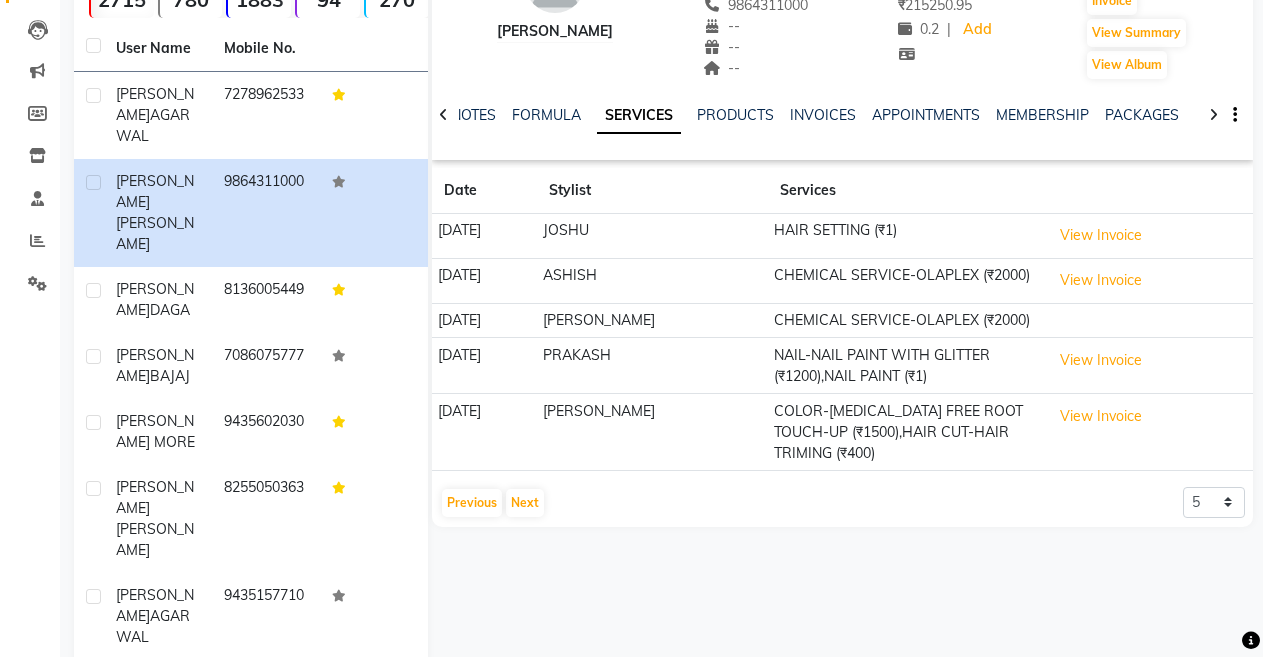 click on "SERVICES" 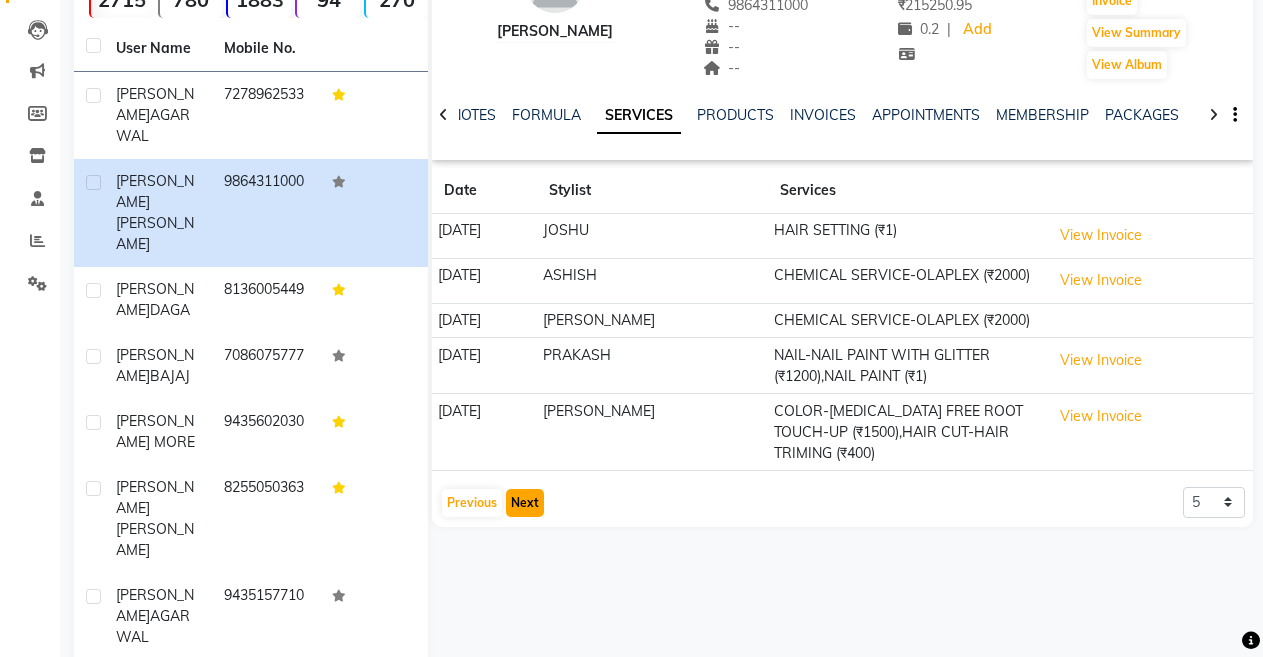 click on "Next" 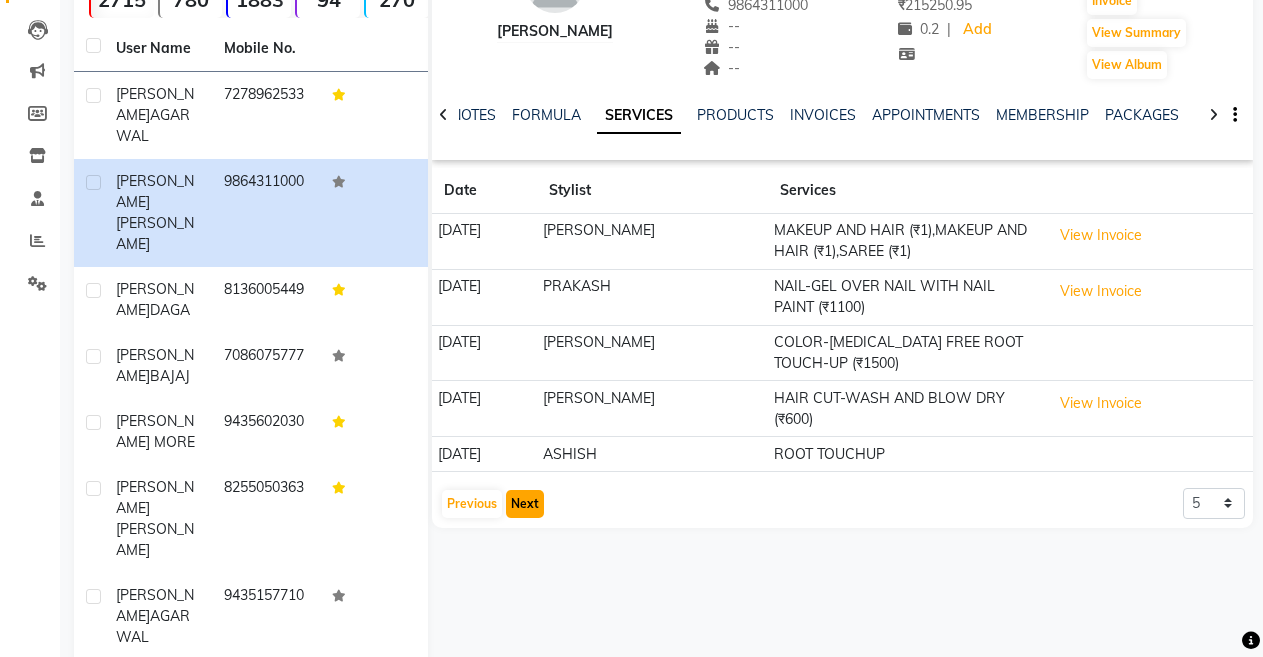 click on "Next" 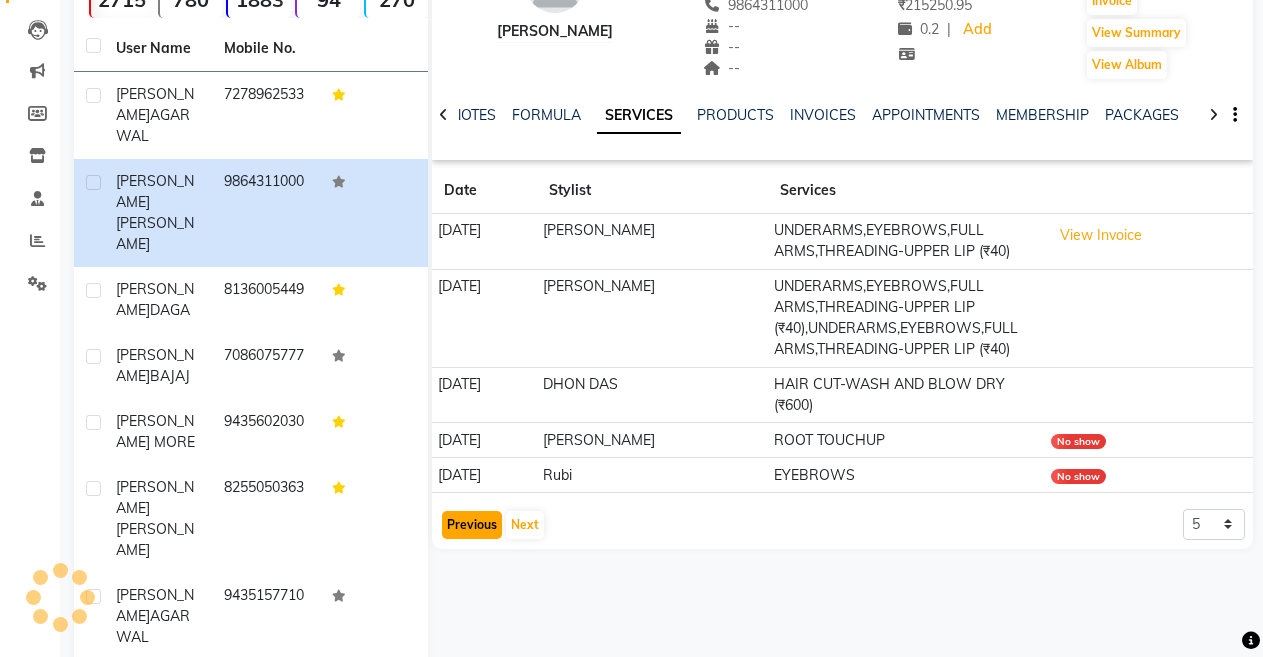 click on "Previous" 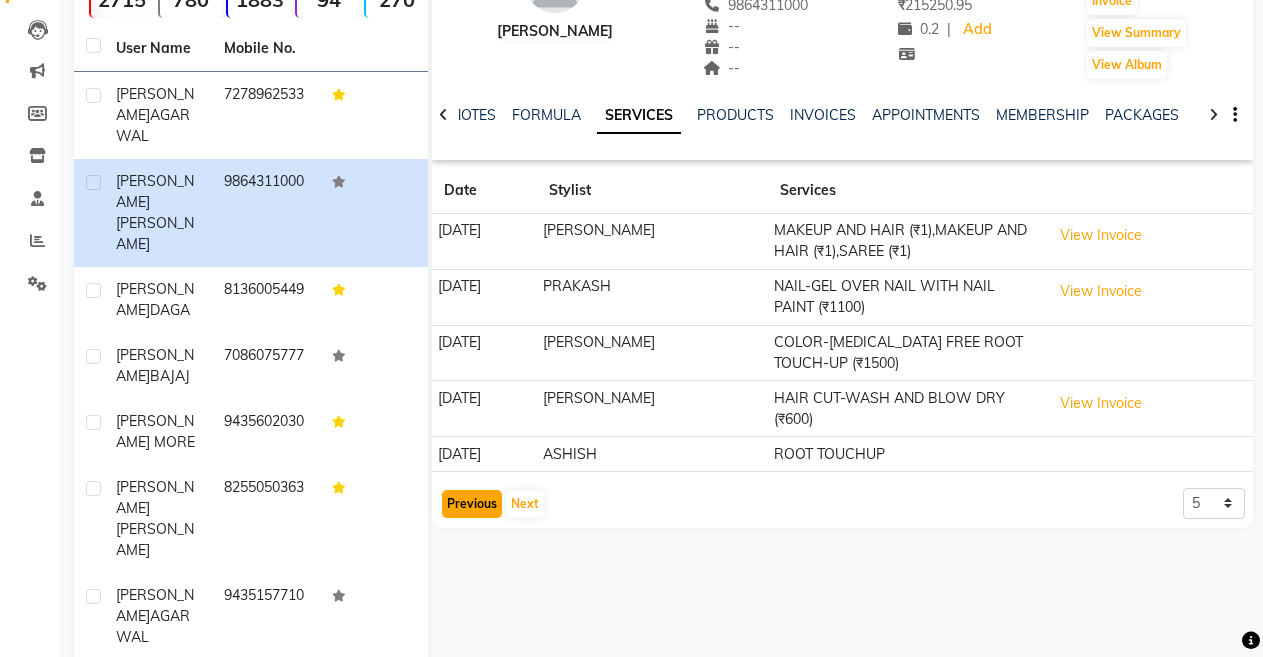 click on "Previous" 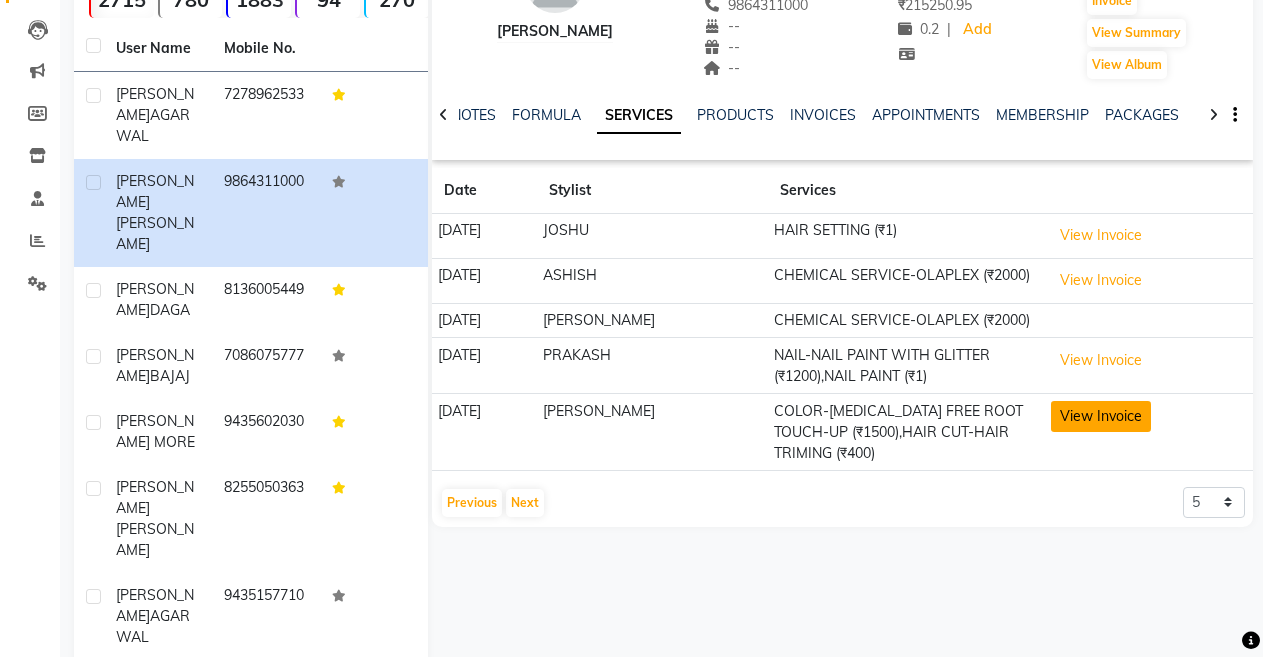 click on "View Invoice" 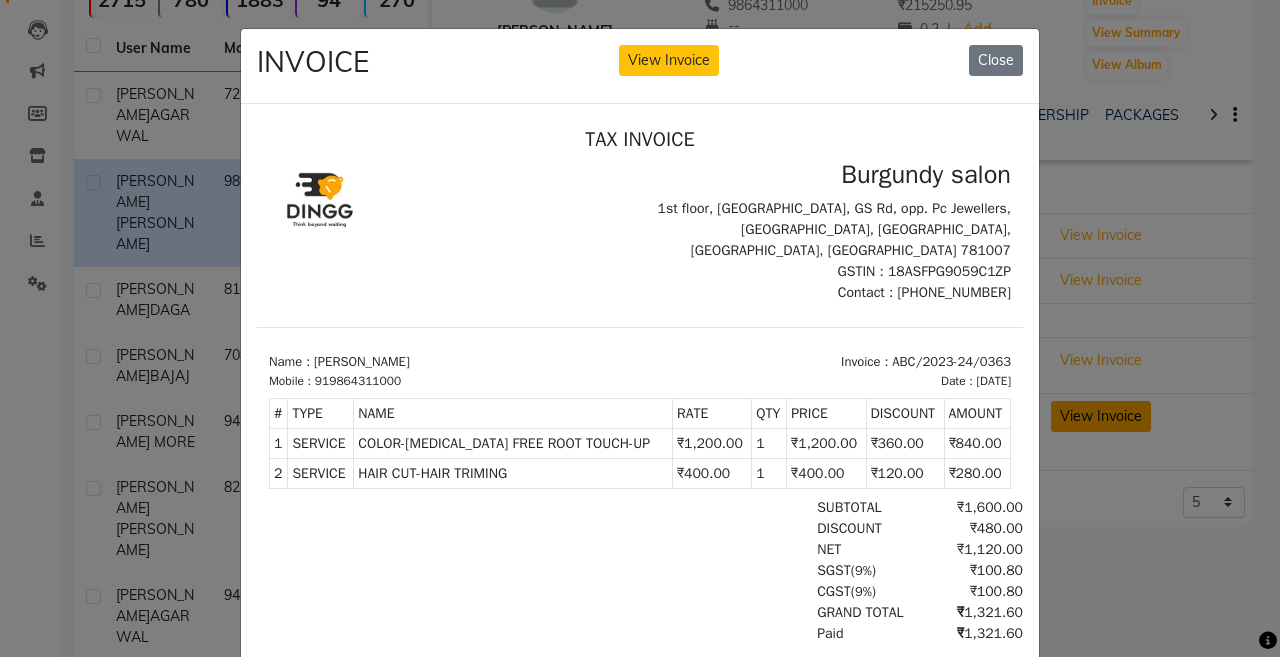 scroll, scrollTop: 0, scrollLeft: 0, axis: both 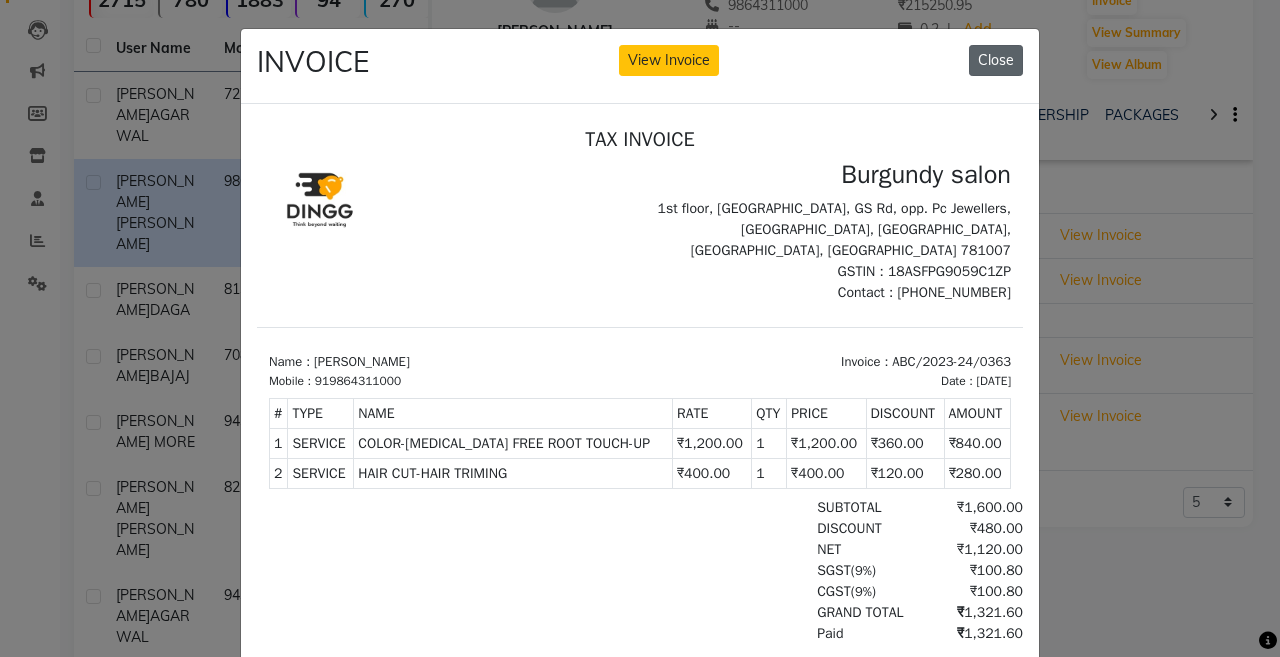click on "Close" 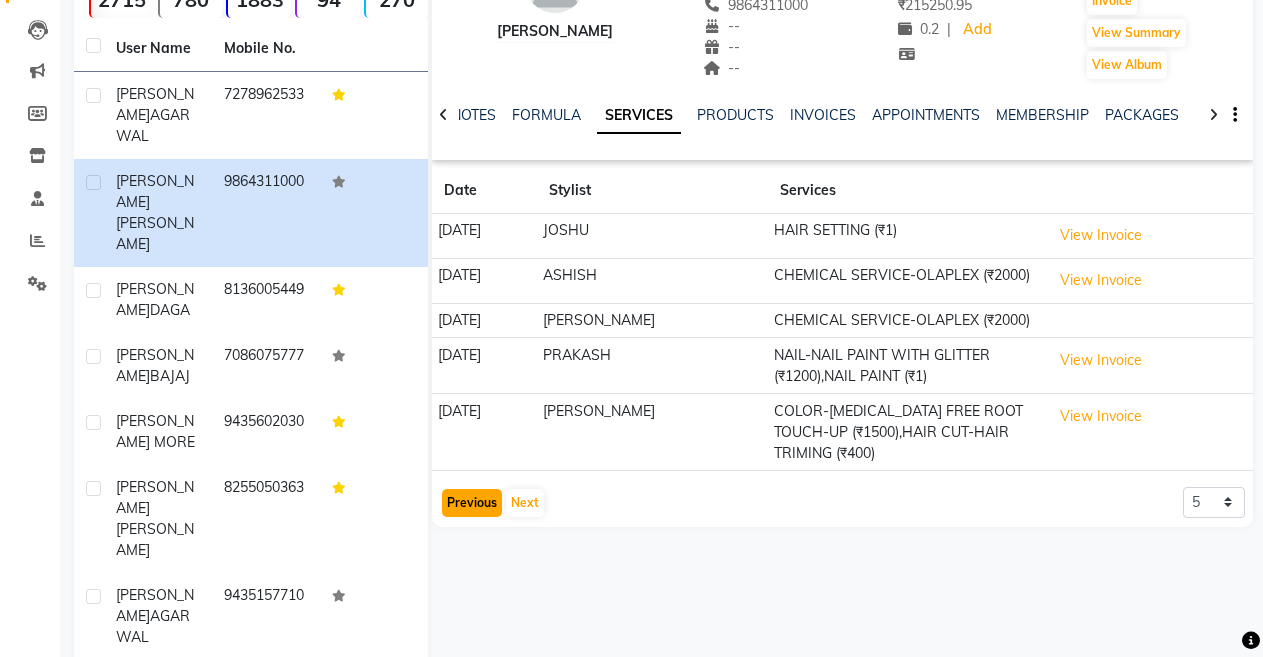 click on "Previous" 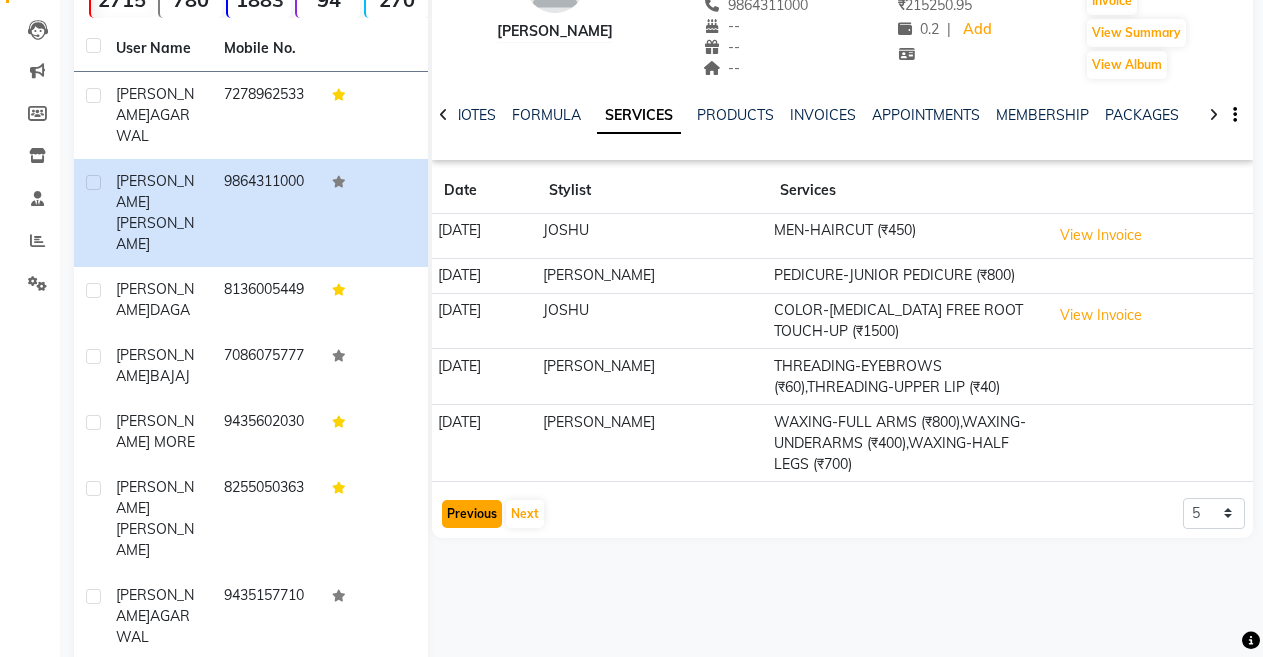 click on "Previous" 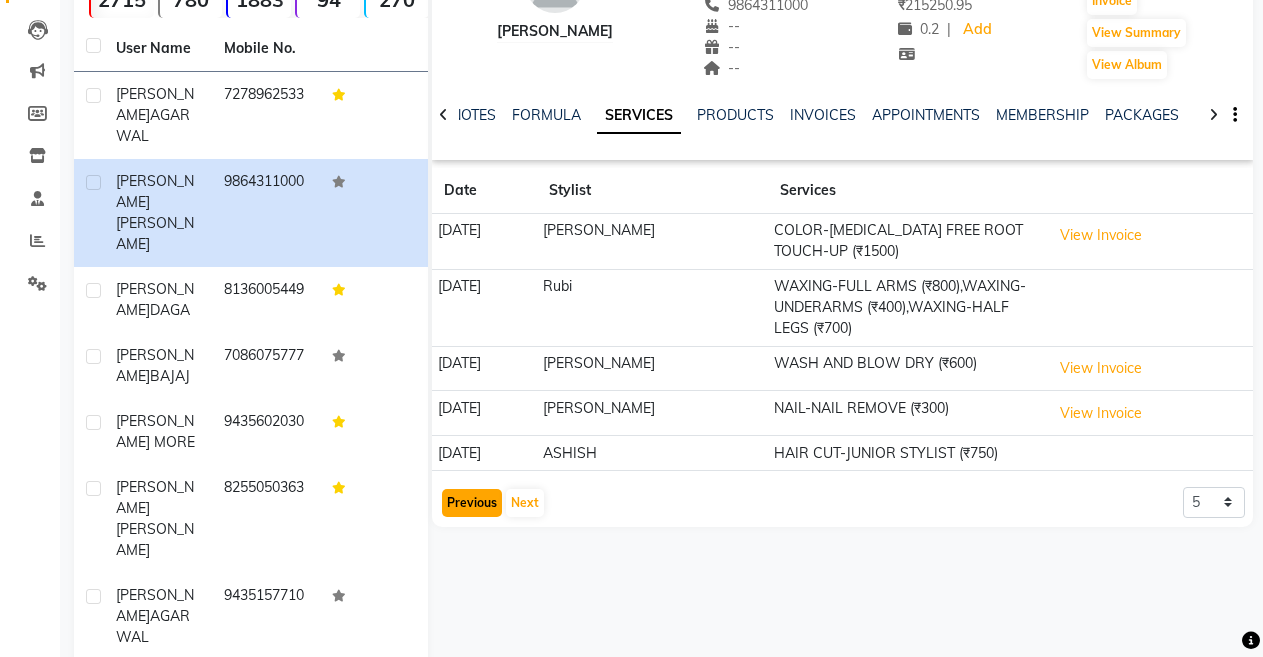 click on "Previous" 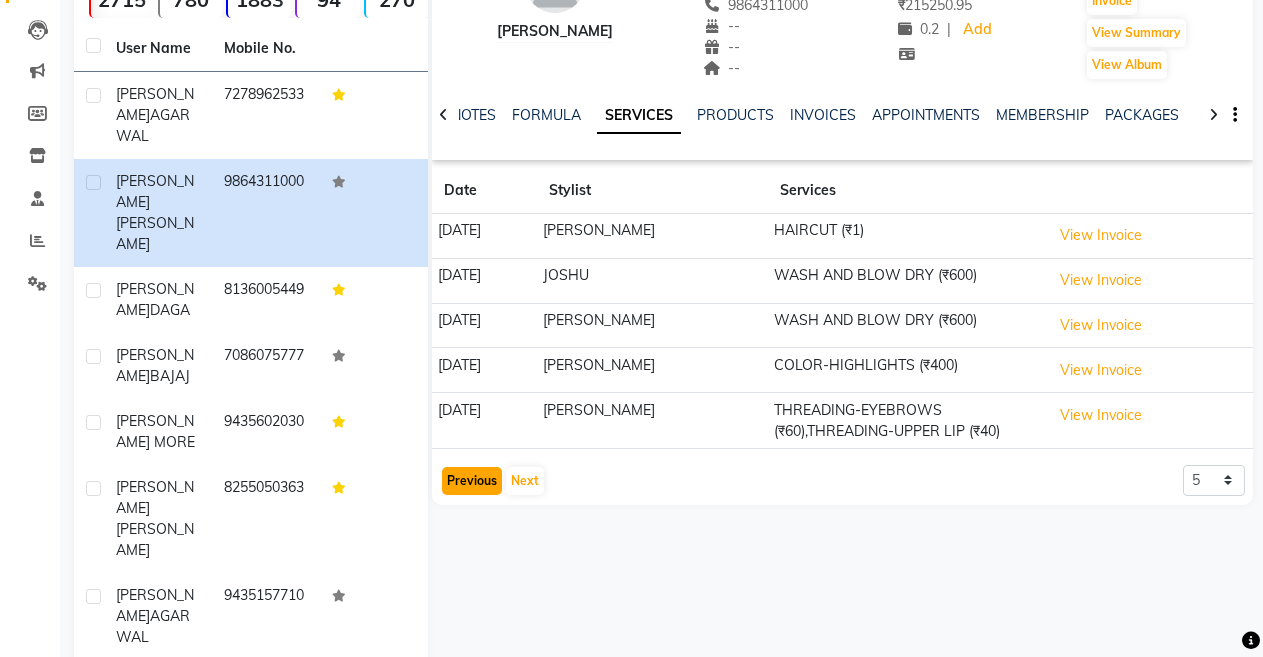 click on "Previous" 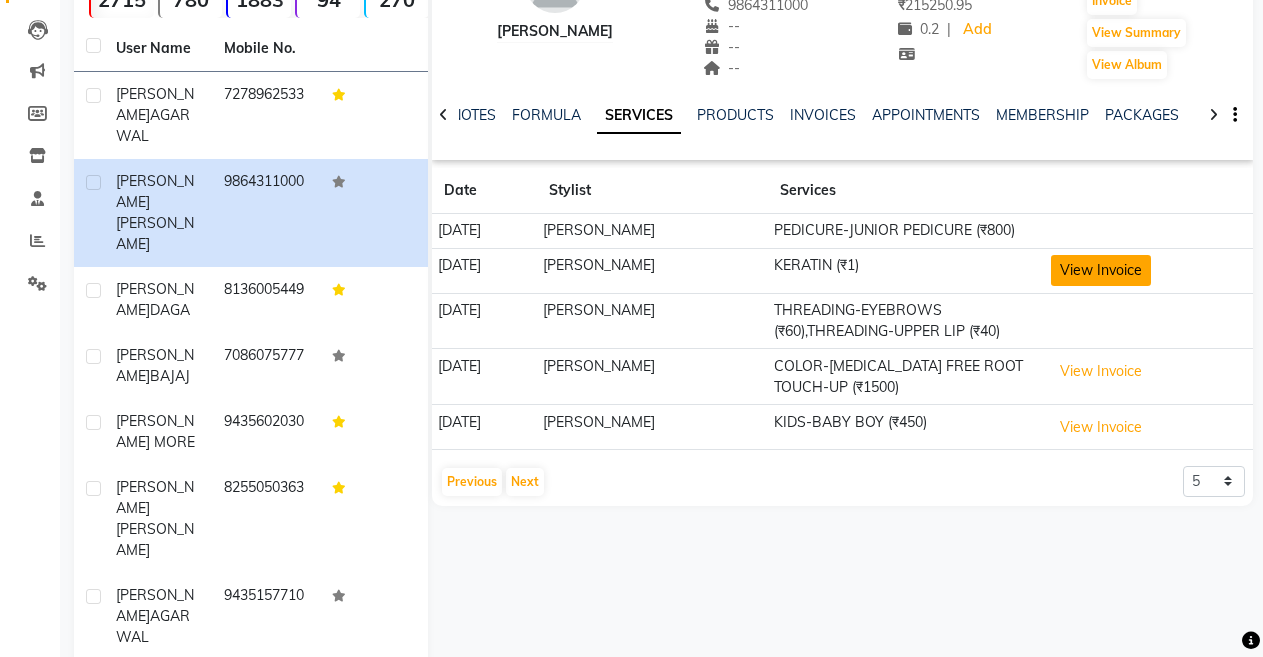 click on "View Invoice" 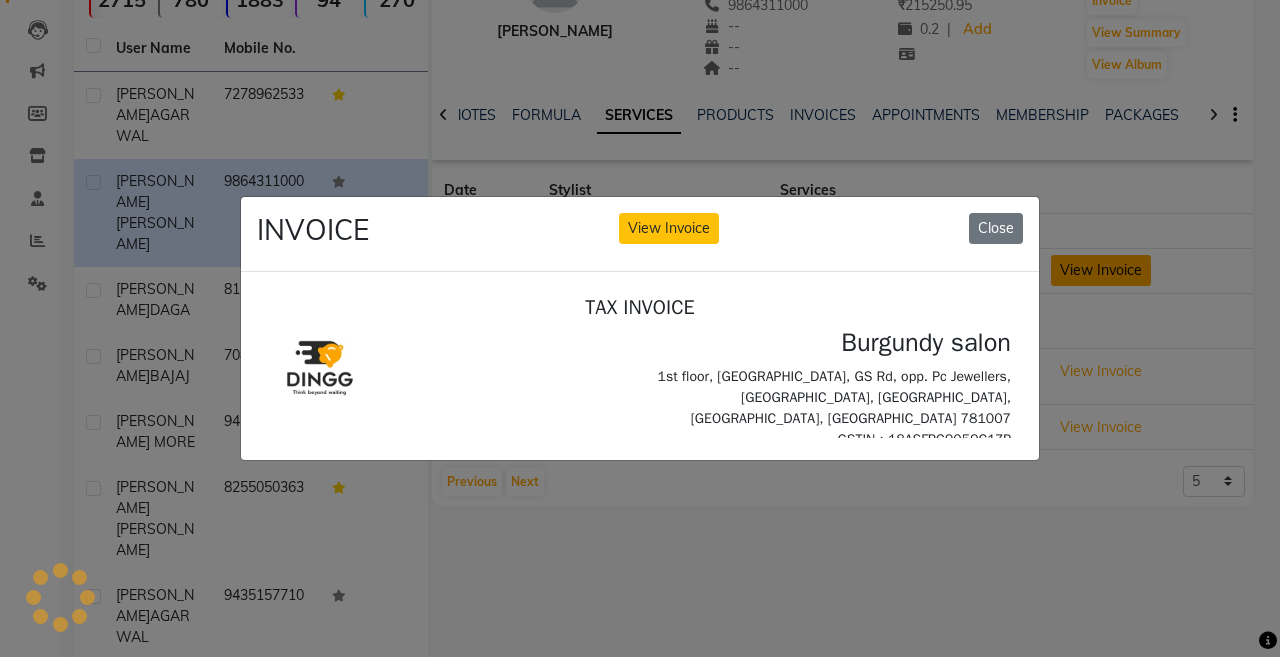 scroll, scrollTop: 0, scrollLeft: 0, axis: both 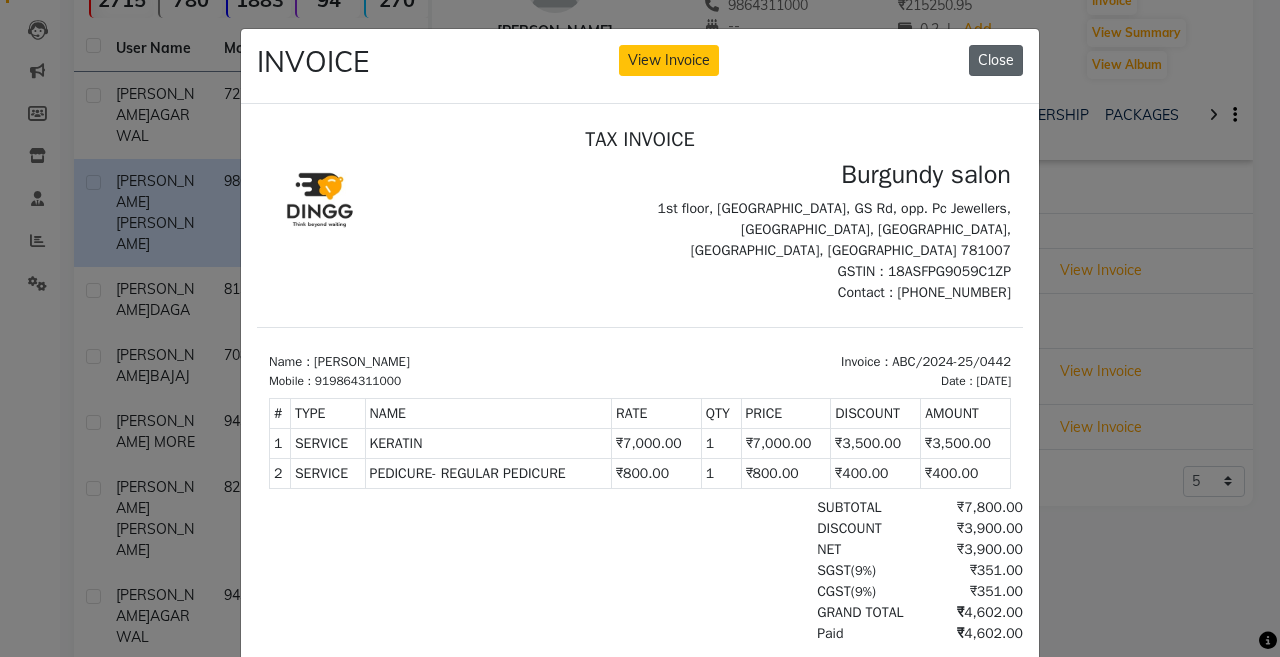 click on "Close" 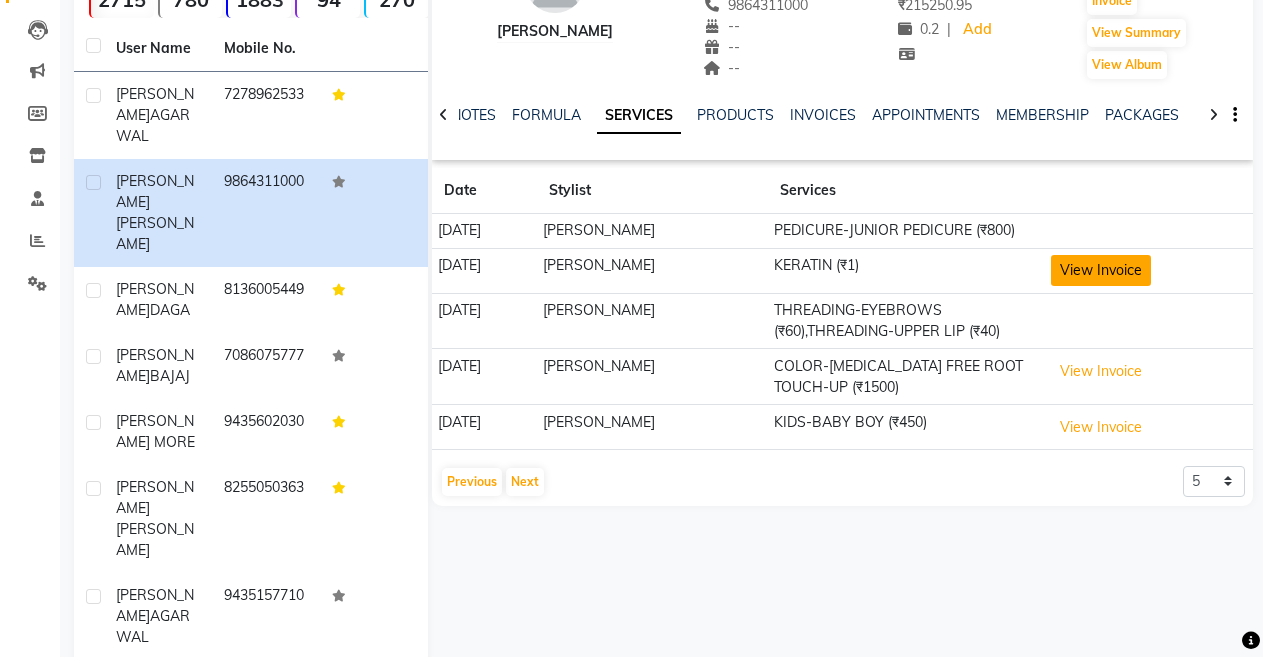 click on "View Invoice" 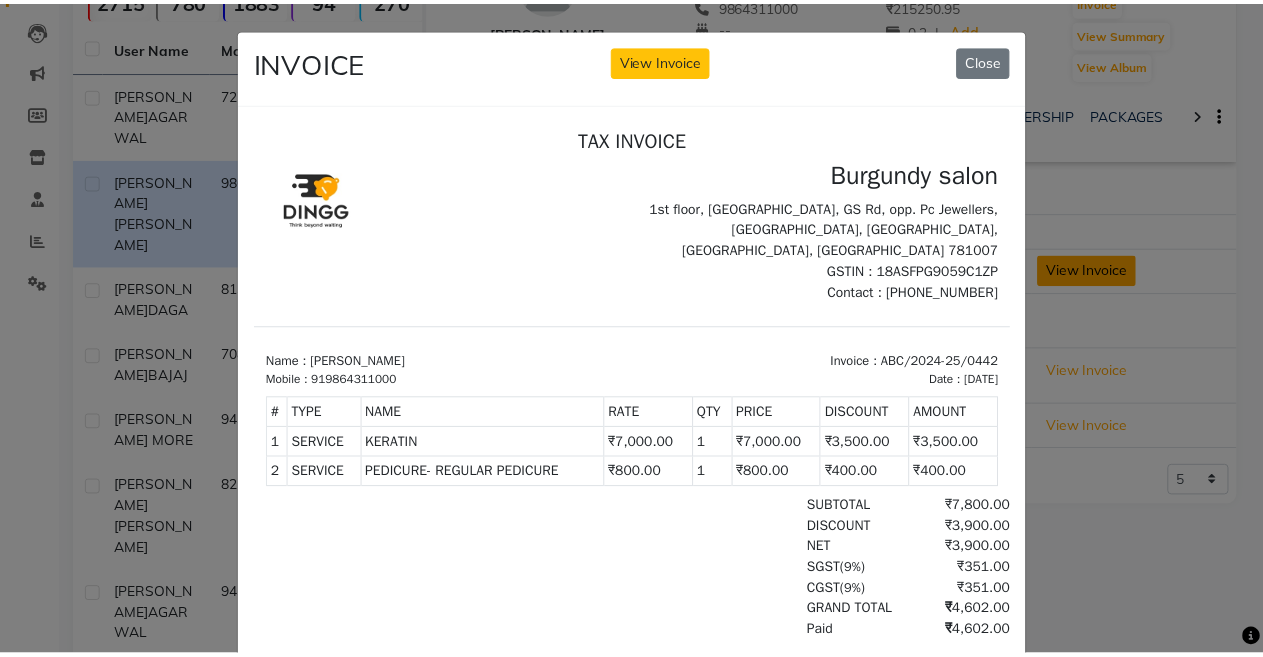 scroll, scrollTop: 0, scrollLeft: 0, axis: both 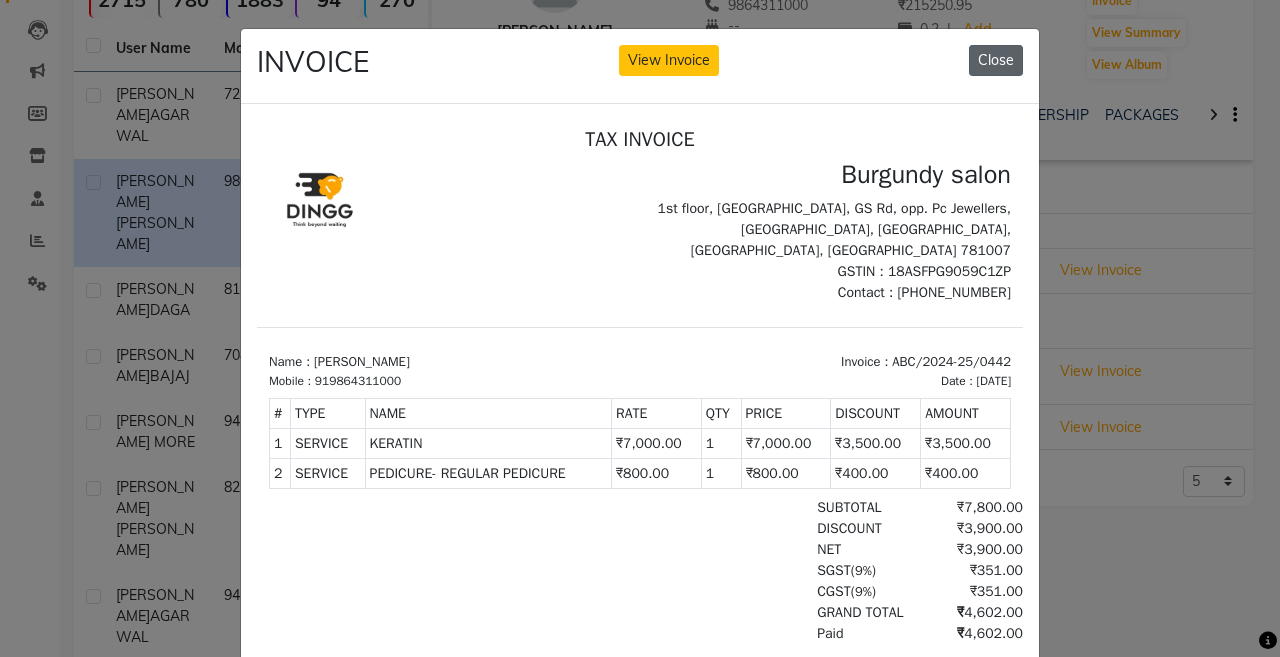 click on "Close" 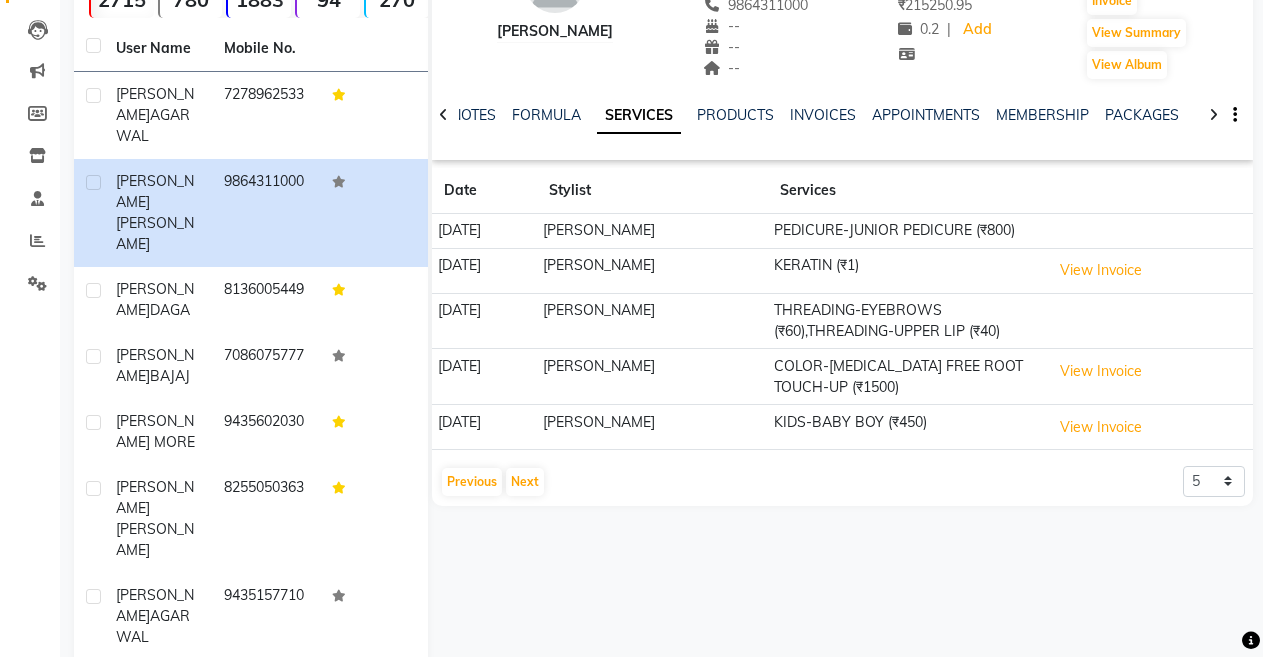 scroll, scrollTop: 0, scrollLeft: 0, axis: both 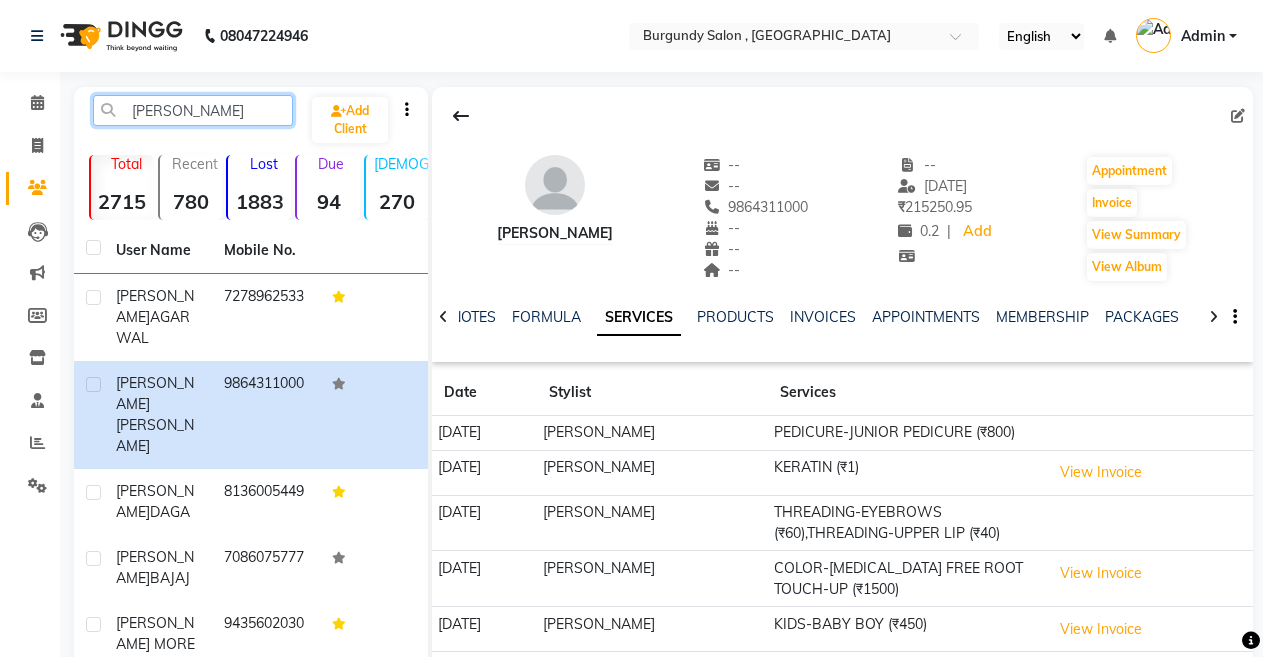 click on "[PERSON_NAME]" 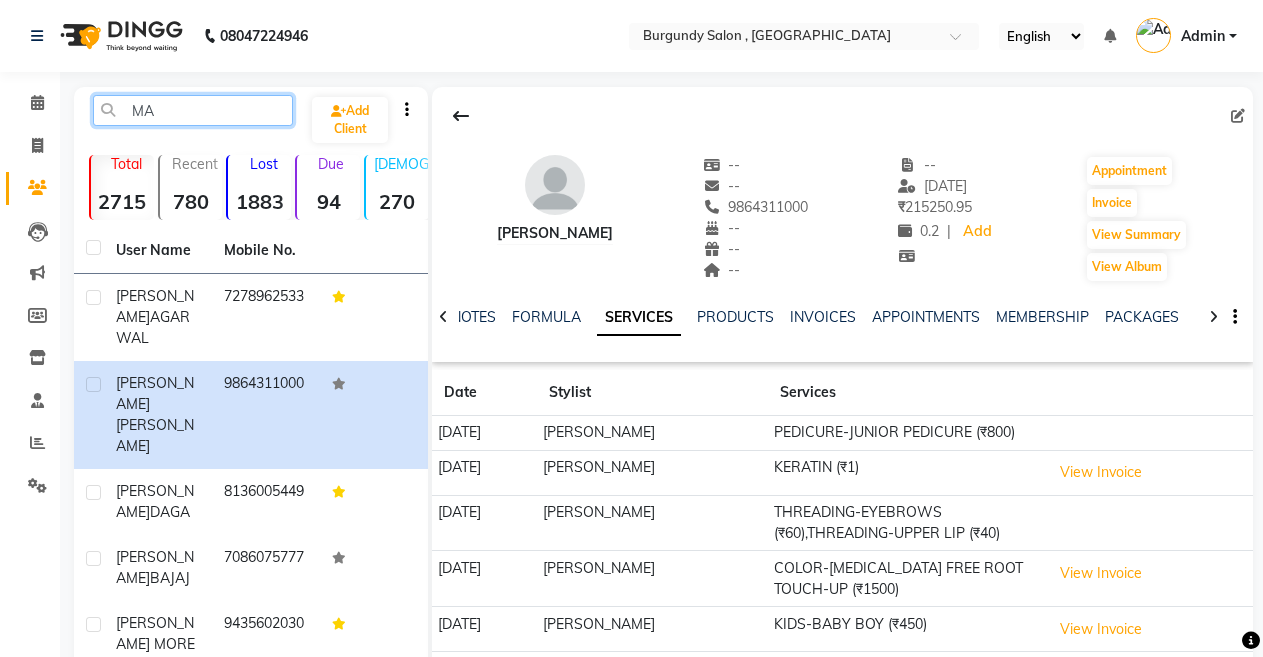 type on "M" 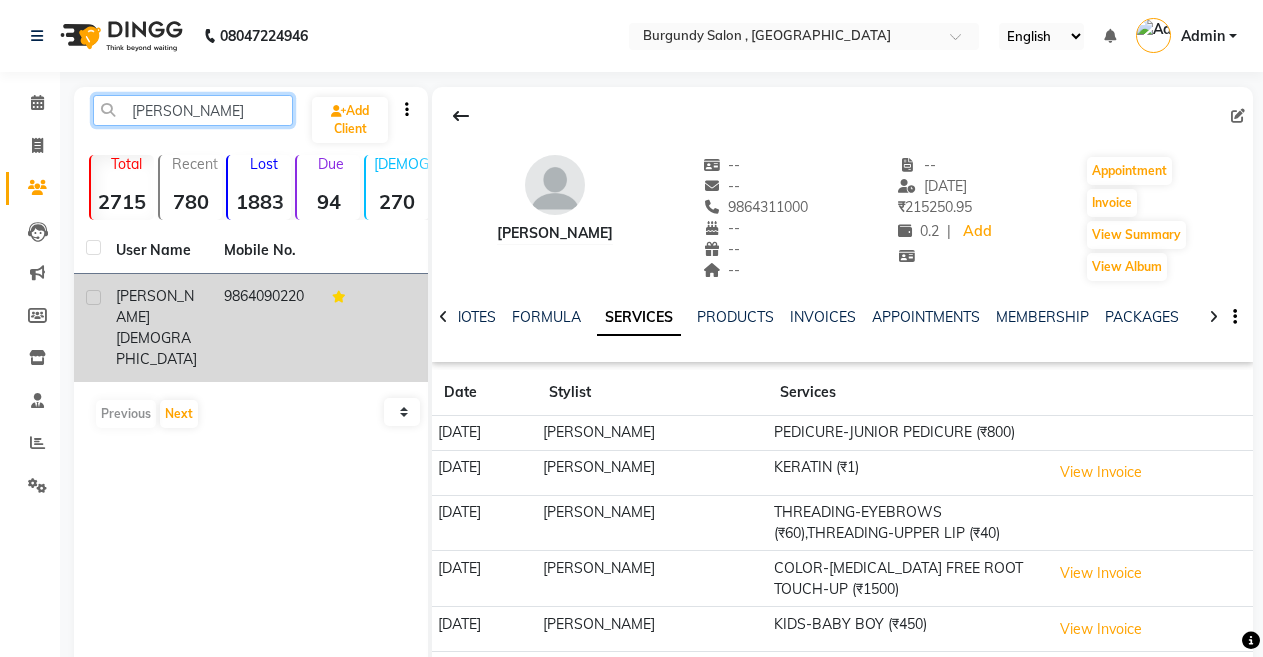 type on "[PERSON_NAME]" 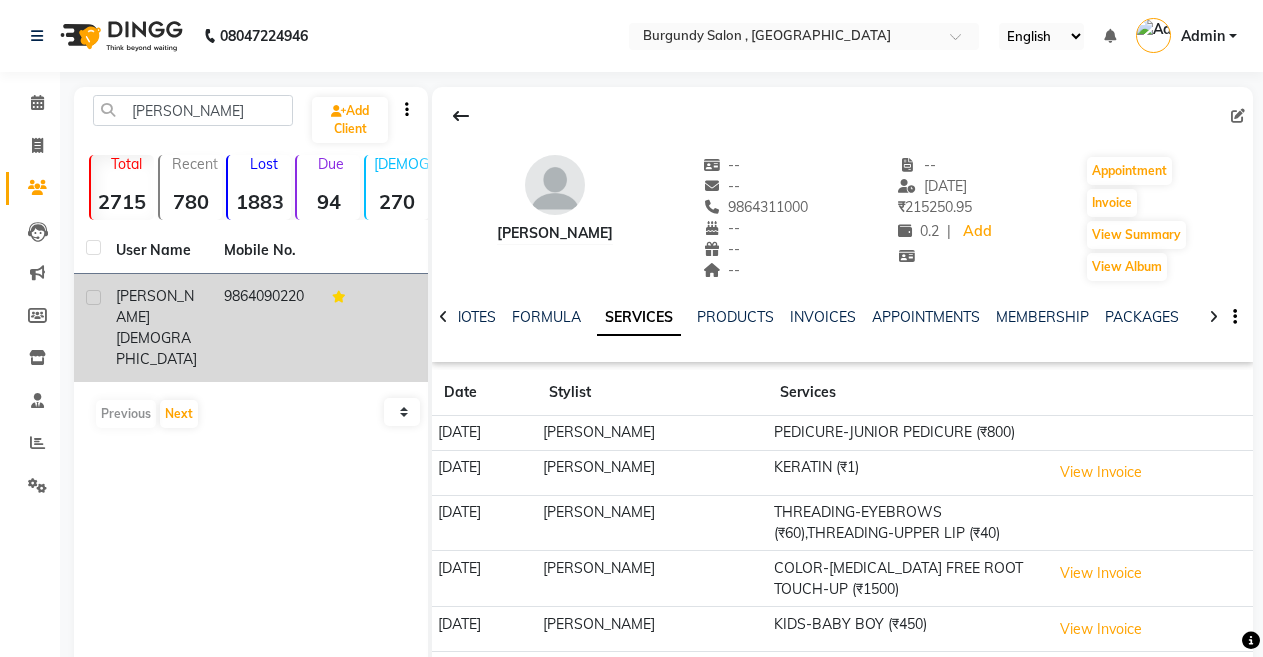 click on "9864090220" 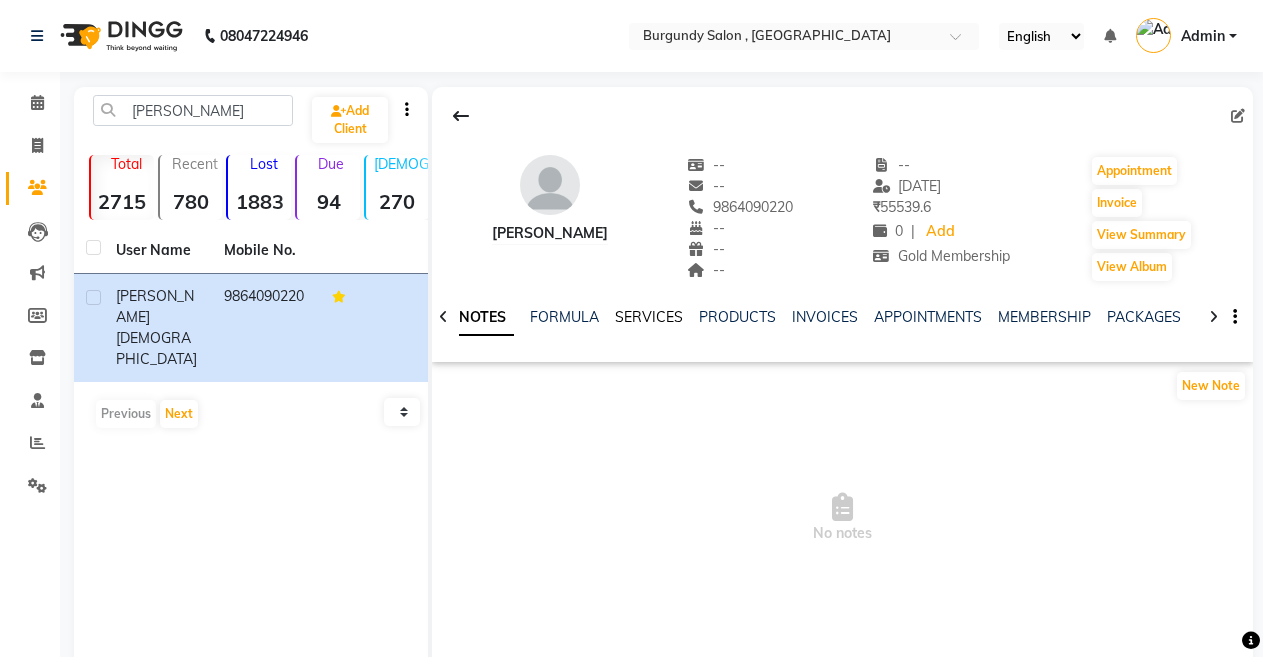click on "SERVICES" 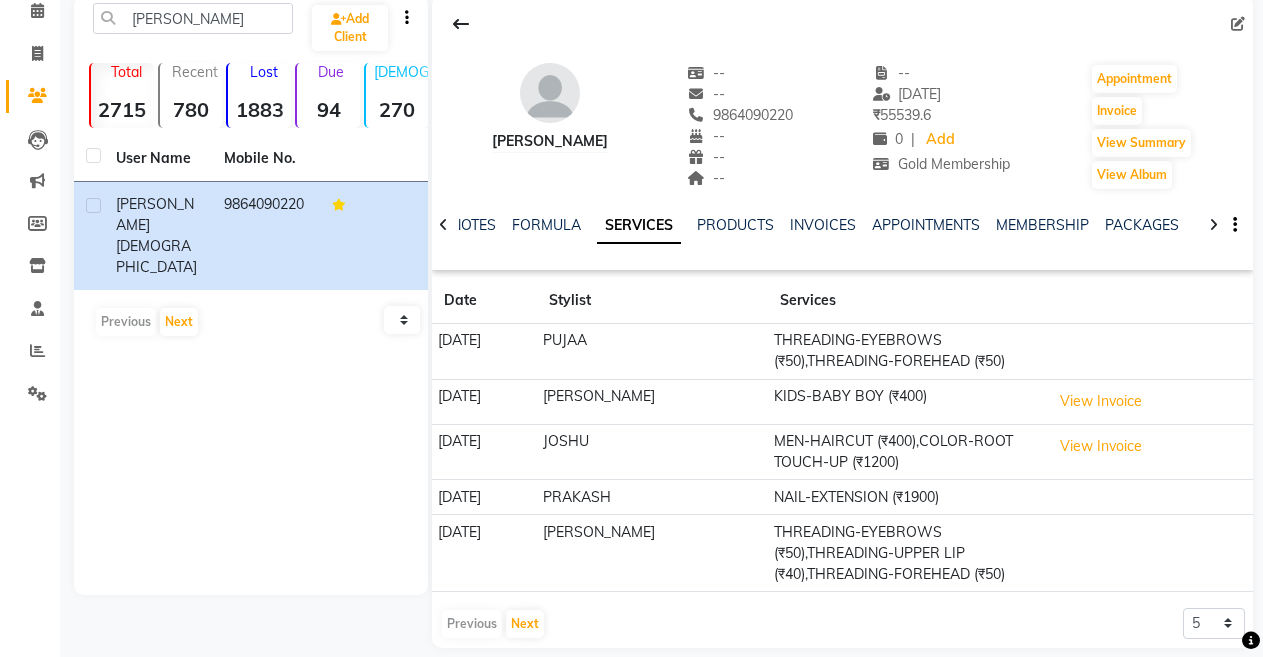 scroll, scrollTop: 99, scrollLeft: 0, axis: vertical 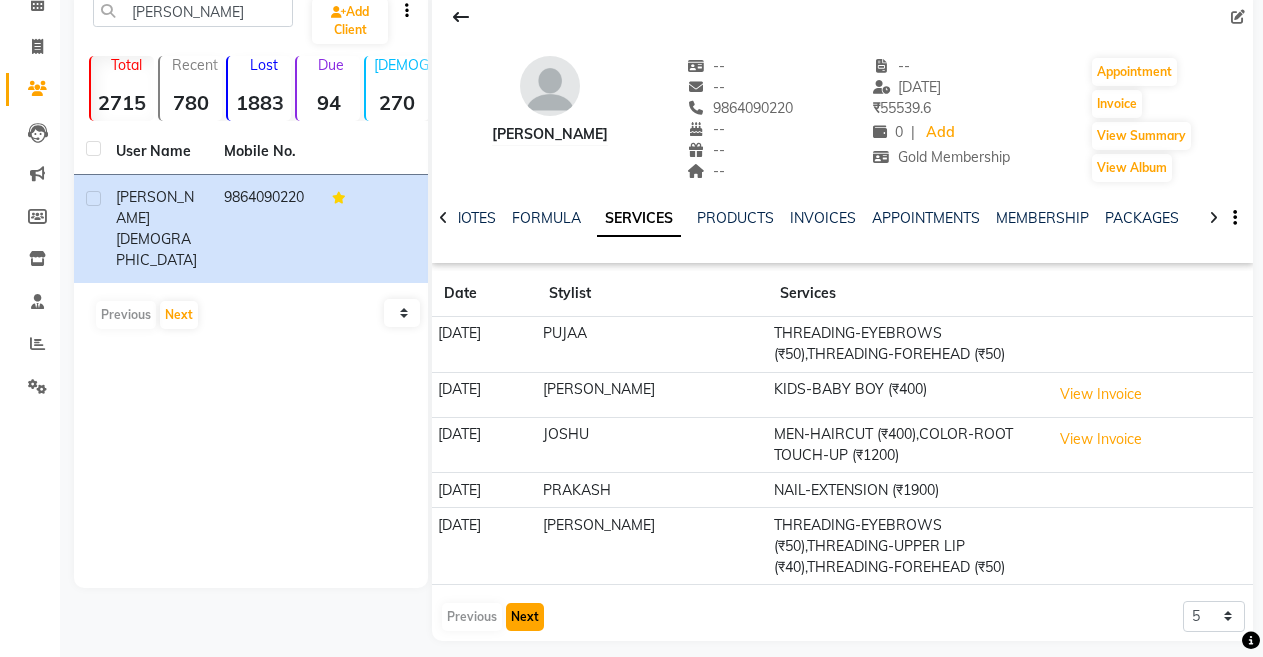 click on "Next" 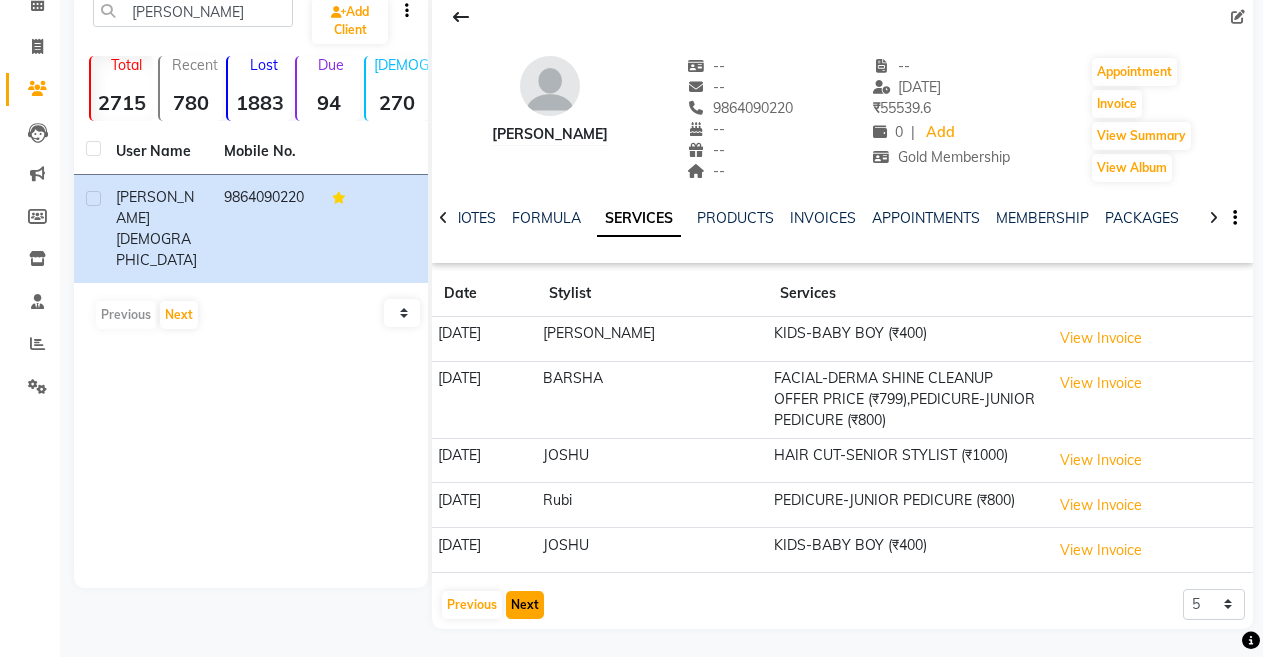 click on "Next" 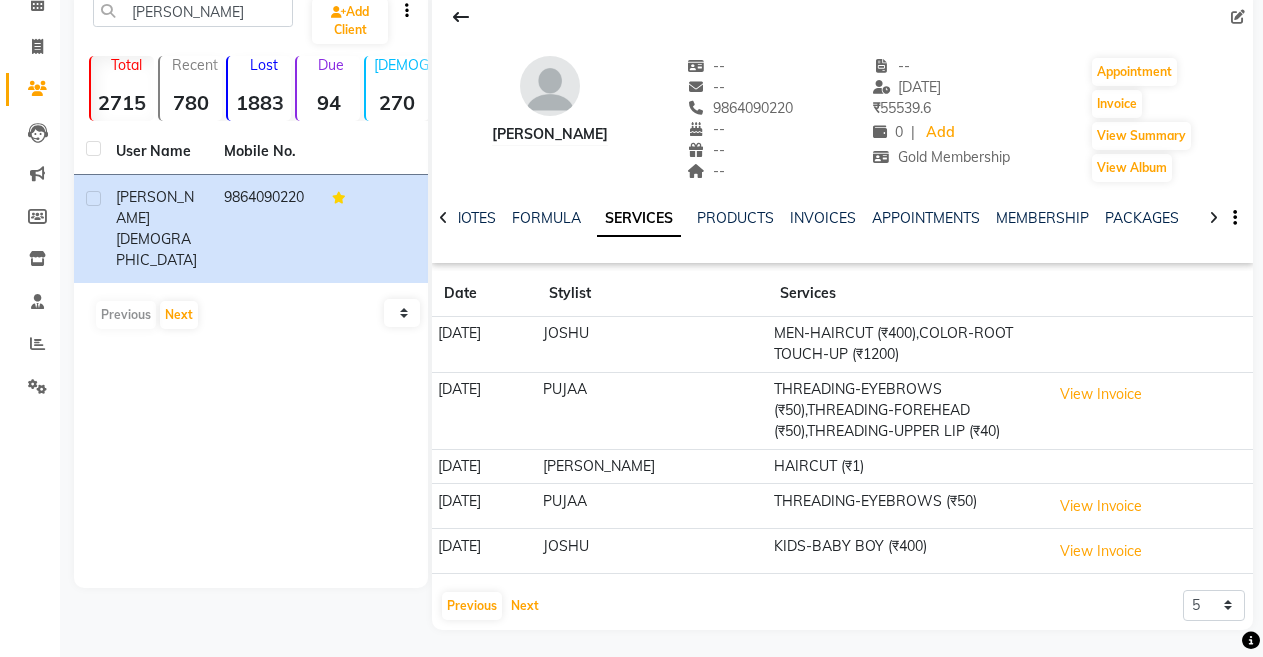 scroll, scrollTop: 30, scrollLeft: 0, axis: vertical 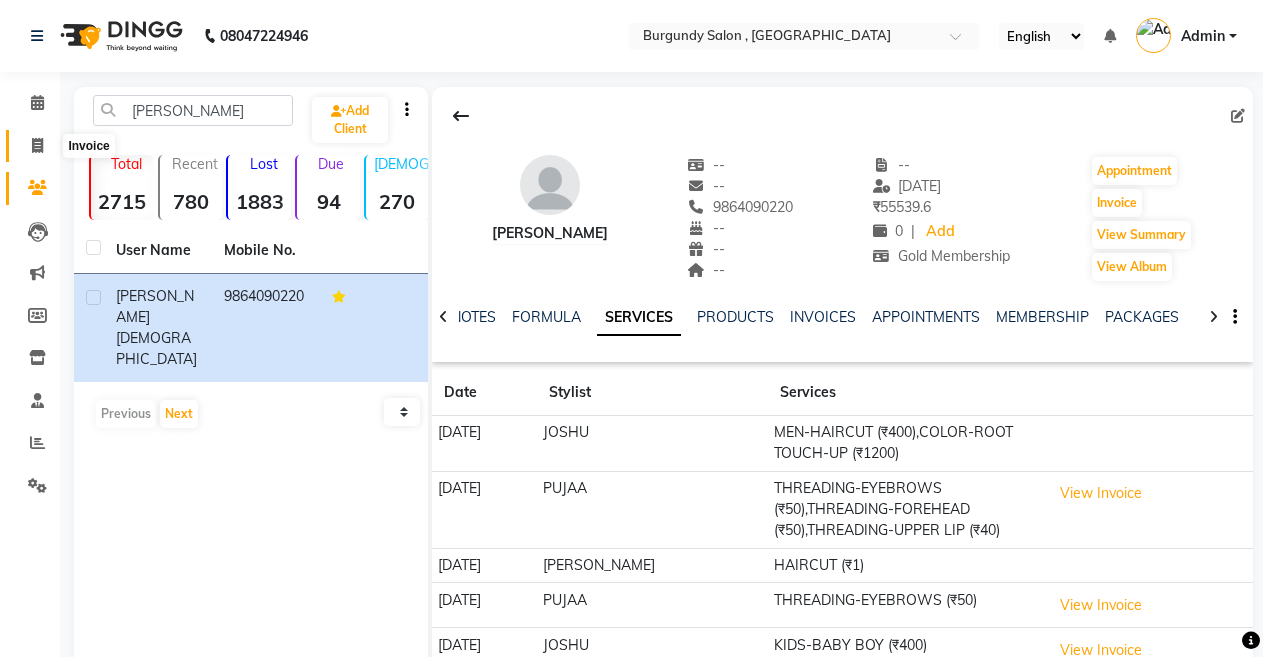click 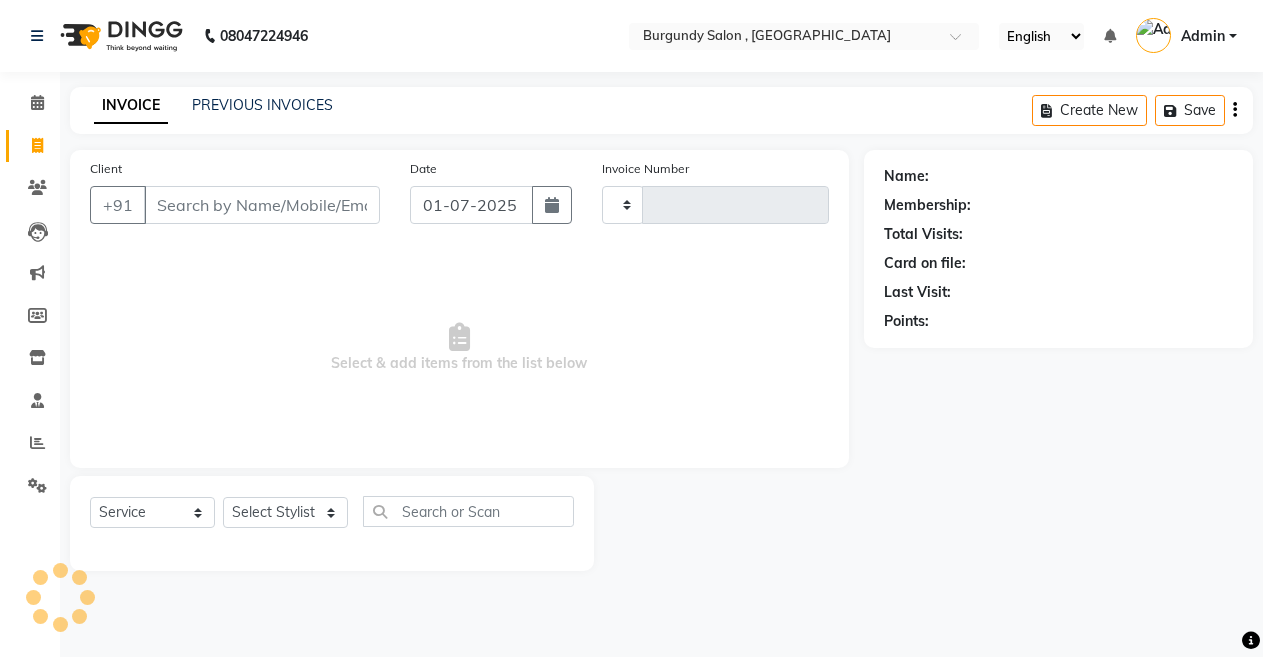 type on "1024" 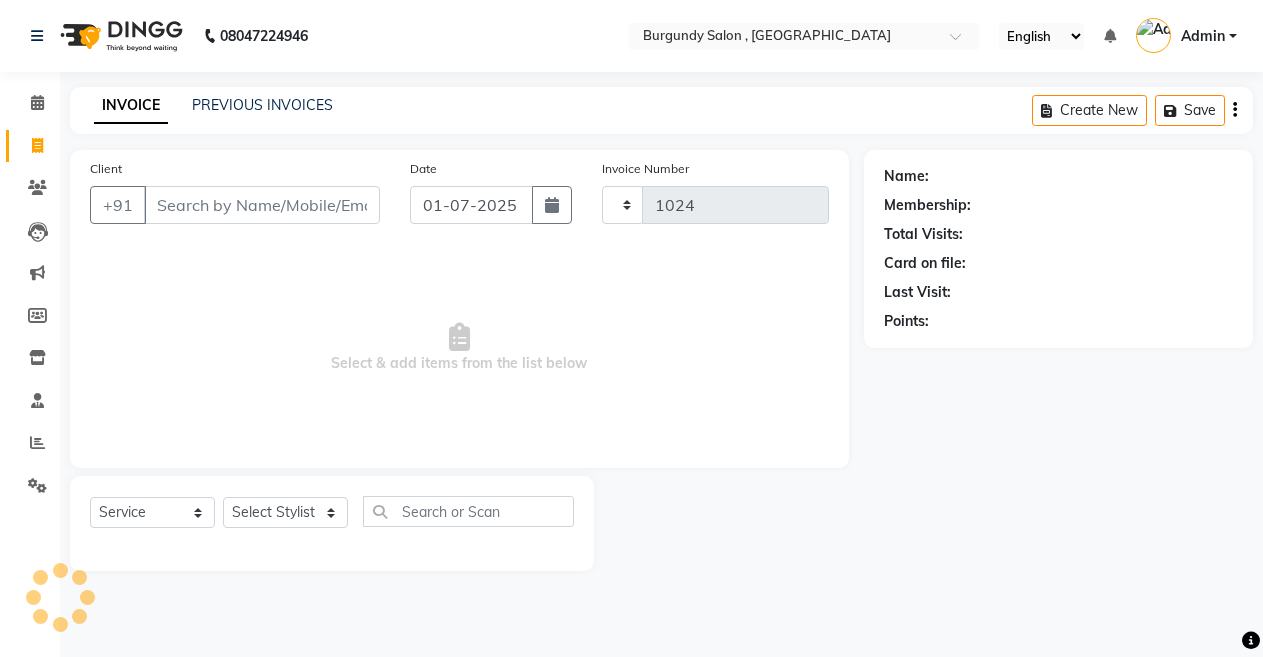 select on "5345" 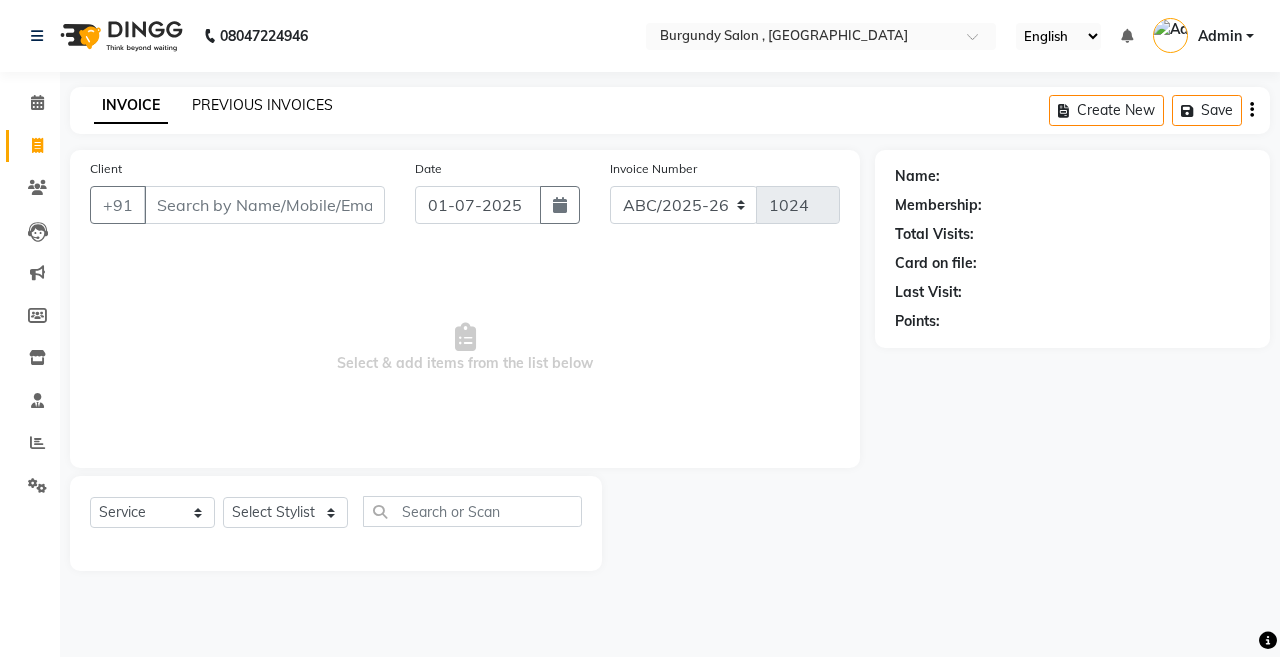 click on "PREVIOUS INVOICES" 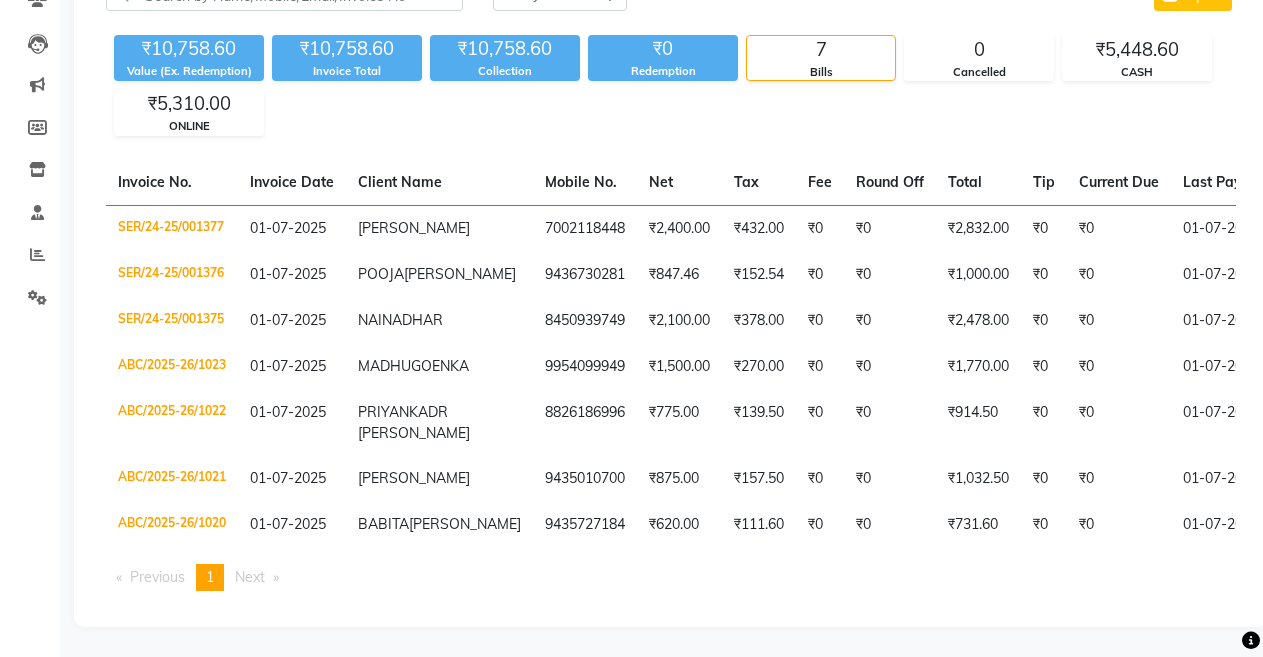 scroll, scrollTop: 305, scrollLeft: 0, axis: vertical 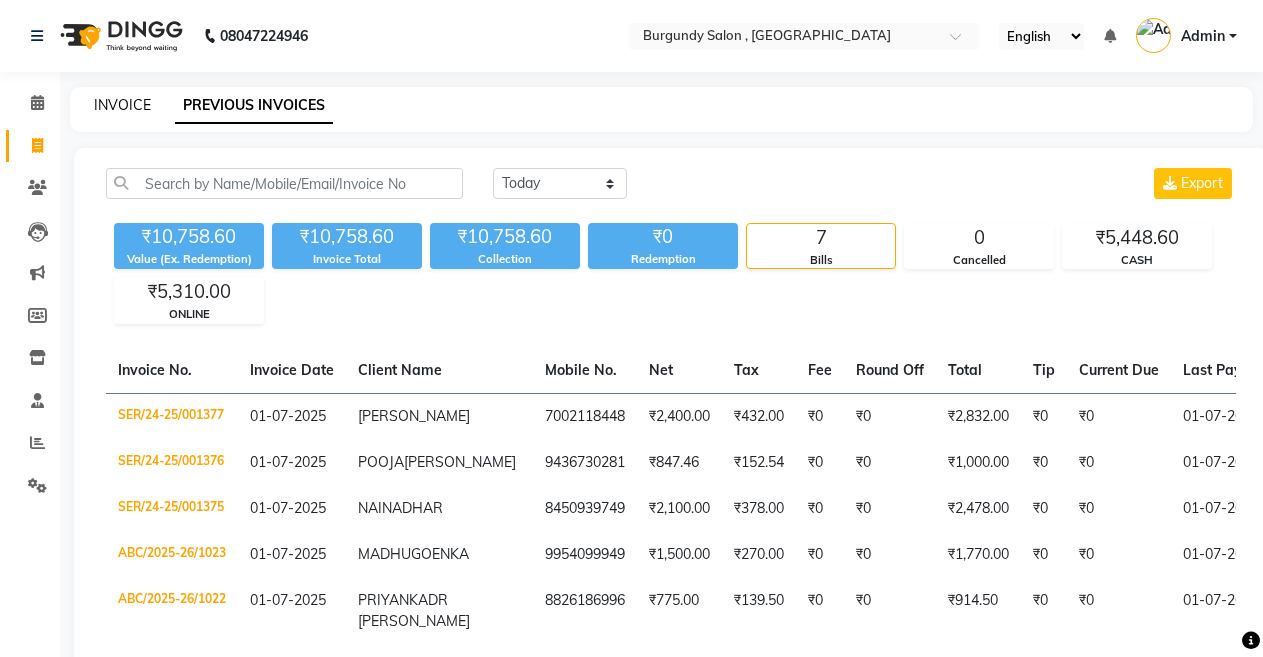 click on "INVOICE" 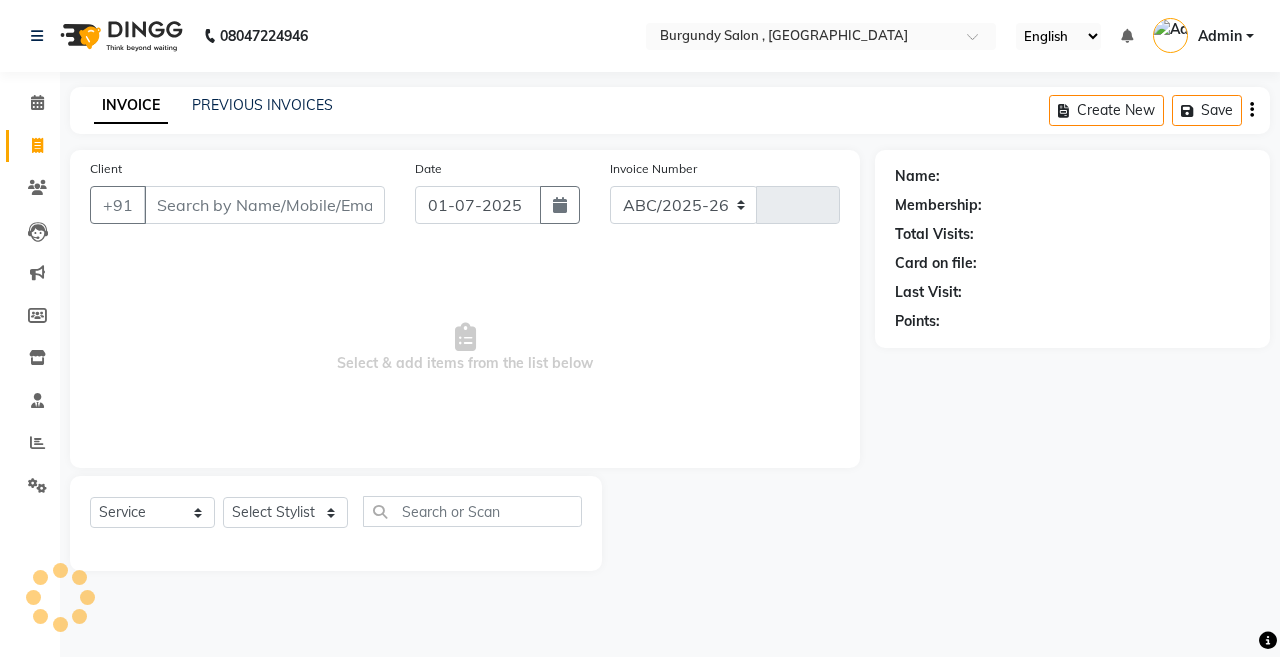 select on "5345" 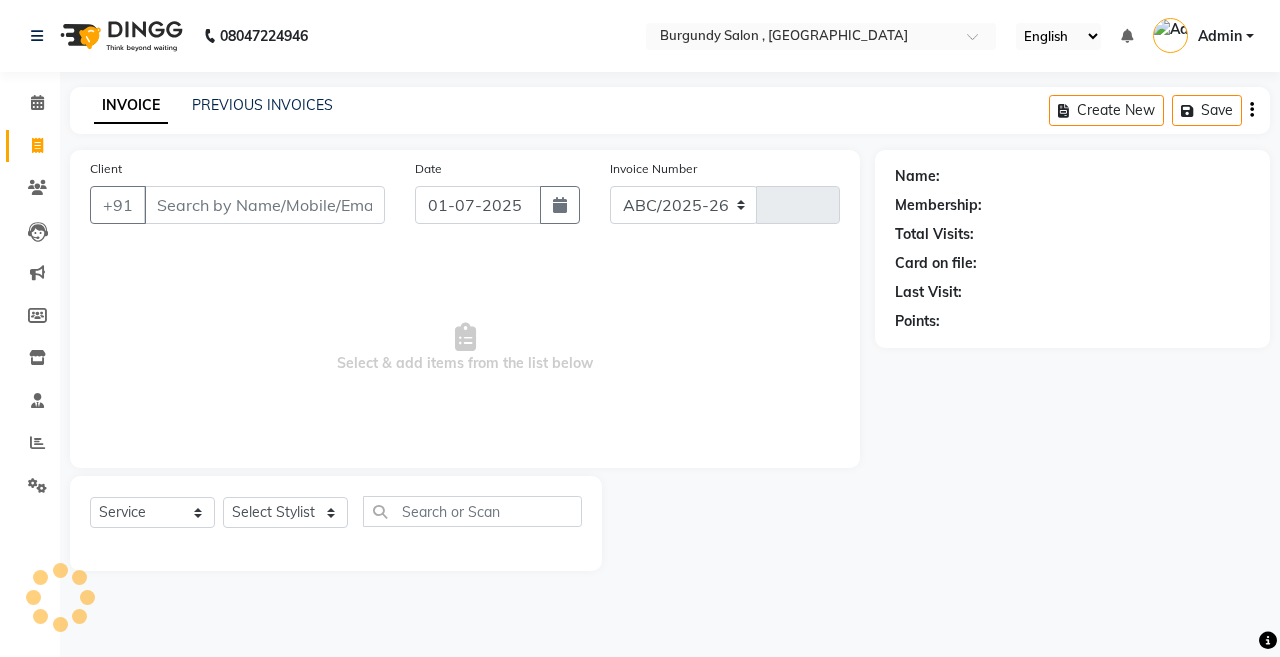type on "1024" 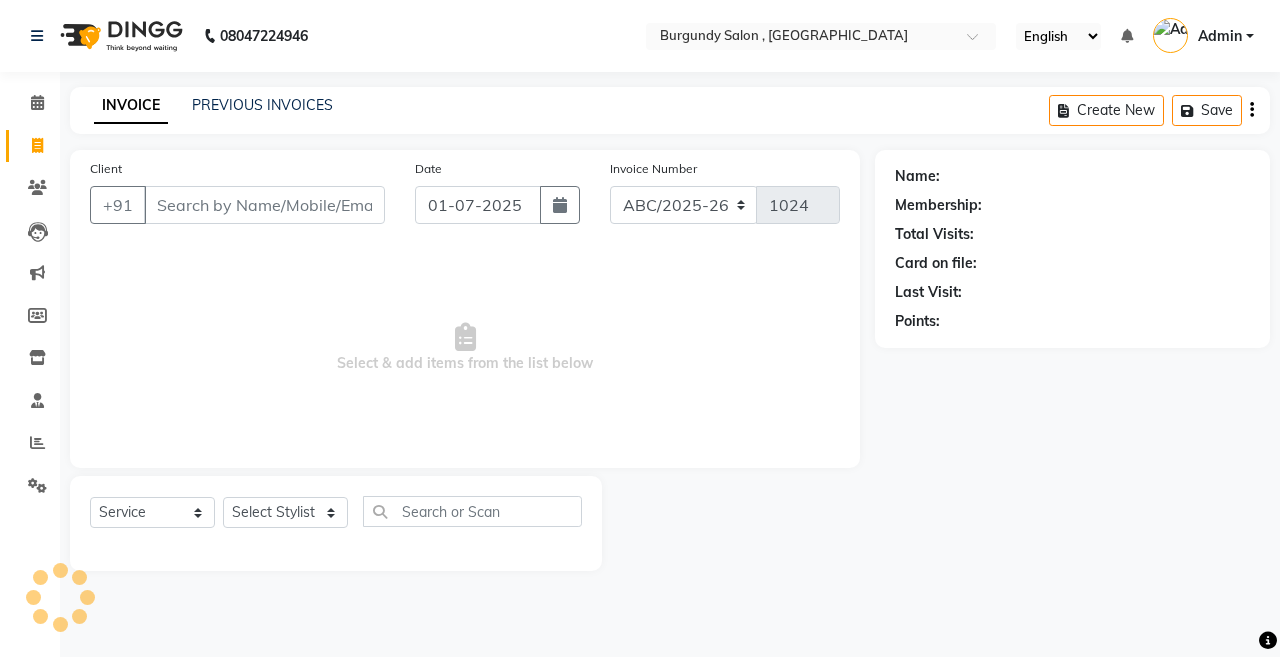 click on "Client" at bounding box center [264, 205] 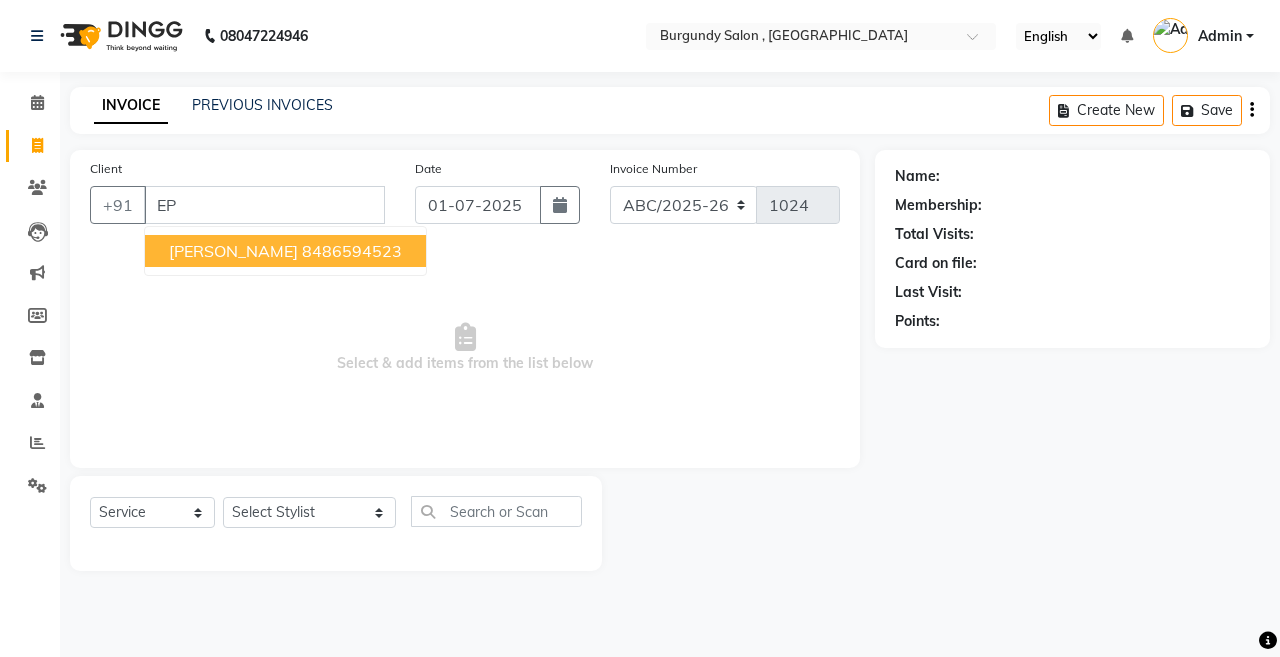 type on "E" 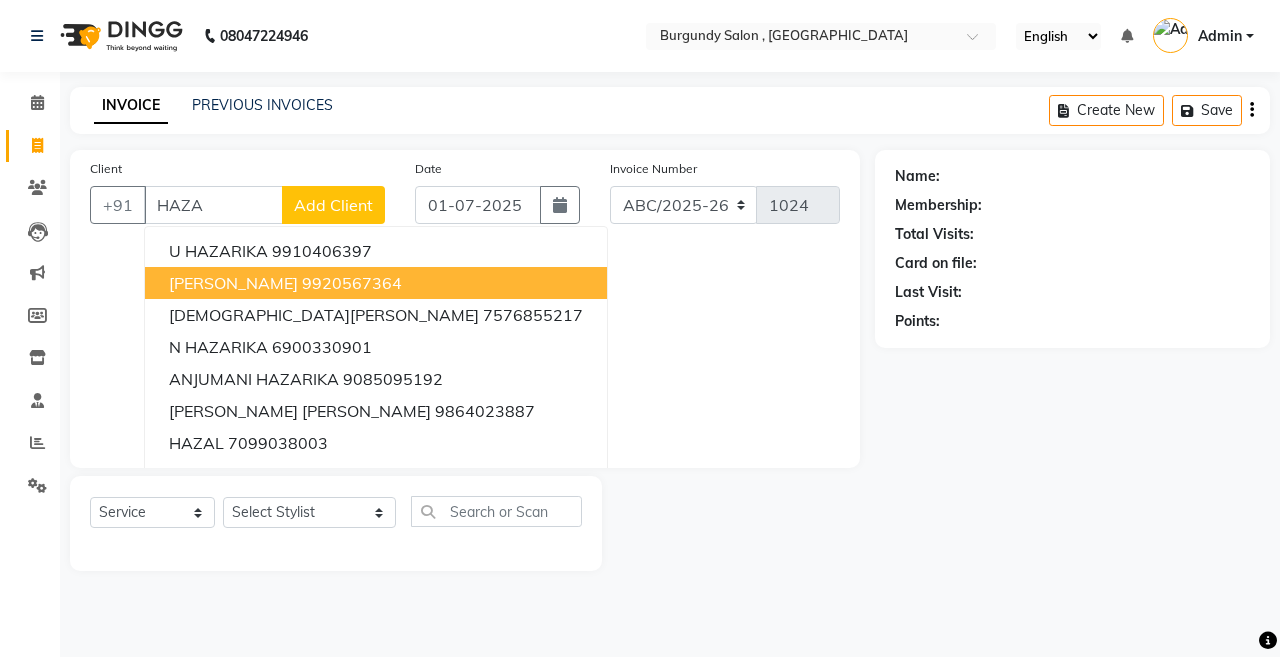 click on "[PERSON_NAME]" at bounding box center (233, 283) 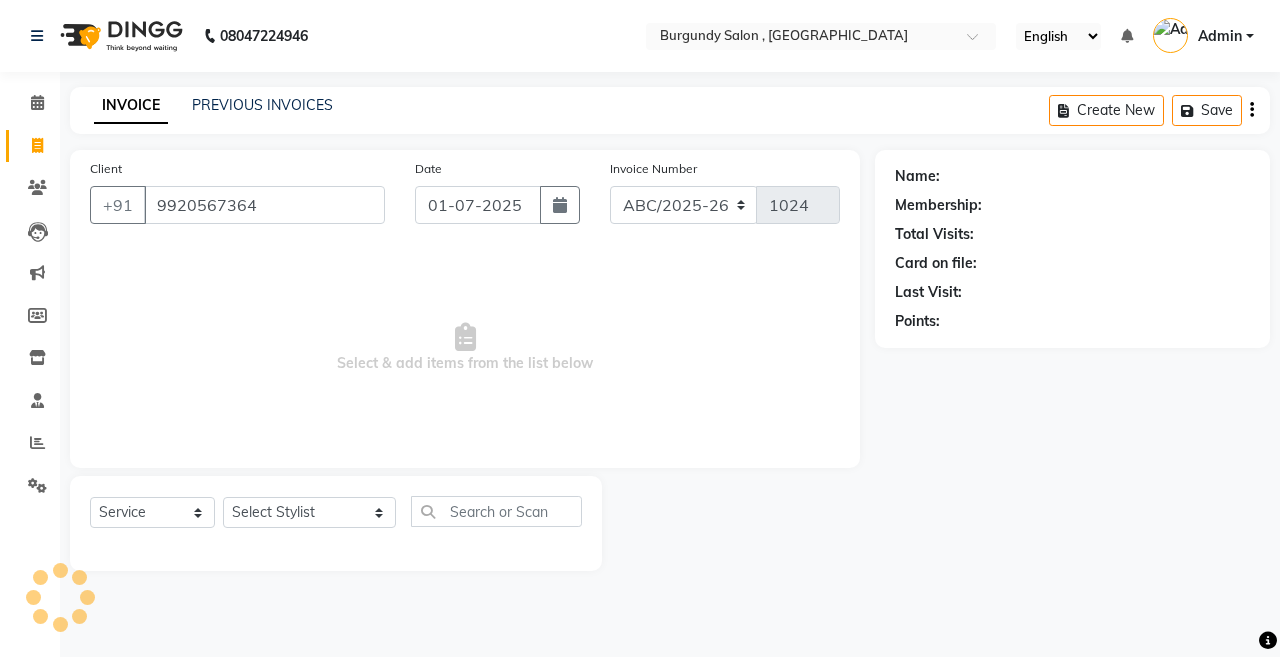 type on "9920567364" 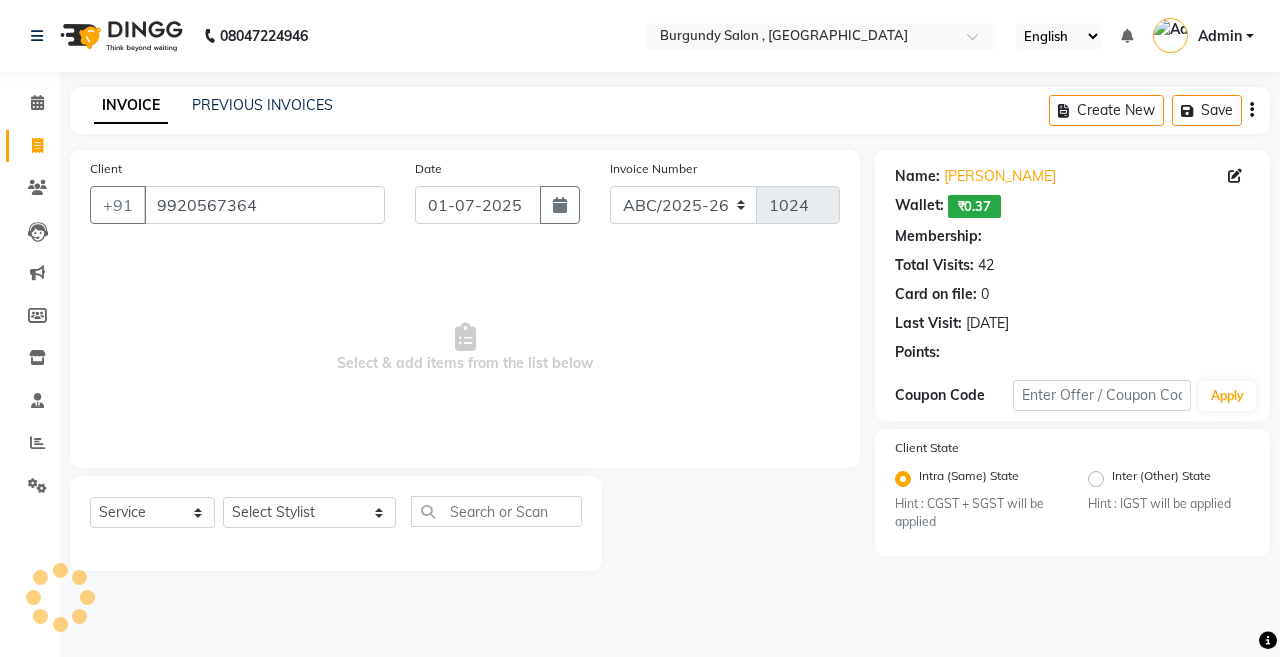 select on "1: Object" 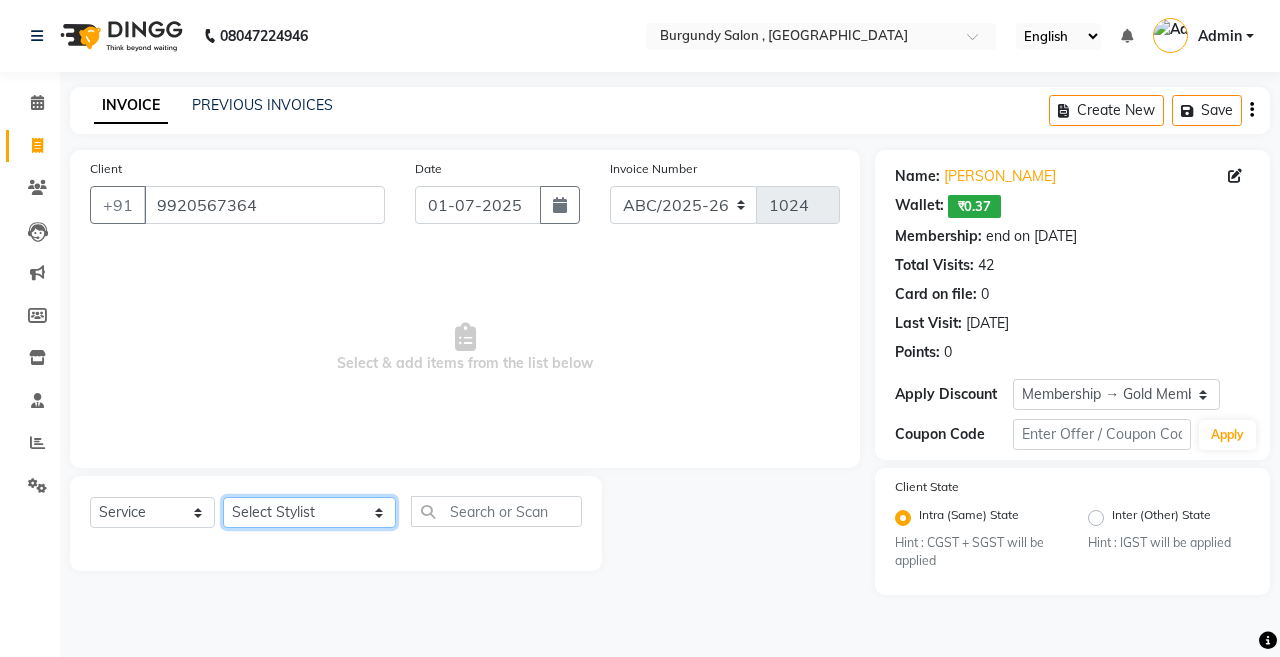 click on "Select Stylist ANIL  [PERSON_NAME] [PERSON_NAME]  DHON DAS DHON / [PERSON_NAME] [PERSON_NAME] [PERSON_NAME]/ [PERSON_NAME] [PERSON_NAME] LAXI / [PERSON_NAME] LITTLE MAAM MINTUL [PERSON_NAME] [PERSON_NAME] [PERSON_NAME] [PERSON_NAME]/POJA/ [PERSON_NAME] / [PERSON_NAME] [PERSON_NAME]/ [PERSON_NAME] PUJAA [PERSON_NAME] / [PERSON_NAME]  [PERSON_NAME] / [PERSON_NAME] [PERSON_NAME] / [PERSON_NAME] / [PERSON_NAME] [PERSON_NAME]/ [PERSON_NAME]/[PERSON_NAME]/[PERSON_NAME]/ [PERSON_NAME]/[PERSON_NAME]/ [PERSON_NAME] [PERSON_NAME]/ [PERSON_NAME] [PERSON_NAME] [PERSON_NAME] [PERSON_NAME] SOPEM staff 1 staff 1 TANU" 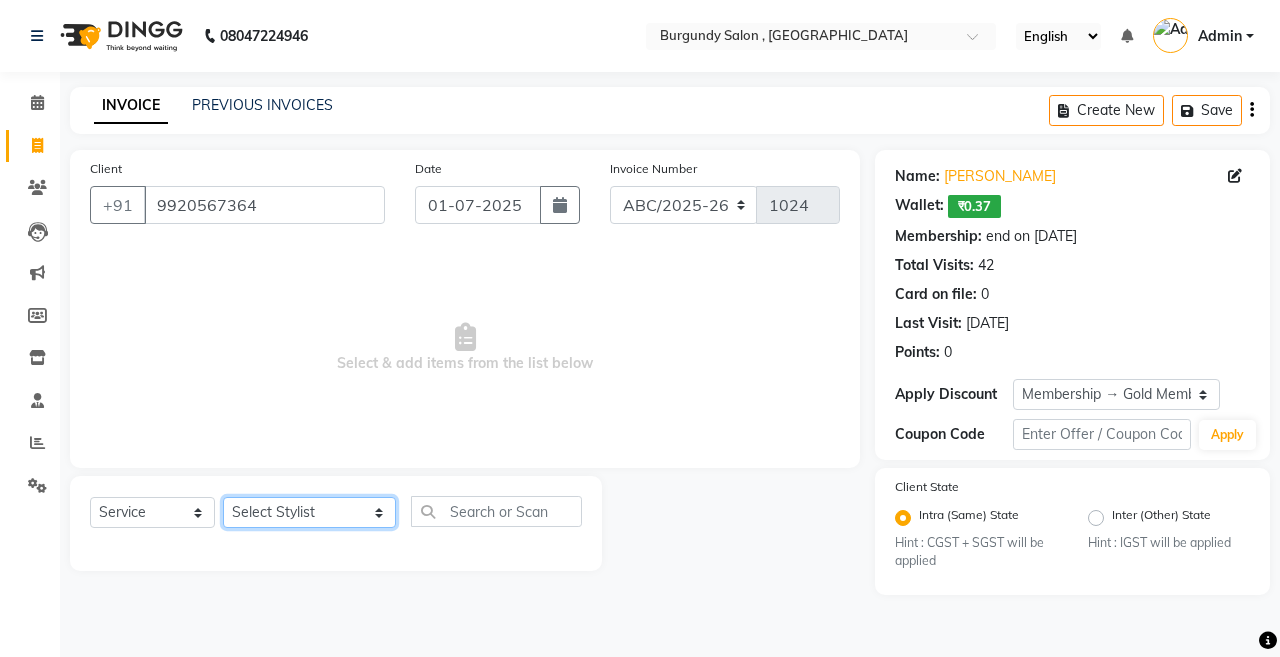 select on "33278" 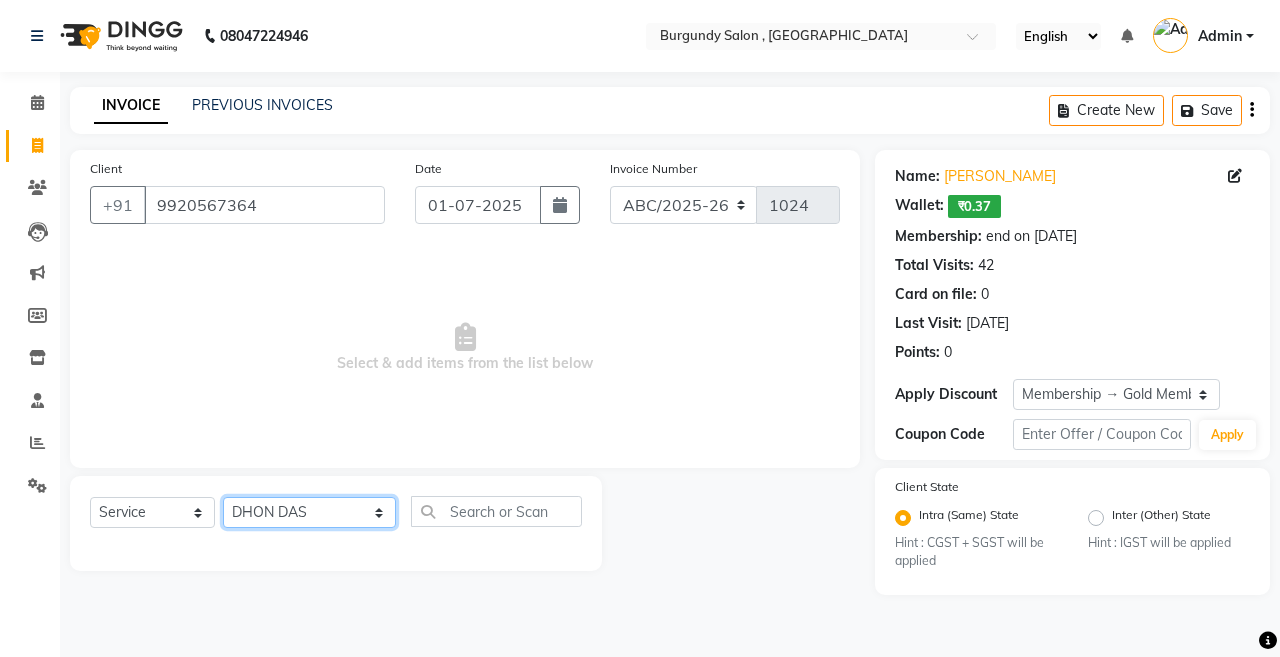 click on "Select Stylist ANIL  [PERSON_NAME] [PERSON_NAME]  DHON DAS DHON / [PERSON_NAME] [PERSON_NAME] [PERSON_NAME]/ [PERSON_NAME] [PERSON_NAME] LAXI / [PERSON_NAME] LITTLE MAAM MINTUL [PERSON_NAME] [PERSON_NAME] [PERSON_NAME] [PERSON_NAME]/POJA/ [PERSON_NAME] / [PERSON_NAME] [PERSON_NAME]/ [PERSON_NAME] PUJAA [PERSON_NAME] / [PERSON_NAME]  [PERSON_NAME] / [PERSON_NAME] [PERSON_NAME] / [PERSON_NAME] / [PERSON_NAME] [PERSON_NAME]/ [PERSON_NAME]/[PERSON_NAME]/[PERSON_NAME]/ [PERSON_NAME]/[PERSON_NAME]/ [PERSON_NAME] [PERSON_NAME]/ [PERSON_NAME] [PERSON_NAME] [PERSON_NAME] [PERSON_NAME] SOPEM staff 1 staff 1 TANU" 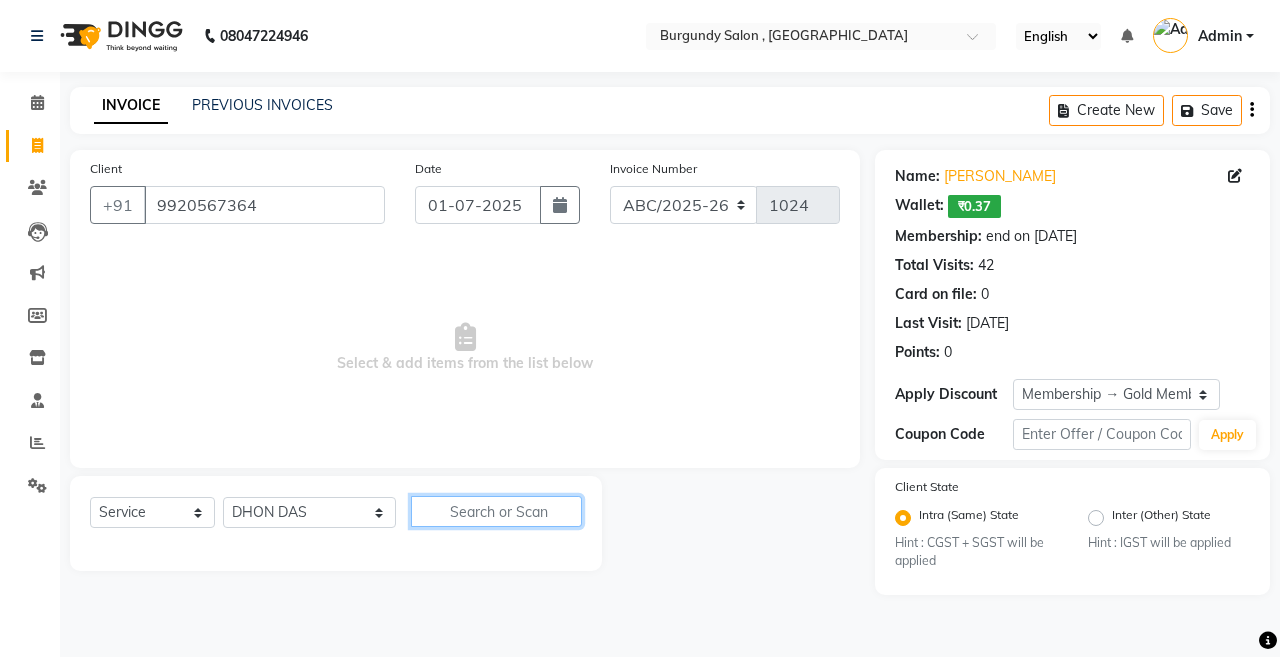 click 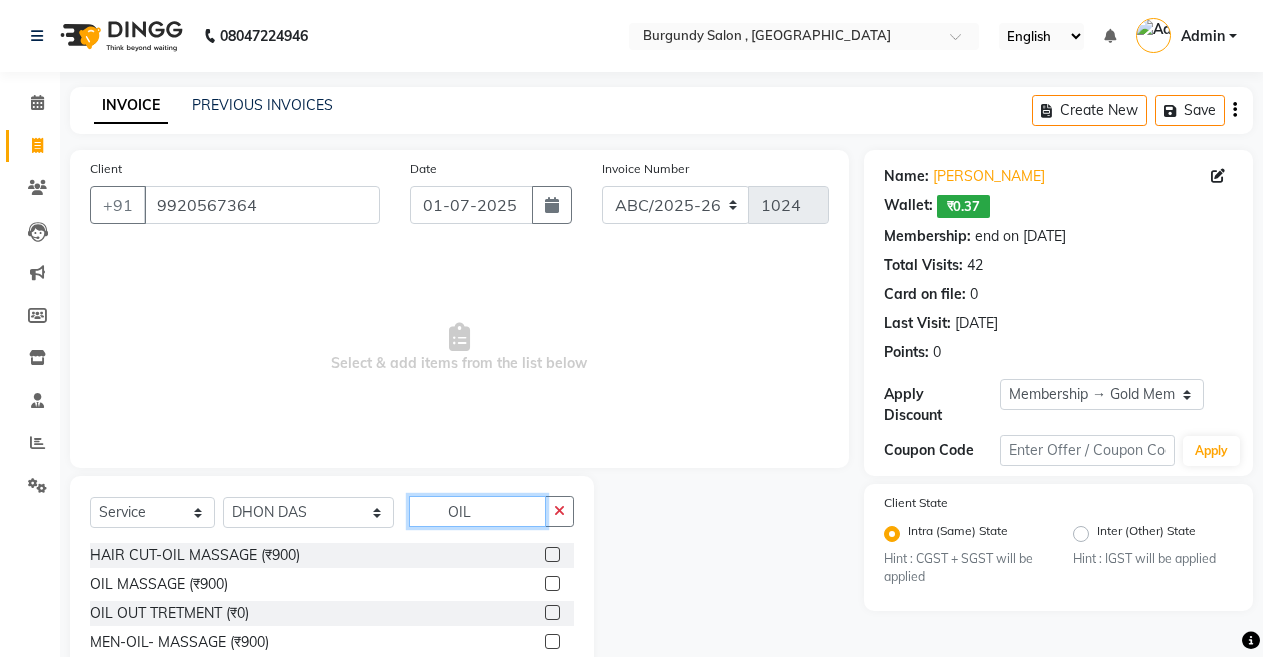 type on "OIL" 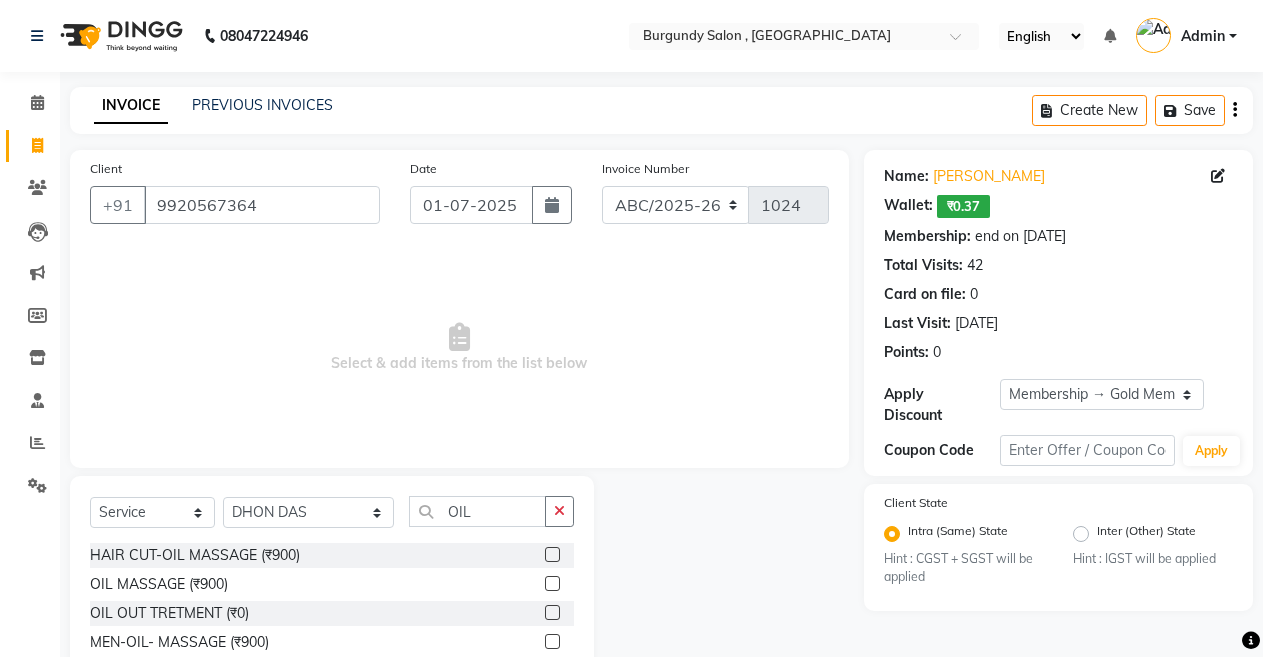 click 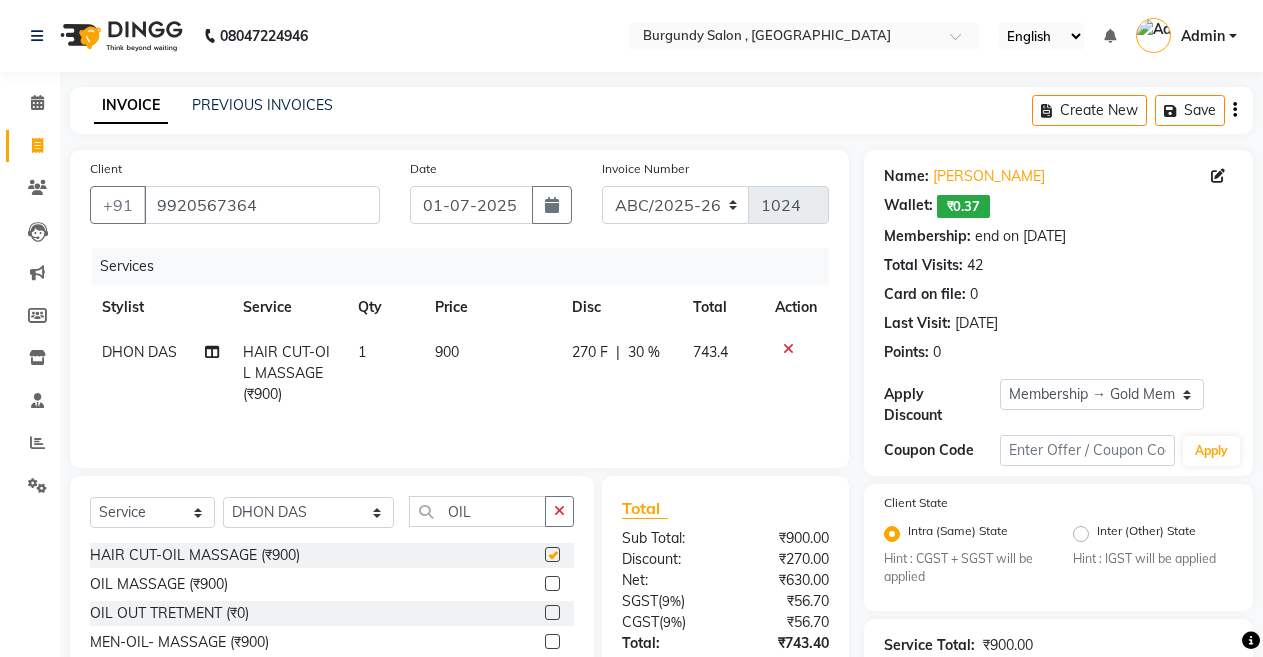 checkbox on "false" 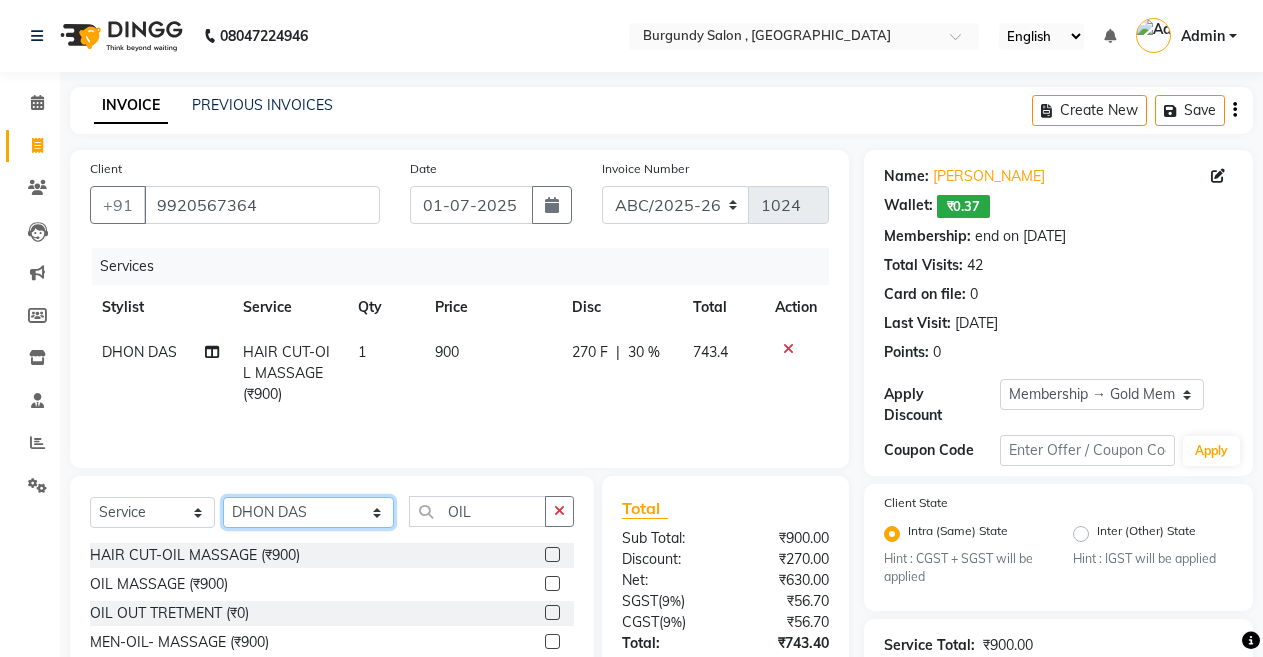 click on "Select Stylist ANIL  [PERSON_NAME] [PERSON_NAME]  DHON DAS DHON / [PERSON_NAME] [PERSON_NAME] [PERSON_NAME]/ [PERSON_NAME] [PERSON_NAME] LAXI / [PERSON_NAME] LITTLE MAAM MINTUL [PERSON_NAME] [PERSON_NAME] [PERSON_NAME] [PERSON_NAME]/POJA/ [PERSON_NAME] / [PERSON_NAME] [PERSON_NAME]/ [PERSON_NAME] PUJAA [PERSON_NAME] / [PERSON_NAME]  [PERSON_NAME] / [PERSON_NAME] [PERSON_NAME] / [PERSON_NAME] / [PERSON_NAME] [PERSON_NAME]/ [PERSON_NAME]/[PERSON_NAME]/[PERSON_NAME]/ [PERSON_NAME]/[PERSON_NAME]/ [PERSON_NAME] [PERSON_NAME]/ [PERSON_NAME] [PERSON_NAME] [PERSON_NAME] [PERSON_NAME] SOPEM staff 1 staff 1 TANU" 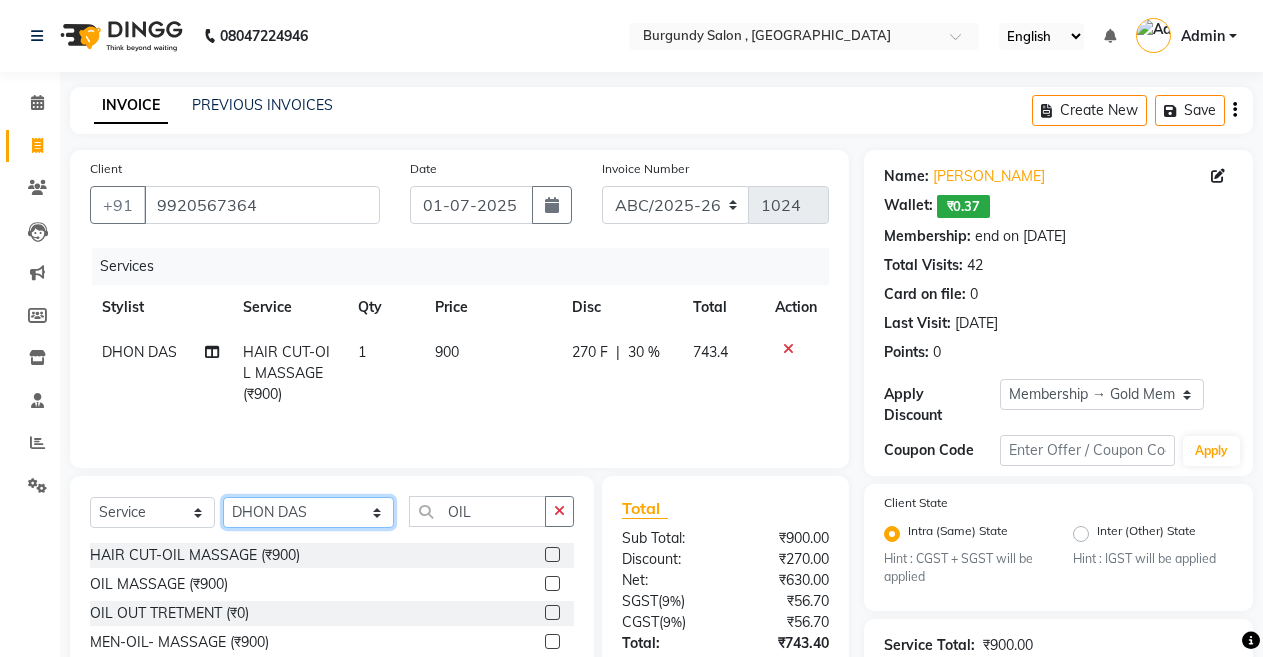 select on "47575" 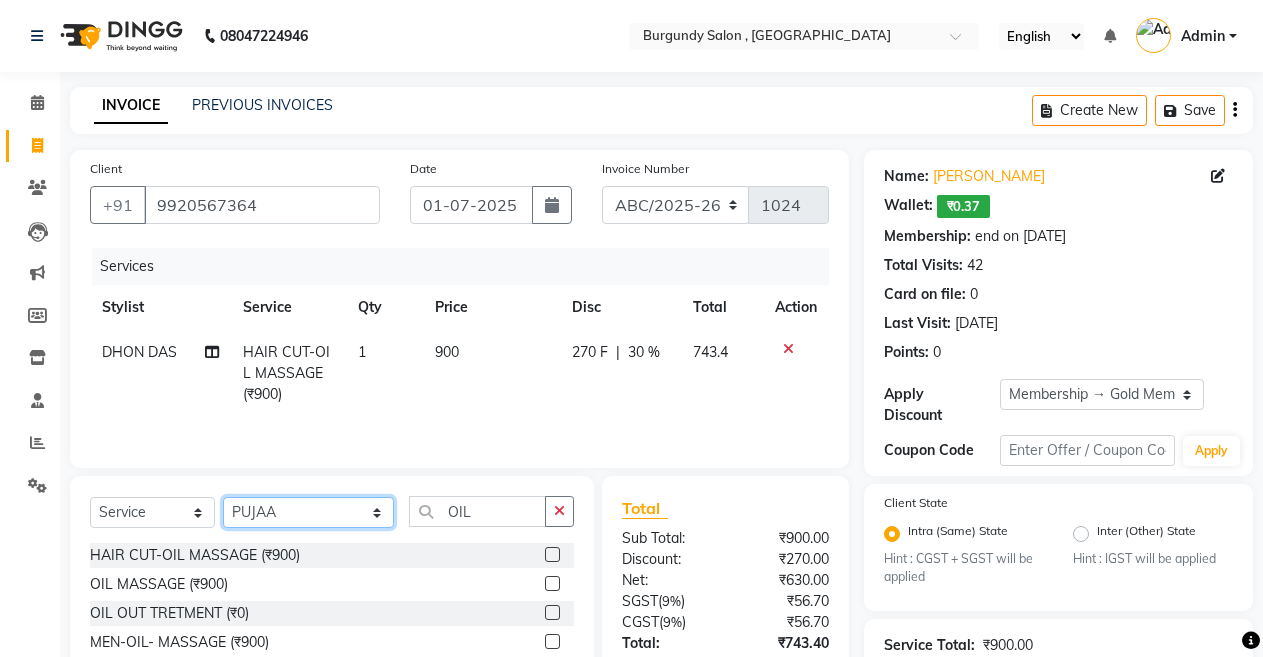 click on "Select Stylist ANIL  [PERSON_NAME] [PERSON_NAME]  DHON DAS DHON / [PERSON_NAME] [PERSON_NAME] [PERSON_NAME]/ [PERSON_NAME] [PERSON_NAME] LAXI / [PERSON_NAME] LITTLE MAAM MINTUL [PERSON_NAME] [PERSON_NAME] [PERSON_NAME] [PERSON_NAME]/POJA/ [PERSON_NAME] / [PERSON_NAME] [PERSON_NAME]/ [PERSON_NAME] PUJAA [PERSON_NAME] / [PERSON_NAME]  [PERSON_NAME] / [PERSON_NAME] [PERSON_NAME] / [PERSON_NAME] / [PERSON_NAME] [PERSON_NAME]/ [PERSON_NAME]/[PERSON_NAME]/[PERSON_NAME]/ [PERSON_NAME]/[PERSON_NAME]/ [PERSON_NAME] [PERSON_NAME]/ [PERSON_NAME] [PERSON_NAME] [PERSON_NAME] [PERSON_NAME] SOPEM staff 1 staff 1 TANU" 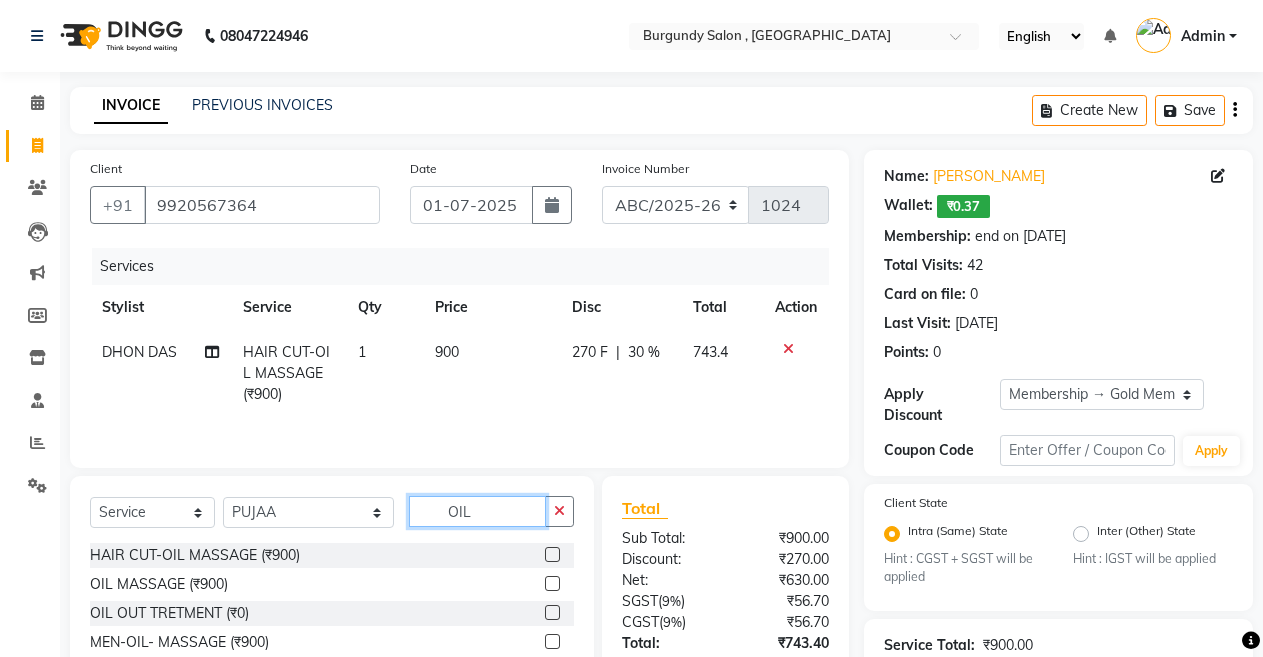 click on "OIL" 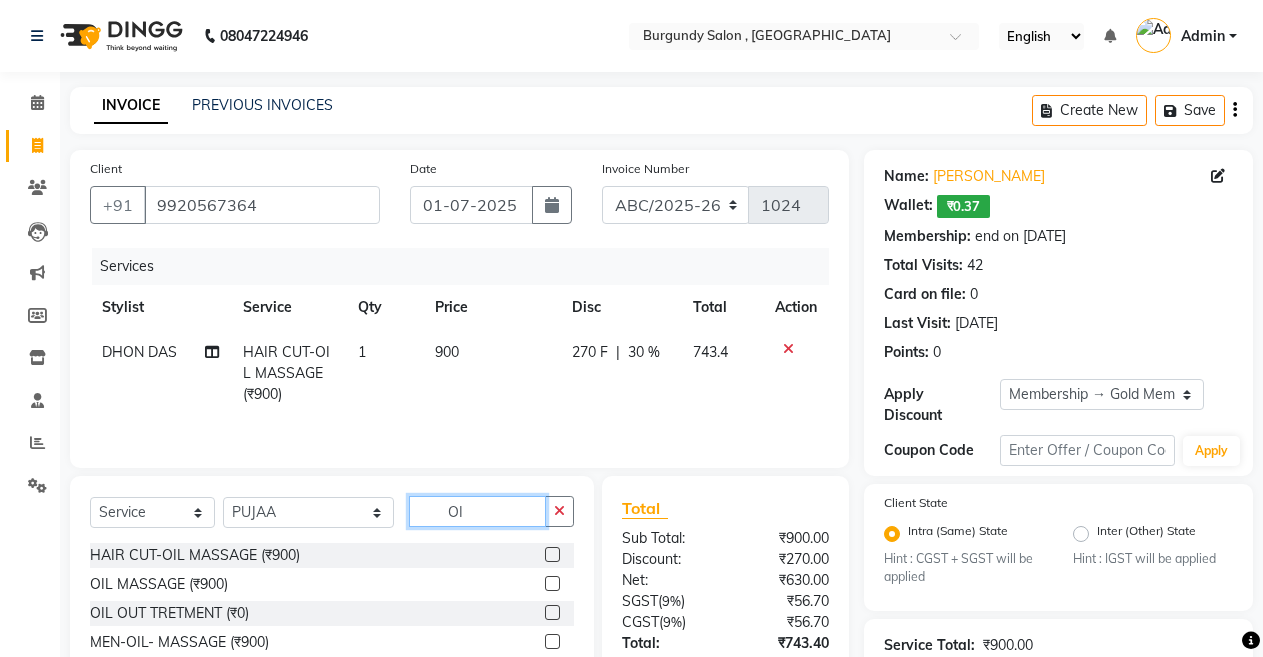 type on "O" 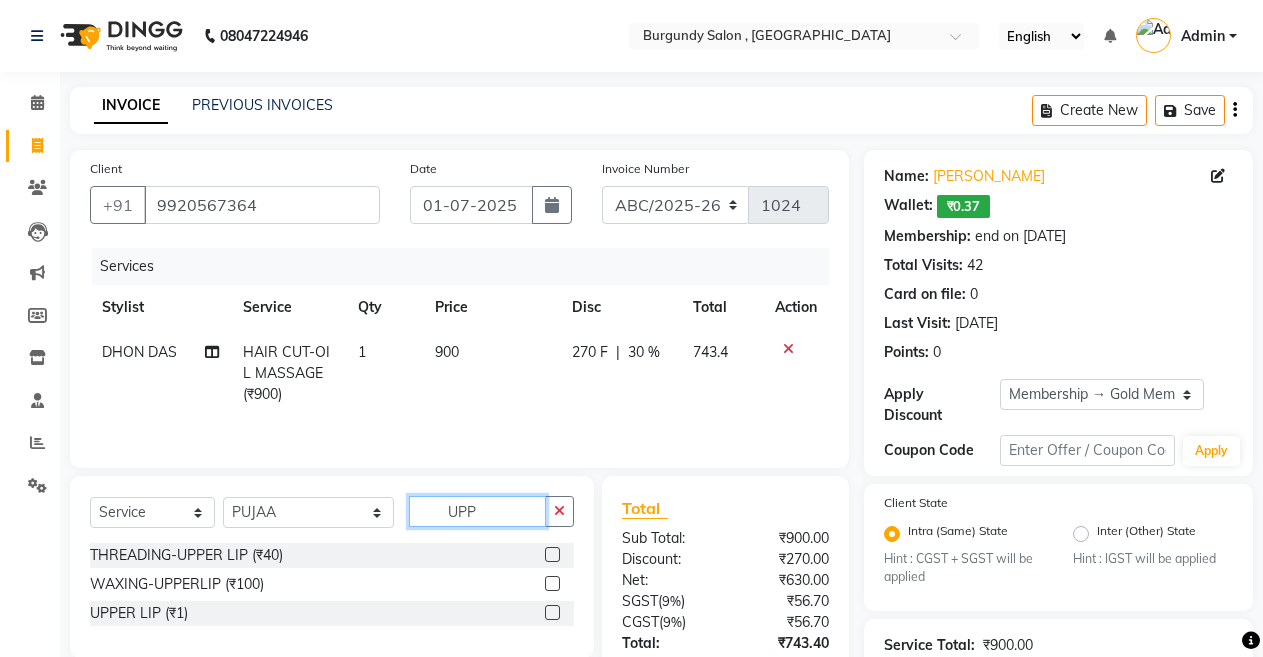 type on "UPP" 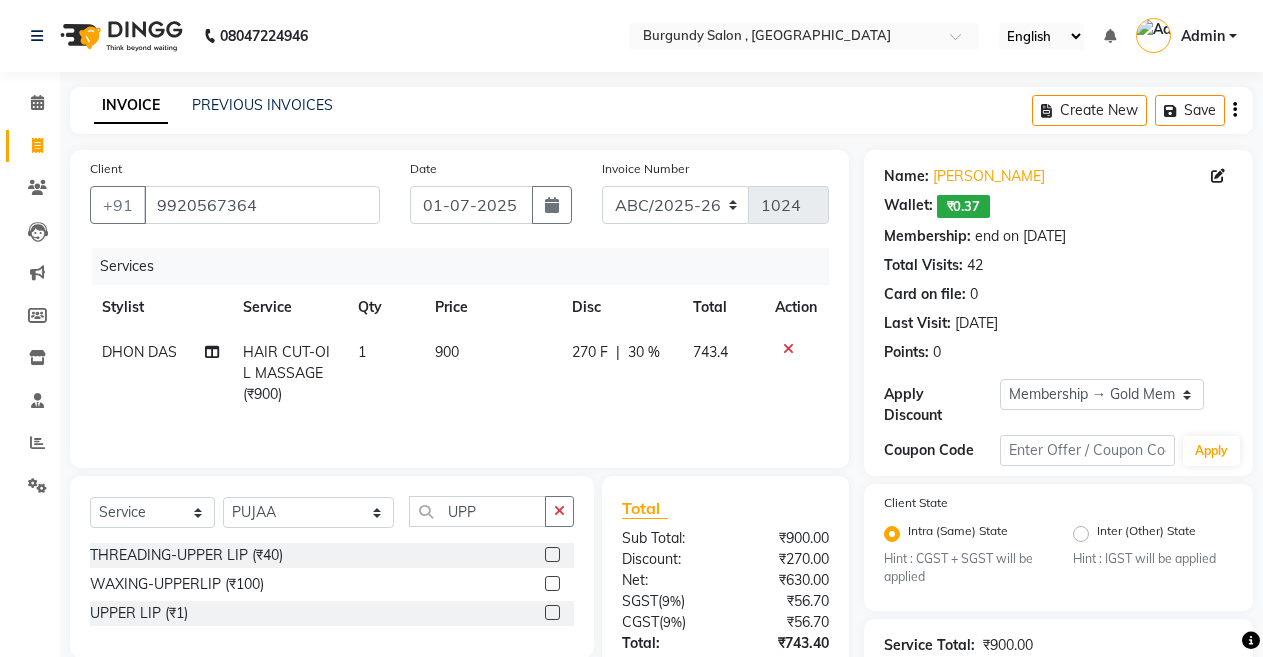 click 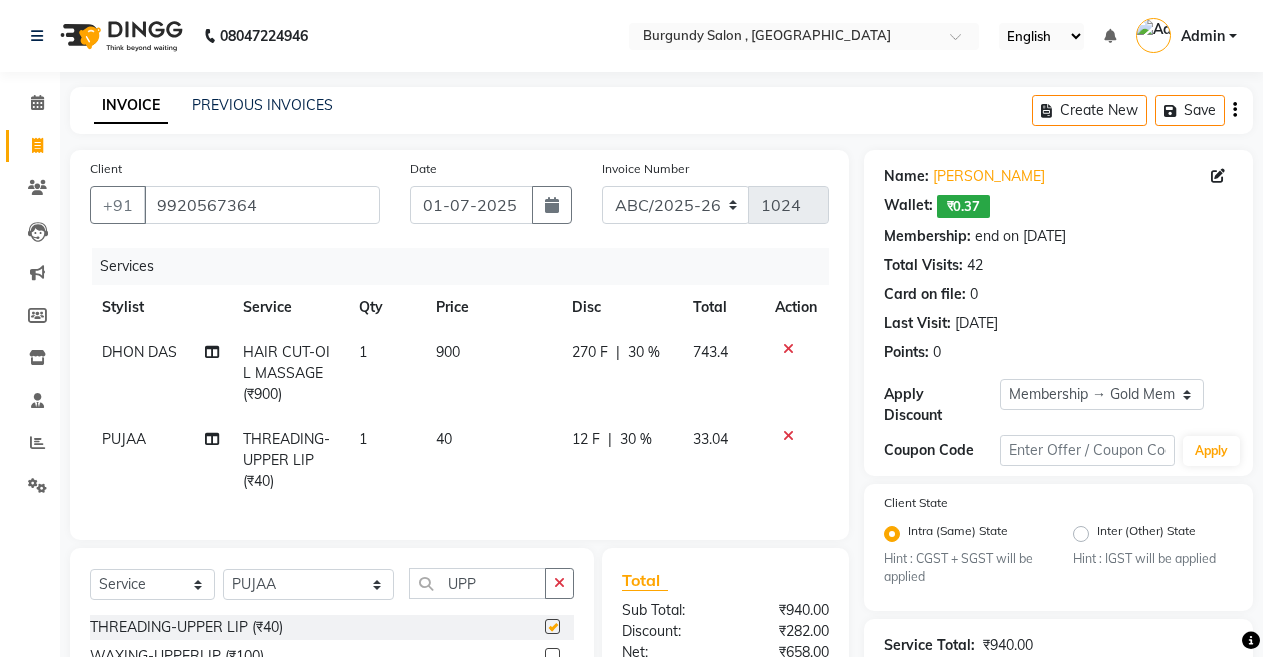 checkbox on "false" 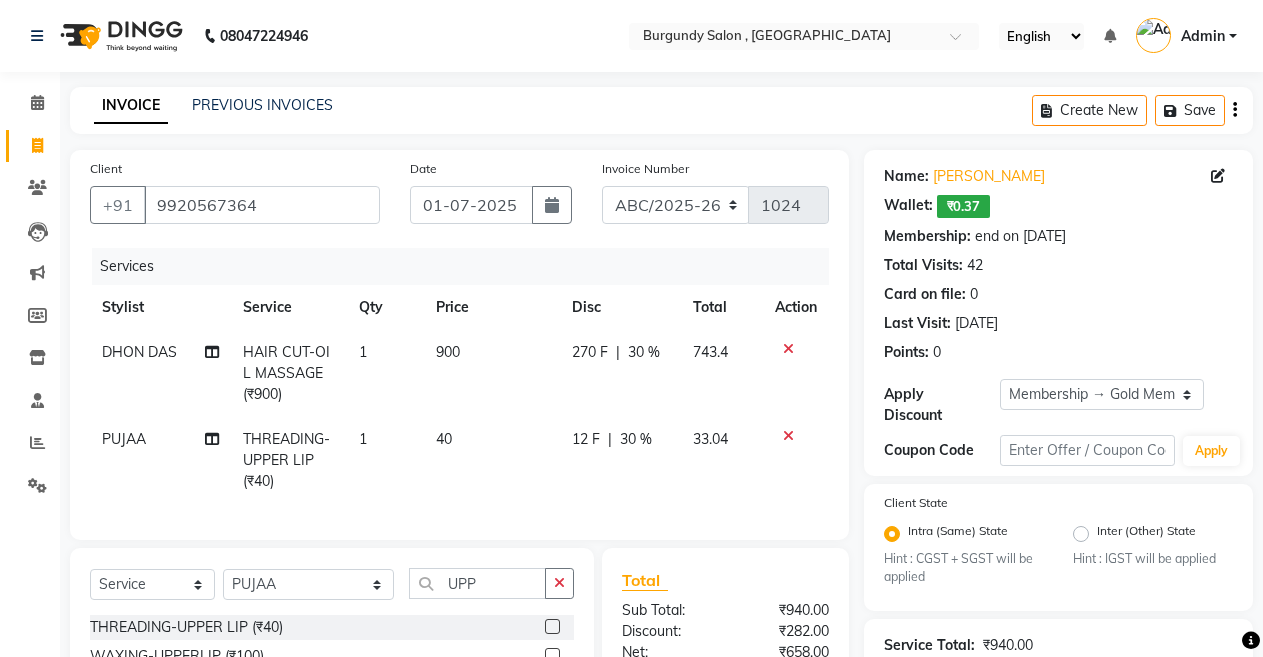 scroll, scrollTop: 234, scrollLeft: 0, axis: vertical 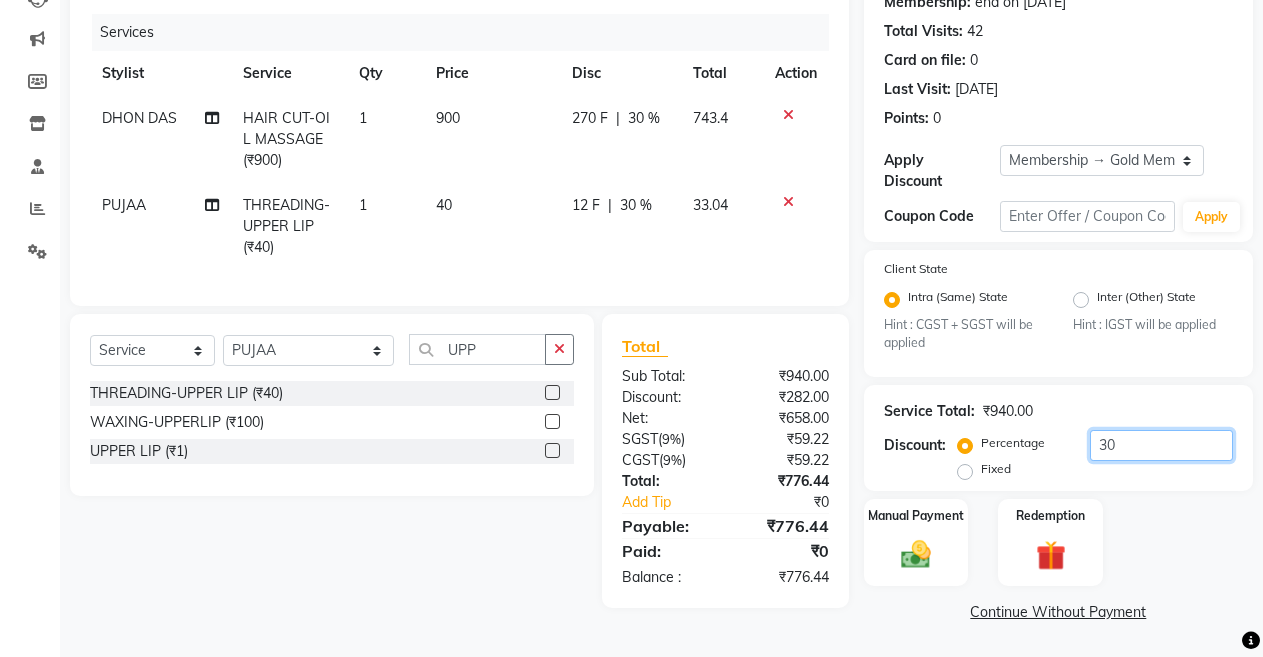 click on "30" 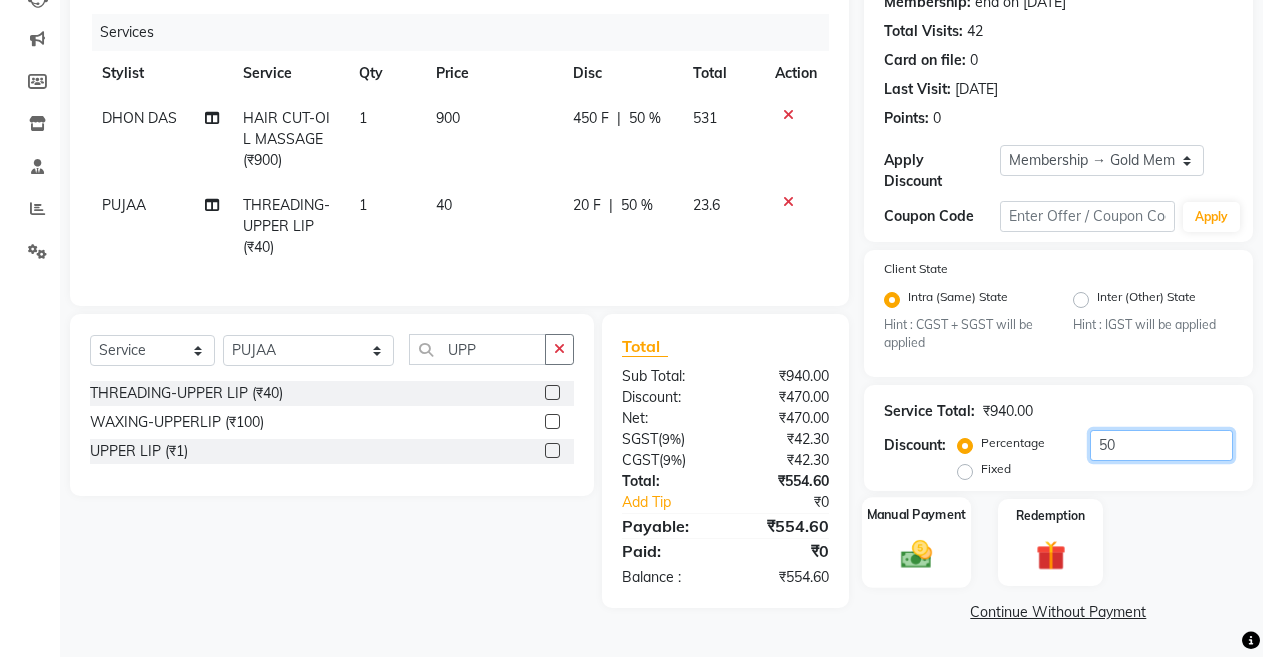type on "50" 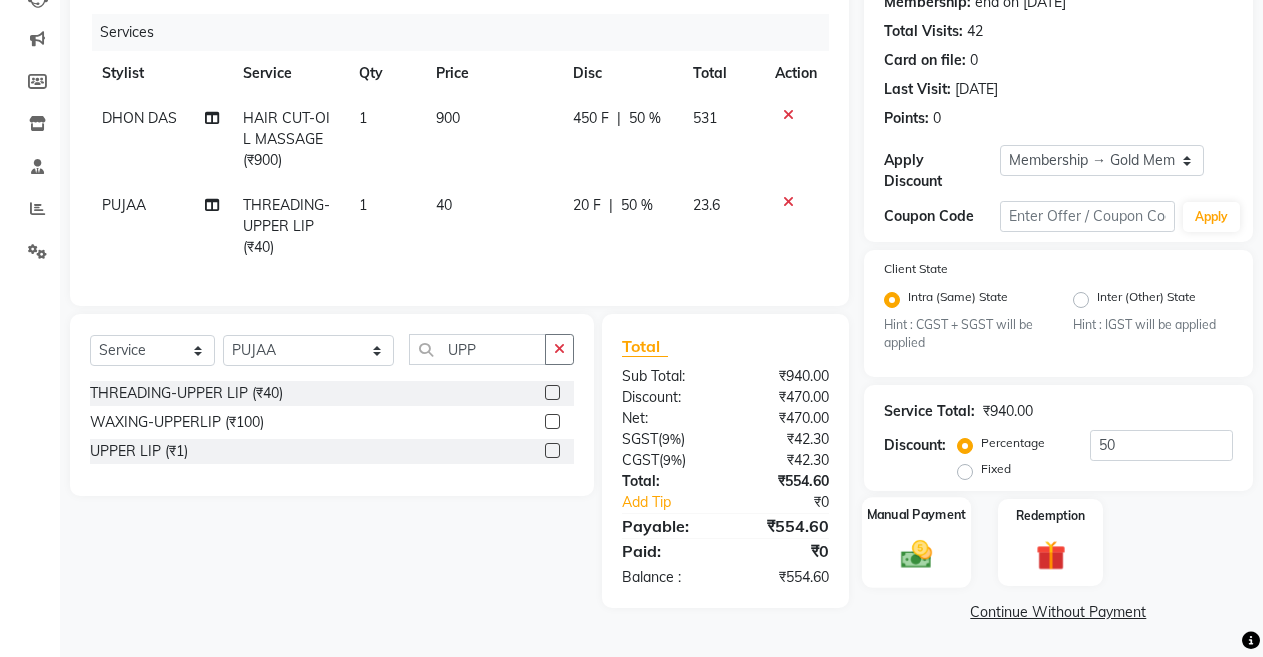 click 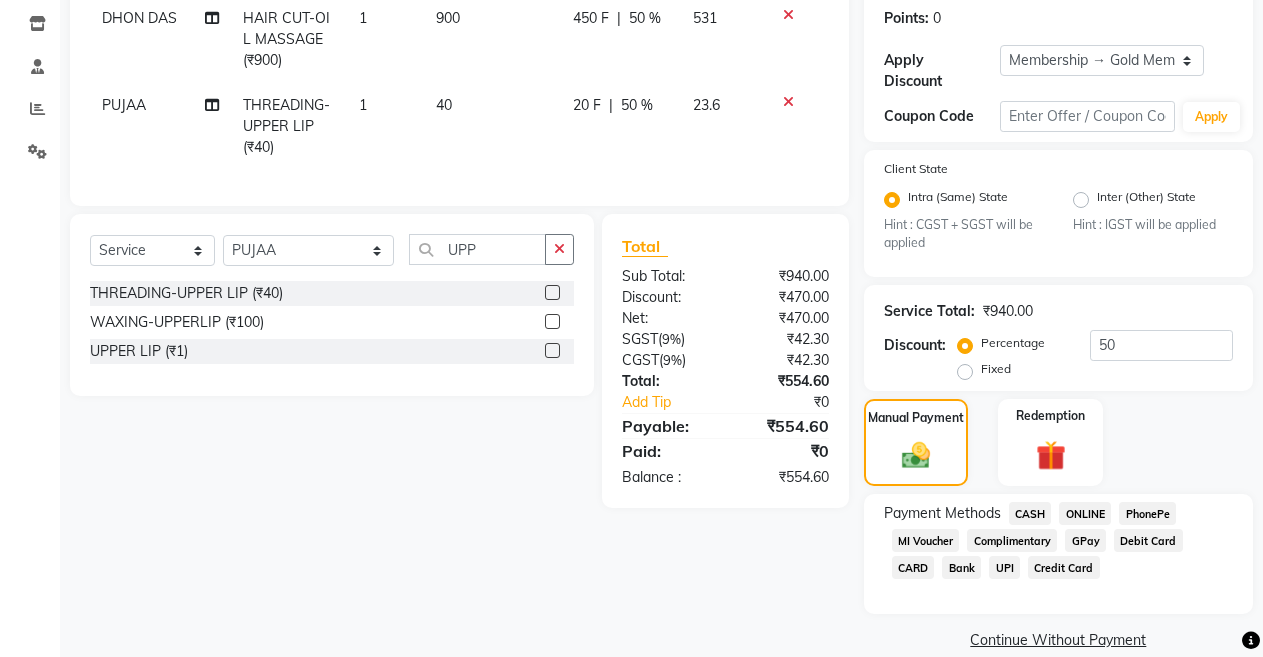 scroll, scrollTop: 362, scrollLeft: 0, axis: vertical 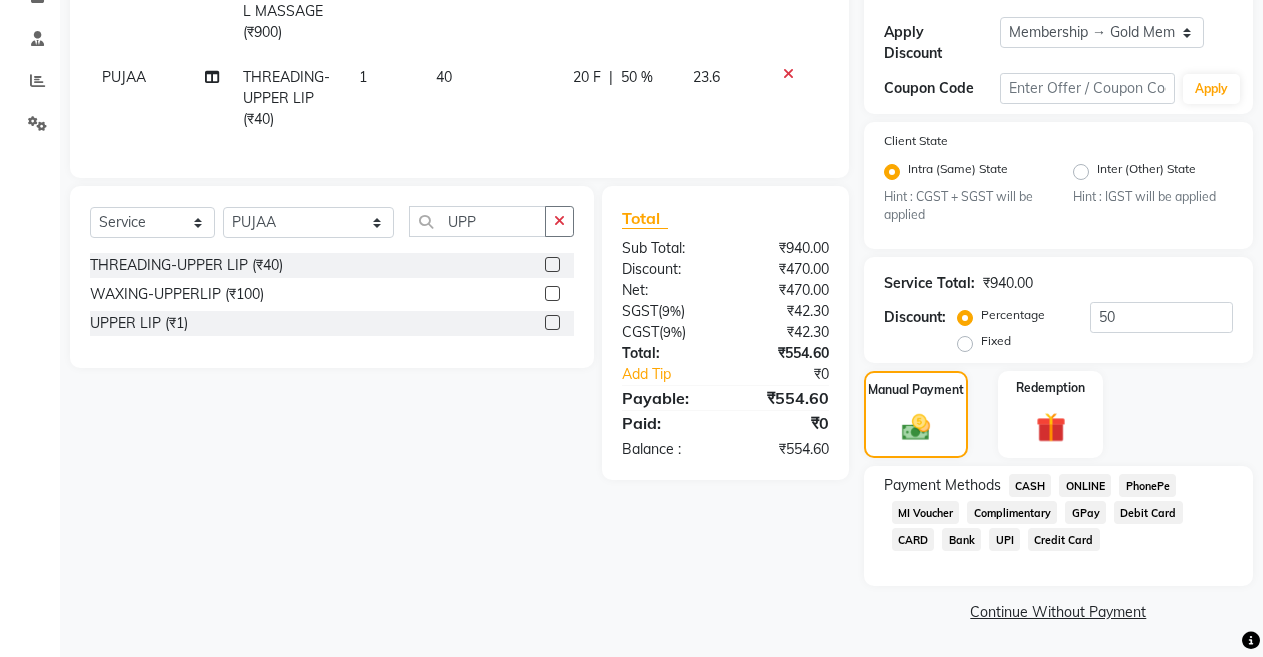 click on "CARD" 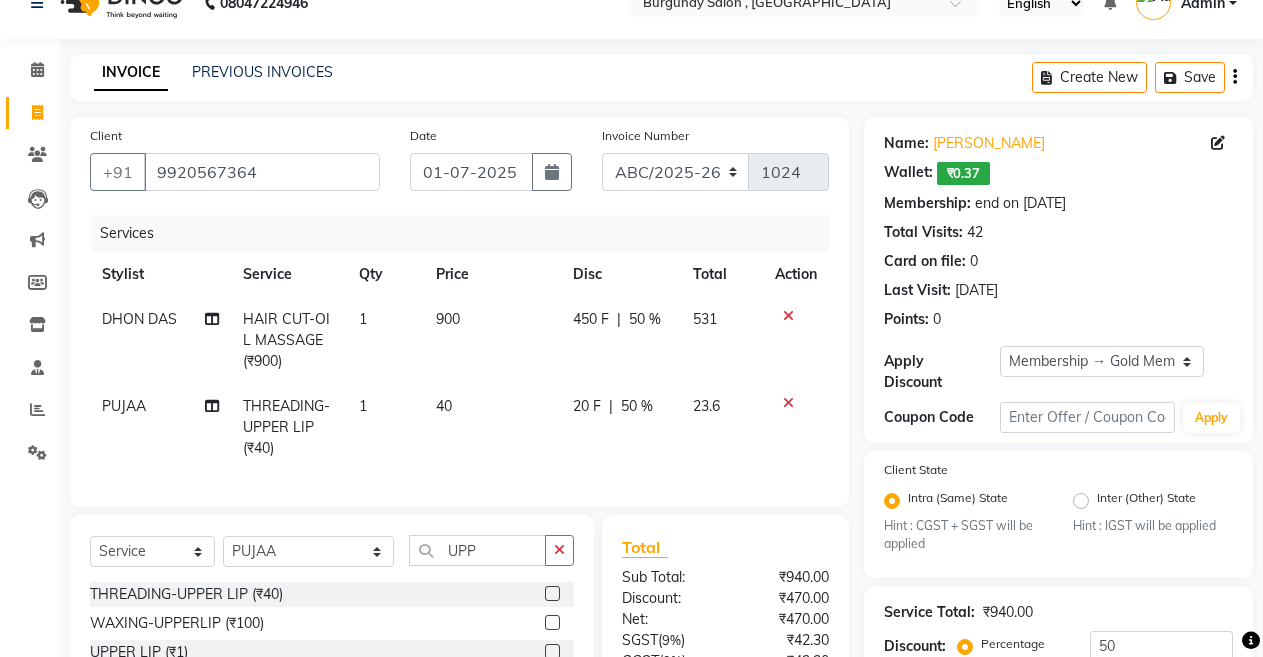 scroll, scrollTop: 0, scrollLeft: 0, axis: both 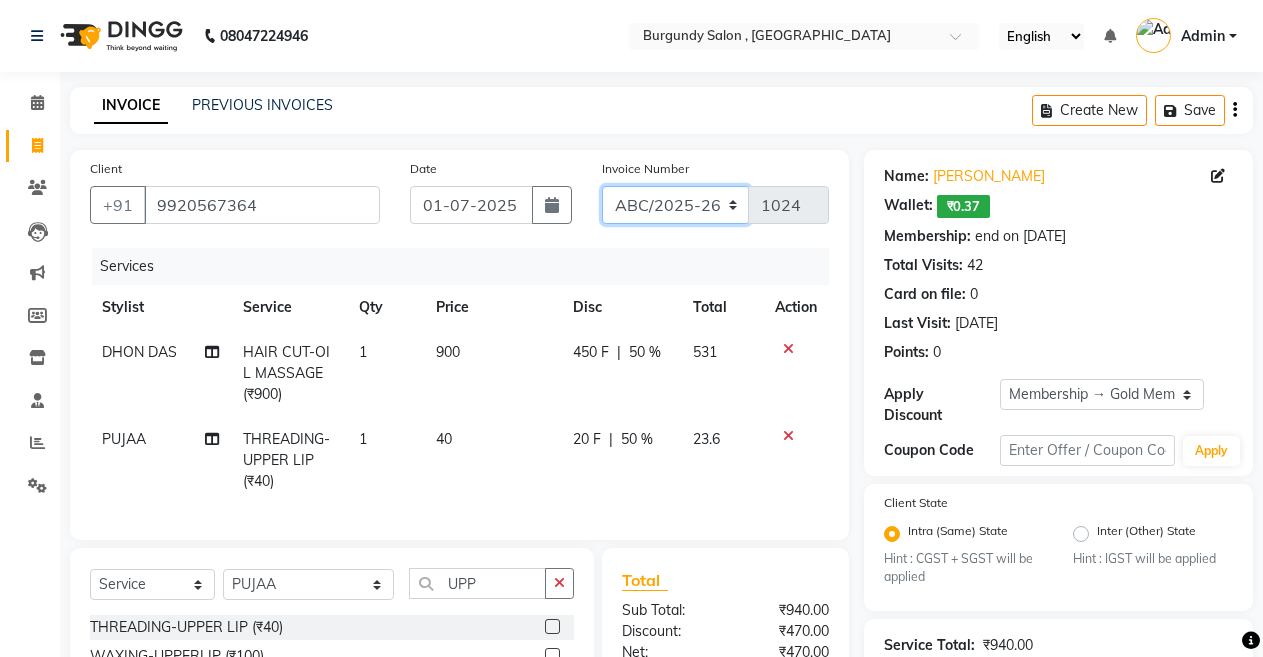 click on "ABC/2025-26 SER/24-25 V/2025-26" 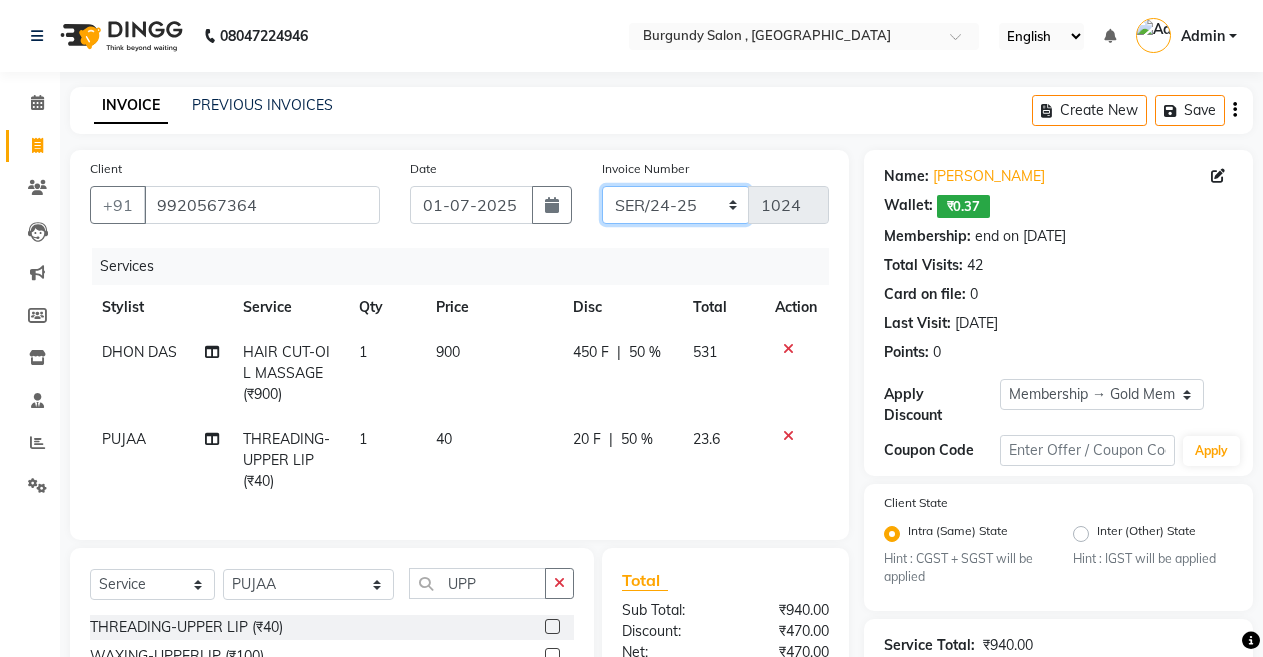 click on "ABC/2025-26 SER/24-25 V/2025-26" 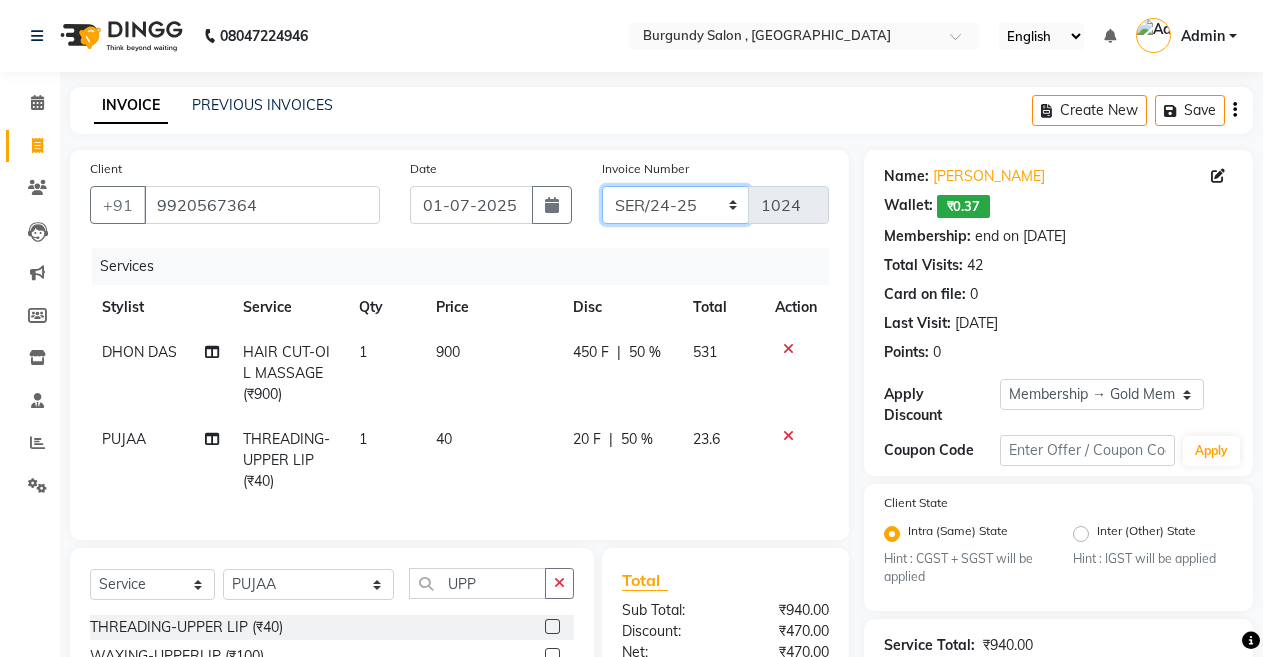 type on "001378" 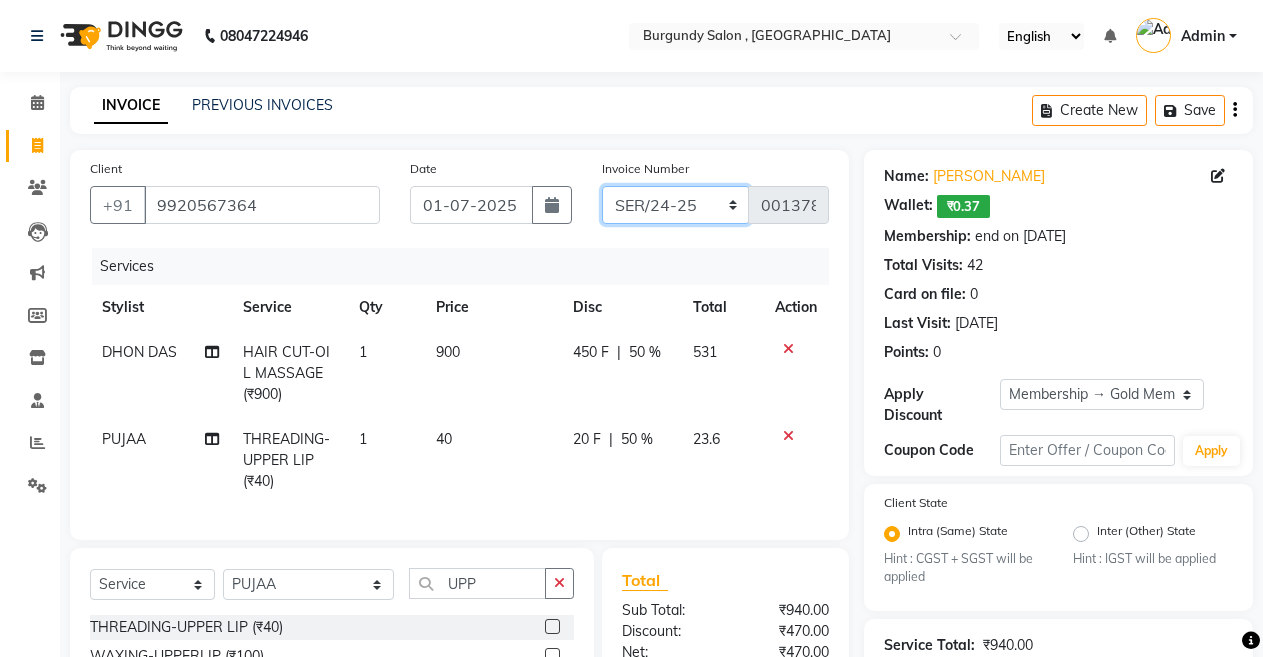 scroll, scrollTop: 445, scrollLeft: 0, axis: vertical 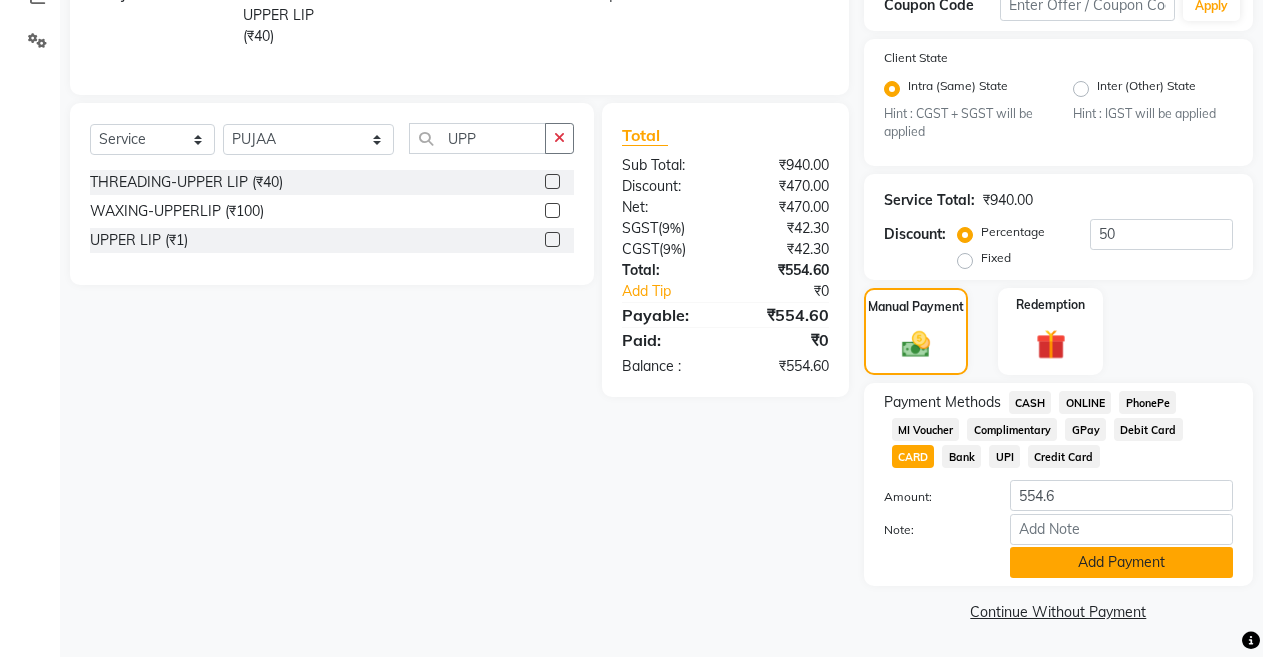click on "Add Payment" 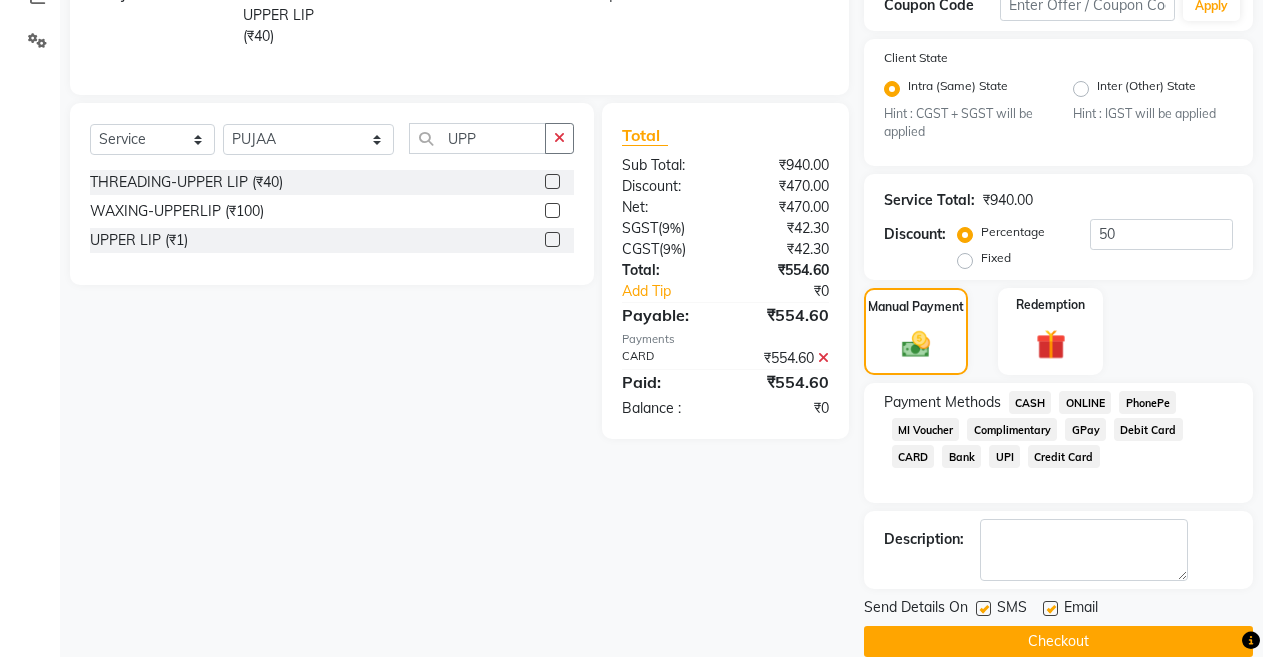 click on "Checkout" 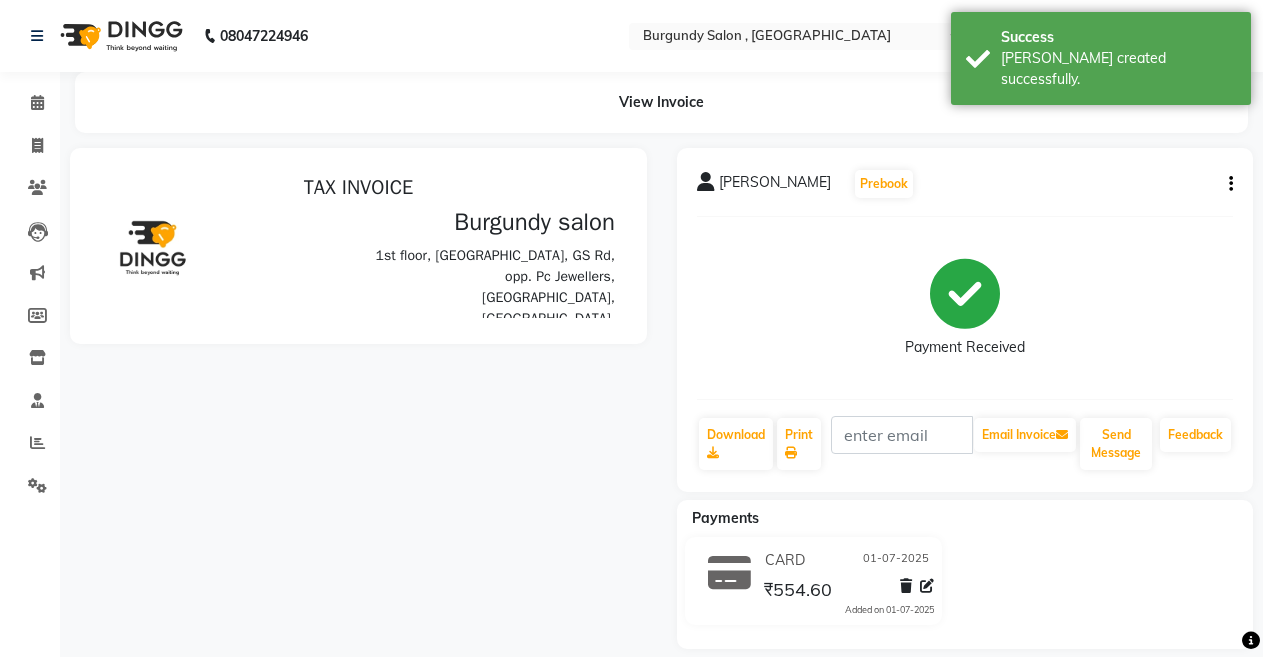 scroll, scrollTop: 0, scrollLeft: 0, axis: both 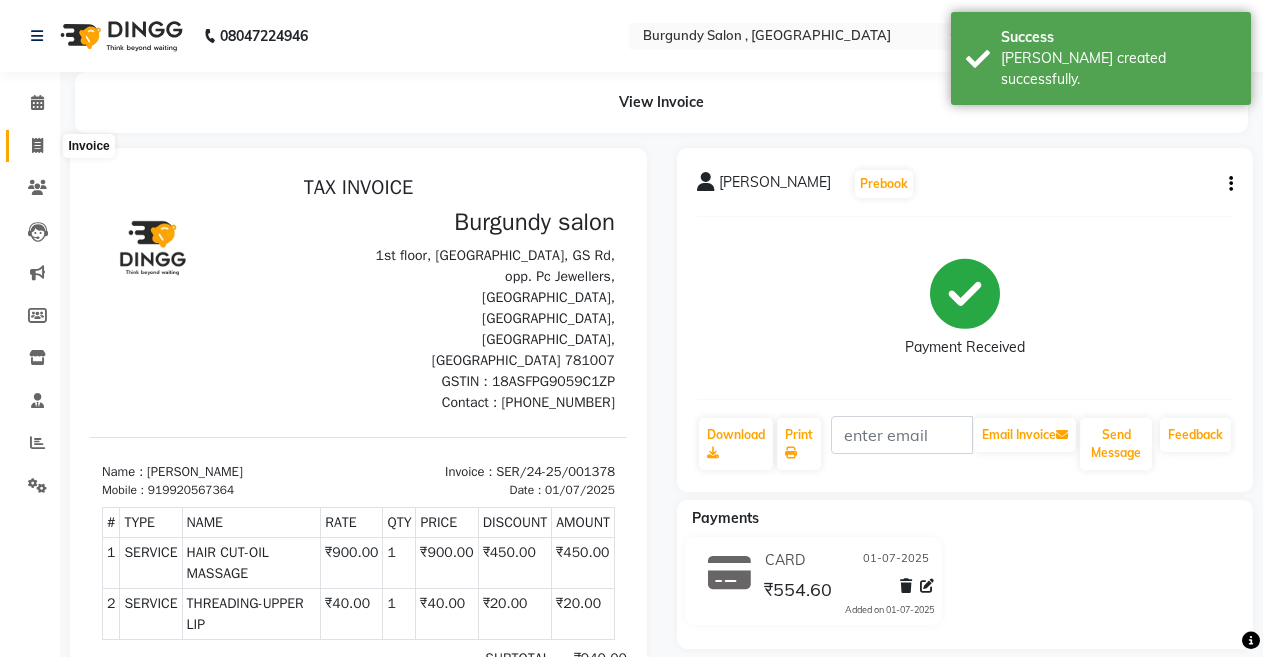 click 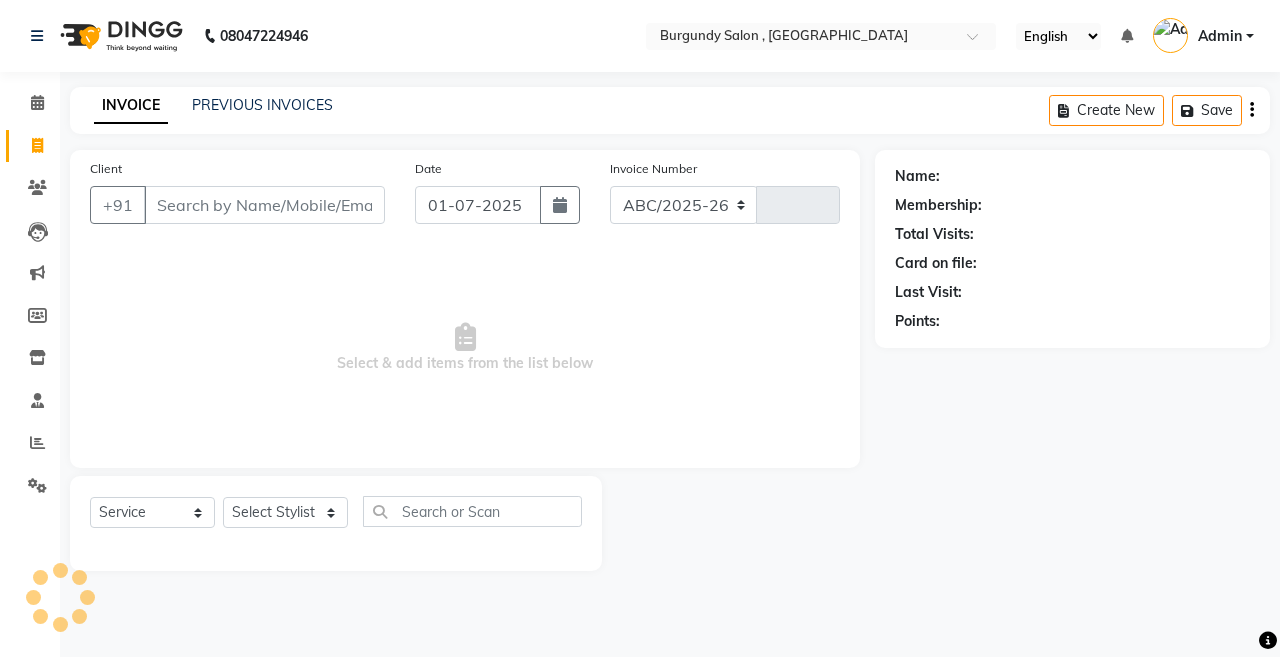 select on "5345" 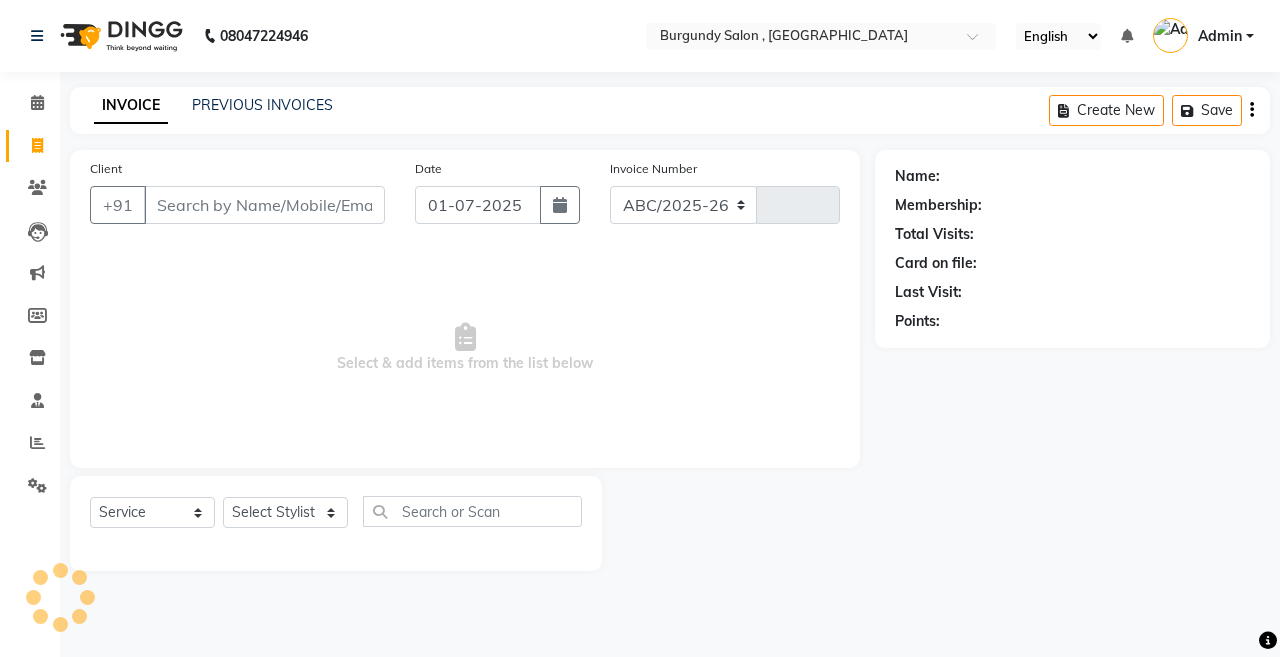 type on "1024" 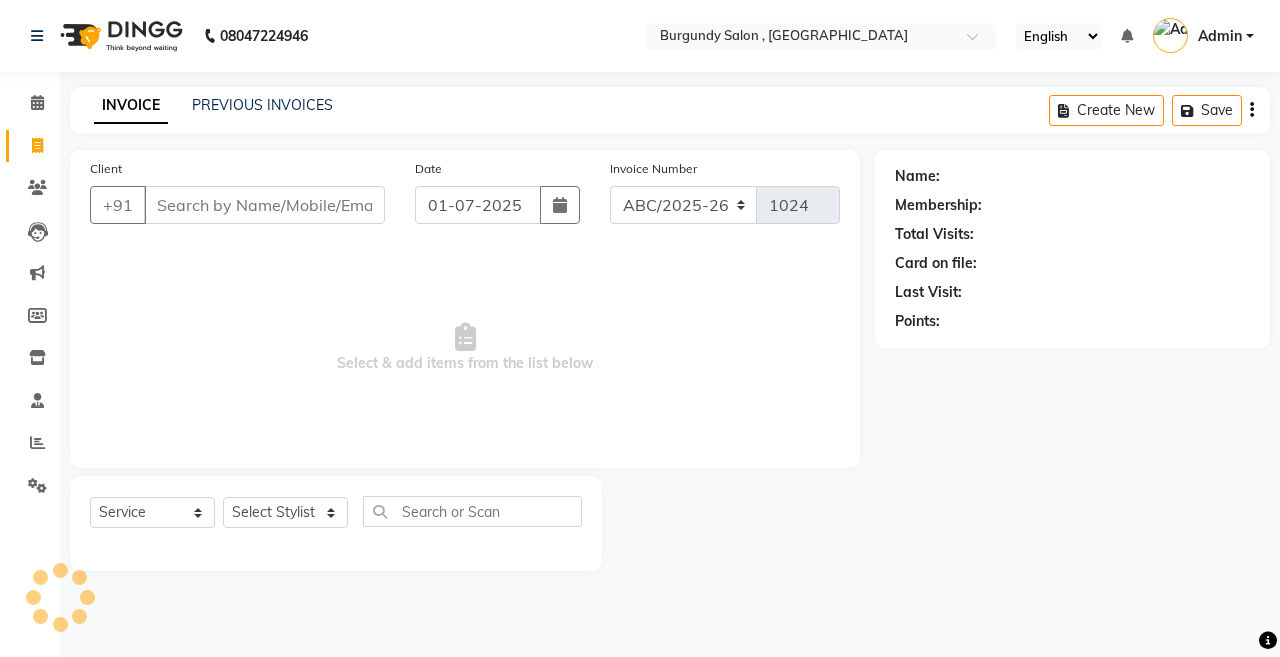 click on "Client" at bounding box center [264, 205] 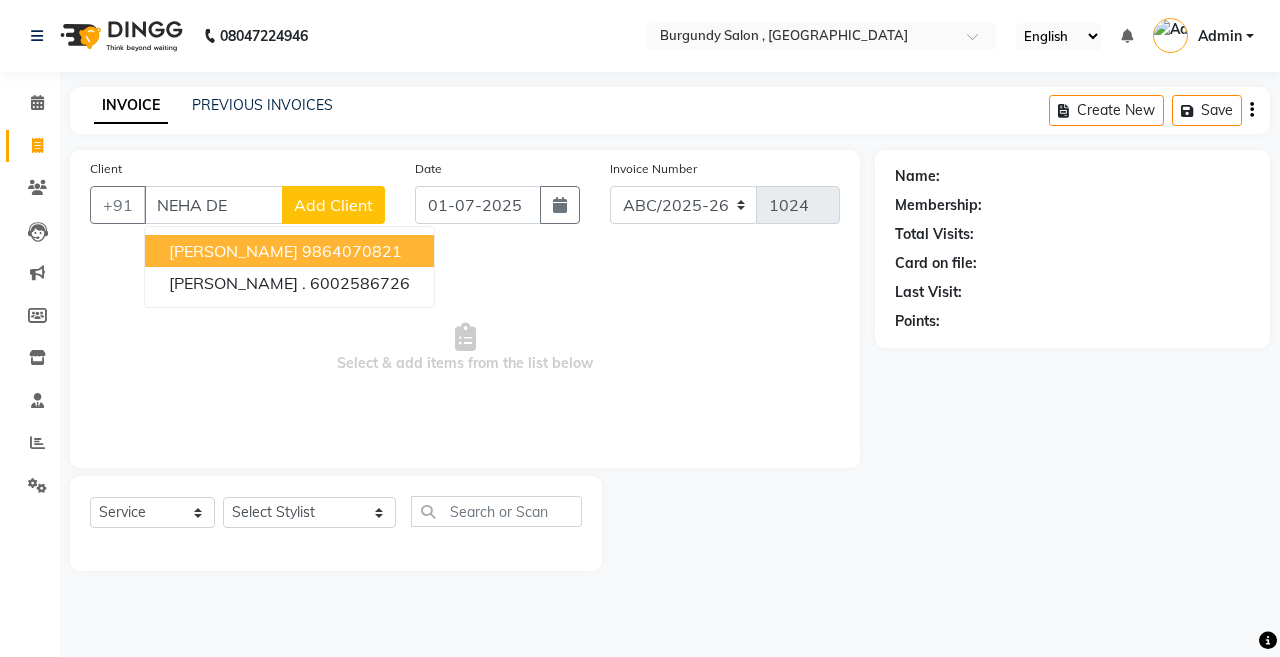 click on "[PERSON_NAME]" at bounding box center (233, 251) 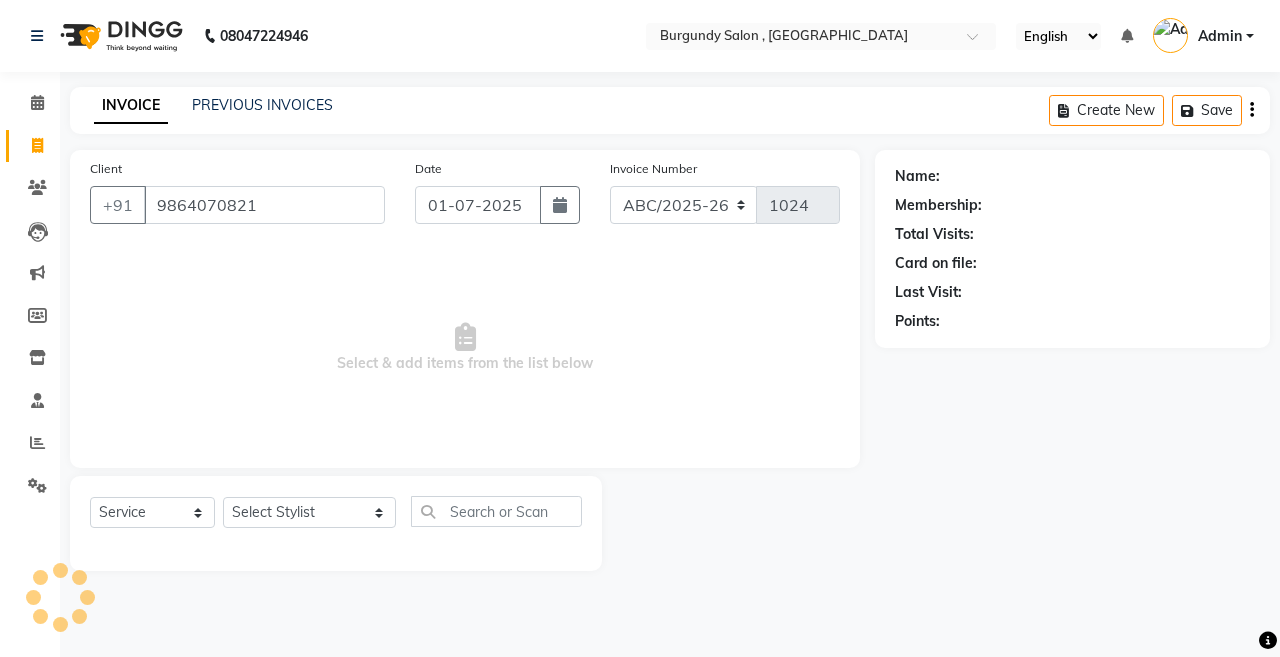 type on "9864070821" 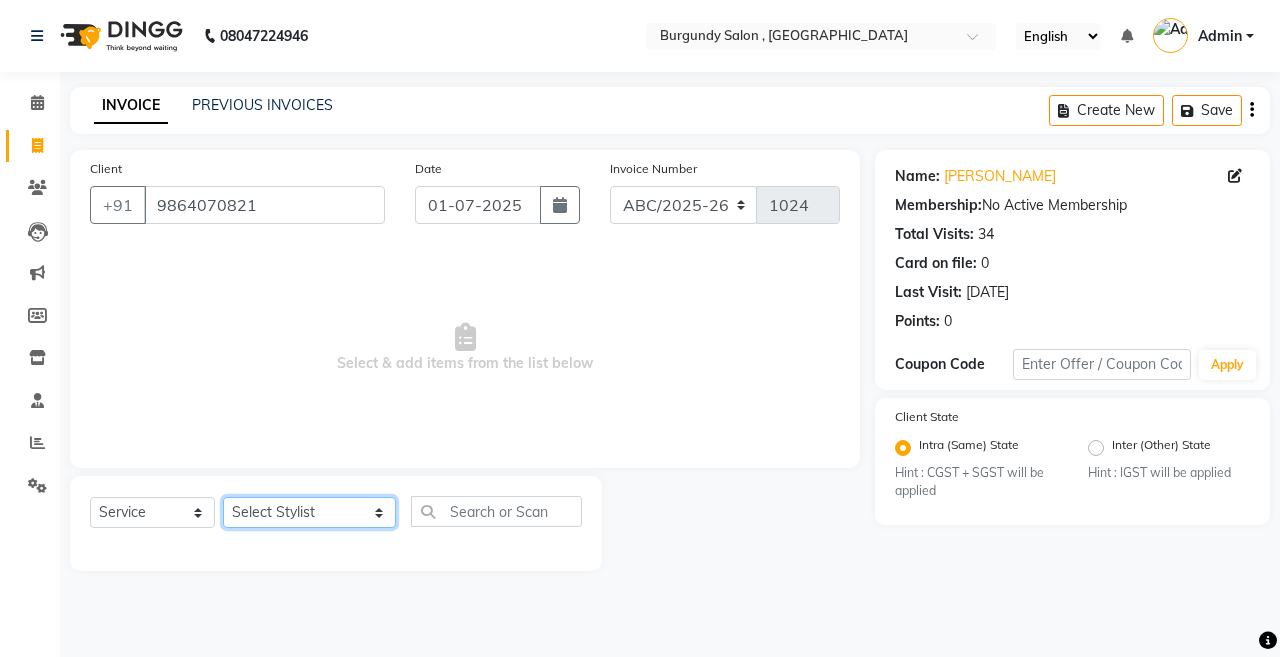 click on "Select Stylist ANIL  [PERSON_NAME] [PERSON_NAME]  DHON DAS DHON / [PERSON_NAME] [PERSON_NAME] [PERSON_NAME]/ [PERSON_NAME] [PERSON_NAME] LAXI / [PERSON_NAME] LITTLE MAAM MINTUL [PERSON_NAME] [PERSON_NAME] [PERSON_NAME] [PERSON_NAME]/POJA/ [PERSON_NAME] / [PERSON_NAME] [PERSON_NAME]/ [PERSON_NAME] PUJAA [PERSON_NAME] / [PERSON_NAME]  [PERSON_NAME] / [PERSON_NAME] [PERSON_NAME] / [PERSON_NAME] / [PERSON_NAME] [PERSON_NAME]/ [PERSON_NAME]/[PERSON_NAME]/[PERSON_NAME]/ [PERSON_NAME]/[PERSON_NAME]/ [PERSON_NAME] [PERSON_NAME]/ [PERSON_NAME] [PERSON_NAME] [PERSON_NAME] [PERSON_NAME] SOPEM staff 1 staff 1 TANU" 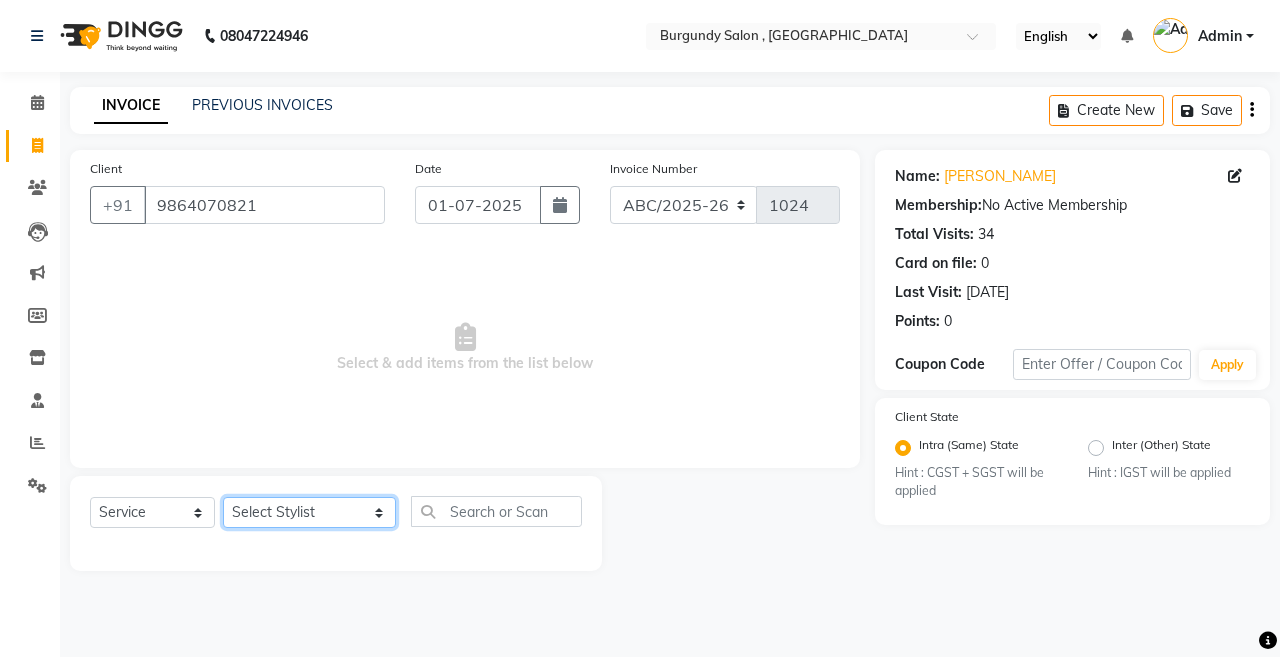 select on "58941" 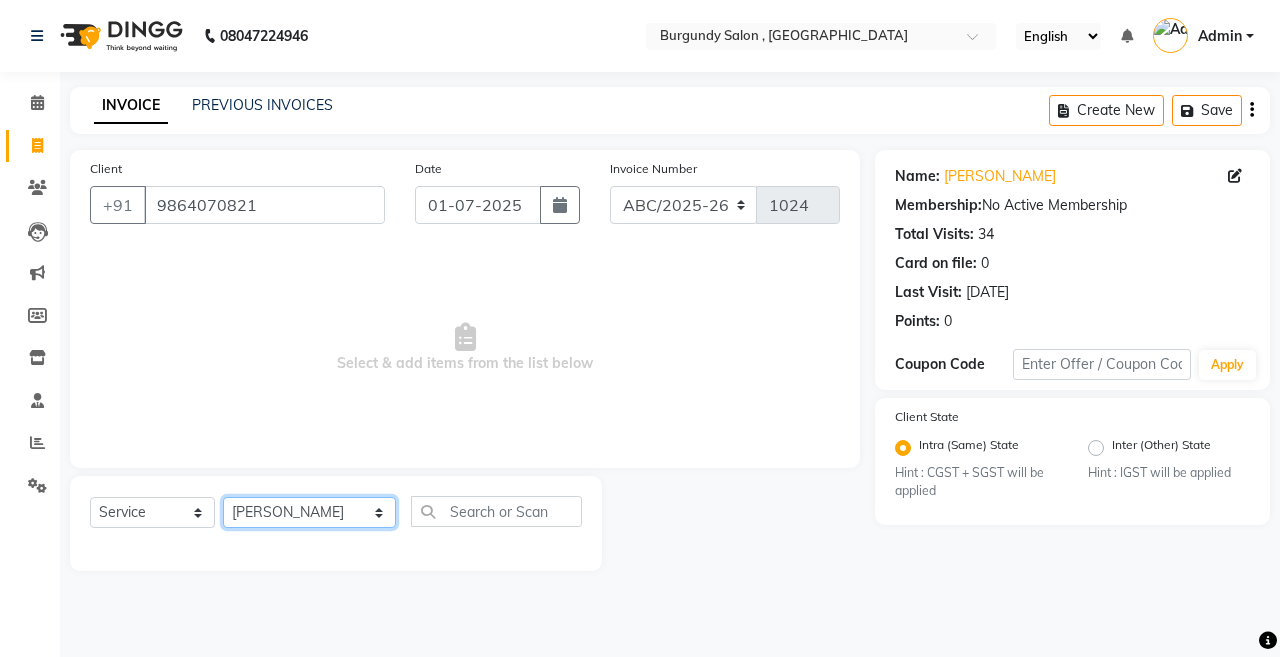 click on "Select Stylist ANIL  [PERSON_NAME] [PERSON_NAME]  DHON DAS DHON / [PERSON_NAME] [PERSON_NAME] [PERSON_NAME]/ [PERSON_NAME] [PERSON_NAME] LAXI / [PERSON_NAME] LITTLE MAAM MINTUL [PERSON_NAME] [PERSON_NAME] [PERSON_NAME] [PERSON_NAME]/POJA/ [PERSON_NAME] / [PERSON_NAME] [PERSON_NAME]/ [PERSON_NAME] PUJAA [PERSON_NAME] / [PERSON_NAME]  [PERSON_NAME] / [PERSON_NAME] [PERSON_NAME] / [PERSON_NAME] / [PERSON_NAME] [PERSON_NAME]/ [PERSON_NAME]/[PERSON_NAME]/[PERSON_NAME]/ [PERSON_NAME]/[PERSON_NAME]/ [PERSON_NAME] [PERSON_NAME]/ [PERSON_NAME] [PERSON_NAME] [PERSON_NAME] [PERSON_NAME] SOPEM staff 1 staff 1 TANU" 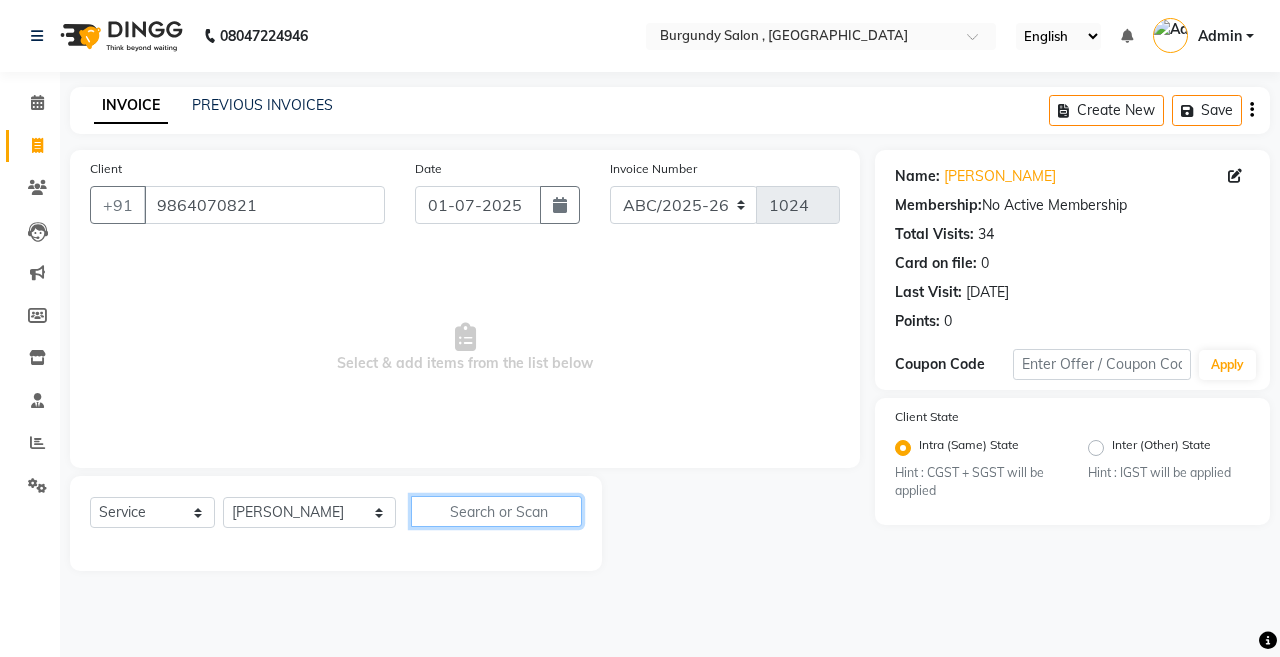 click 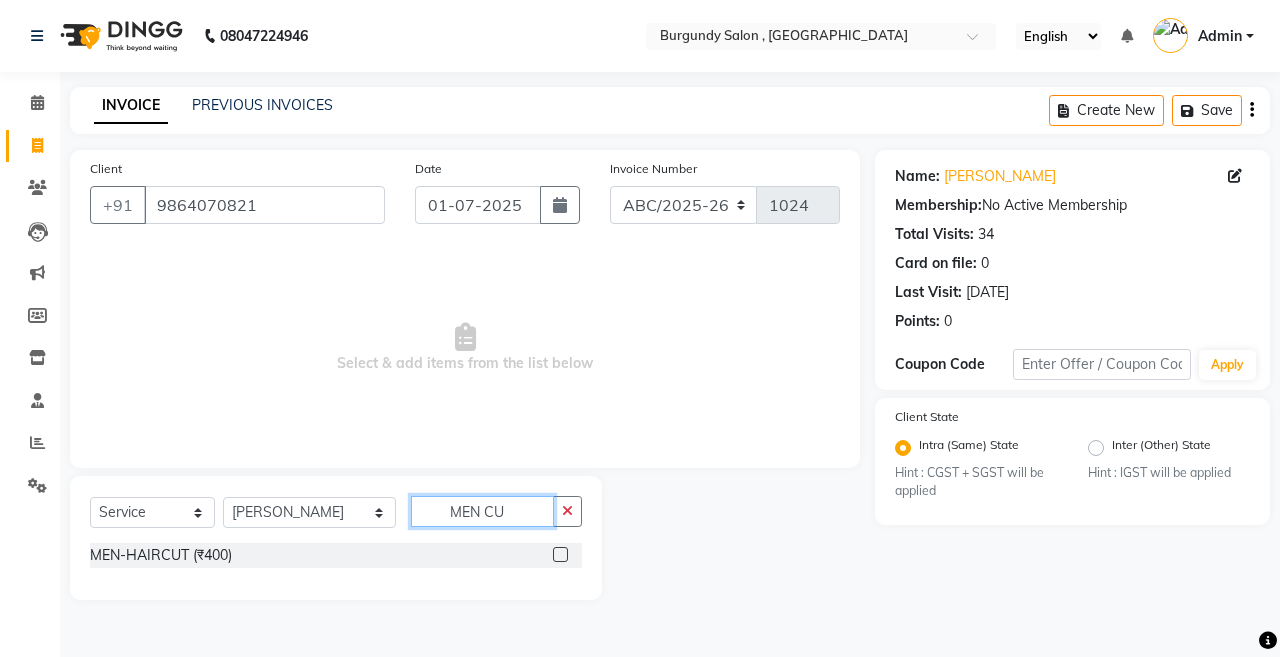 type on "MEN CU" 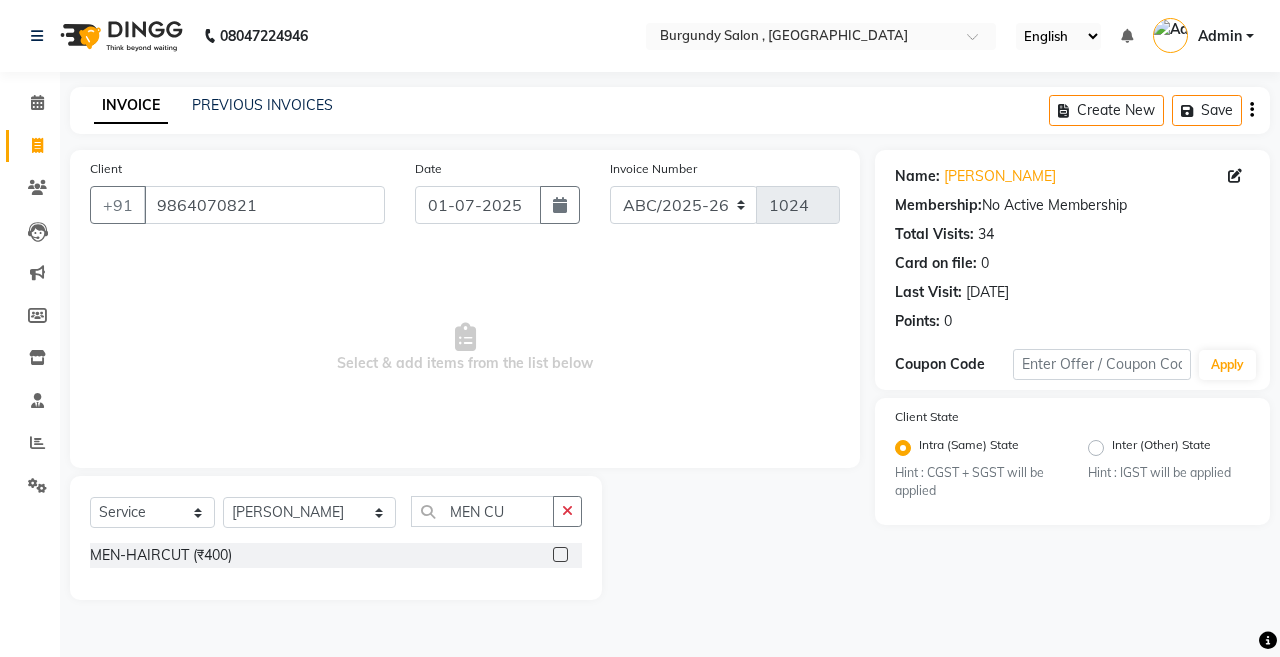 click 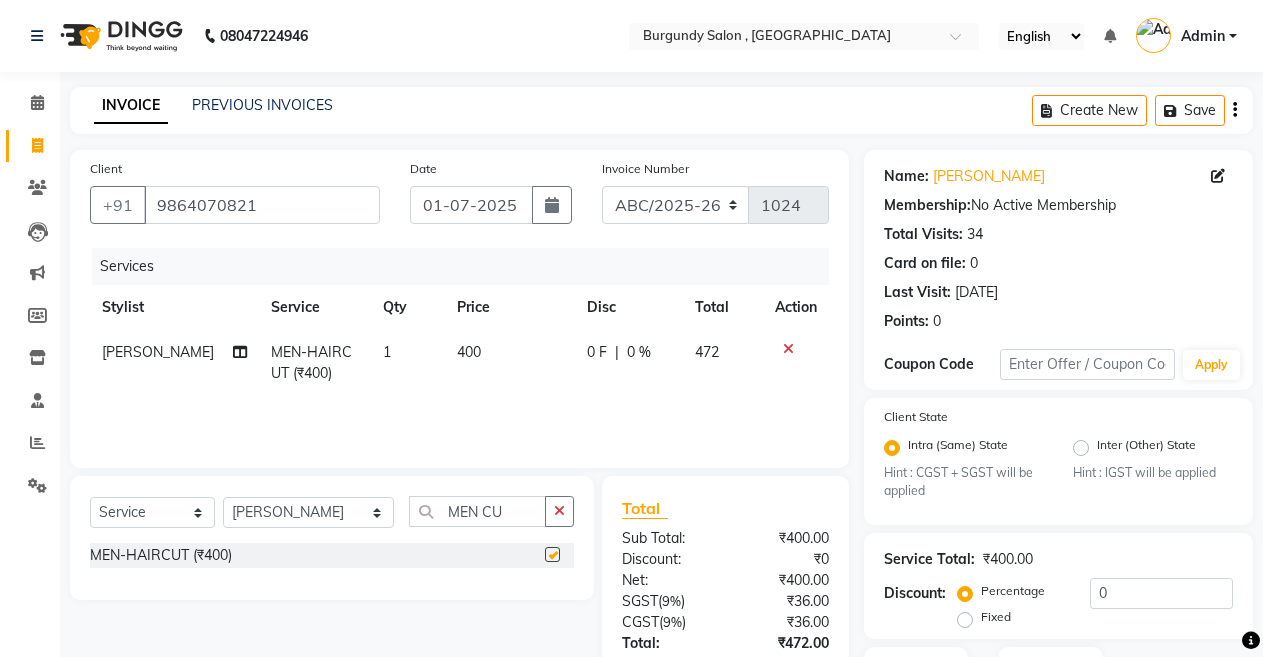 checkbox on "false" 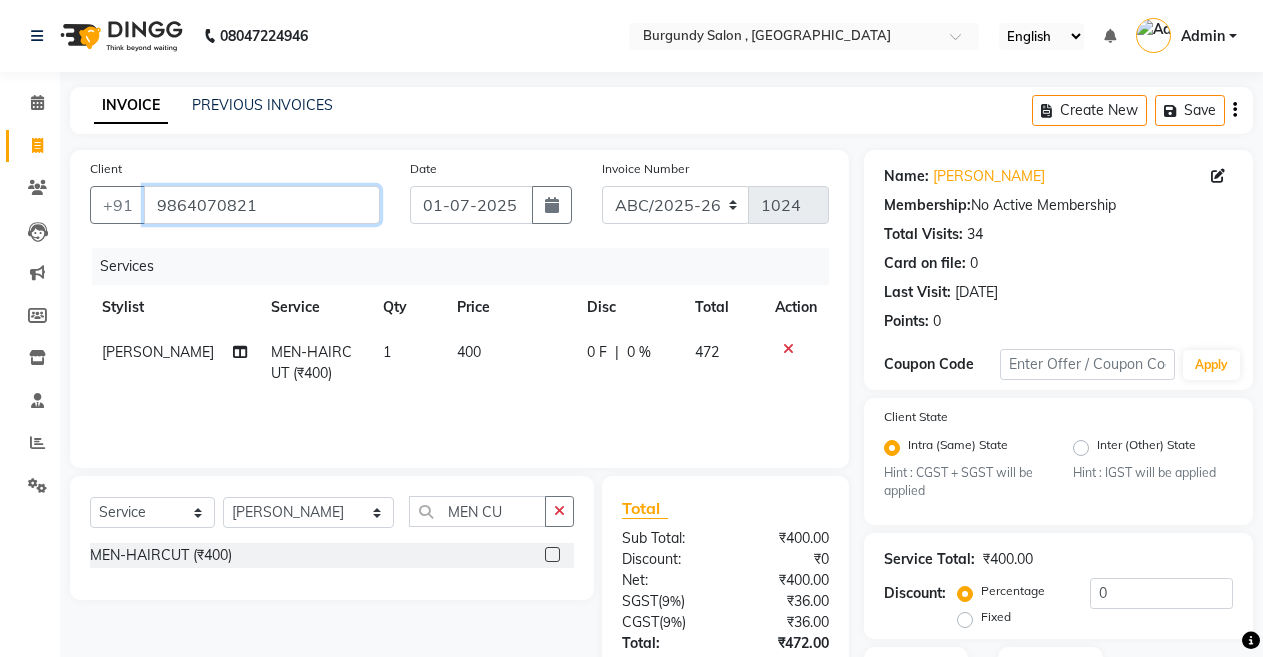 click on "9864070821" at bounding box center (262, 205) 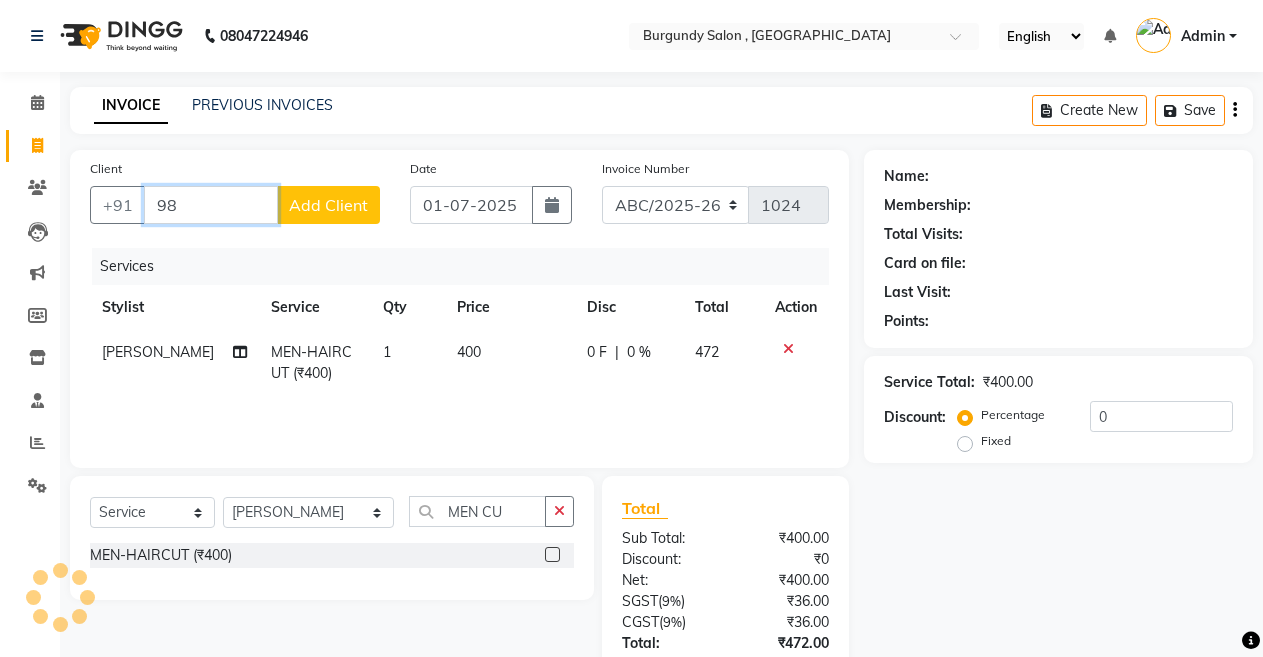 type on "9" 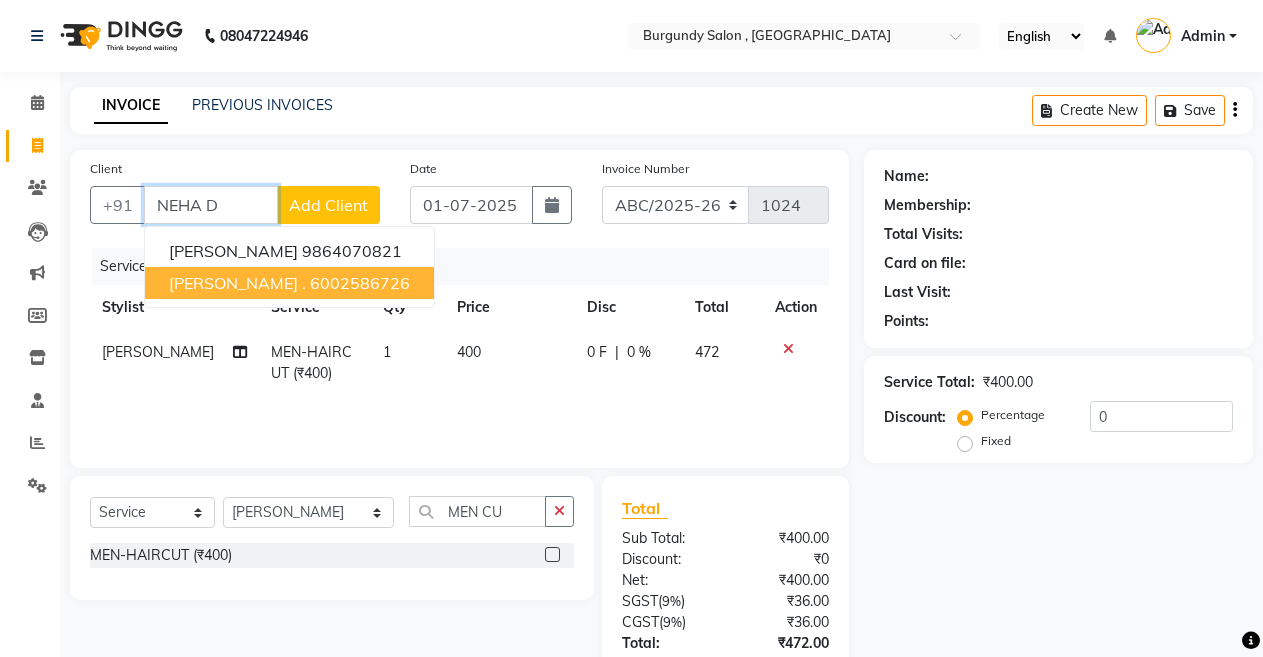 click on "[PERSON_NAME] ." at bounding box center (237, 283) 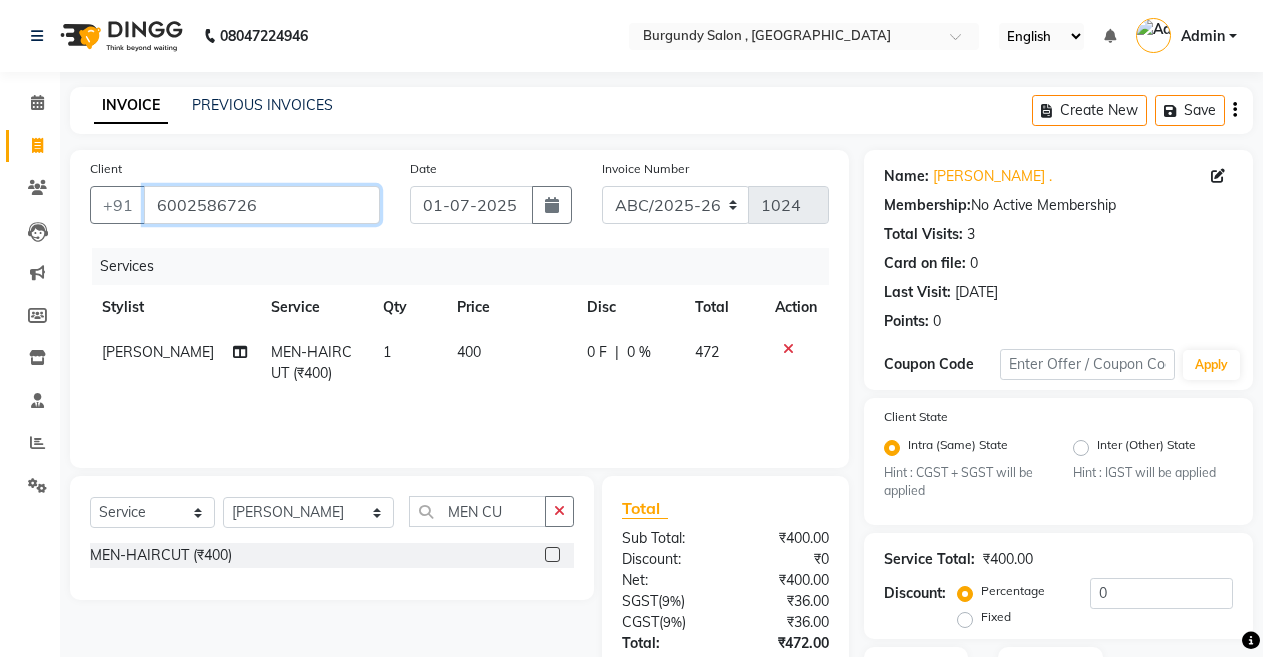 click on "6002586726" at bounding box center (262, 205) 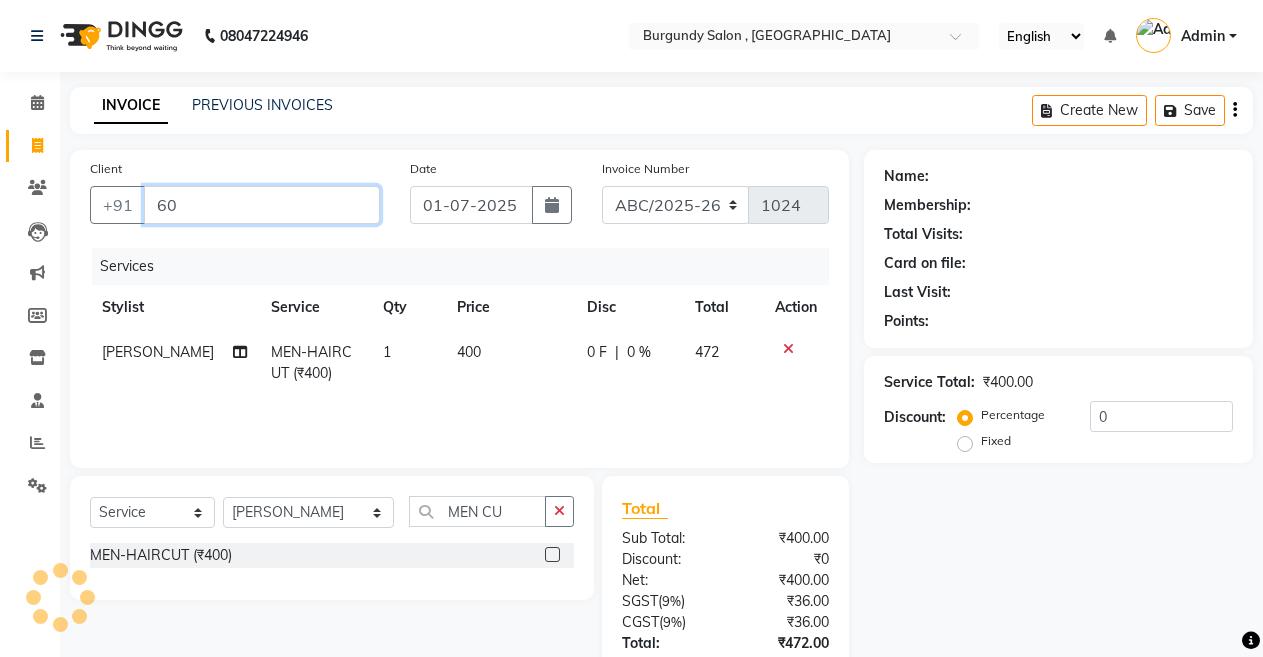 type on "6" 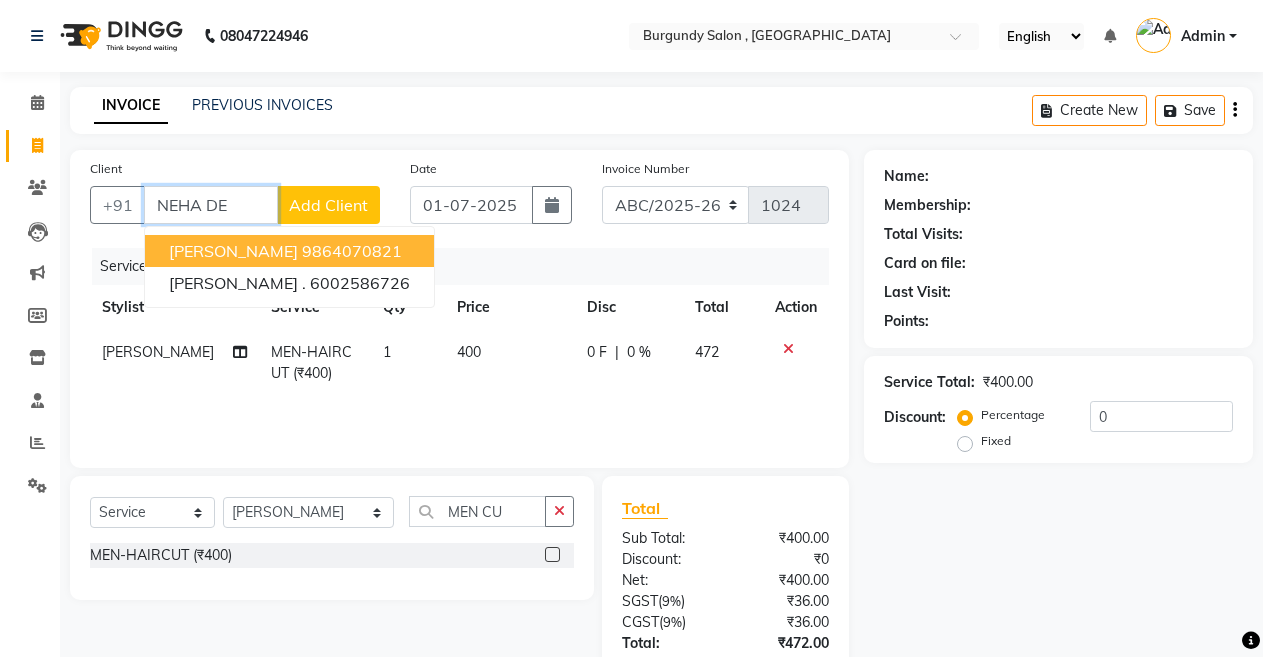click on "[PERSON_NAME]" at bounding box center [233, 251] 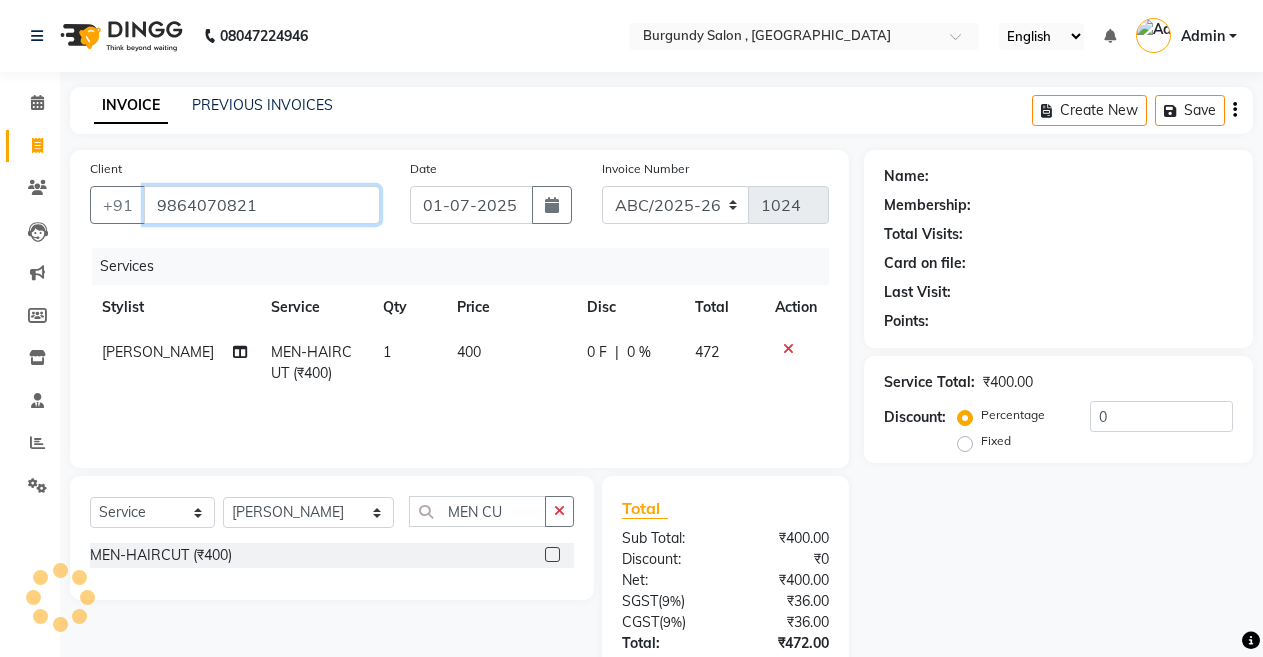 type on "9864070821" 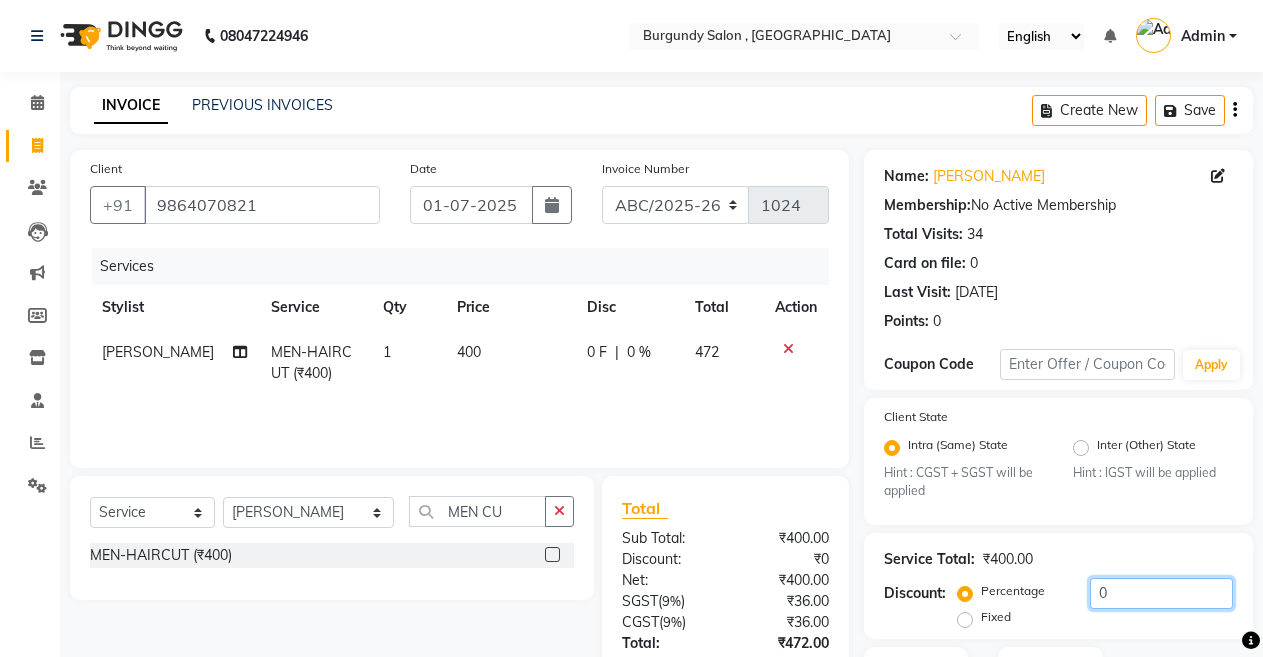 click on "0" 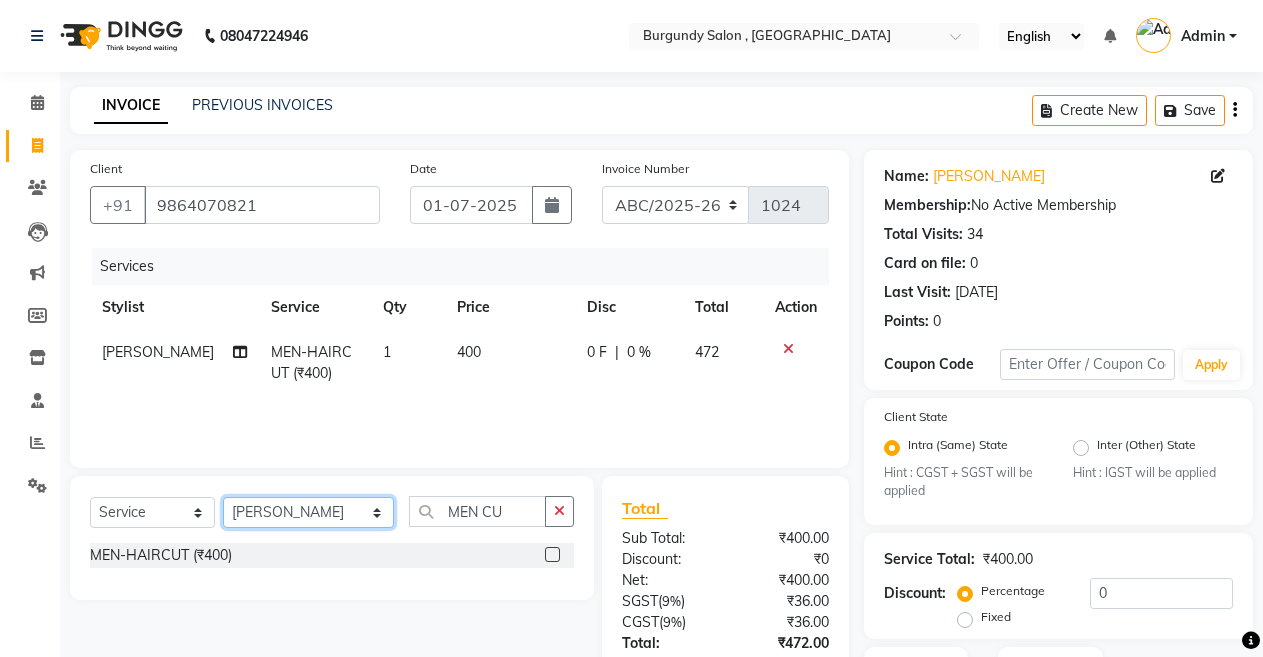 click on "Select Stylist ANIL  [PERSON_NAME] [PERSON_NAME]  DHON DAS DHON / [PERSON_NAME] [PERSON_NAME] [PERSON_NAME]/ [PERSON_NAME] [PERSON_NAME] LAXI / [PERSON_NAME] LITTLE MAAM MINTUL [PERSON_NAME] [PERSON_NAME] [PERSON_NAME] [PERSON_NAME]/POJA/ [PERSON_NAME] / [PERSON_NAME] [PERSON_NAME]/ [PERSON_NAME] PUJAA [PERSON_NAME] / [PERSON_NAME]  [PERSON_NAME] / [PERSON_NAME] [PERSON_NAME] / [PERSON_NAME] / [PERSON_NAME] [PERSON_NAME]/ [PERSON_NAME]/[PERSON_NAME]/[PERSON_NAME]/ [PERSON_NAME]/[PERSON_NAME]/ [PERSON_NAME] [PERSON_NAME]/ [PERSON_NAME] [PERSON_NAME] [PERSON_NAME] [PERSON_NAME] SOPEM staff 1 staff 1 TANU" 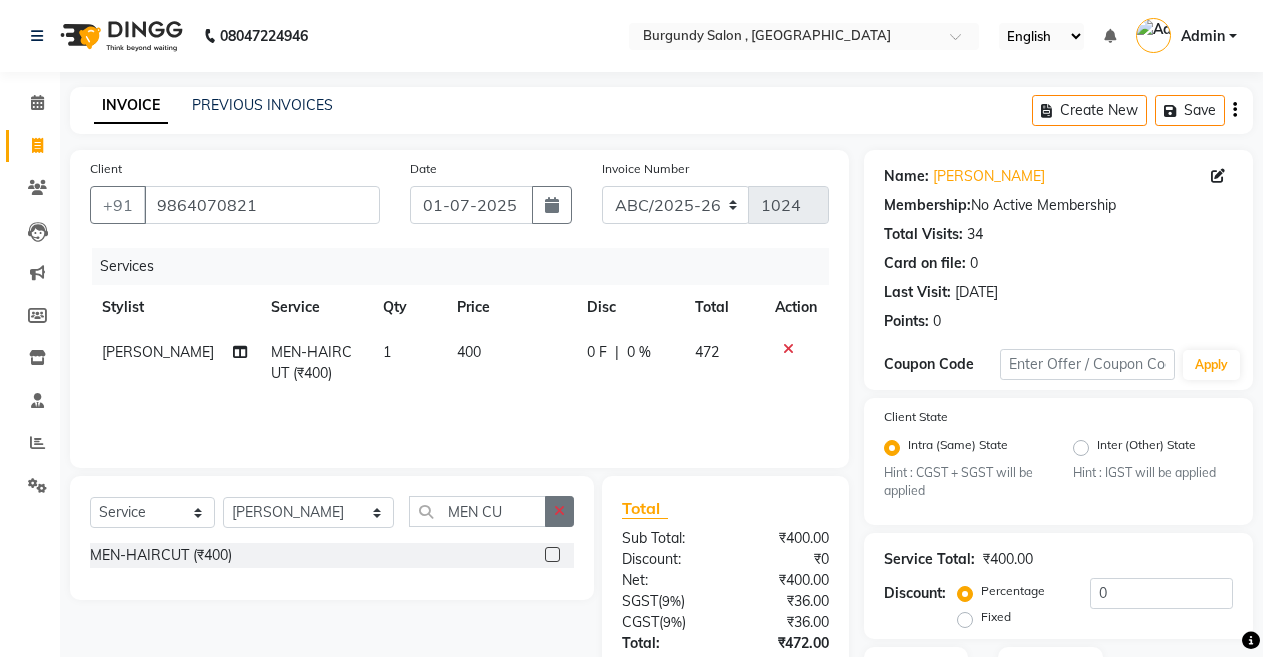 click 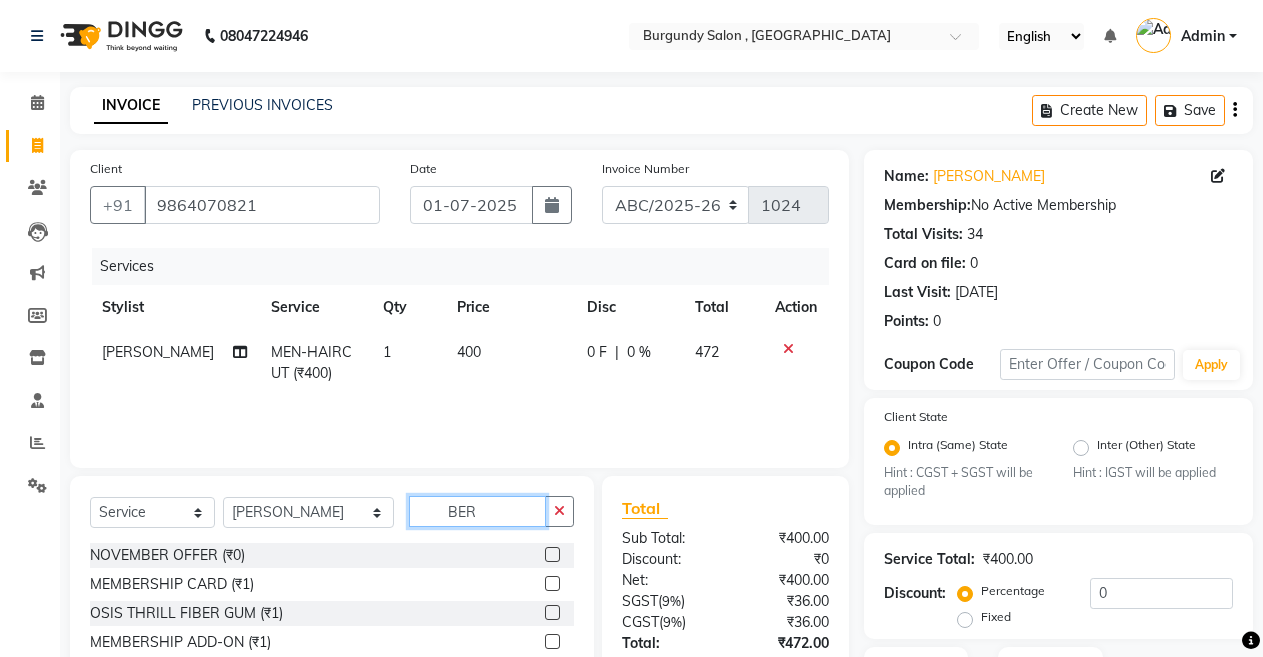scroll, scrollTop: 148, scrollLeft: 0, axis: vertical 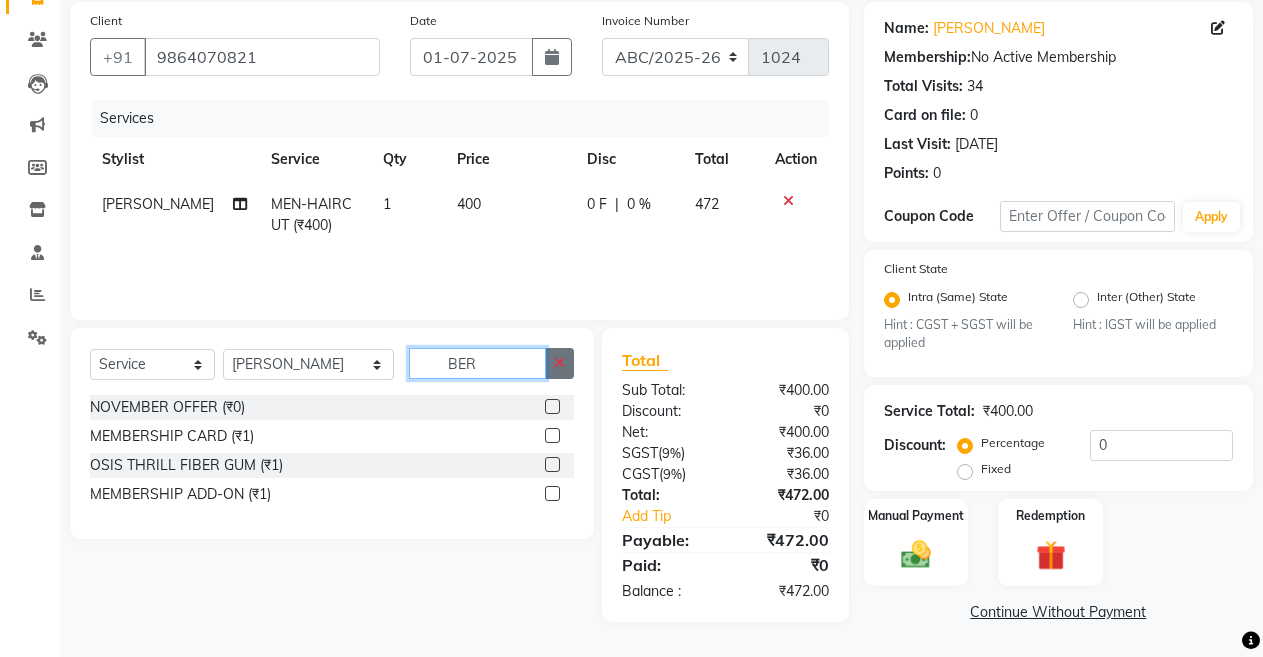 type on "BER" 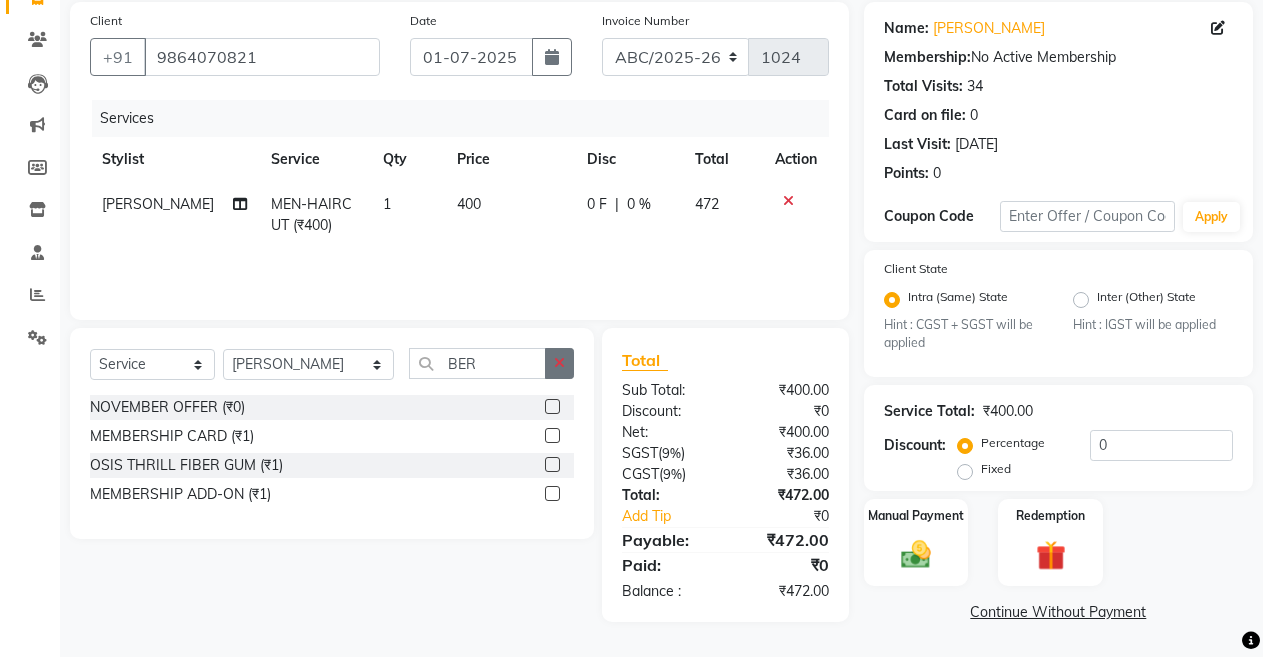 click 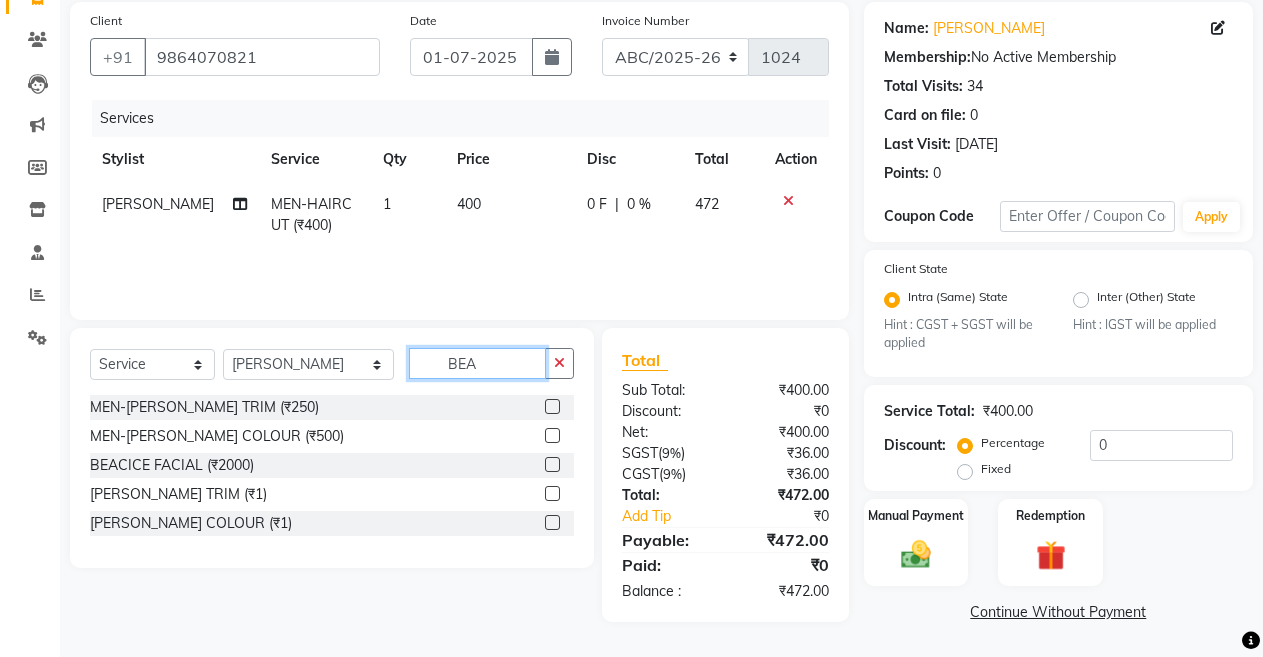 type on "BEA" 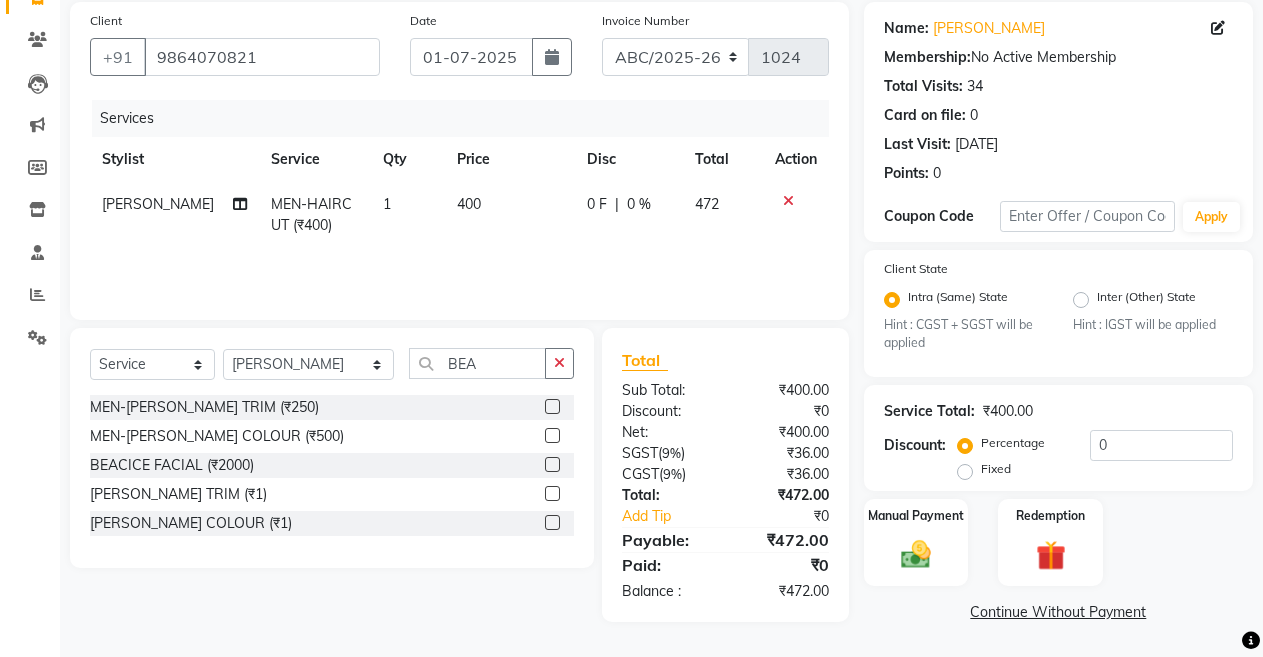 click 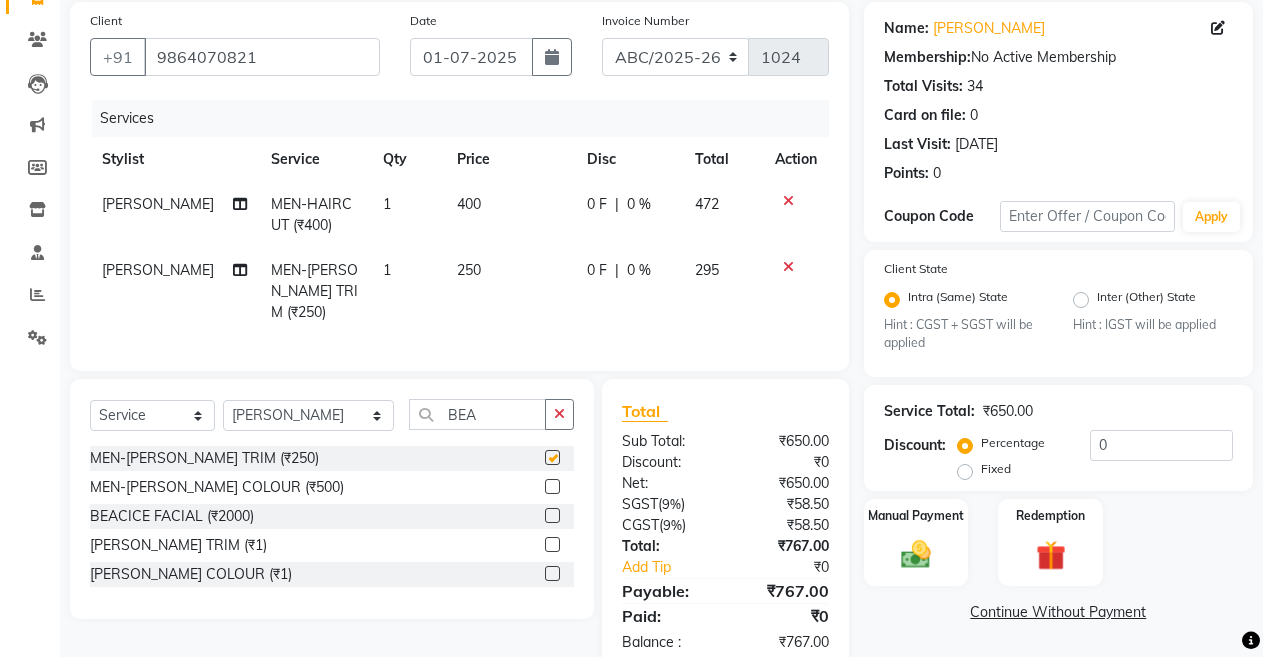 checkbox on "false" 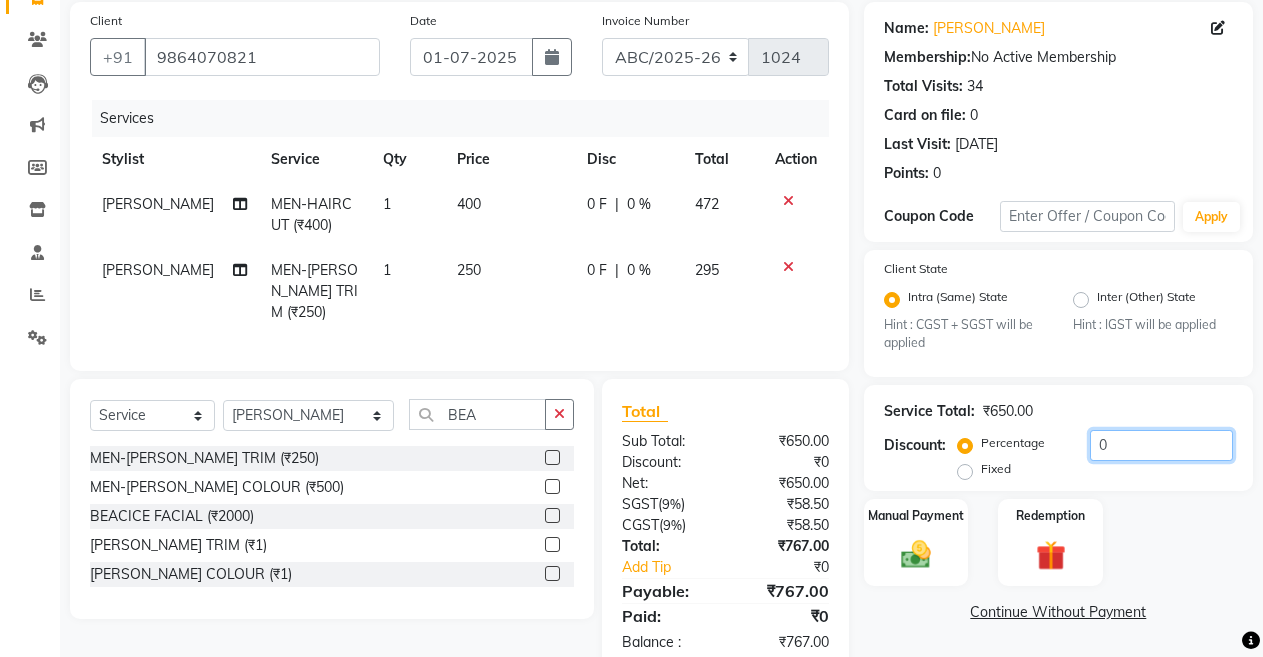click on "0" 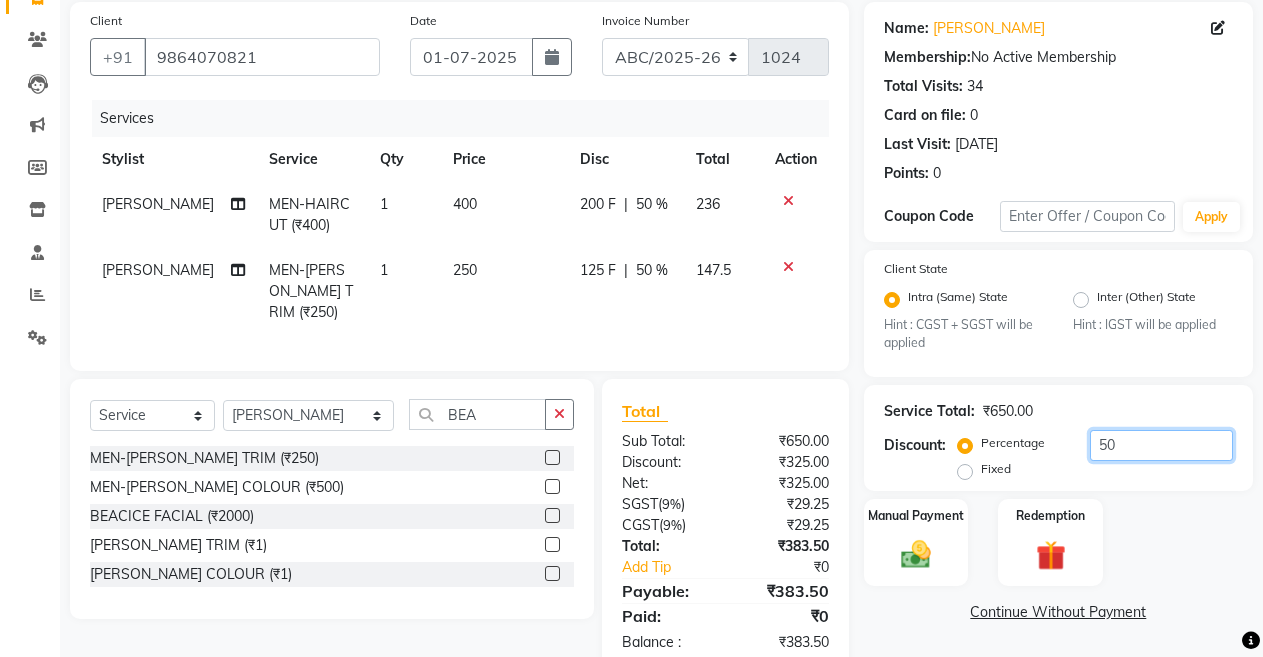 scroll, scrollTop: 189, scrollLeft: 0, axis: vertical 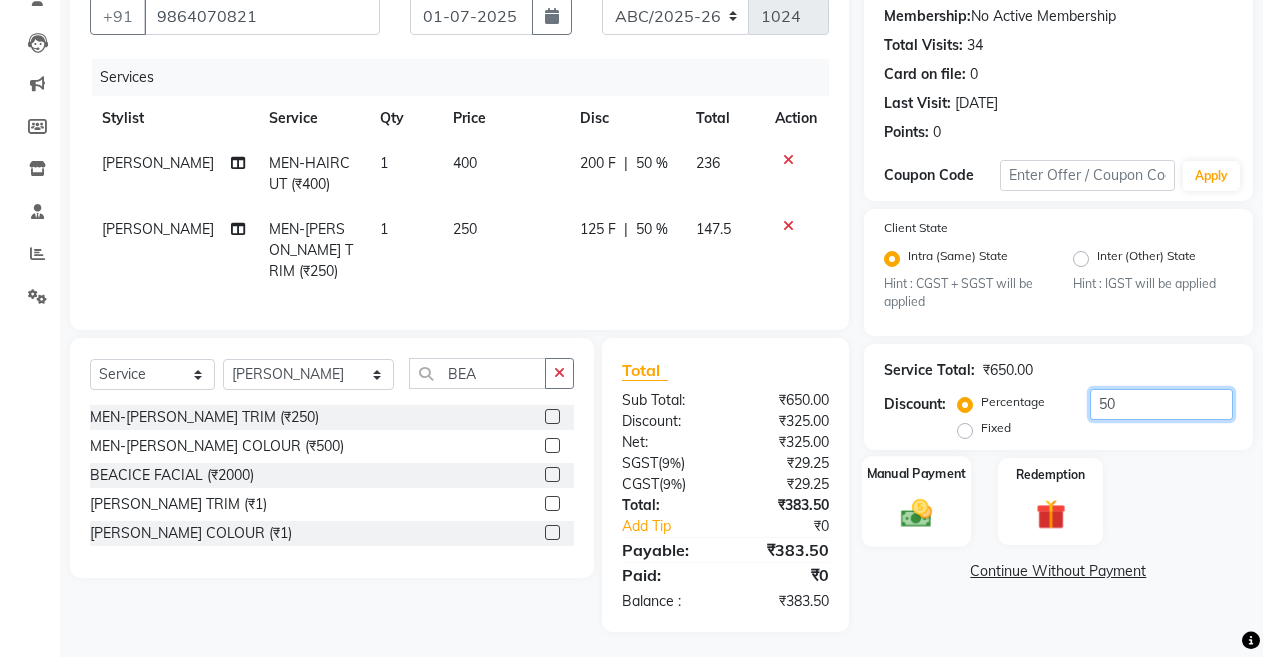 type on "50" 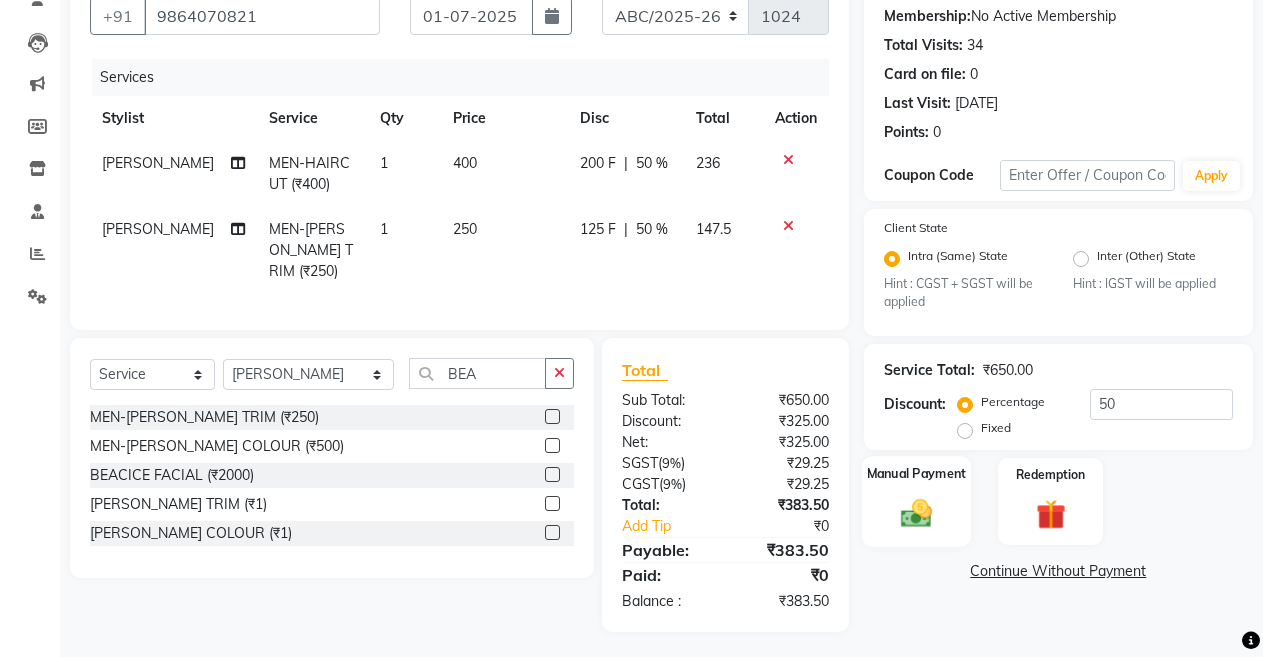 click 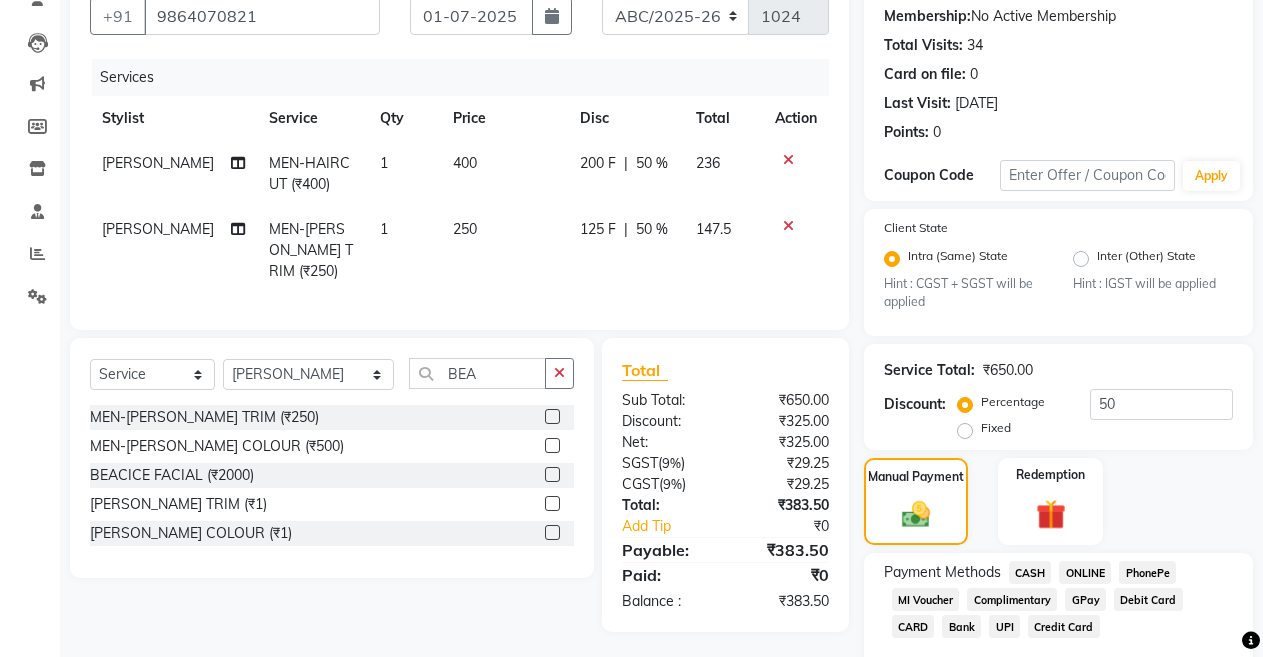 click on "CASH" 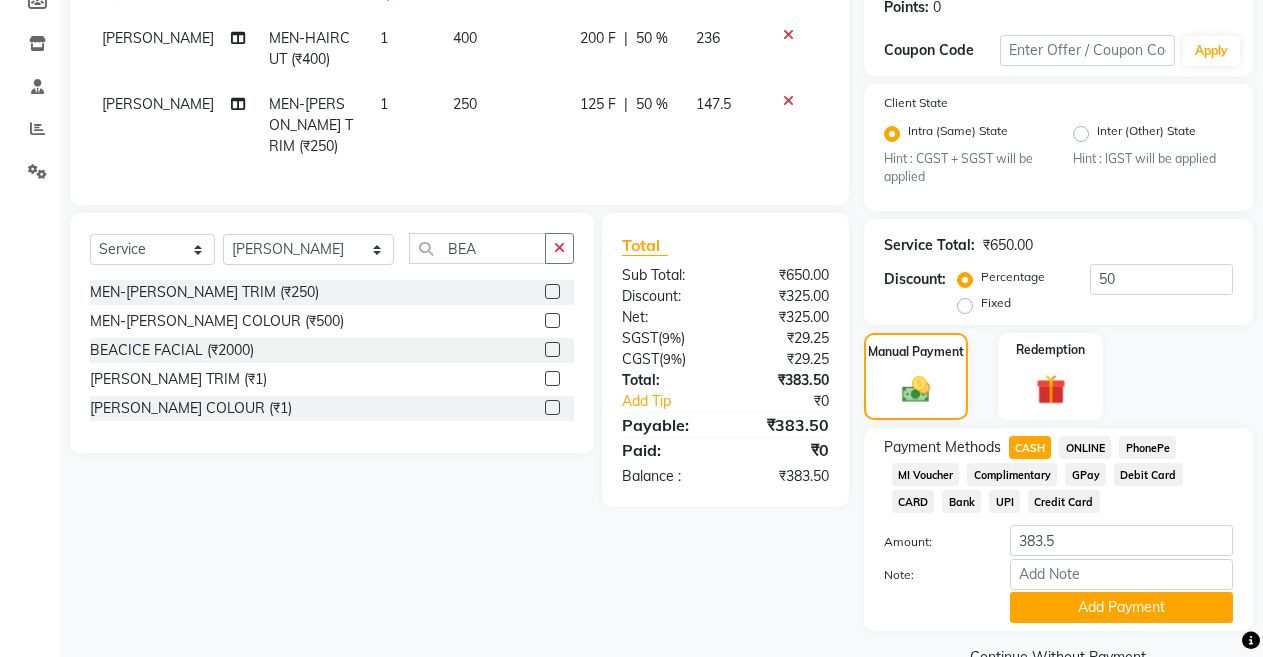 scroll, scrollTop: 357, scrollLeft: 0, axis: vertical 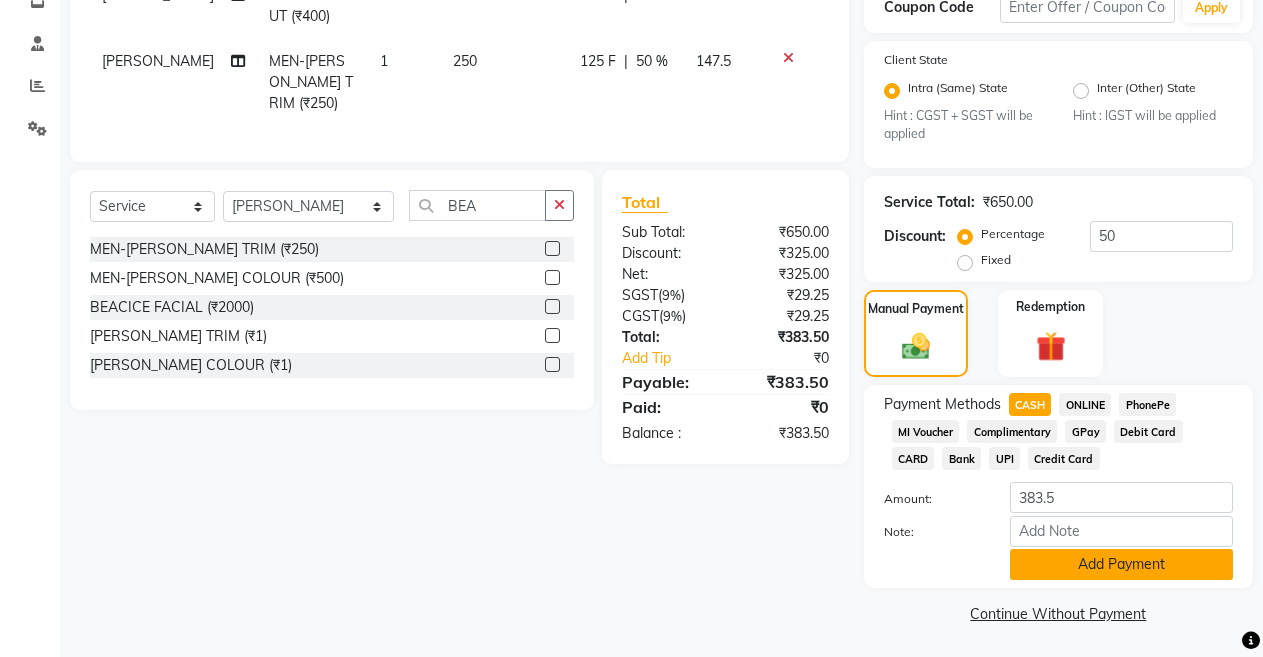 click on "Add Payment" 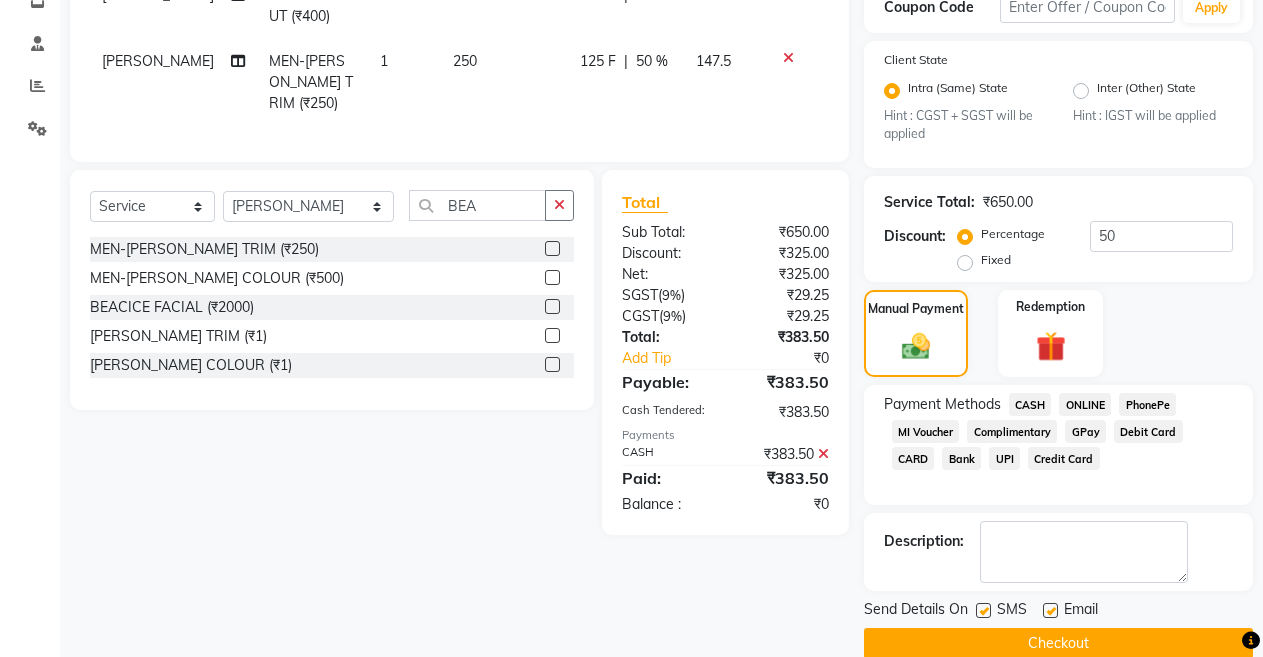 click 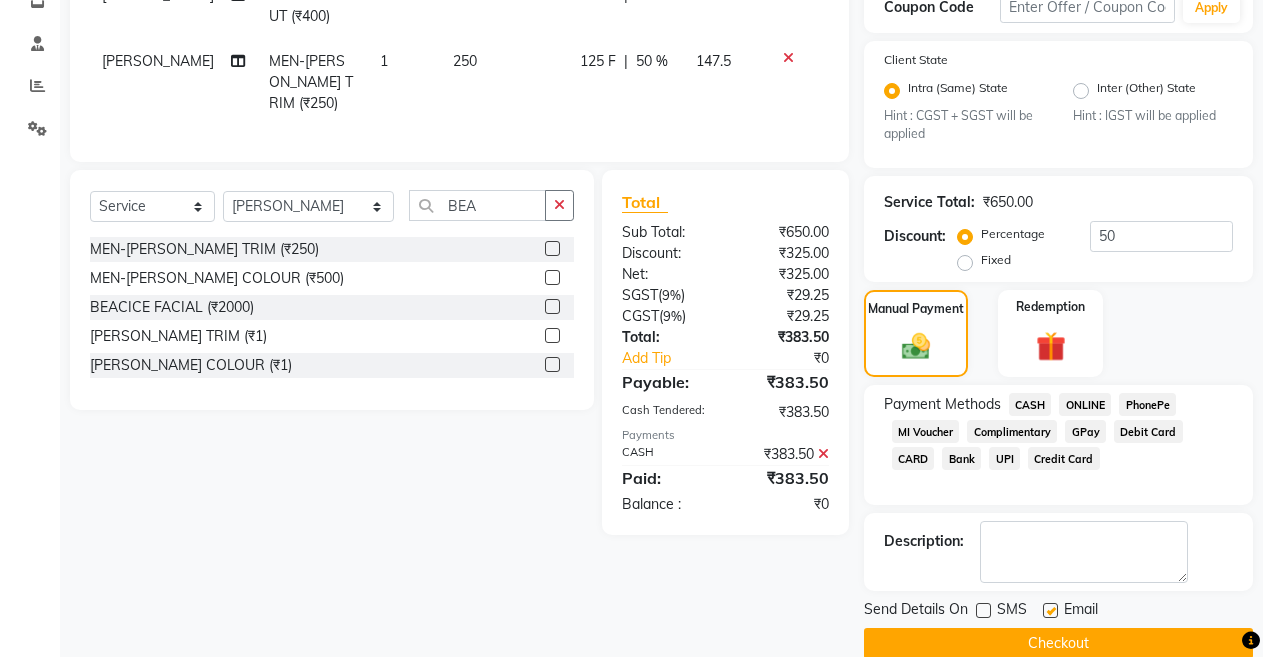 click 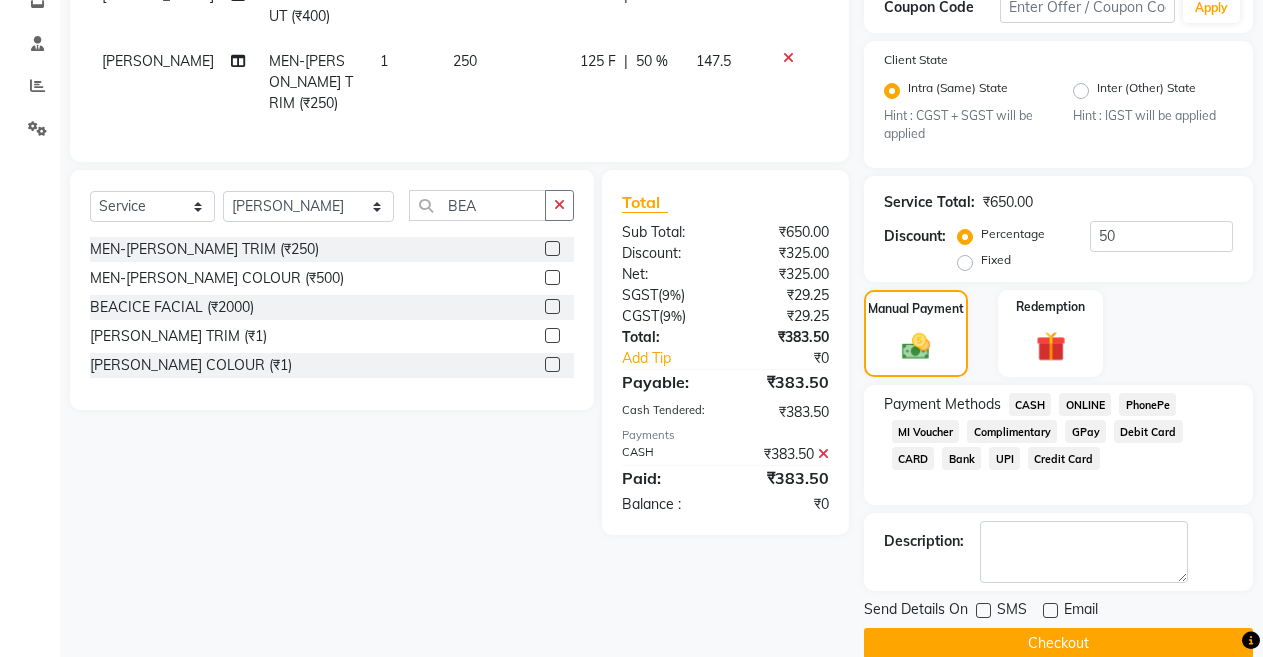 click on "Checkout" 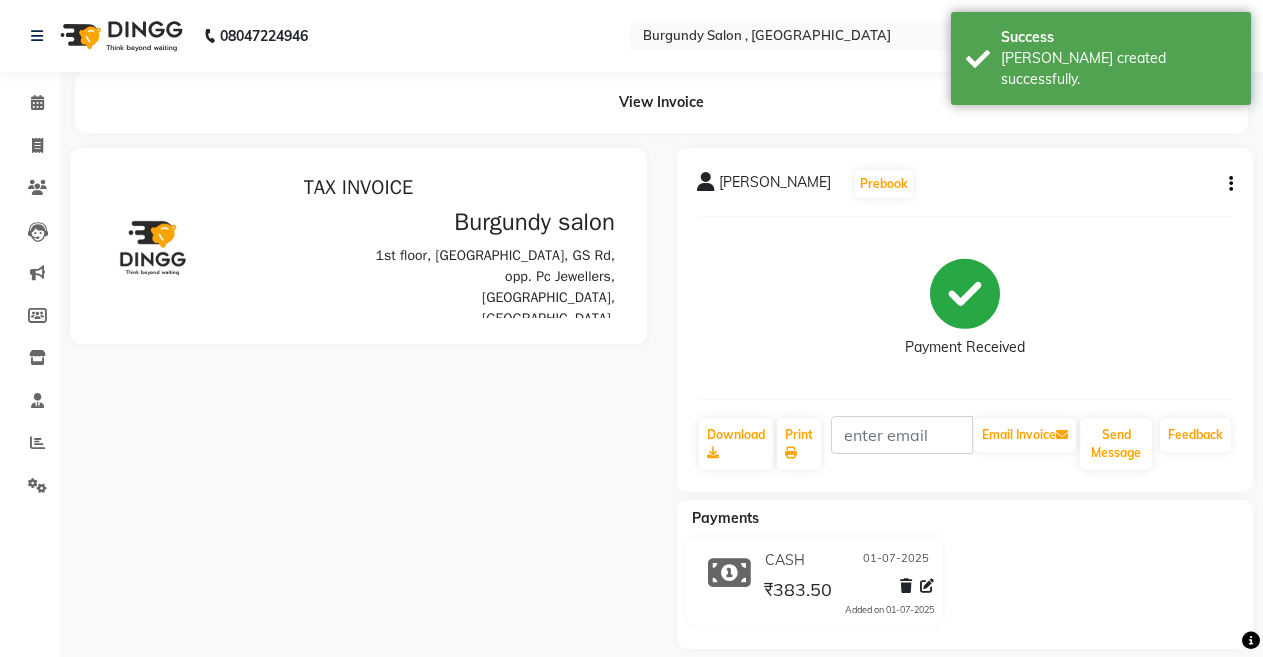 scroll, scrollTop: 0, scrollLeft: 0, axis: both 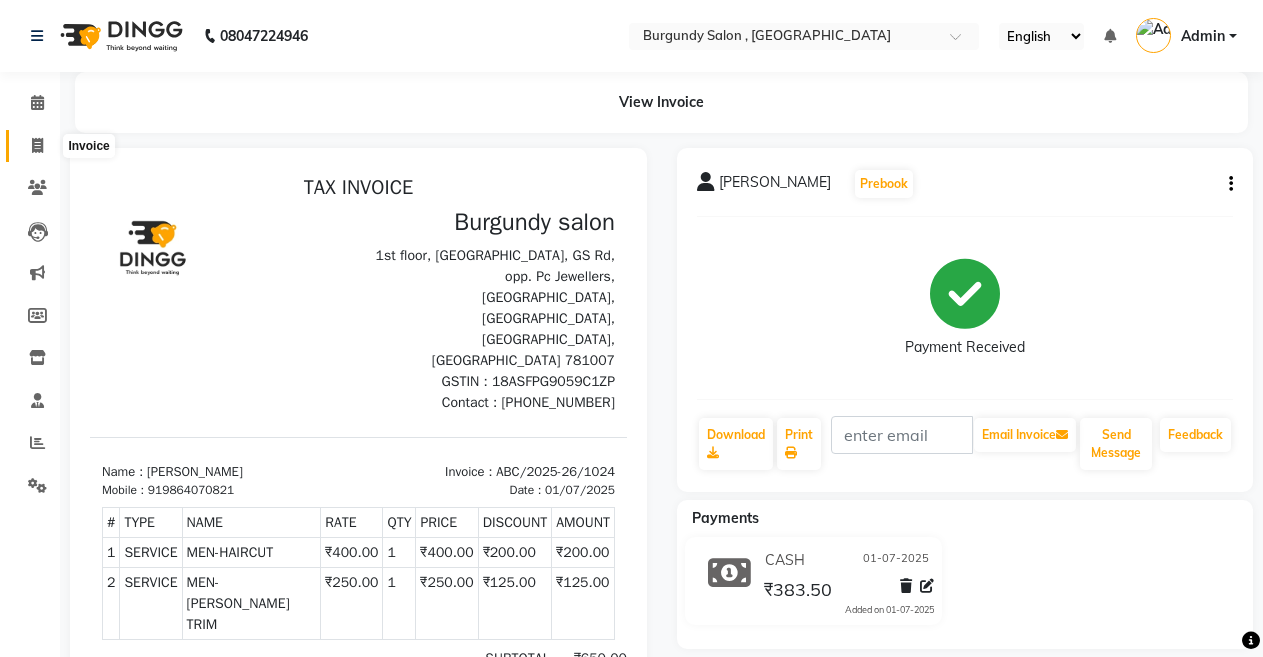 click 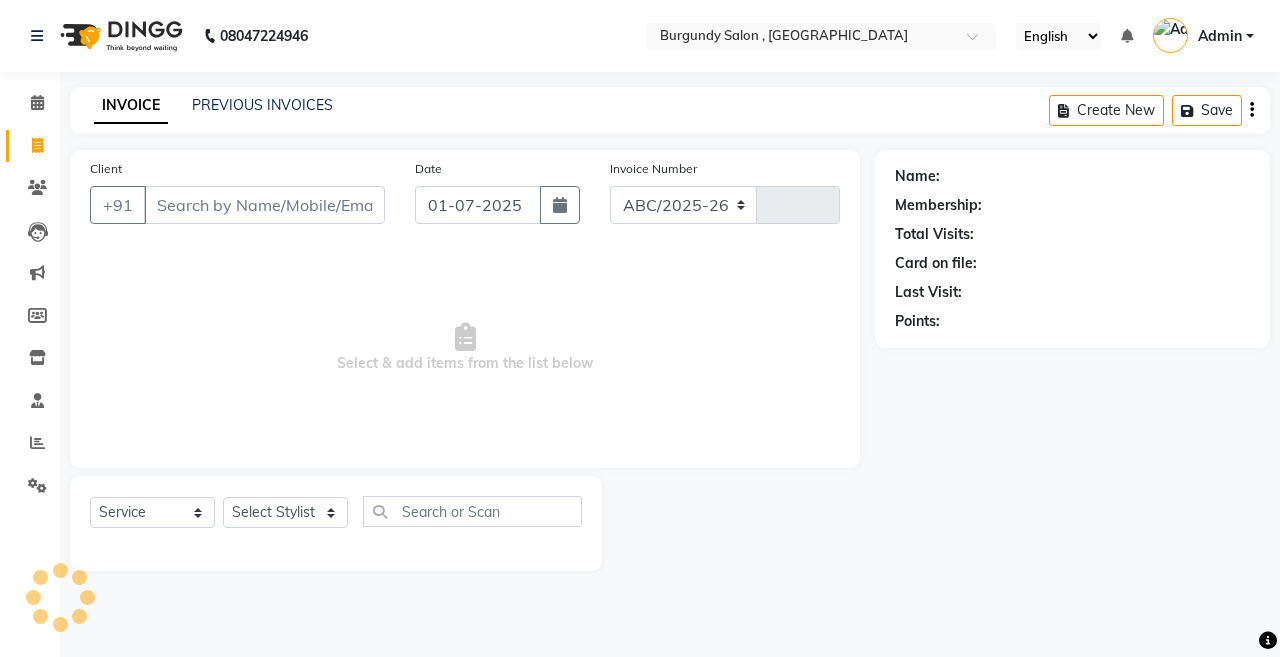select on "5345" 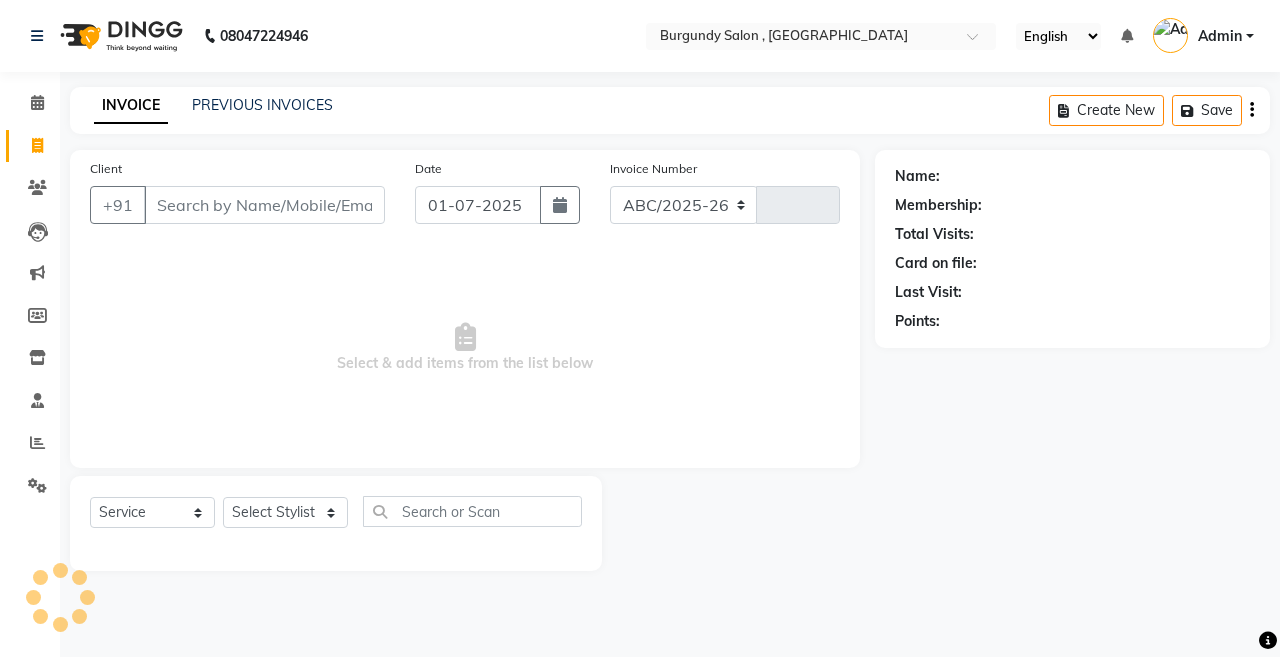 type on "1025" 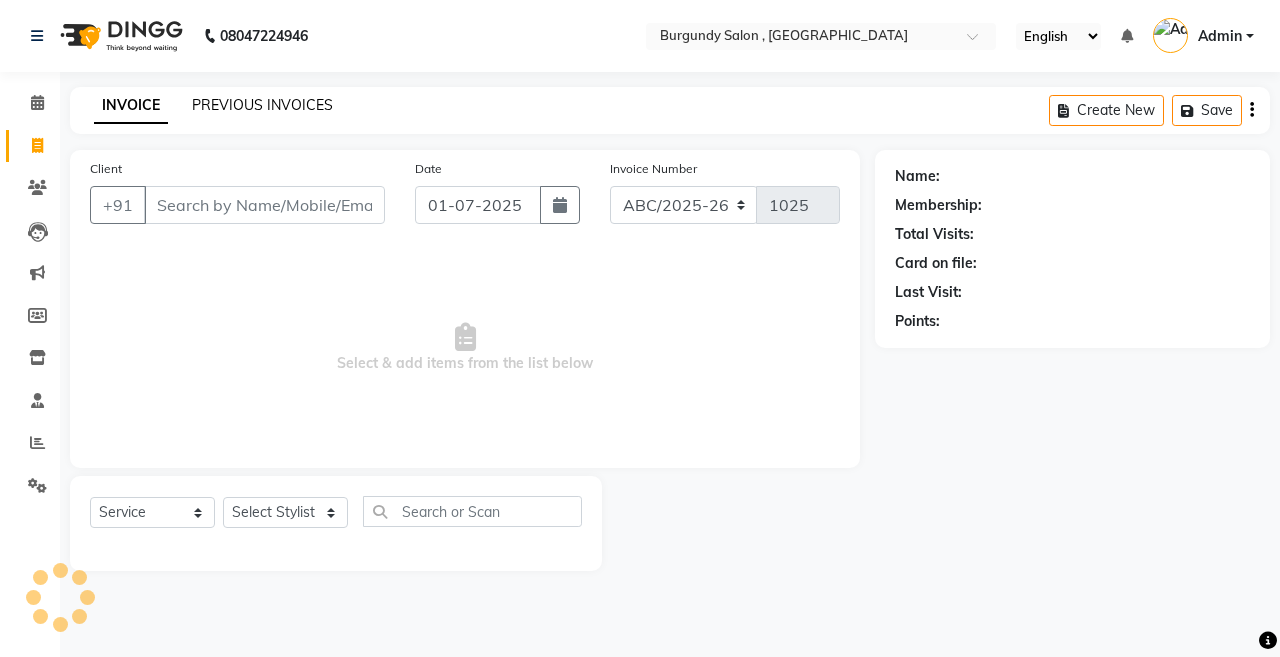 click on "PREVIOUS INVOICES" 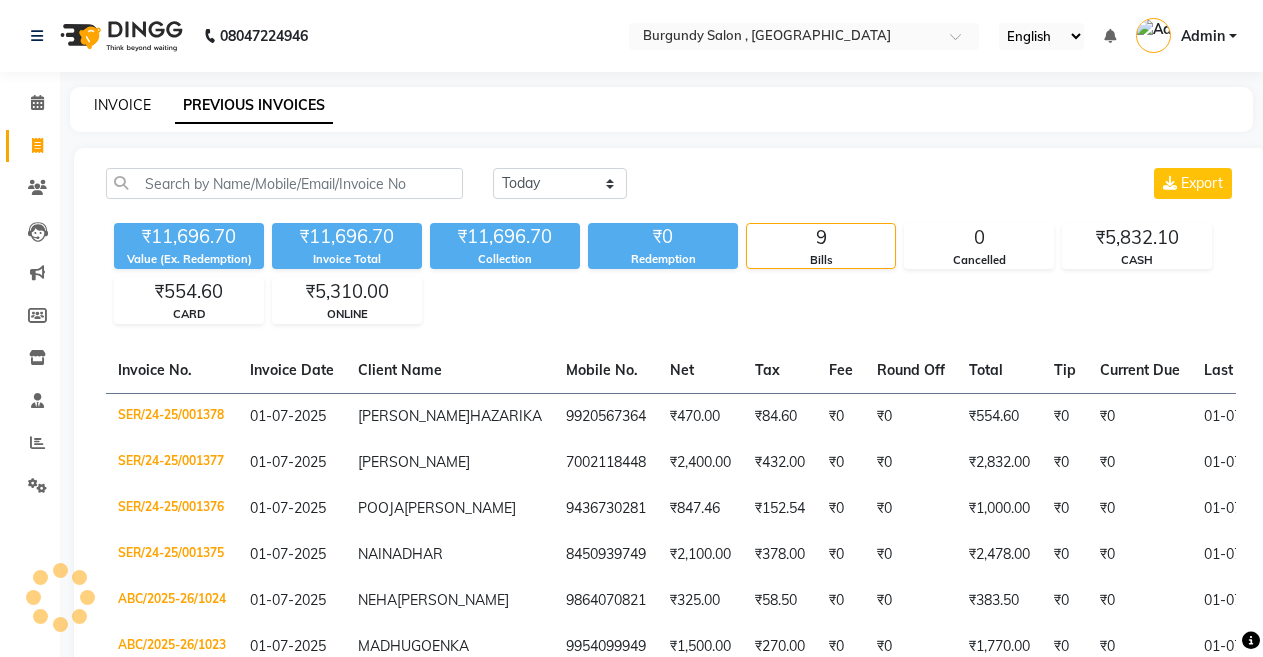 click on "INVOICE" 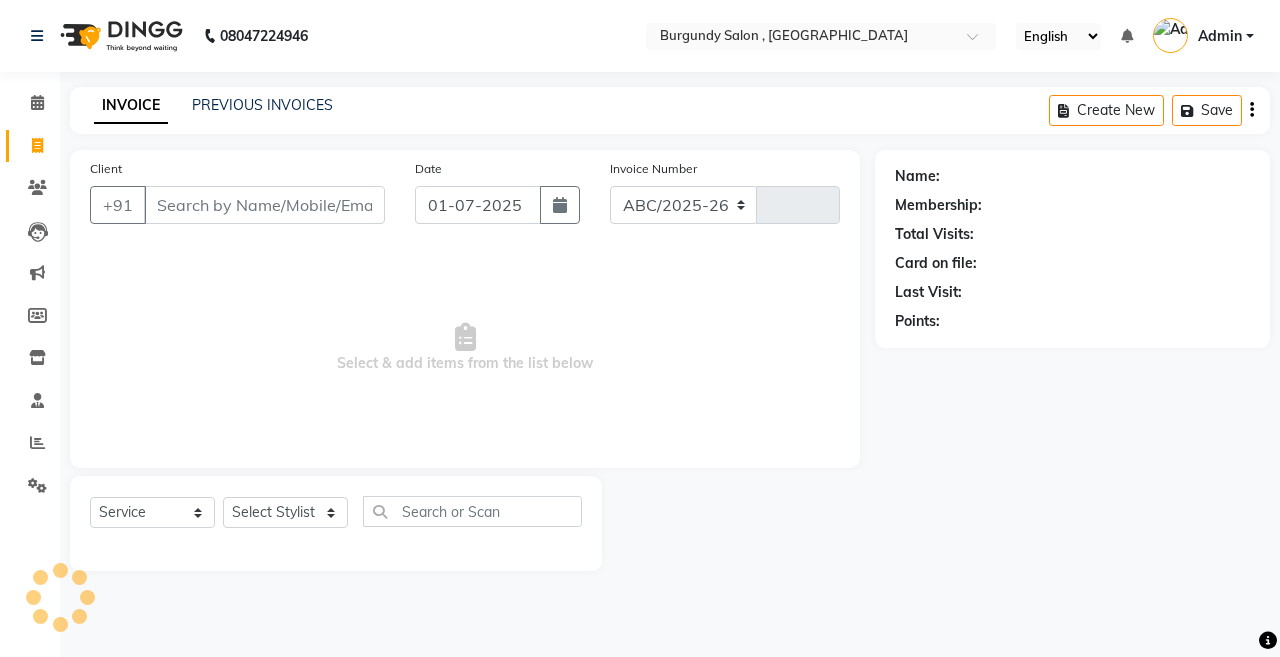 select on "5345" 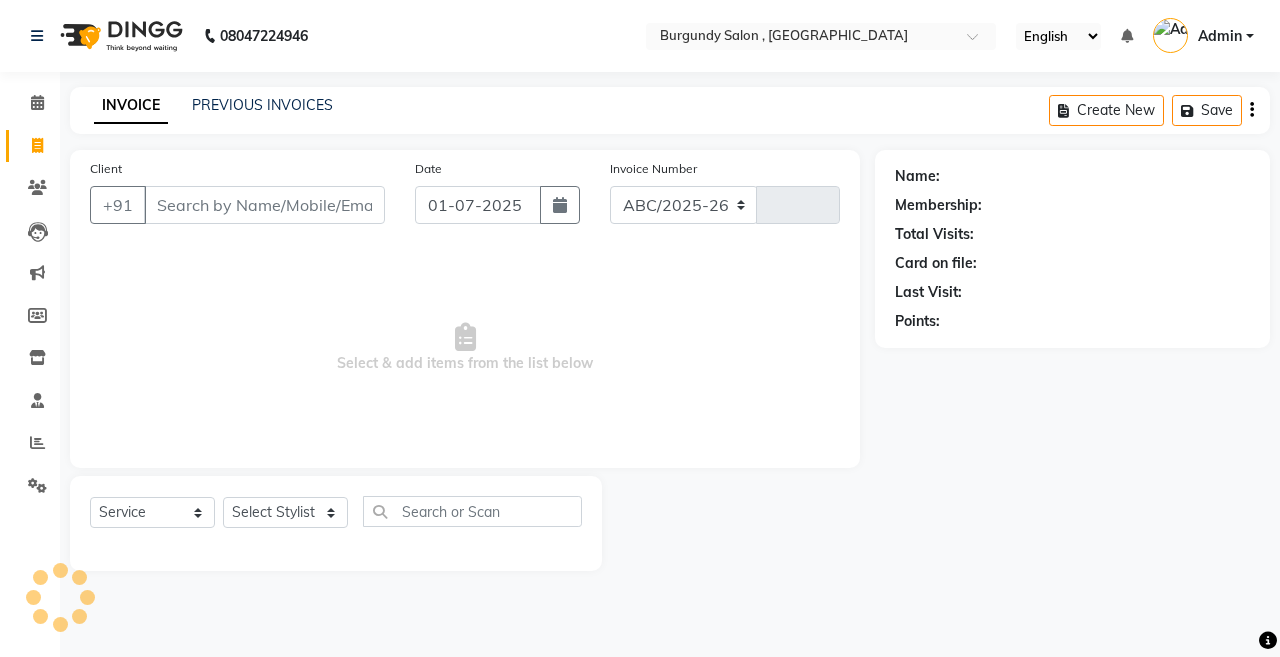 type on "1025" 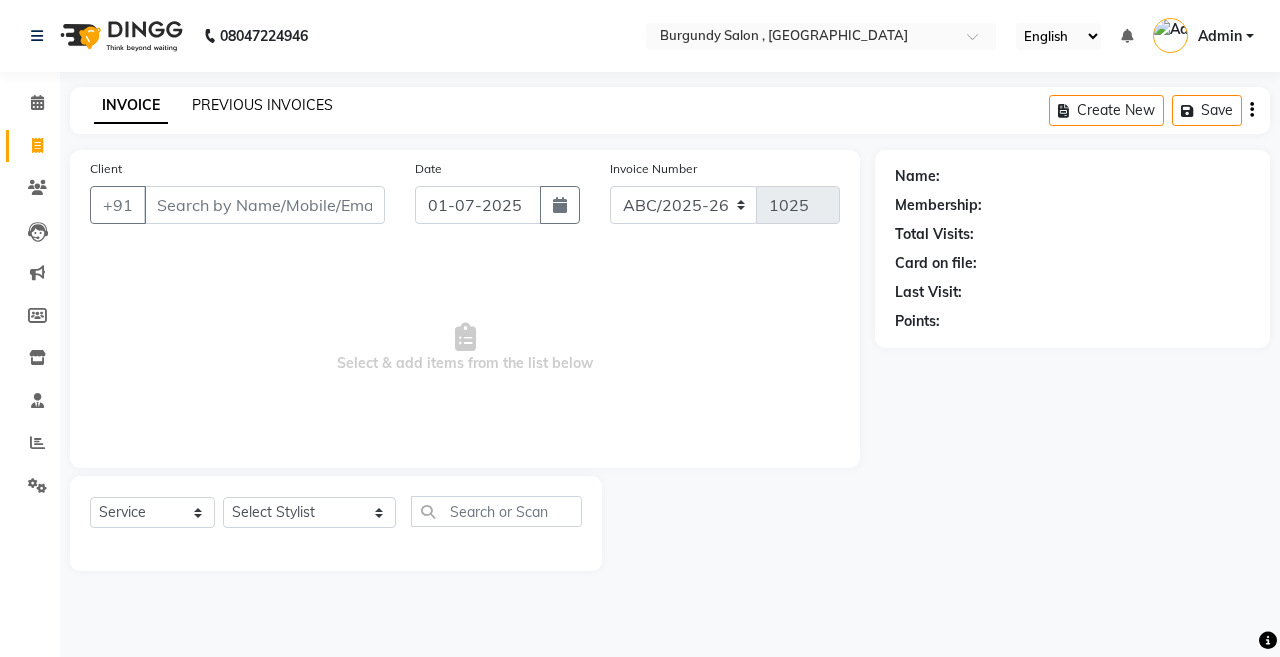 click on "PREVIOUS INVOICES" 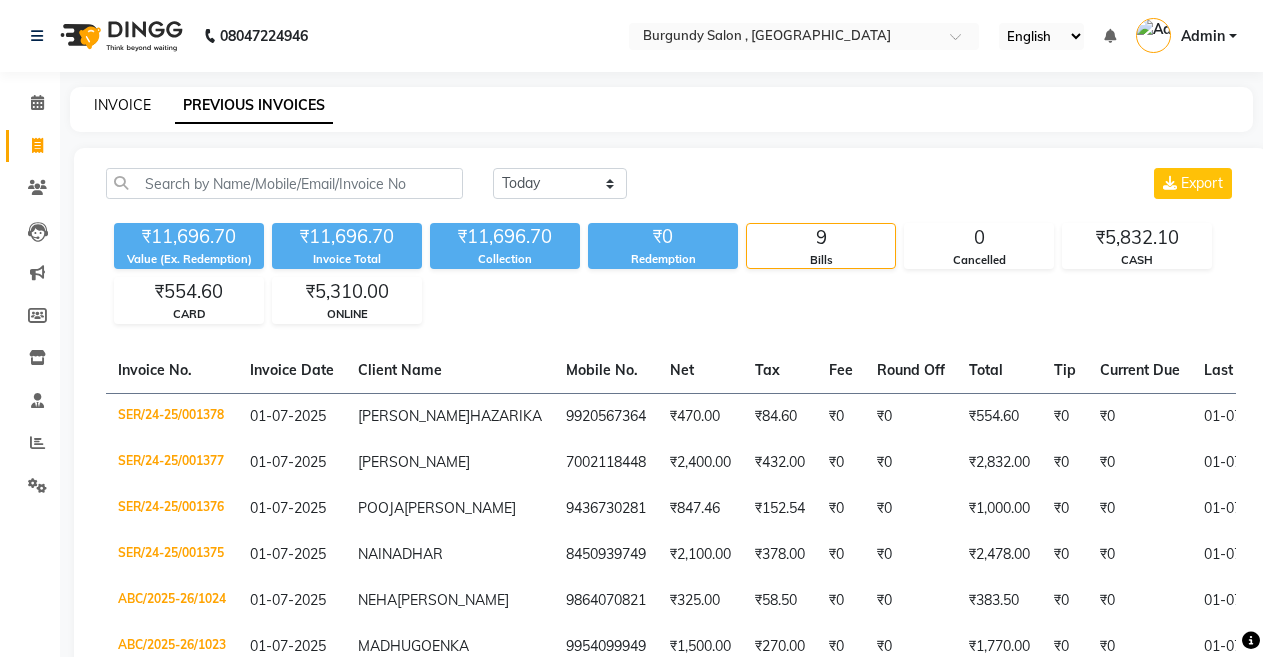 click on "INVOICE" 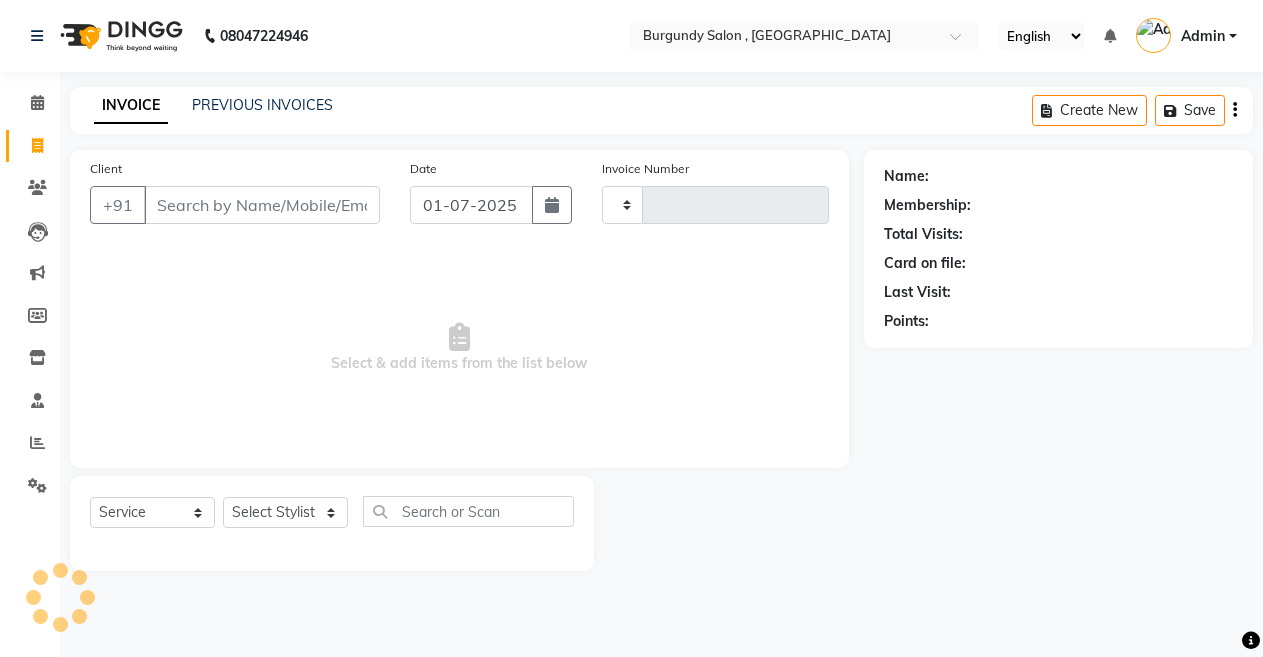 type on "1025" 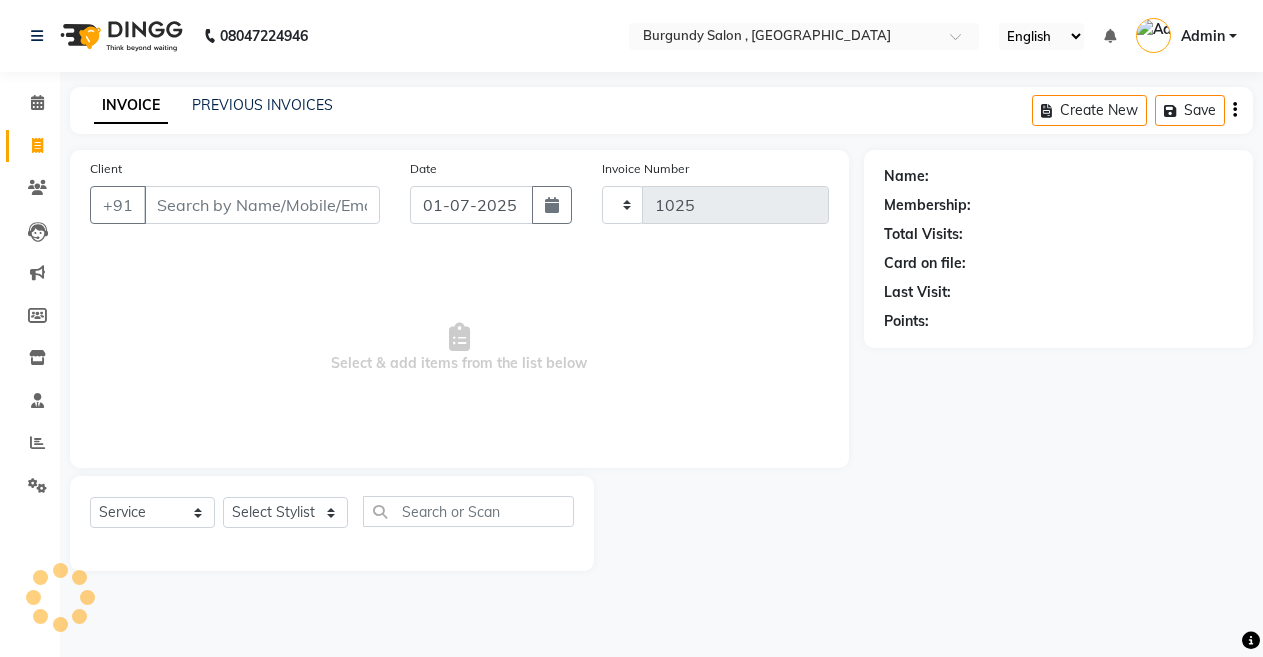 select on "5345" 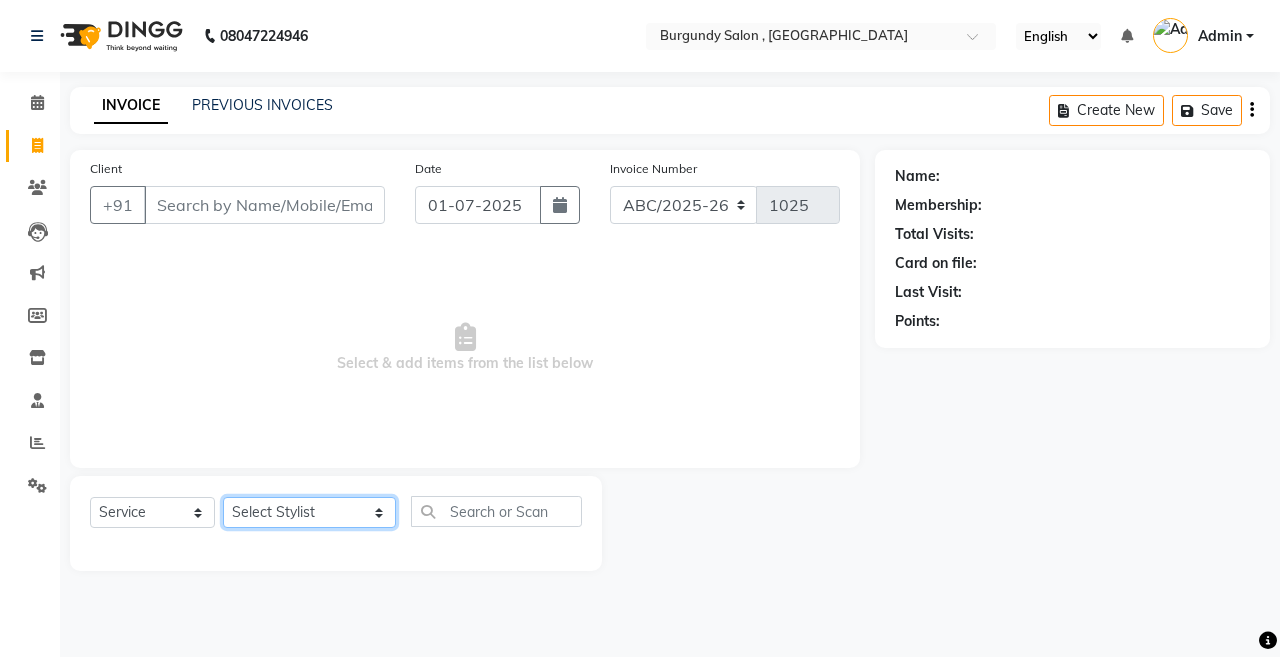 click on "Select Stylist ANIL  [PERSON_NAME] [PERSON_NAME]  DHON DAS DHON / [PERSON_NAME] [PERSON_NAME] [PERSON_NAME]/ [PERSON_NAME] [PERSON_NAME] LAXI / [PERSON_NAME] LITTLE MAAM MINTUL [PERSON_NAME] [PERSON_NAME] [PERSON_NAME] [PERSON_NAME]/POJA/ [PERSON_NAME] / [PERSON_NAME] [PERSON_NAME]/ [PERSON_NAME] PUJAA [PERSON_NAME] / [PERSON_NAME]  [PERSON_NAME] / [PERSON_NAME] [PERSON_NAME] / [PERSON_NAME] / [PERSON_NAME] [PERSON_NAME]/ [PERSON_NAME]/[PERSON_NAME]/[PERSON_NAME]/ [PERSON_NAME]/[PERSON_NAME]/ [PERSON_NAME] [PERSON_NAME]/ [PERSON_NAME] [PERSON_NAME] [PERSON_NAME] [PERSON_NAME] SOPEM staff 1 staff 1 TANU" 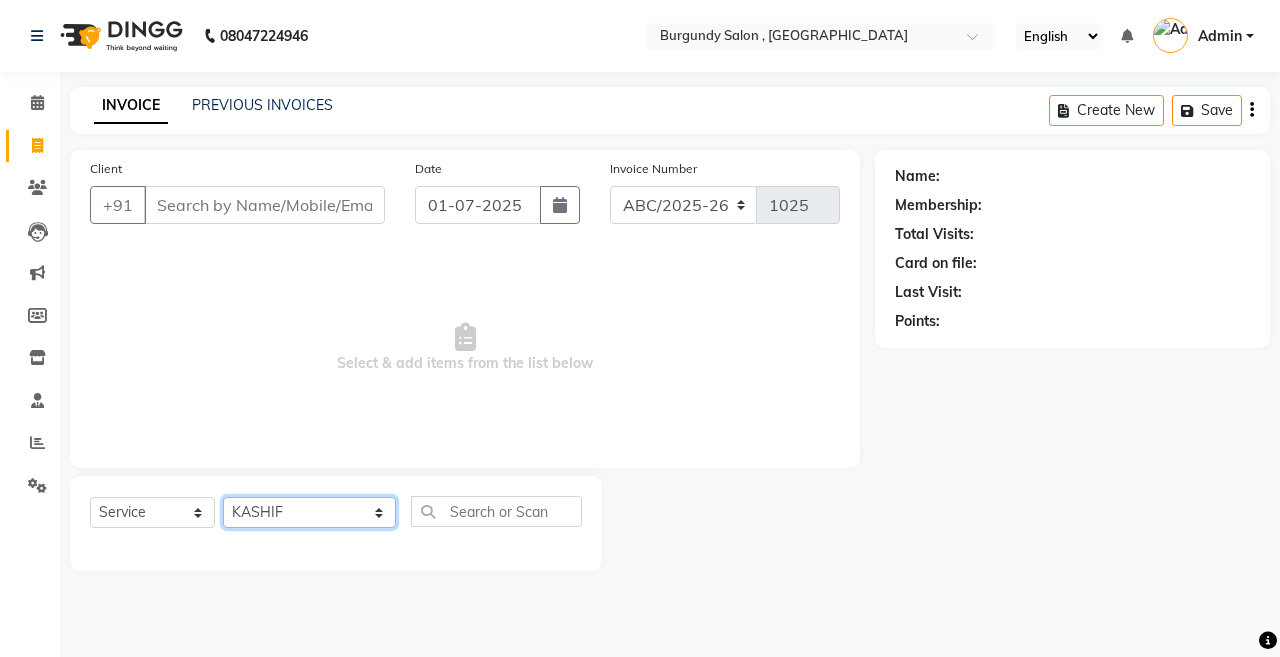 click on "Select Stylist ANIL  [PERSON_NAME] [PERSON_NAME]  DHON DAS DHON / [PERSON_NAME] [PERSON_NAME] [PERSON_NAME]/ [PERSON_NAME] [PERSON_NAME] LAXI / [PERSON_NAME] LITTLE MAAM MINTUL [PERSON_NAME] [PERSON_NAME] [PERSON_NAME] [PERSON_NAME]/POJA/ [PERSON_NAME] / [PERSON_NAME] [PERSON_NAME]/ [PERSON_NAME] PUJAA [PERSON_NAME] / [PERSON_NAME]  [PERSON_NAME] / [PERSON_NAME] [PERSON_NAME] / [PERSON_NAME] / [PERSON_NAME] [PERSON_NAME]/ [PERSON_NAME]/[PERSON_NAME]/[PERSON_NAME]/ [PERSON_NAME]/[PERSON_NAME]/ [PERSON_NAME] [PERSON_NAME]/ [PERSON_NAME] [PERSON_NAME] [PERSON_NAME] [PERSON_NAME] SOPEM staff 1 staff 1 TANU" 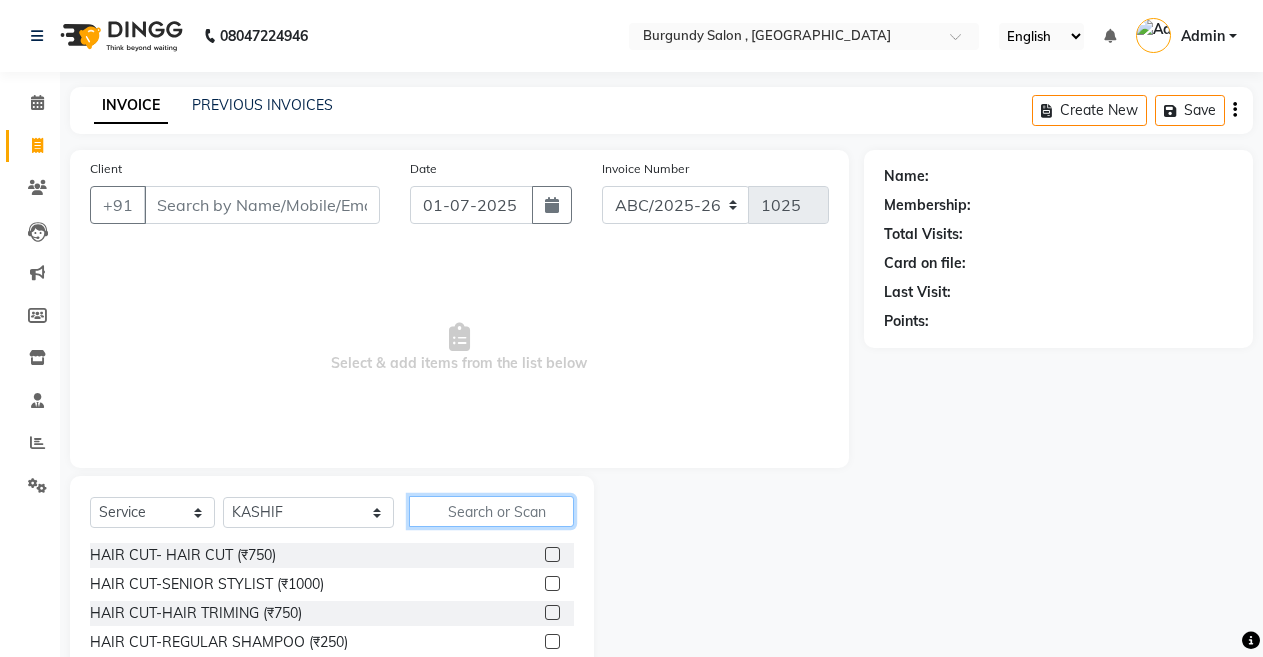 click 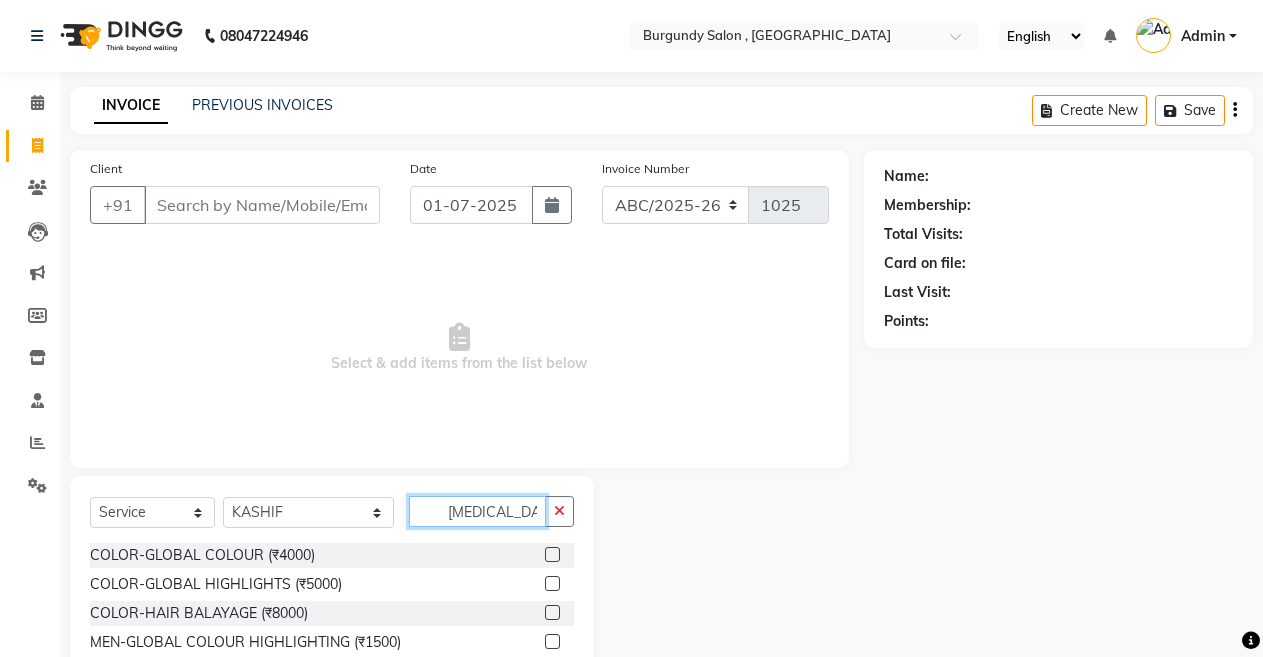 type on "[MEDICAL_DATA]" 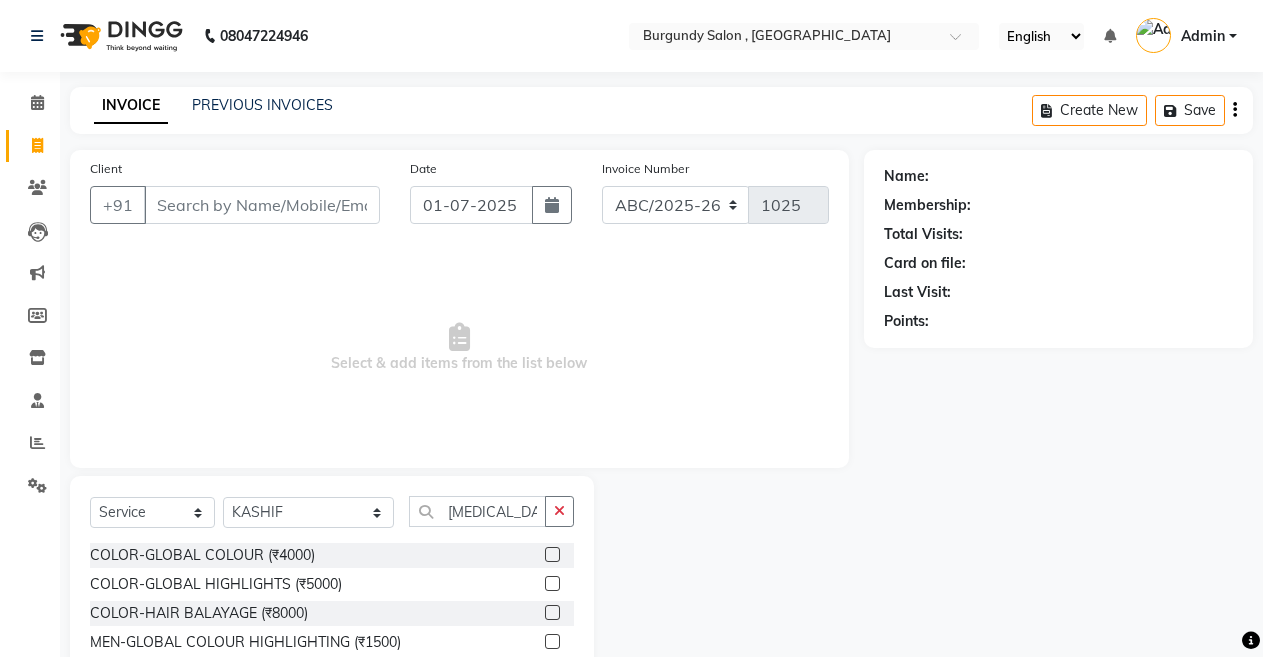 click 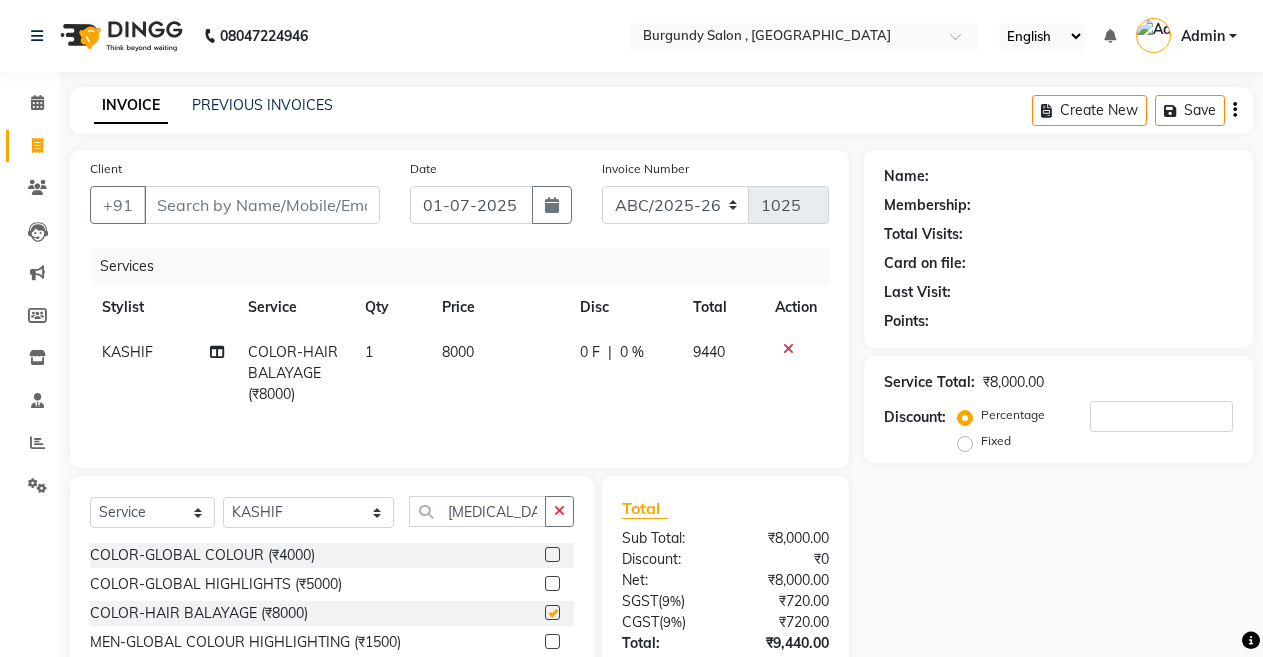 type 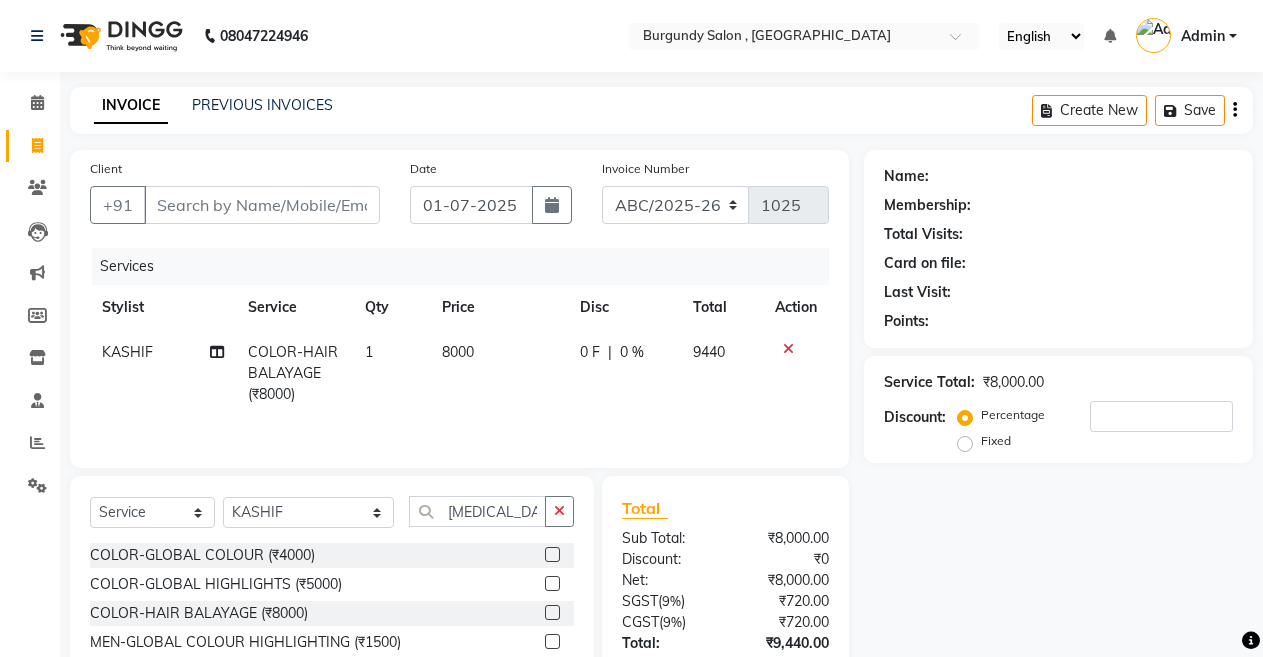 click on "COLOR-HAIR BALAYAGE (₹8000)" 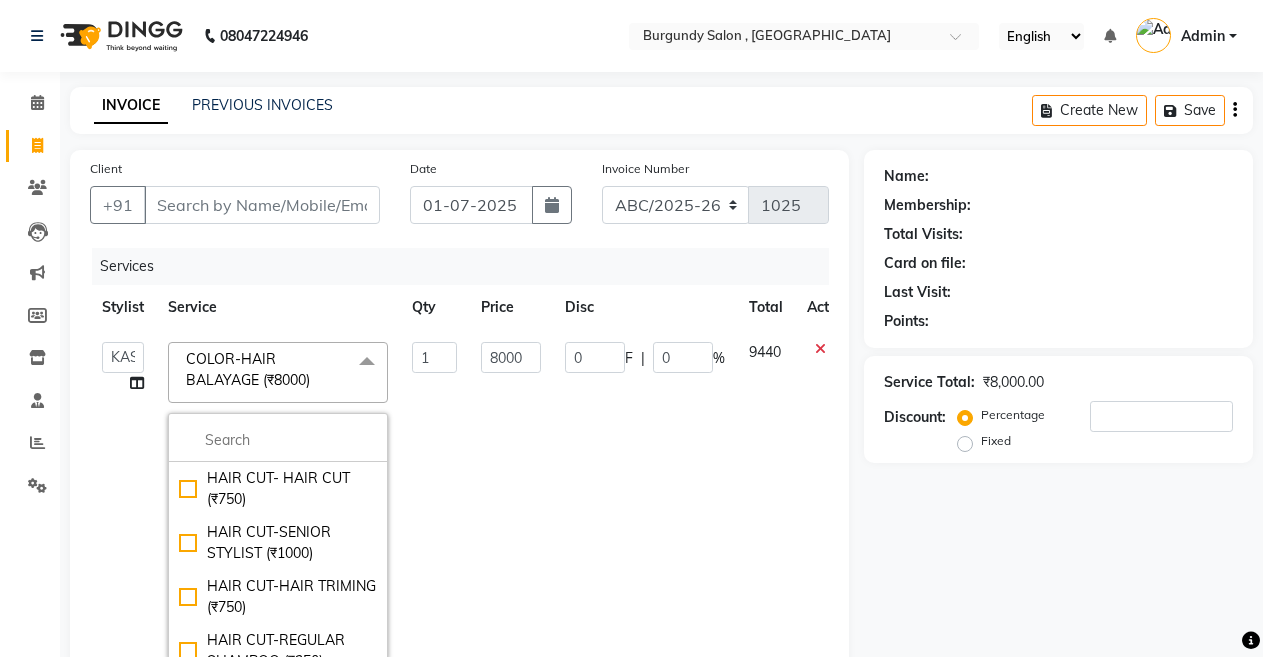 click 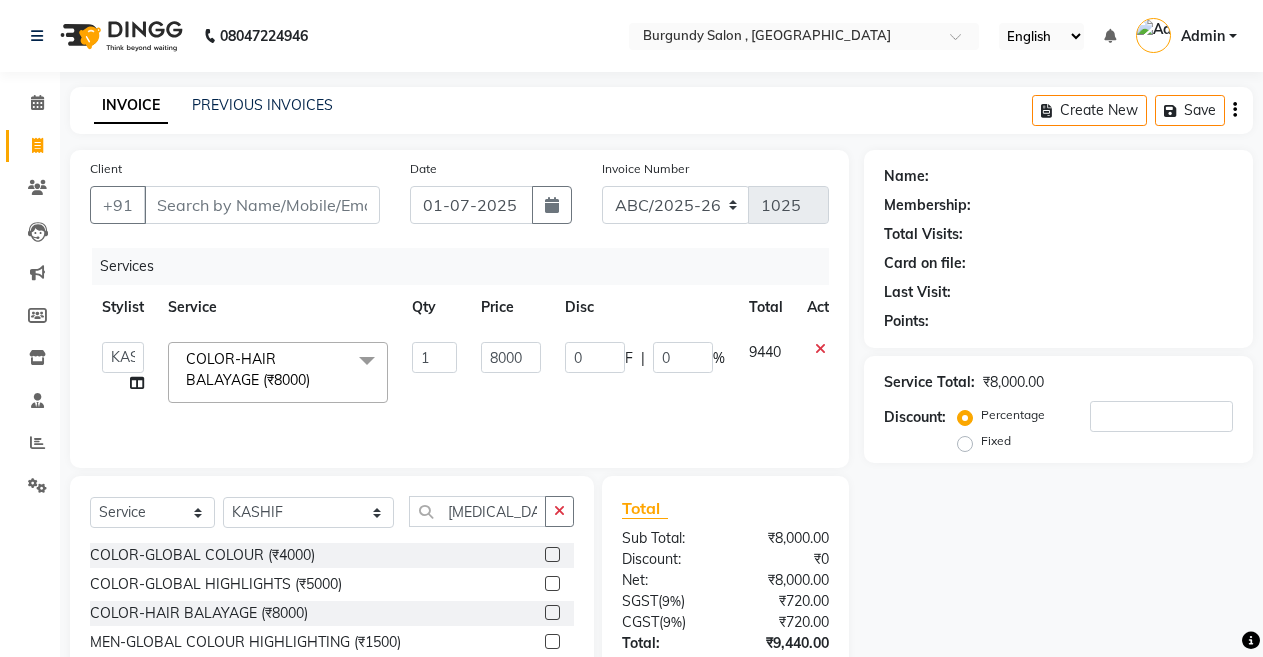 click 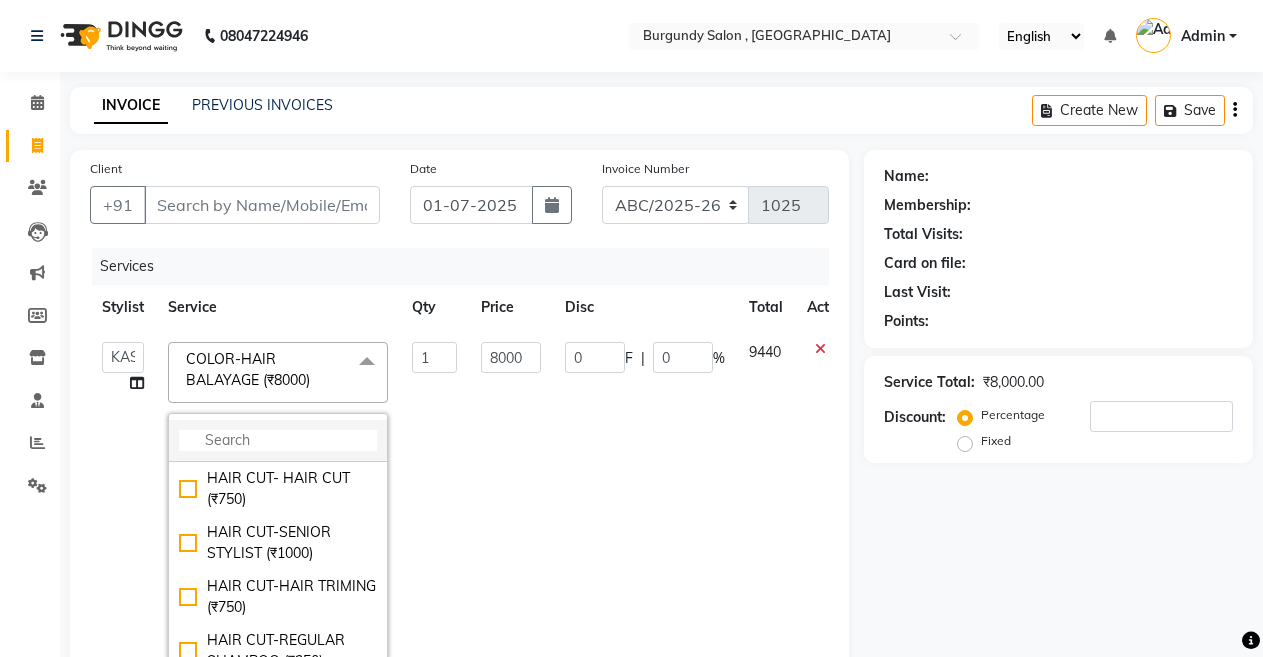 click 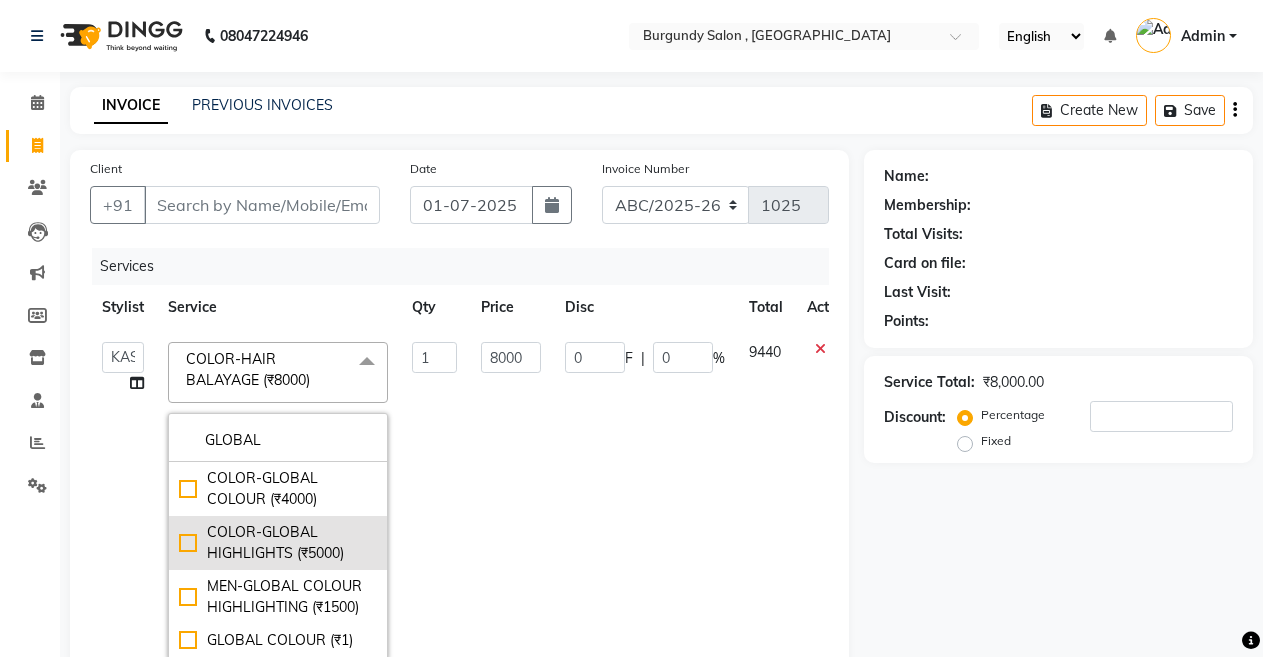 click on "COLOR-GLOBAL HIGHLIGHTS (₹5000)" 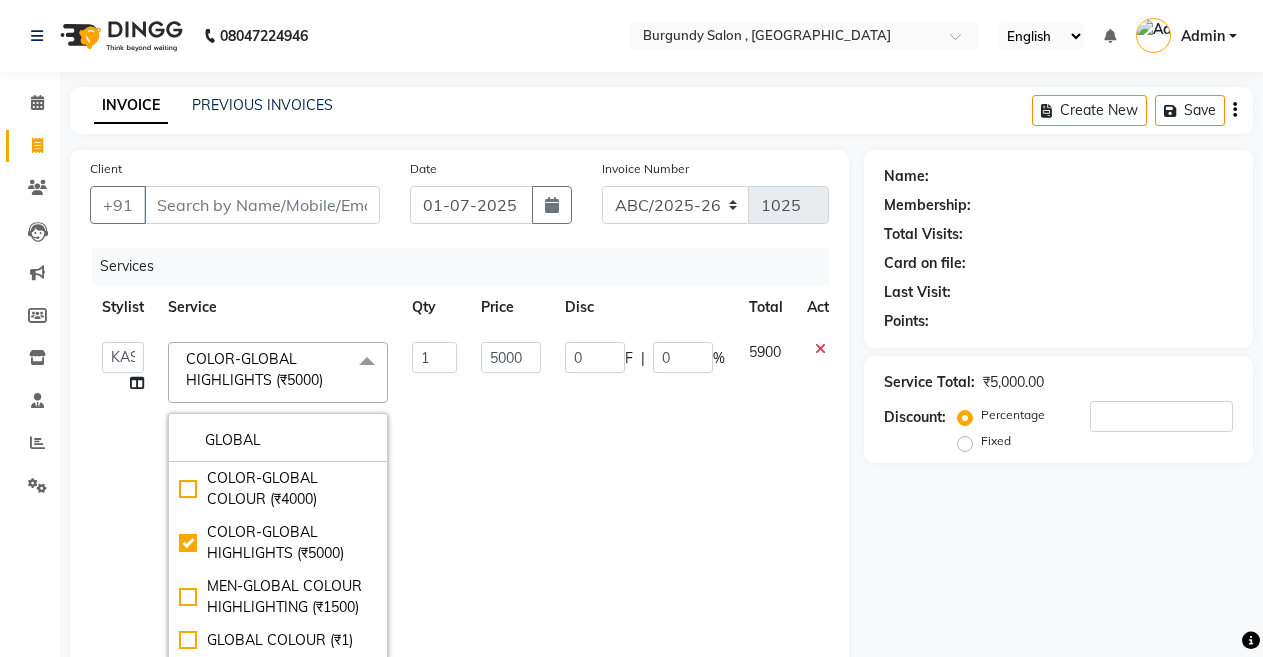 click on "Services" 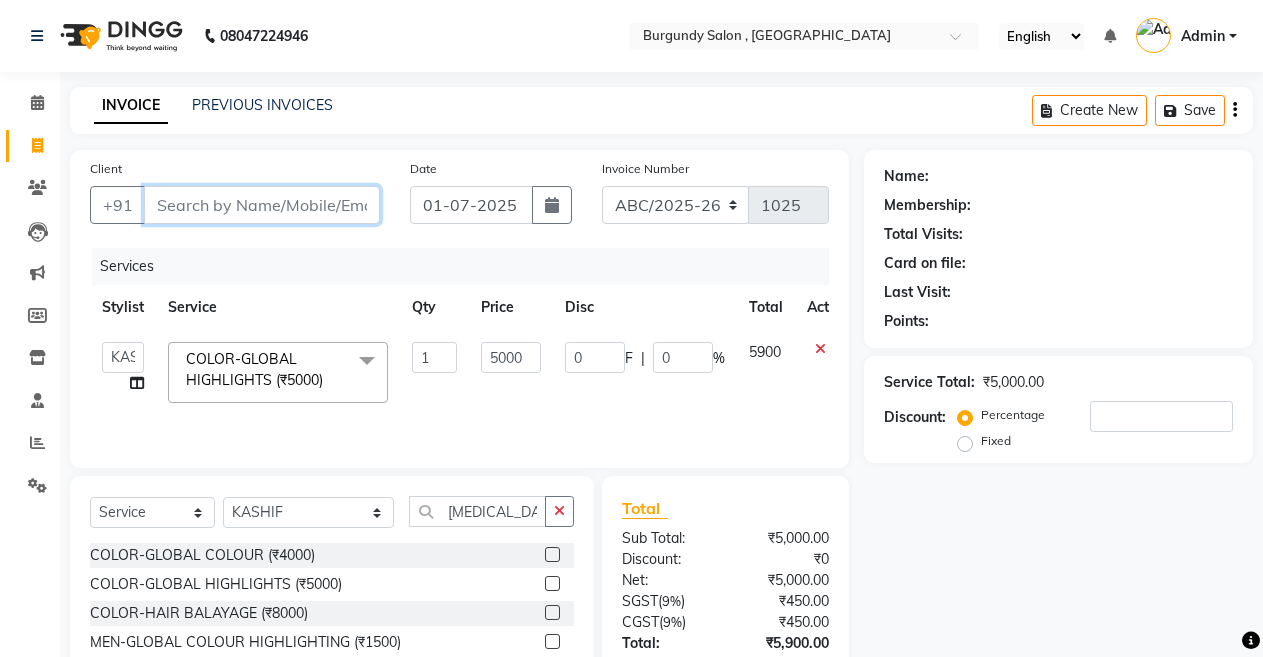 click on "Client" at bounding box center (262, 205) 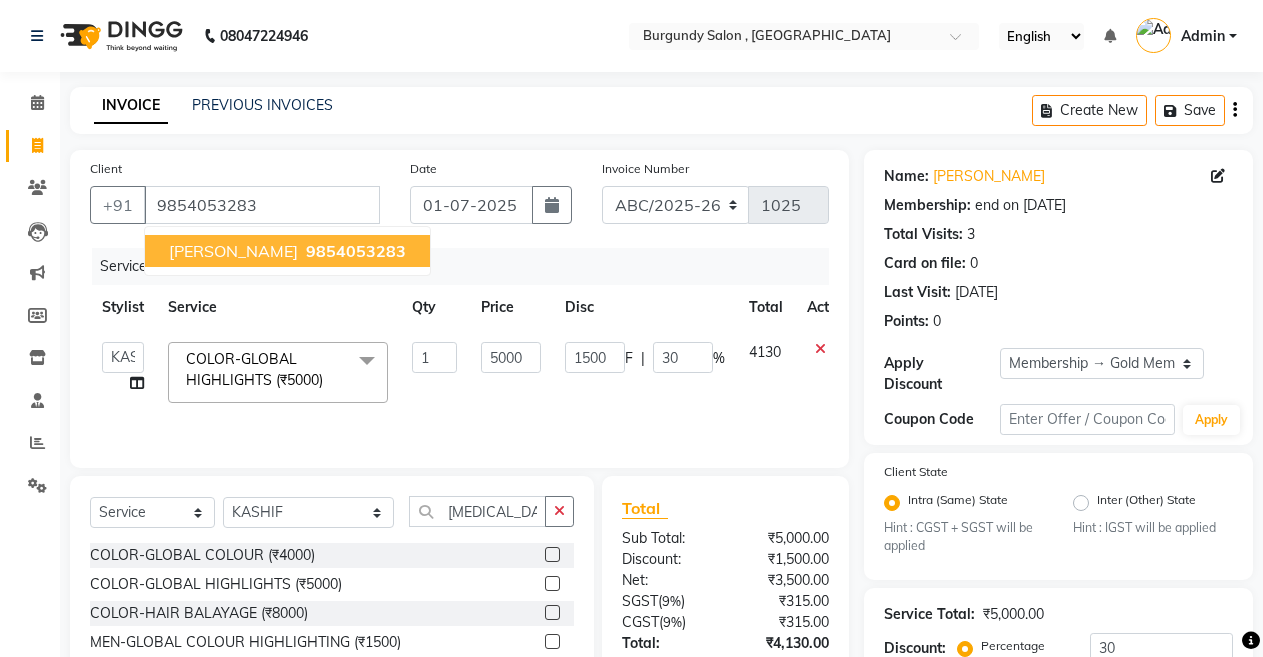 click on "[PERSON_NAME]" at bounding box center [233, 251] 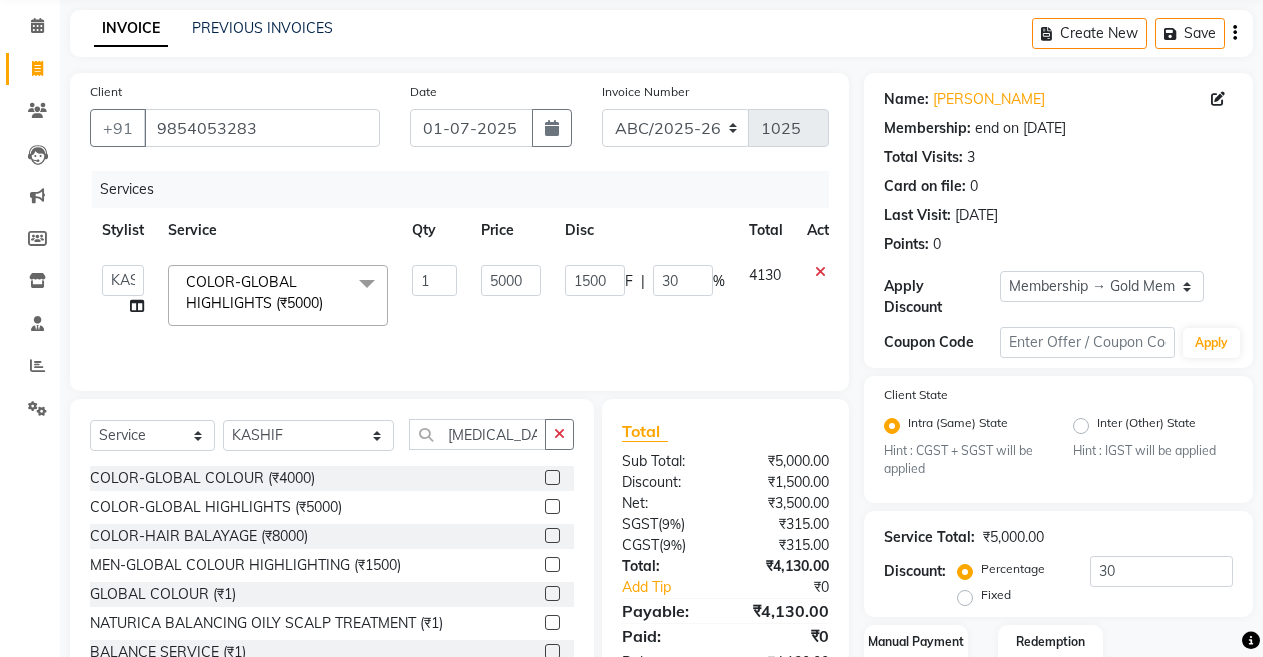 scroll, scrollTop: 203, scrollLeft: 0, axis: vertical 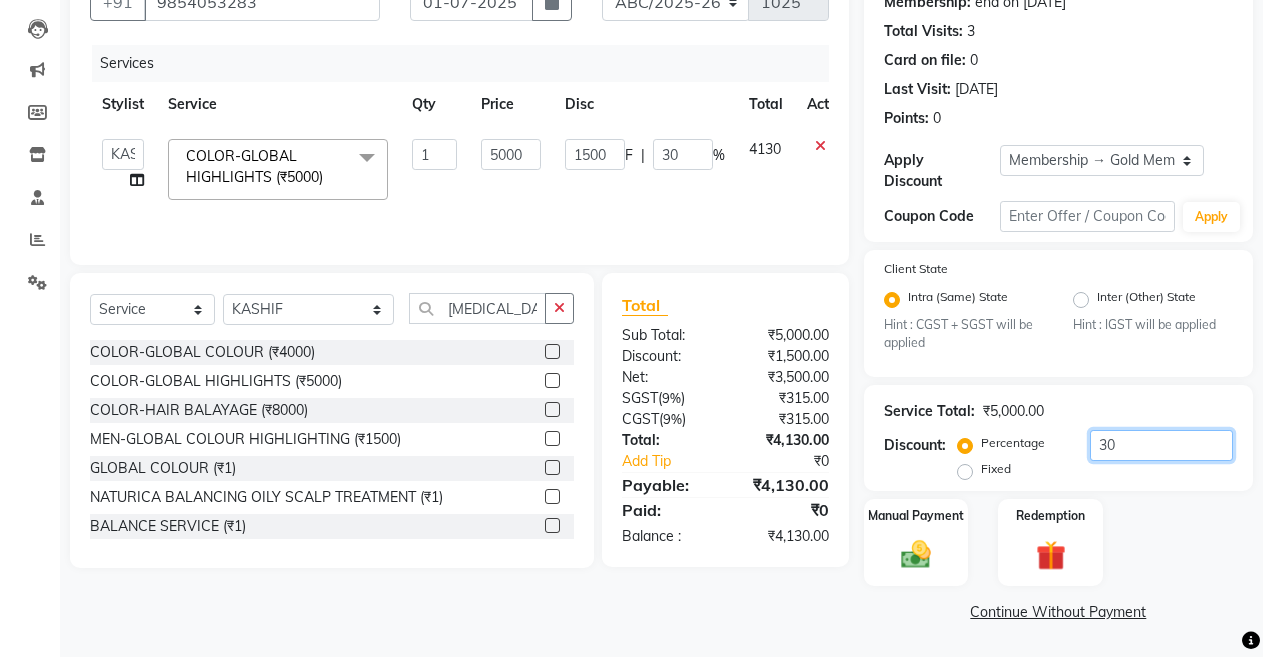 click on "30" 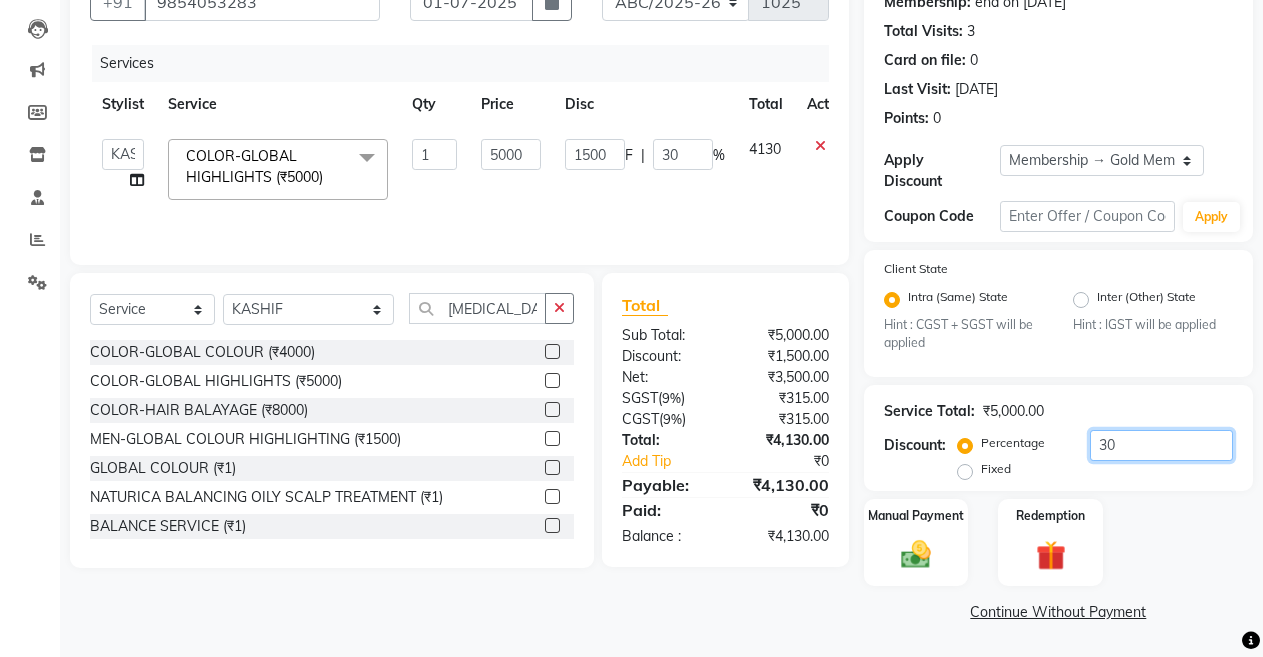 click on "30" 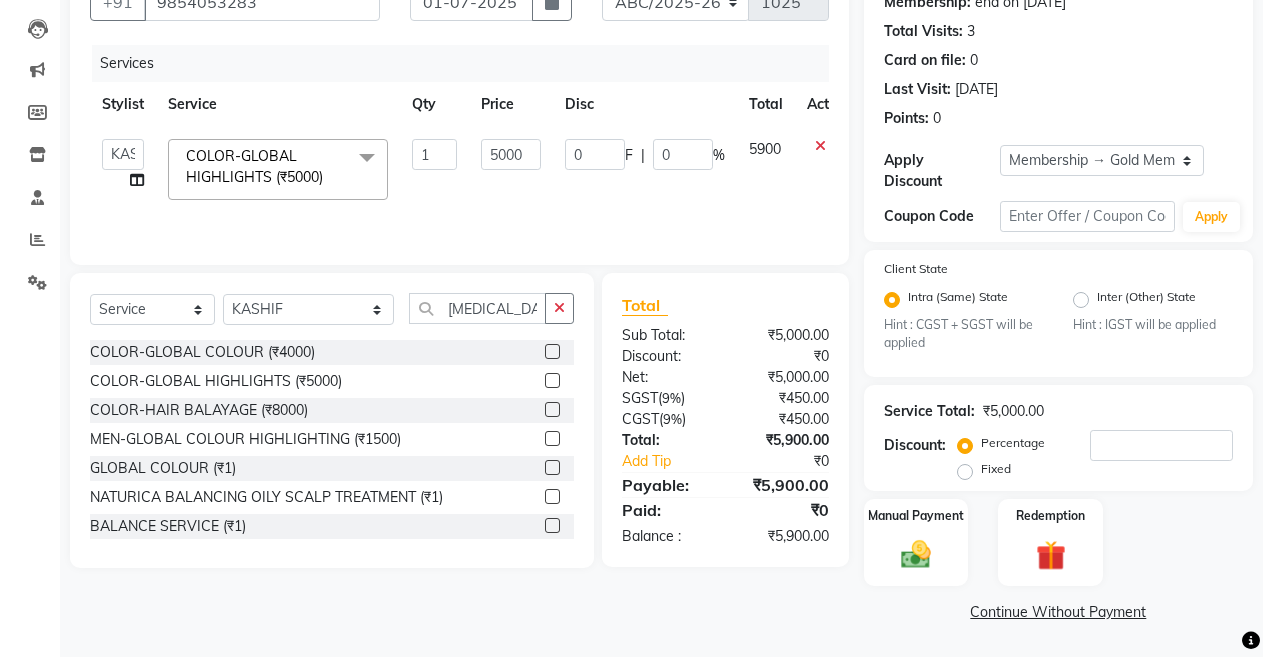 click on "0 F | 0 %" 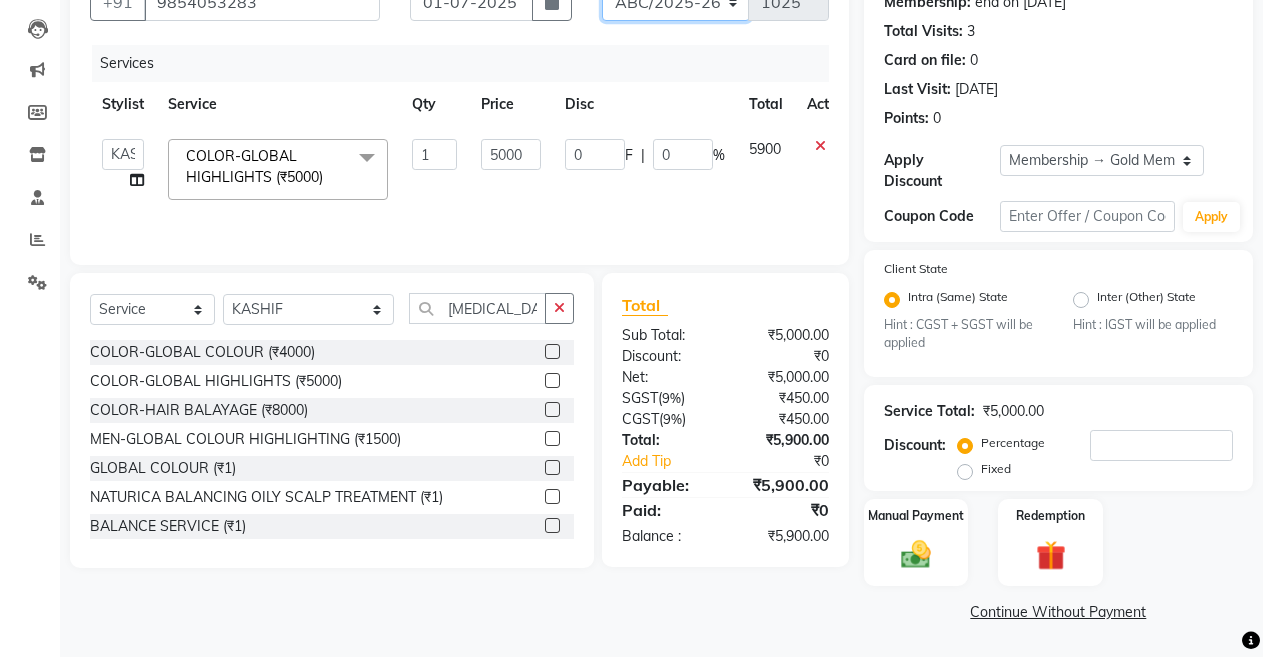 click on "ABC/2025-26 SER/24-25 V/2025-26" 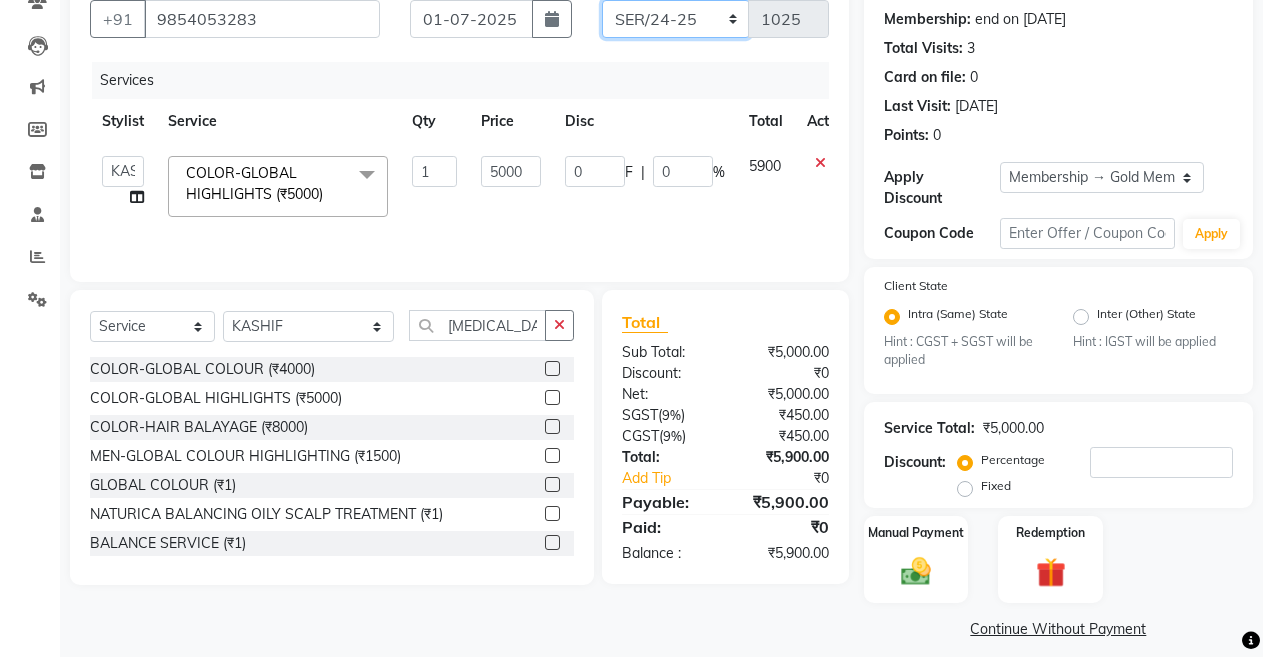 click on "ABC/2025-26 SER/24-25 V/2025-26" 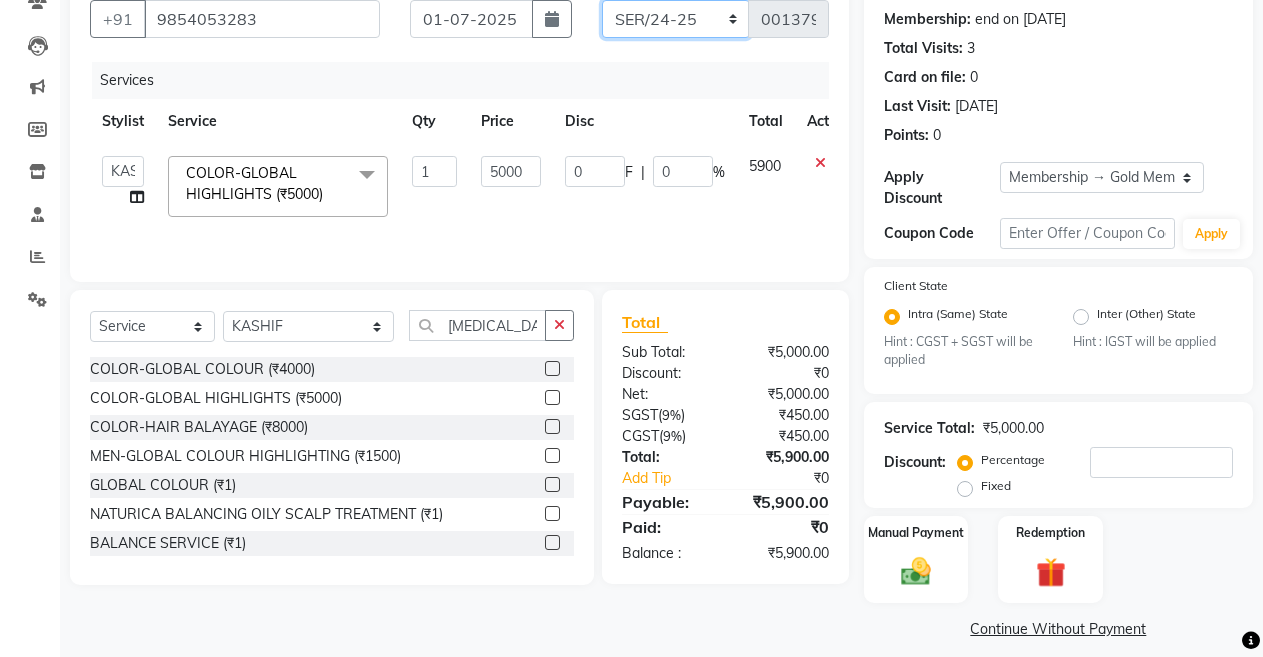 scroll, scrollTop: 62, scrollLeft: 0, axis: vertical 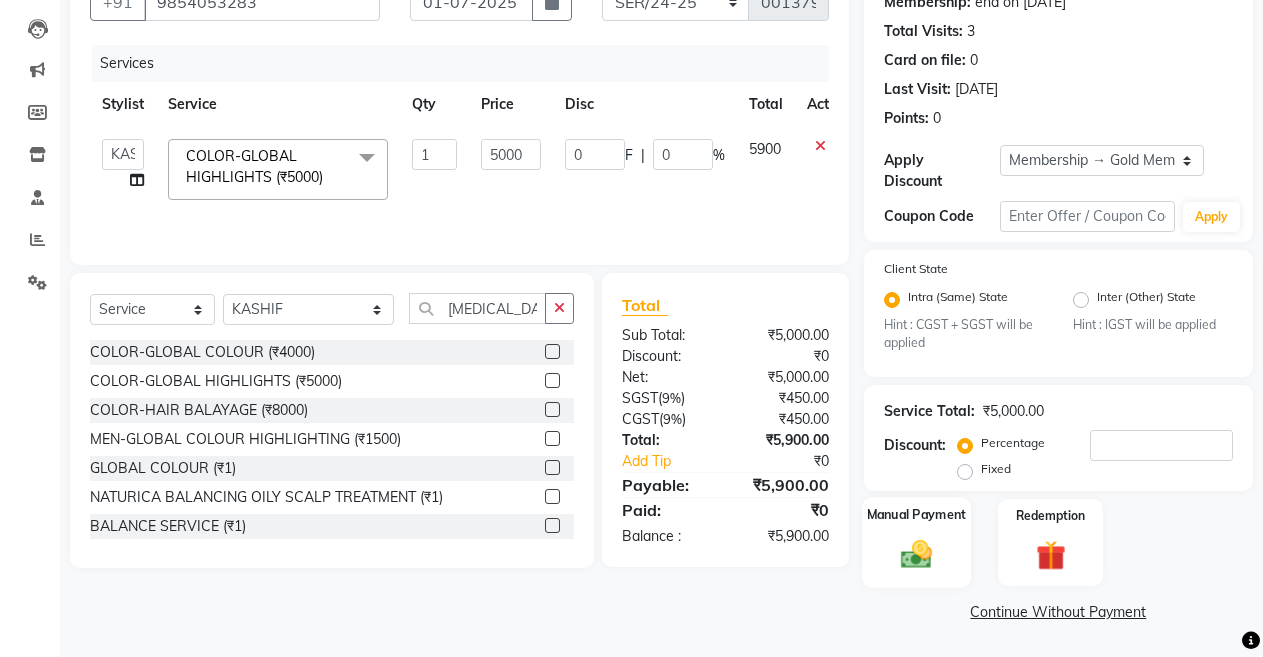 click on "Manual Payment" 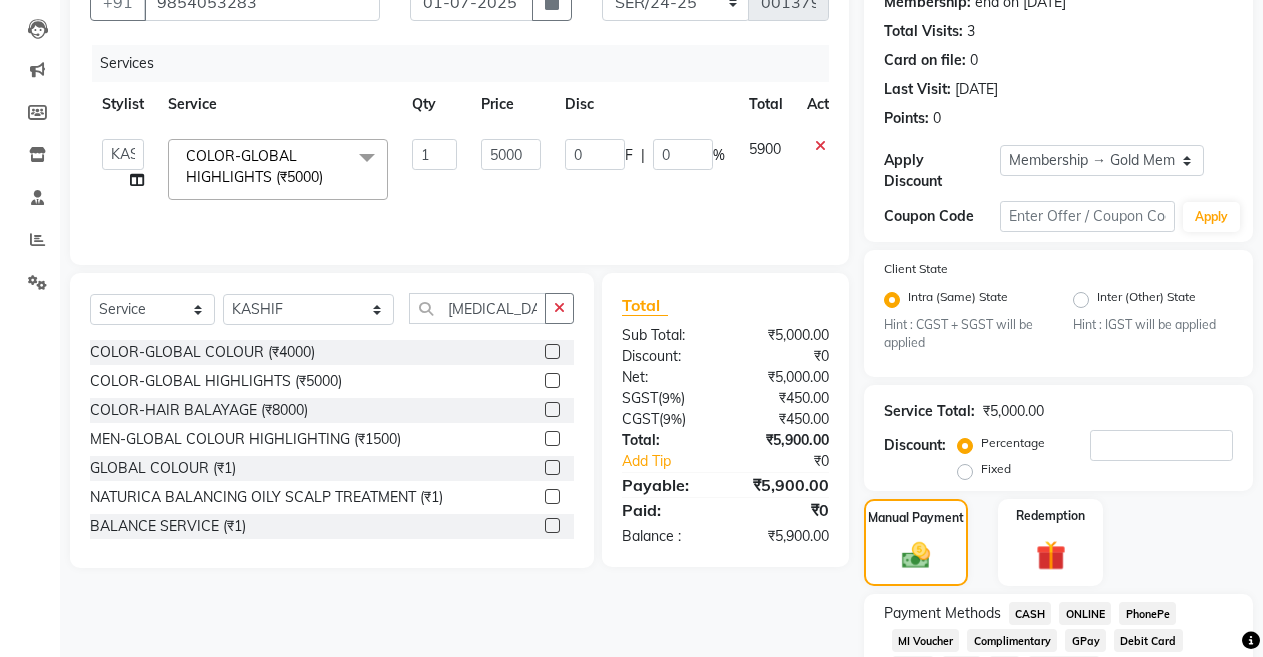scroll, scrollTop: 331, scrollLeft: 0, axis: vertical 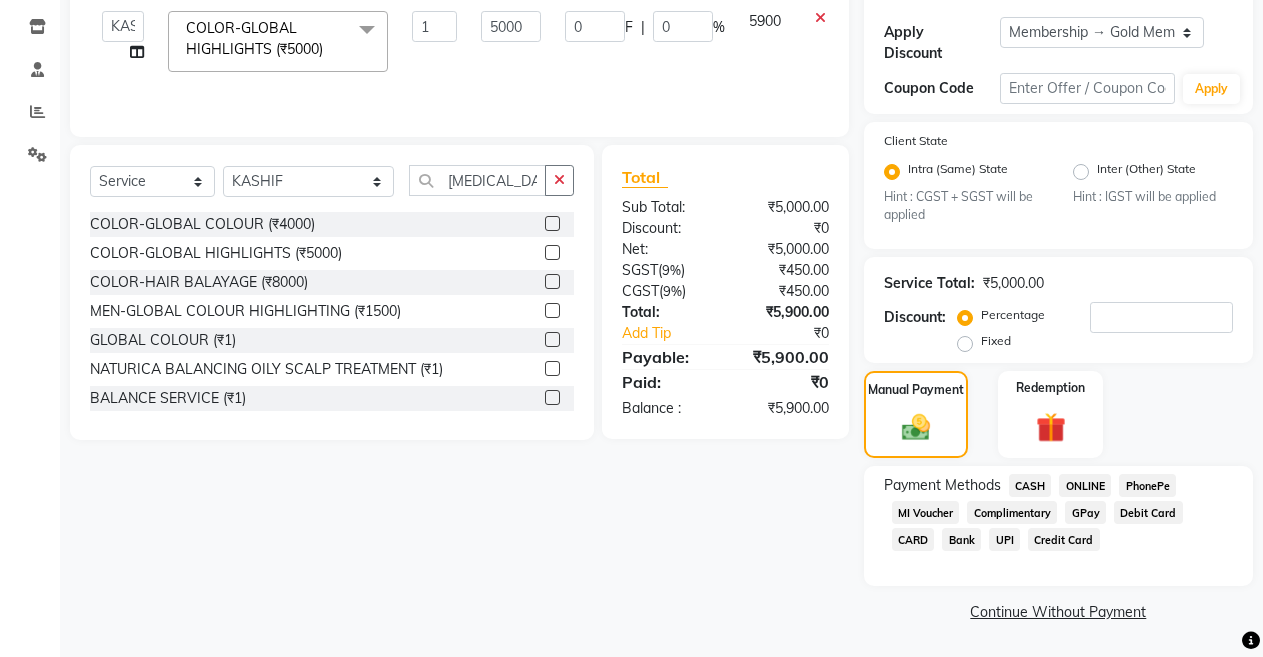 click on "CARD" 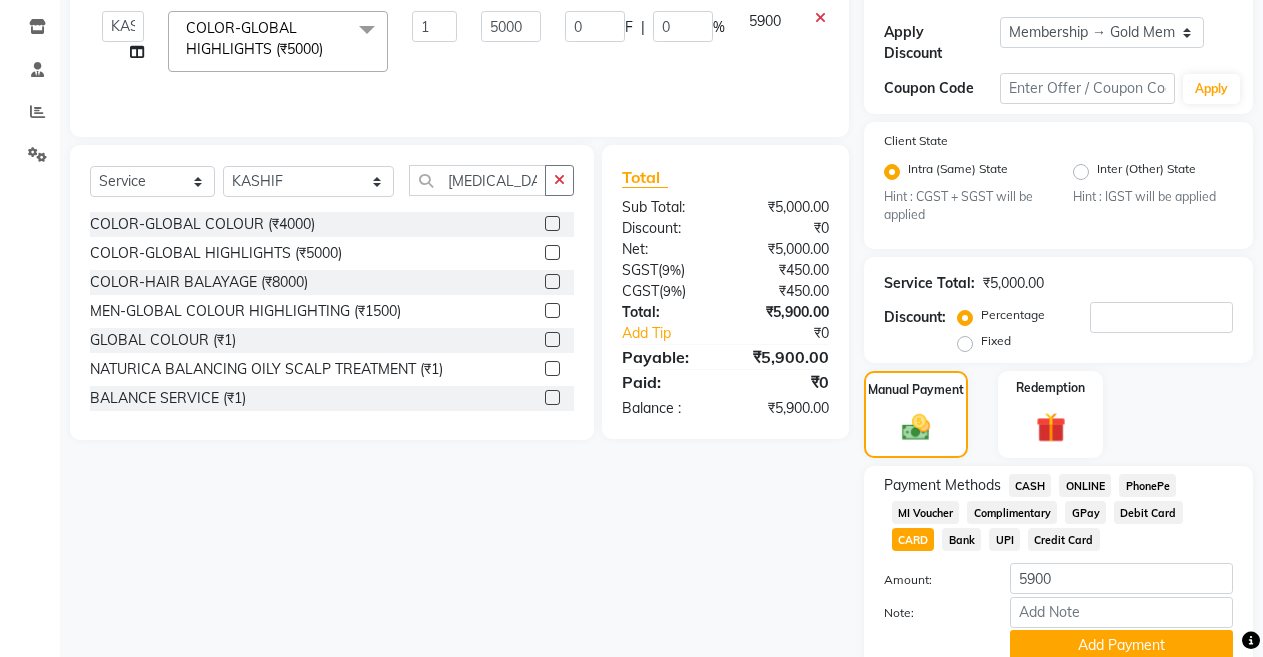 scroll, scrollTop: 414, scrollLeft: 0, axis: vertical 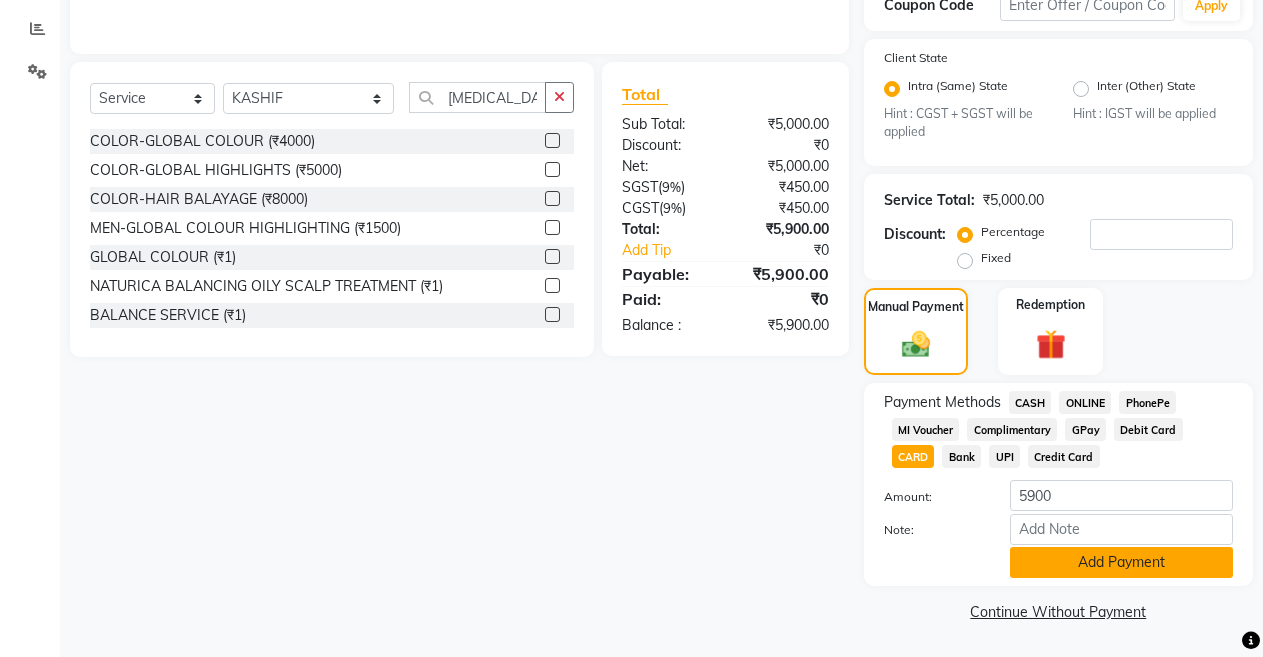 click on "Add Payment" 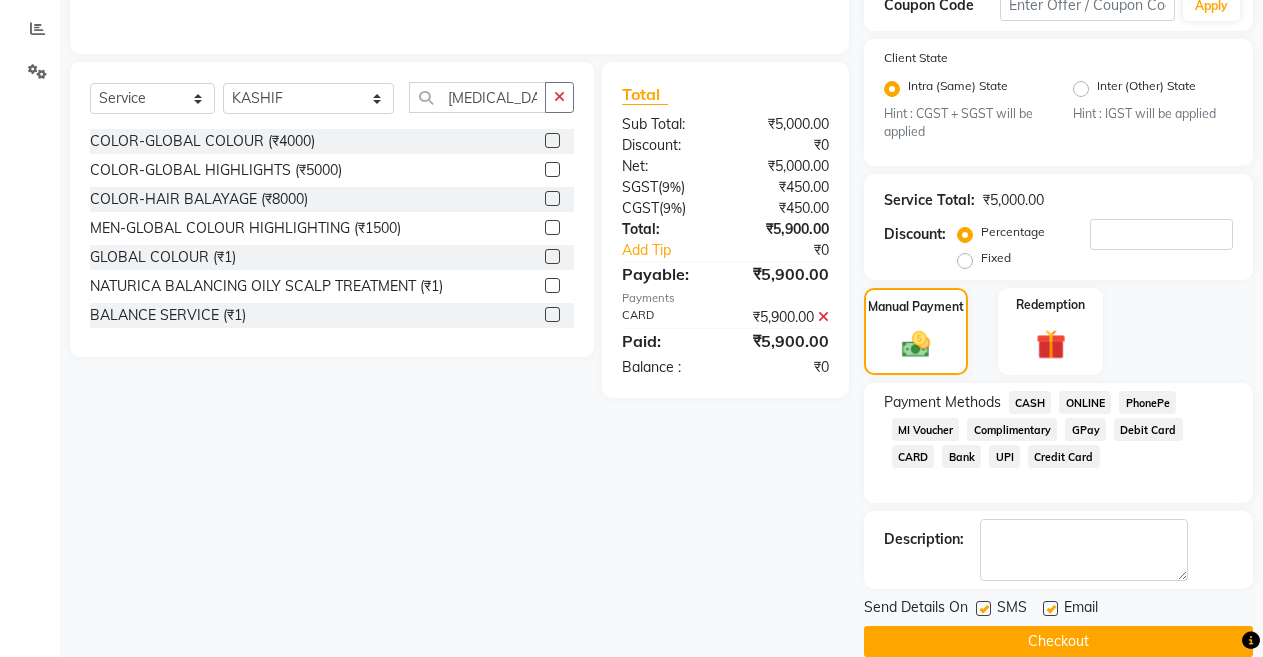 click on "Checkout" 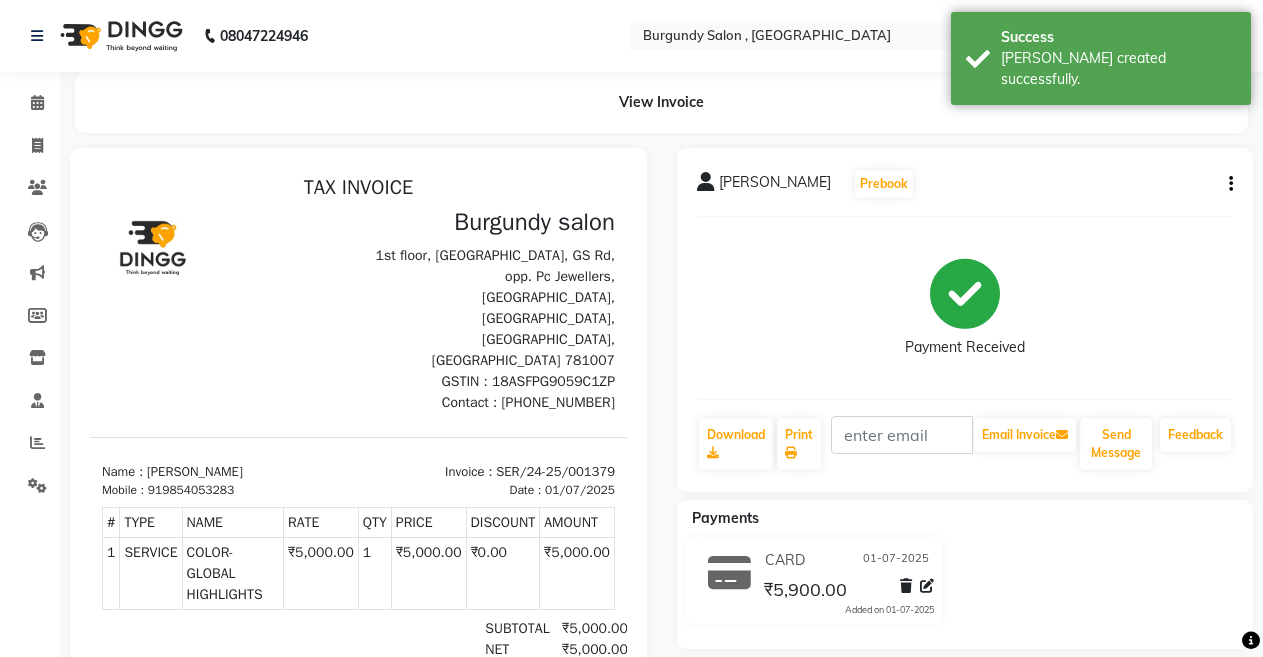scroll, scrollTop: 0, scrollLeft: 0, axis: both 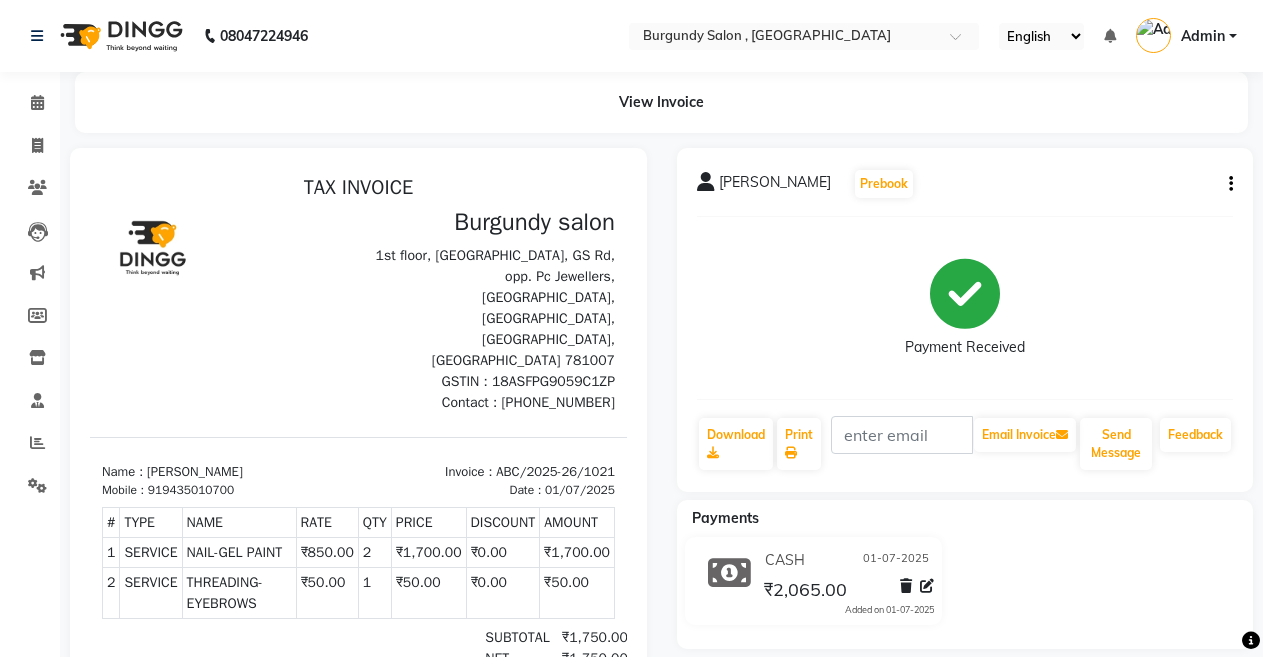 click 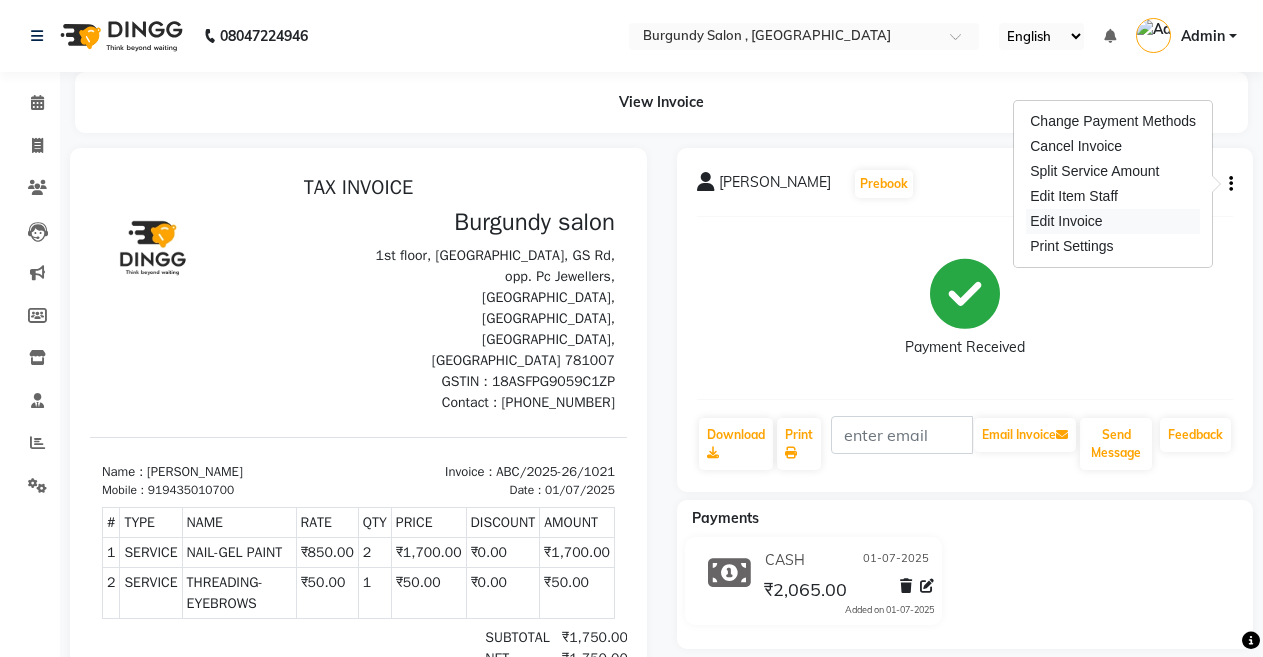 click on "Edit Invoice" at bounding box center [1113, 221] 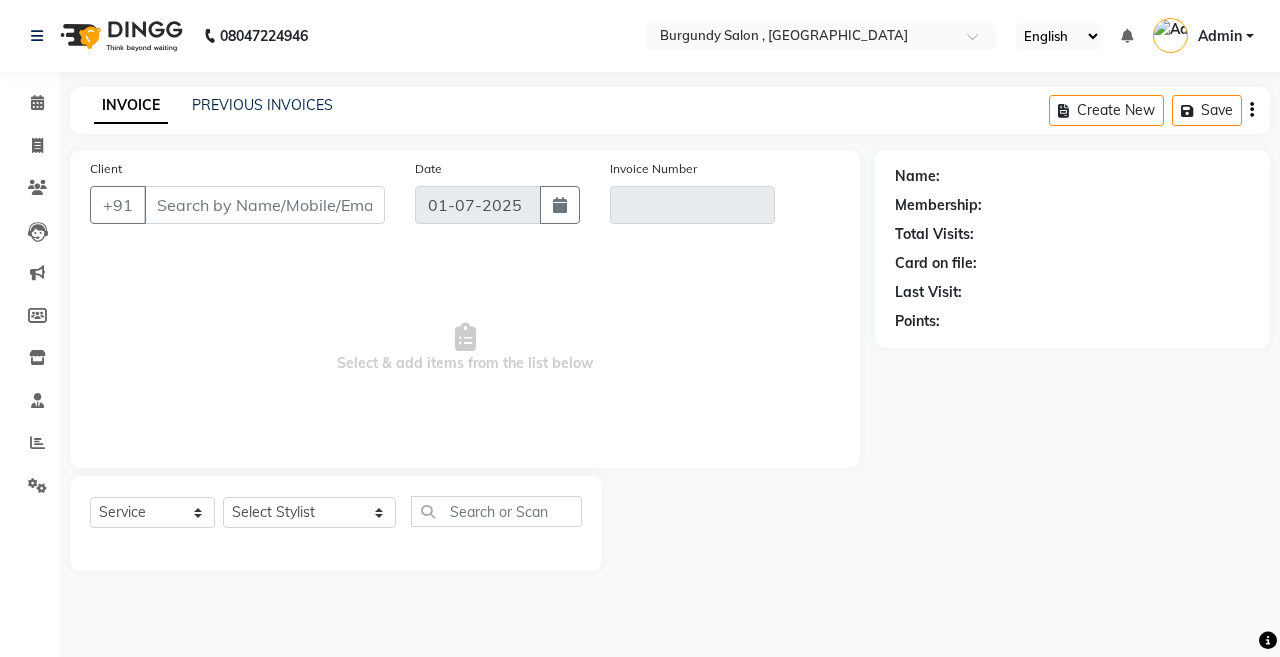 type on "9435010700" 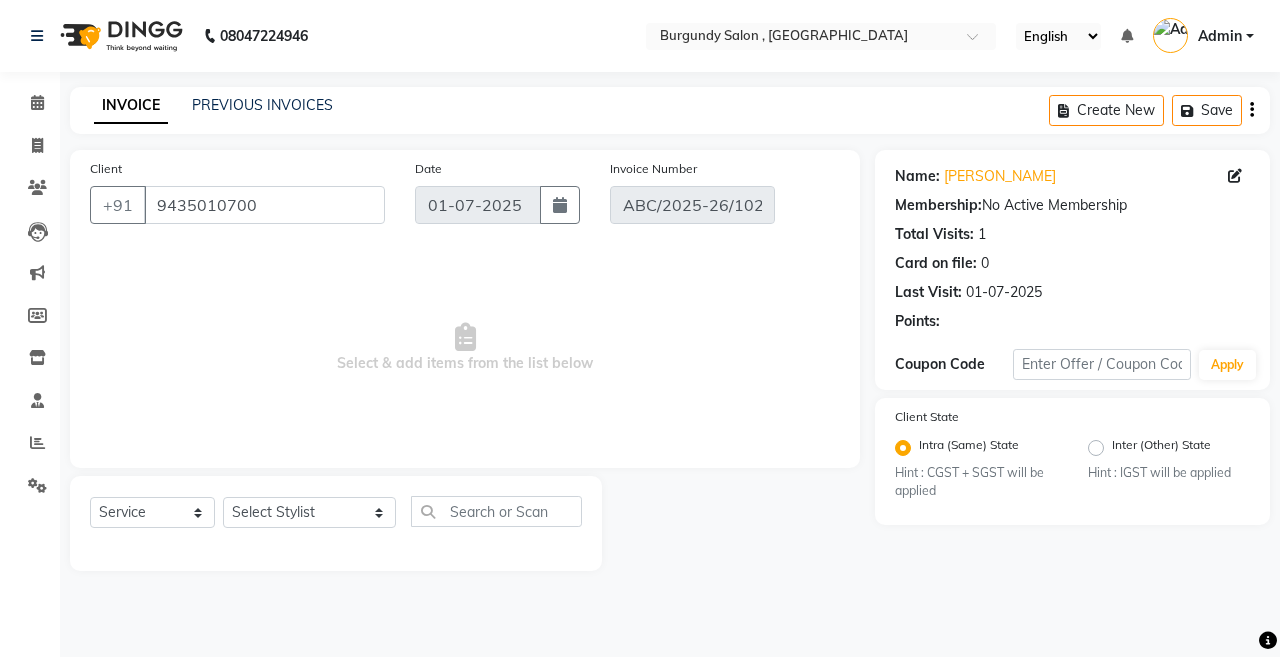 select on "select" 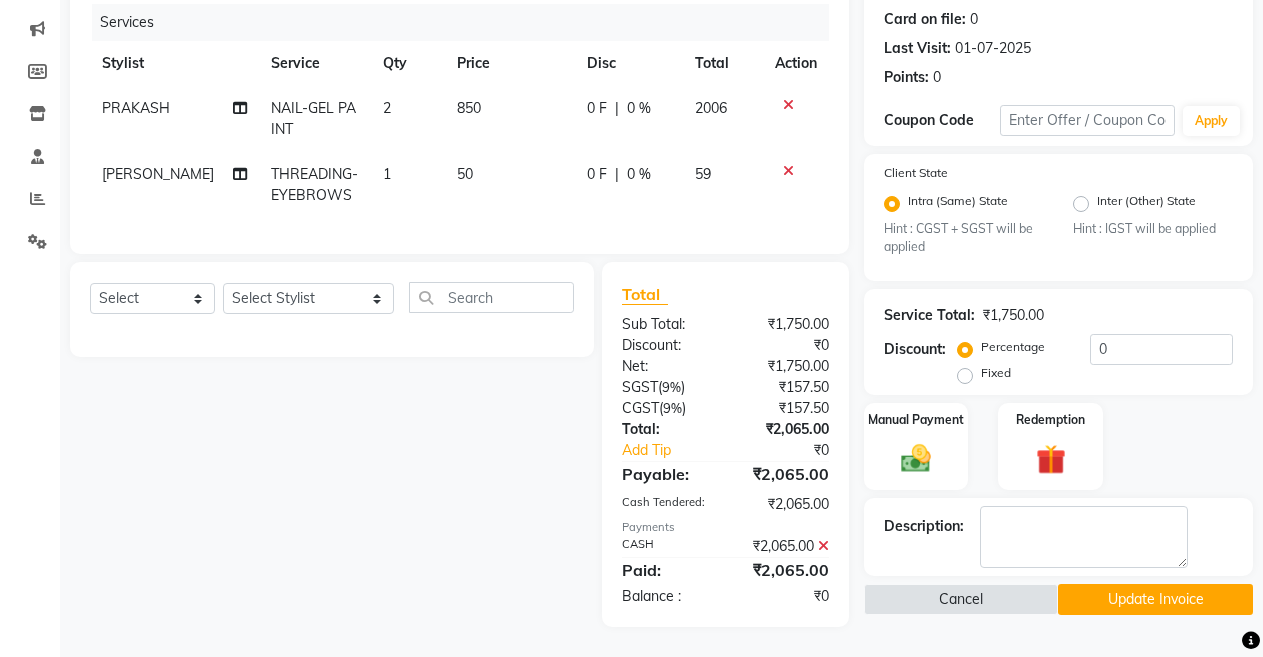 scroll, scrollTop: 261, scrollLeft: 0, axis: vertical 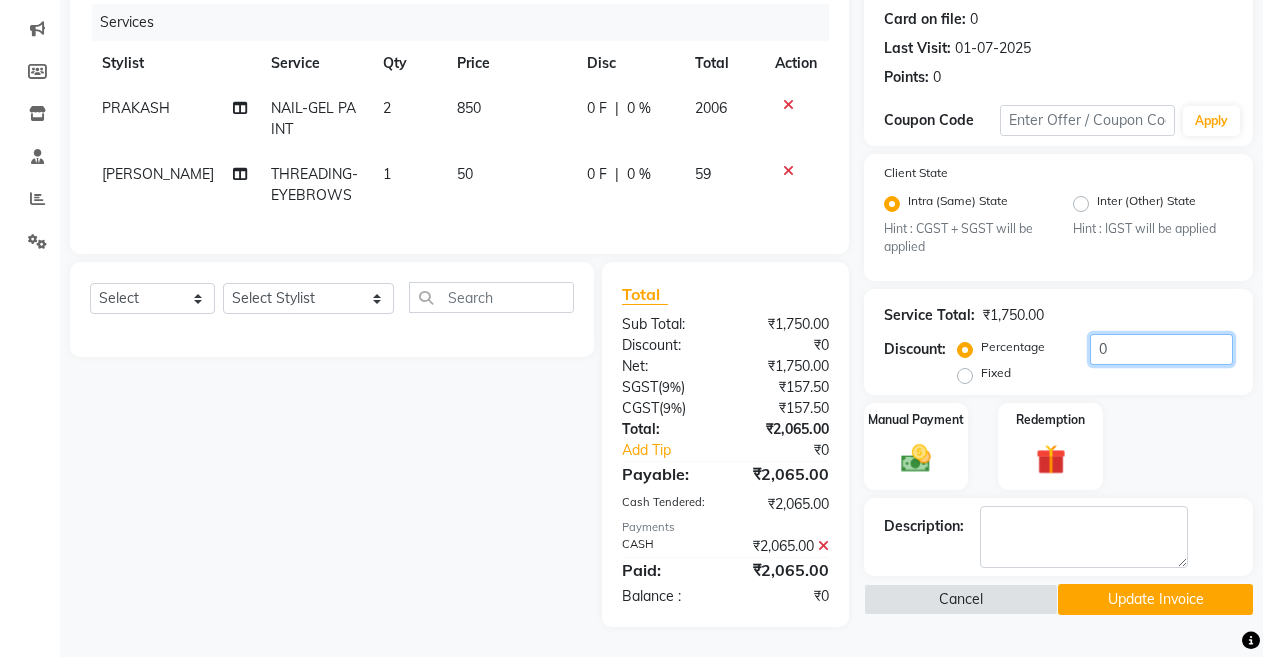 click on "0" 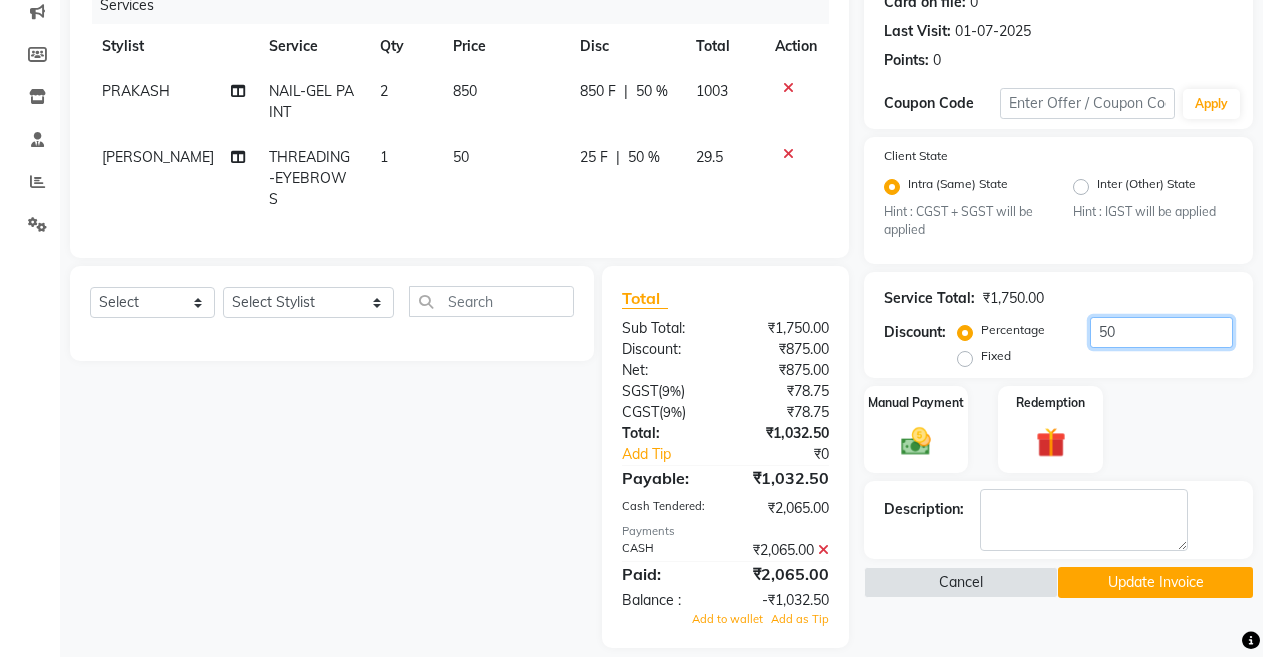type on "50" 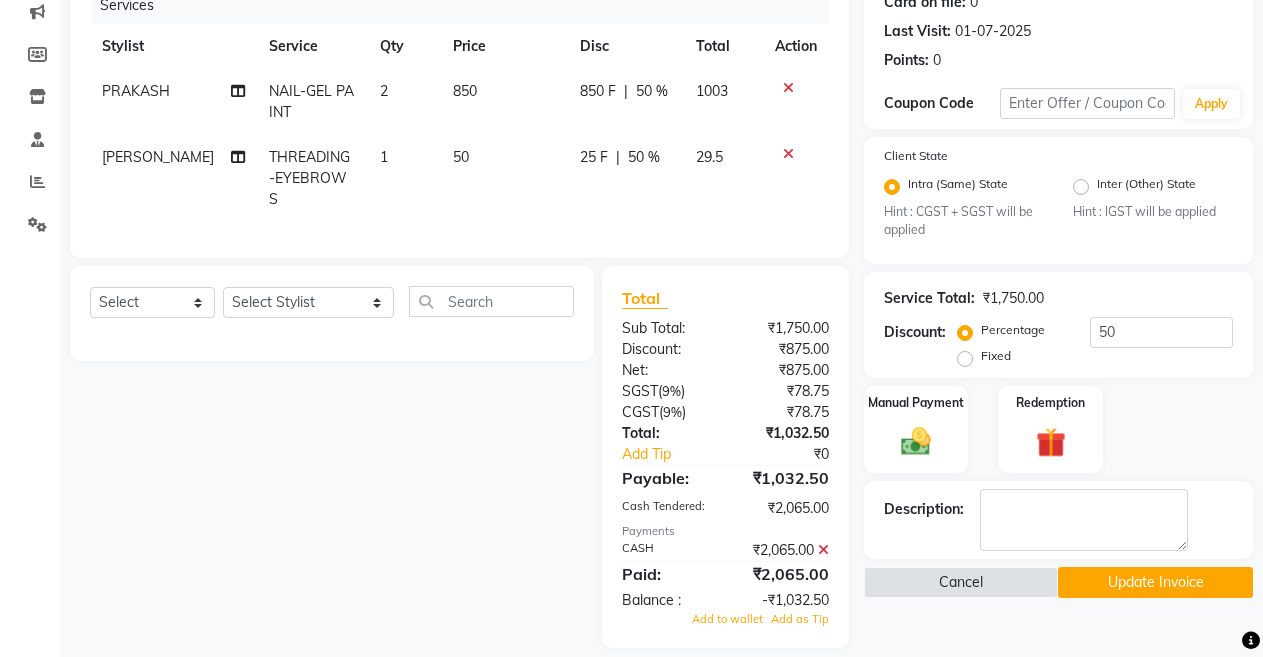 click 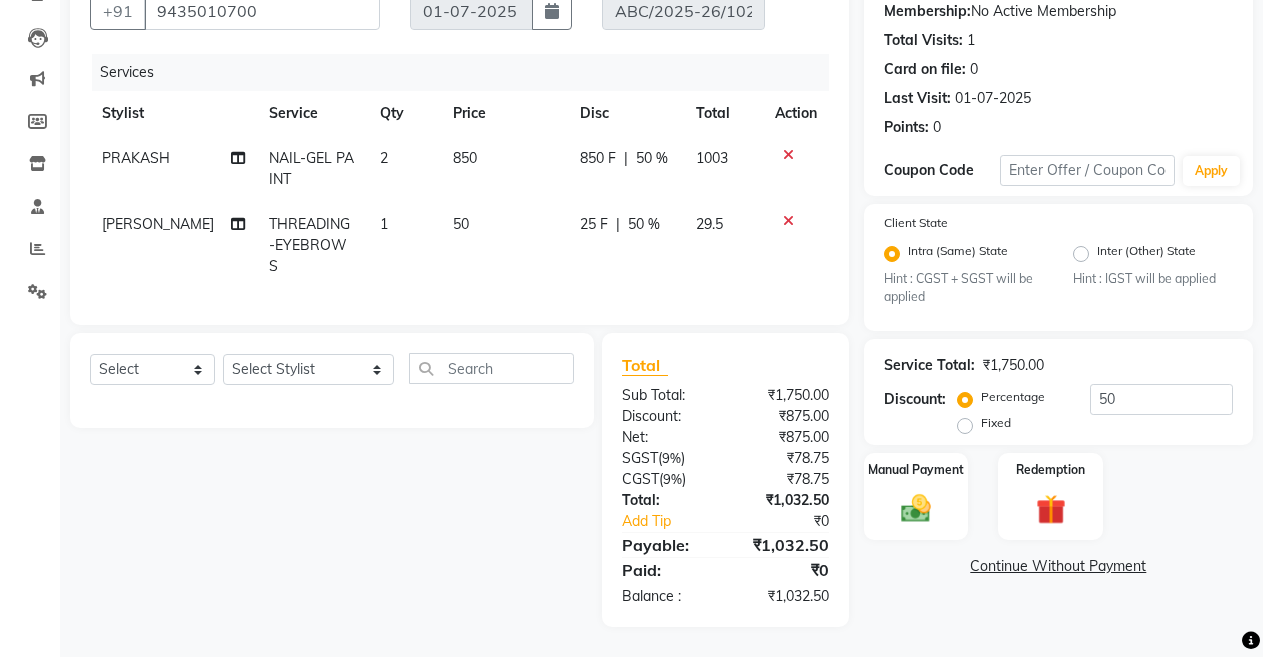 scroll, scrollTop: 190, scrollLeft: 0, axis: vertical 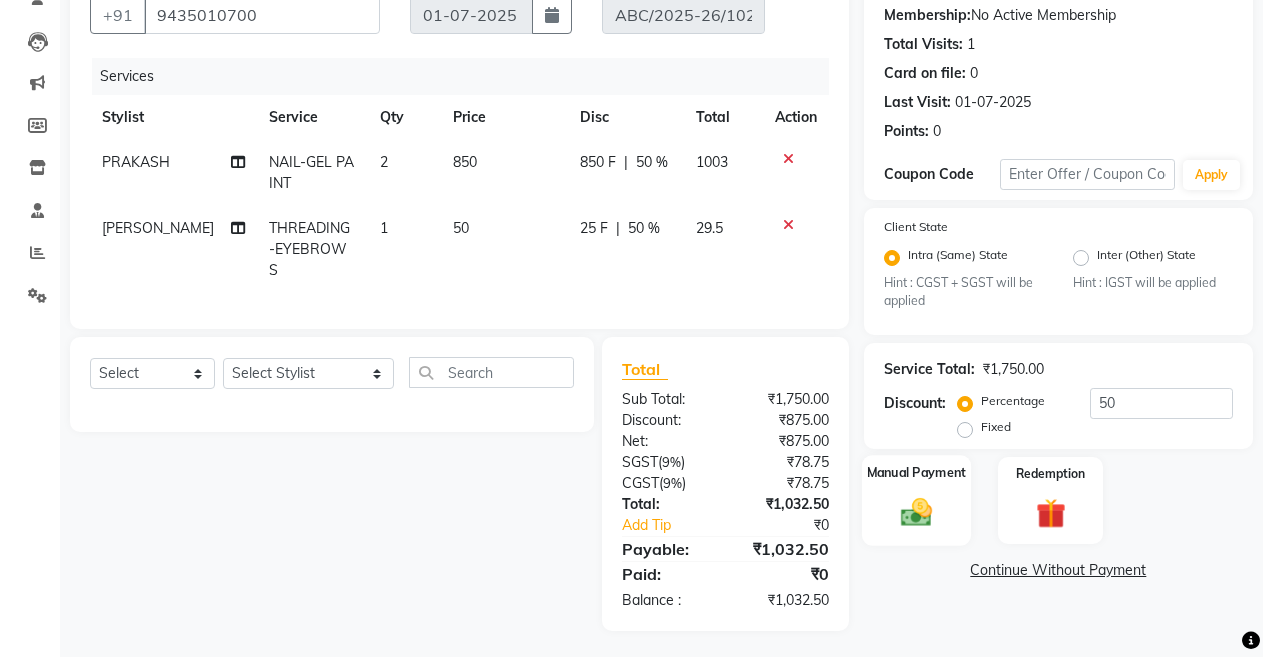 click 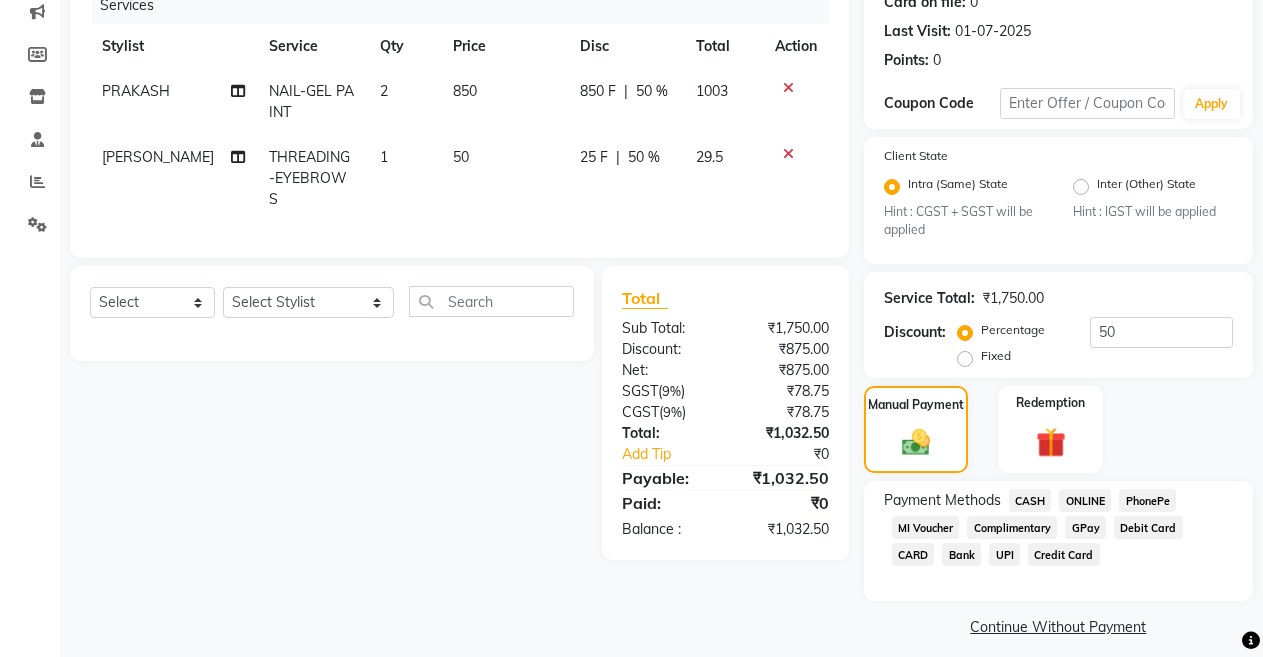 click on "CASH" 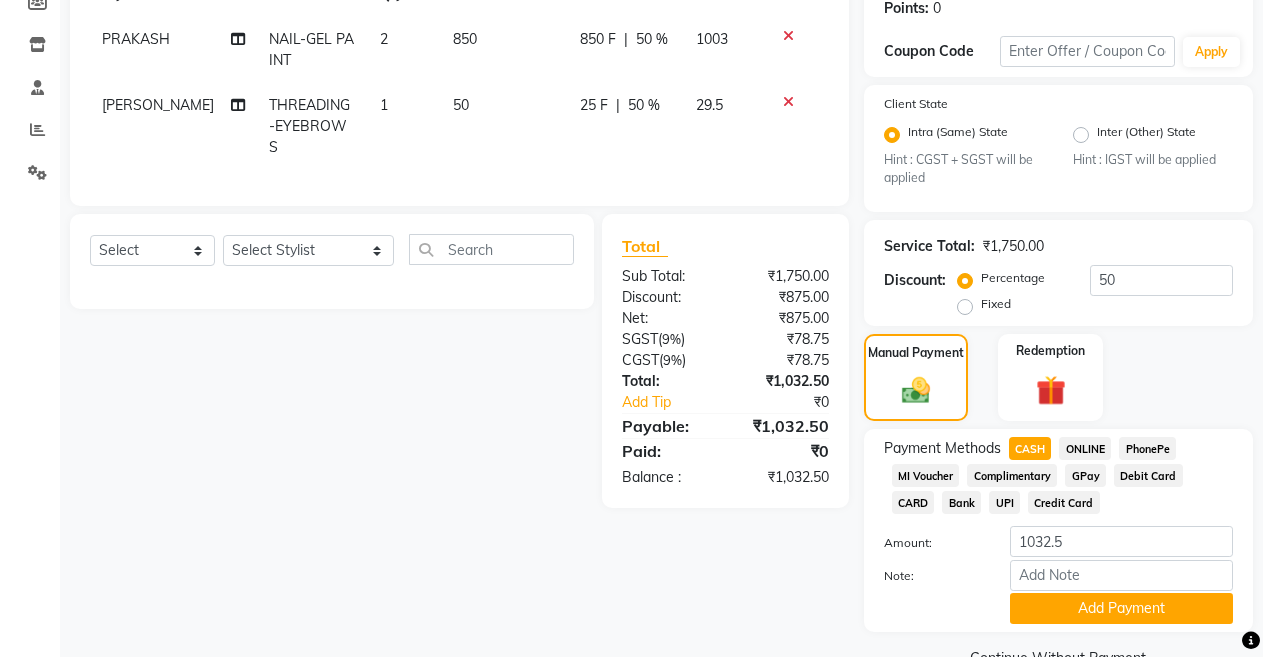 scroll, scrollTop: 359, scrollLeft: 0, axis: vertical 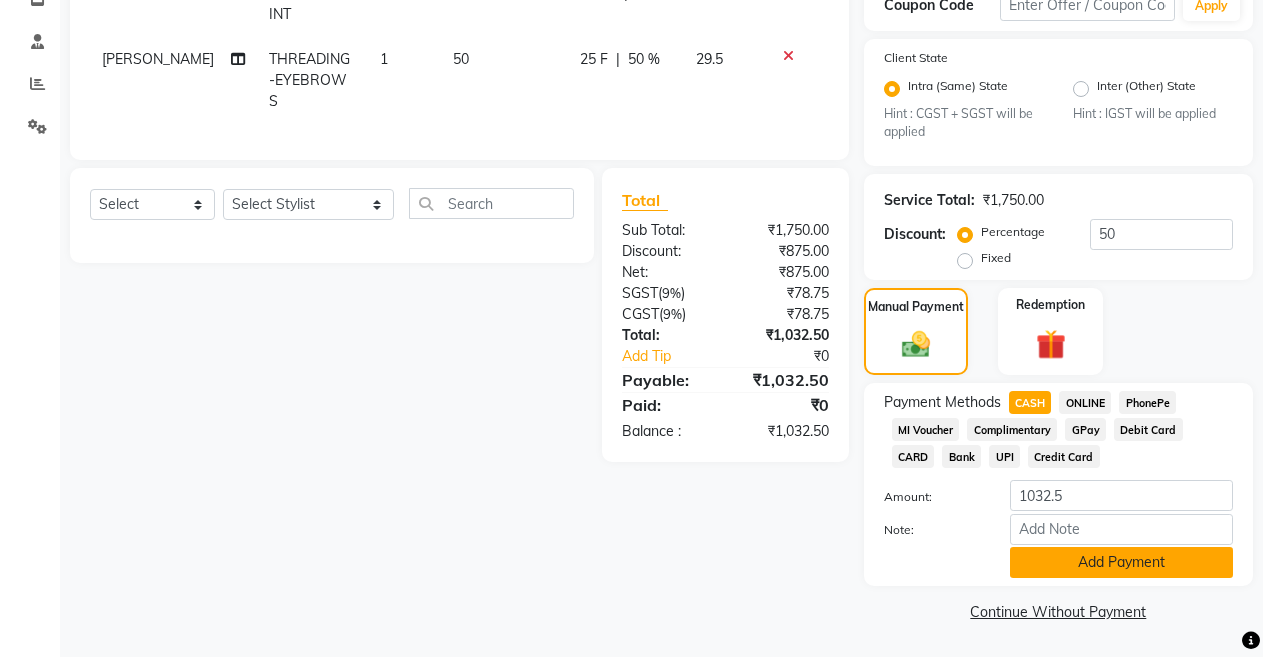 click on "Add Payment" 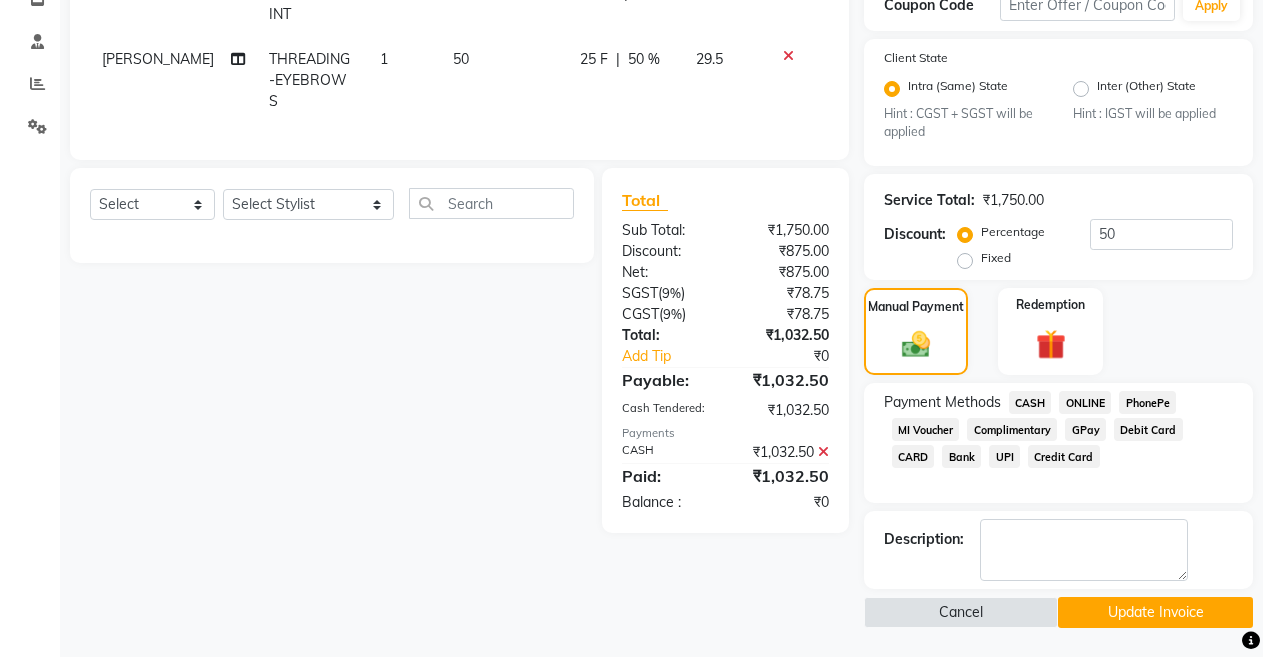 click on "Update Invoice" 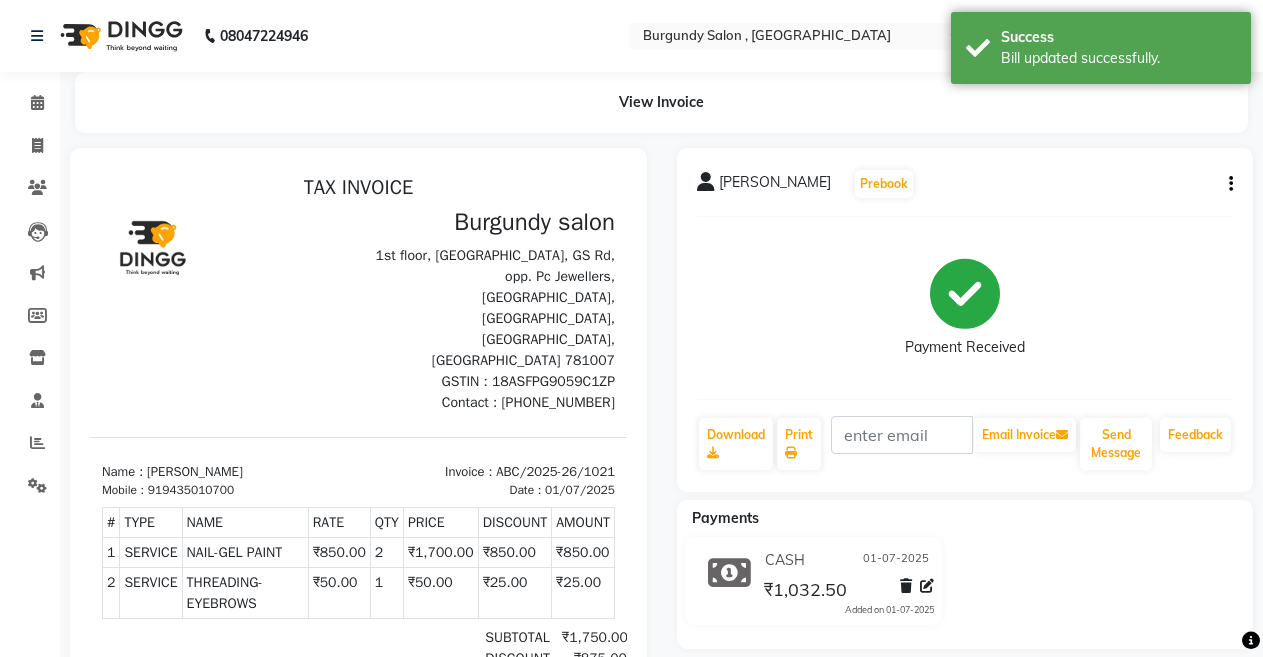 scroll, scrollTop: 0, scrollLeft: 0, axis: both 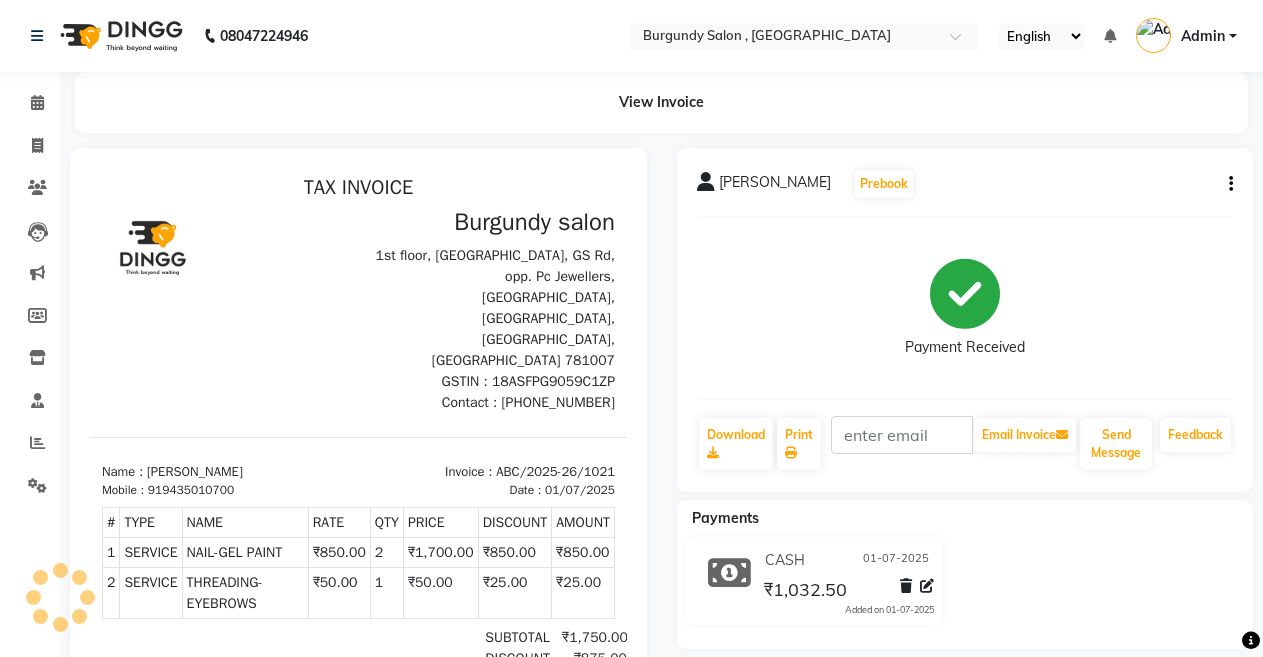 drag, startPoint x: 1113, startPoint y: 614, endPoint x: 1076, endPoint y: 364, distance: 252.72318 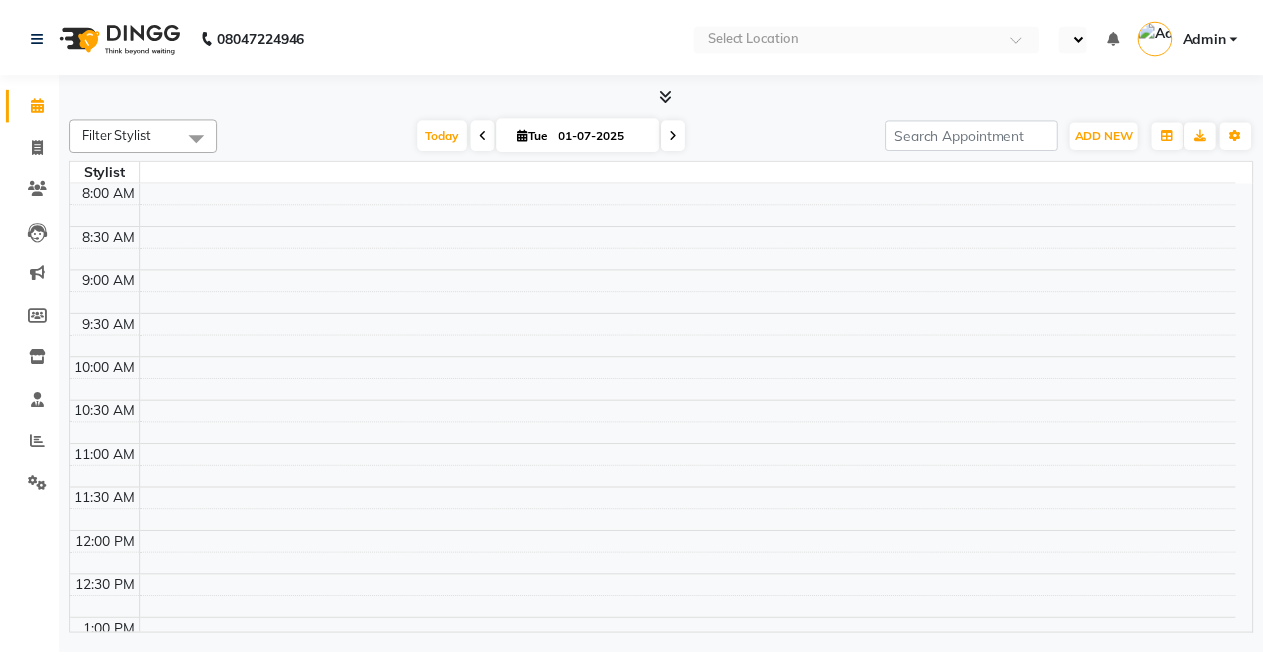 scroll, scrollTop: 0, scrollLeft: 0, axis: both 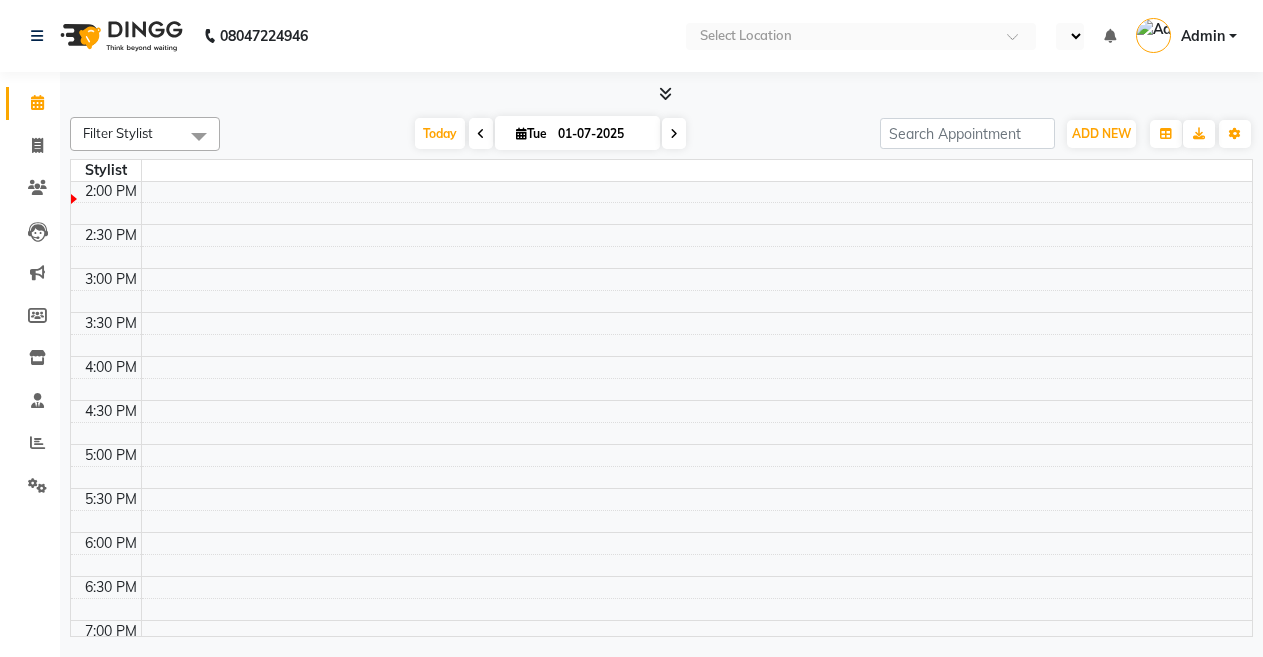 select on "en" 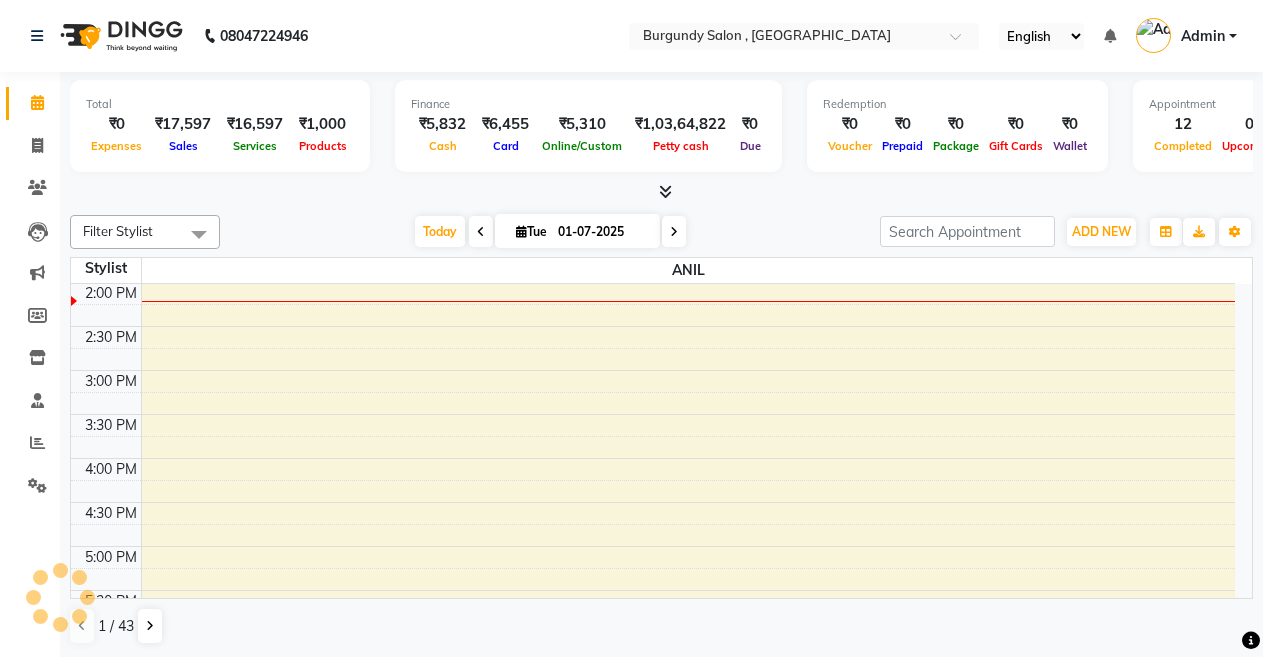 scroll, scrollTop: 0, scrollLeft: 0, axis: both 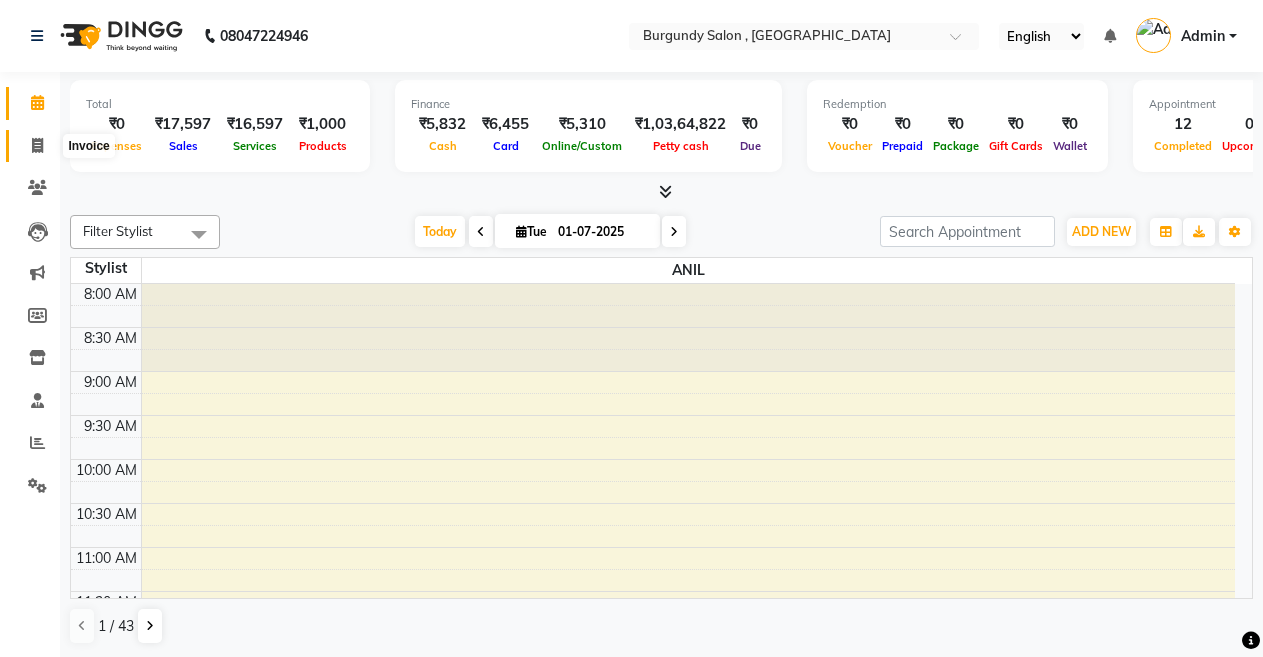 click 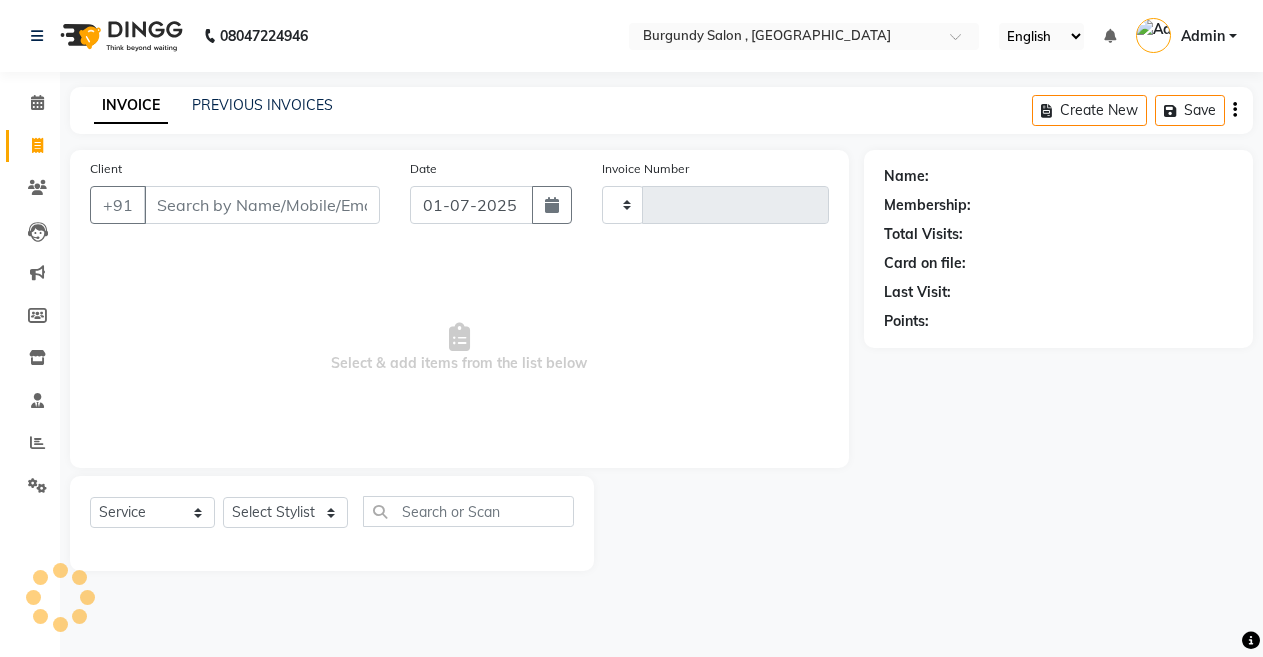 type on "1025" 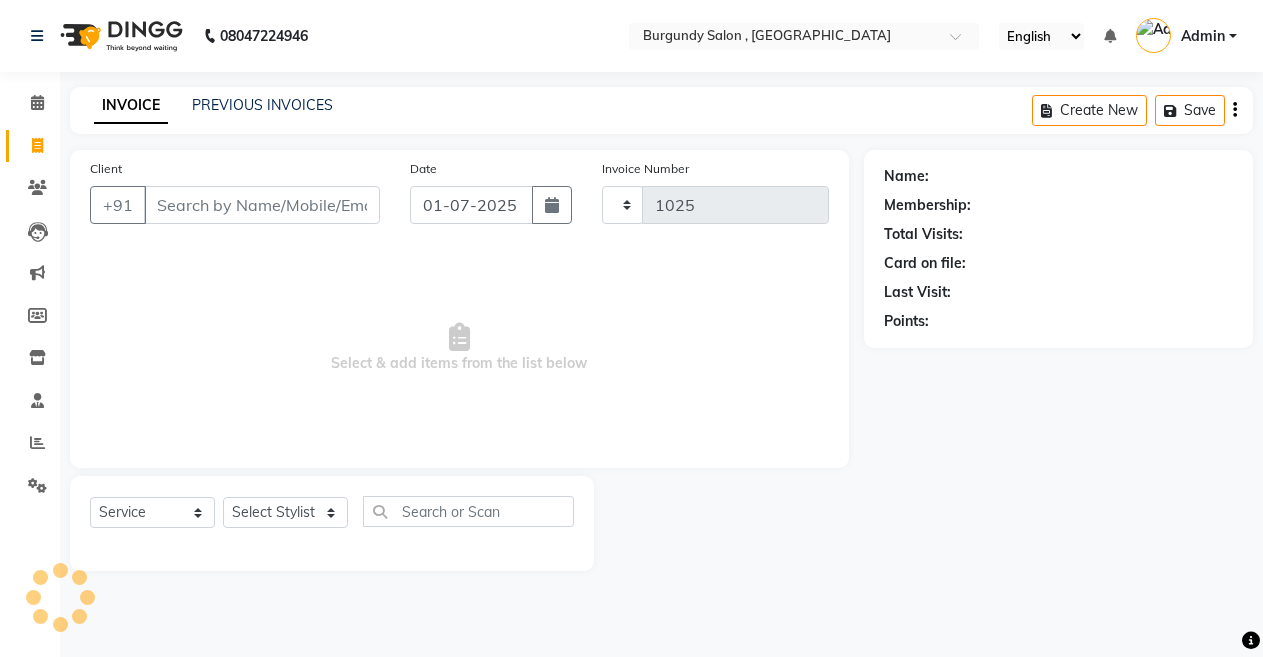 select on "5345" 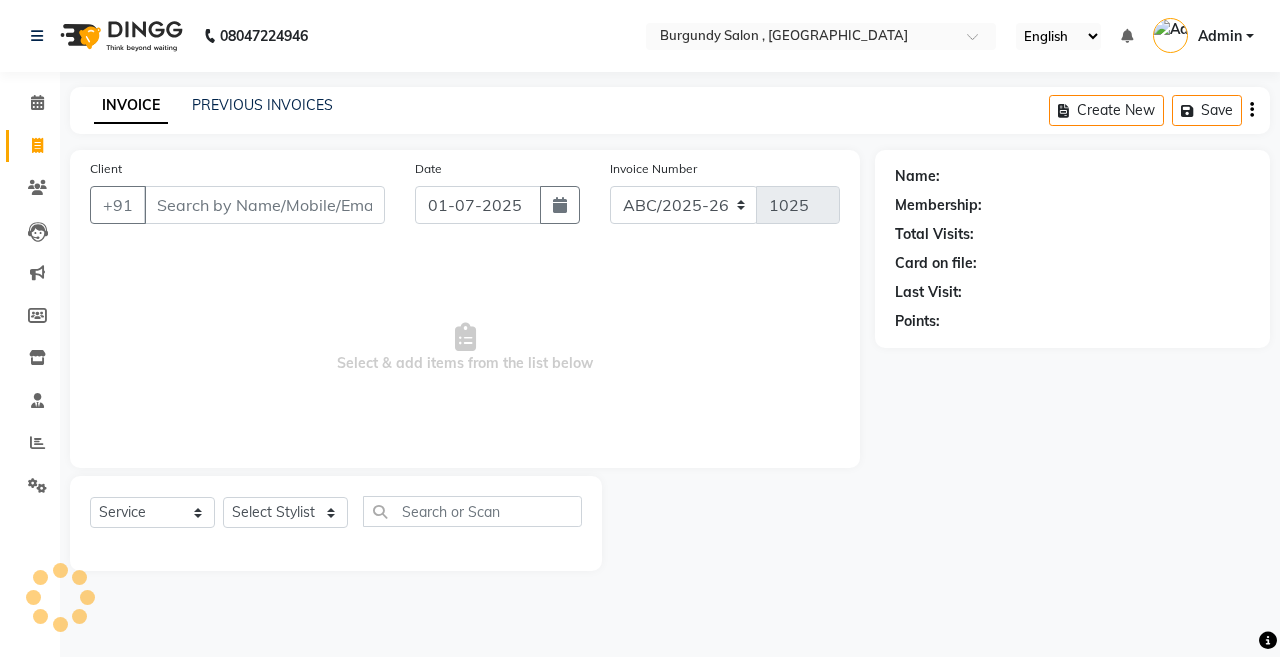 click on "Client" at bounding box center [264, 205] 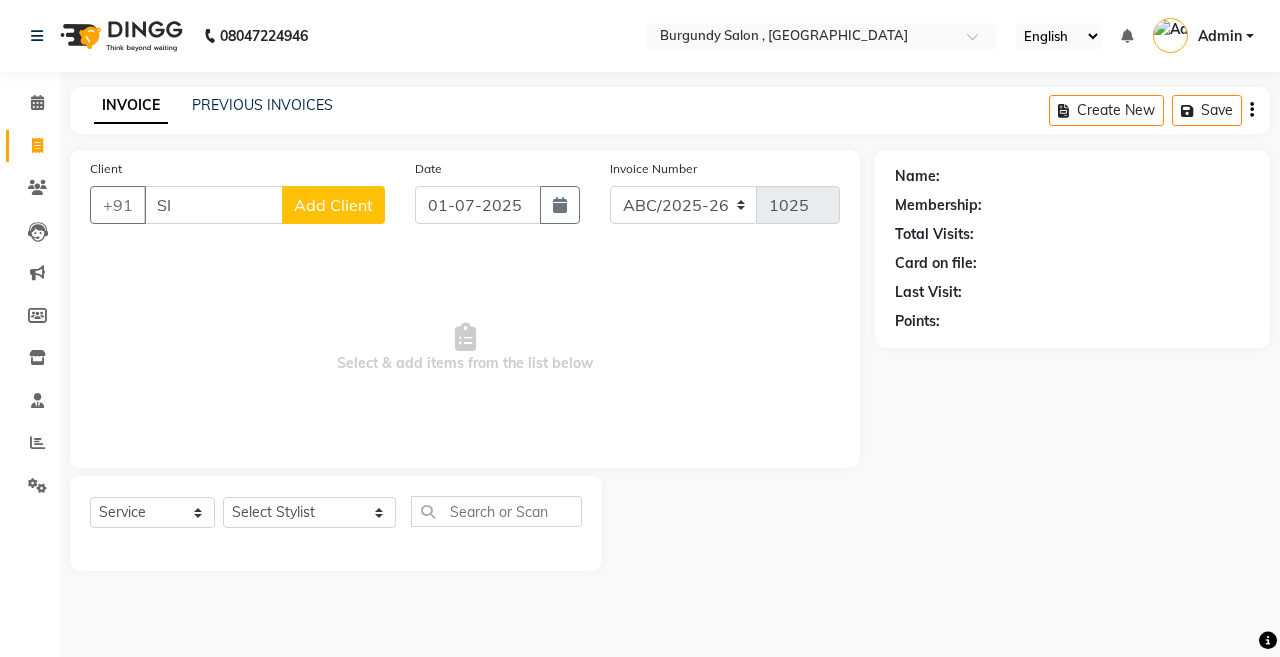 type on "S" 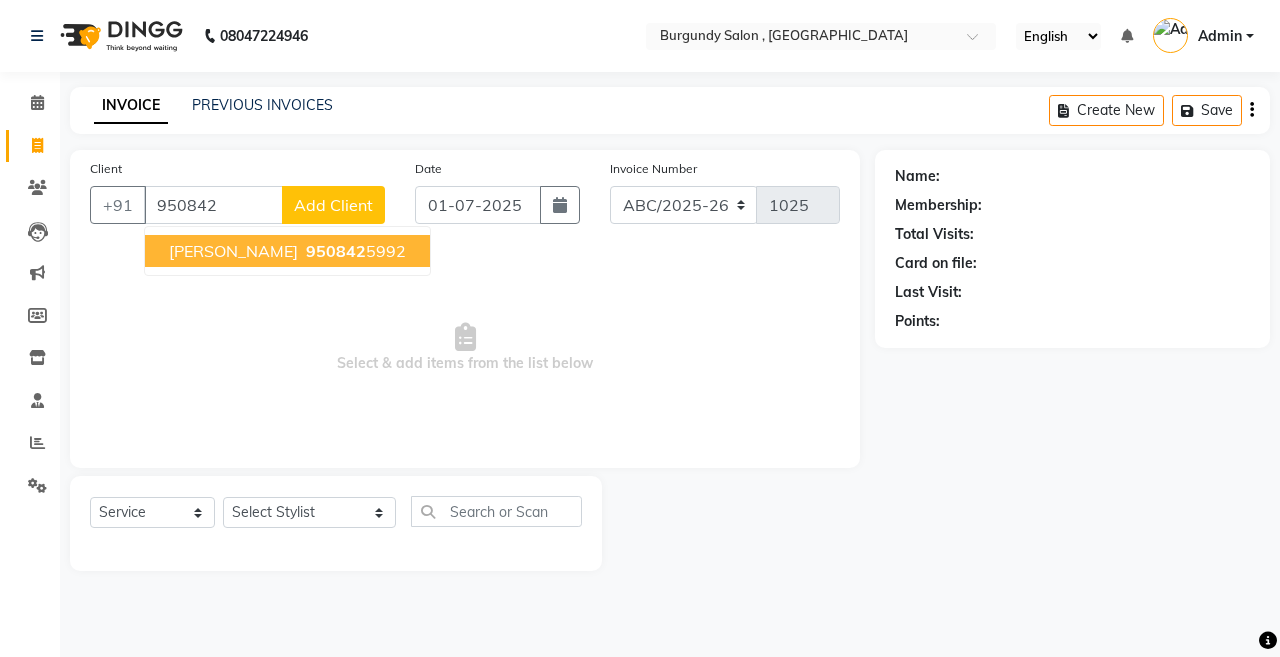 click on "siddharth agarwal" at bounding box center (233, 251) 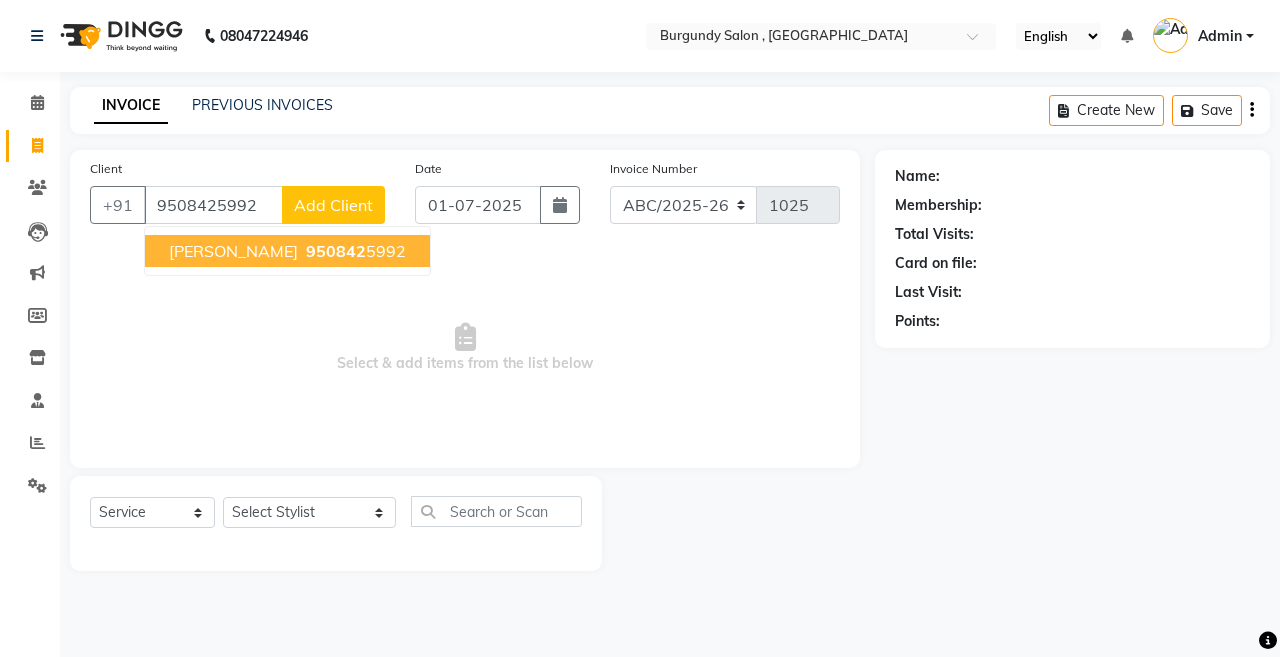 type on "9508425992" 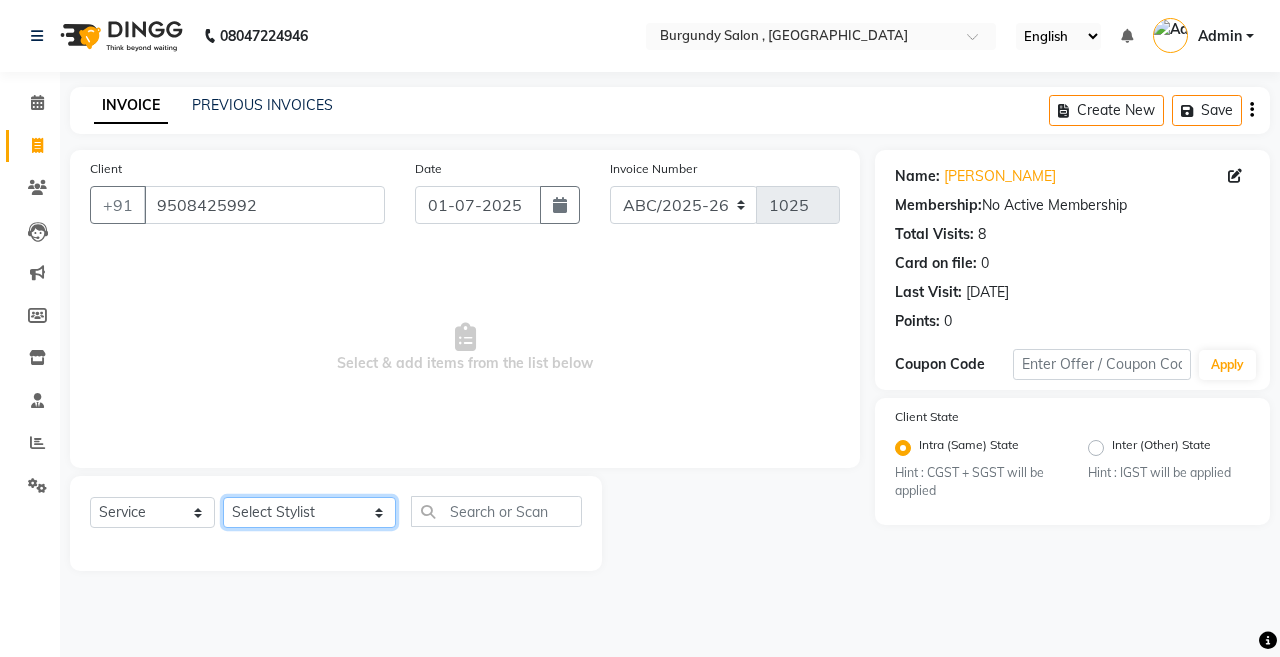 click on "Select Stylist ANIL  [PERSON_NAME] [PERSON_NAME]  DHON DAS DHON / [PERSON_NAME] [PERSON_NAME] [PERSON_NAME]/ [PERSON_NAME] [PERSON_NAME] LAXI / [PERSON_NAME] LITTLE MAAM MINTUL [PERSON_NAME] [PERSON_NAME] [PERSON_NAME] [PERSON_NAME]/POJA/ [PERSON_NAME] / [PERSON_NAME] [PERSON_NAME]/ [PERSON_NAME] PUJAA [PERSON_NAME] / [PERSON_NAME]  [PERSON_NAME] / [PERSON_NAME] [PERSON_NAME] / [PERSON_NAME] / [PERSON_NAME] [PERSON_NAME]/ [PERSON_NAME]/[PERSON_NAME]/[PERSON_NAME]/ [PERSON_NAME]/[PERSON_NAME]/ [PERSON_NAME] [PERSON_NAME]/ [PERSON_NAME] [PERSON_NAME] [PERSON_NAME] [PERSON_NAME] SOPEM staff 1 staff 1 TANU" 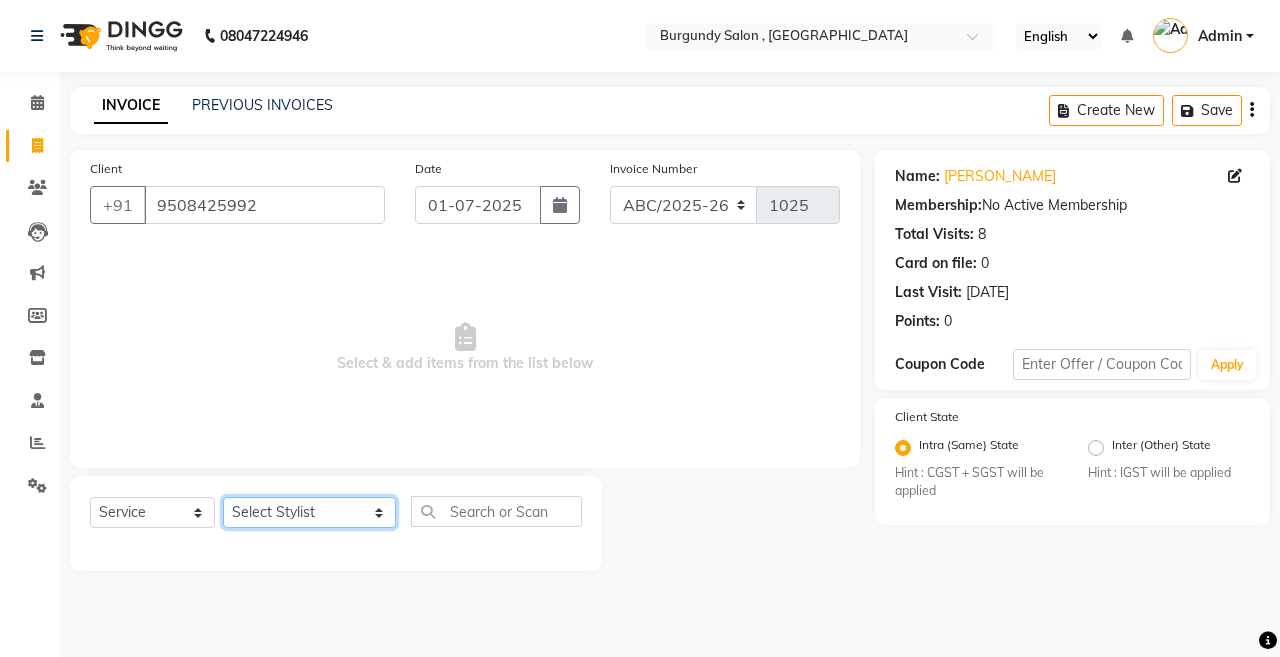 select on "32592" 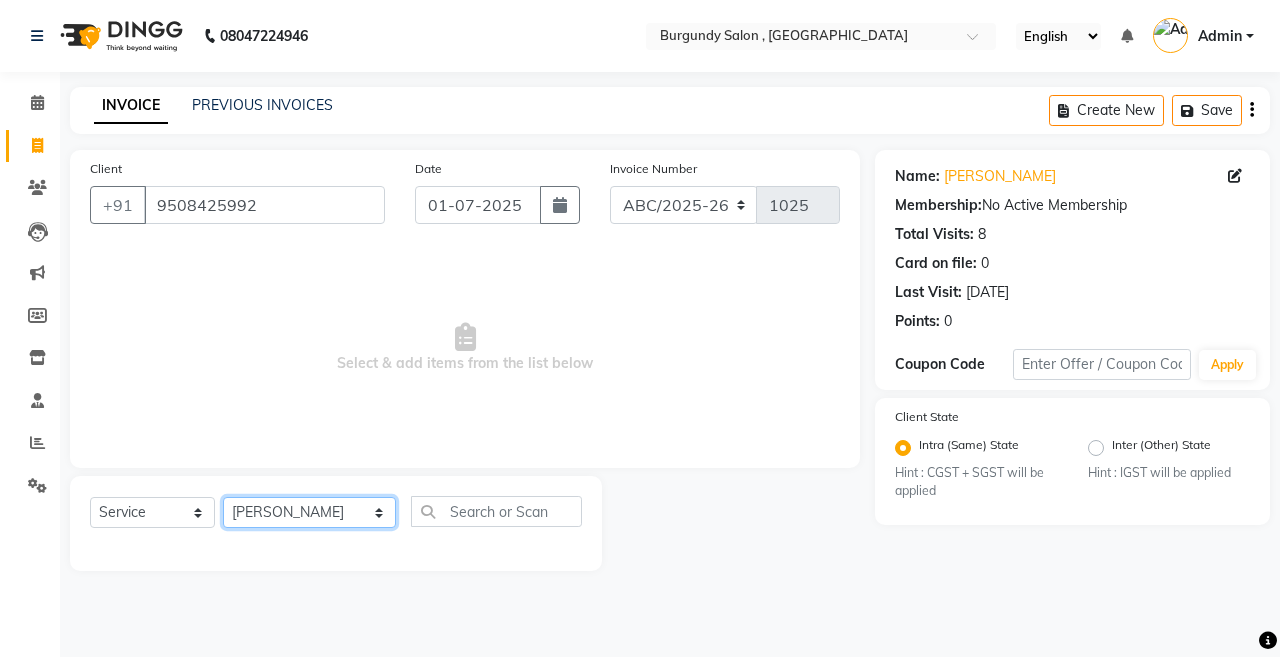 click on "Select Stylist ANIL  [PERSON_NAME] [PERSON_NAME]  DHON DAS DHON / [PERSON_NAME] [PERSON_NAME] [PERSON_NAME]/ [PERSON_NAME] [PERSON_NAME] LAXI / [PERSON_NAME] LITTLE MAAM MINTUL [PERSON_NAME] [PERSON_NAME] [PERSON_NAME] [PERSON_NAME]/POJA/ [PERSON_NAME] / [PERSON_NAME] [PERSON_NAME]/ [PERSON_NAME] PUJAA [PERSON_NAME] / [PERSON_NAME]  [PERSON_NAME] / [PERSON_NAME] [PERSON_NAME] / [PERSON_NAME] / [PERSON_NAME] [PERSON_NAME]/ [PERSON_NAME]/[PERSON_NAME]/[PERSON_NAME]/ [PERSON_NAME]/[PERSON_NAME]/ [PERSON_NAME] [PERSON_NAME]/ [PERSON_NAME] [PERSON_NAME] [PERSON_NAME] [PERSON_NAME] SOPEM staff 1 staff 1 TANU" 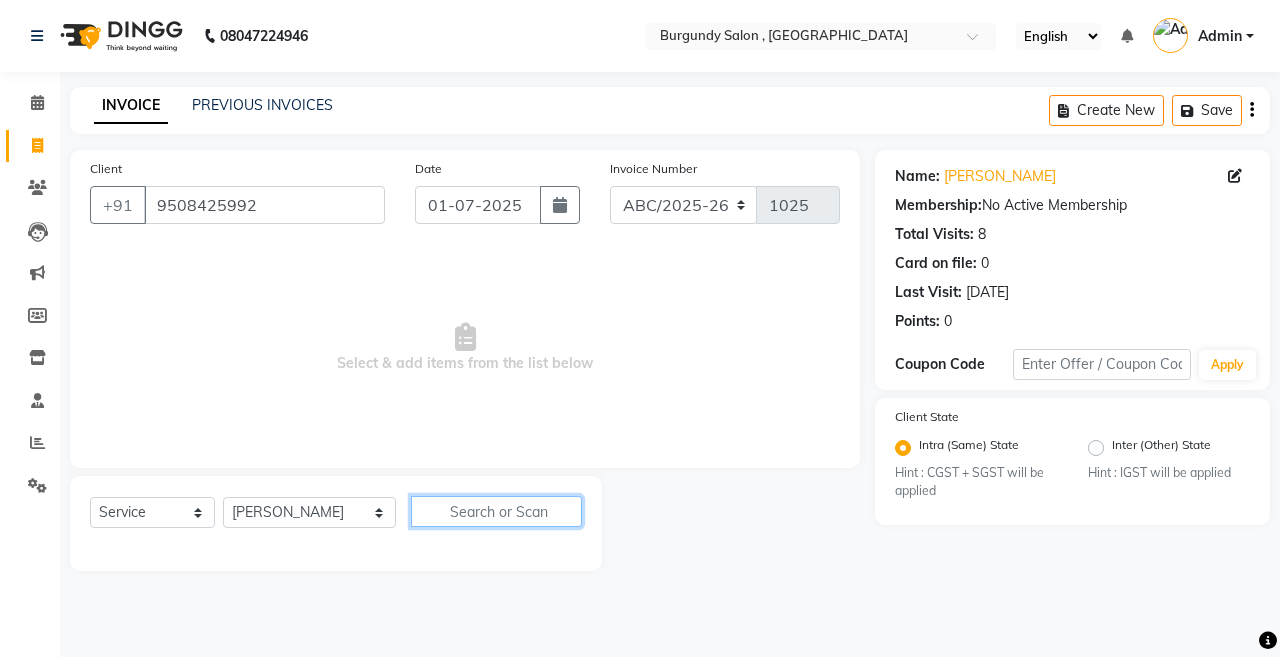 click 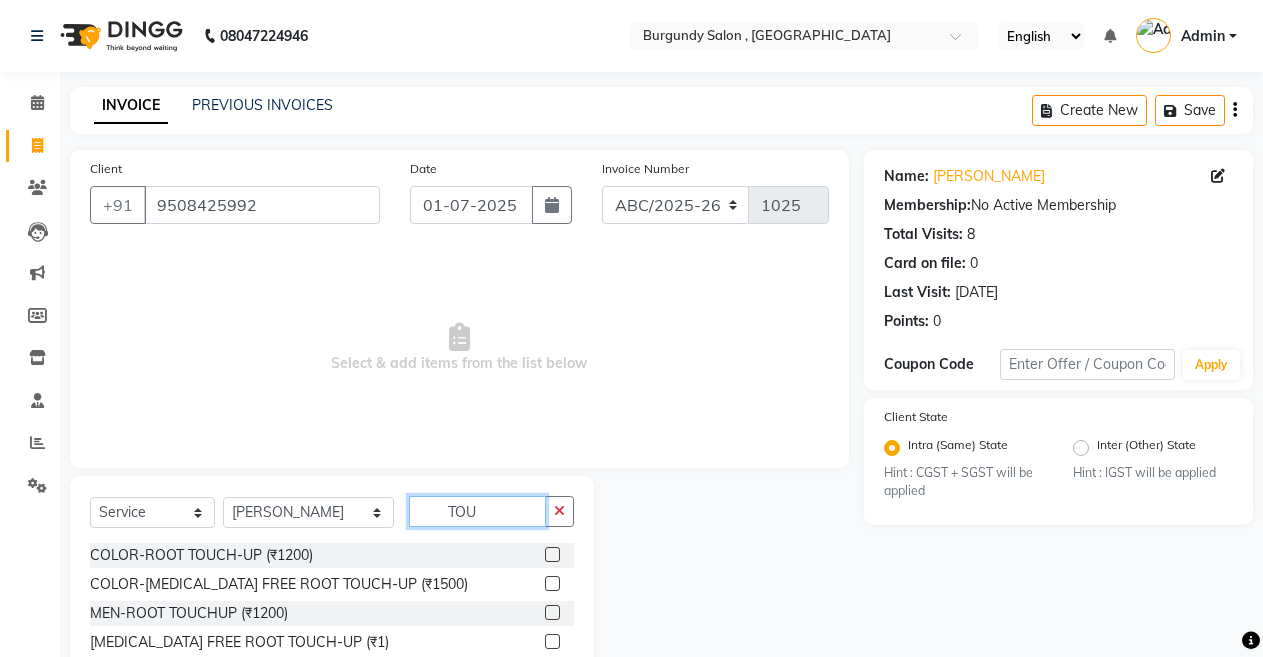 type on "TOU" 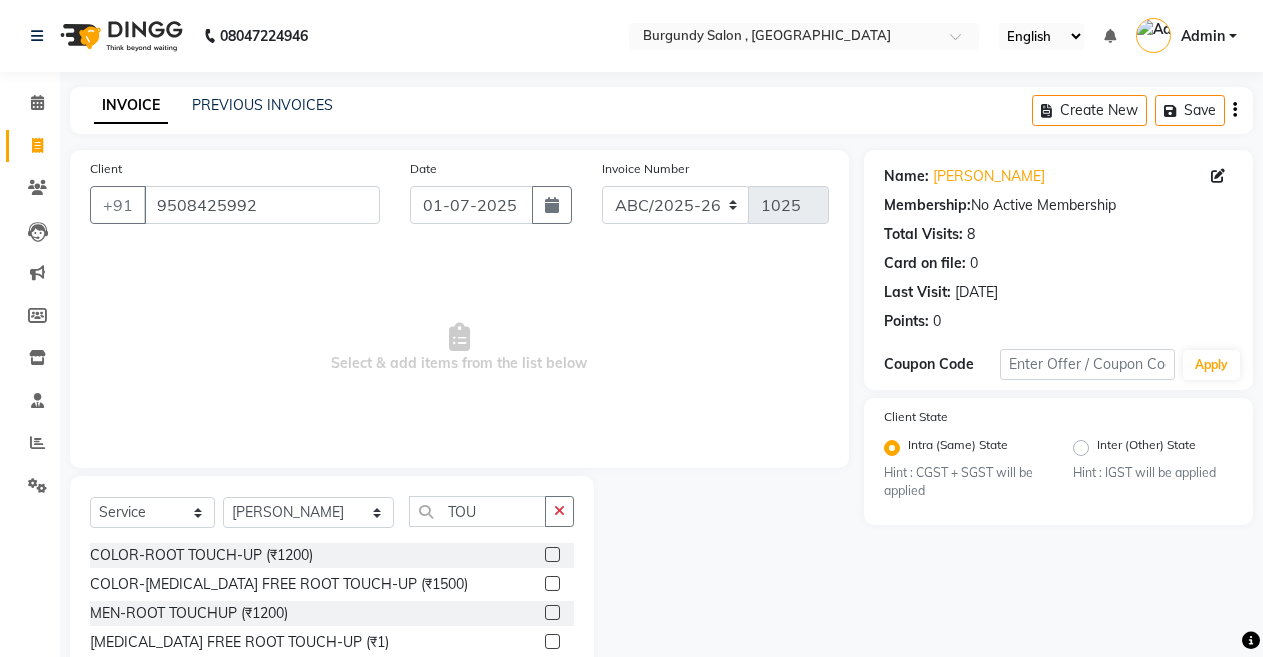 click 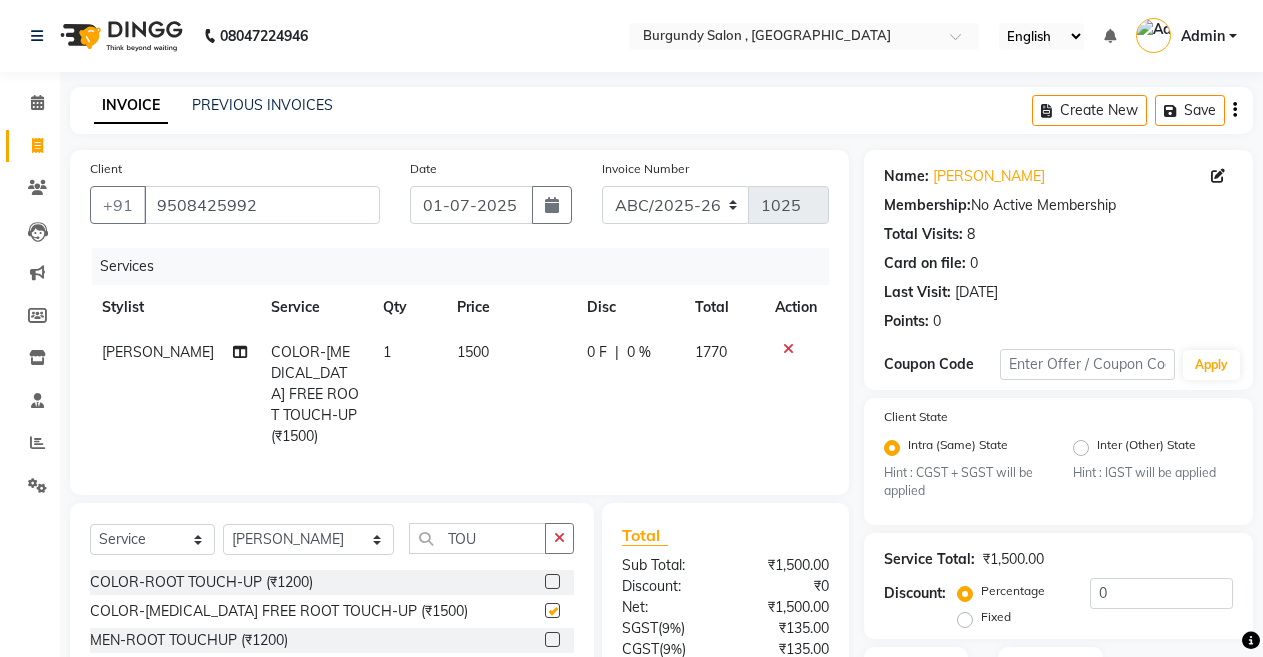 checkbox on "false" 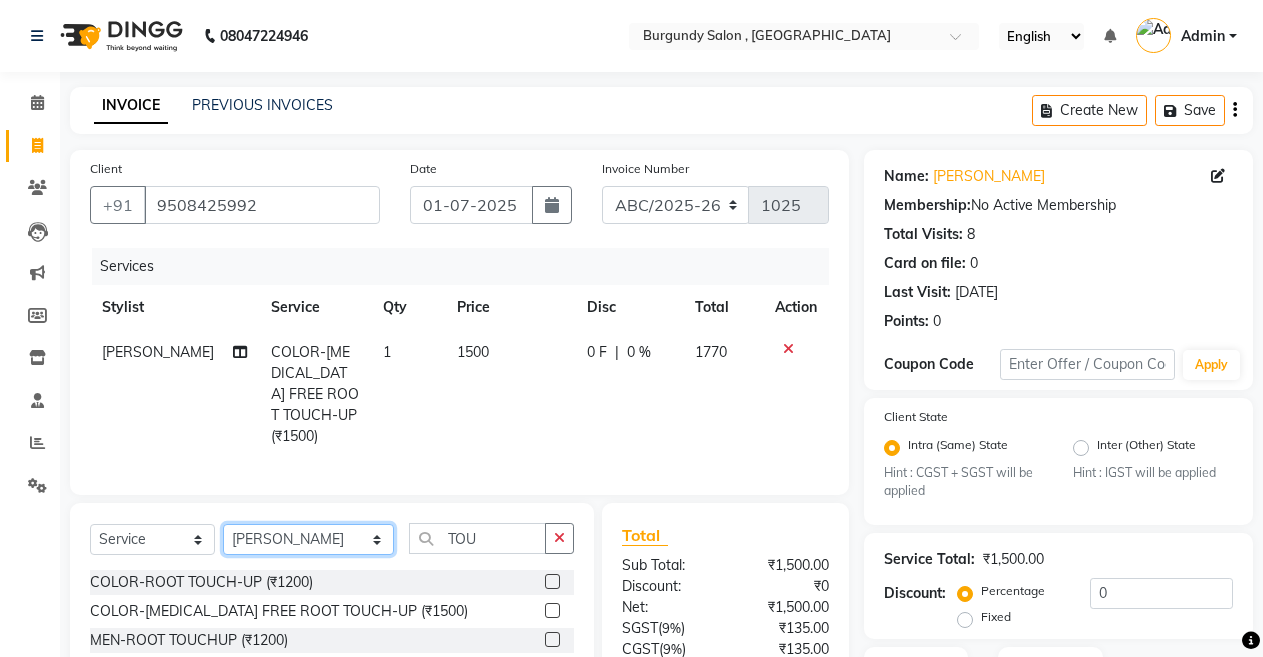 click on "Select Stylist ANIL  [PERSON_NAME] [PERSON_NAME]  DHON DAS DHON / [PERSON_NAME] [PERSON_NAME] [PERSON_NAME]/ [PERSON_NAME] [PERSON_NAME] LAXI / [PERSON_NAME] LITTLE MAAM MINTUL [PERSON_NAME] [PERSON_NAME] [PERSON_NAME] [PERSON_NAME]/POJA/ [PERSON_NAME] / [PERSON_NAME] [PERSON_NAME]/ [PERSON_NAME] PUJAA [PERSON_NAME] / [PERSON_NAME]  [PERSON_NAME] / [PERSON_NAME] [PERSON_NAME] / [PERSON_NAME] / [PERSON_NAME] [PERSON_NAME]/ [PERSON_NAME]/[PERSON_NAME]/[PERSON_NAME]/ [PERSON_NAME]/[PERSON_NAME]/ [PERSON_NAME] [PERSON_NAME]/ [PERSON_NAME] [PERSON_NAME] [PERSON_NAME] [PERSON_NAME] SOPEM staff 1 staff 1 TANU" 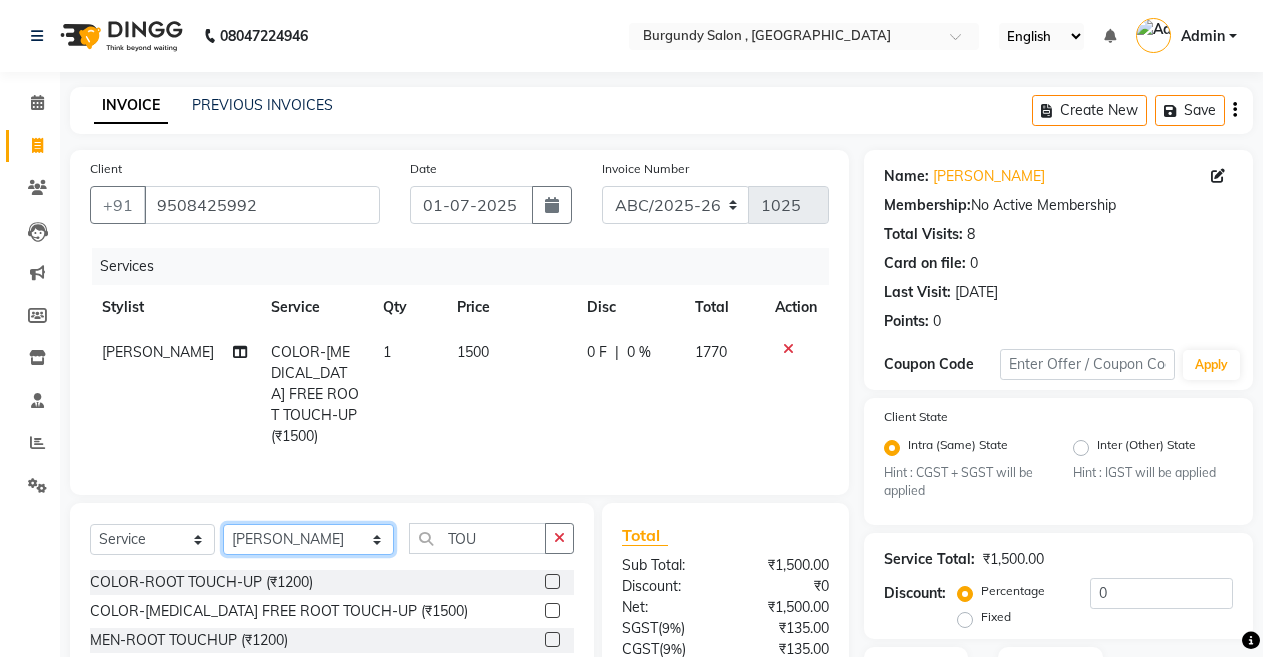 click on "Select Stylist ANIL  [PERSON_NAME] [PERSON_NAME]  DHON DAS DHON / [PERSON_NAME] [PERSON_NAME] [PERSON_NAME]/ [PERSON_NAME] [PERSON_NAME] LAXI / [PERSON_NAME] LITTLE MAAM MINTUL [PERSON_NAME] [PERSON_NAME] [PERSON_NAME] [PERSON_NAME]/POJA/ [PERSON_NAME] / [PERSON_NAME] [PERSON_NAME]/ [PERSON_NAME] PUJAA [PERSON_NAME] / [PERSON_NAME]  [PERSON_NAME] / [PERSON_NAME] [PERSON_NAME] / [PERSON_NAME] / [PERSON_NAME] [PERSON_NAME]/ [PERSON_NAME]/[PERSON_NAME]/[PERSON_NAME]/ [PERSON_NAME]/[PERSON_NAME]/ [PERSON_NAME] [PERSON_NAME]/ [PERSON_NAME] [PERSON_NAME] [PERSON_NAME] [PERSON_NAME] SOPEM staff 1 staff 1 TANU" 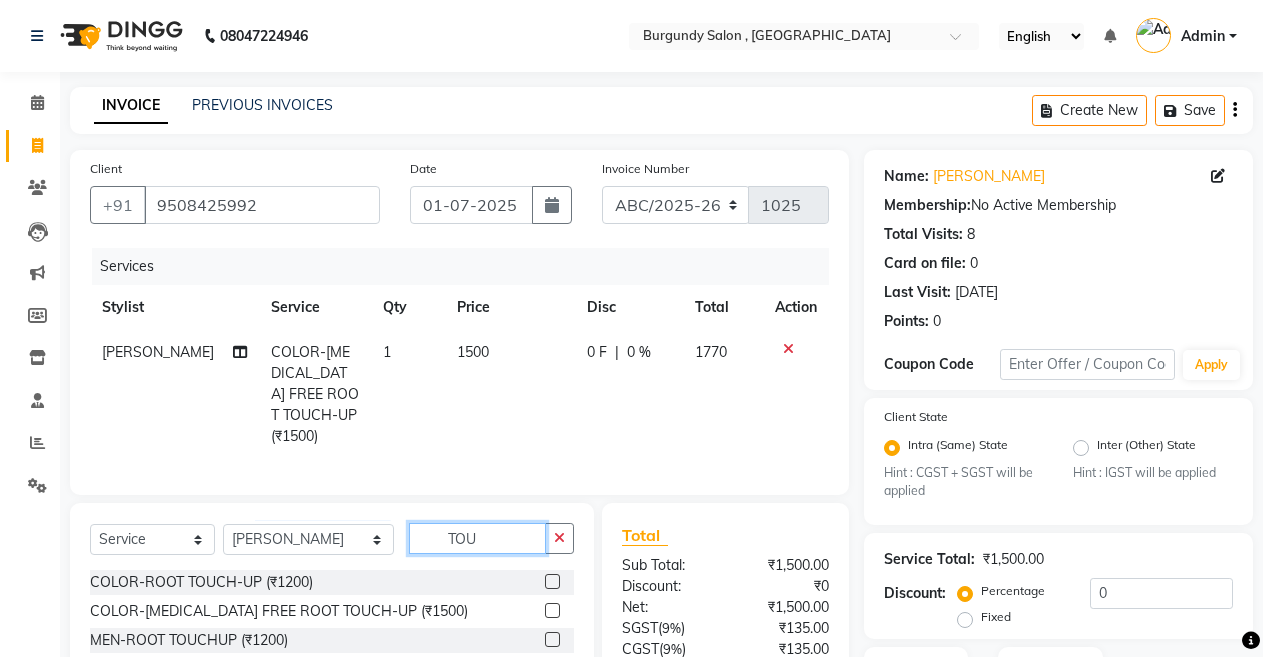 click on "TOU" 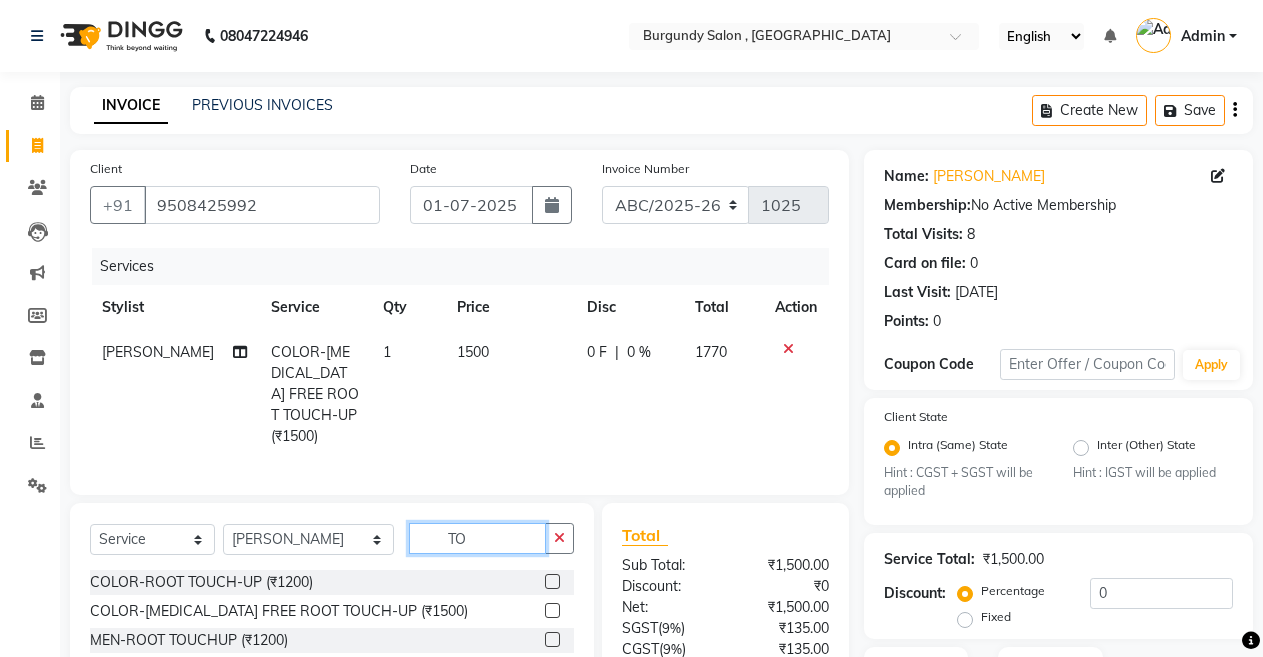 type on "T" 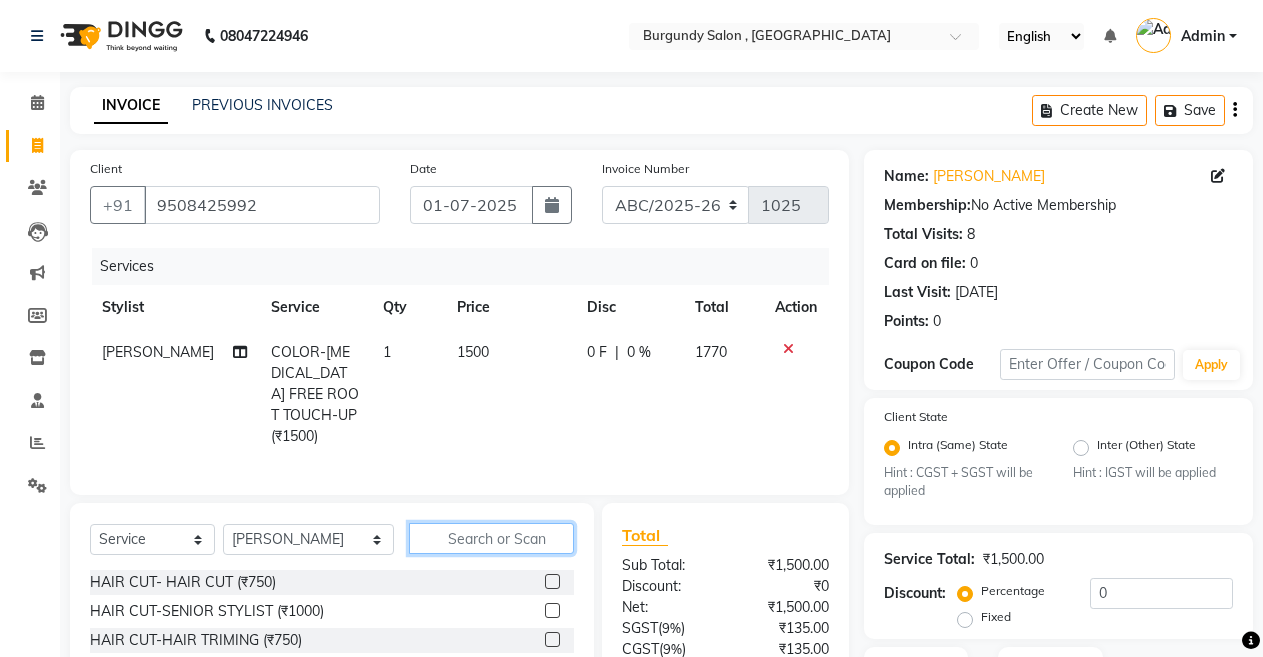 type on "S" 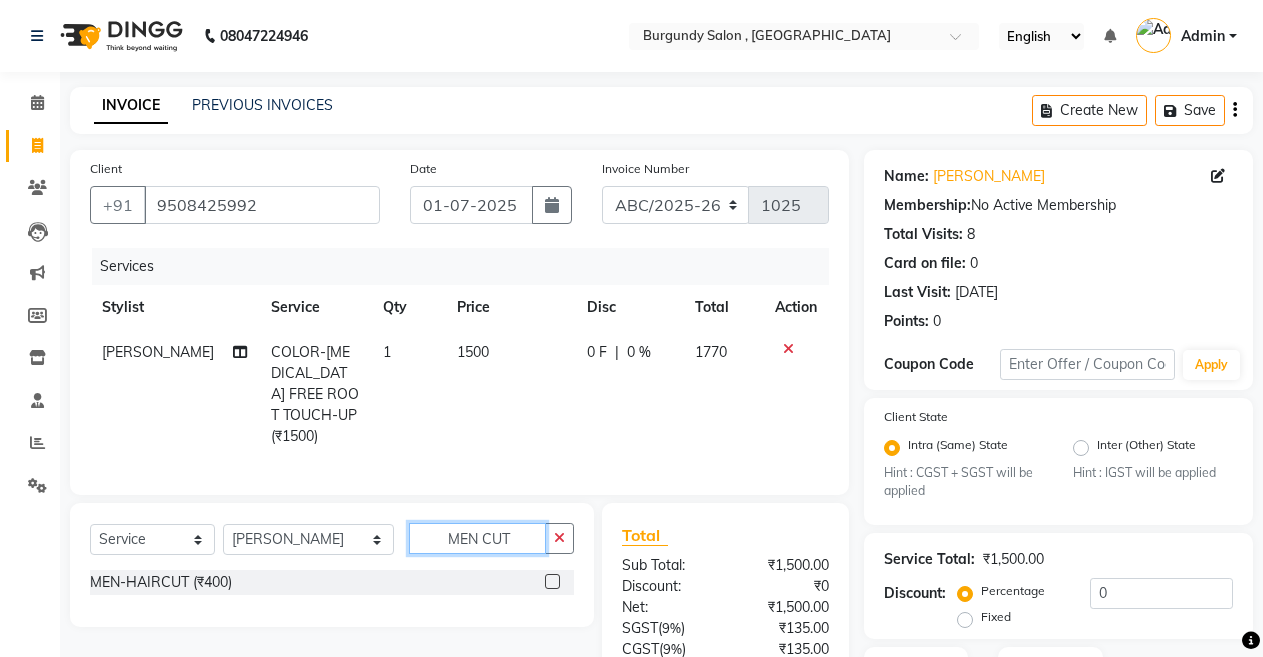 type on "MEN CUT" 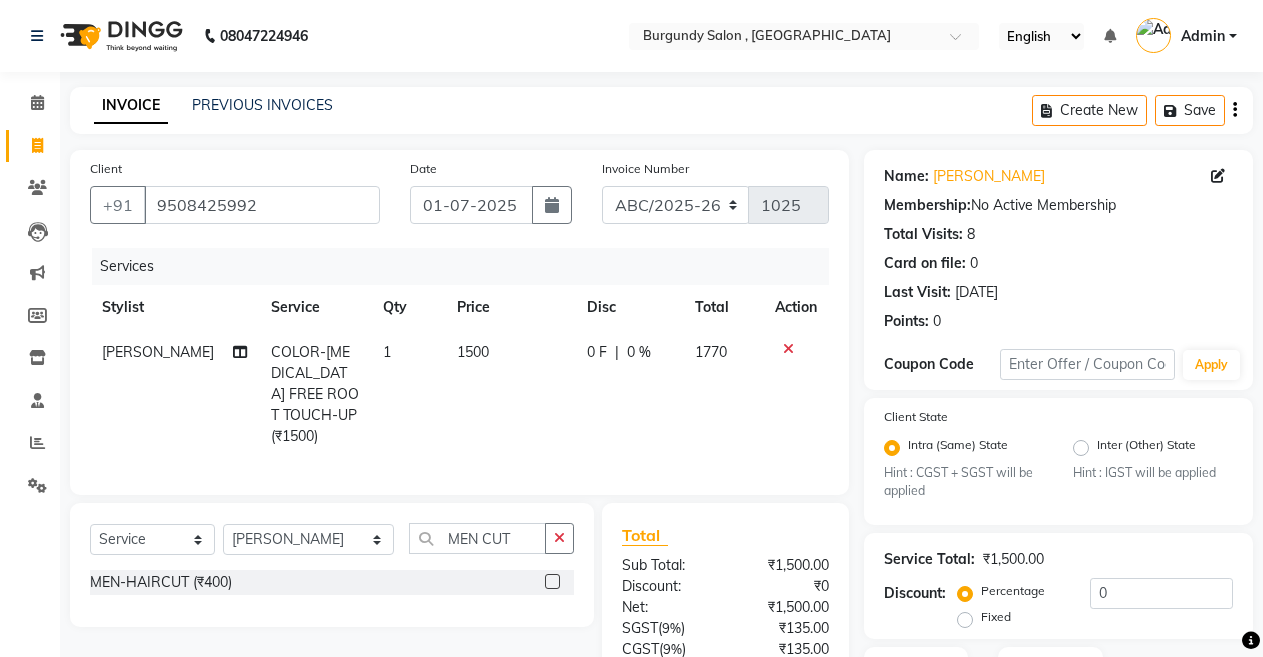 click 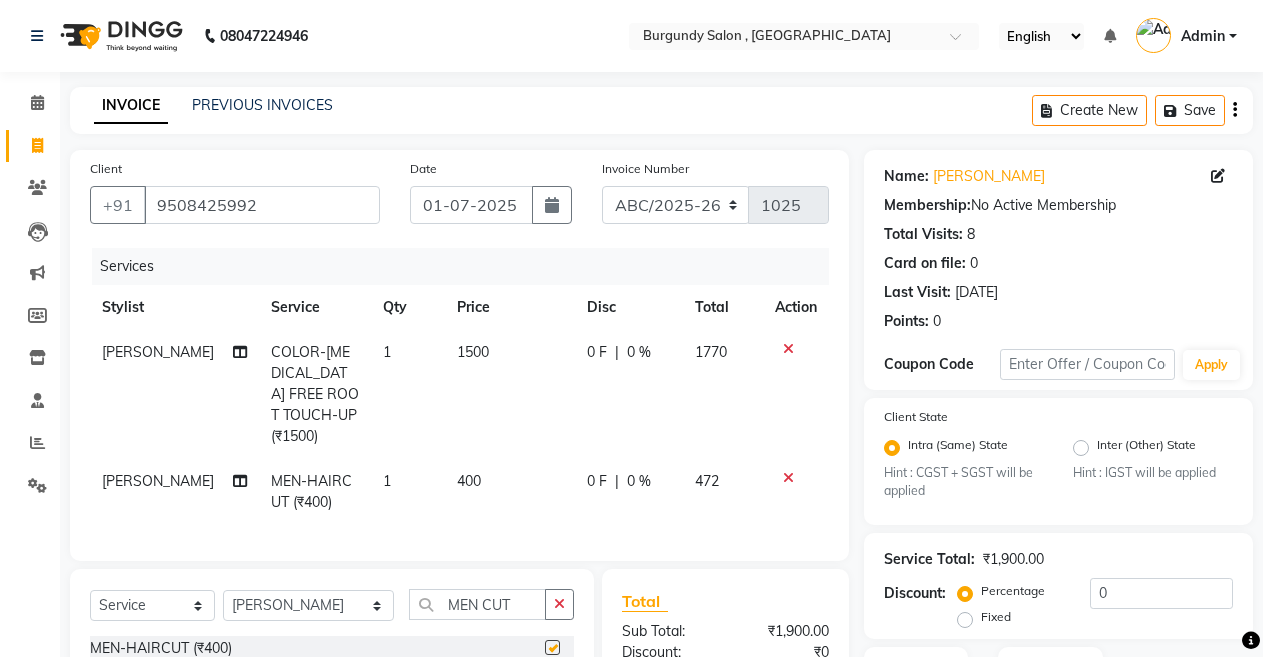 checkbox on "false" 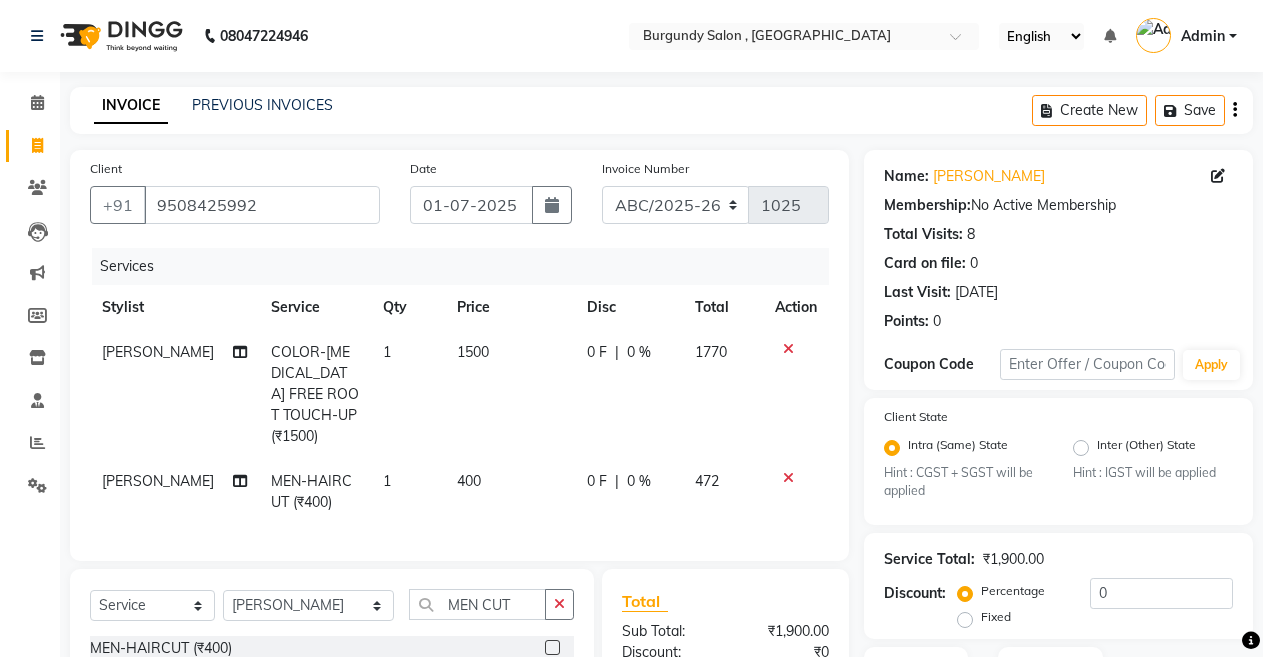 scroll, scrollTop: 232, scrollLeft: 0, axis: vertical 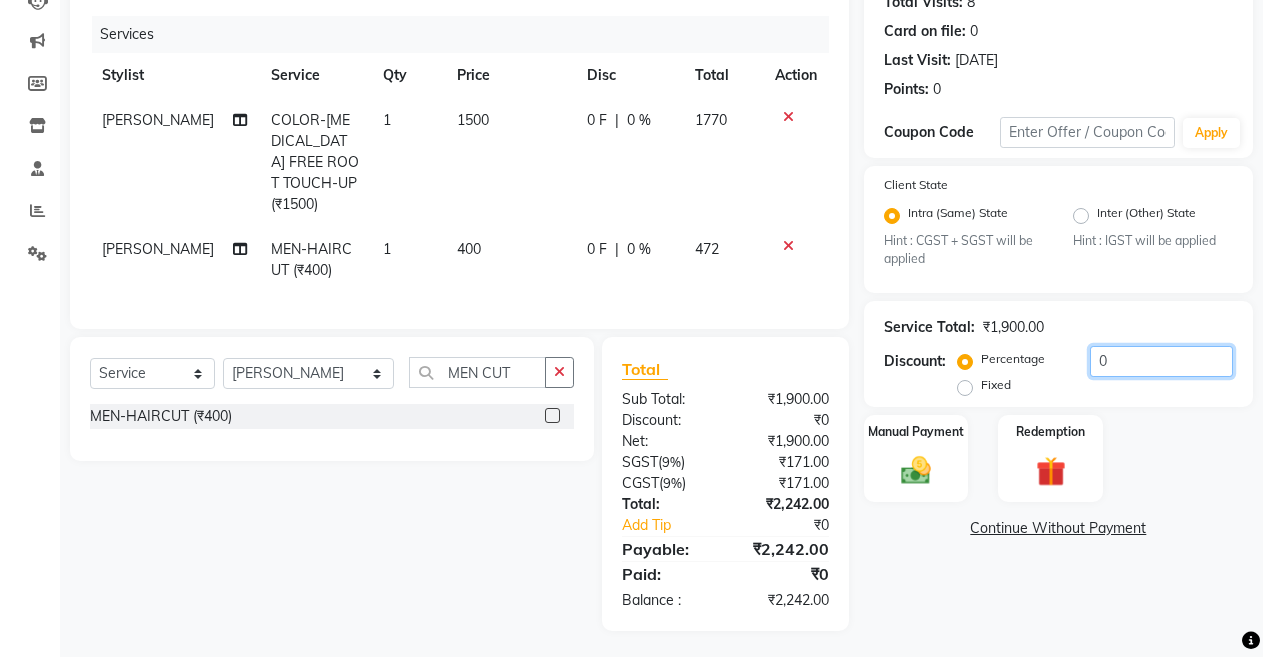 click on "0" 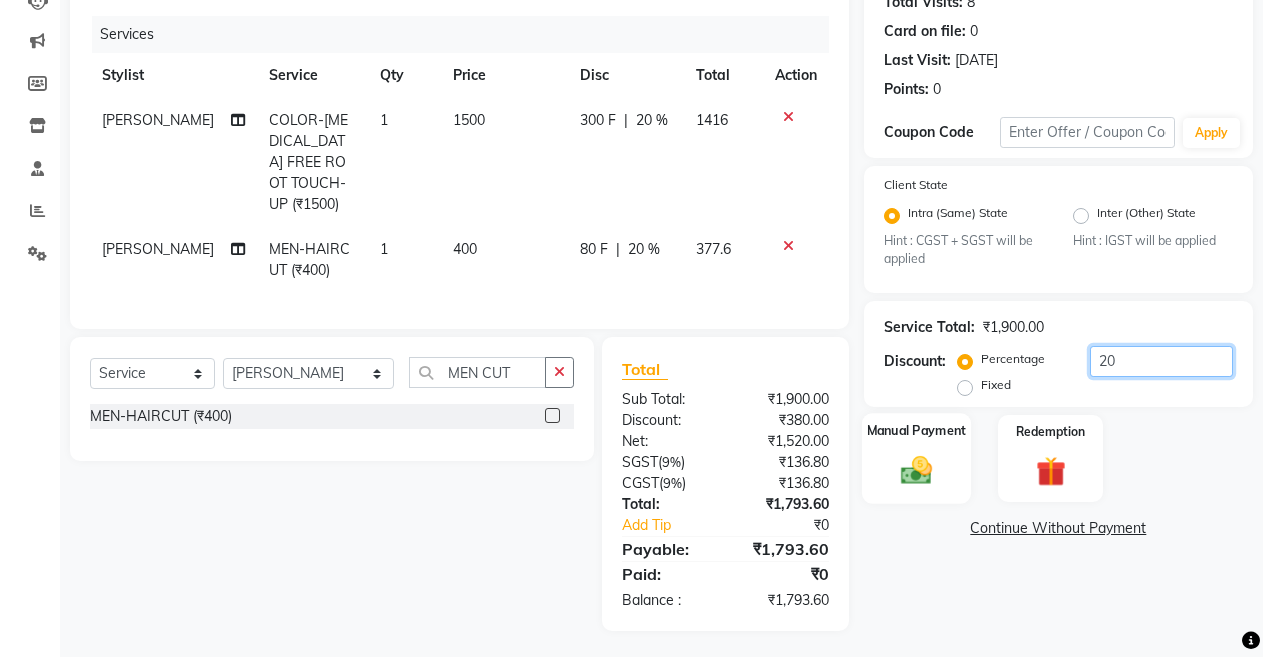 type on "20" 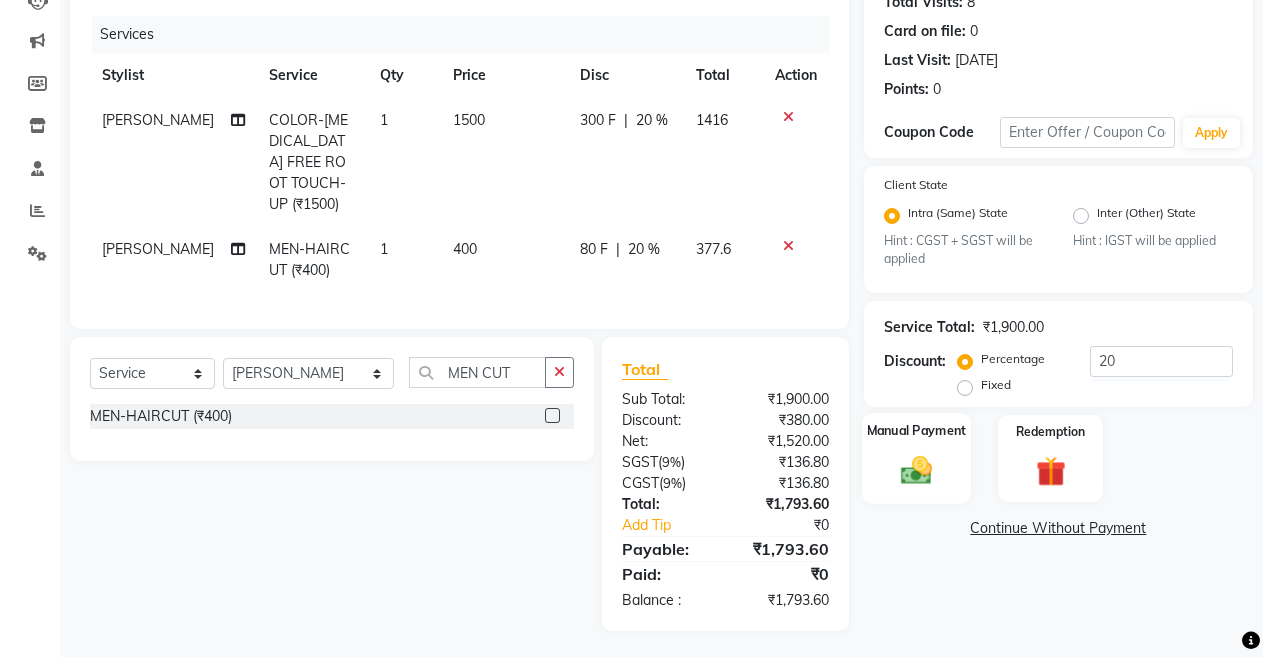 click 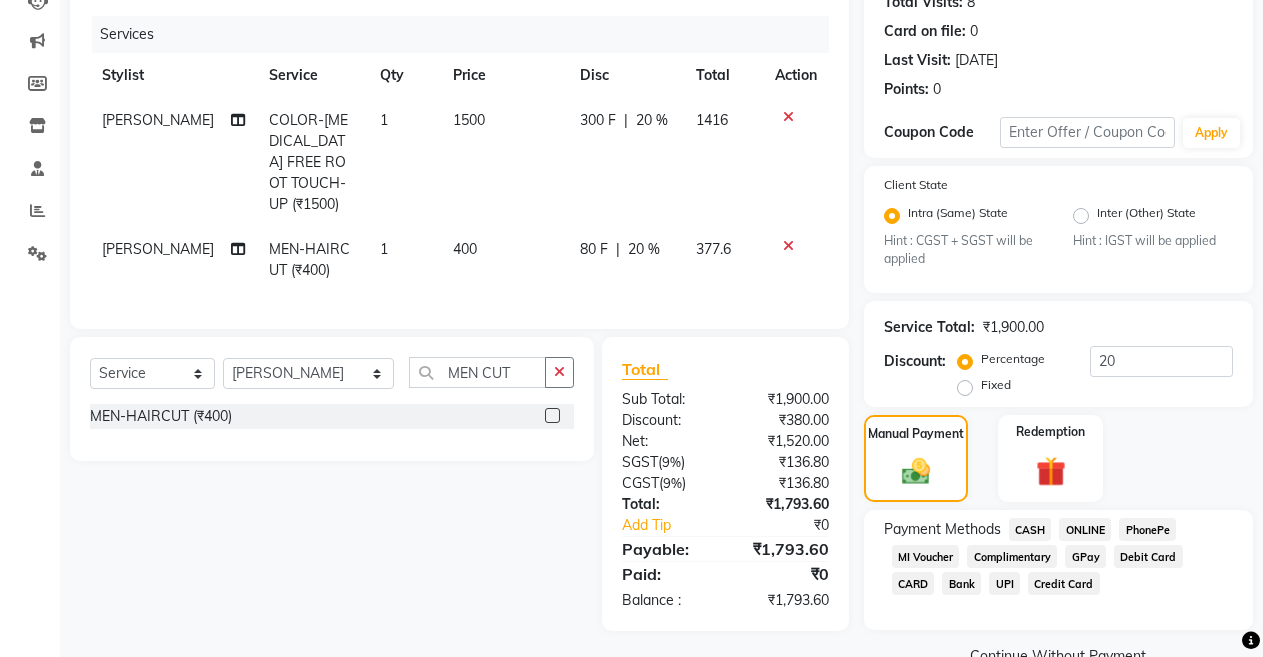 click on "CASH" 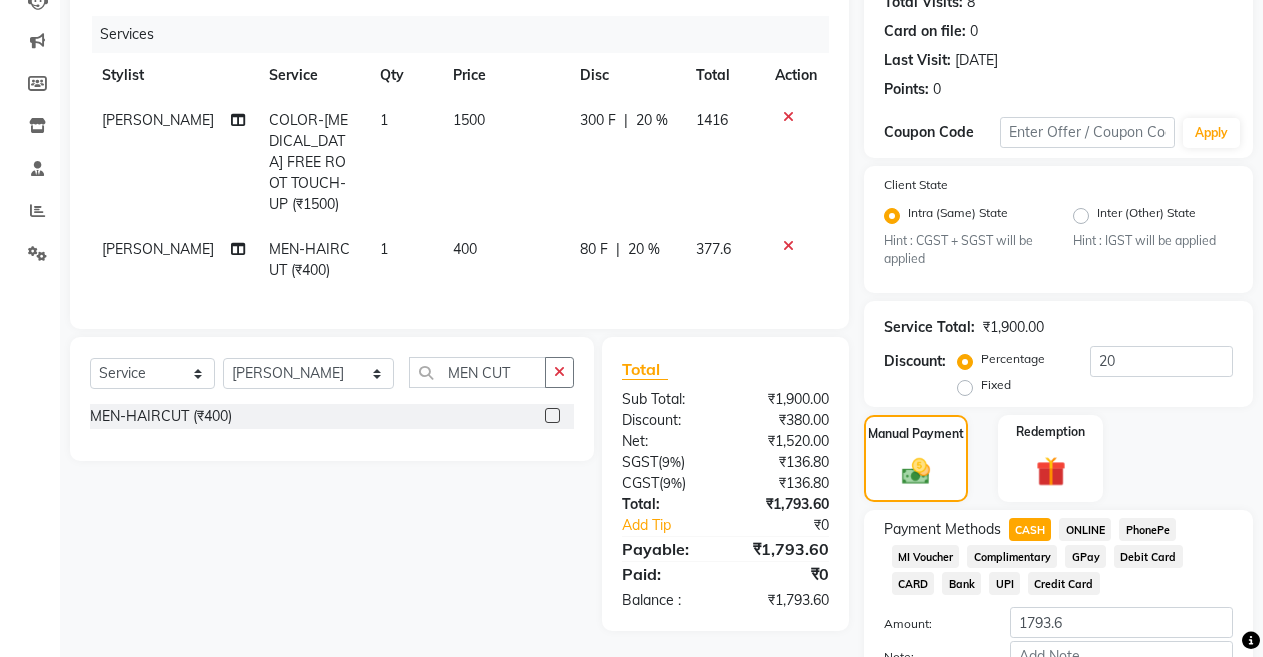 scroll, scrollTop: 0, scrollLeft: 0, axis: both 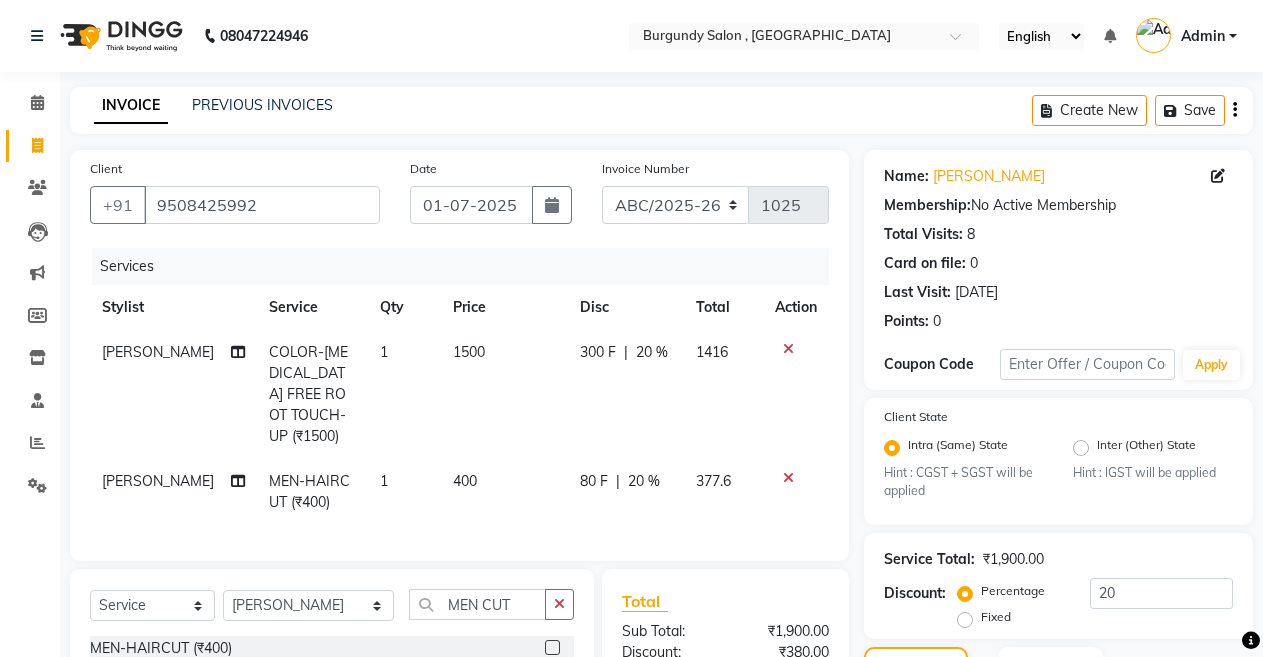click on "COLOR-[MEDICAL_DATA] FREE ROOT TOUCH-UP (₹1500)" 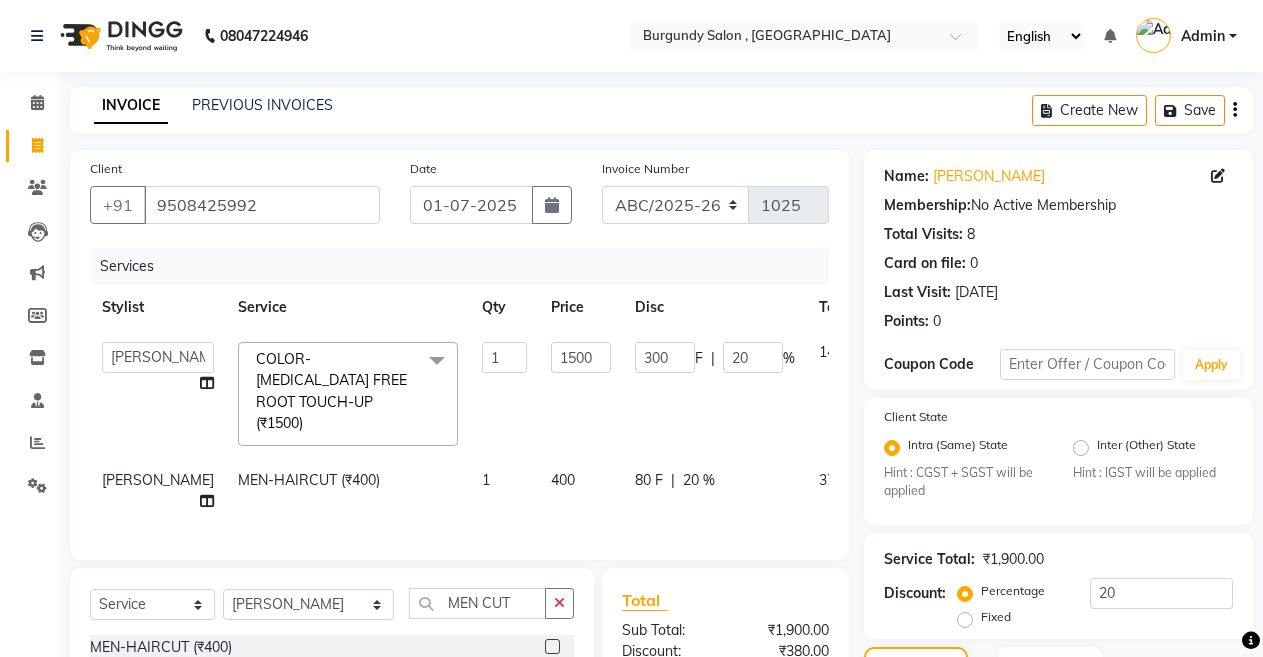 click 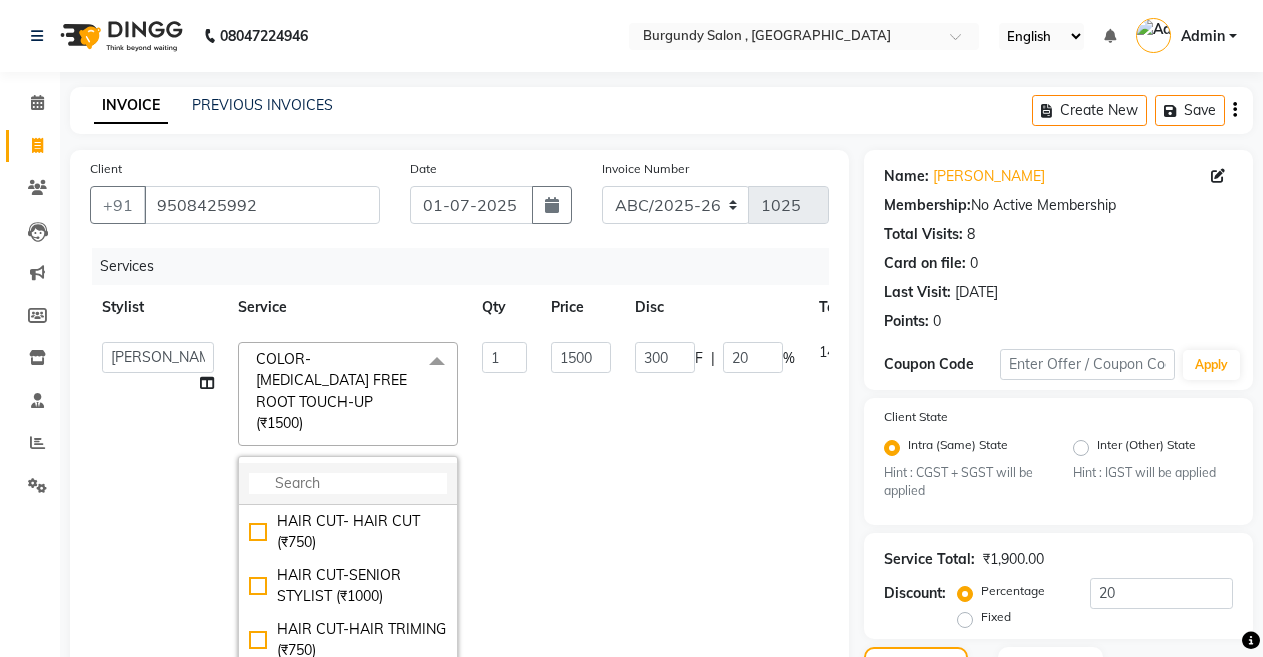 click 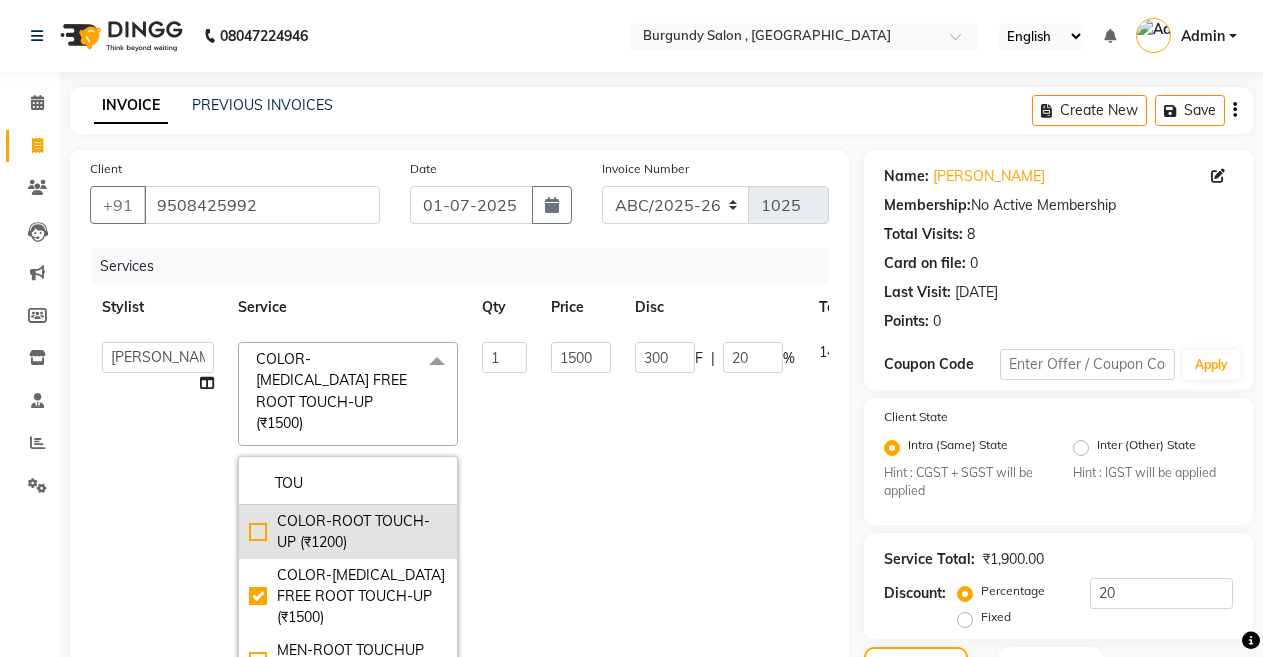 type on "TOU" 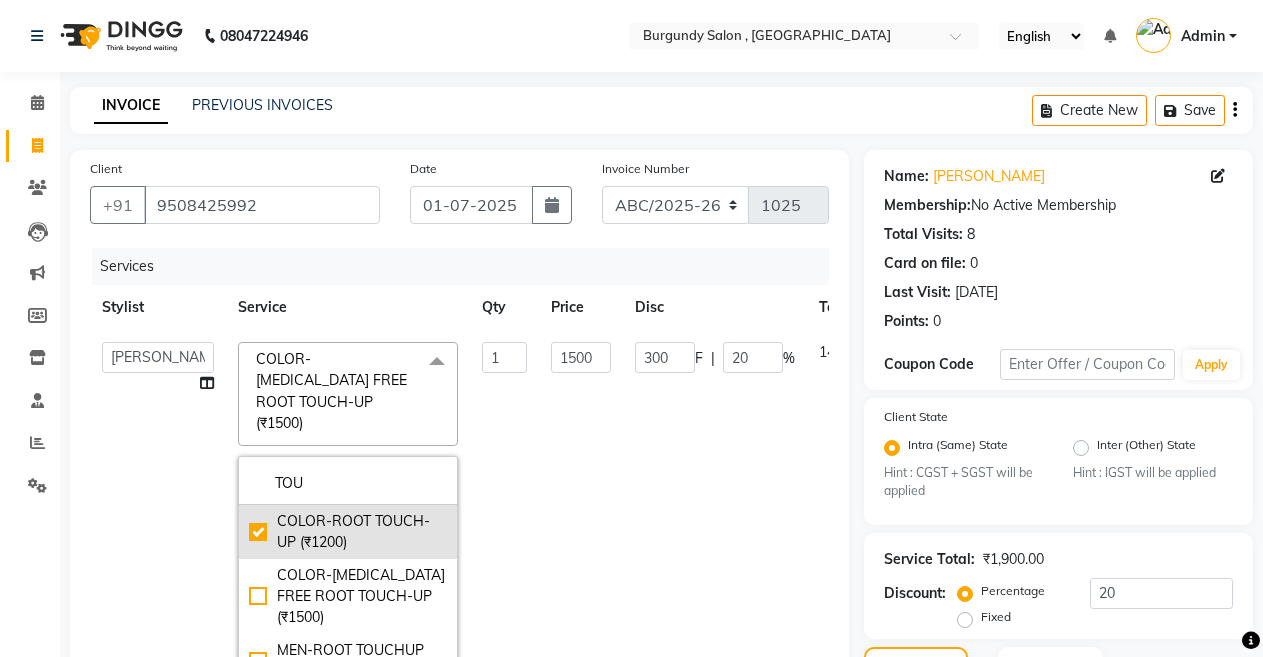 checkbox on "true" 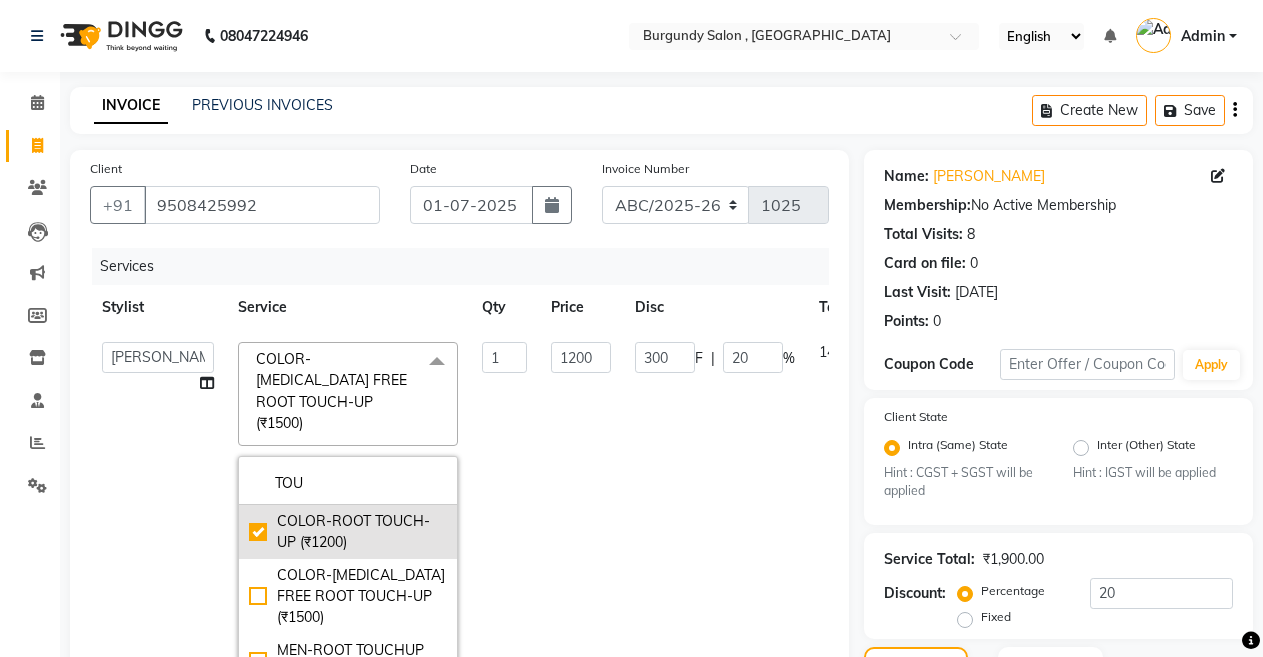type on "240" 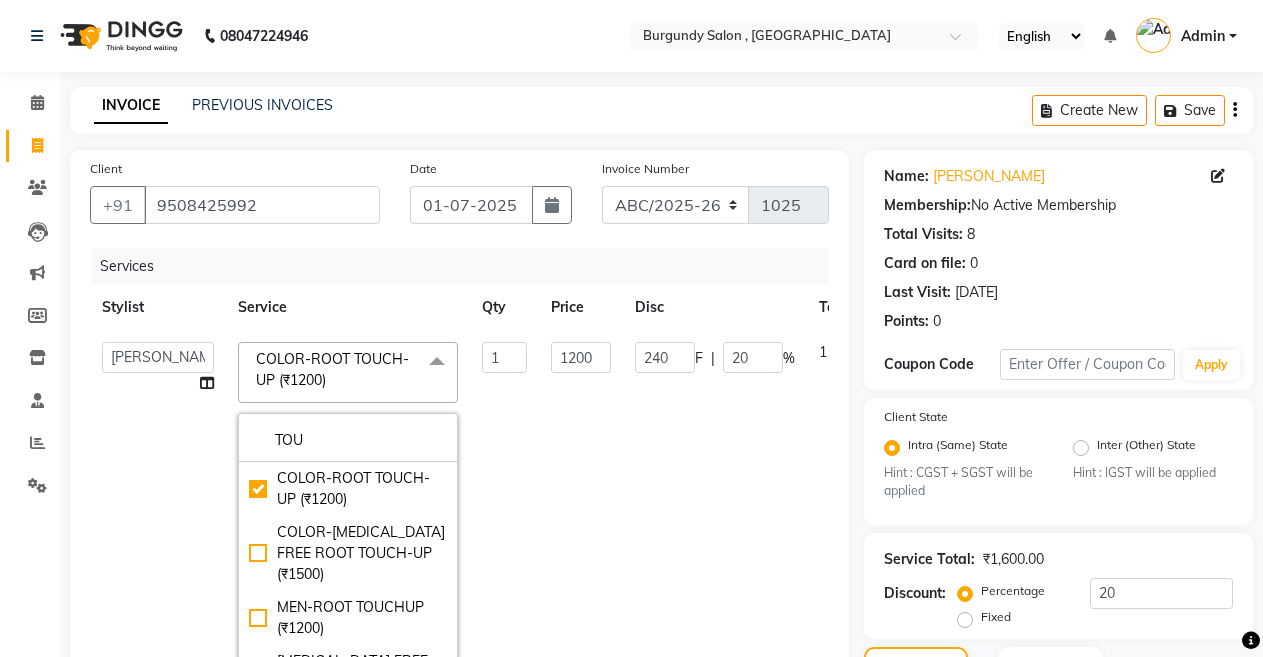click on "1200" 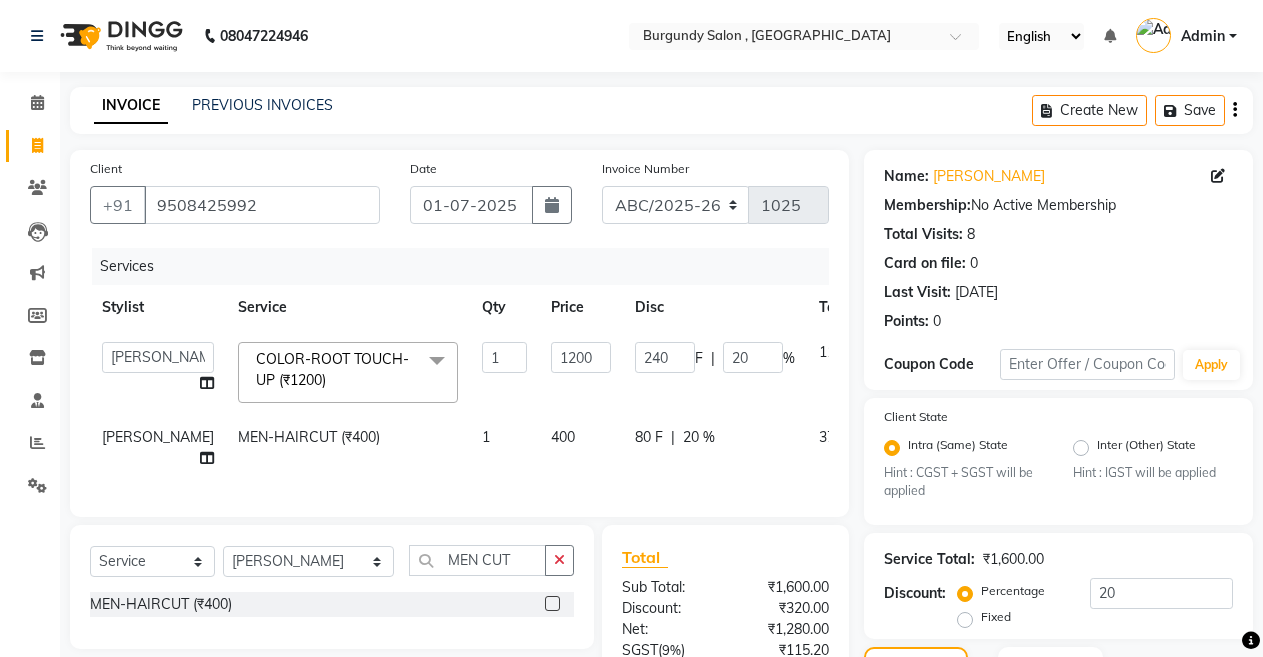 scroll, scrollTop: 359, scrollLeft: 0, axis: vertical 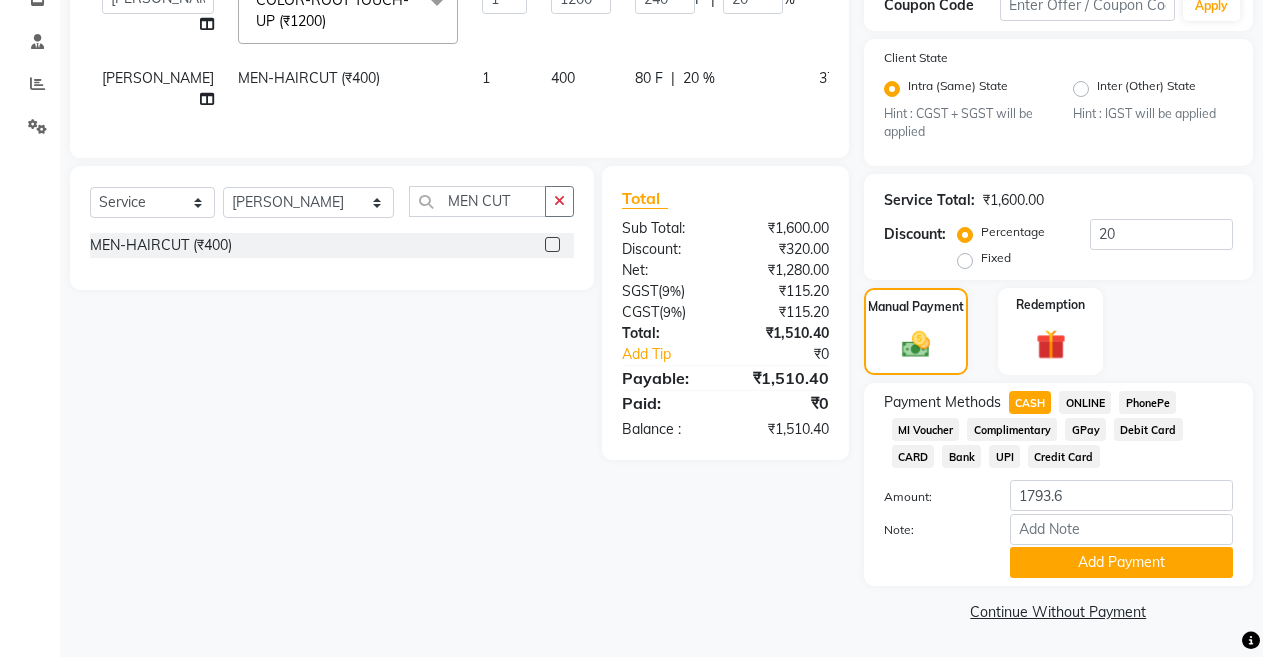 click on "ONLINE" 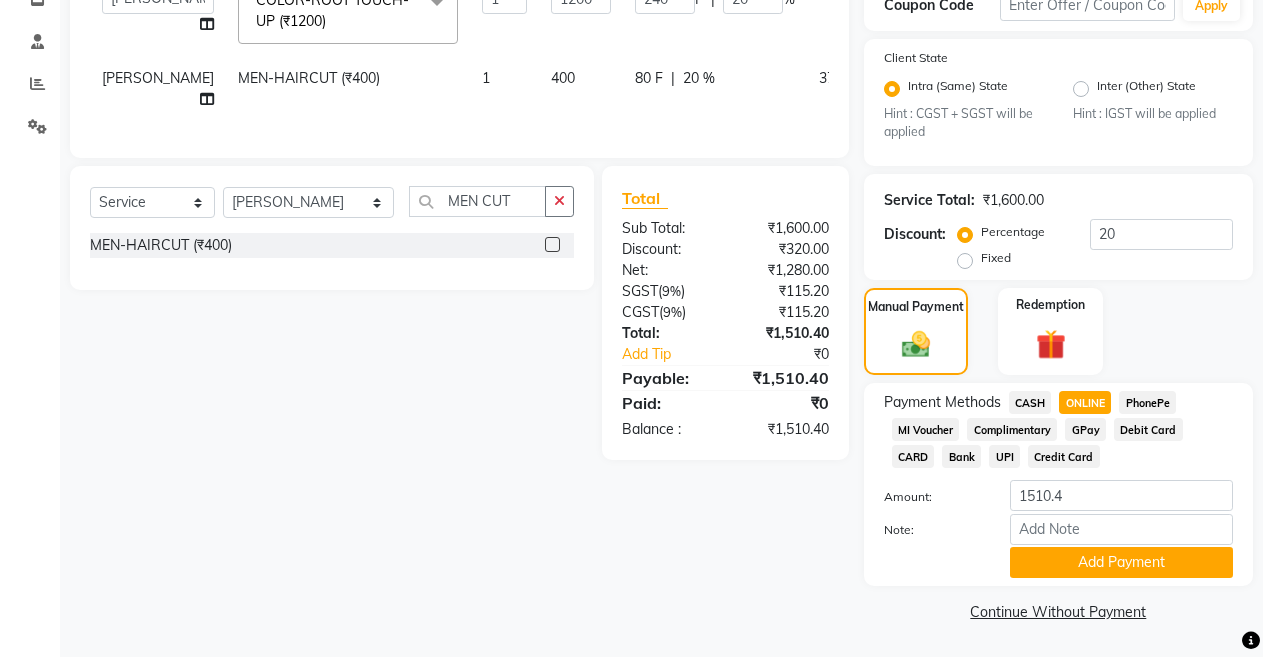 click on "CASH" 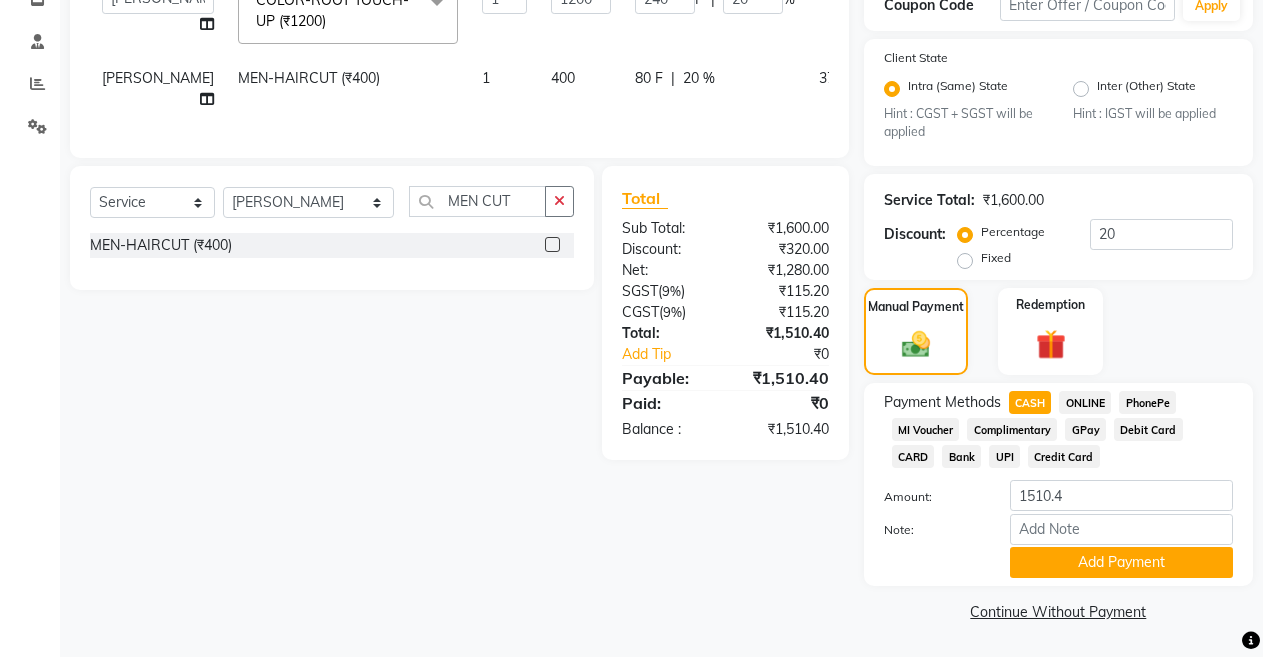 scroll, scrollTop: 0, scrollLeft: 0, axis: both 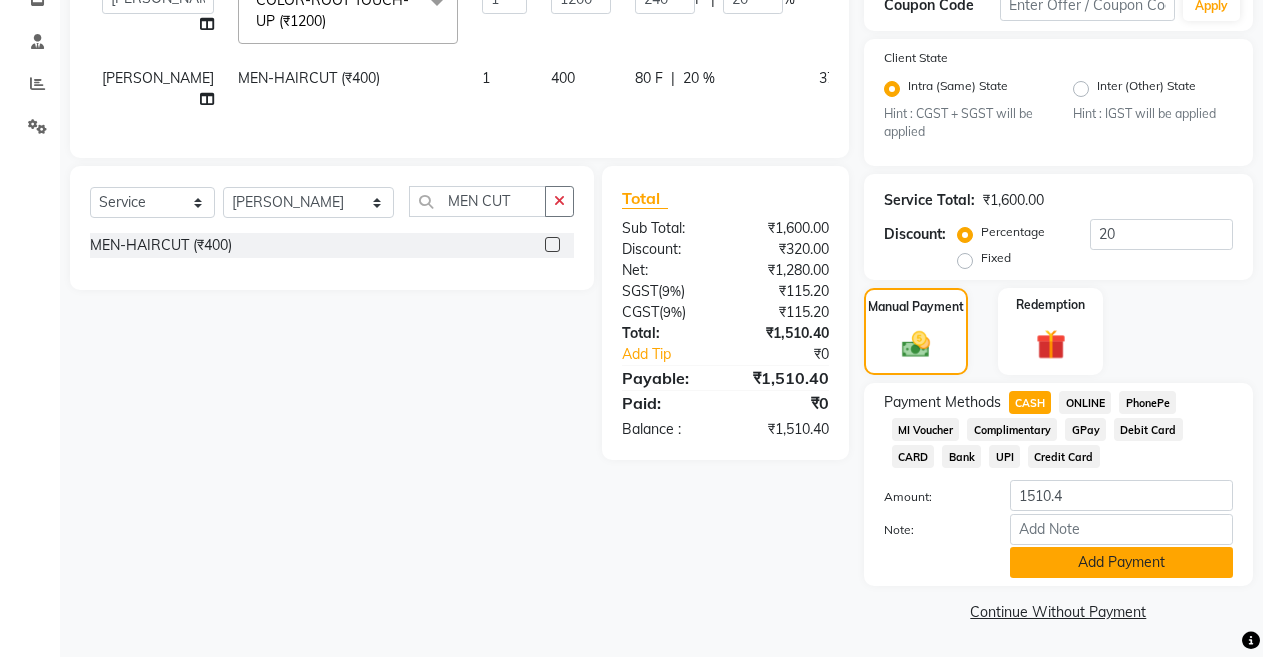 click on "Add Payment" 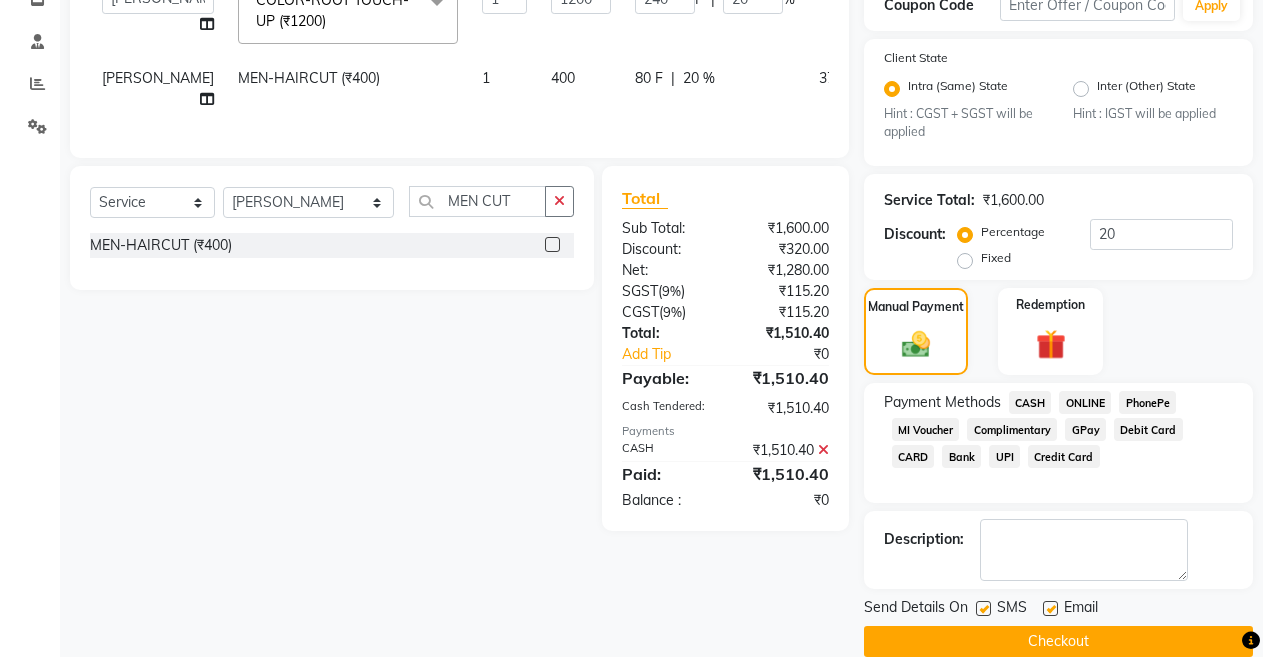 click on "Checkout" 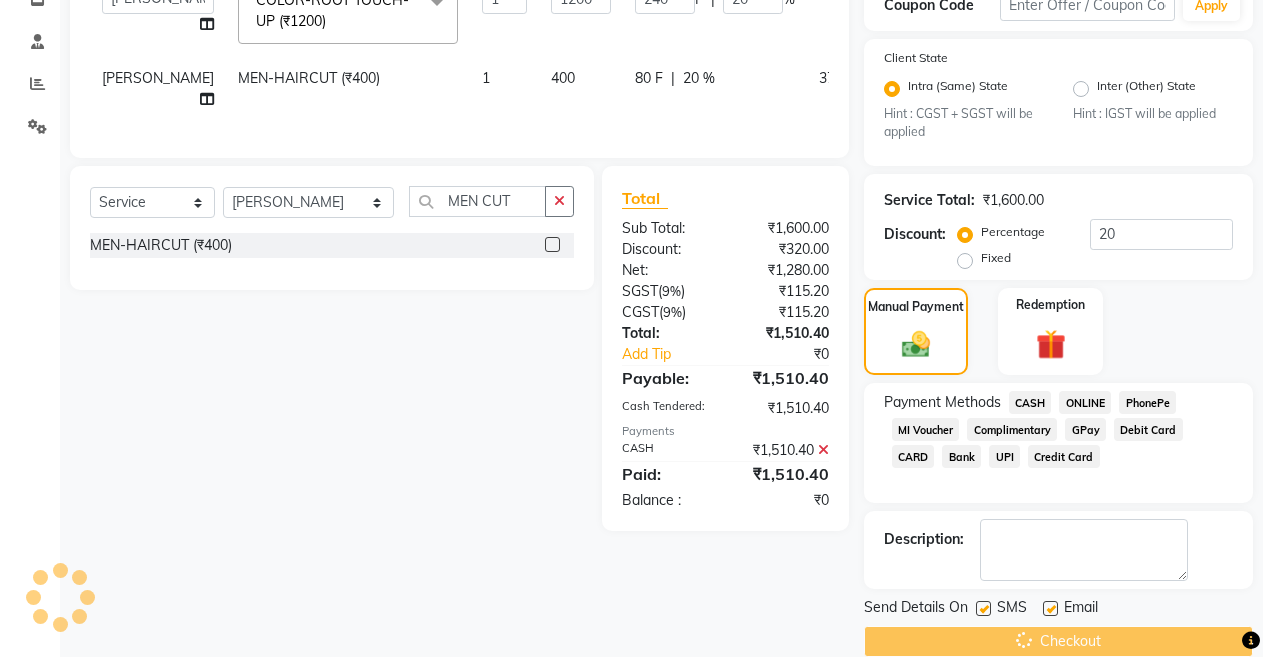 scroll, scrollTop: 366, scrollLeft: 0, axis: vertical 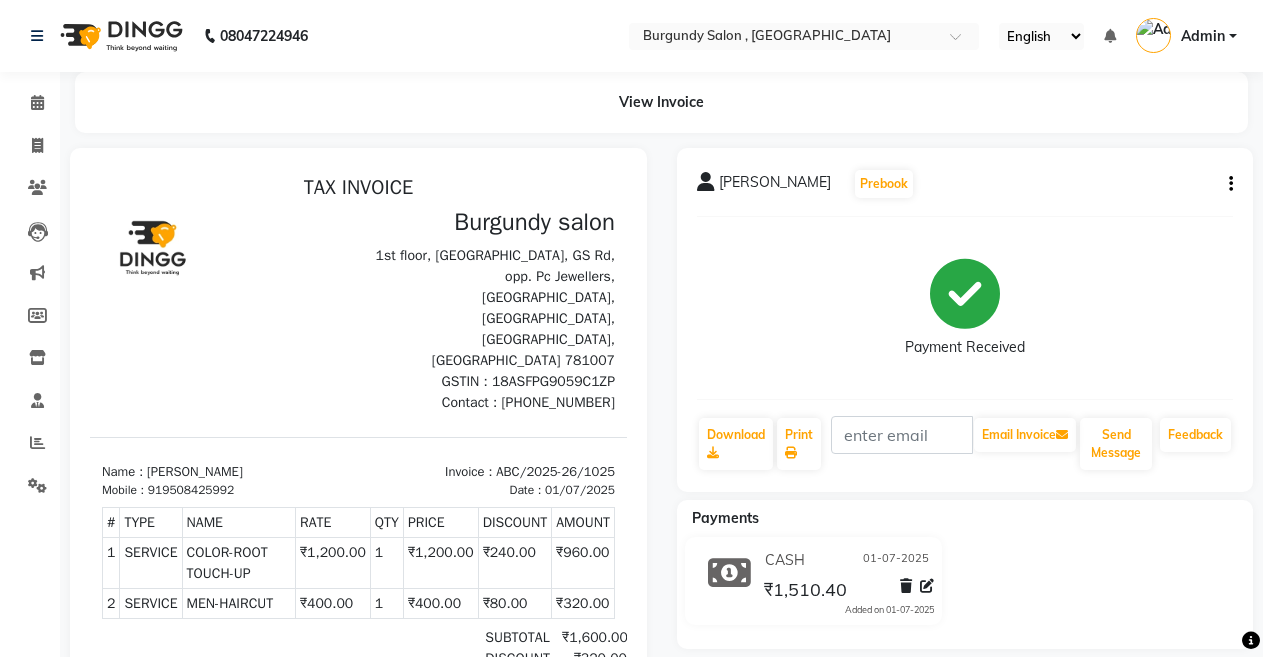 click 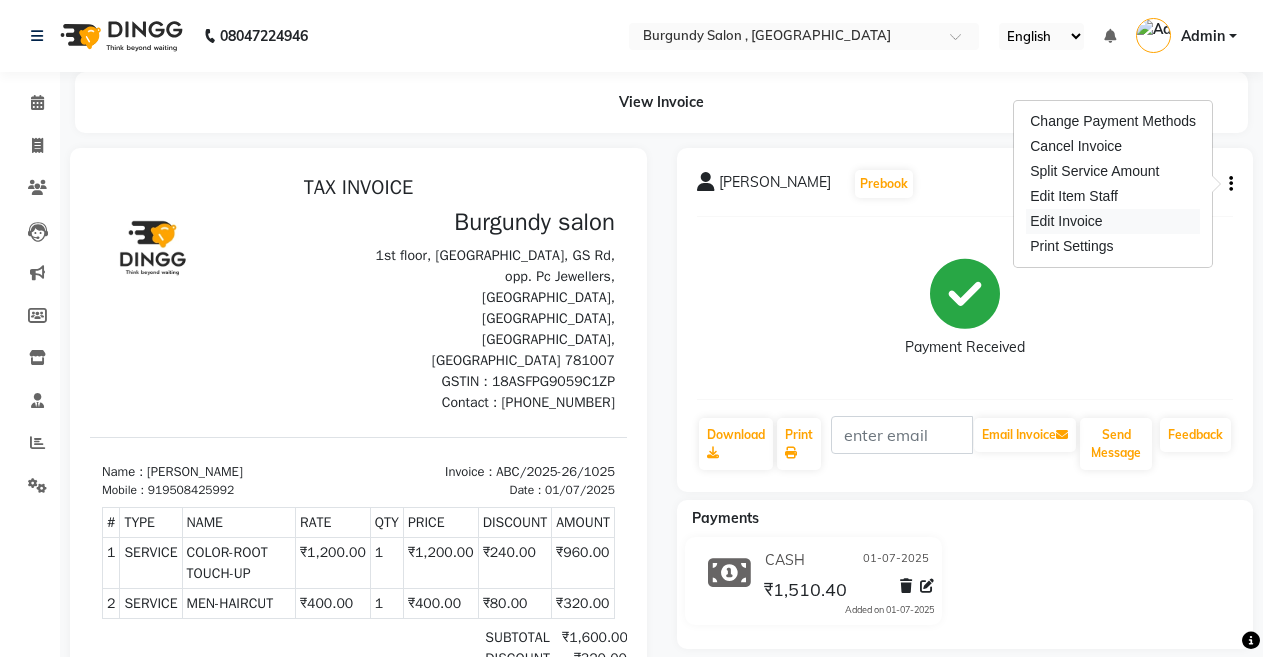 click on "Edit Invoice" at bounding box center (1113, 221) 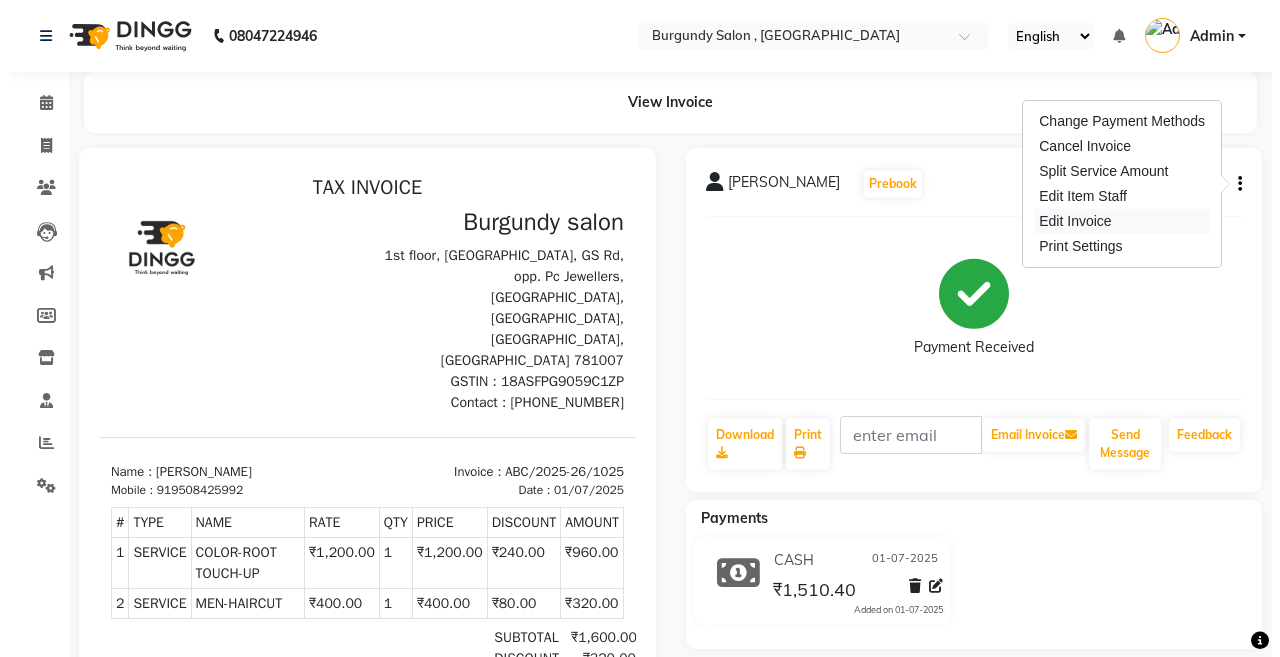 select on "service" 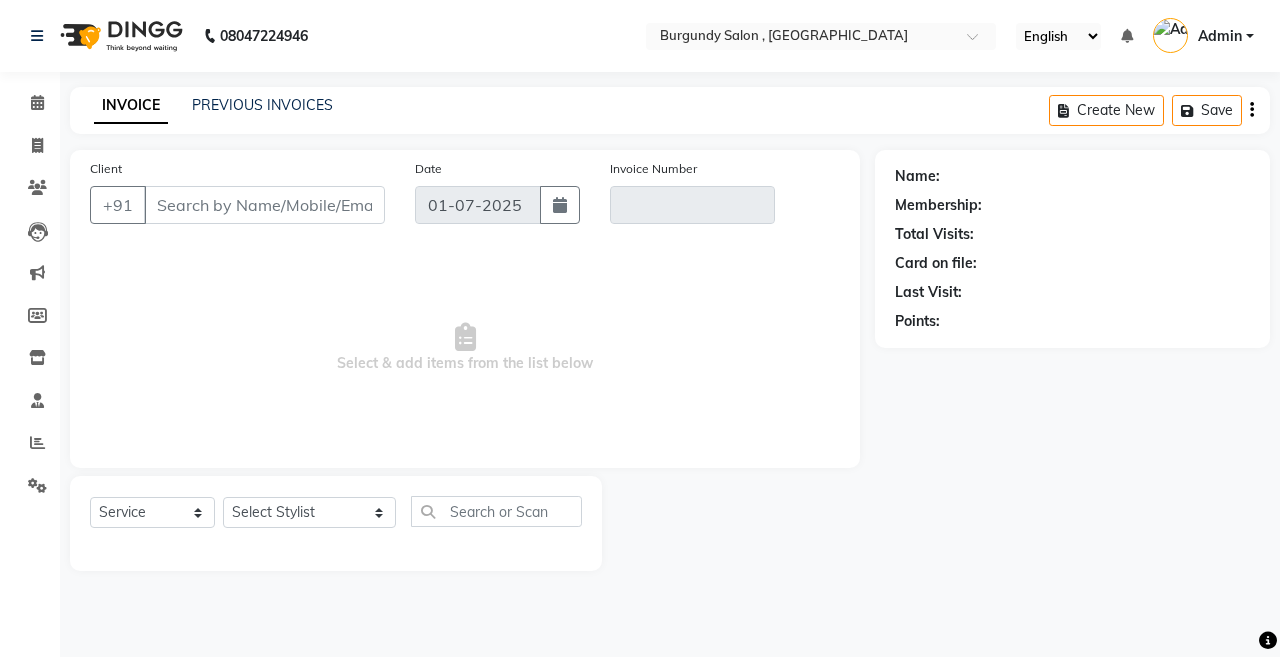 type on "9508425992" 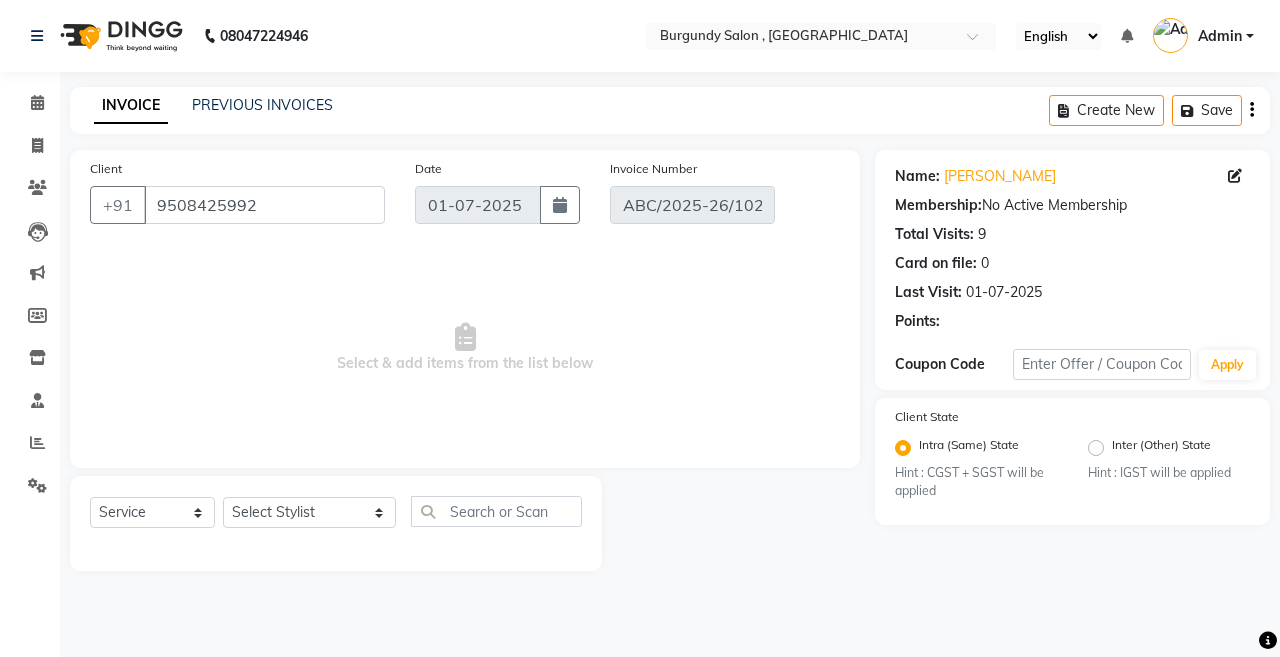 select on "select" 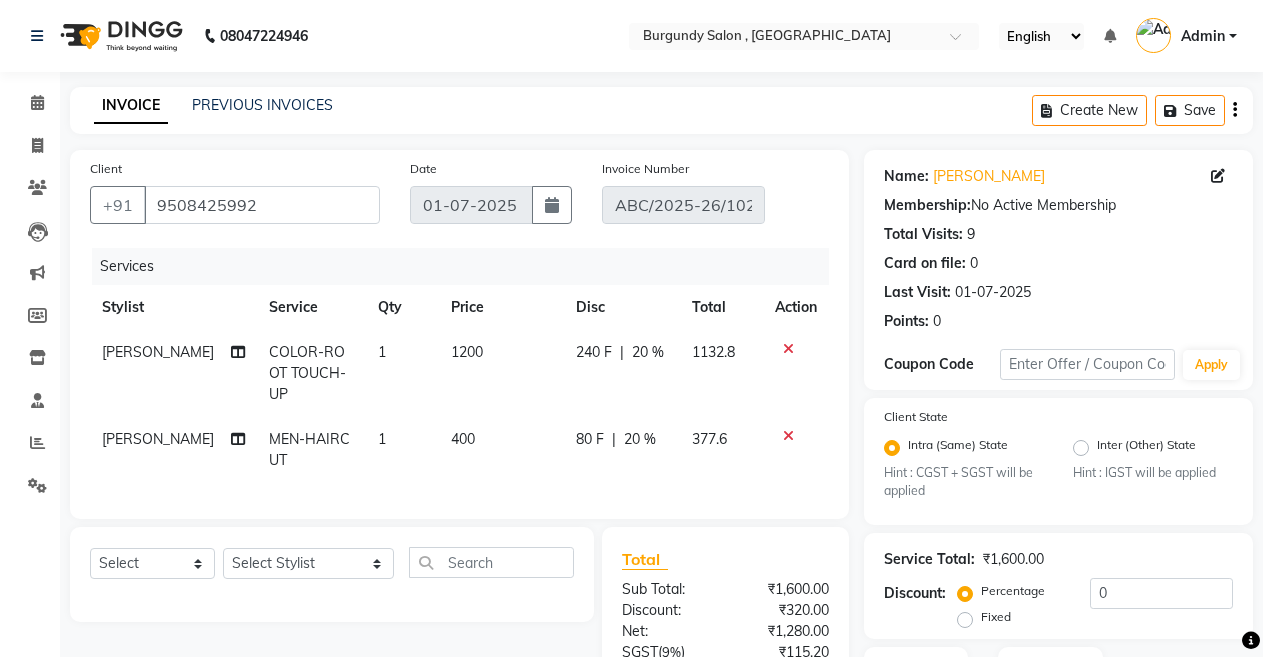 scroll, scrollTop: 261, scrollLeft: 0, axis: vertical 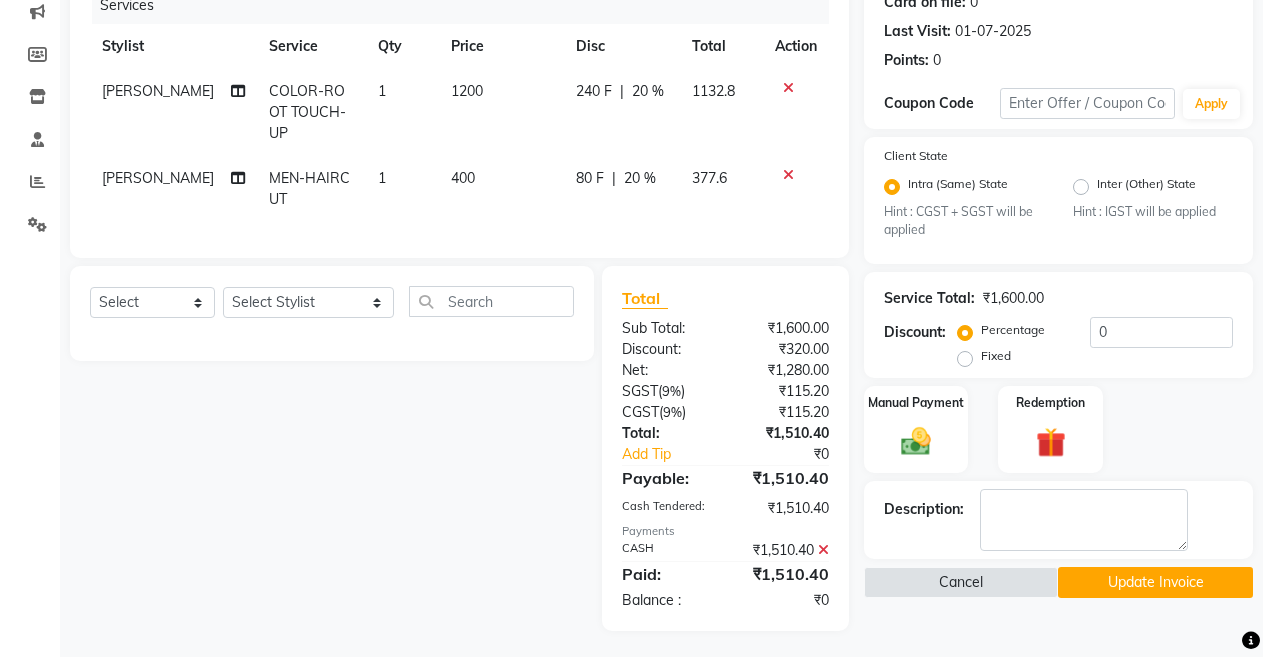 click on "1200" 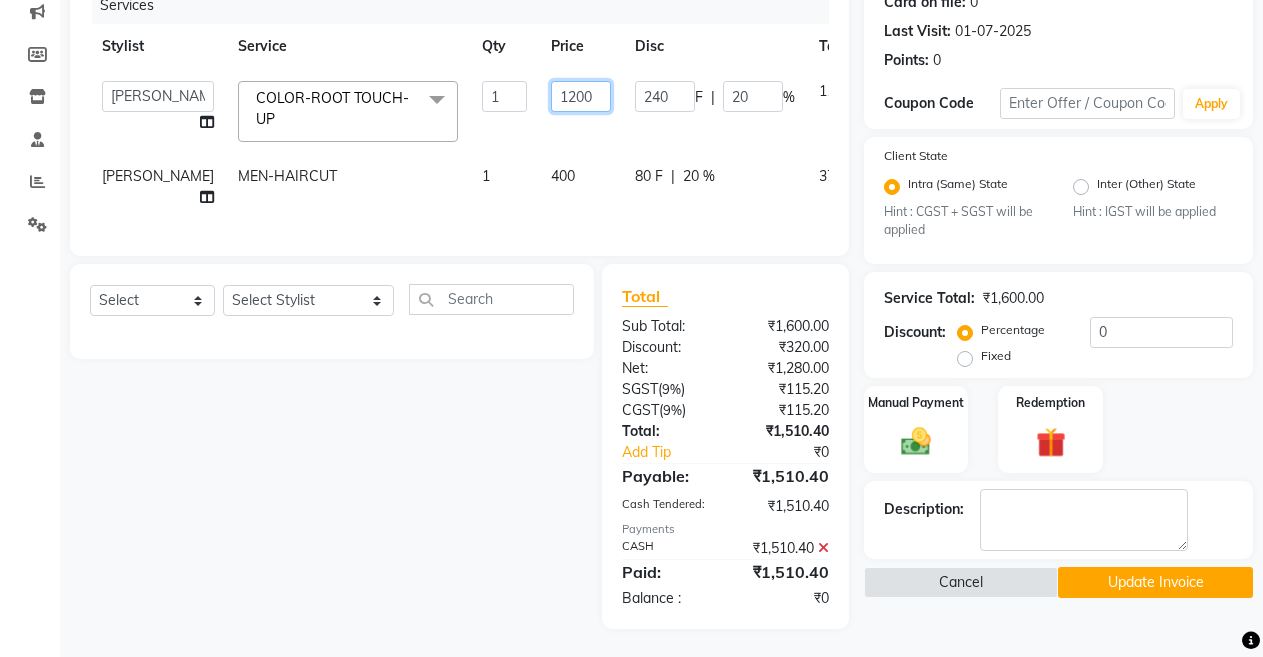 click on "1200" 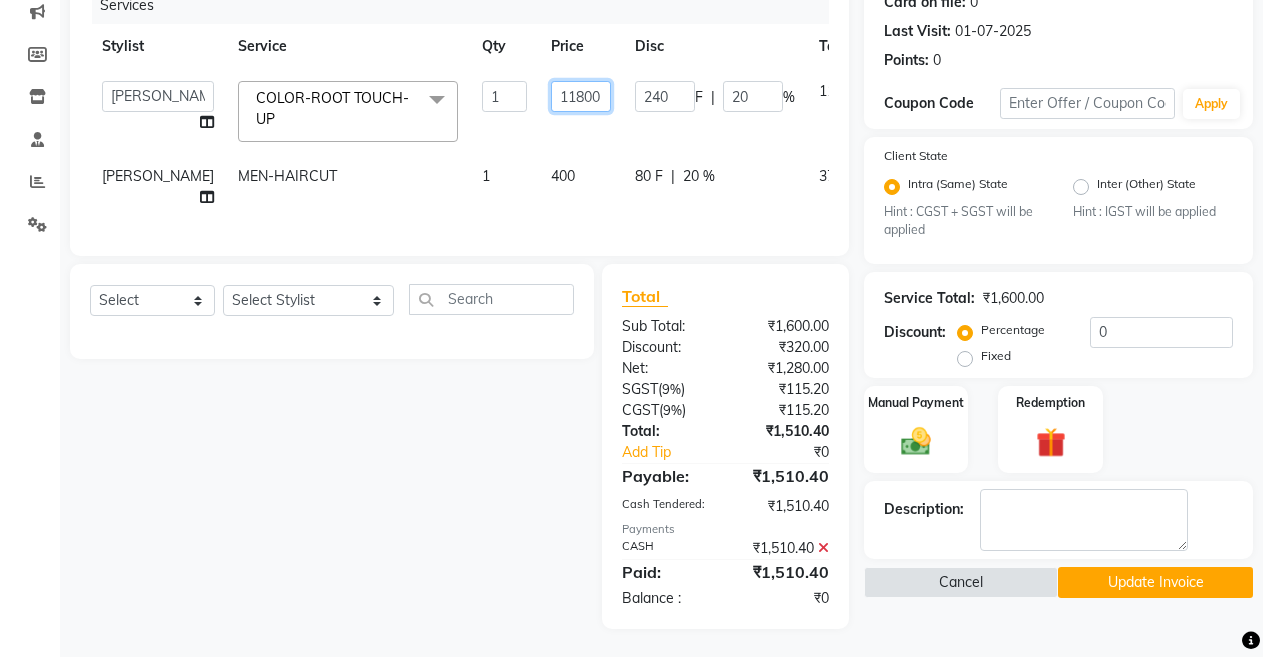 type on "1180" 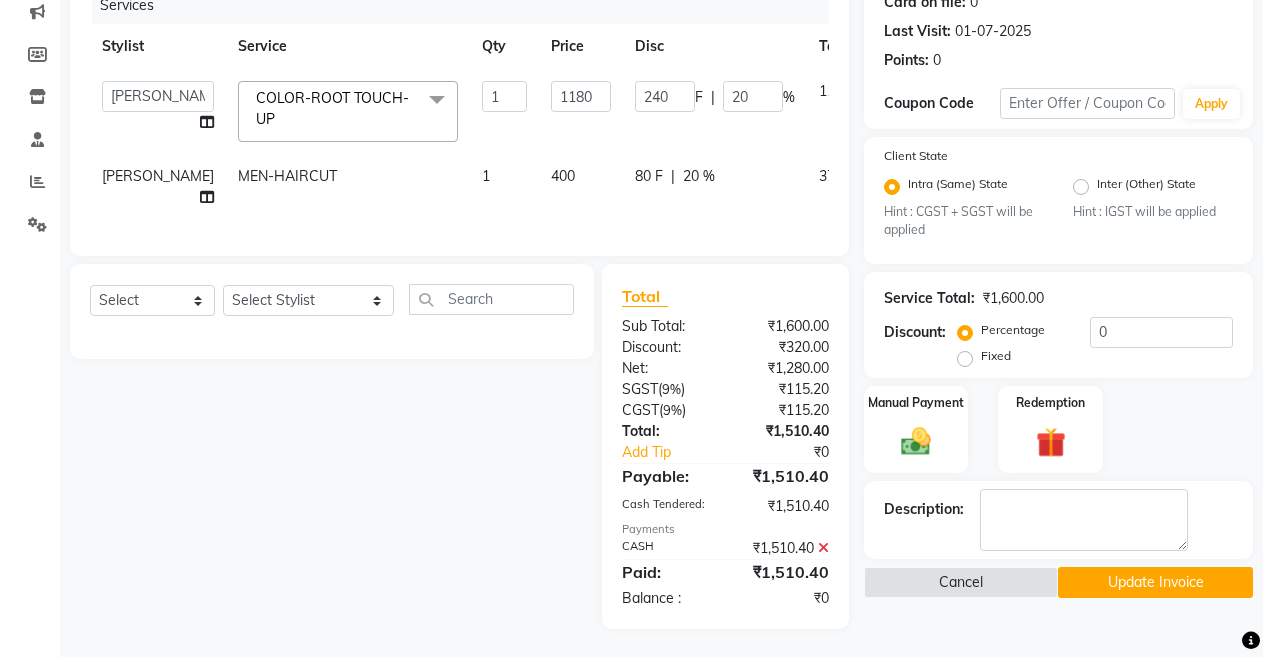 click on "ANIL    ANJANA   BARSHA   DEEPSHIKHA    DHON DAS   DHON / NITUMONI   EDWARD   EDWARD/ LAXMI   JOSHU   JUNMONI   KASHIF   LAXI / ANJANA   LAXMI   LITTLE   MAAM   MINTUL   MITALI   NEETU RANA   NITUMONI   NITUMONI/POJA/ LAXMI   NITUMONI / SAGARIKA   NITUMONI/ SAGRIKA   PRAKASH   PUJAA   Rubi   RUBI / LAXMI   SAGARIKA    SAGARIKA / RUBI   SAHIL   SAHIL / DHON   SAHIL / EDWARD   SAHIL/ JOSHU   SAHIL/JOSHU/PRAKASH/ RUBI   SAHIL/NITUMONI/ MITALI   SAHIL/ RUBI   SHABIR   SHADHAB   SIMA KALITA   SONALI DEKA   SOPEM   staff 1   staff 1   TANU  COLOR-ROOT TOUCH-UP  x HAIR CUT- HAIR CUT (₹750) HAIR CUT-SENIOR STYLIST (₹1000) HAIR CUT-HAIR TRIMING (₹750) HAIR CUT-REGULAR SHAMPOO (₹250) WASH AND BLOW DRY (₹600) HAIR CUT-OIL MASSAGE (₹900) HAIR CUT-WASH WITH DANDRUFF AMPULE (₹800) HAIR CUT-IRONING (₹1000) HAIR CUT-CURL-TONG (₹1000) HAIR CUT-HAIR DO (₹1000) HAIR CUT-KERATIN SHAMPOO (₹750) HAIR CUT-BOTOPLEXX TREATMENT (₹7500) HAIR CUT-REGULAR CONDITIONER (₹250) ONLY-BLOW DRY (₹300) SCRUB (₹0)" 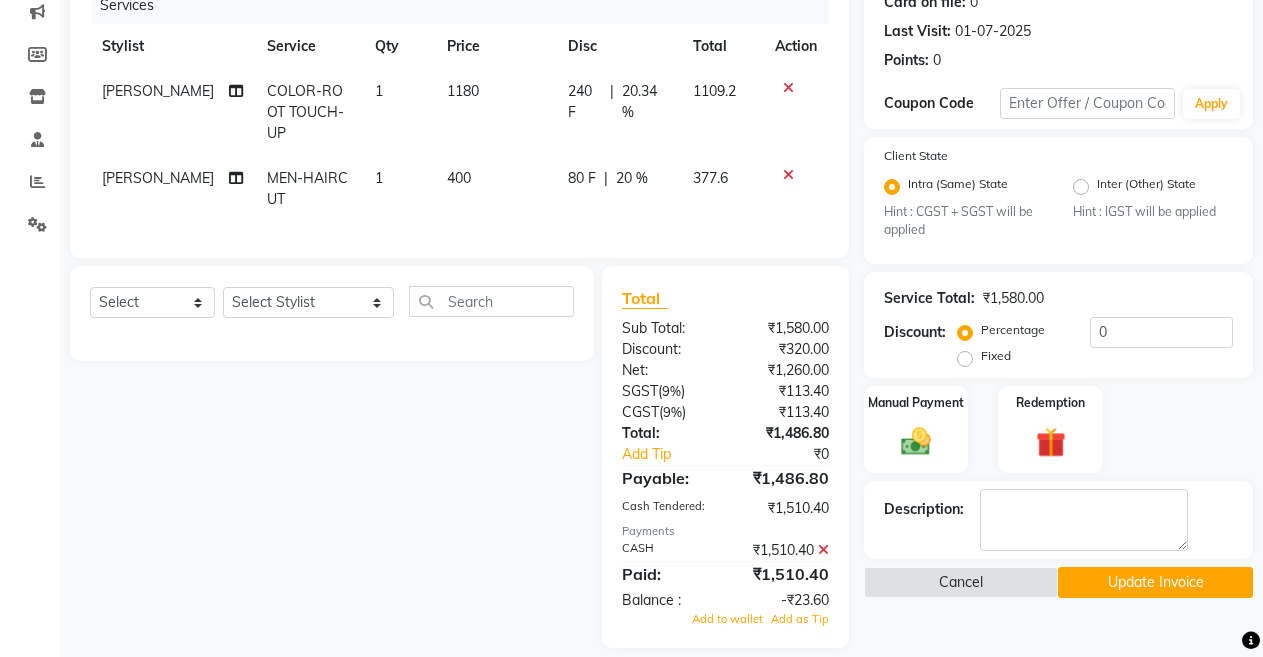 click on "1180" 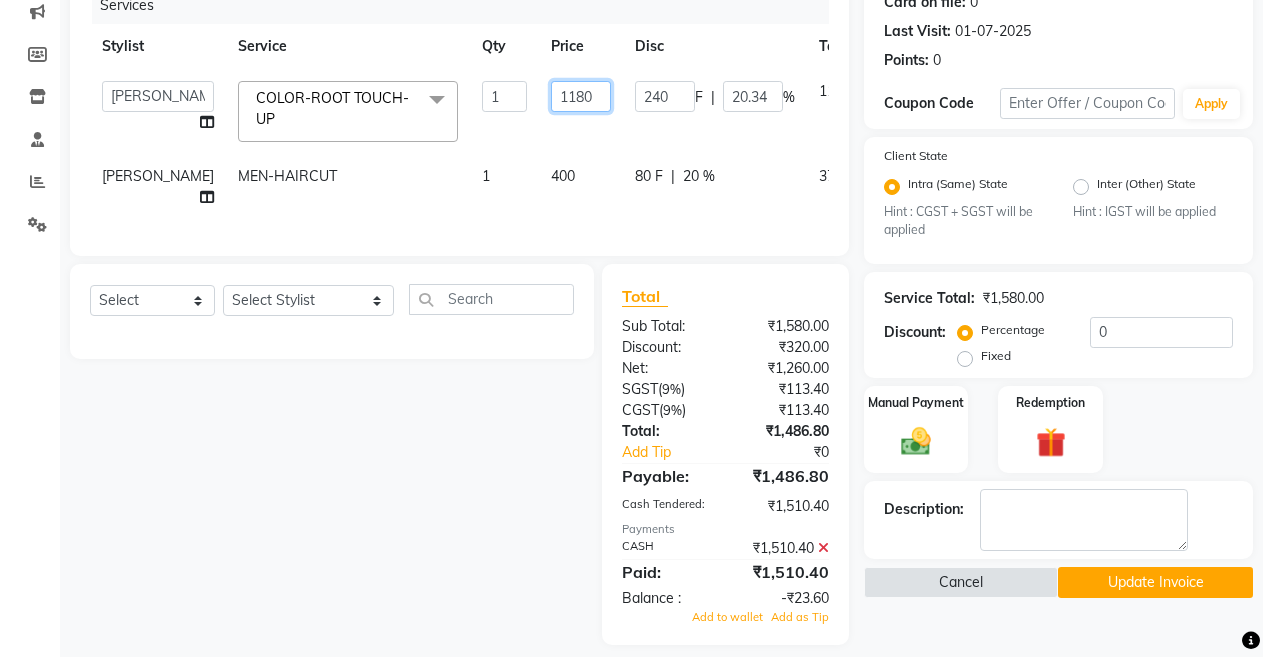 click on "1180" 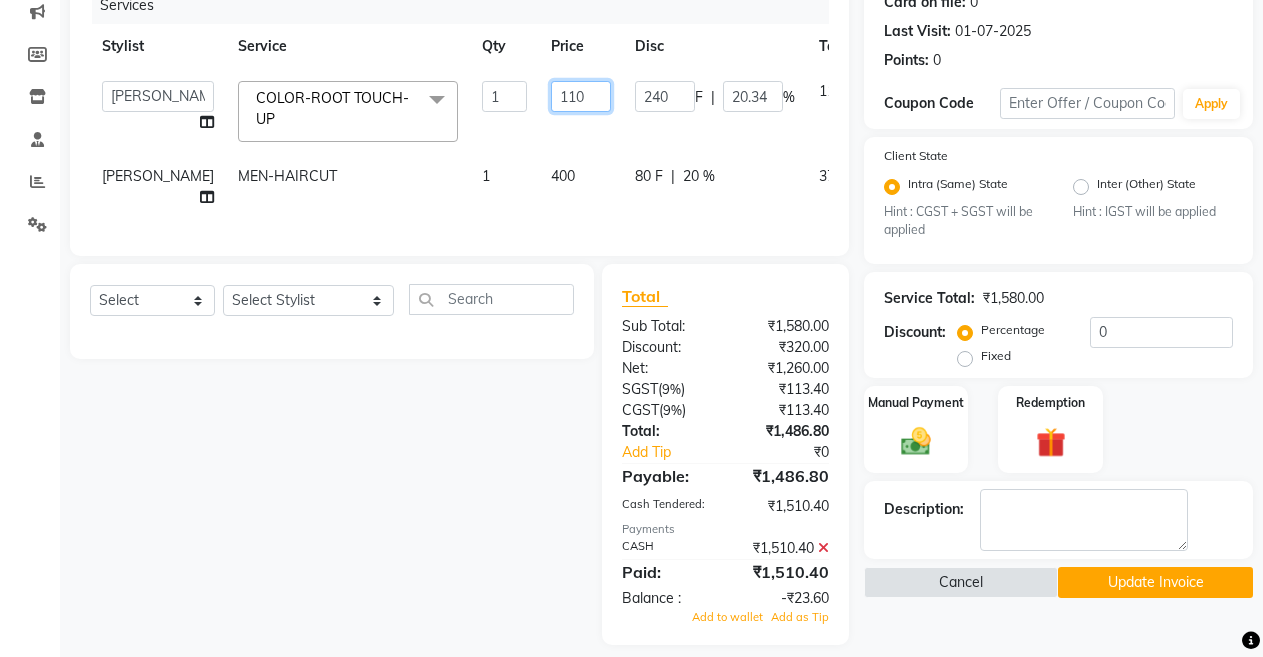 type on "1190" 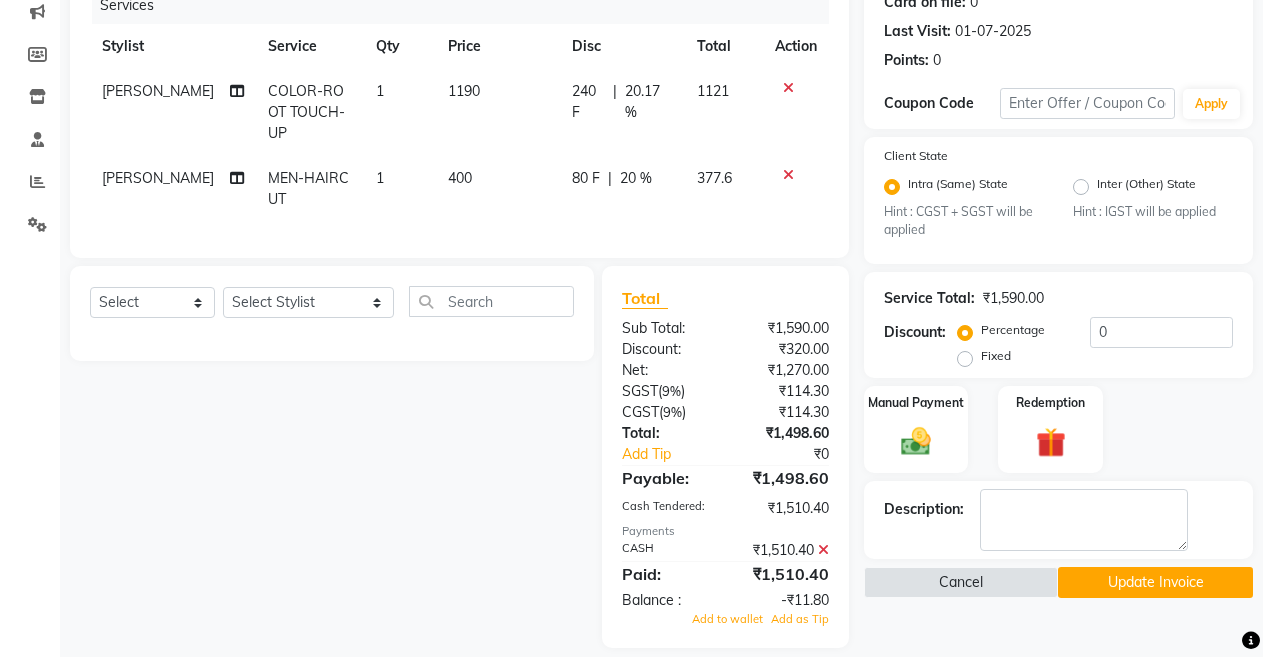 click on "1190" 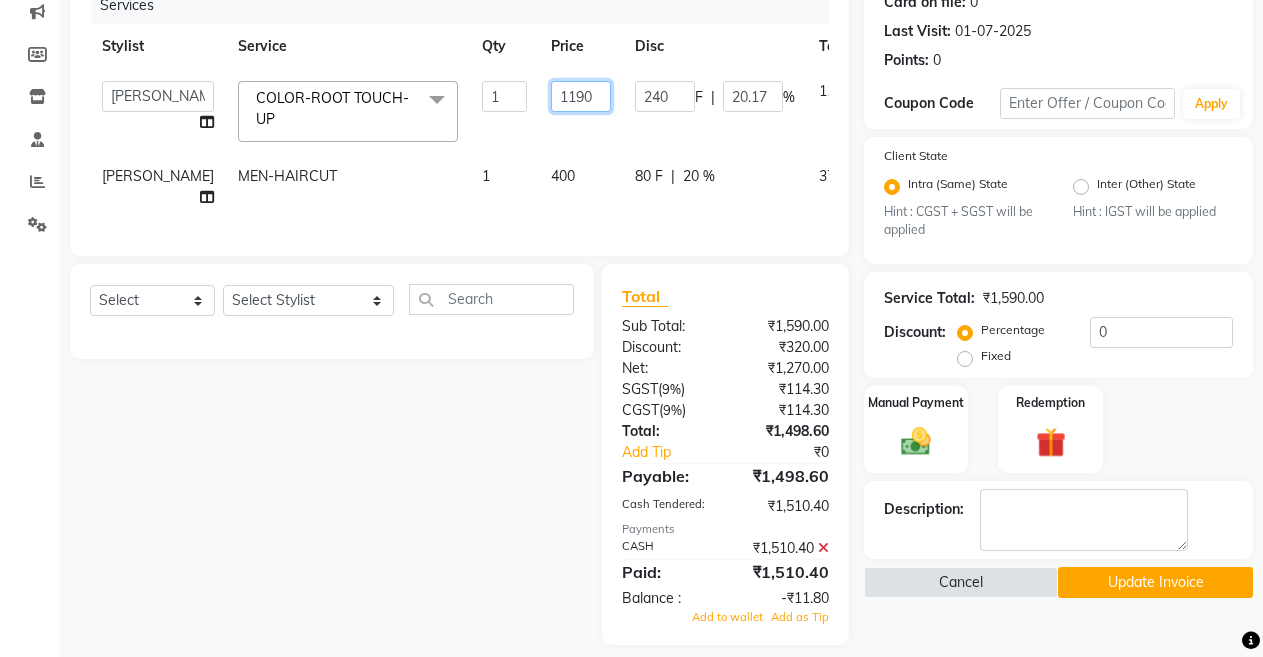 click on "1190" 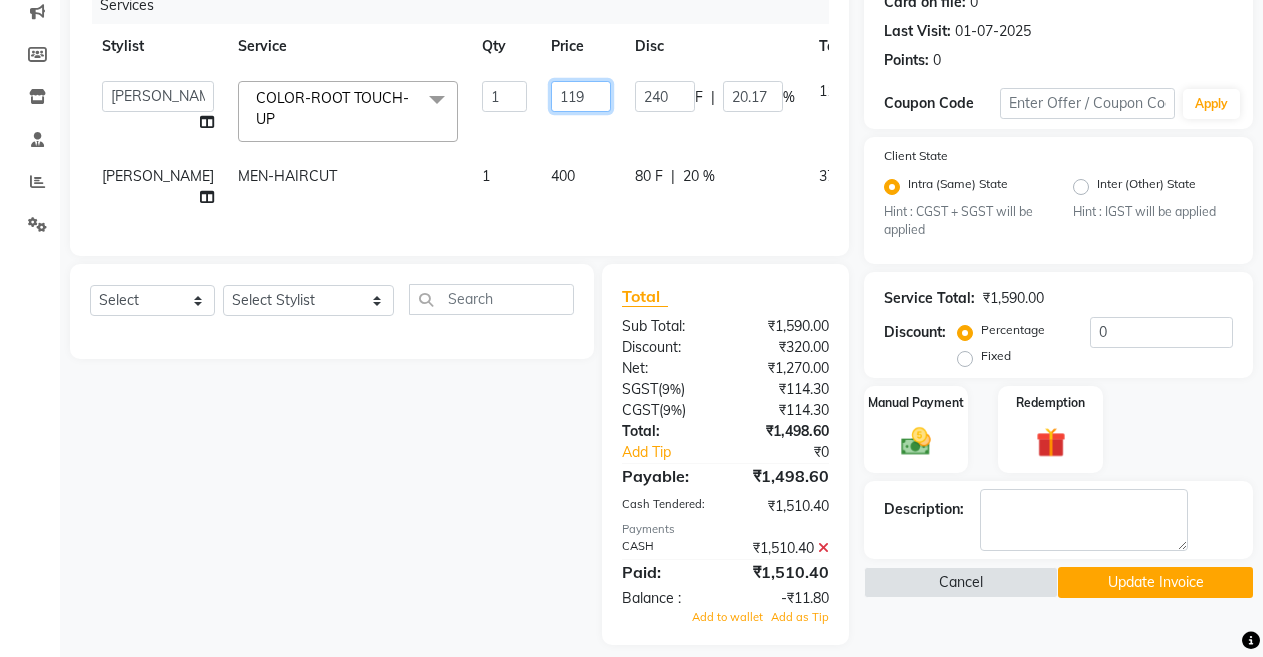 type on "1192" 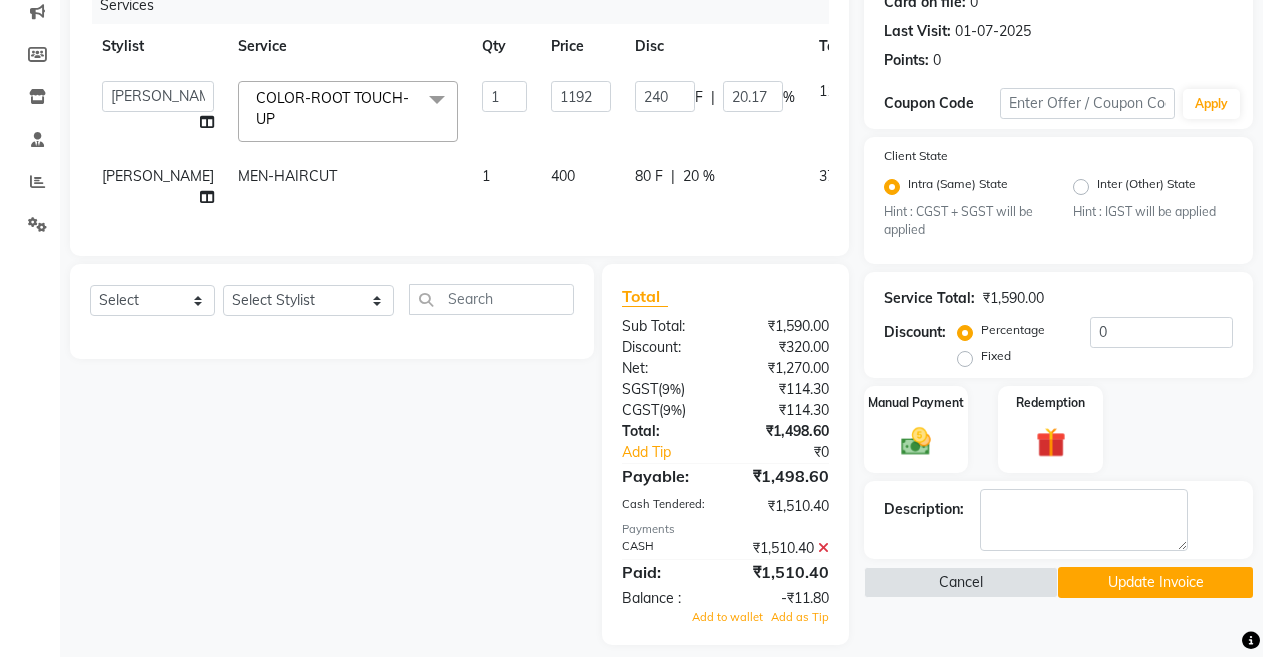 click on "1192" 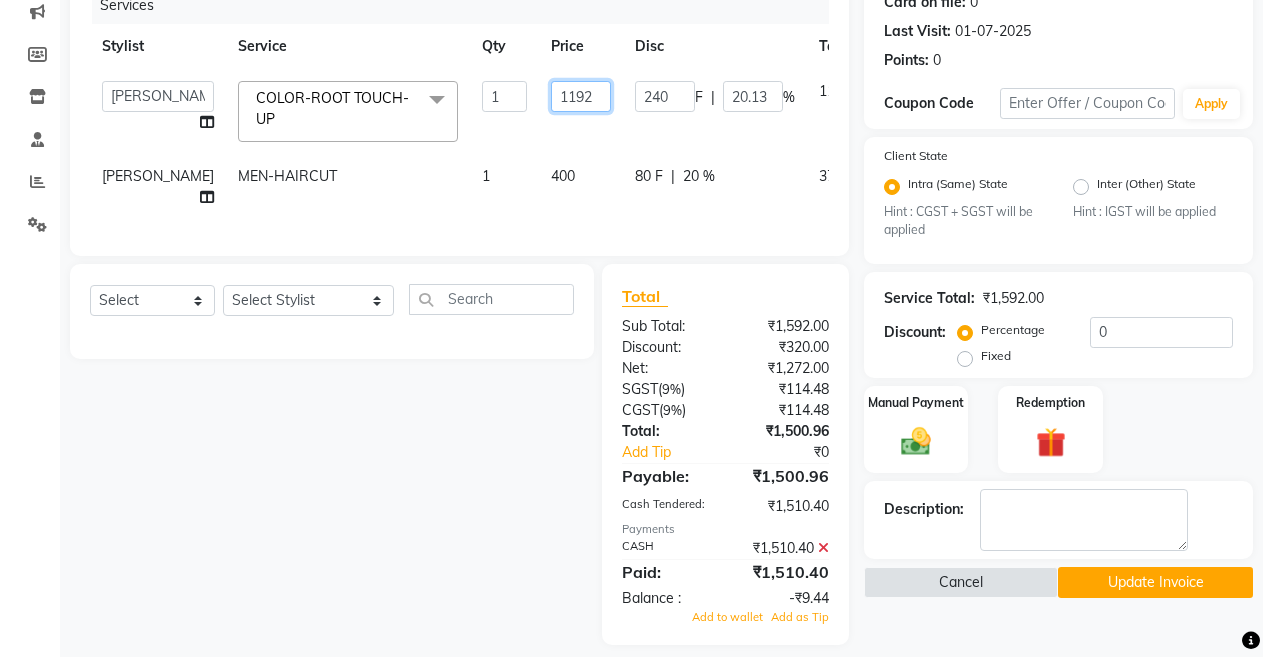 click on "1192" 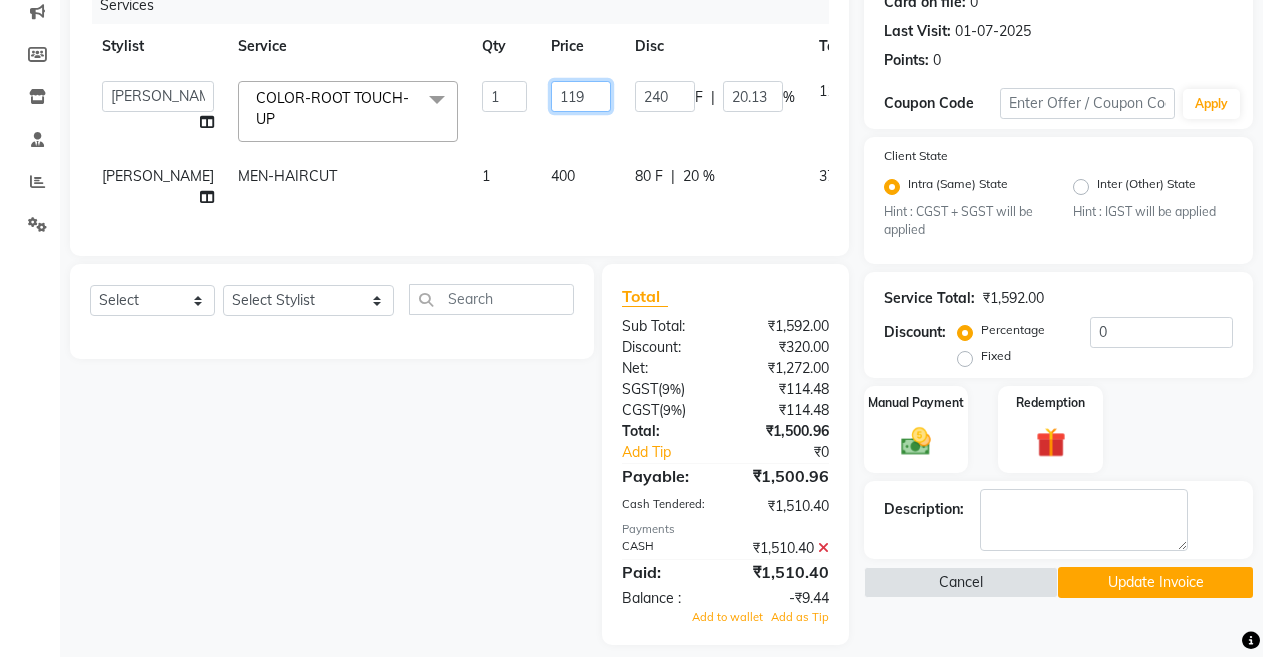type on "1191" 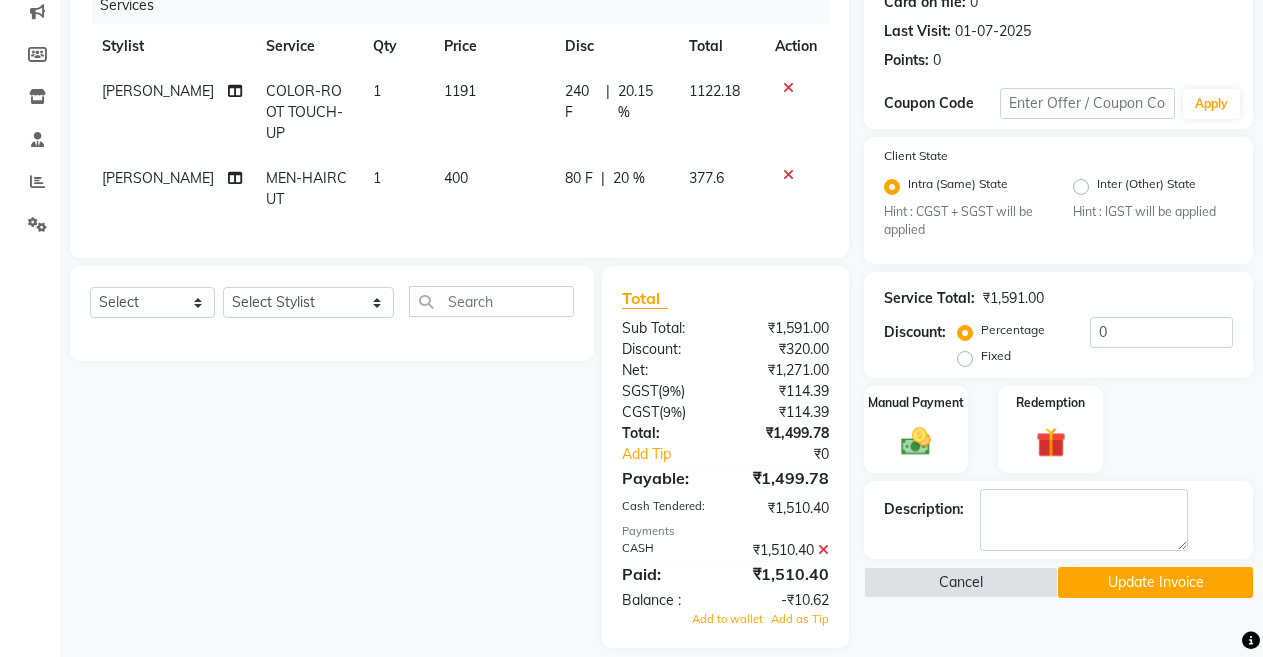 click on "1191" 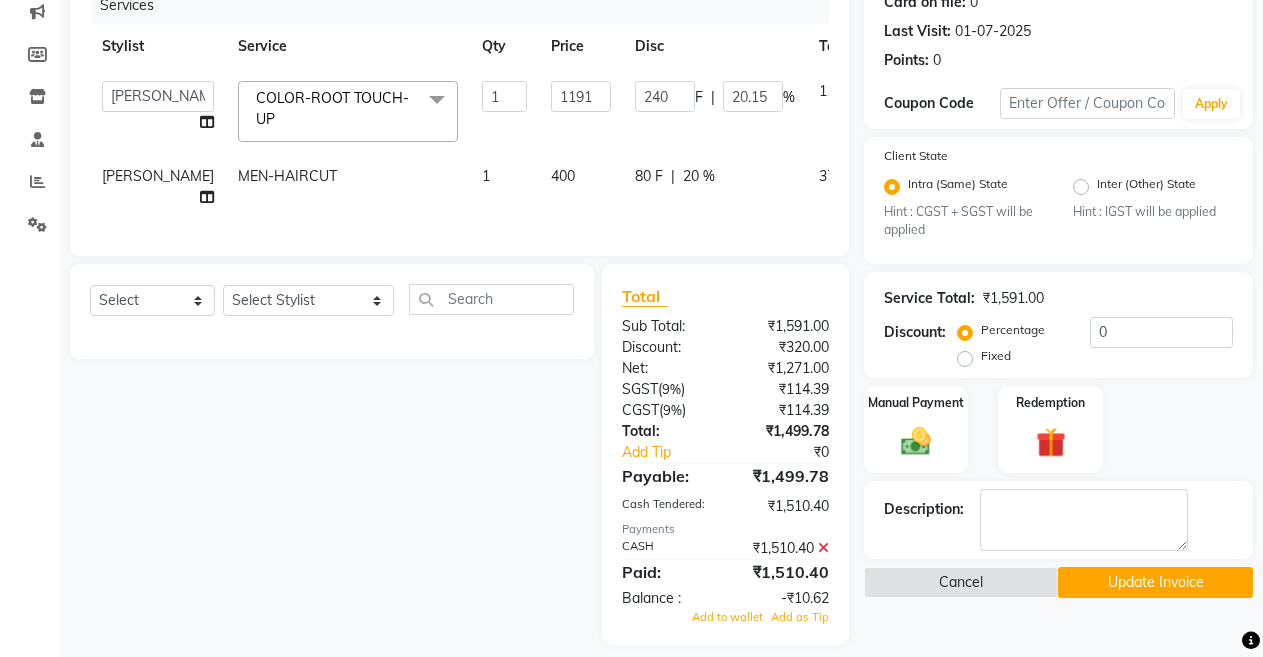 click 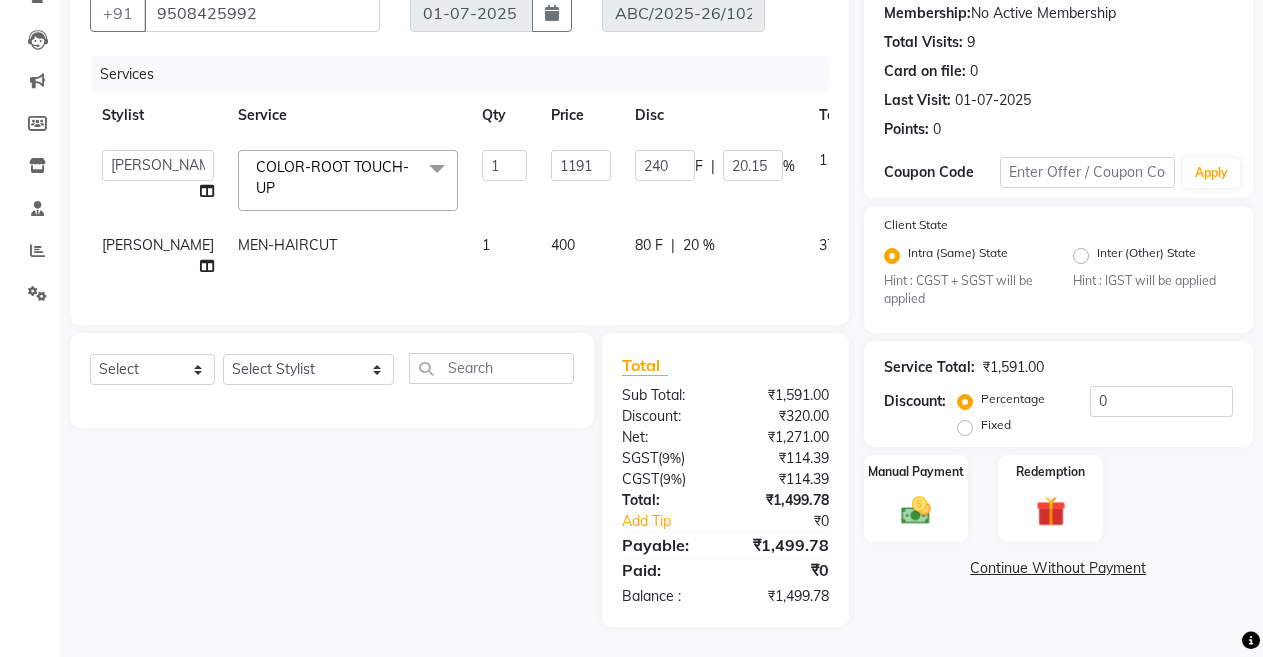 scroll, scrollTop: 209, scrollLeft: 0, axis: vertical 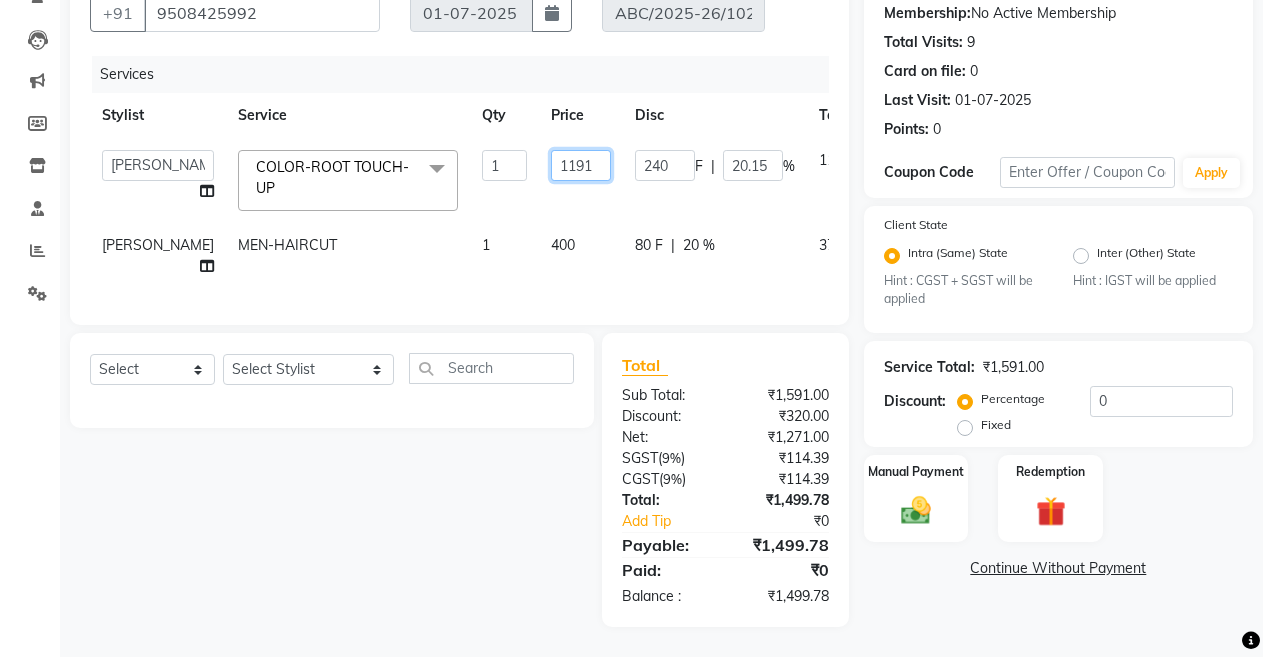 click on "1191" 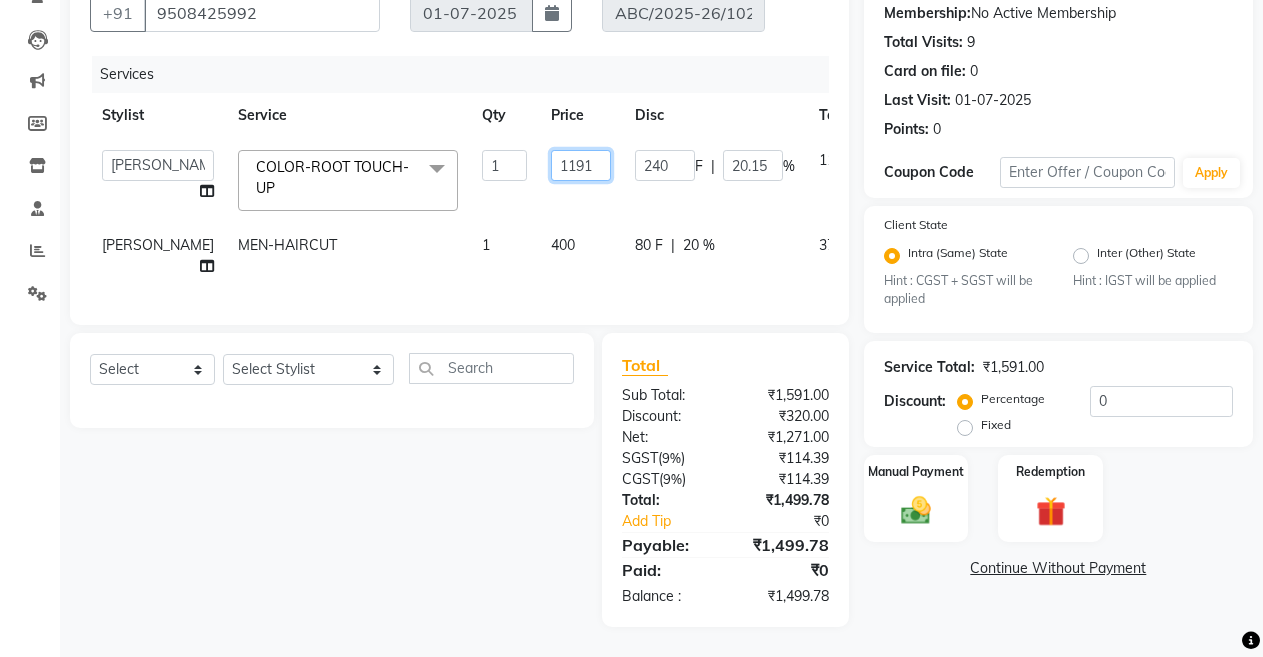 type on "1191.5" 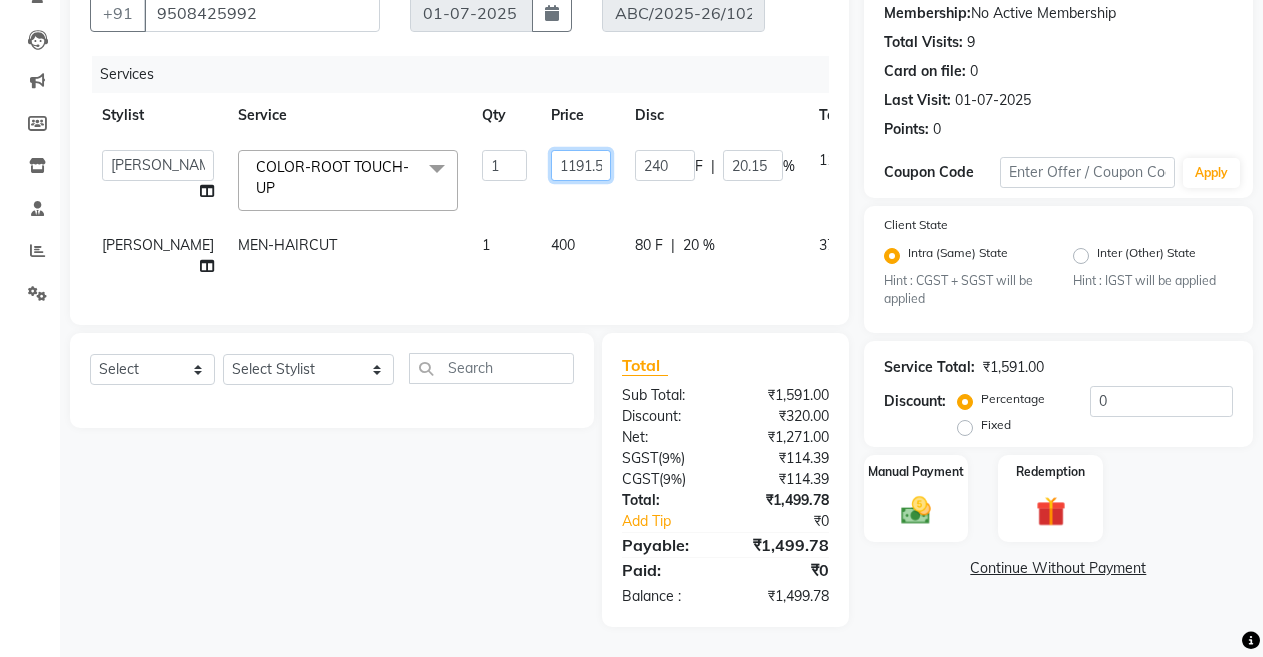 scroll, scrollTop: 0, scrollLeft: 1, axis: horizontal 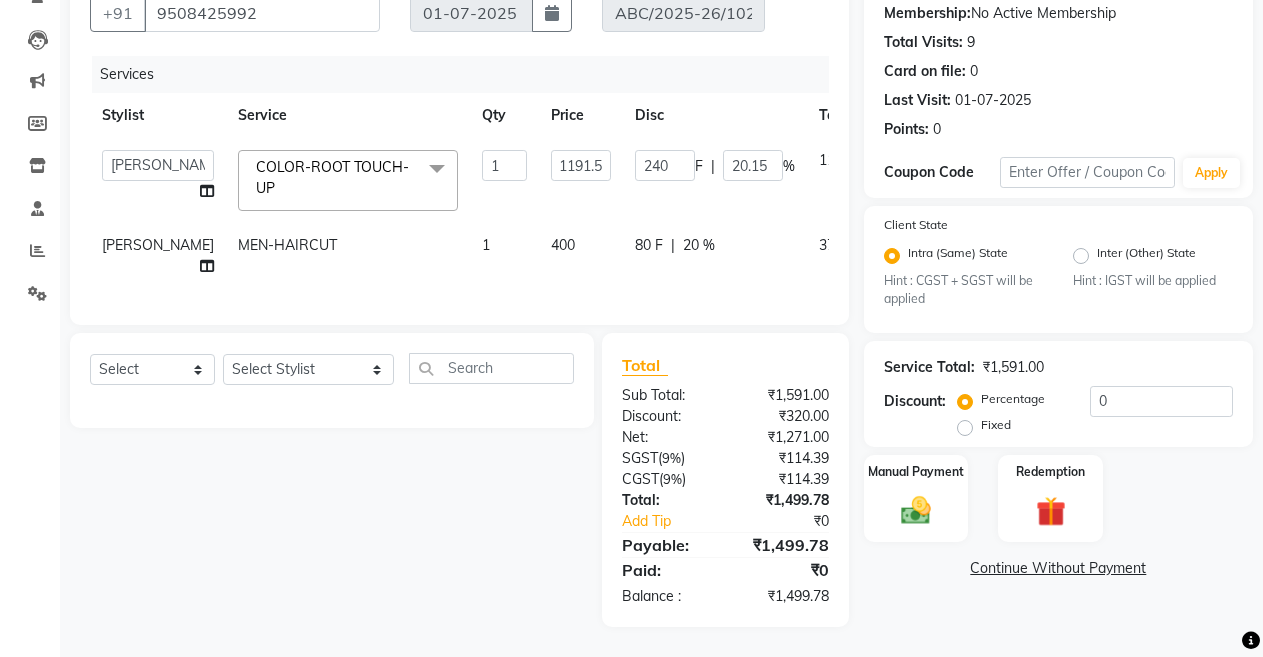 click on "1191.5" 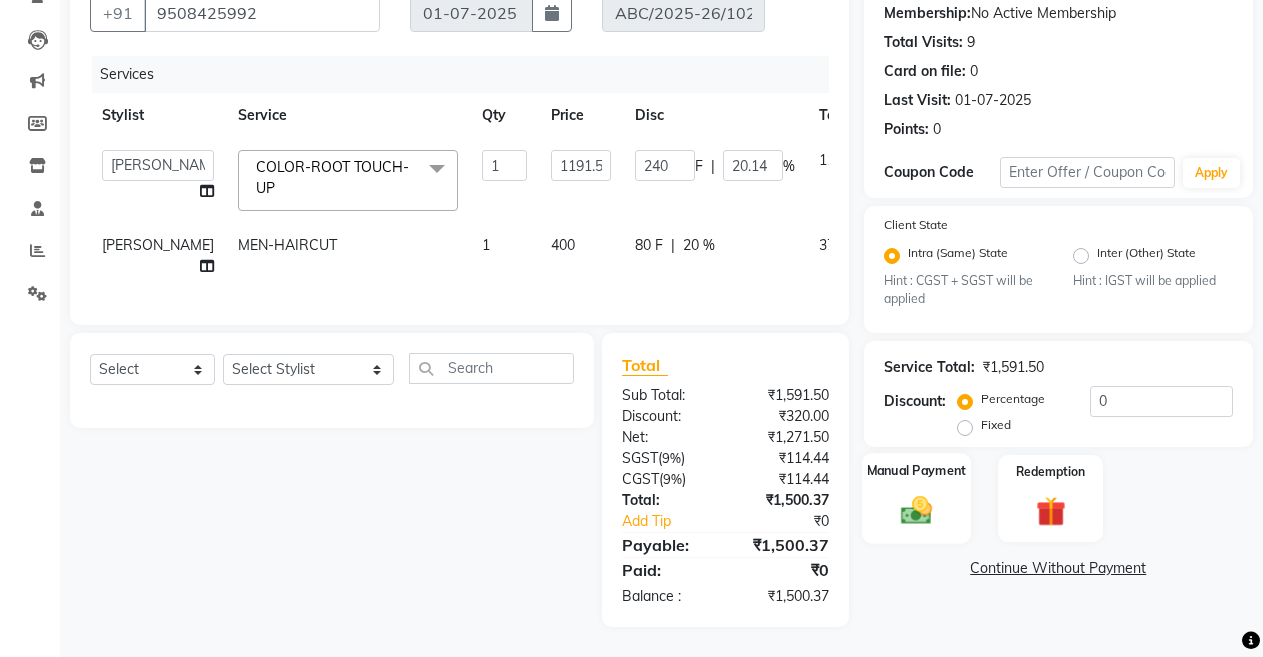 click 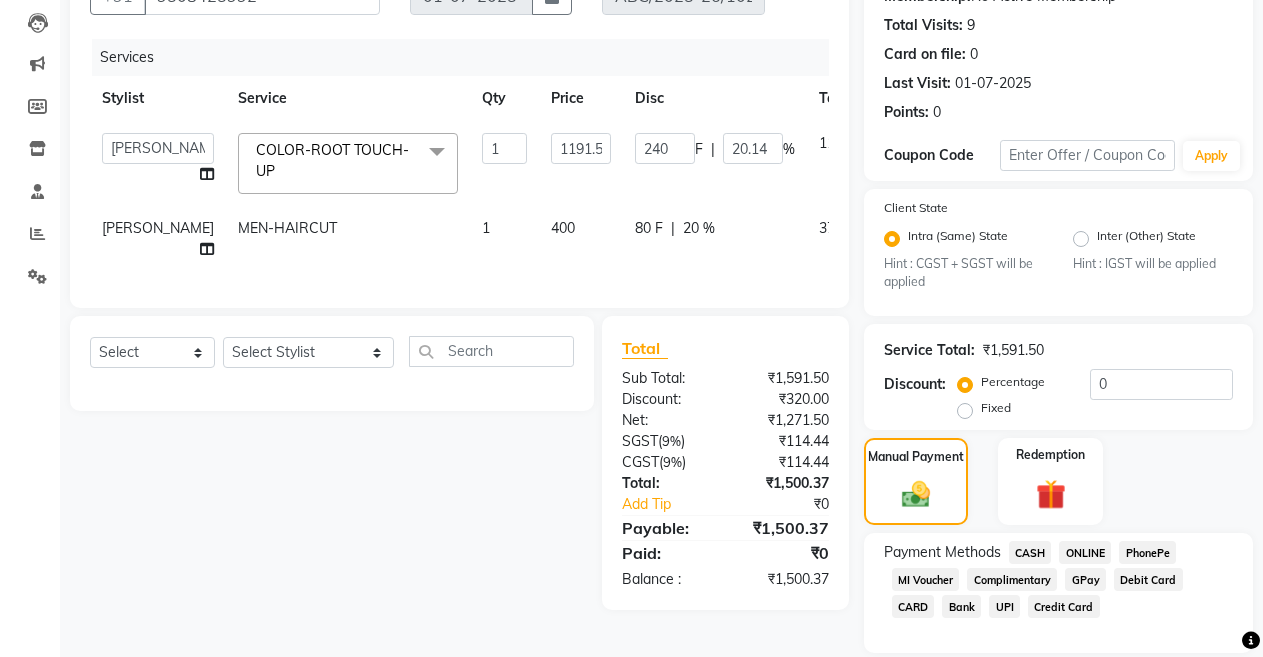 click on "CASH" 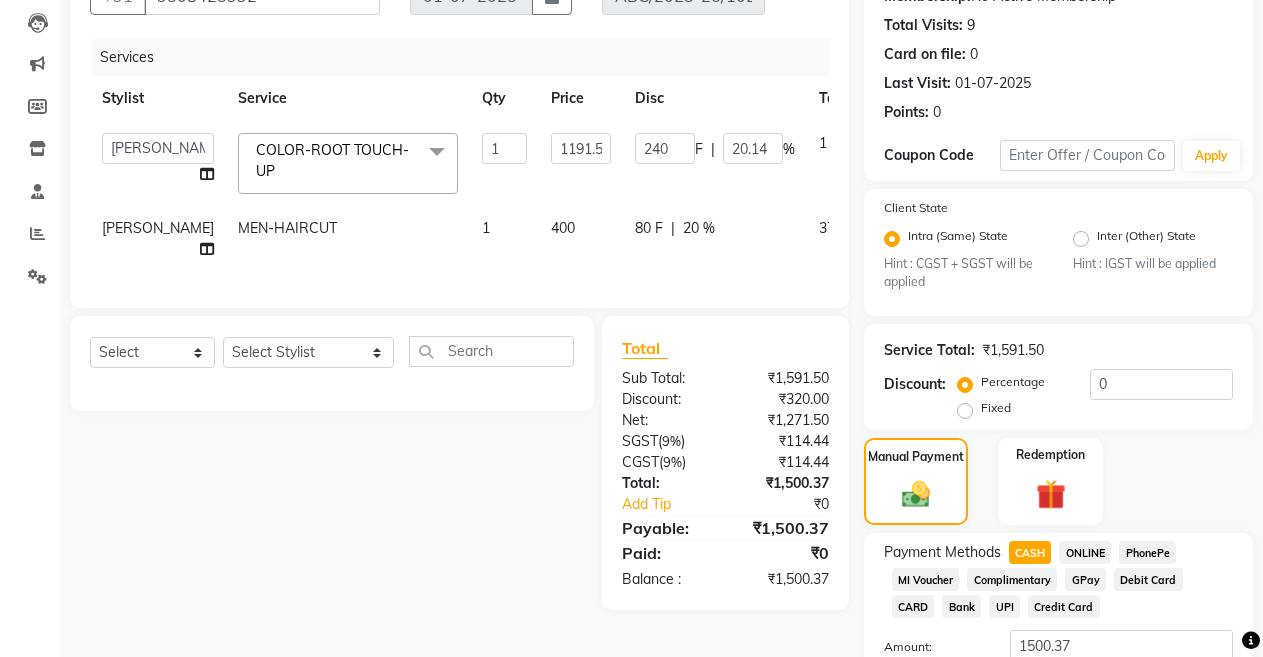 scroll, scrollTop: 336, scrollLeft: 0, axis: vertical 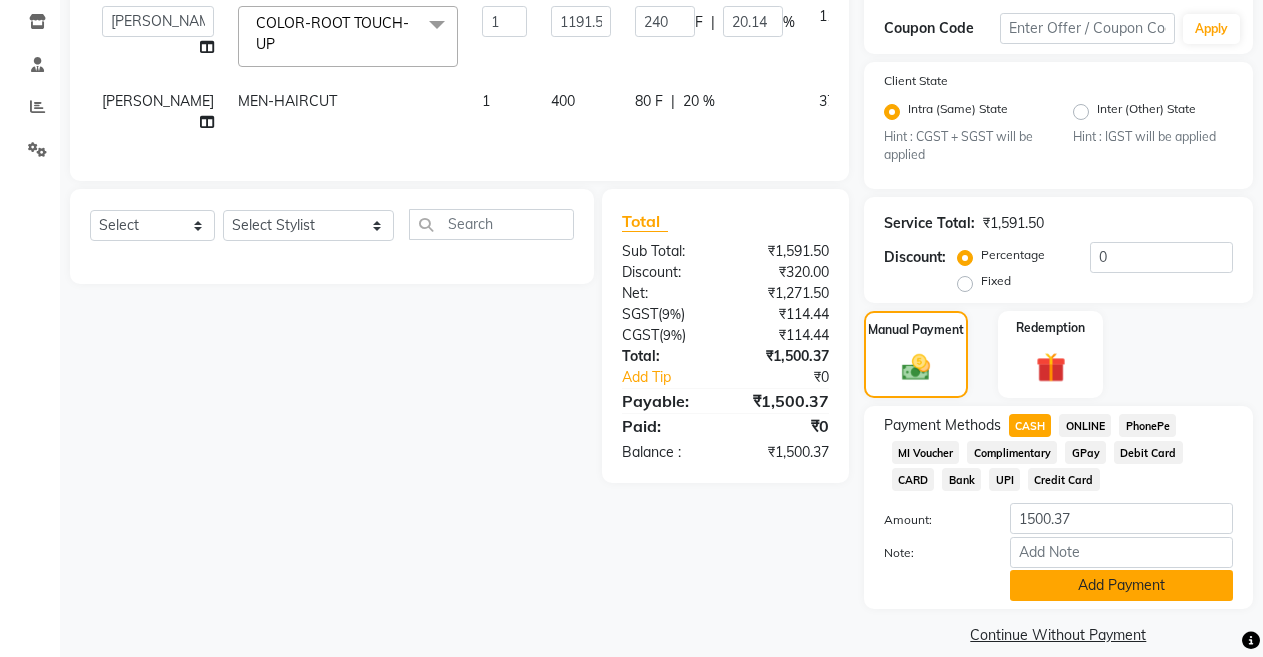 click on "Add Payment" 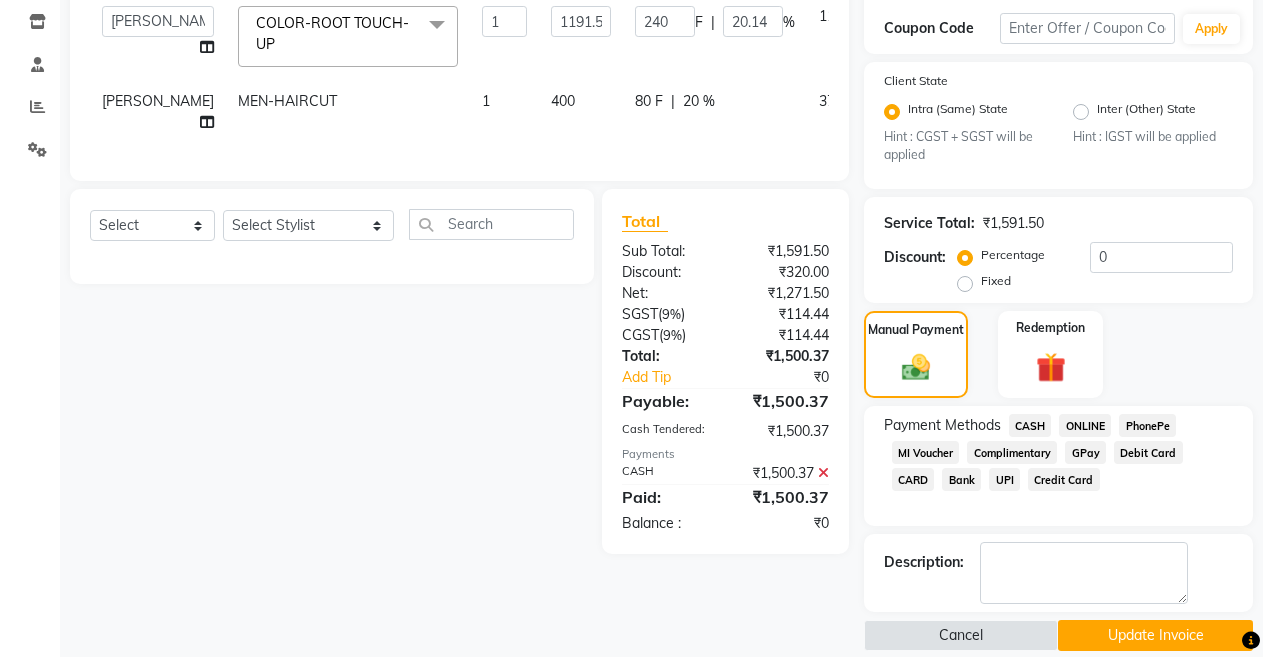 scroll, scrollTop: 360, scrollLeft: 0, axis: vertical 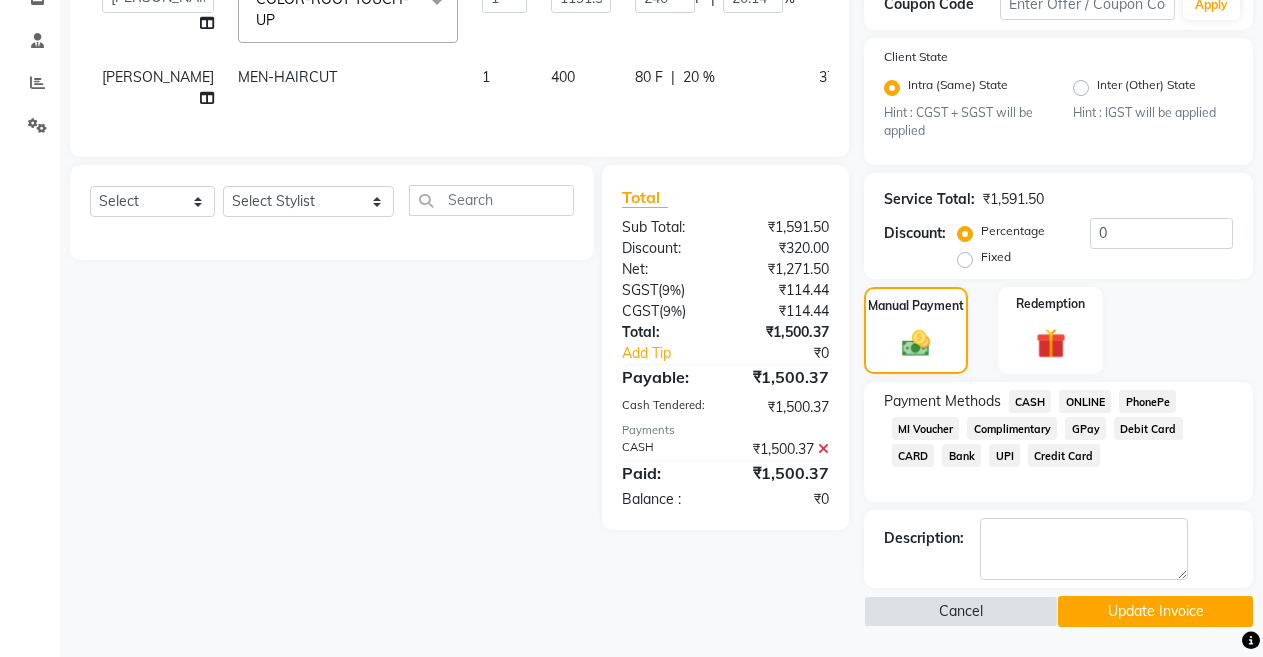 click on "Update Invoice" 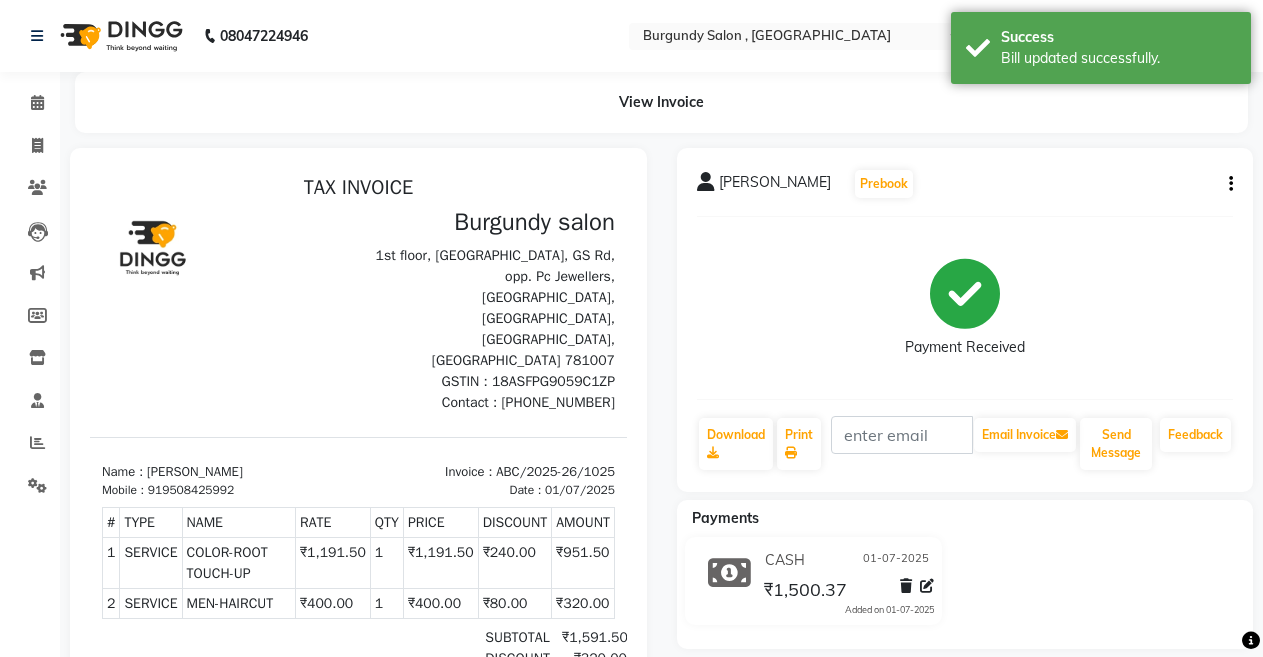 scroll, scrollTop: 0, scrollLeft: 0, axis: both 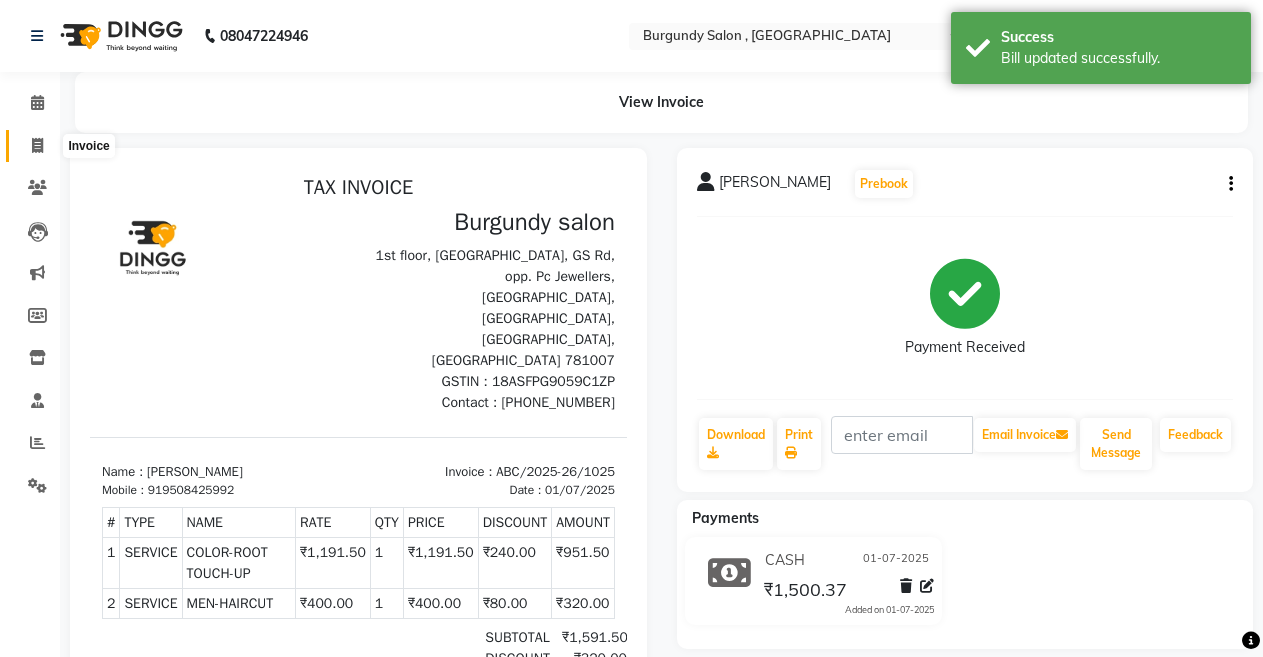 click 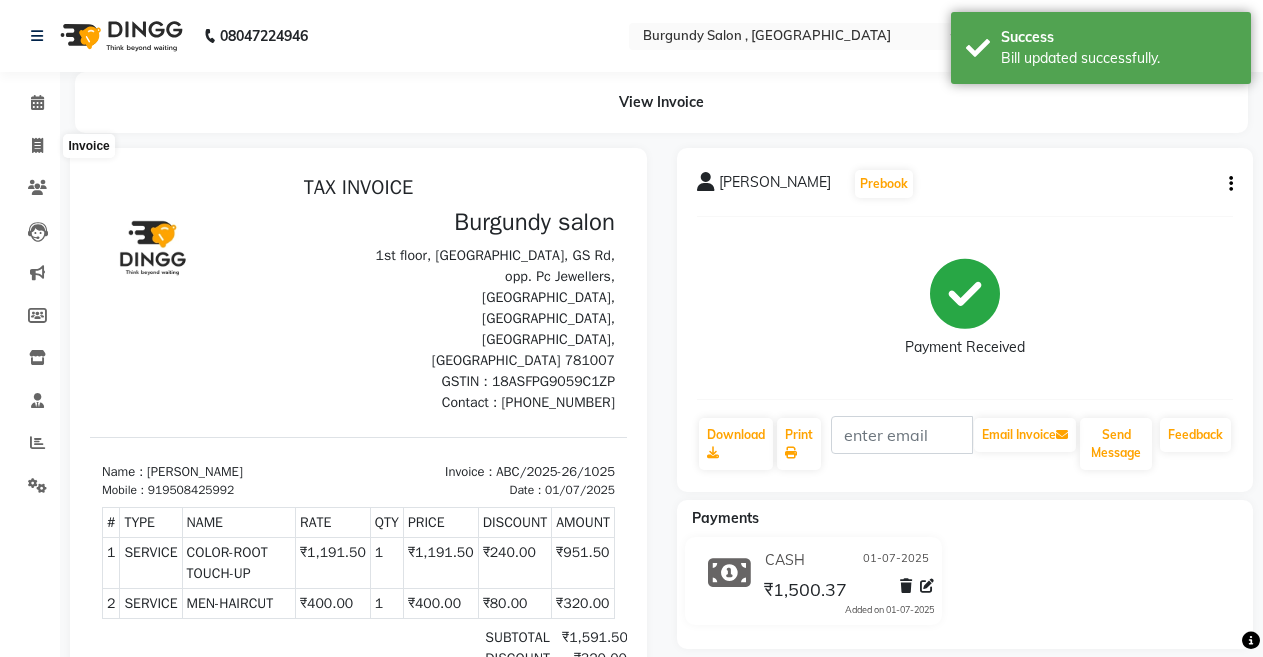 select on "service" 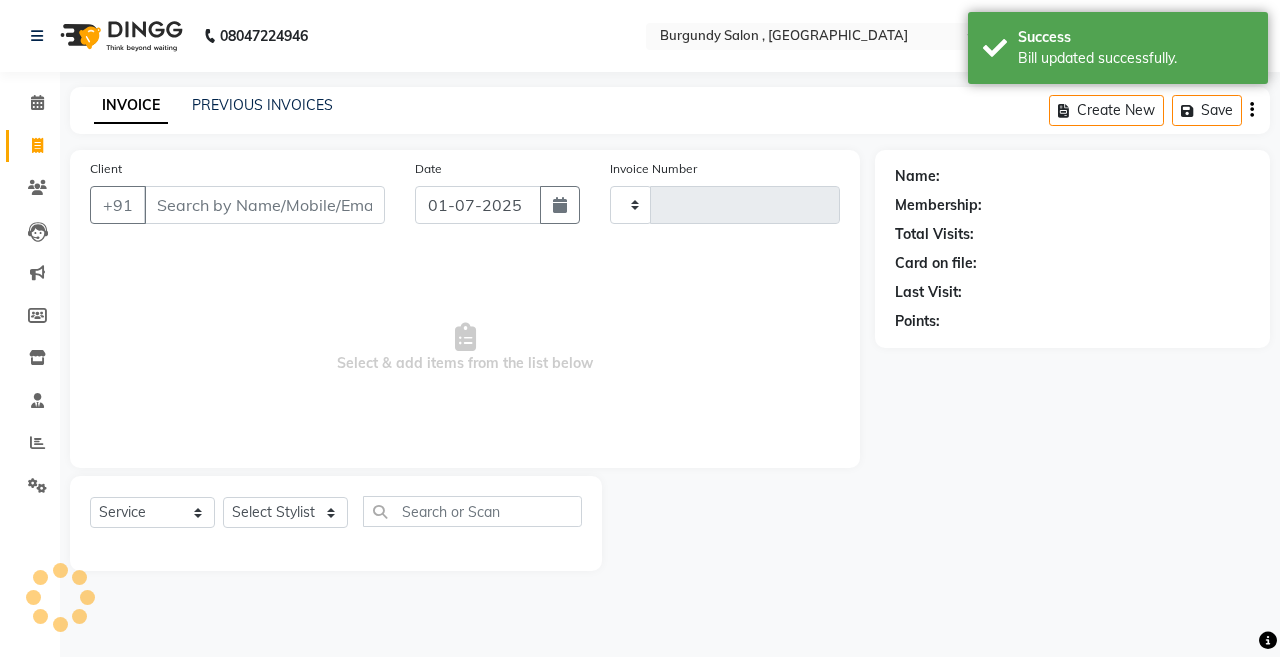 type on "1026" 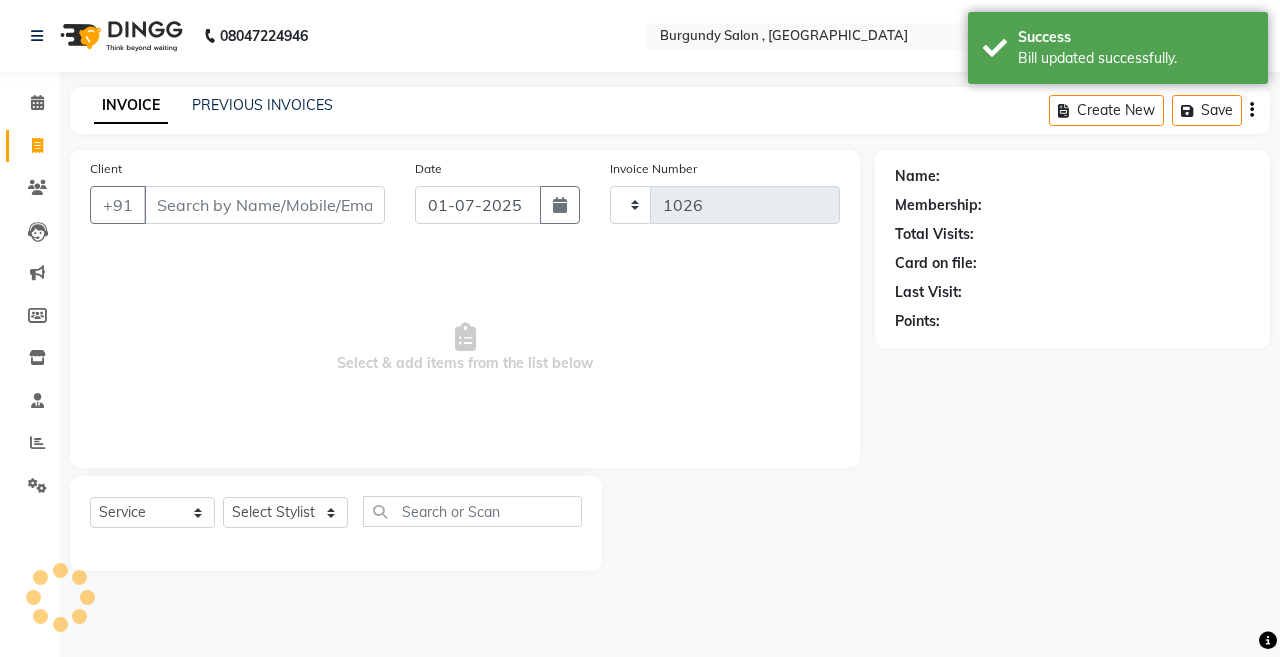 select on "5345" 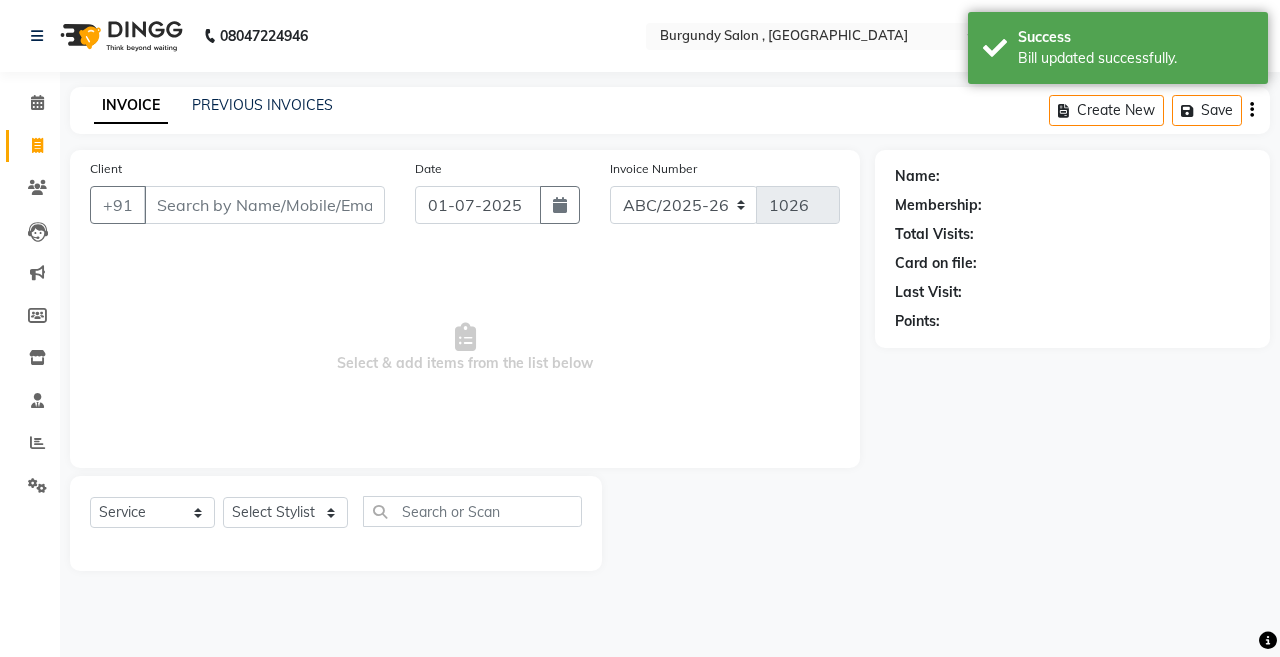 click on "Client" at bounding box center [264, 205] 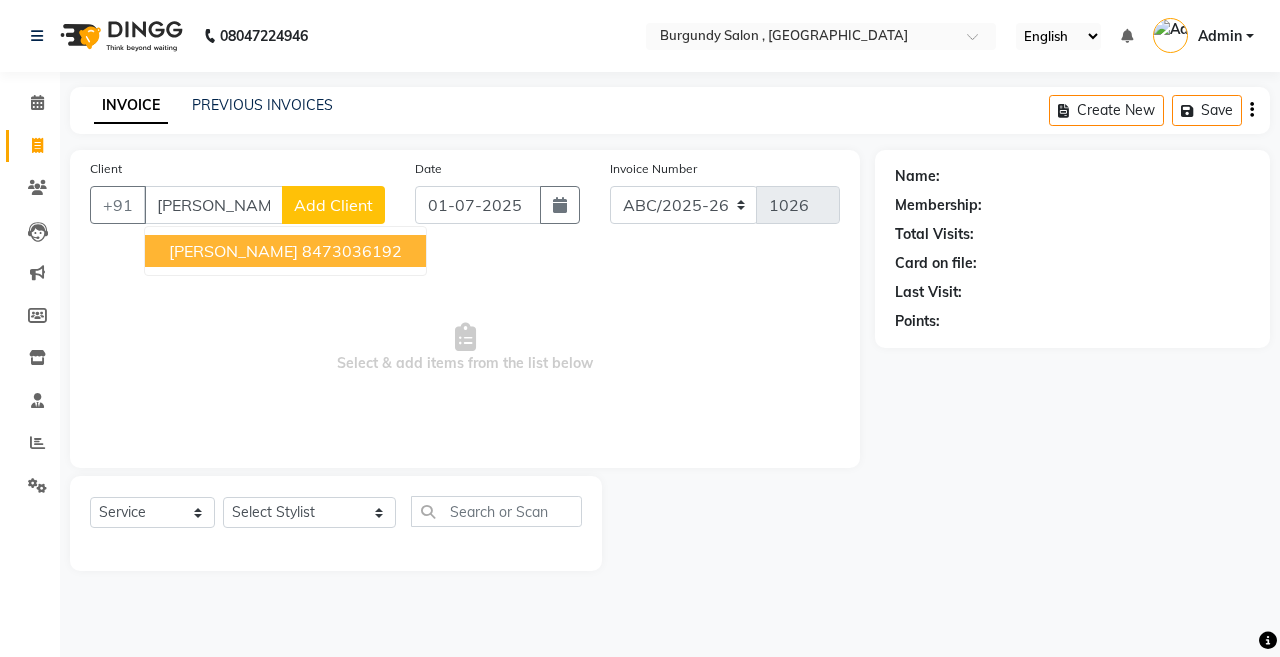 click on "VASHUDHA LAKHOTIA  8473036192" at bounding box center (285, 251) 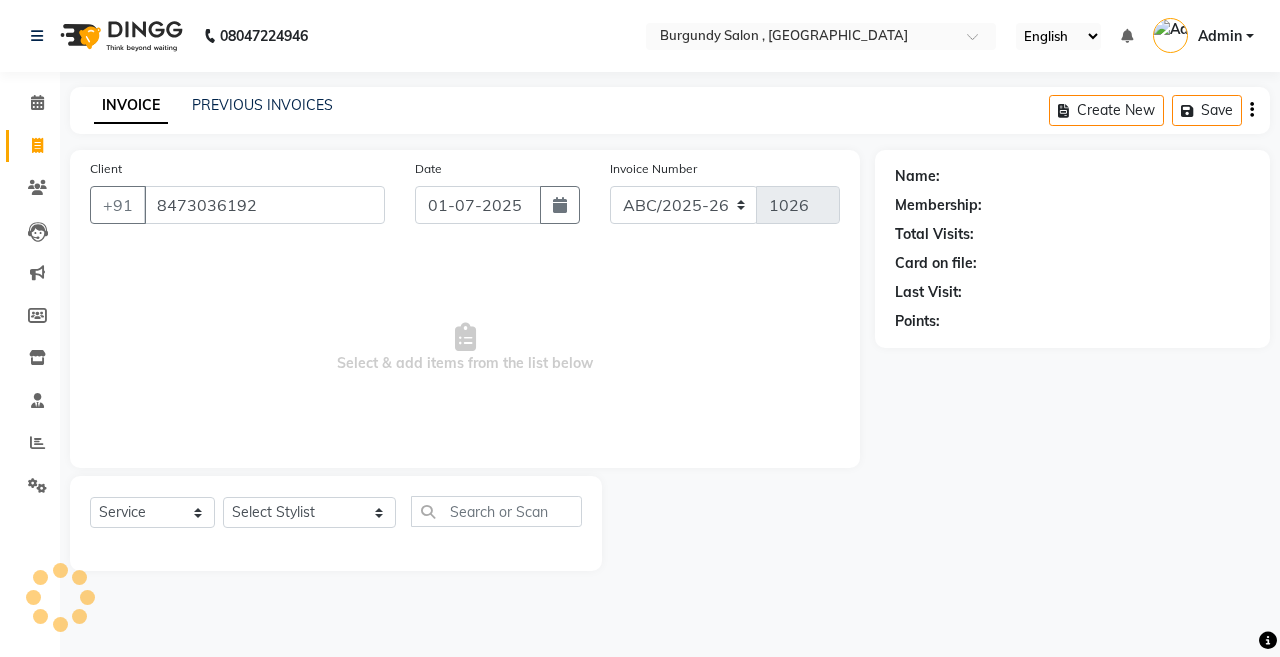 type on "8473036192" 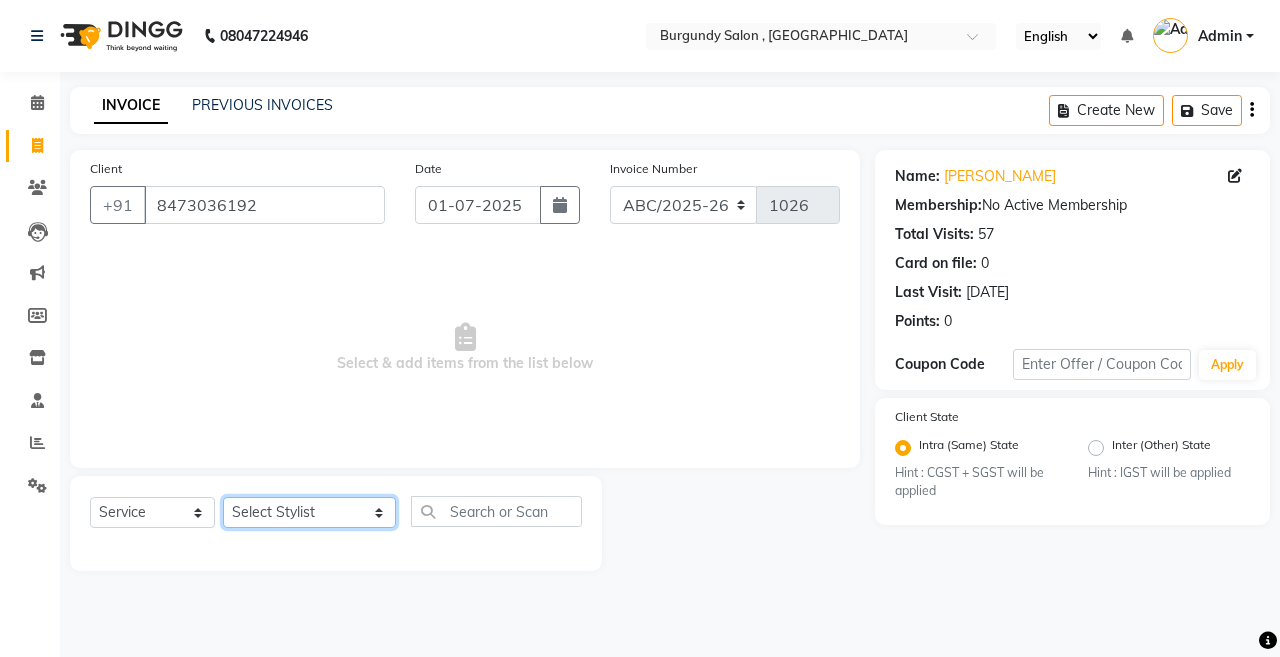 click on "Select Stylist ANIL  [PERSON_NAME] [PERSON_NAME]  DHON DAS DHON / [PERSON_NAME] [PERSON_NAME] [PERSON_NAME]/ [PERSON_NAME] [PERSON_NAME] LAXI / [PERSON_NAME] LITTLE MAAM MINTUL [PERSON_NAME] [PERSON_NAME] [PERSON_NAME] [PERSON_NAME]/POJA/ [PERSON_NAME] / [PERSON_NAME] [PERSON_NAME]/ [PERSON_NAME] PUJAA [PERSON_NAME] / [PERSON_NAME]  [PERSON_NAME] / [PERSON_NAME] [PERSON_NAME] / [PERSON_NAME] / [PERSON_NAME] [PERSON_NAME]/ [PERSON_NAME]/[PERSON_NAME]/[PERSON_NAME]/ [PERSON_NAME]/[PERSON_NAME]/ [PERSON_NAME] [PERSON_NAME]/ [PERSON_NAME] [PERSON_NAME] [PERSON_NAME] [PERSON_NAME] SOPEM staff 1 staff 1 TANU" 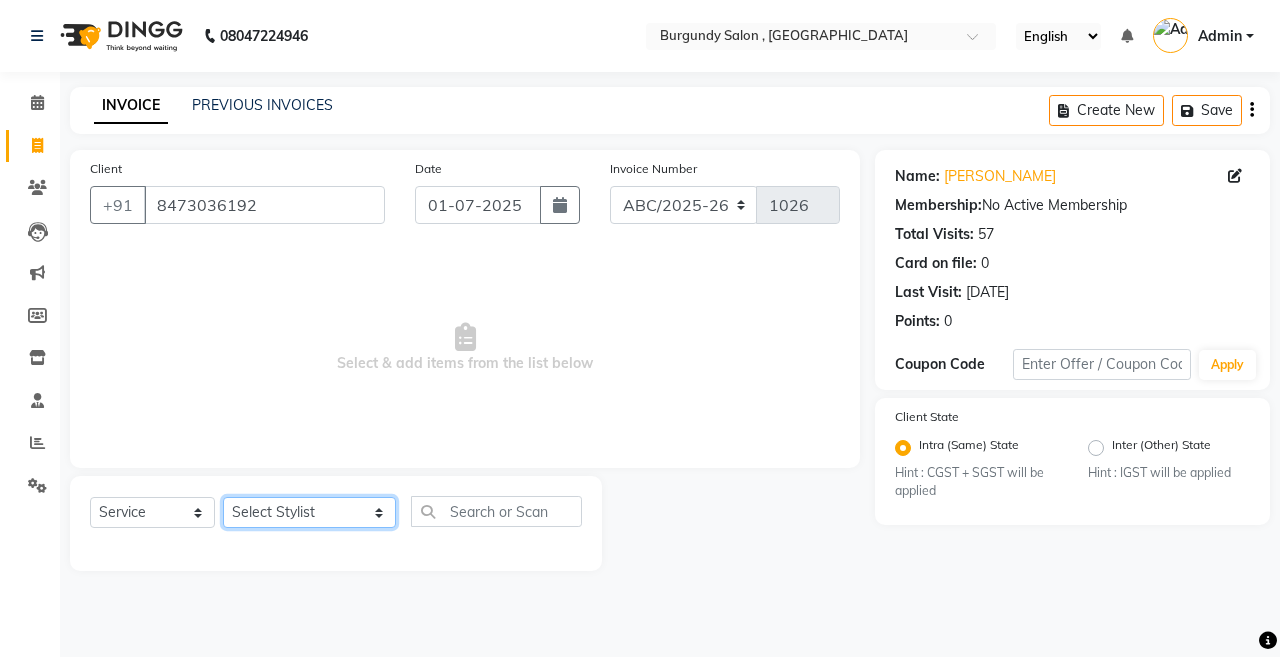 select on "33278" 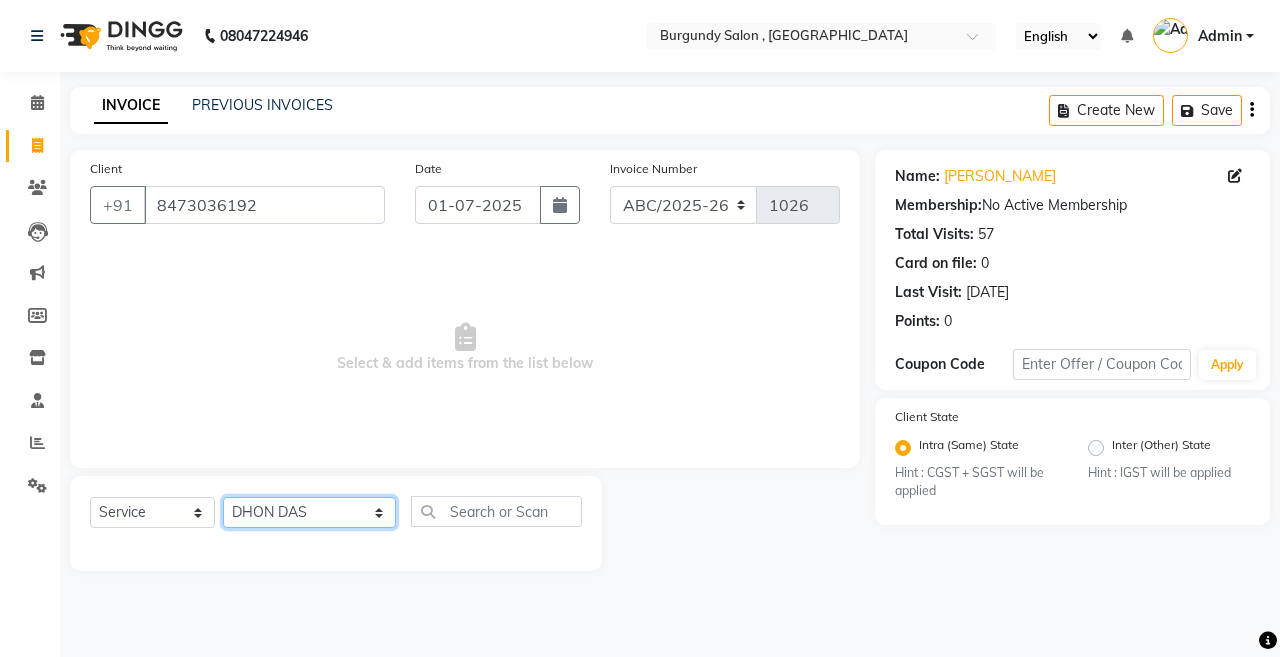 click on "Select Stylist ANIL  [PERSON_NAME] [PERSON_NAME]  DHON DAS DHON / [PERSON_NAME] [PERSON_NAME] [PERSON_NAME]/ [PERSON_NAME] [PERSON_NAME] LAXI / [PERSON_NAME] LITTLE MAAM MINTUL [PERSON_NAME] [PERSON_NAME] [PERSON_NAME] [PERSON_NAME]/POJA/ [PERSON_NAME] / [PERSON_NAME] [PERSON_NAME]/ [PERSON_NAME] PUJAA [PERSON_NAME] / [PERSON_NAME]  [PERSON_NAME] / [PERSON_NAME] [PERSON_NAME] / [PERSON_NAME] / [PERSON_NAME] [PERSON_NAME]/ [PERSON_NAME]/[PERSON_NAME]/[PERSON_NAME]/ [PERSON_NAME]/[PERSON_NAME]/ [PERSON_NAME] [PERSON_NAME]/ [PERSON_NAME] [PERSON_NAME] [PERSON_NAME] [PERSON_NAME] SOPEM staff 1 staff 1 TANU" 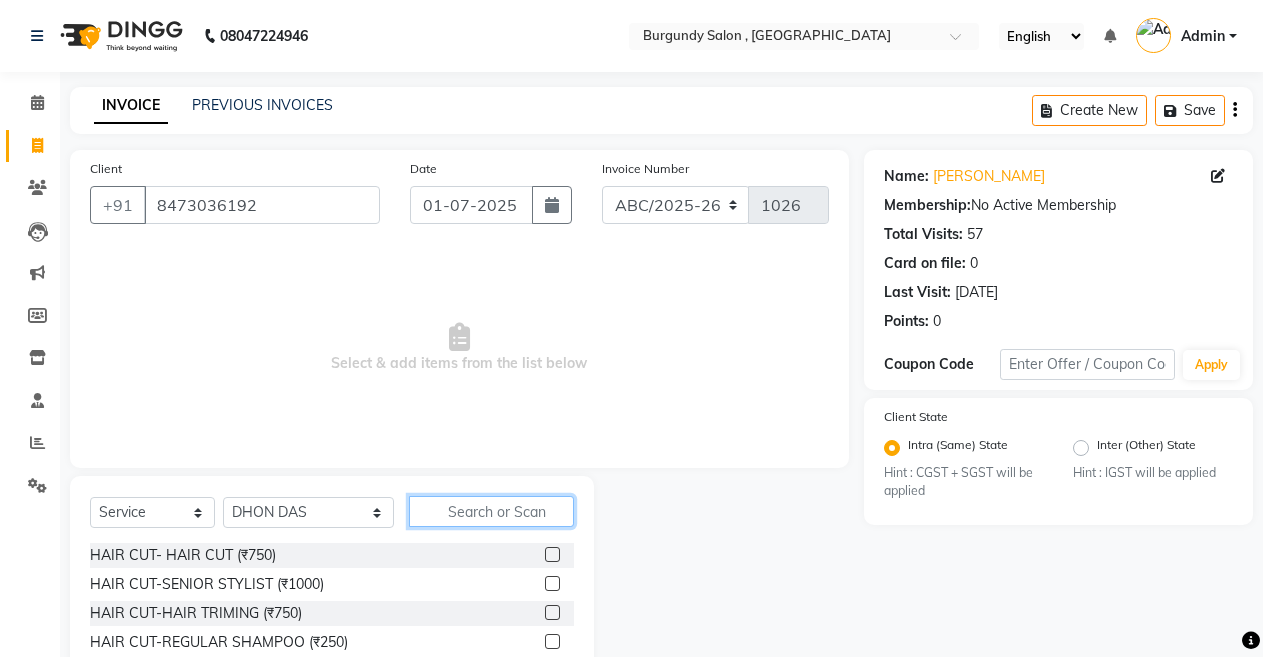 click 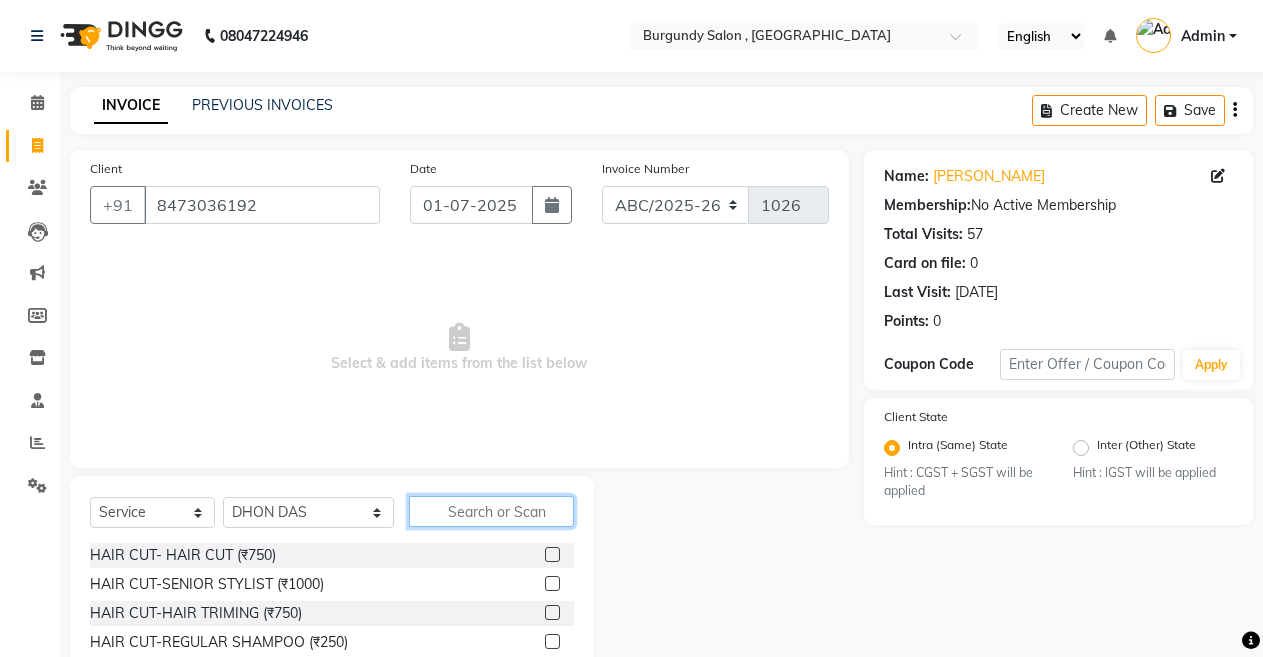 click 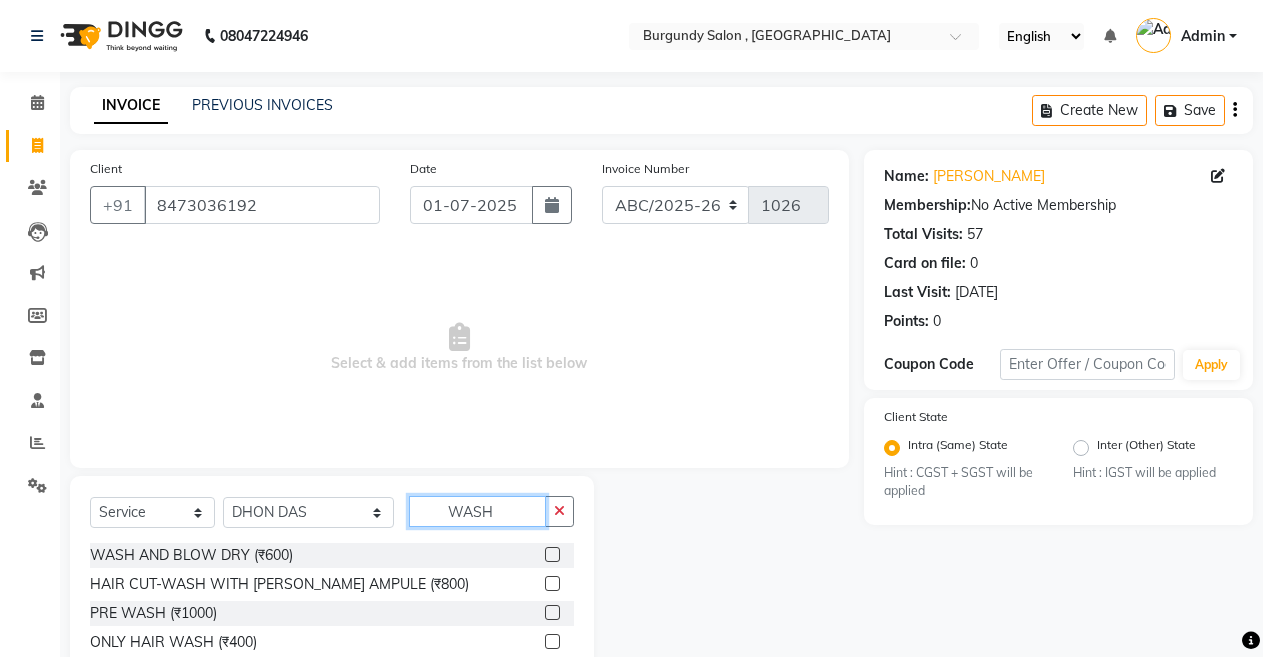 type on "WASH" 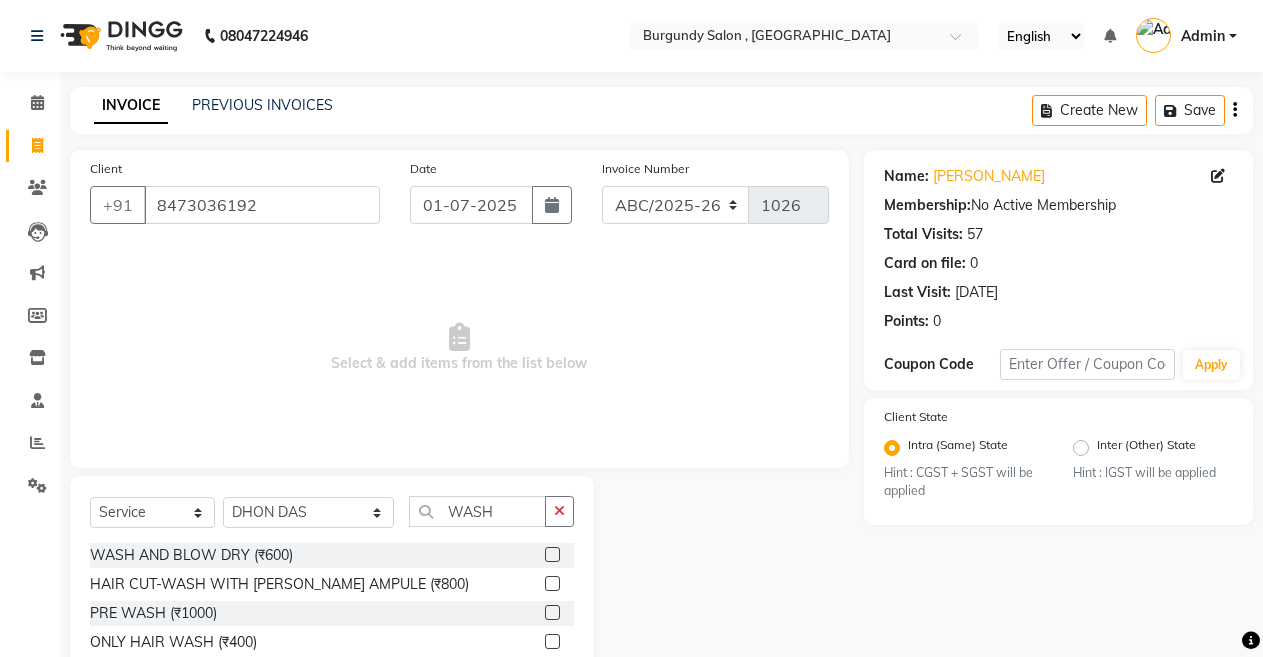 click 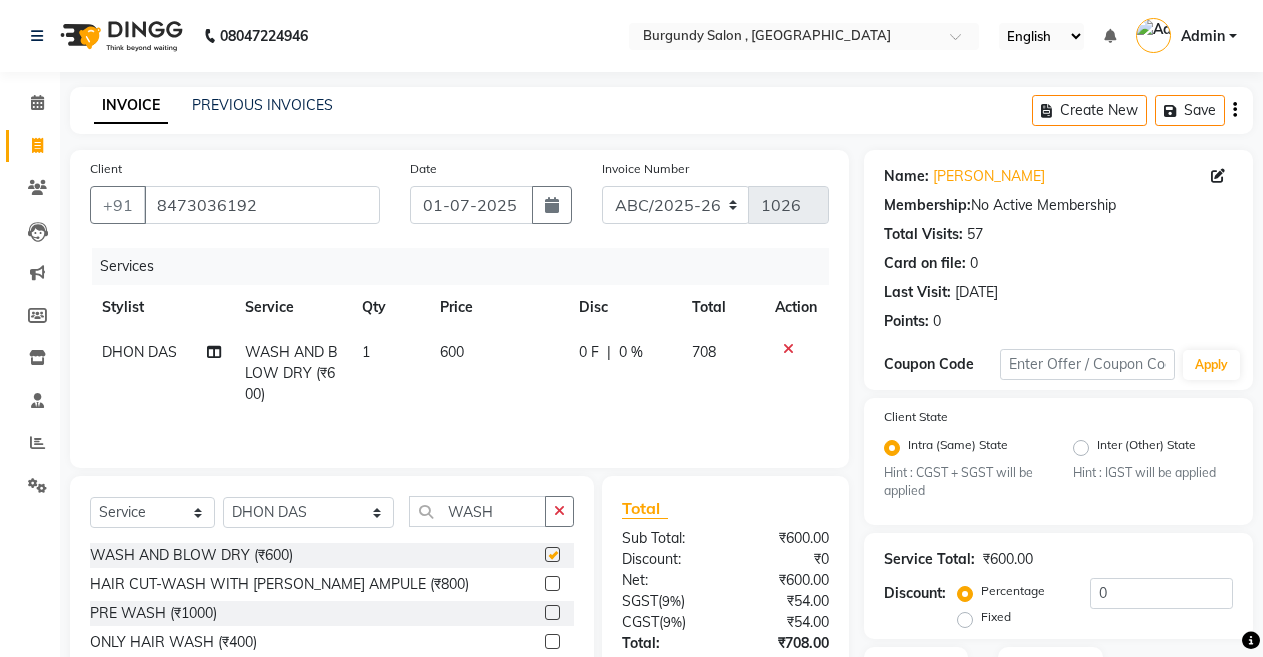 checkbox on "false" 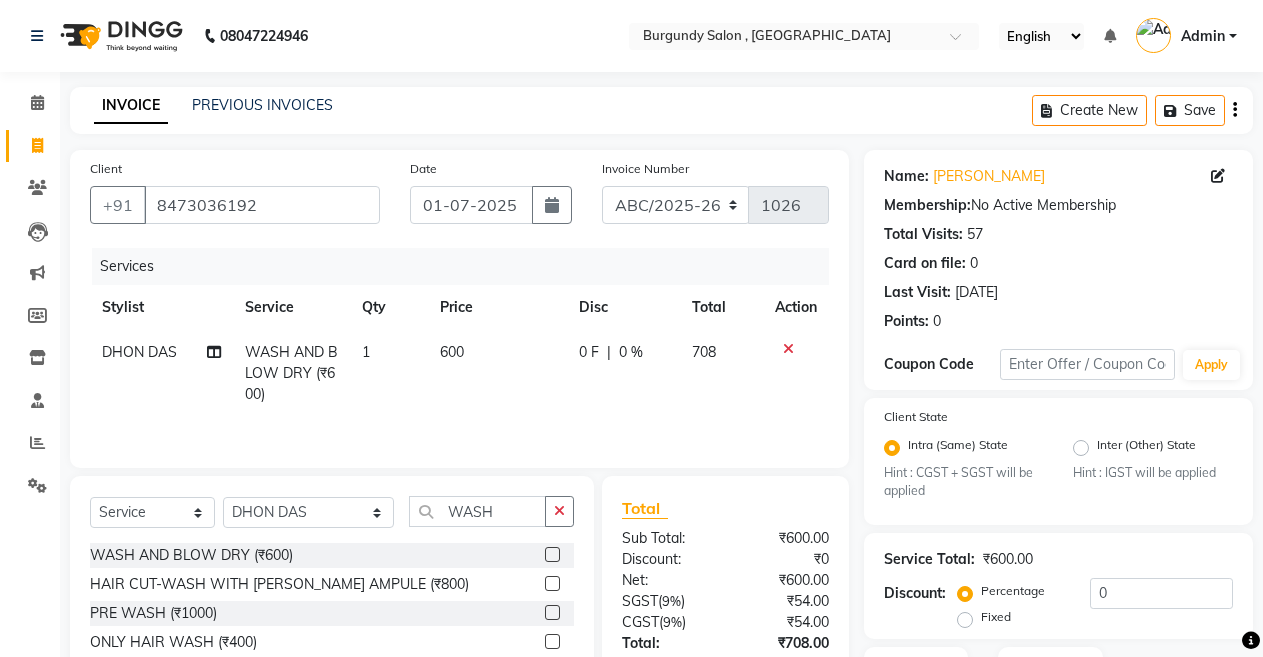 scroll, scrollTop: 148, scrollLeft: 0, axis: vertical 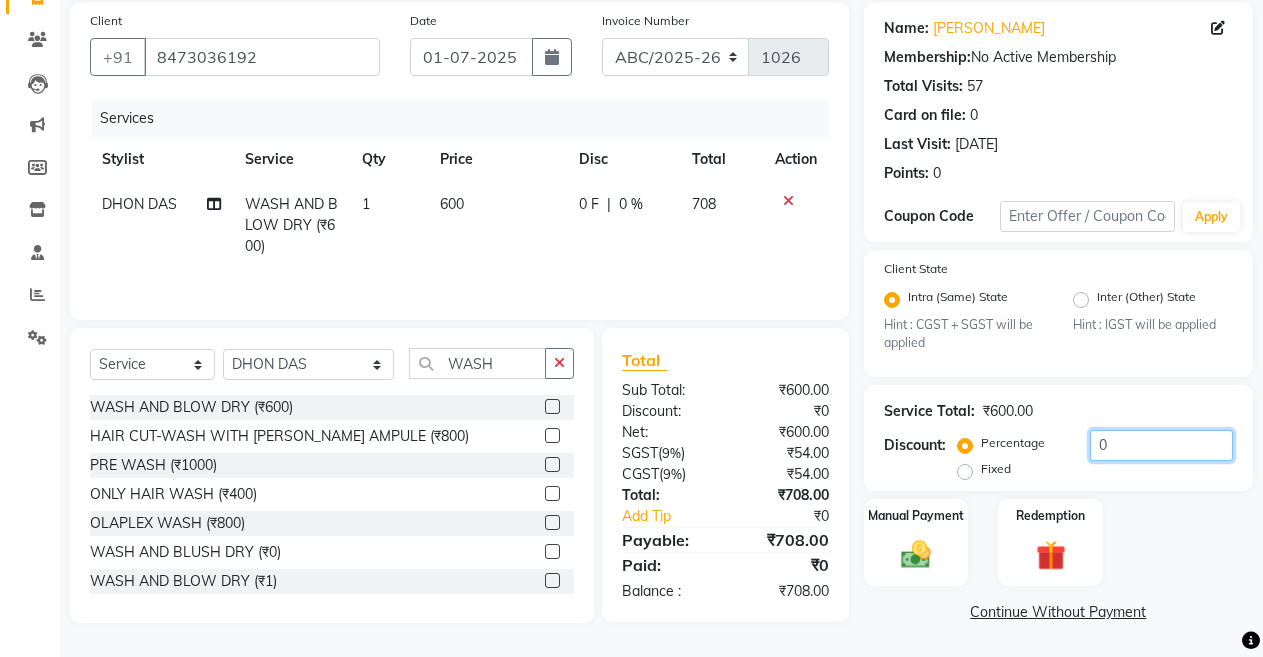 click on "0" 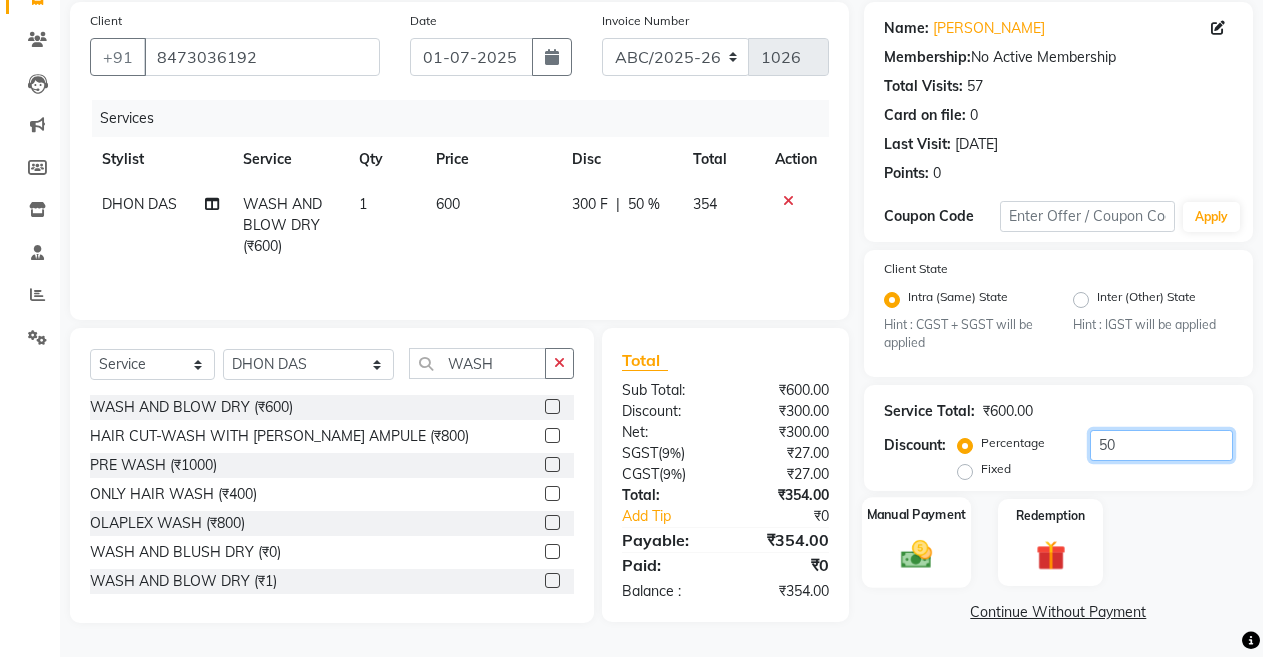 type on "50" 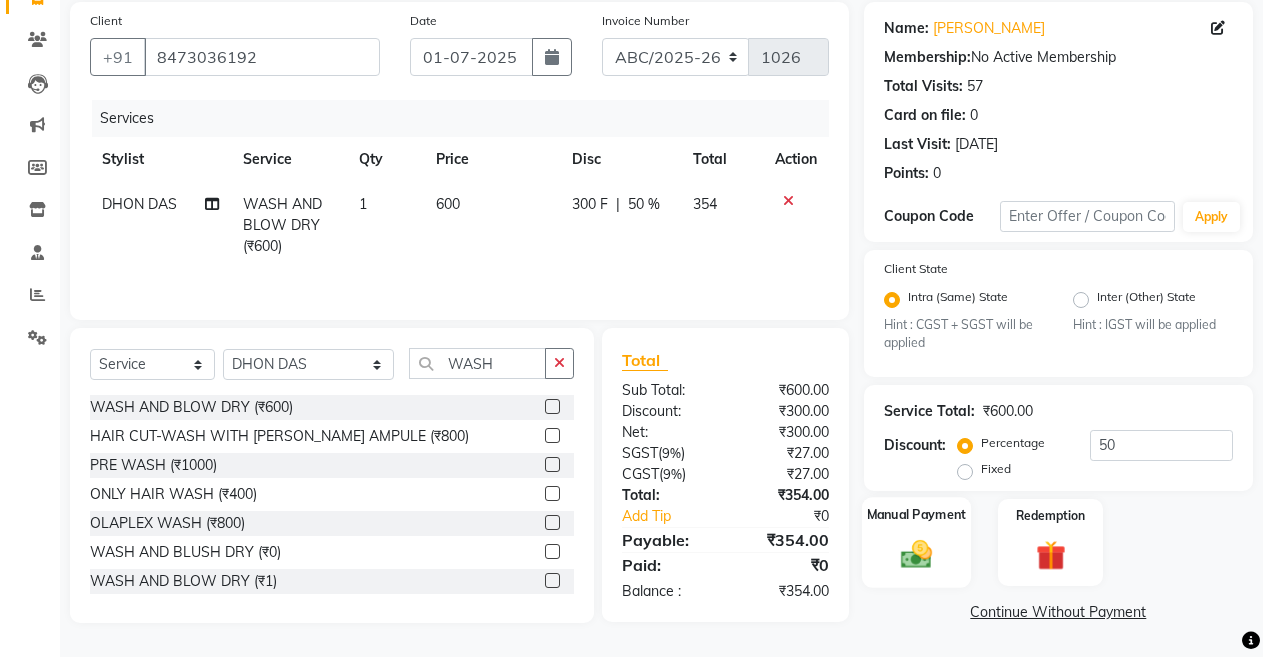 click 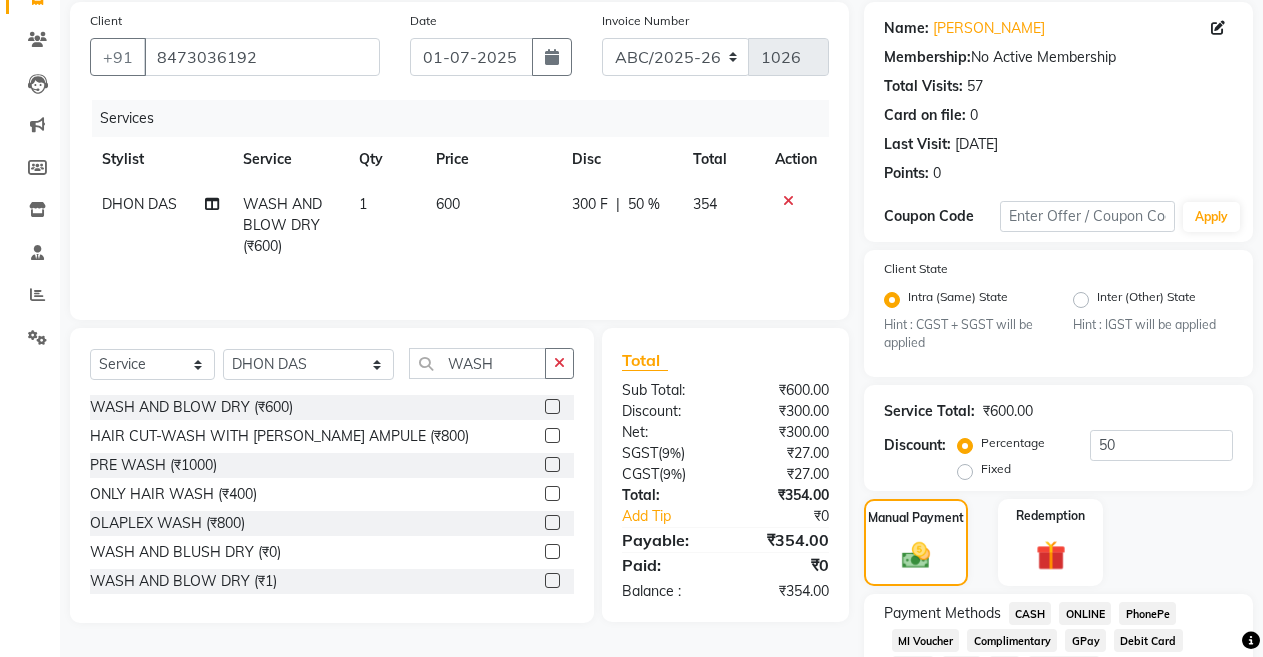 scroll, scrollTop: 276, scrollLeft: 0, axis: vertical 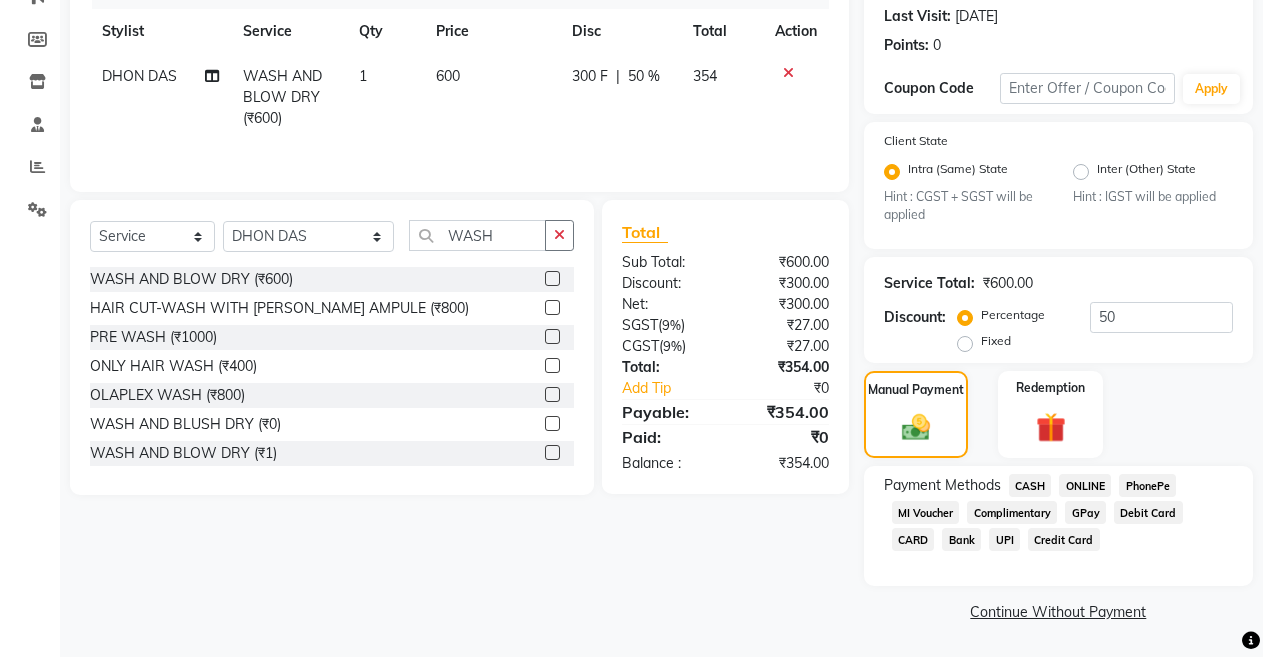click on "CASH" 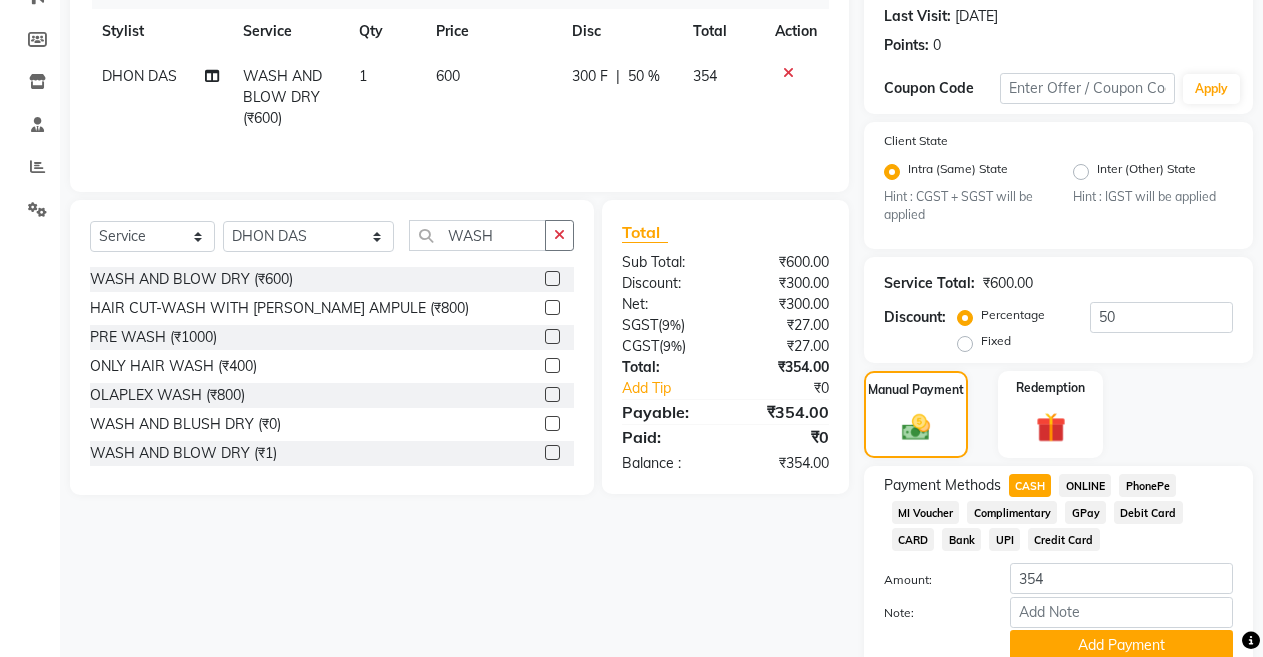 scroll, scrollTop: 359, scrollLeft: 0, axis: vertical 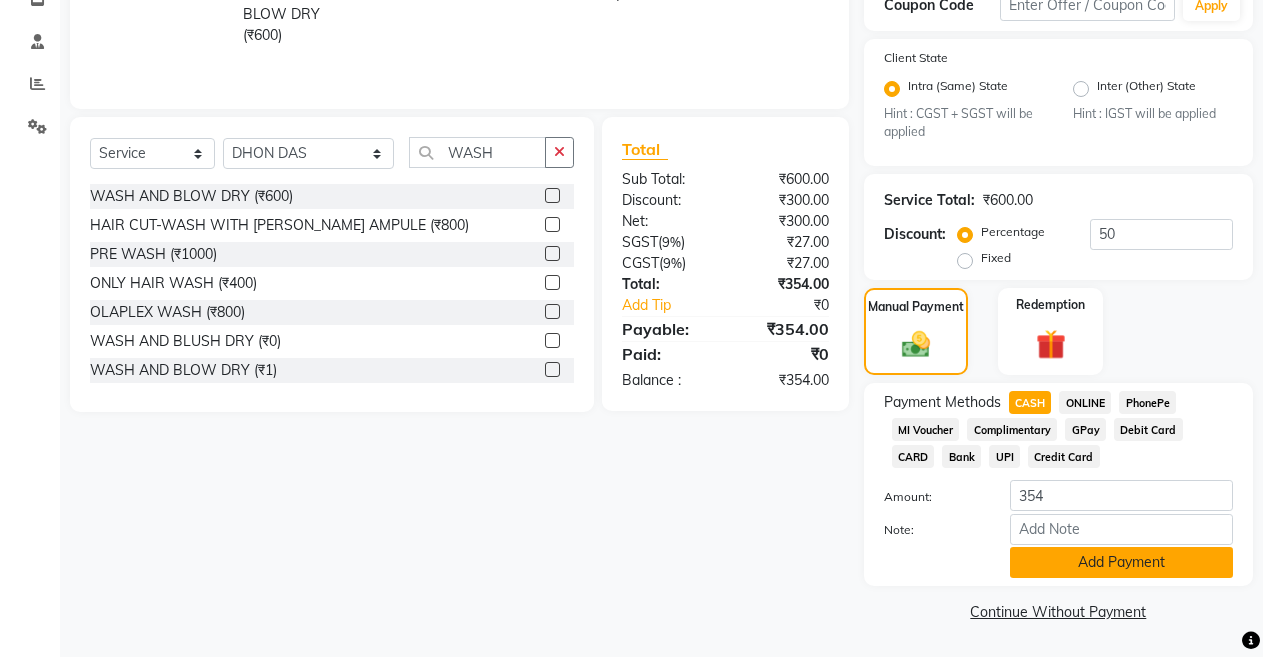 click on "Add Payment" 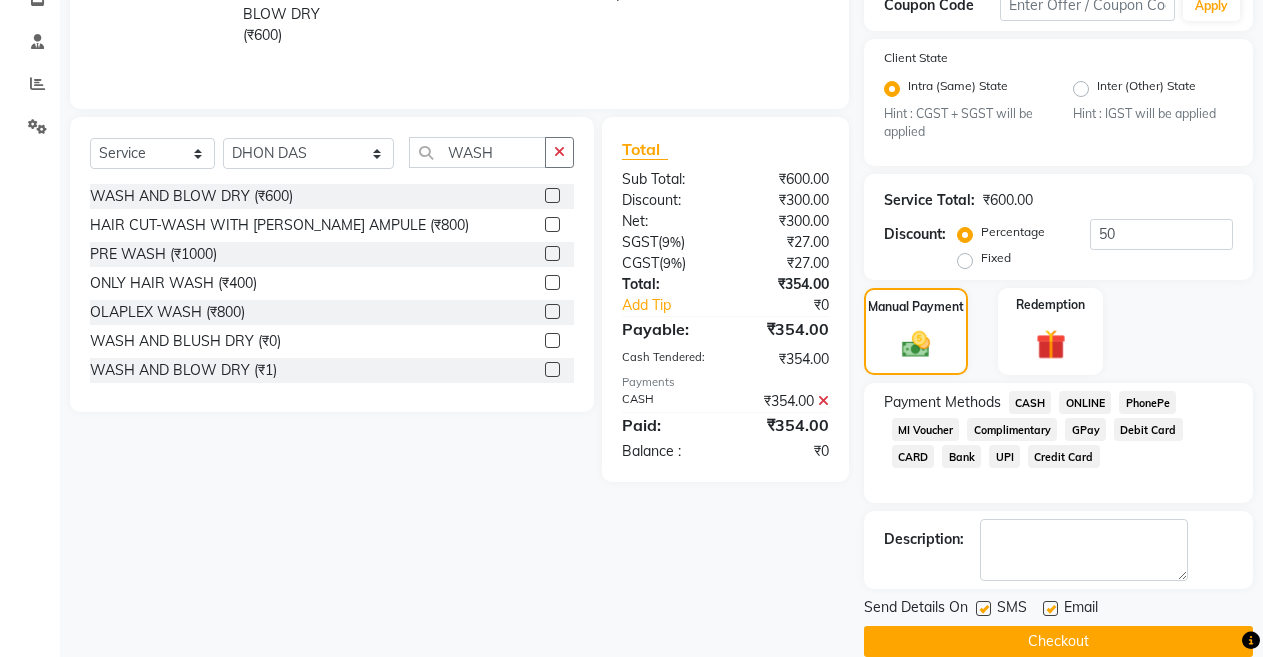 click on "Checkout" 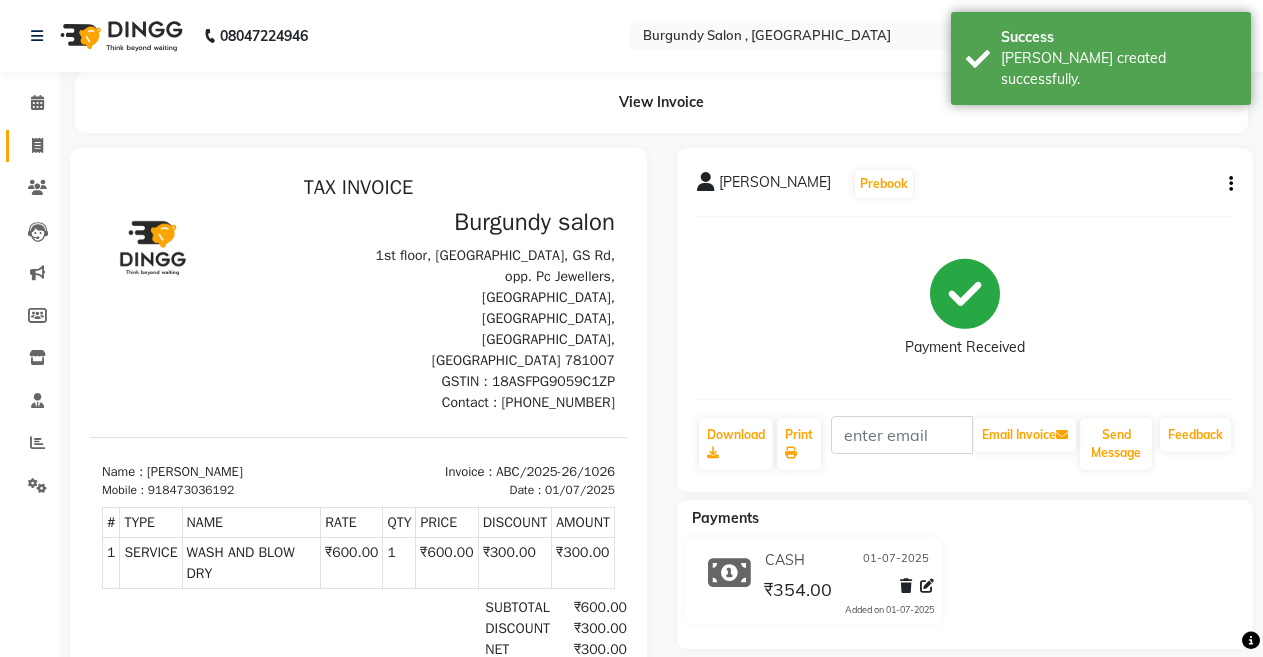 scroll, scrollTop: 0, scrollLeft: 0, axis: both 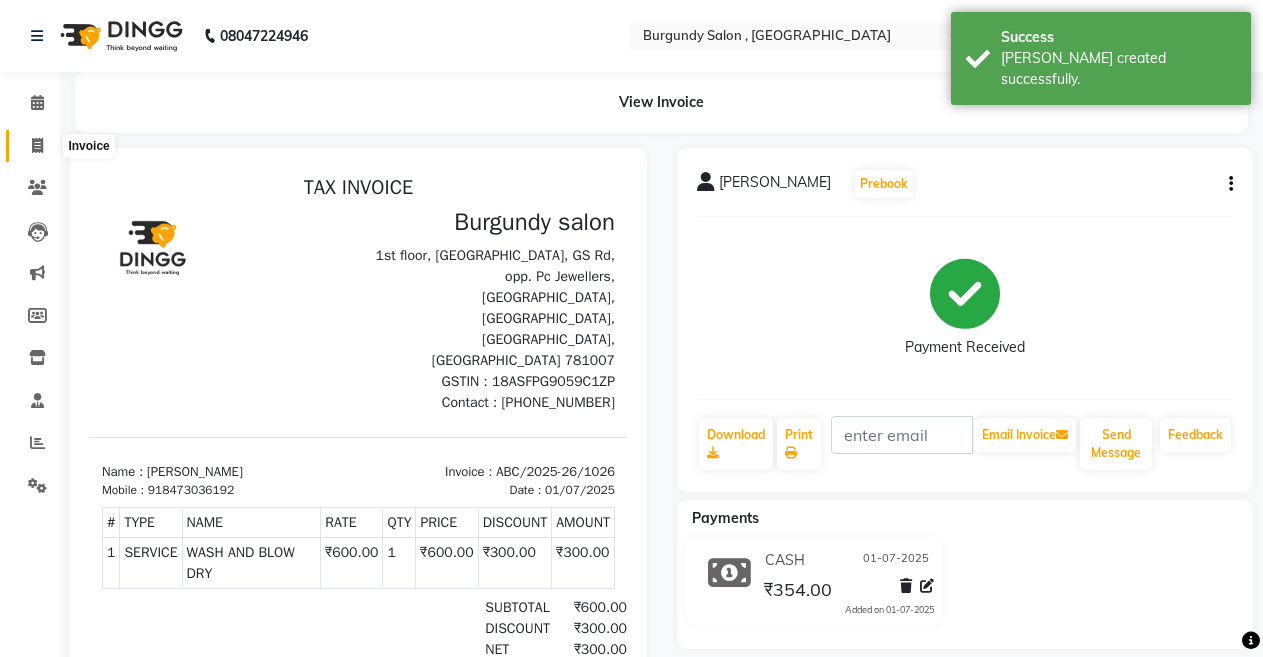 click 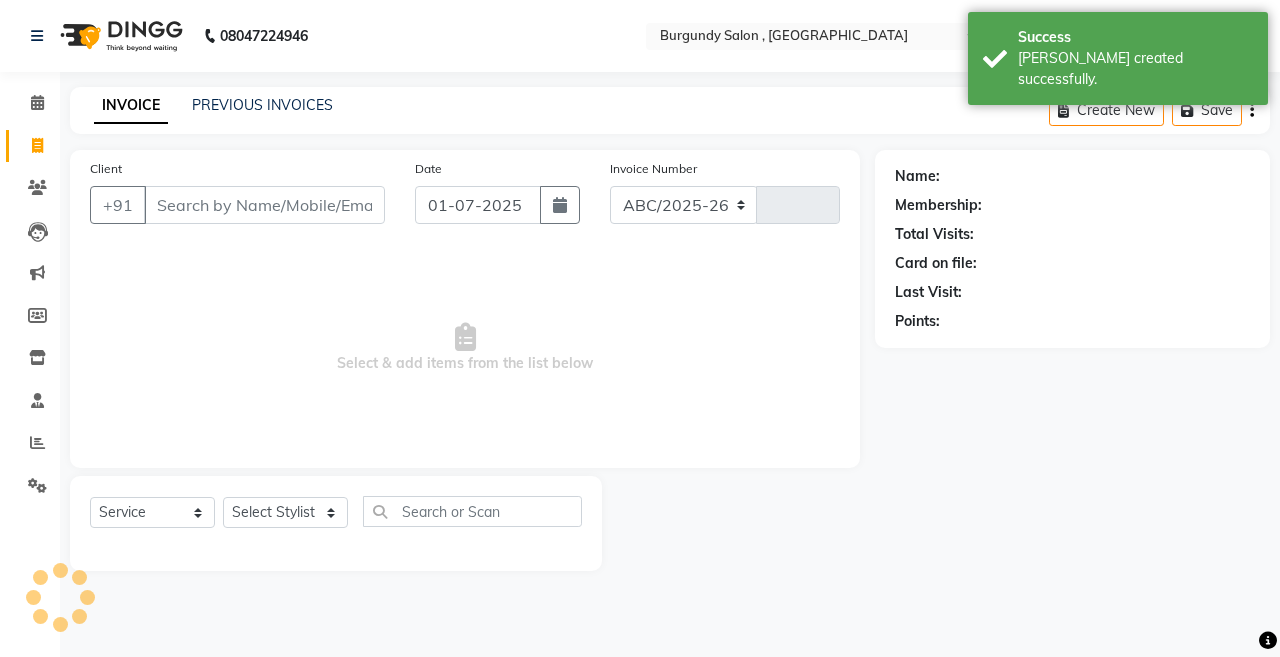 select on "5345" 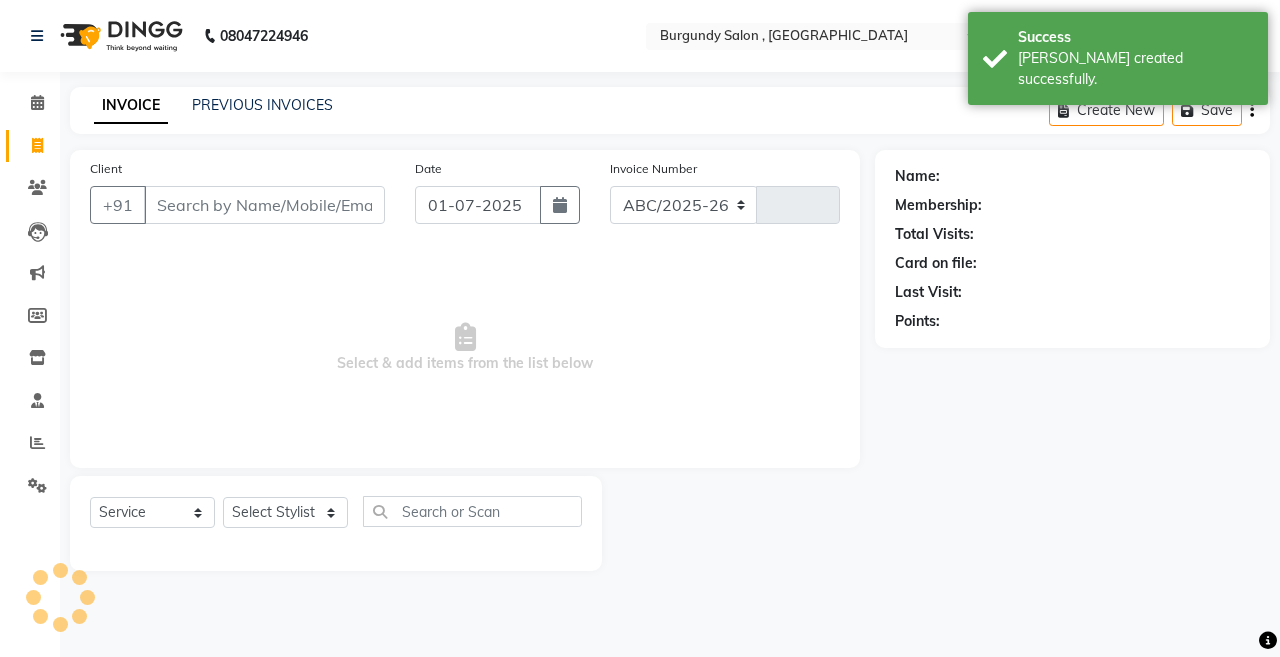type on "1027" 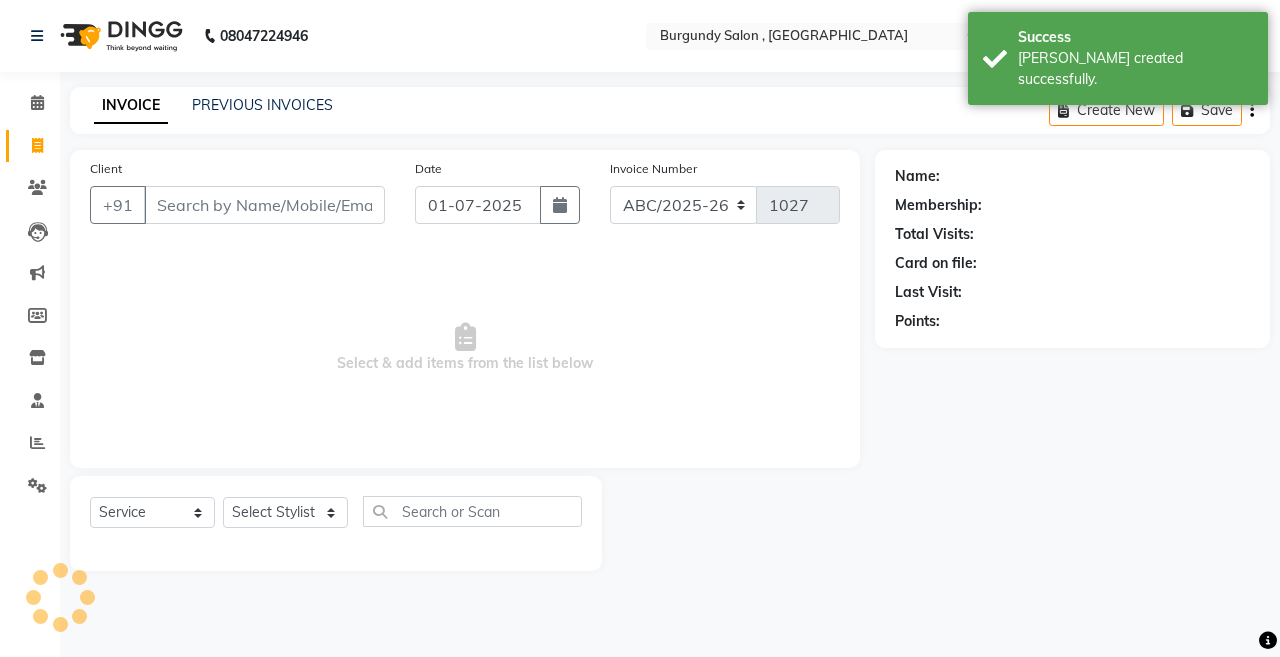 click on "Client" at bounding box center (264, 205) 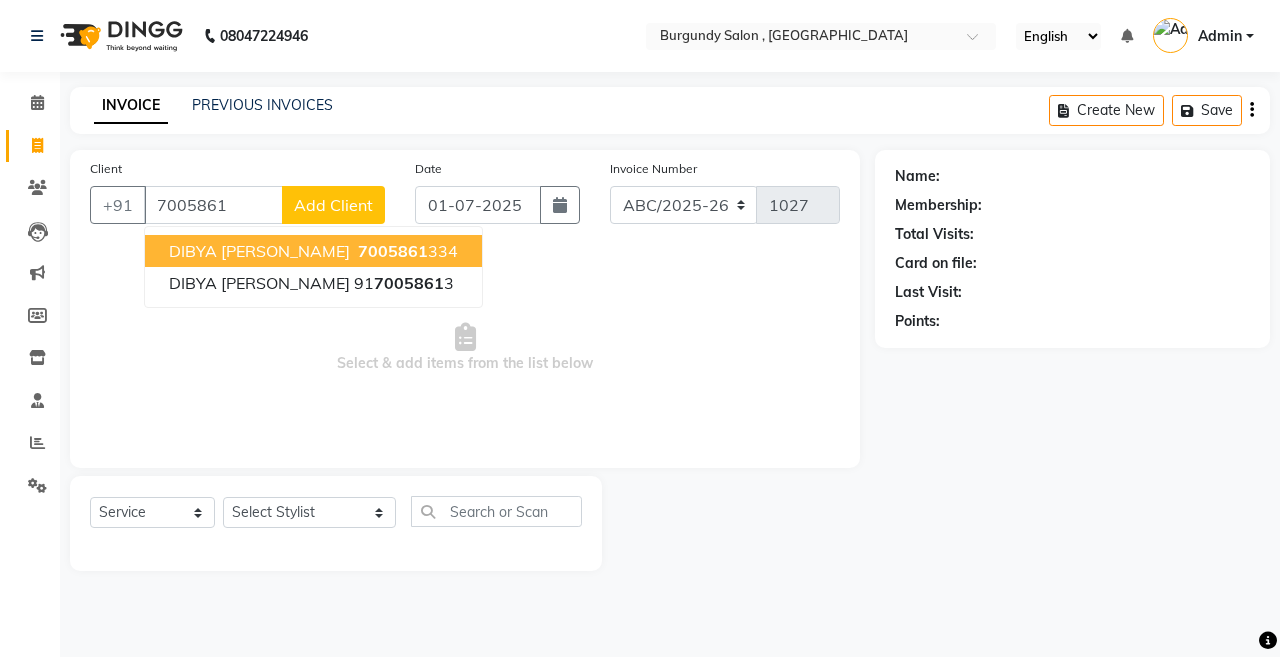 click on "DIBYA RATI KHULLAR" at bounding box center [259, 251] 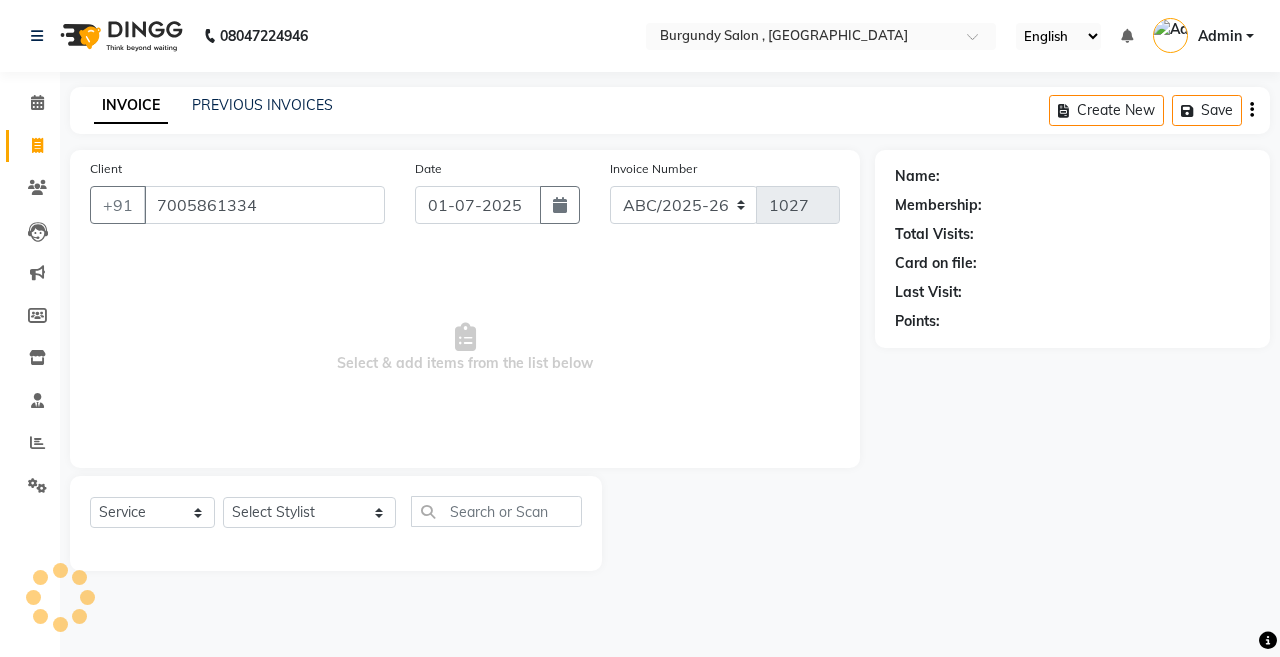 type on "7005861334" 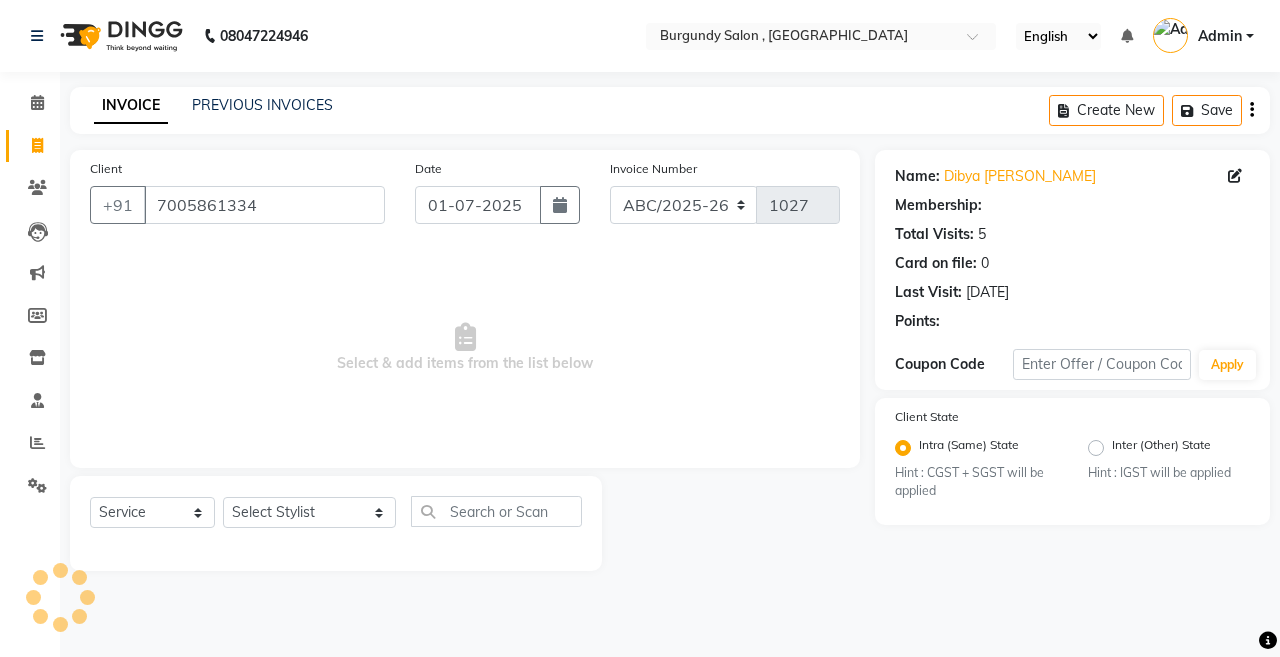 select on "1: Object" 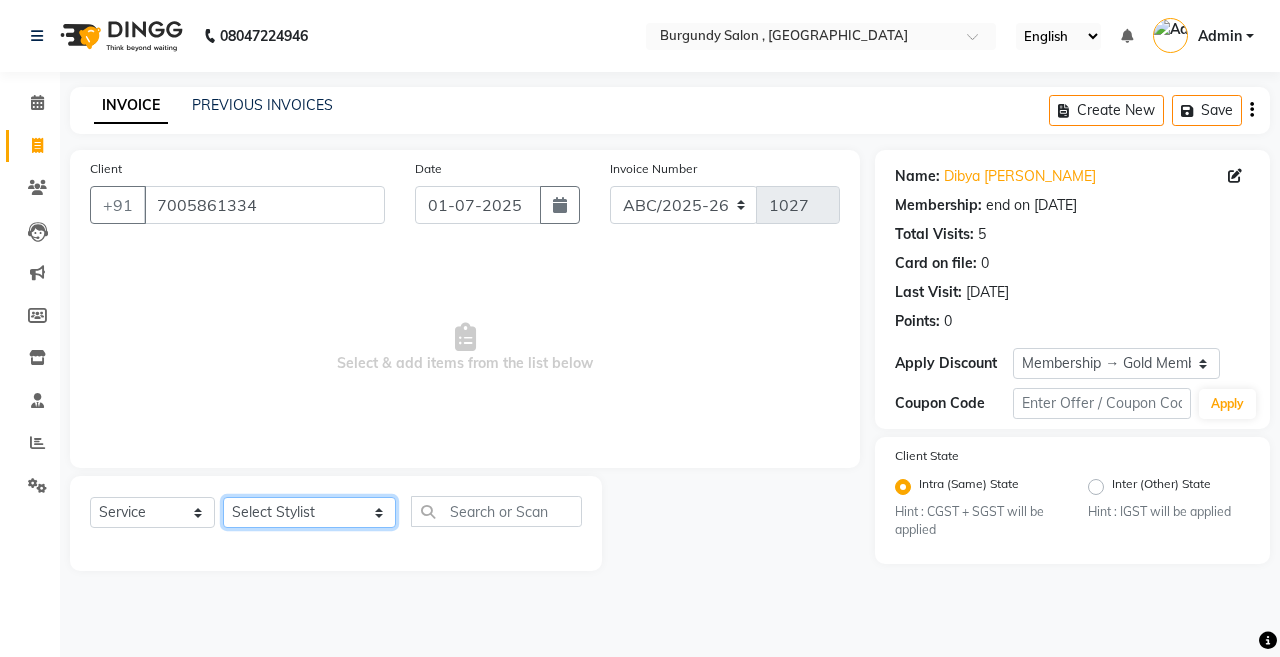 click on "Select Stylist ANIL  [PERSON_NAME] [PERSON_NAME]  DHON DAS DHON / [PERSON_NAME] [PERSON_NAME] [PERSON_NAME]/ [PERSON_NAME] [PERSON_NAME] LAXI / [PERSON_NAME] LITTLE MAAM MINTUL [PERSON_NAME] [PERSON_NAME] [PERSON_NAME] [PERSON_NAME]/POJA/ [PERSON_NAME] / [PERSON_NAME] [PERSON_NAME]/ [PERSON_NAME] PUJAA [PERSON_NAME] / [PERSON_NAME]  [PERSON_NAME] / [PERSON_NAME] [PERSON_NAME] / [PERSON_NAME] / [PERSON_NAME] [PERSON_NAME]/ [PERSON_NAME]/[PERSON_NAME]/[PERSON_NAME]/ [PERSON_NAME]/[PERSON_NAME]/ [PERSON_NAME] [PERSON_NAME]/ [PERSON_NAME] [PERSON_NAME] [PERSON_NAME] [PERSON_NAME] SOPEM staff 1 staff 1 TANU" 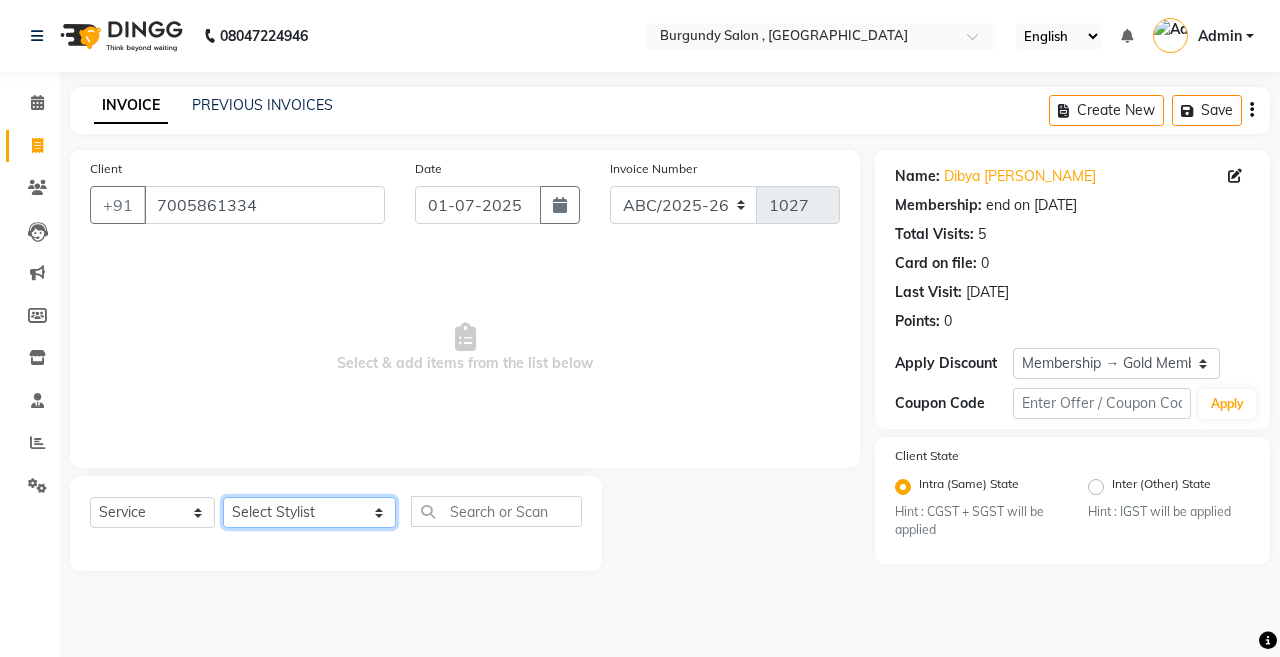 select on "47575" 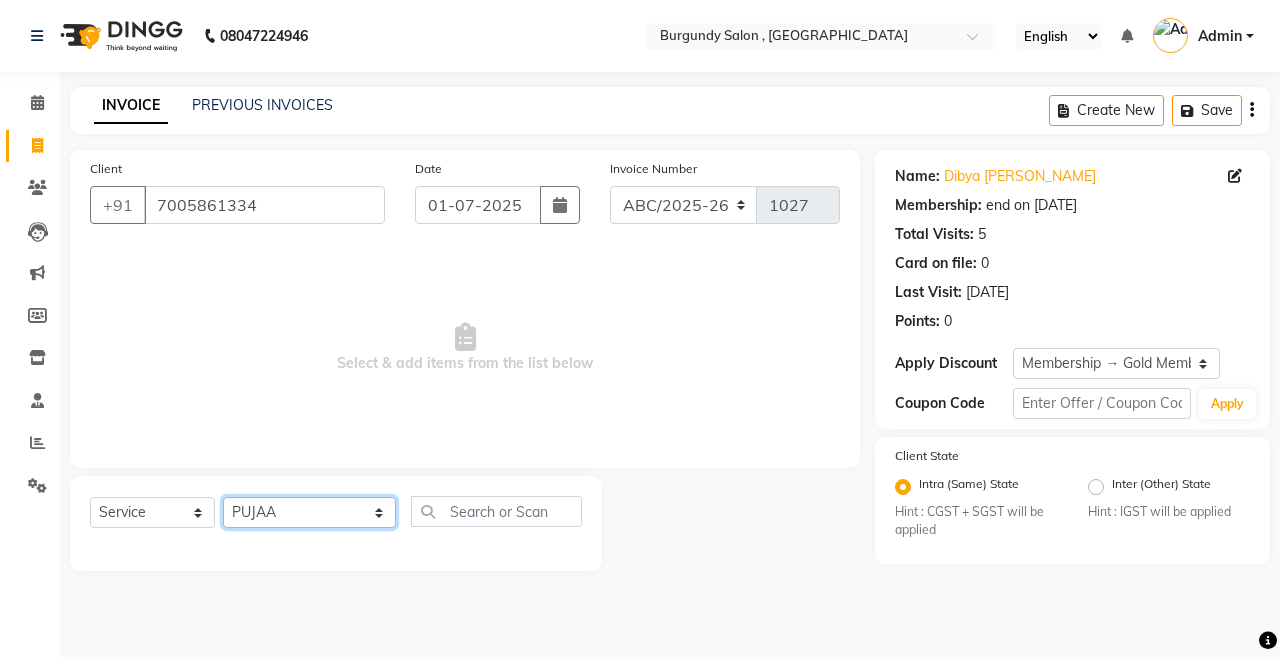 click on "Select Stylist ANIL  [PERSON_NAME] [PERSON_NAME]  DHON DAS DHON / [PERSON_NAME] [PERSON_NAME] [PERSON_NAME]/ [PERSON_NAME] [PERSON_NAME] LAXI / [PERSON_NAME] LITTLE MAAM MINTUL [PERSON_NAME] [PERSON_NAME] [PERSON_NAME] [PERSON_NAME]/POJA/ [PERSON_NAME] / [PERSON_NAME] [PERSON_NAME]/ [PERSON_NAME] PUJAA [PERSON_NAME] / [PERSON_NAME]  [PERSON_NAME] / [PERSON_NAME] [PERSON_NAME] / [PERSON_NAME] / [PERSON_NAME] [PERSON_NAME]/ [PERSON_NAME]/[PERSON_NAME]/[PERSON_NAME]/ [PERSON_NAME]/[PERSON_NAME]/ [PERSON_NAME] [PERSON_NAME]/ [PERSON_NAME] [PERSON_NAME] [PERSON_NAME] [PERSON_NAME] SOPEM staff 1 staff 1 TANU" 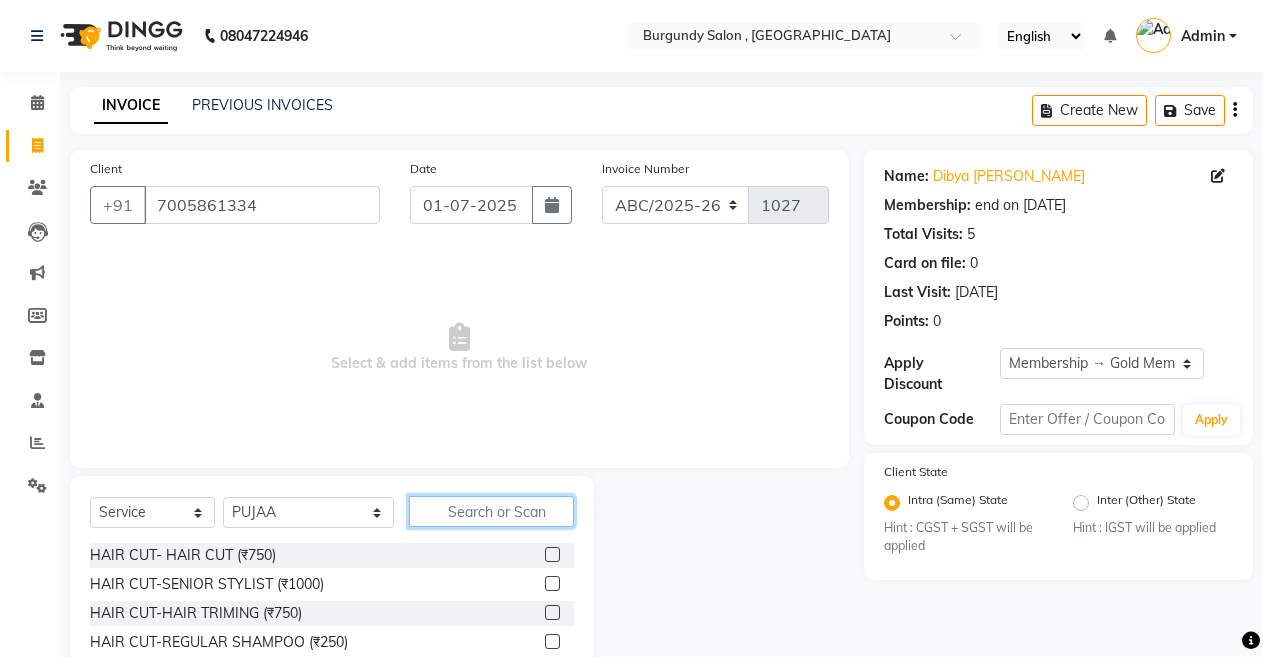 click 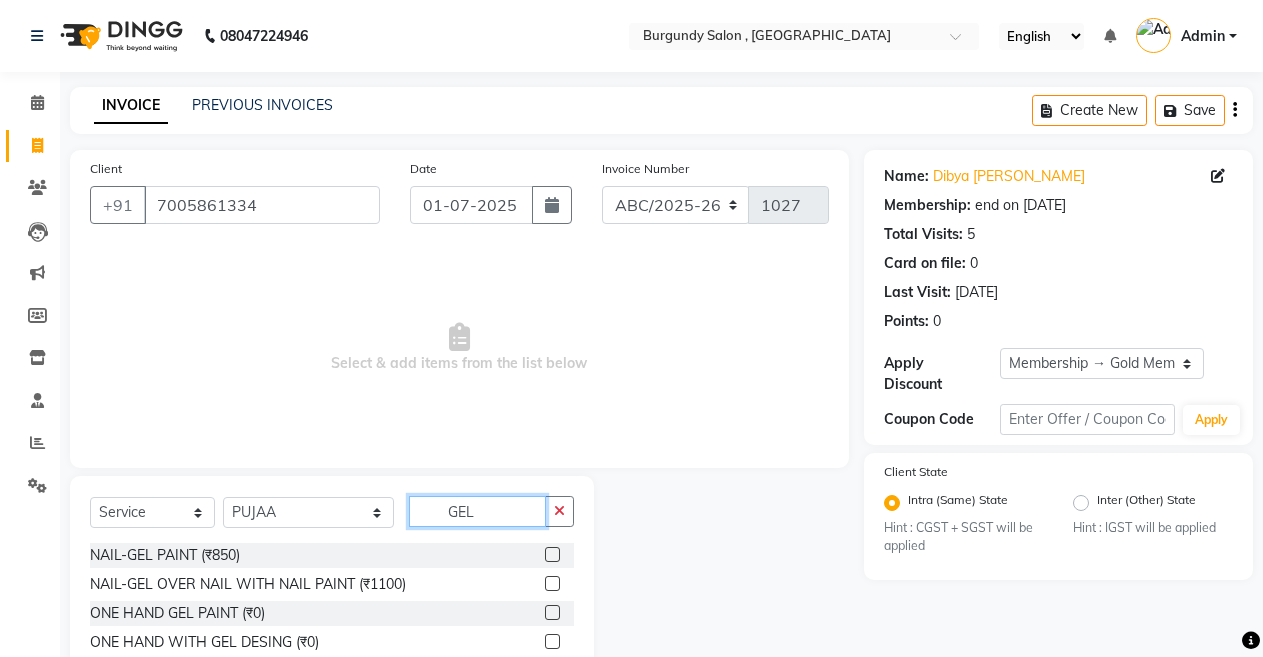 type on "GEL" 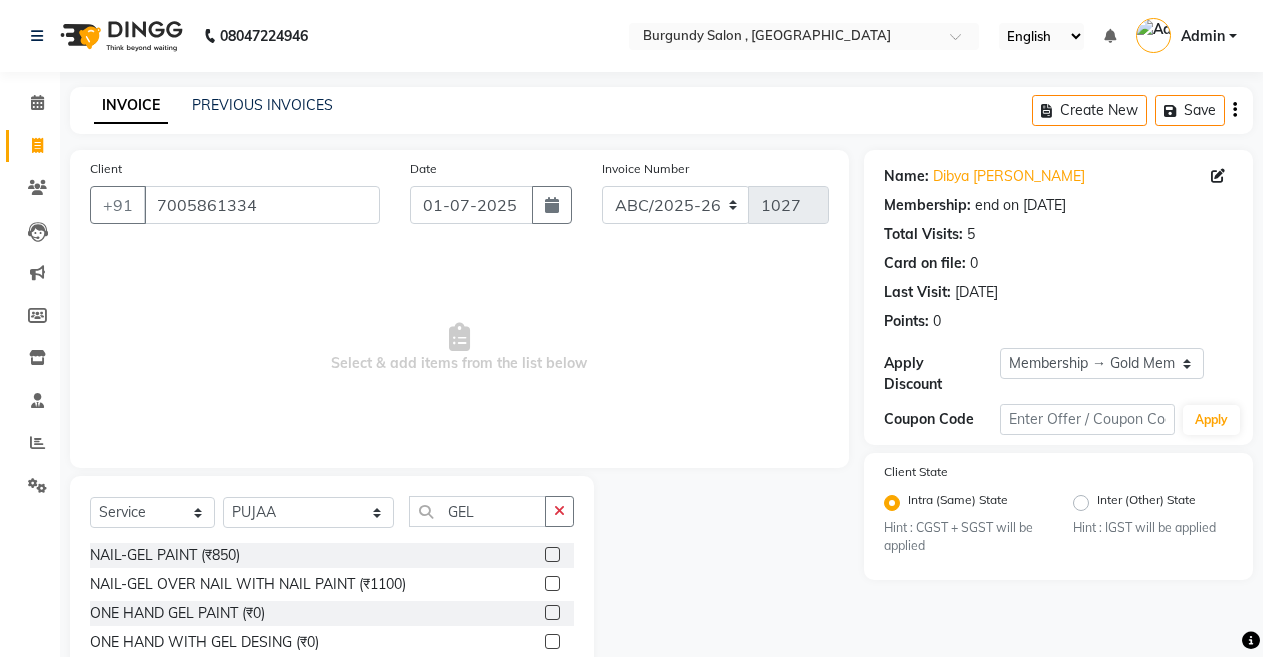 click 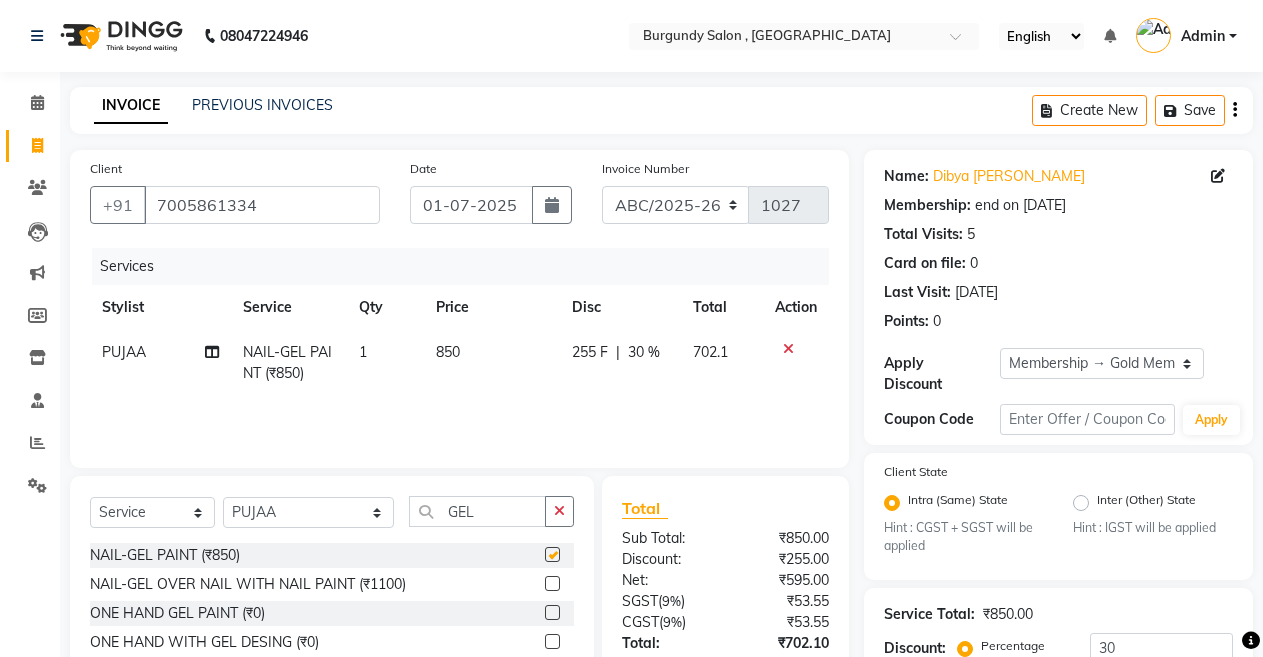 checkbox on "false" 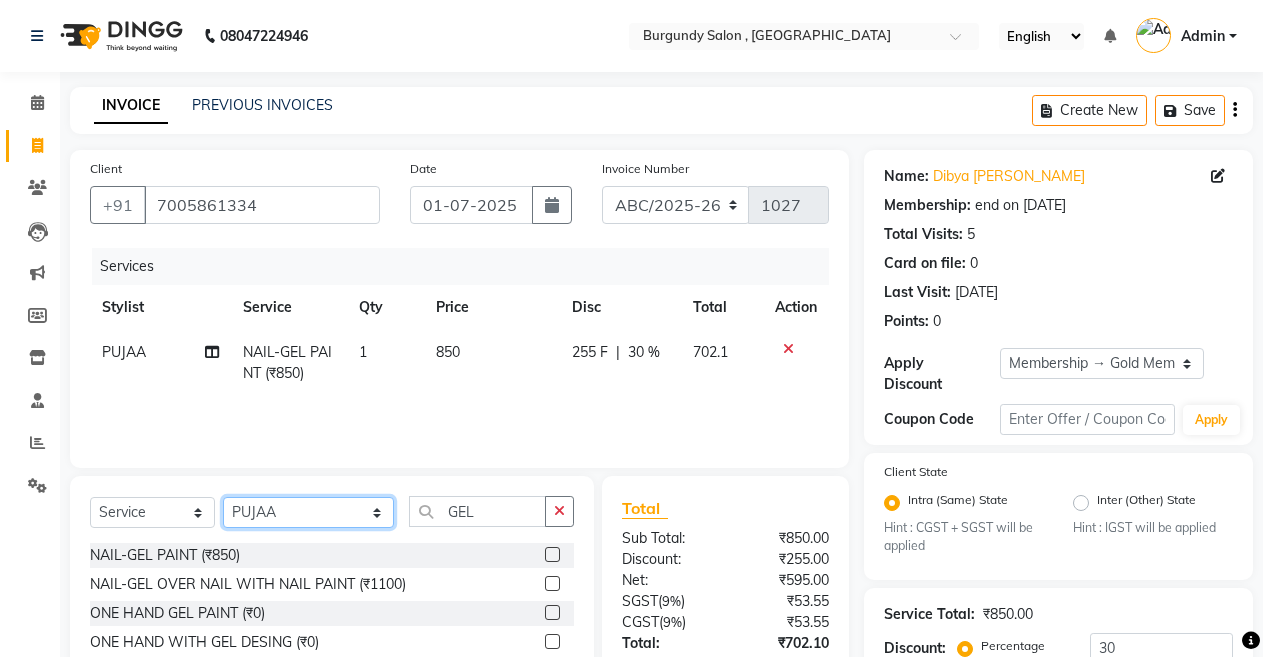 click on "Select Stylist ANIL  [PERSON_NAME] [PERSON_NAME]  DHON DAS DHON / [PERSON_NAME] [PERSON_NAME] [PERSON_NAME]/ [PERSON_NAME] [PERSON_NAME] LAXI / [PERSON_NAME] LITTLE MAAM MINTUL [PERSON_NAME] [PERSON_NAME] [PERSON_NAME] [PERSON_NAME]/POJA/ [PERSON_NAME] / [PERSON_NAME] [PERSON_NAME]/ [PERSON_NAME] PUJAA [PERSON_NAME] / [PERSON_NAME]  [PERSON_NAME] / [PERSON_NAME] [PERSON_NAME] / [PERSON_NAME] / [PERSON_NAME] [PERSON_NAME]/ [PERSON_NAME]/[PERSON_NAME]/[PERSON_NAME]/ [PERSON_NAME]/[PERSON_NAME]/ [PERSON_NAME] [PERSON_NAME]/ [PERSON_NAME] [PERSON_NAME] [PERSON_NAME] [PERSON_NAME] SOPEM staff 1 staff 1 TANU" 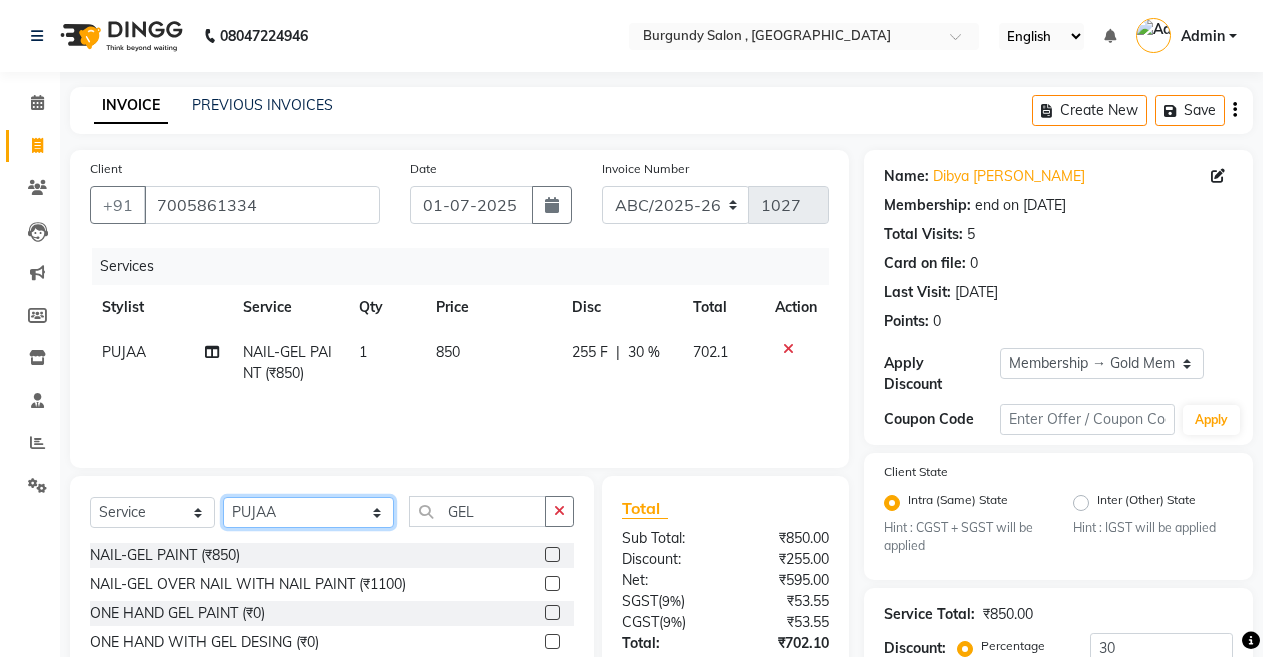 select on "32576" 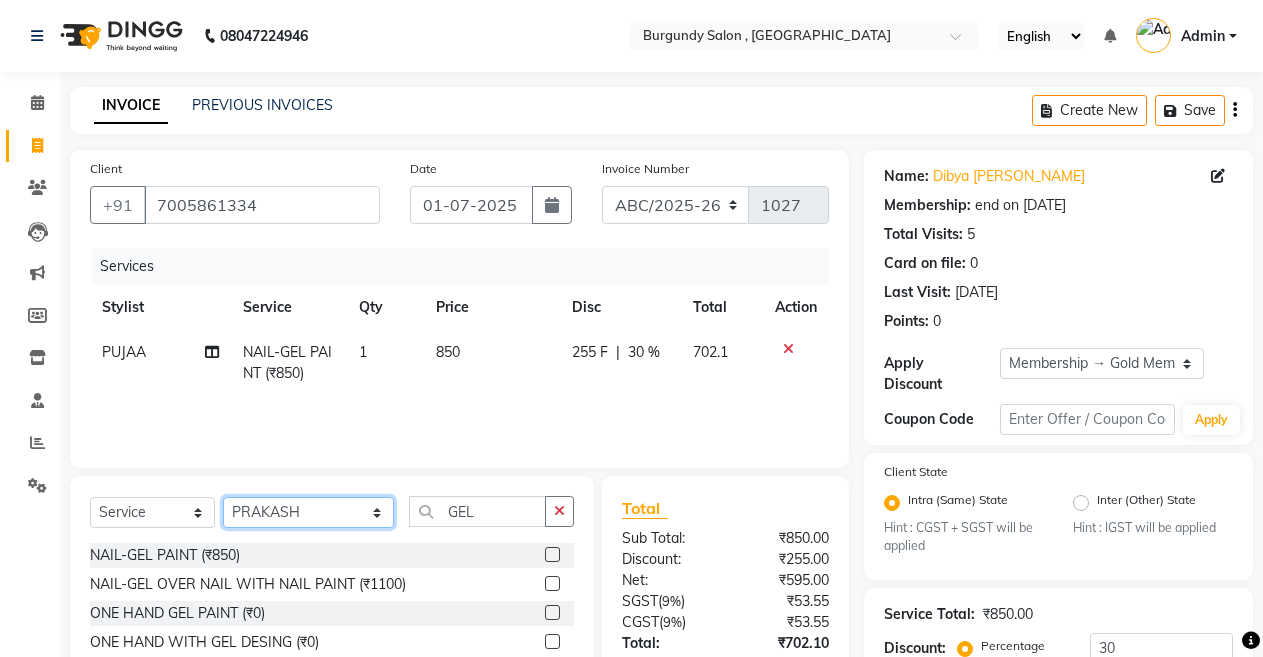 click on "Select Stylist ANIL  [PERSON_NAME] [PERSON_NAME]  DHON DAS DHON / [PERSON_NAME] [PERSON_NAME] [PERSON_NAME]/ [PERSON_NAME] [PERSON_NAME] LAXI / [PERSON_NAME] LITTLE MAAM MINTUL [PERSON_NAME] [PERSON_NAME] [PERSON_NAME] [PERSON_NAME]/POJA/ [PERSON_NAME] / [PERSON_NAME] [PERSON_NAME]/ [PERSON_NAME] PUJAA [PERSON_NAME] / [PERSON_NAME]  [PERSON_NAME] / [PERSON_NAME] [PERSON_NAME] / [PERSON_NAME] / [PERSON_NAME] [PERSON_NAME]/ [PERSON_NAME]/[PERSON_NAME]/[PERSON_NAME]/ [PERSON_NAME]/[PERSON_NAME]/ [PERSON_NAME] [PERSON_NAME]/ [PERSON_NAME] [PERSON_NAME] [PERSON_NAME] [PERSON_NAME] SOPEM staff 1 staff 1 TANU" 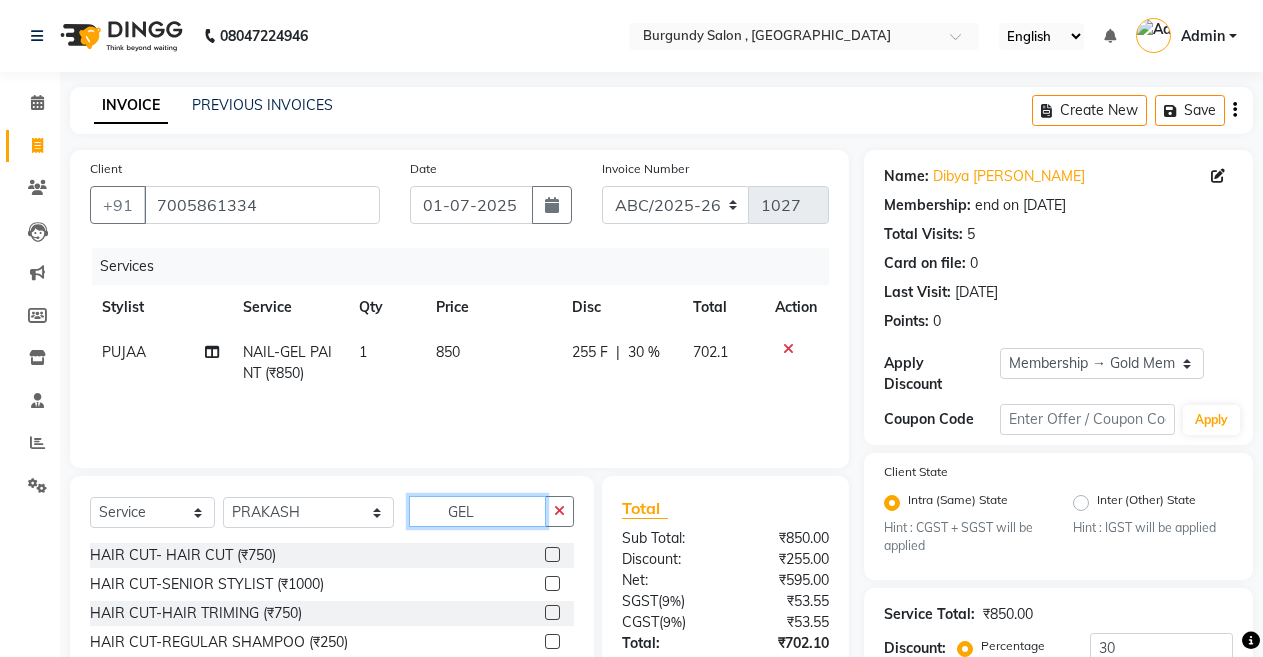 click on "GEL" 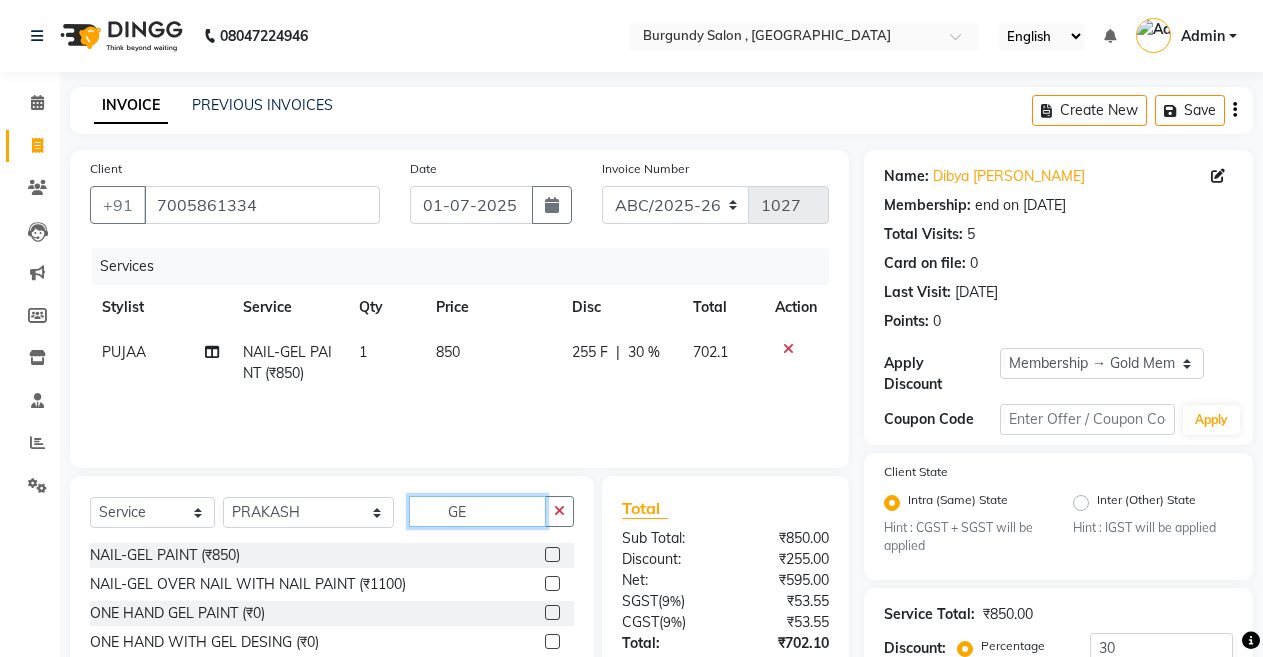 type on "G" 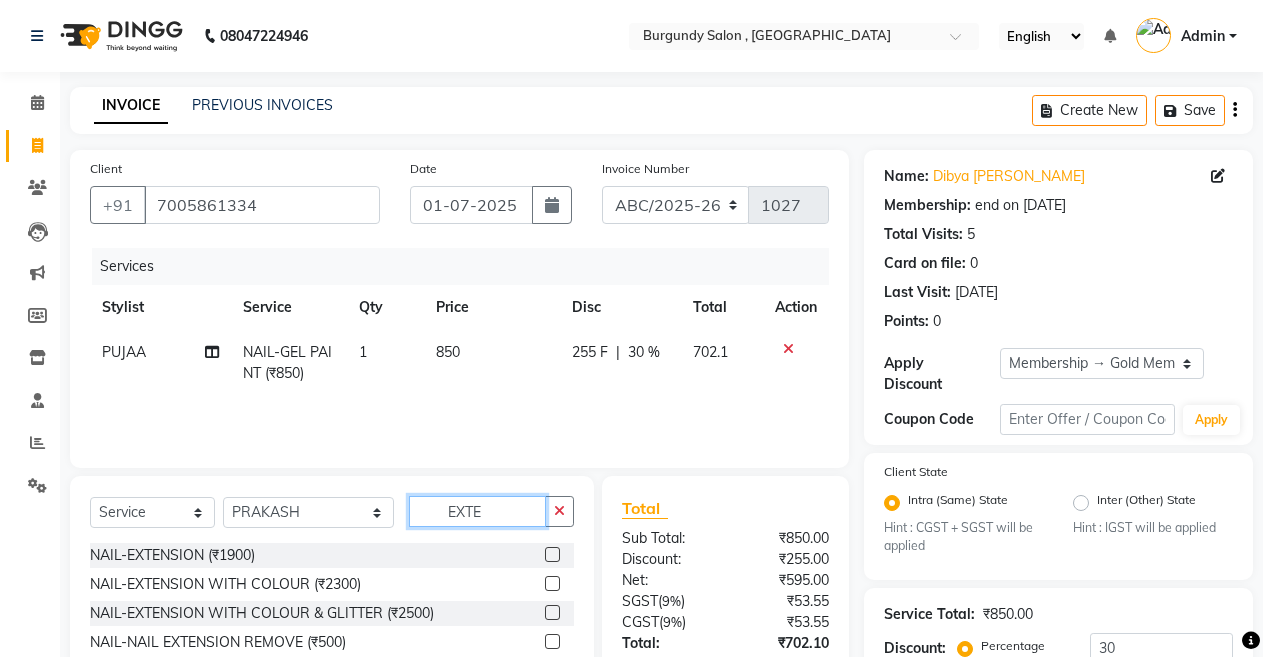 scroll, scrollTop: 175, scrollLeft: 0, axis: vertical 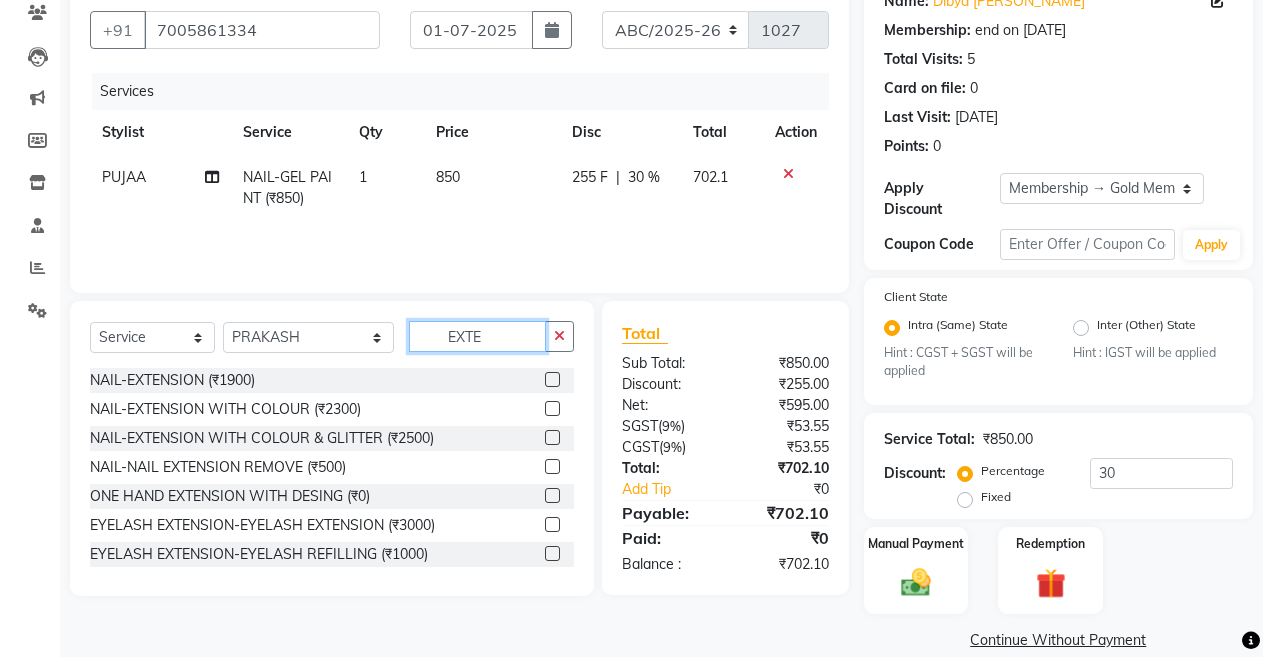 type on "EXTE" 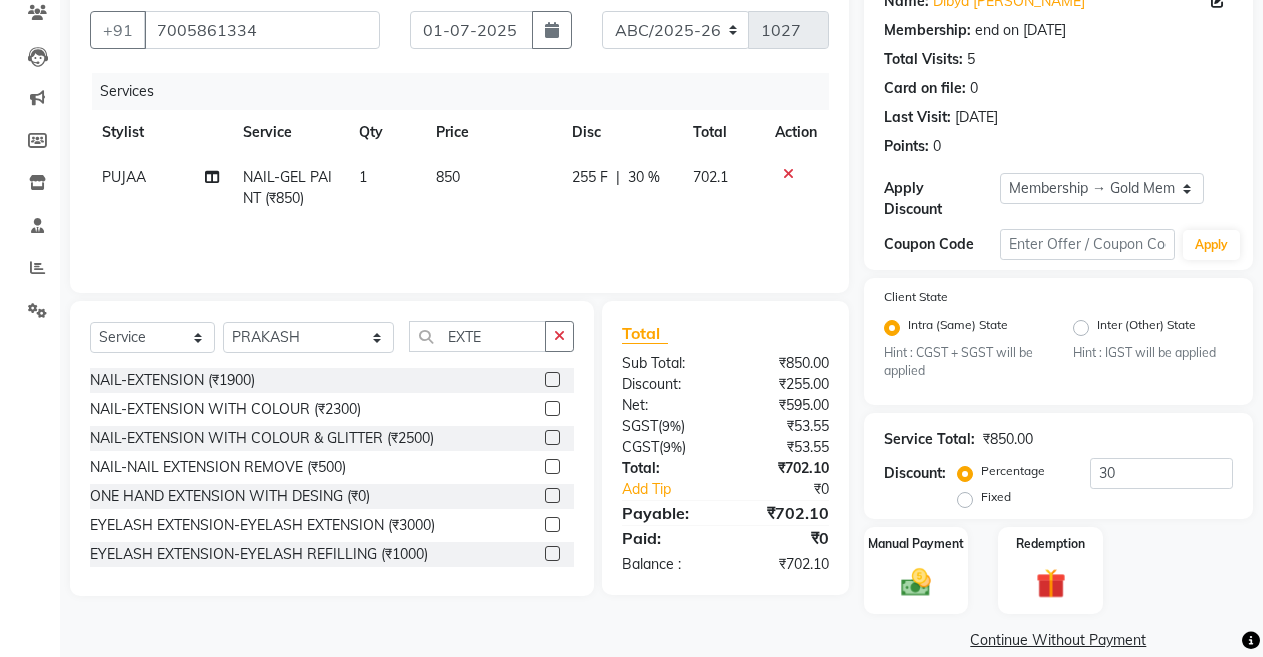 click 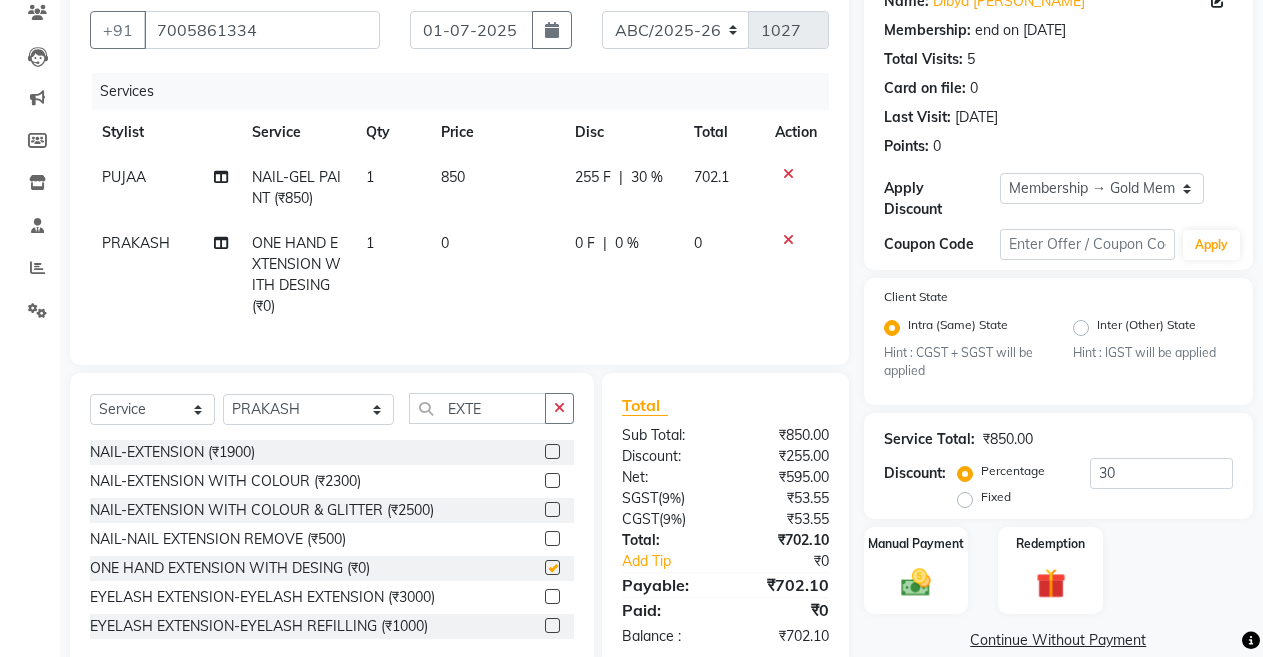 checkbox on "false" 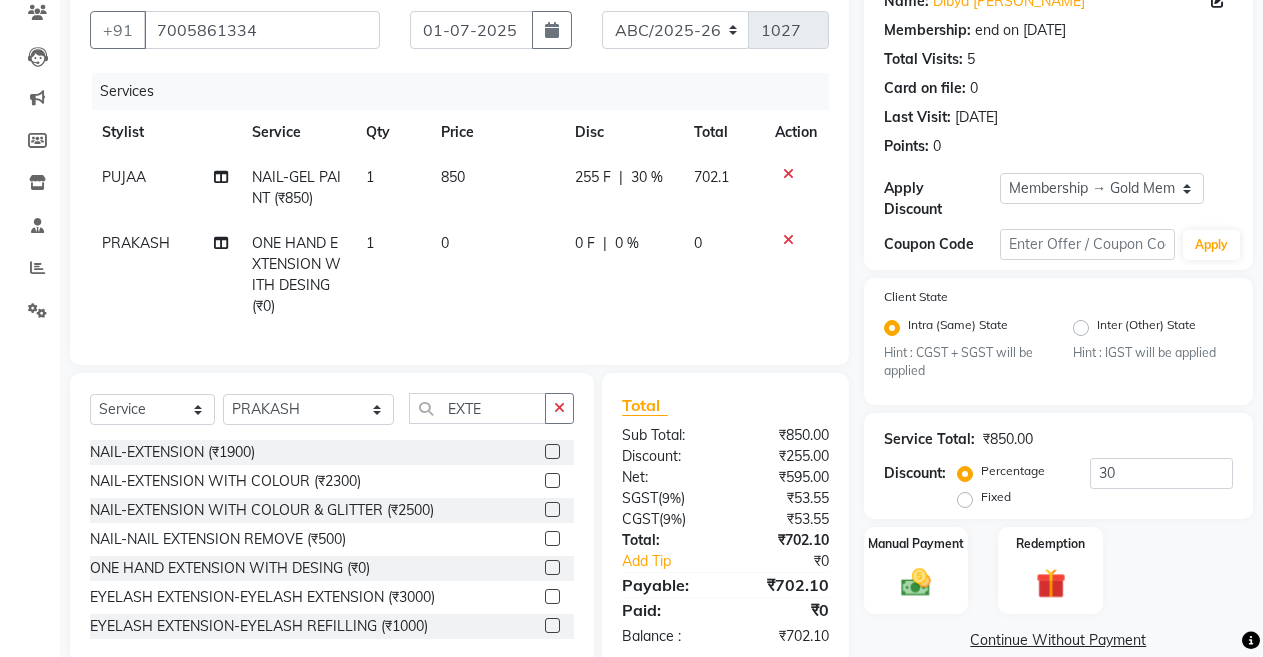 click on "0" 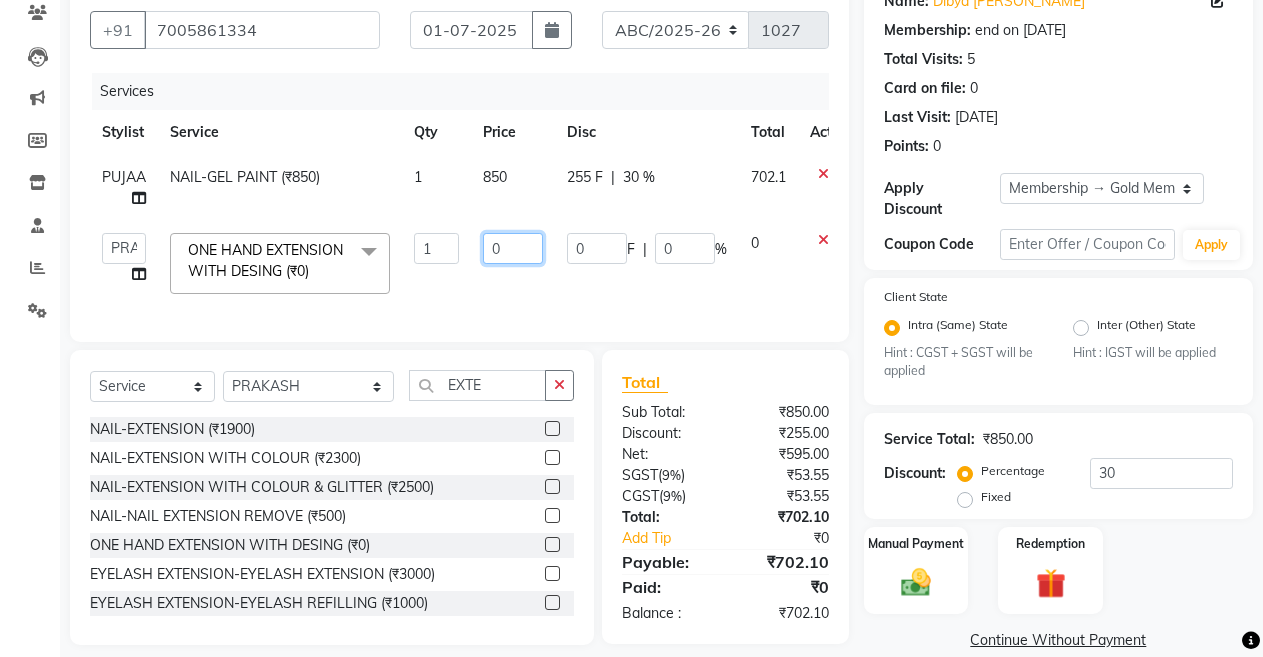 click on "0" 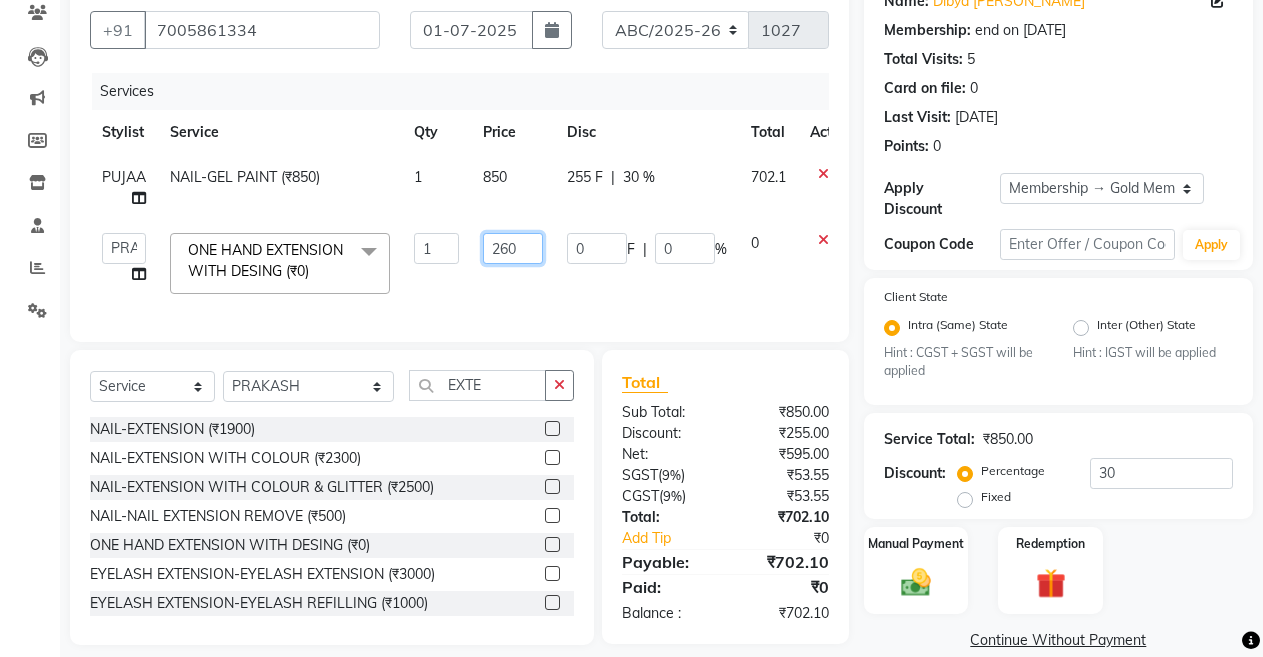 type on "2600" 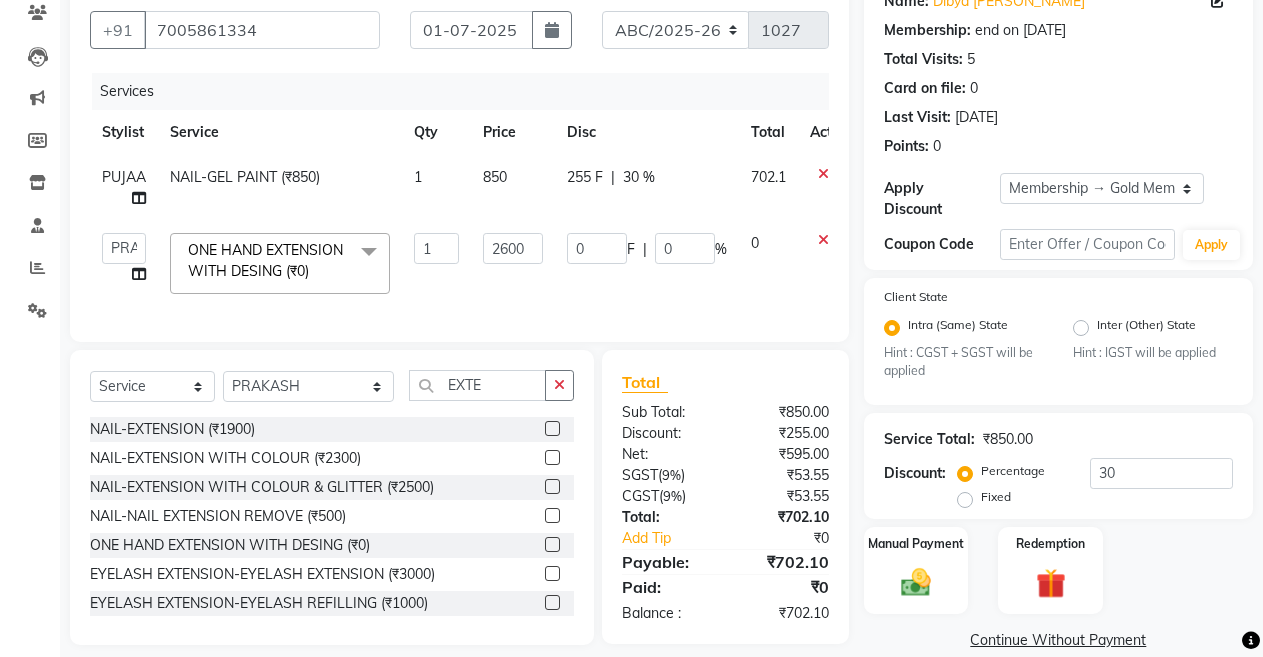 click on "2600" 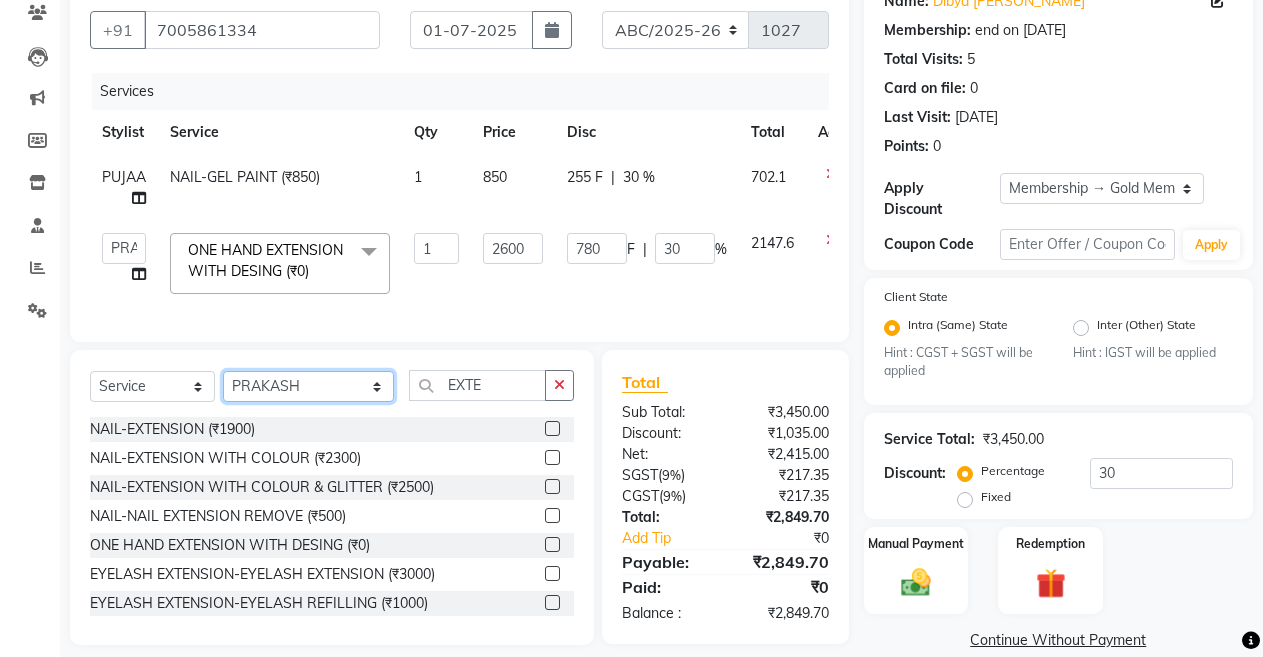 click on "Select Stylist ANIL  [PERSON_NAME] [PERSON_NAME]  DHON DAS DHON / [PERSON_NAME] [PERSON_NAME] [PERSON_NAME]/ [PERSON_NAME] [PERSON_NAME] LAXI / [PERSON_NAME] LITTLE MAAM MINTUL [PERSON_NAME] [PERSON_NAME] [PERSON_NAME] [PERSON_NAME]/POJA/ [PERSON_NAME] / [PERSON_NAME] [PERSON_NAME]/ [PERSON_NAME] PUJAA [PERSON_NAME] / [PERSON_NAME]  [PERSON_NAME] / [PERSON_NAME] [PERSON_NAME] / [PERSON_NAME] / [PERSON_NAME] [PERSON_NAME]/ [PERSON_NAME]/[PERSON_NAME]/[PERSON_NAME]/ [PERSON_NAME]/[PERSON_NAME]/ [PERSON_NAME] [PERSON_NAME]/ [PERSON_NAME] [PERSON_NAME] [PERSON_NAME] [PERSON_NAME] SOPEM staff 1 staff 1 TANU" 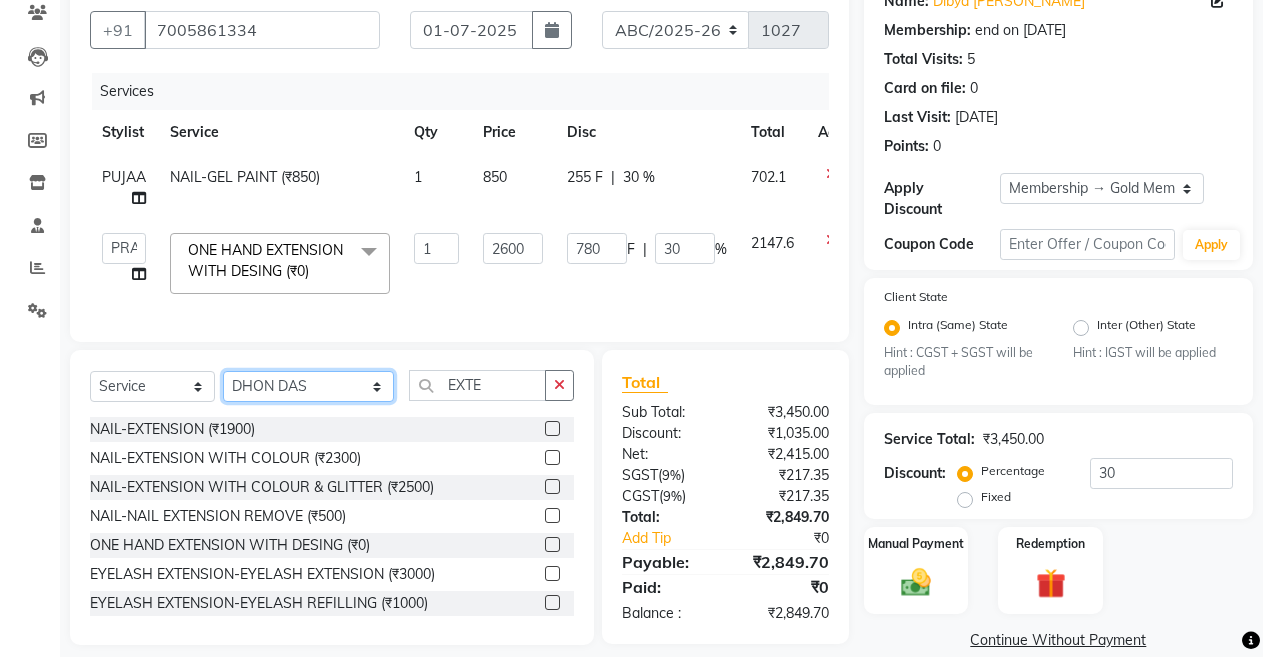 click on "Select Stylist ANIL  [PERSON_NAME] [PERSON_NAME]  DHON DAS DHON / [PERSON_NAME] [PERSON_NAME] [PERSON_NAME]/ [PERSON_NAME] [PERSON_NAME] LAXI / [PERSON_NAME] LITTLE MAAM MINTUL [PERSON_NAME] [PERSON_NAME] [PERSON_NAME] [PERSON_NAME]/POJA/ [PERSON_NAME] / [PERSON_NAME] [PERSON_NAME]/ [PERSON_NAME] PUJAA [PERSON_NAME] / [PERSON_NAME]  [PERSON_NAME] / [PERSON_NAME] [PERSON_NAME] / [PERSON_NAME] / [PERSON_NAME] [PERSON_NAME]/ [PERSON_NAME]/[PERSON_NAME]/[PERSON_NAME]/ [PERSON_NAME]/[PERSON_NAME]/ [PERSON_NAME] [PERSON_NAME]/ [PERSON_NAME] [PERSON_NAME] [PERSON_NAME] [PERSON_NAME] SOPEM staff 1 staff 1 TANU" 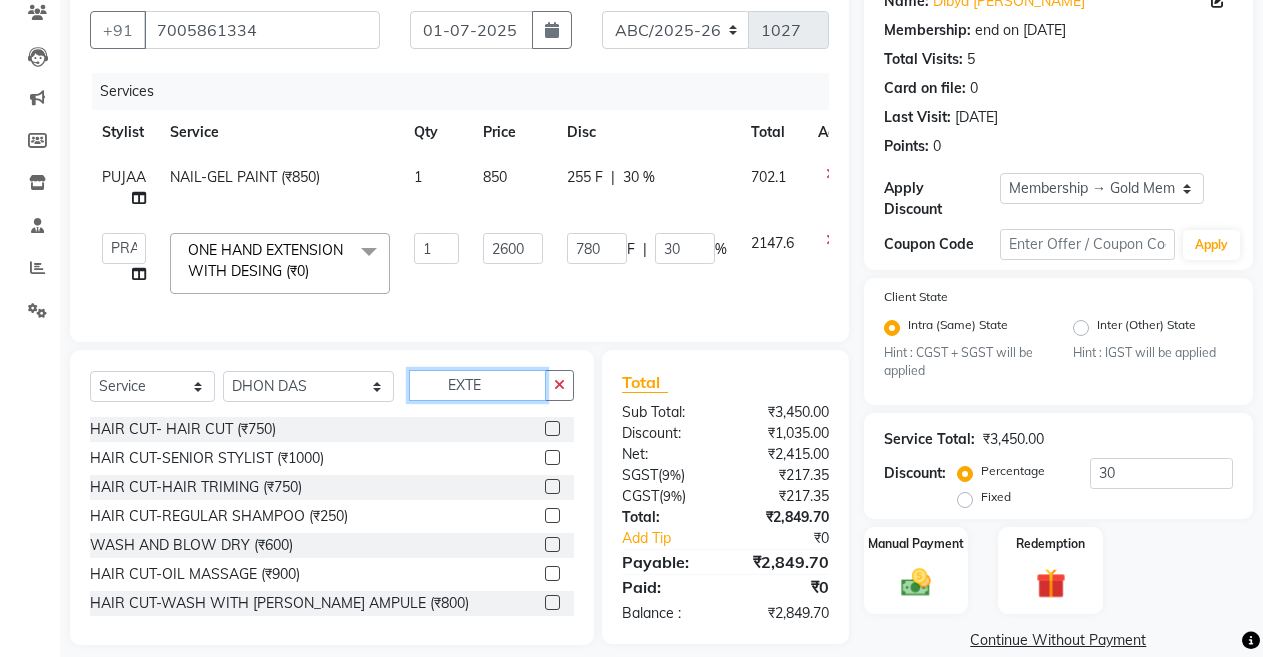 click on "EXTE" 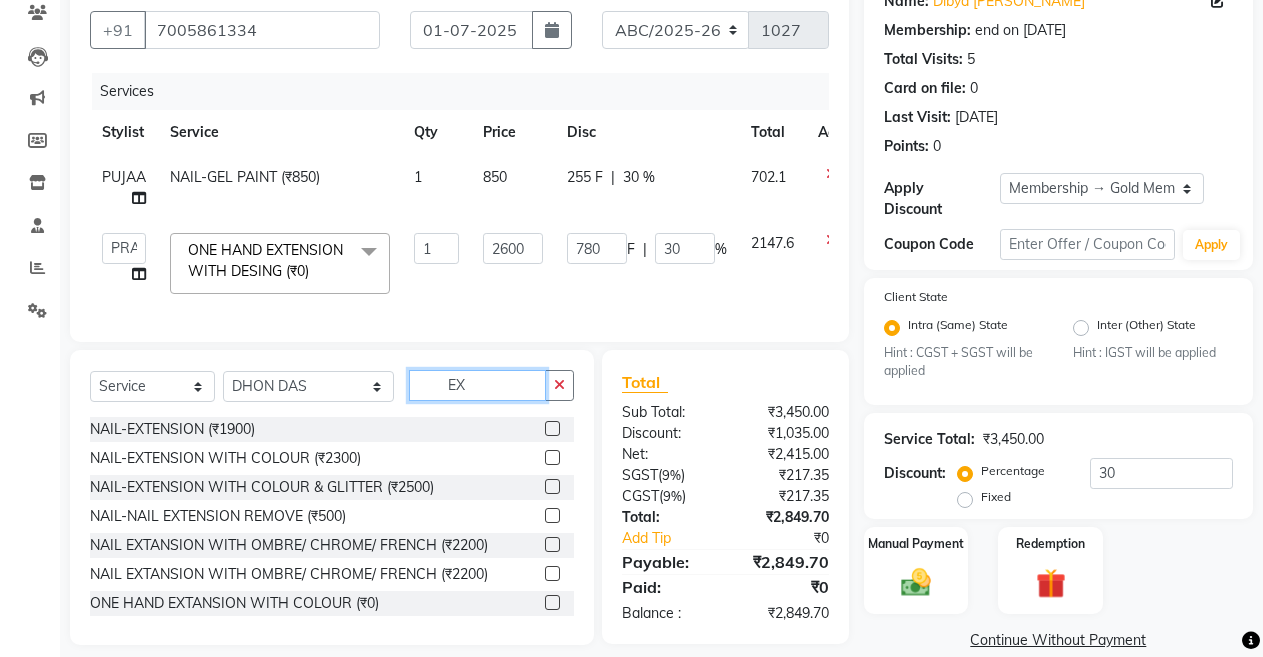 type on "E" 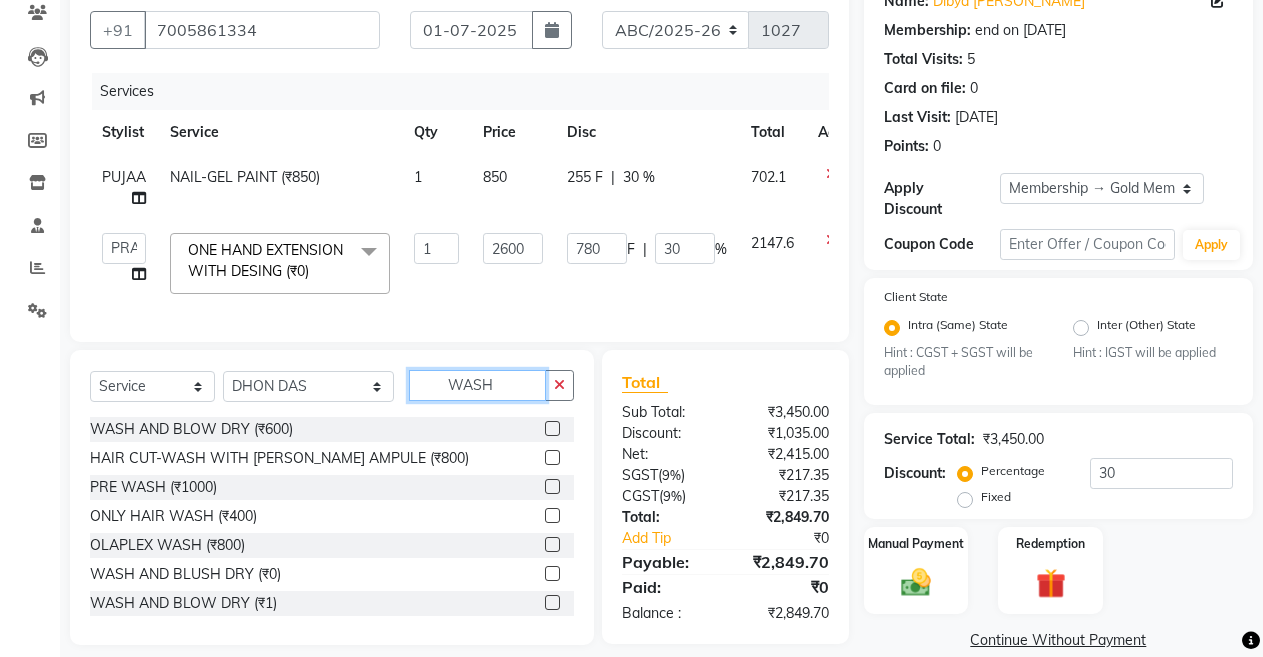 type on "WASH" 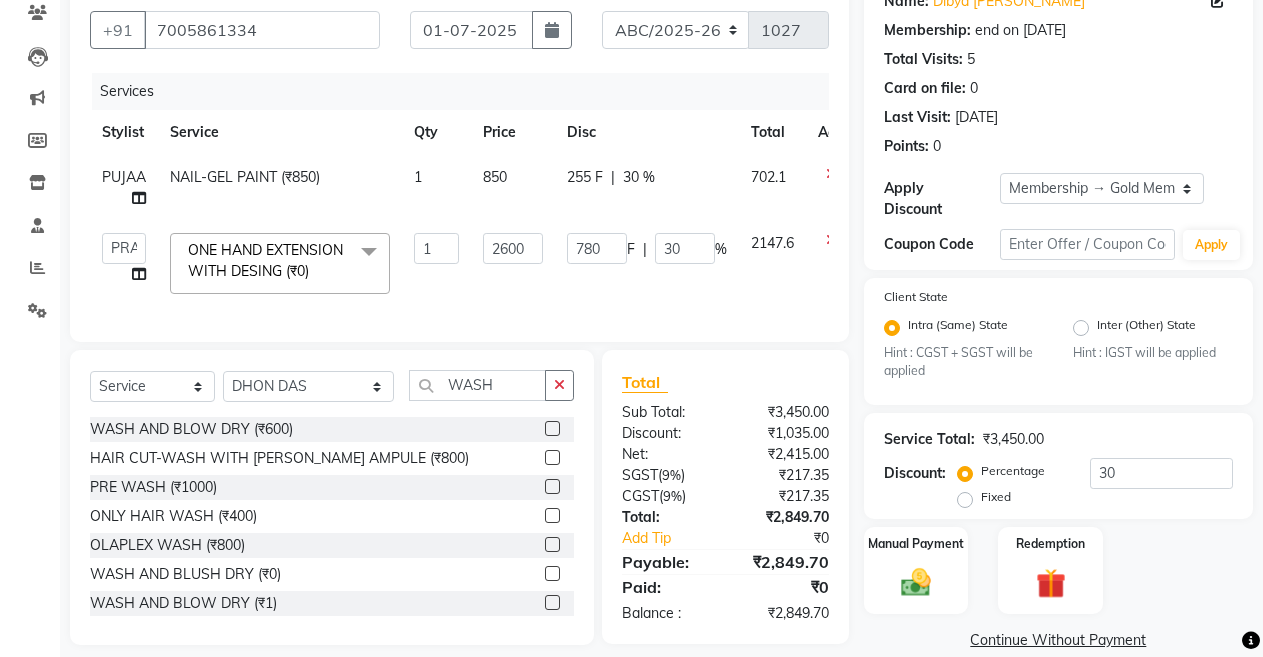 click 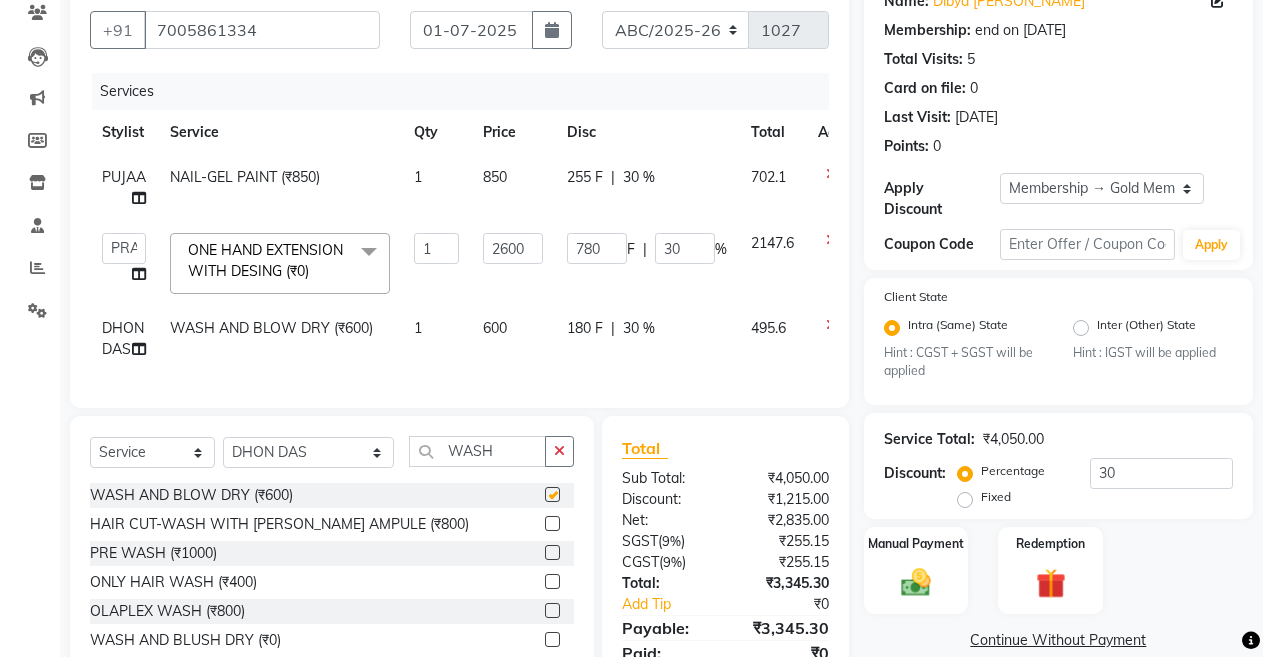 checkbox on "false" 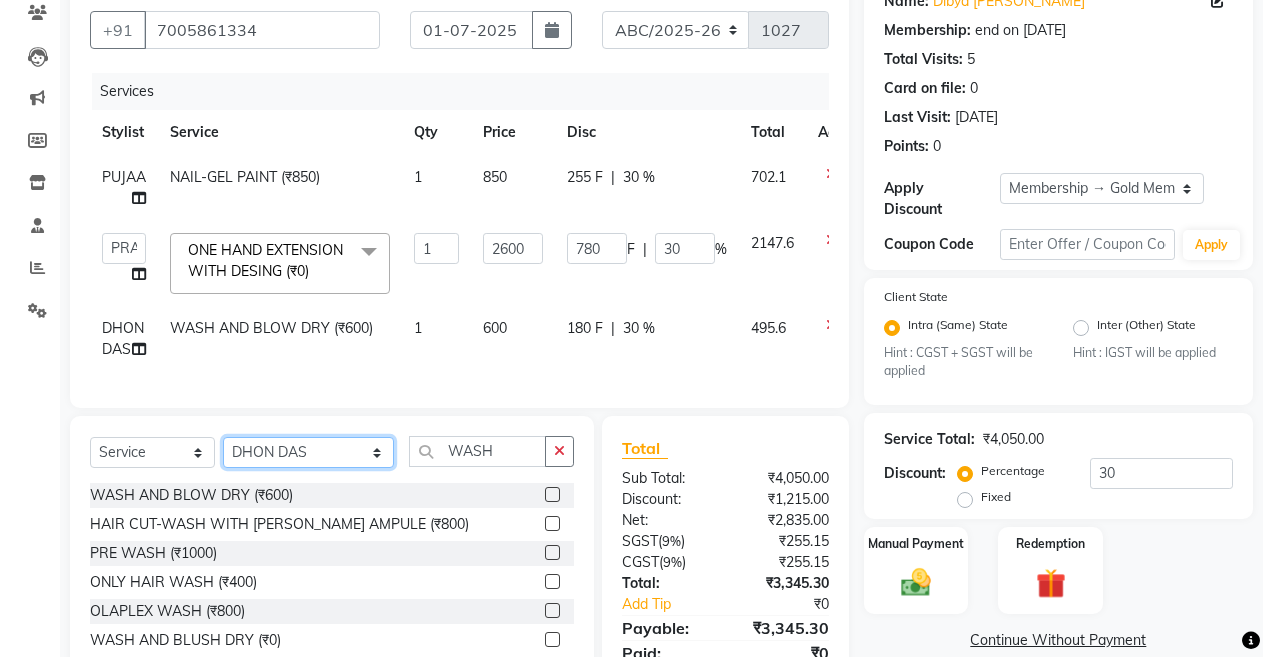 click on "Select Stylist ANIL  [PERSON_NAME] [PERSON_NAME]  DHON DAS DHON / [PERSON_NAME] [PERSON_NAME] [PERSON_NAME]/ [PERSON_NAME] [PERSON_NAME] LAXI / [PERSON_NAME] LITTLE MAAM MINTUL [PERSON_NAME] [PERSON_NAME] [PERSON_NAME] [PERSON_NAME]/POJA/ [PERSON_NAME] / [PERSON_NAME] [PERSON_NAME]/ [PERSON_NAME] PUJAA [PERSON_NAME] / [PERSON_NAME]  [PERSON_NAME] / [PERSON_NAME] [PERSON_NAME] / [PERSON_NAME] / [PERSON_NAME] [PERSON_NAME]/ [PERSON_NAME]/[PERSON_NAME]/[PERSON_NAME]/ [PERSON_NAME]/[PERSON_NAME]/ [PERSON_NAME] [PERSON_NAME]/ [PERSON_NAME] [PERSON_NAME] [PERSON_NAME] [PERSON_NAME] SOPEM staff 1 staff 1 TANU" 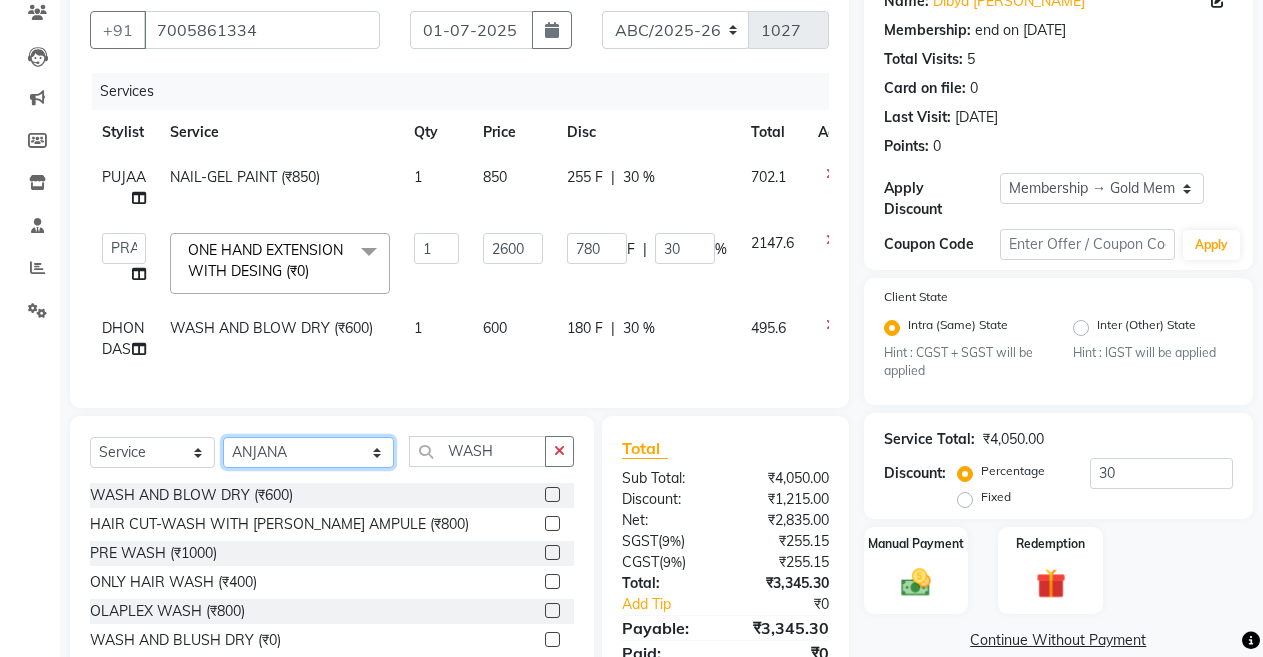click on "Select Stylist ANIL  [PERSON_NAME] [PERSON_NAME]  DHON DAS DHON / [PERSON_NAME] [PERSON_NAME] [PERSON_NAME]/ [PERSON_NAME] [PERSON_NAME] LAXI / [PERSON_NAME] LITTLE MAAM MINTUL [PERSON_NAME] [PERSON_NAME] [PERSON_NAME] [PERSON_NAME]/POJA/ [PERSON_NAME] / [PERSON_NAME] [PERSON_NAME]/ [PERSON_NAME] PUJAA [PERSON_NAME] / [PERSON_NAME]  [PERSON_NAME] / [PERSON_NAME] [PERSON_NAME] / [PERSON_NAME] / [PERSON_NAME] [PERSON_NAME]/ [PERSON_NAME]/[PERSON_NAME]/[PERSON_NAME]/ [PERSON_NAME]/[PERSON_NAME]/ [PERSON_NAME] [PERSON_NAME]/ [PERSON_NAME] [PERSON_NAME] [PERSON_NAME] [PERSON_NAME] SOPEM staff 1 staff 1 TANU" 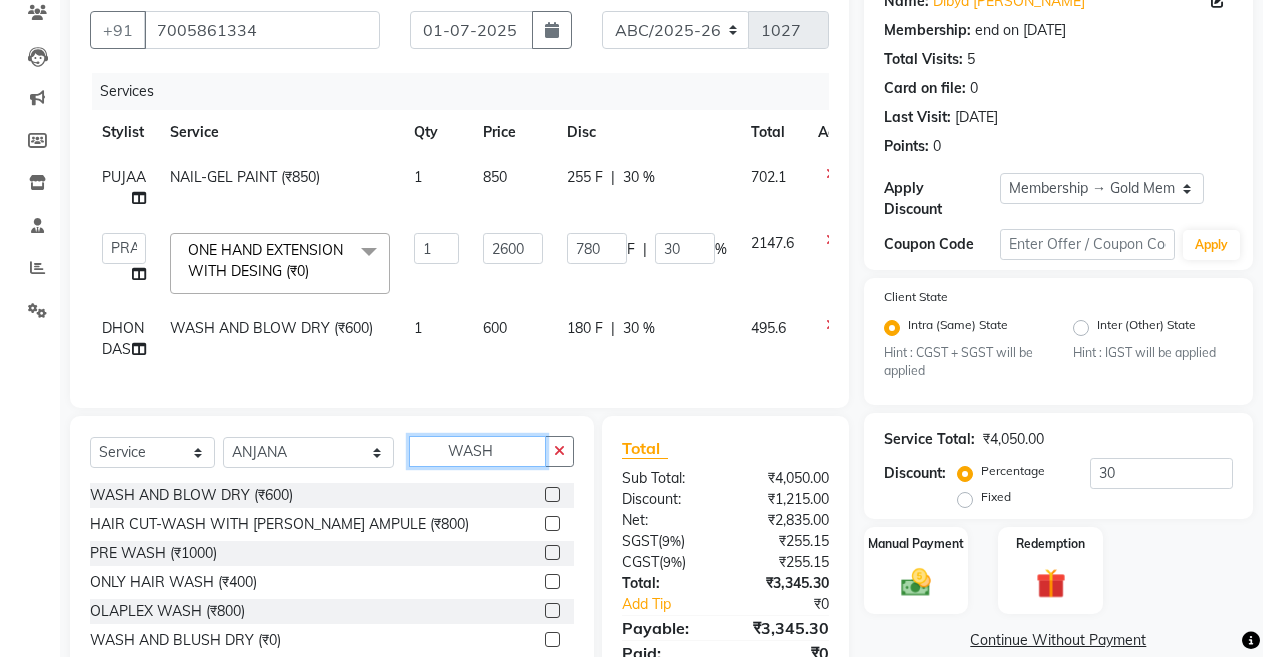 click on "WASH" 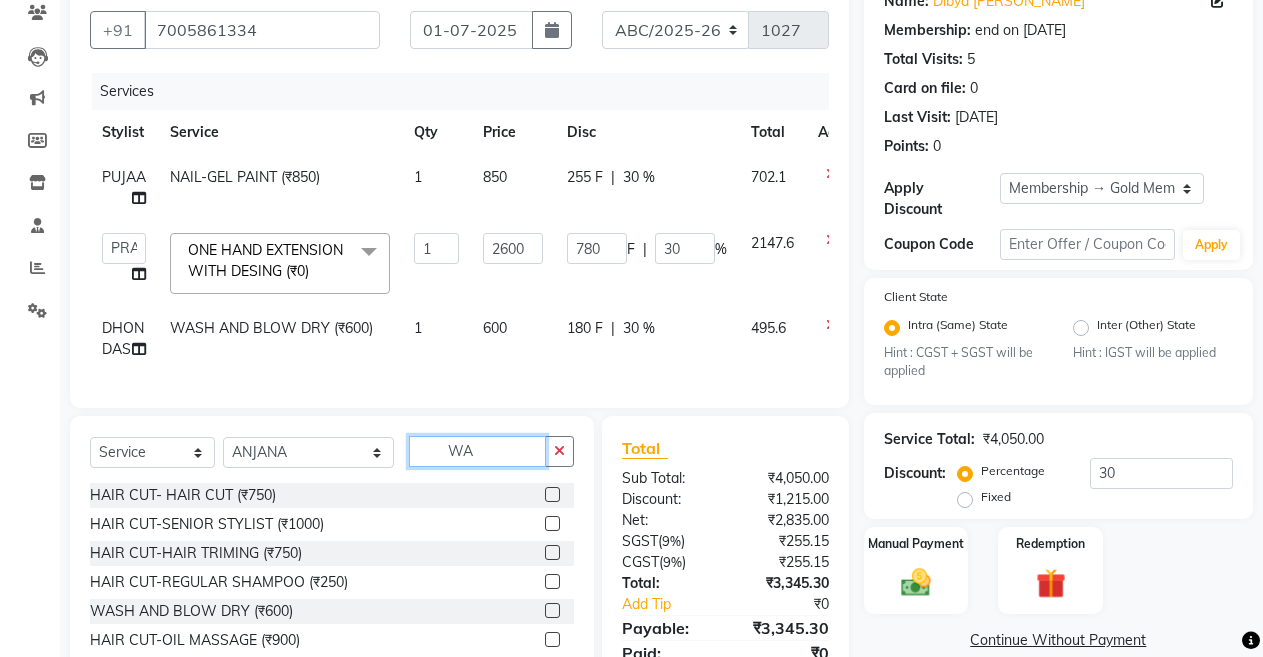 type on "W" 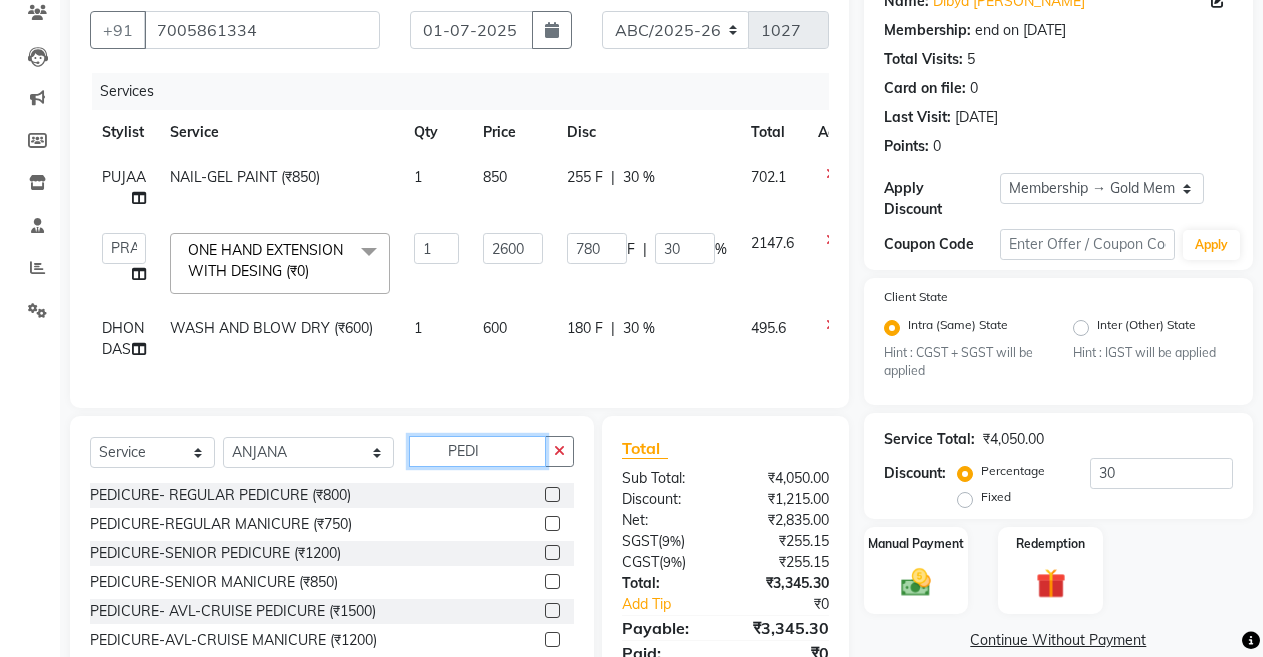 type on "PEDI" 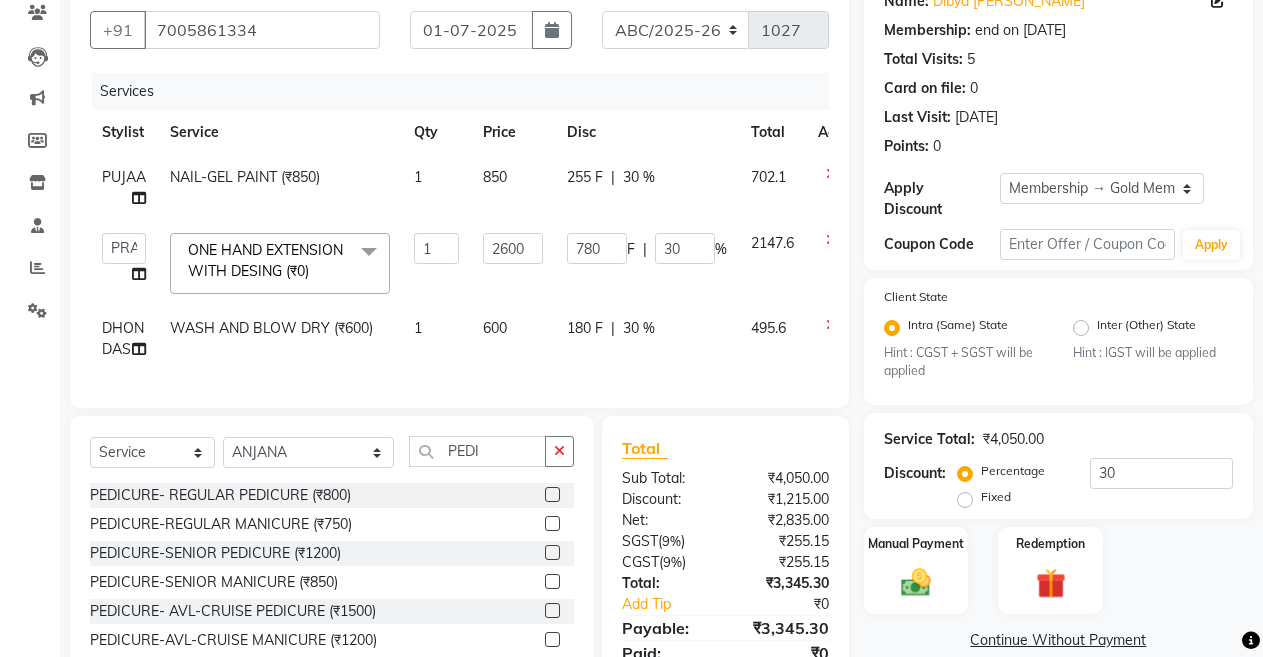 click 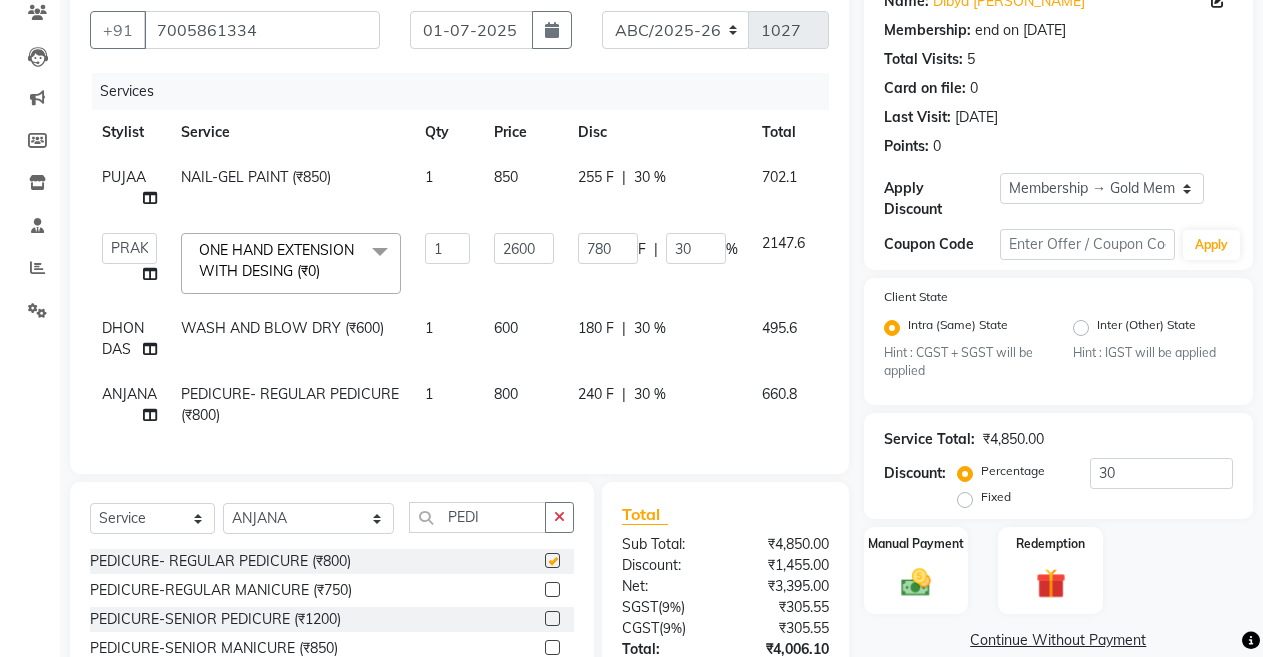 checkbox on "false" 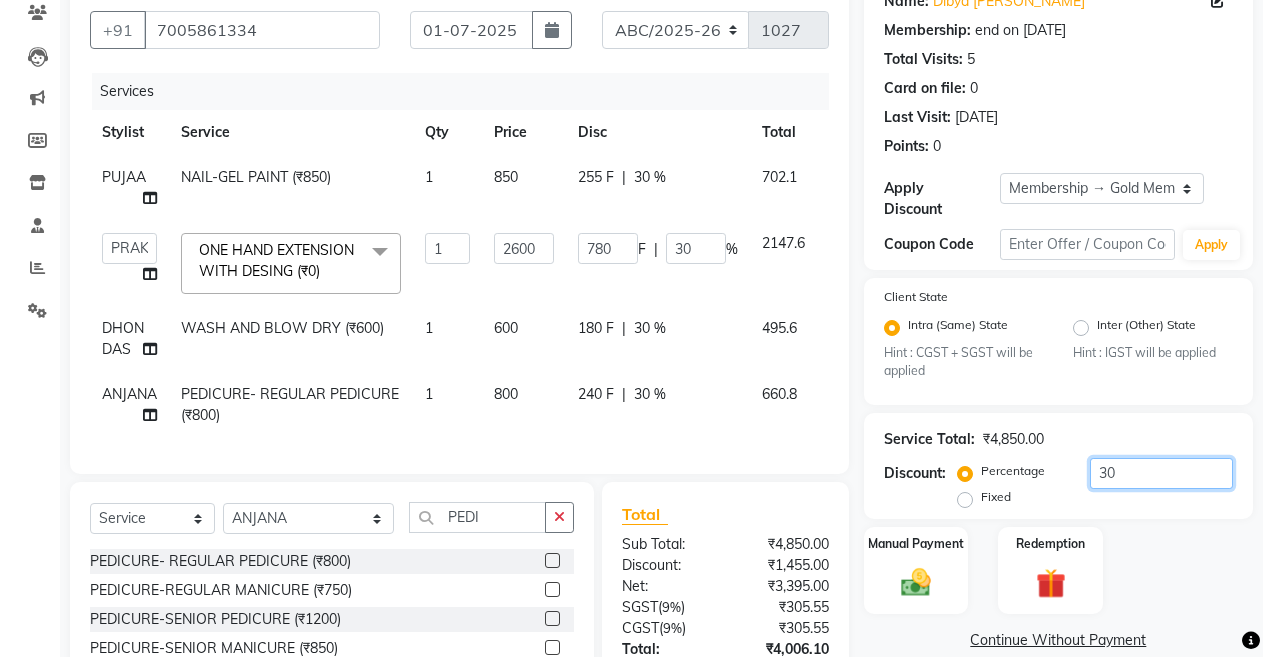 click on "30" 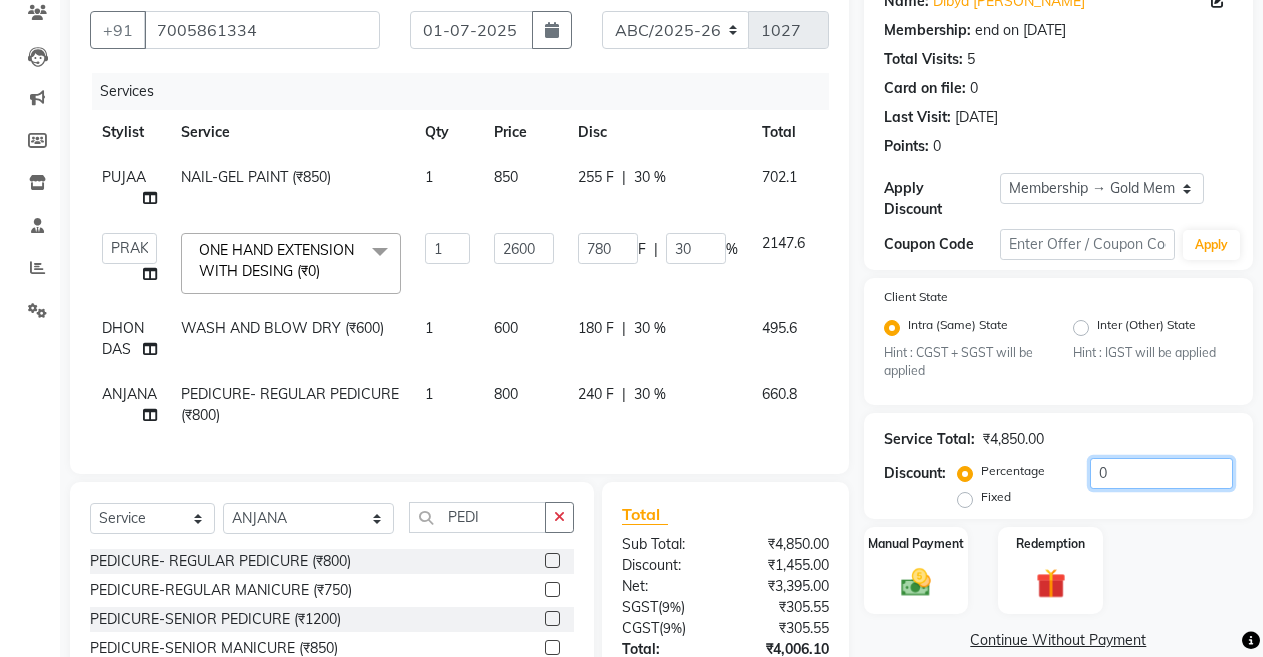type on "0" 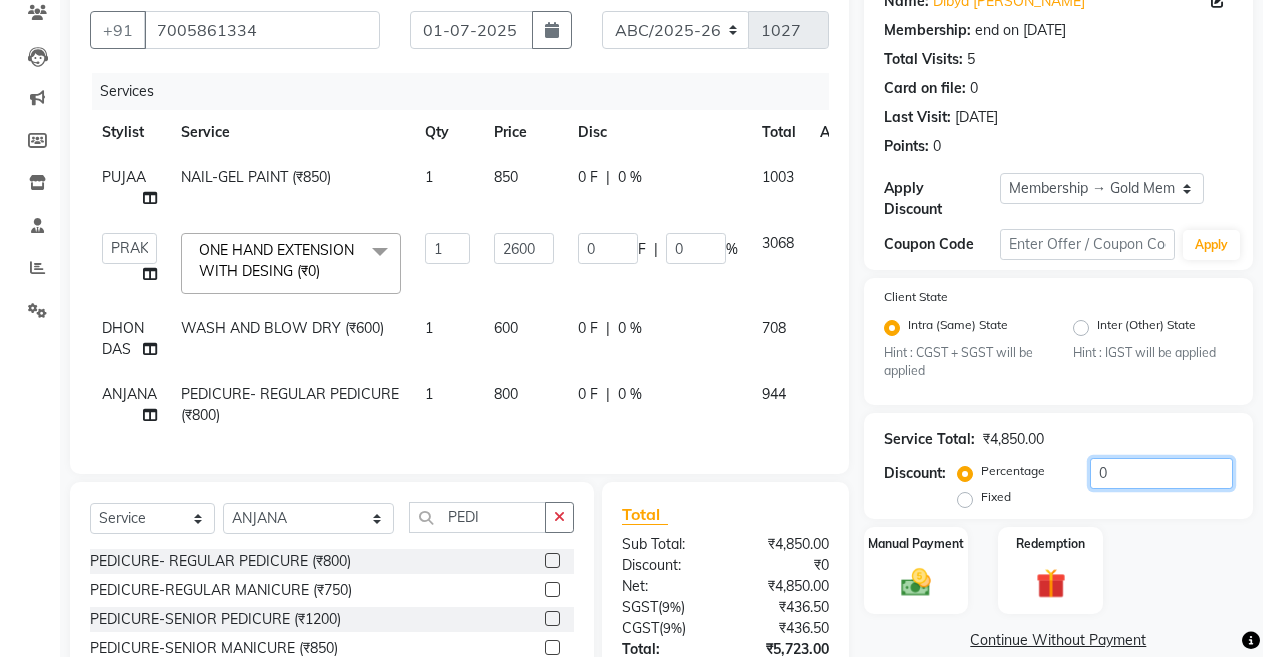 type on "50" 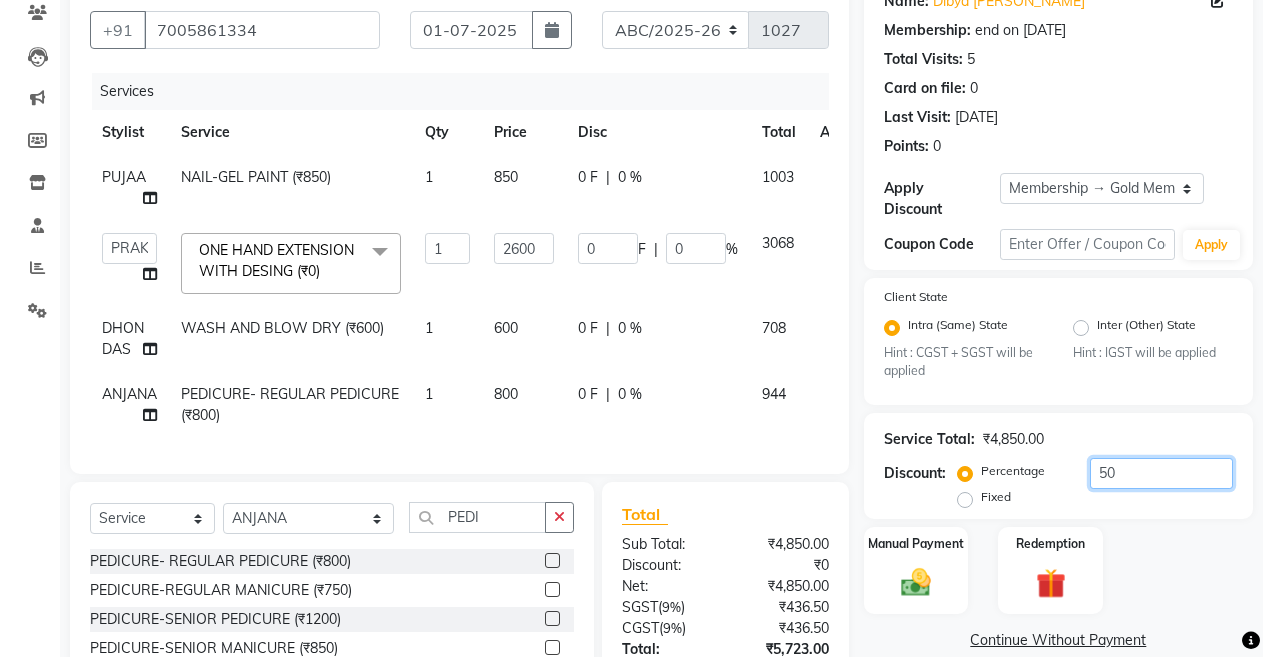 type on "1300" 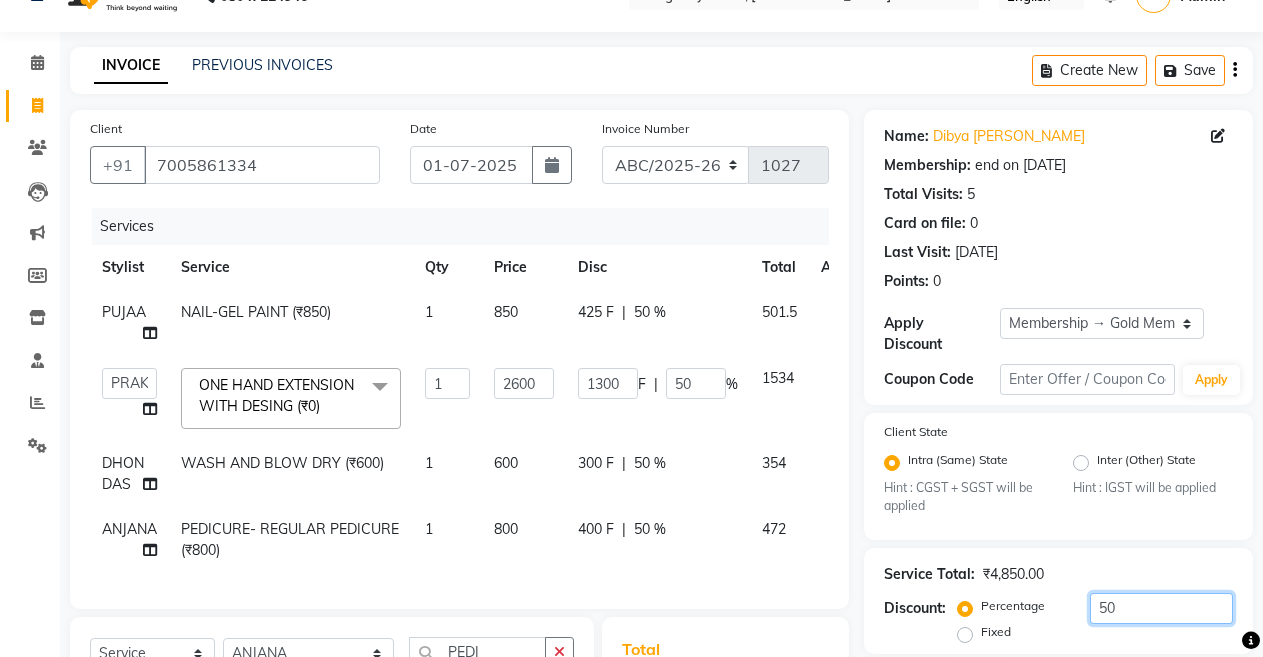 scroll, scrollTop: 303, scrollLeft: 0, axis: vertical 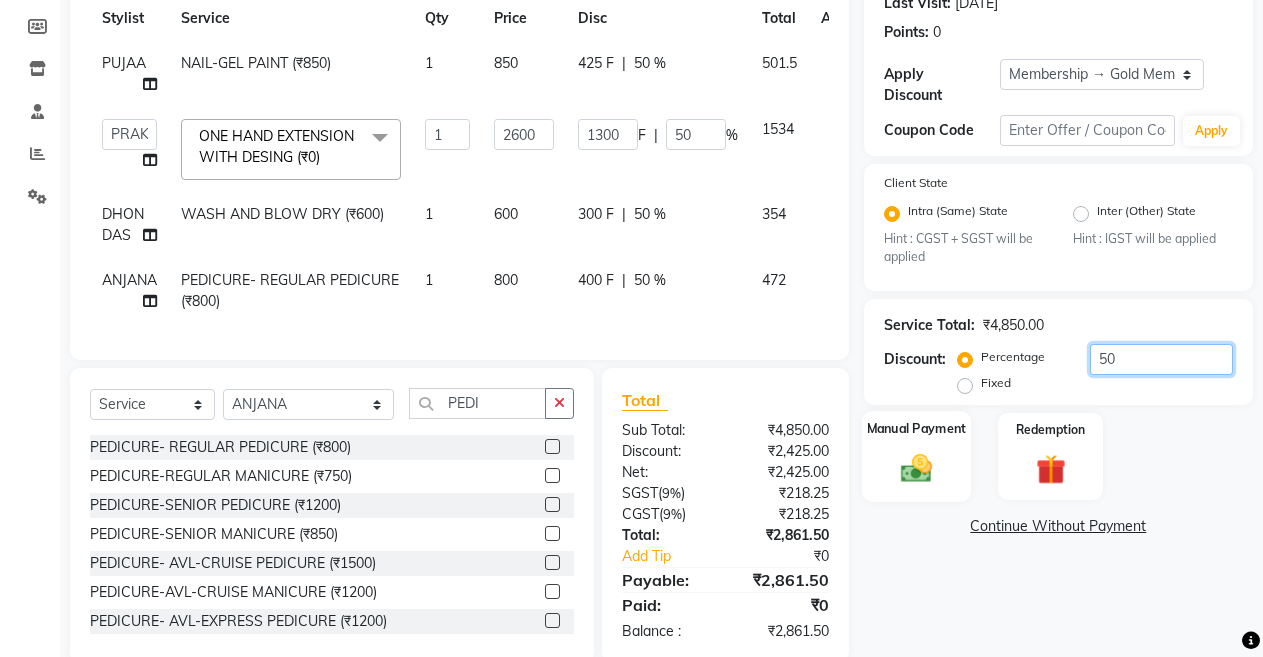 type on "50" 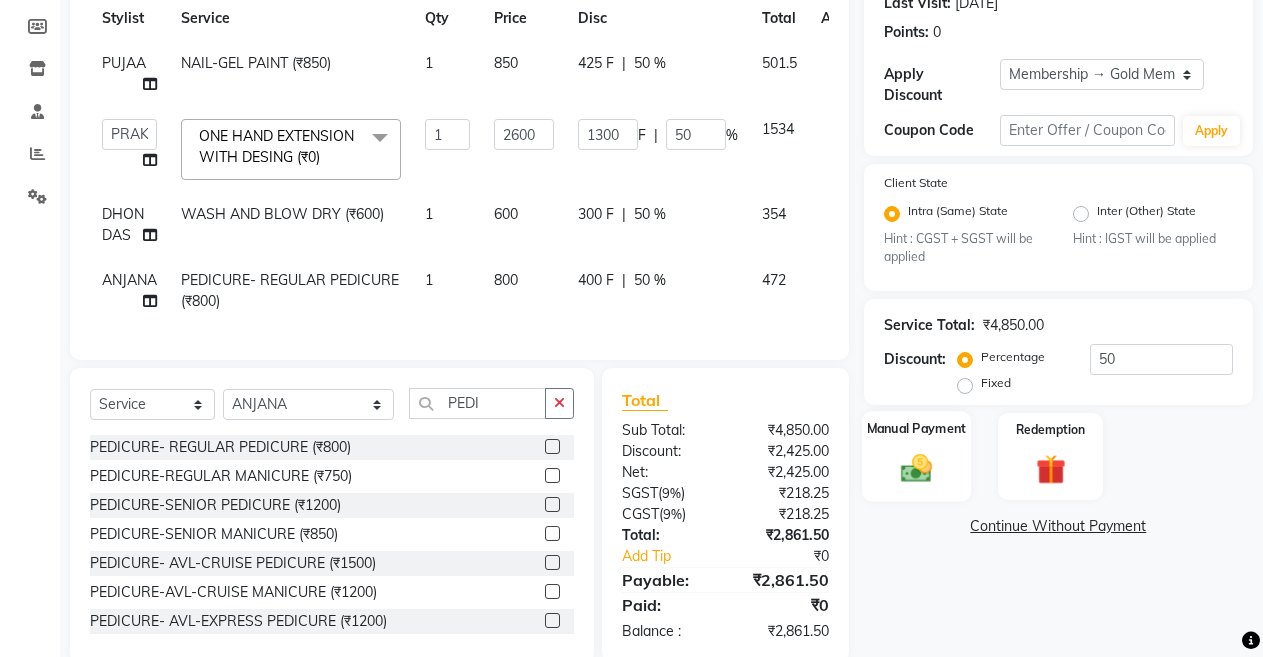 click 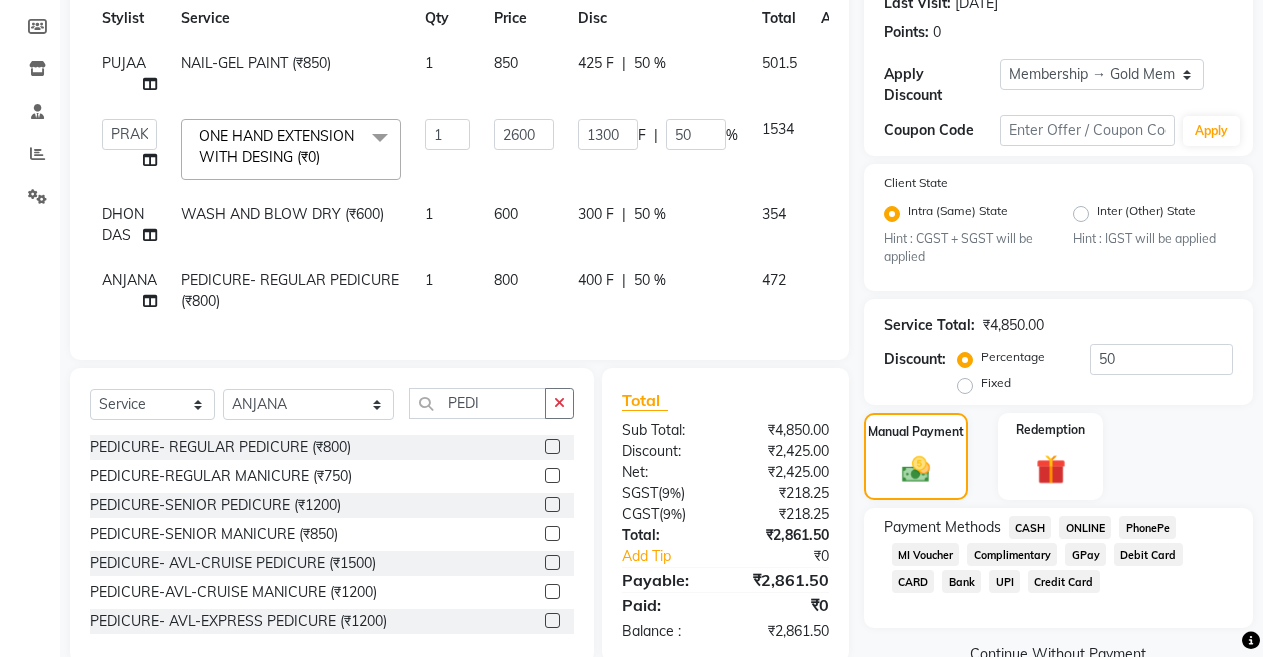 click on "CASH" 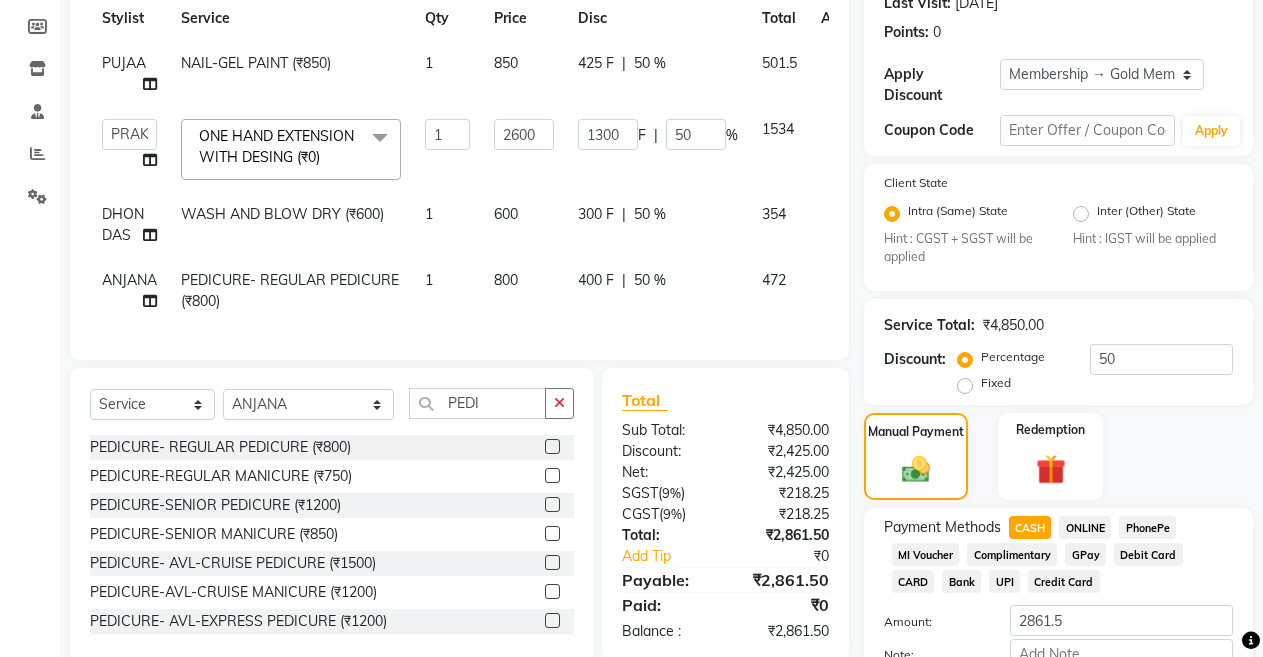 click on "ONLINE" 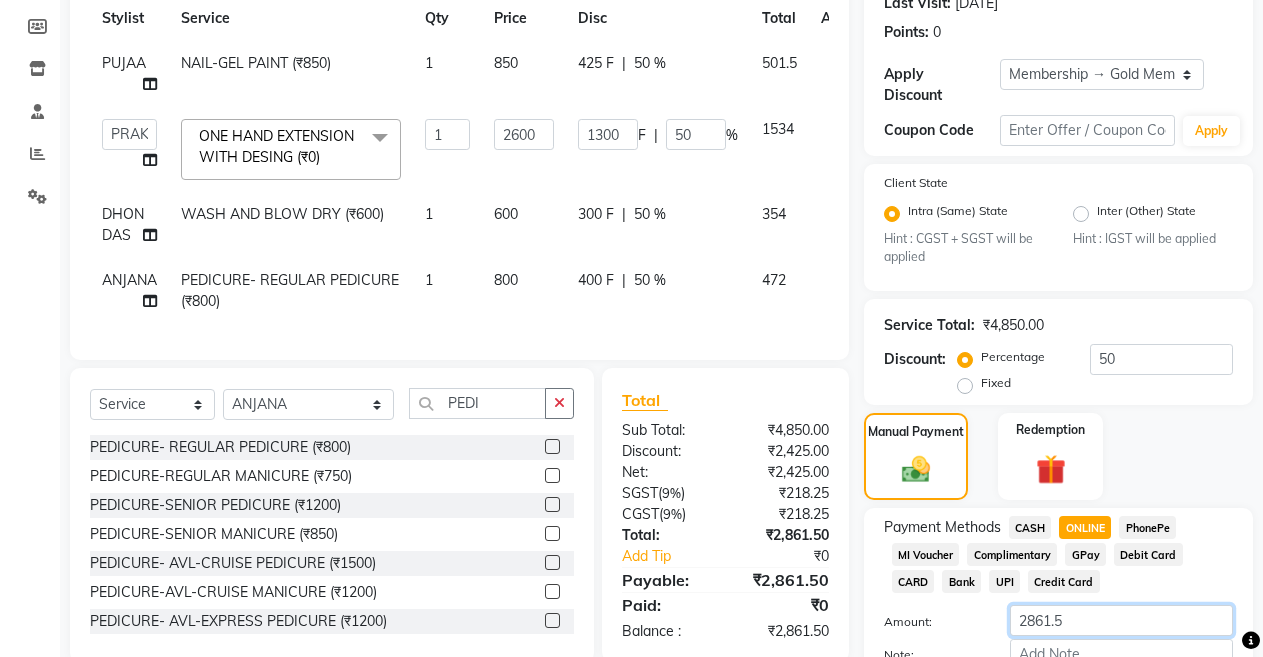 click on "2861.5" 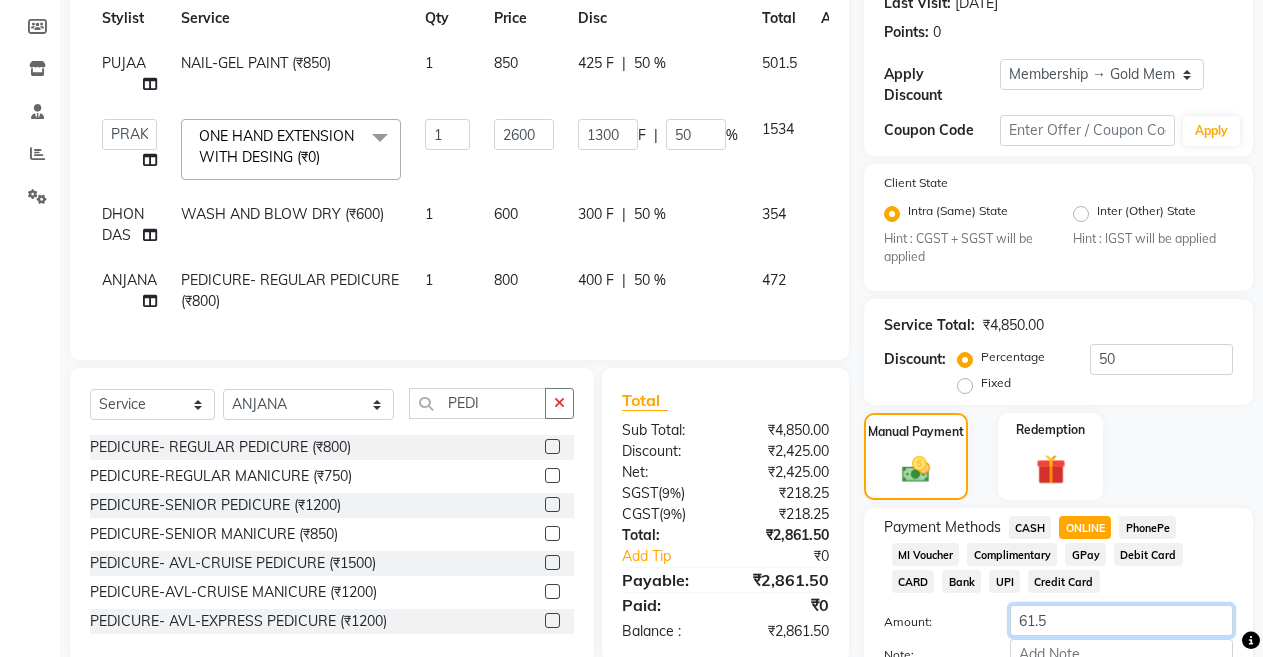 scroll, scrollTop: 409, scrollLeft: 0, axis: vertical 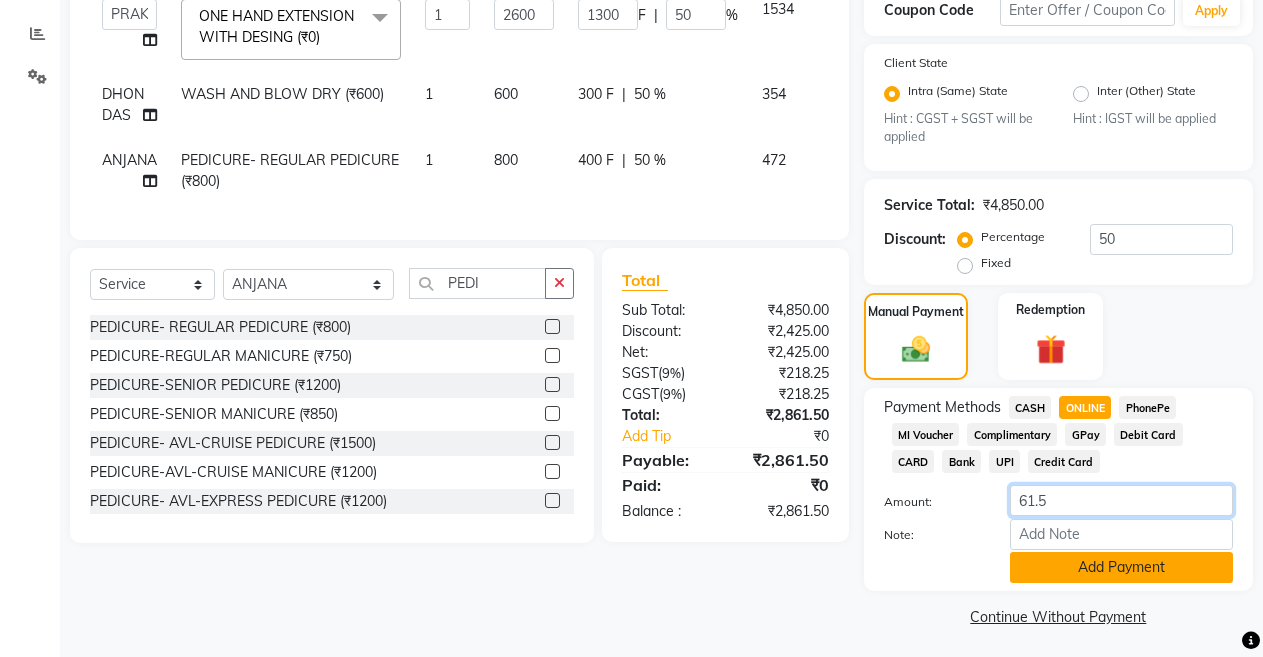 type on "61.5" 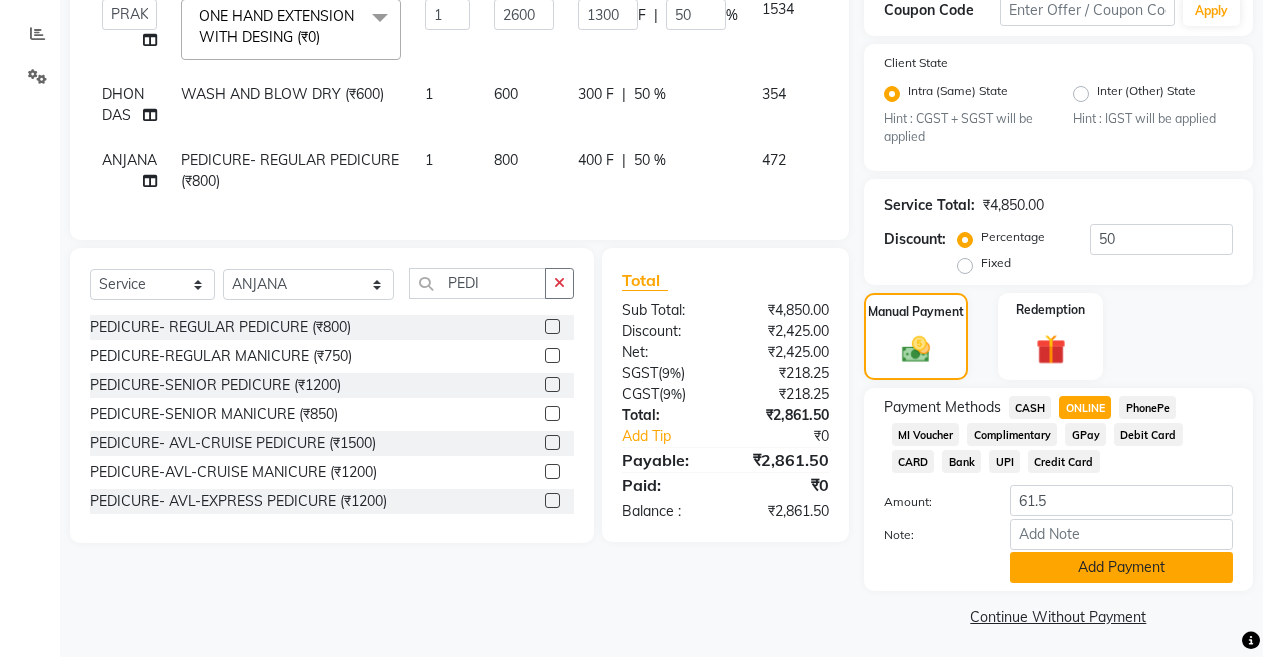 click on "Add Payment" 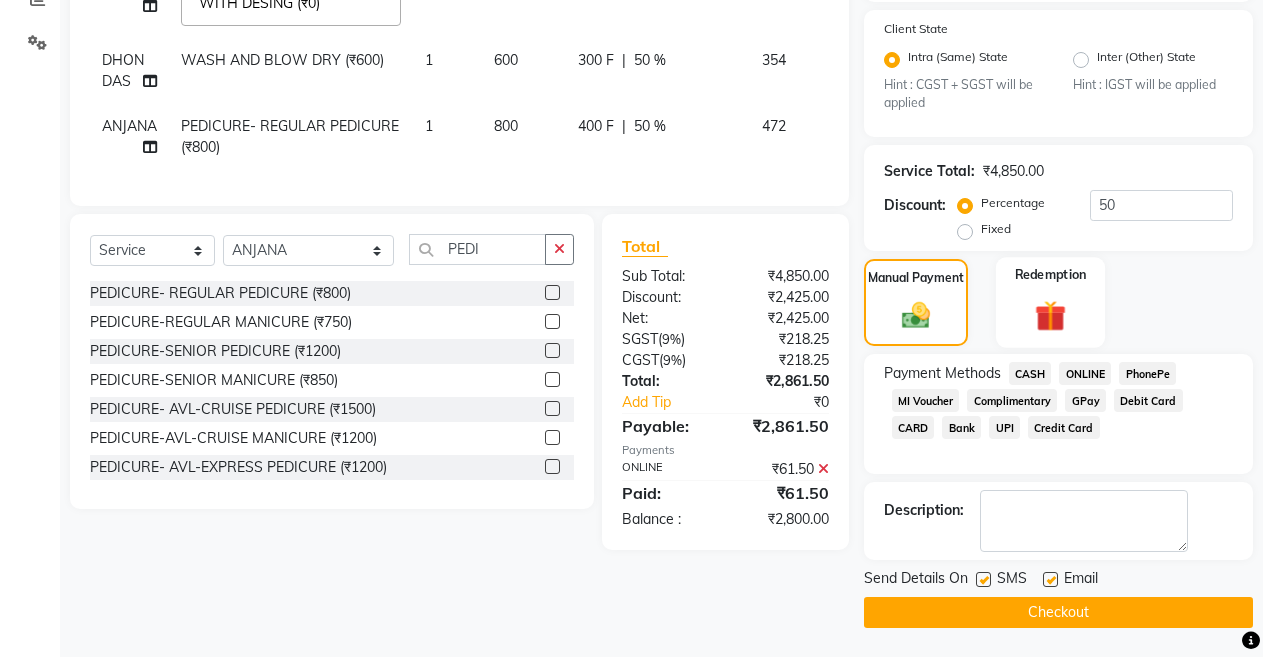 scroll, scrollTop: 444, scrollLeft: 0, axis: vertical 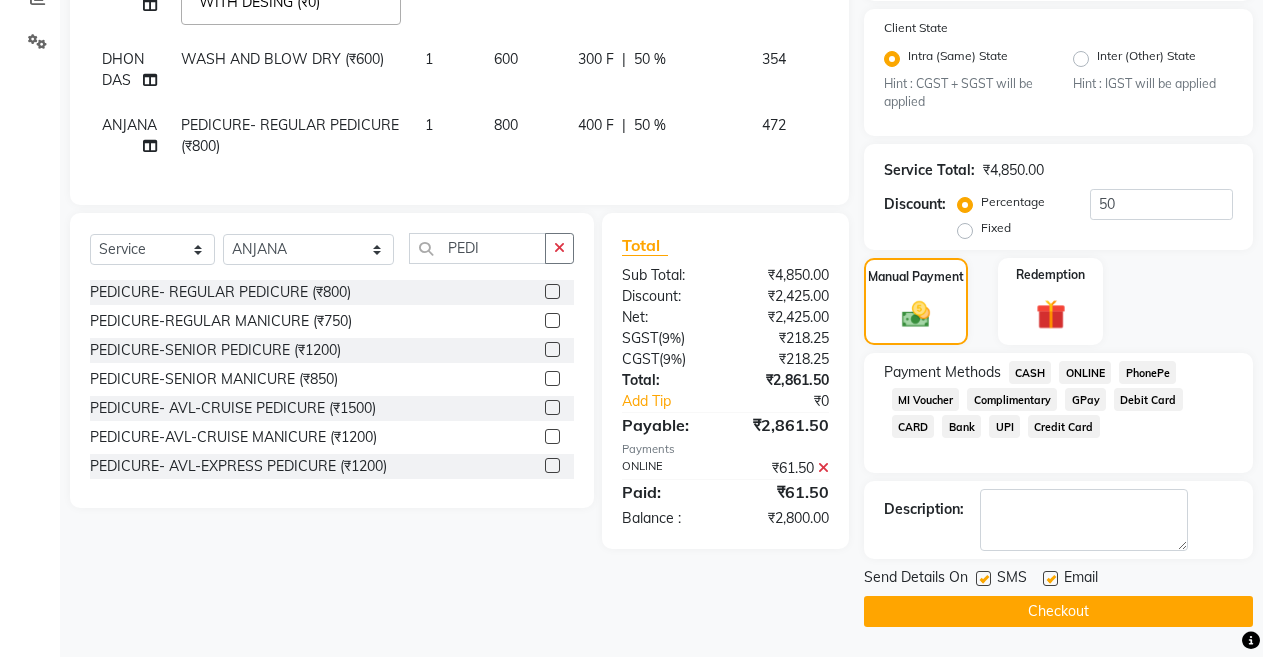 click on "CASH" 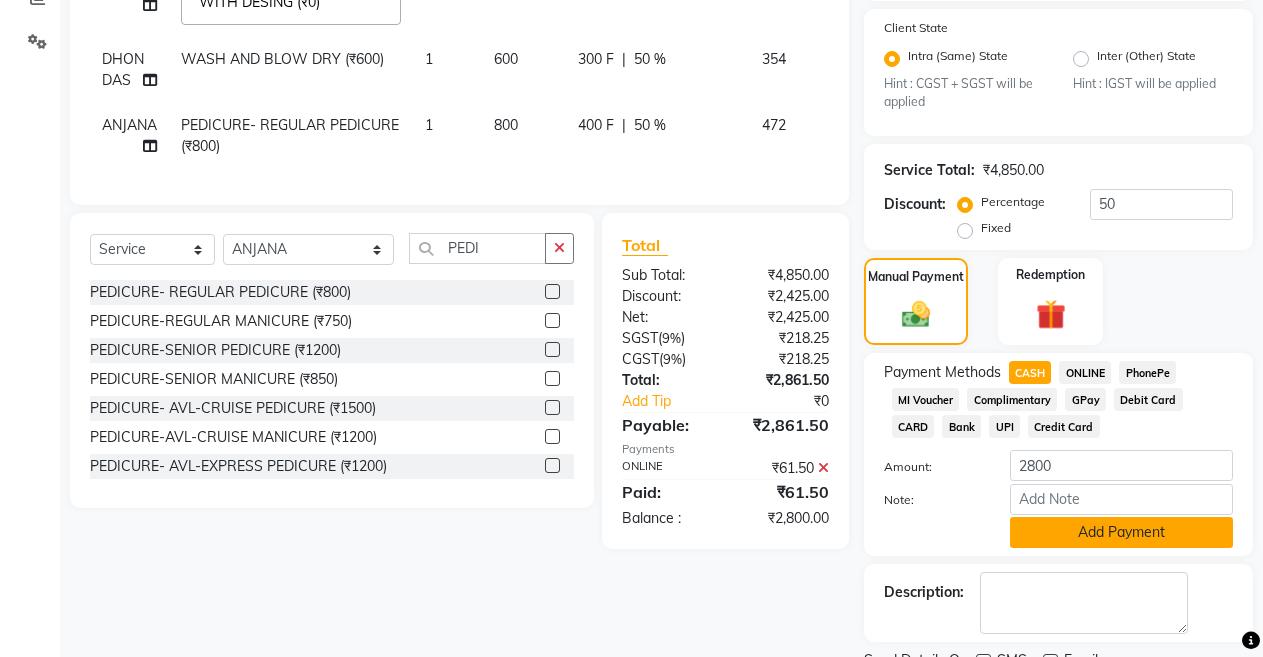 click on "Add Payment" 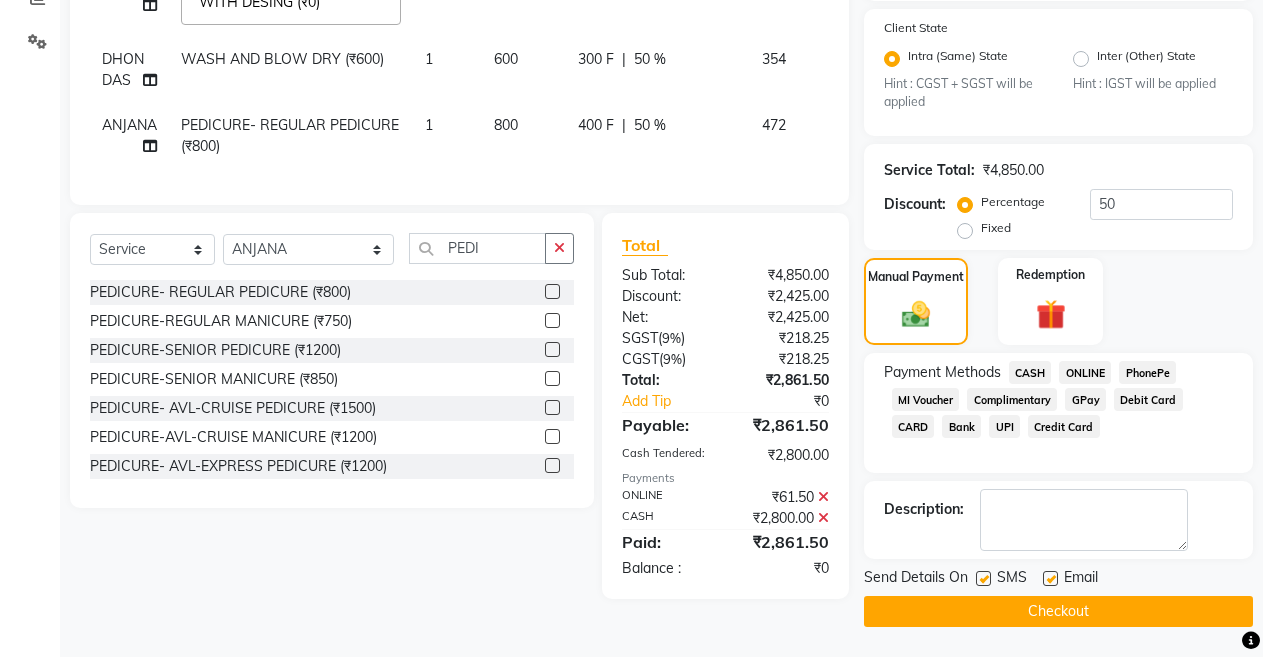 click 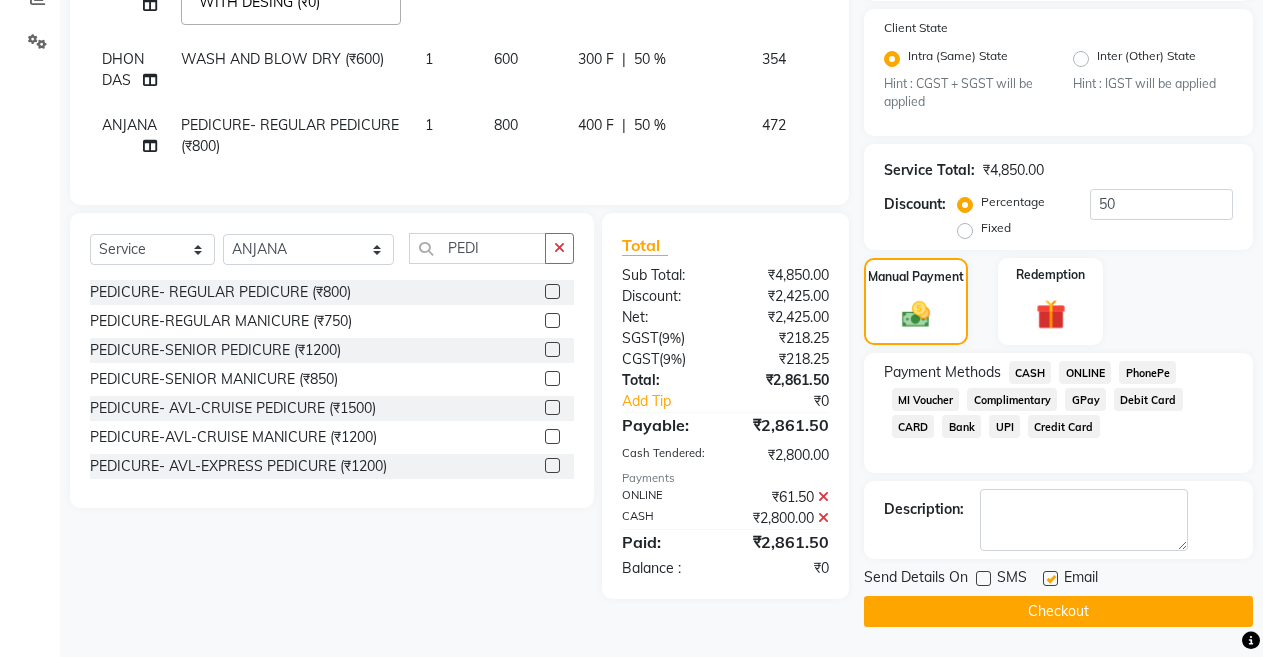 click 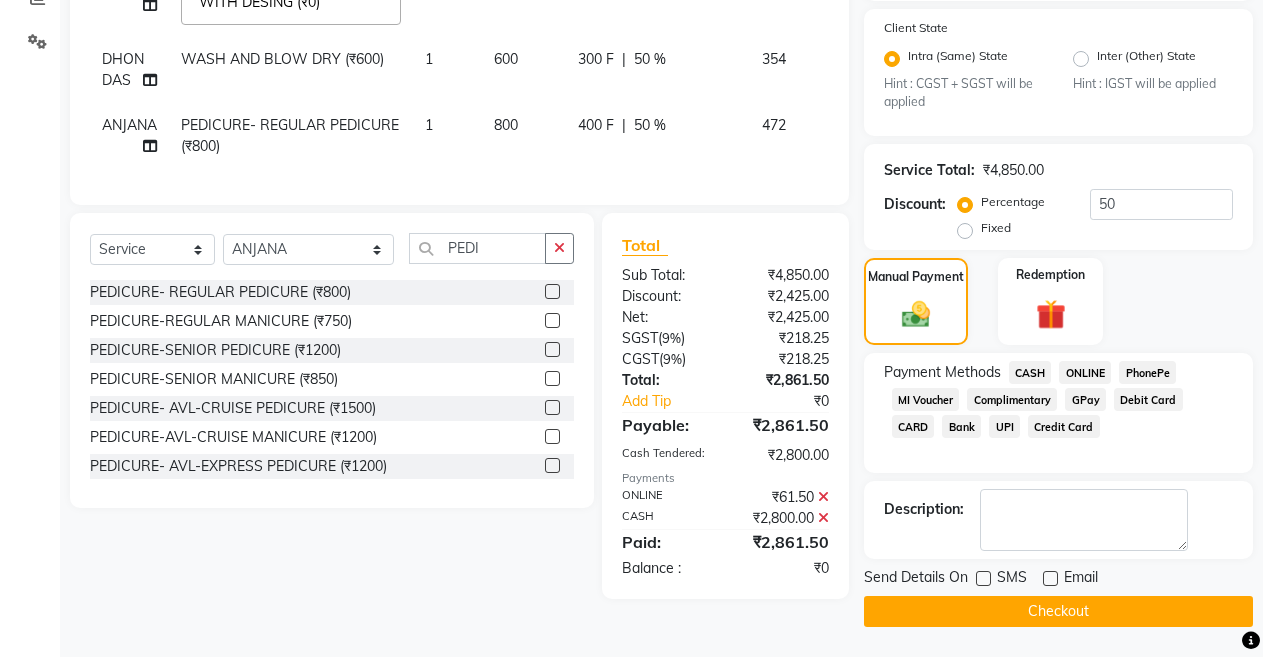 click on "Checkout" 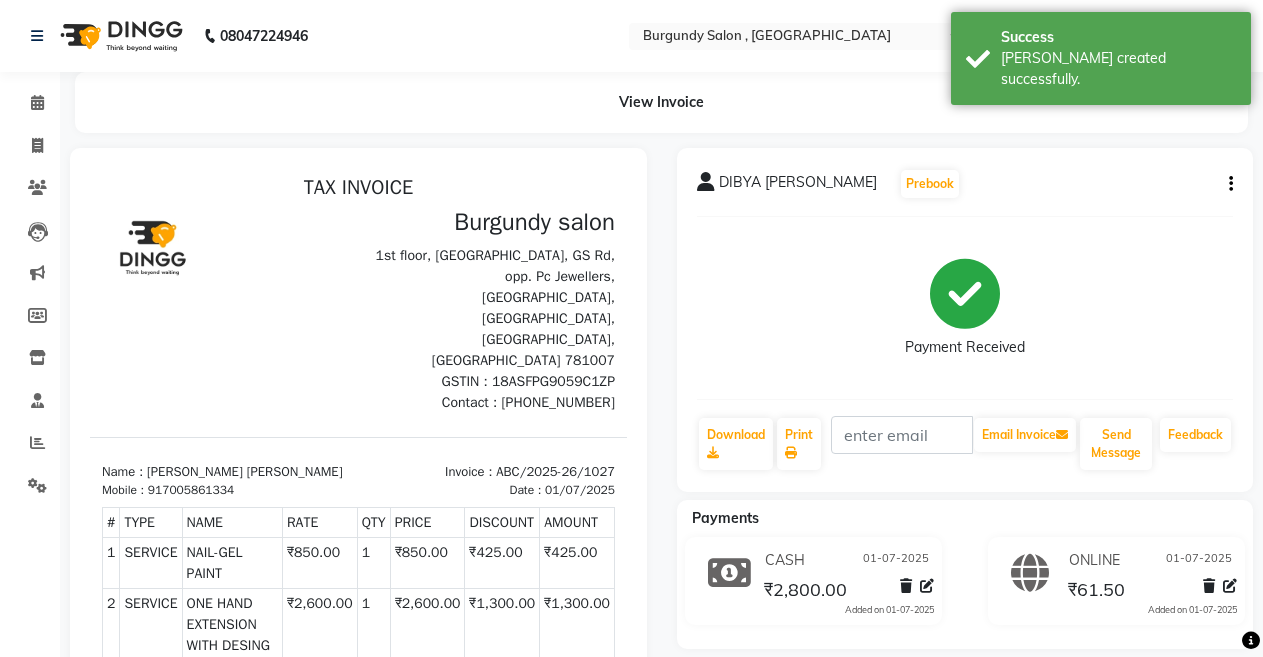 scroll, scrollTop: 0, scrollLeft: 0, axis: both 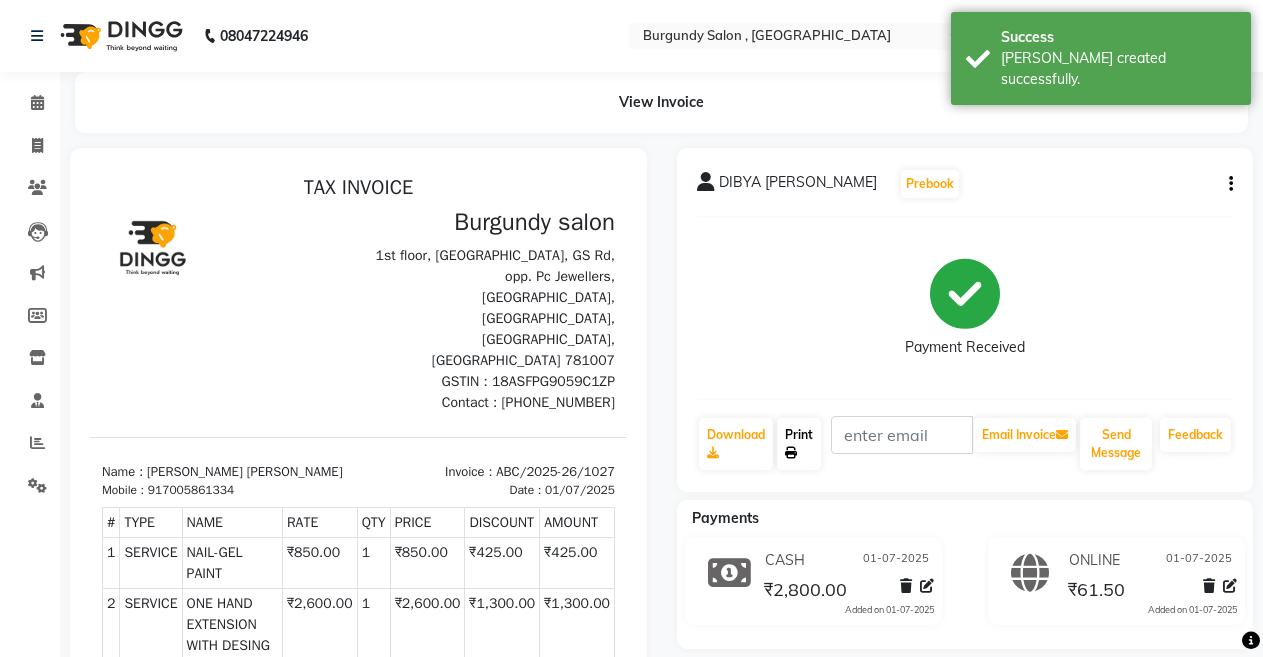 click 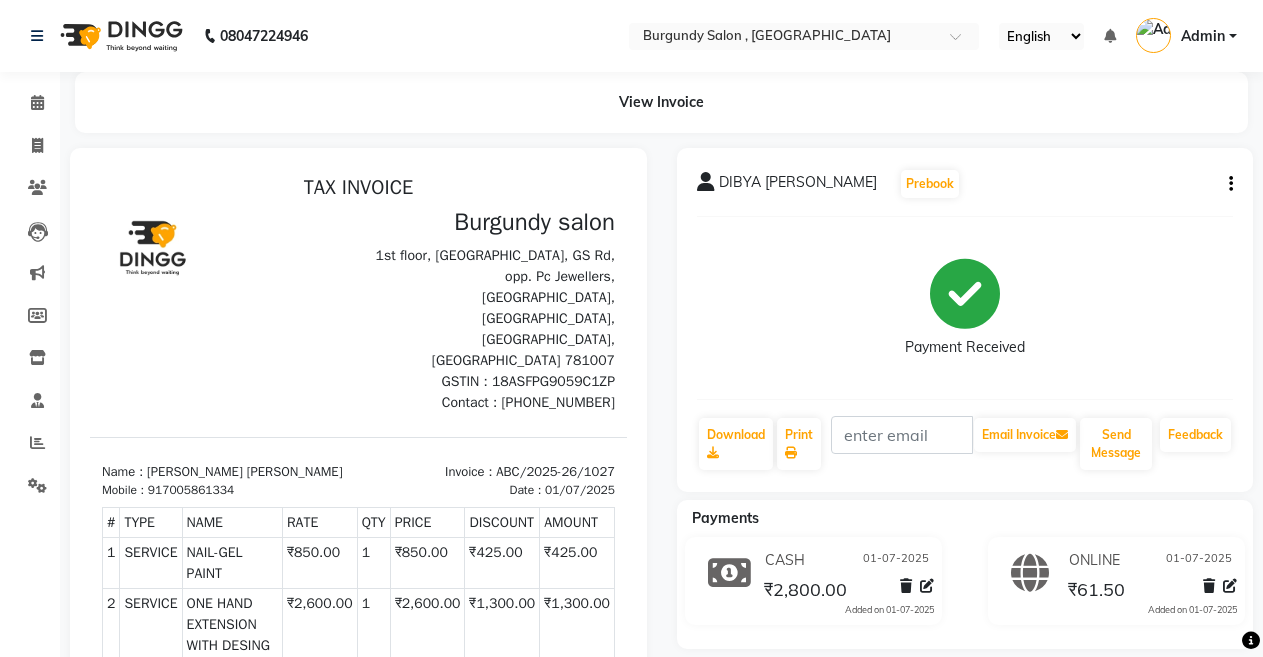 click 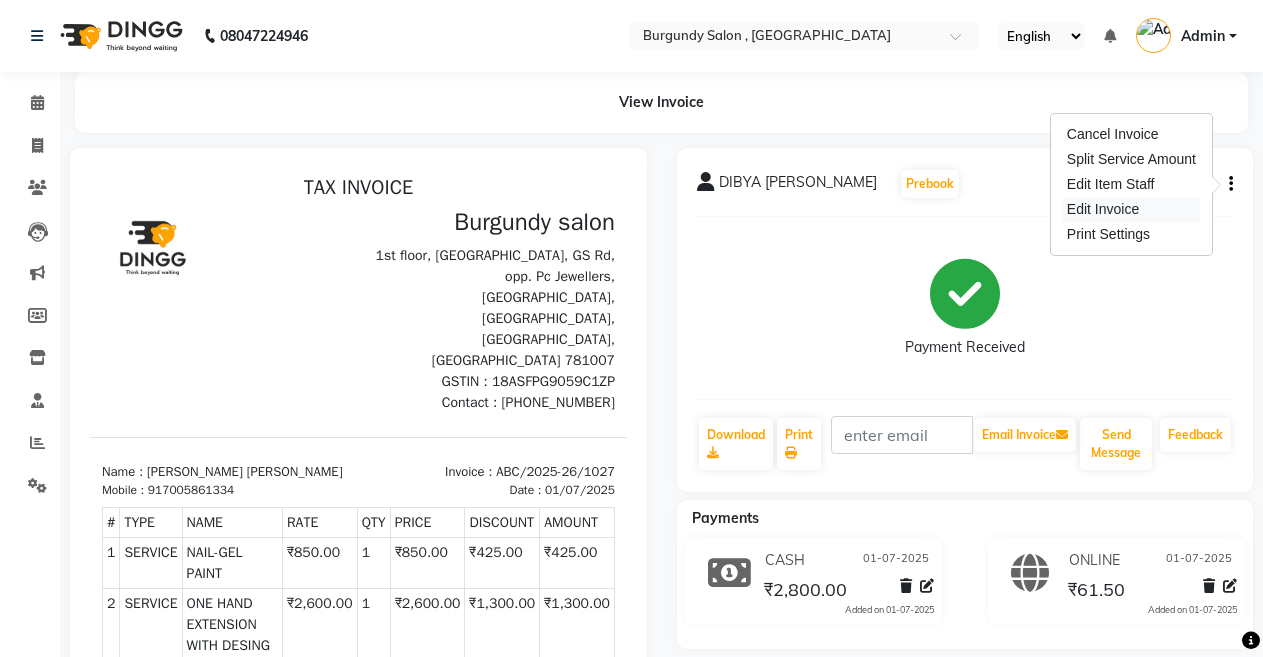 click on "Edit Invoice" at bounding box center [1131, 209] 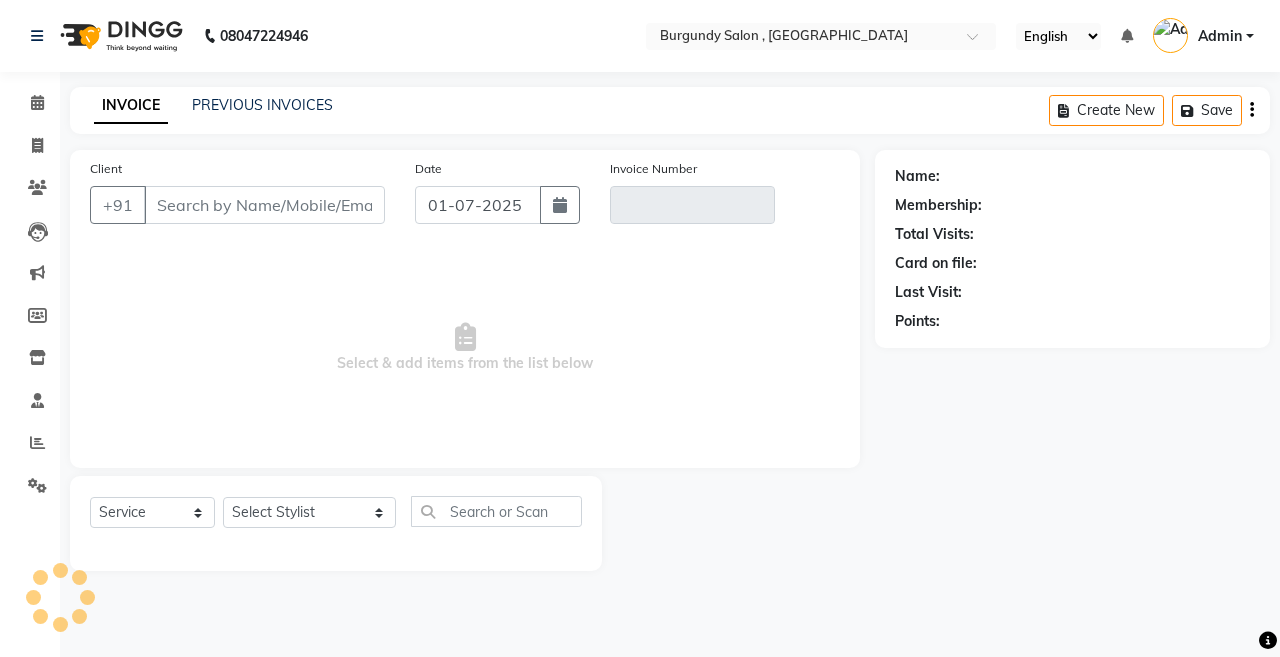 type on "7005861334" 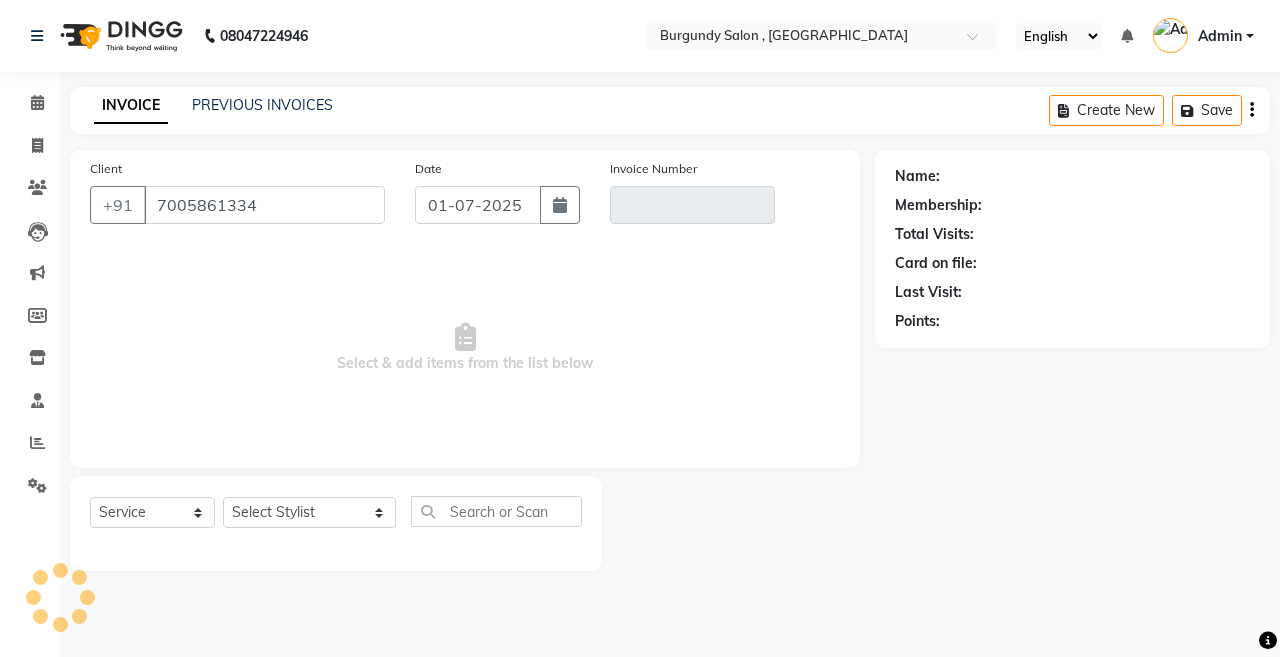 type on "ABC/2025-26/1027" 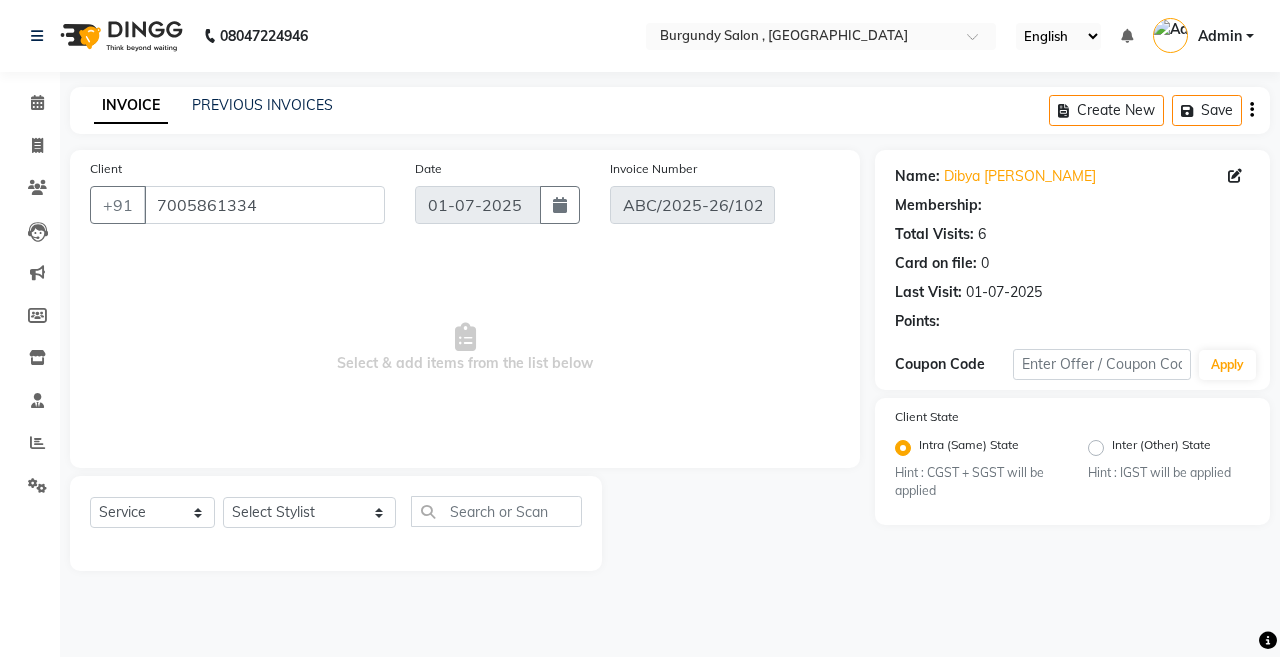 select on "1: Object" 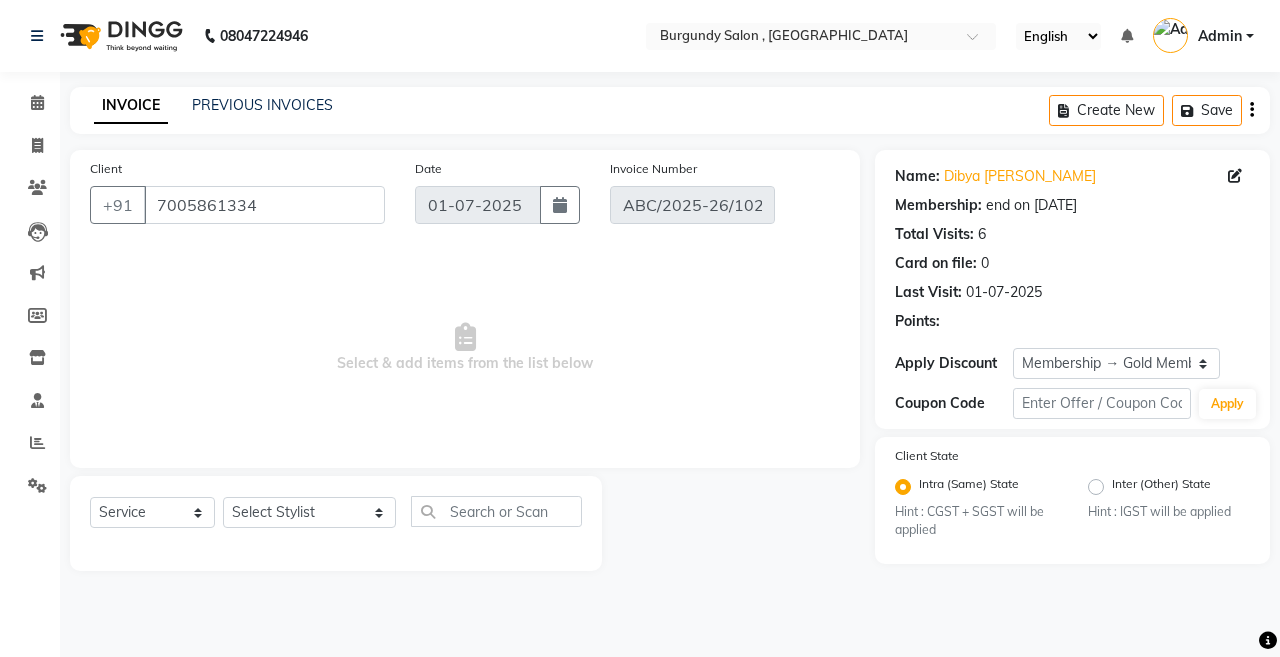 select on "select" 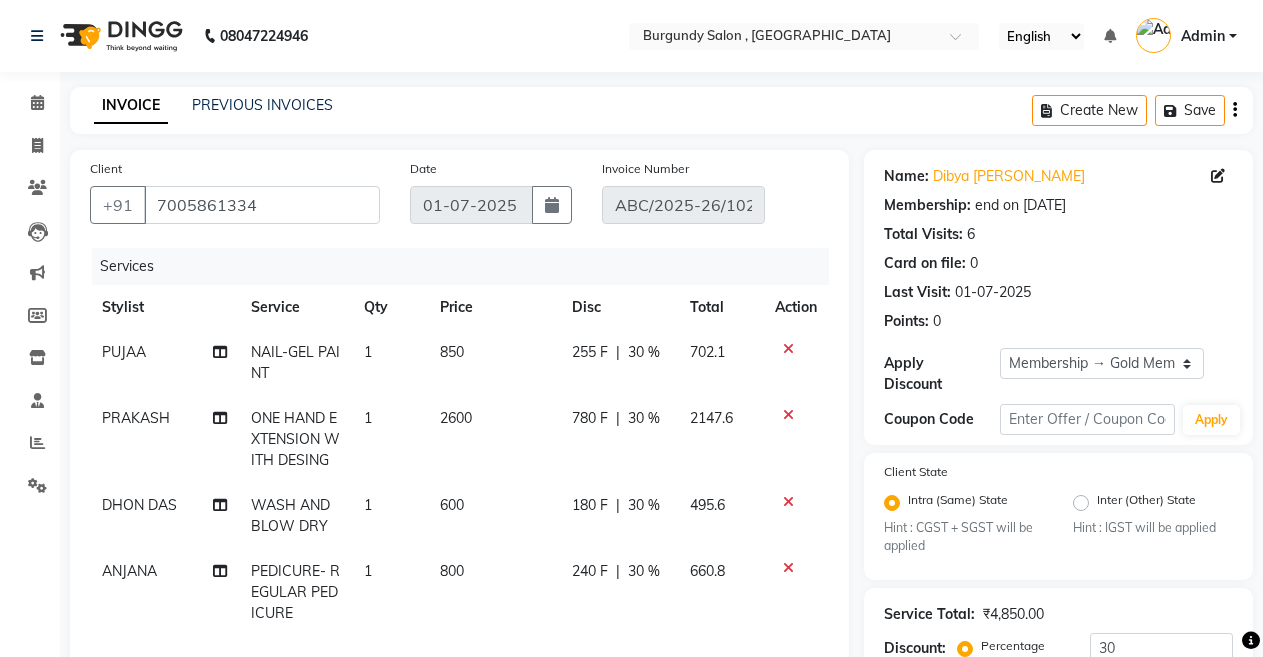 scroll, scrollTop: 456, scrollLeft: 0, axis: vertical 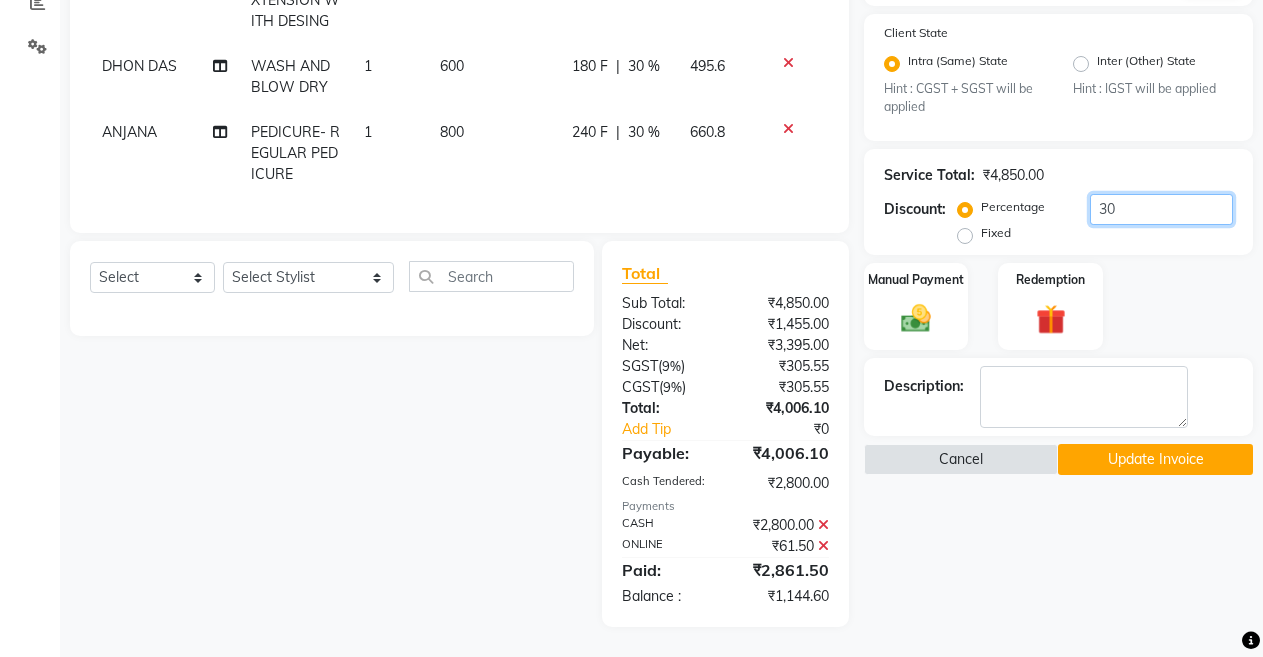 click on "30" 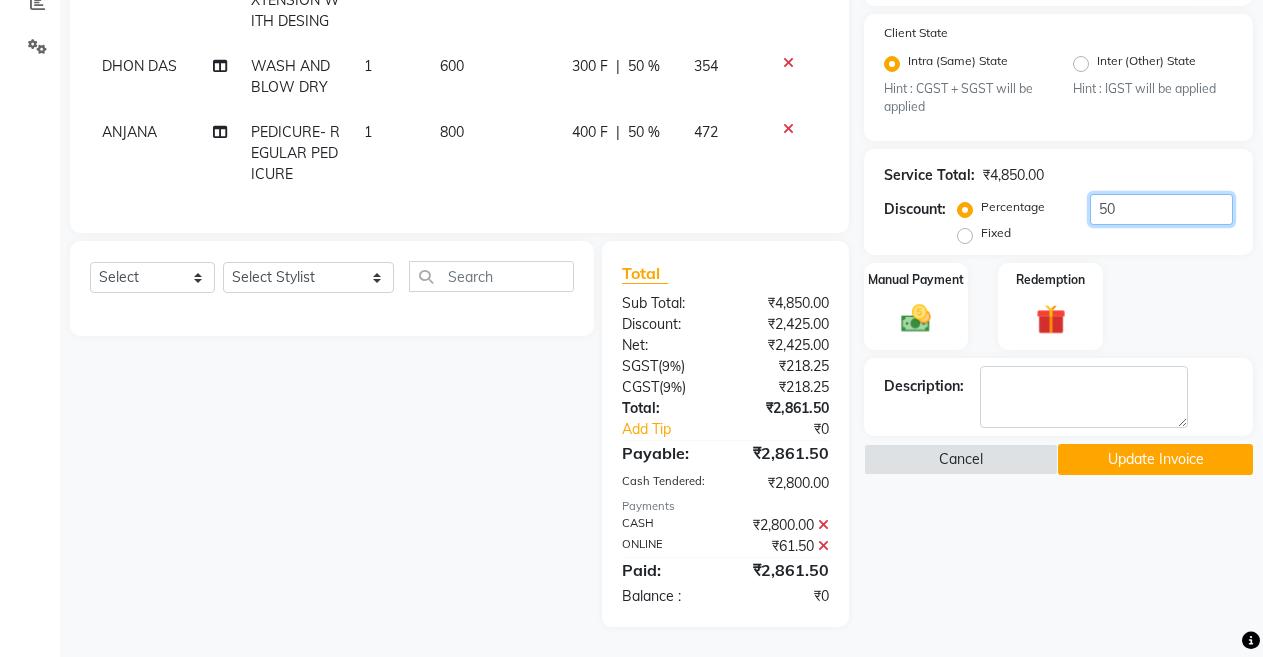 scroll, scrollTop: 0, scrollLeft: 0, axis: both 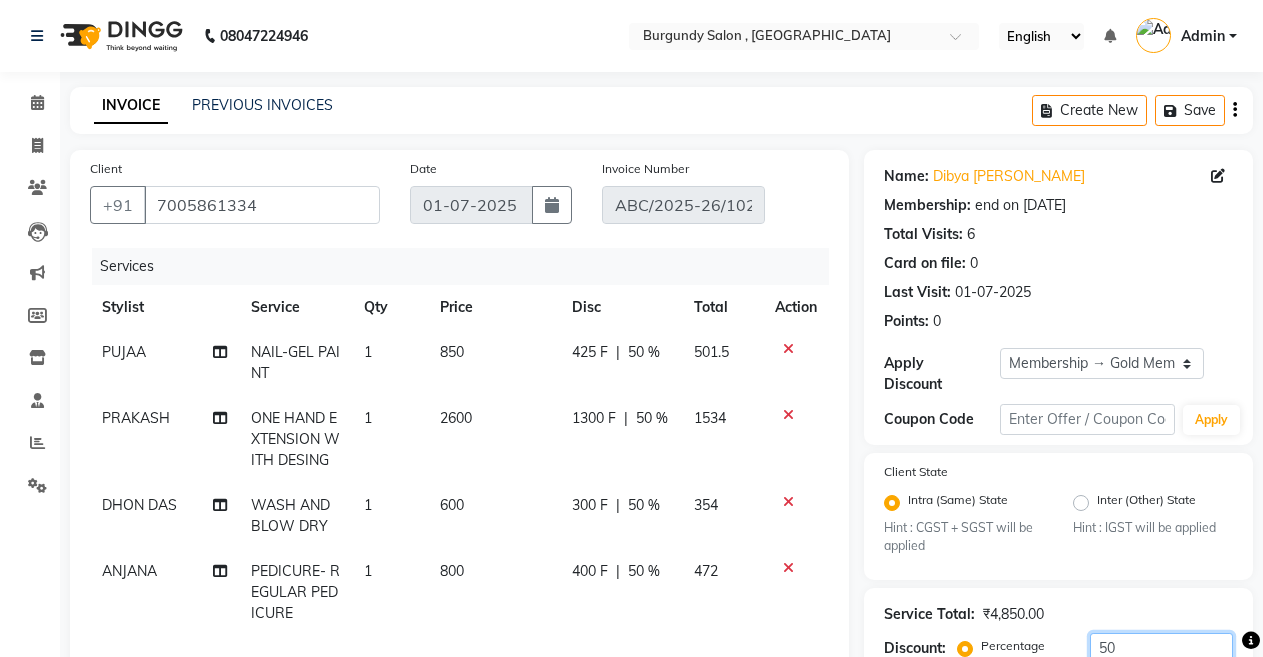 type on "50" 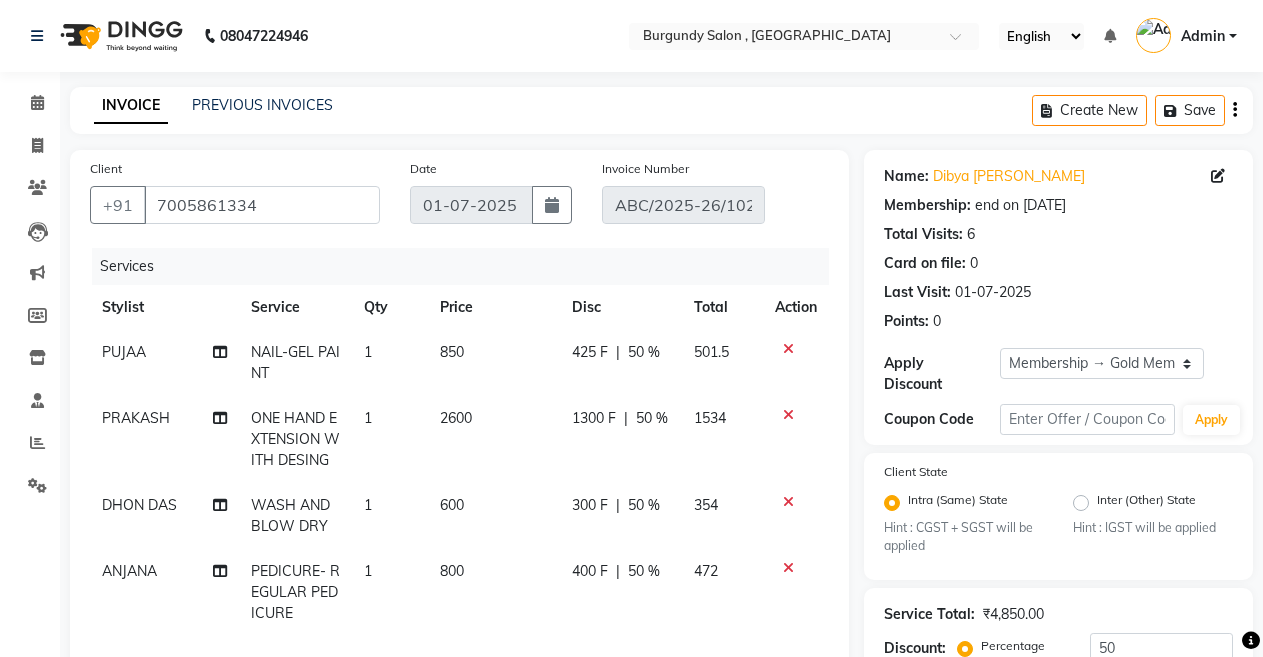 click on "2600" 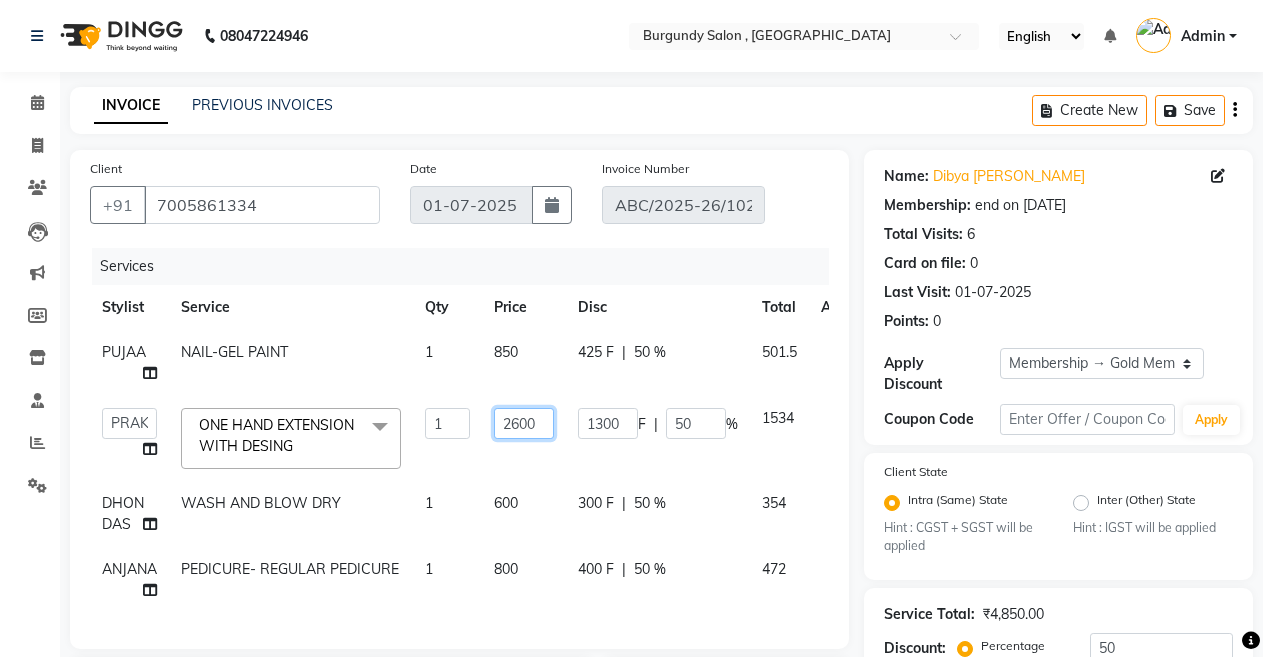 click on "2600" 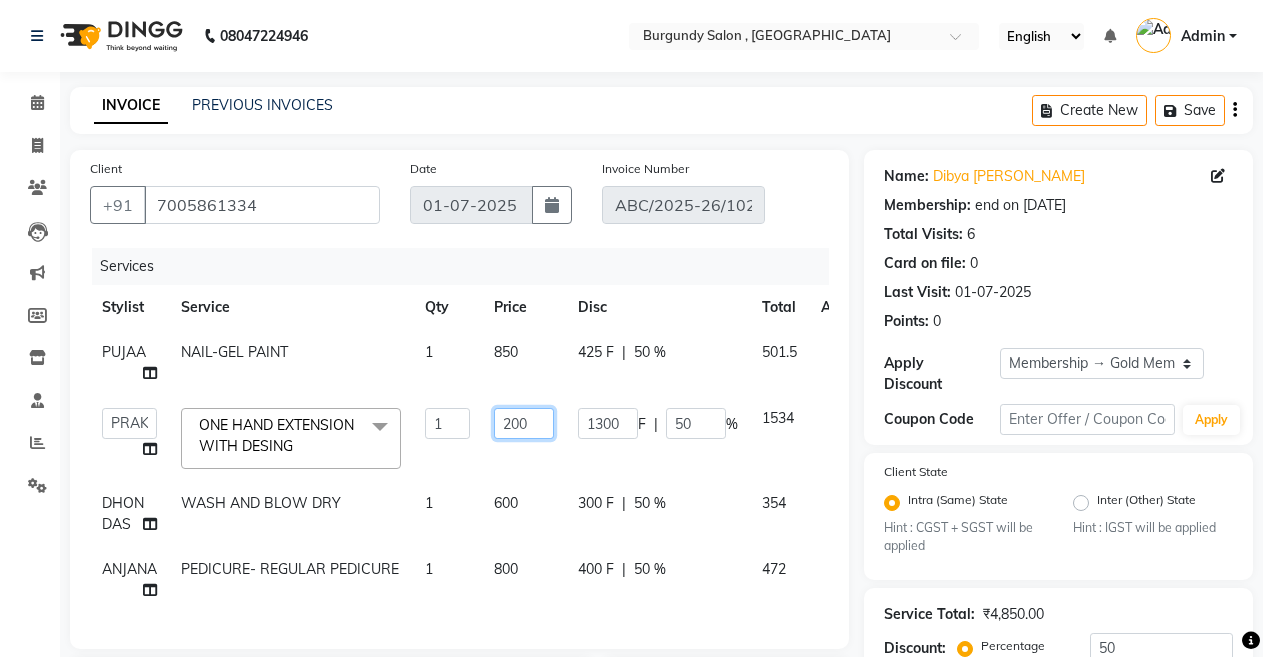 type on "2000" 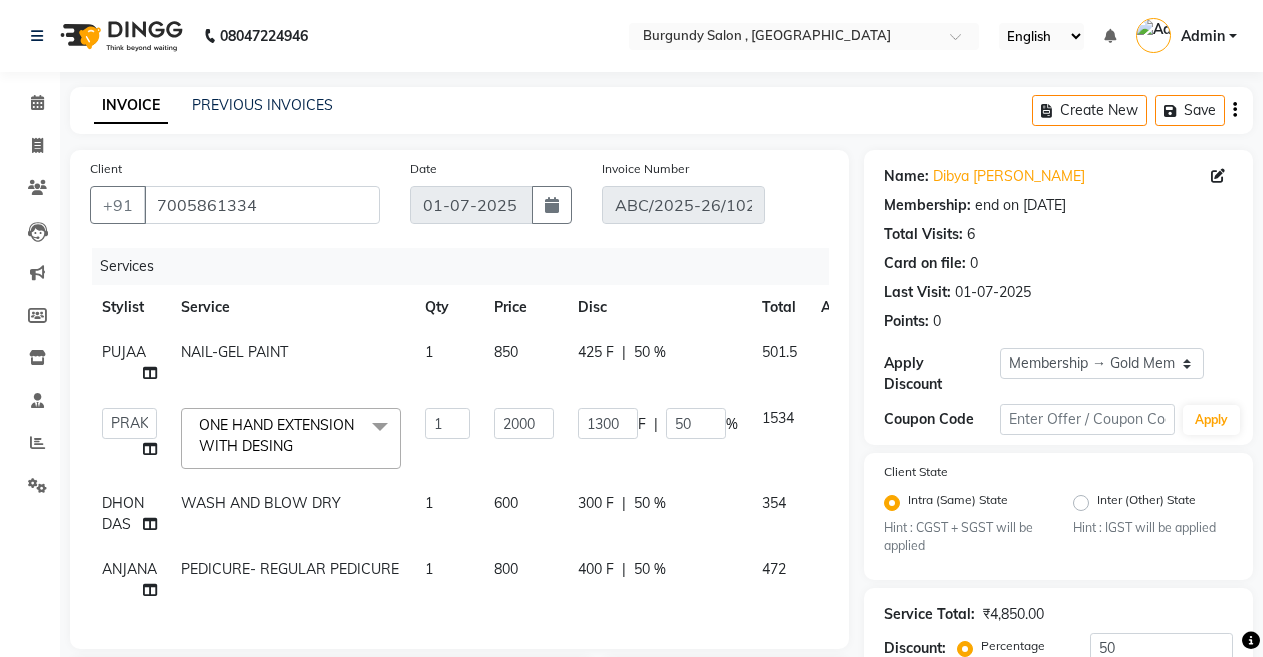 click on "2000" 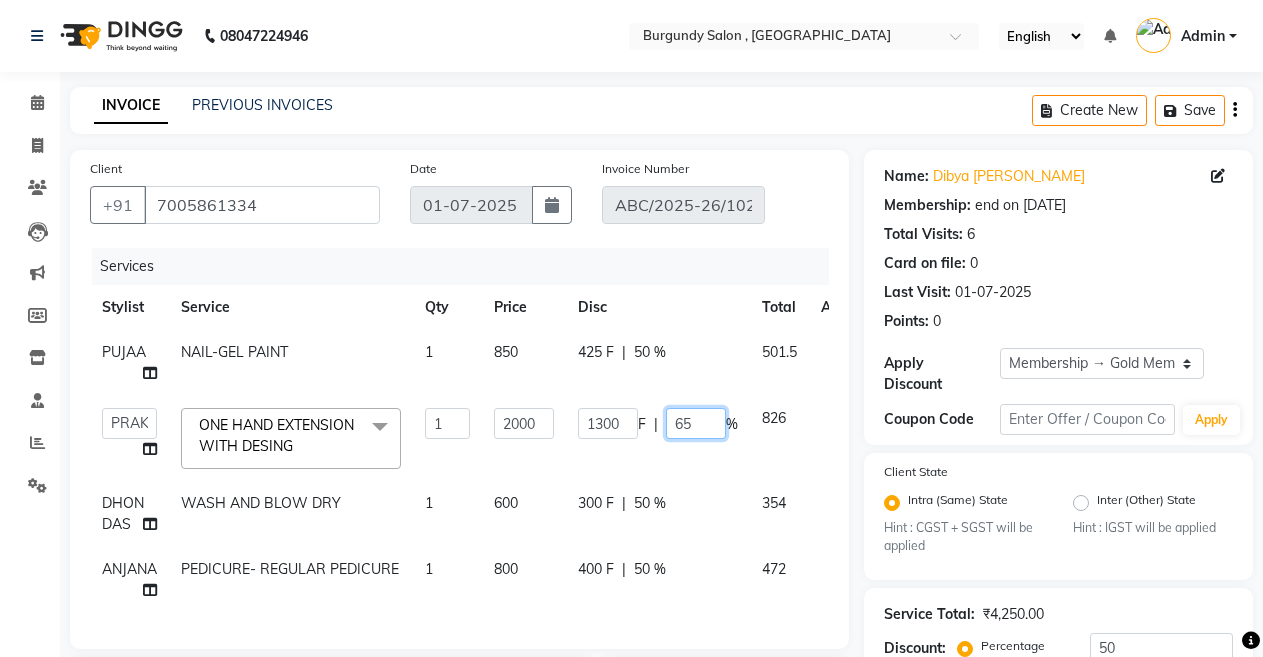click on "65" 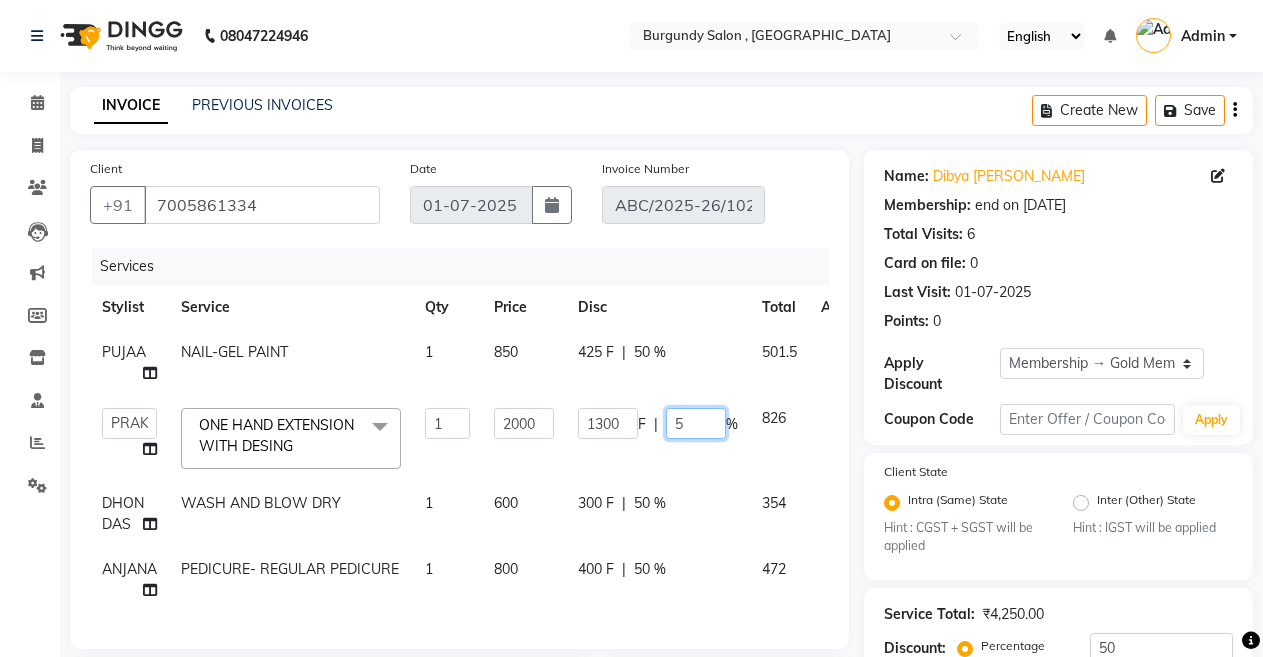 type on "50" 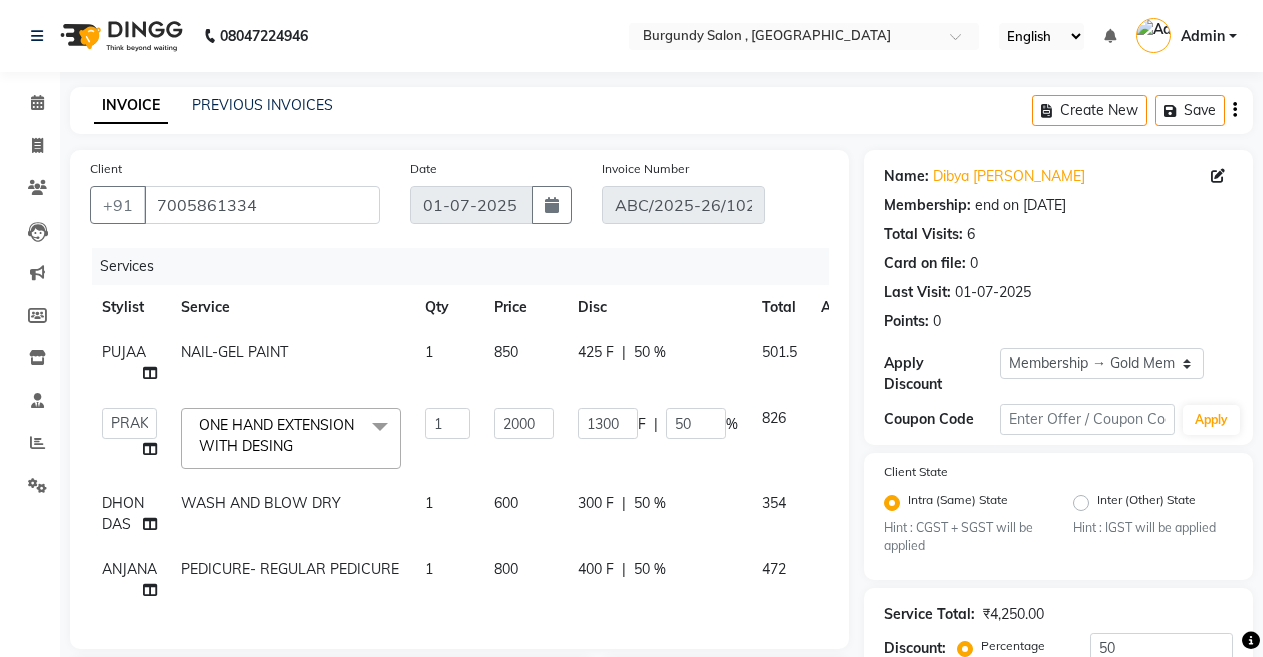 click on "ANIL    ANJANA   BARSHA   DEEPSHIKHA    DHON DAS   DHON / NITUMONI   EDWARD   EDWARD/ LAXMI   JOSHU   JUNMONI   KASHIF   LAXI / ANJANA   LAXMI   LITTLE   MAAM   MINTUL   MITALI   NEETU RANA   NITUMONI   NITUMONI/POJA/ LAXMI   NITUMONI / SAGARIKA   NITUMONI/ SAGRIKA   PRAKASH   PUJAA   Rubi   RUBI / LAXMI   SAGARIKA    SAGARIKA / RUBI   SAHIL   SAHIL / DHON   SAHIL / EDWARD   SAHIL/ JOSHU   SAHIL/JOSHU/PRAKASH/ RUBI   SAHIL/NITUMONI/ MITALI   SAHIL/ RUBI   SHABIR   SHADHAB   SIMA KALITA   SONALI DEKA   SOPEM   staff 1   staff 1   TANU  ONE HAND EXTENSION WITH DESING  x HAIR CUT- HAIR CUT (₹750) HAIR CUT-SENIOR STYLIST (₹1000) HAIR CUT-HAIR TRIMING (₹750) HAIR CUT-REGULAR SHAMPOO (₹250) WASH AND BLOW DRY (₹600) HAIR CUT-OIL MASSAGE (₹900) HAIR CUT-WASH WITH DANDRUFF AMPULE (₹800) HAIR CUT-IRONING (₹1000) HAIR CUT-CURL-TONG (₹1000) HAIR CUT-HAIR DO (₹1000) HAIR CUT-KERATIN SHAMPOO (₹750) HAIR CUT-BOTOPLEXX TREATMENT (₹7500) HAIR CUT-REGULAR CONDITIONER (₹250) ONLY-BLOW DRY (₹300) 1" 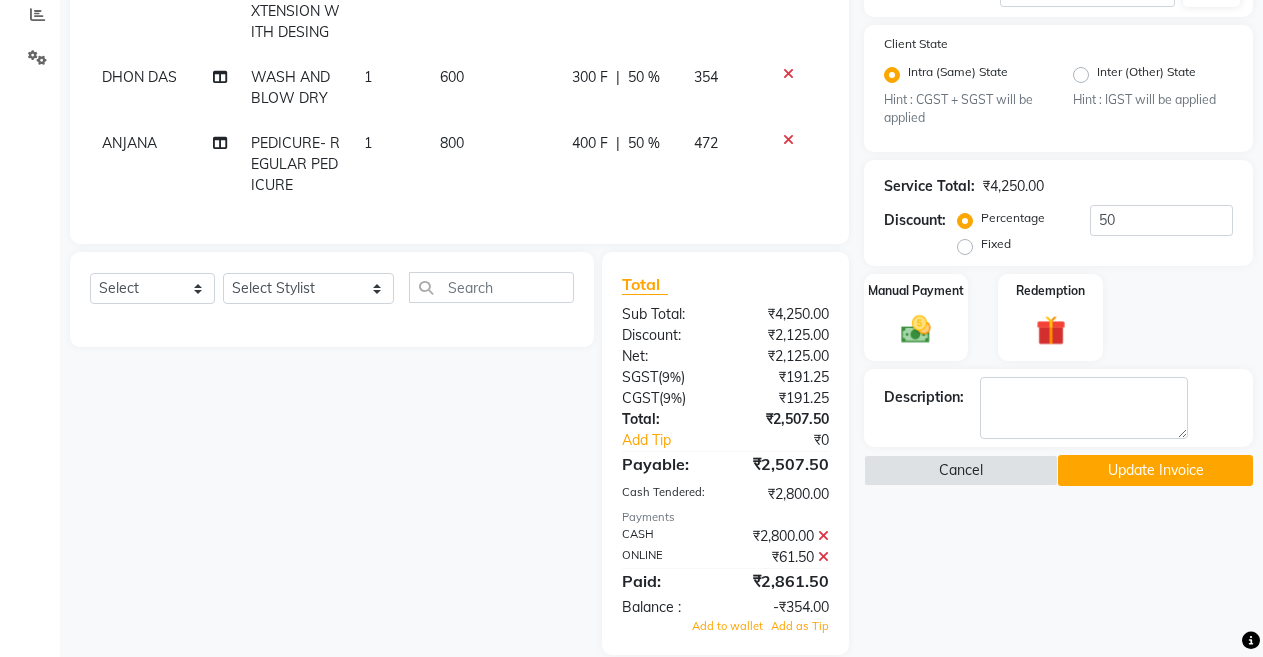 scroll, scrollTop: 473, scrollLeft: 0, axis: vertical 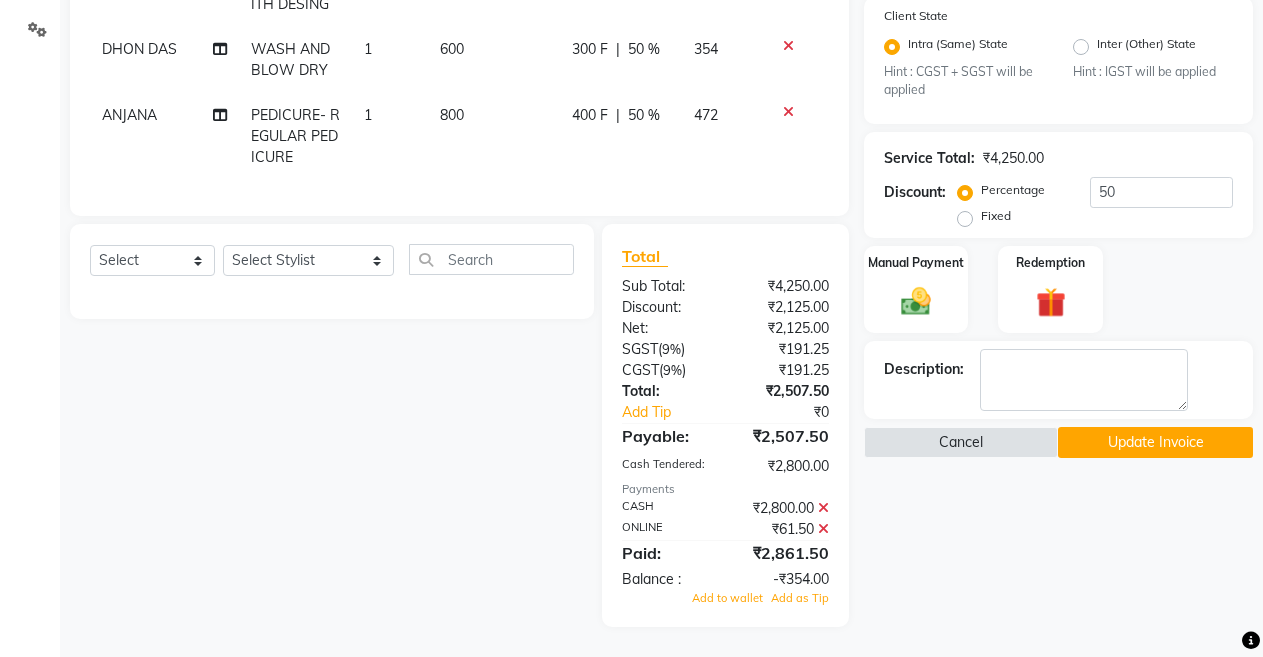 click 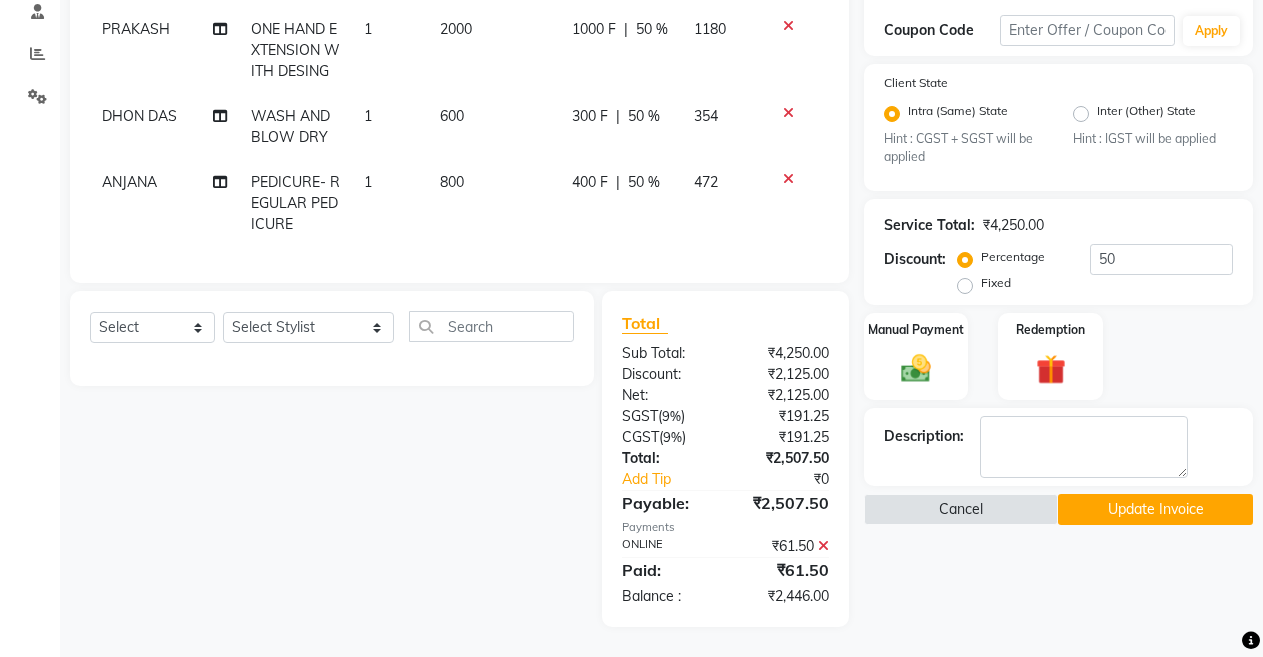 scroll, scrollTop: 406, scrollLeft: 0, axis: vertical 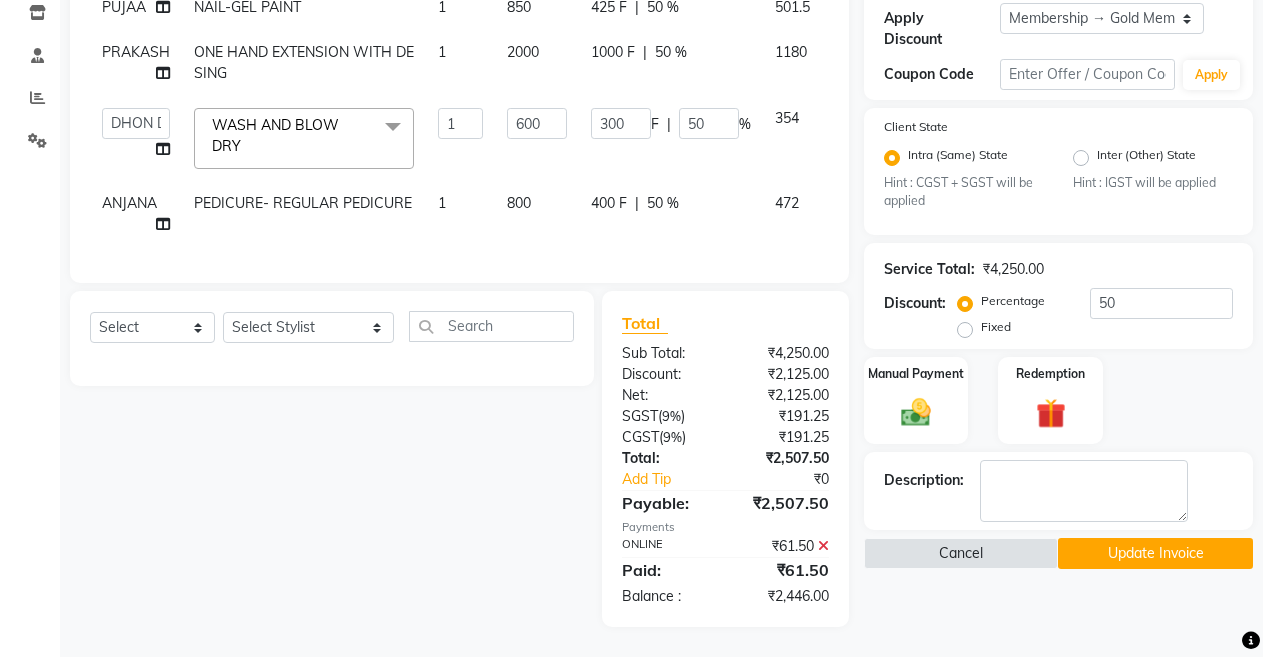 click 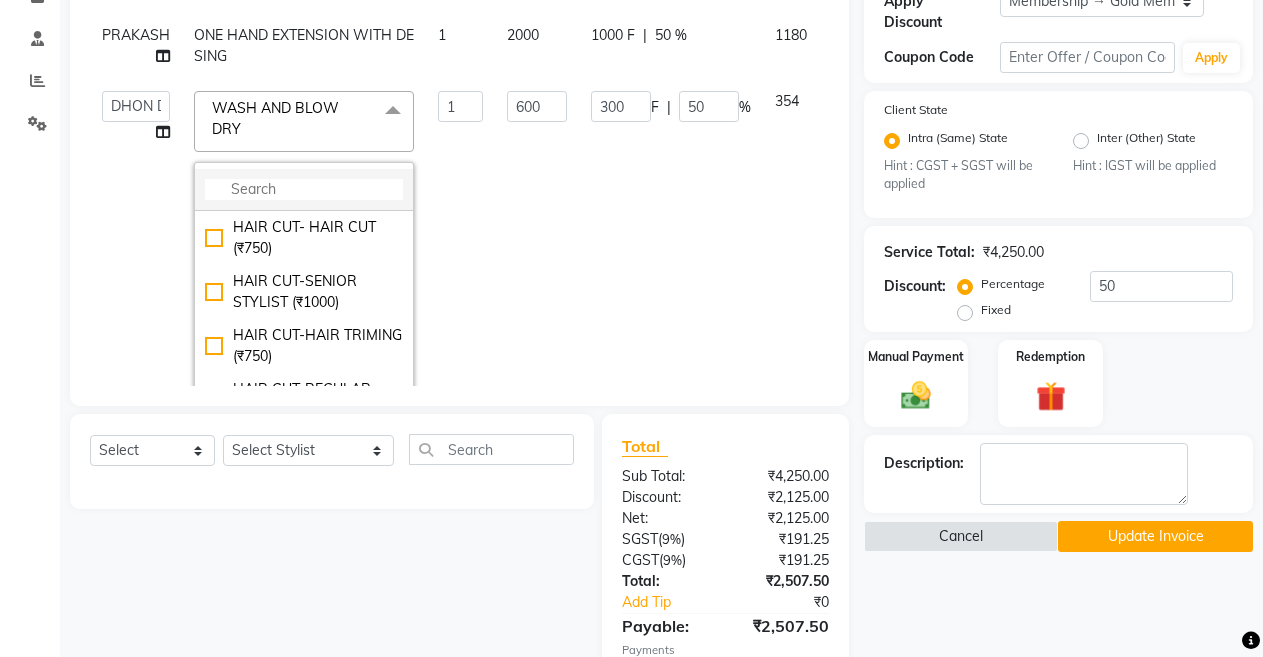 click 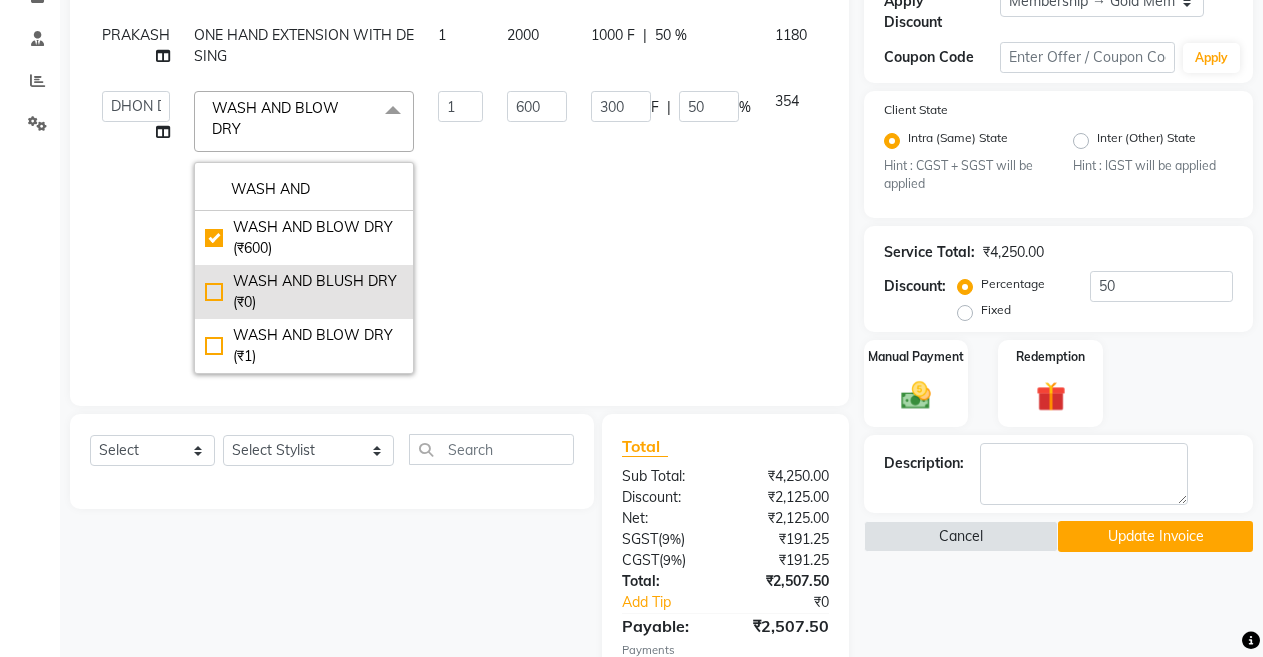 type on "WASH AND" 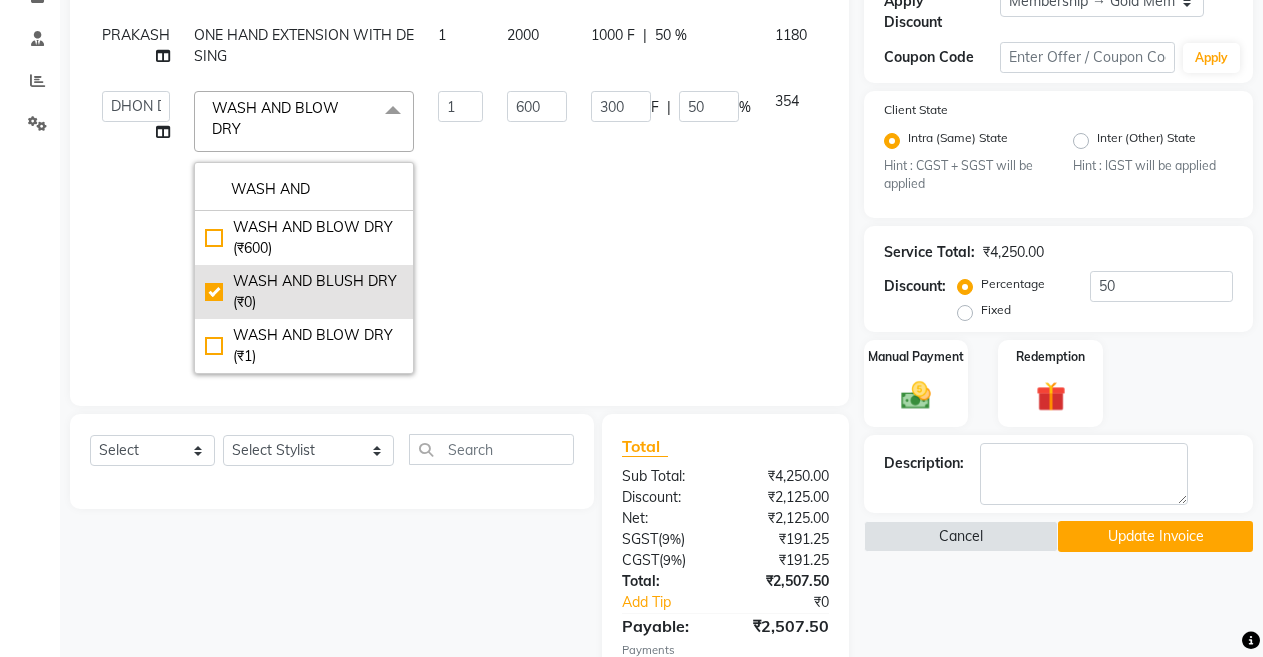 checkbox on "false" 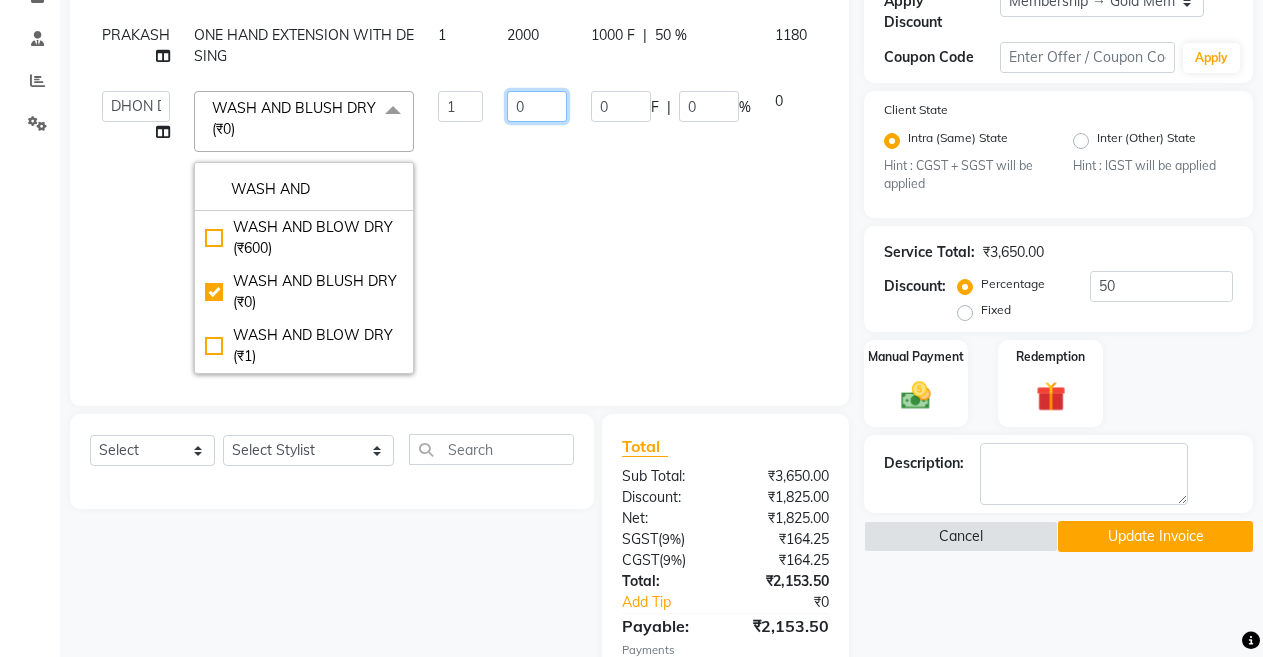 click on "0" 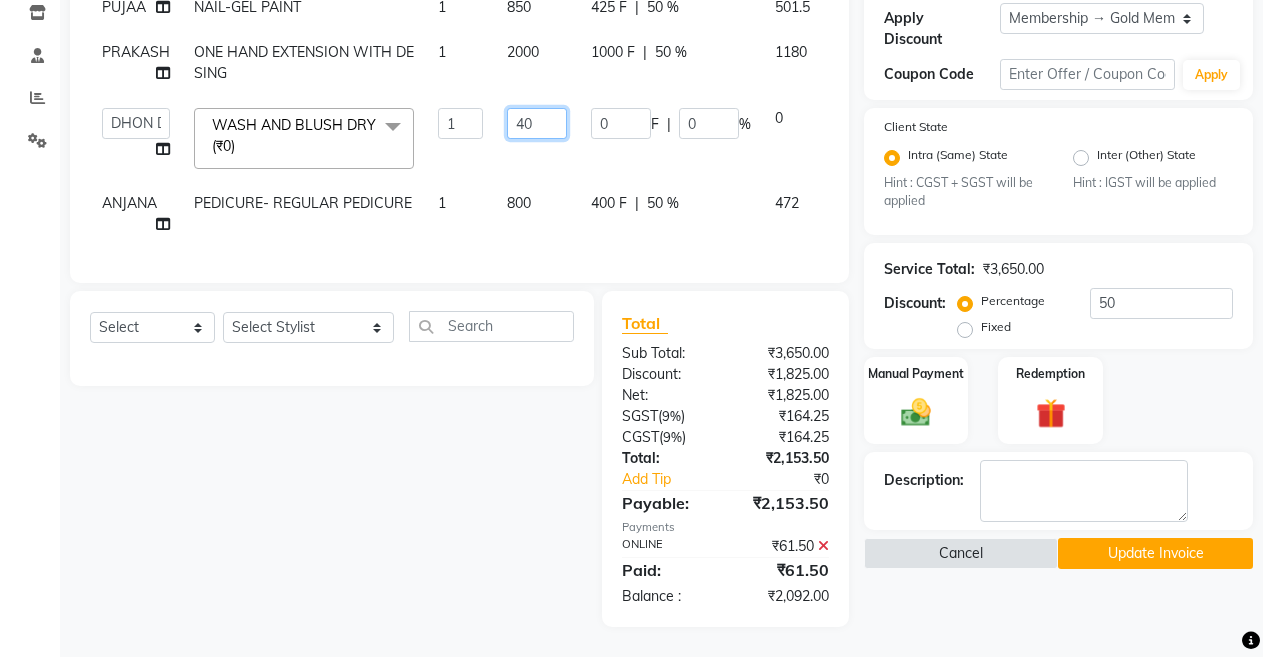 type on "400" 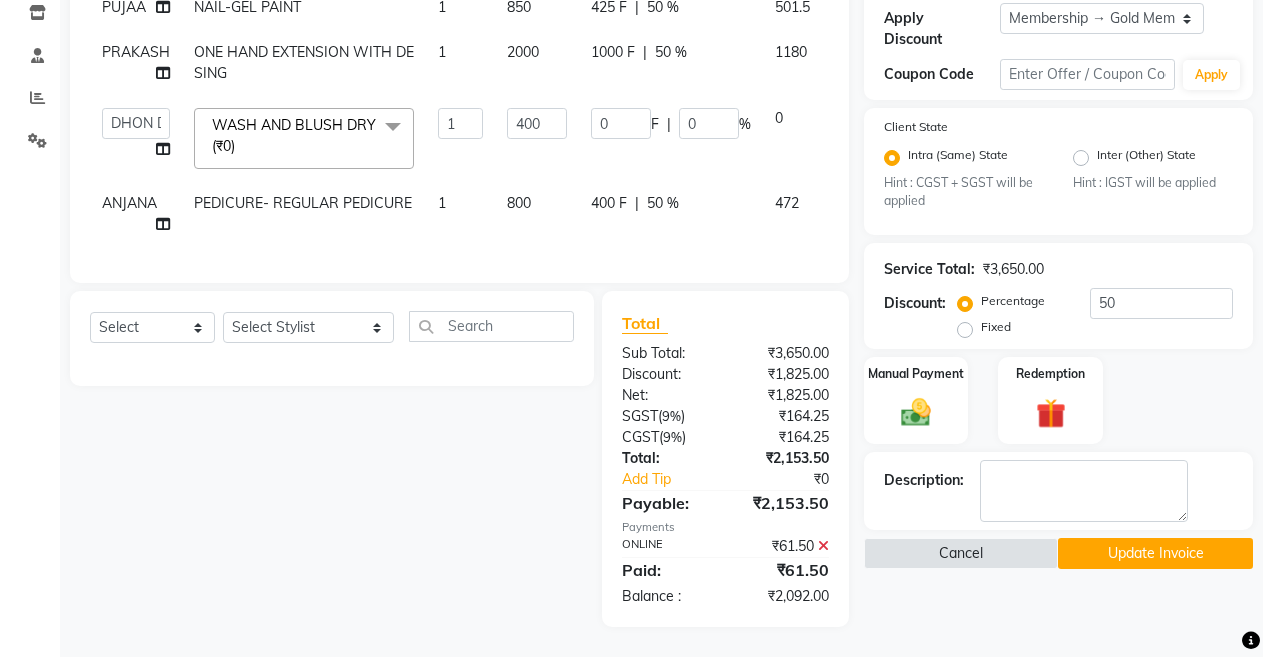 click on "400" 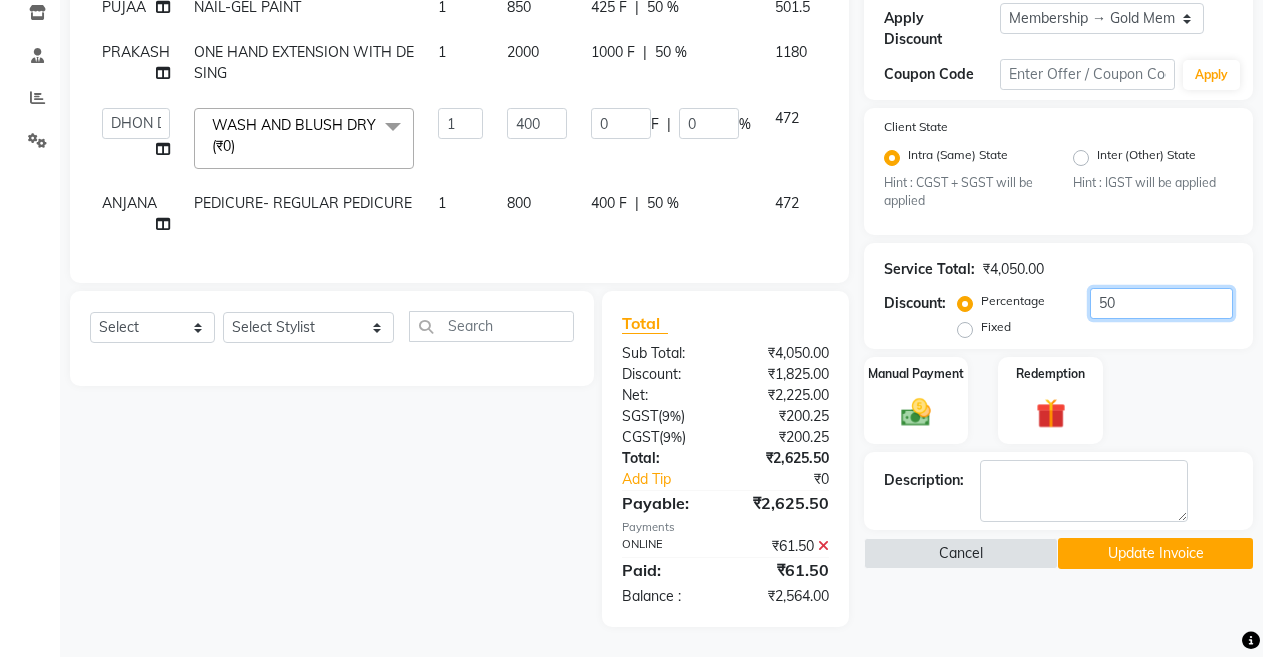 click on "50" 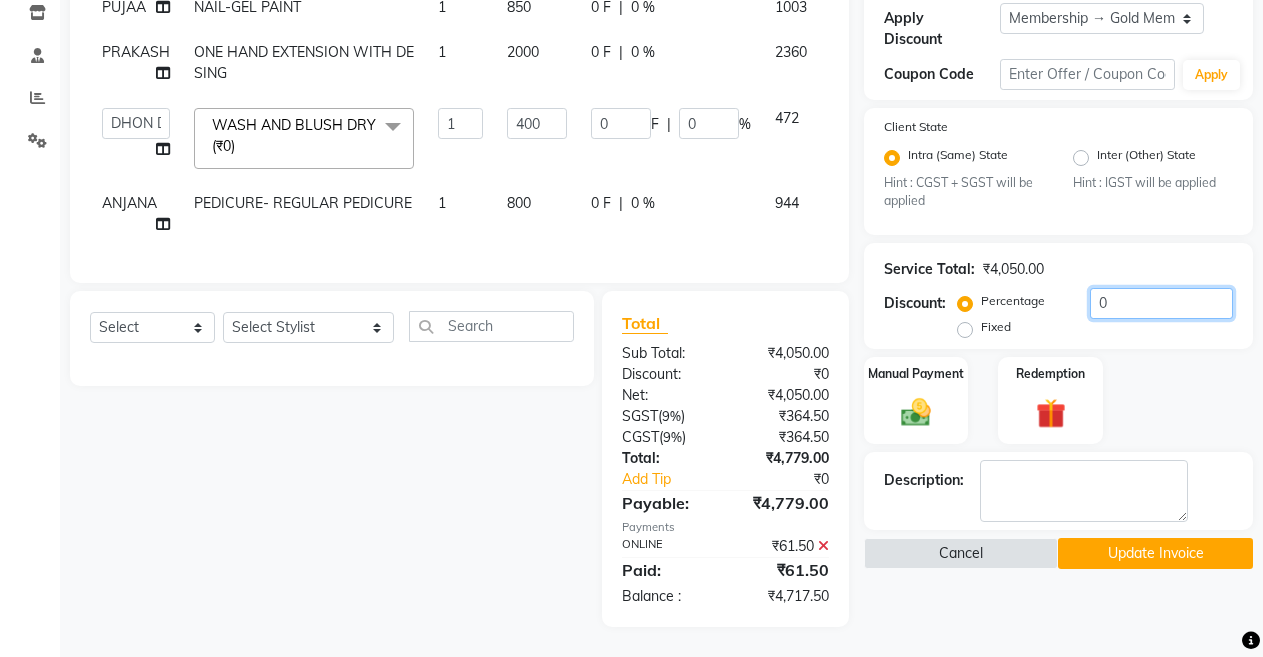 type on "50" 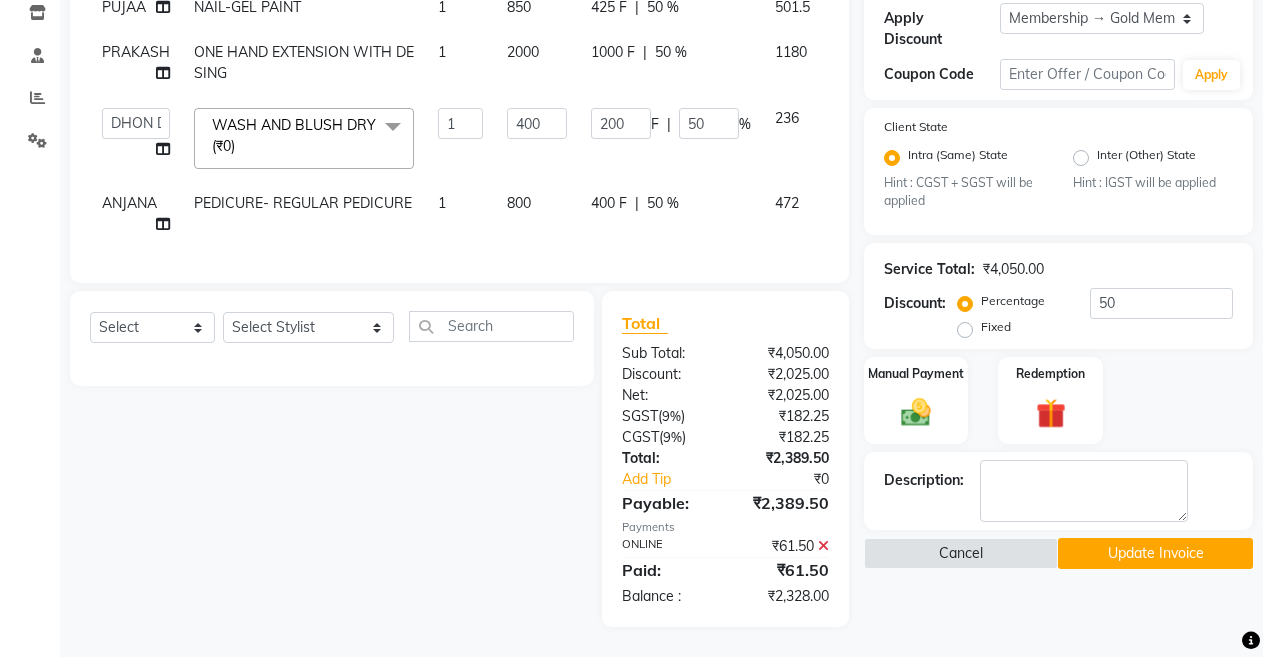 click on "Manual Payment Redemption" 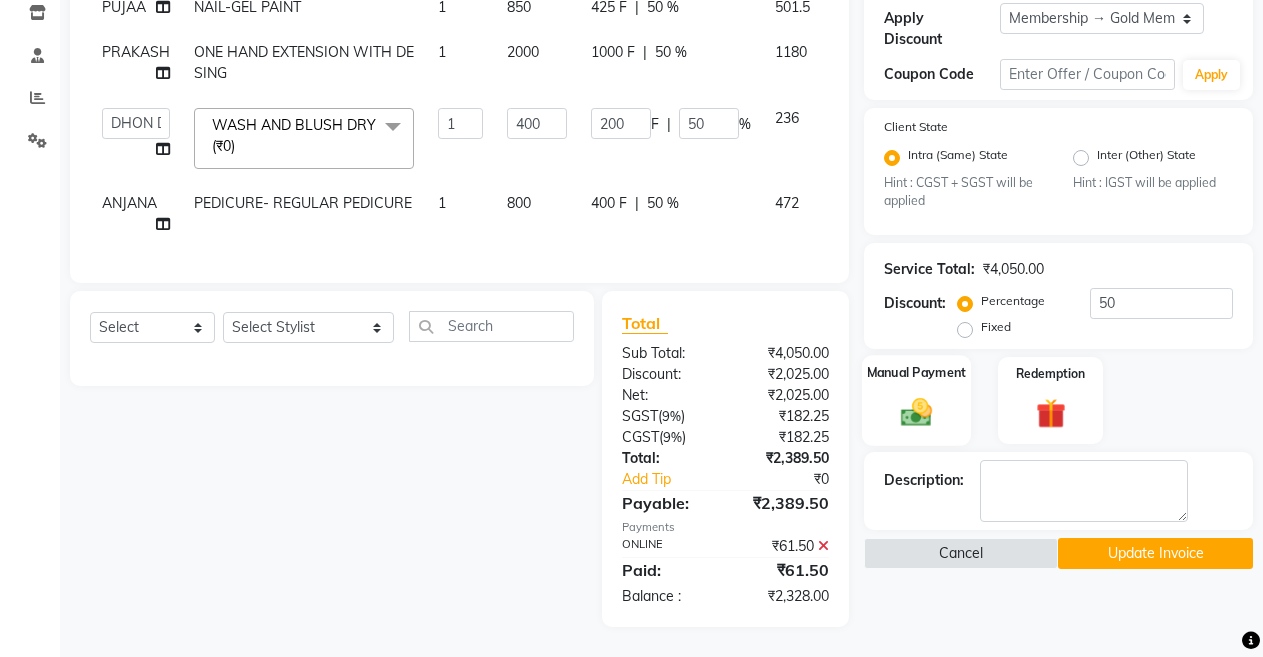 click 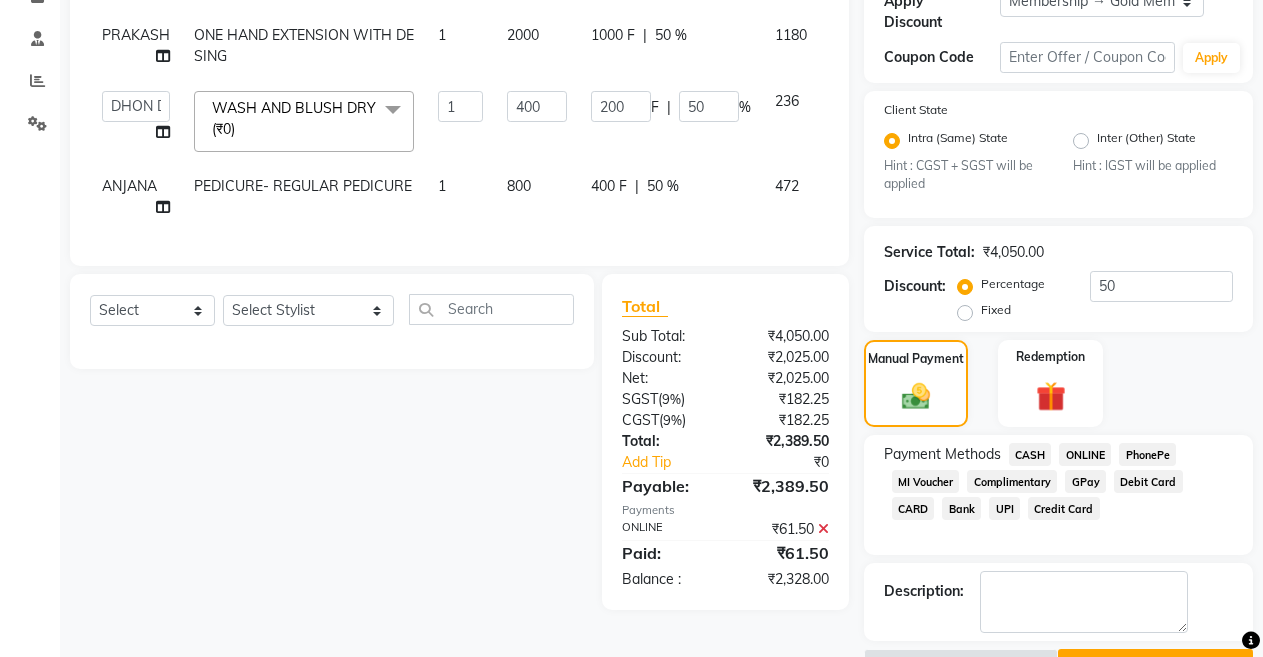 click on "CASH" 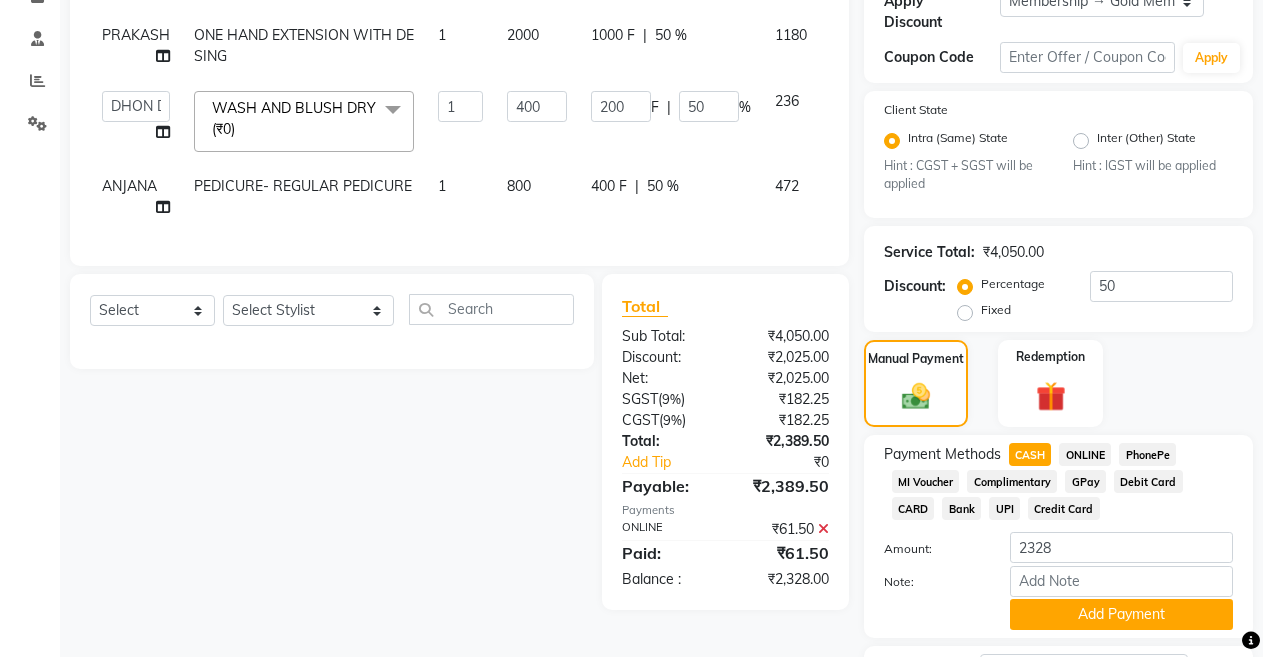 scroll, scrollTop: 495, scrollLeft: 0, axis: vertical 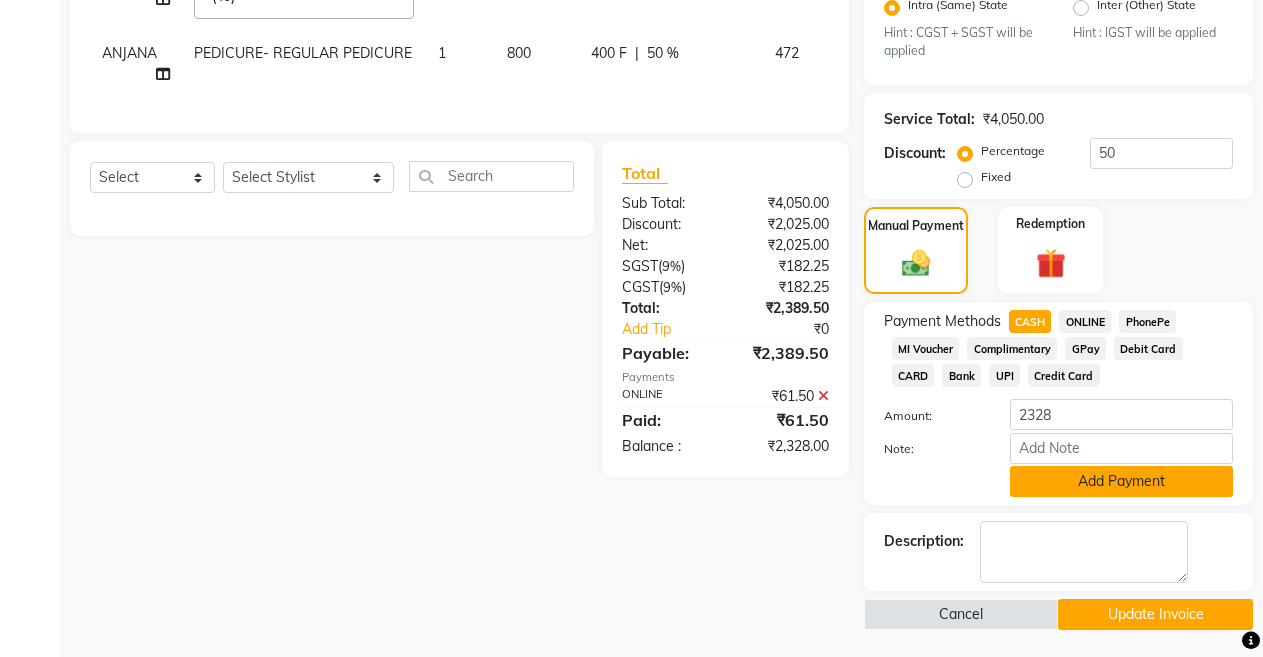 click on "Add Payment" 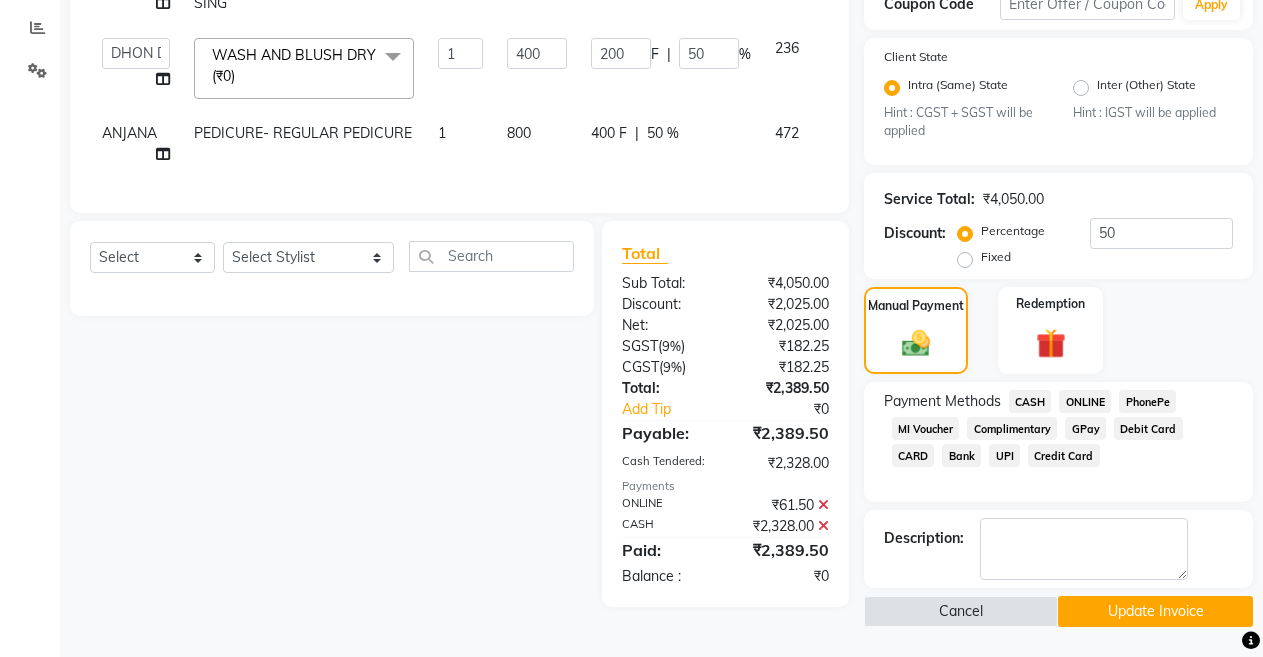 scroll, scrollTop: 415, scrollLeft: 0, axis: vertical 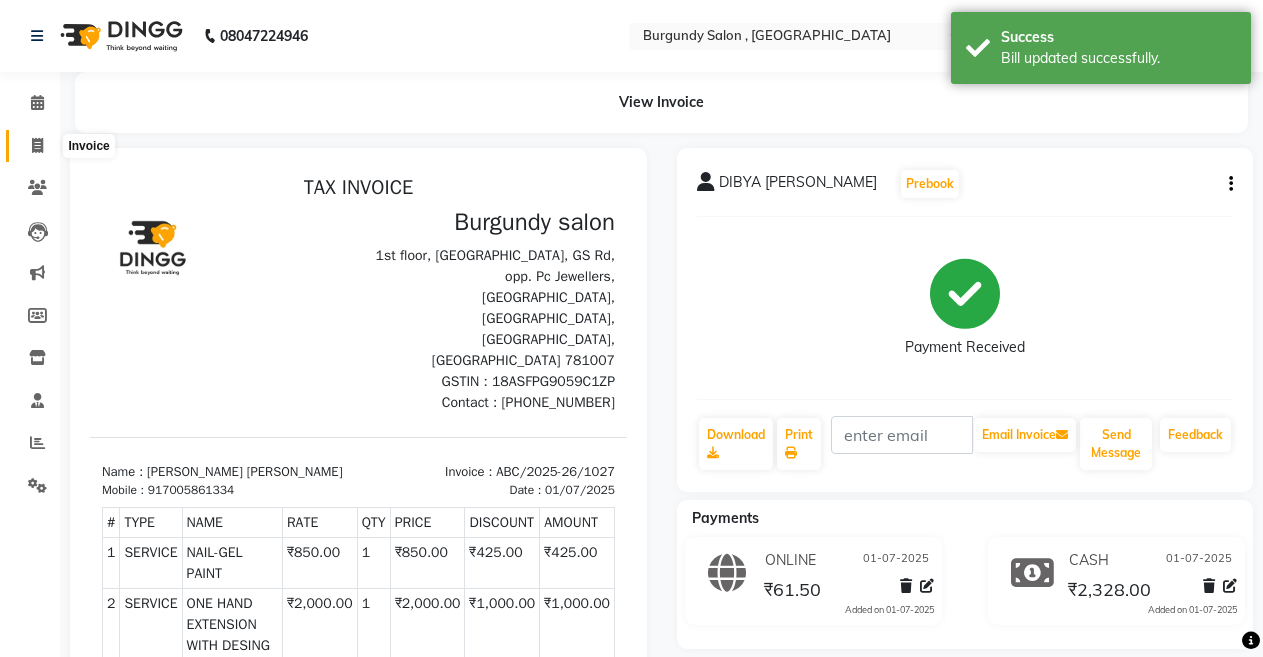 click 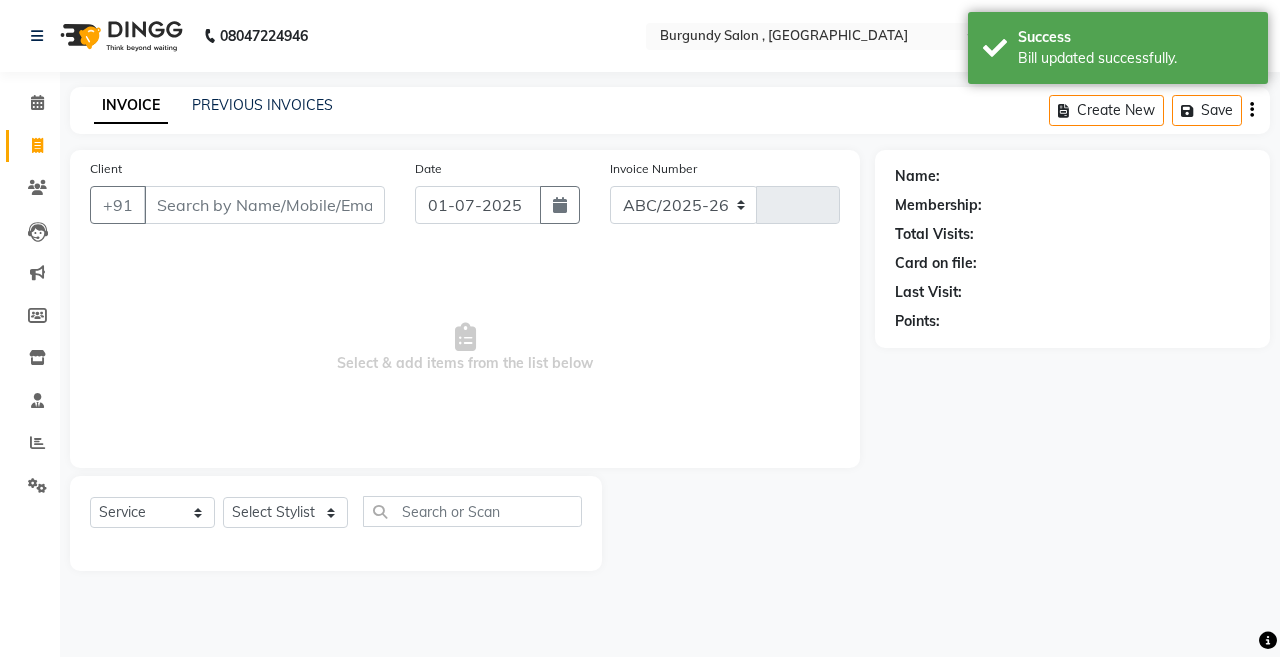 select on "5345" 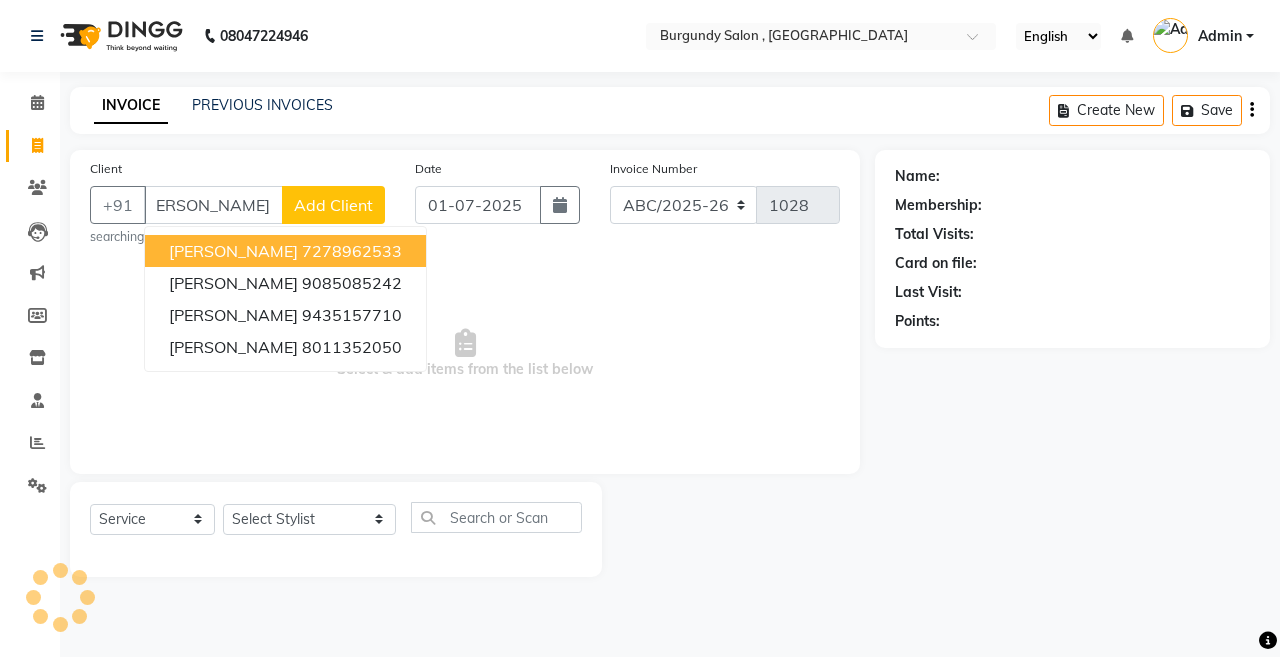 scroll, scrollTop: 0, scrollLeft: 51, axis: horizontal 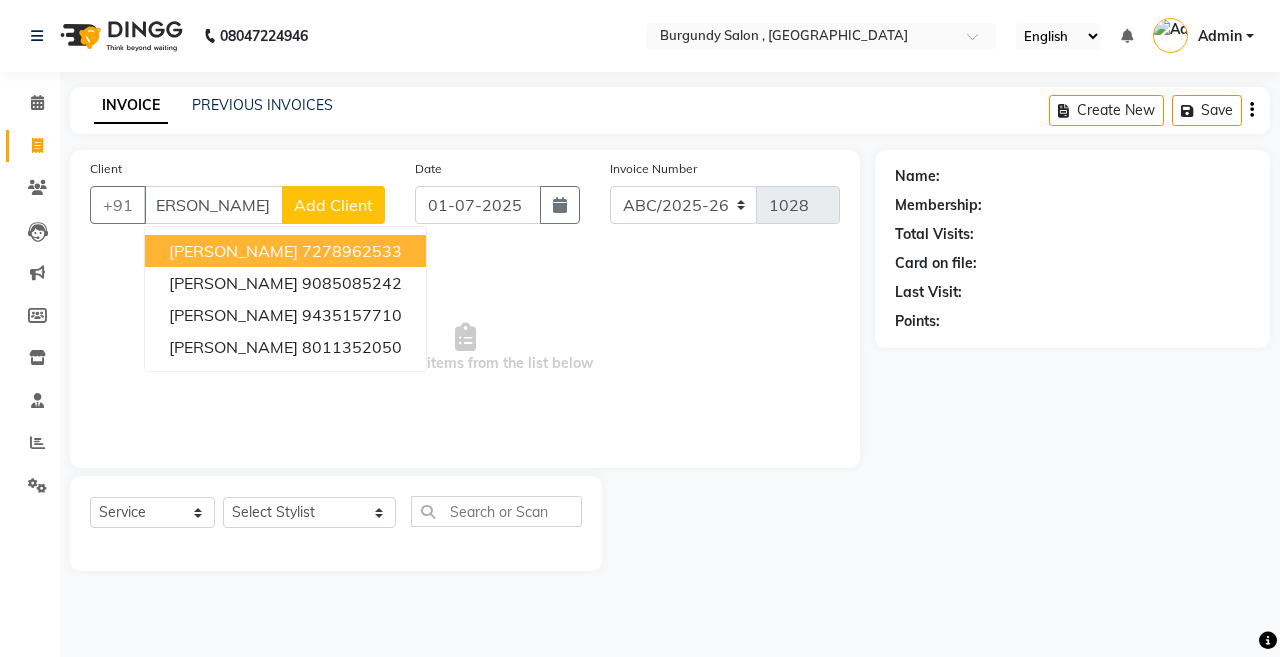 click on "MANISHA AGARWAL" at bounding box center [233, 251] 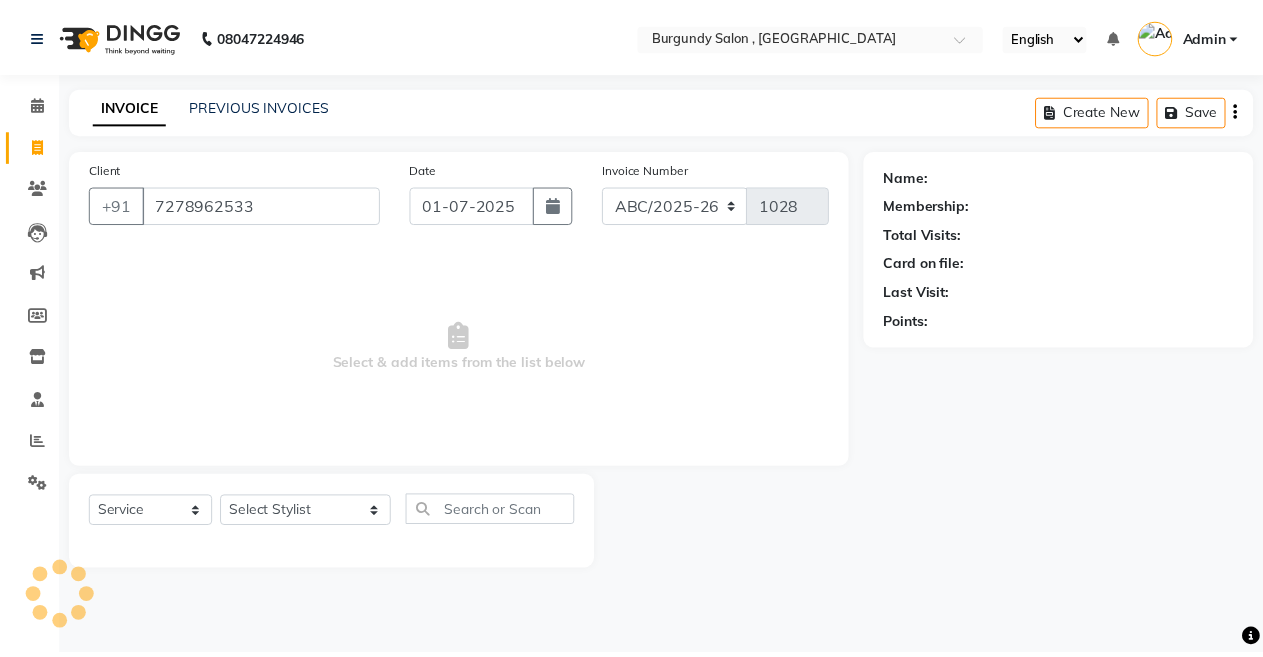 scroll, scrollTop: 0, scrollLeft: 0, axis: both 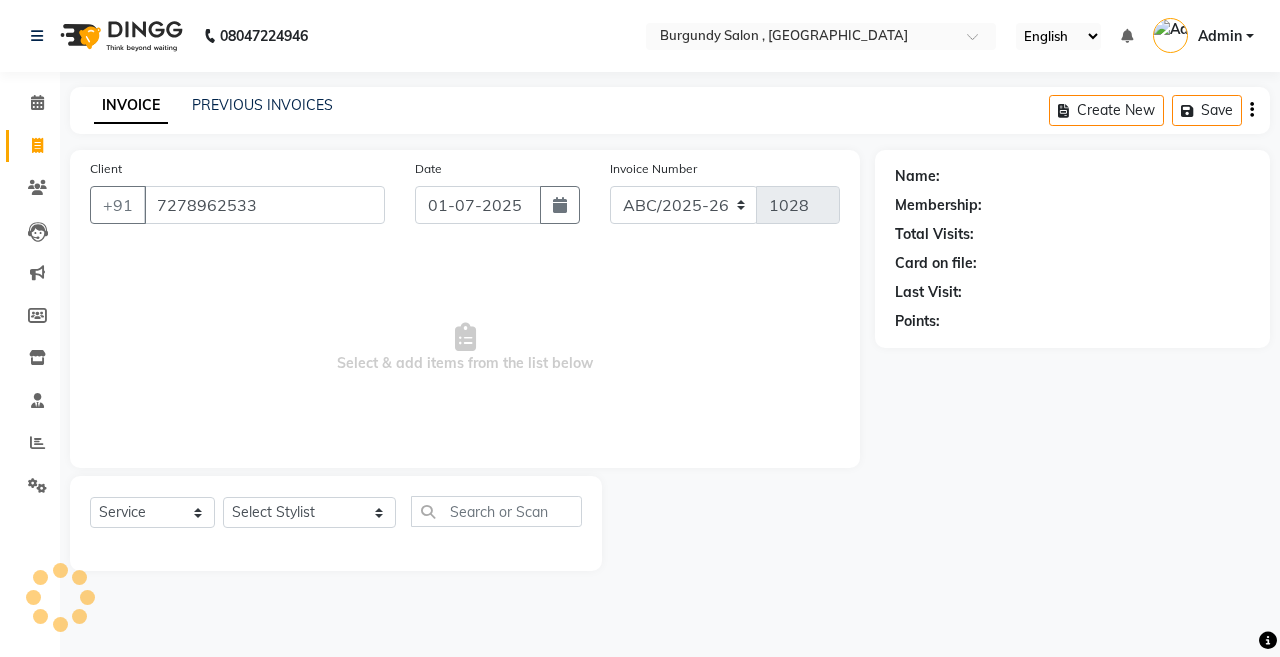 type on "7278962533" 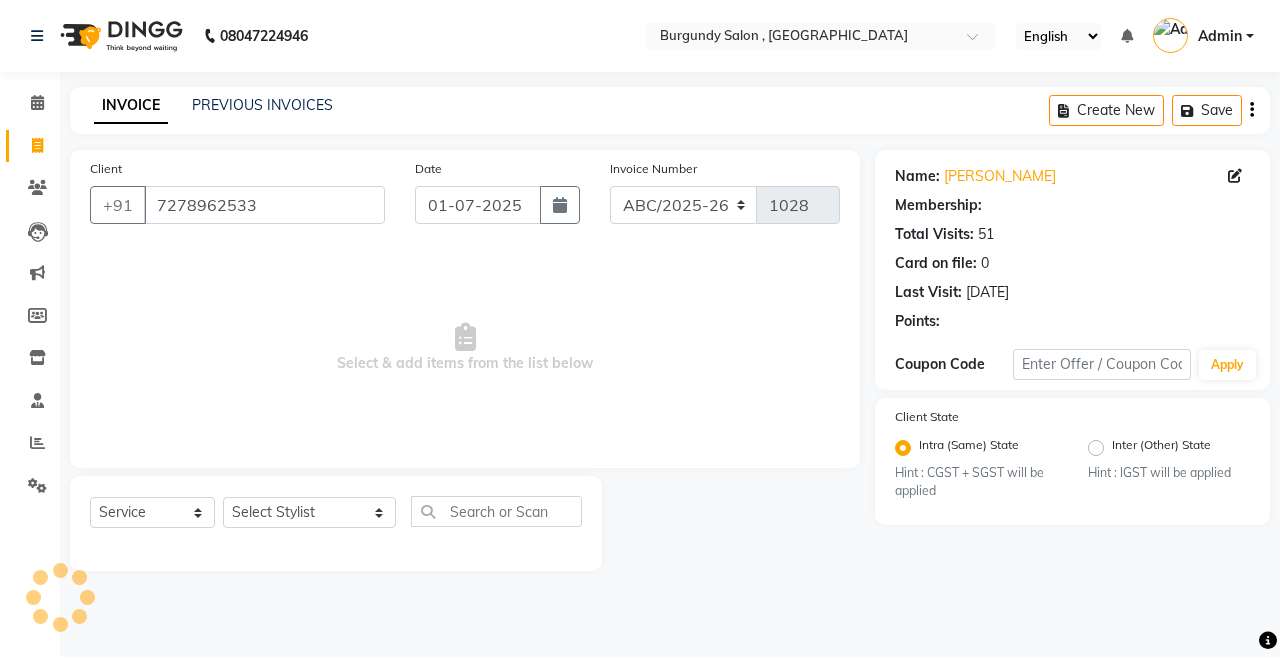 select on "1: Object" 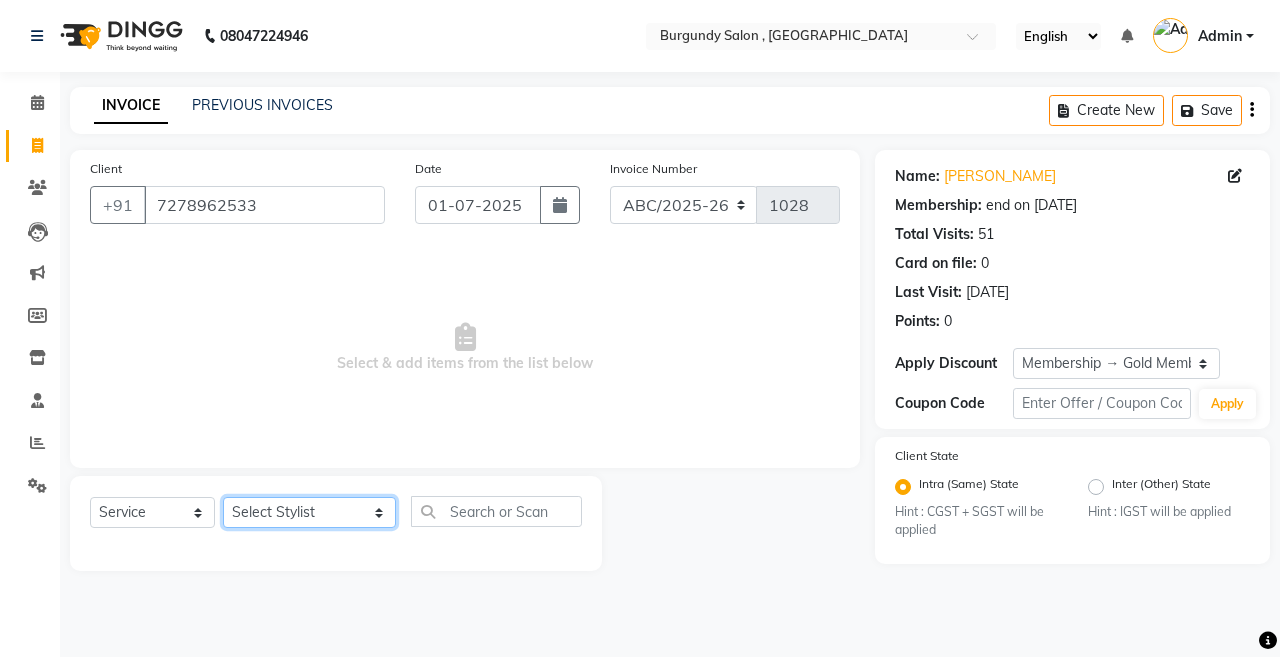 click on "Select Stylist ANIL  [PERSON_NAME] [PERSON_NAME]  DHON DAS DHON / [PERSON_NAME] [PERSON_NAME] [PERSON_NAME]/ [PERSON_NAME] [PERSON_NAME] LAXI / [PERSON_NAME] LITTLE MAAM MINTUL [PERSON_NAME] [PERSON_NAME] [PERSON_NAME] [PERSON_NAME]/POJA/ [PERSON_NAME] / [PERSON_NAME] [PERSON_NAME]/ [PERSON_NAME] PUJAA [PERSON_NAME] / [PERSON_NAME]  [PERSON_NAME] / [PERSON_NAME] [PERSON_NAME] / [PERSON_NAME] / [PERSON_NAME] [PERSON_NAME]/ [PERSON_NAME]/[PERSON_NAME]/[PERSON_NAME]/ [PERSON_NAME]/[PERSON_NAME]/ [PERSON_NAME] [PERSON_NAME]/ [PERSON_NAME] [PERSON_NAME] [PERSON_NAME] [PERSON_NAME] SOPEM staff 1 staff 1 TANU" 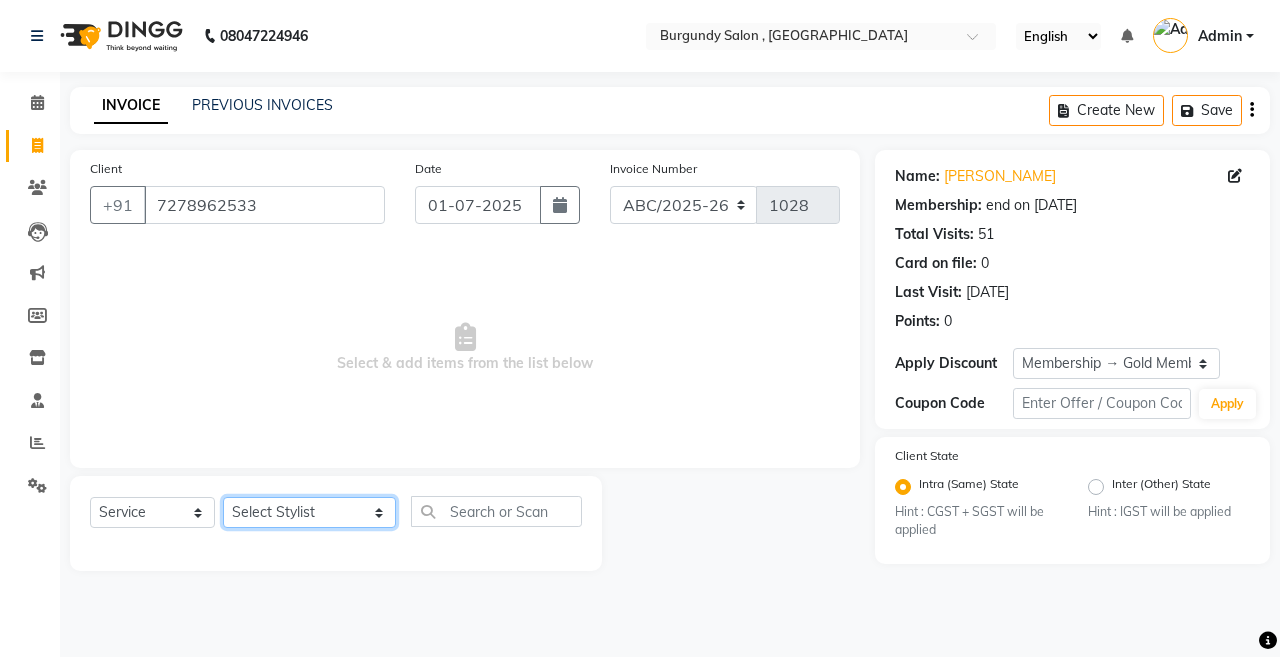 select on "58941" 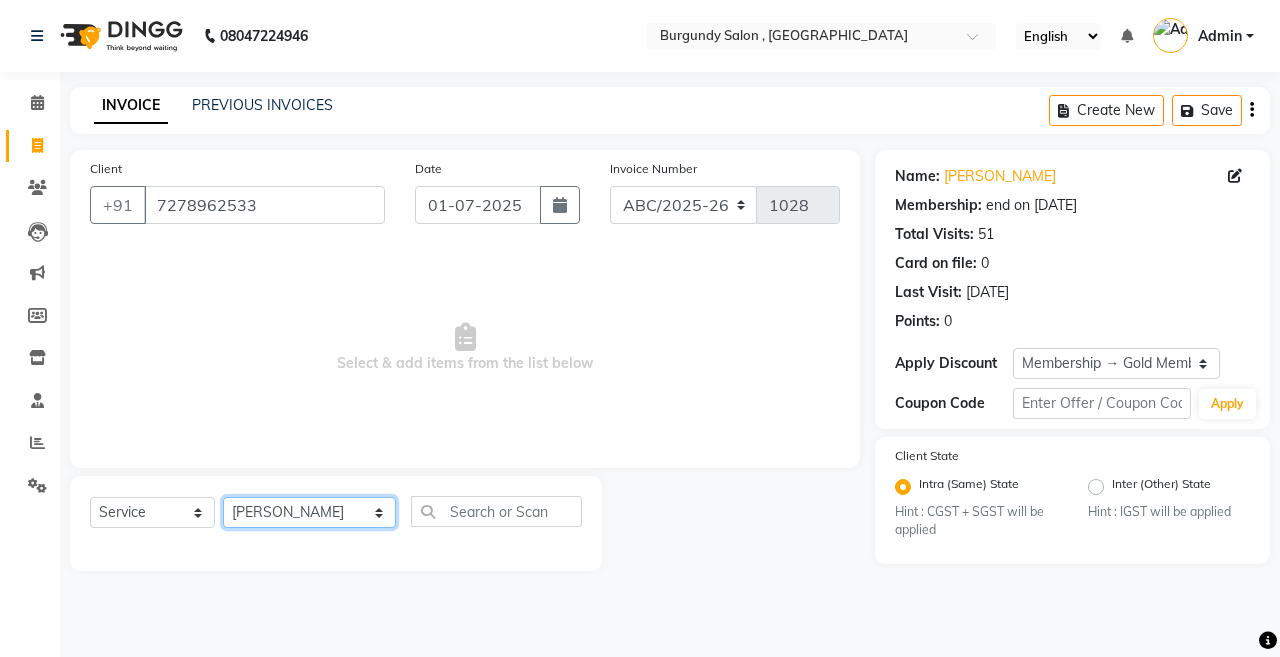 click on "Select Stylist ANIL  [PERSON_NAME] [PERSON_NAME]  DHON DAS DHON / [PERSON_NAME] [PERSON_NAME] [PERSON_NAME]/ [PERSON_NAME] [PERSON_NAME] LAXI / [PERSON_NAME] LITTLE MAAM MINTUL [PERSON_NAME] [PERSON_NAME] [PERSON_NAME] [PERSON_NAME]/POJA/ [PERSON_NAME] / [PERSON_NAME] [PERSON_NAME]/ [PERSON_NAME] PUJAA [PERSON_NAME] / [PERSON_NAME]  [PERSON_NAME] / [PERSON_NAME] [PERSON_NAME] / [PERSON_NAME] / [PERSON_NAME] [PERSON_NAME]/ [PERSON_NAME]/[PERSON_NAME]/[PERSON_NAME]/ [PERSON_NAME]/[PERSON_NAME]/ [PERSON_NAME] [PERSON_NAME]/ [PERSON_NAME] [PERSON_NAME] [PERSON_NAME] [PERSON_NAME] SOPEM staff 1 staff 1 TANU" 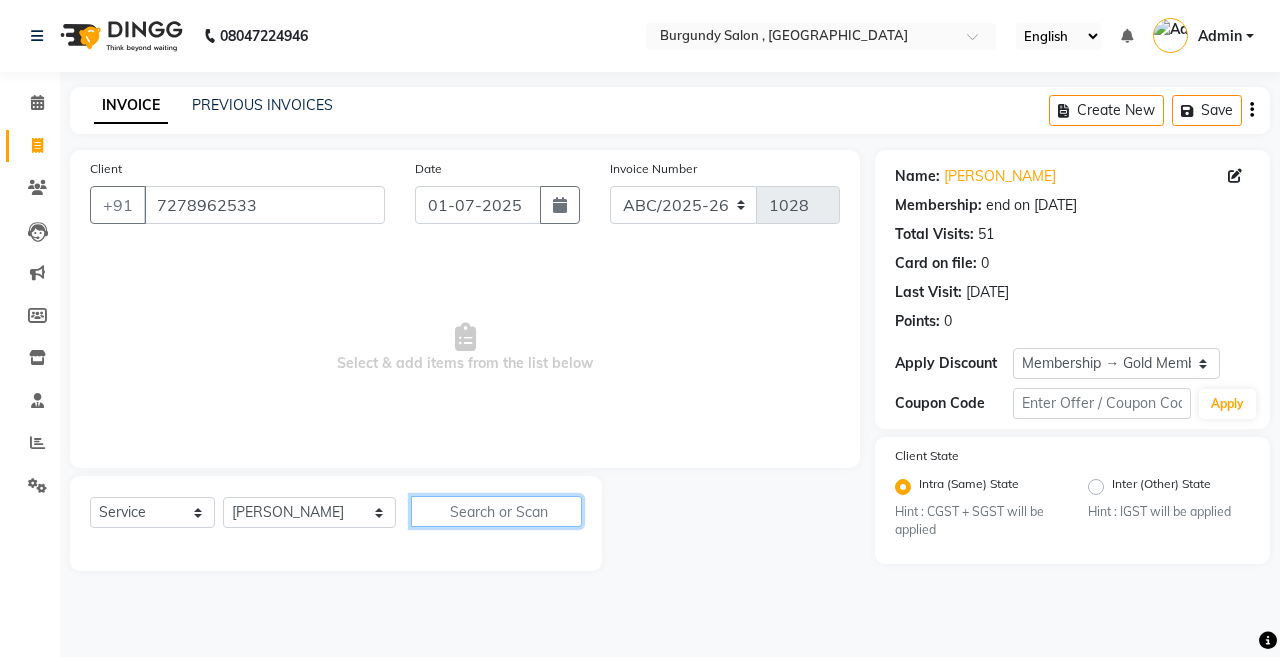 click 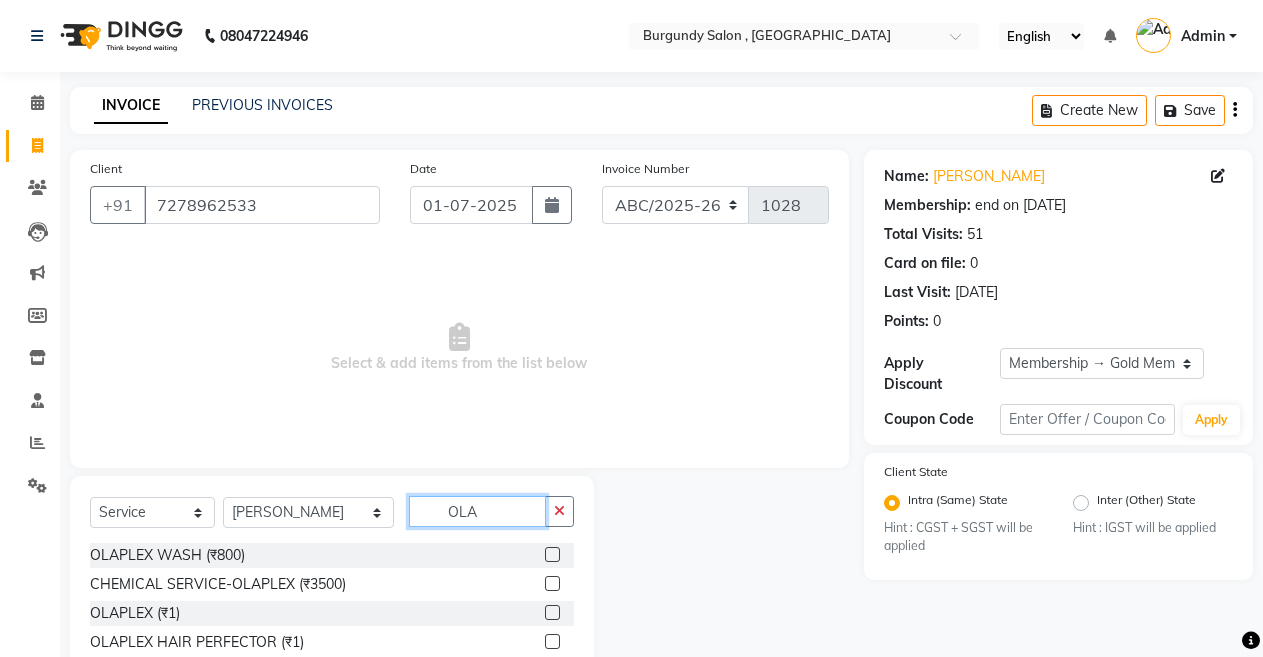 type on "OLA" 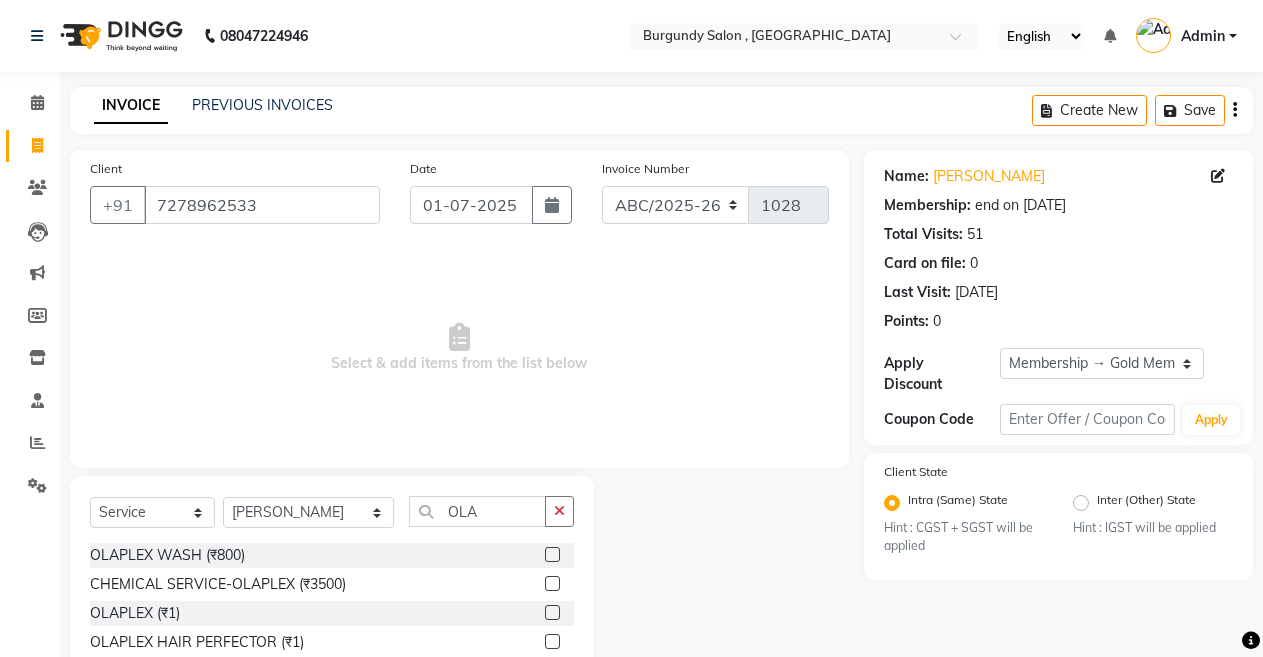 click 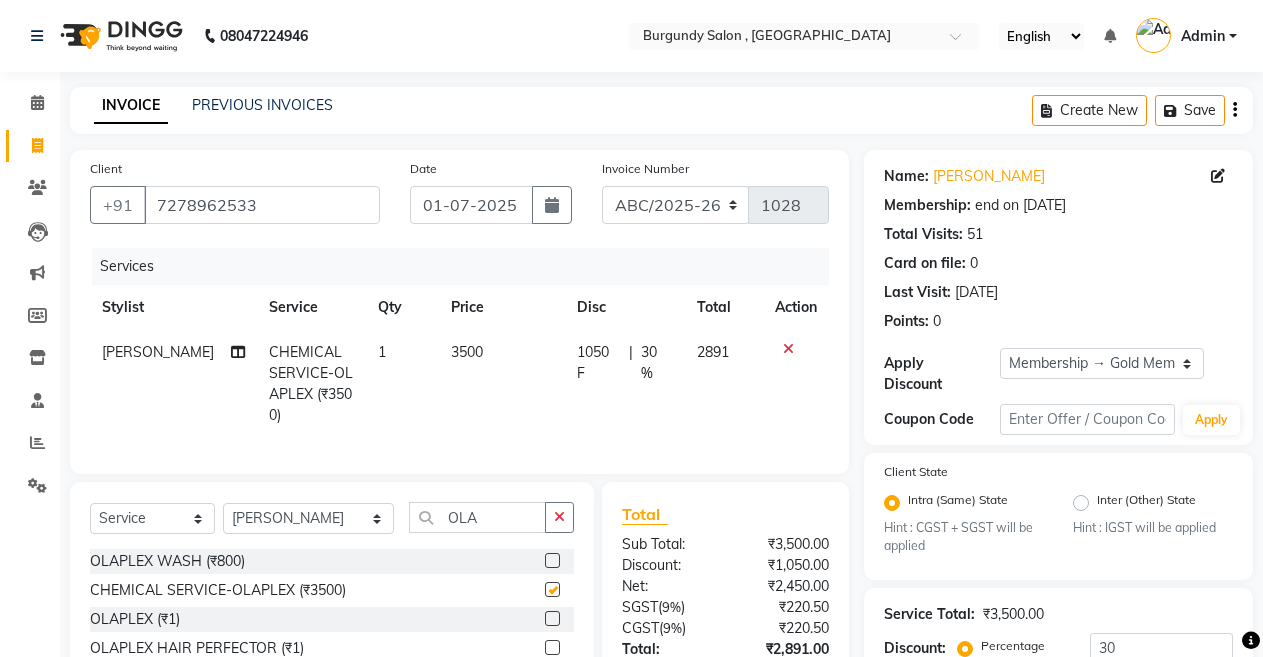checkbox on "false" 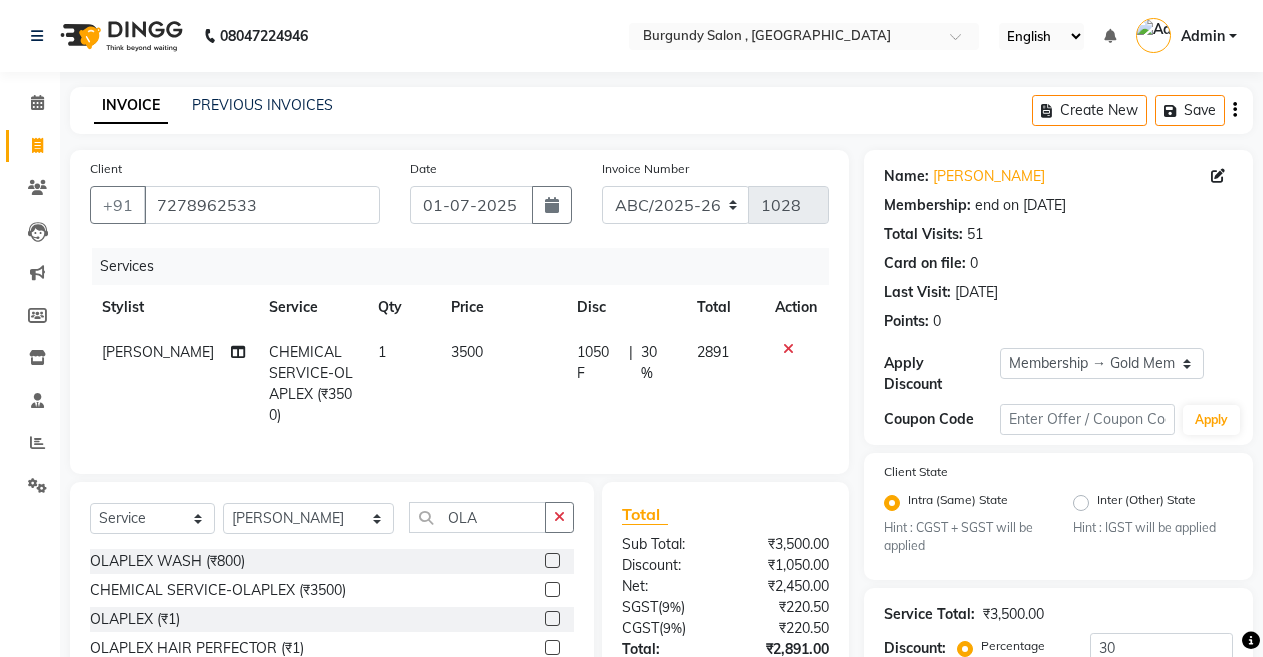 scroll, scrollTop: 203, scrollLeft: 0, axis: vertical 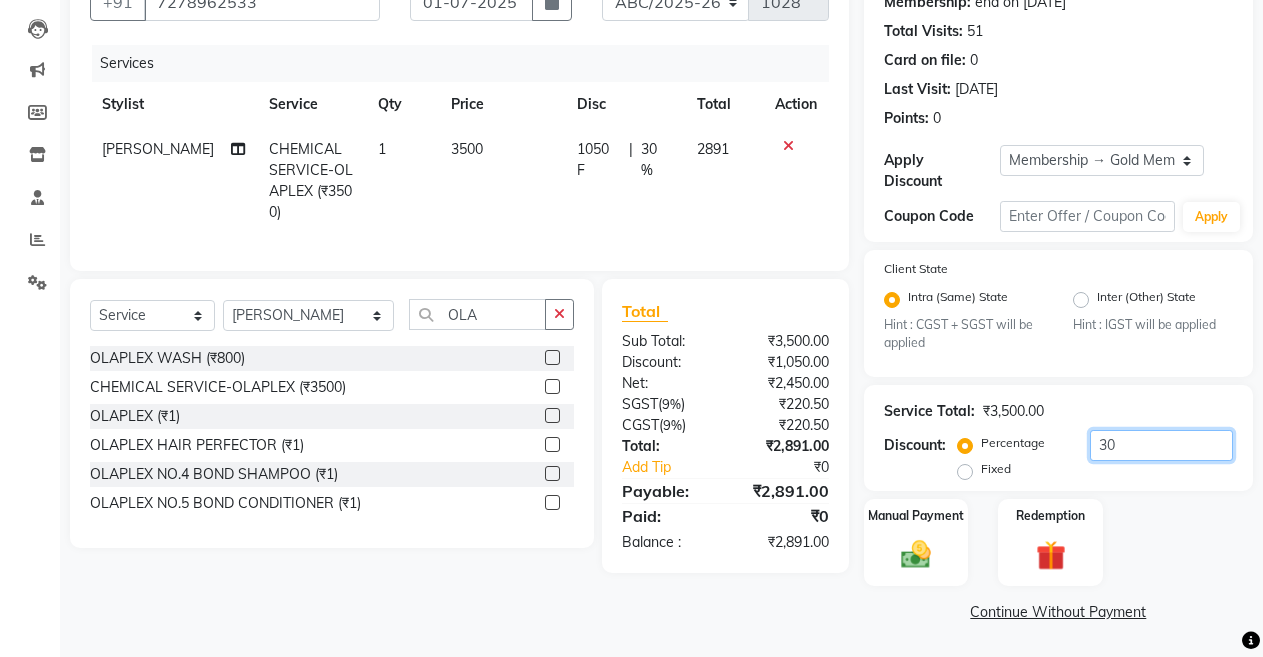 click on "30" 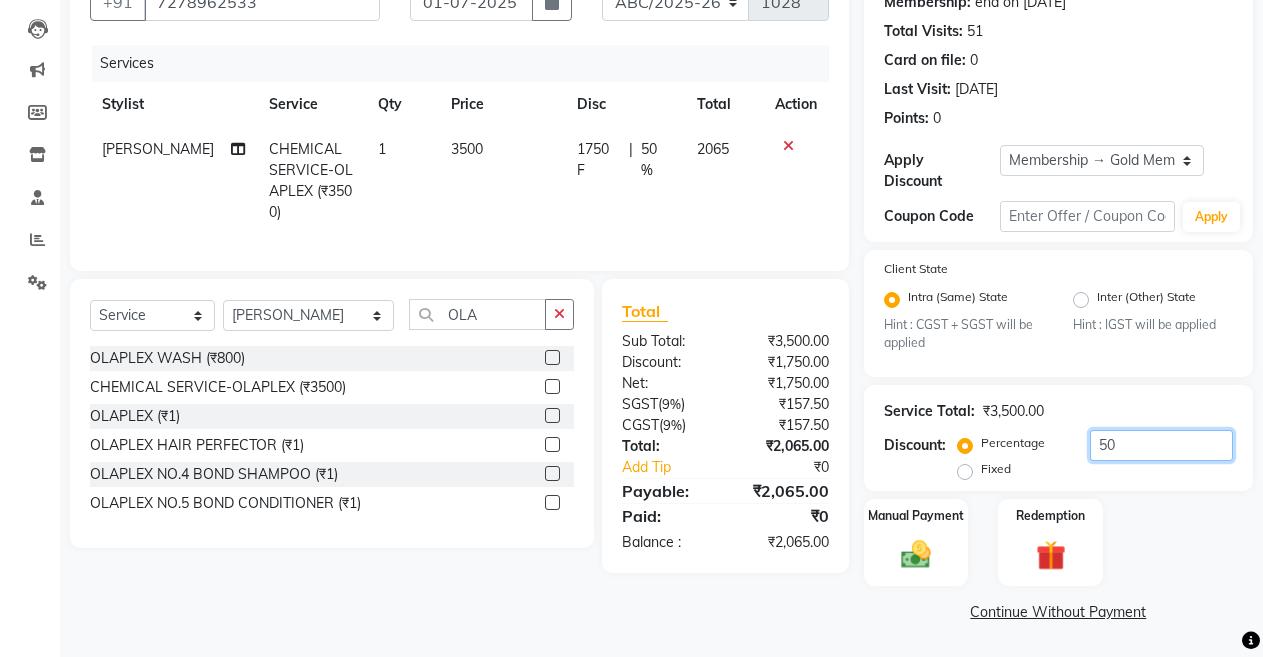 scroll, scrollTop: 0, scrollLeft: 0, axis: both 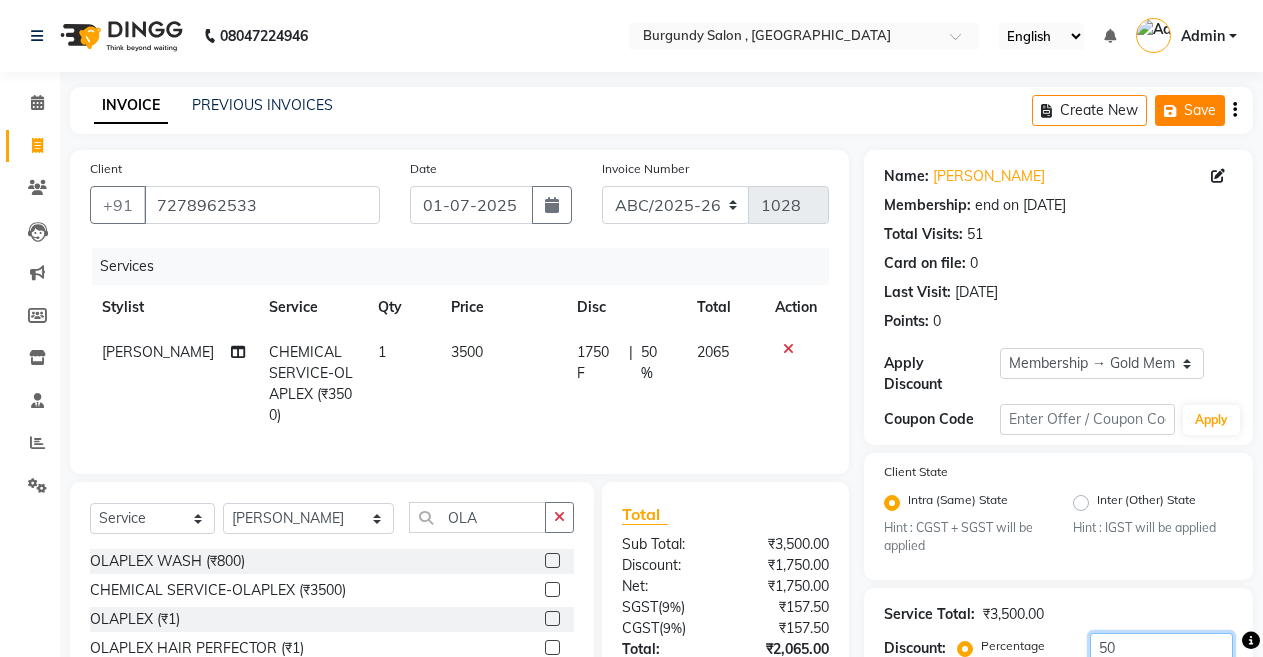 type on "50" 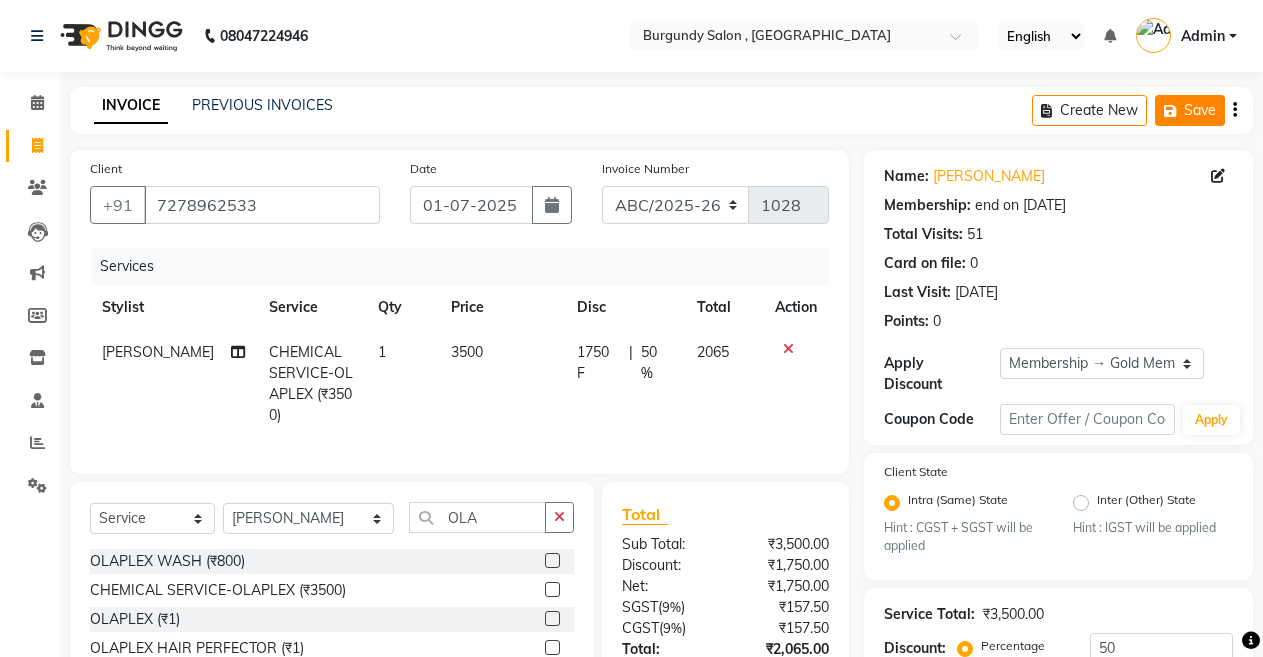 click 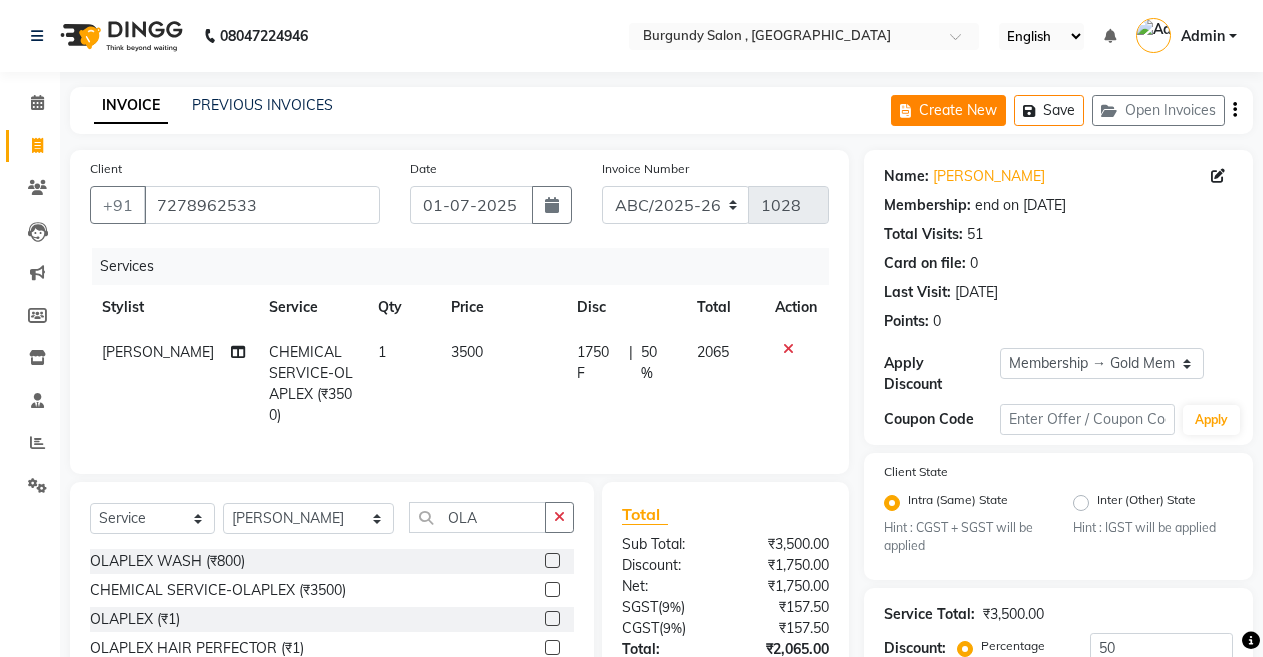 click on "Create New" 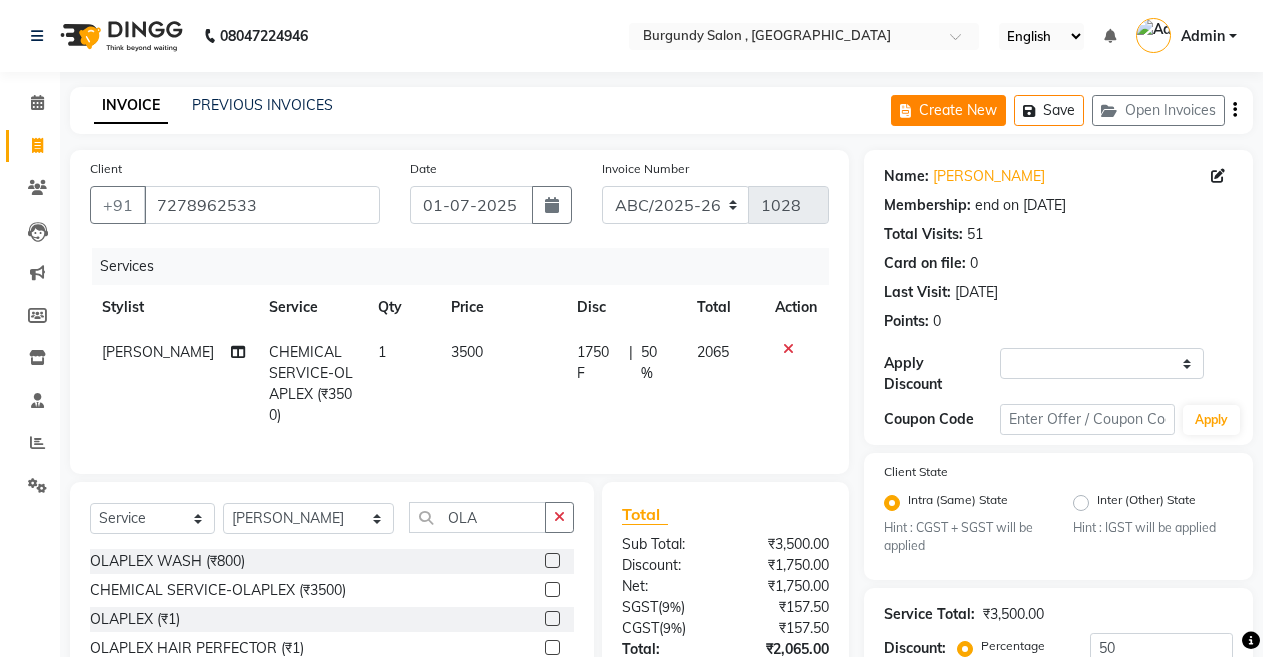 select on "service" 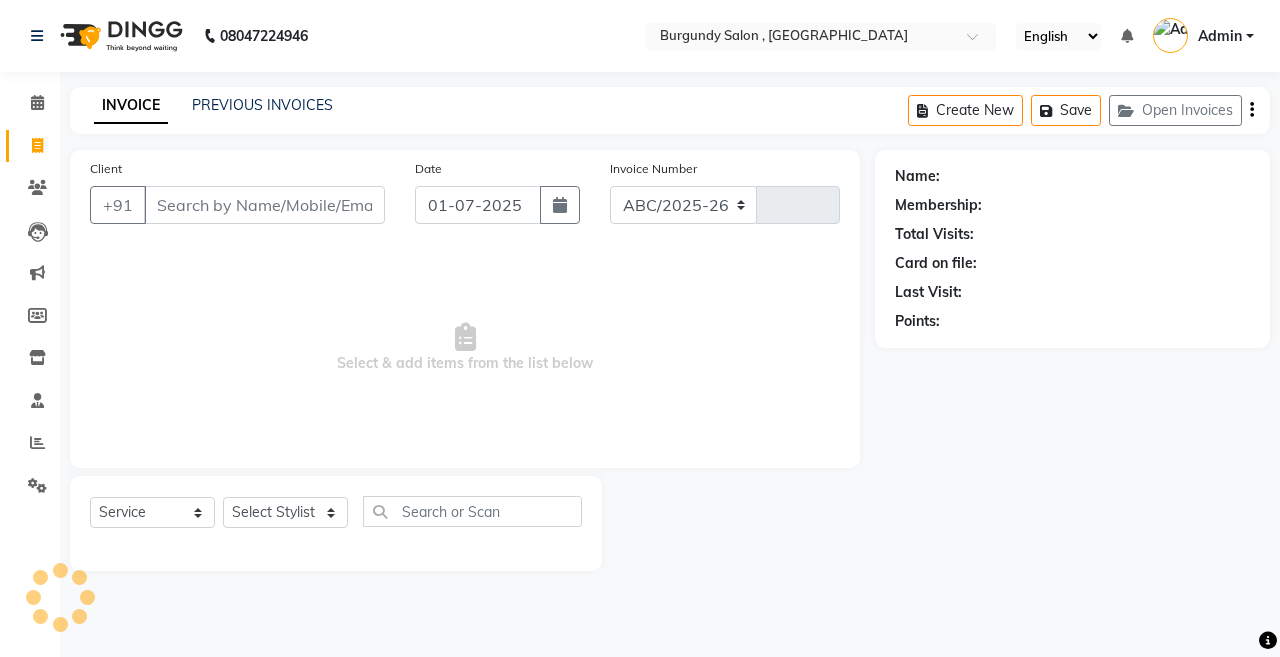 select on "5345" 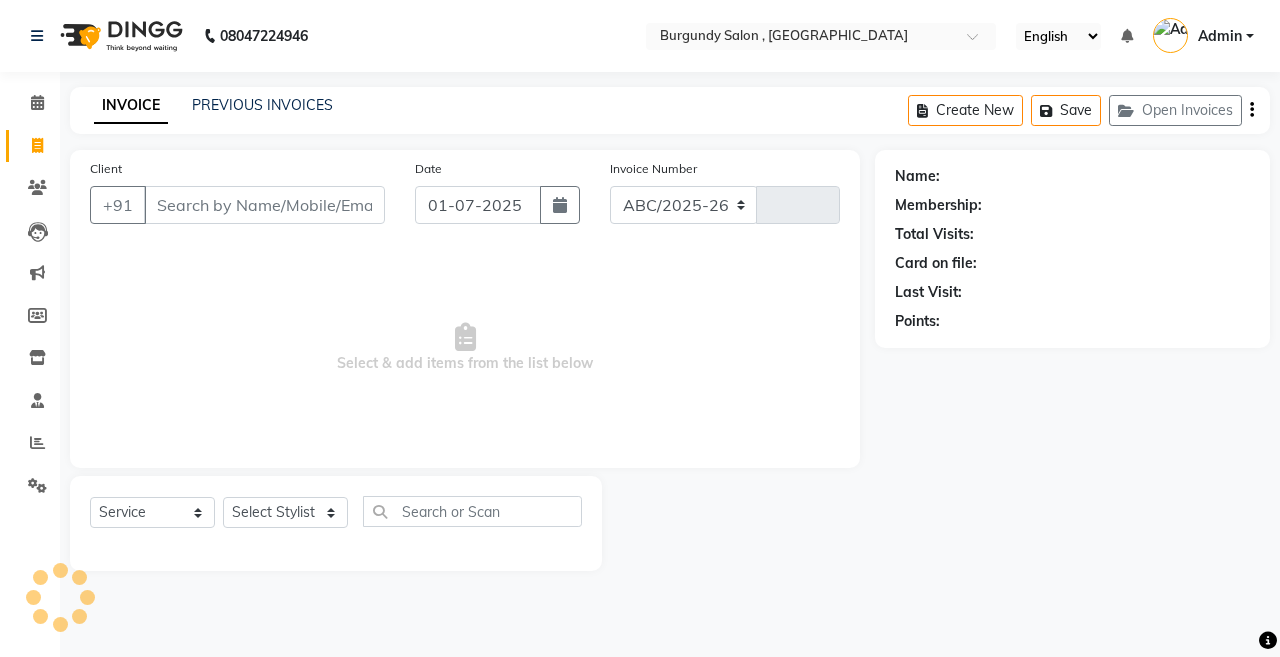 type on "1028" 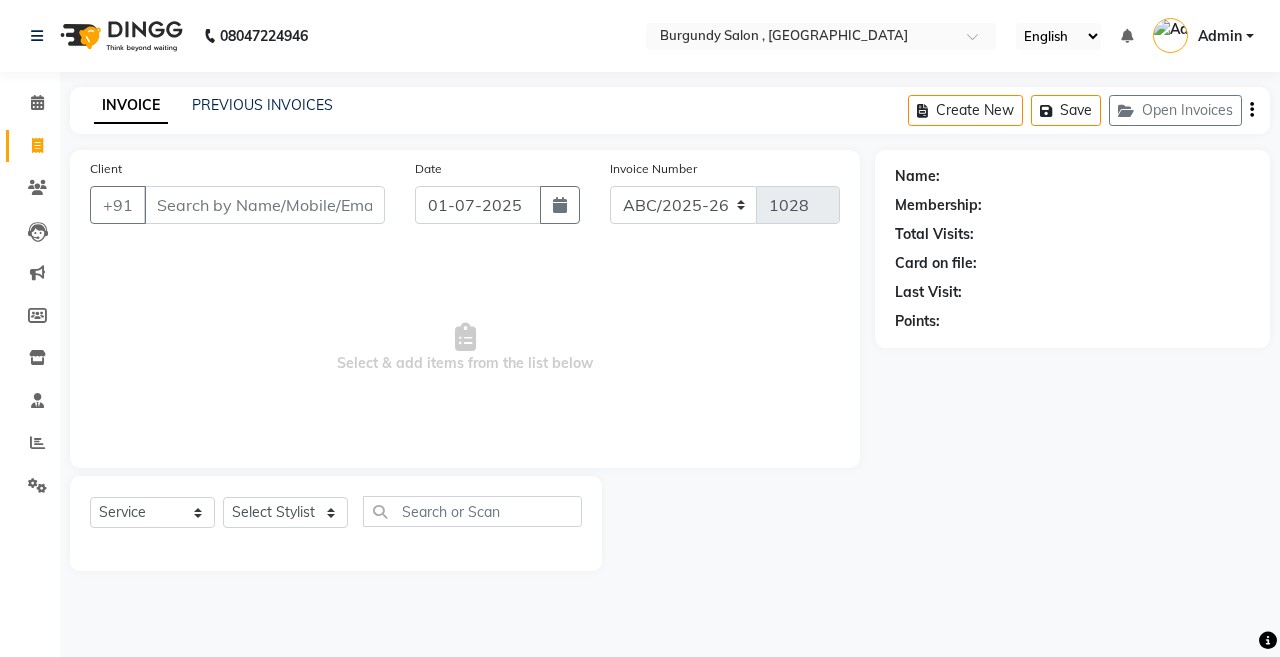 click on "Client" at bounding box center [264, 205] 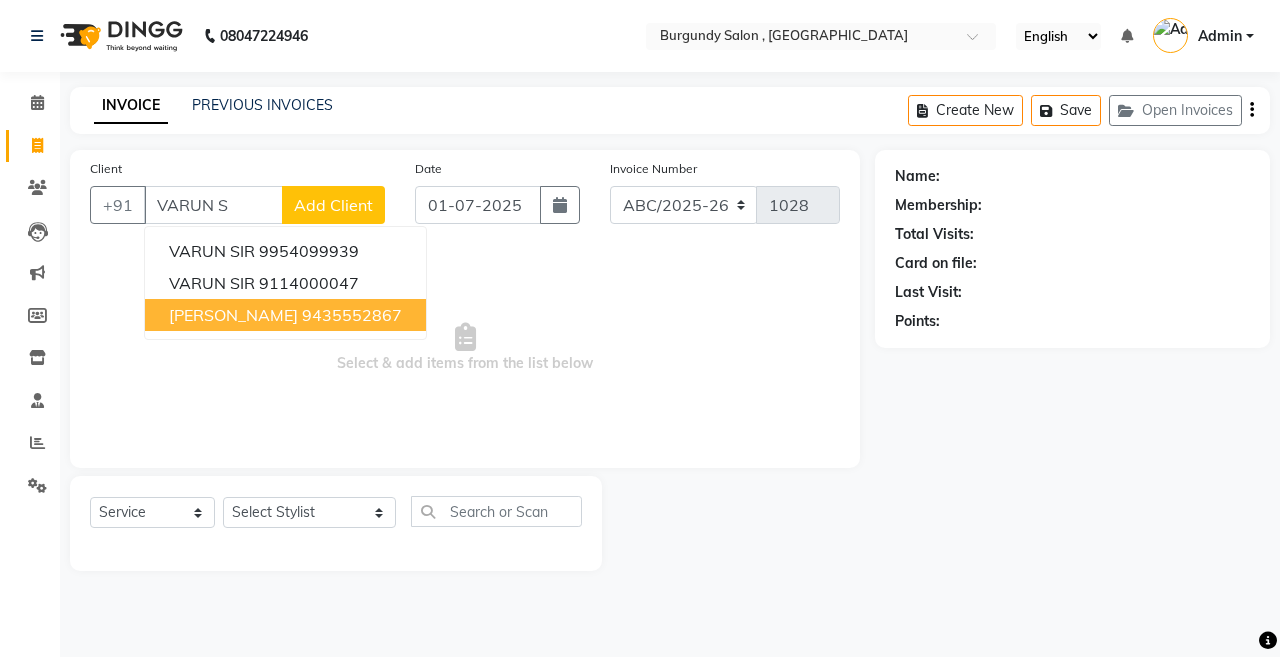 click on "VARUN SHROFF" at bounding box center (233, 315) 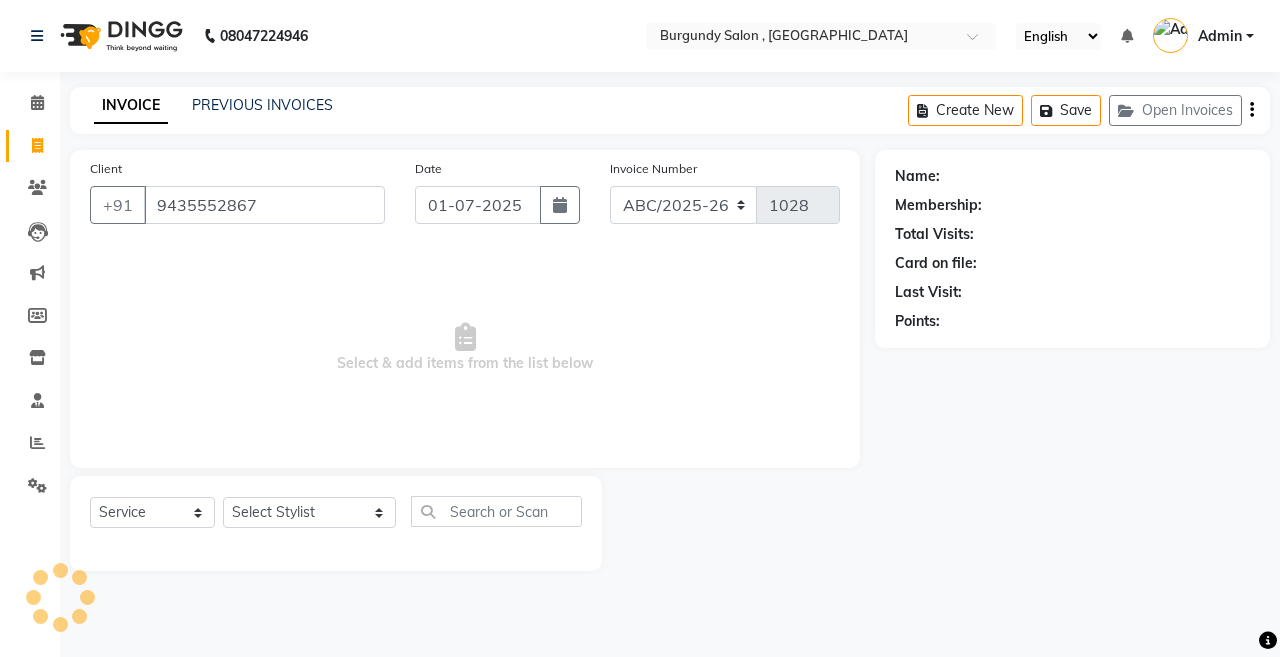 type on "9435552867" 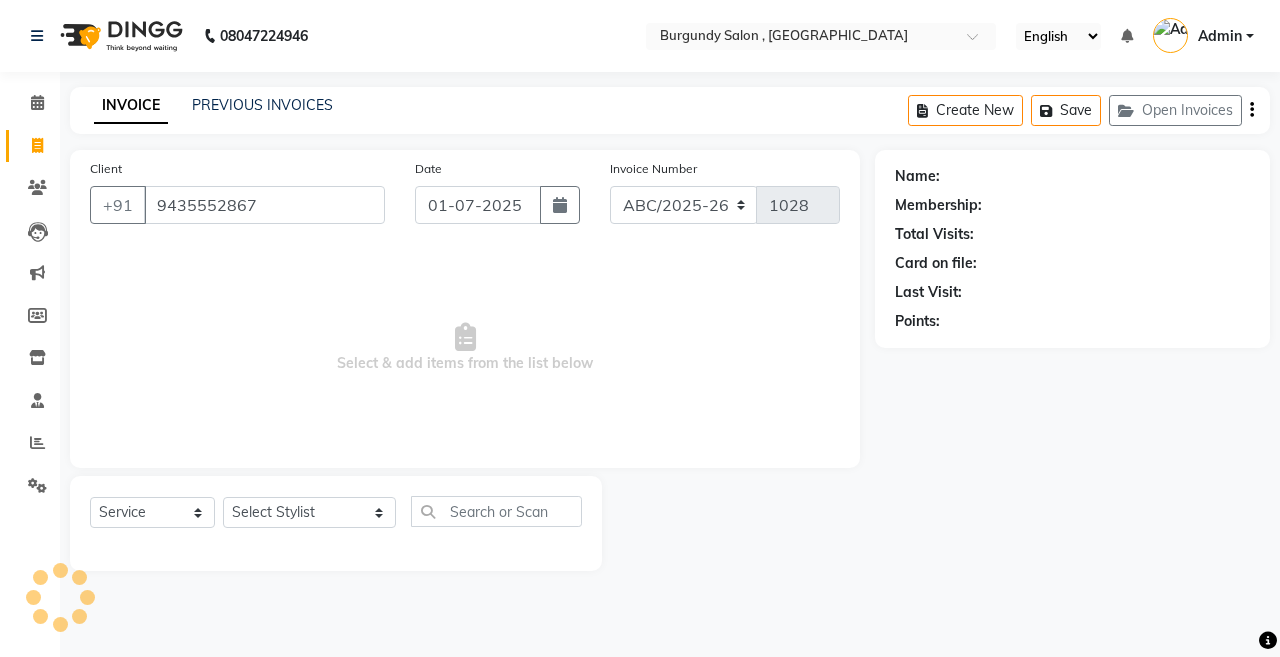 select on "1: Object" 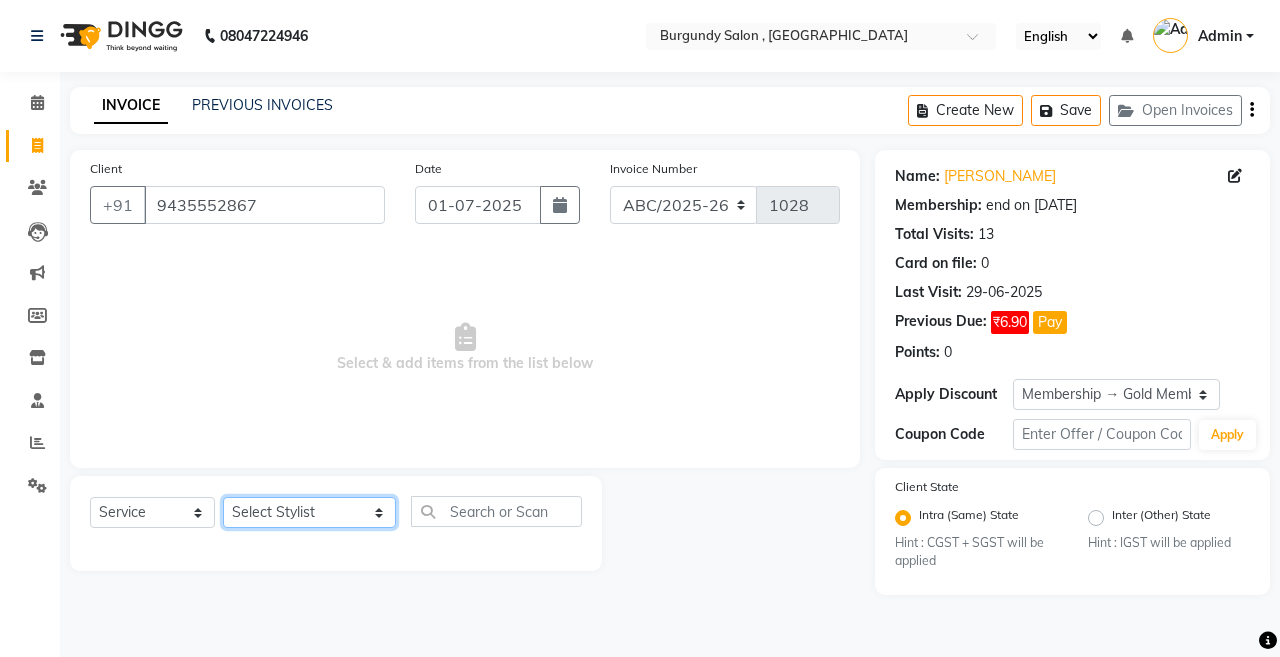 click on "Select Stylist ANIL  [PERSON_NAME] [PERSON_NAME]  DHON DAS DHON / [PERSON_NAME] [PERSON_NAME] [PERSON_NAME]/ [PERSON_NAME] [PERSON_NAME] LAXI / [PERSON_NAME] LITTLE MAAM MINTUL [PERSON_NAME] [PERSON_NAME] [PERSON_NAME] [PERSON_NAME]/POJA/ [PERSON_NAME] / [PERSON_NAME] [PERSON_NAME]/ [PERSON_NAME] PUJAA [PERSON_NAME] / [PERSON_NAME]  [PERSON_NAME] / [PERSON_NAME] [PERSON_NAME] / [PERSON_NAME] / [PERSON_NAME] [PERSON_NAME]/ [PERSON_NAME]/[PERSON_NAME]/[PERSON_NAME]/ [PERSON_NAME]/[PERSON_NAME]/ [PERSON_NAME] [PERSON_NAME]/ [PERSON_NAME] [PERSON_NAME] [PERSON_NAME] [PERSON_NAME] SOPEM staff 1 staff 1 TANU" 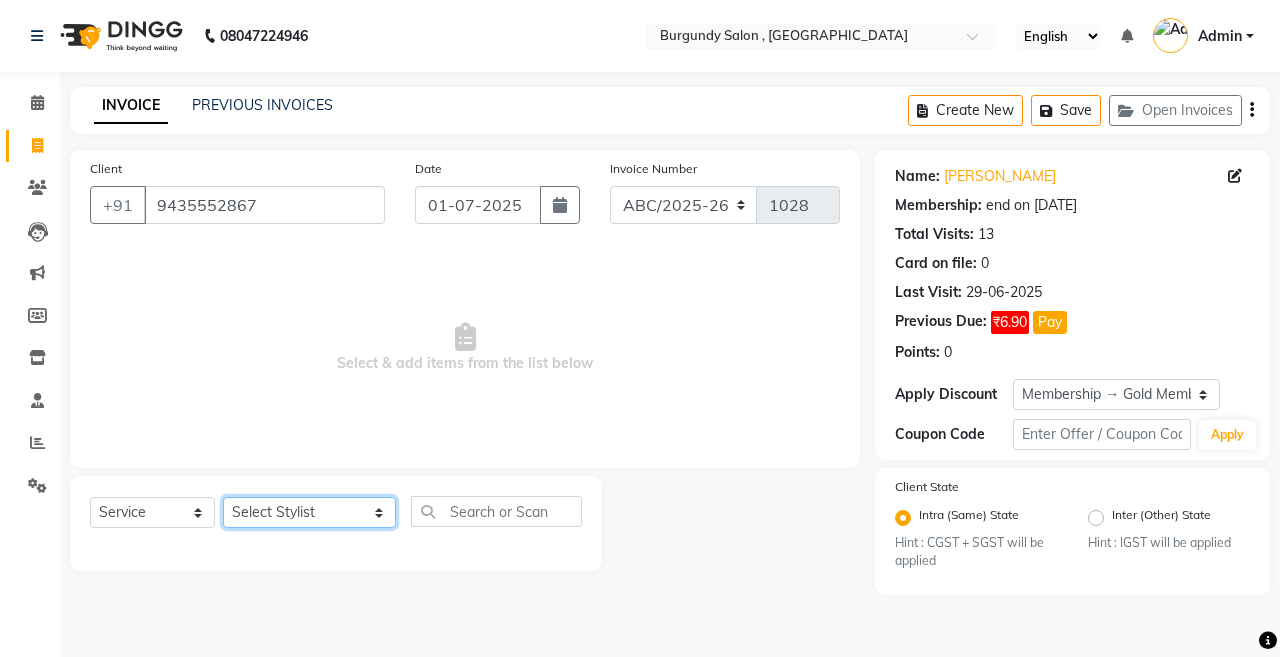 select on "58941" 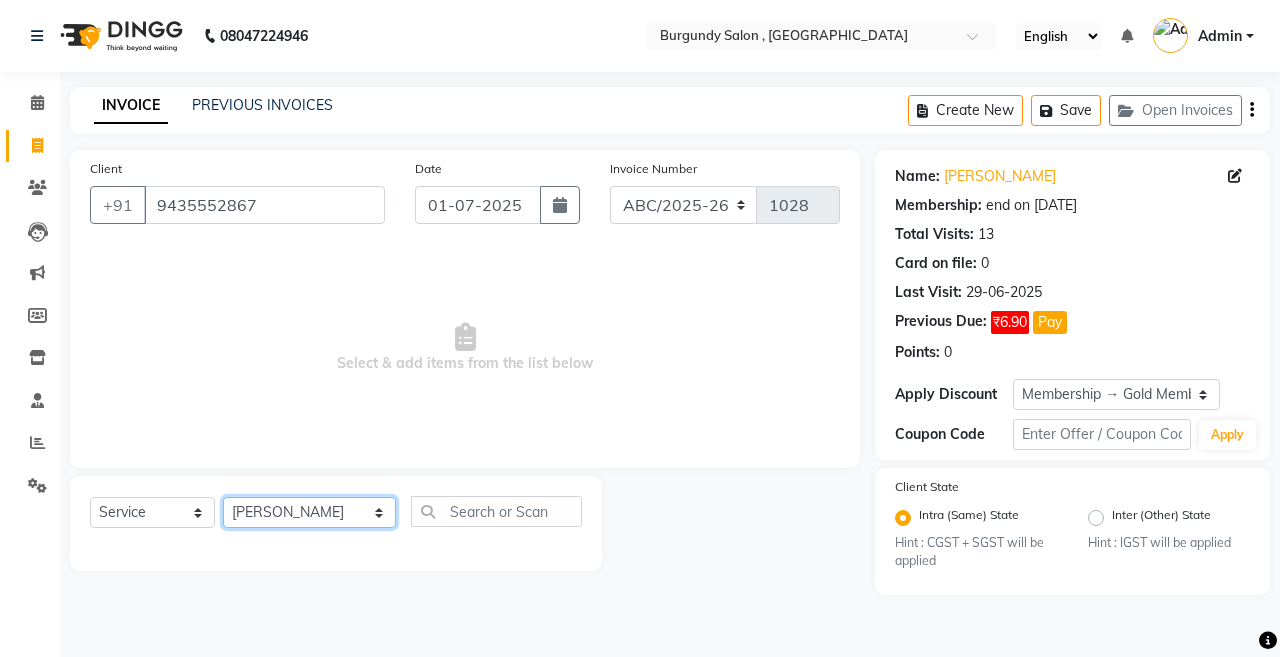 click on "Select Stylist ANIL  [PERSON_NAME] [PERSON_NAME]  DHON DAS DHON / [PERSON_NAME] [PERSON_NAME] [PERSON_NAME]/ [PERSON_NAME] [PERSON_NAME] LAXI / [PERSON_NAME] LITTLE MAAM MINTUL [PERSON_NAME] [PERSON_NAME] [PERSON_NAME] [PERSON_NAME]/POJA/ [PERSON_NAME] / [PERSON_NAME] [PERSON_NAME]/ [PERSON_NAME] PUJAA [PERSON_NAME] / [PERSON_NAME]  [PERSON_NAME] / [PERSON_NAME] [PERSON_NAME] / [PERSON_NAME] / [PERSON_NAME] [PERSON_NAME]/ [PERSON_NAME]/[PERSON_NAME]/[PERSON_NAME]/ [PERSON_NAME]/[PERSON_NAME]/ [PERSON_NAME] [PERSON_NAME]/ [PERSON_NAME] [PERSON_NAME] [PERSON_NAME] [PERSON_NAME] SOPEM staff 1 staff 1 TANU" 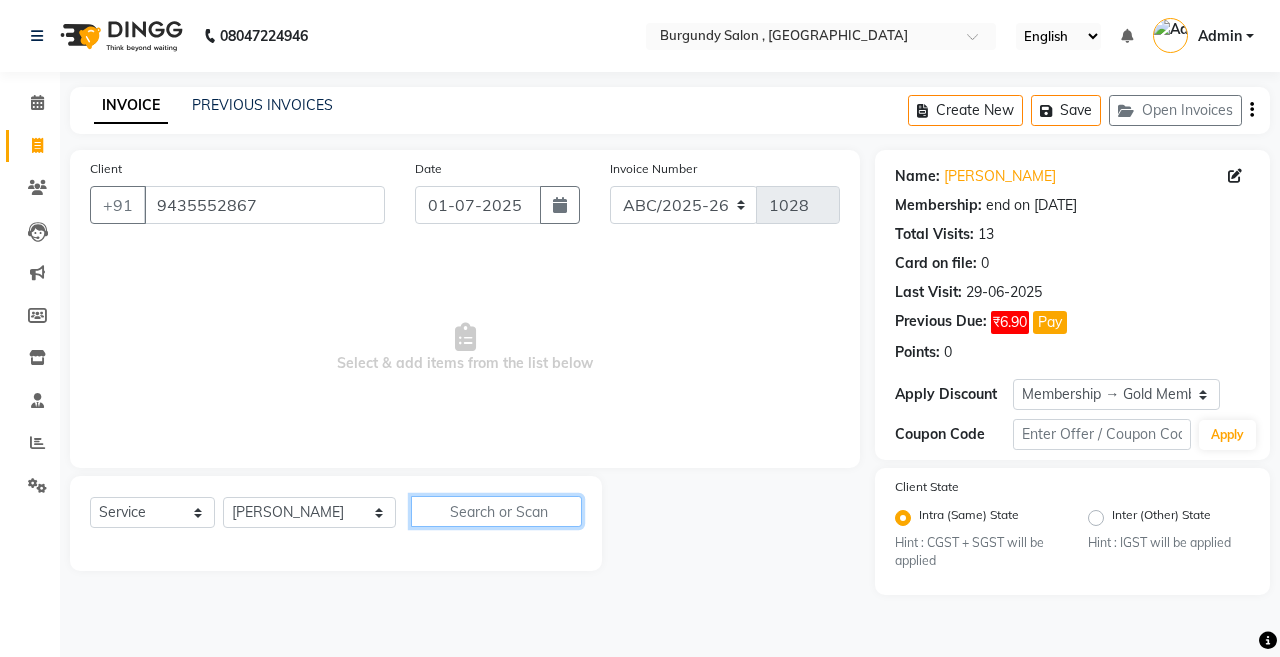 click 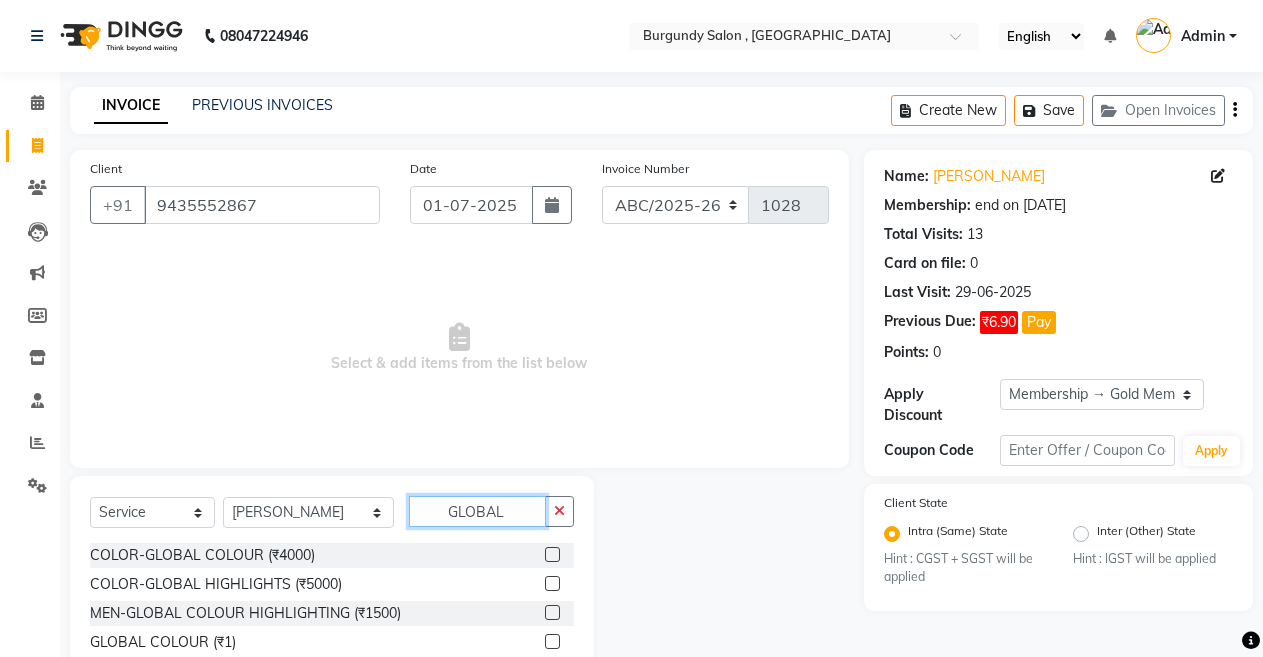 type on "GLOBAL" 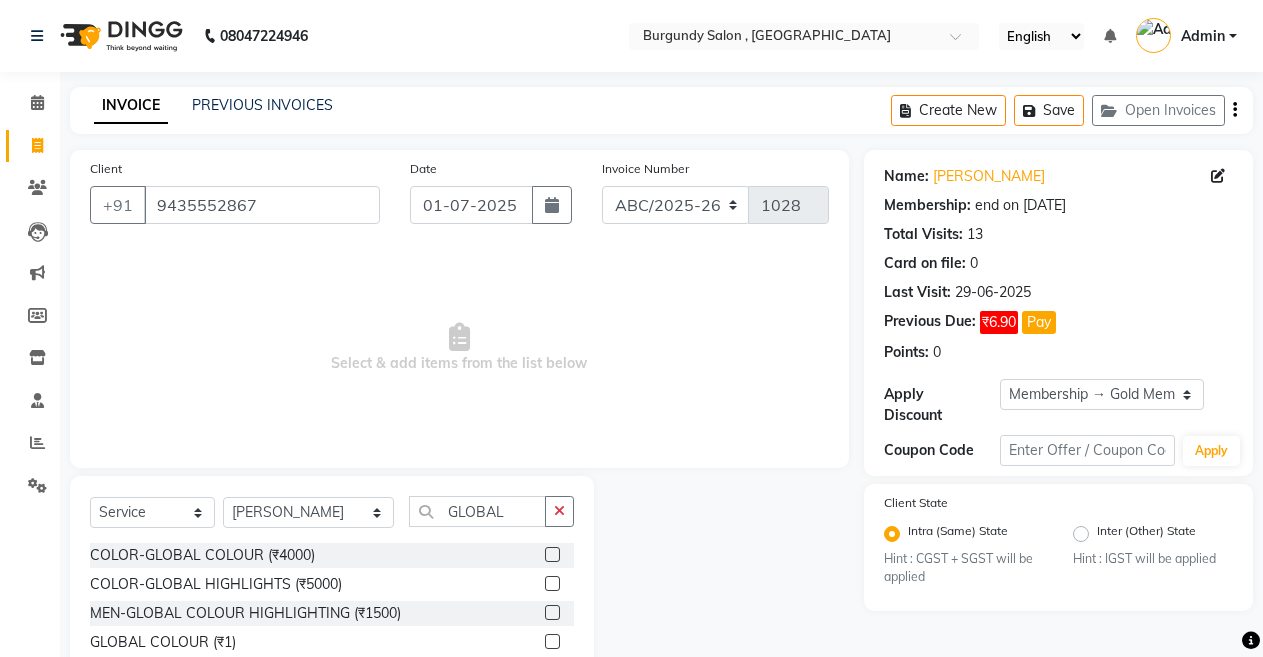 click 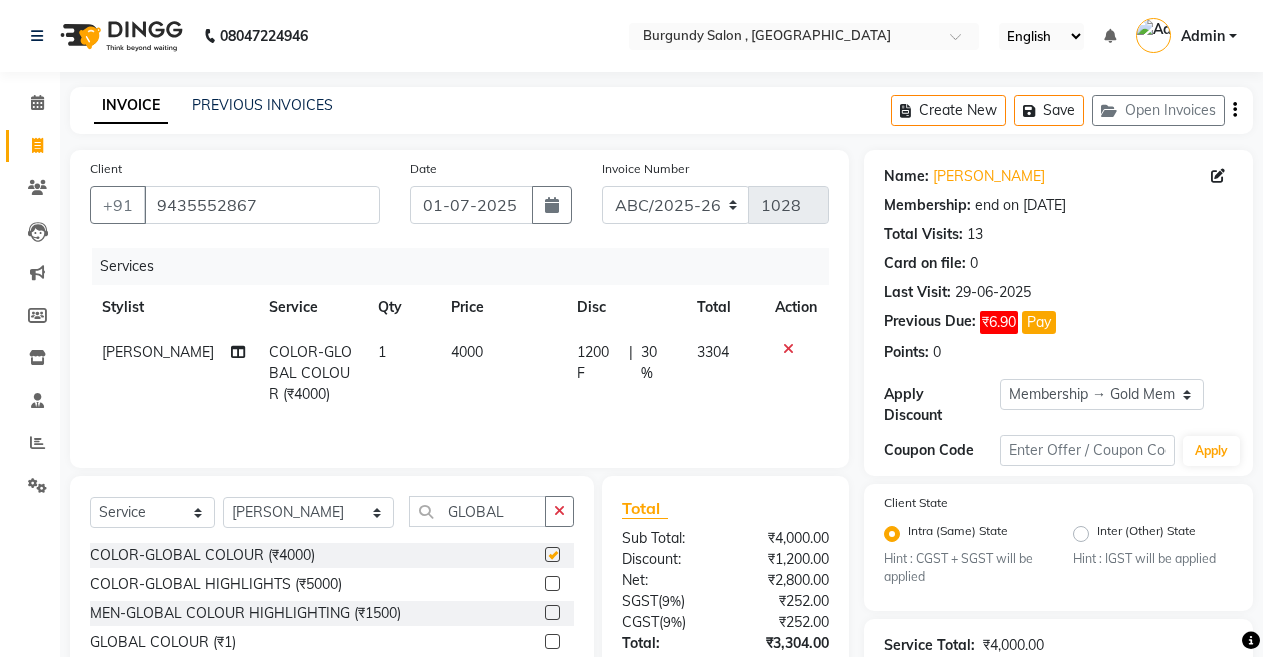 checkbox on "false" 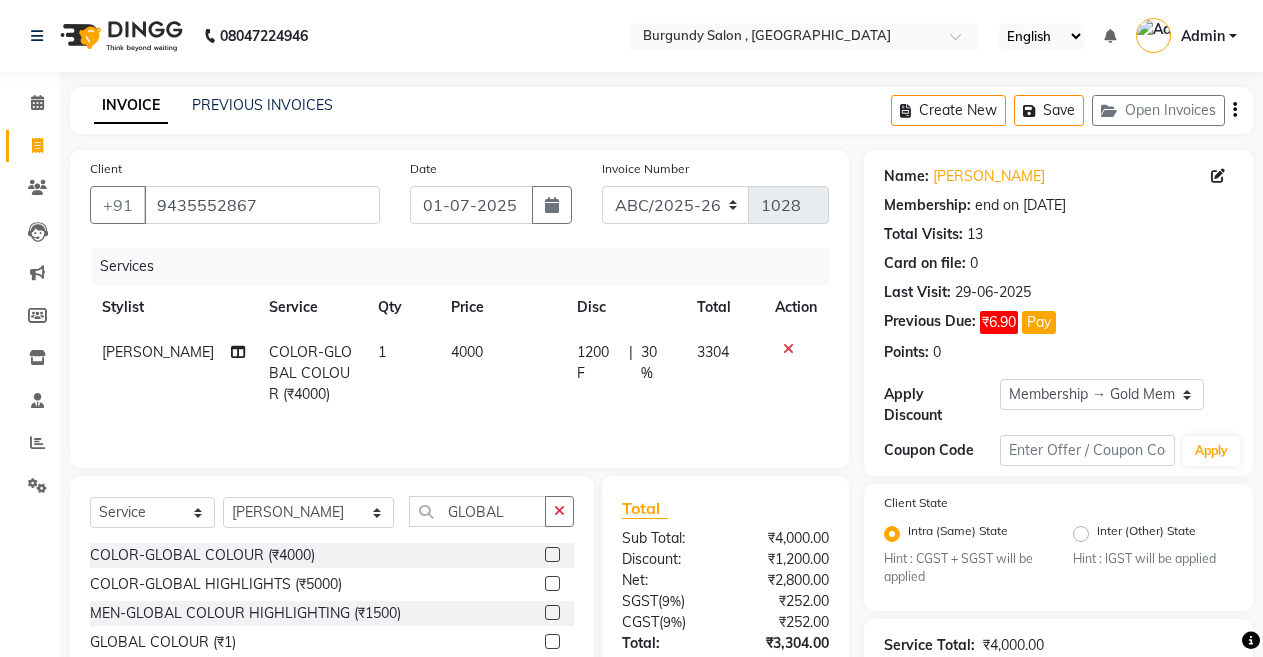 click on "4000" 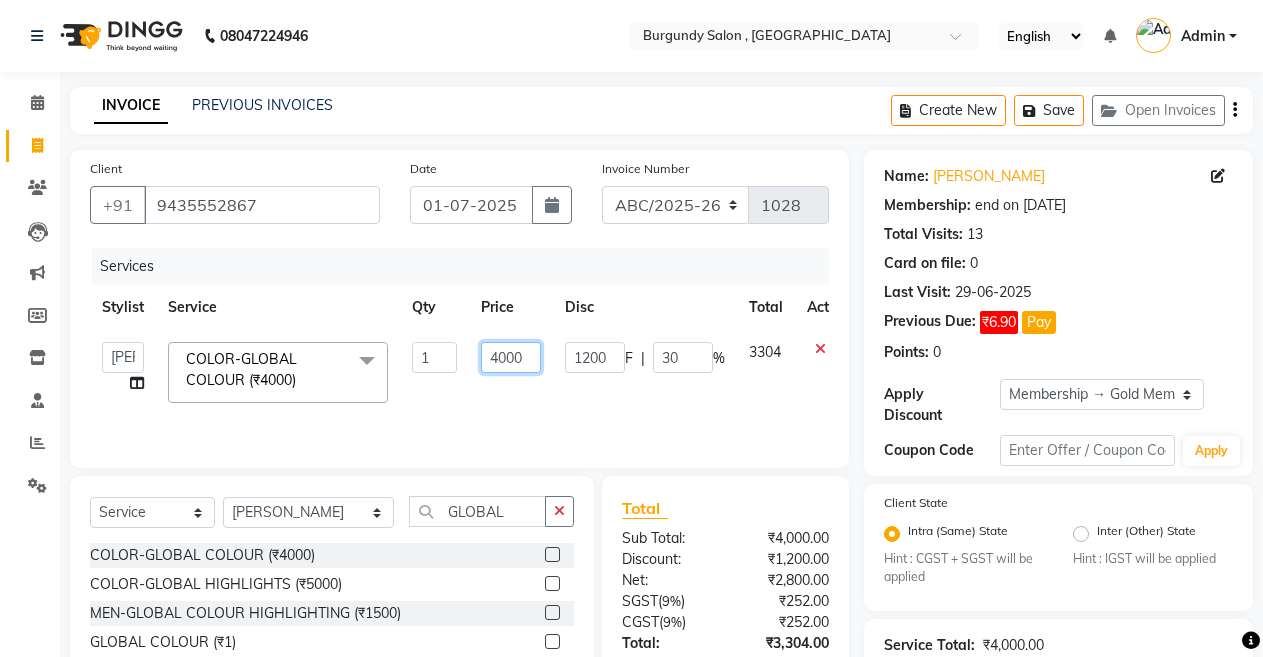 click on "4000" 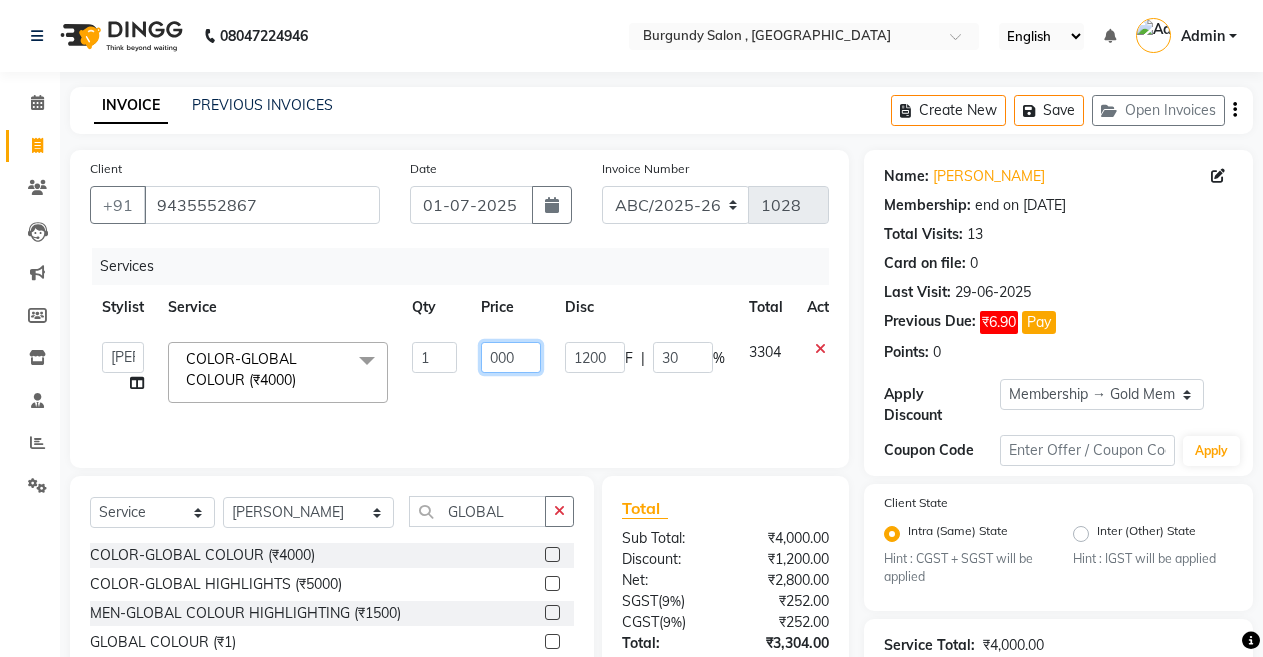type on "6000" 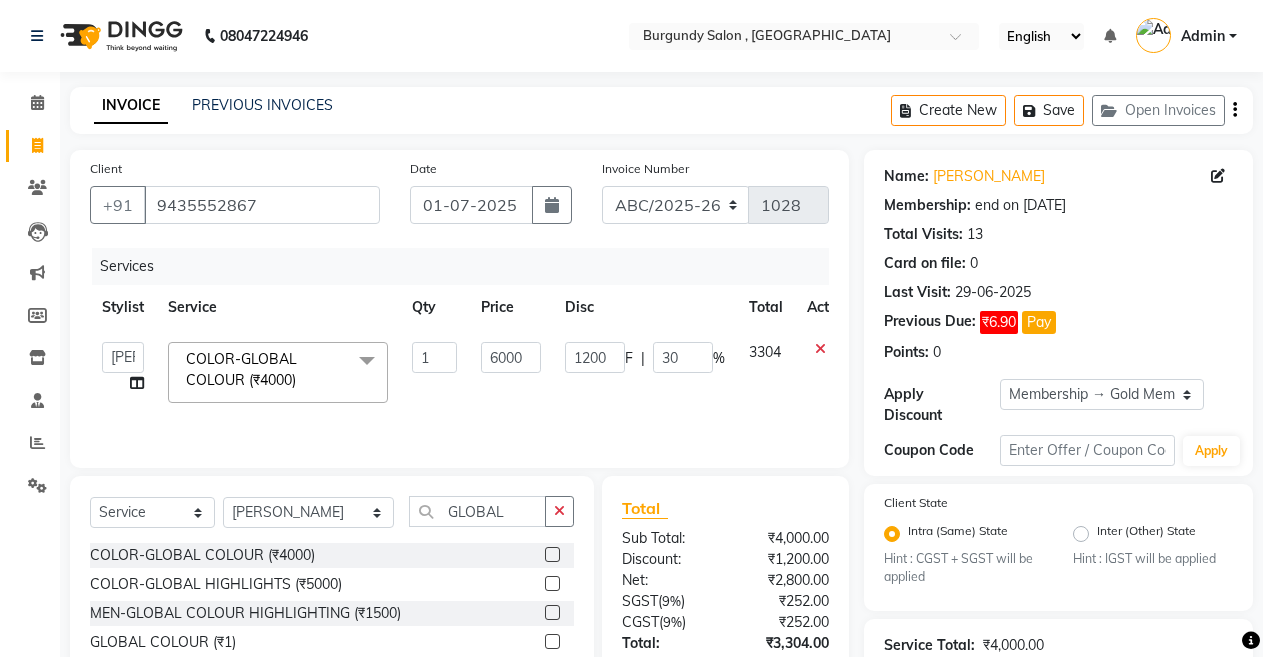 click on "6000" 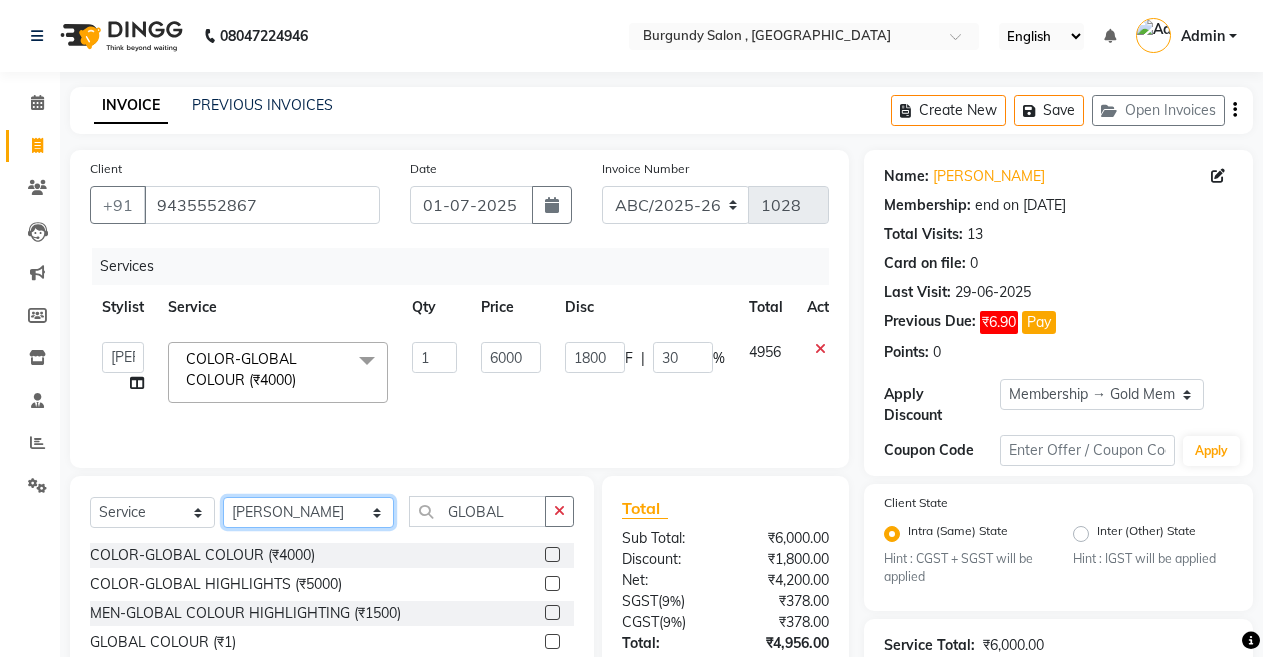 click on "Select Stylist ANIL  [PERSON_NAME] [PERSON_NAME]  DHON DAS DHON / [PERSON_NAME] [PERSON_NAME] [PERSON_NAME]/ [PERSON_NAME] [PERSON_NAME] LAXI / [PERSON_NAME] LITTLE MAAM MINTUL [PERSON_NAME] [PERSON_NAME] [PERSON_NAME] [PERSON_NAME]/POJA/ [PERSON_NAME] / [PERSON_NAME] [PERSON_NAME]/ [PERSON_NAME] PUJAA [PERSON_NAME] / [PERSON_NAME]  [PERSON_NAME] / [PERSON_NAME] [PERSON_NAME] / [PERSON_NAME] / [PERSON_NAME] [PERSON_NAME]/ [PERSON_NAME]/[PERSON_NAME]/[PERSON_NAME]/ [PERSON_NAME]/[PERSON_NAME]/ [PERSON_NAME] [PERSON_NAME]/ [PERSON_NAME] [PERSON_NAME] [PERSON_NAME] [PERSON_NAME] SOPEM staff 1 staff 1 TANU" 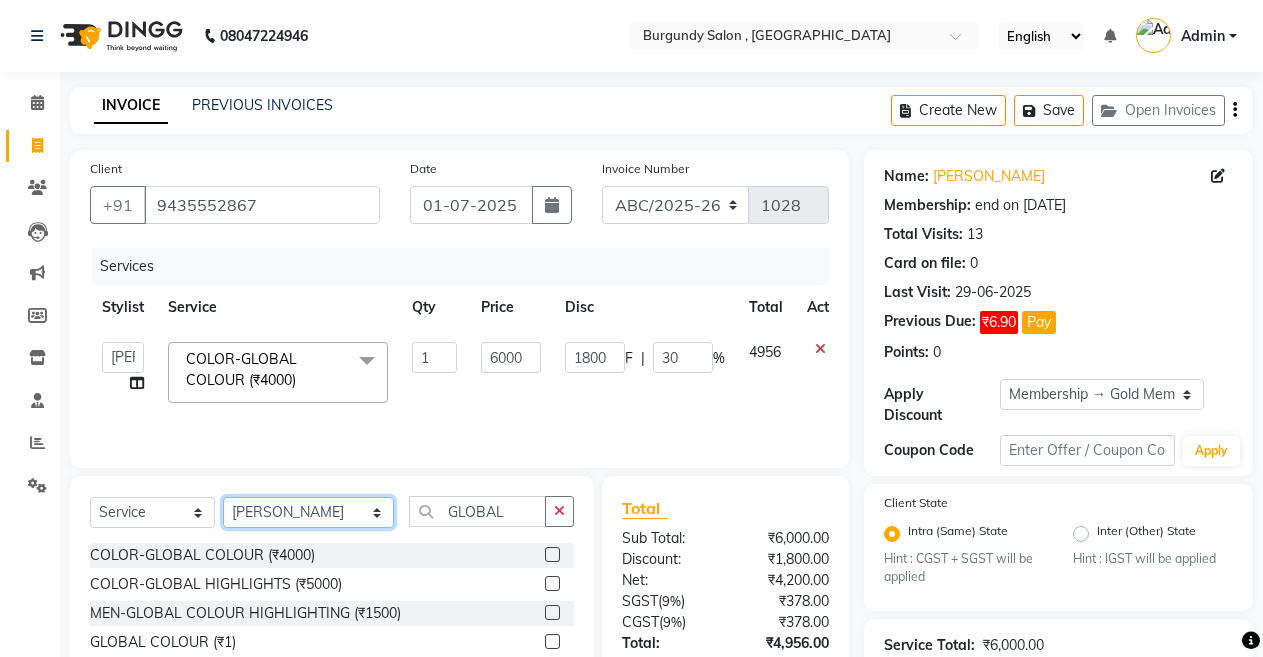 select on "47575" 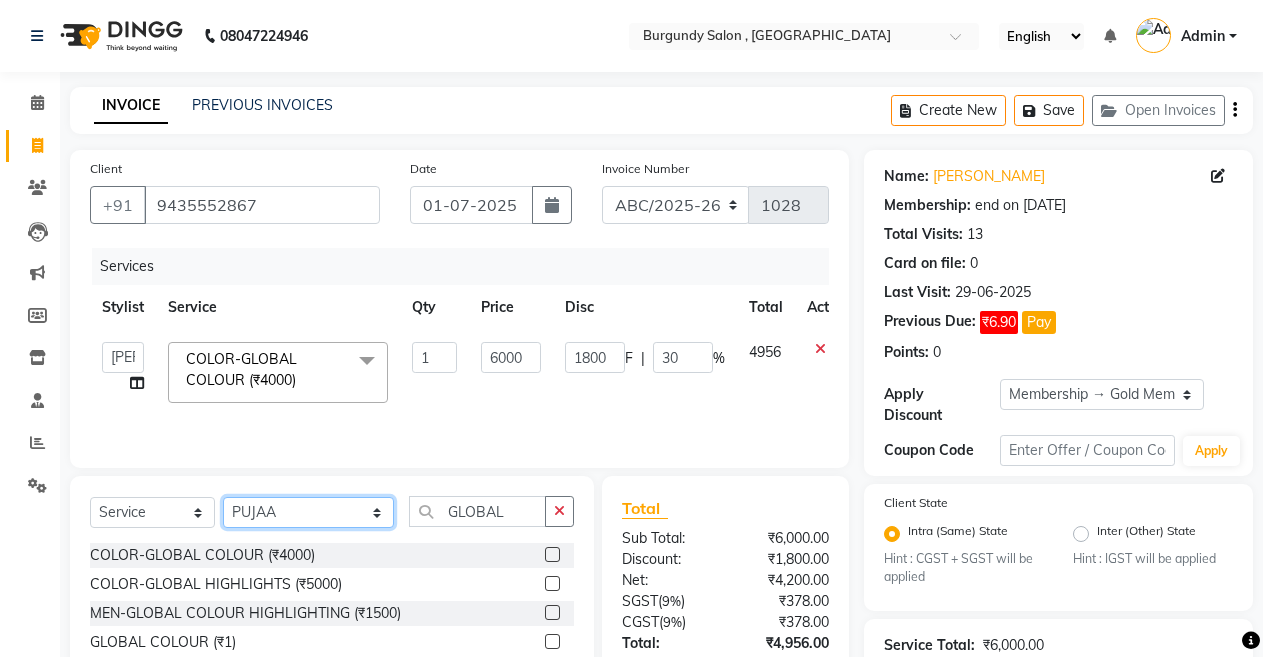 click on "Select Stylist ANIL  [PERSON_NAME] [PERSON_NAME]  DHON DAS DHON / [PERSON_NAME] [PERSON_NAME] [PERSON_NAME]/ [PERSON_NAME] [PERSON_NAME] LAXI / [PERSON_NAME] LITTLE MAAM MINTUL [PERSON_NAME] [PERSON_NAME] [PERSON_NAME] [PERSON_NAME]/POJA/ [PERSON_NAME] / [PERSON_NAME] [PERSON_NAME]/ [PERSON_NAME] PUJAA [PERSON_NAME] / [PERSON_NAME]  [PERSON_NAME] / [PERSON_NAME] [PERSON_NAME] / [PERSON_NAME] / [PERSON_NAME] [PERSON_NAME]/ [PERSON_NAME]/[PERSON_NAME]/[PERSON_NAME]/ [PERSON_NAME]/[PERSON_NAME]/ [PERSON_NAME] [PERSON_NAME]/ [PERSON_NAME] [PERSON_NAME] [PERSON_NAME] [PERSON_NAME] SOPEM staff 1 staff 1 TANU" 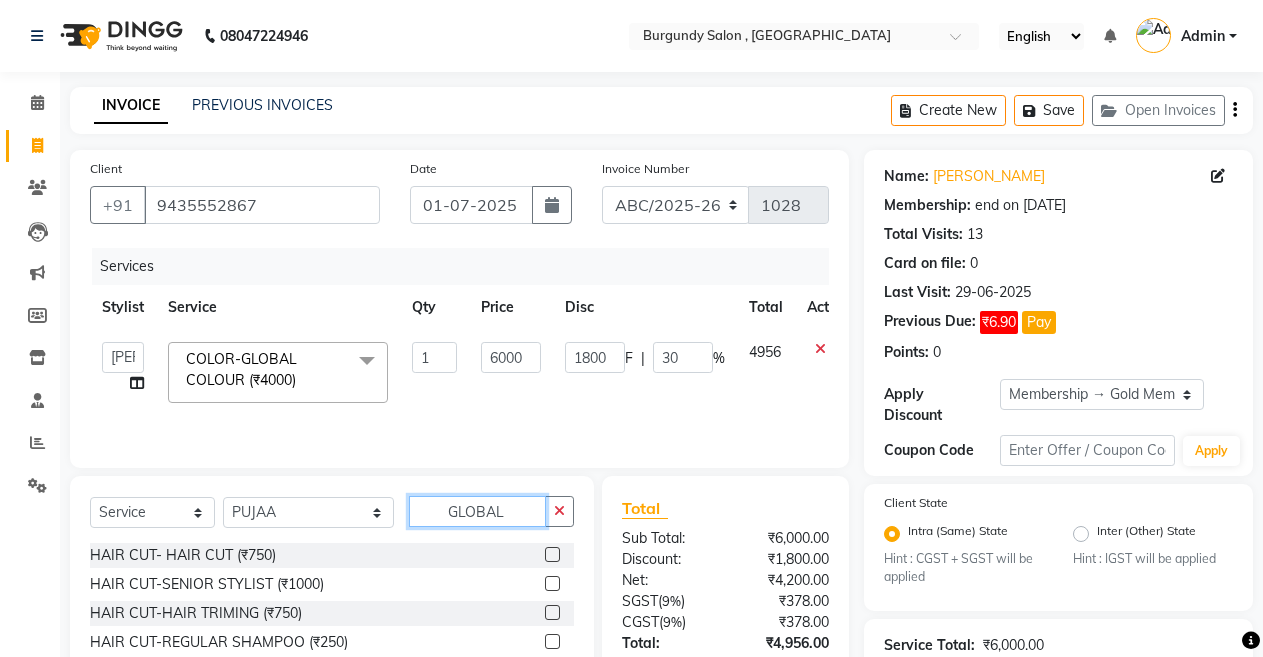 click on "GLOBAL" 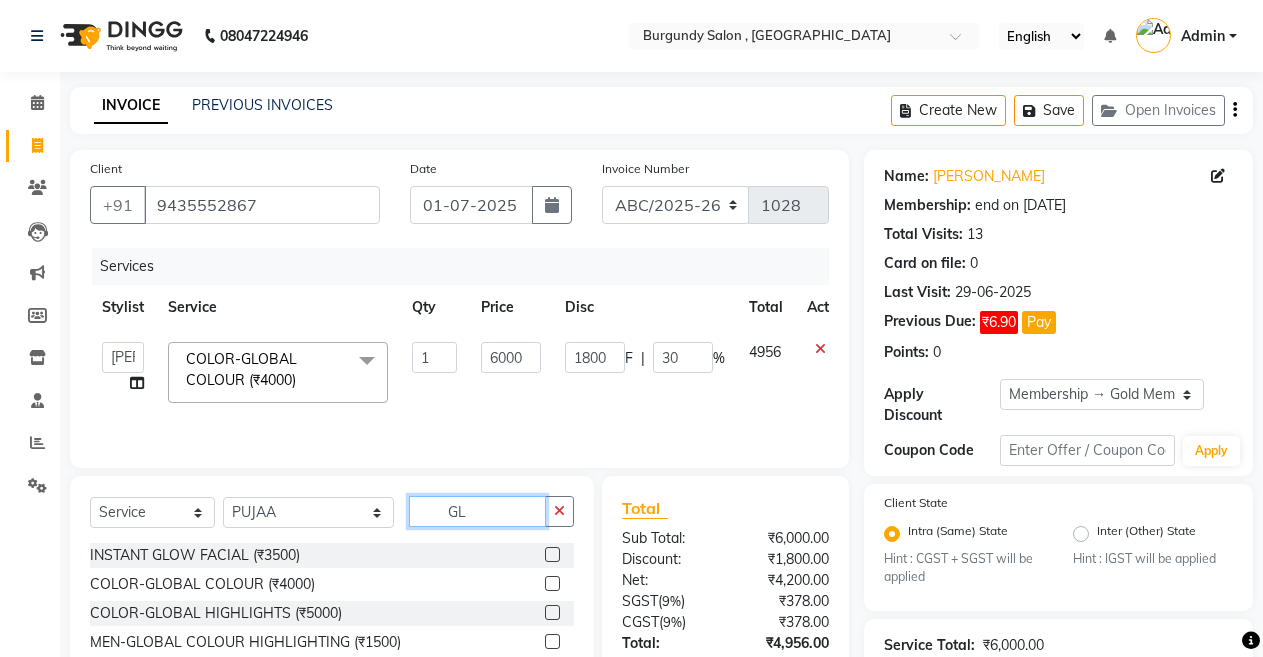 type on "G" 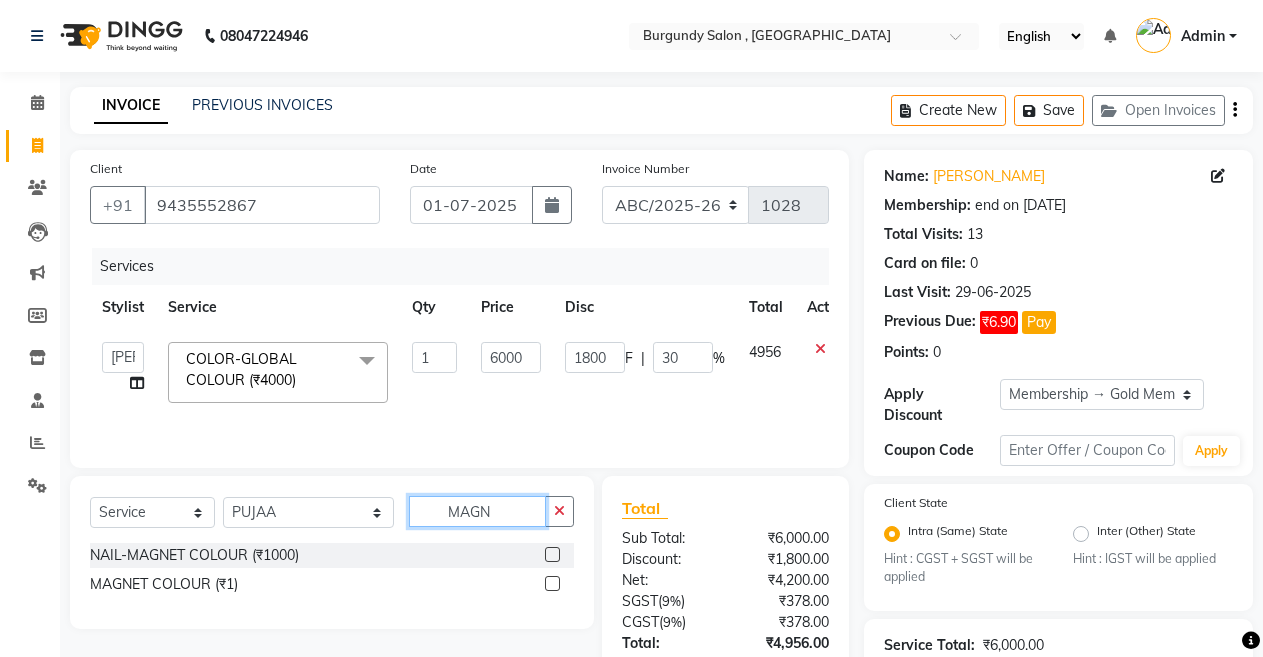type on "MAGN" 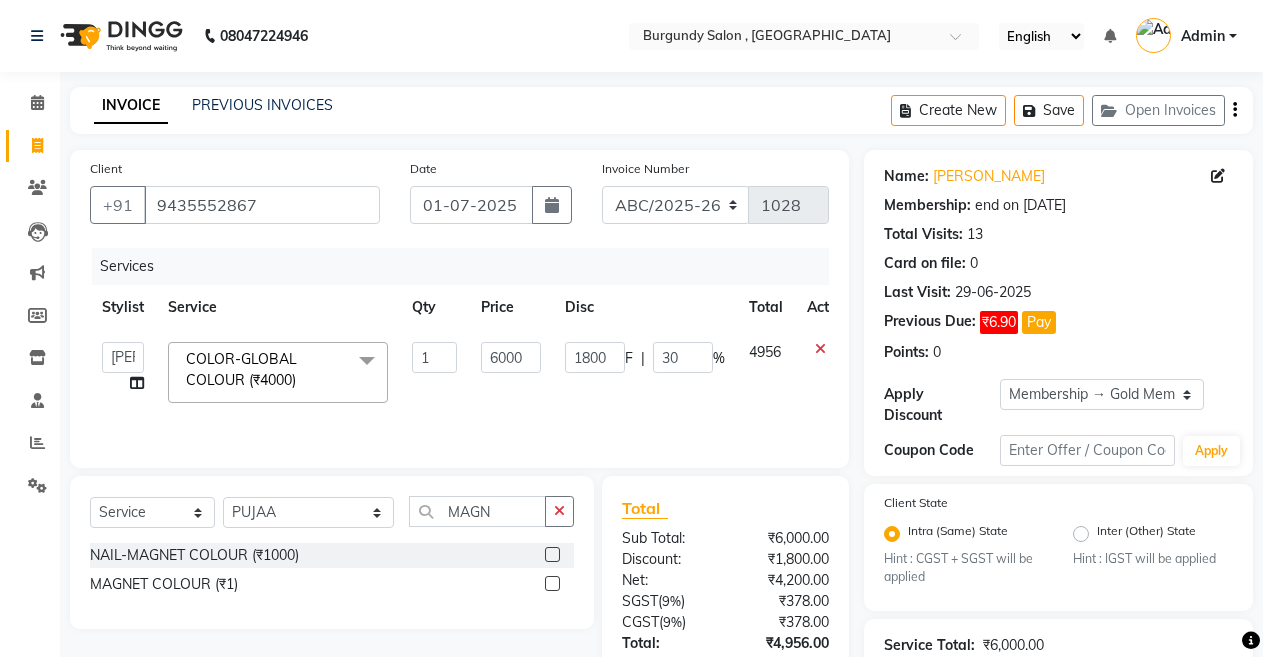 click 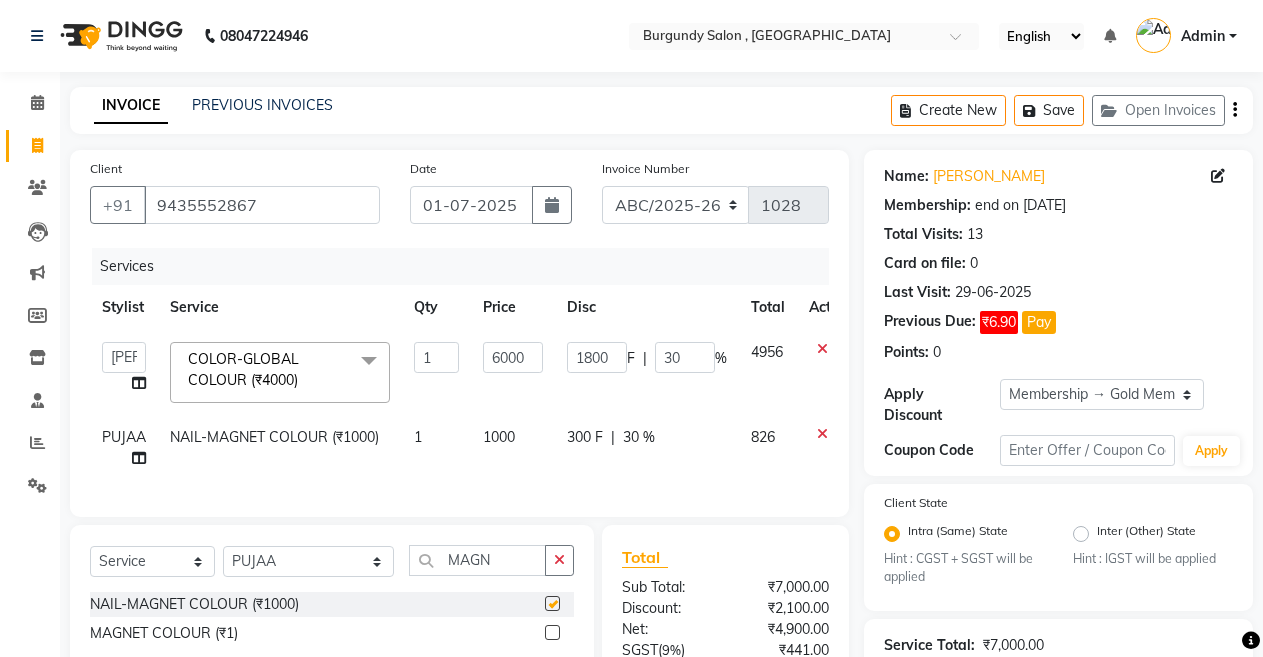 checkbox on "false" 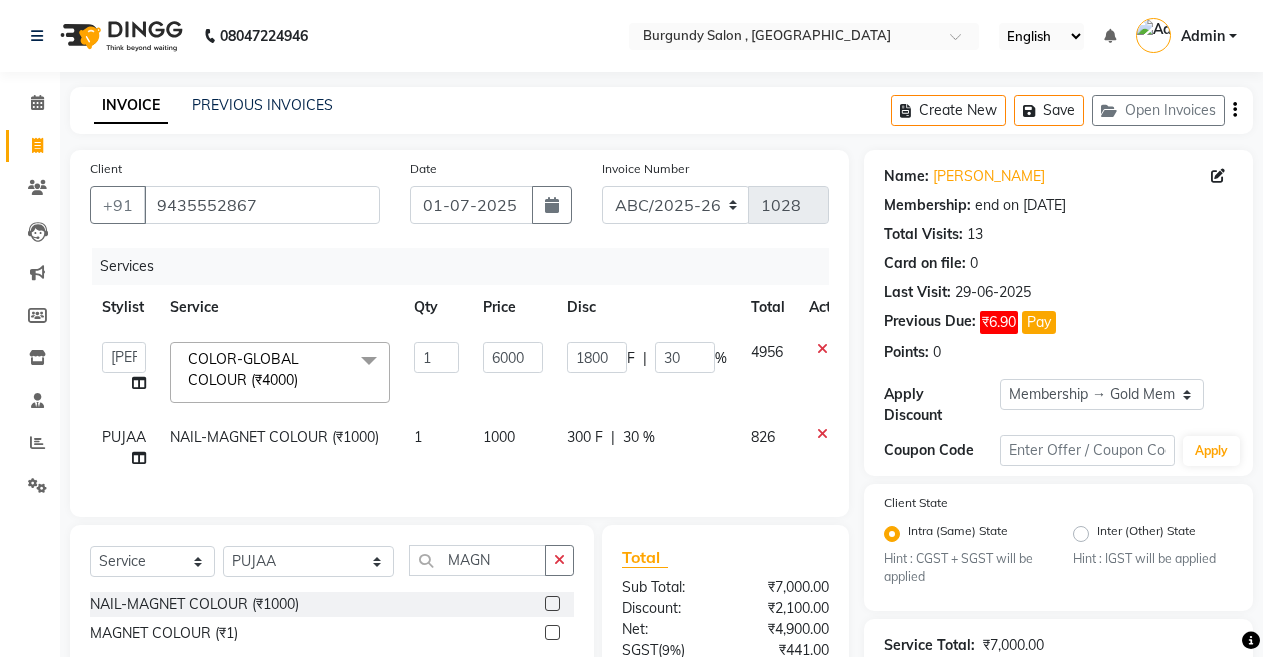 click on "1000" 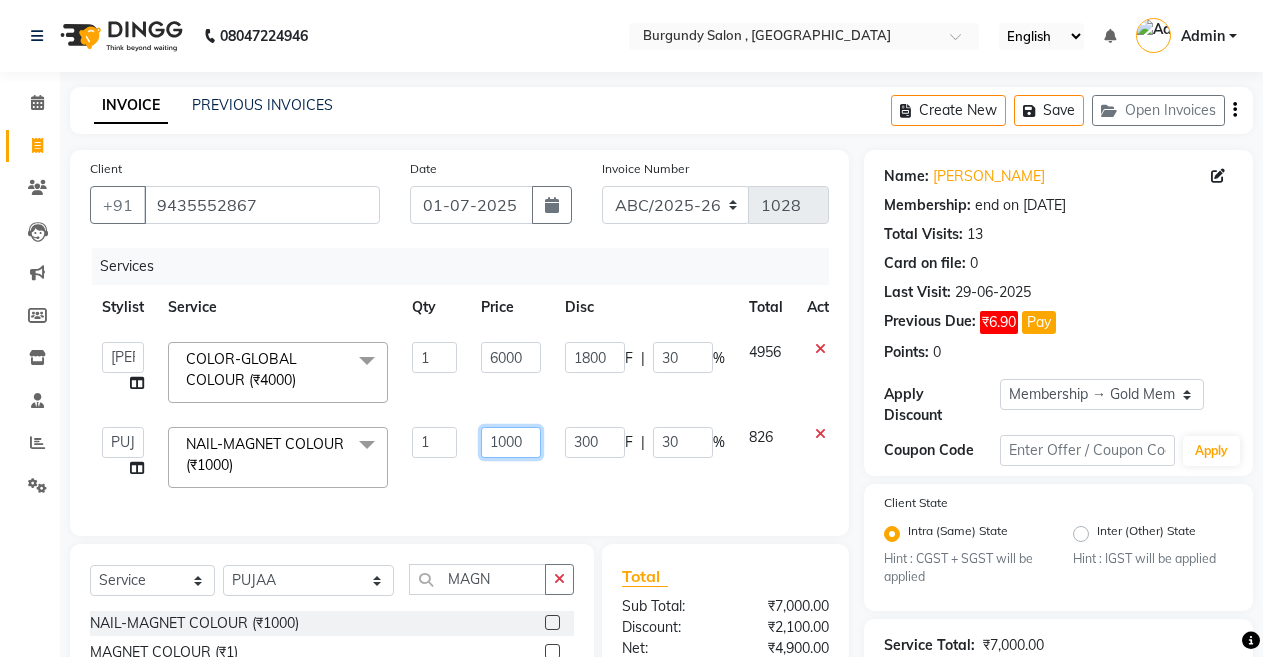 click on "1000" 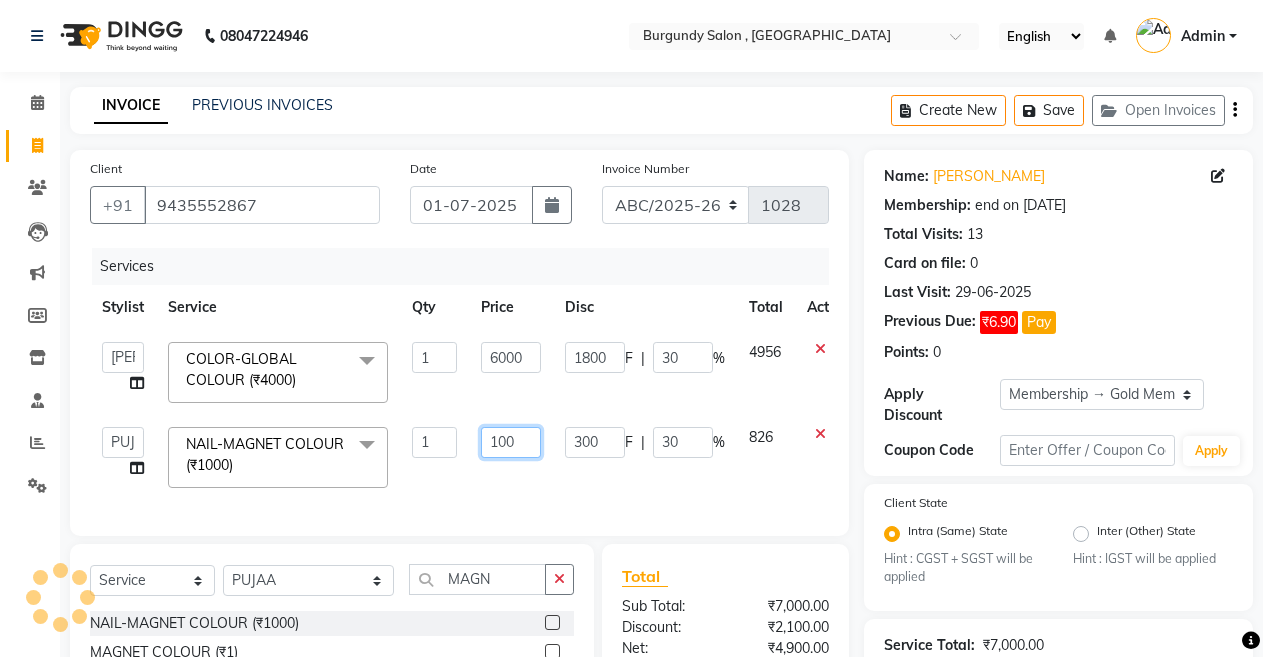 type on "1200" 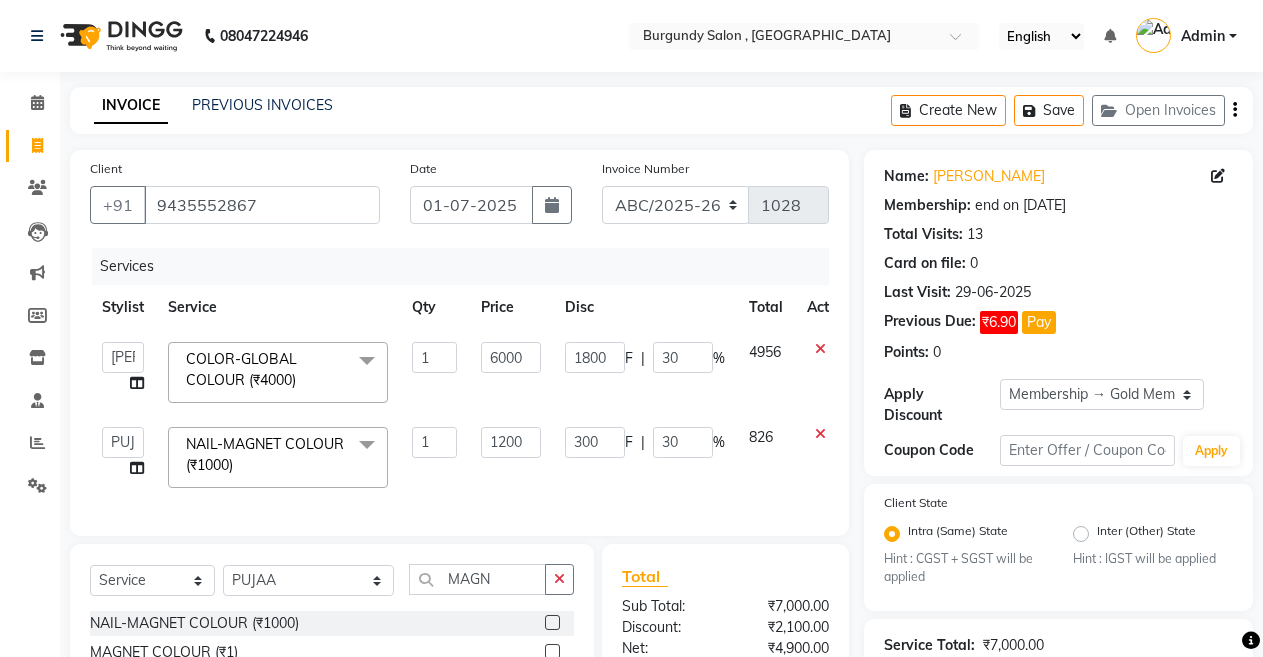 click on "Services Stylist Service Qty Price Disc Total Action  ANIL    ANJANA   BARSHA   DEEPSHIKHA    DHON DAS   DHON / NITUMONI   EDWARD   EDWARD/ LAXMI   JOSHU   JUNMONI   KASHIF   LAXI / ANJANA   LAXMI   LITTLE   MAAM   MINTUL   MITALI   NEETU RANA   NITUMONI   NITUMONI/POJA/ LAXMI   NITUMONI / SAGARIKA   NITUMONI/ SAGRIKA   PRAKASH   PUJAA   Rubi   RUBI / LAXMI   SAGARIKA    SAGARIKA / RUBI   SAHIL   SAHIL / DHON   SAHIL / EDWARD   SAHIL/ JOSHU   SAHIL/JOSHU/PRAKASH/ RUBI   SAHIL/NITUMONI/ MITALI   SAHIL/ RUBI   SHABIR   SHADHAB   SIMA KALITA   SONALI DEKA   SOPEM   staff 1   staff 1   TANU  COLOR-GLOBAL COLOUR (₹4000)  x HAIR CUT- HAIR CUT (₹750) HAIR CUT-SENIOR STYLIST (₹1000) HAIR CUT-HAIR TRIMING (₹750) HAIR CUT-REGULAR SHAMPOO (₹250) WASH AND BLOW DRY (₹600) HAIR CUT-OIL MASSAGE (₹900) HAIR CUT-WASH WITH DANDRUFF AMPULE (₹800) HAIR CUT-IRONING (₹1000) HAIR CUT-CURL-TONG (₹1000) HAIR CUT-HAIR DO (₹1000) HAIR CUT-KERATIN SHAMPOO (₹750) HAIR CUT-BOTOPLEXX TREATMENT (₹7500) HAIR (₹1)" 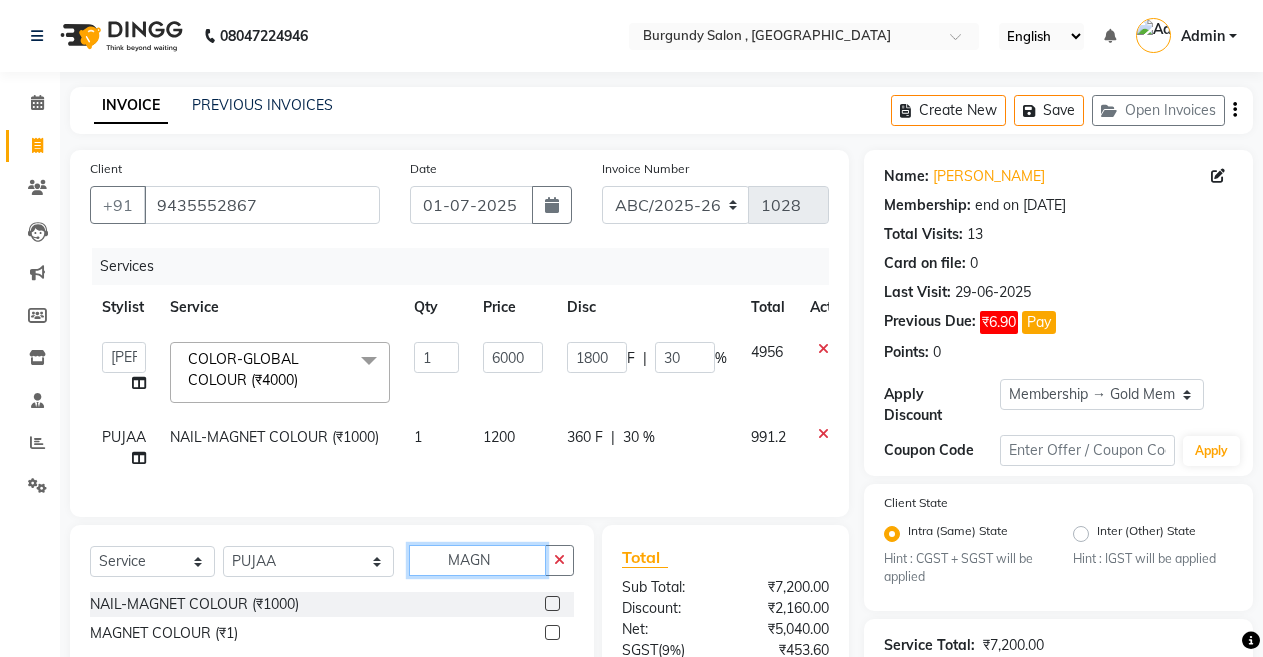 click on "MAGN" 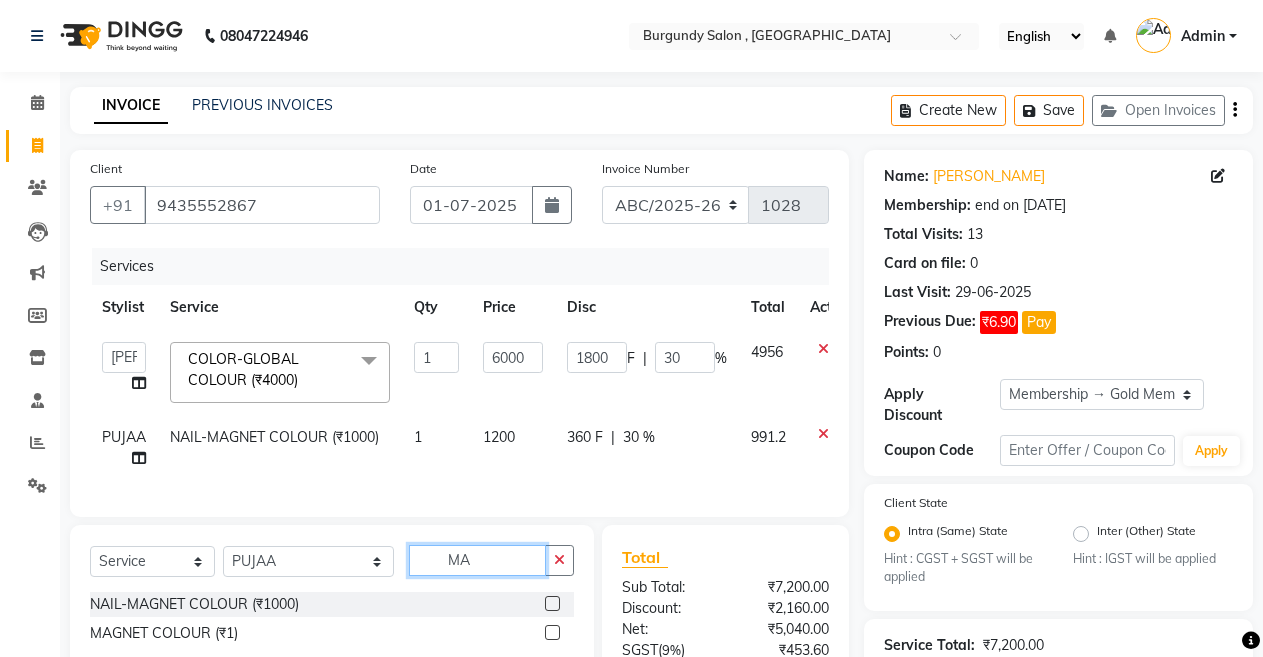 type on "M" 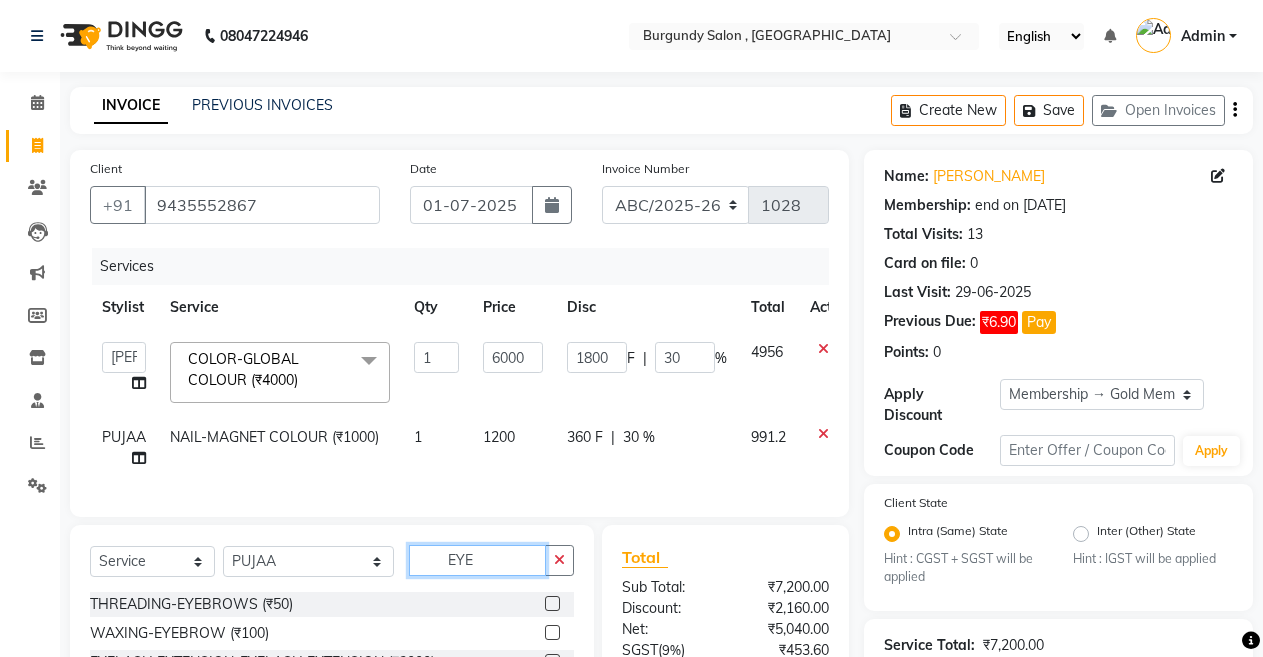 type on "EYE" 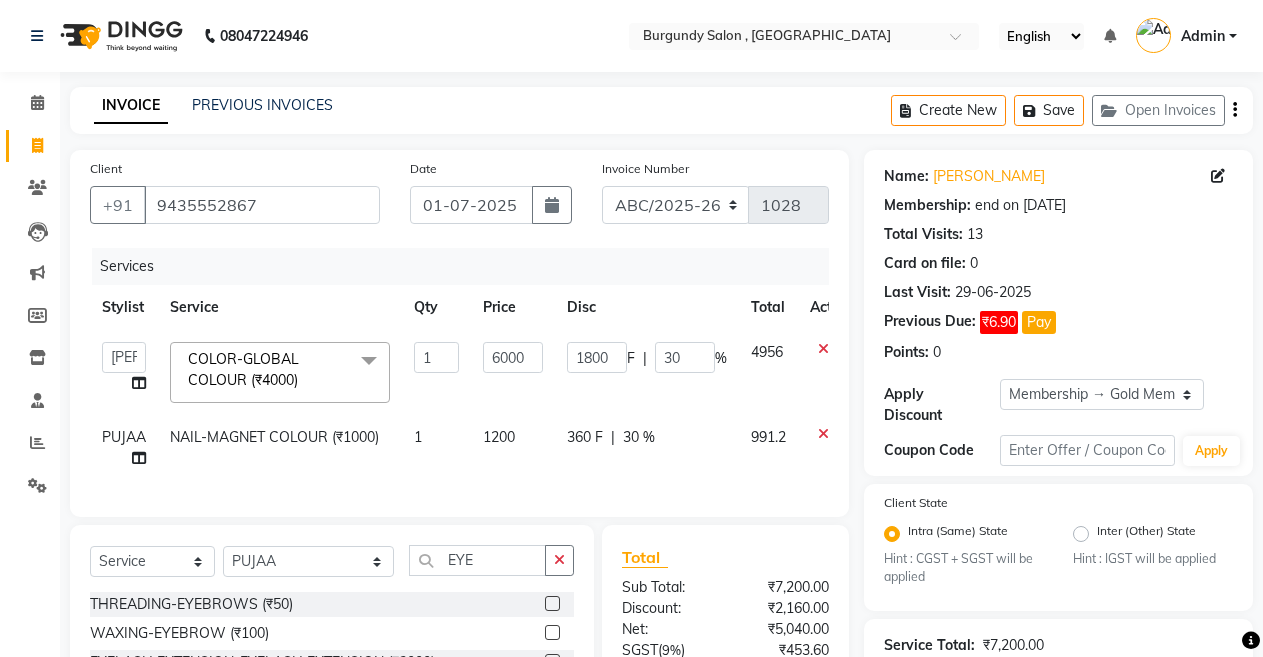 click 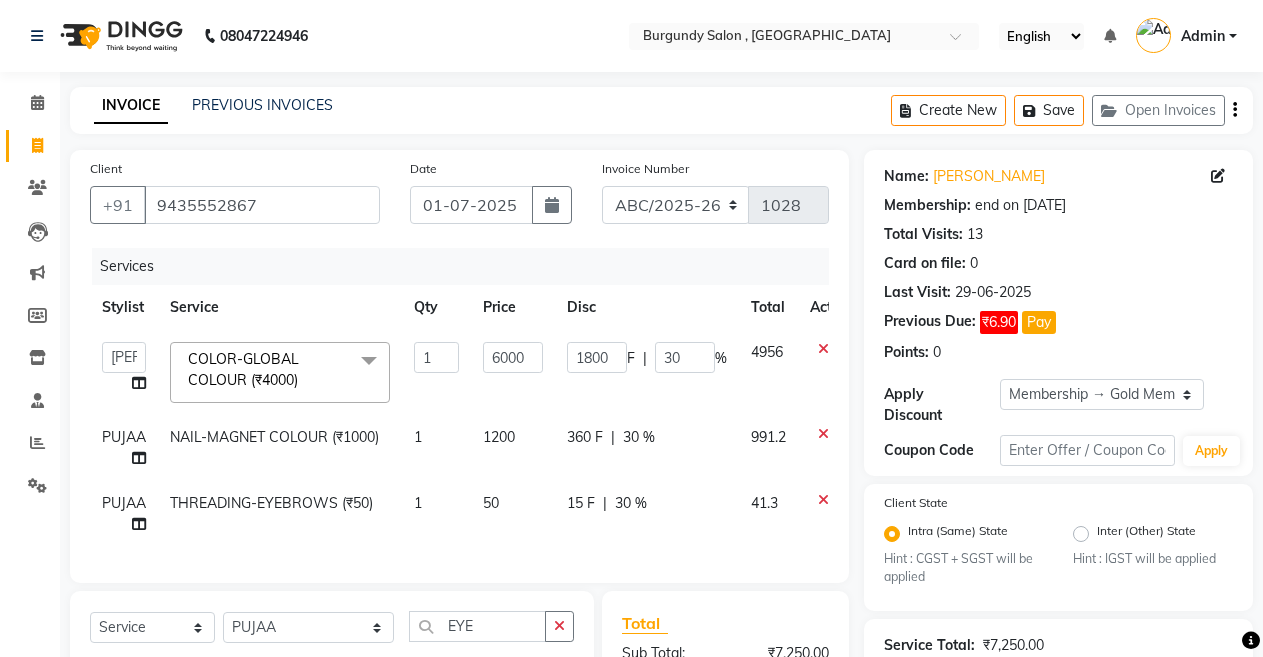 checkbox on "false" 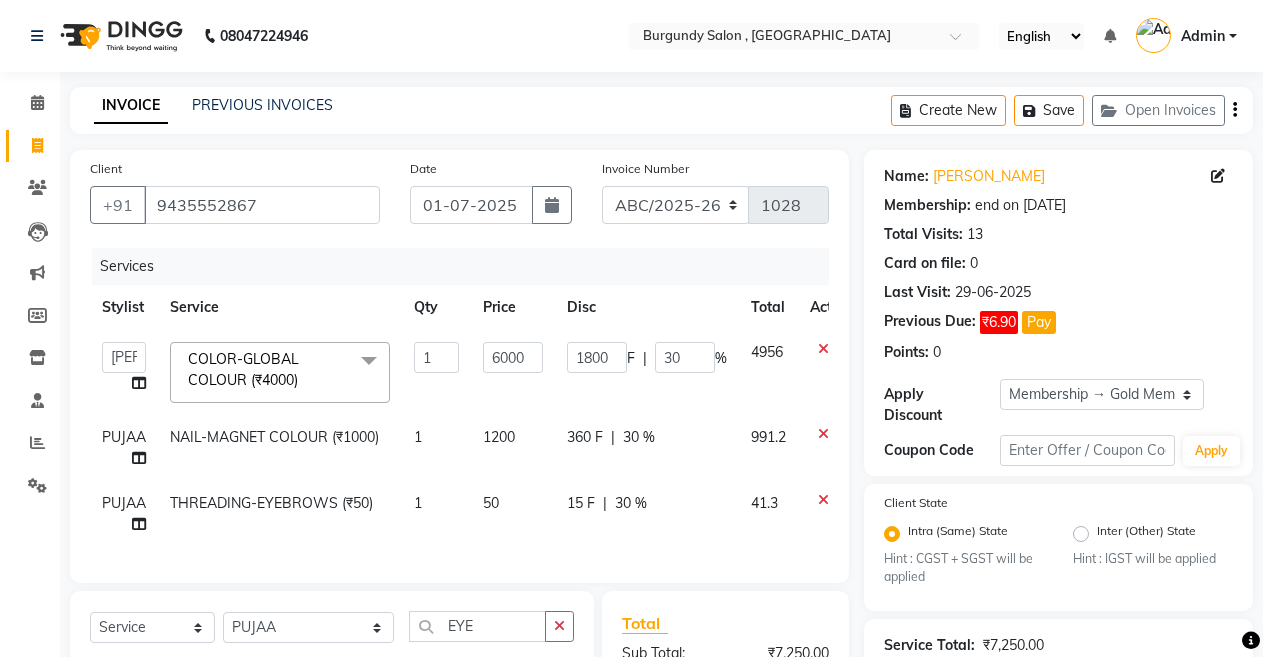 scroll, scrollTop: 276, scrollLeft: 0, axis: vertical 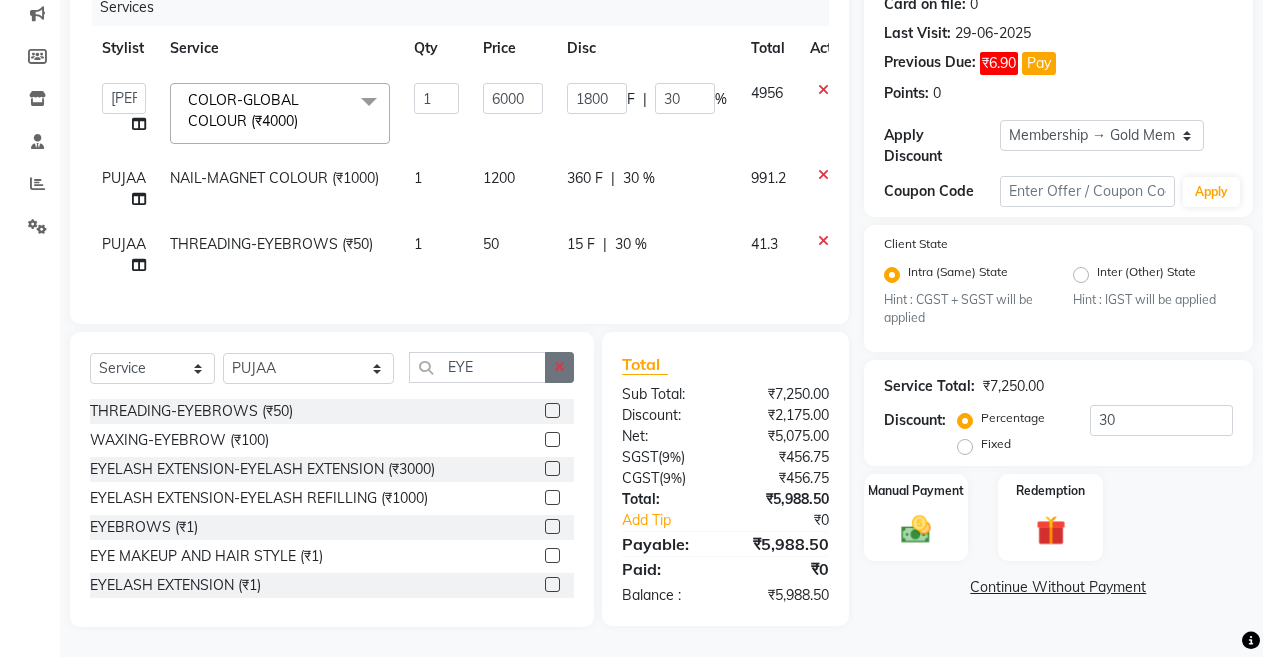click 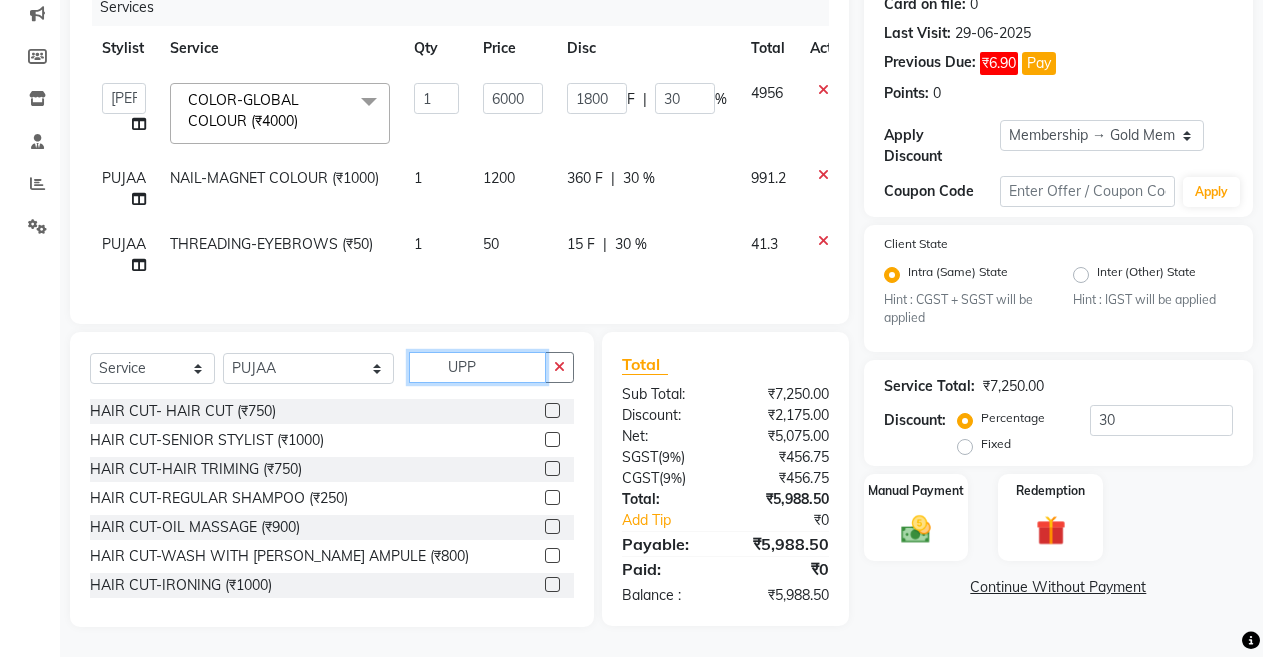scroll, scrollTop: 275, scrollLeft: 0, axis: vertical 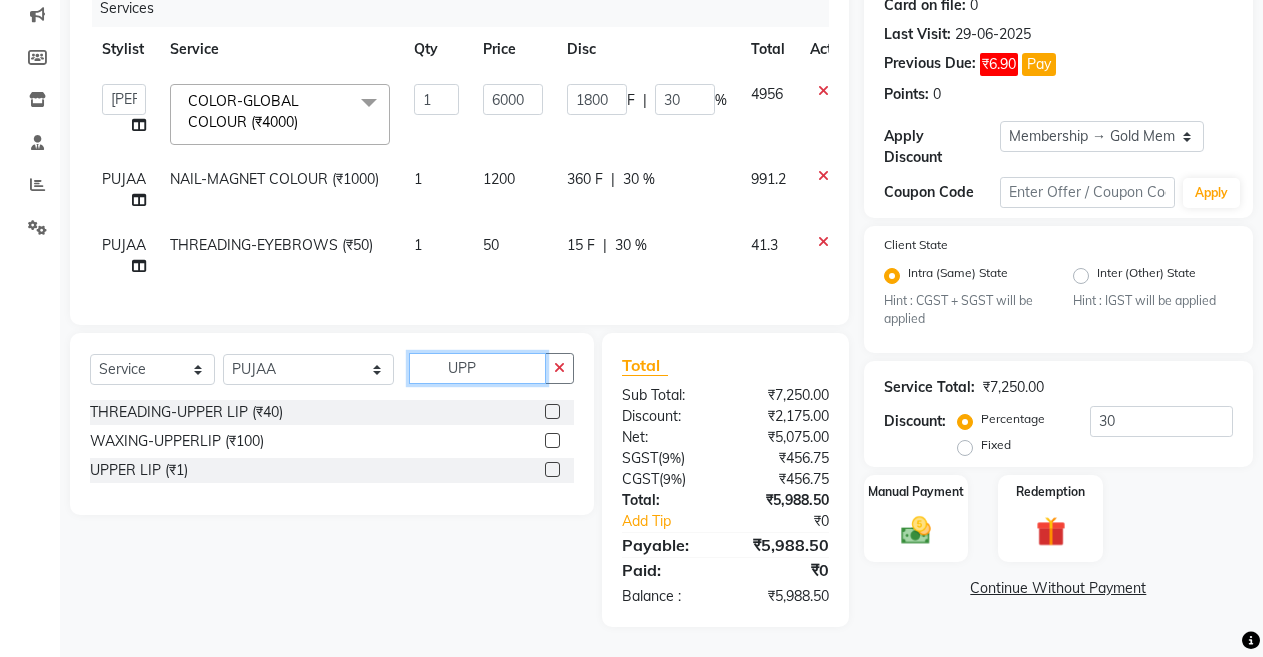 type on "UPP" 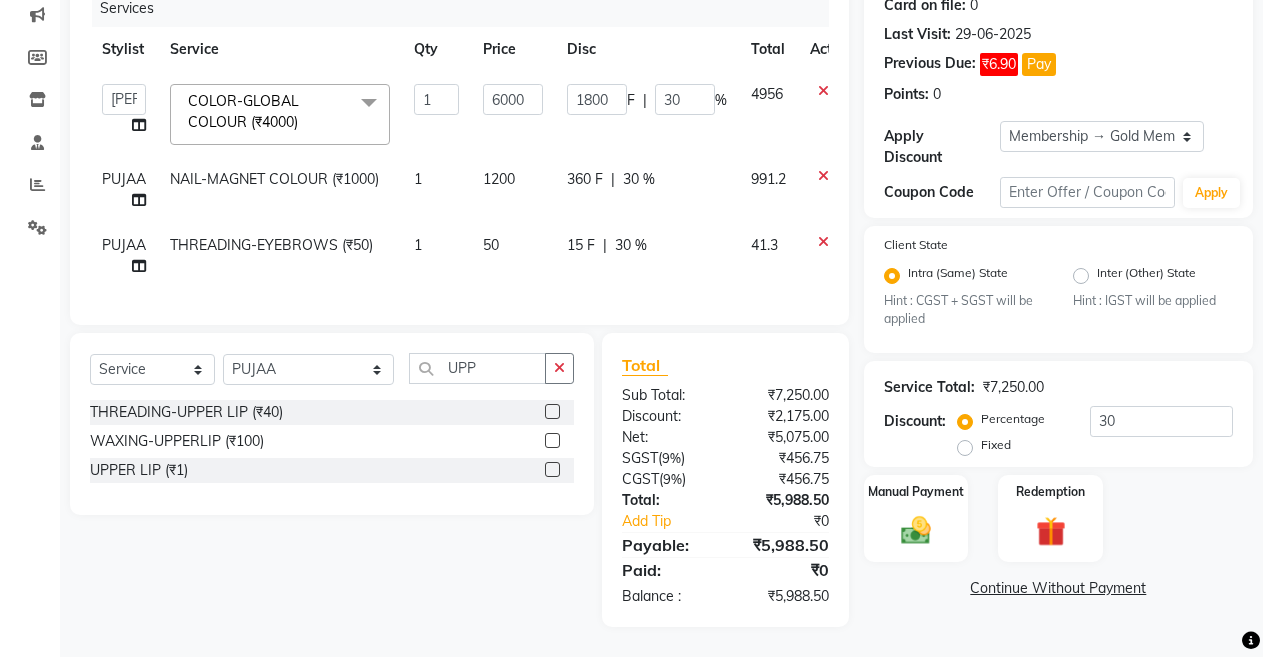 click 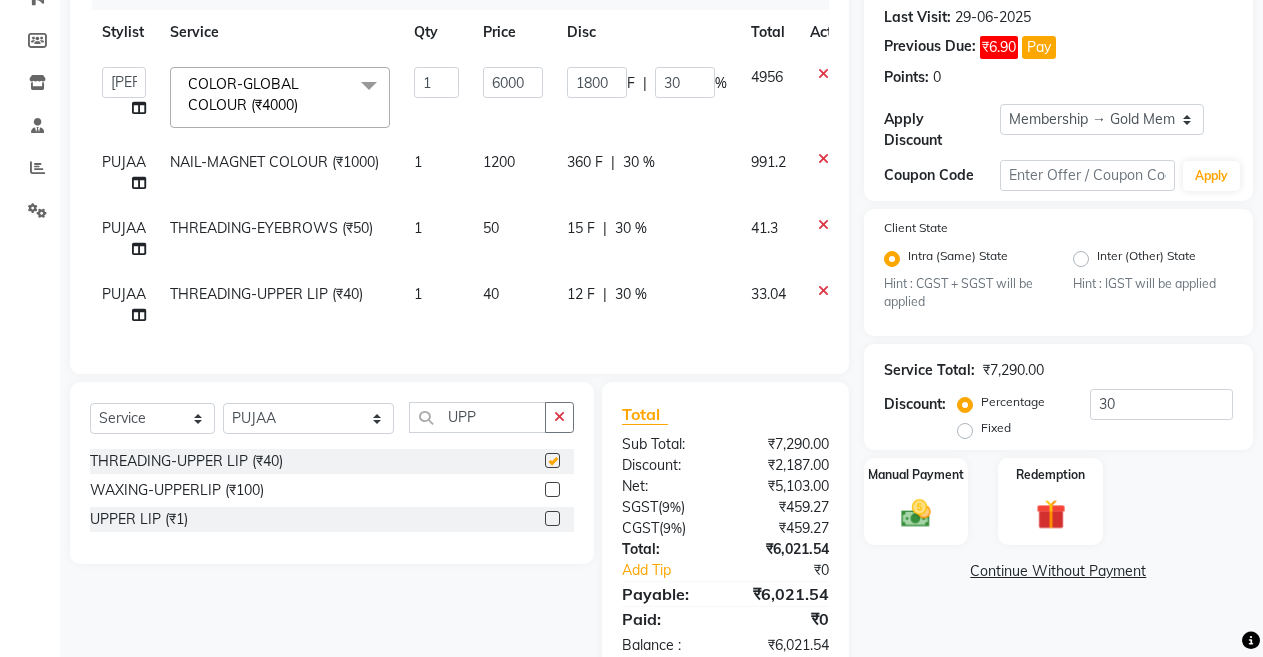 checkbox on "false" 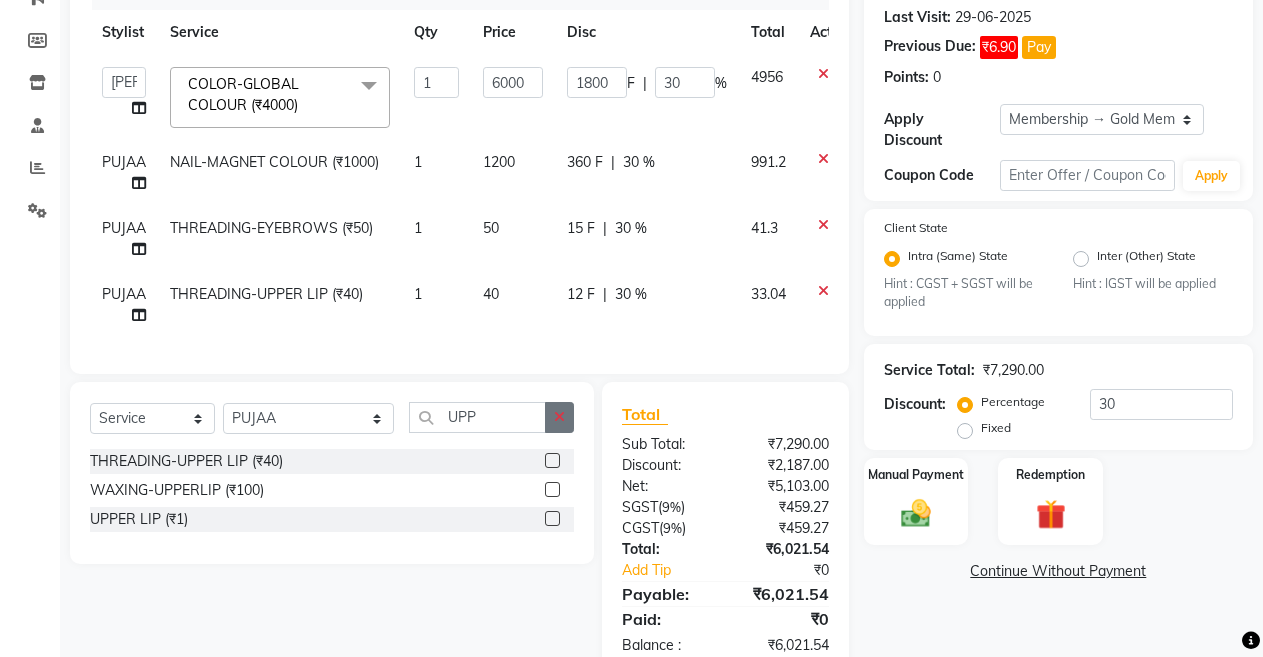 click 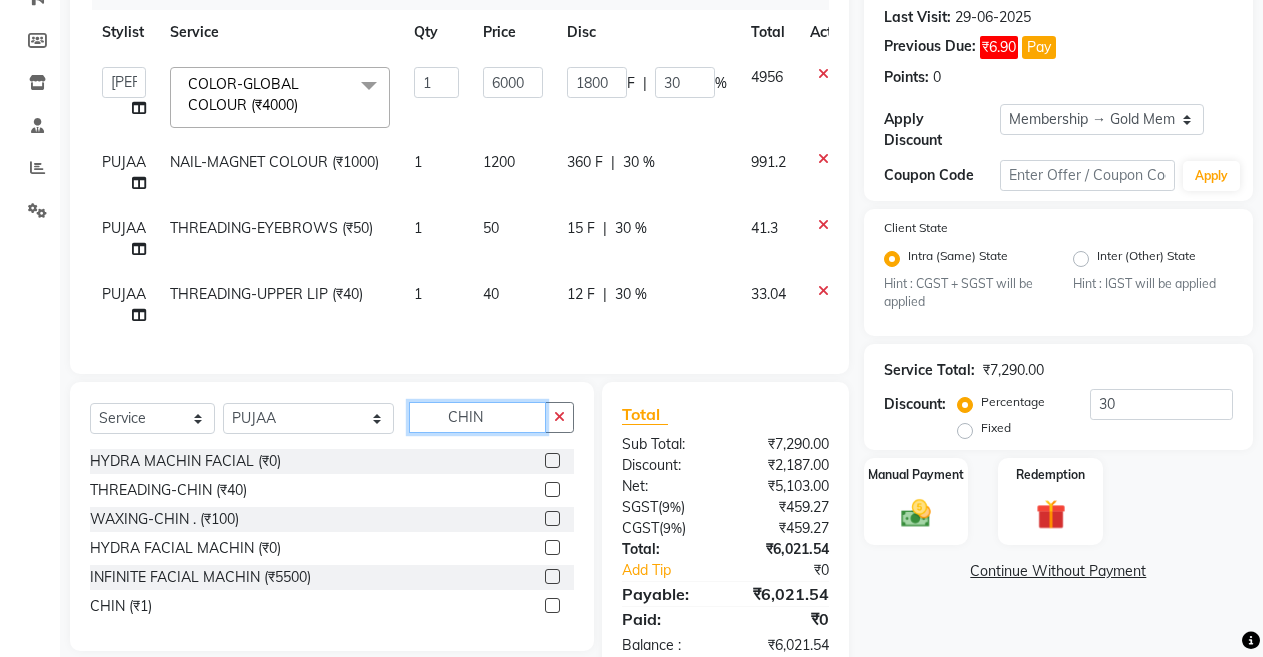 type on "CHIN" 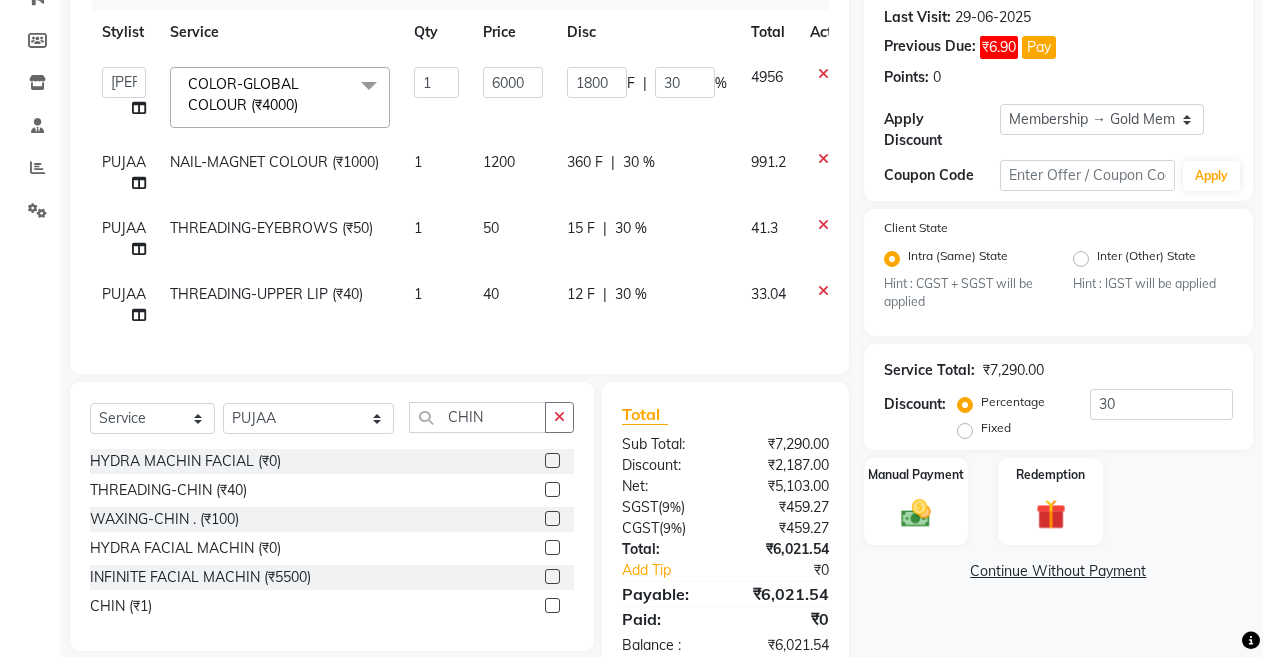 click 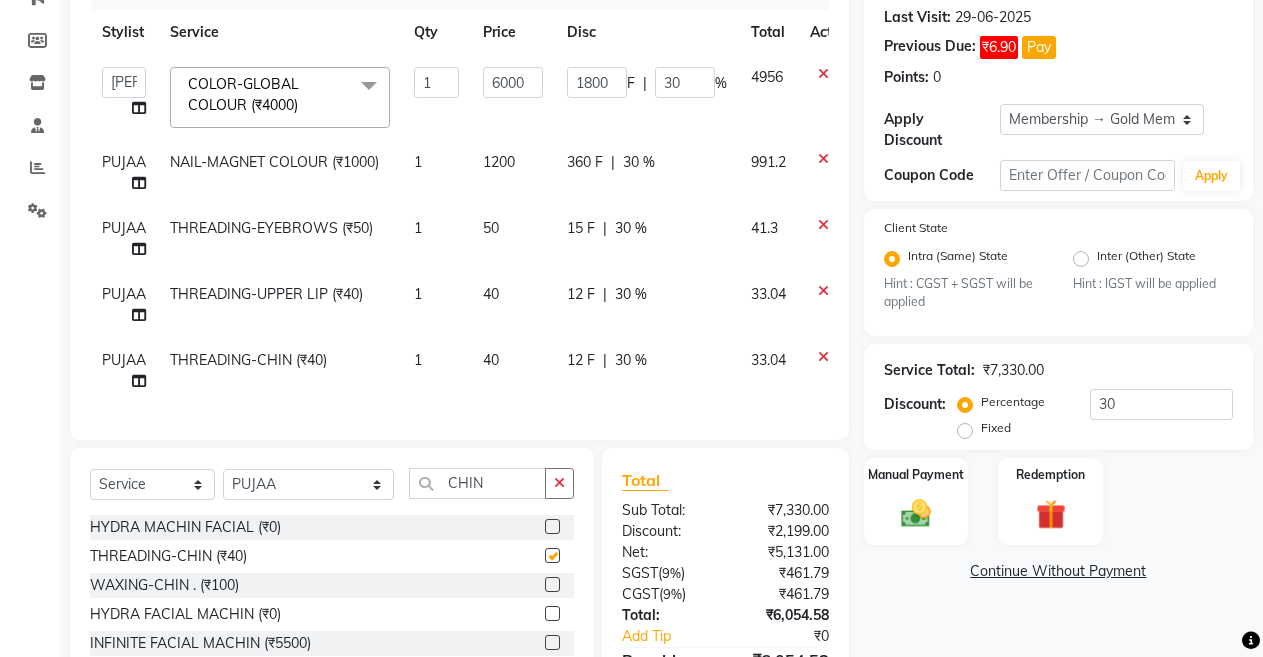 checkbox on "false" 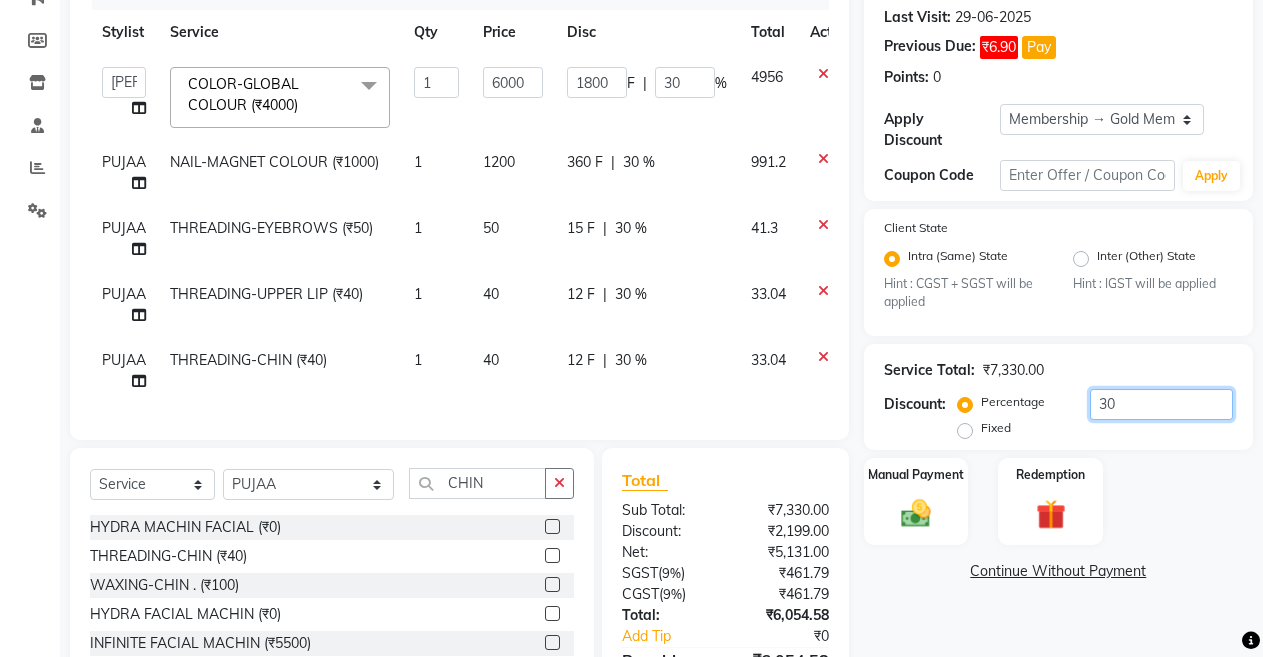 click on "30" 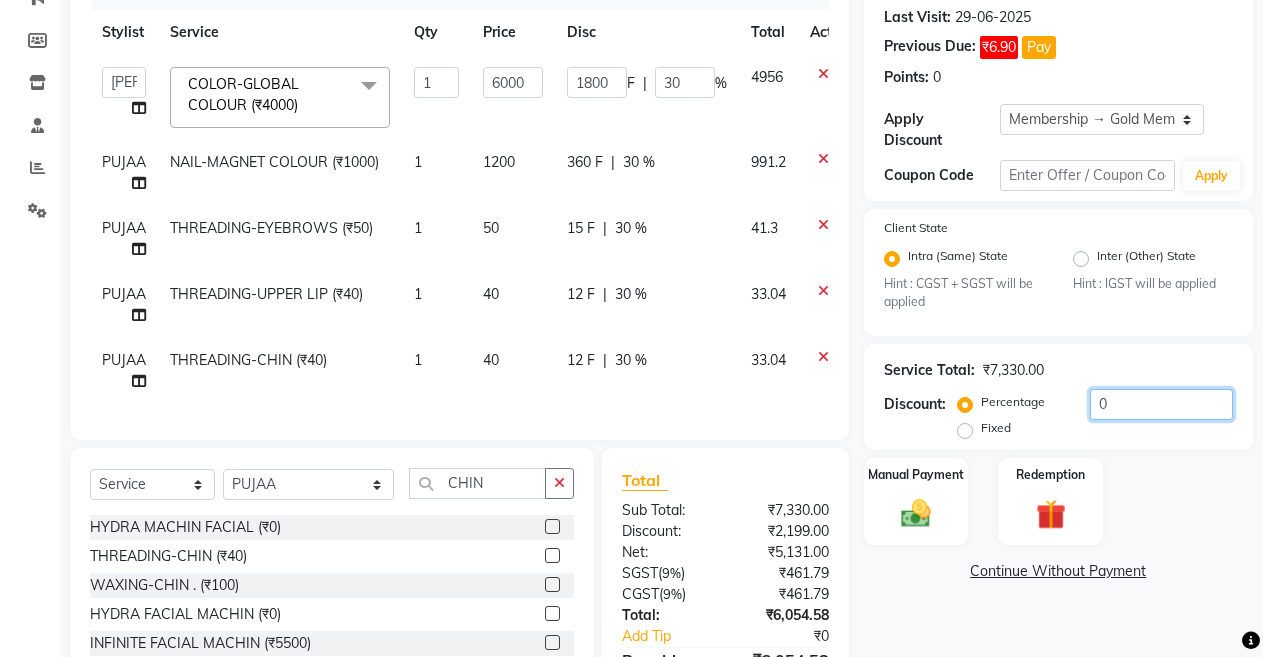 type on "0" 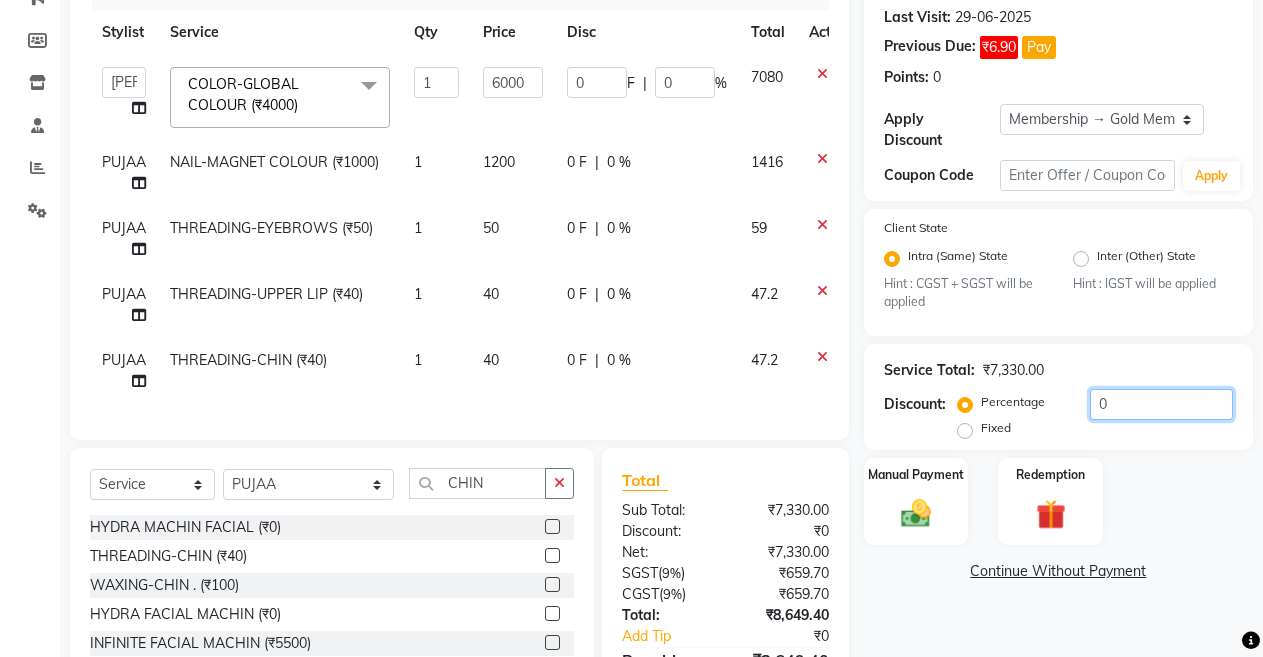 type on "50" 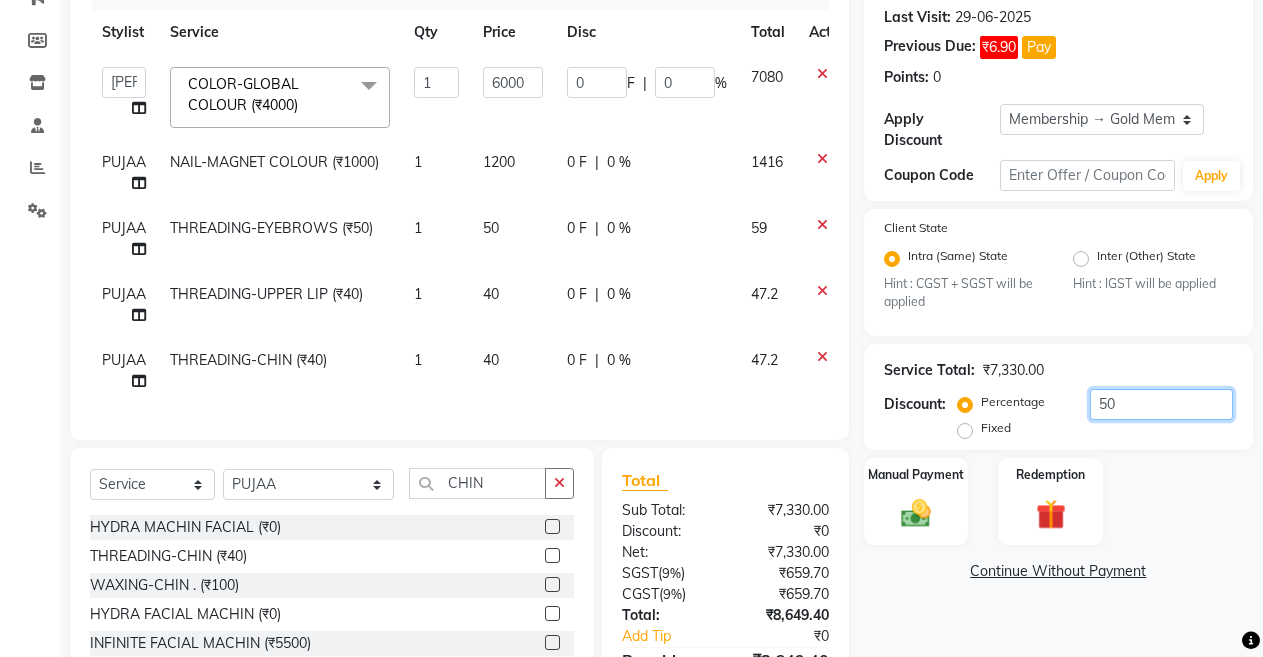 type on "3000" 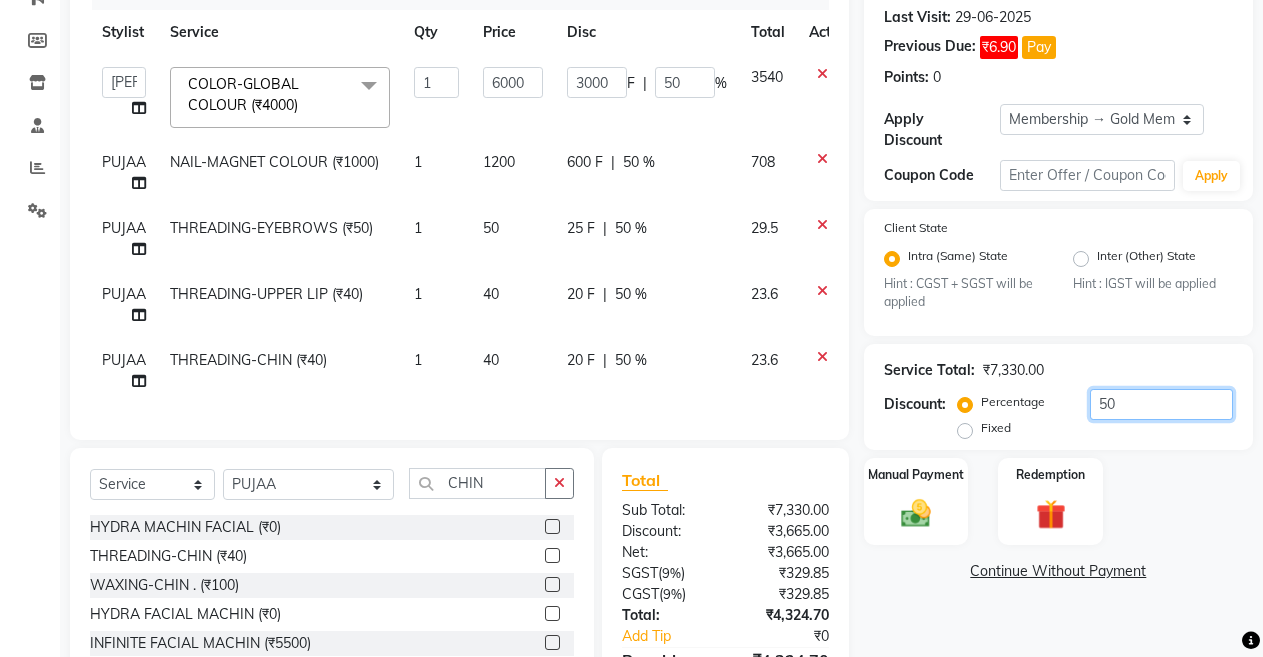 scroll, scrollTop: 0, scrollLeft: 0, axis: both 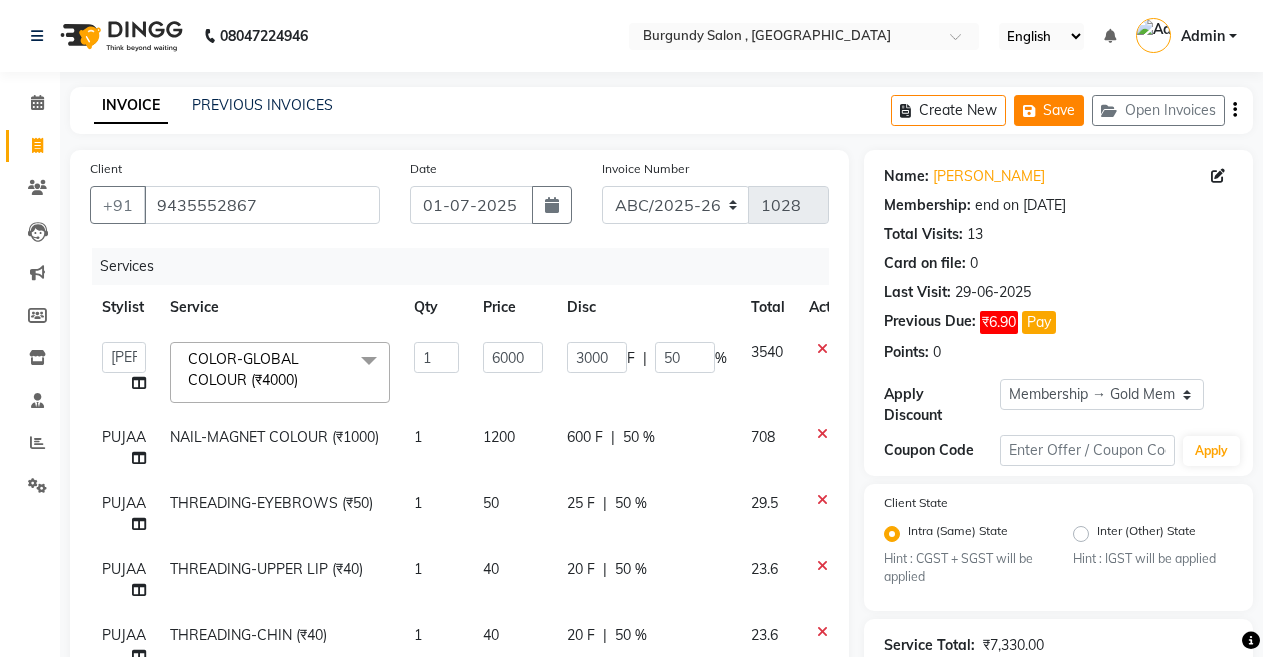 type on "50" 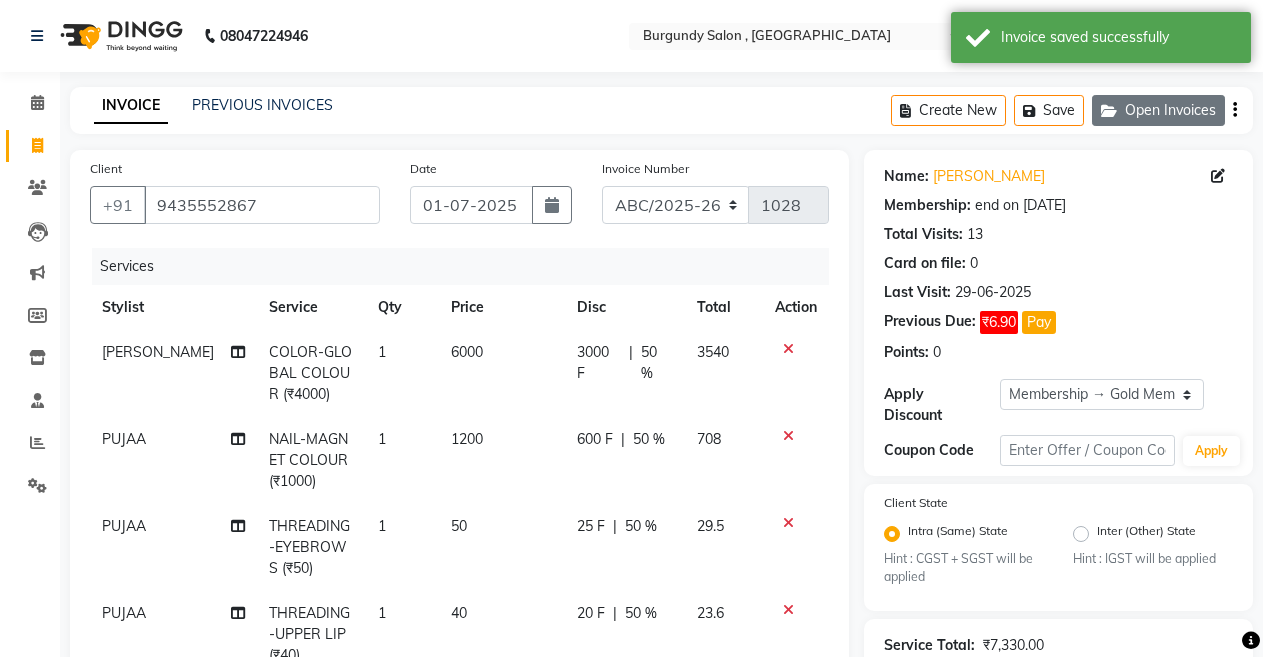 click on "Open Invoices" 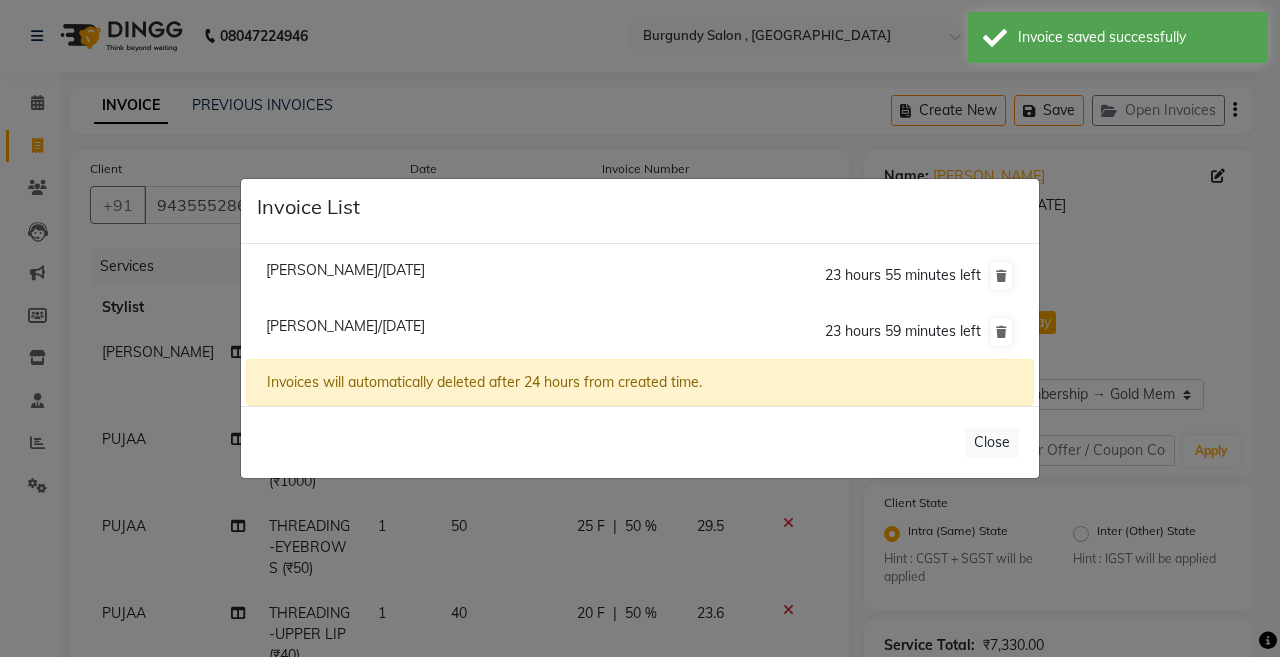 click on "Manisha Agarwal/01 July 2025" 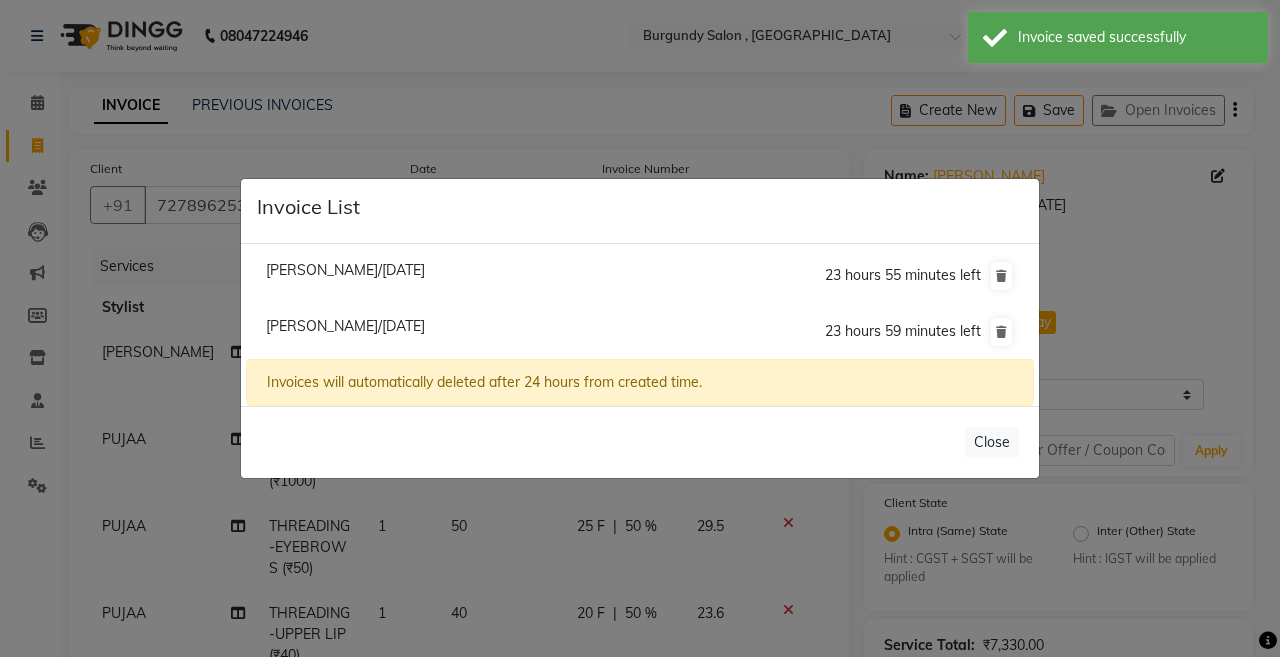 click on "Manisha Agarwal/01 July 2025" 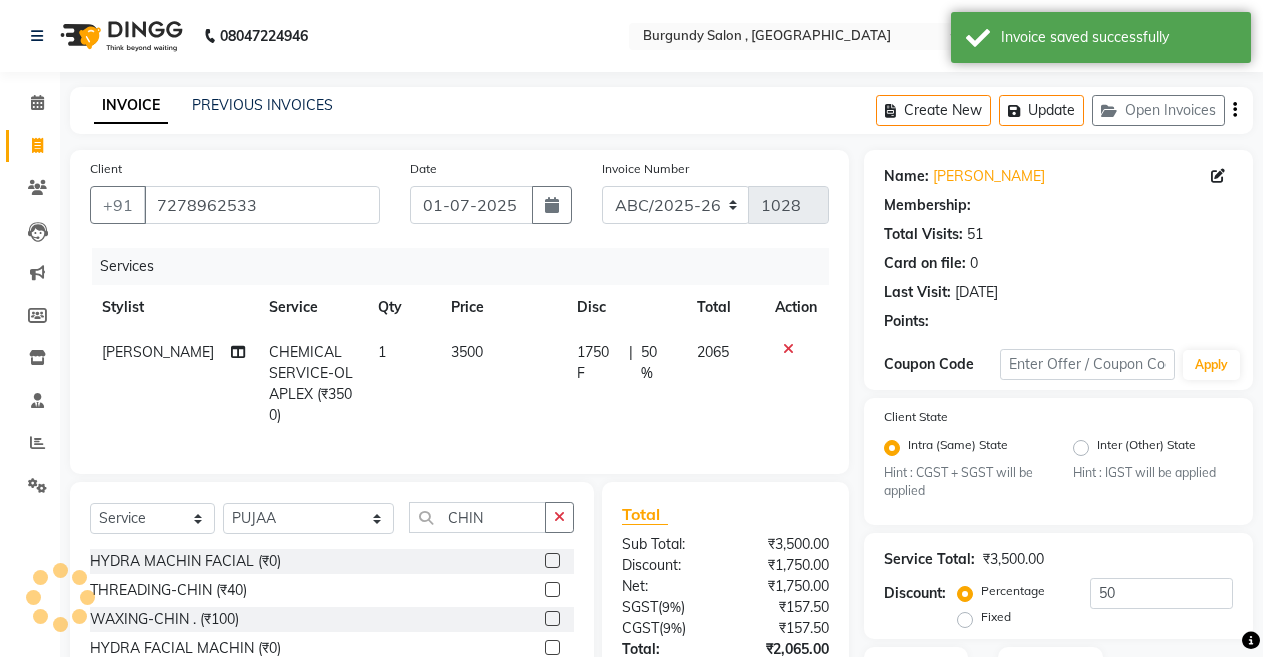 type on "0" 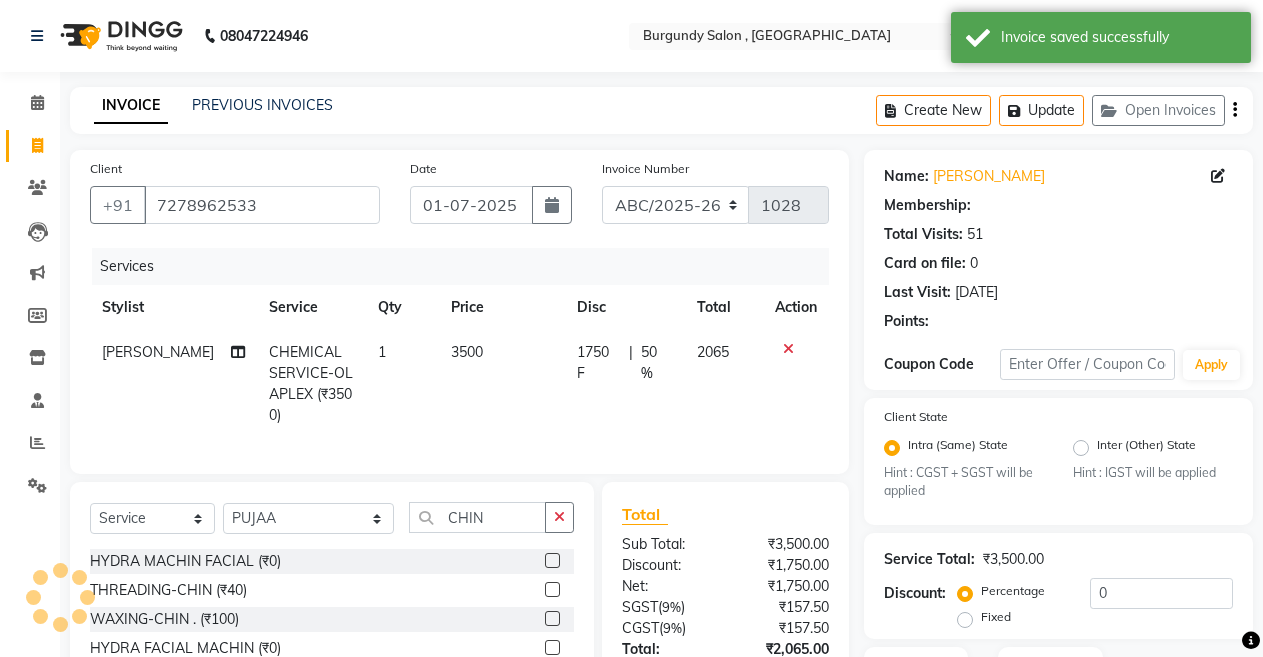 select on "1: Object" 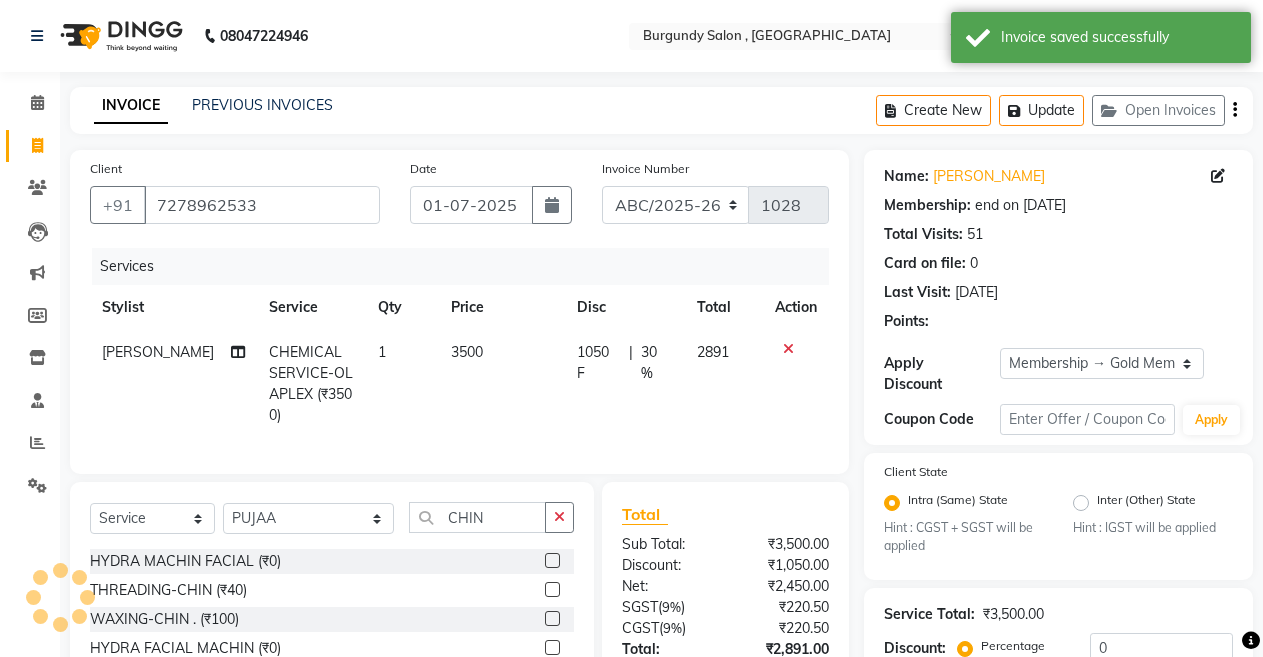 type on "30" 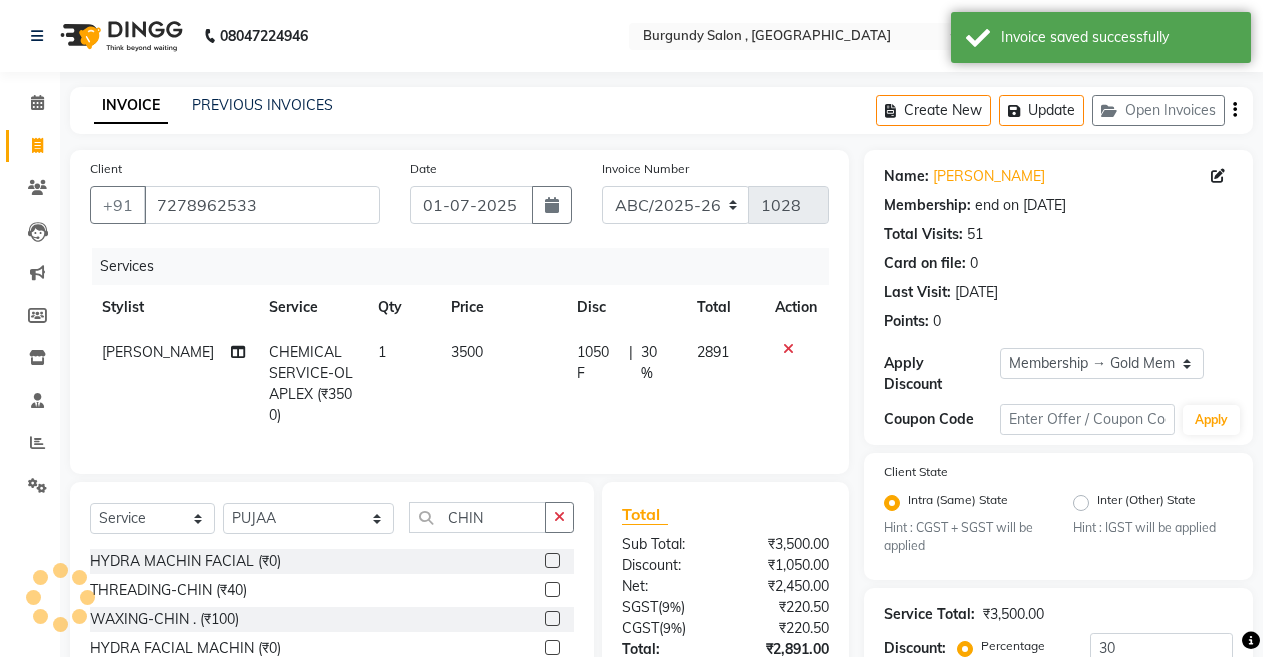 scroll, scrollTop: 116, scrollLeft: 0, axis: vertical 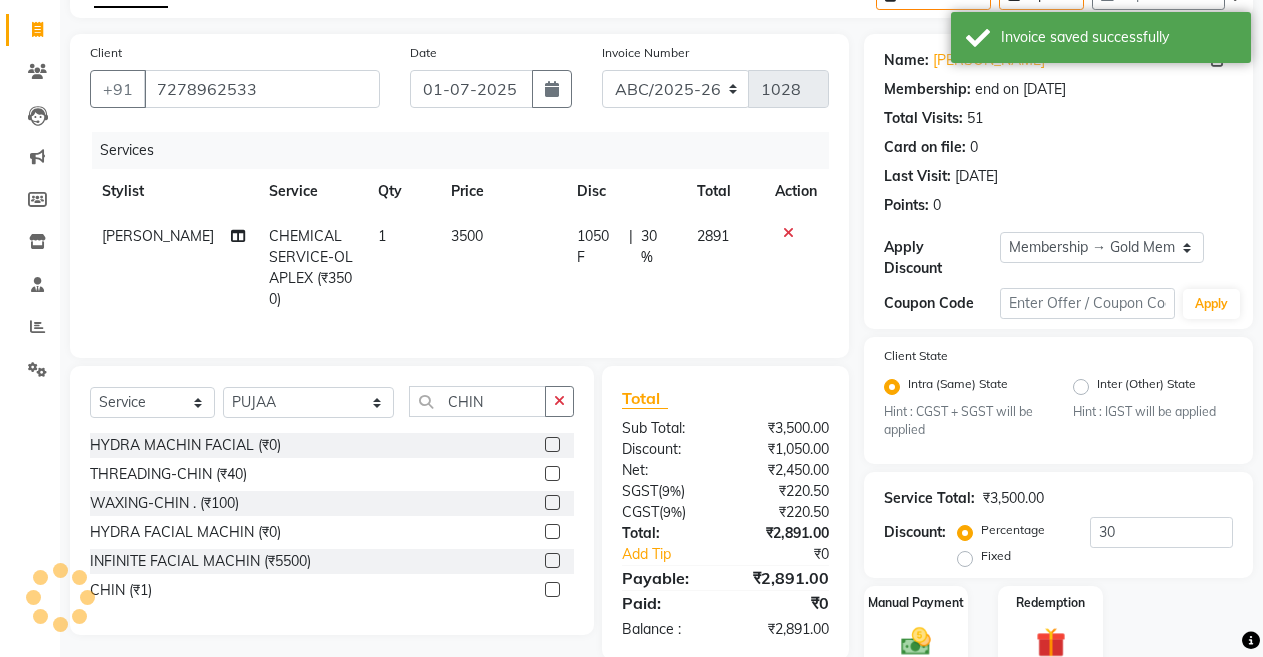 select 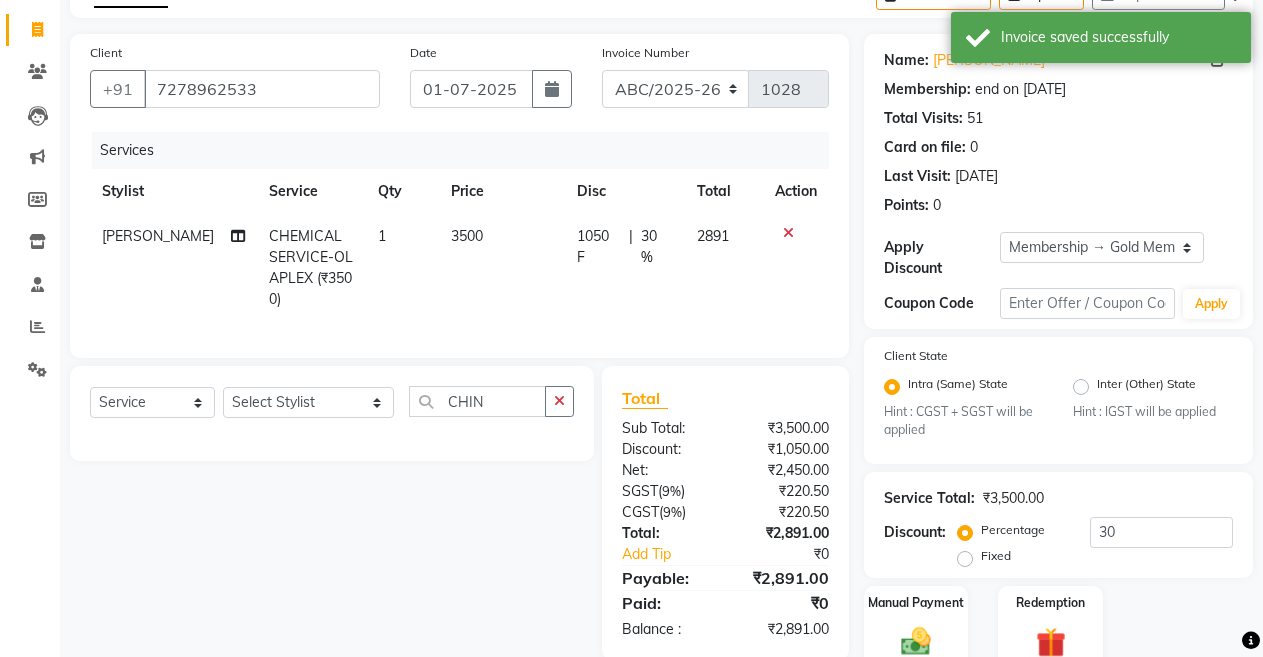 scroll, scrollTop: 203, scrollLeft: 0, axis: vertical 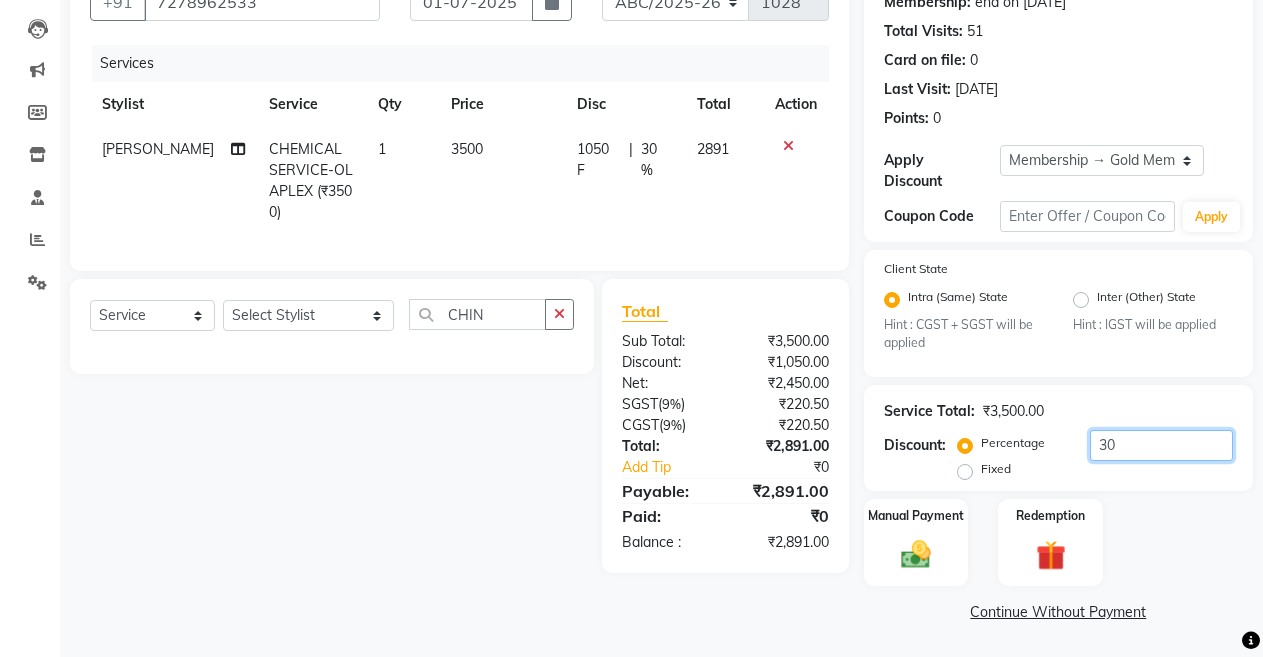 click on "30" 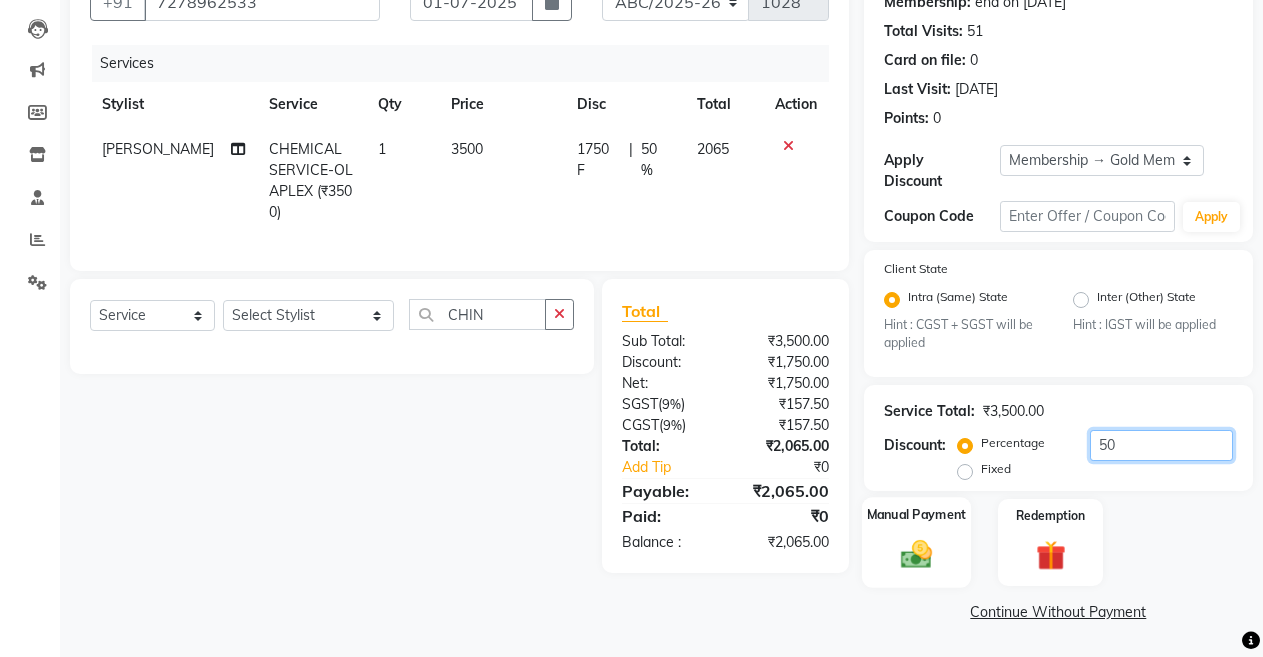 type on "50" 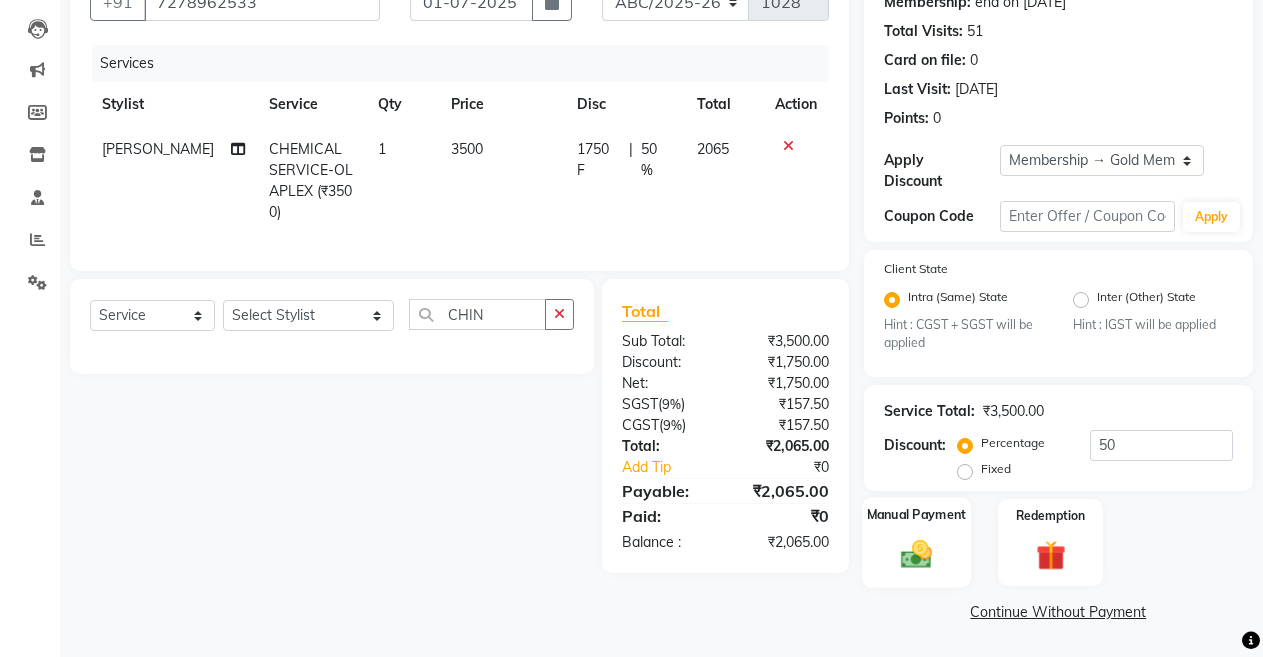 click 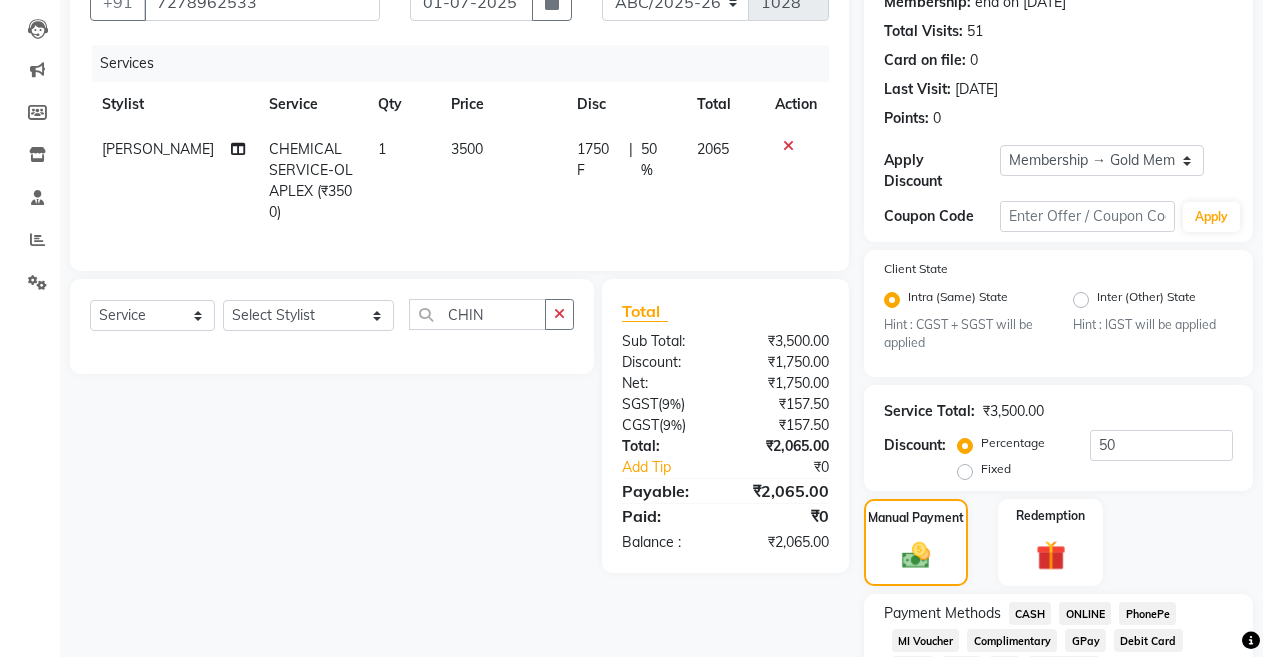 scroll, scrollTop: 331, scrollLeft: 0, axis: vertical 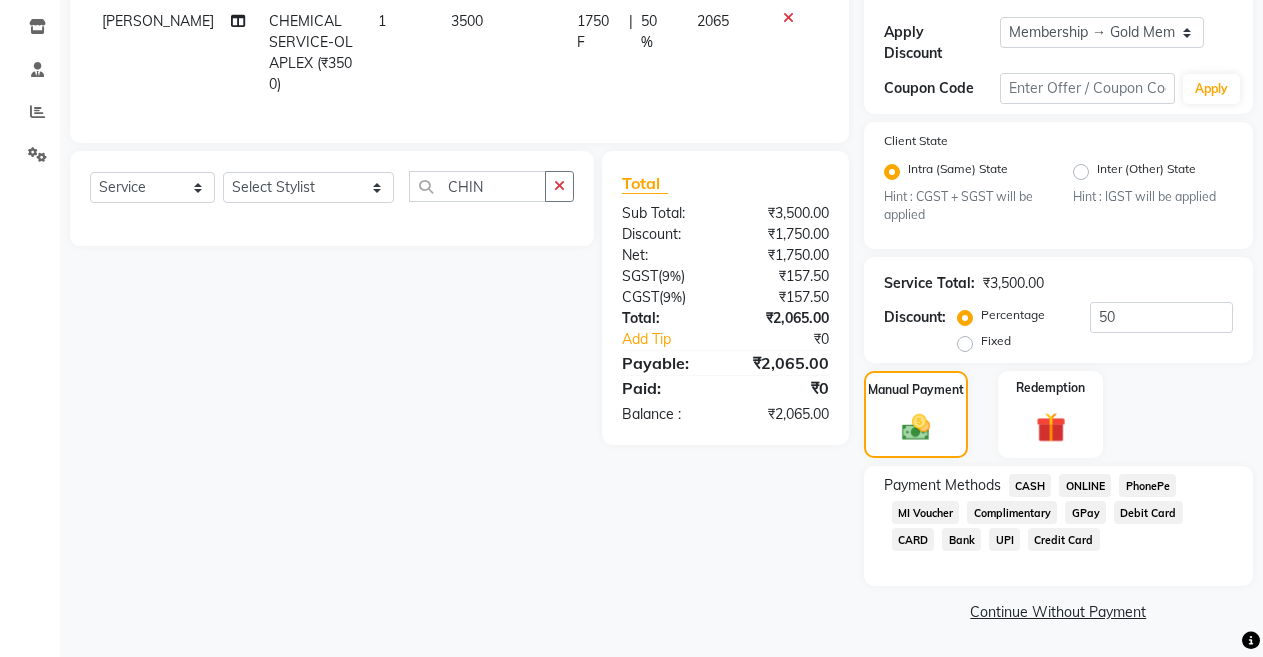 click on "CASH" 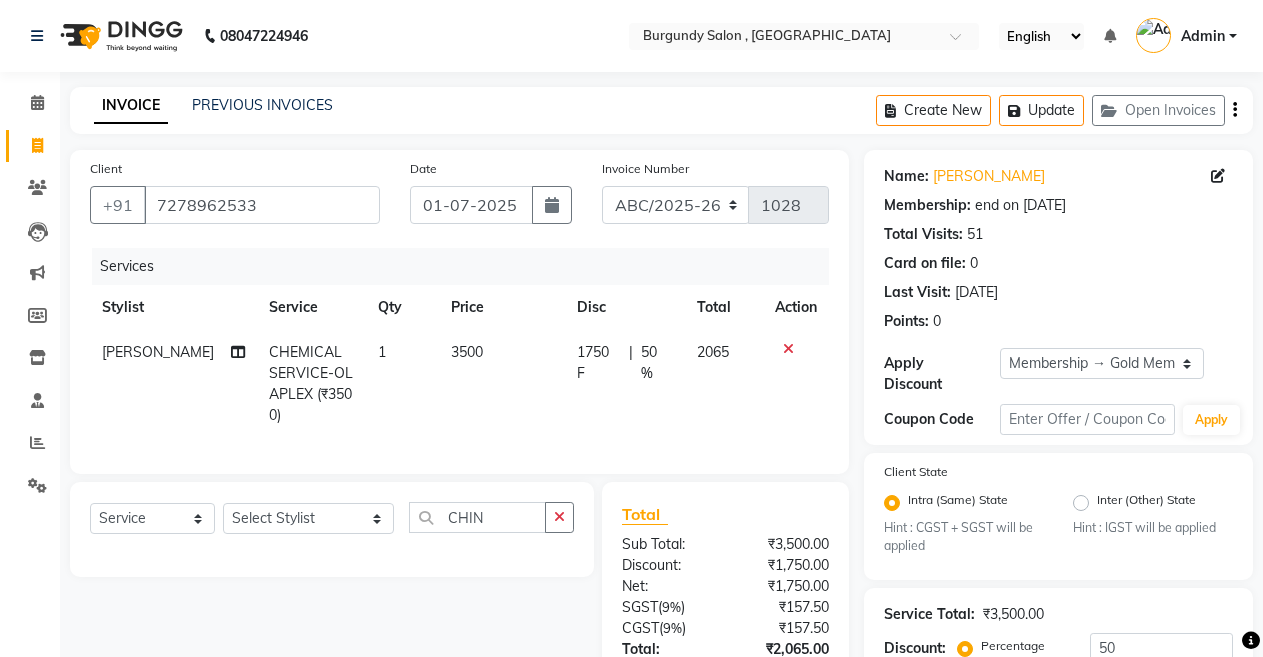 scroll, scrollTop: 414, scrollLeft: 0, axis: vertical 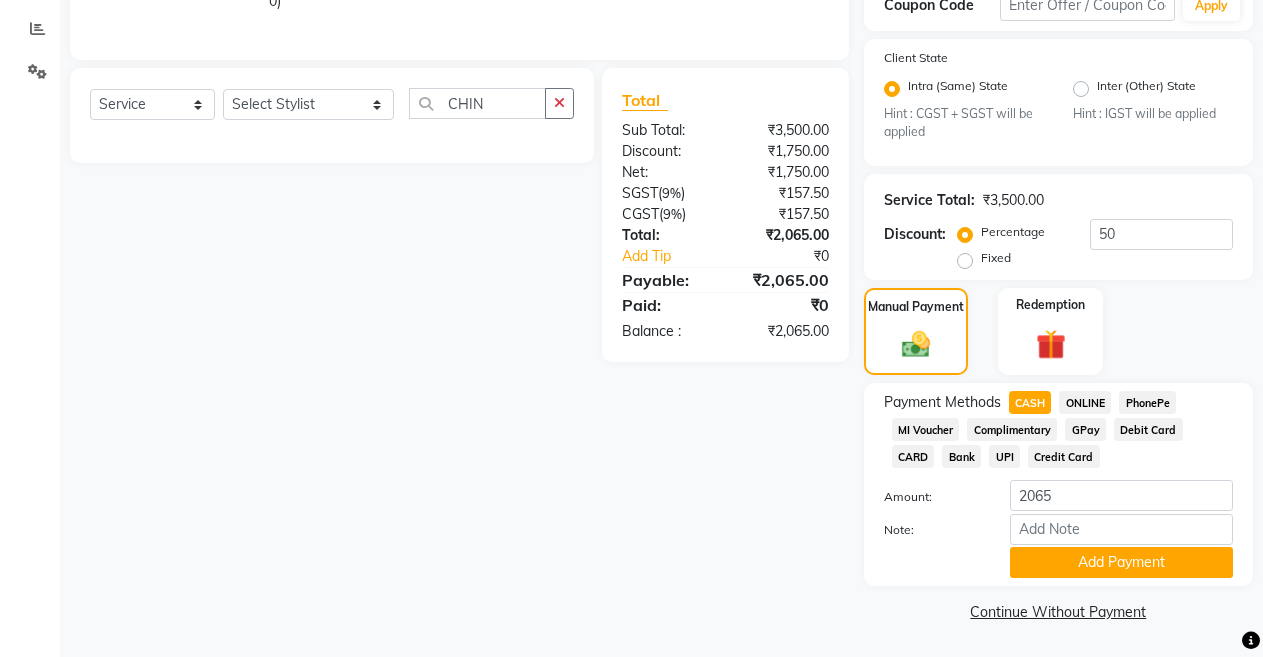 click on "Payment Methods  CASH   ONLINE   PhonePe   MI Voucher   Complimentary   GPay   Debit Card   CARD   Bank   UPI   Credit Card  Amount: 2065 Note: Add Payment" 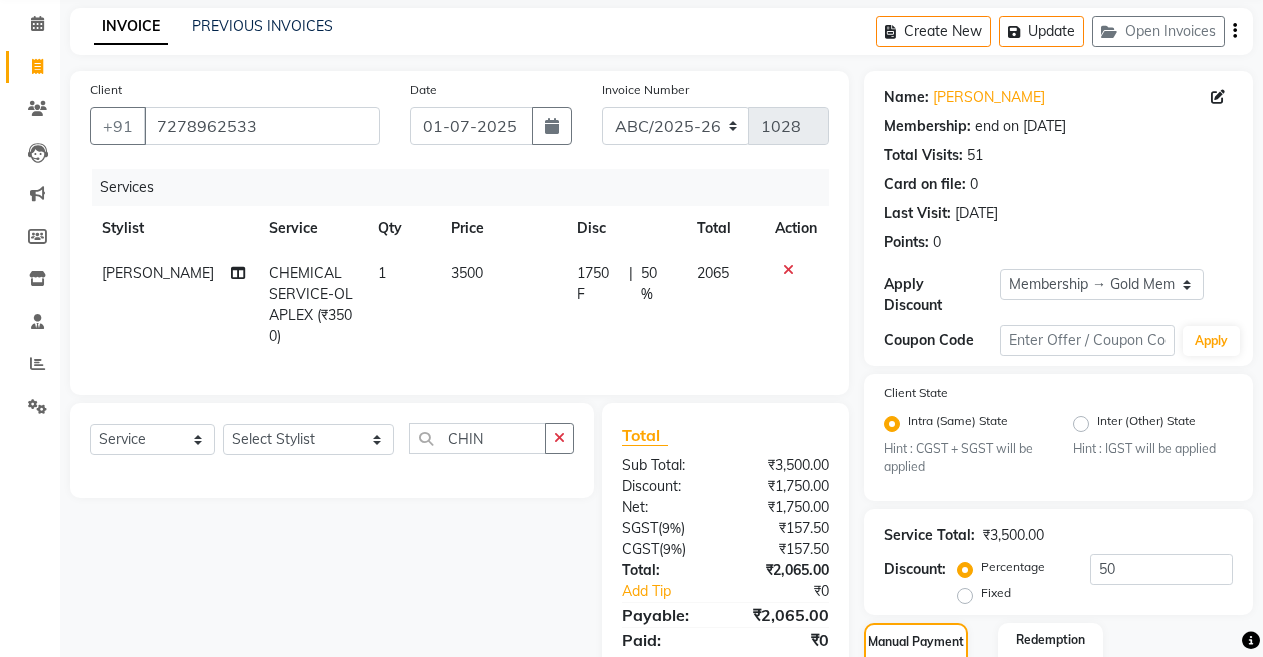 scroll, scrollTop: 414, scrollLeft: 0, axis: vertical 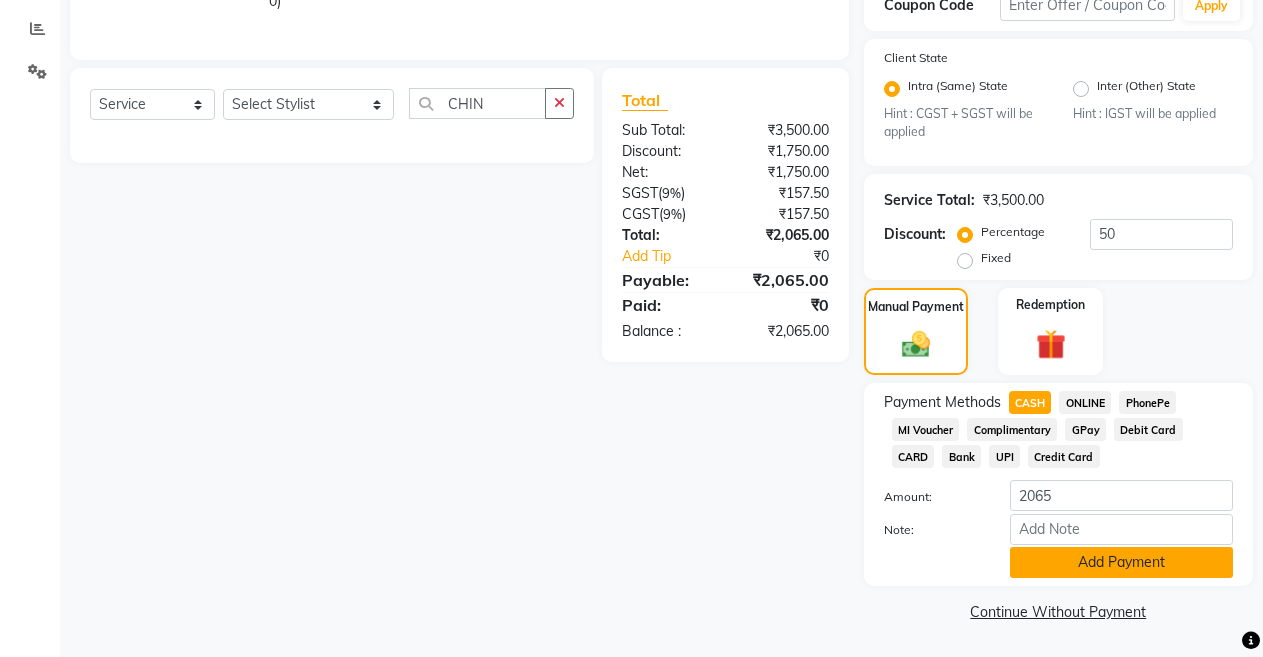 click on "Add Payment" 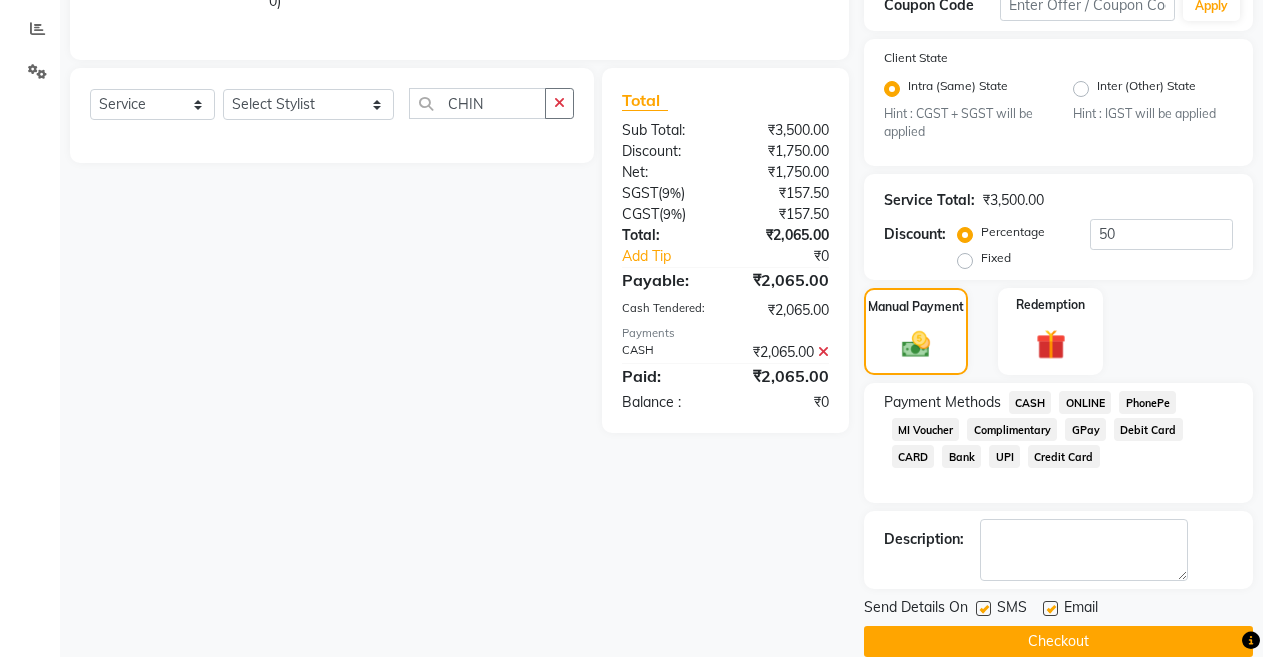 click 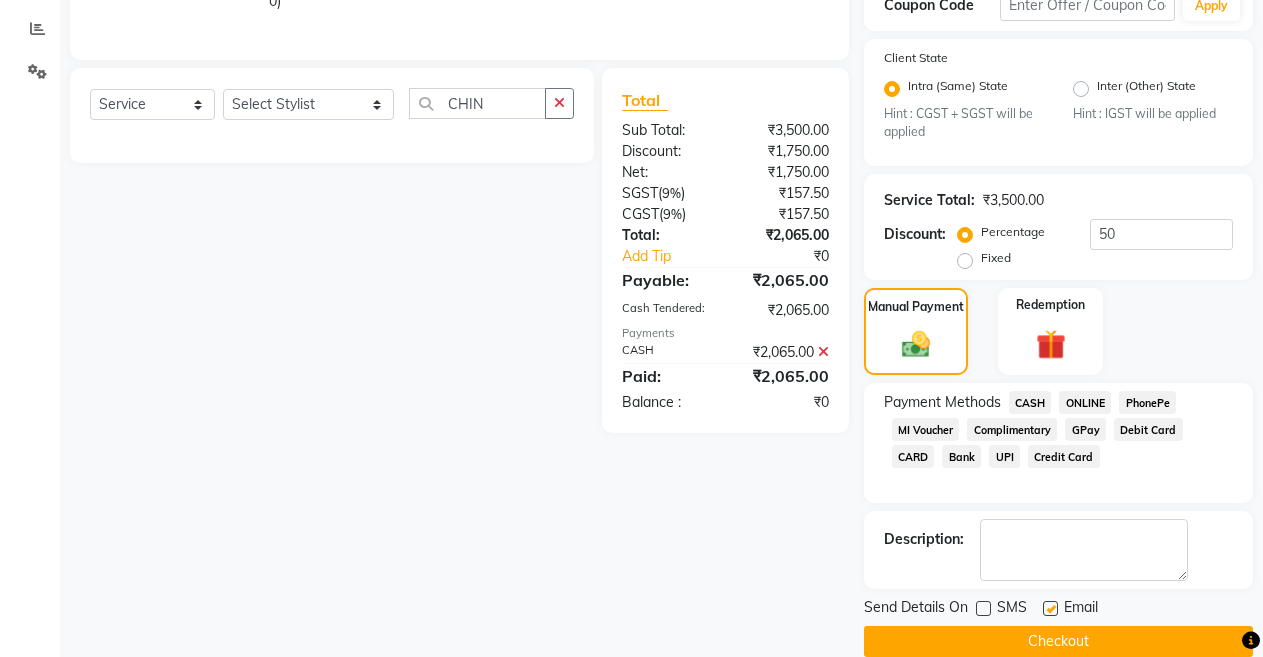 click 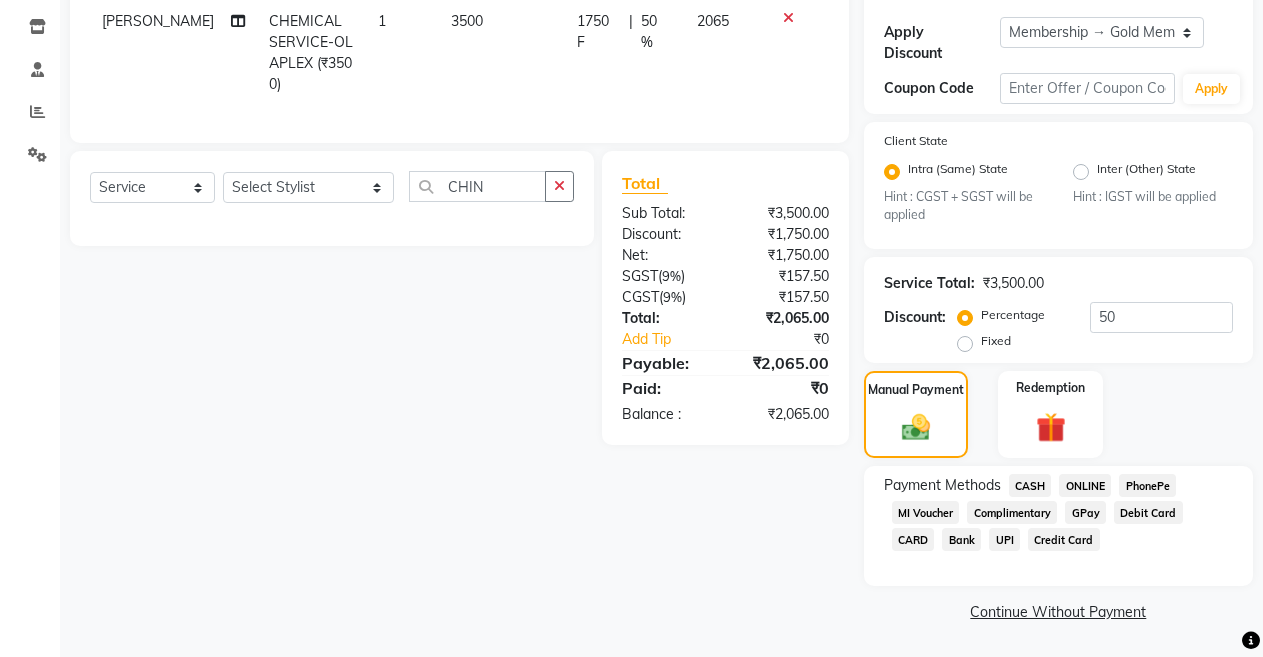 scroll, scrollTop: 331, scrollLeft: 0, axis: vertical 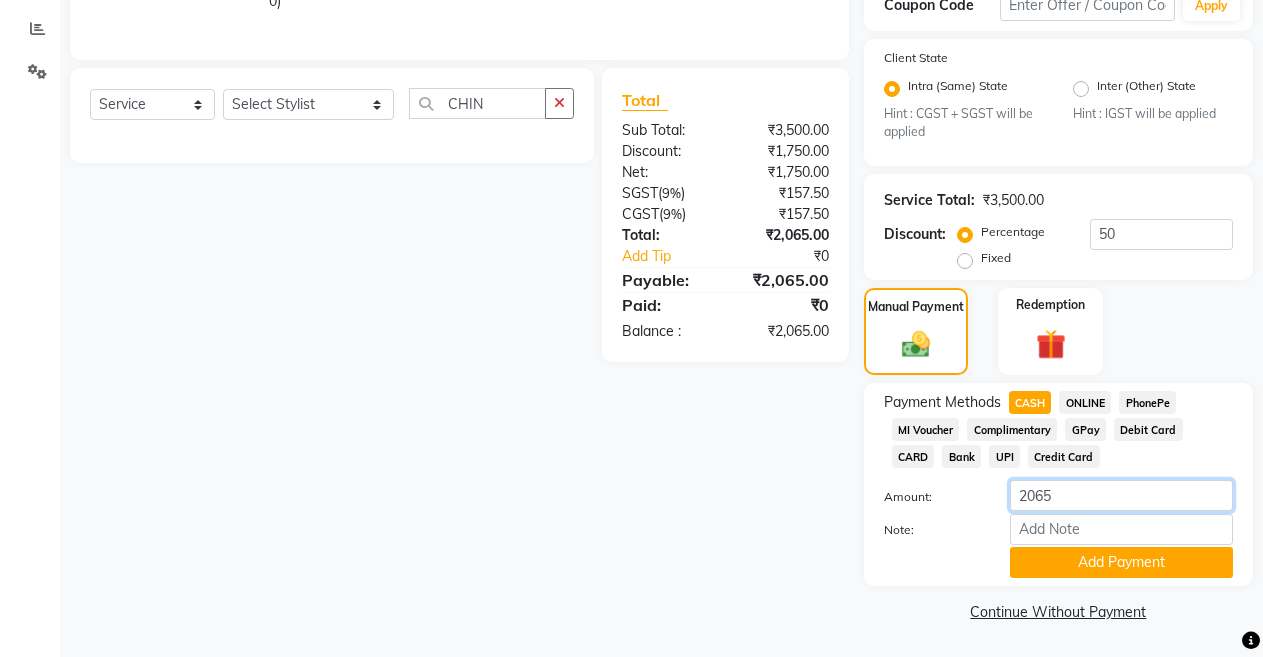 click on "2065" 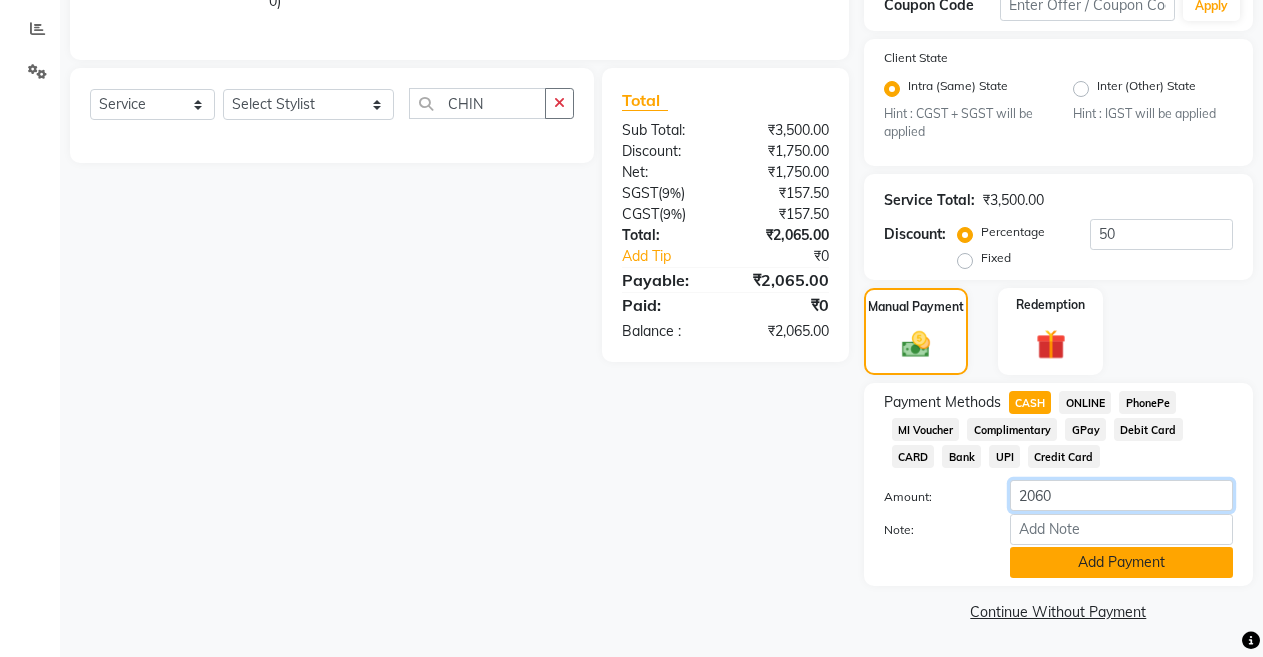 type on "2060" 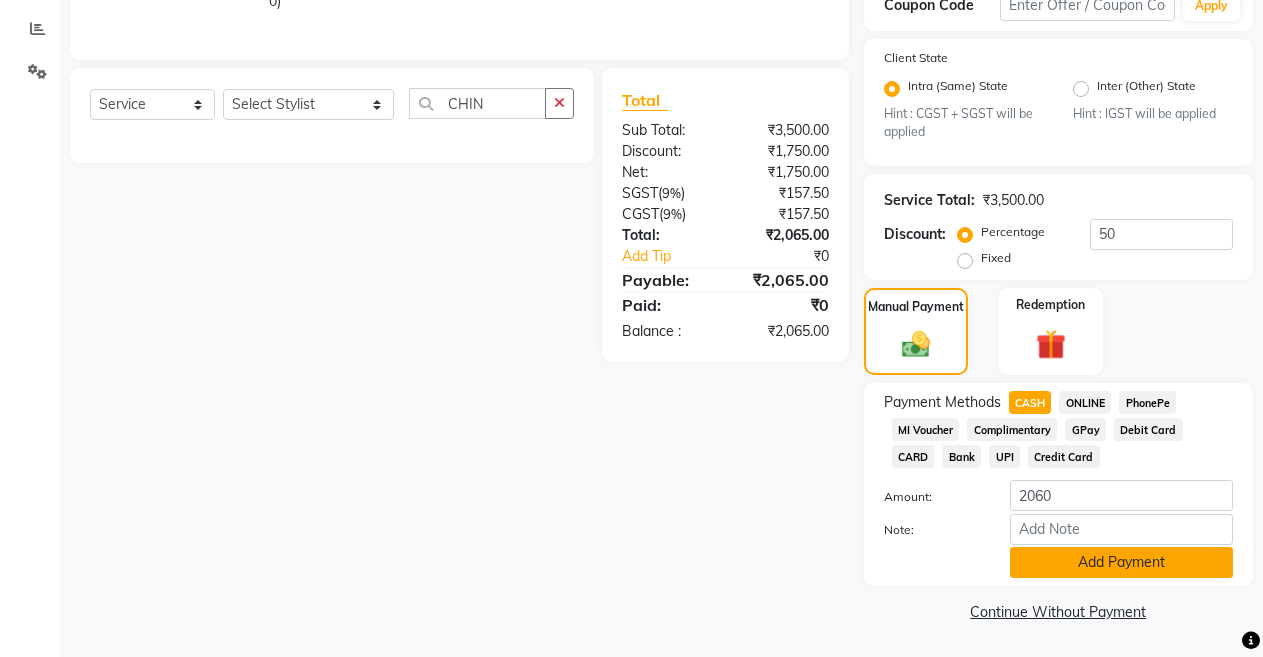click on "Add Payment" 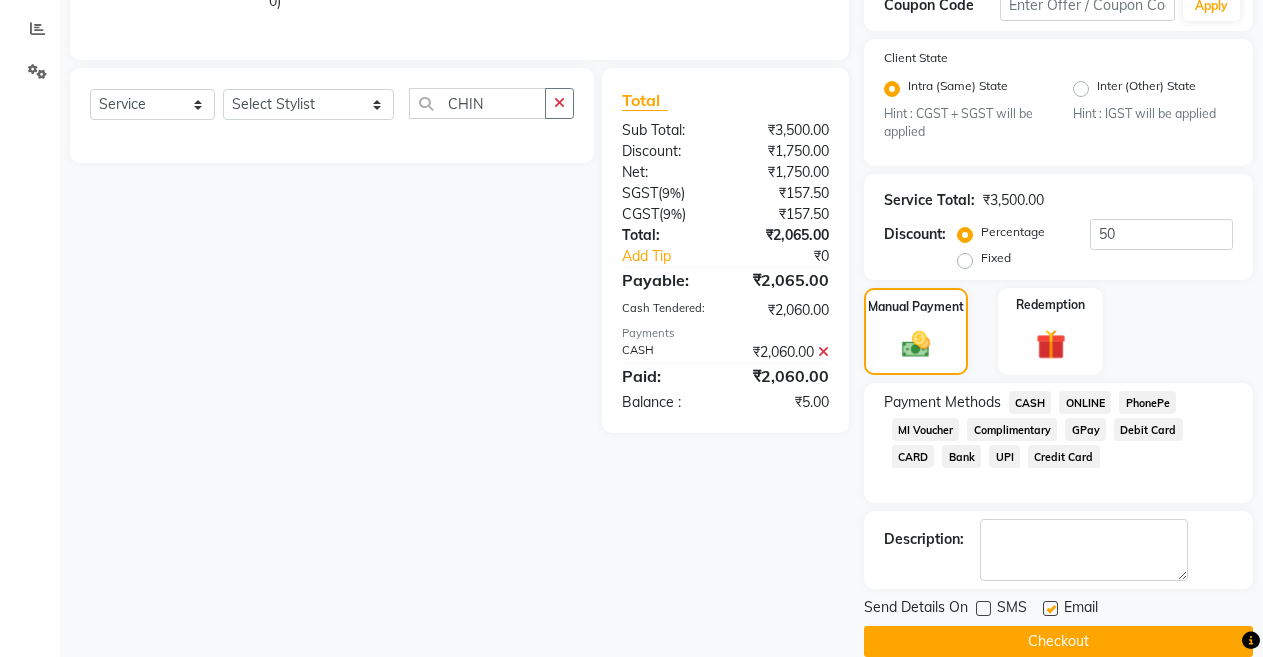 scroll, scrollTop: 444, scrollLeft: 0, axis: vertical 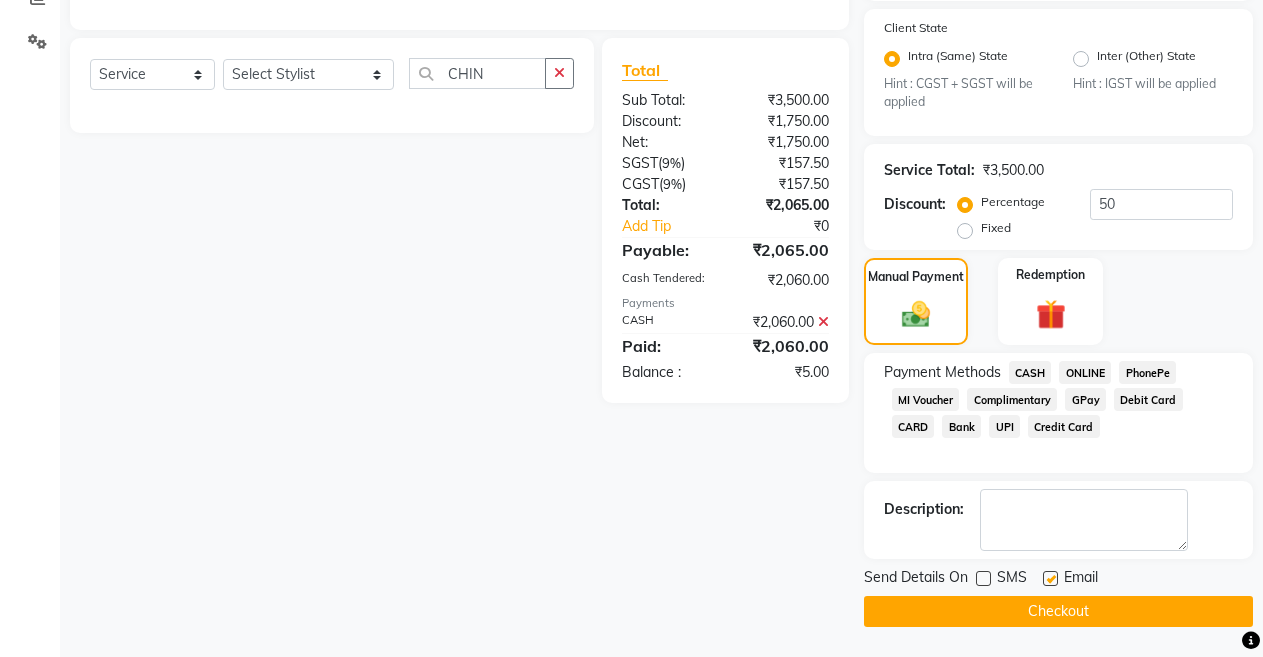 click 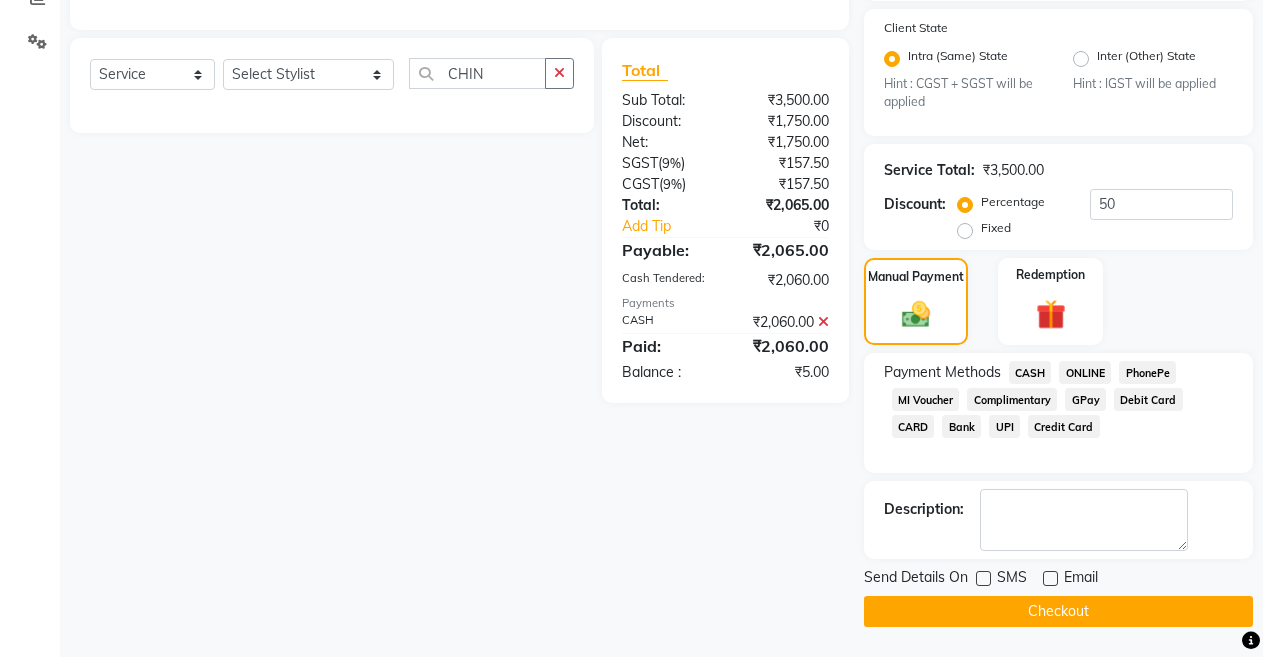 click on "Checkout" 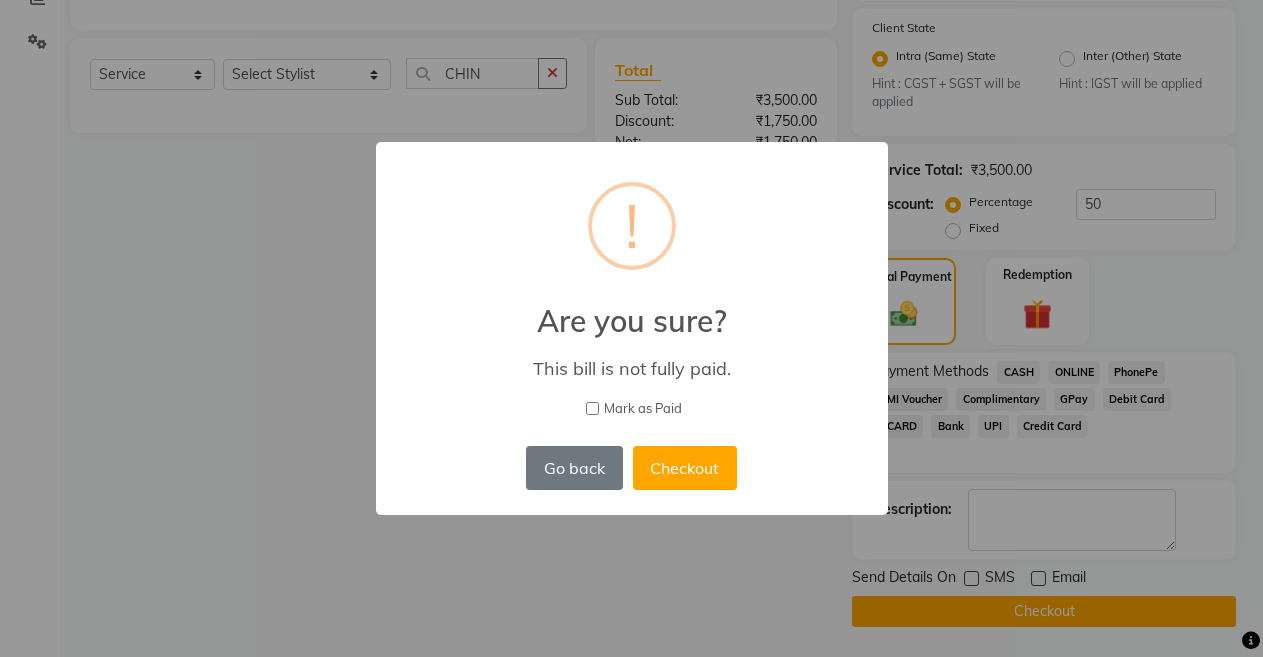 scroll, scrollTop: 429, scrollLeft: 0, axis: vertical 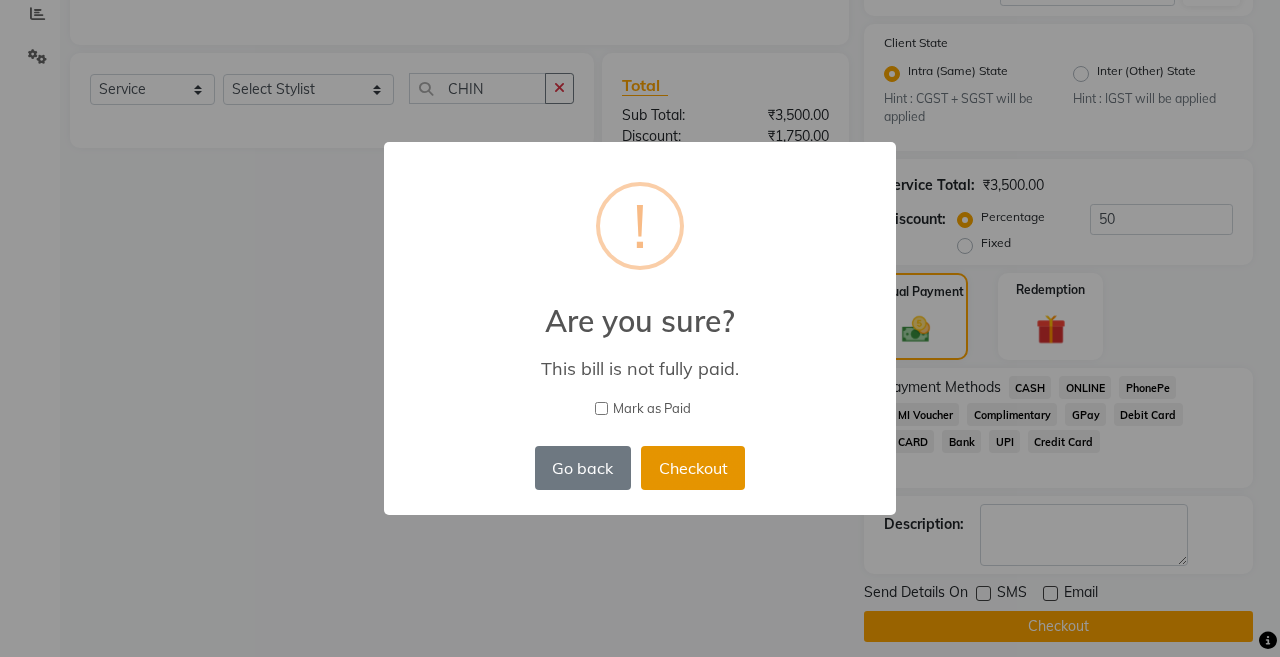 click on "Checkout" at bounding box center [693, 468] 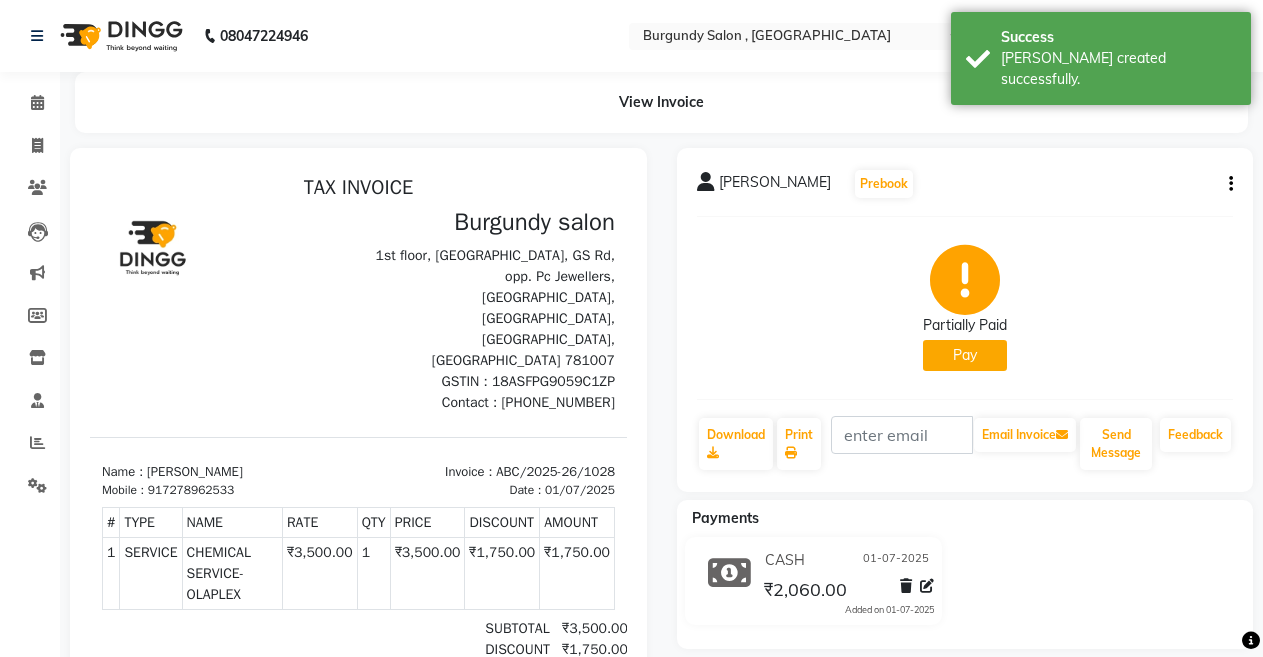 scroll, scrollTop: 0, scrollLeft: 0, axis: both 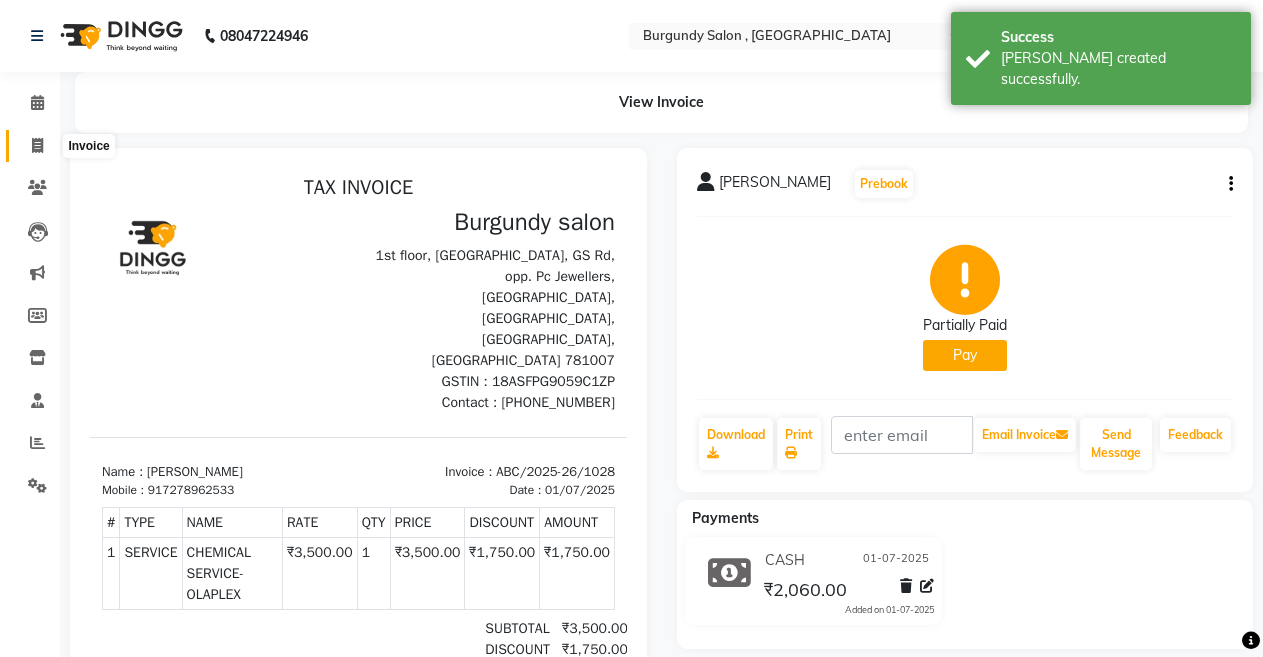 click 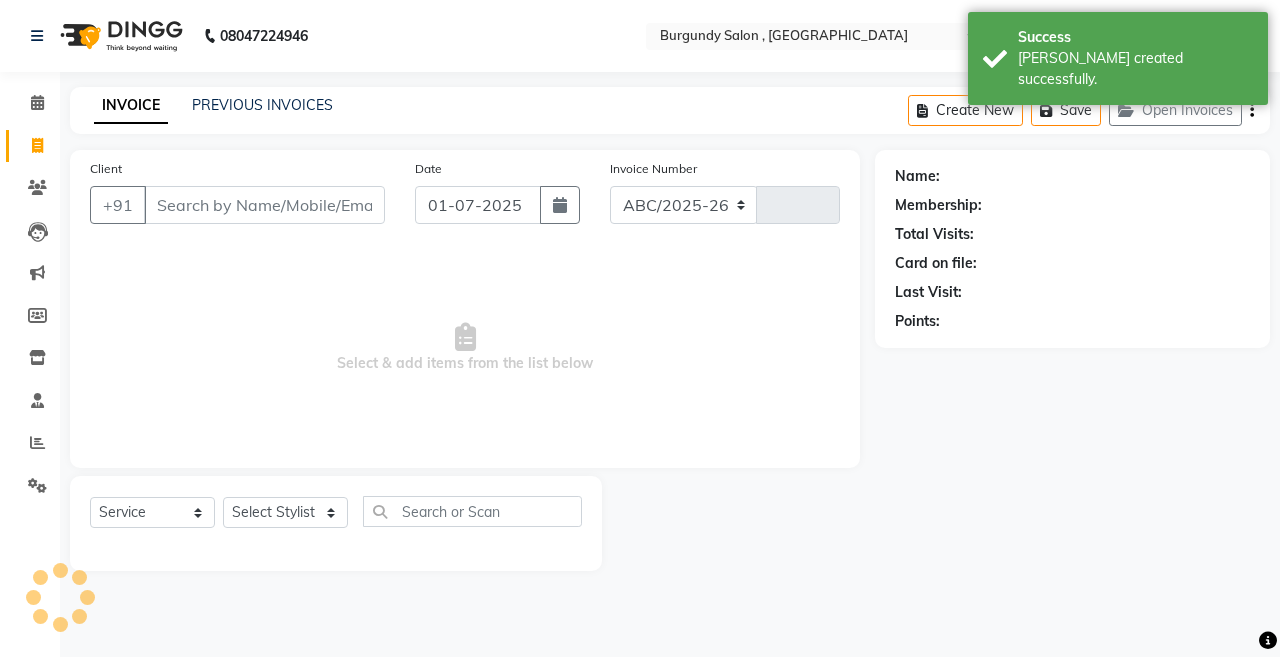 select on "5345" 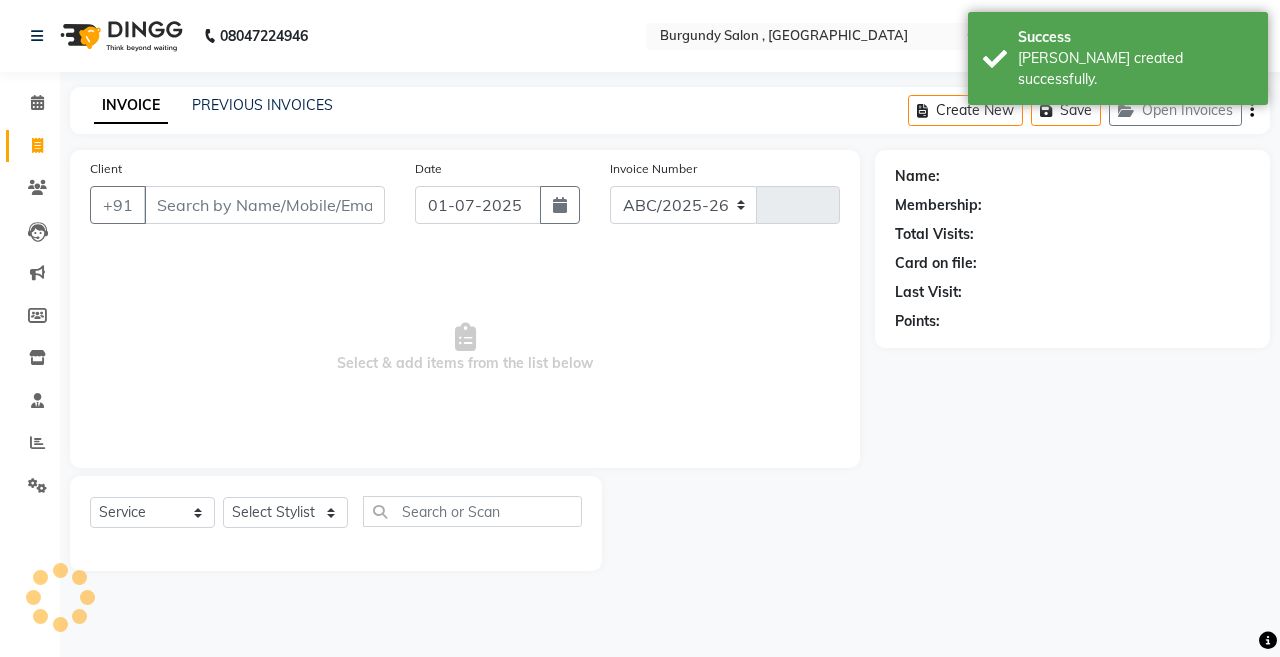 type on "1029" 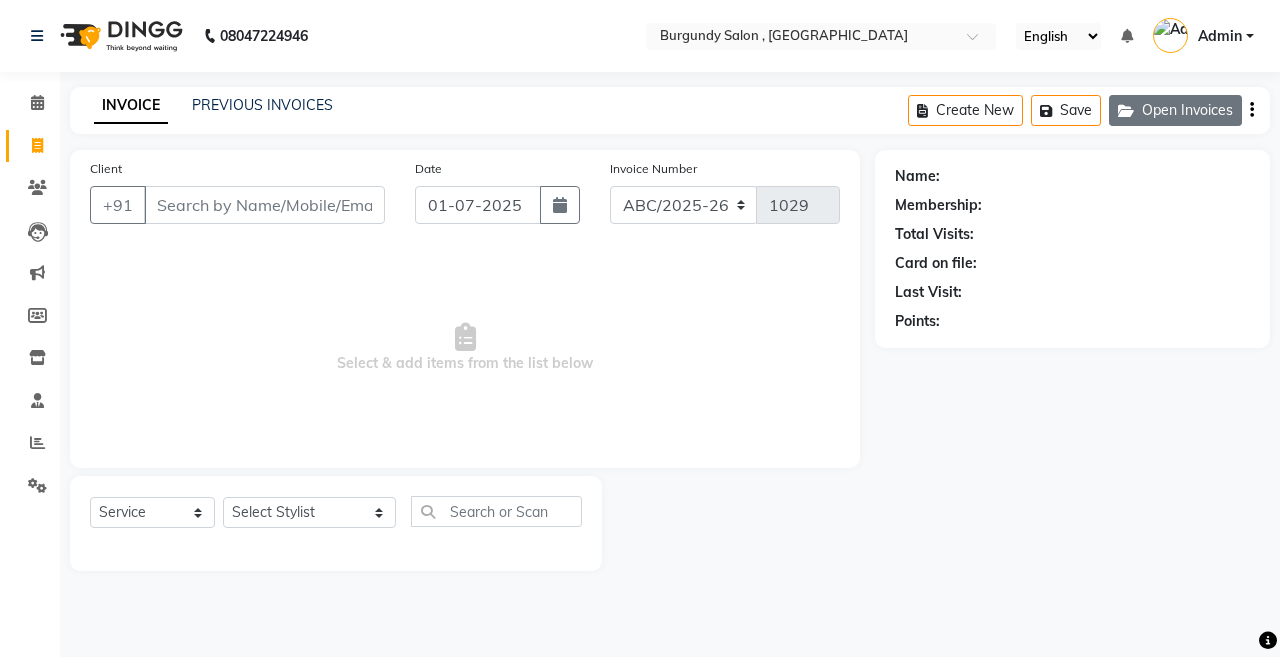 click on "Open Invoices" 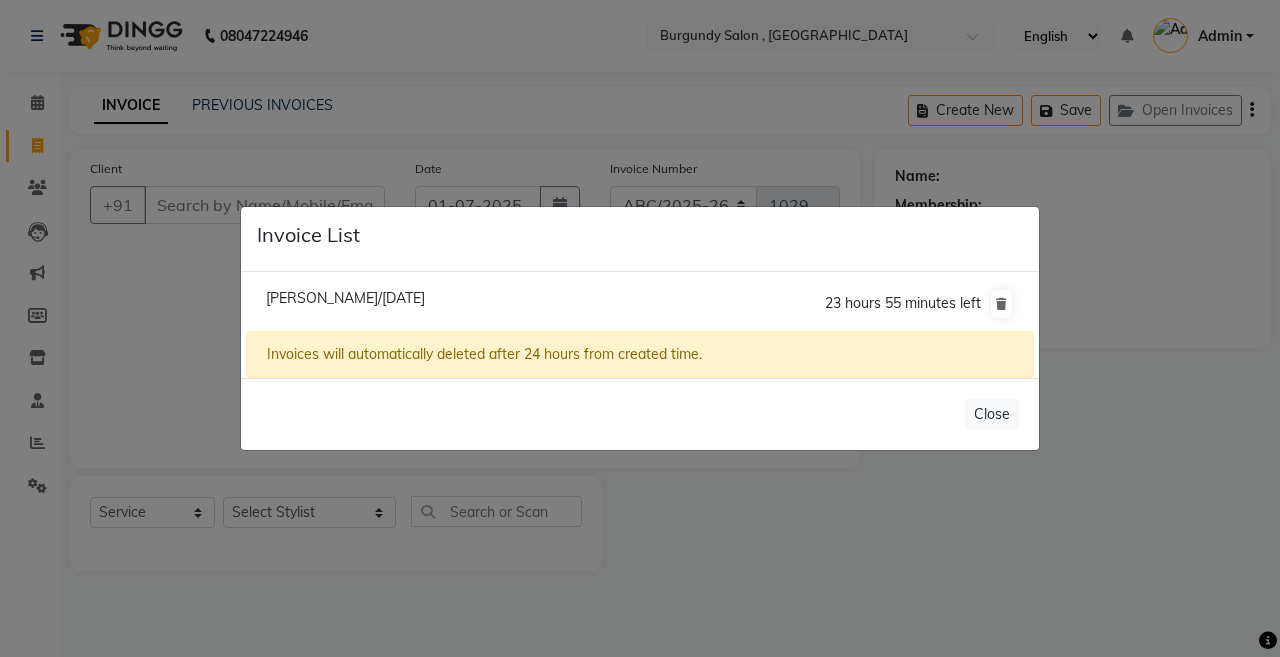 click on "Varun Shroff/01 July 2025" 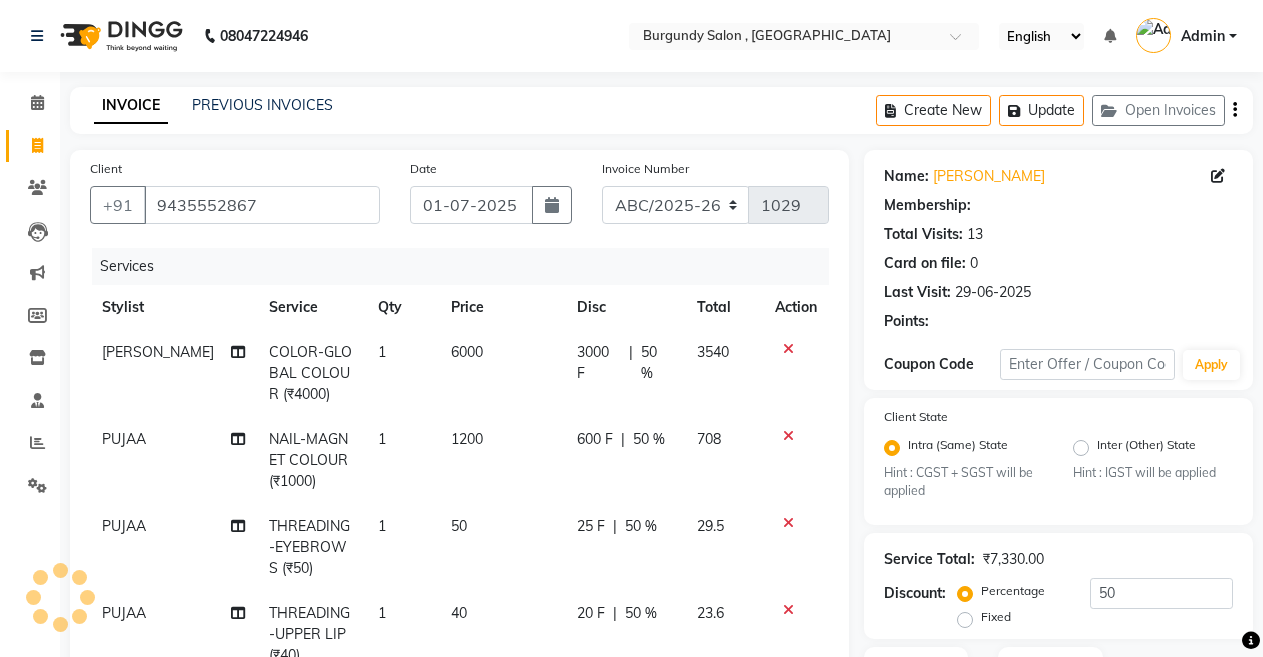 select on "1: Object" 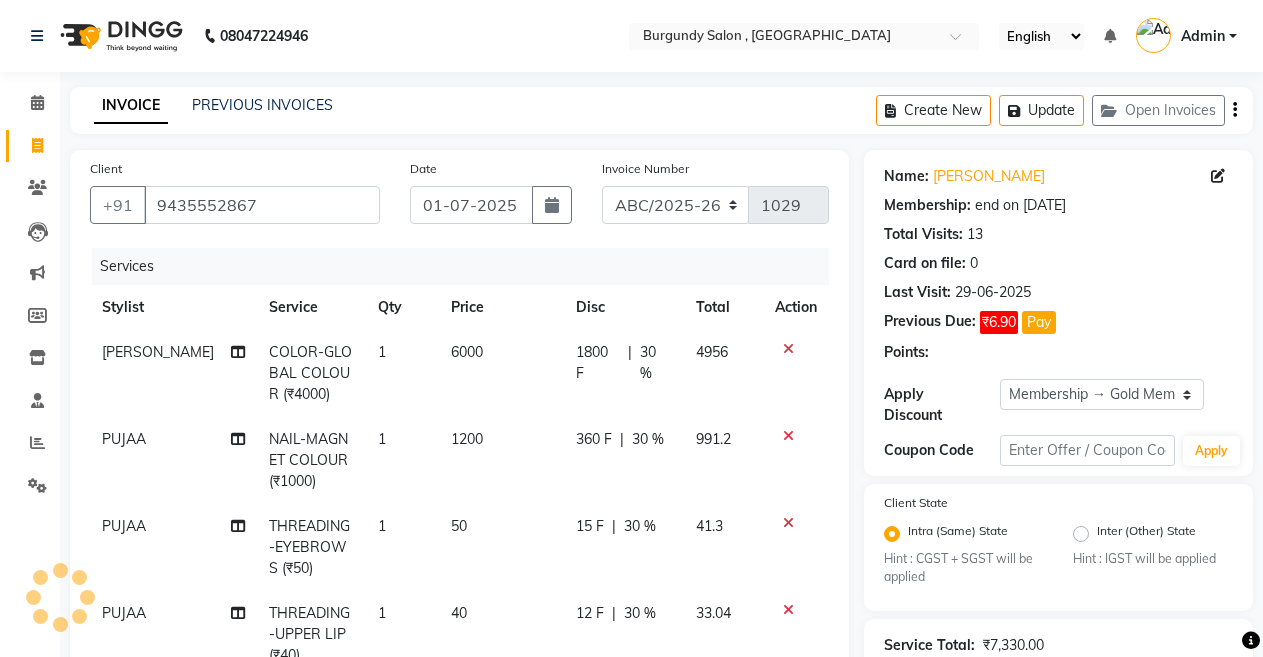 type on "30" 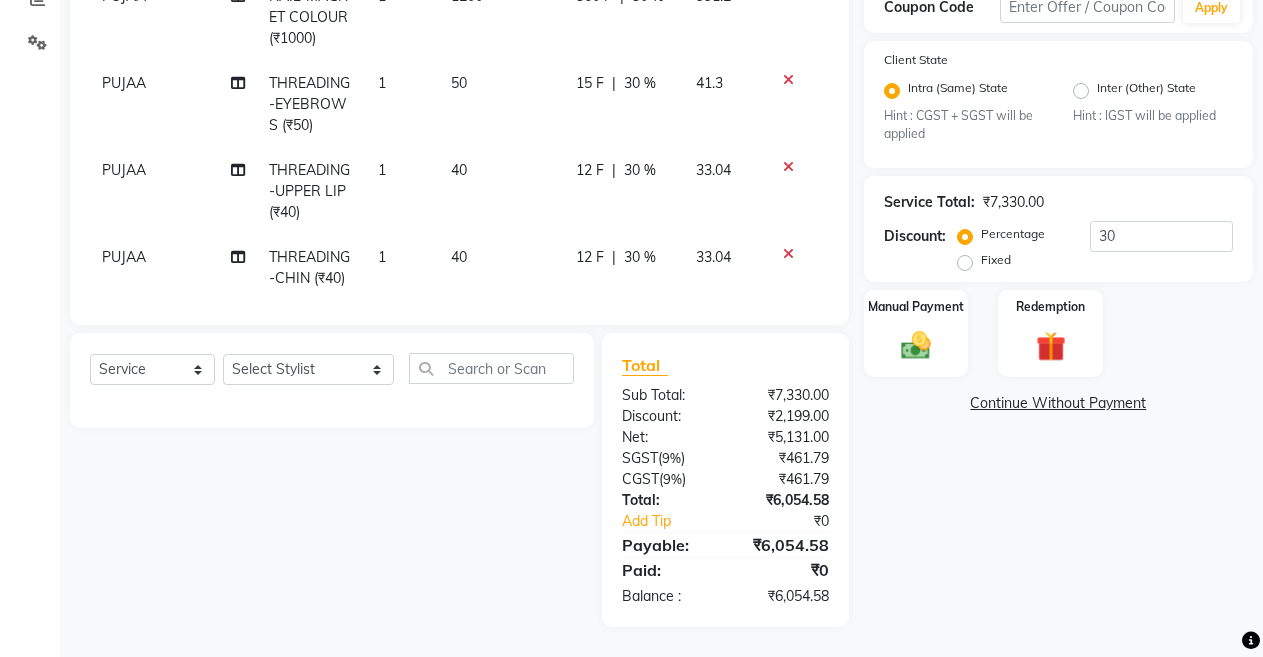 click on "33.04" 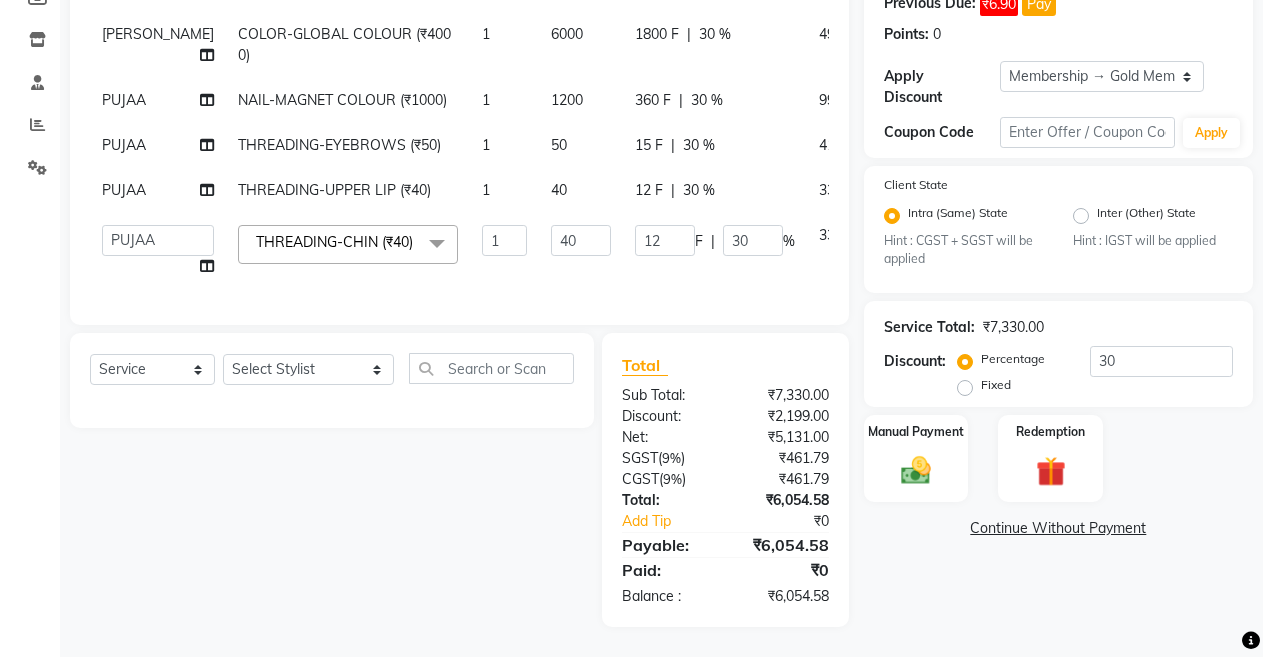 scroll, scrollTop: 344, scrollLeft: 0, axis: vertical 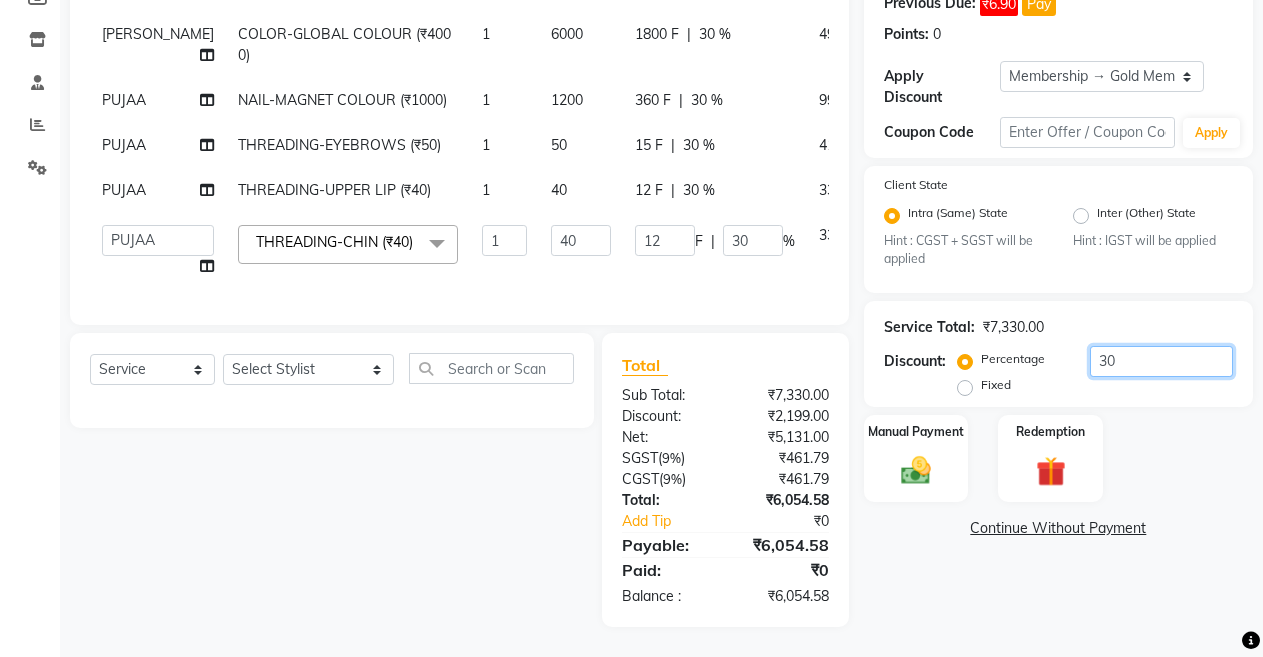 click on "30" 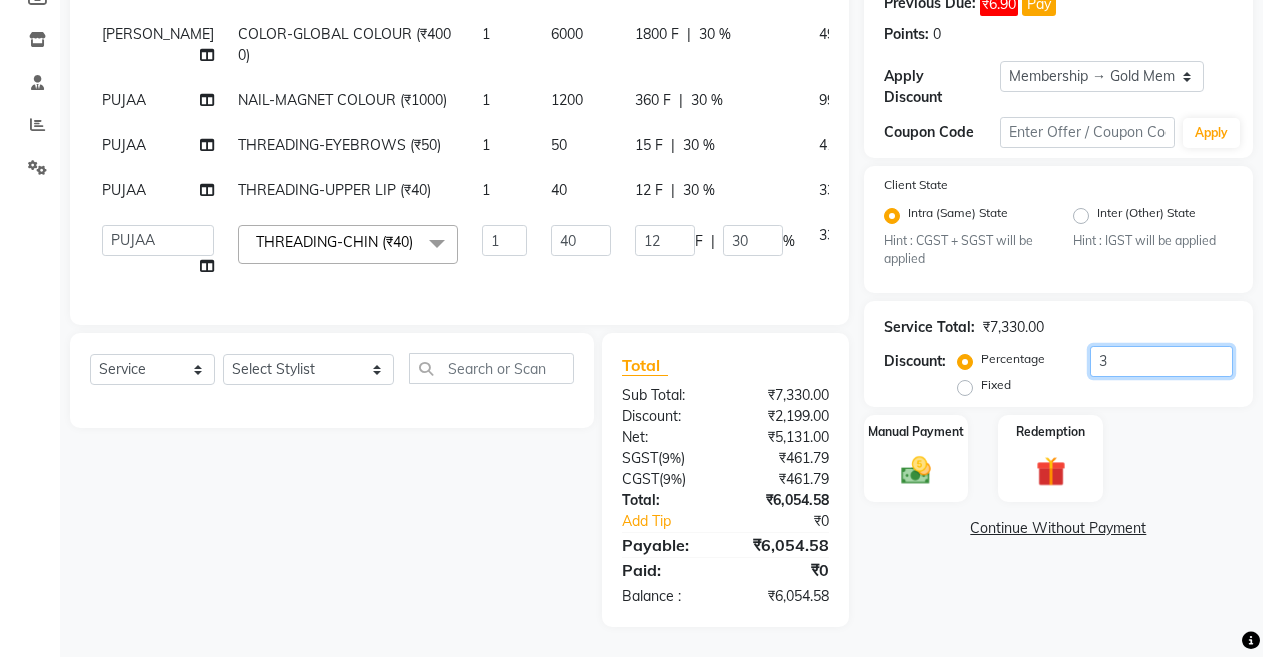 type on "1.2" 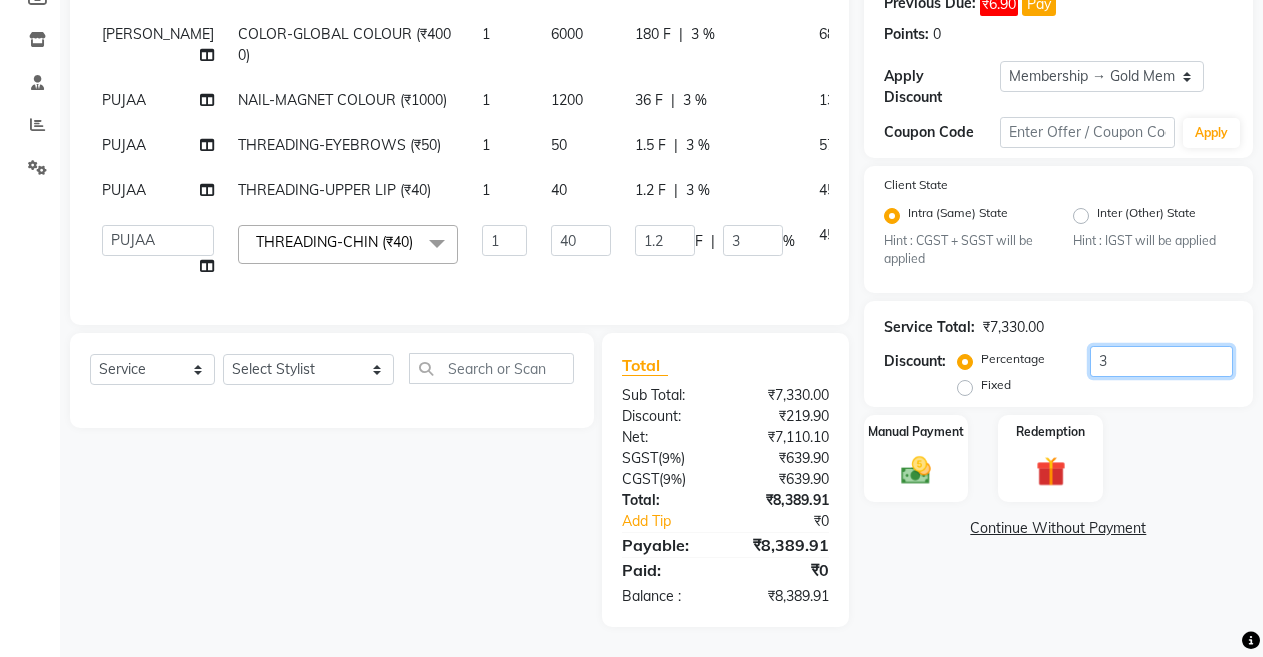 type 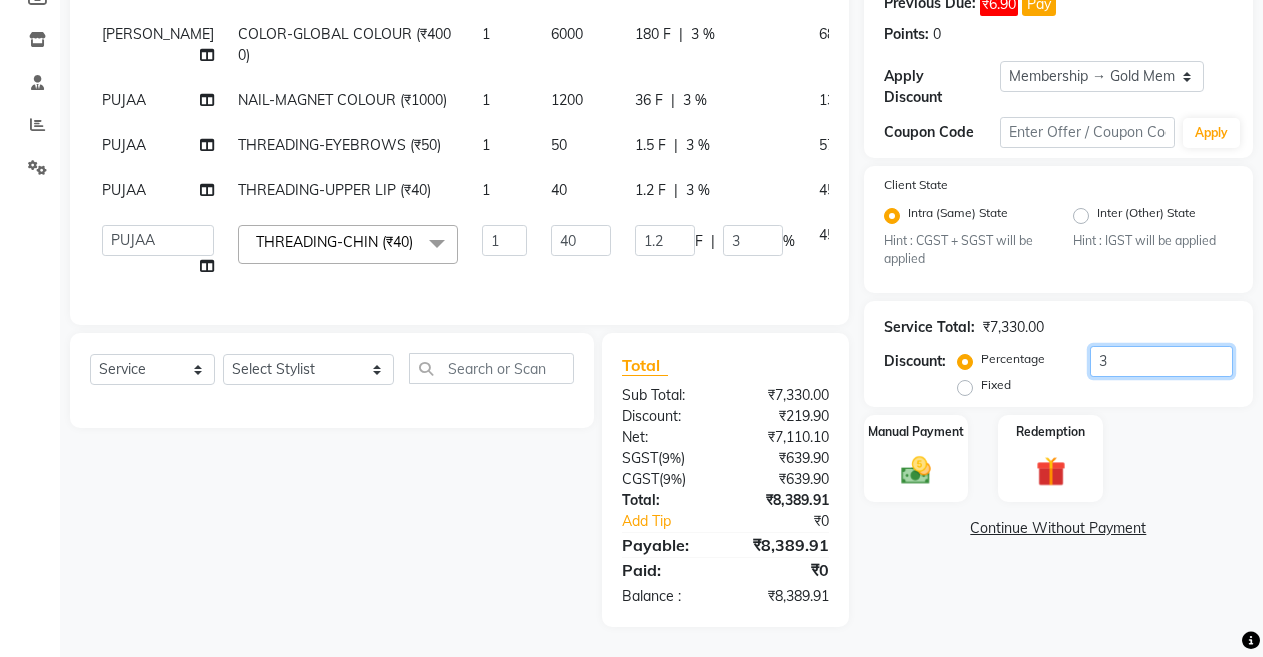 type on "0" 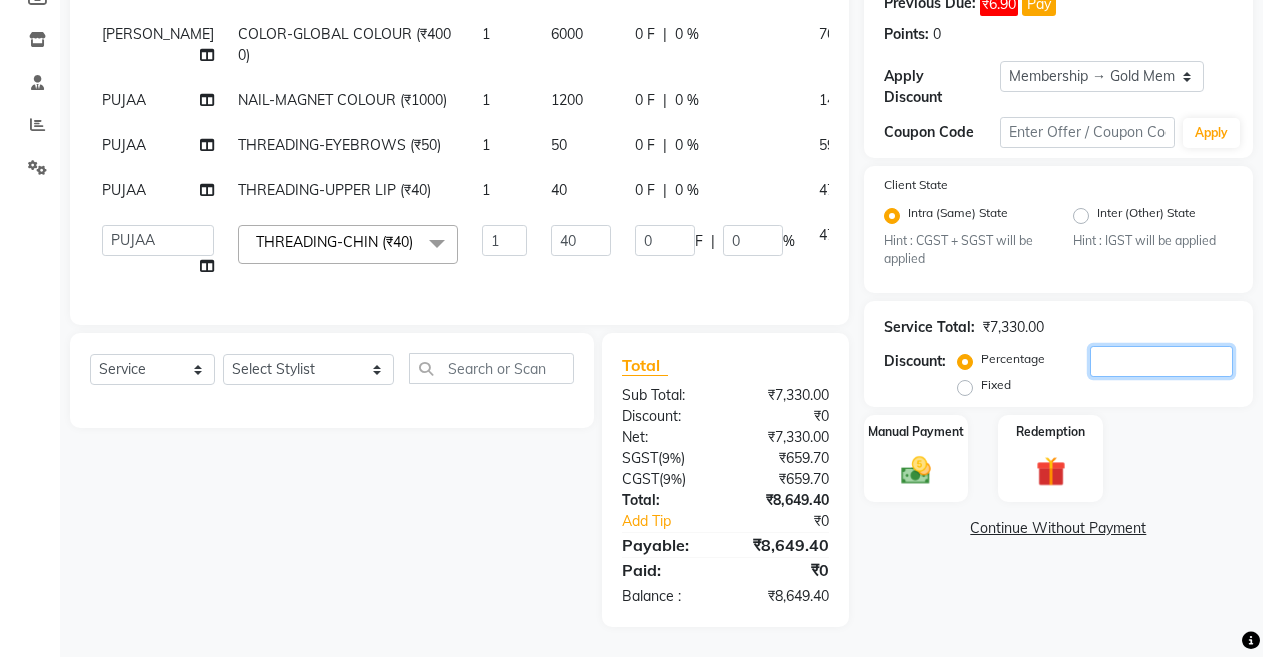type on "5" 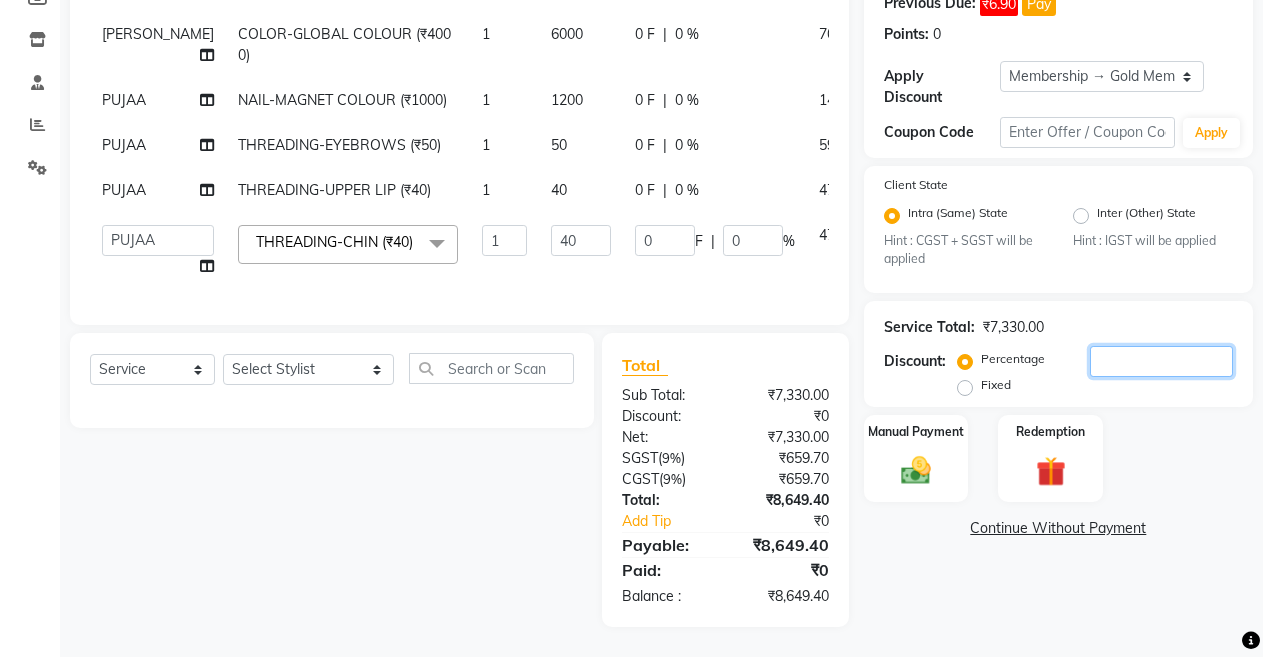 type on "2" 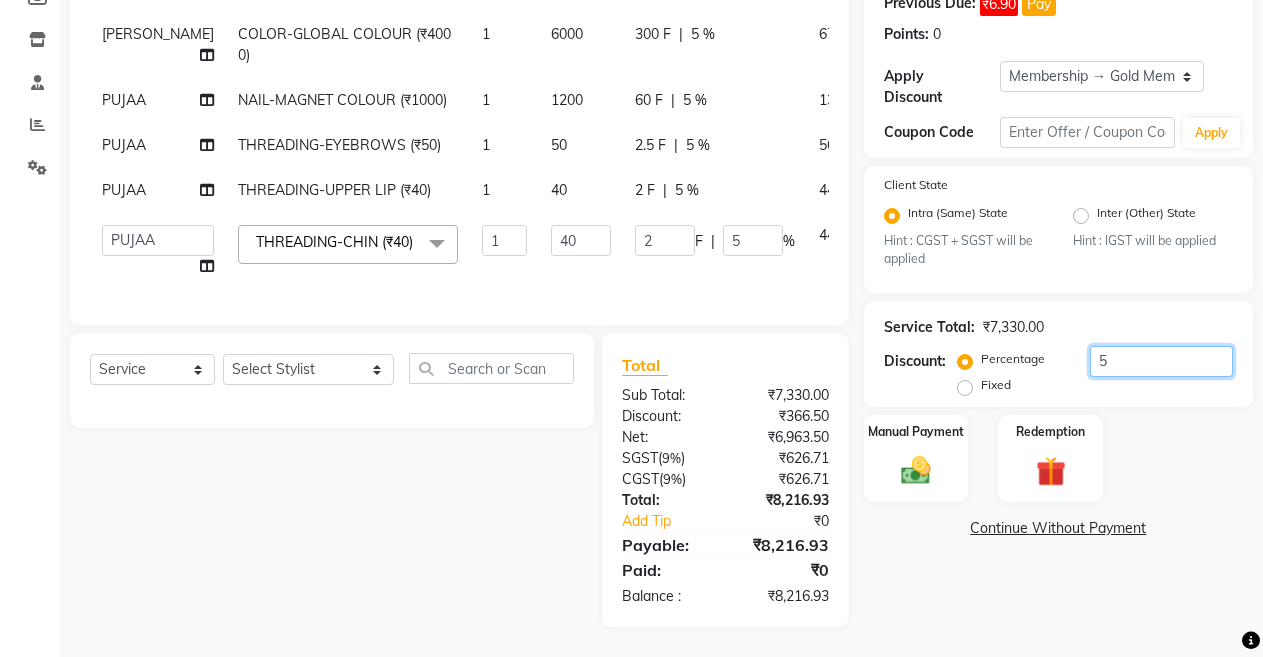 type on "50" 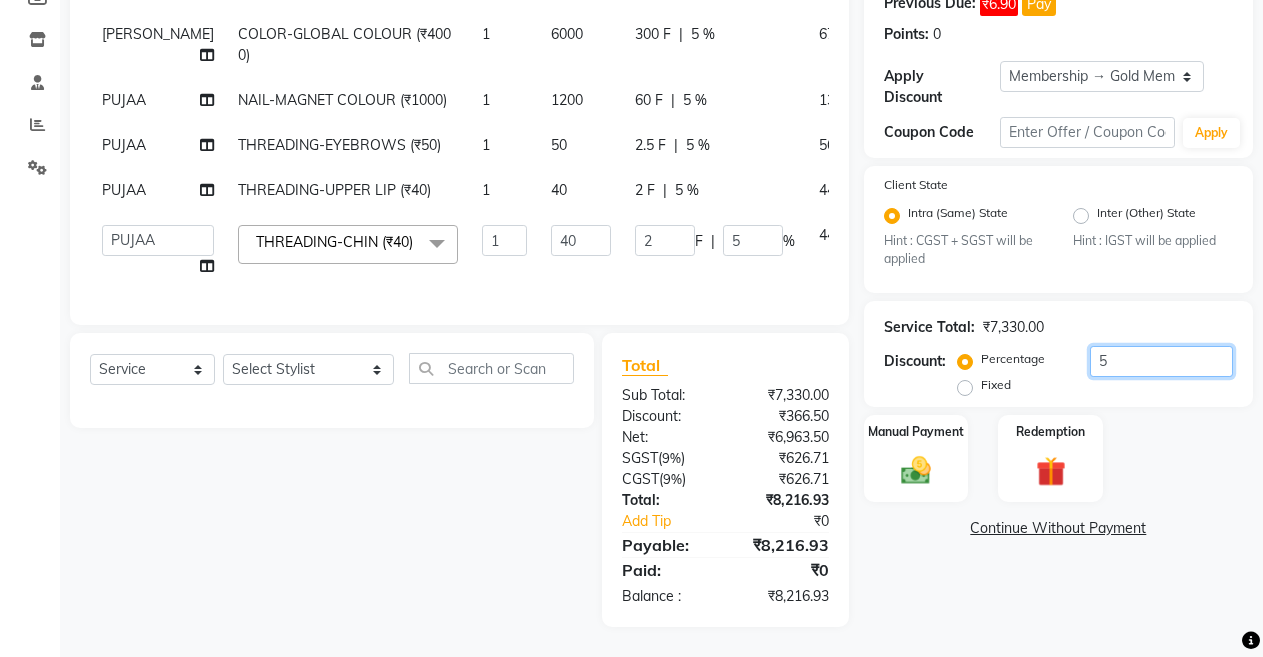 type on "20" 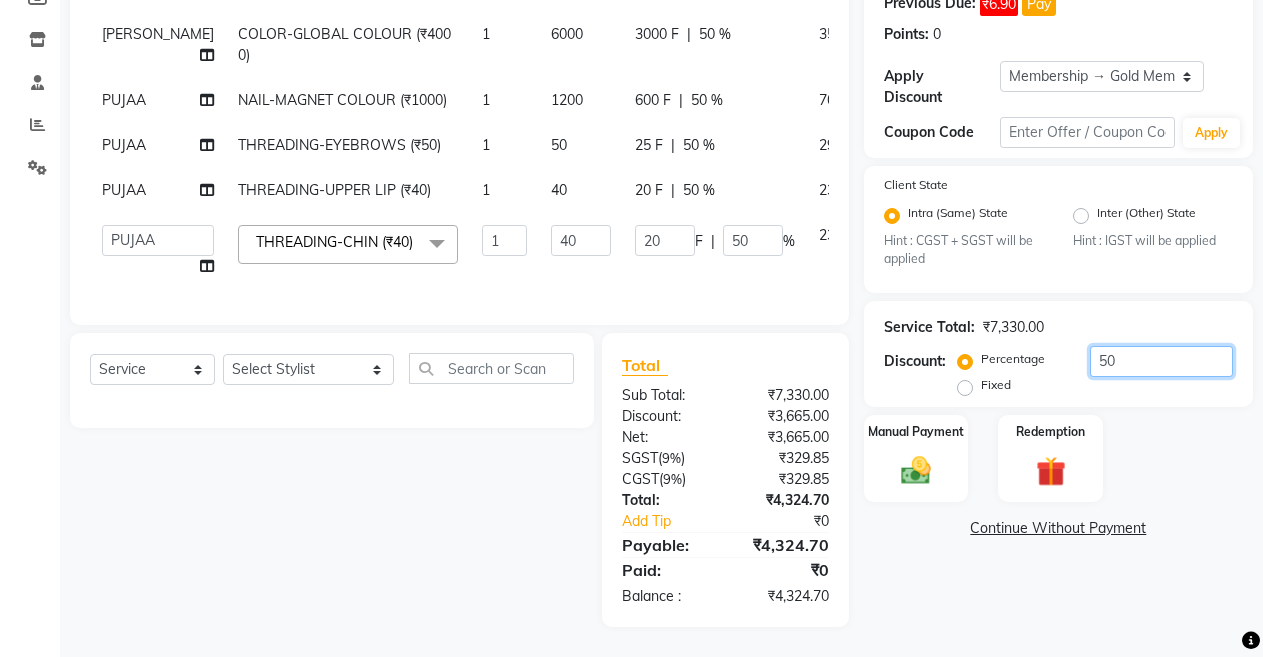 type on "50" 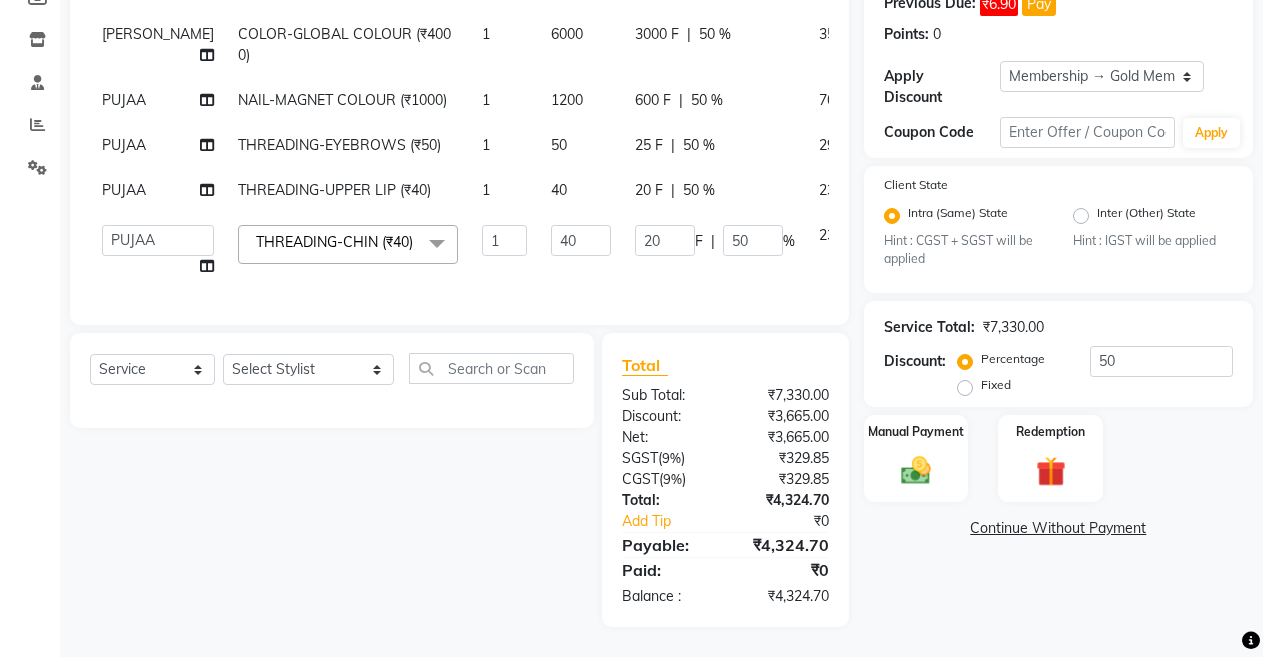 click on "20 F | 50 %" 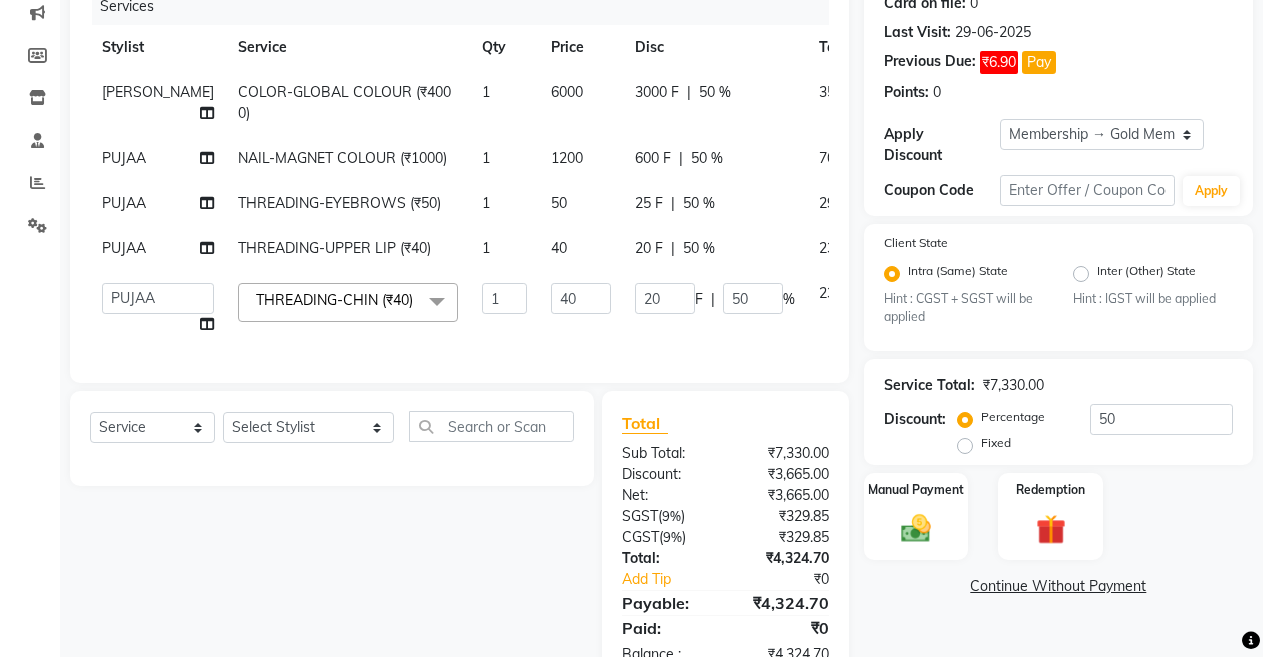 scroll, scrollTop: 344, scrollLeft: 0, axis: vertical 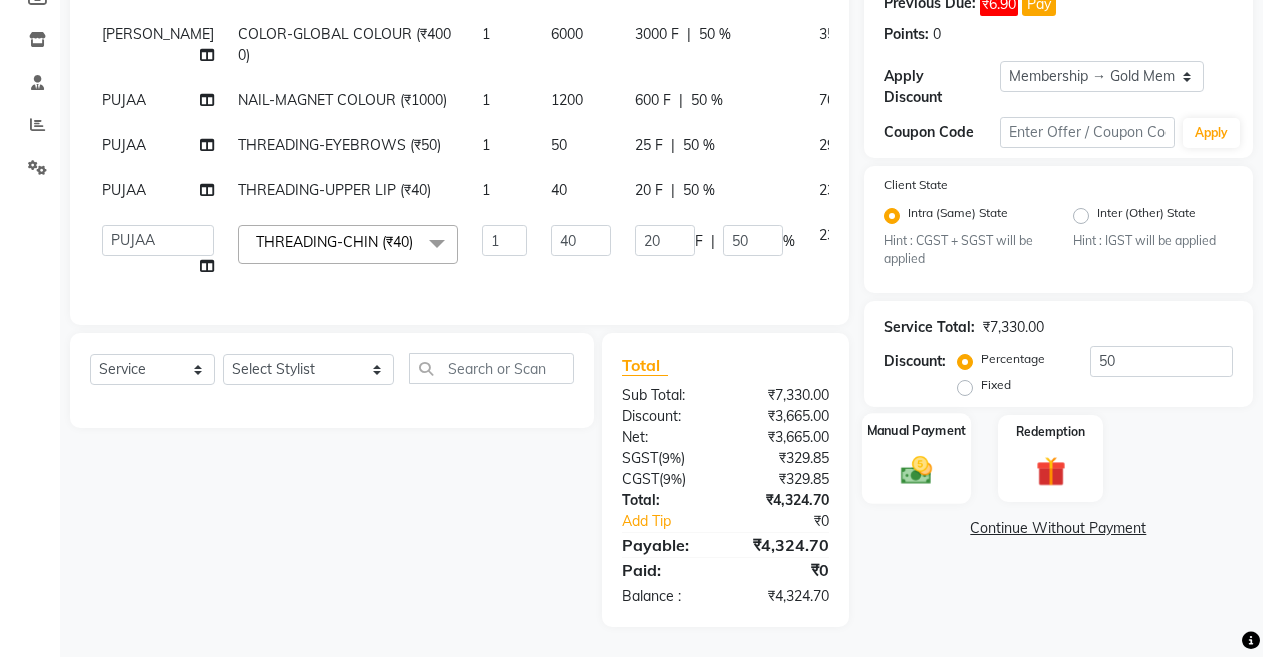 click 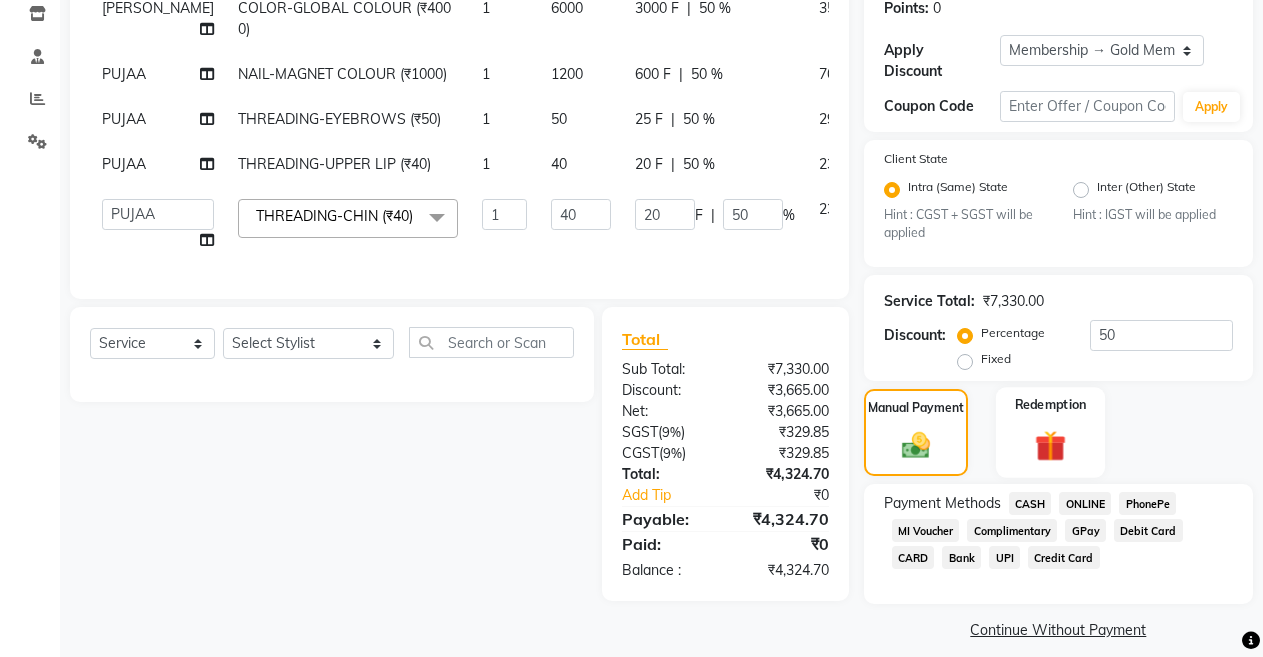 scroll, scrollTop: 362, scrollLeft: 0, axis: vertical 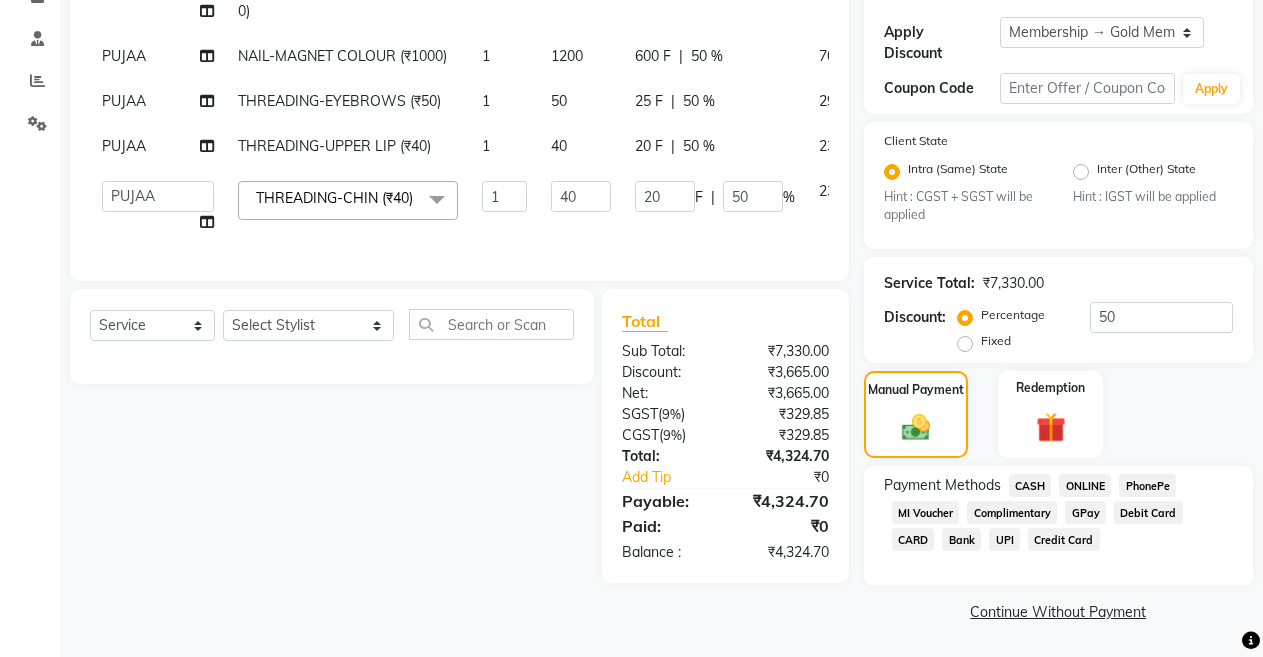 click on "CASH" 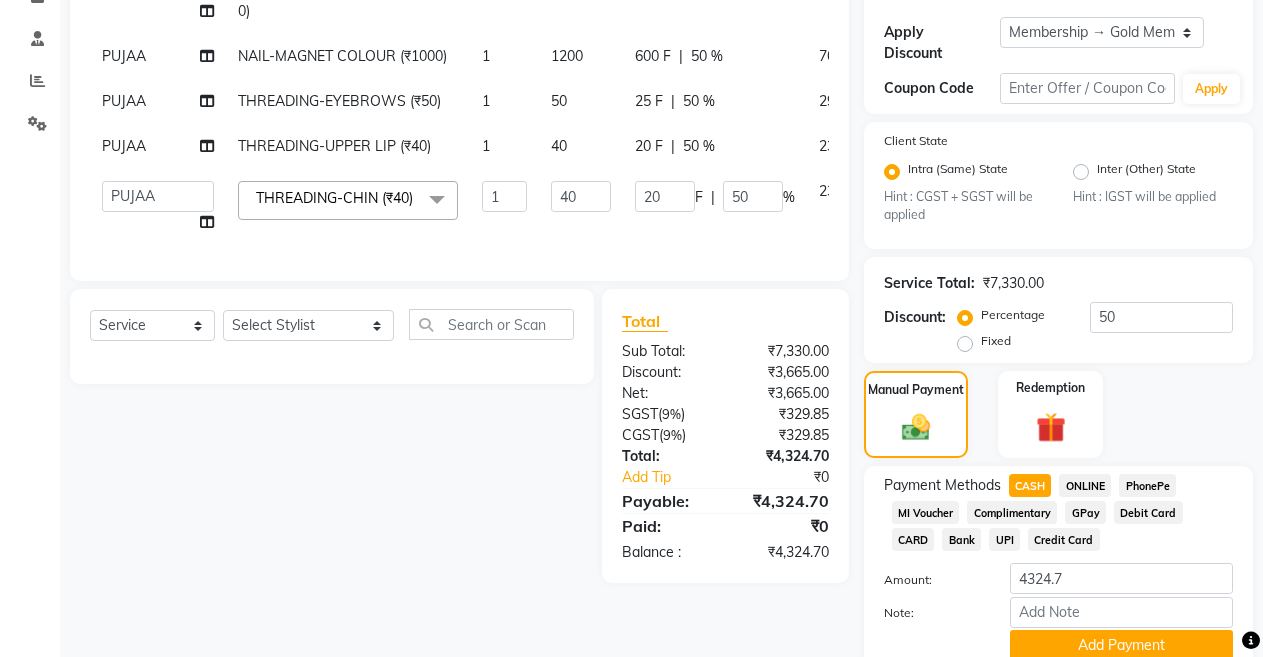 scroll, scrollTop: 445, scrollLeft: 0, axis: vertical 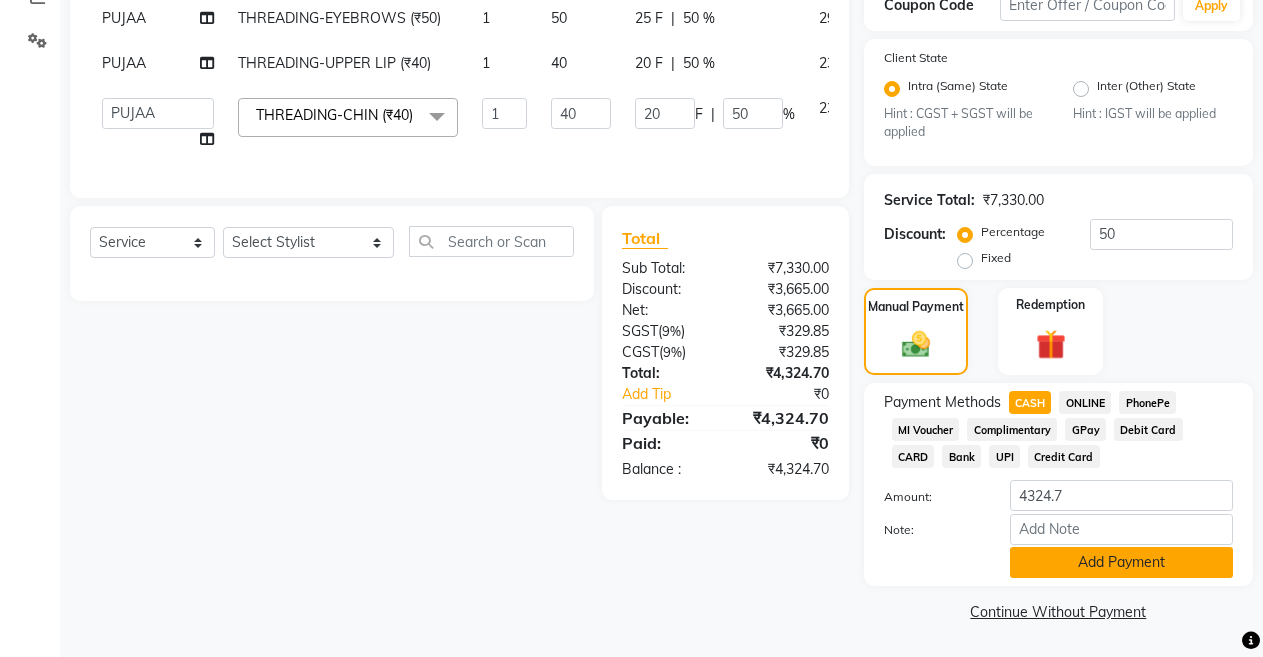 click on "Add Payment" 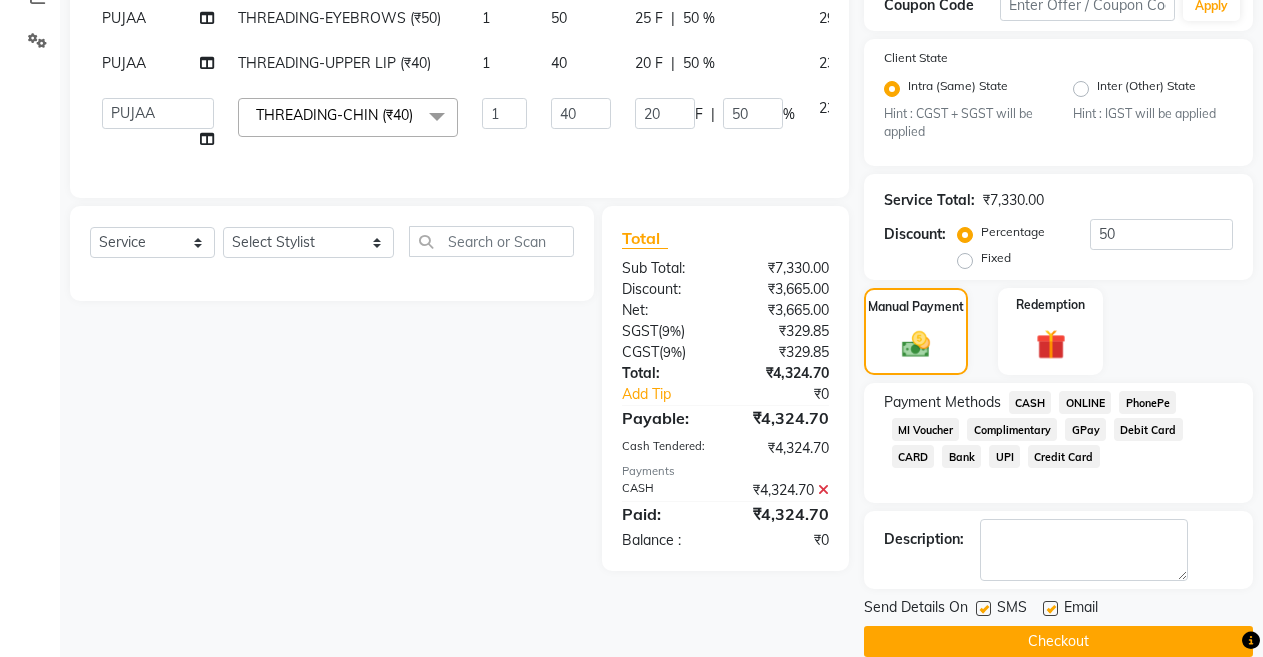 scroll, scrollTop: 475, scrollLeft: 0, axis: vertical 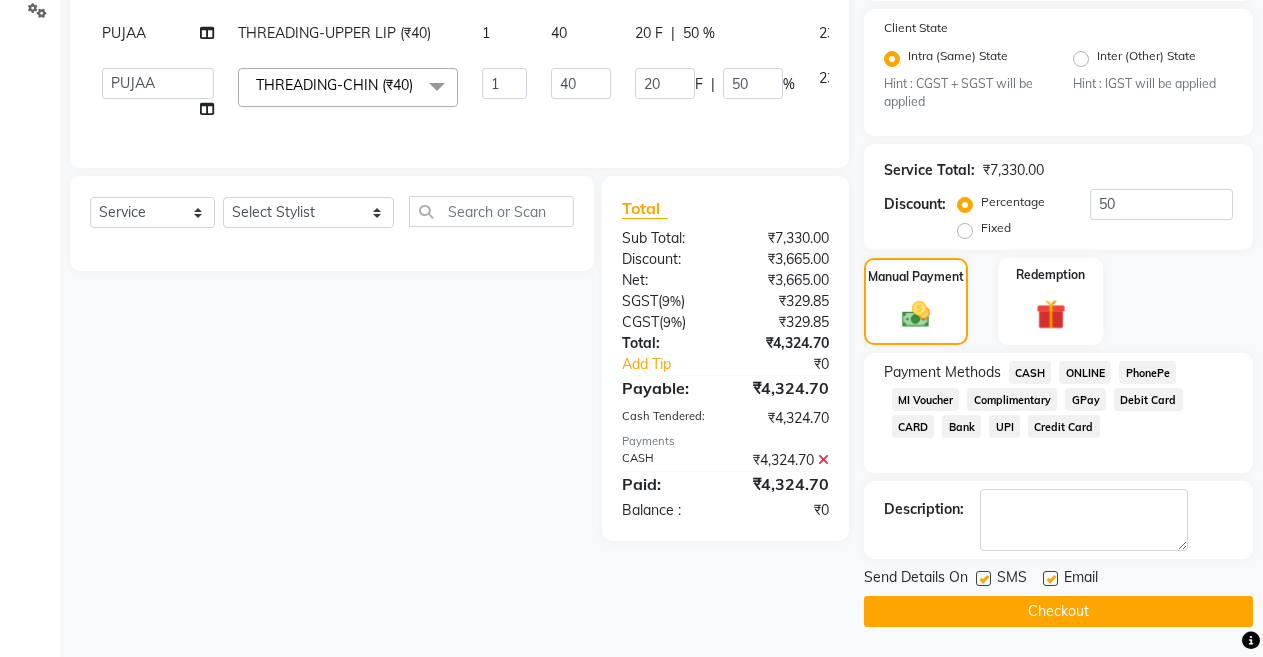 click 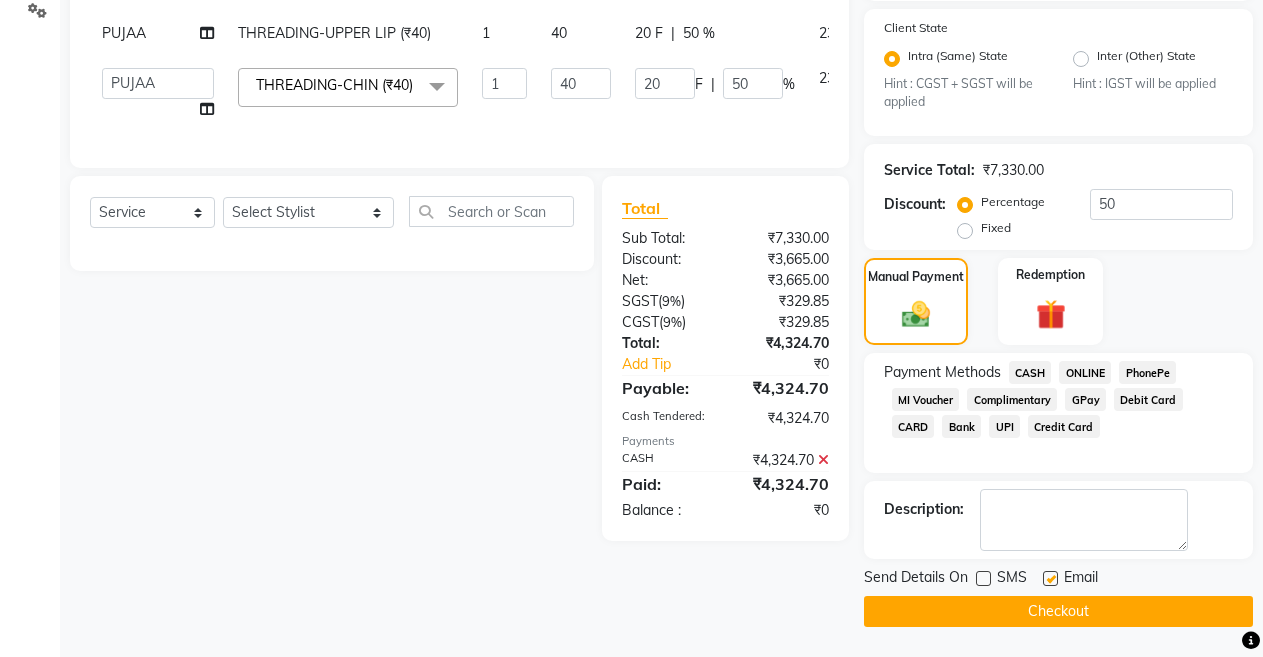 click 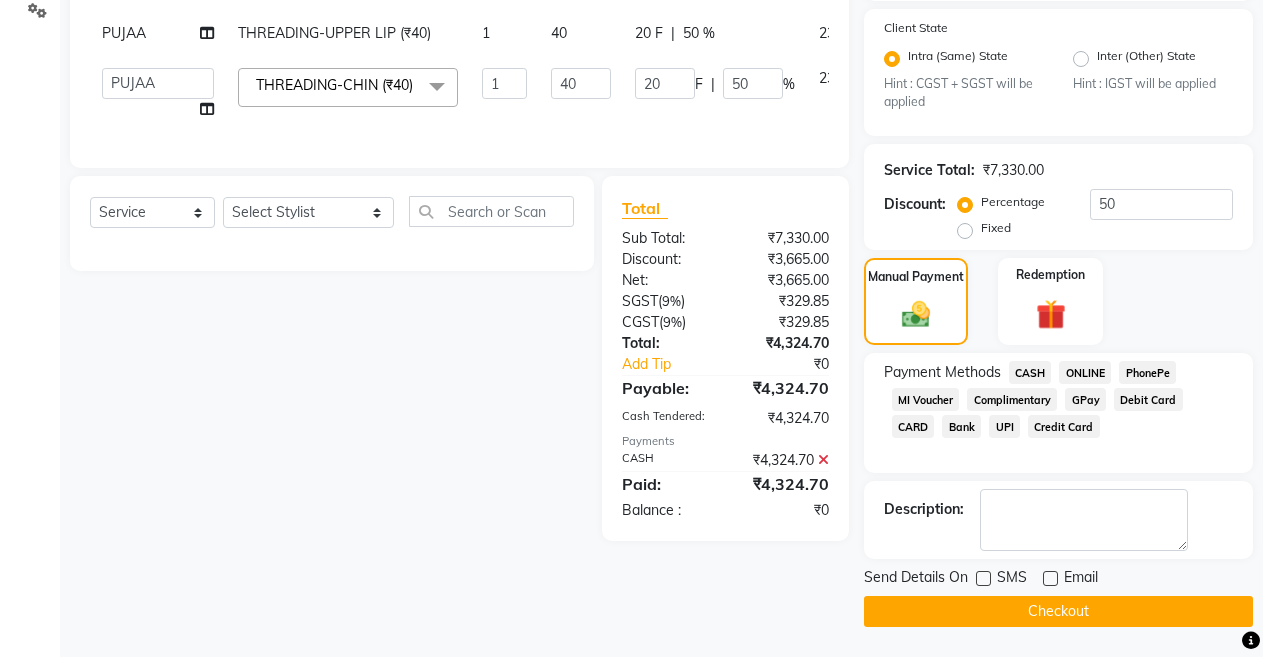 click on "Checkout" 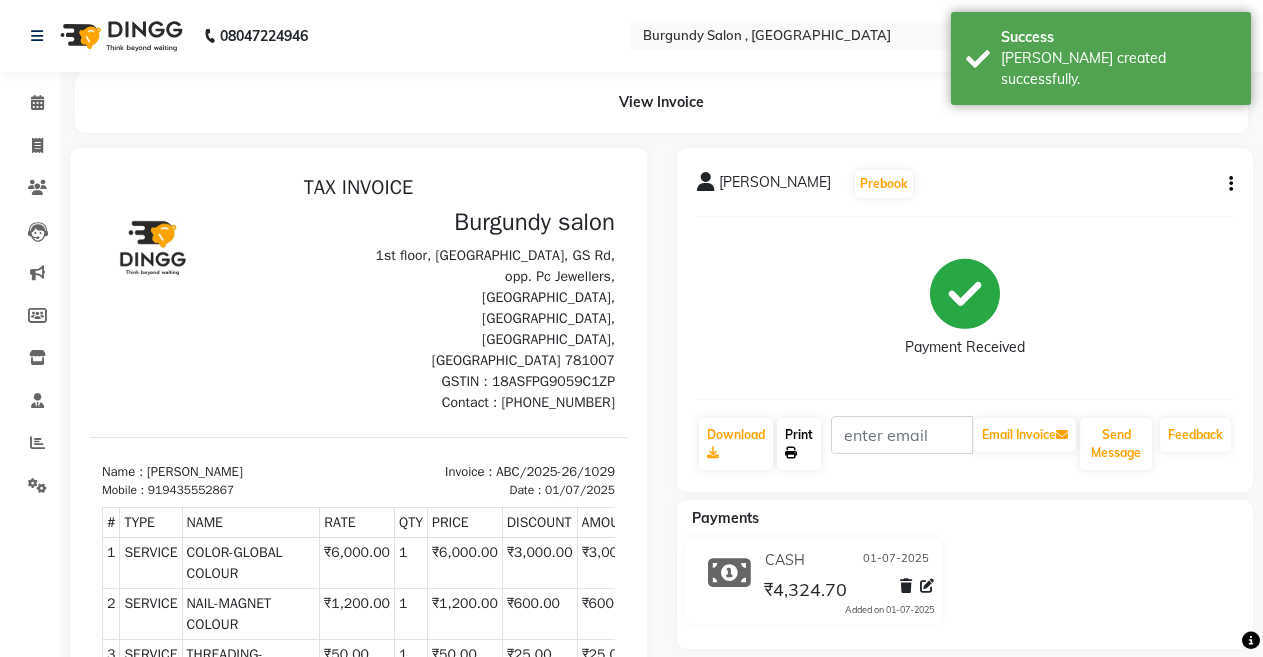 scroll, scrollTop: 0, scrollLeft: 0, axis: both 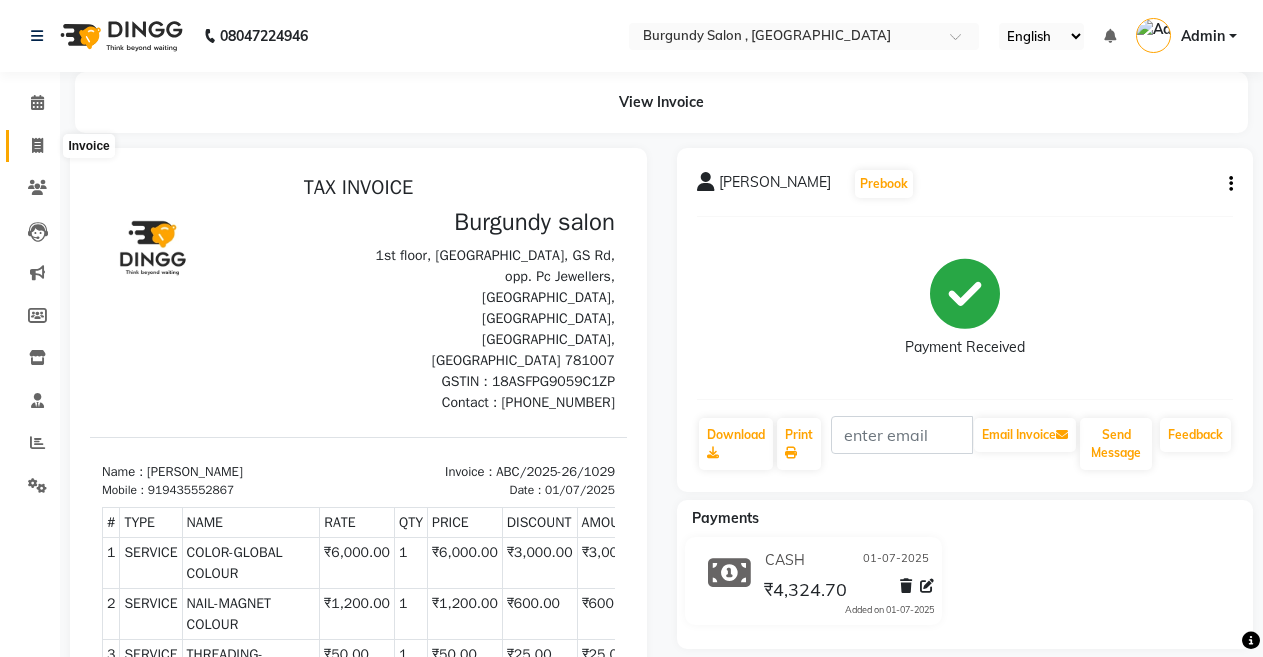 click 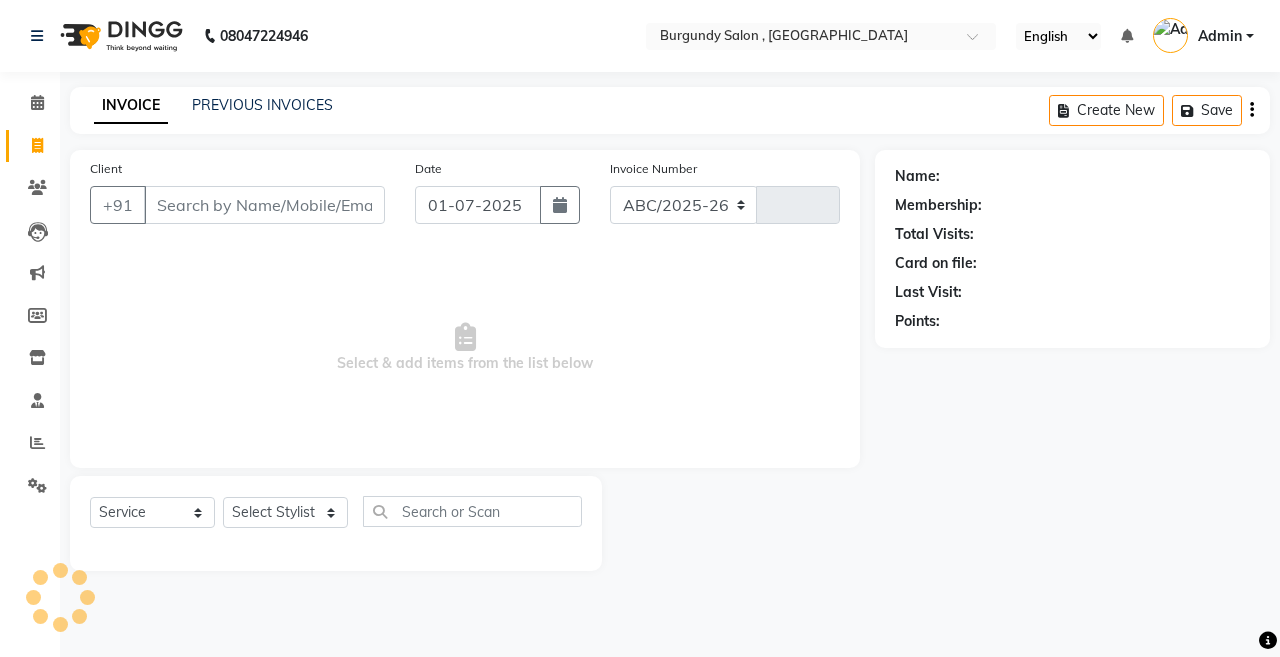 select on "5345" 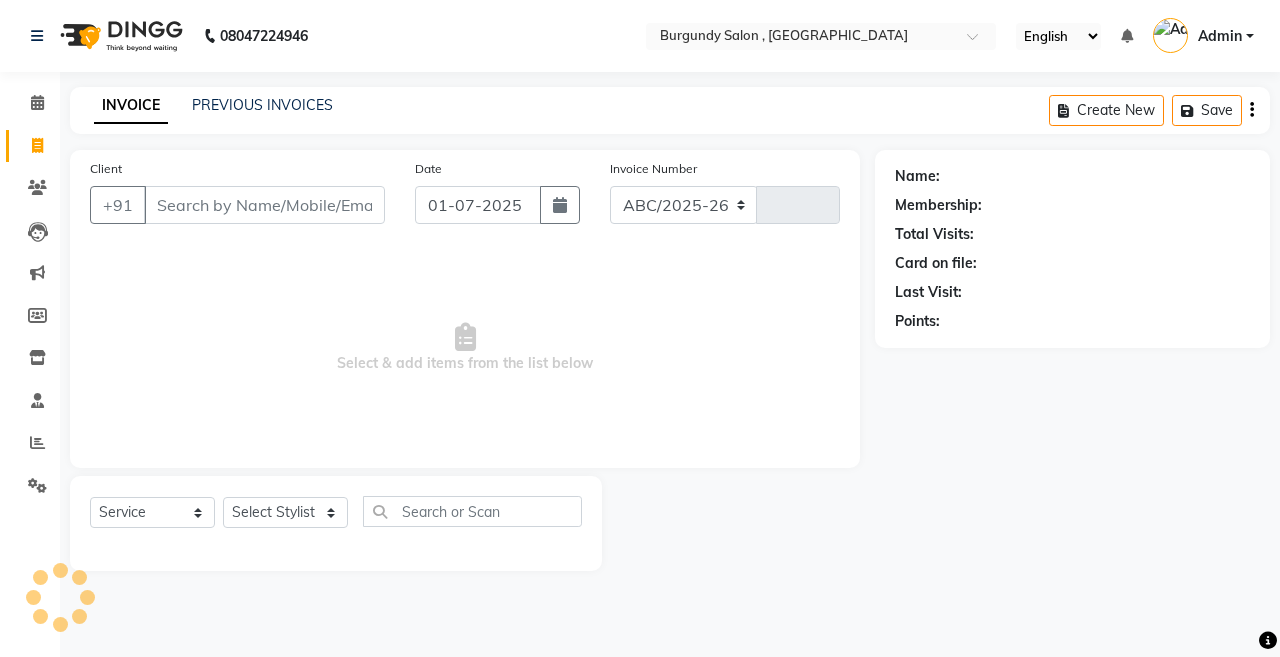 type on "1030" 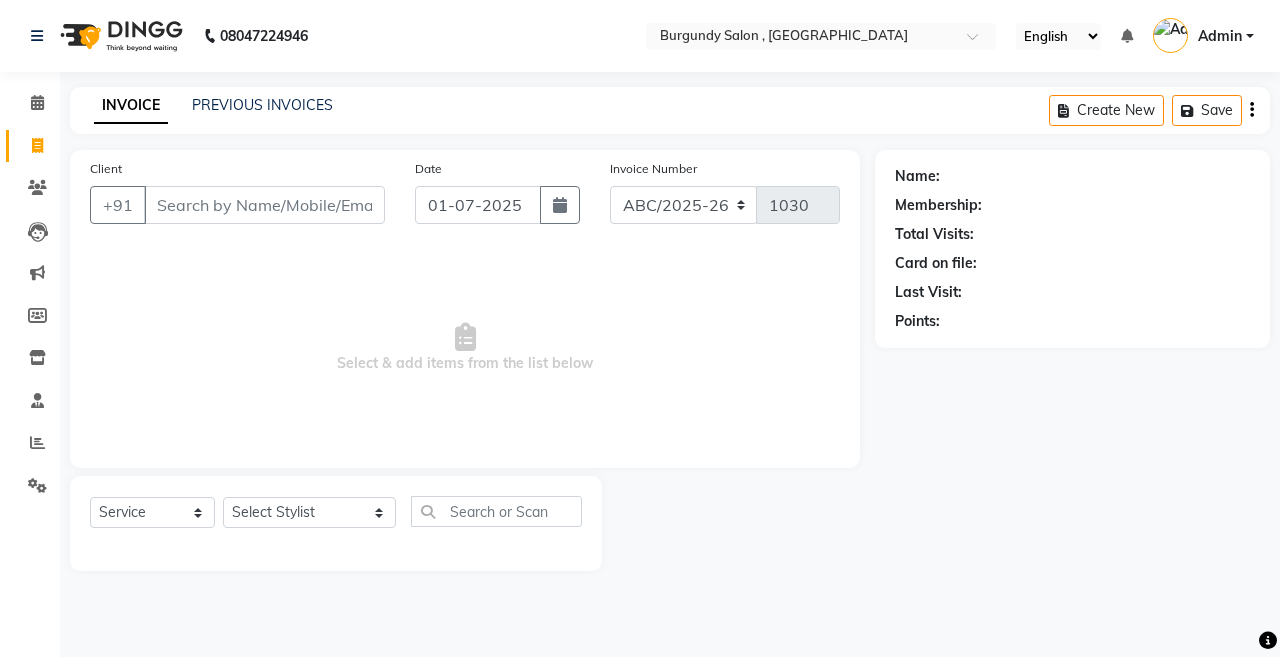 click on "Client +91" 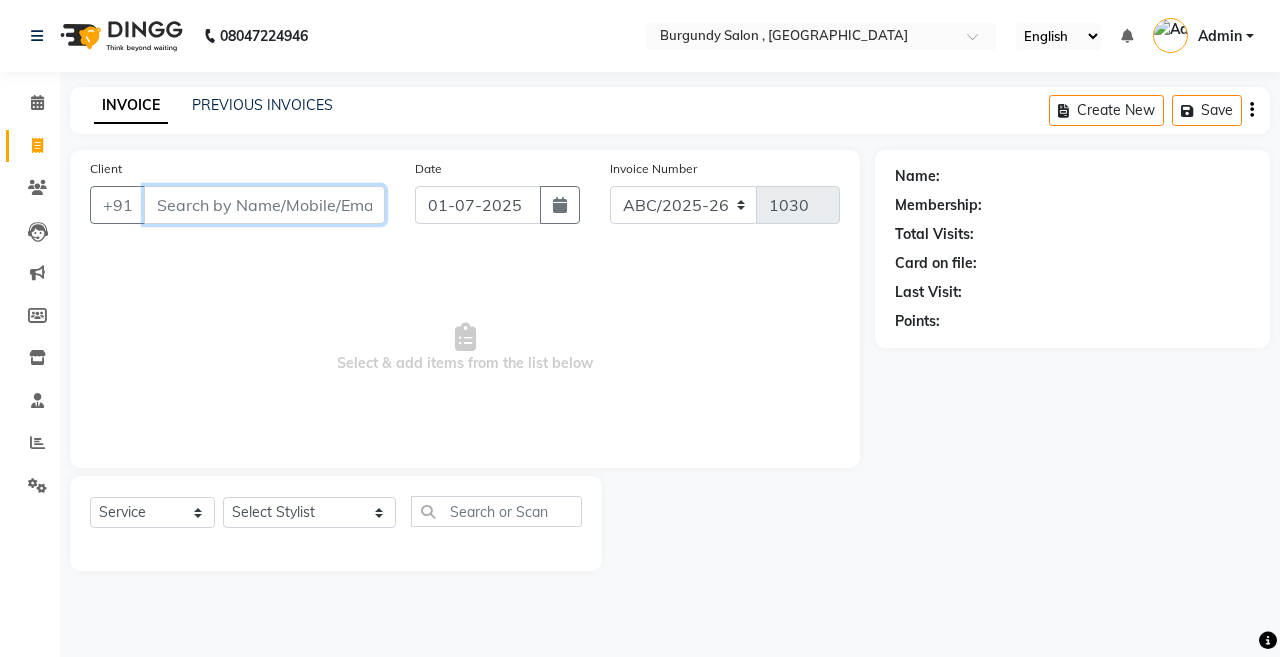click on "Client" at bounding box center (264, 205) 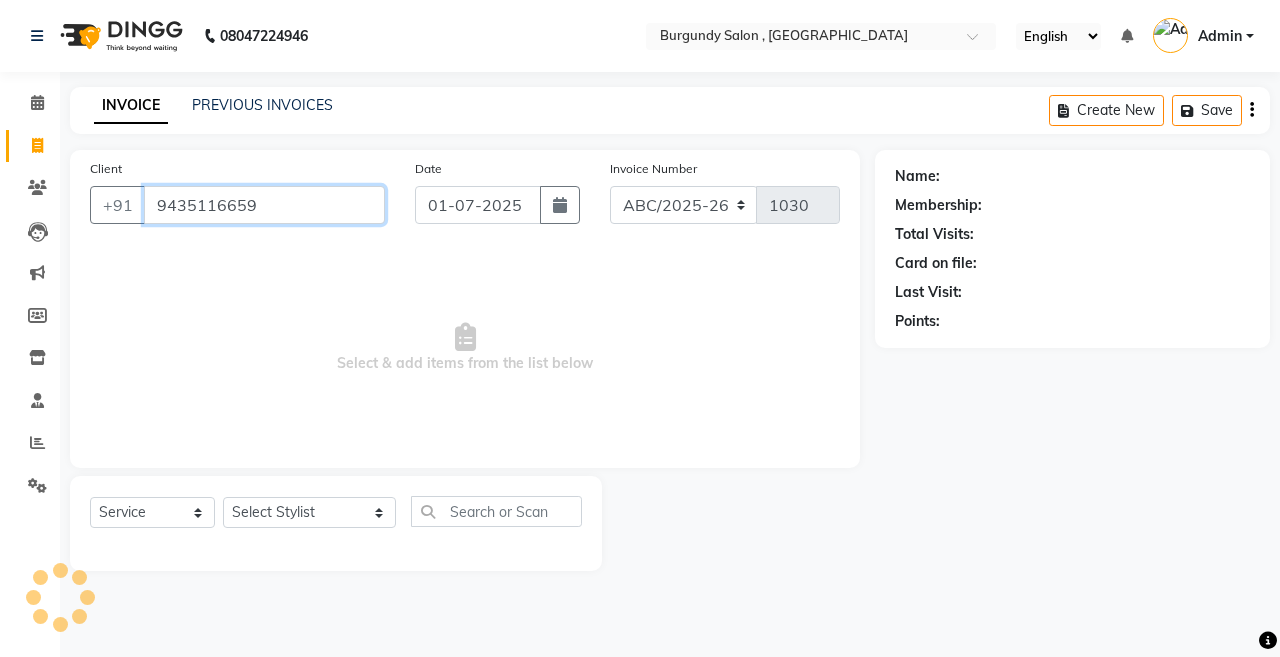 type on "9435116659" 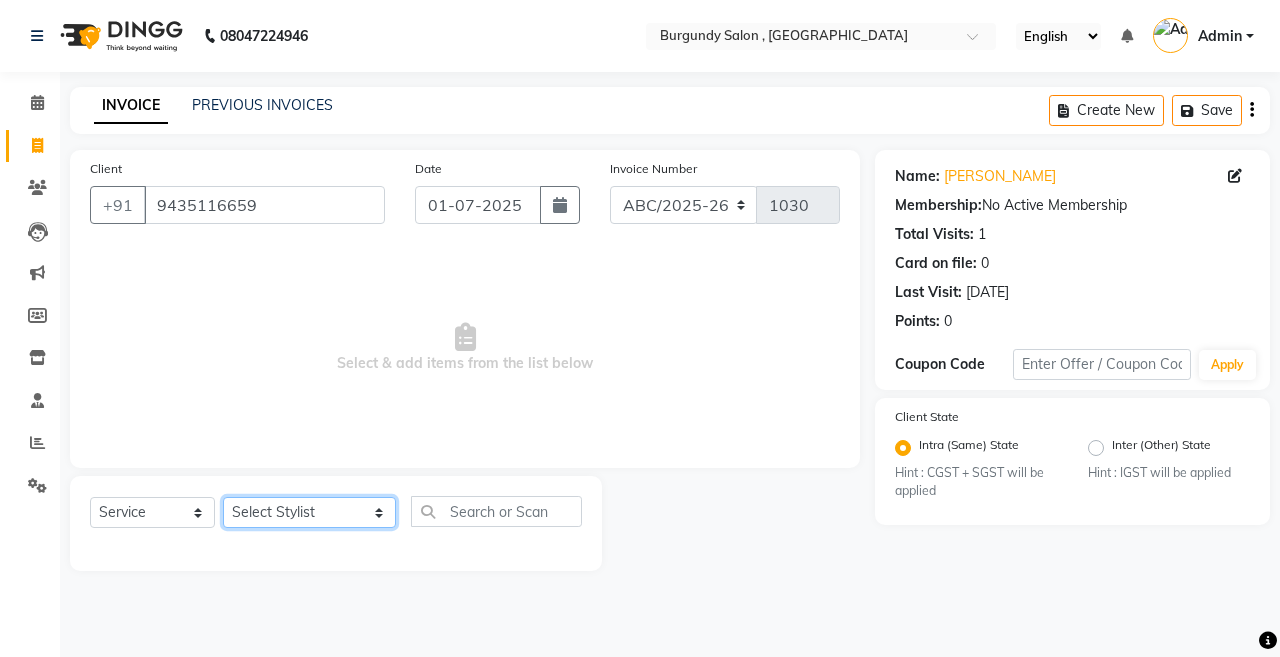 click on "Select Stylist ANIL  [PERSON_NAME] [PERSON_NAME]  DHON DAS DHON / [PERSON_NAME] [PERSON_NAME] [PERSON_NAME]/ [PERSON_NAME] [PERSON_NAME] LAXI / [PERSON_NAME] LITTLE MAAM MINTUL [PERSON_NAME] [PERSON_NAME] [PERSON_NAME] [PERSON_NAME]/POJA/ [PERSON_NAME] / [PERSON_NAME] [PERSON_NAME]/ [PERSON_NAME] PUJAA [PERSON_NAME] / [PERSON_NAME]  [PERSON_NAME] / [PERSON_NAME] [PERSON_NAME] / [PERSON_NAME] / [PERSON_NAME] [PERSON_NAME]/ [PERSON_NAME]/[PERSON_NAME]/[PERSON_NAME]/ [PERSON_NAME]/[PERSON_NAME]/ [PERSON_NAME] [PERSON_NAME]/ [PERSON_NAME] [PERSON_NAME] [PERSON_NAME] [PERSON_NAME] SOPEM staff 1 staff 1 TANU" 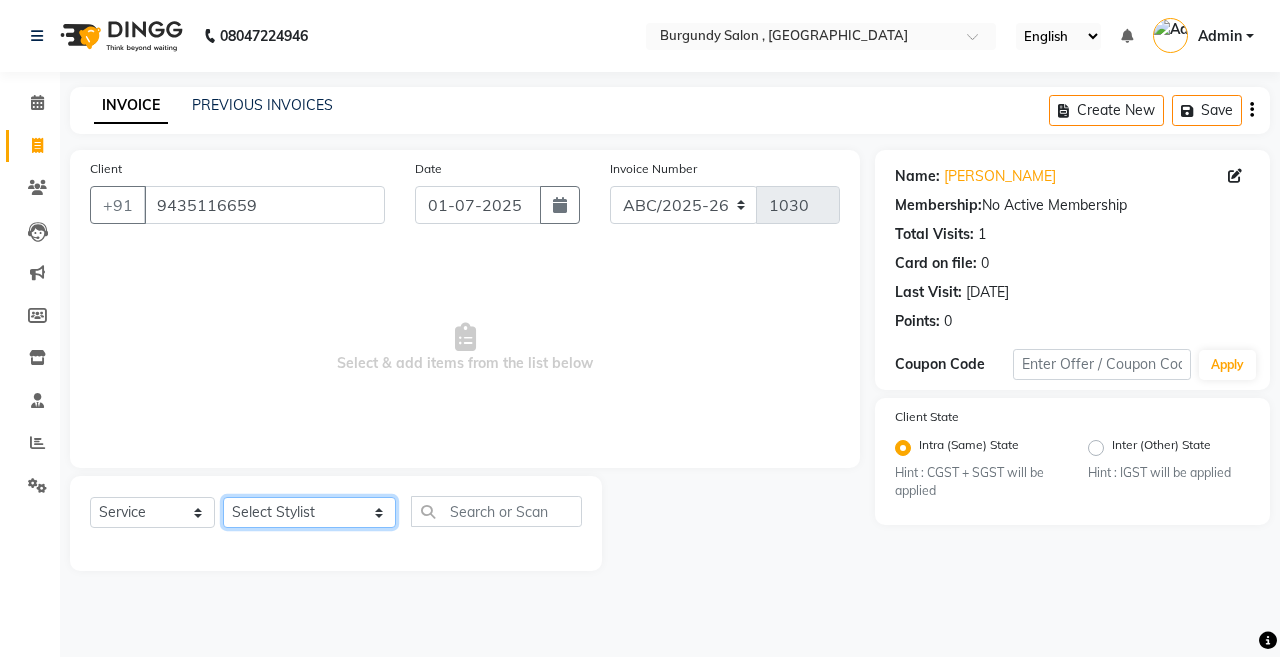 select on "82301" 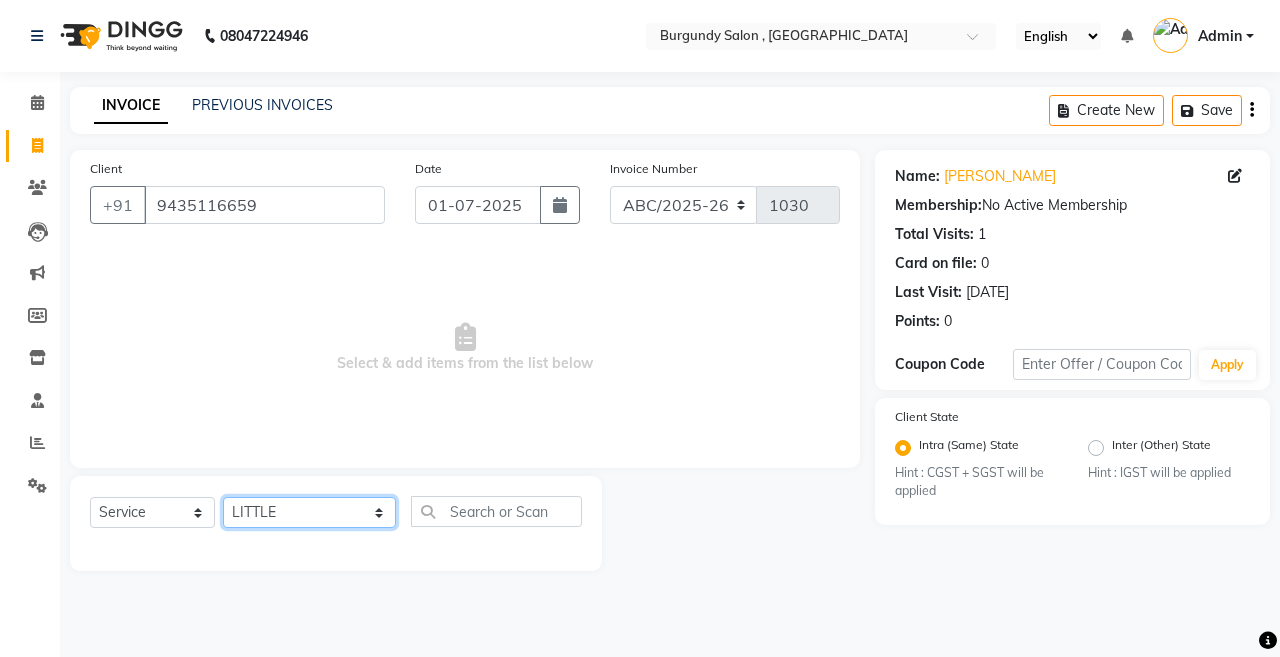 click on "Select Stylist ANIL  [PERSON_NAME] [PERSON_NAME]  DHON DAS DHON / [PERSON_NAME] [PERSON_NAME] [PERSON_NAME]/ [PERSON_NAME] [PERSON_NAME] LAXI / [PERSON_NAME] LITTLE MAAM MINTUL [PERSON_NAME] [PERSON_NAME] [PERSON_NAME] [PERSON_NAME]/POJA/ [PERSON_NAME] / [PERSON_NAME] [PERSON_NAME]/ [PERSON_NAME] PUJAA [PERSON_NAME] / [PERSON_NAME]  [PERSON_NAME] / [PERSON_NAME] [PERSON_NAME] / [PERSON_NAME] / [PERSON_NAME] [PERSON_NAME]/ [PERSON_NAME]/[PERSON_NAME]/[PERSON_NAME]/ [PERSON_NAME]/[PERSON_NAME]/ [PERSON_NAME] [PERSON_NAME]/ [PERSON_NAME] [PERSON_NAME] [PERSON_NAME] [PERSON_NAME] SOPEM staff 1 staff 1 TANU" 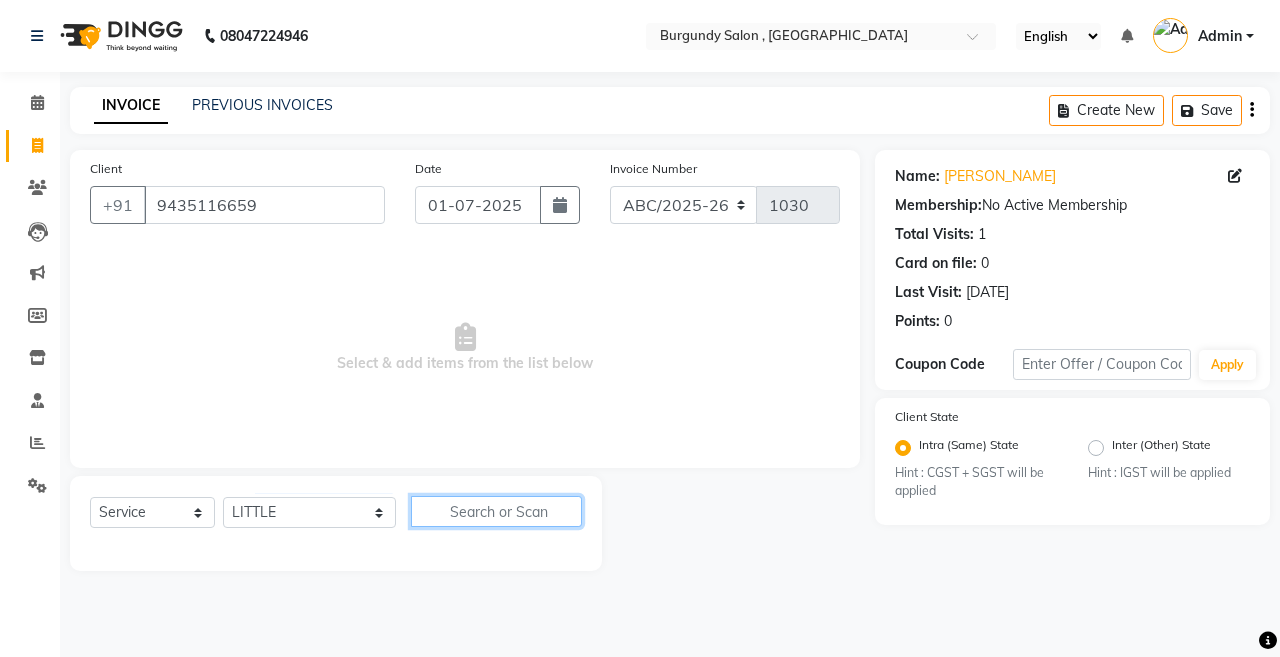 click 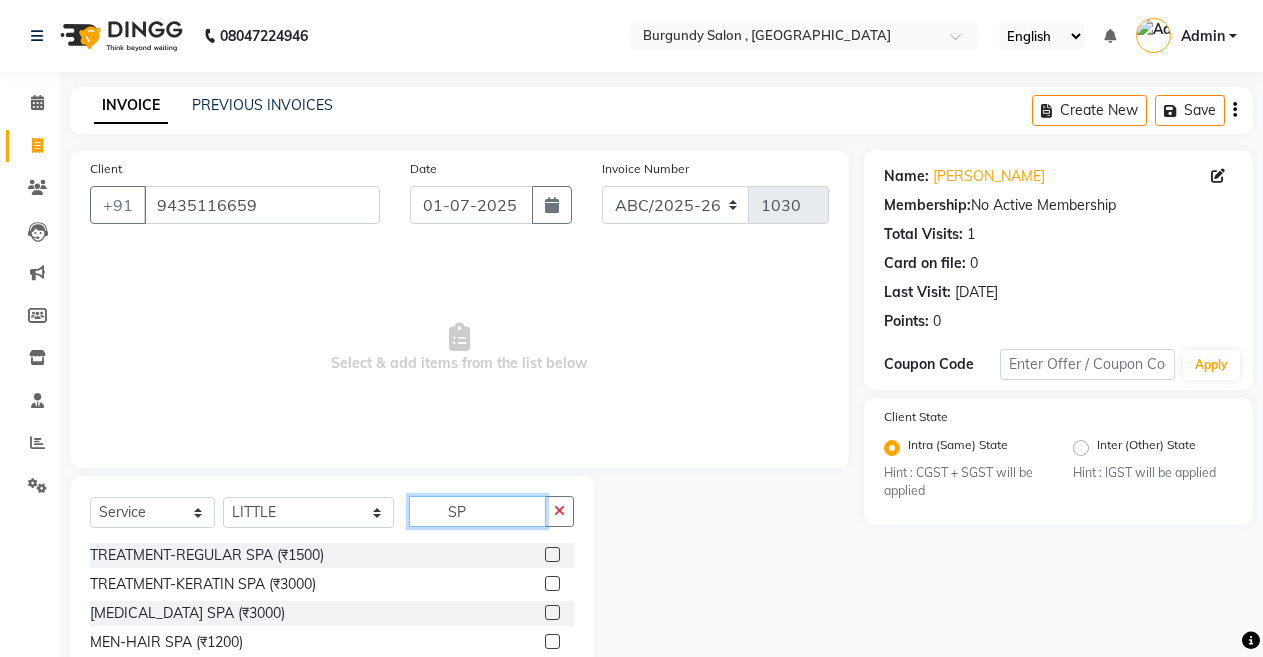 type on "S" 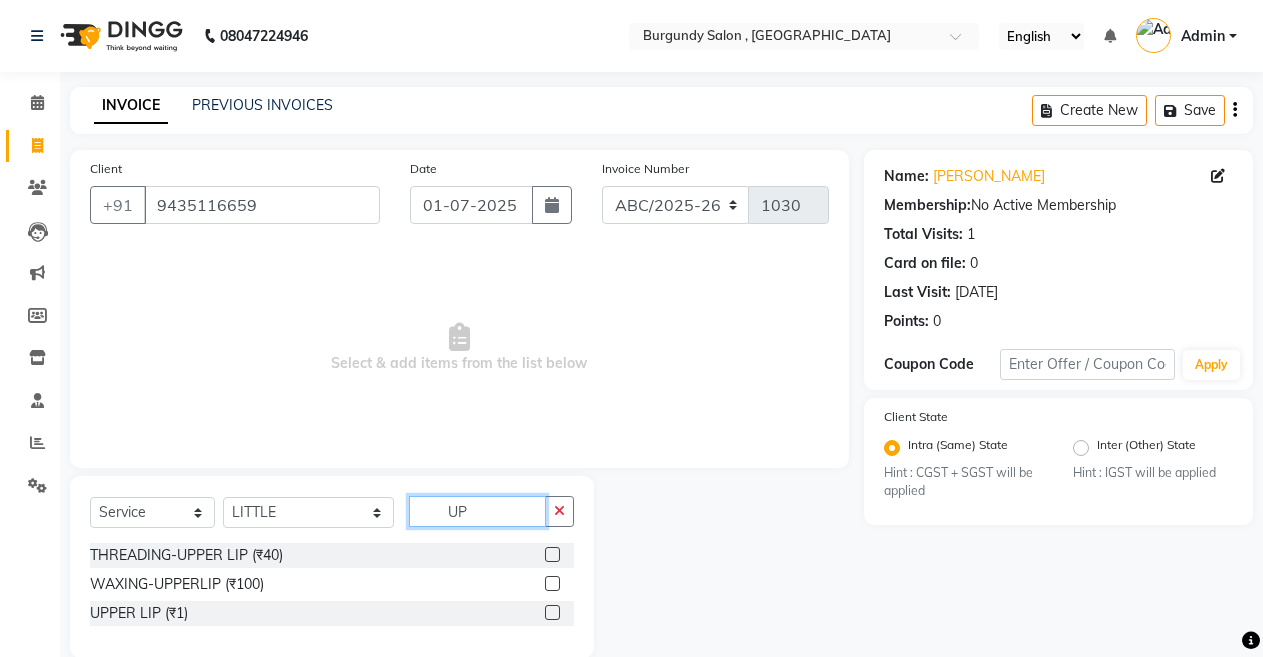 type on "U" 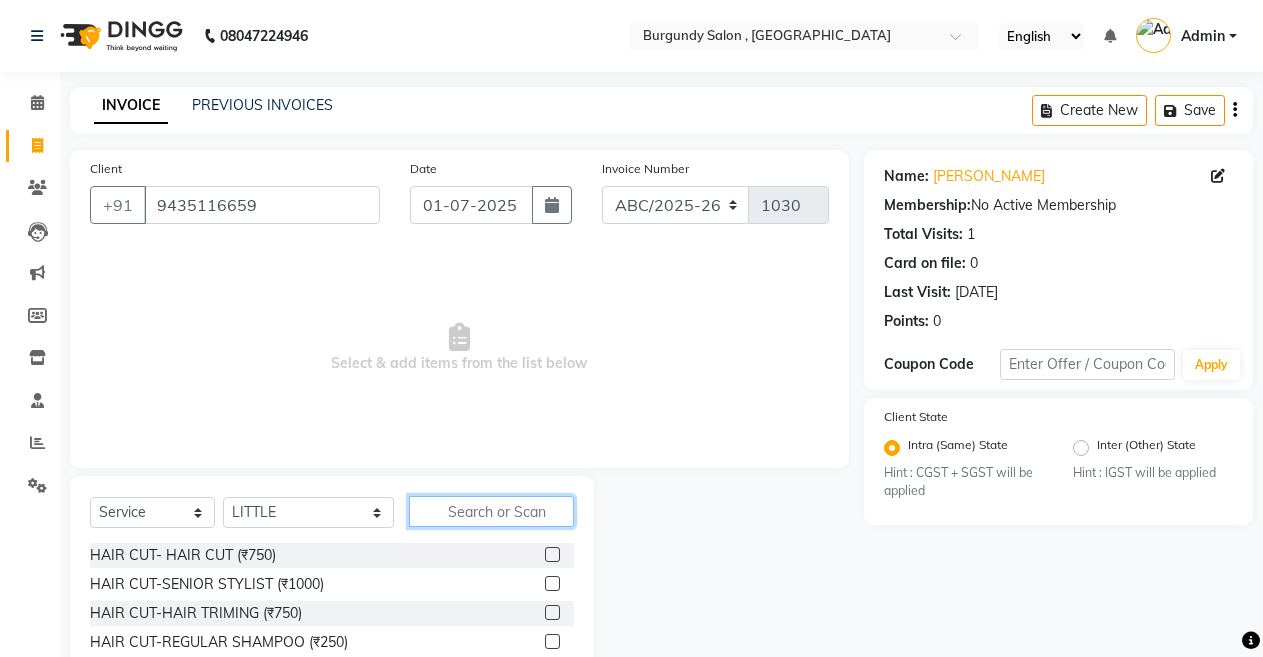 type on "G" 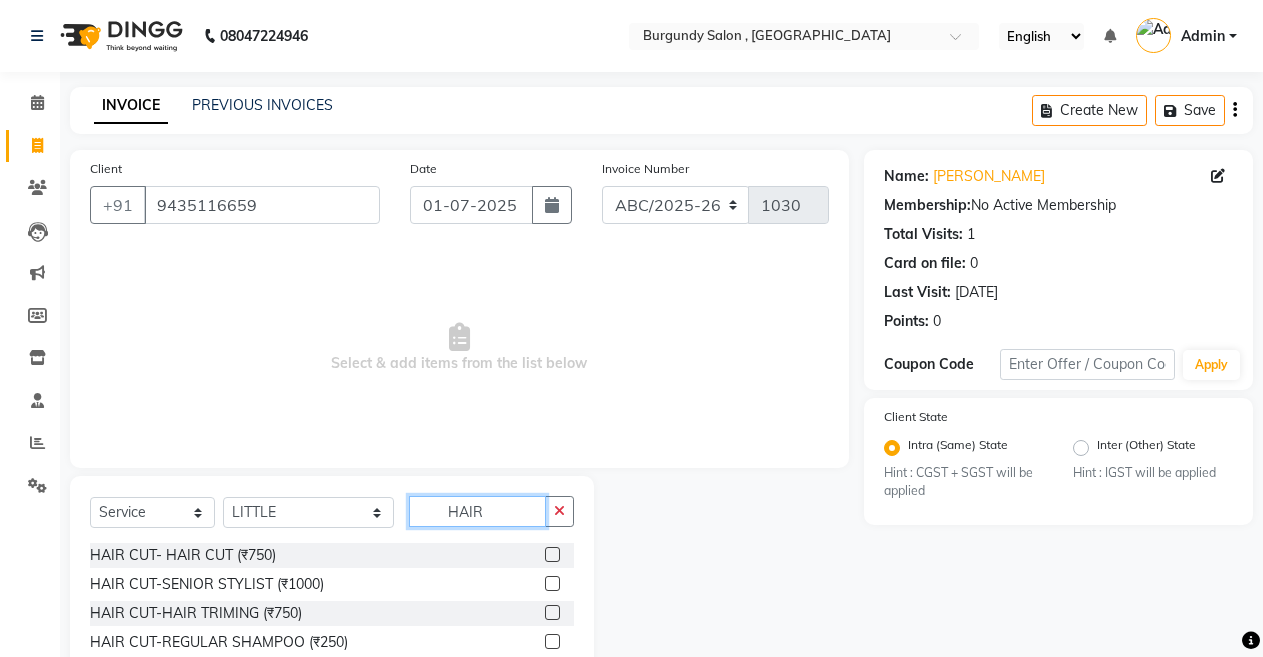 type on "HAIR" 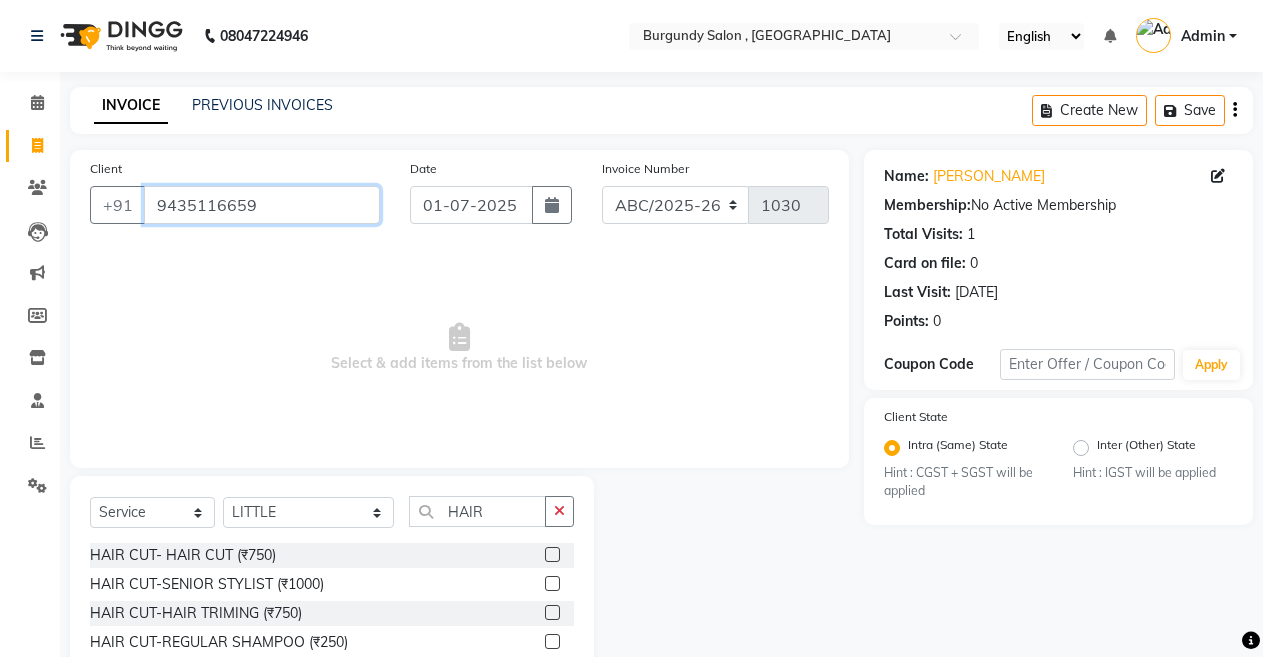 click on "9435116659" at bounding box center [262, 205] 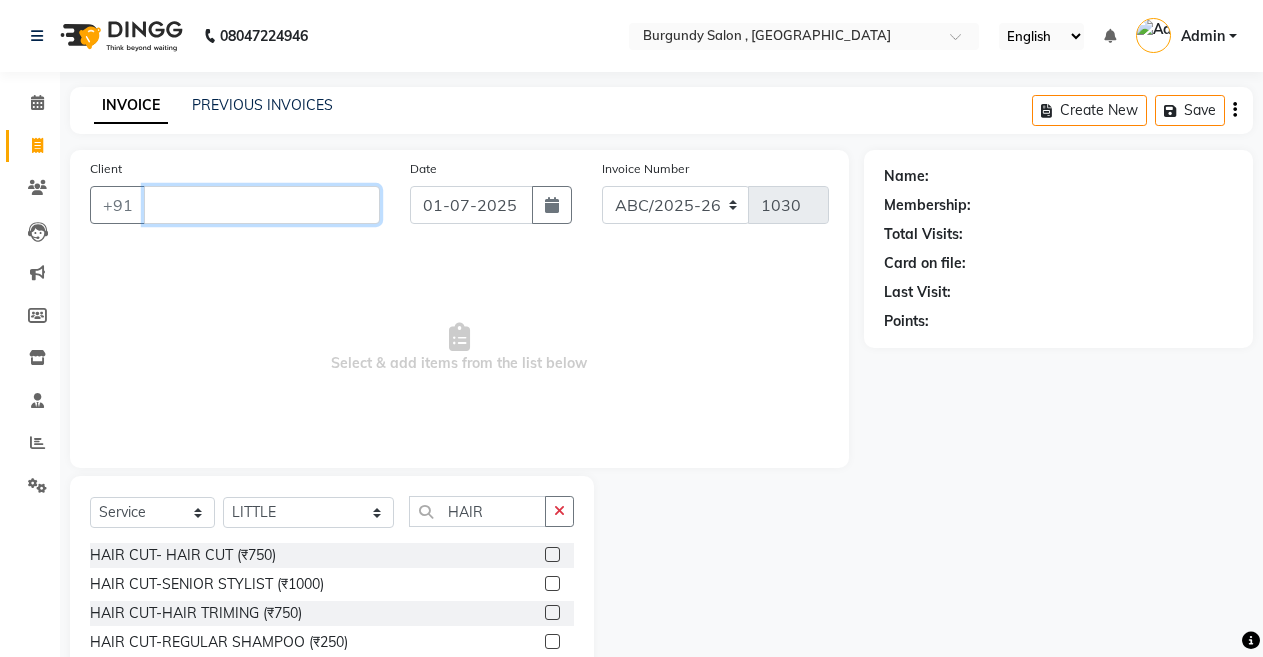 type 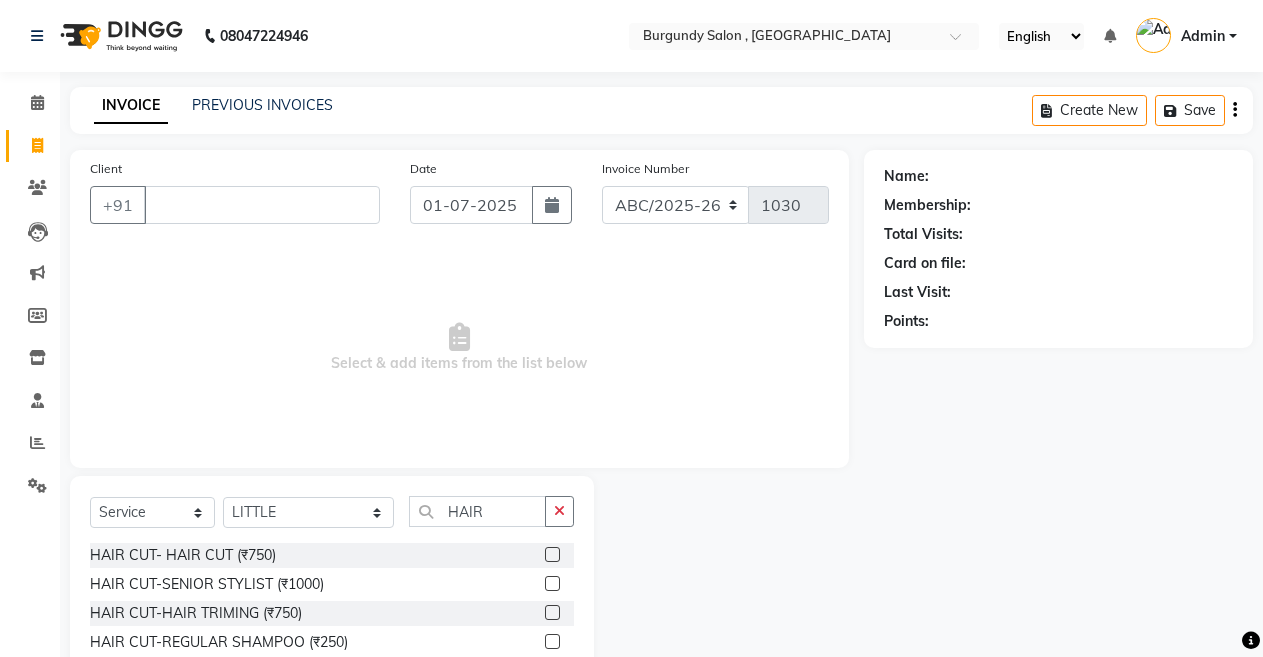 click on "Select & add items from the list below" at bounding box center [459, 348] 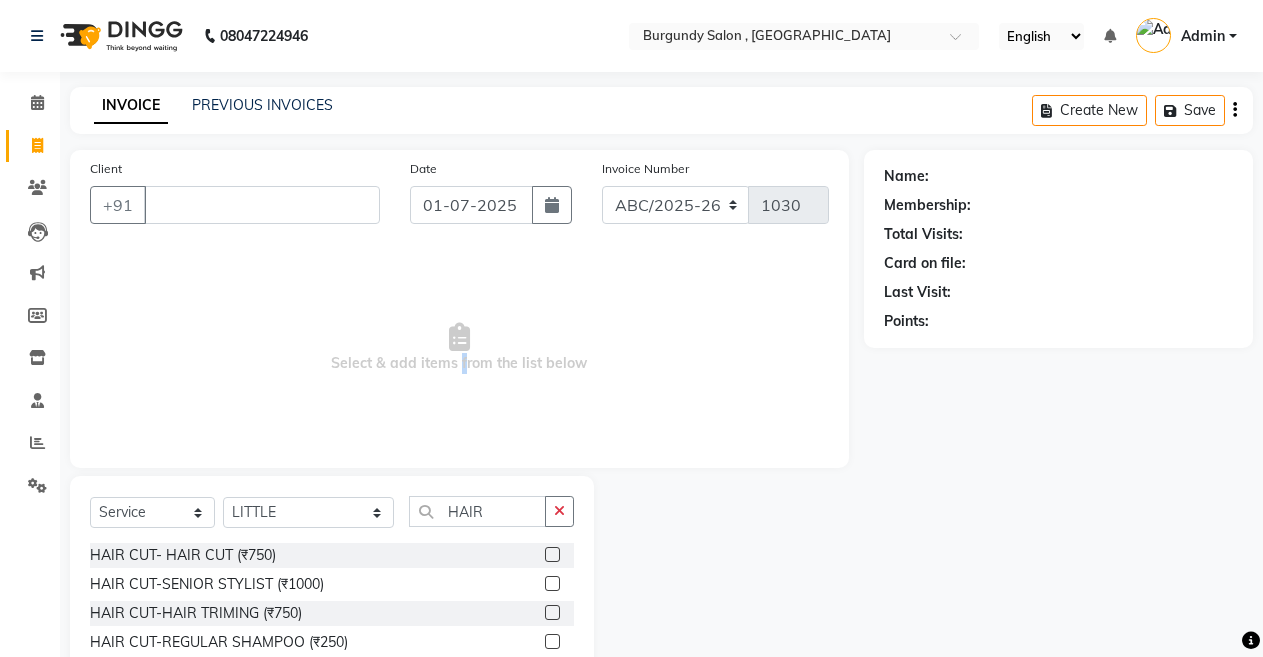 click on "Select & add items from the list below" at bounding box center (459, 348) 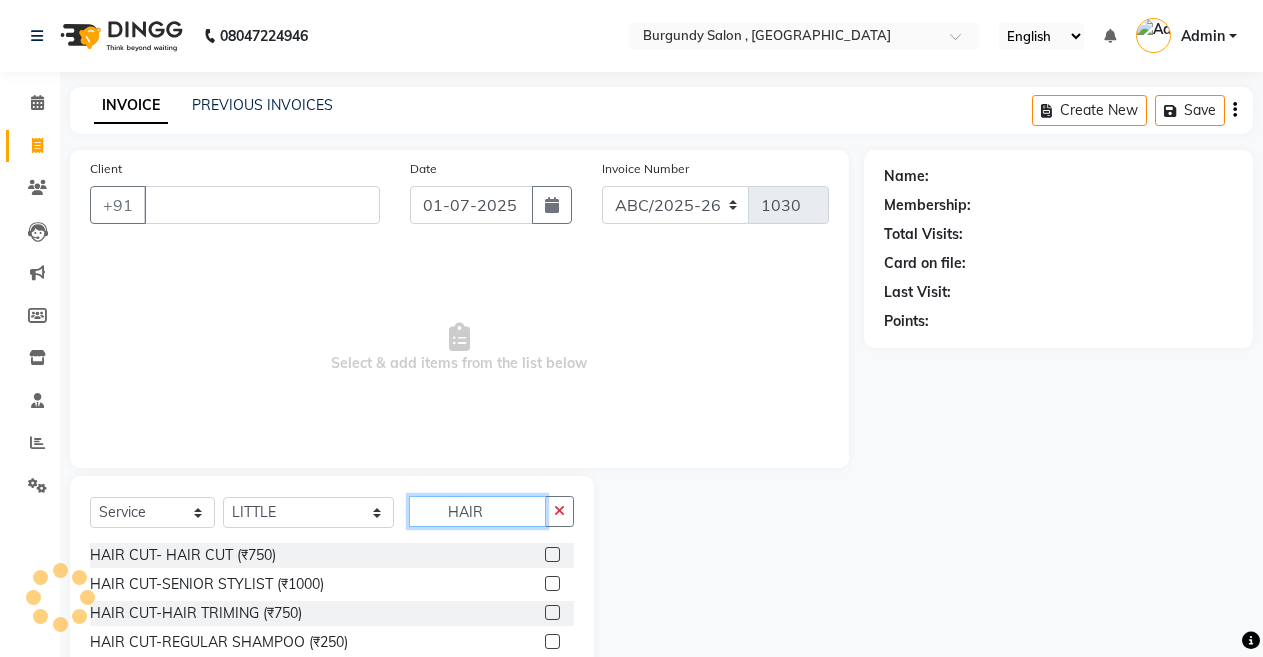 click on "HAIR" 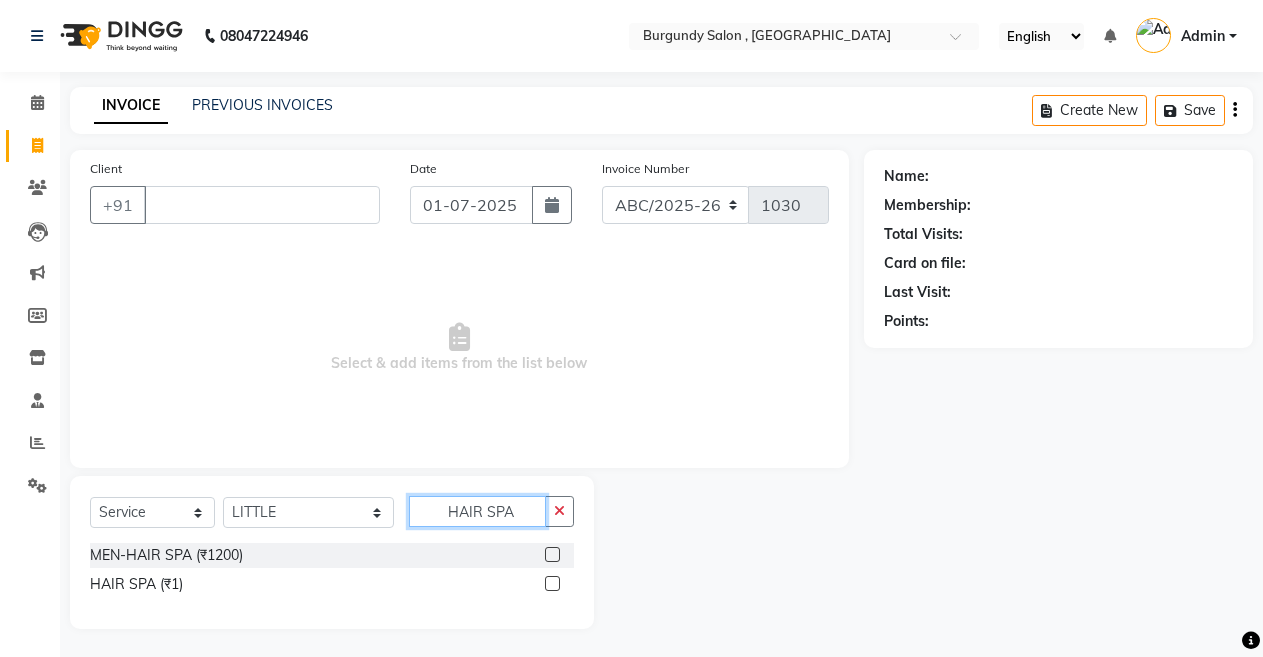 type on "HAIR SPA" 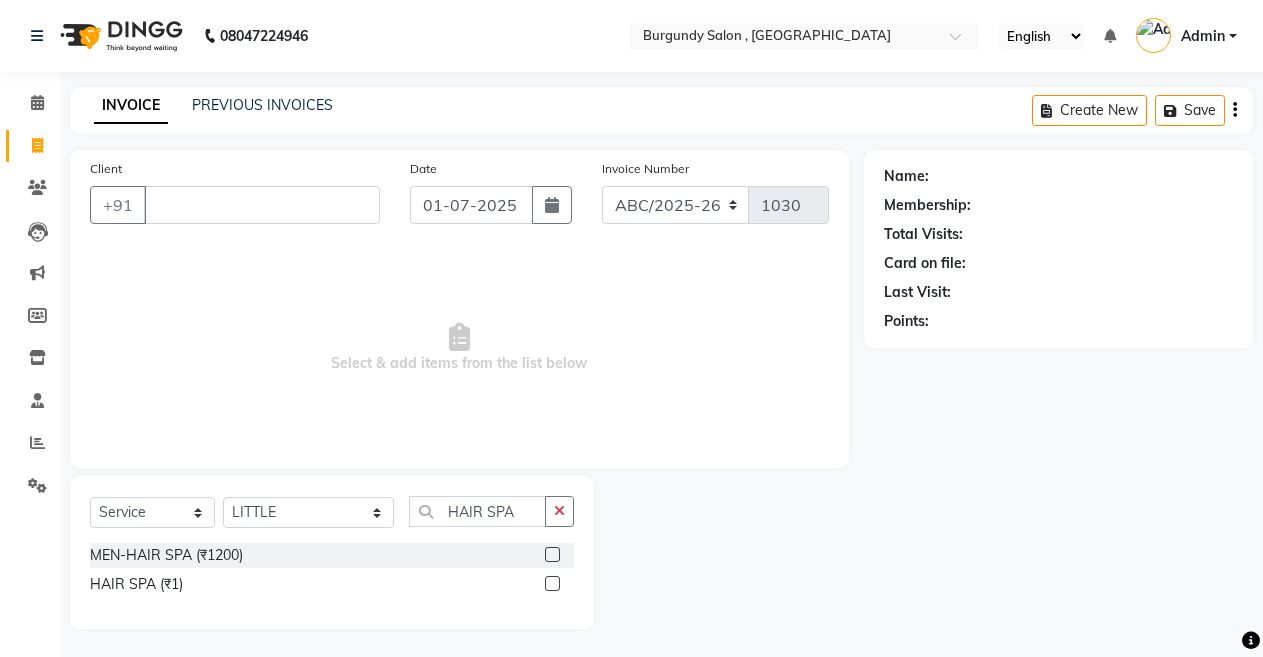 click 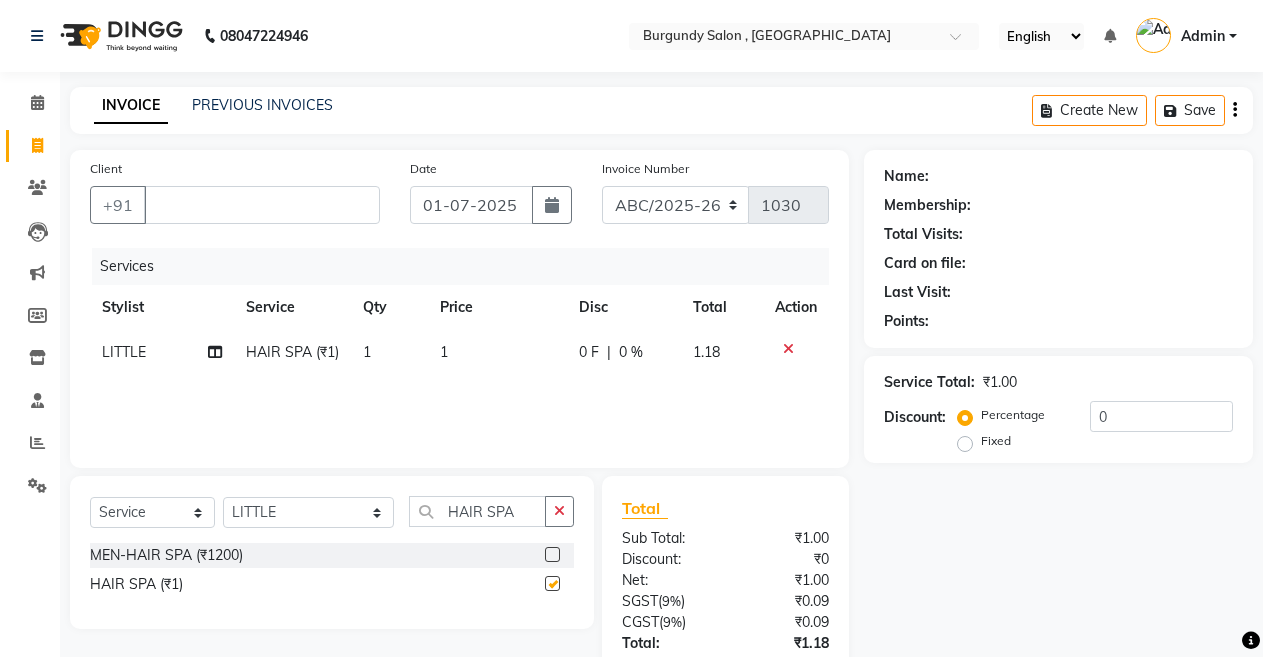 checkbox on "false" 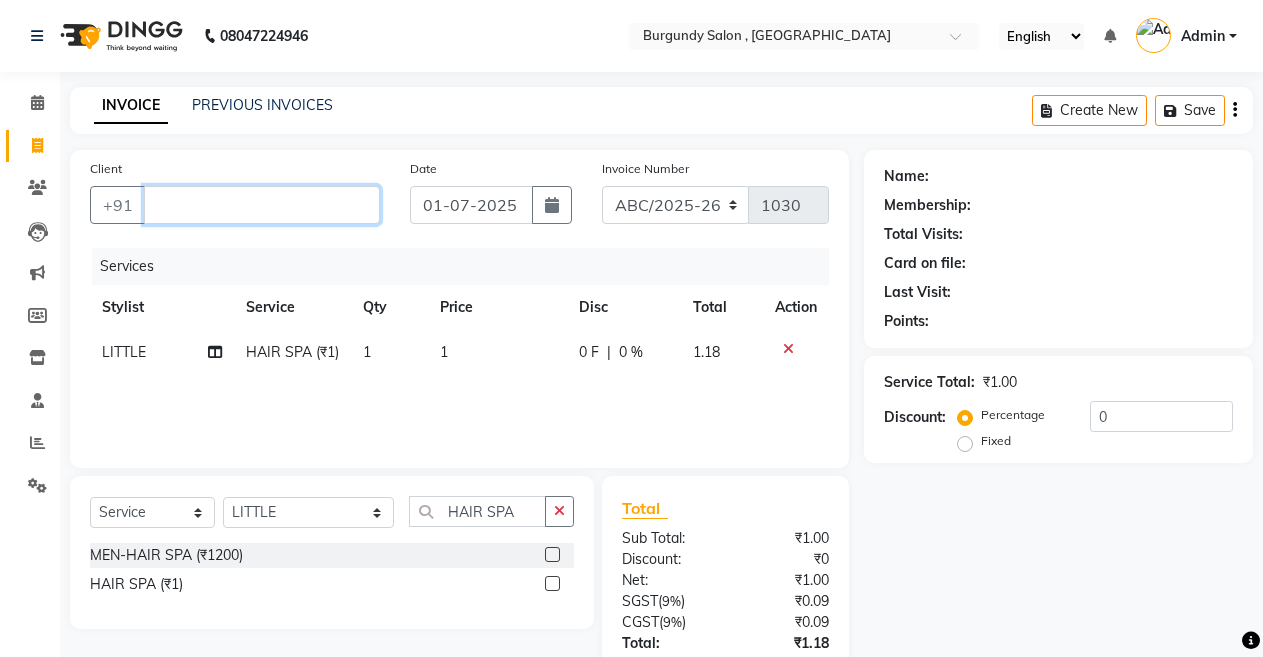 click on "Client" at bounding box center [262, 205] 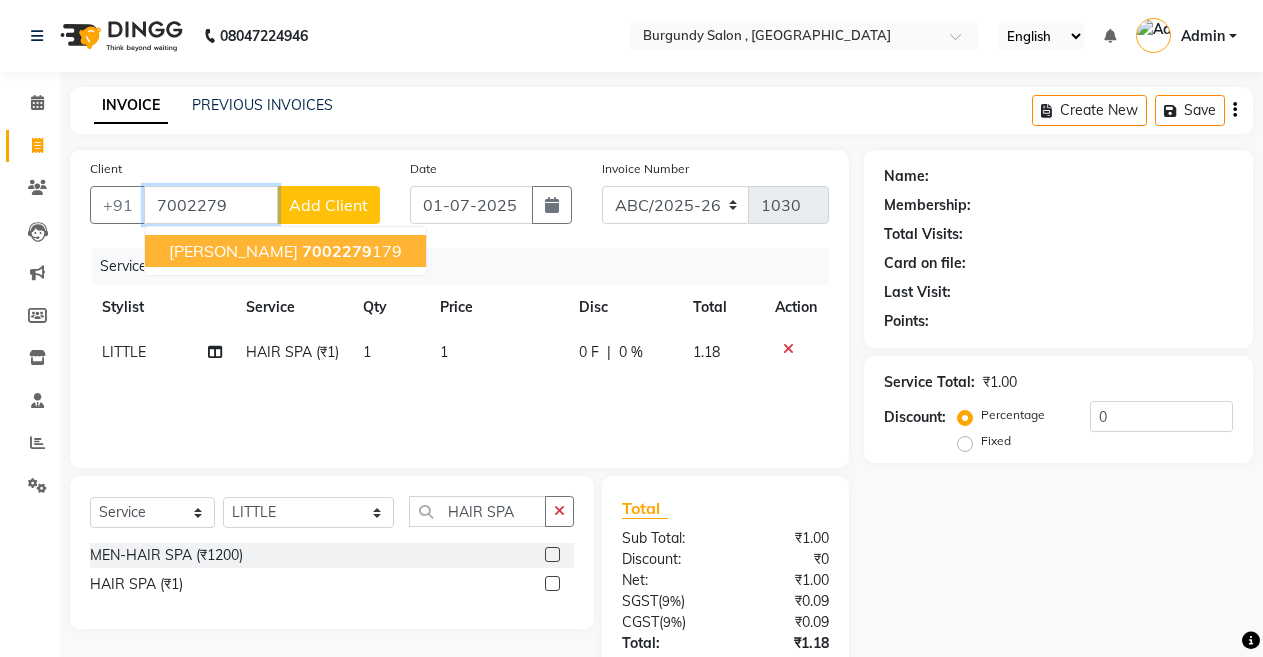 click on "7002279" 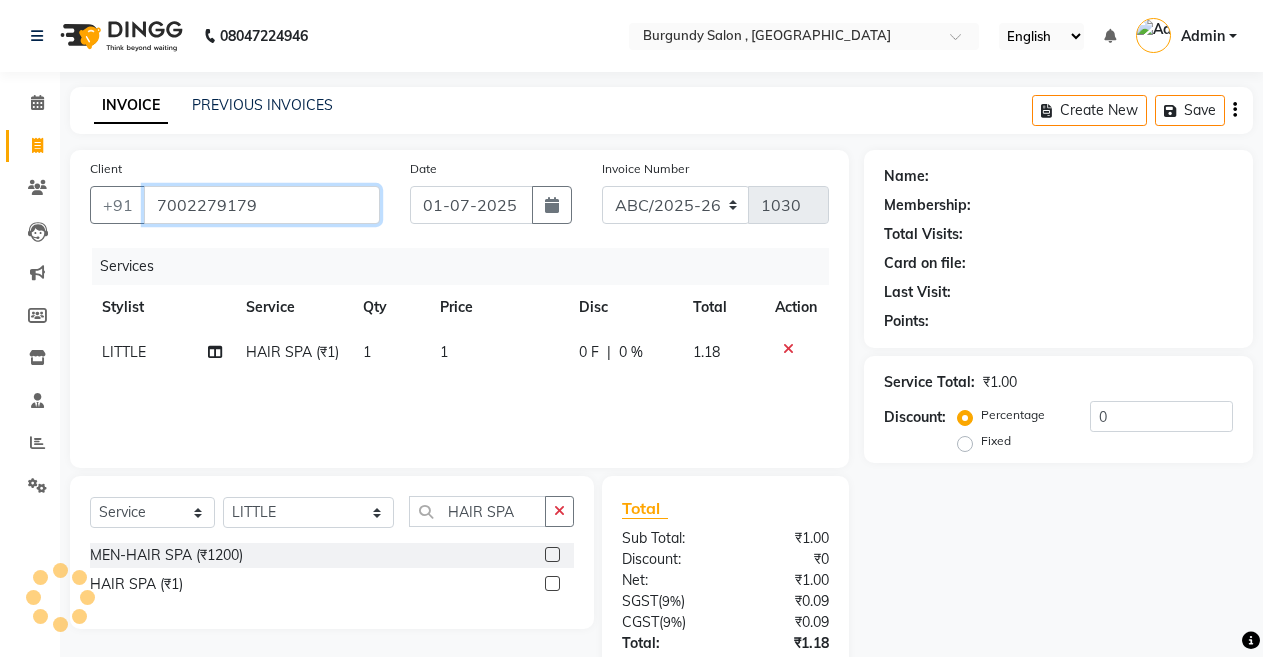 type on "7002279179" 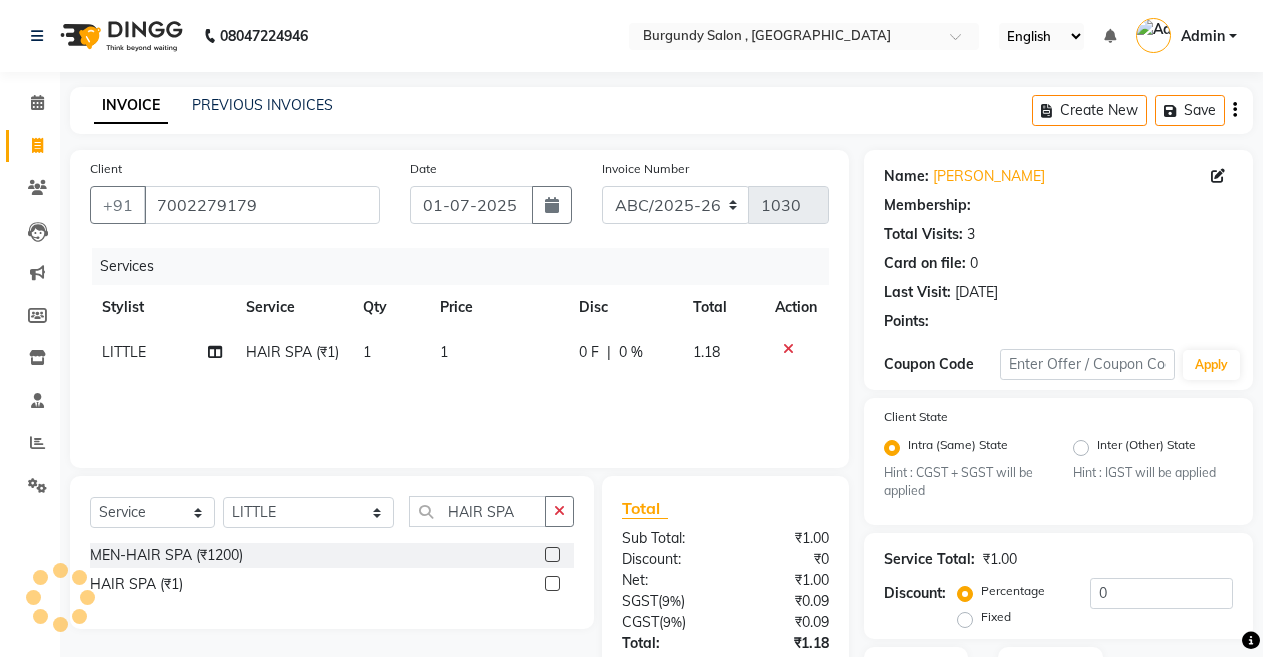 select on "1: Object" 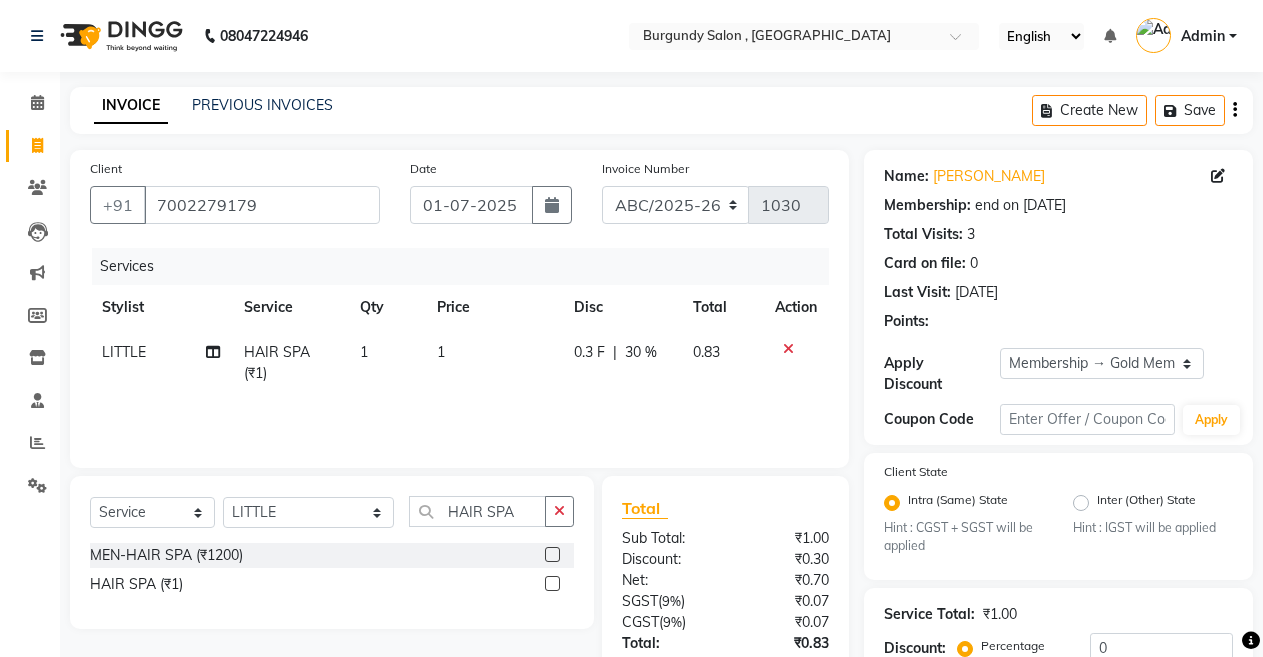 type on "30" 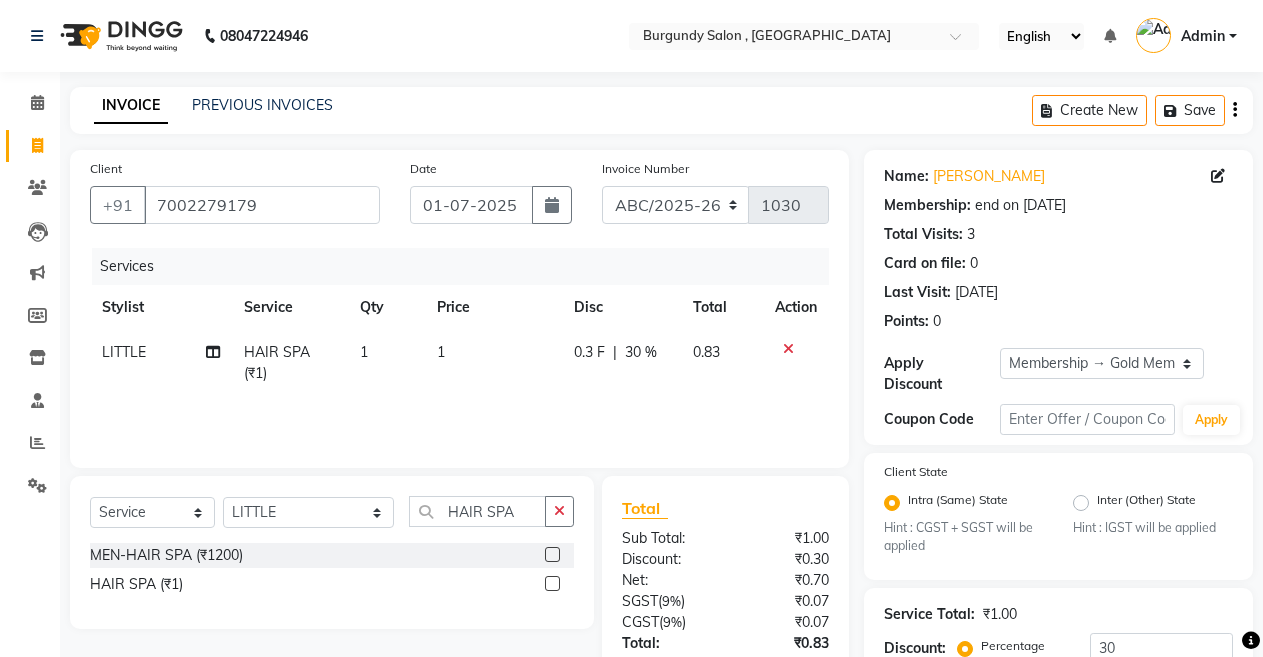 click on "1" 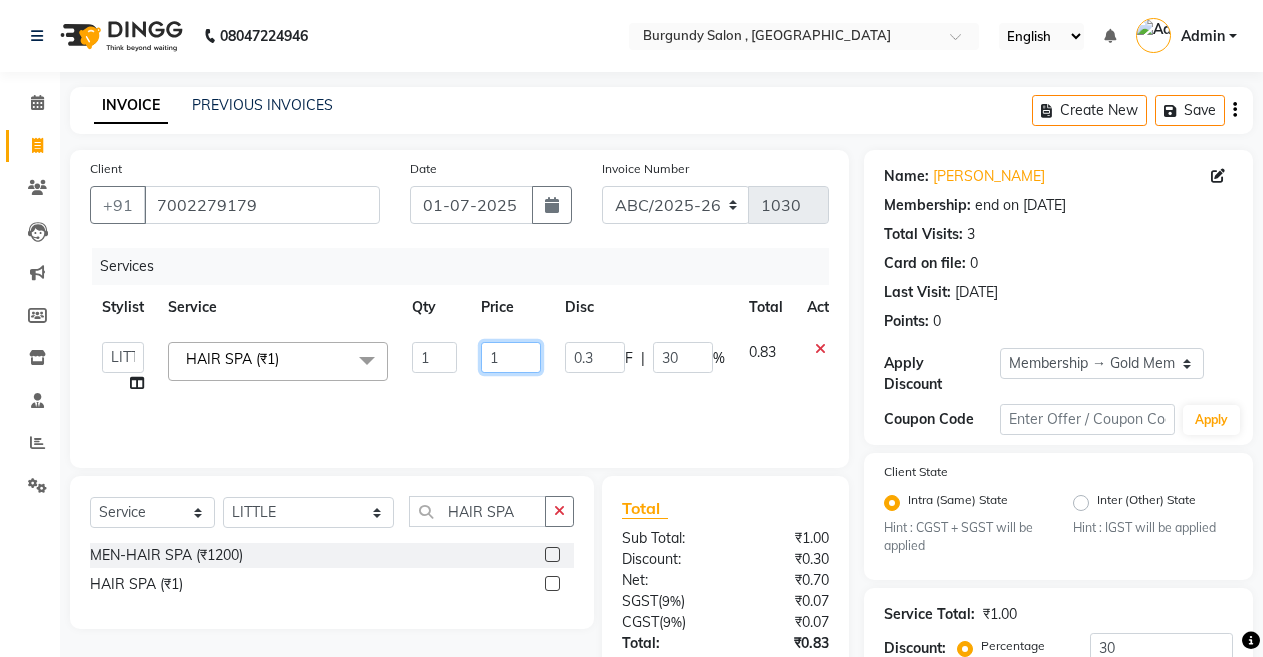 click on "1" 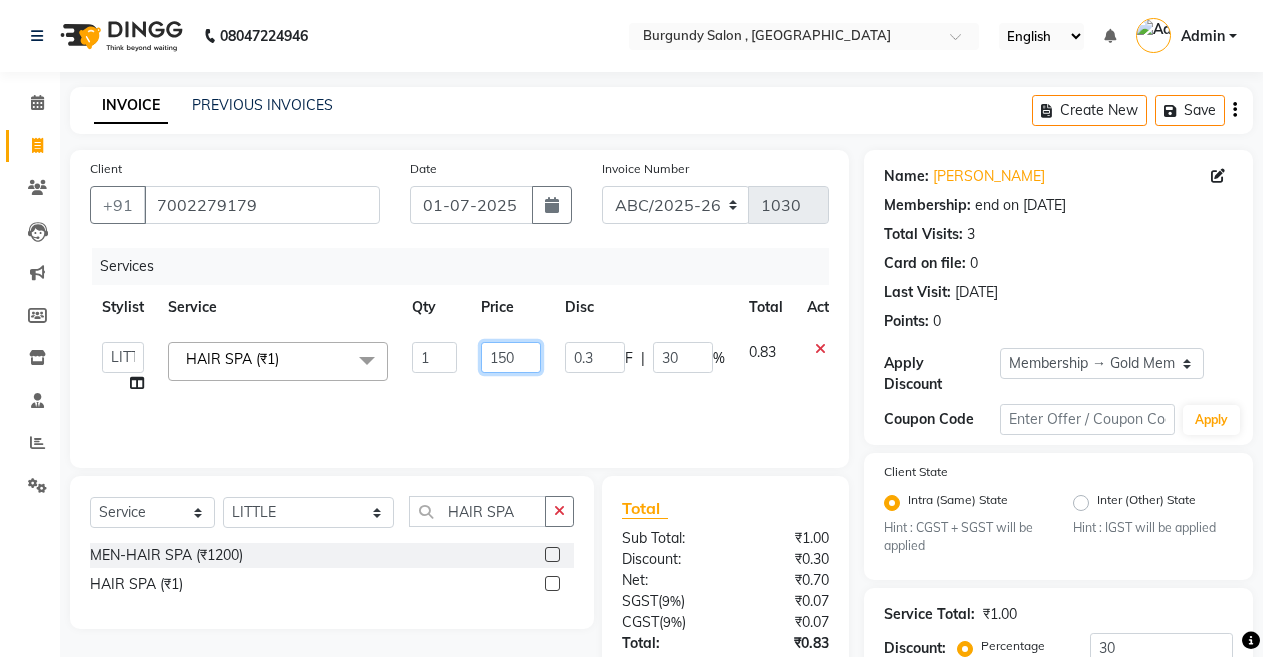 type on "1500" 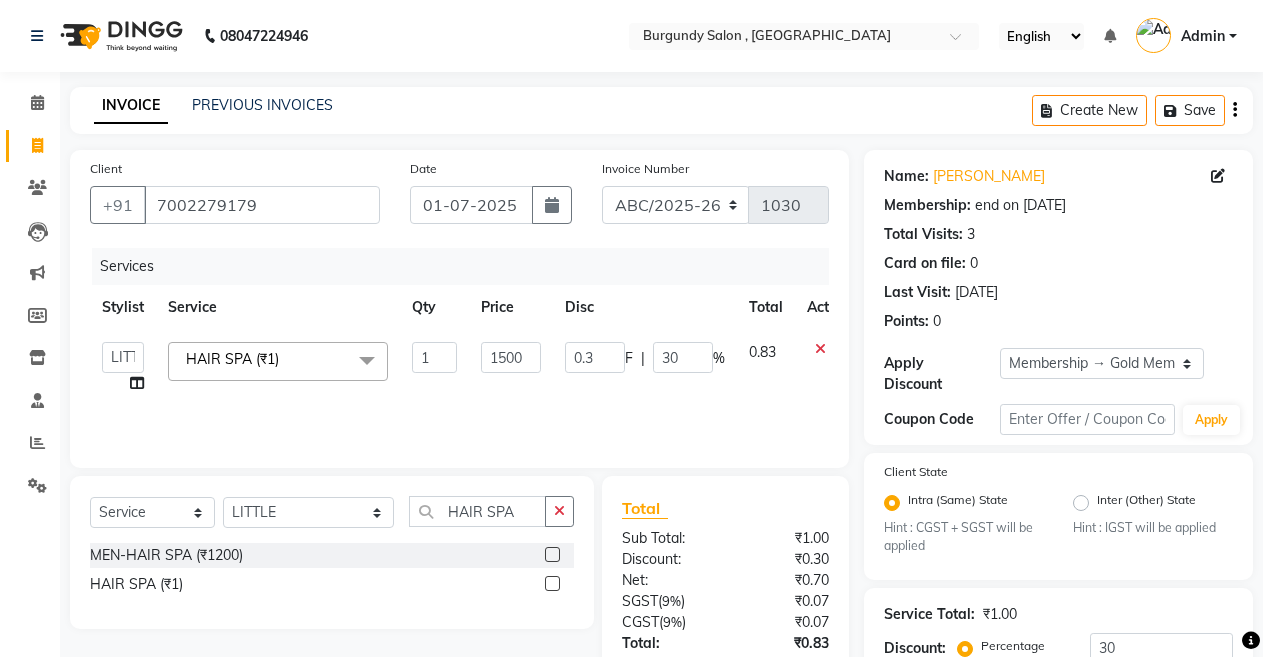 click on "Services Stylist Service Qty Price Disc Total Action  ANIL    ANJANA   BARSHA   DEEPSHIKHA    DHON DAS   DHON / NITUMONI   EDWARD   EDWARD/ LAXMI   JOSHU   JUNMONI   KASHIF   LAXI / ANJANA   LAXMI   LITTLE   MAAM   MINTUL   MITALI   NEETU RANA   NITUMONI   NITUMONI/POJA/ LAXMI   NITUMONI / SAGARIKA   NITUMONI/ SAGRIKA   PRAKASH   PUJAA   Rubi   RUBI / LAXMI   SAGARIKA    SAGARIKA / RUBI   SAHIL   SAHIL / DHON   SAHIL / EDWARD   SAHIL/ JOSHU   SAHIL/JOSHU/PRAKASH/ RUBI   SAHIL/NITUMONI/ MITALI   SAHIL/ RUBI   SHABIR   SHADHAB   SIMA KALITA   SONALI DEKA   SOPEM   staff 1   staff 1   TANU  HAIR SPA (₹1)  x HAIR CUT- HAIR CUT (₹750) HAIR CUT-SENIOR STYLIST (₹1000) HAIR CUT-HAIR TRIMING (₹750) HAIR CUT-REGULAR SHAMPOO (₹250) WASH AND BLOW DRY (₹600) HAIR CUT-OIL MASSAGE (₹900) HAIR CUT-WASH WITH DANDRUFF AMPULE (₹800) HAIR CUT-IRONING (₹1000) HAIR CUT-CURL-TONG (₹1000) HAIR CUT-HAIR DO (₹1000) HAIR CUT-KERATIN SHAMPOO (₹750) HAIR CUT-BOTOPLEXX TREATMENT (₹7500) ONLY-BLOW DRY (₹300) 1" 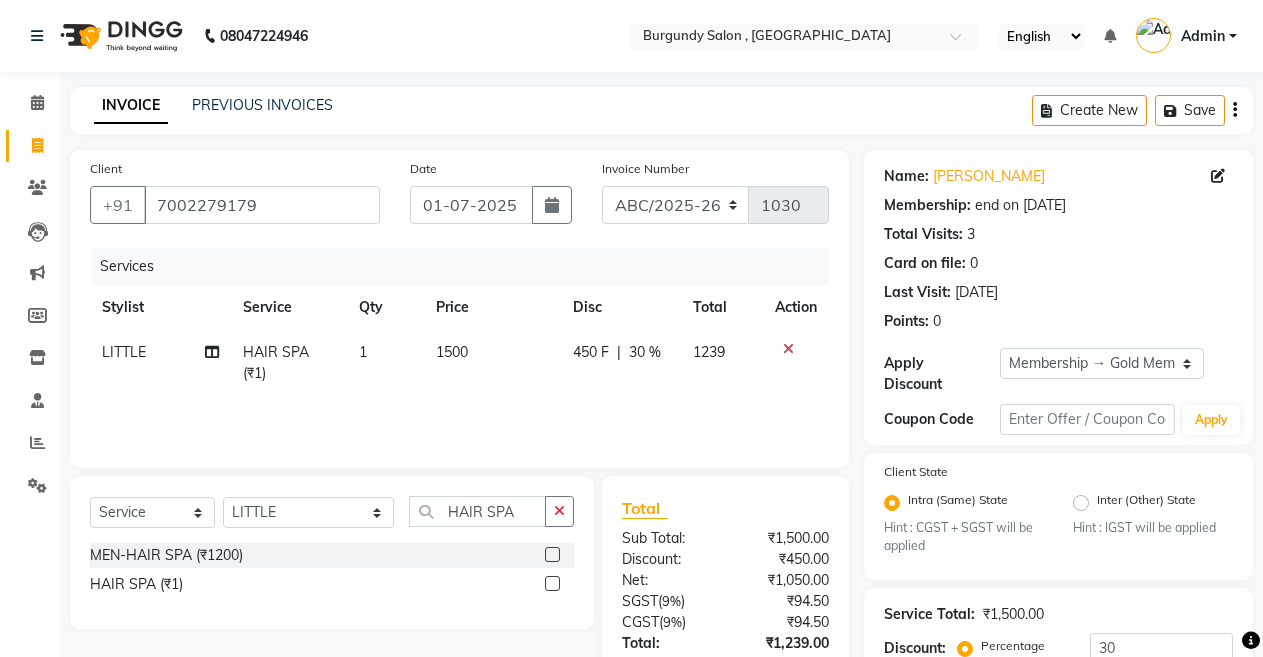 scroll, scrollTop: 203, scrollLeft: 0, axis: vertical 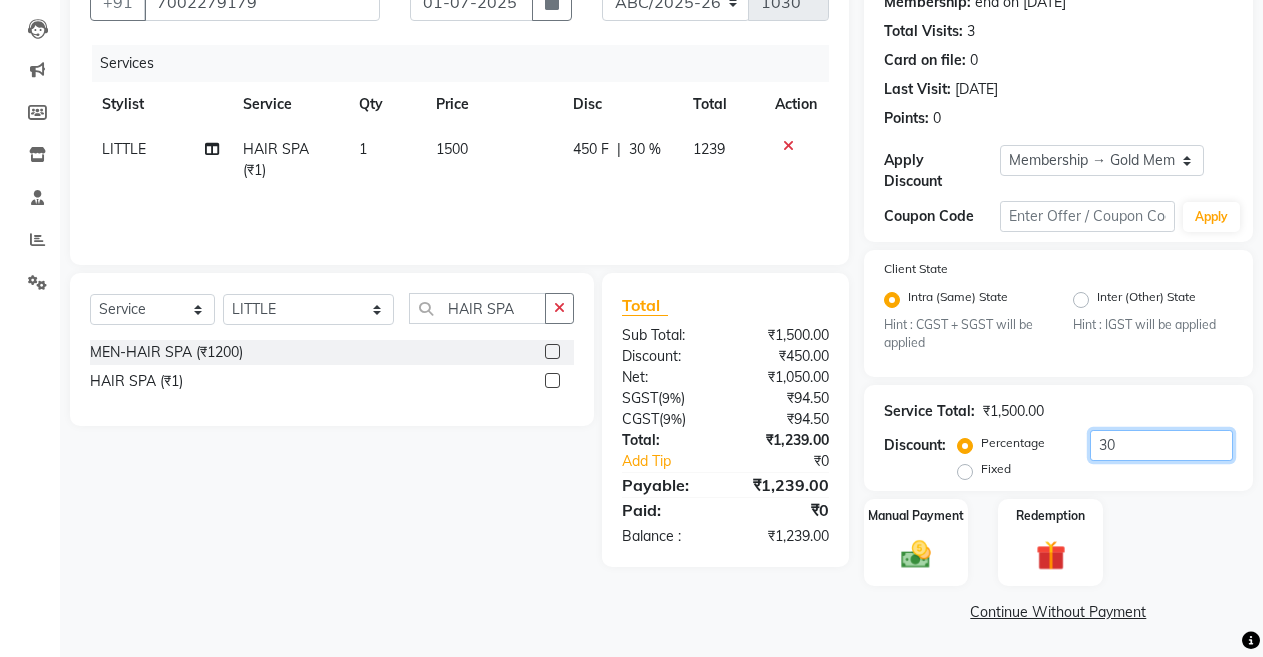 click on "30" 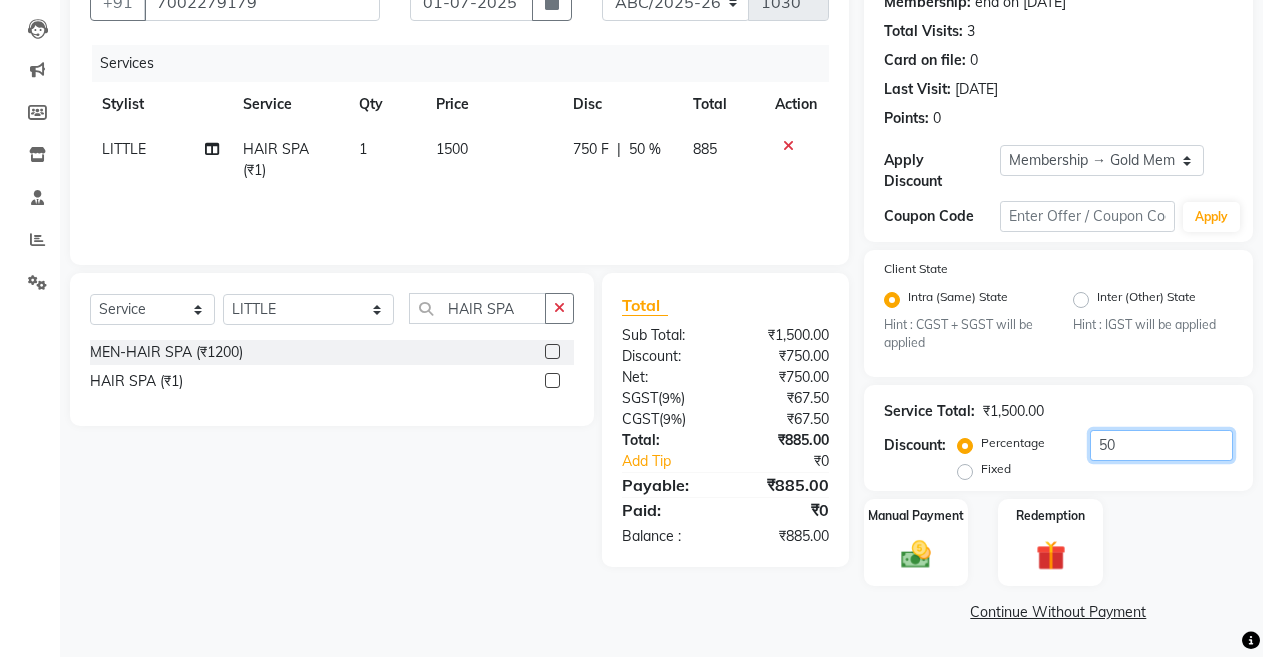 type on "50" 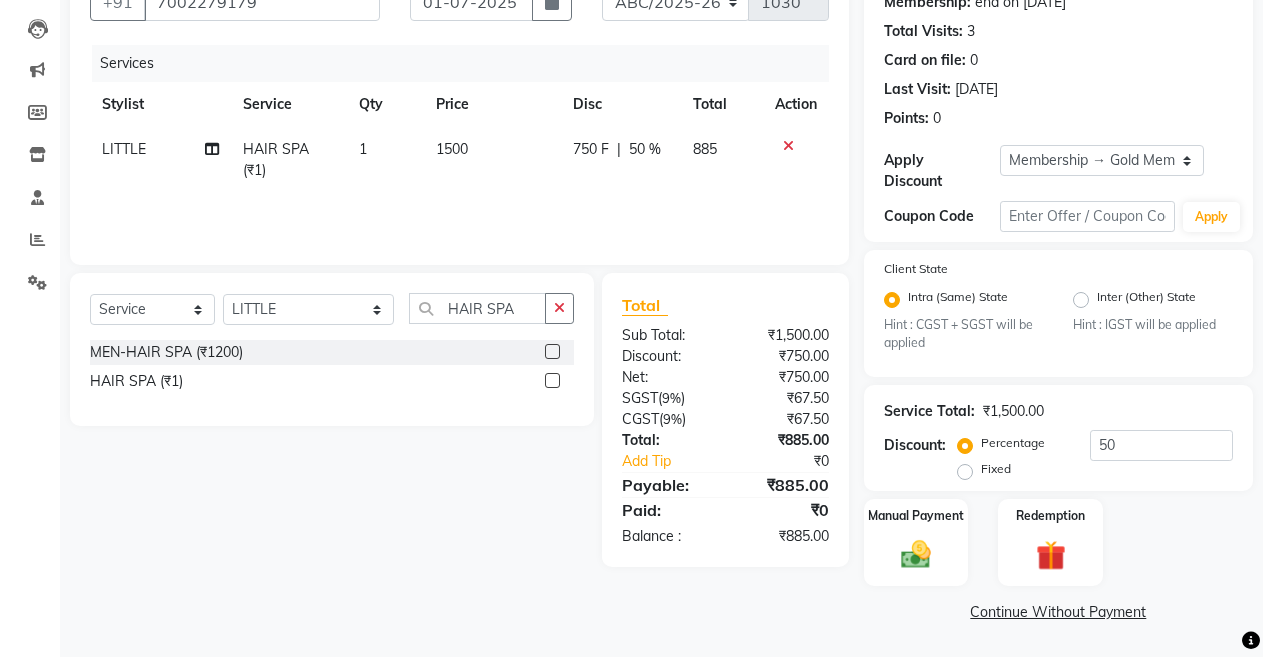 click on "750 F | 50 %" 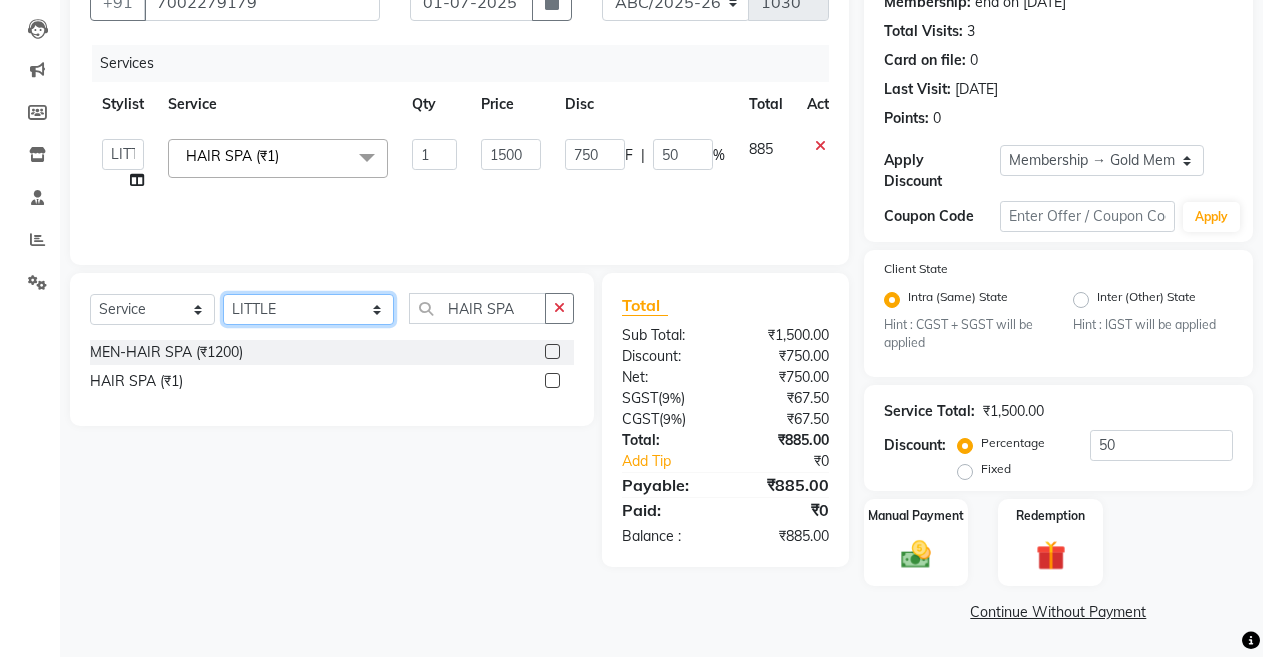 click on "Select Stylist ANIL  [PERSON_NAME] [PERSON_NAME]  DHON DAS DHON / [PERSON_NAME] [PERSON_NAME] [PERSON_NAME]/ [PERSON_NAME] [PERSON_NAME] LAXI / [PERSON_NAME] LITTLE MAAM MINTUL [PERSON_NAME] [PERSON_NAME] [PERSON_NAME] [PERSON_NAME]/POJA/ [PERSON_NAME] / [PERSON_NAME] [PERSON_NAME]/ [PERSON_NAME] PUJAA [PERSON_NAME] / [PERSON_NAME]  [PERSON_NAME] / [PERSON_NAME] [PERSON_NAME] / [PERSON_NAME] / [PERSON_NAME] [PERSON_NAME]/ [PERSON_NAME]/[PERSON_NAME]/[PERSON_NAME]/ [PERSON_NAME]/[PERSON_NAME]/ [PERSON_NAME] [PERSON_NAME]/ [PERSON_NAME] [PERSON_NAME] [PERSON_NAME] [PERSON_NAME] SOPEM staff 1 staff 1 TANU" 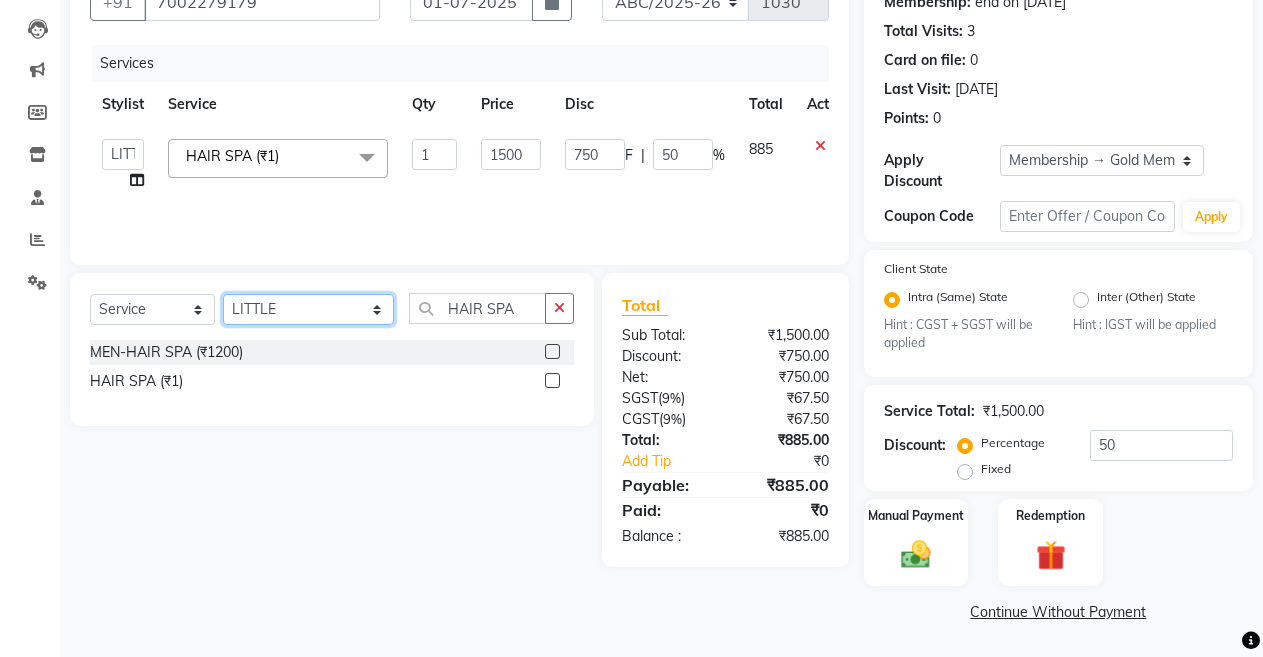 select on "32592" 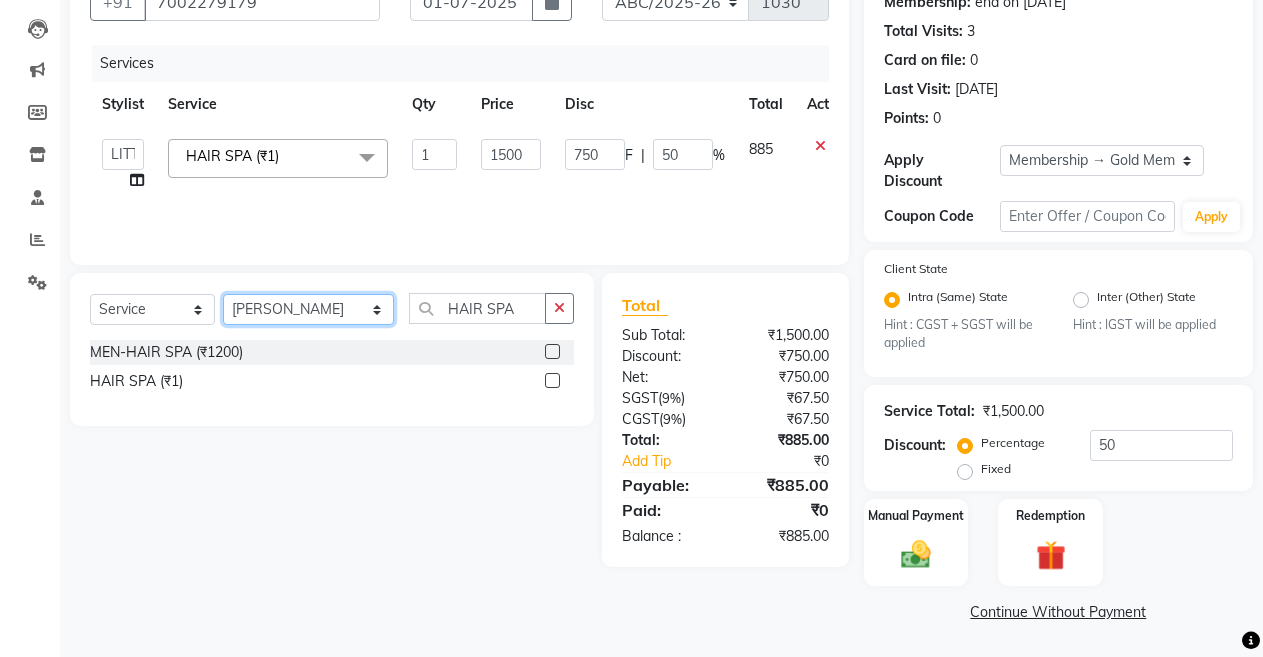 click on "Select Stylist ANIL  [PERSON_NAME] [PERSON_NAME]  DHON DAS DHON / [PERSON_NAME] [PERSON_NAME] [PERSON_NAME]/ [PERSON_NAME] [PERSON_NAME] LAXI / [PERSON_NAME] LITTLE MAAM MINTUL [PERSON_NAME] [PERSON_NAME] [PERSON_NAME] [PERSON_NAME]/POJA/ [PERSON_NAME] / [PERSON_NAME] [PERSON_NAME]/ [PERSON_NAME] PUJAA [PERSON_NAME] / [PERSON_NAME]  [PERSON_NAME] / [PERSON_NAME] [PERSON_NAME] / [PERSON_NAME] / [PERSON_NAME] [PERSON_NAME]/ [PERSON_NAME]/[PERSON_NAME]/[PERSON_NAME]/ [PERSON_NAME]/[PERSON_NAME]/ [PERSON_NAME] [PERSON_NAME]/ [PERSON_NAME] [PERSON_NAME] [PERSON_NAME] [PERSON_NAME] SOPEM staff 1 staff 1 TANU" 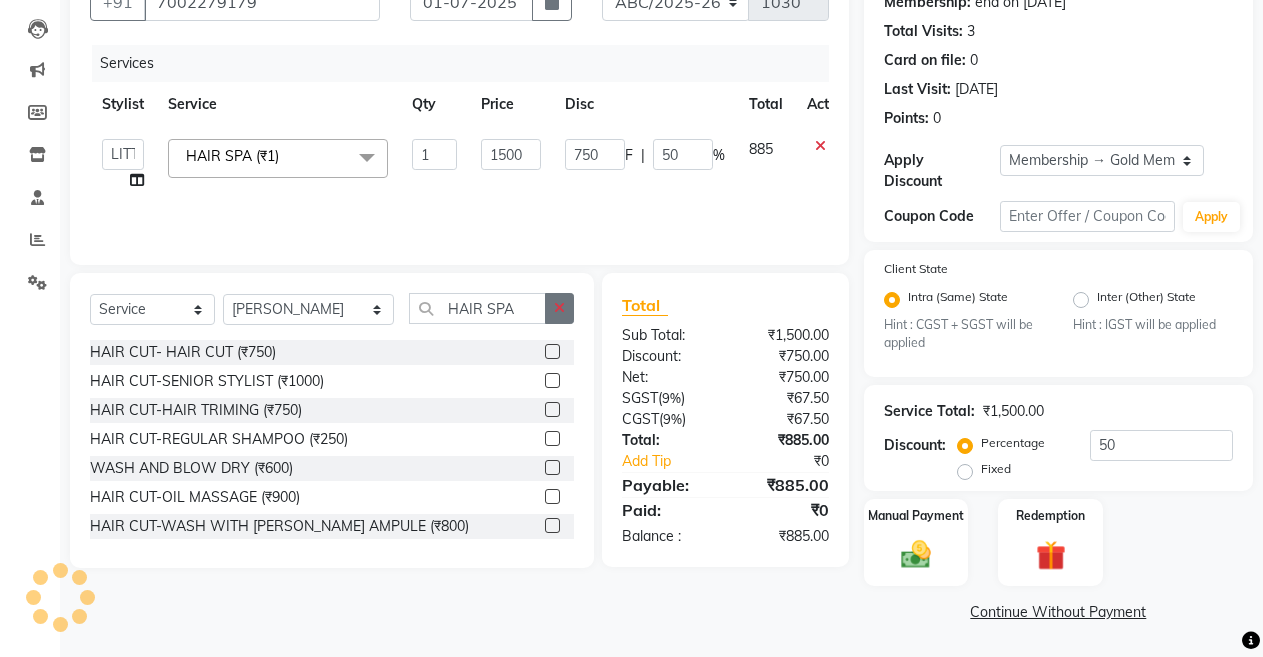 click 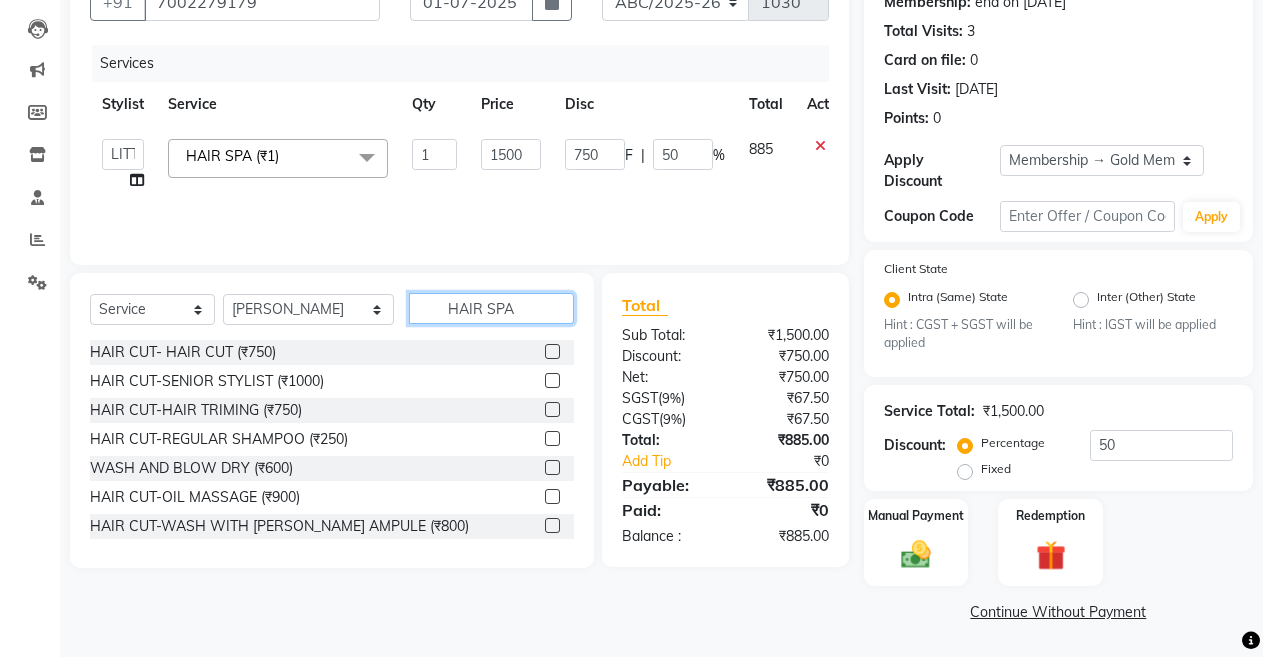 type 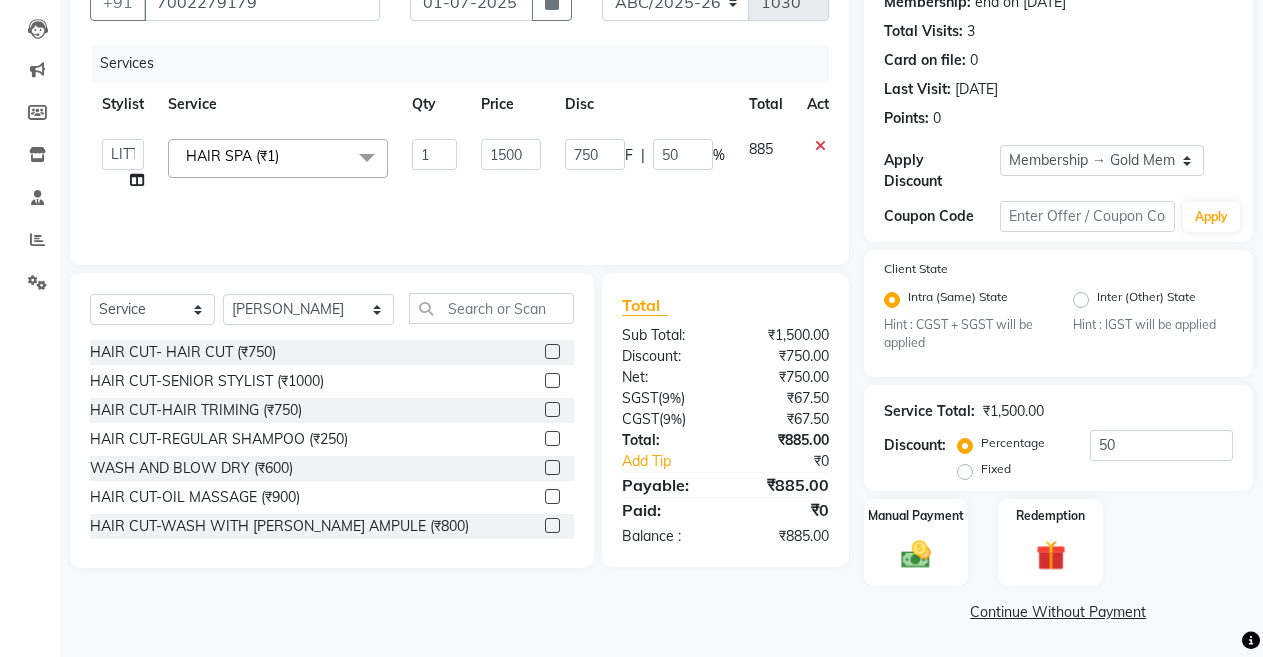 click 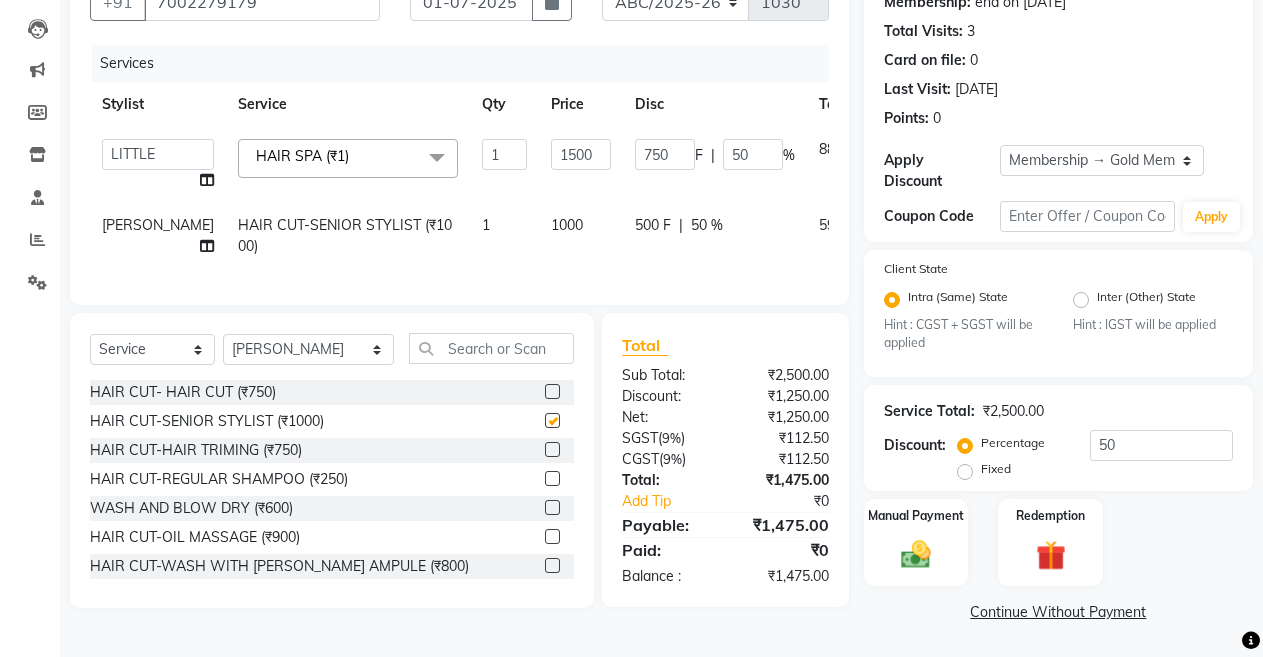 checkbox on "false" 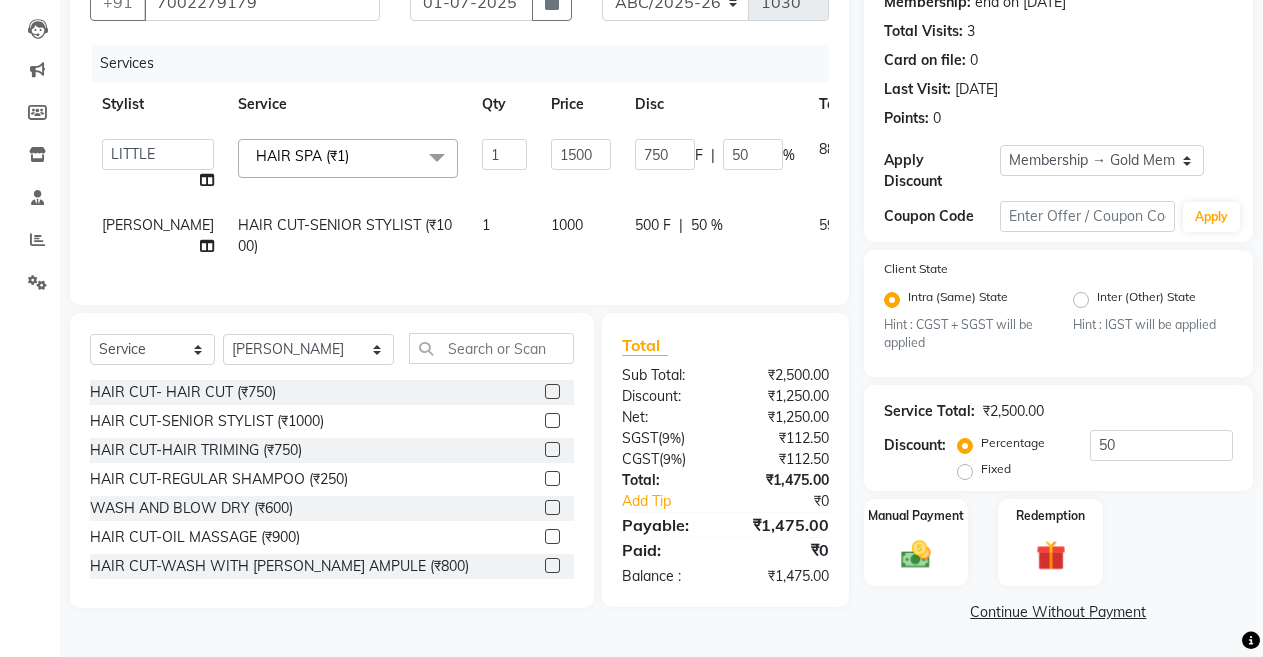 click on "500 F | 50 %" 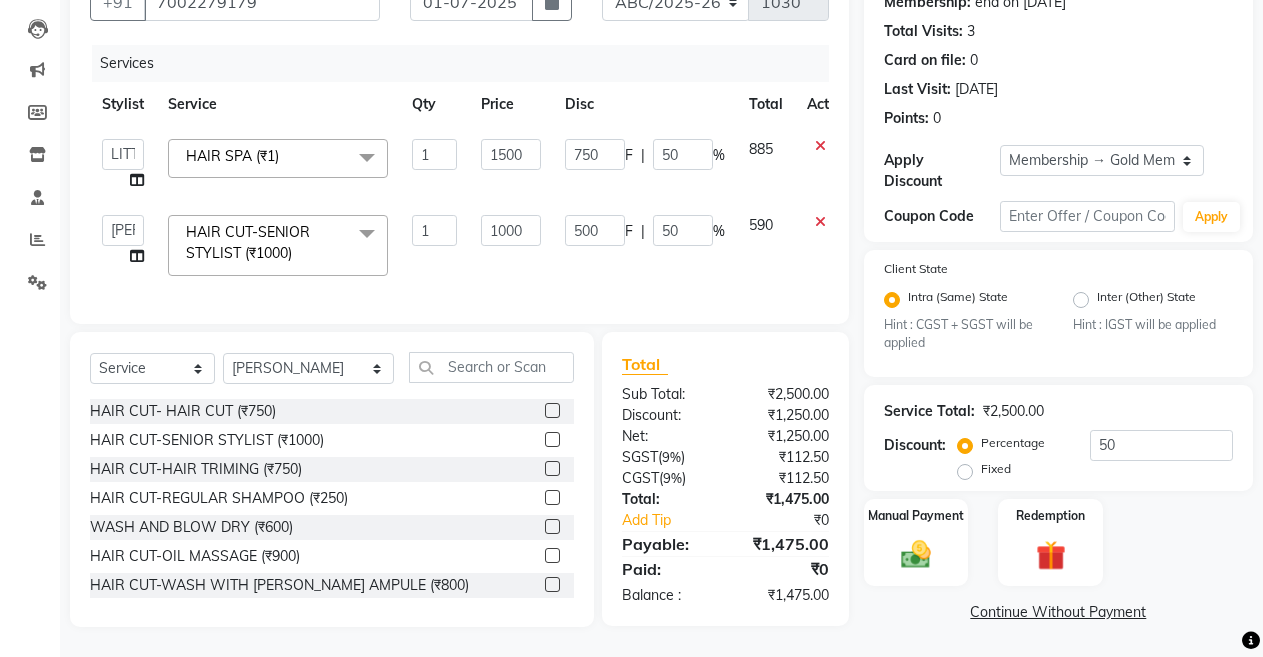 scroll, scrollTop: 220, scrollLeft: 0, axis: vertical 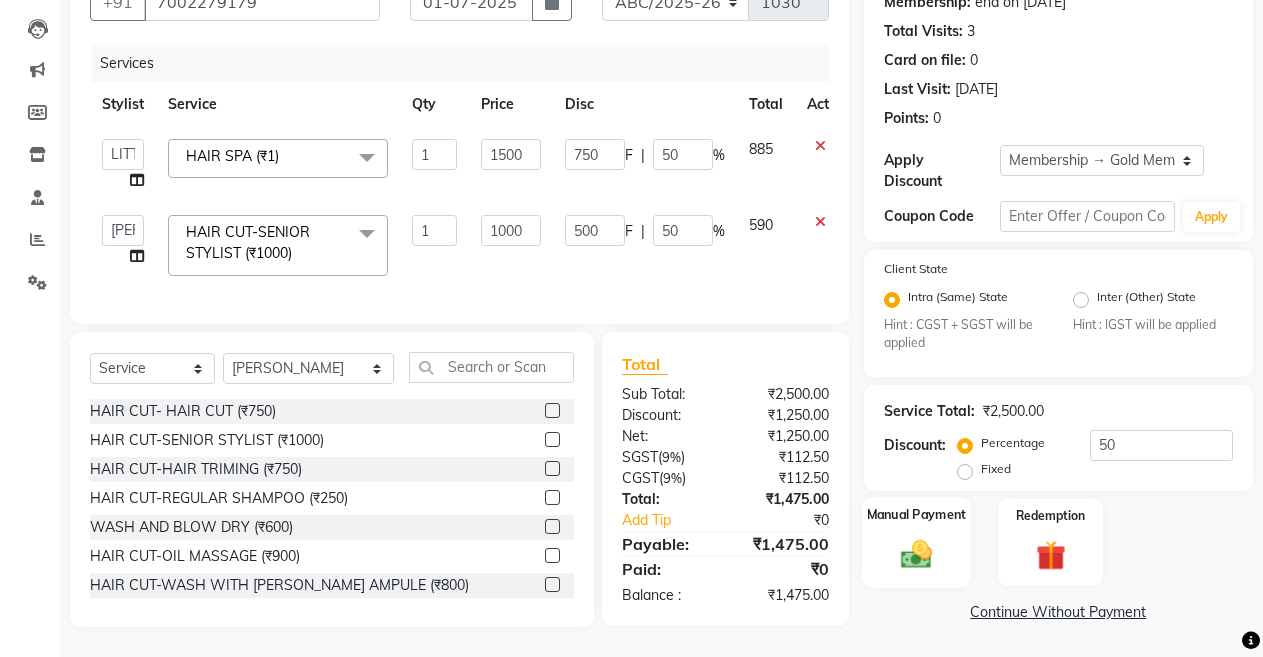 click 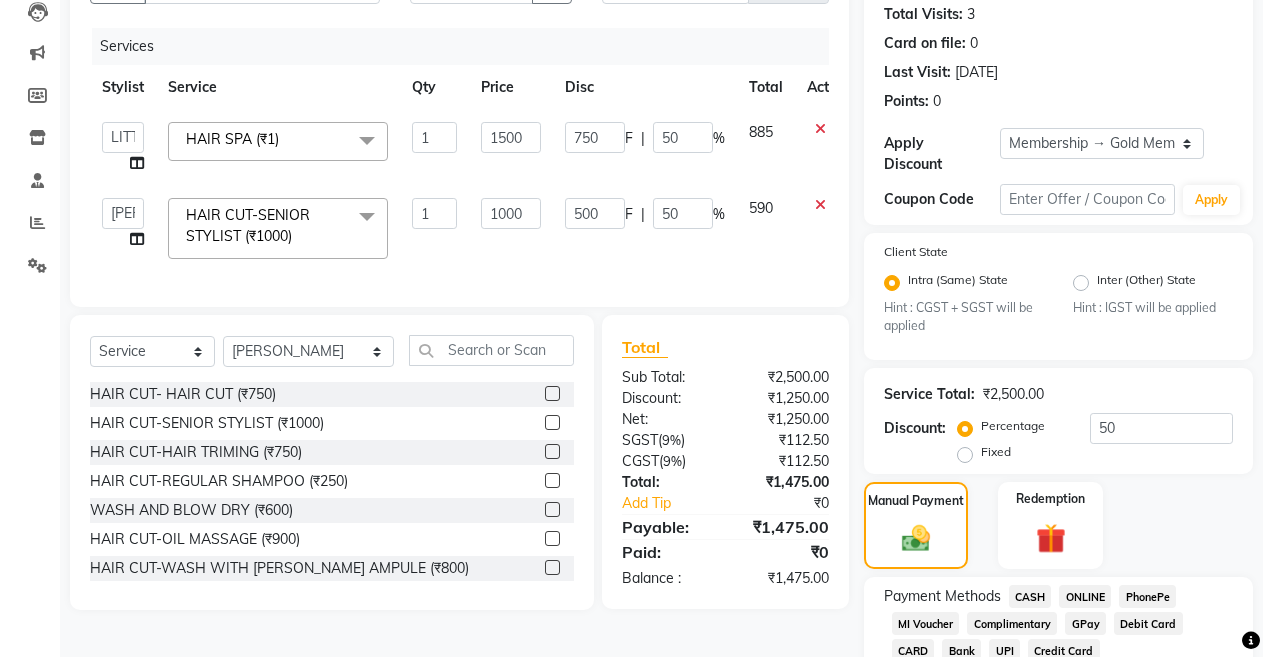 scroll, scrollTop: 331, scrollLeft: 0, axis: vertical 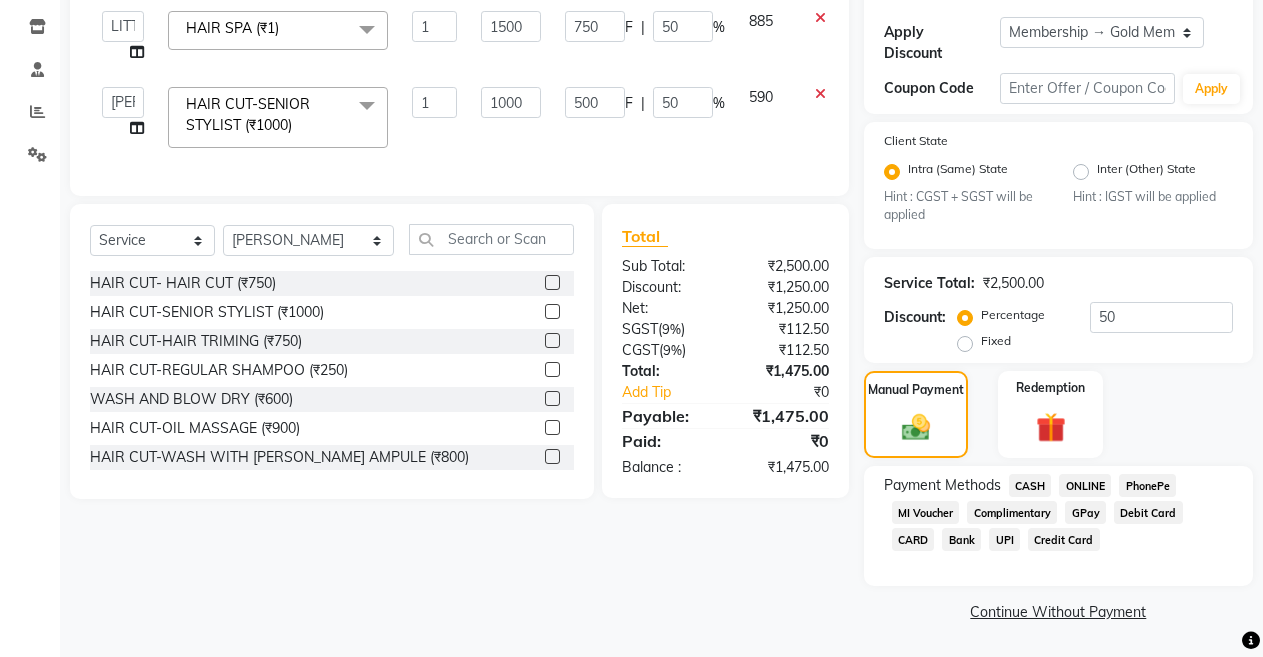 click on "CASH" 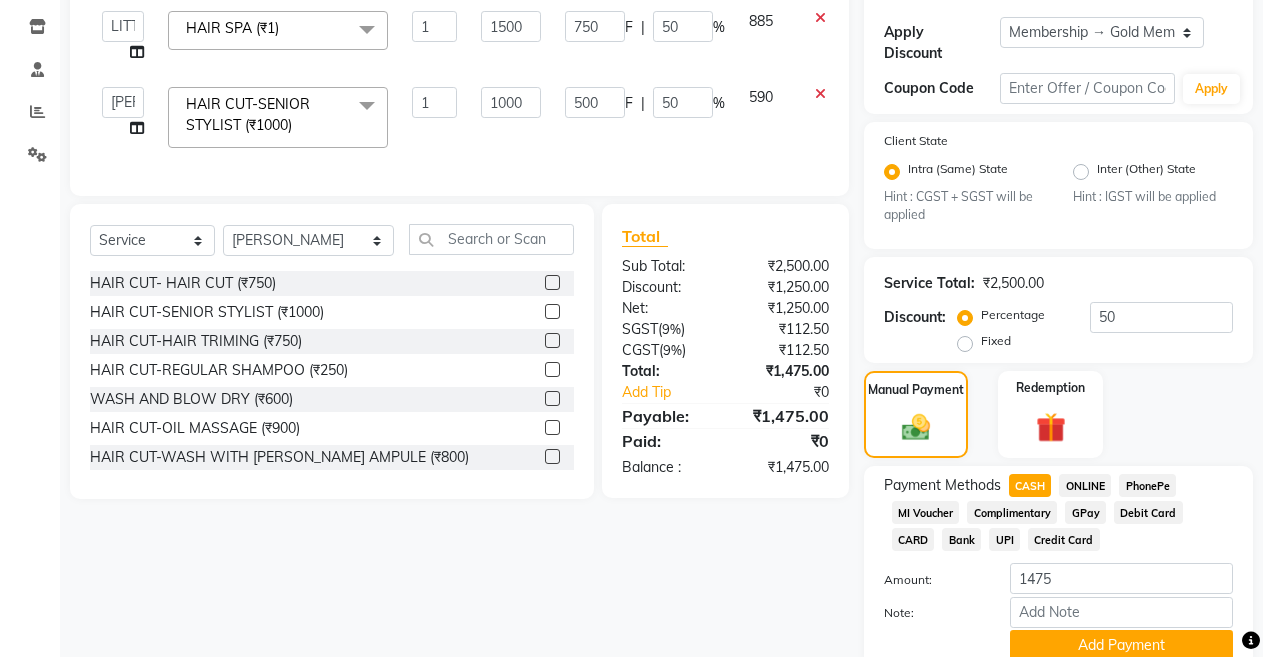 scroll, scrollTop: 414, scrollLeft: 0, axis: vertical 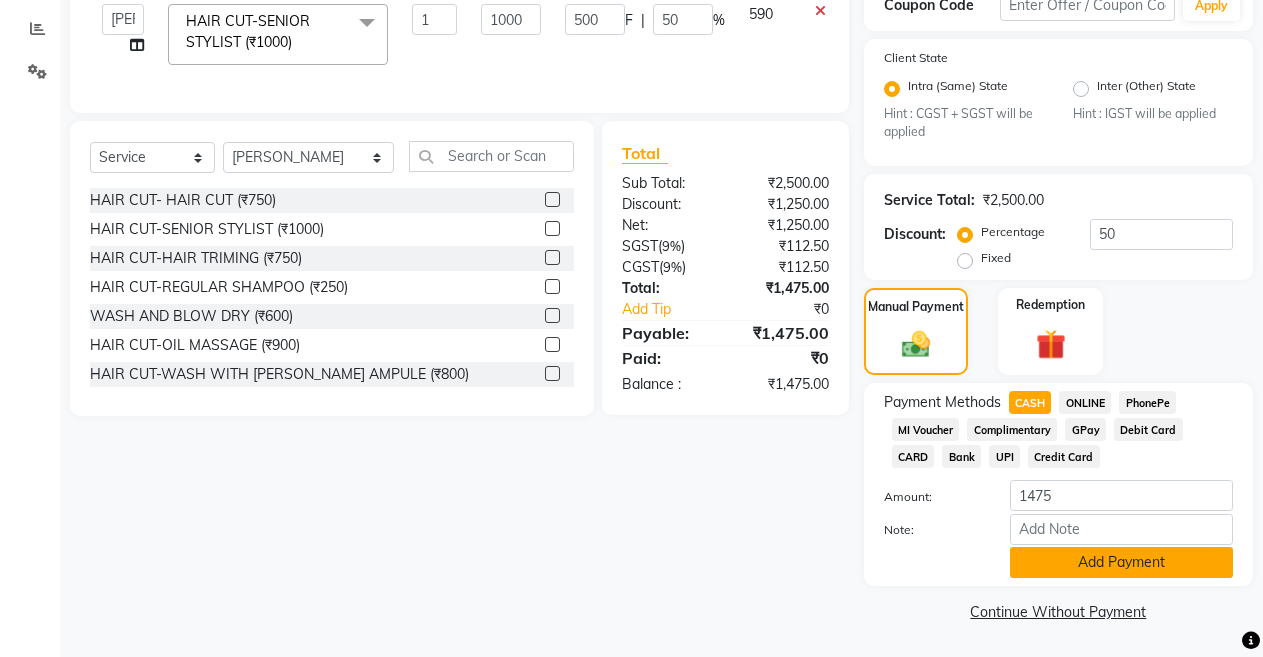 click on "Add Payment" 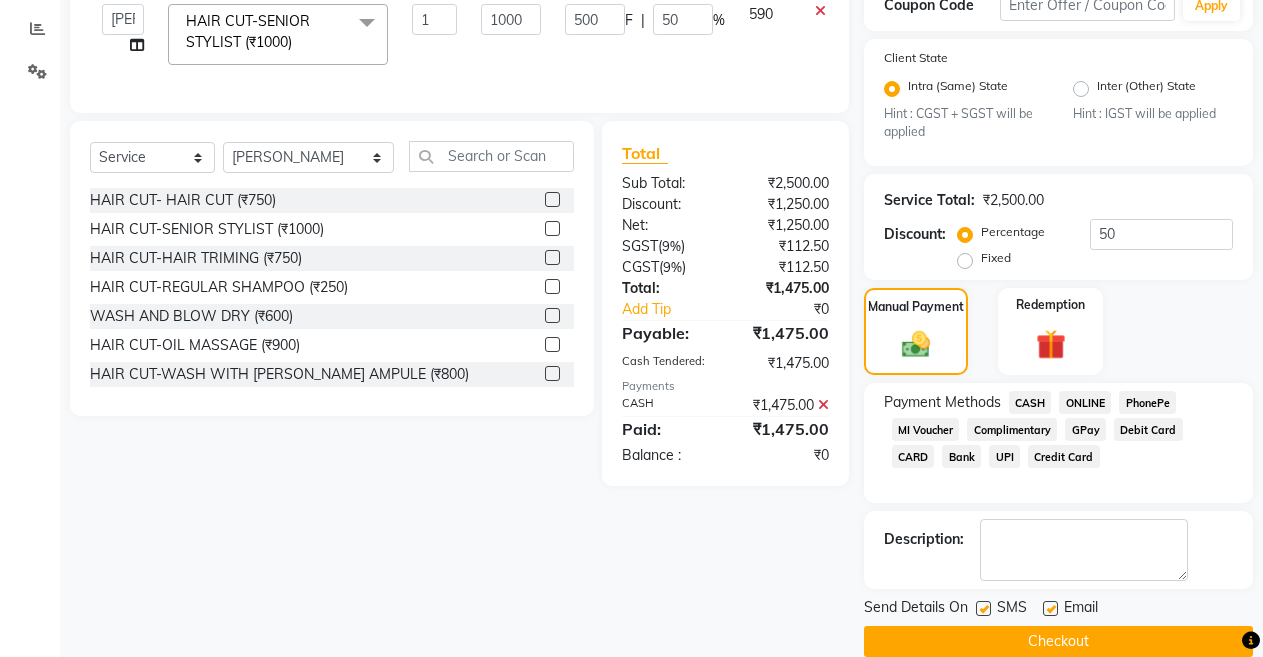 scroll, scrollTop: 444, scrollLeft: 0, axis: vertical 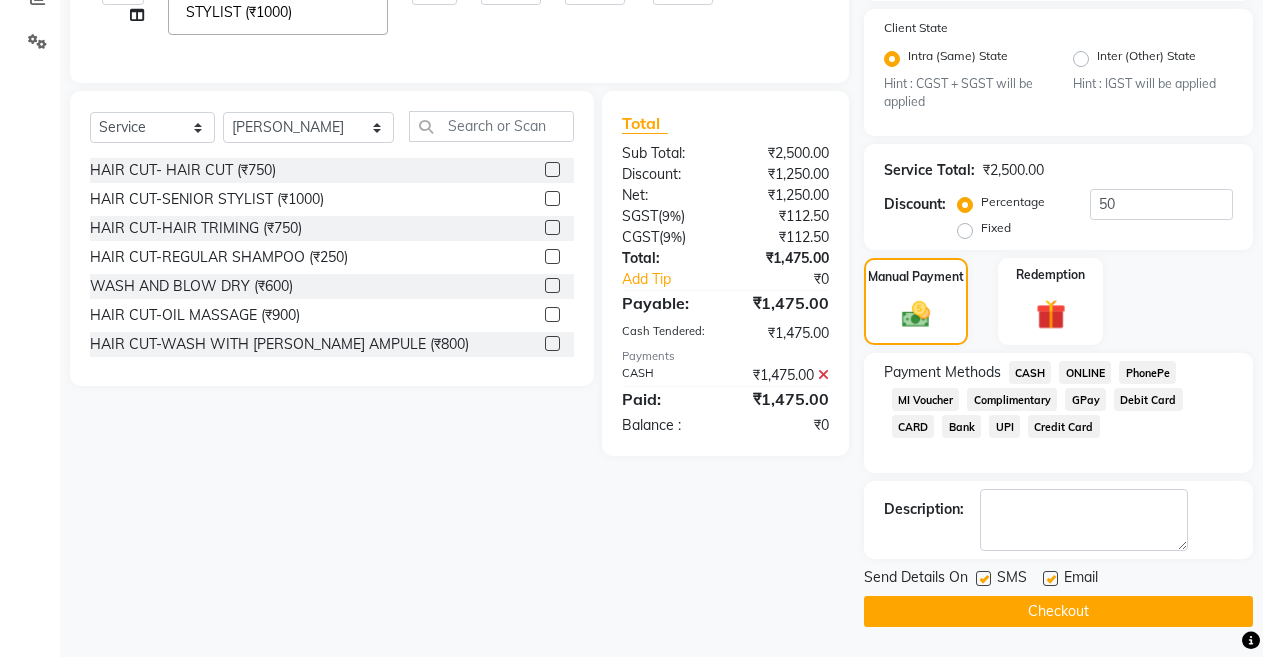 click 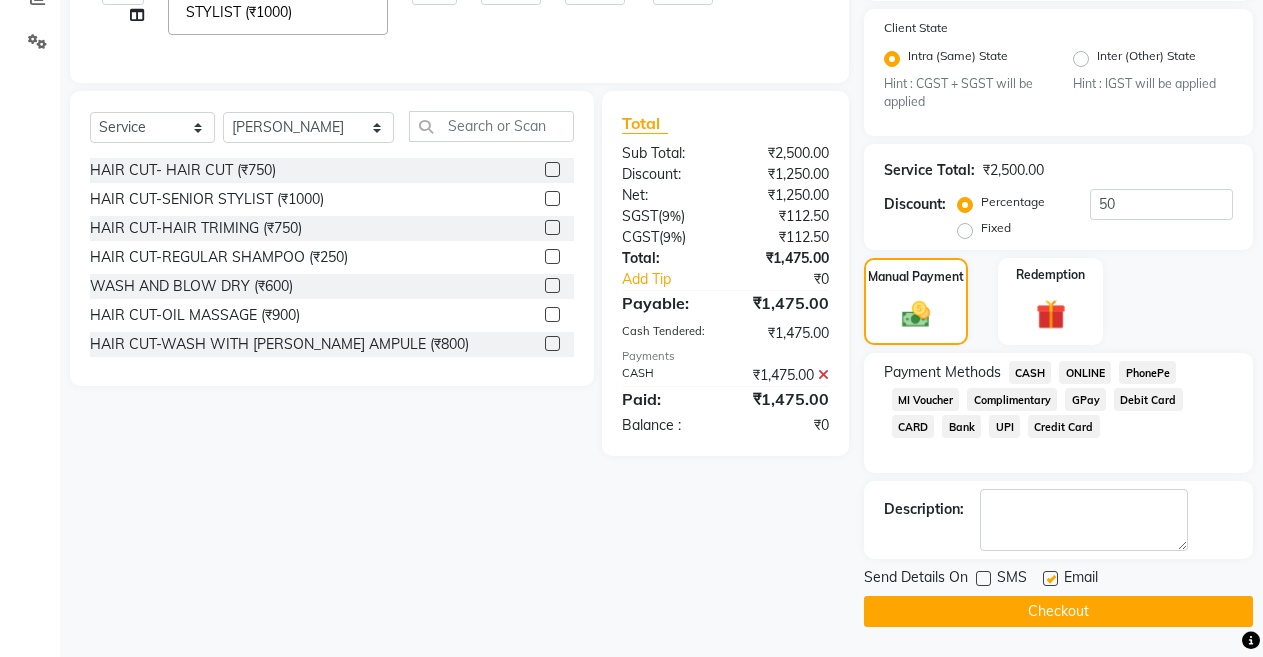 click 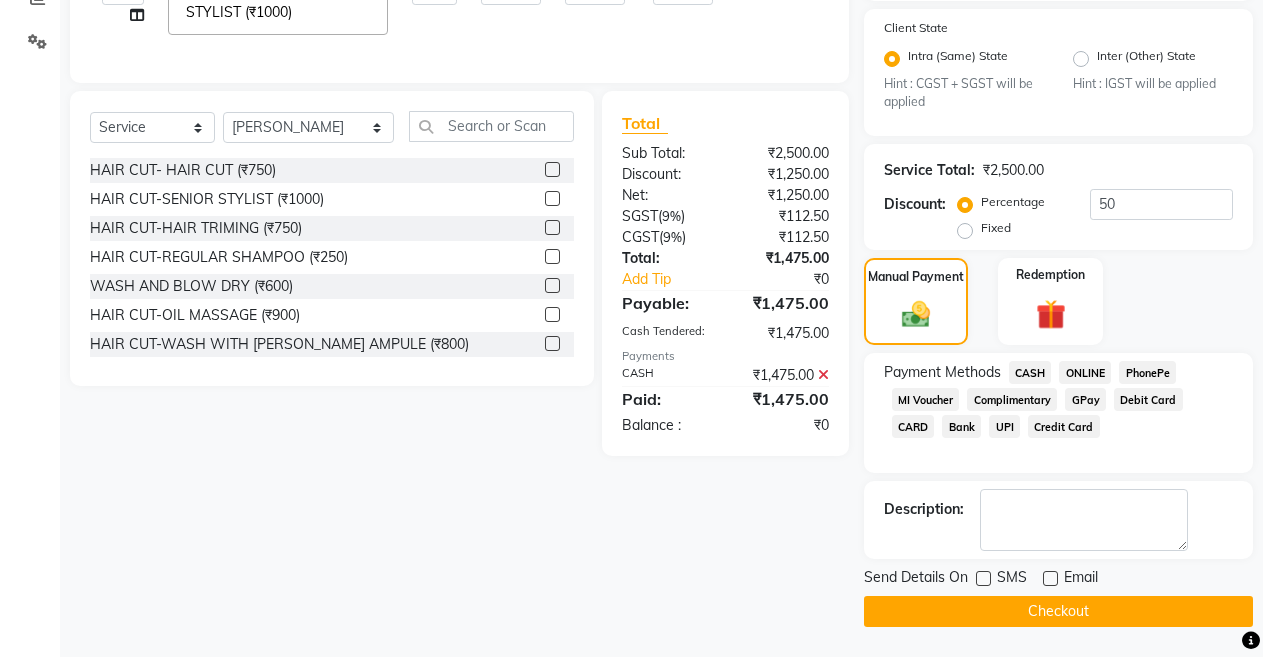 scroll, scrollTop: 184, scrollLeft: 0, axis: vertical 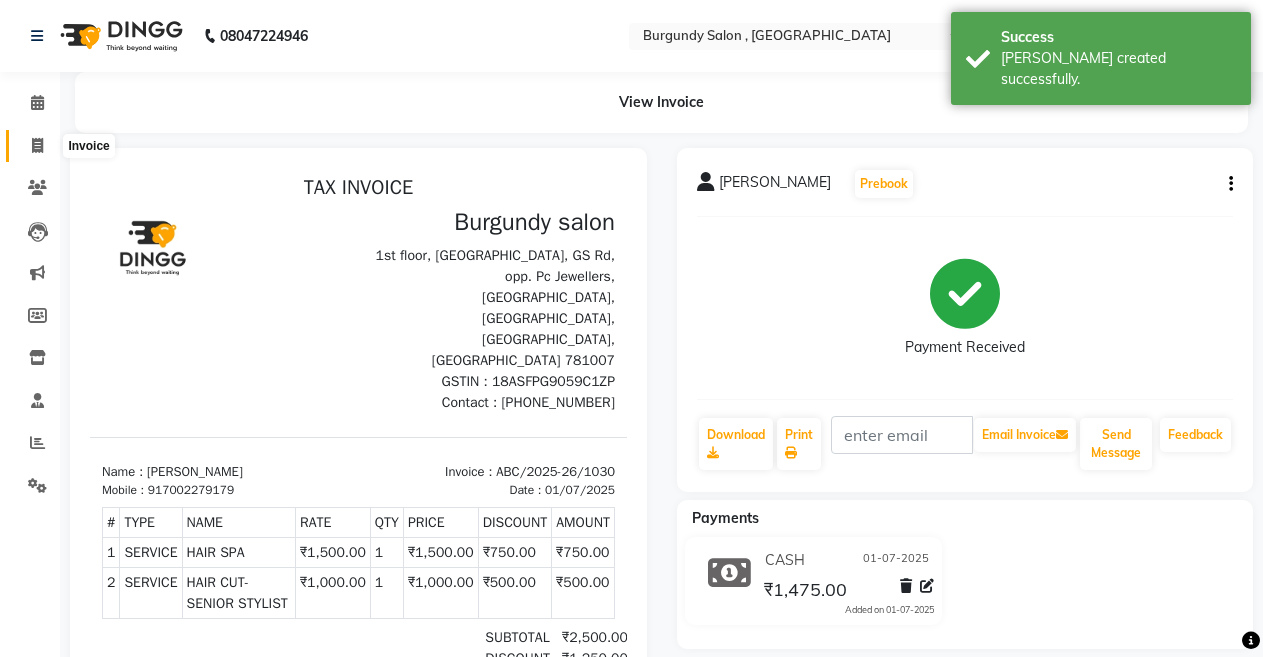 click 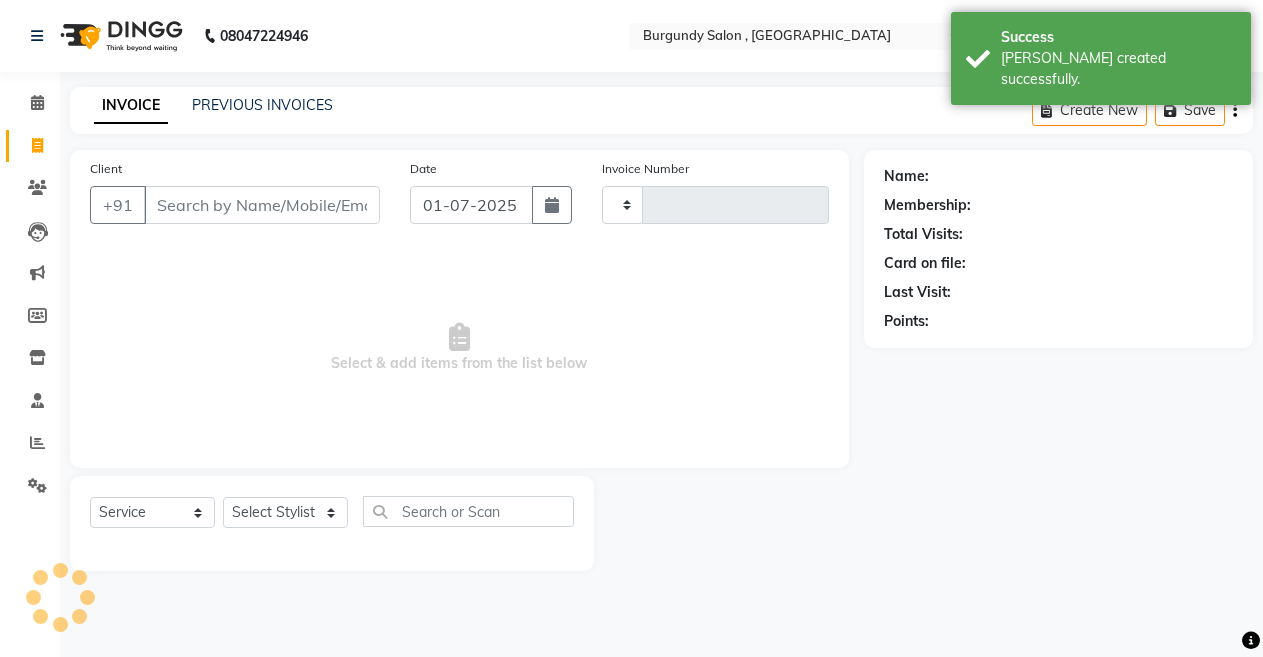 type on "1031" 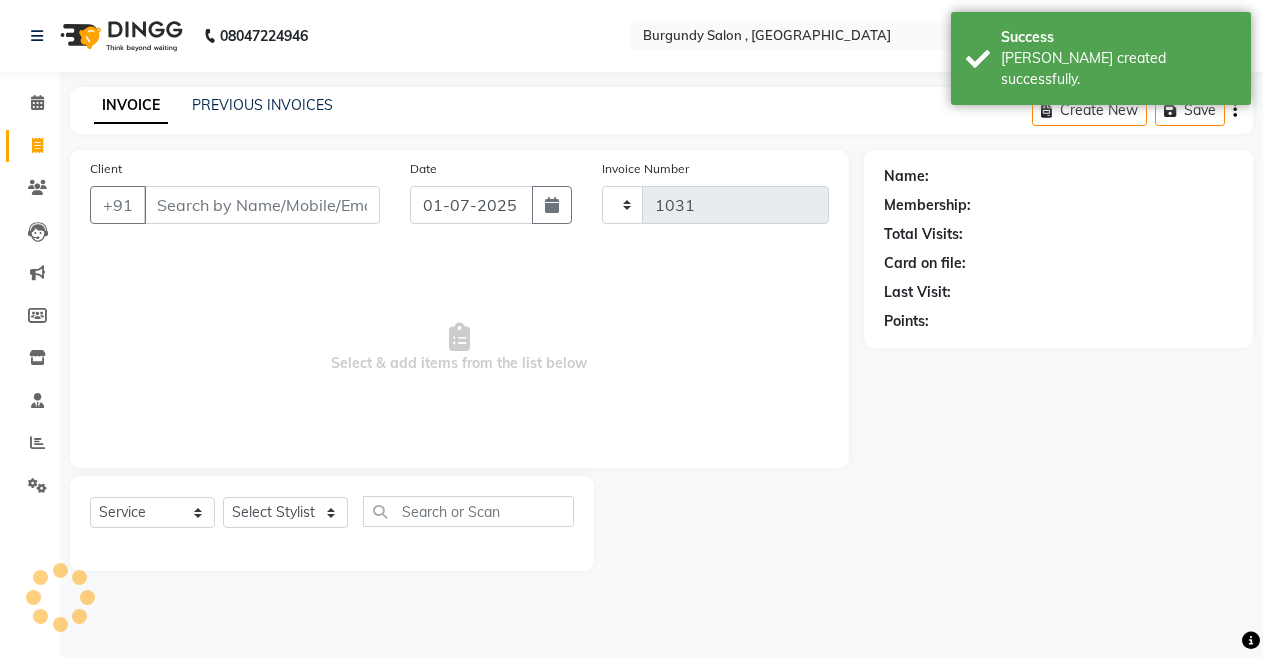 select on "5345" 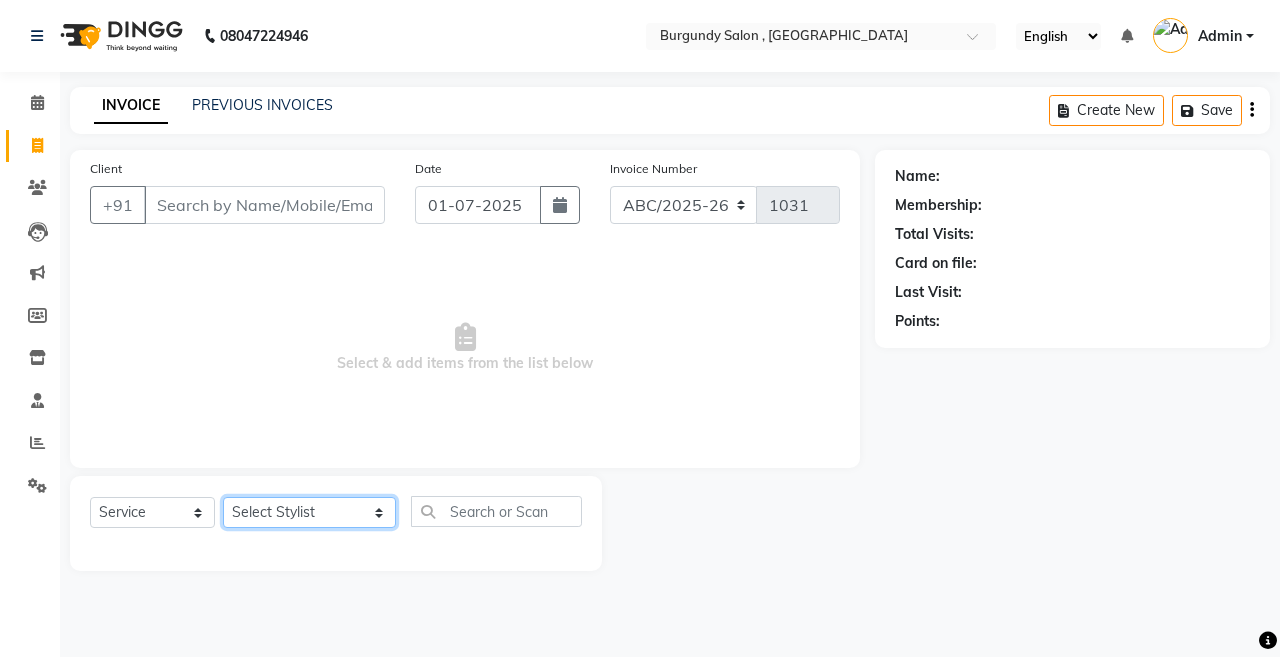 click on "Select Stylist ANIL  [PERSON_NAME] [PERSON_NAME]  DHON DAS DHON / [PERSON_NAME] [PERSON_NAME] [PERSON_NAME]/ [PERSON_NAME] [PERSON_NAME] LAXI / [PERSON_NAME] LITTLE MAAM MINTUL [PERSON_NAME] [PERSON_NAME] [PERSON_NAME] [PERSON_NAME]/POJA/ [PERSON_NAME] / [PERSON_NAME] [PERSON_NAME]/ [PERSON_NAME] PUJAA [PERSON_NAME] / [PERSON_NAME]  [PERSON_NAME] / [PERSON_NAME] [PERSON_NAME] / [PERSON_NAME] / [PERSON_NAME] [PERSON_NAME]/ [PERSON_NAME]/[PERSON_NAME]/[PERSON_NAME]/ [PERSON_NAME]/[PERSON_NAME]/ [PERSON_NAME] [PERSON_NAME]/ [PERSON_NAME] [PERSON_NAME] [PERSON_NAME] [PERSON_NAME] SOPEM staff 1 staff 1 TANU" 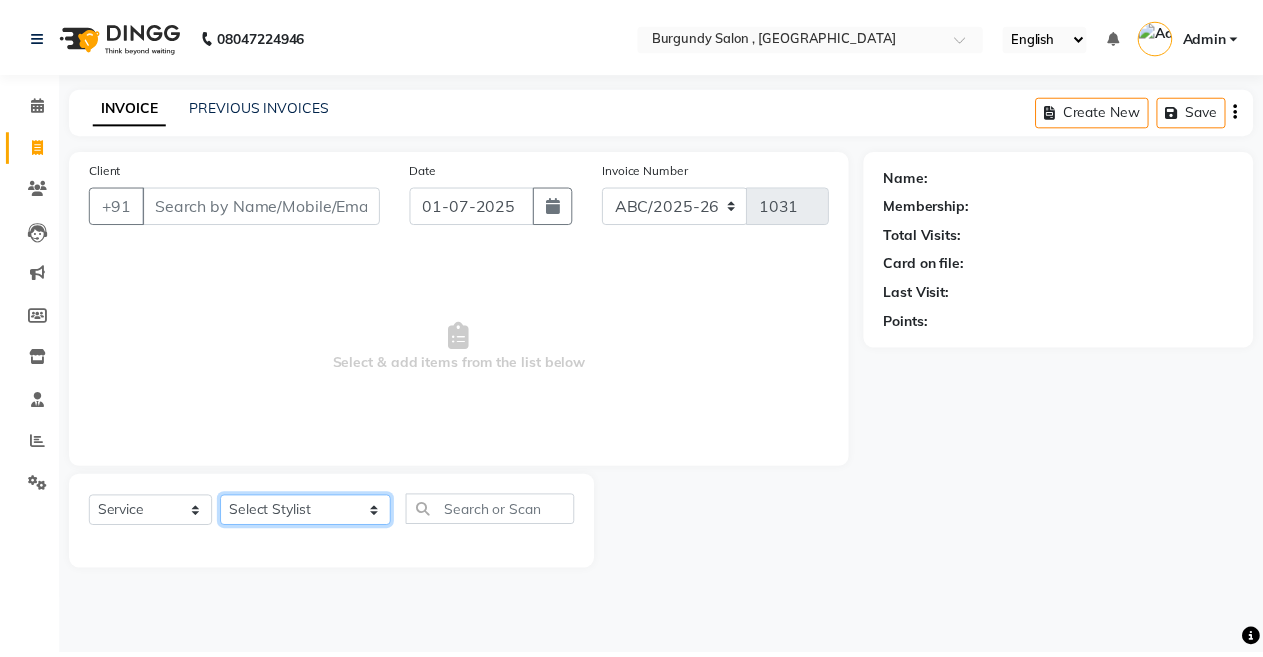 type 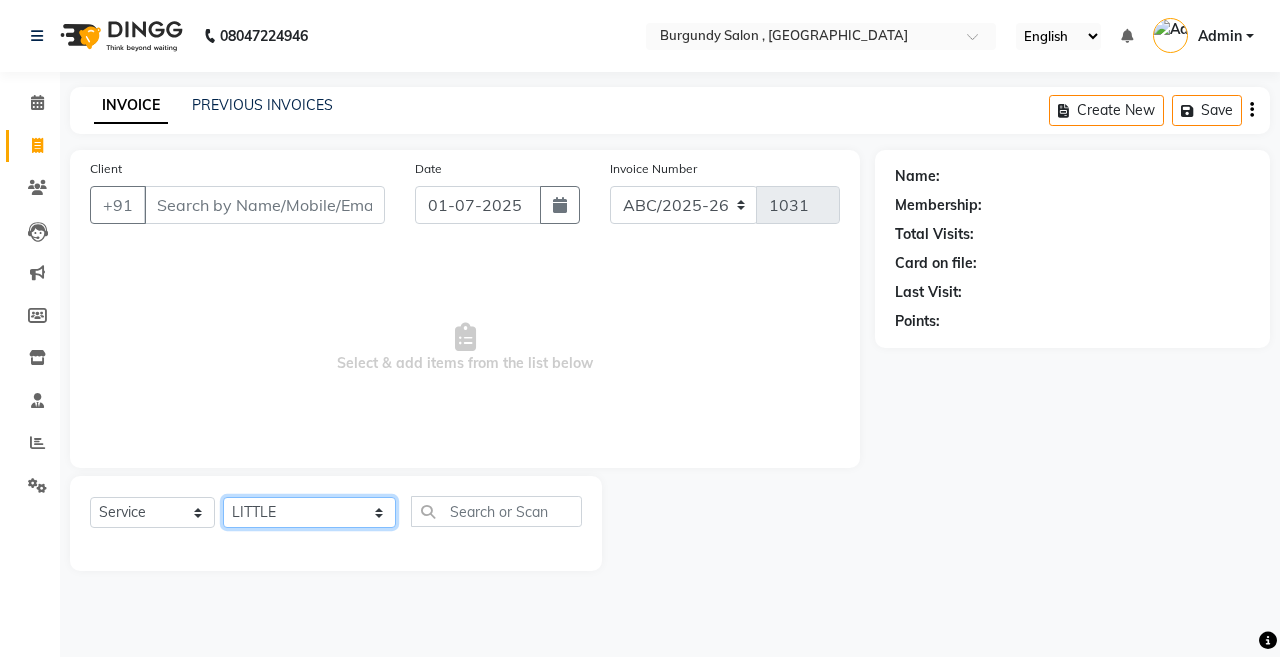 click on "Select Stylist ANIL  [PERSON_NAME] [PERSON_NAME]  DHON DAS DHON / [PERSON_NAME] [PERSON_NAME] [PERSON_NAME]/ [PERSON_NAME] [PERSON_NAME] LAXI / [PERSON_NAME] LITTLE MAAM MINTUL [PERSON_NAME] [PERSON_NAME] [PERSON_NAME] [PERSON_NAME]/POJA/ [PERSON_NAME] / [PERSON_NAME] [PERSON_NAME]/ [PERSON_NAME] PUJAA [PERSON_NAME] / [PERSON_NAME]  [PERSON_NAME] / [PERSON_NAME] [PERSON_NAME] / [PERSON_NAME] / [PERSON_NAME] [PERSON_NAME]/ [PERSON_NAME]/[PERSON_NAME]/[PERSON_NAME]/ [PERSON_NAME]/[PERSON_NAME]/ [PERSON_NAME] [PERSON_NAME]/ [PERSON_NAME] [PERSON_NAME] [PERSON_NAME] [PERSON_NAME] SOPEM staff 1 staff 1 TANU" 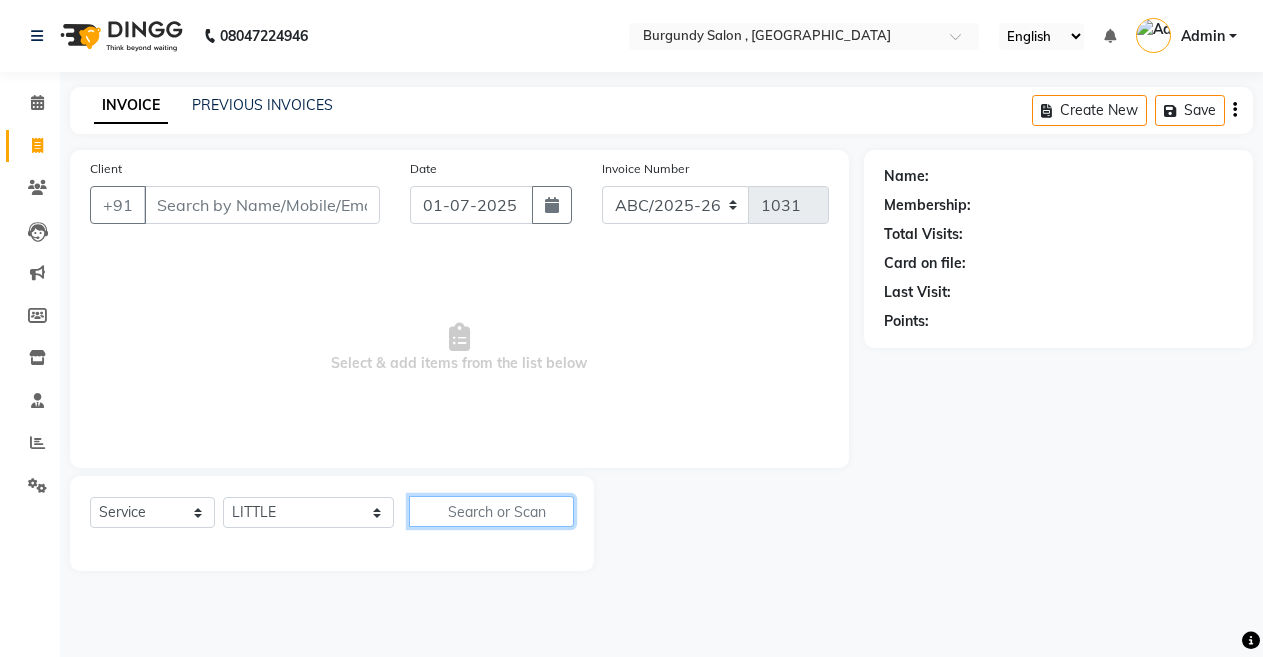 click 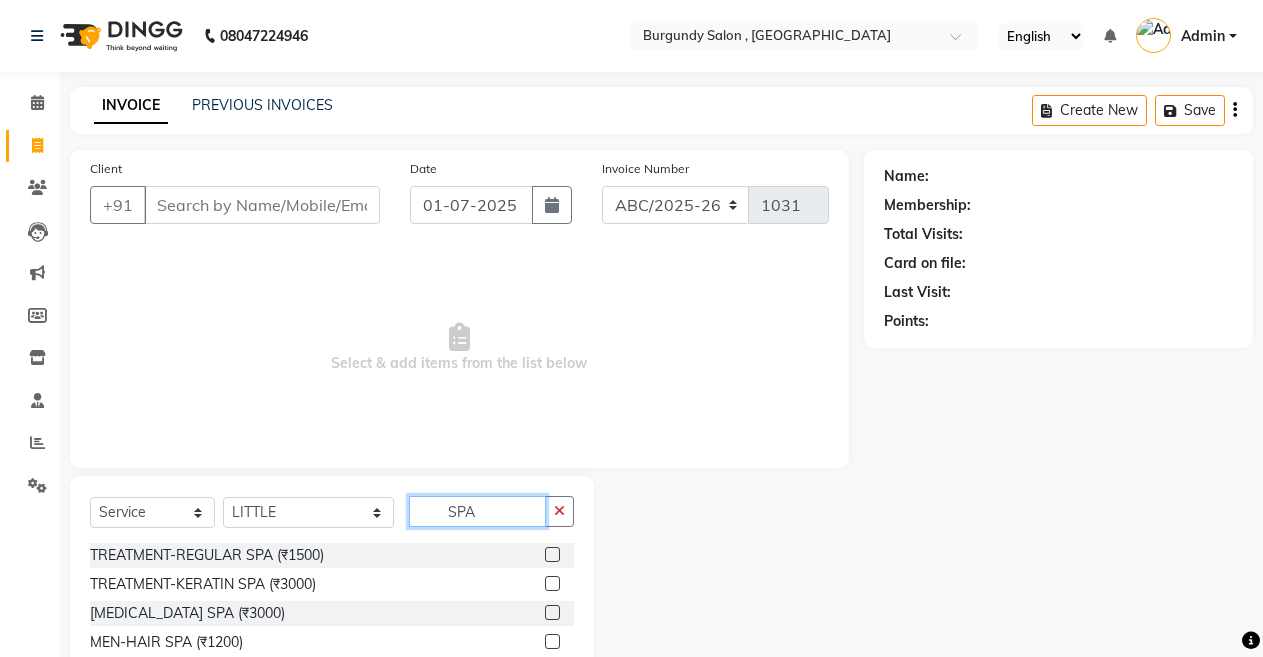 scroll, scrollTop: 144, scrollLeft: 0, axis: vertical 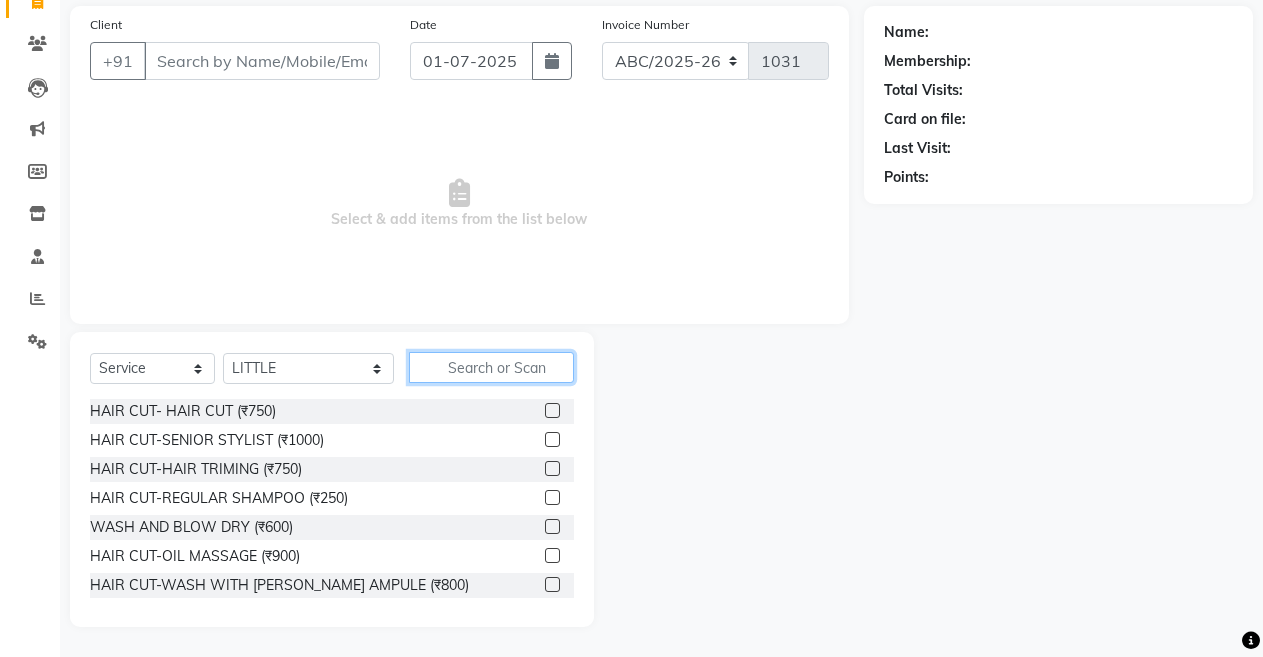 click 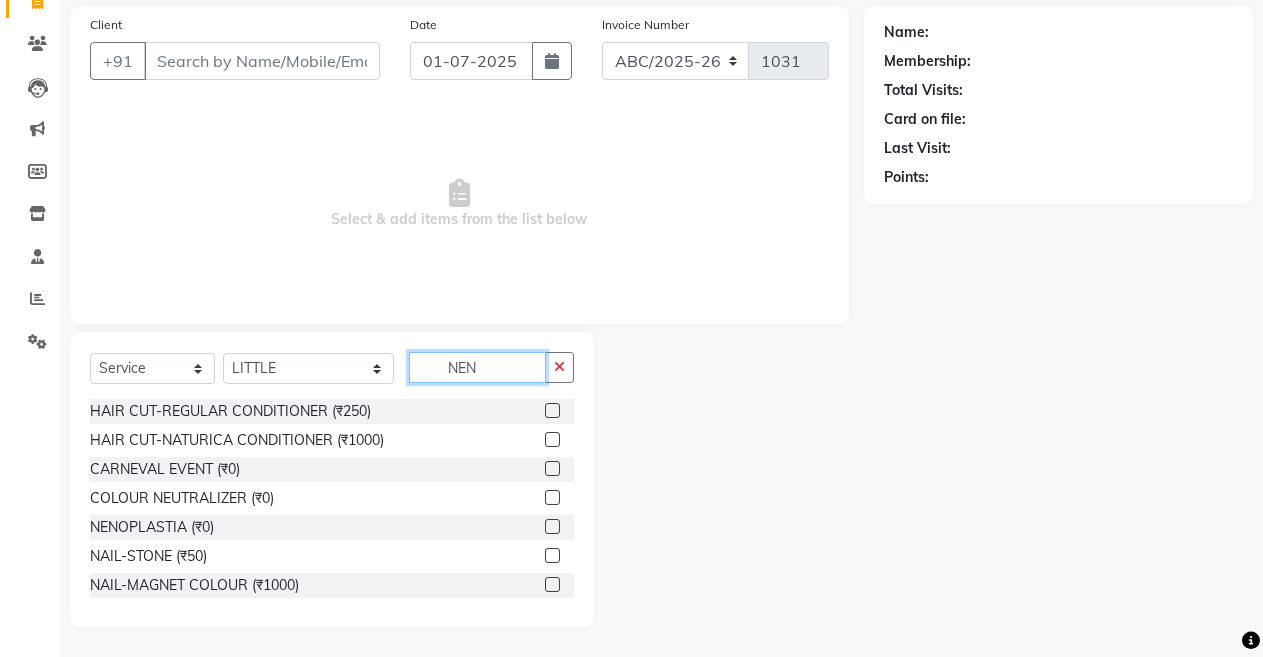 scroll, scrollTop: 0, scrollLeft: 0, axis: both 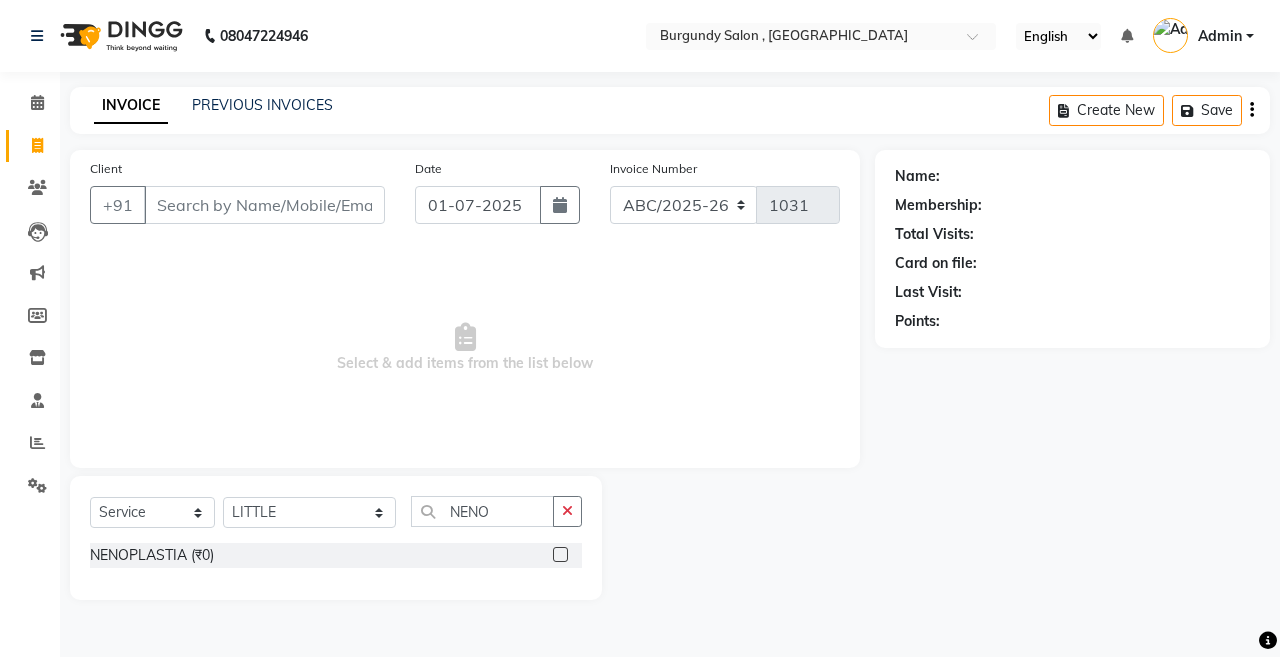 click 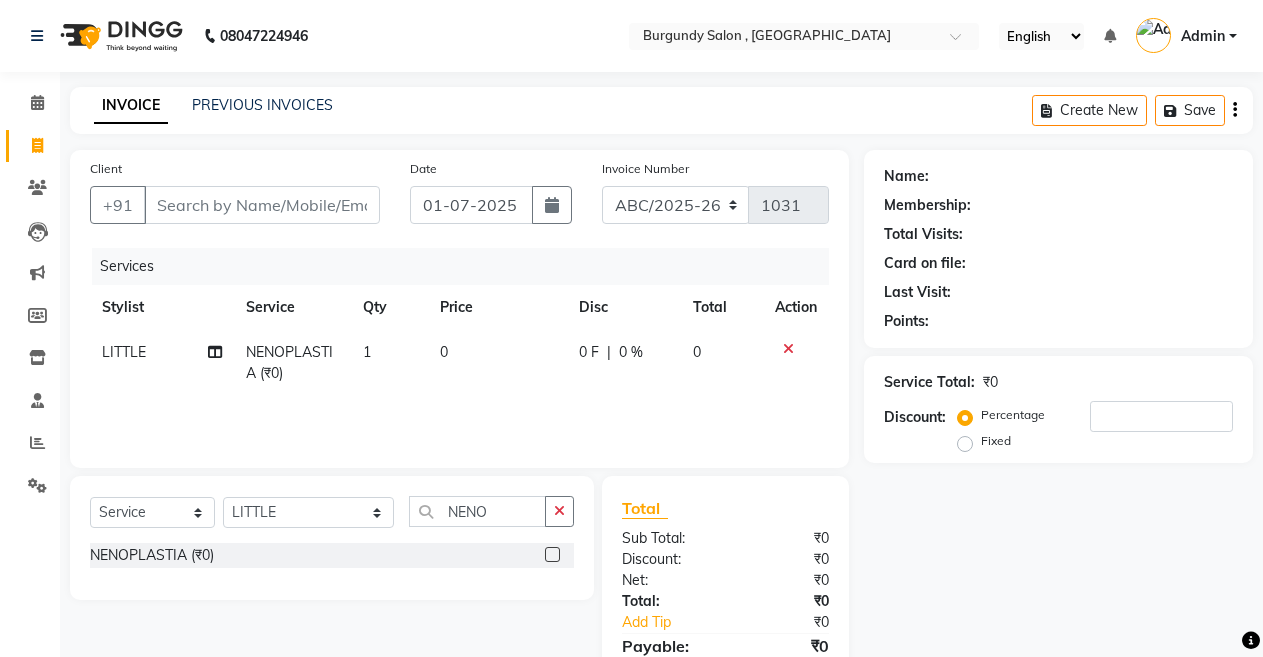 click on "0" 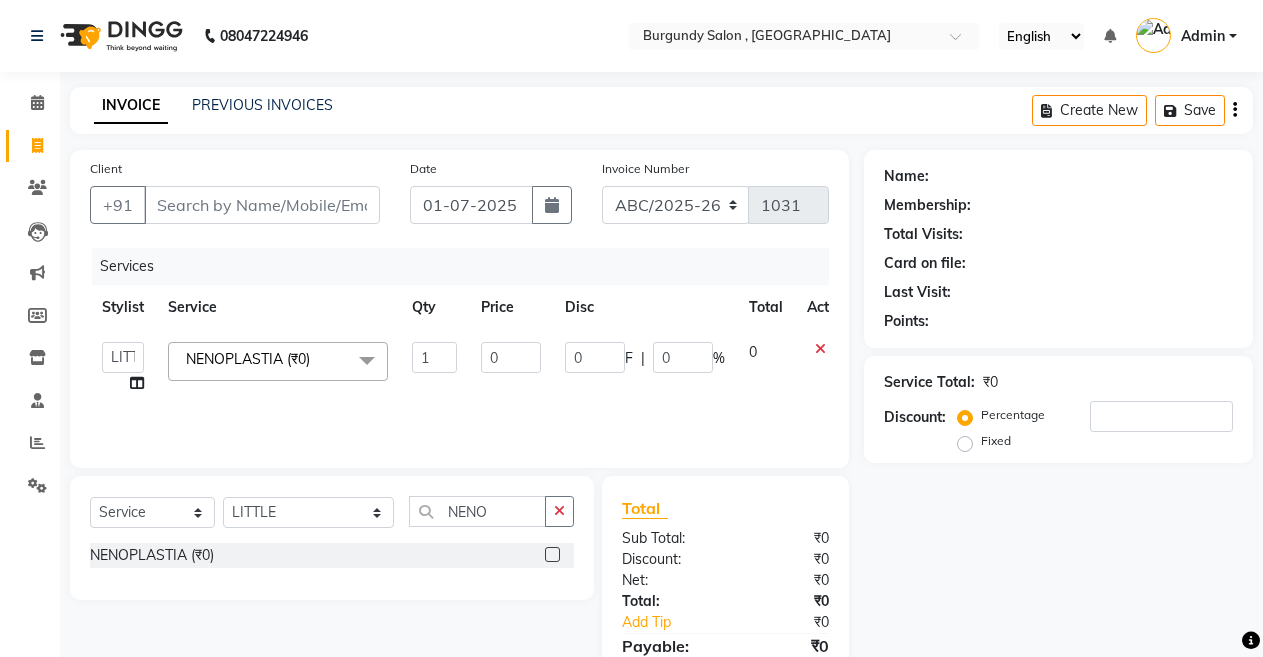 click on "0" 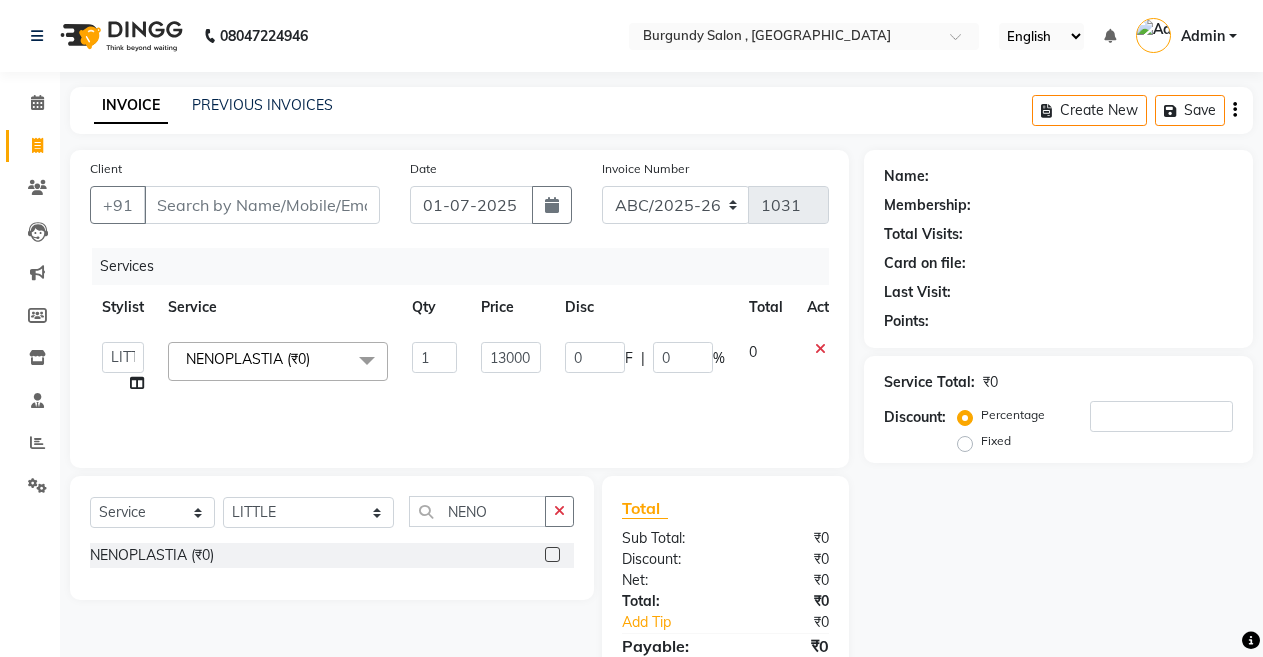 click on "Services Stylist Service Qty Price Disc Total Action  ANIL    ANJANA   BARSHA   DEEPSHIKHA    DHON DAS   DHON / NITUMONI   EDWARD   EDWARD/ LAXMI   JOSHU   JUNMONI   KASHIF   LAXI / ANJANA   LAXMI   LITTLE   MAAM   MINTUL   MITALI   NEETU RANA   NITUMONI   NITUMONI/POJA/ LAXMI   NITUMONI / SAGARIKA   NITUMONI/ SAGRIKA   PRAKASH   PUJAA   Rubi   RUBI / LAXMI   SAGARIKA    SAGARIKA / RUBI   SAHIL   SAHIL / DHON   SAHIL / EDWARD   SAHIL/ JOSHU   SAHIL/JOSHU/PRAKASH/ RUBI   SAHIL/NITUMONI/ MITALI   SAHIL/ RUBI   SHABIR   SHADHAB   SIMA KALITA   SONALI DEKA   SOPEM   staff 1   staff 1   TANU  NENOPLASTIA (₹0)  x HAIR CUT- HAIR CUT (₹750) HAIR CUT-SENIOR STYLIST (₹1000) HAIR CUT-HAIR TRIMING (₹750) HAIR CUT-REGULAR SHAMPOO (₹250) WASH AND BLOW DRY (₹600) HAIR CUT-OIL MASSAGE (₹900) HAIR CUT-WASH WITH DANDRUFF AMPULE (₹800) HAIR CUT-IRONING (₹1000) HAIR CUT-CURL-TONG (₹1000) HAIR CUT-HAIR DO (₹1000) HAIR CUT-KERATIN SHAMPOO (₹750) HAIR CUT-BOTOPLEXX TREATMENT (₹7500) ONLY-BLOW DRY (₹300)" 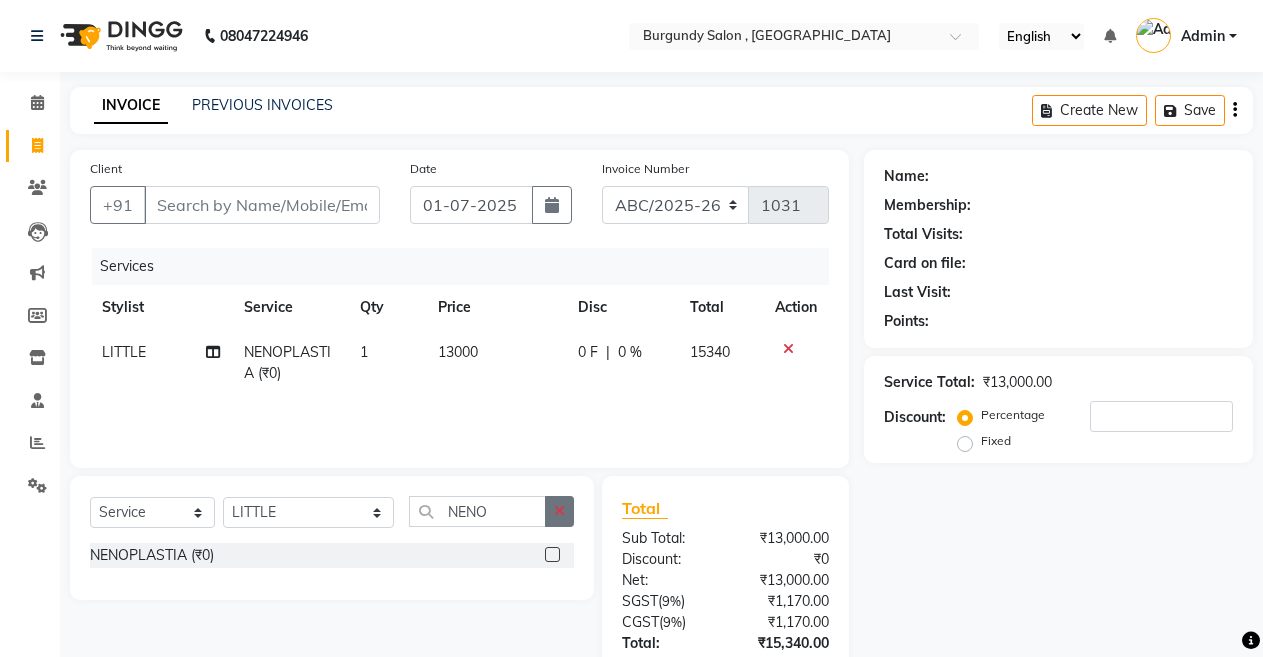 click 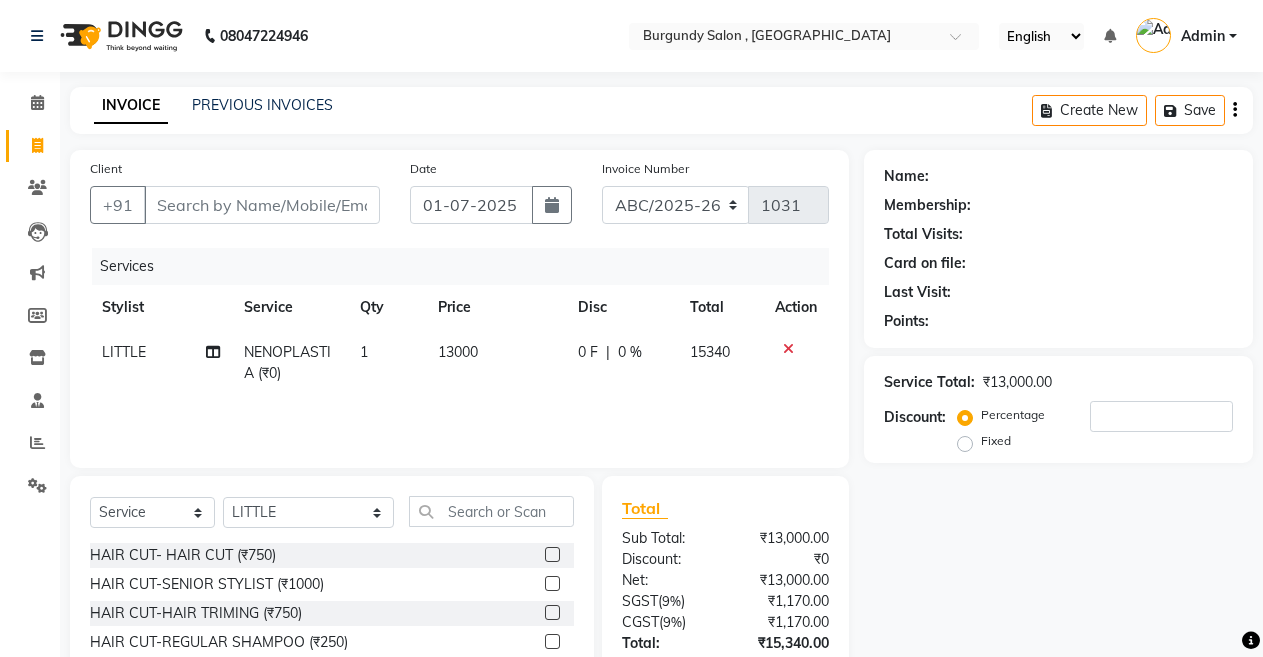 click on "LITTLE" 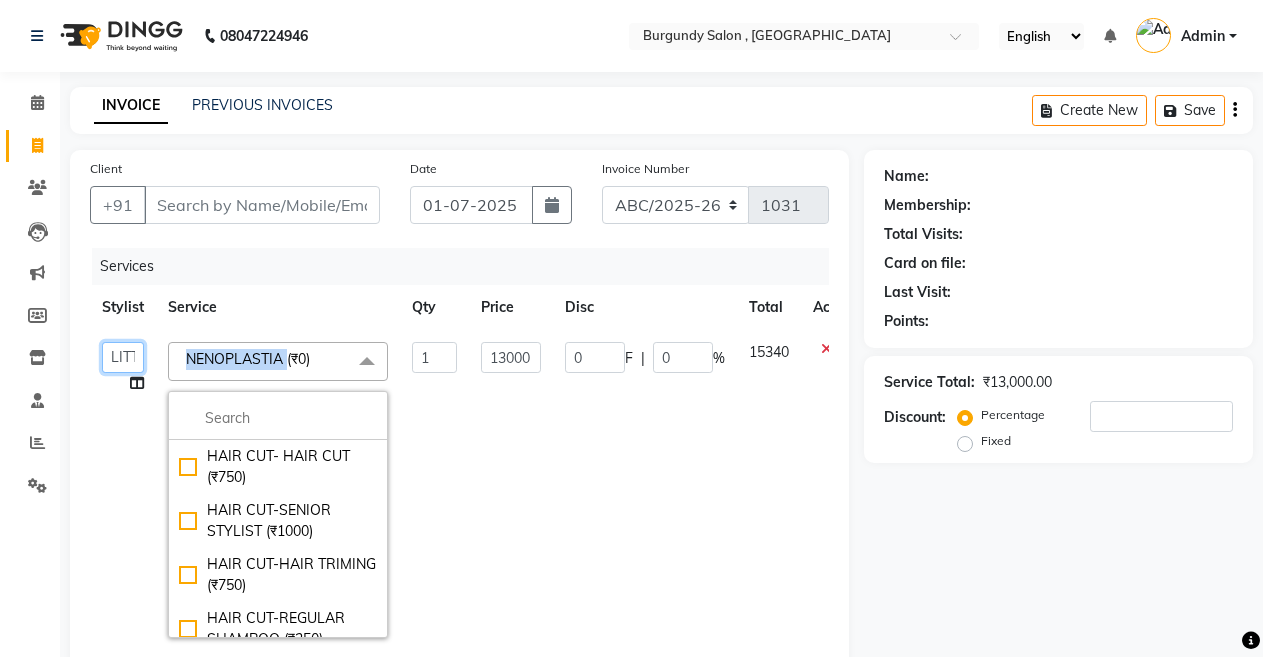 click on "ANIL    ANJANA   BARSHA   DEEPSHIKHA    DHON DAS   DHON / NITUMONI   EDWARD   EDWARD/ LAXMI   JOSHU   JUNMONI   KASHIF   LAXI / ANJANA   LAXMI   LITTLE   MAAM   MINTUL   MITALI   NEETU RANA   NITUMONI   NITUMONI/POJA/ LAXMI   NITUMONI / SAGARIKA   NITUMONI/ SAGRIKA   PRAKASH   PUJAA   Rubi   RUBI / LAXMI   SAGARIKA    SAGARIKA / RUBI   SAHIL   SAHIL / DHON   SAHIL / EDWARD   SAHIL/ JOSHU   SAHIL/JOSHU/PRAKASH/ RUBI   SAHIL/NITUMONI/ MITALI   SAHIL/ RUBI   SHABIR   SHADHAB   SIMA KALITA   SONALI DEKA   SOPEM   staff 1   staff 1   TANU" 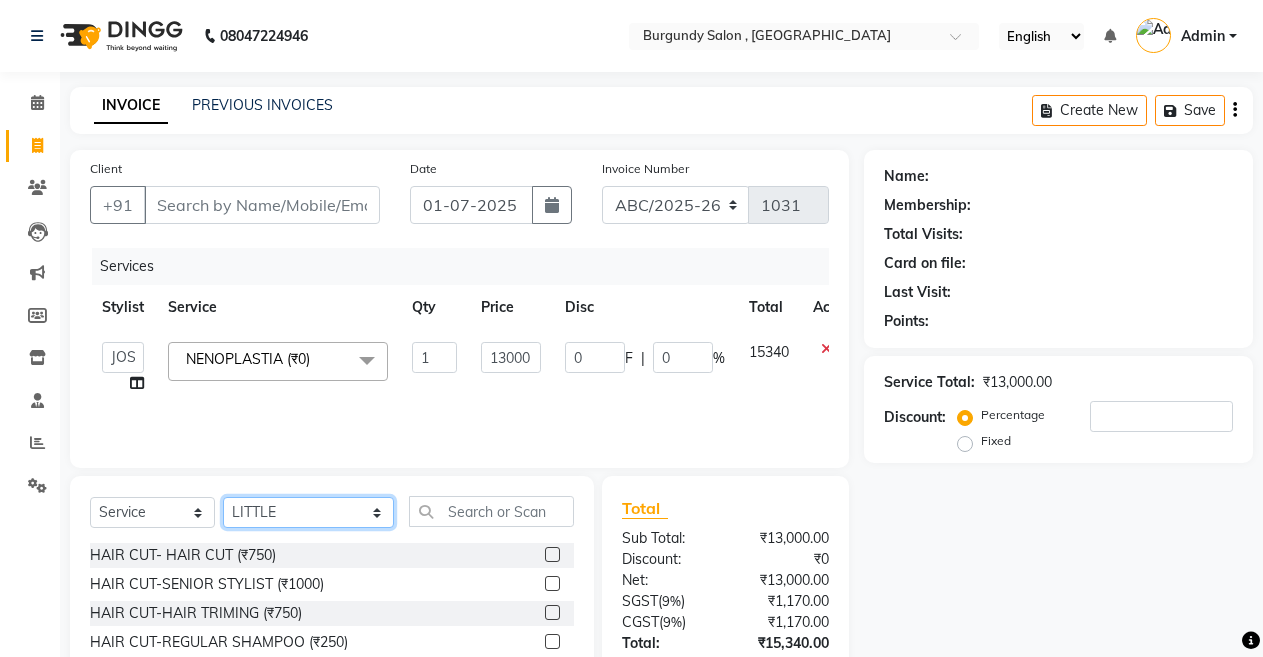 click on "Select Stylist ANIL  [PERSON_NAME] [PERSON_NAME]  DHON DAS DHON / [PERSON_NAME] [PERSON_NAME] [PERSON_NAME]/ [PERSON_NAME] [PERSON_NAME] LAXI / [PERSON_NAME] LITTLE MAAM MINTUL [PERSON_NAME] [PERSON_NAME] [PERSON_NAME] [PERSON_NAME]/POJA/ [PERSON_NAME] / [PERSON_NAME] [PERSON_NAME]/ [PERSON_NAME] PUJAA [PERSON_NAME] / [PERSON_NAME]  [PERSON_NAME] / [PERSON_NAME] [PERSON_NAME] / [PERSON_NAME] / [PERSON_NAME] [PERSON_NAME]/ [PERSON_NAME]/[PERSON_NAME]/[PERSON_NAME]/ [PERSON_NAME]/[PERSON_NAME]/ [PERSON_NAME] [PERSON_NAME]/ [PERSON_NAME] [PERSON_NAME] [PERSON_NAME] [PERSON_NAME] SOPEM staff 1 staff 1 TANU" 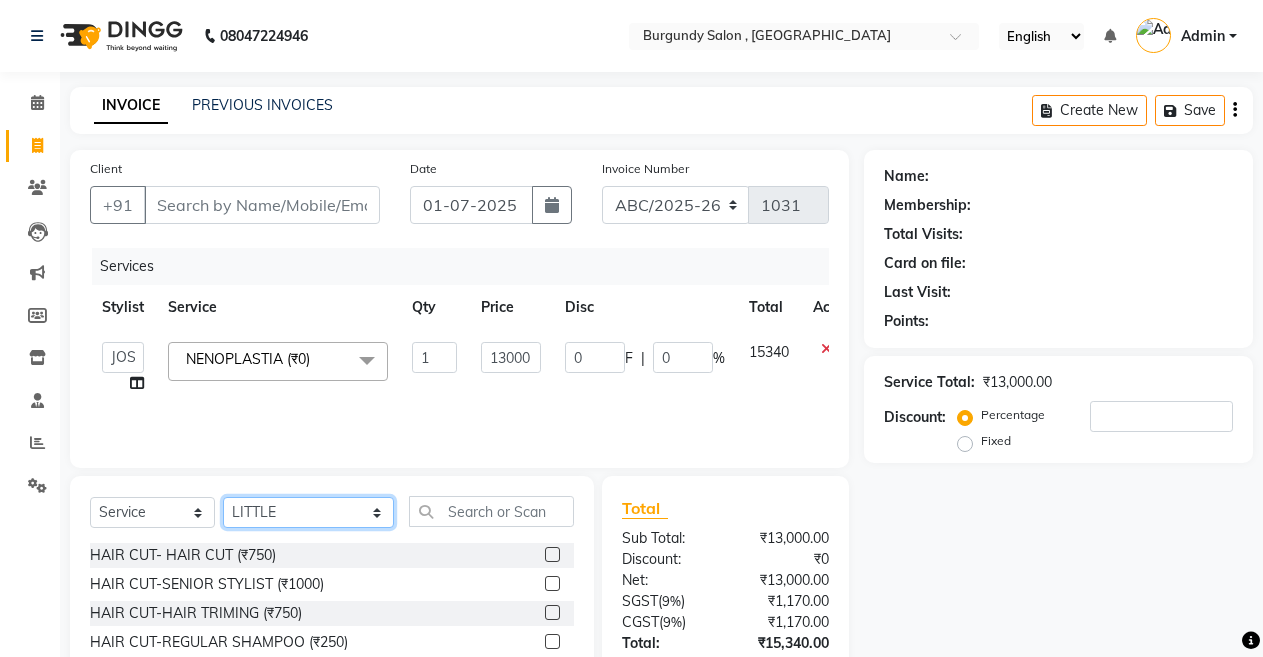 click on "Select Stylist ANIL  [PERSON_NAME] [PERSON_NAME]  DHON DAS DHON / [PERSON_NAME] [PERSON_NAME] [PERSON_NAME]/ [PERSON_NAME] [PERSON_NAME] LAXI / [PERSON_NAME] LITTLE MAAM MINTUL [PERSON_NAME] [PERSON_NAME] [PERSON_NAME] [PERSON_NAME]/POJA/ [PERSON_NAME] / [PERSON_NAME] [PERSON_NAME]/ [PERSON_NAME] PUJAA [PERSON_NAME] / [PERSON_NAME]  [PERSON_NAME] / [PERSON_NAME] [PERSON_NAME] / [PERSON_NAME] / [PERSON_NAME] [PERSON_NAME]/ [PERSON_NAME]/[PERSON_NAME]/[PERSON_NAME]/ [PERSON_NAME]/[PERSON_NAME]/ [PERSON_NAME] [PERSON_NAME]/ [PERSON_NAME] [PERSON_NAME] [PERSON_NAME] [PERSON_NAME] SOPEM staff 1 staff 1 TANU" 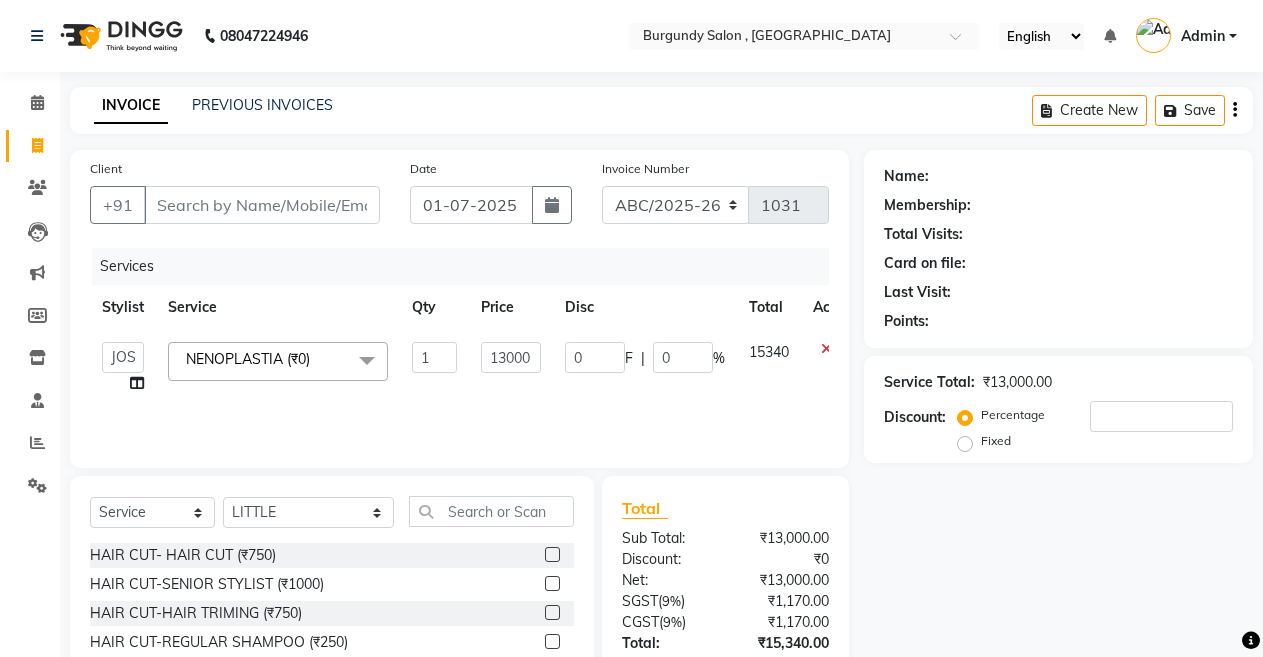 click on "Services Stylist Service Qty Price Disc Total Action  ANIL    ANJANA   BARSHA   DEEPSHIKHA    DHON DAS   DHON / NITUMONI   EDWARD   EDWARD/ LAXMI   JOSHU   JUNMONI   KASHIF   LAXI / ANJANA   LAXMI   LITTLE   MAAM   MINTUL   MITALI   NEETU RANA   NITUMONI   NITUMONI/POJA/ LAXMI   NITUMONI / SAGARIKA   NITUMONI/ SAGRIKA   PRAKASH   PUJAA   Rubi   RUBI / LAXMI   SAGARIKA    SAGARIKA / RUBI   SAHIL   SAHIL / DHON   SAHIL / EDWARD   SAHIL/ JOSHU   SAHIL/JOSHU/PRAKASH/ RUBI   SAHIL/NITUMONI/ MITALI   SAHIL/ RUBI   SHABIR   SHADHAB   SIMA KALITA   SONALI DEKA   SOPEM   staff 1   staff 1   TANU  NENOPLASTIA (₹0)  x HAIR CUT- HAIR CUT HAIR CUT-SENIOR STYLIST HAIR CUT-HAIR TRIMING HAIR CUT-REGULAR SHAMPOO WASH AND BLOW DRY HAIR CUT-OIL MASSAGE HAIR CUT-WASH WITH DANDRUFF AMPULE HAIR CUT-IRONING HAIR CUT-CURL-TONG HAIR CUT-HAIR DO HAIR CUT-KERATIN SHAMPOO HAIR CUT-BOTOPLEXX TREATMENT HAIR CUT-REGULAR CONDITIONER ONLY-BLOW DRY HAIR CUT-NATURICA SHAMPOO HAIR CUT-NATURICA CONDITIONER HAIR FRANCH CUT DOUBLE TUCHUP SCRUB" 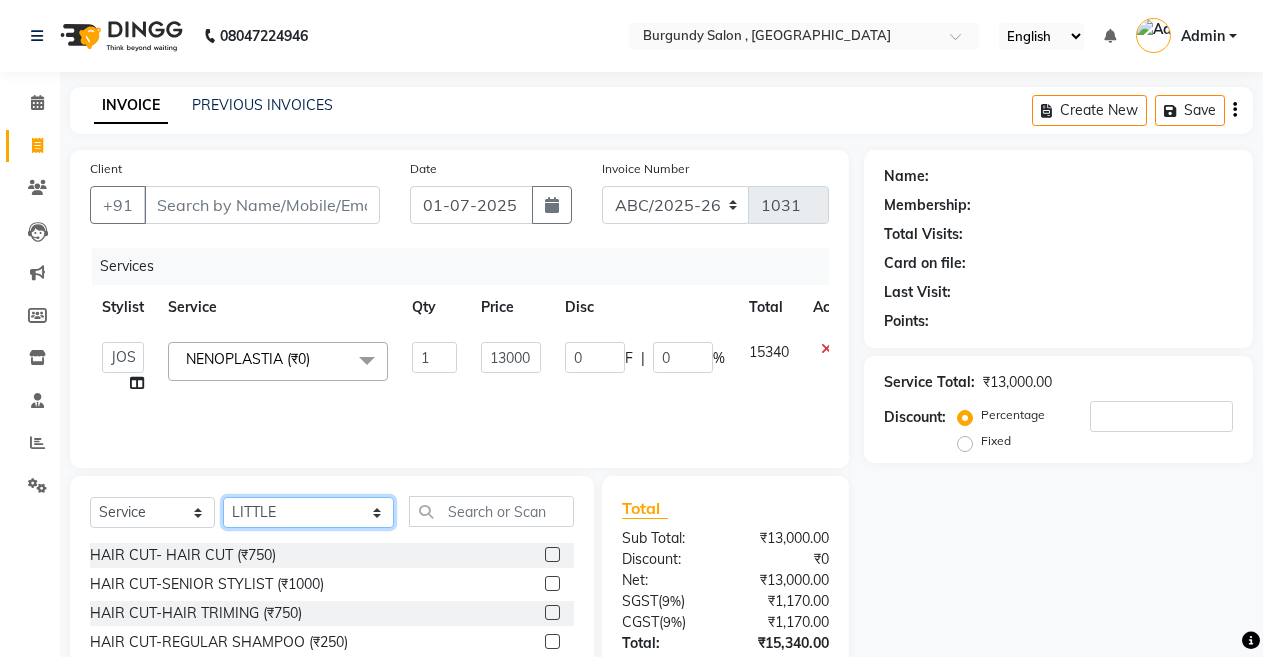click on "Select Stylist ANIL  [PERSON_NAME] [PERSON_NAME]  DHON DAS DHON / [PERSON_NAME] [PERSON_NAME] [PERSON_NAME]/ [PERSON_NAME] [PERSON_NAME] LAXI / [PERSON_NAME] LITTLE MAAM MINTUL [PERSON_NAME] [PERSON_NAME] [PERSON_NAME] [PERSON_NAME]/POJA/ [PERSON_NAME] / [PERSON_NAME] [PERSON_NAME]/ [PERSON_NAME] PUJAA [PERSON_NAME] / [PERSON_NAME]  [PERSON_NAME] / [PERSON_NAME] [PERSON_NAME] / [PERSON_NAME] / [PERSON_NAME] [PERSON_NAME]/ [PERSON_NAME]/[PERSON_NAME]/[PERSON_NAME]/ [PERSON_NAME]/[PERSON_NAME]/ [PERSON_NAME] [PERSON_NAME]/ [PERSON_NAME] [PERSON_NAME] [PERSON_NAME] [PERSON_NAME] SOPEM staff 1 staff 1 TANU" 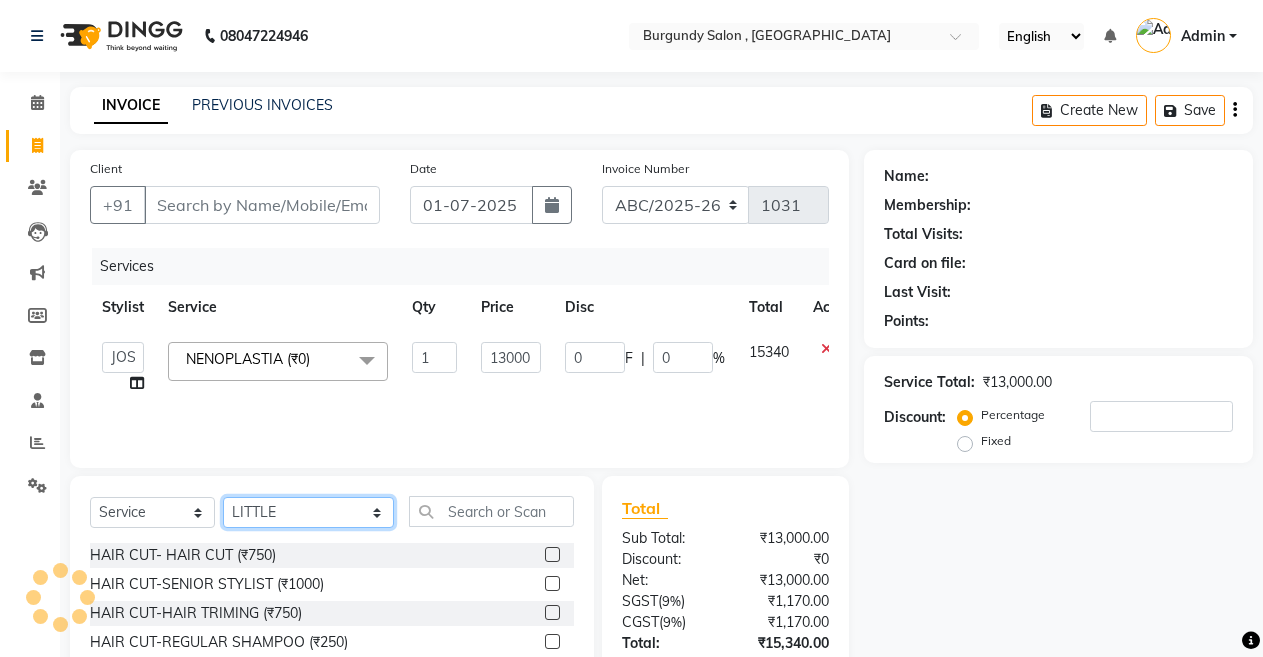 click on "Select Stylist ANIL  [PERSON_NAME] [PERSON_NAME]  DHON DAS DHON / [PERSON_NAME] [PERSON_NAME] [PERSON_NAME]/ [PERSON_NAME] [PERSON_NAME] LAXI / [PERSON_NAME] LITTLE MAAM MINTUL [PERSON_NAME] [PERSON_NAME] [PERSON_NAME] [PERSON_NAME]/POJA/ [PERSON_NAME] / [PERSON_NAME] [PERSON_NAME]/ [PERSON_NAME] PUJAA [PERSON_NAME] / [PERSON_NAME]  [PERSON_NAME] / [PERSON_NAME] [PERSON_NAME] / [PERSON_NAME] / [PERSON_NAME] [PERSON_NAME]/ [PERSON_NAME]/[PERSON_NAME]/[PERSON_NAME]/ [PERSON_NAME]/[PERSON_NAME]/ [PERSON_NAME] [PERSON_NAME]/ [PERSON_NAME] [PERSON_NAME] [PERSON_NAME] [PERSON_NAME] SOPEM staff 1 staff 1 TANU" 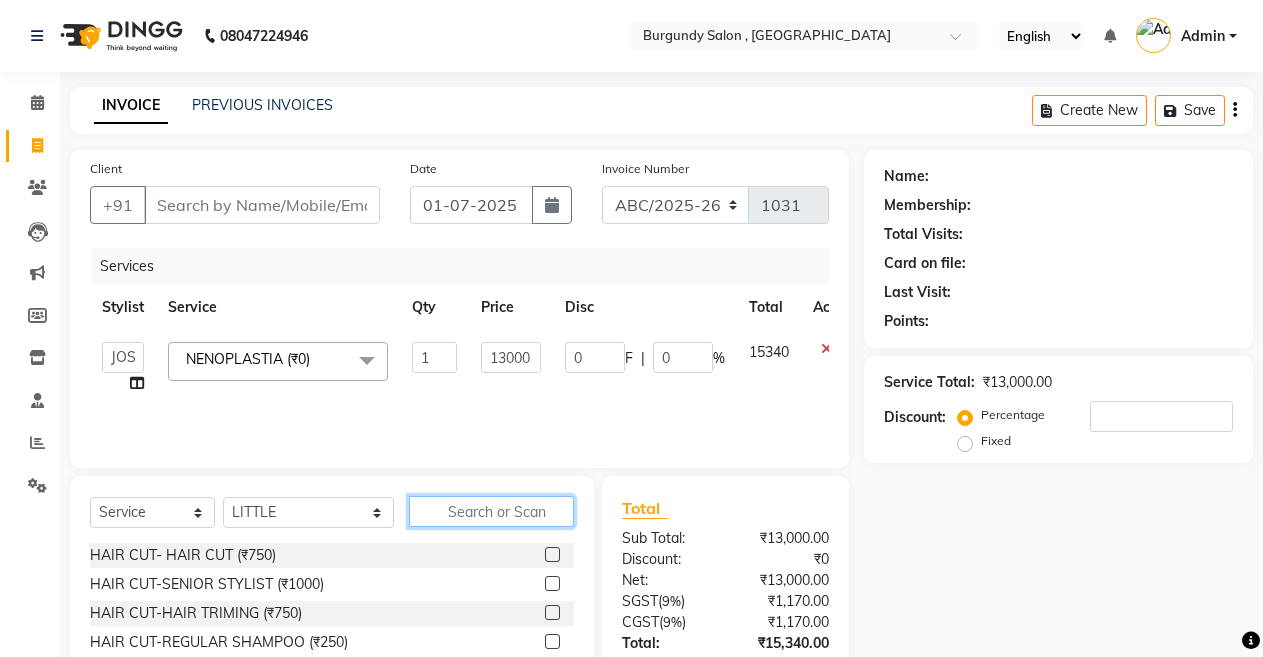 click 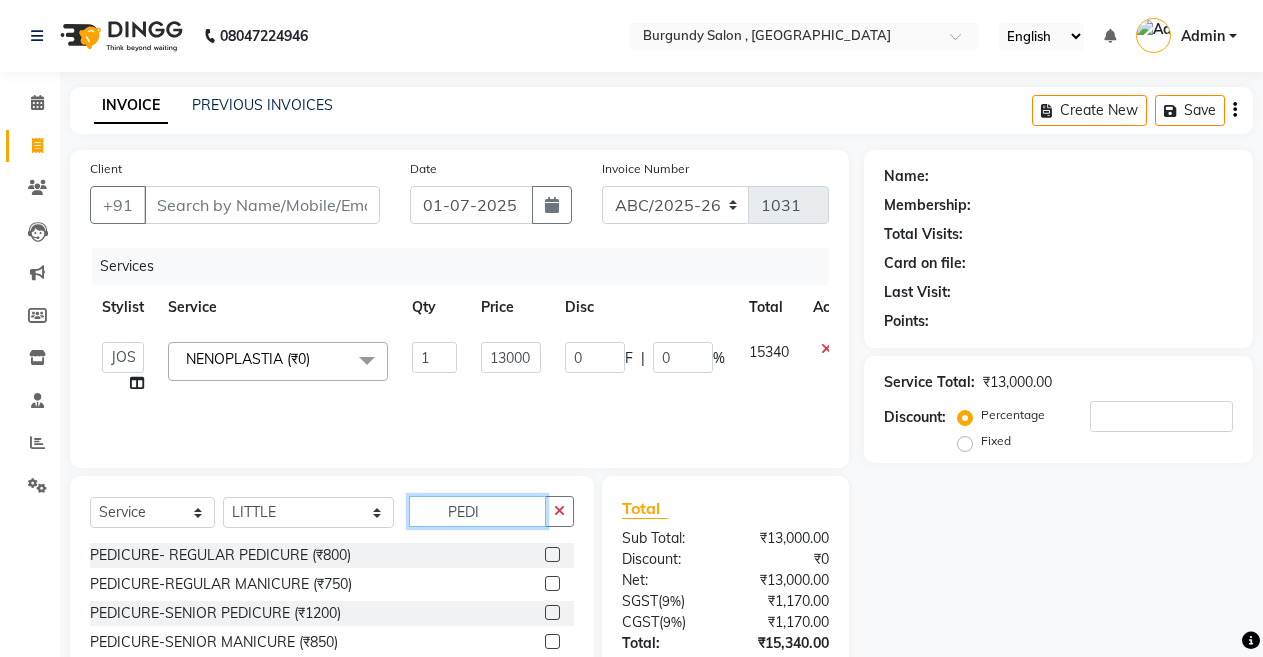 scroll, scrollTop: 144, scrollLeft: 0, axis: vertical 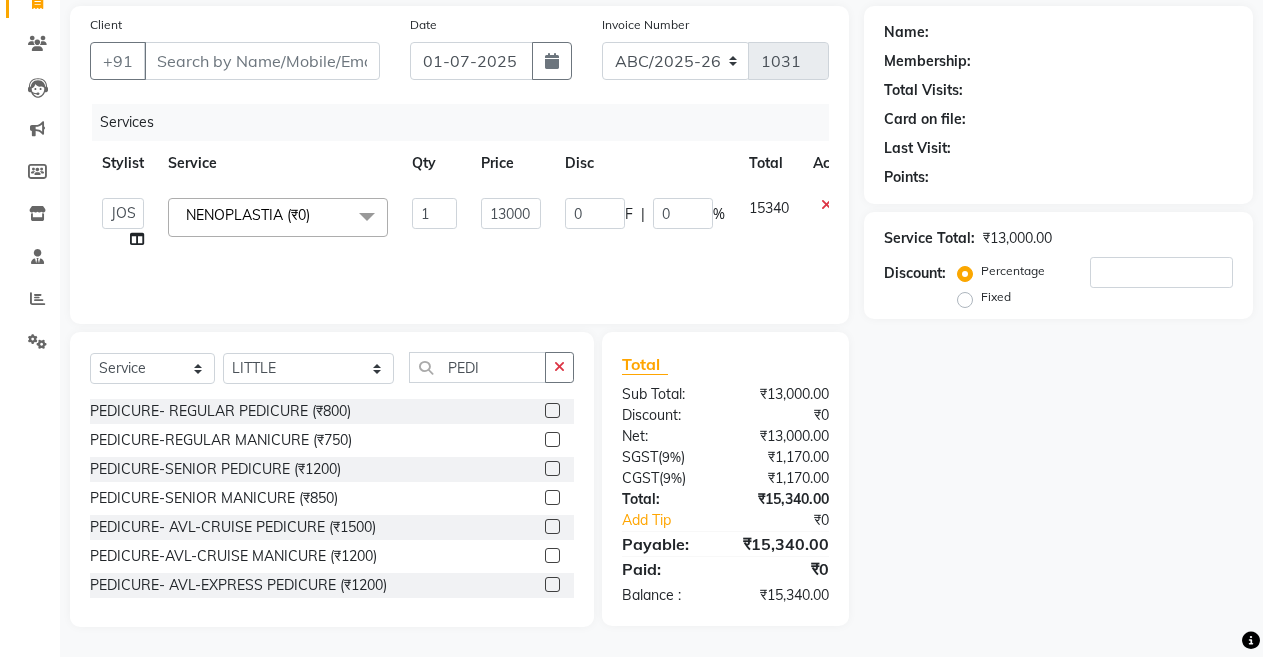 click 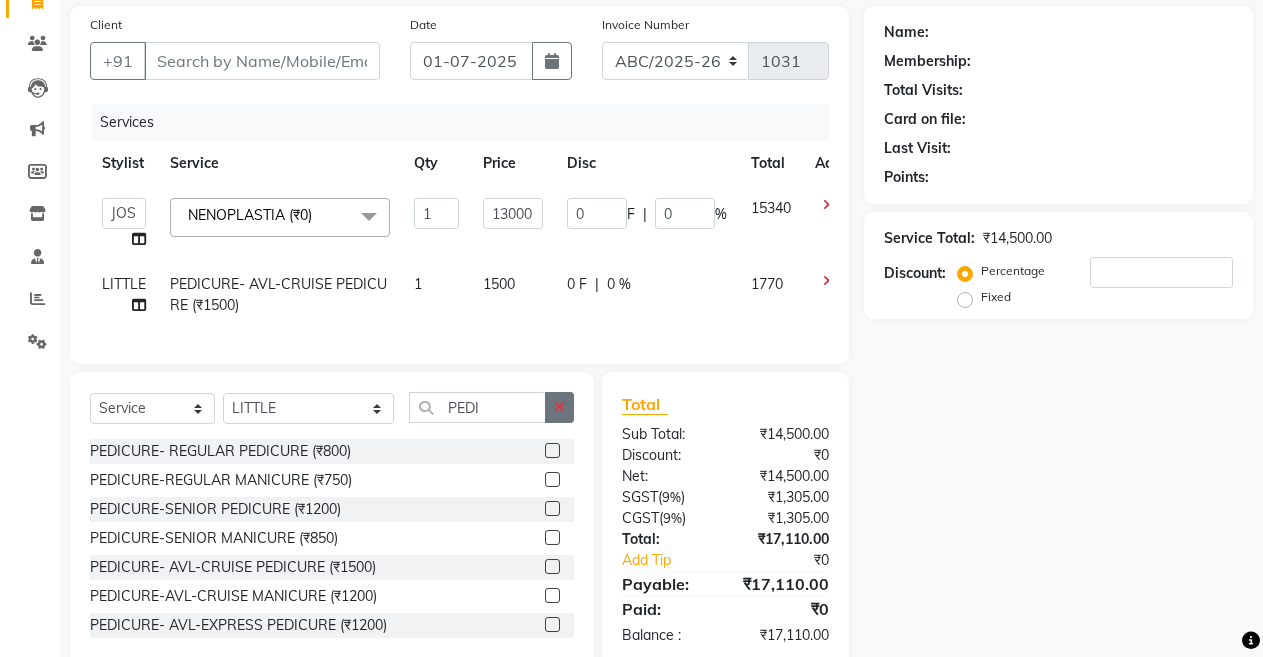 click 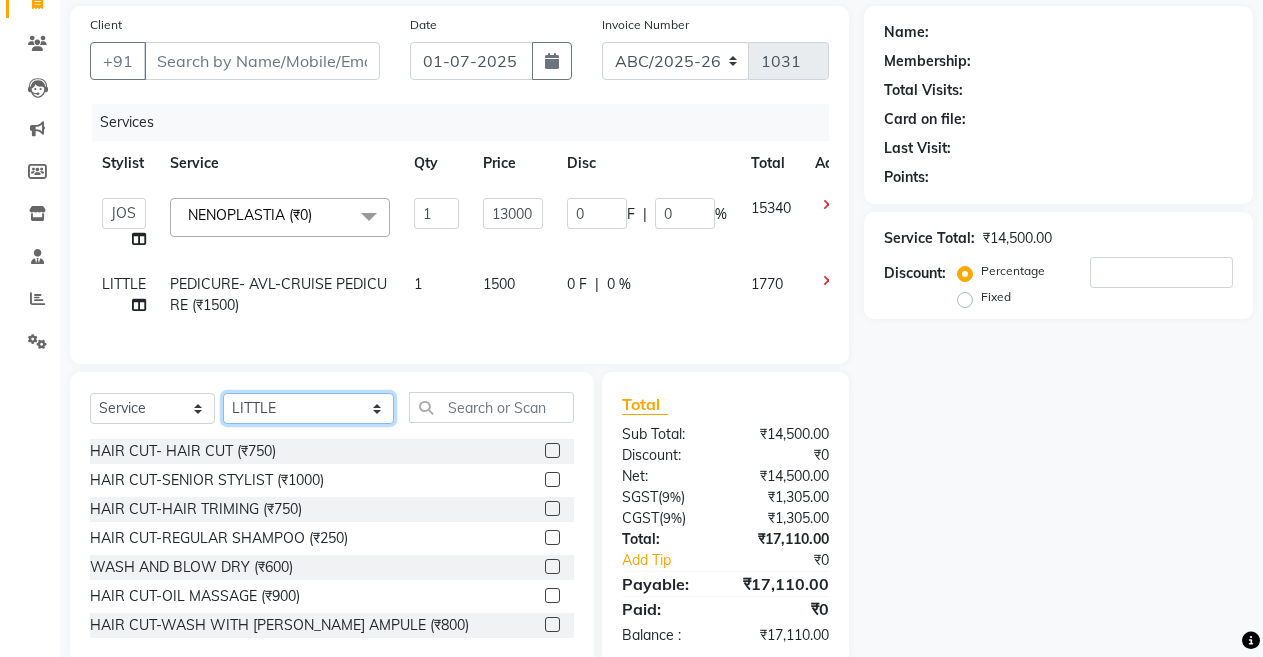 click on "Select Stylist ANIL  [PERSON_NAME] [PERSON_NAME]  DHON DAS DHON / [PERSON_NAME] [PERSON_NAME] [PERSON_NAME]/ [PERSON_NAME] [PERSON_NAME] LAXI / [PERSON_NAME] LITTLE MAAM MINTUL [PERSON_NAME] [PERSON_NAME] [PERSON_NAME] [PERSON_NAME]/POJA/ [PERSON_NAME] / [PERSON_NAME] [PERSON_NAME]/ [PERSON_NAME] PUJAA [PERSON_NAME] / [PERSON_NAME]  [PERSON_NAME] / [PERSON_NAME] [PERSON_NAME] / [PERSON_NAME] / [PERSON_NAME] [PERSON_NAME]/ [PERSON_NAME]/[PERSON_NAME]/[PERSON_NAME]/ [PERSON_NAME]/[PERSON_NAME]/ [PERSON_NAME] [PERSON_NAME]/ [PERSON_NAME] [PERSON_NAME] [PERSON_NAME] [PERSON_NAME] SOPEM staff 1 staff 1 TANU" 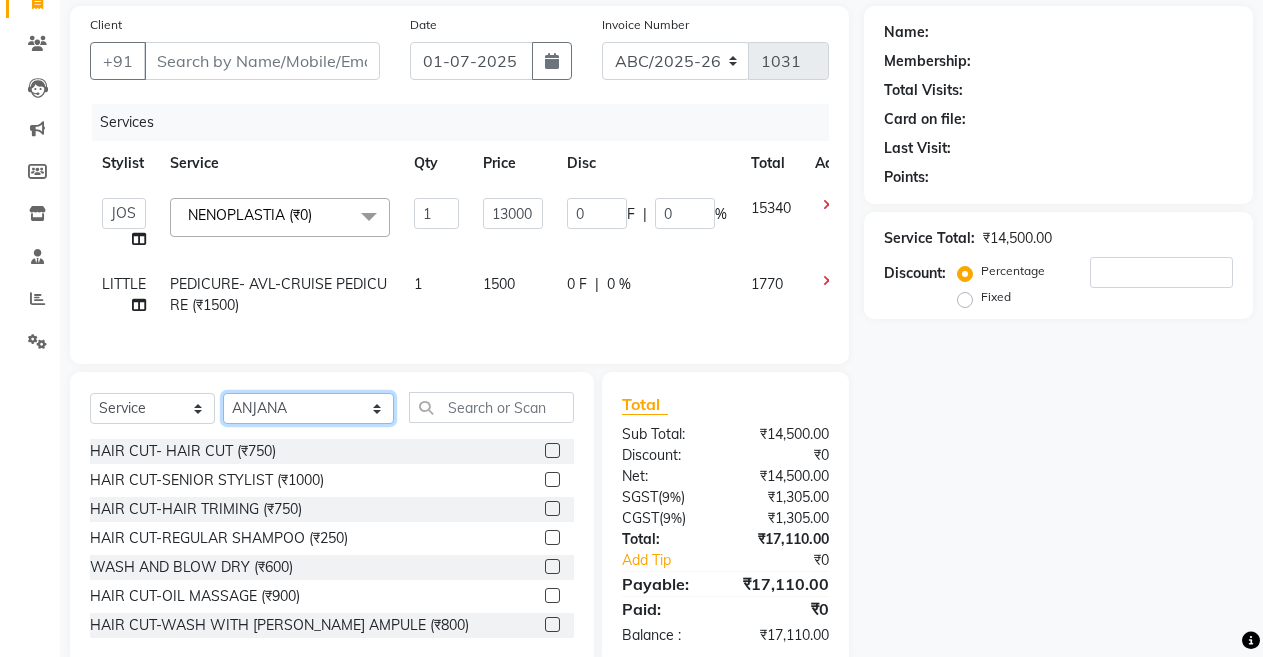 click on "Select Stylist ANIL  [PERSON_NAME] [PERSON_NAME]  DHON DAS DHON / [PERSON_NAME] [PERSON_NAME] [PERSON_NAME]/ [PERSON_NAME] [PERSON_NAME] LAXI / [PERSON_NAME] LITTLE MAAM MINTUL [PERSON_NAME] [PERSON_NAME] [PERSON_NAME] [PERSON_NAME]/POJA/ [PERSON_NAME] / [PERSON_NAME] [PERSON_NAME]/ [PERSON_NAME] PUJAA [PERSON_NAME] / [PERSON_NAME]  [PERSON_NAME] / [PERSON_NAME] [PERSON_NAME] / [PERSON_NAME] / [PERSON_NAME] [PERSON_NAME]/ [PERSON_NAME]/[PERSON_NAME]/[PERSON_NAME]/ [PERSON_NAME]/[PERSON_NAME]/ [PERSON_NAME] [PERSON_NAME]/ [PERSON_NAME] [PERSON_NAME] [PERSON_NAME] [PERSON_NAME] SOPEM staff 1 staff 1 TANU" 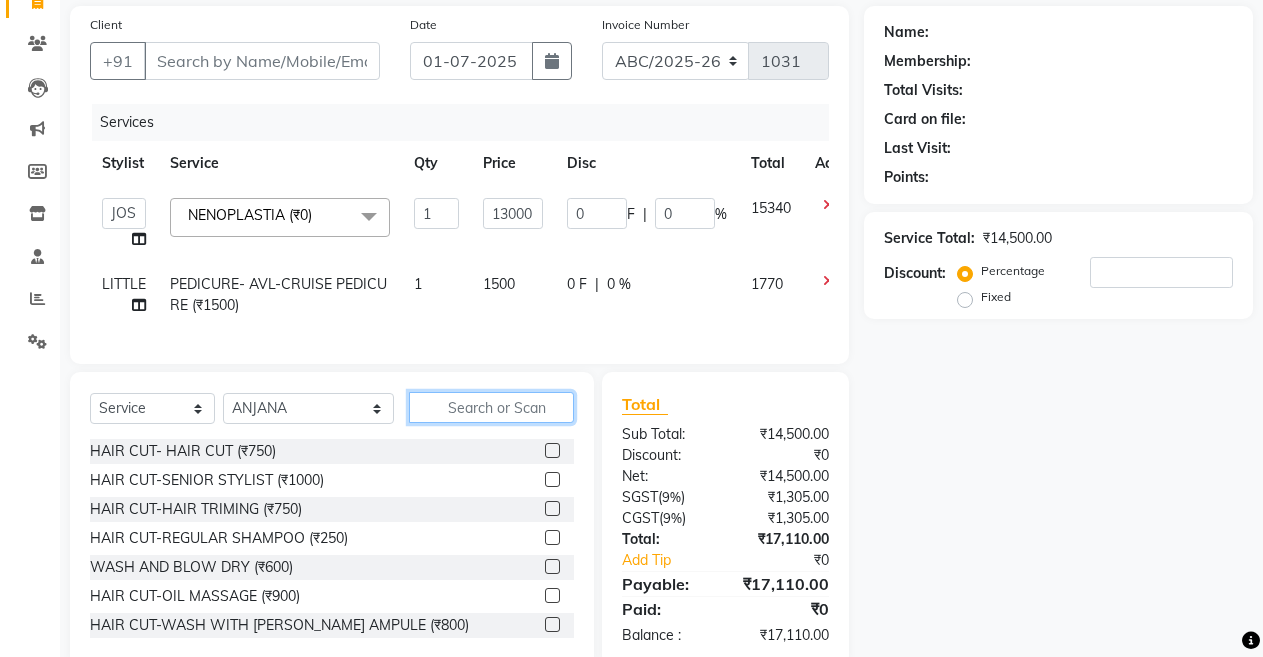 click 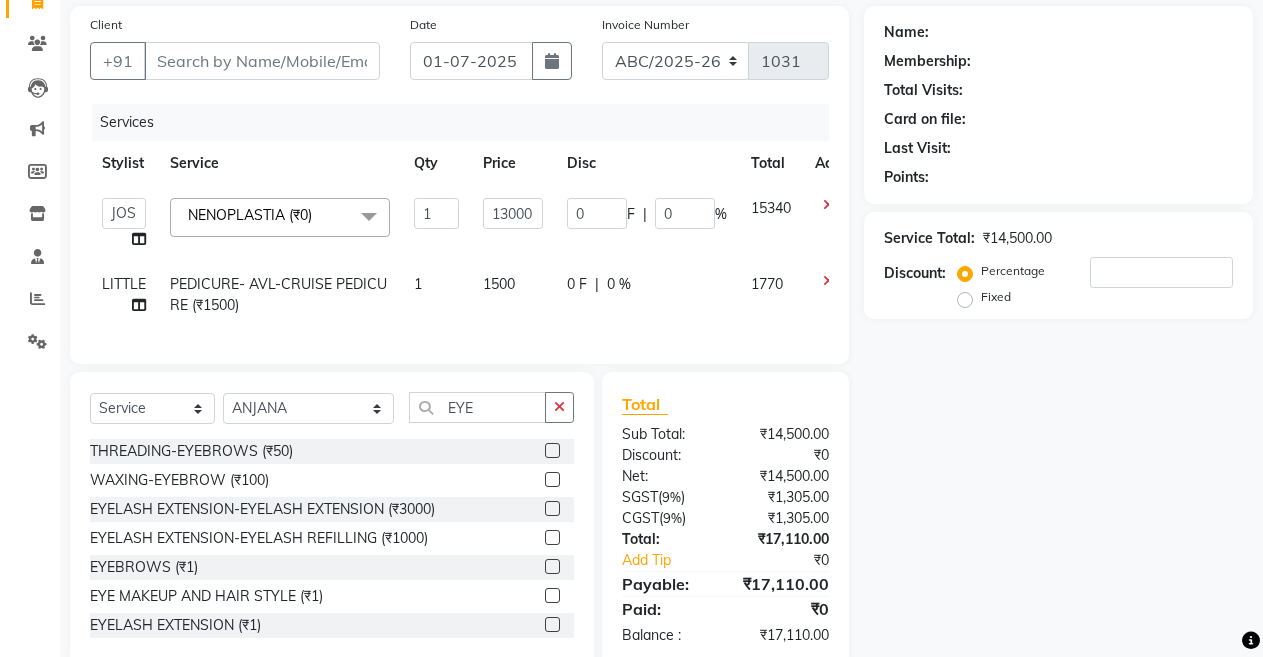 click on "Select  Service  Product  Membership  Package Voucher Prepaid Gift Card  Select Stylist ANIL  ANJANA BARSHA DEEPSHIKHA  DHON DAS DHON / NITUMONI EDWARD EDWARD/ LAXMI JOSHU JUNMONI KASHIF LAXI / ANJANA LAXMI LITTLE MAAM MINTUL MITALI NEETU RANA NITUMONI NITUMONI/POJA/ LAXMI NITUMONI / SAGARIKA NITUMONI/ SAGRIKA PRAKASH PUJAA Rubi RUBI / LAXMI SAGARIKA  SAGARIKA / RUBI SAHIL SAHIL / DHON SAHIL / EDWARD SAHIL/ JOSHU SAHIL/JOSHU/PRAKASH/ RUBI SAHIL/NITUMONI/ MITALI SAHIL/ RUBI SHABIR SHADHAB SIMA KALITA SONALI DEKA SOPEM staff 1 staff 1 TANU EYE" 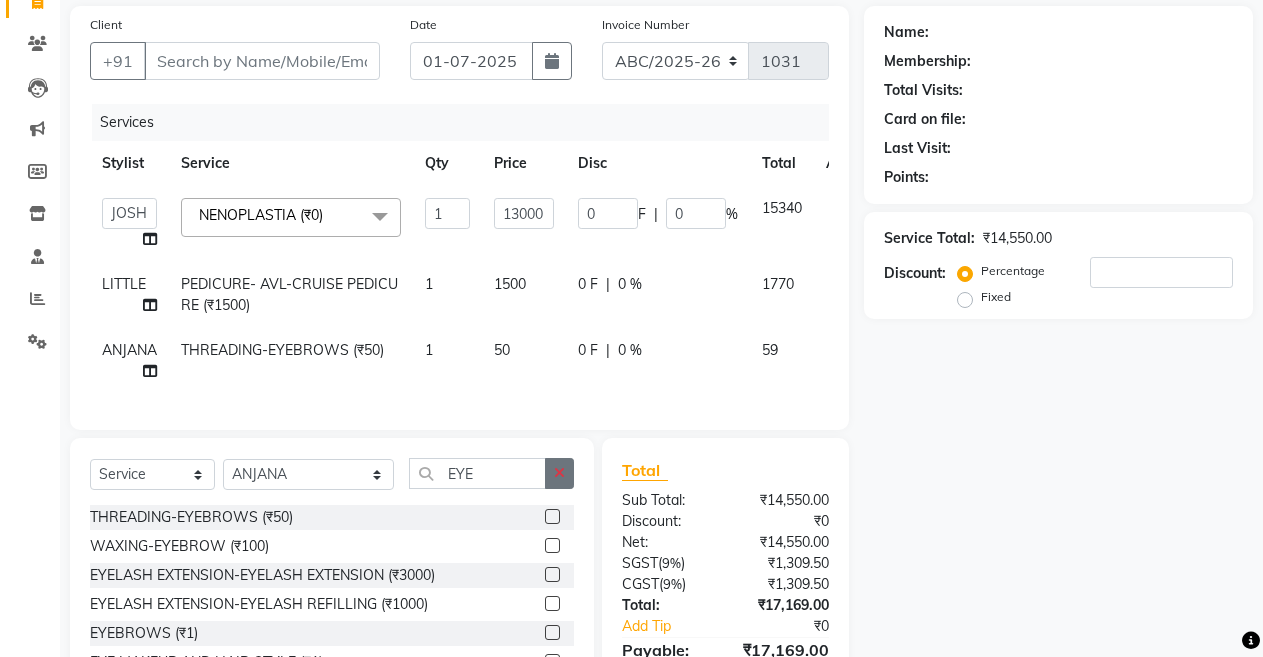 click 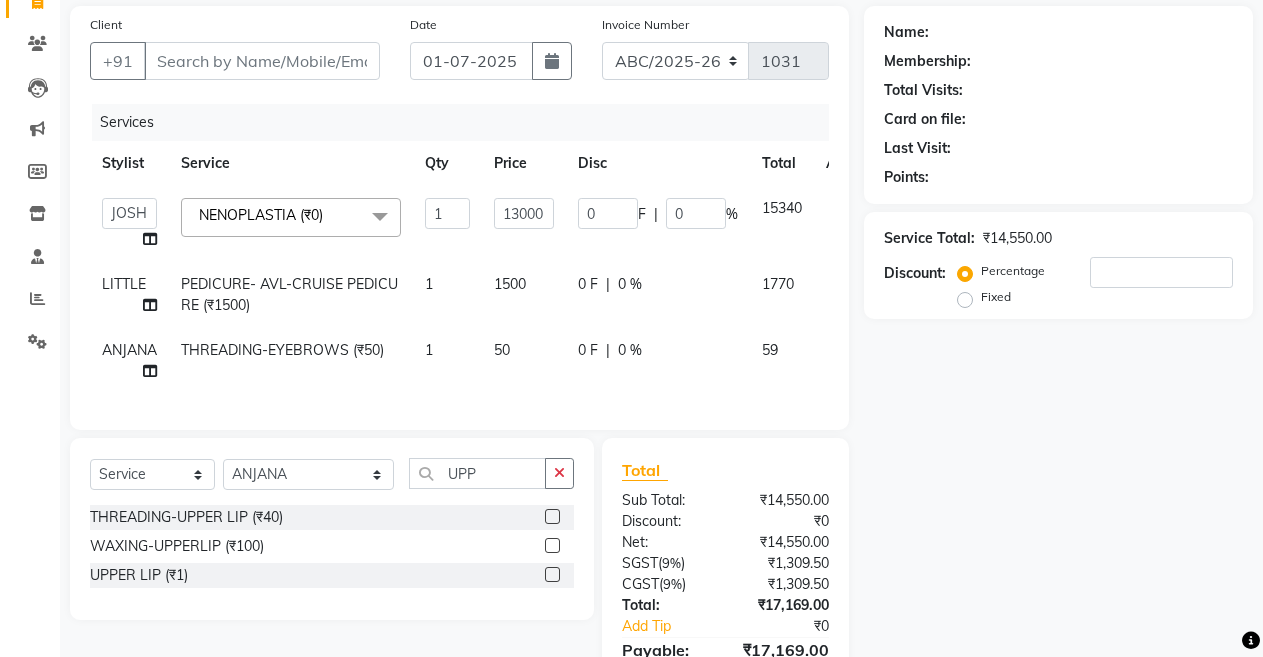 click 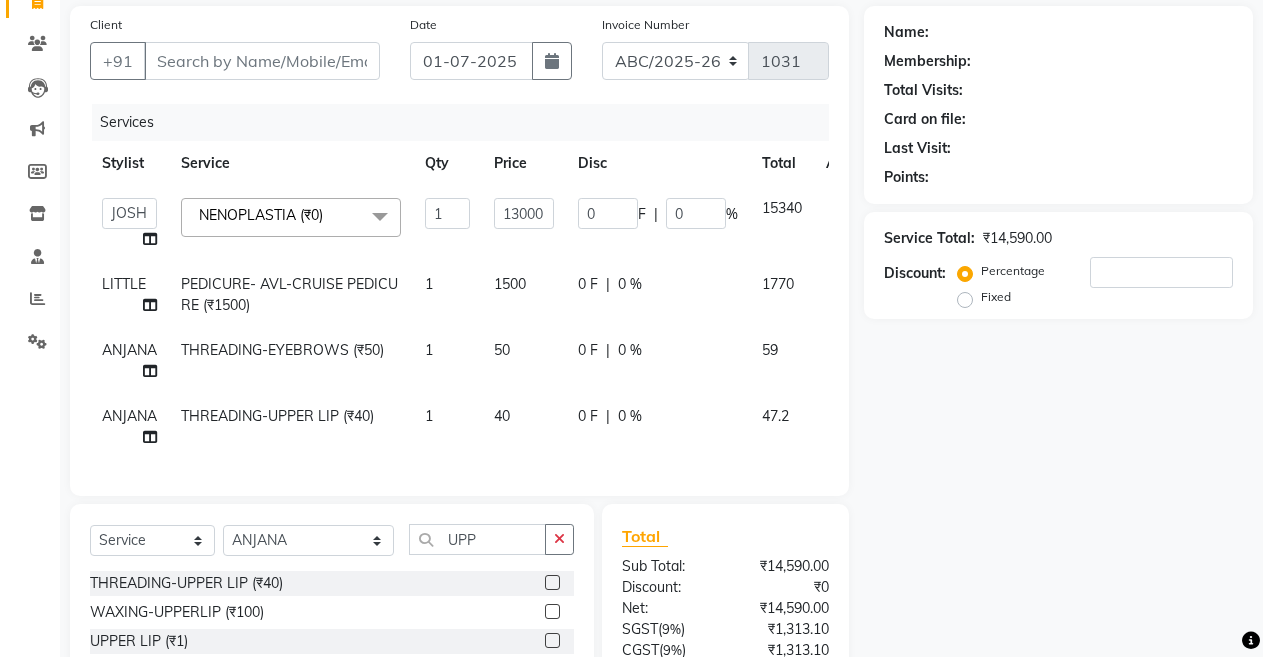 scroll, scrollTop: 74, scrollLeft: 0, axis: vertical 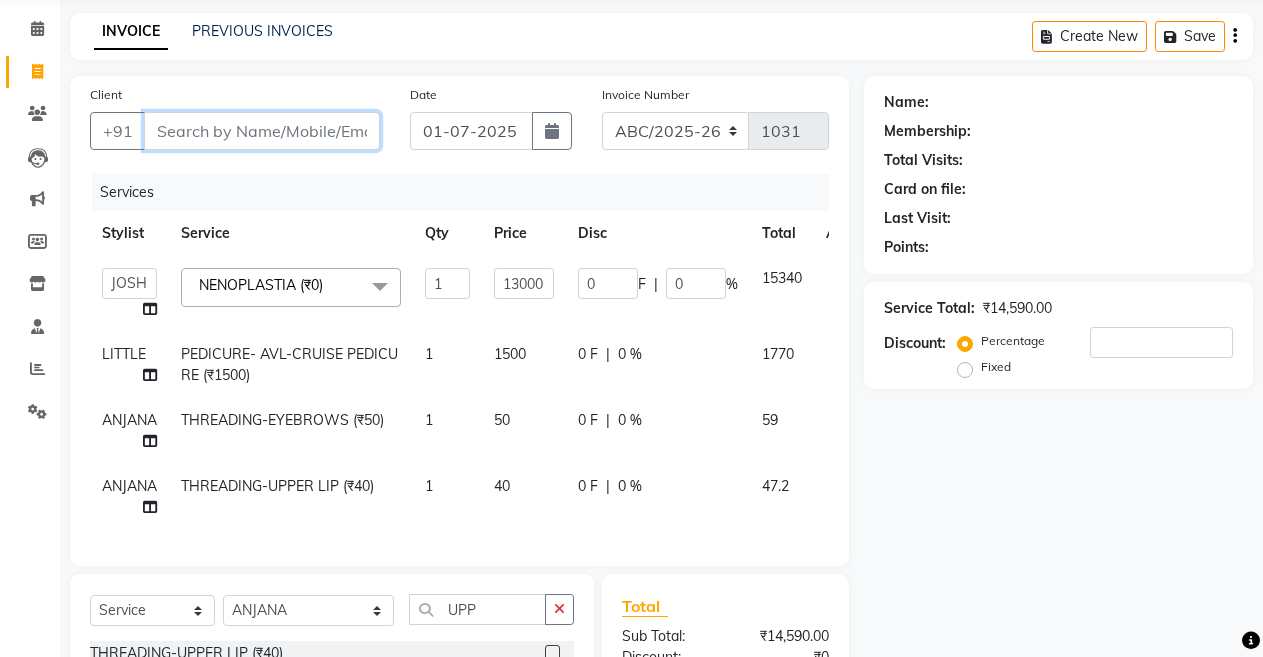 click on "Client" at bounding box center (262, 131) 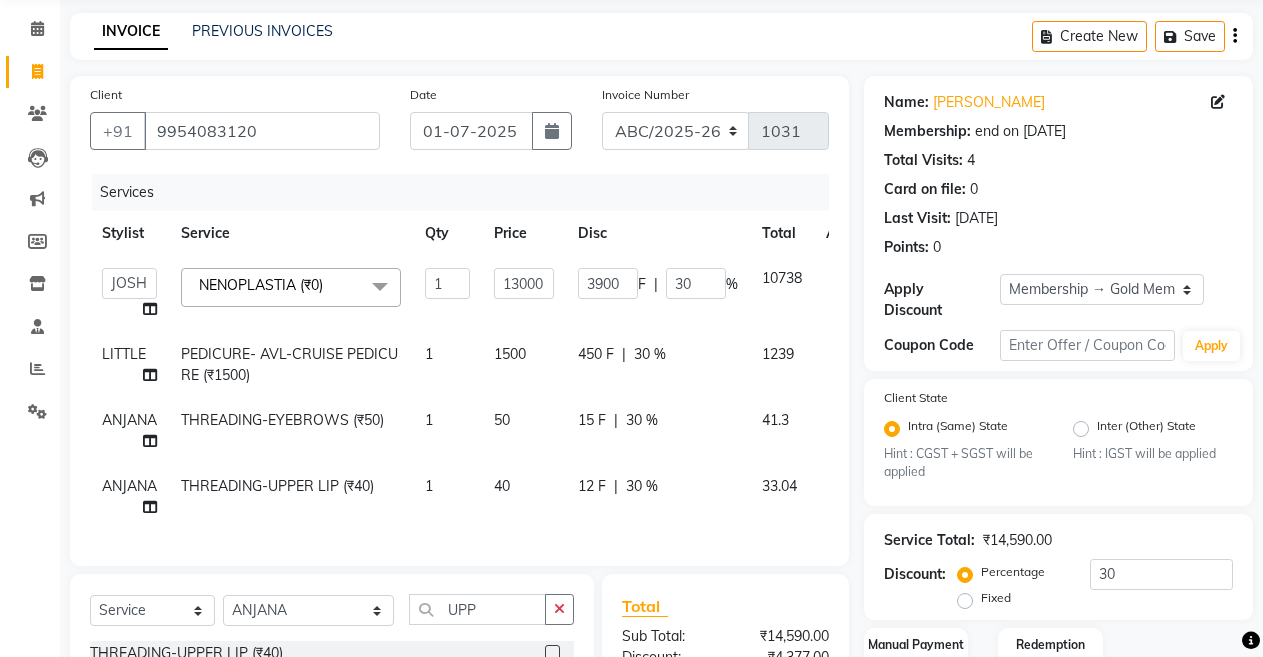 scroll, scrollTop: 332, scrollLeft: 0, axis: vertical 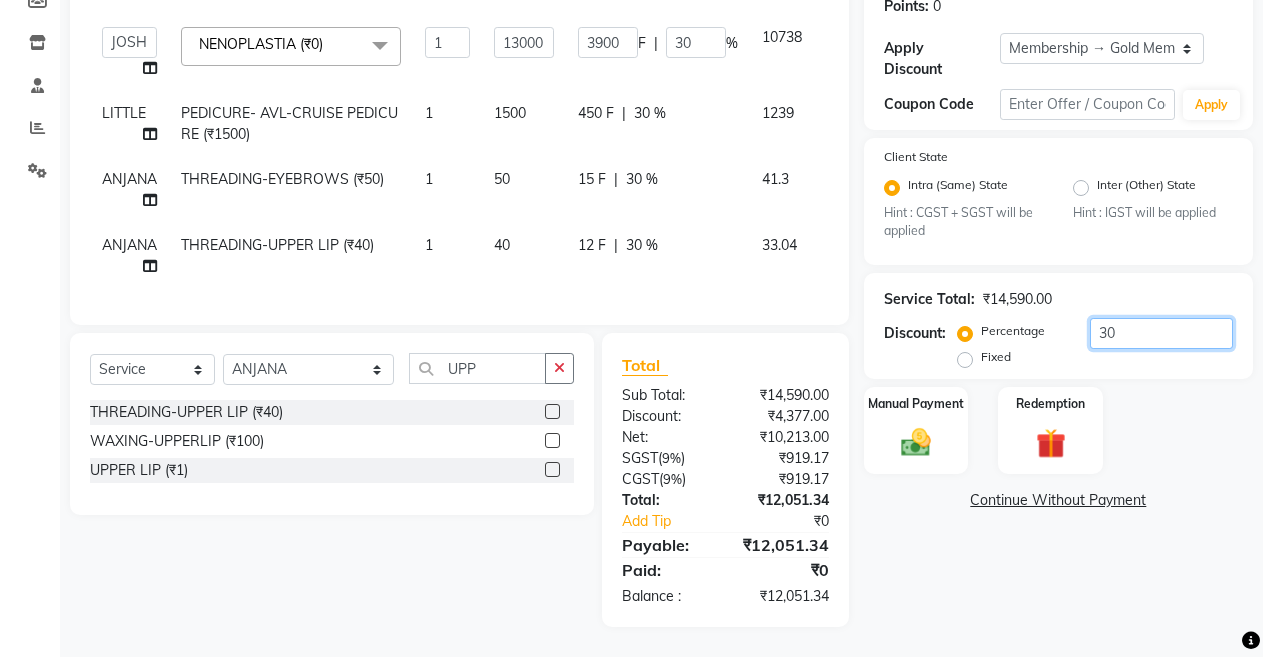 click on "30" 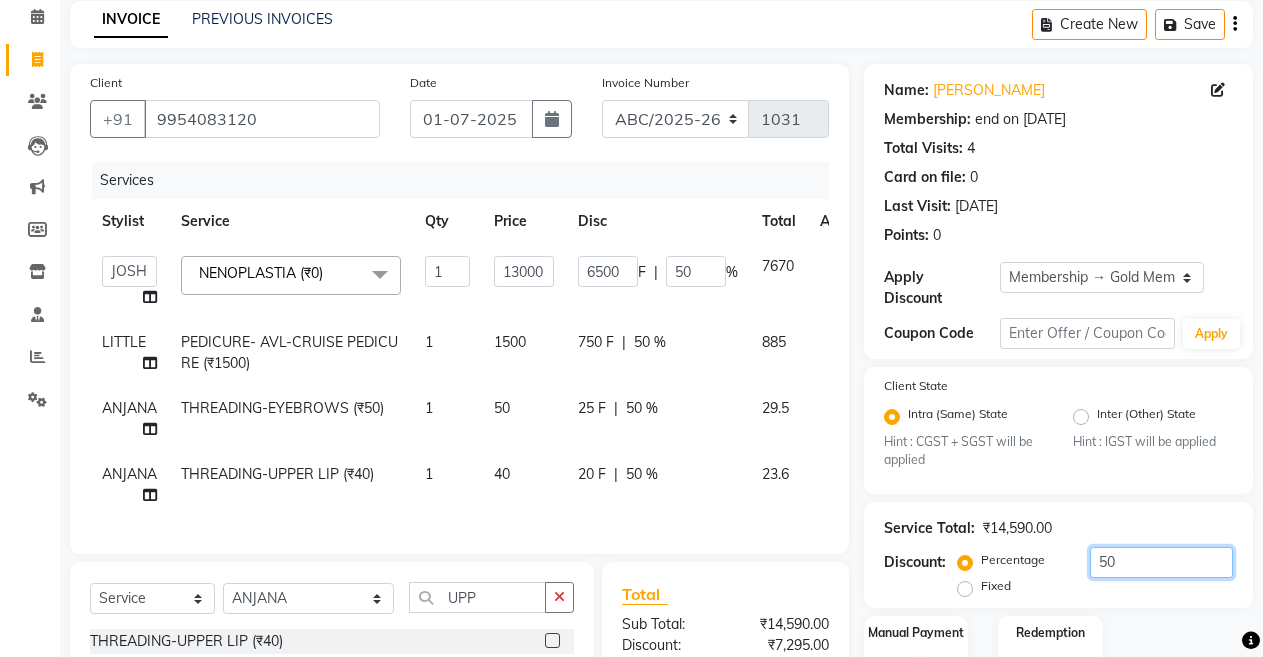 scroll, scrollTop: 332, scrollLeft: 0, axis: vertical 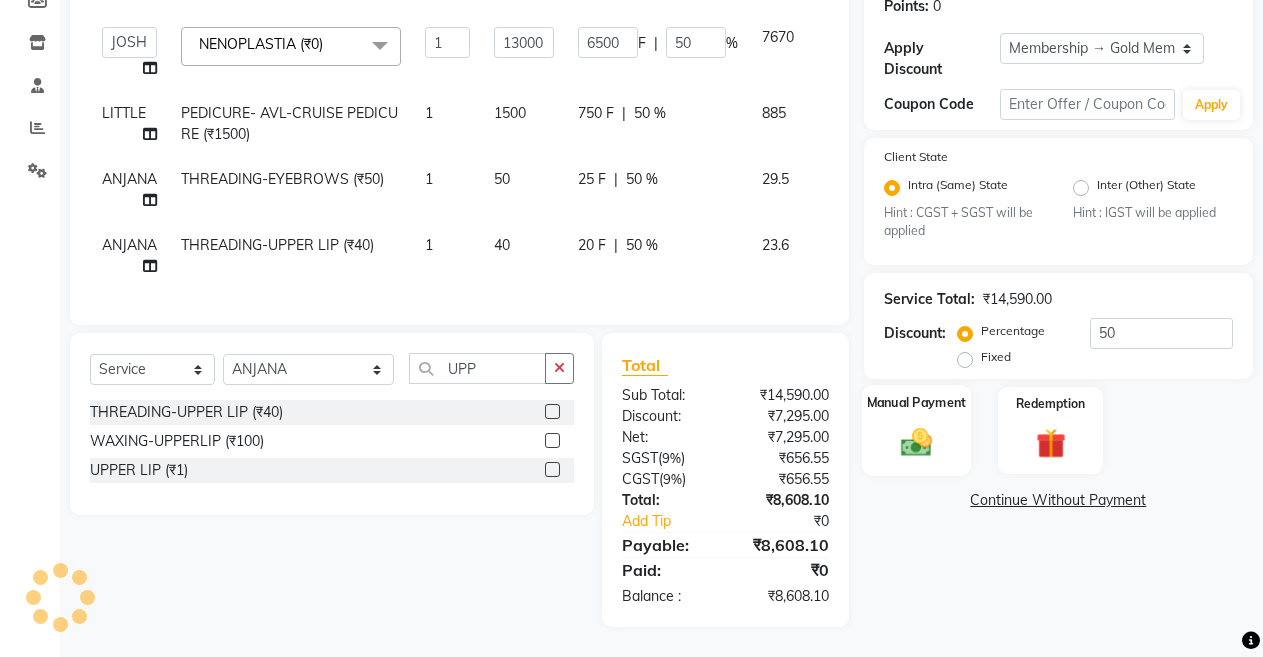 click 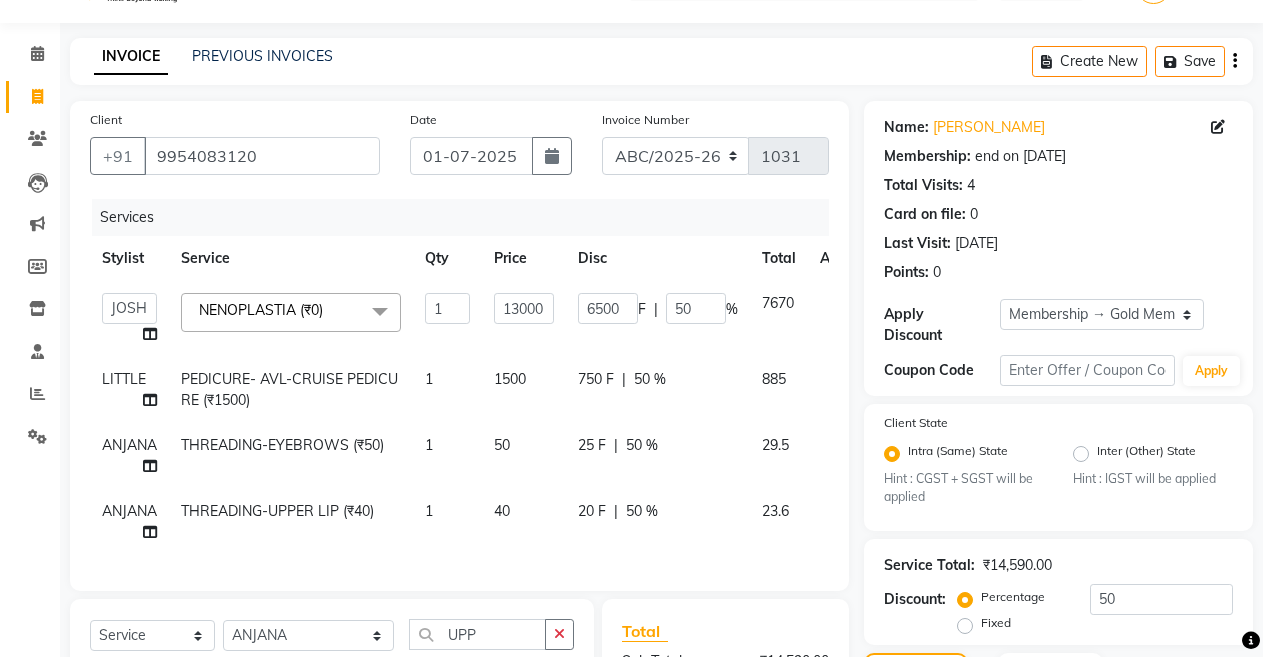 scroll, scrollTop: 332, scrollLeft: 0, axis: vertical 